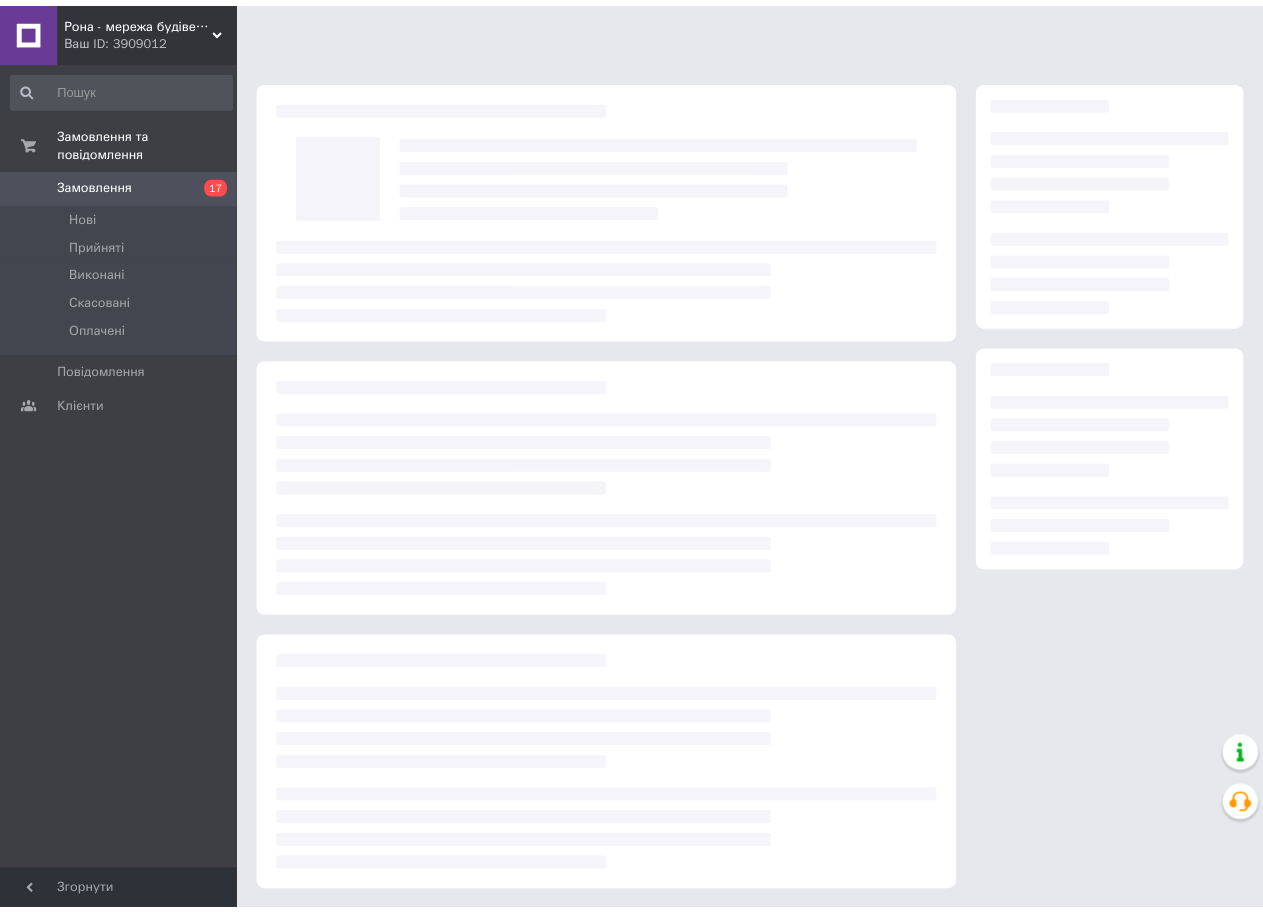 scroll, scrollTop: 0, scrollLeft: 0, axis: both 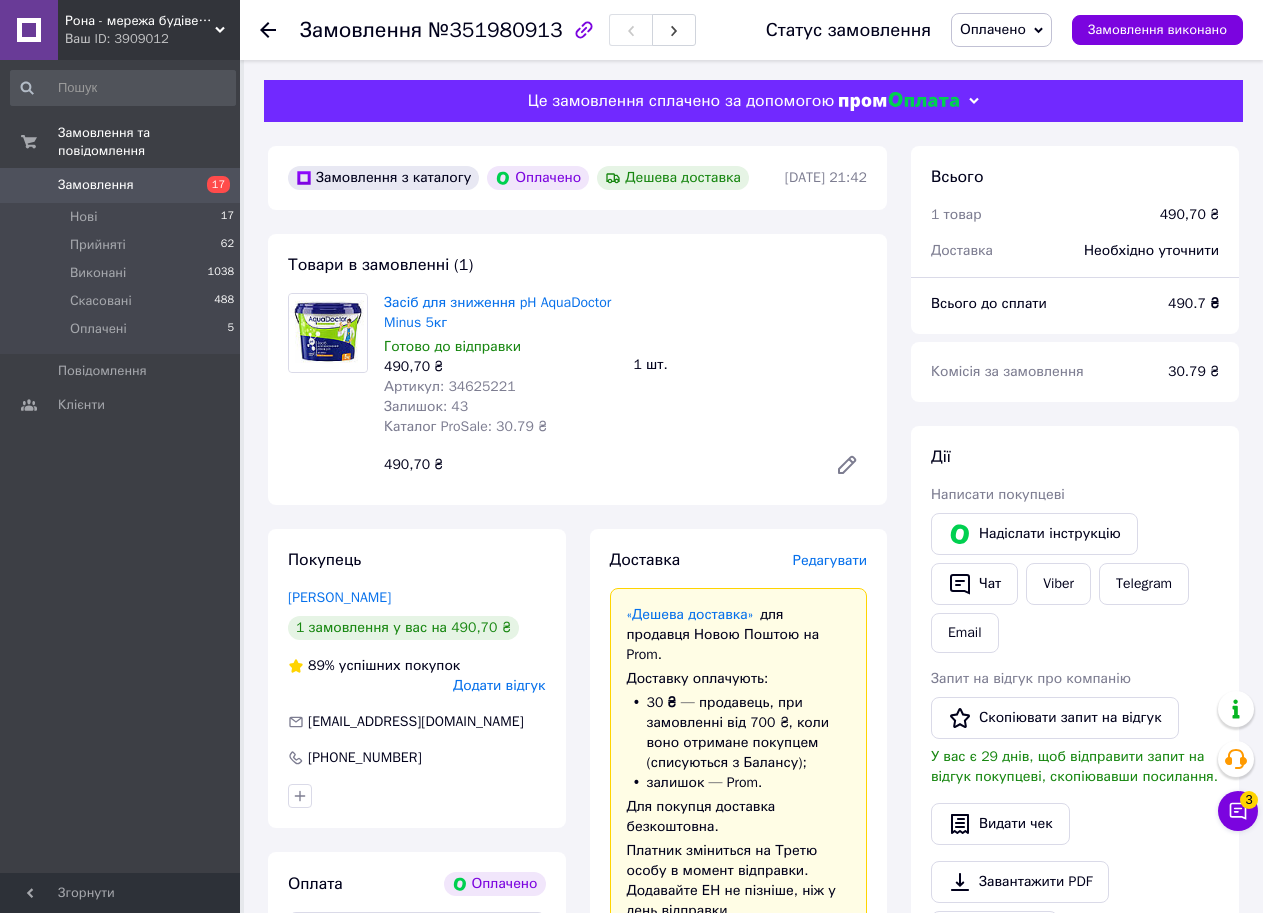 click on "Замовлення 17" at bounding box center (123, 185) 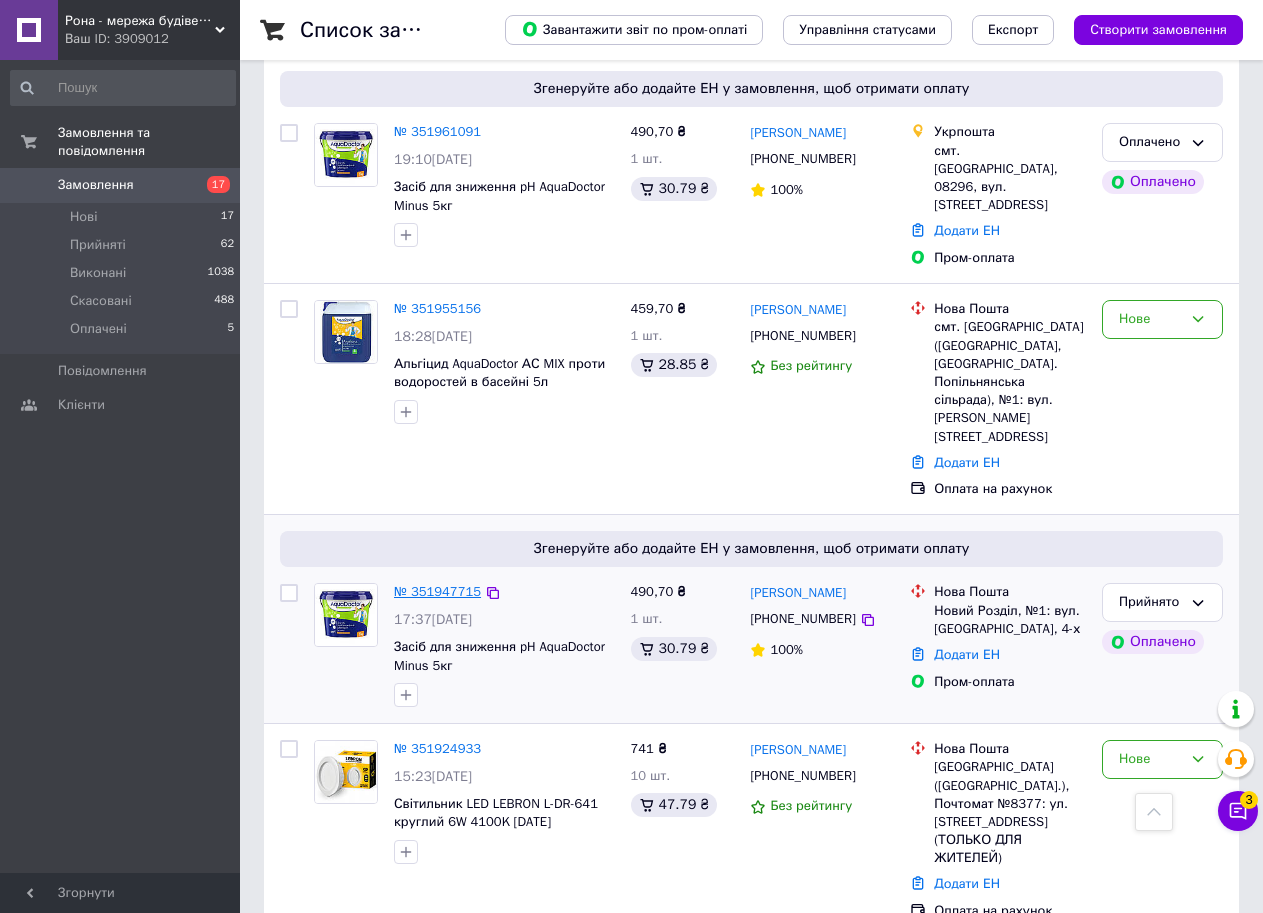 click on "№ 351947715" at bounding box center (437, 591) 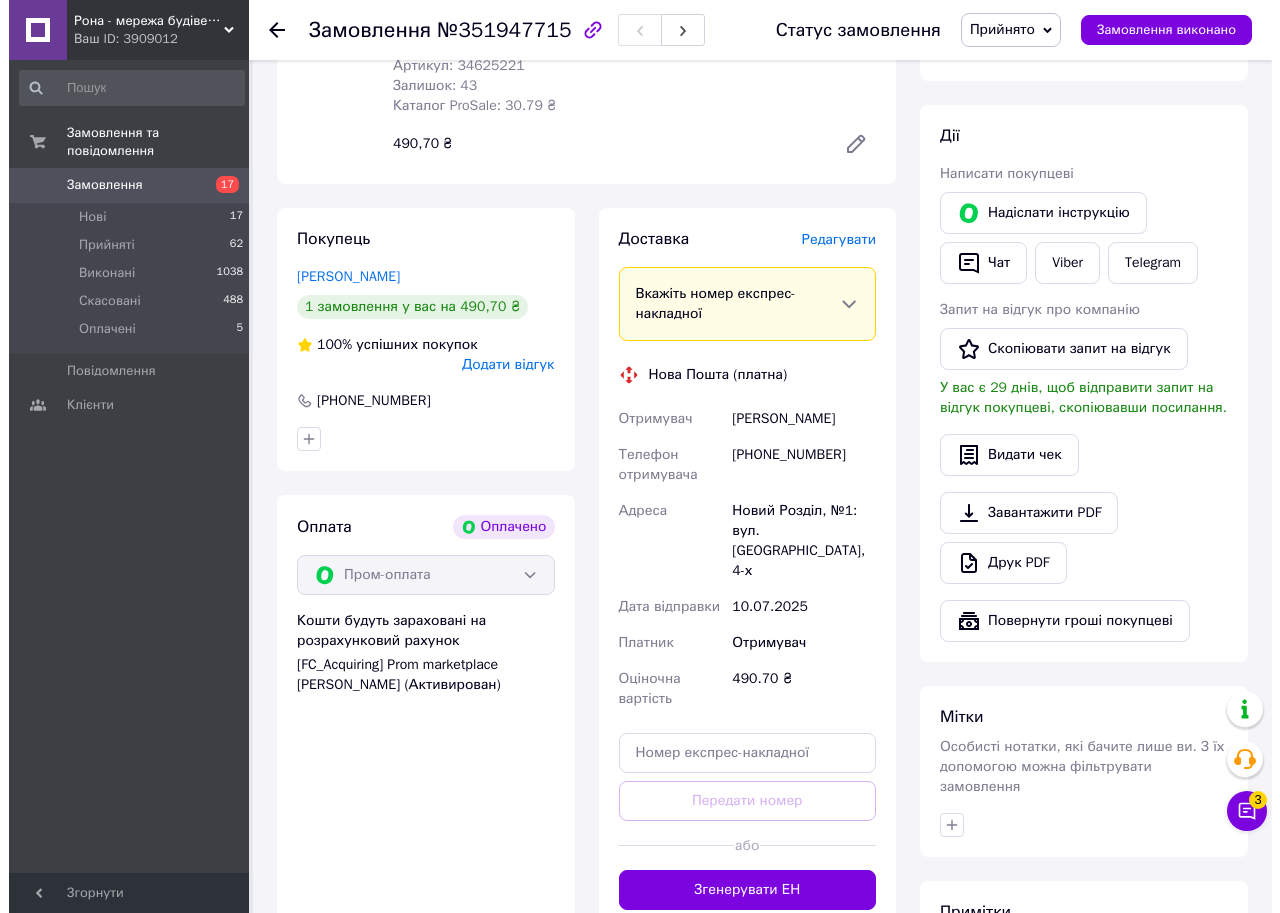 scroll, scrollTop: 309, scrollLeft: 0, axis: vertical 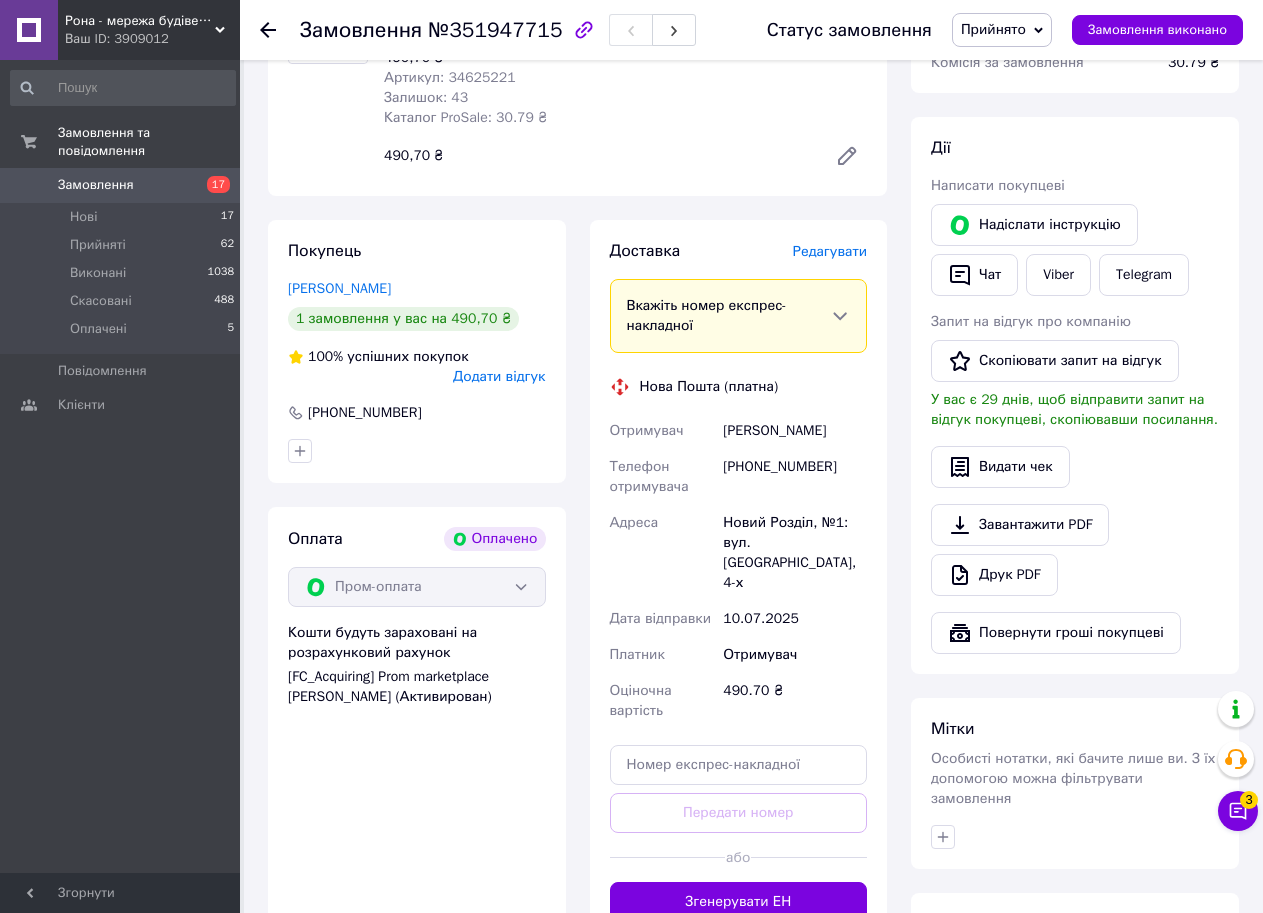 click on "Редагувати" at bounding box center (830, 251) 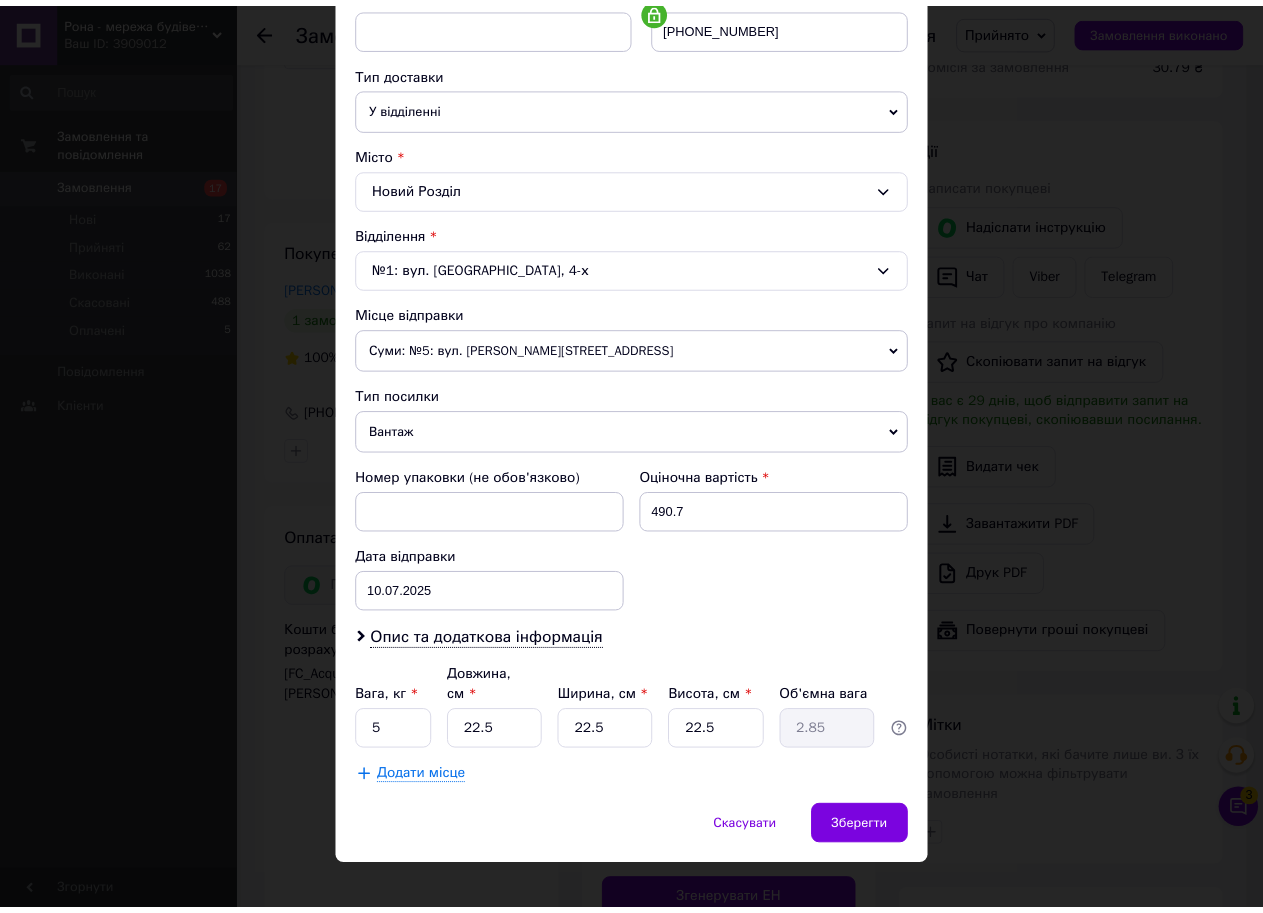 scroll, scrollTop: 415, scrollLeft: 0, axis: vertical 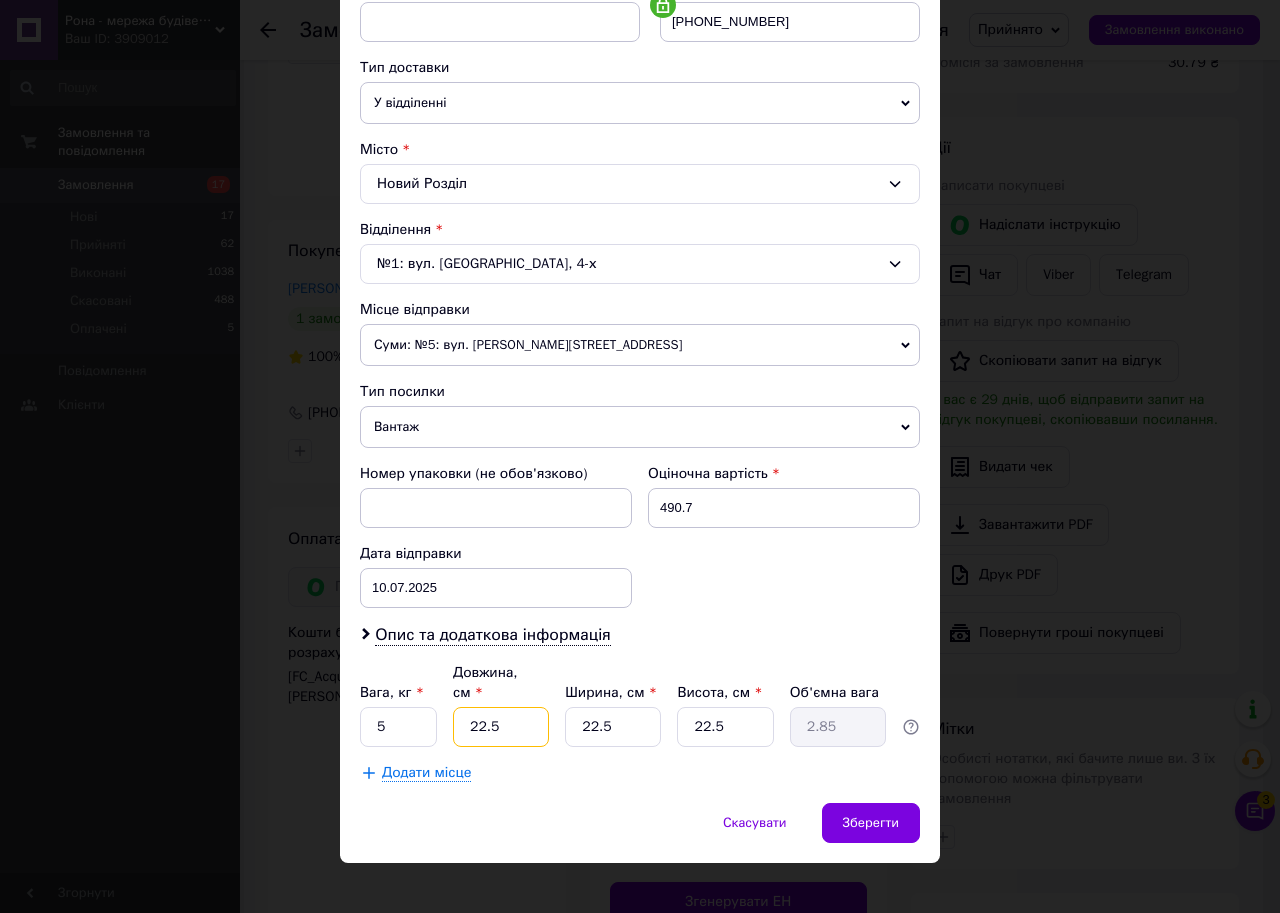click on "22.5" at bounding box center (501, 727) 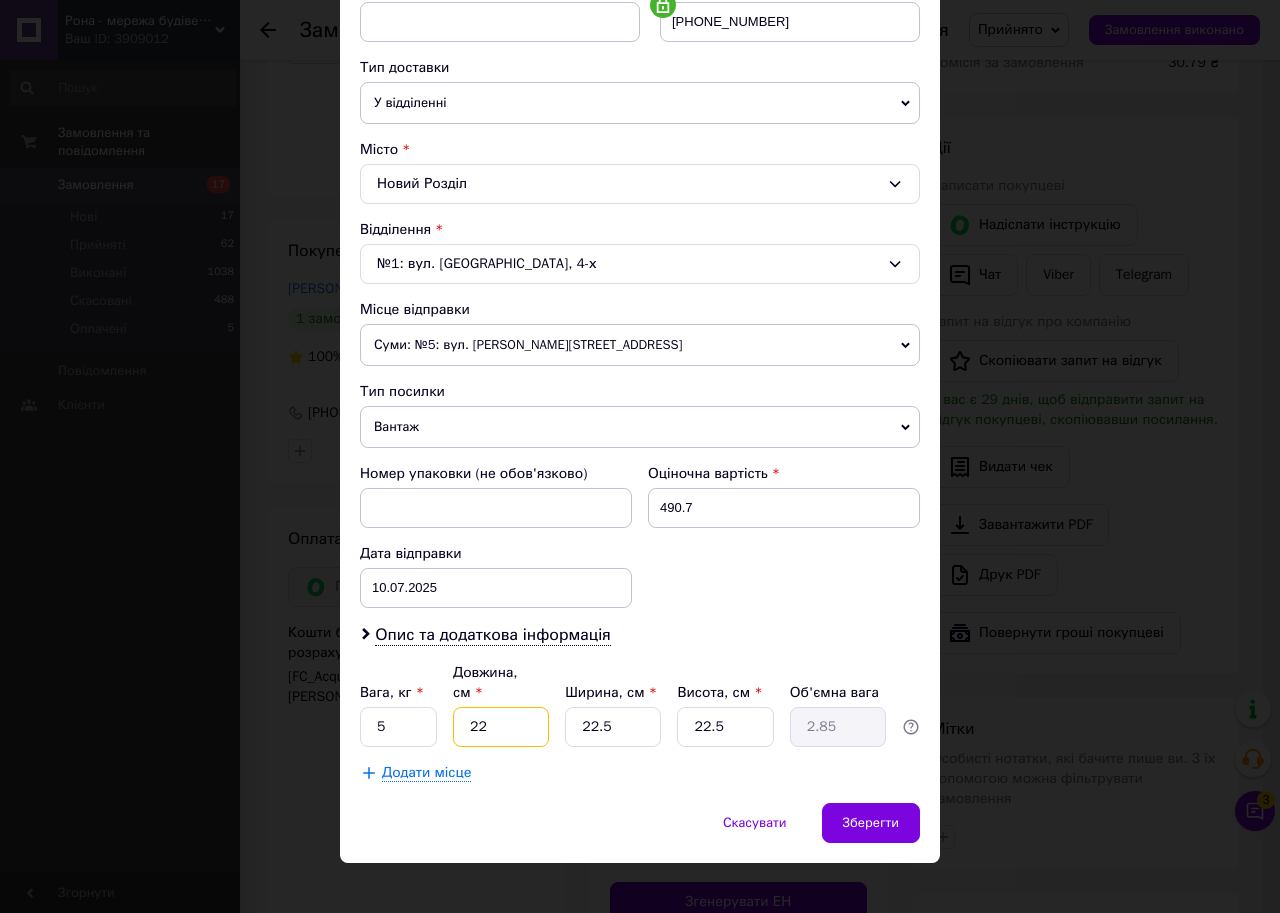 type on "2" 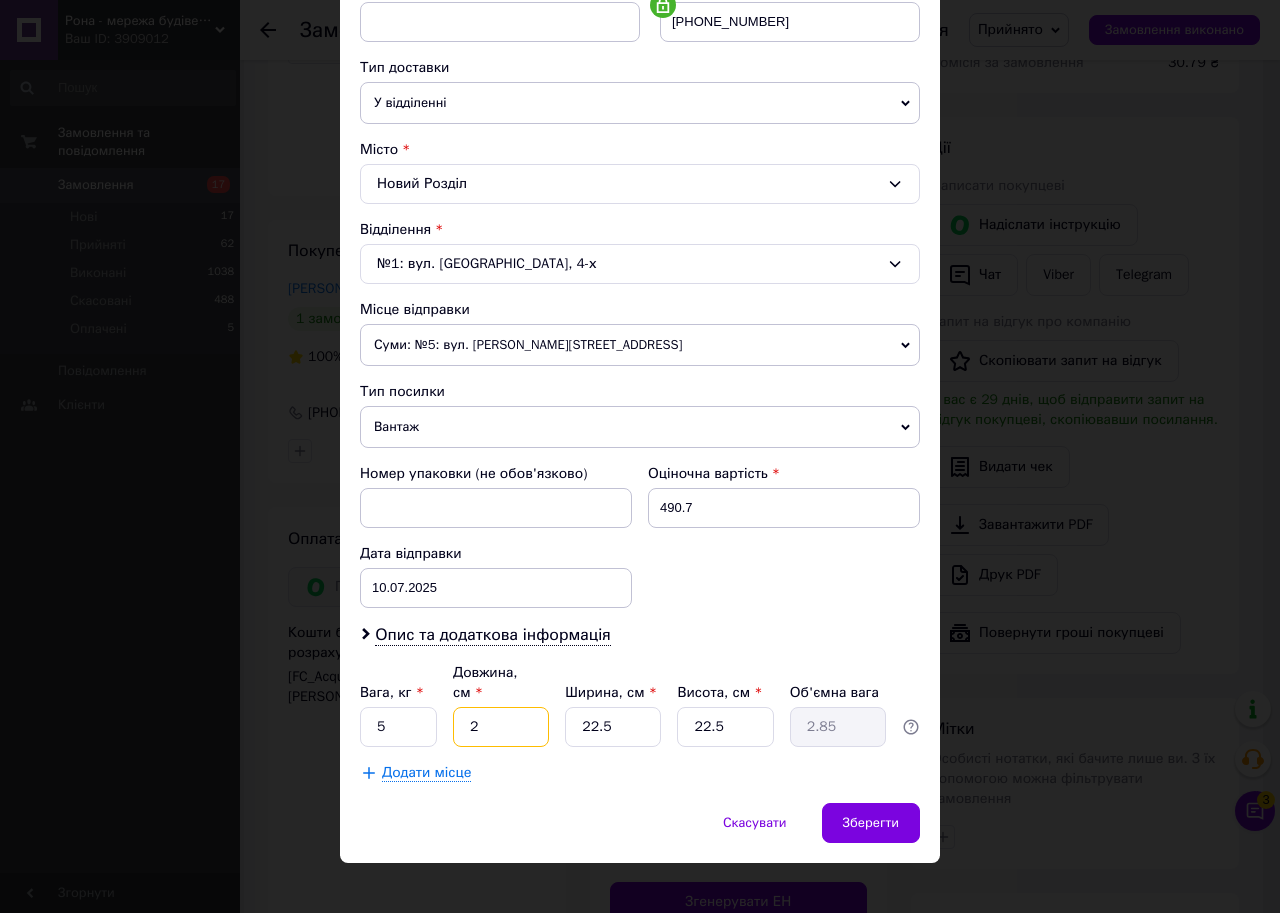 type on "0.25" 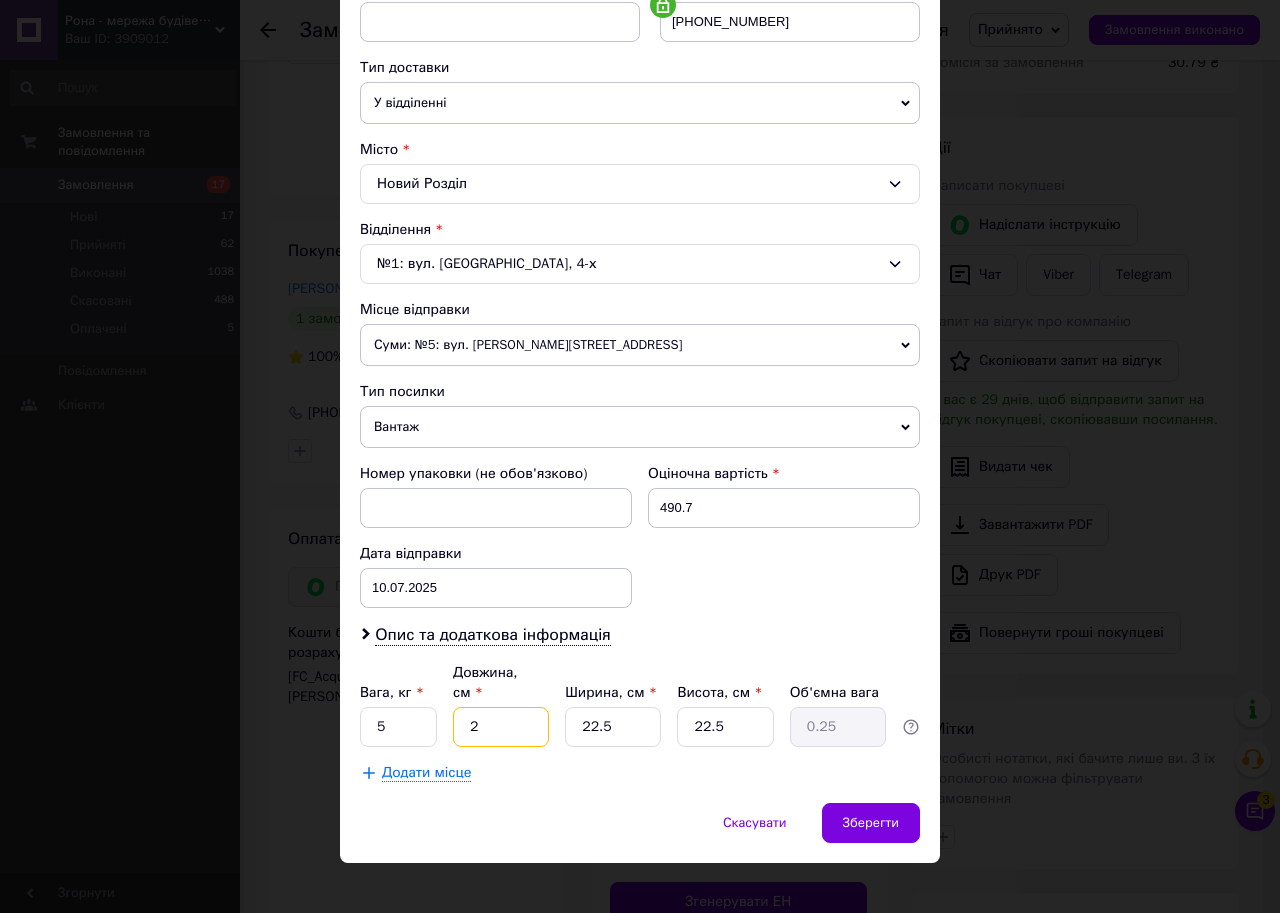 type on "24" 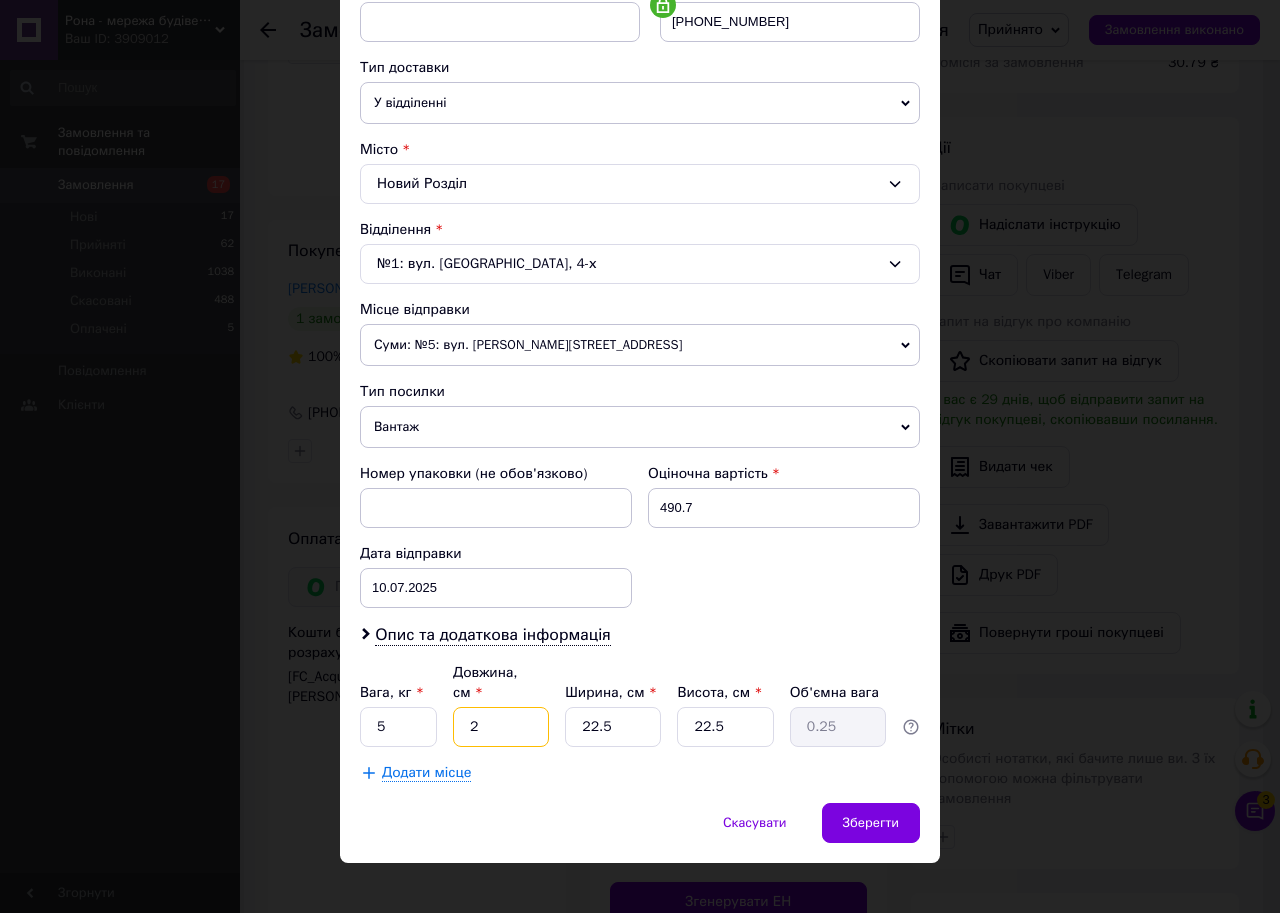 type on "3.04" 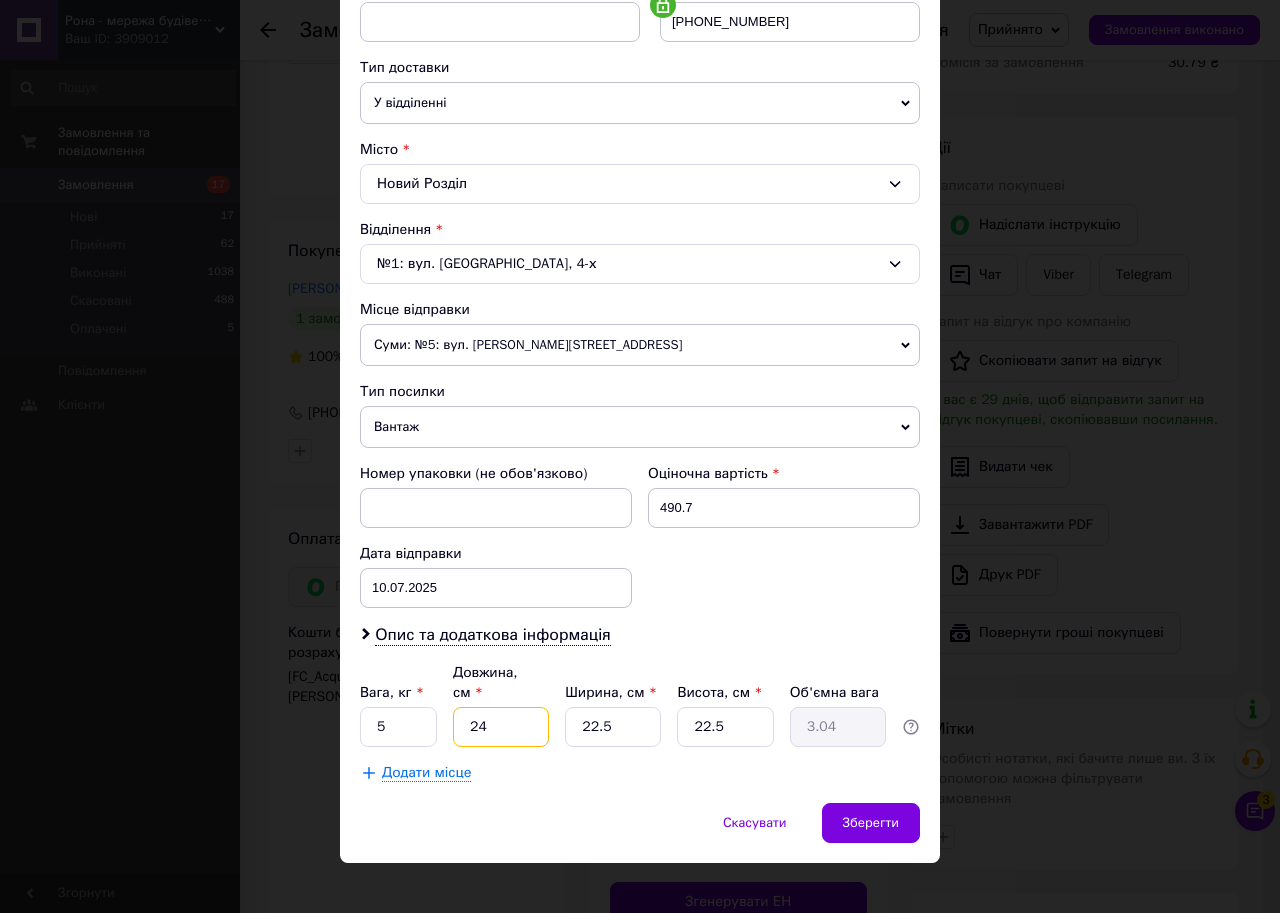 type on "24" 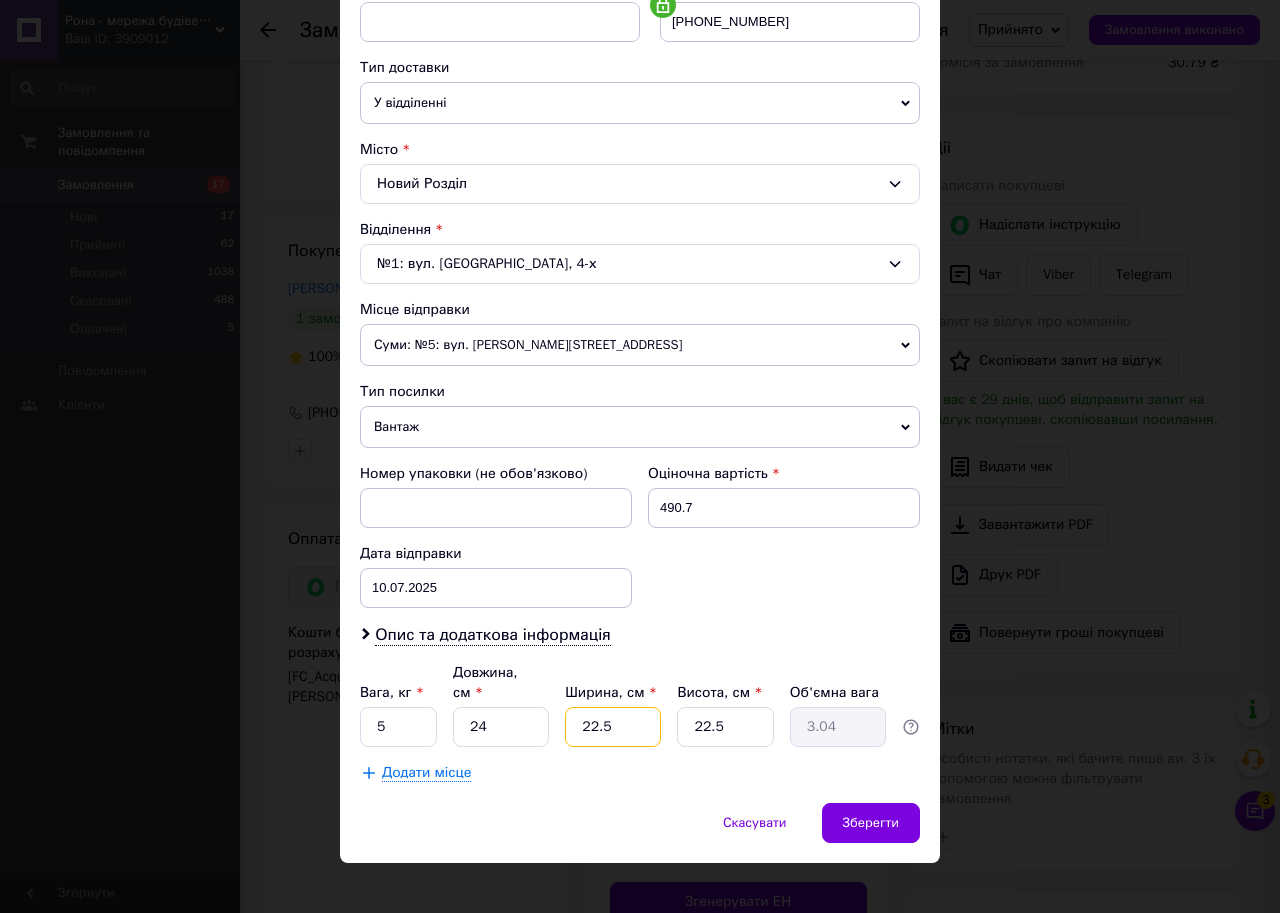 click on "22.5" at bounding box center (613, 727) 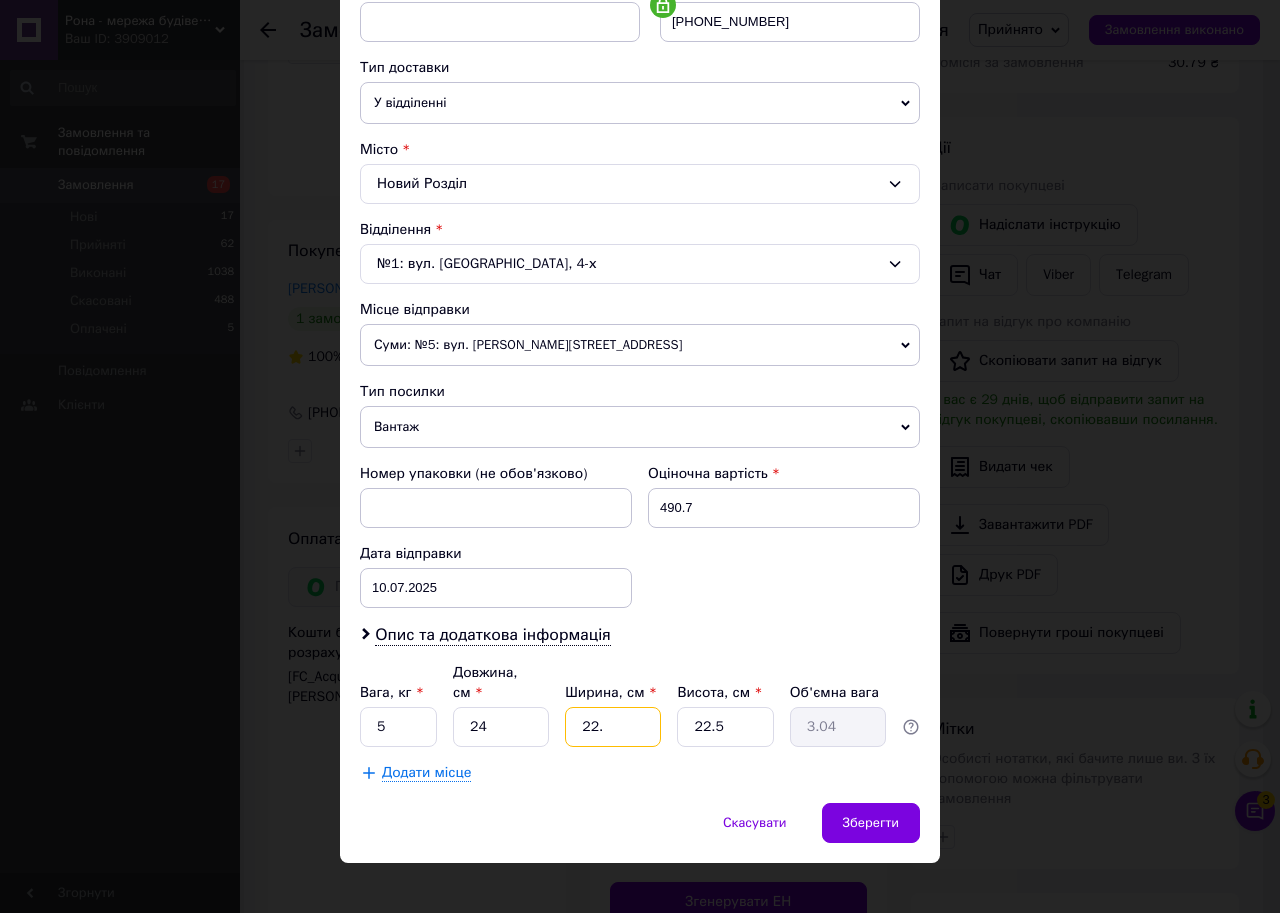 type on "2.97" 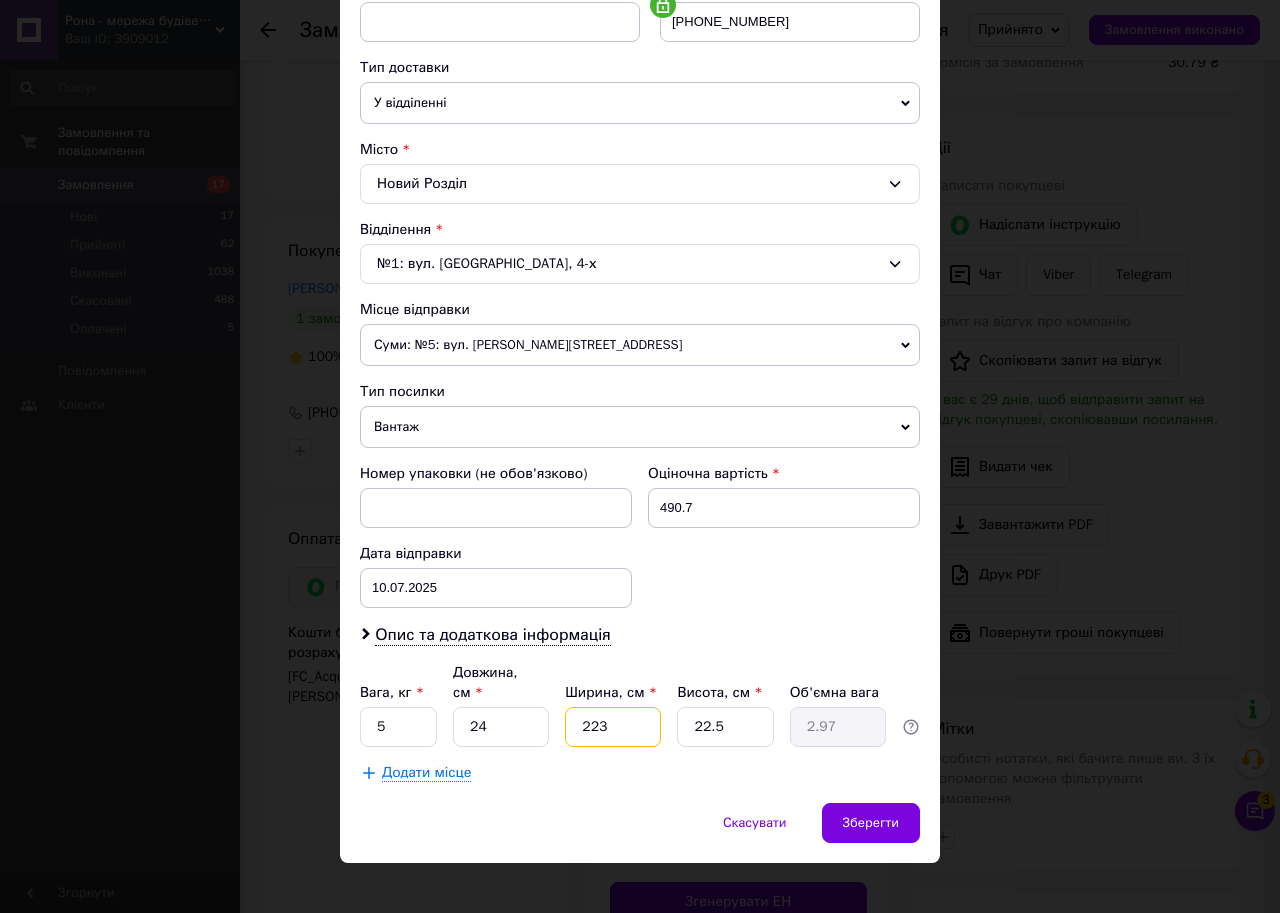 type on "2236" 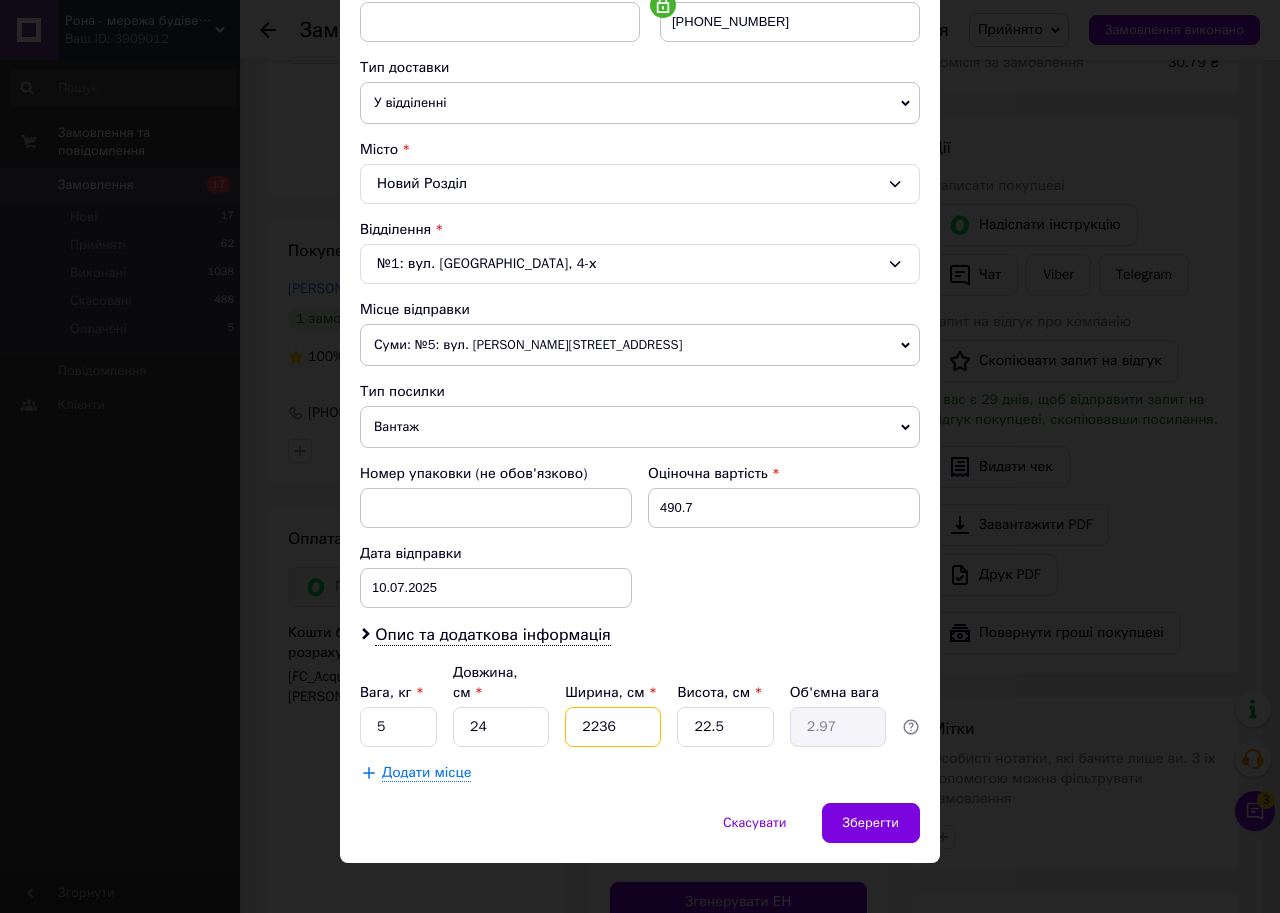 type on "301.86" 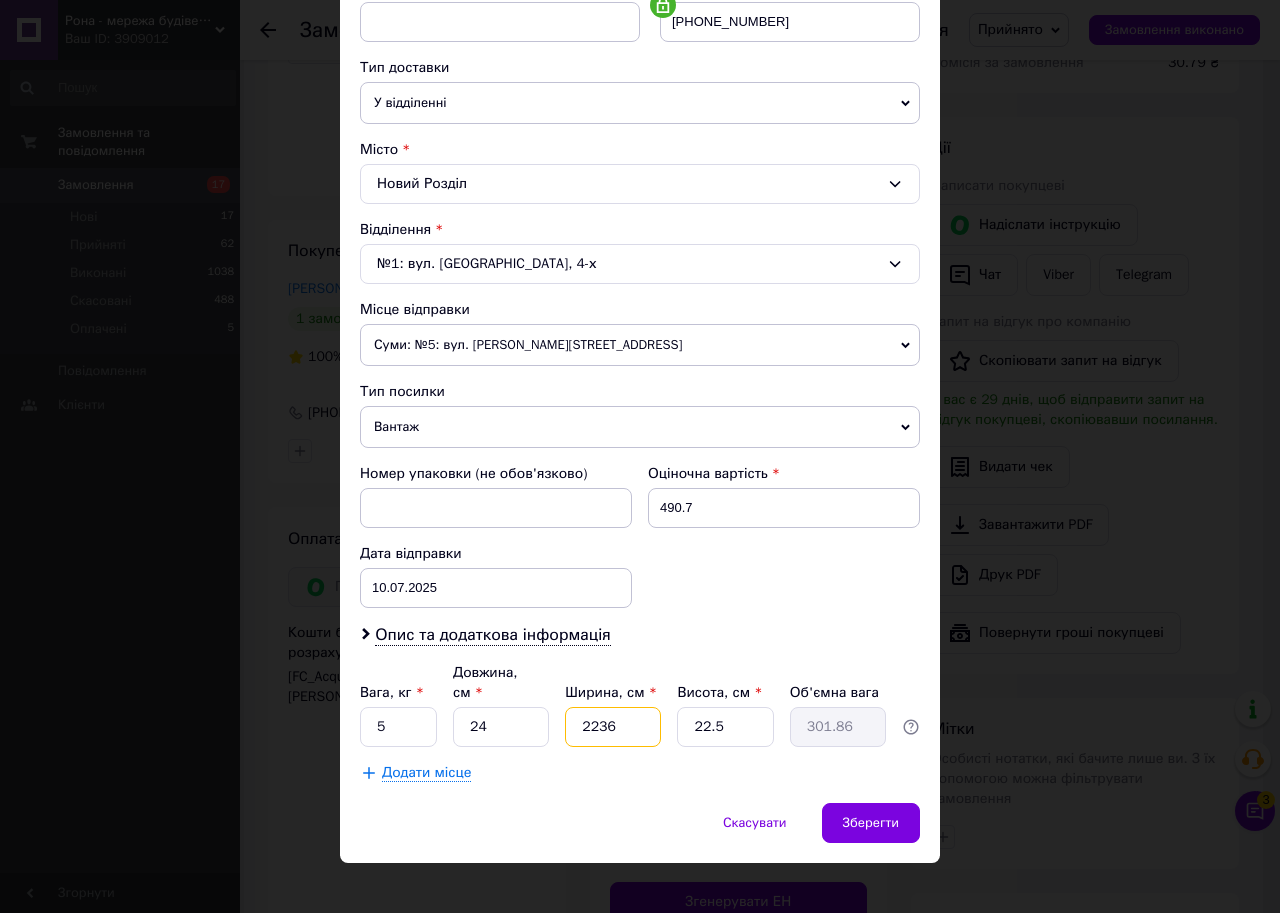 type on "223" 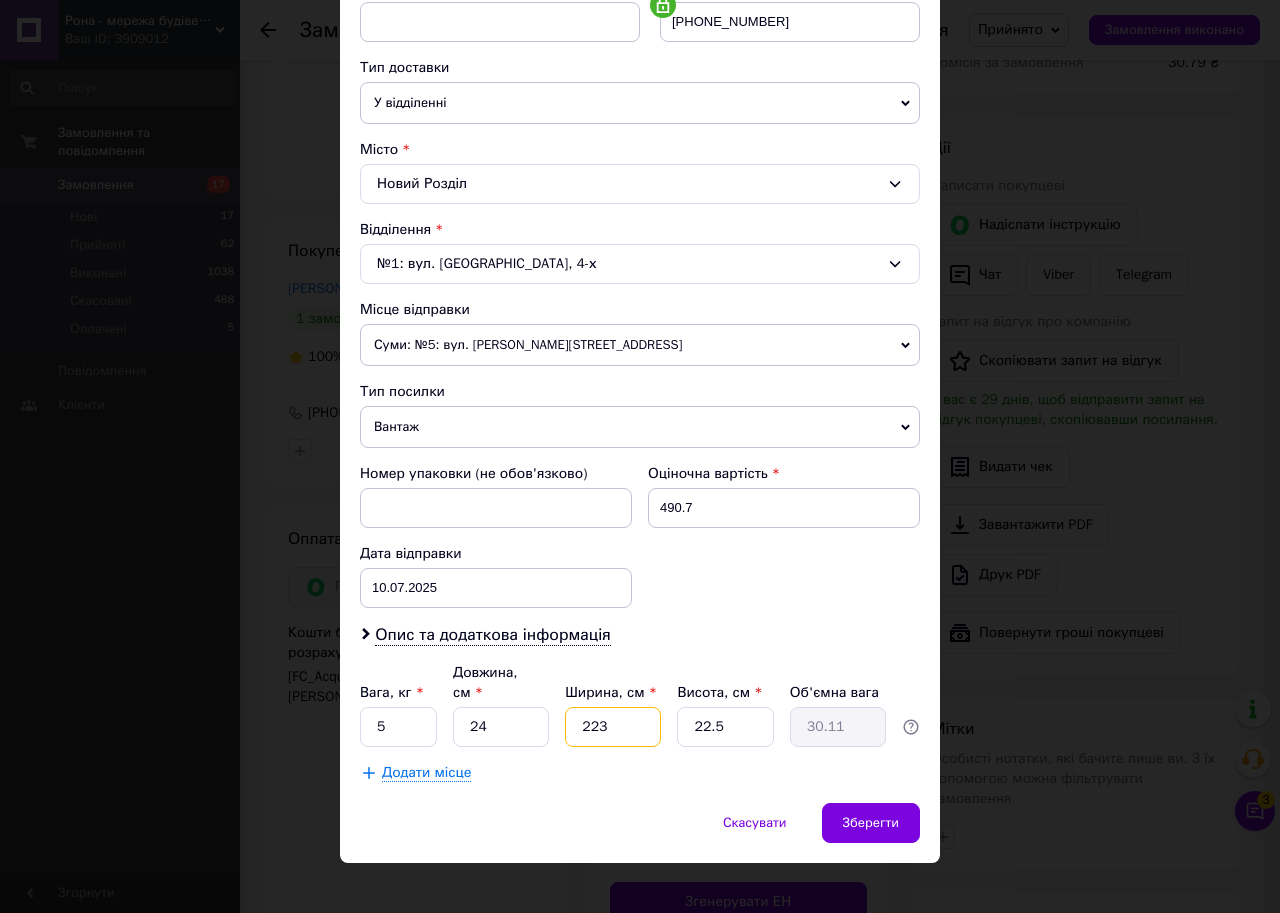 type on "22" 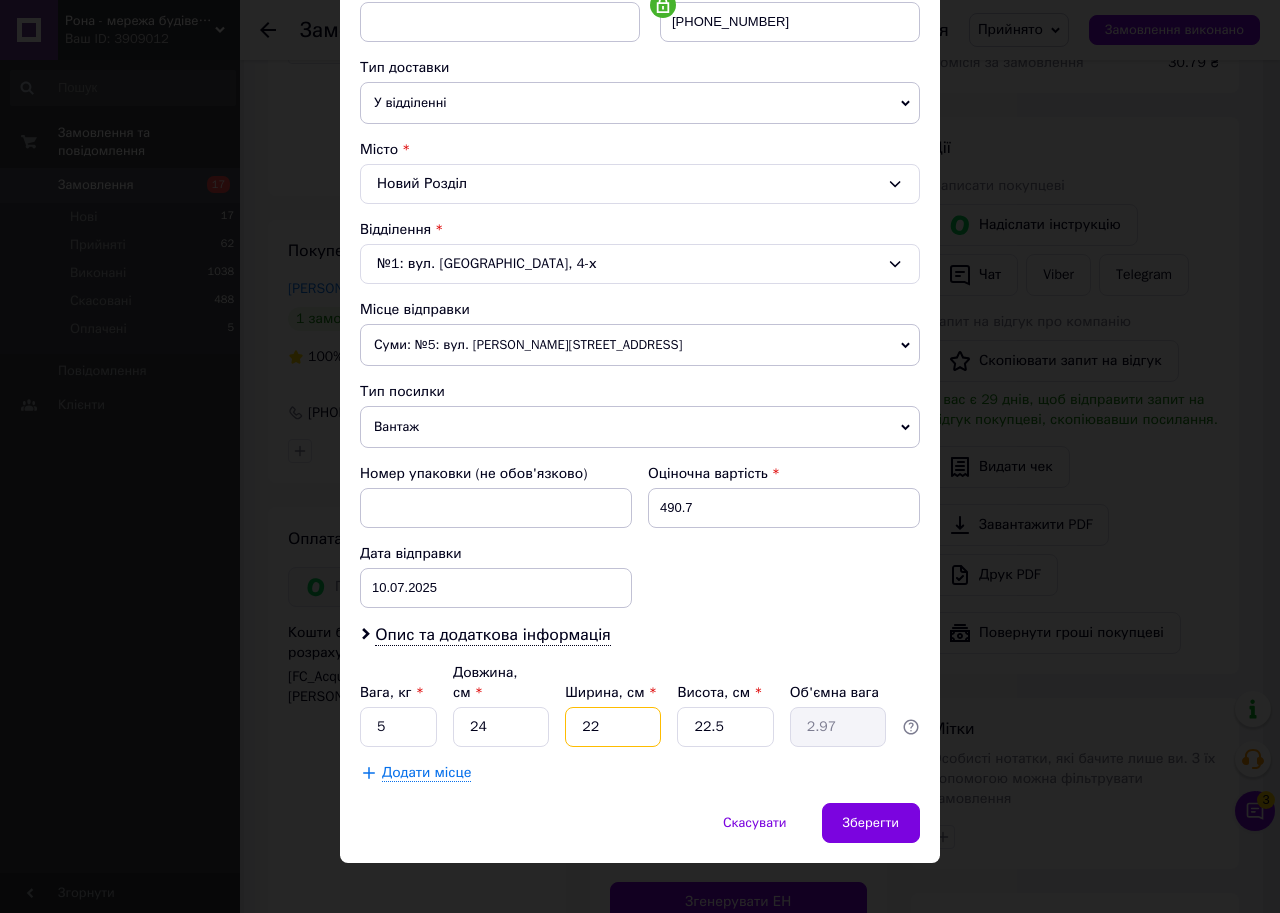 type on "2" 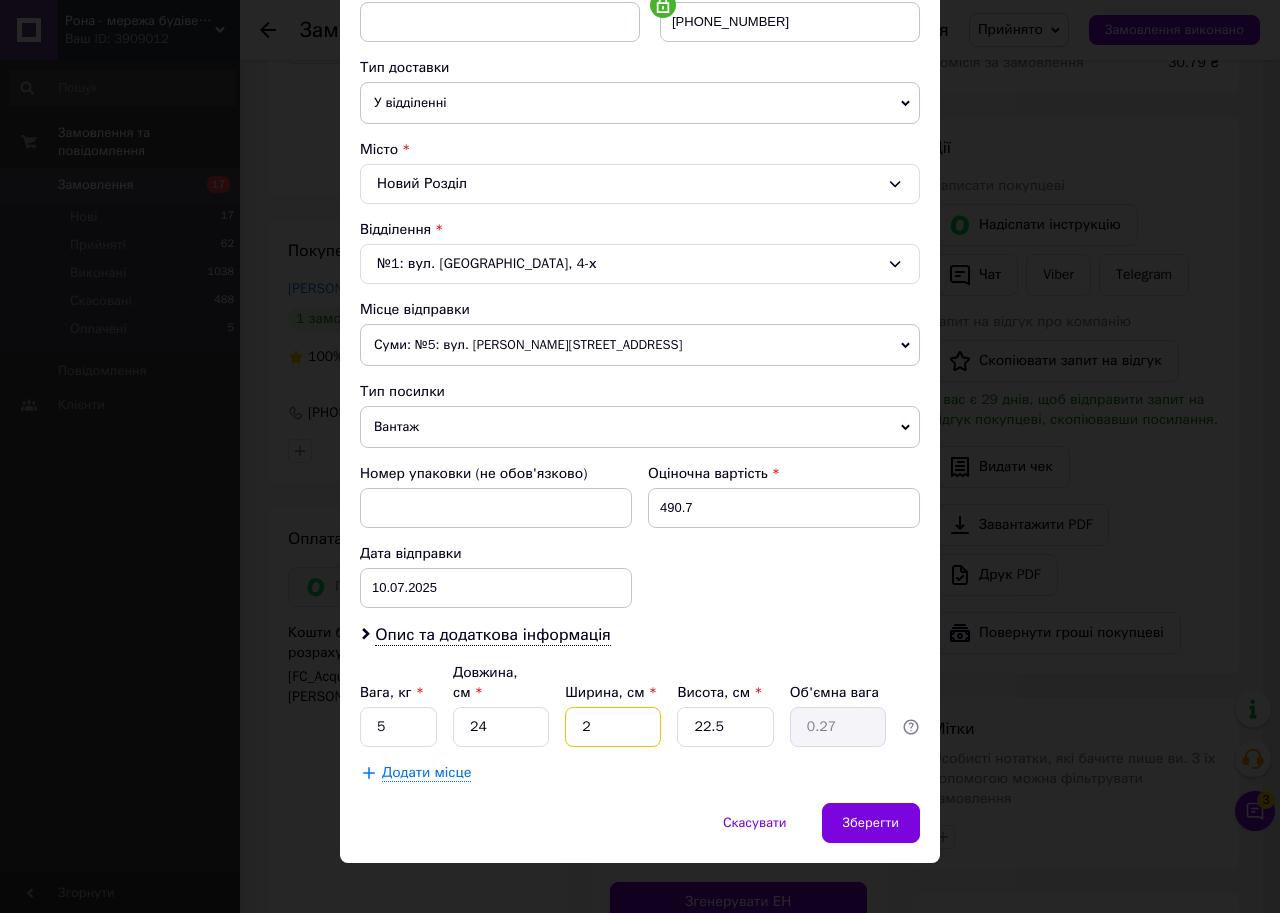 type on "23" 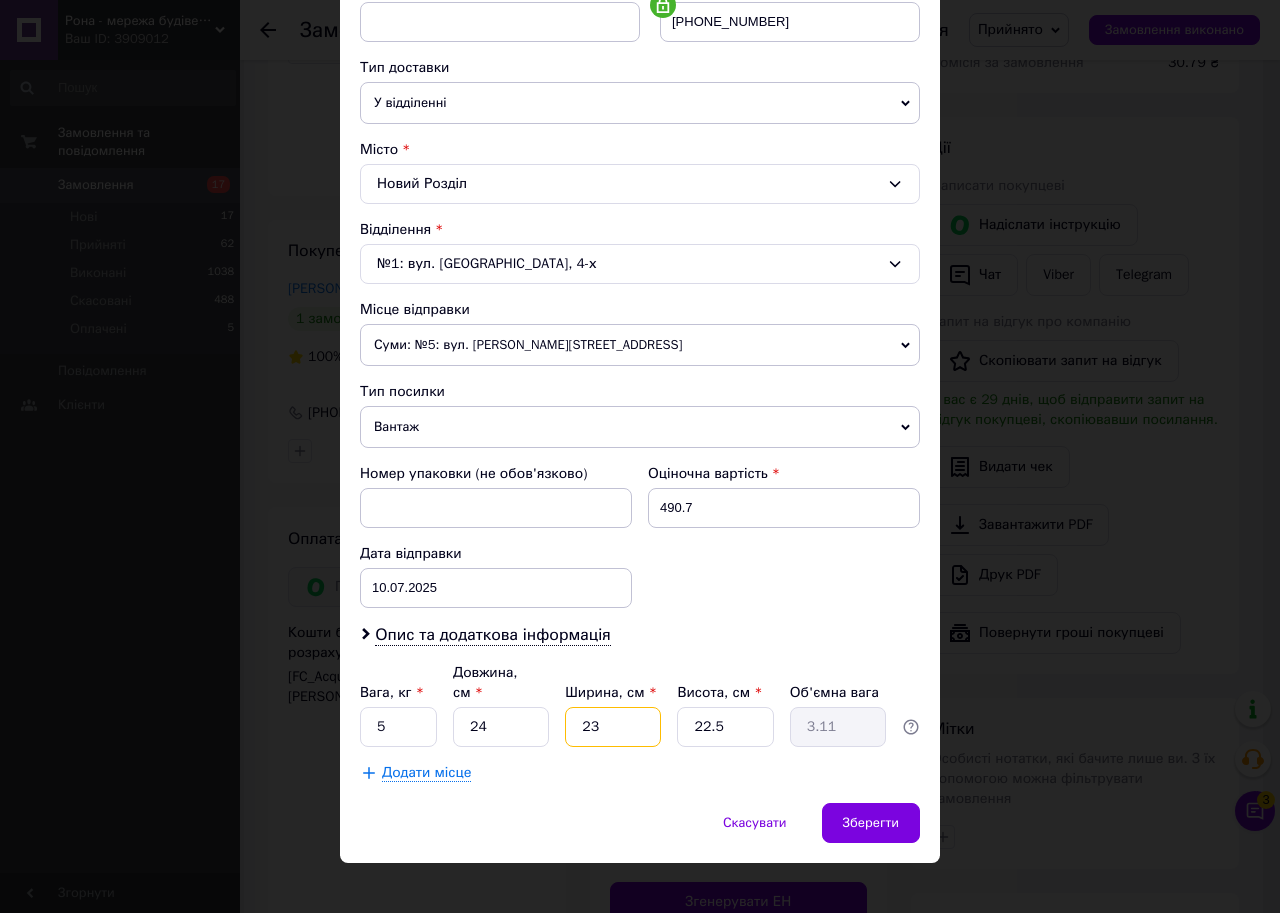 type on "23" 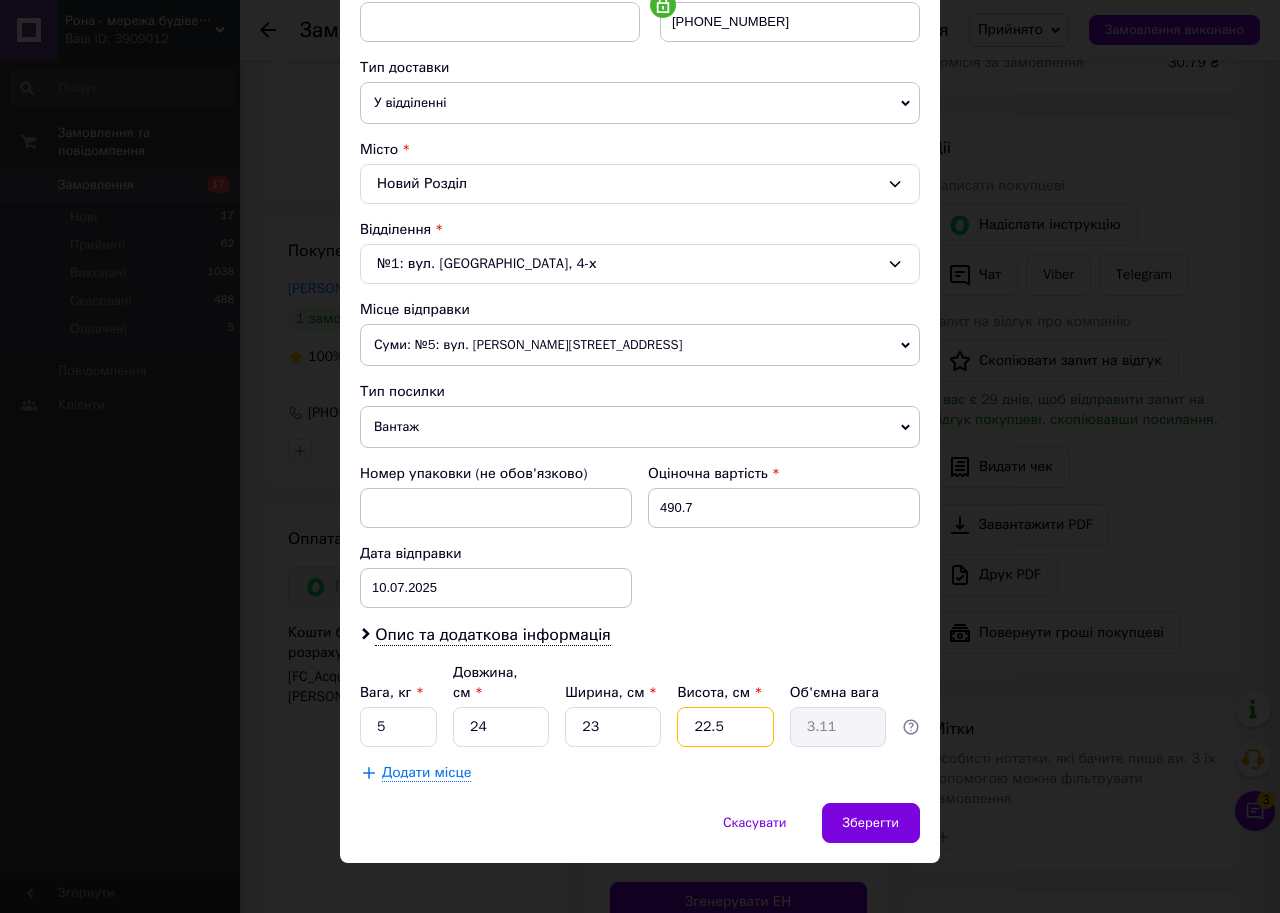 click on "22.5" at bounding box center (725, 727) 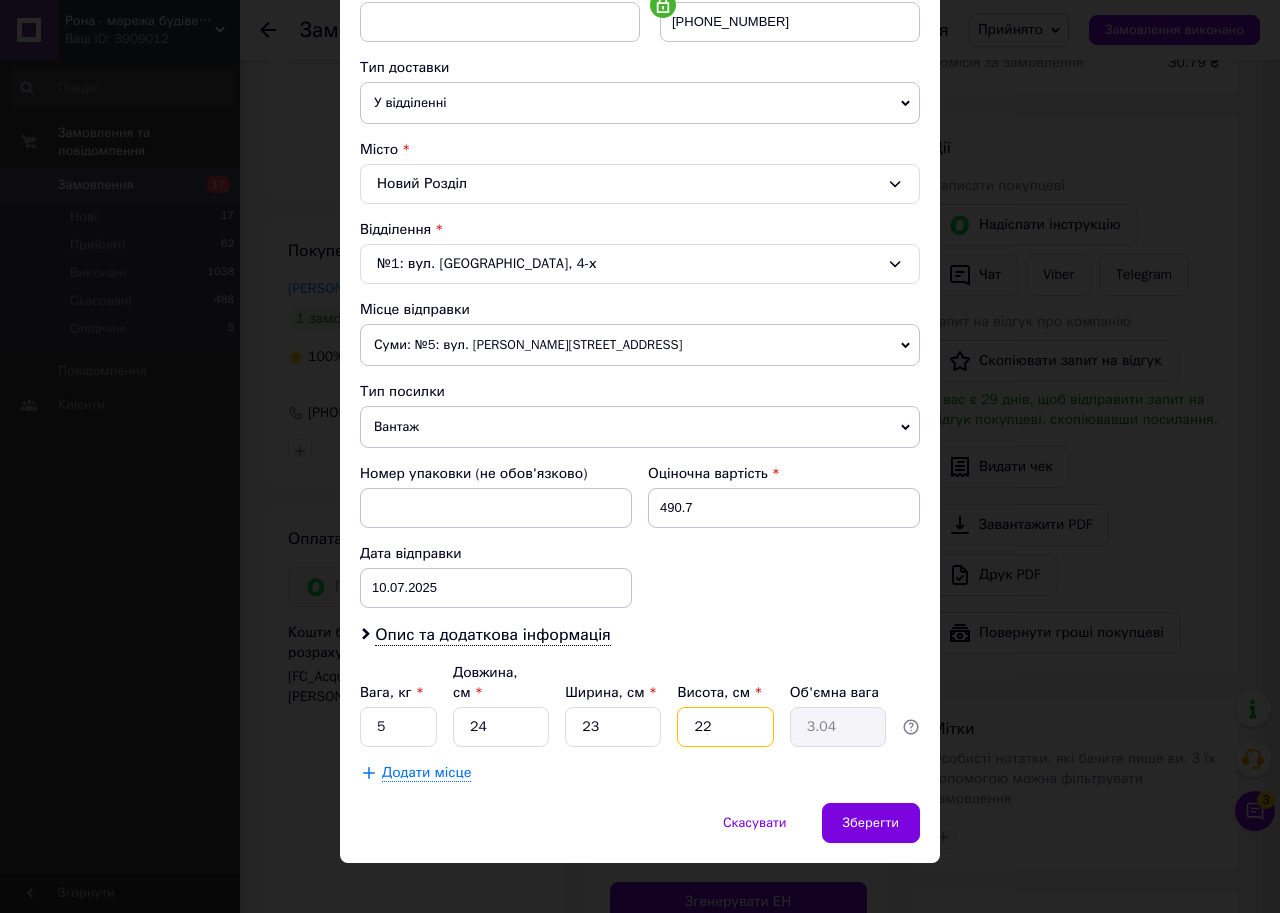 type on "2" 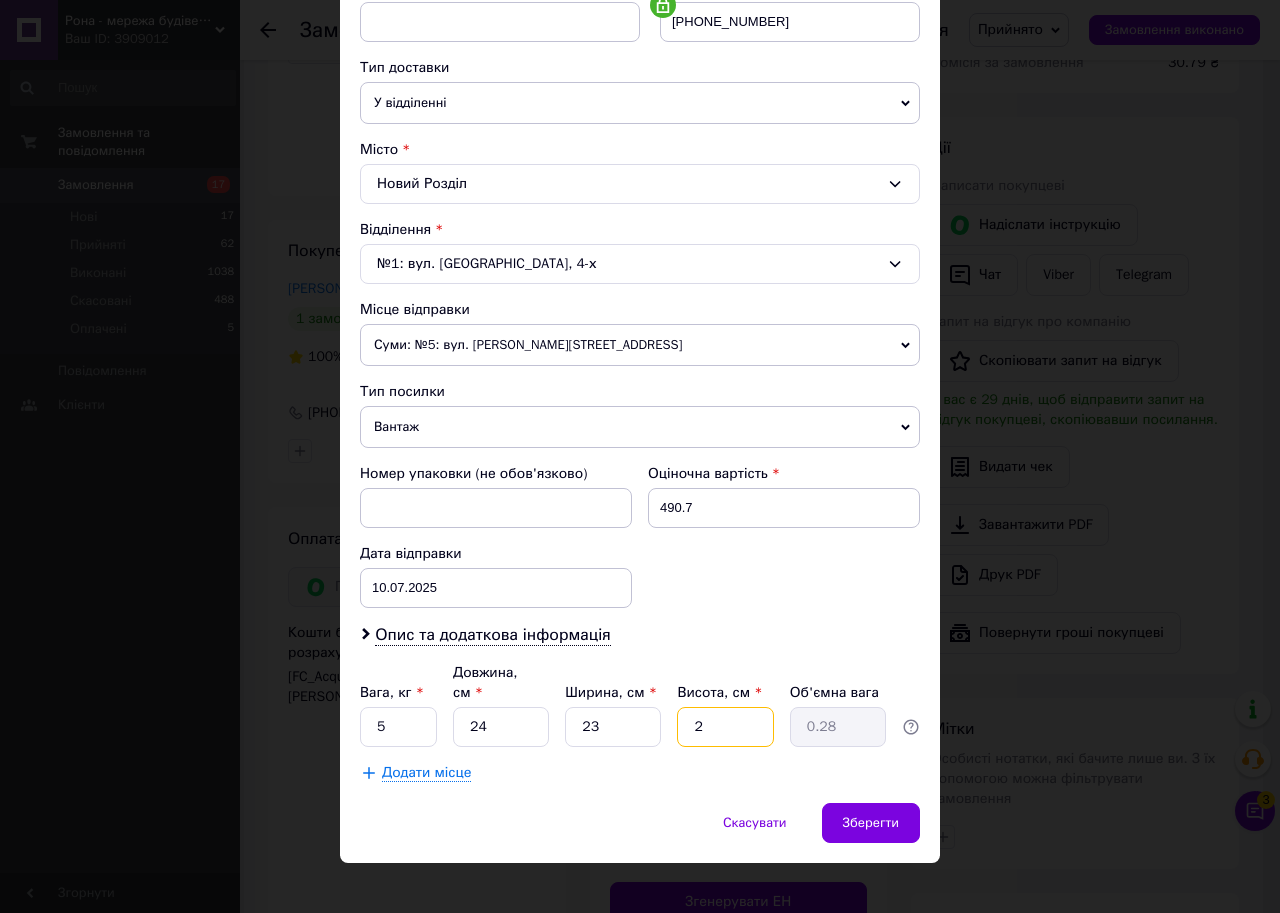 type on "21" 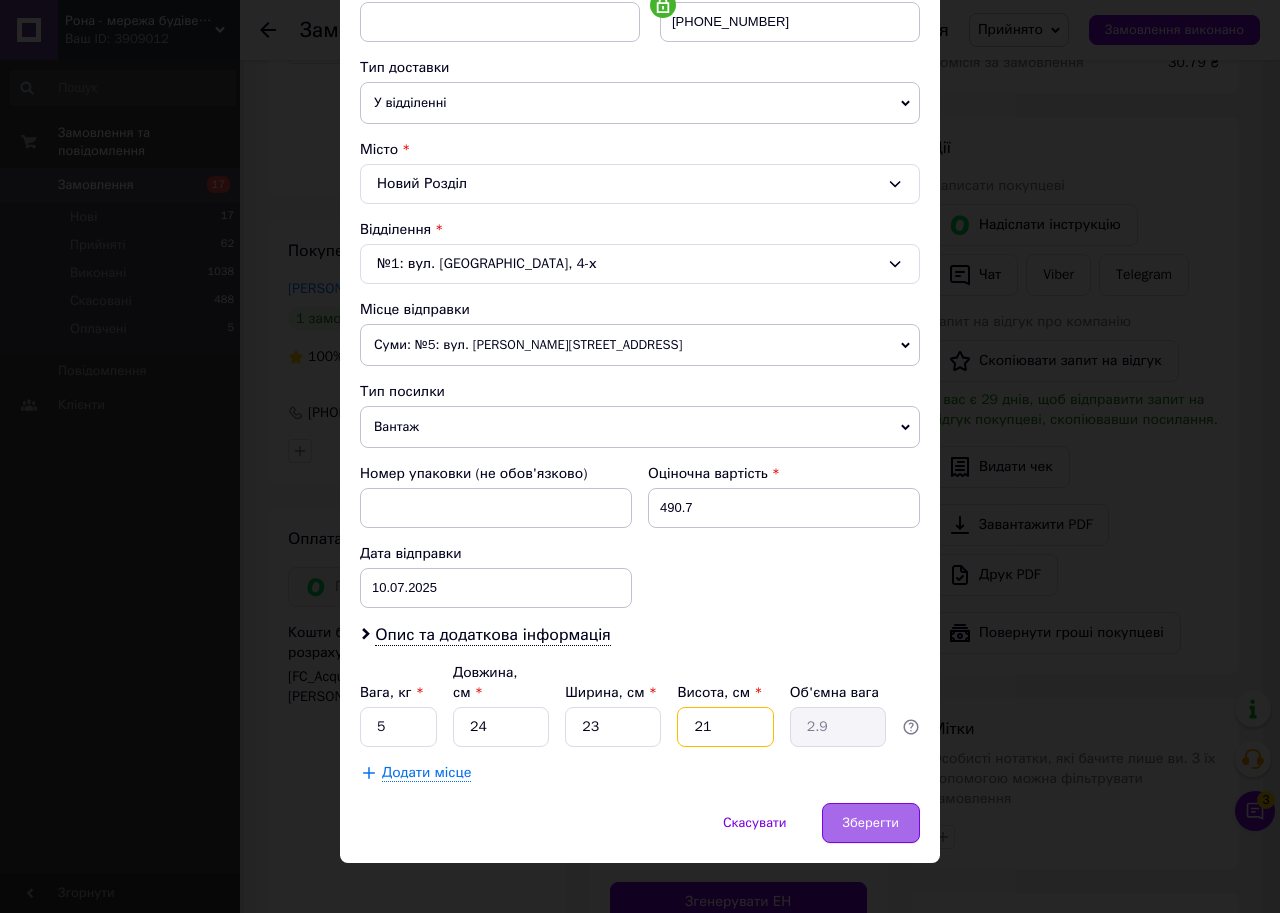 type on "21" 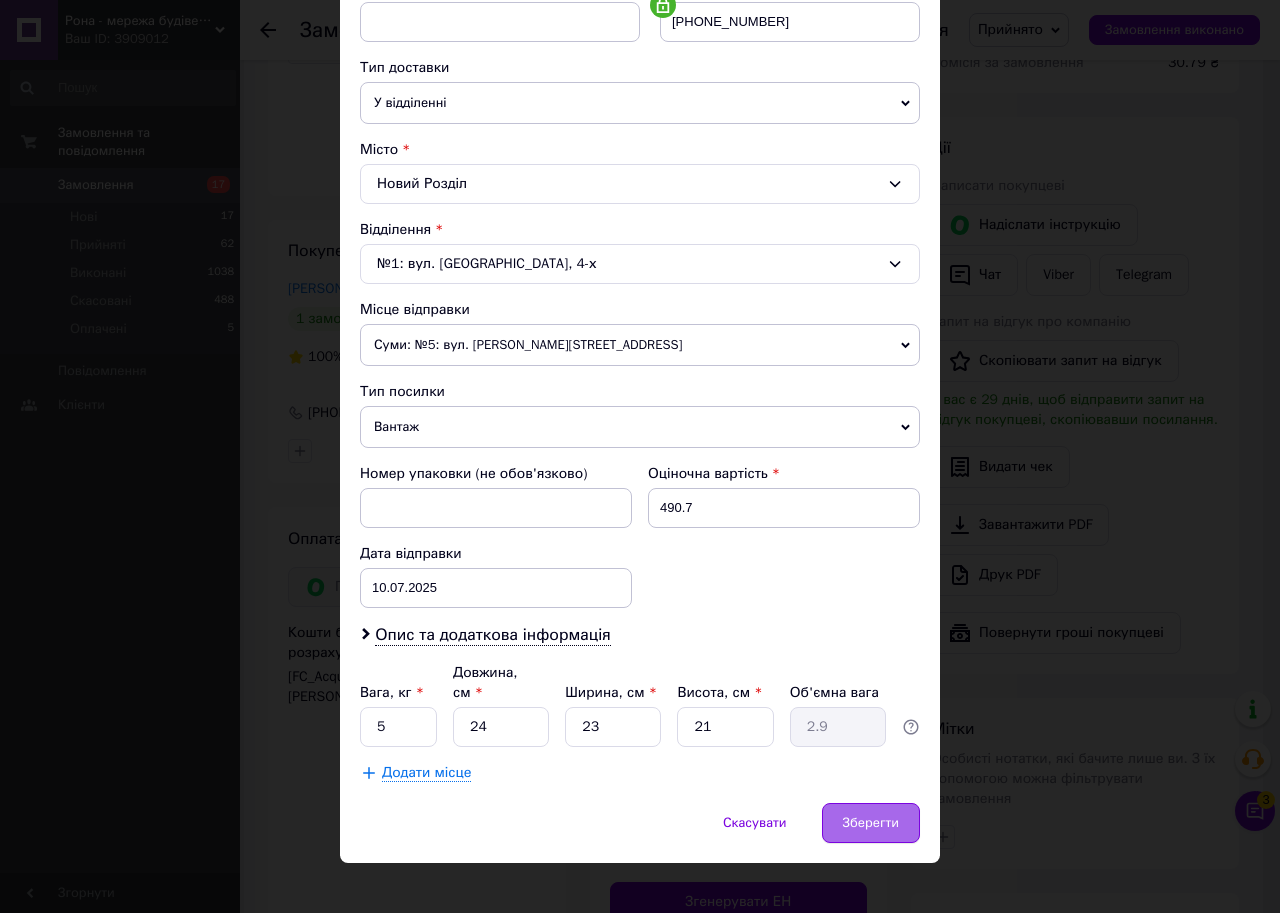 click on "Зберегти" at bounding box center (871, 823) 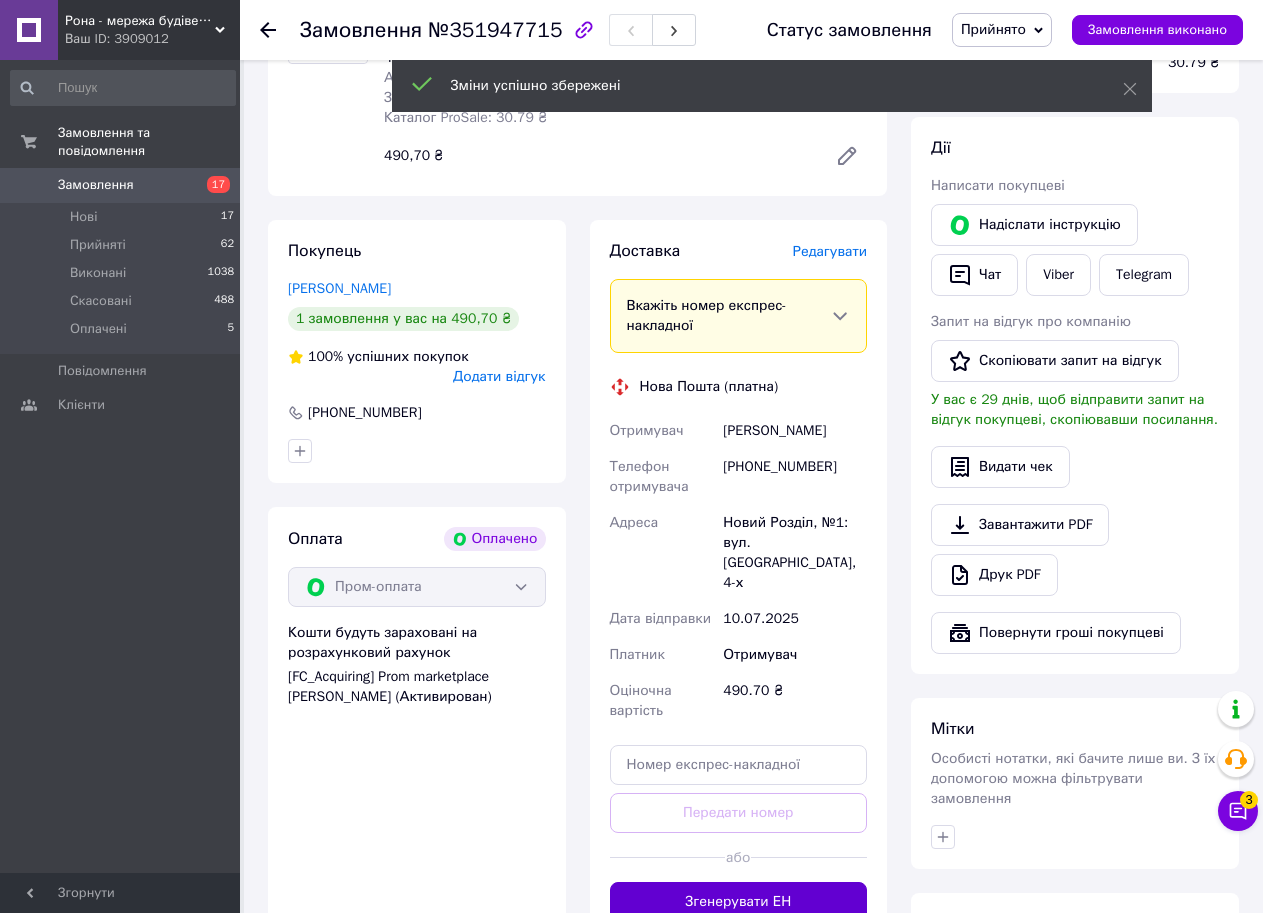 click on "Згенерувати ЕН" at bounding box center [739, 902] 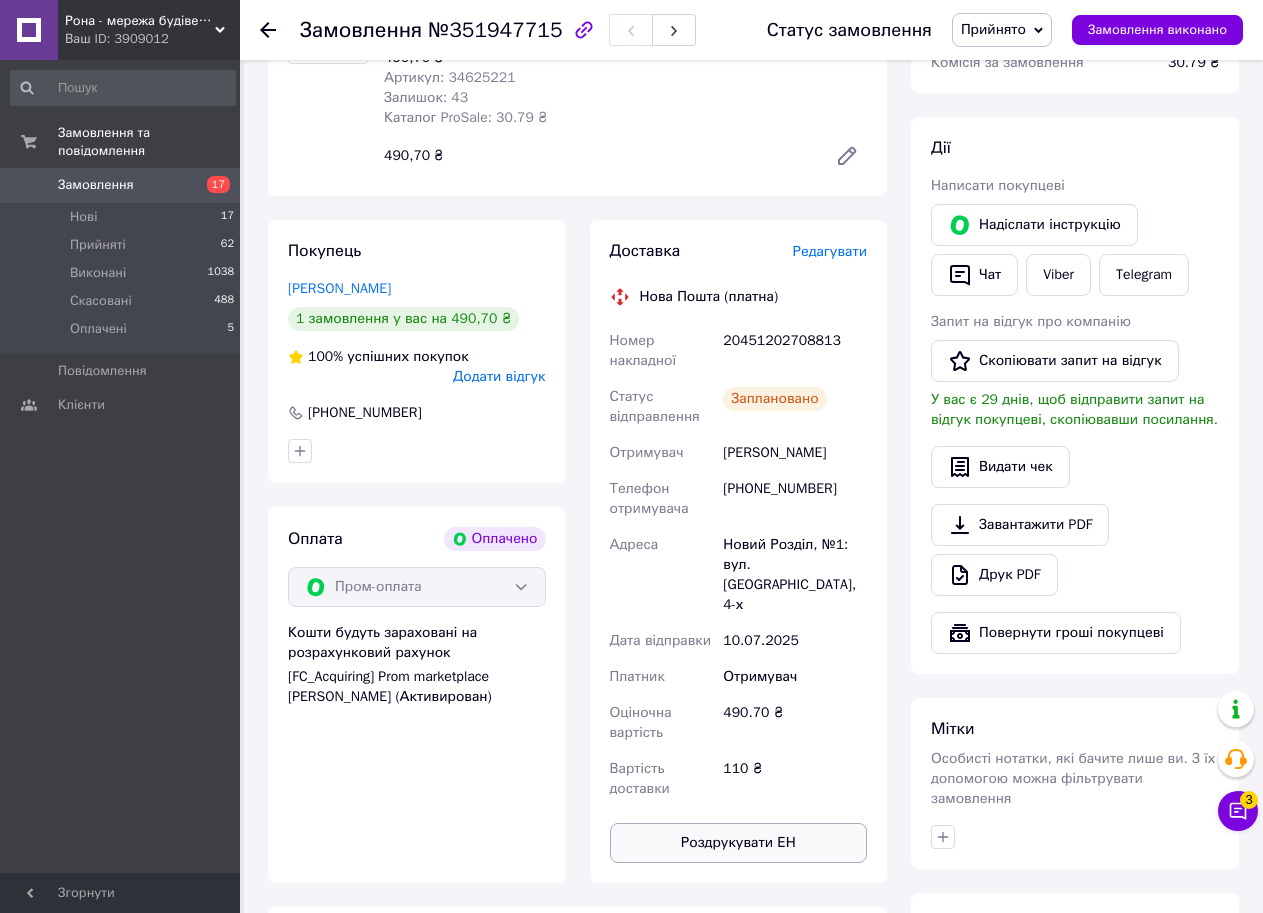 click on "Роздрукувати ЕН" at bounding box center (739, 843) 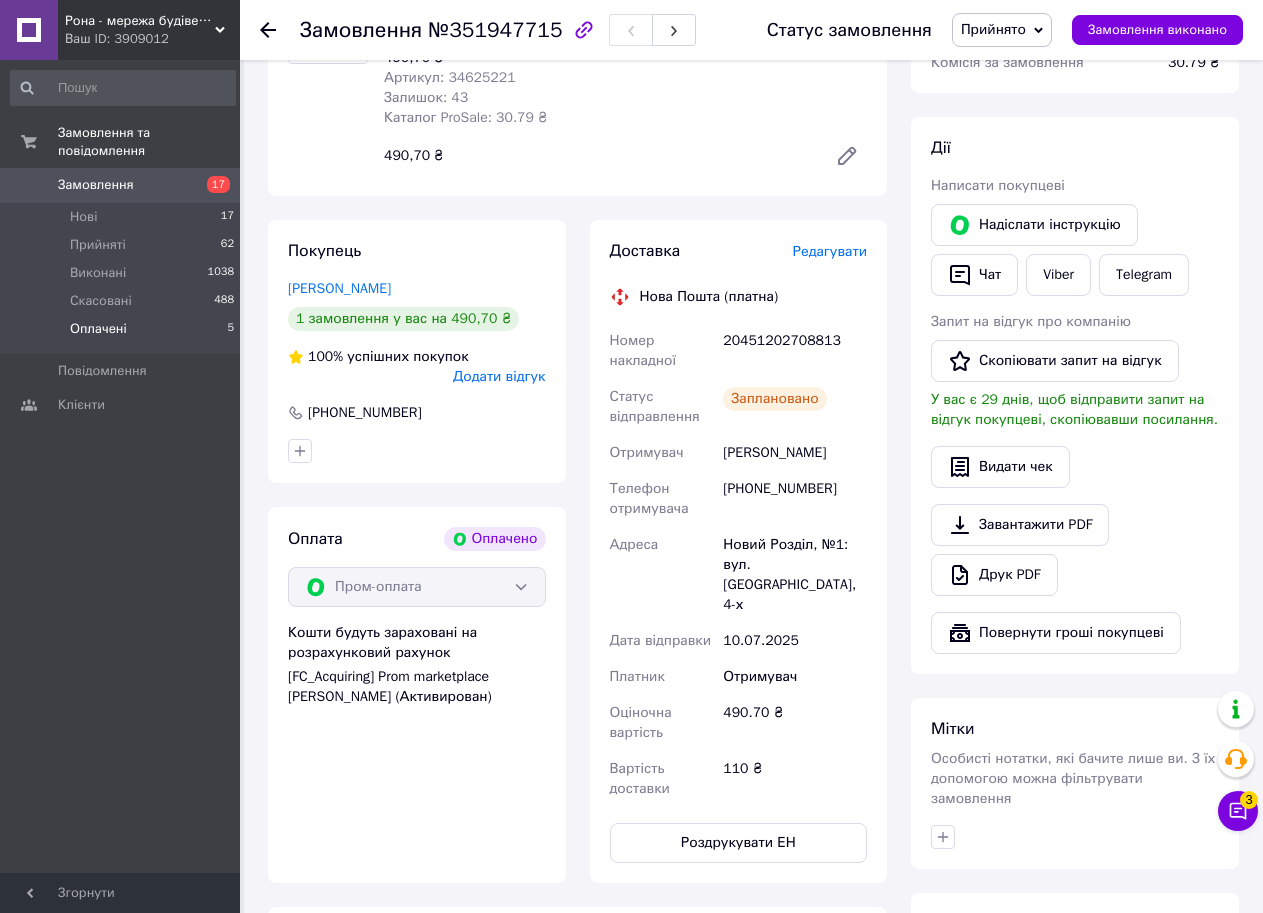 click on "Оплачені" at bounding box center [98, 329] 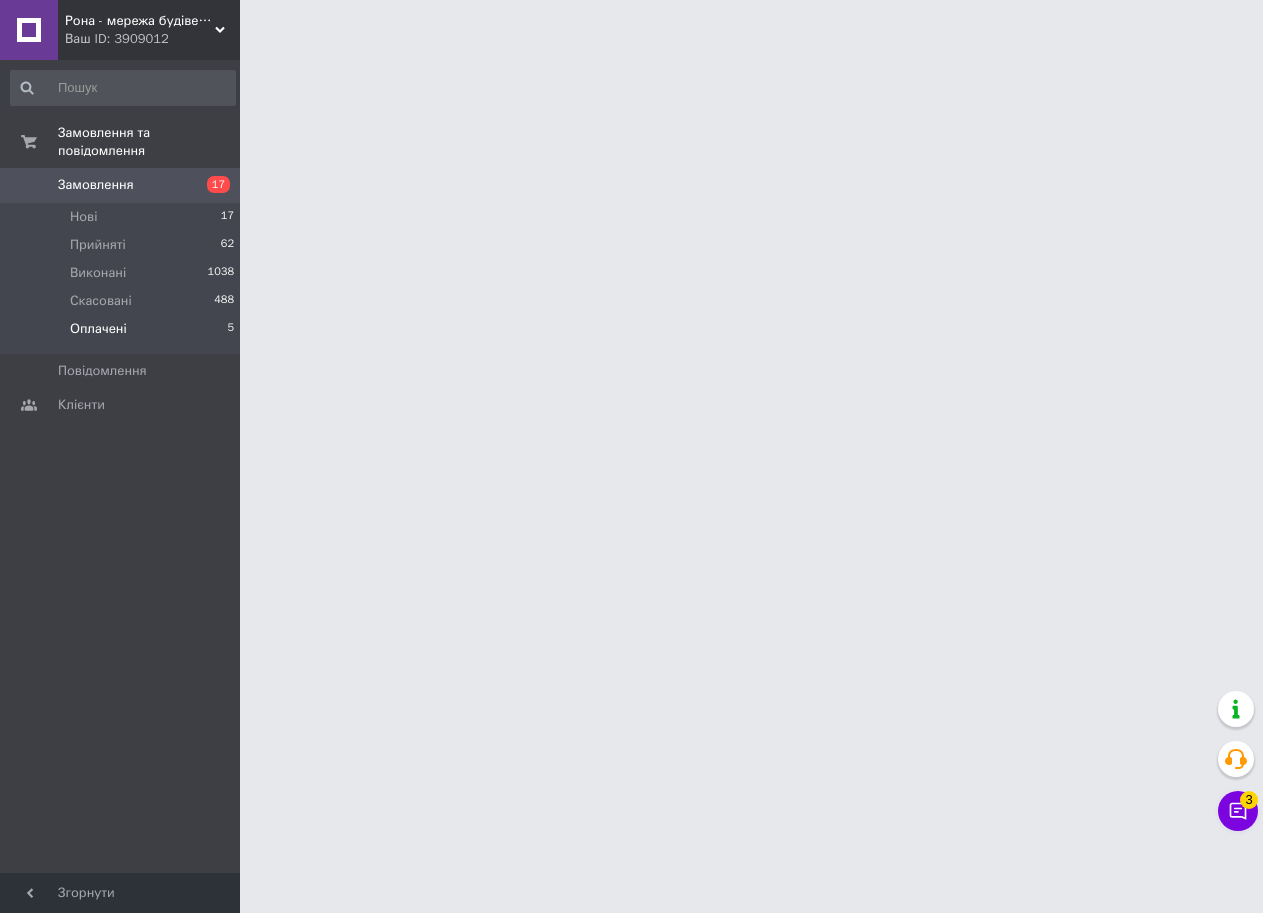 scroll, scrollTop: 0, scrollLeft: 0, axis: both 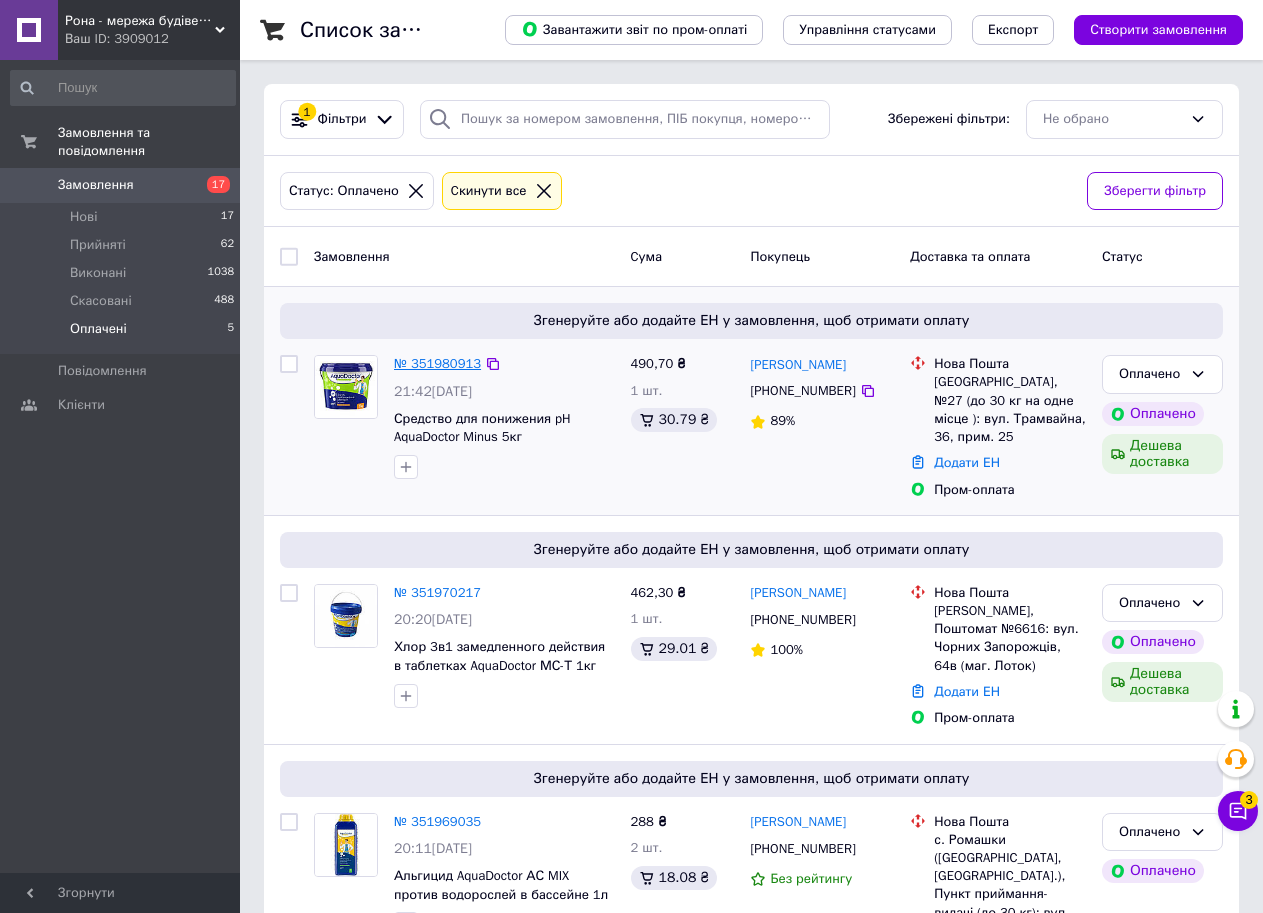 click on "№ 351980913" at bounding box center [437, 363] 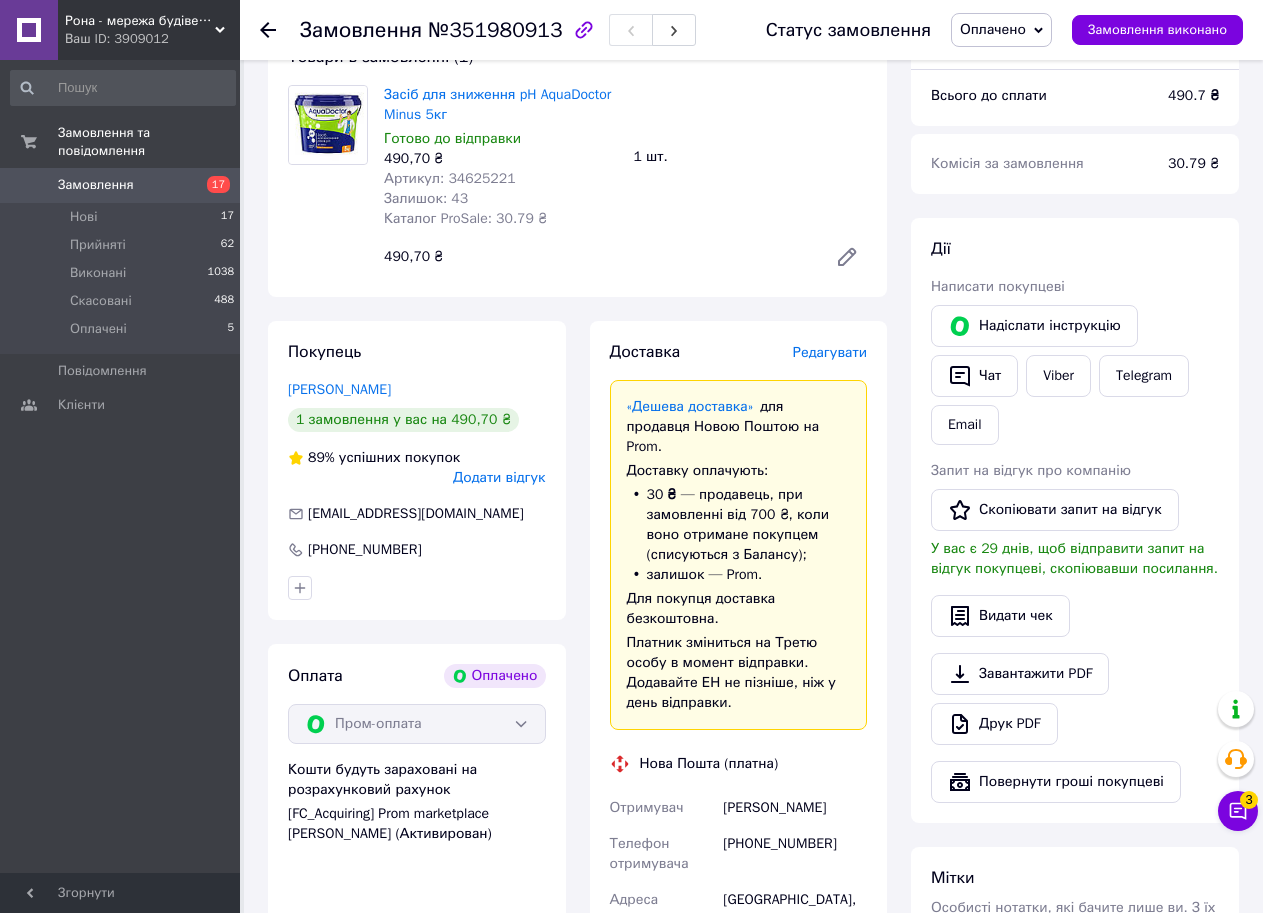 scroll, scrollTop: 400, scrollLeft: 0, axis: vertical 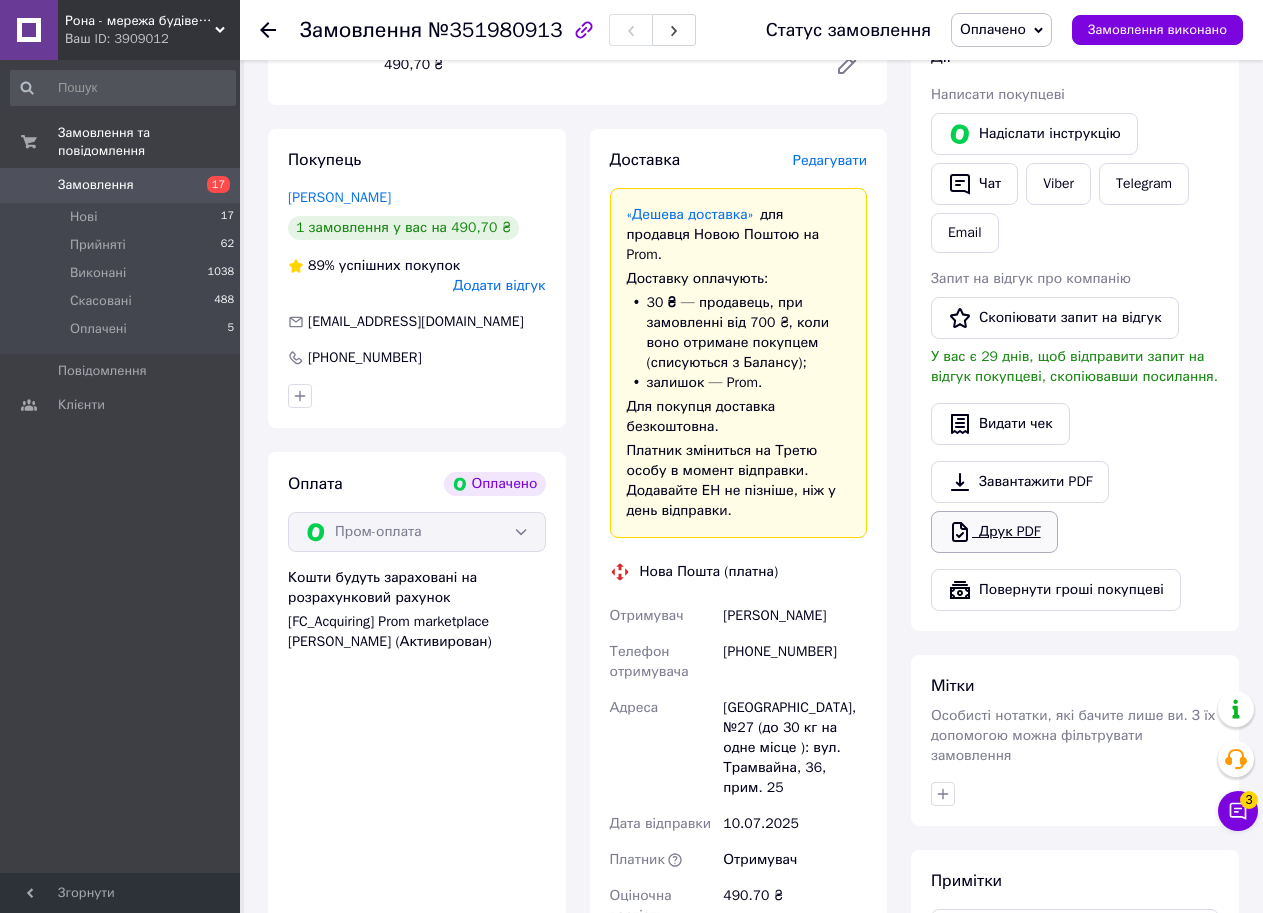 click on "Друк PDF" at bounding box center (994, 532) 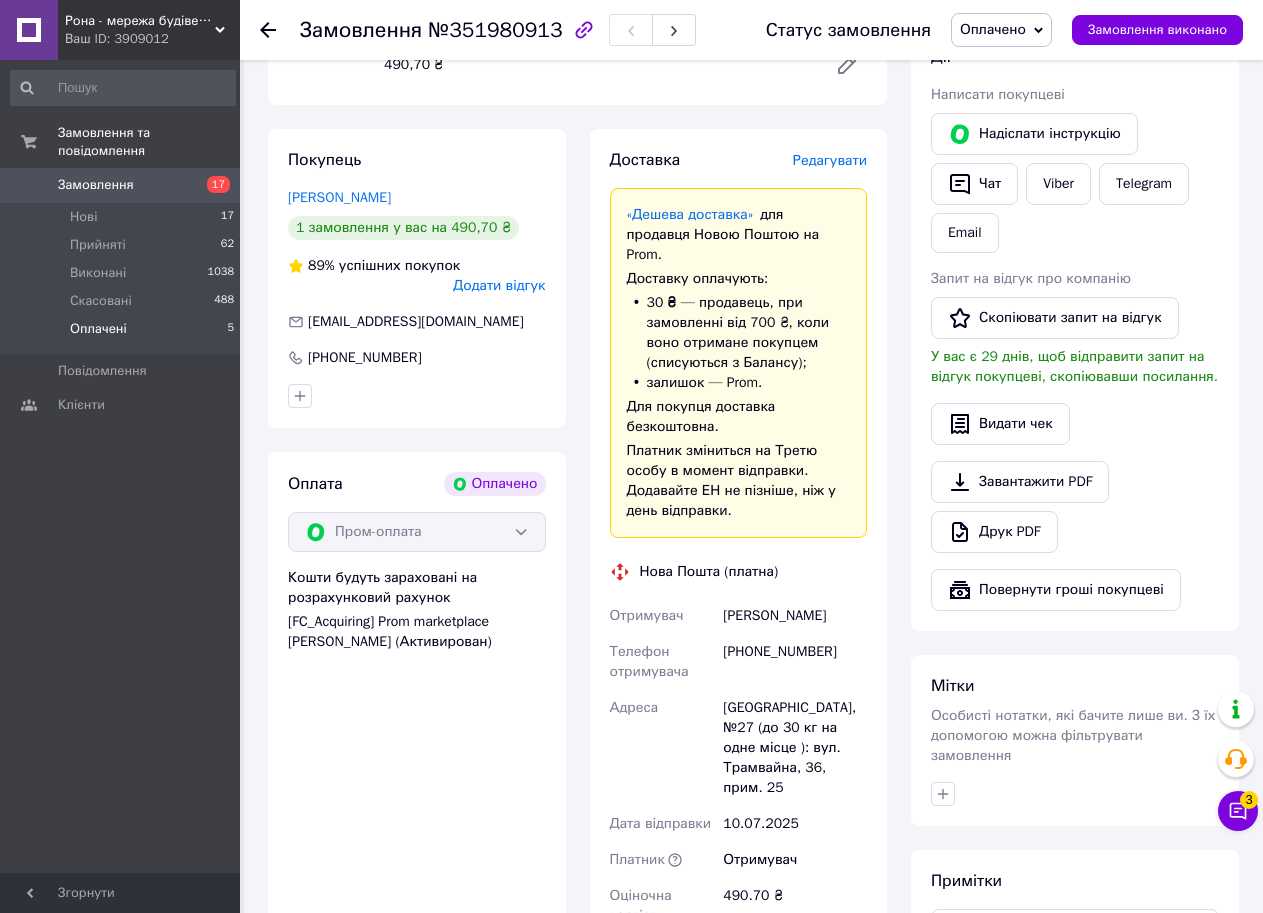 click on "Оплачені 5" at bounding box center [123, 334] 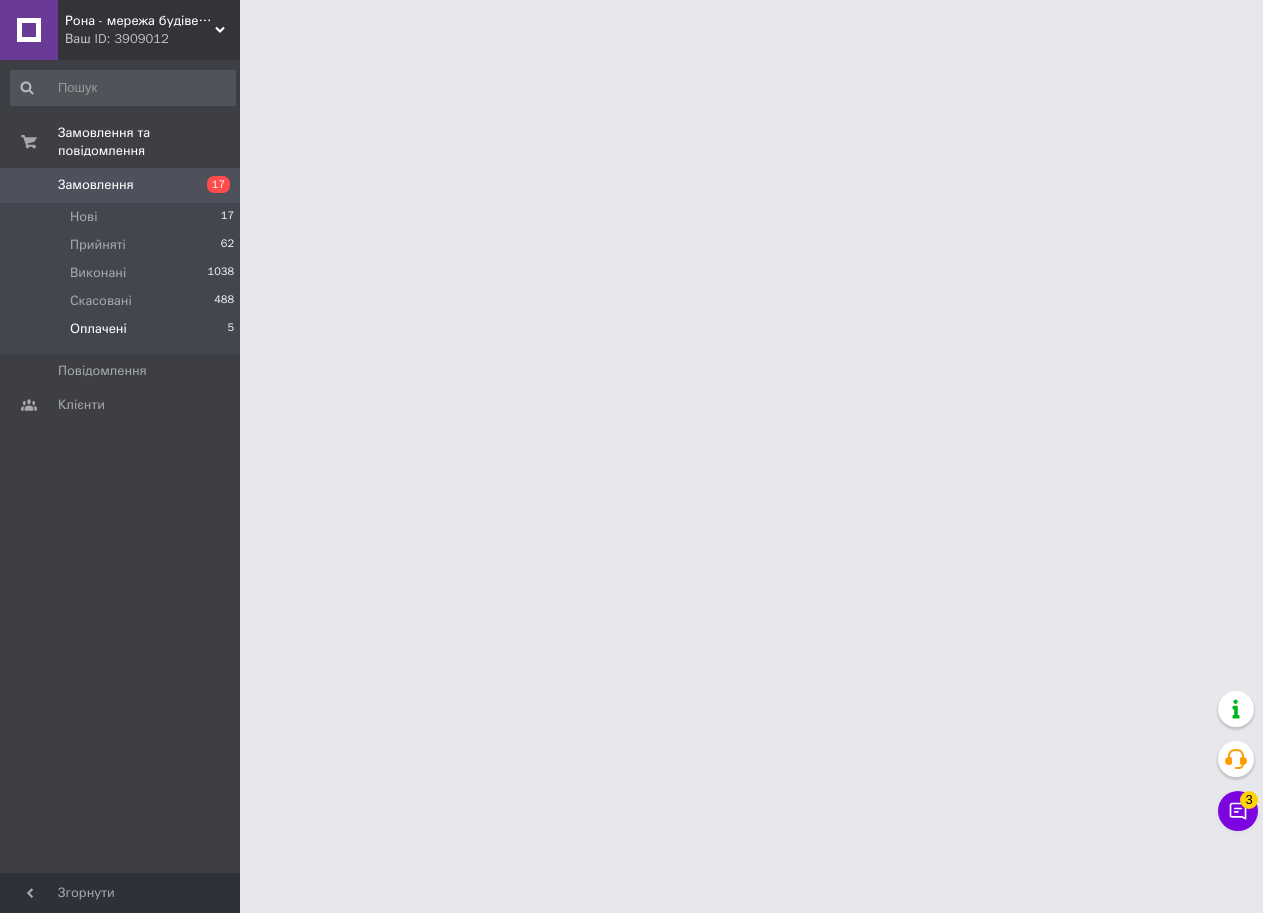 scroll, scrollTop: 0, scrollLeft: 0, axis: both 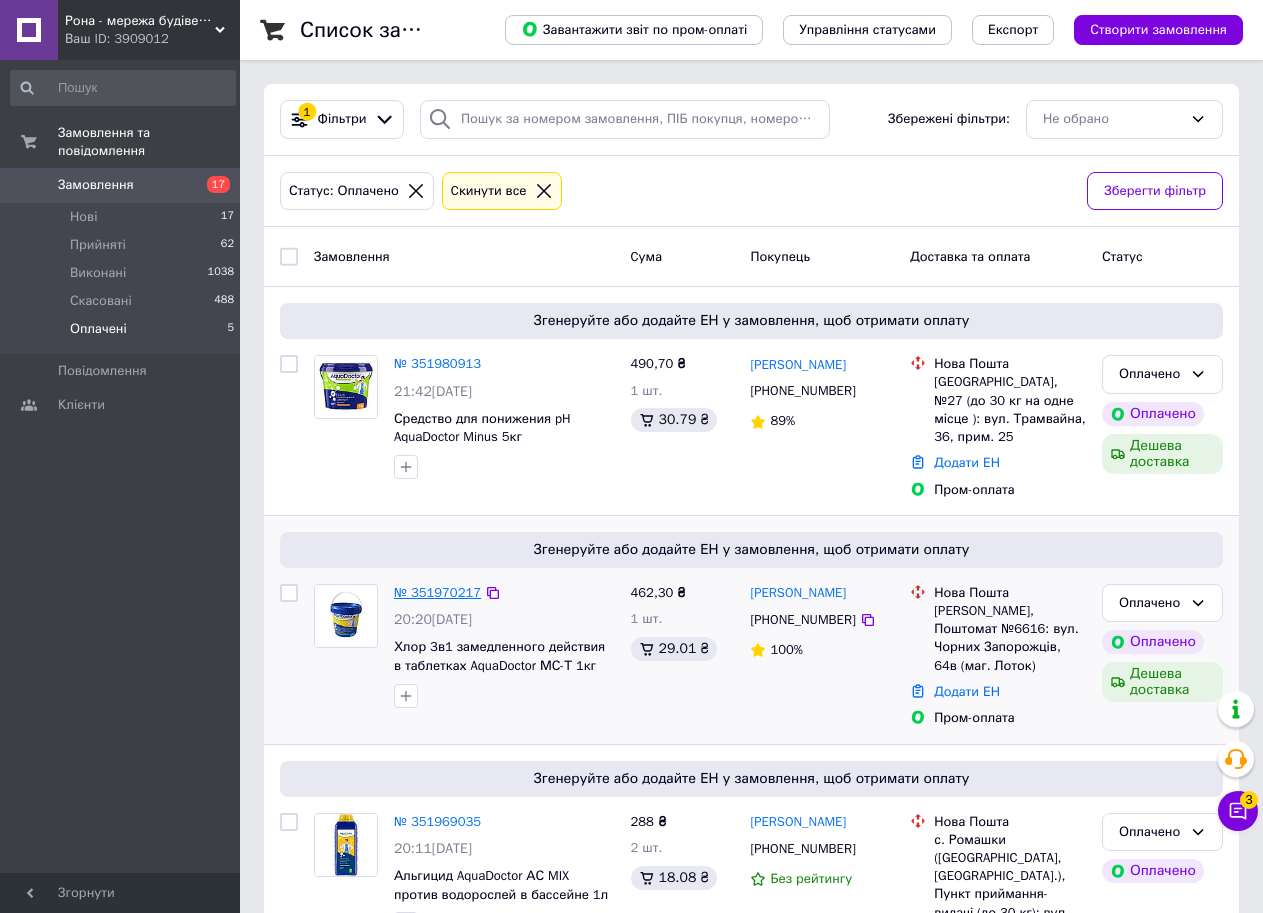click on "№ 351970217" at bounding box center [437, 592] 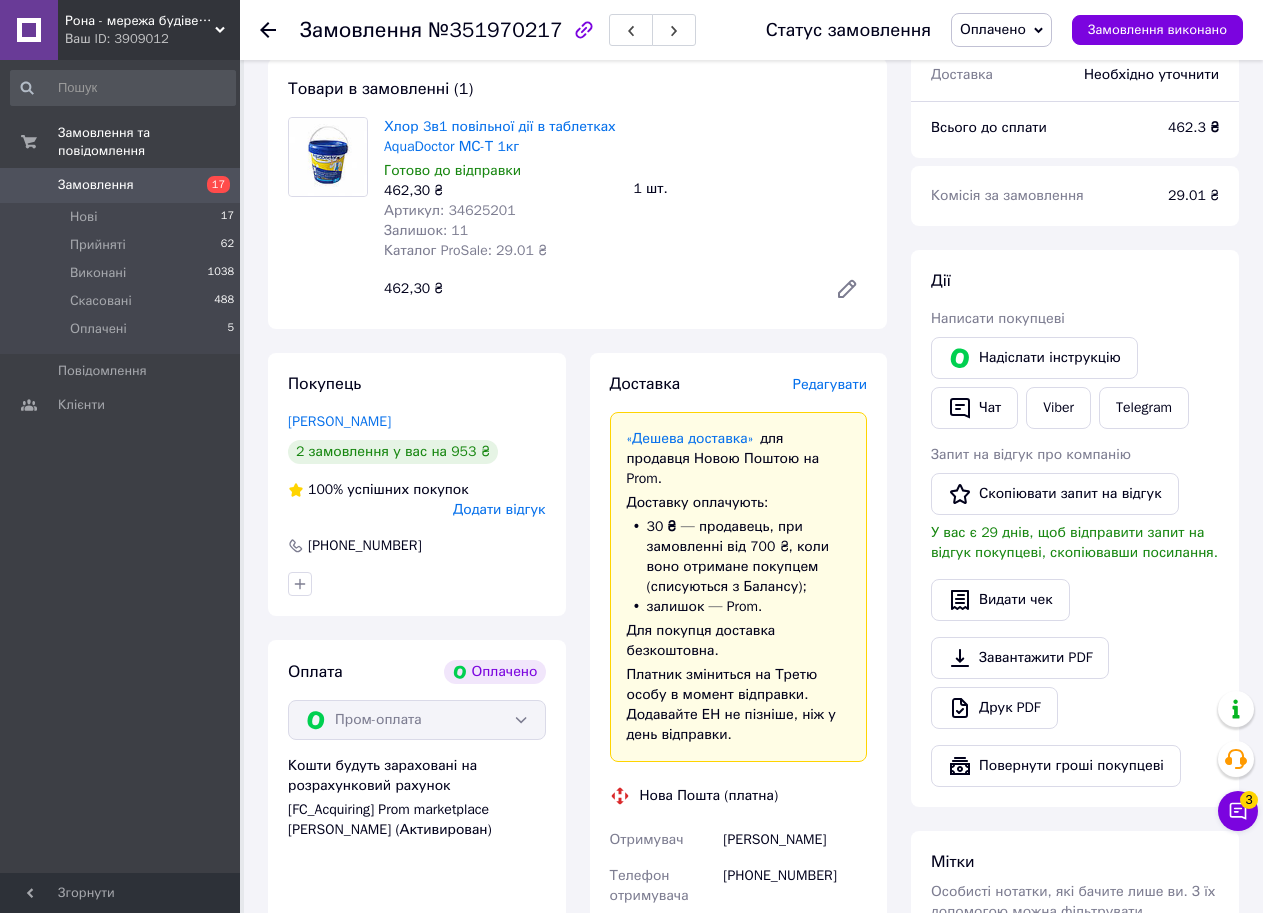 scroll, scrollTop: 400, scrollLeft: 0, axis: vertical 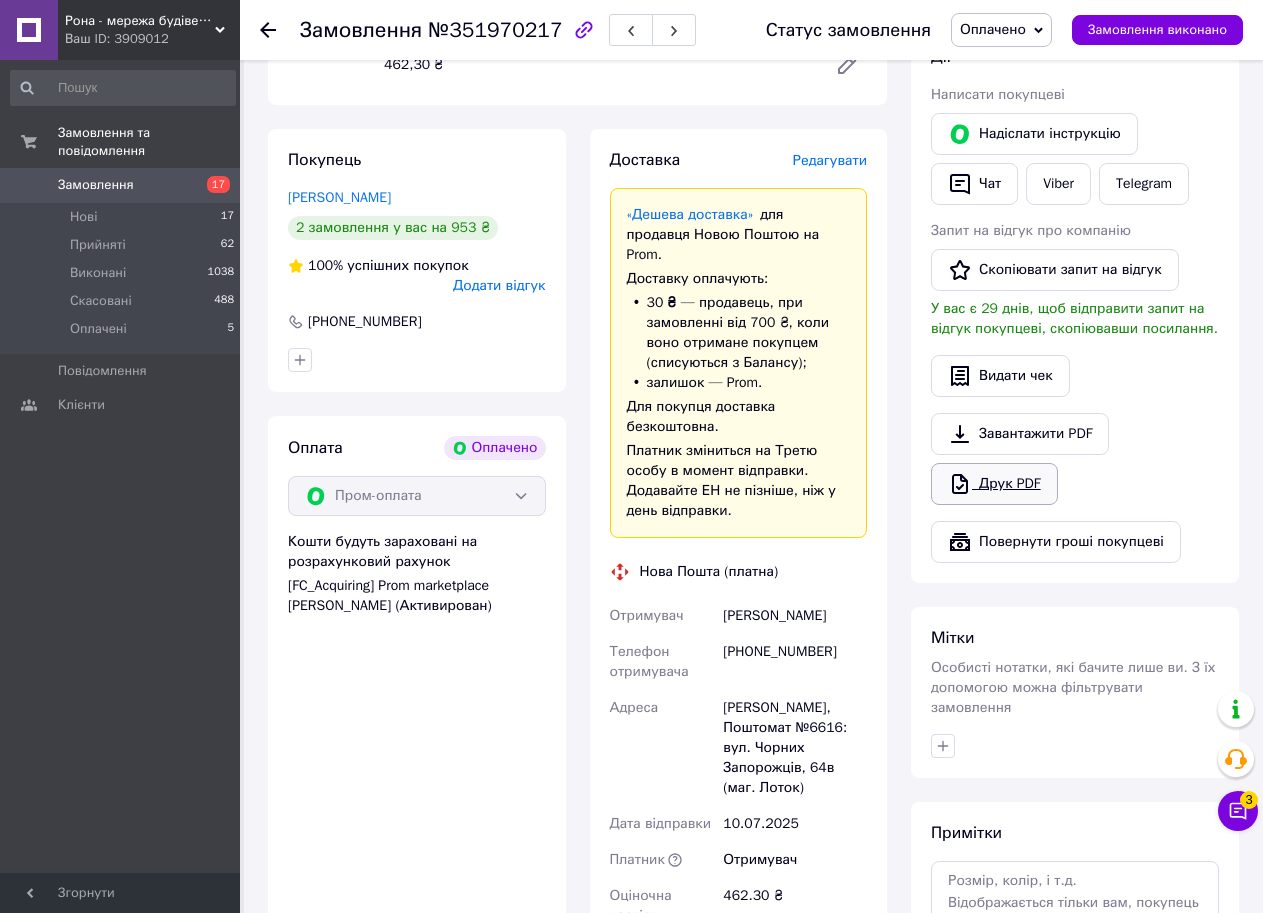 click on "Друк PDF" at bounding box center [994, 484] 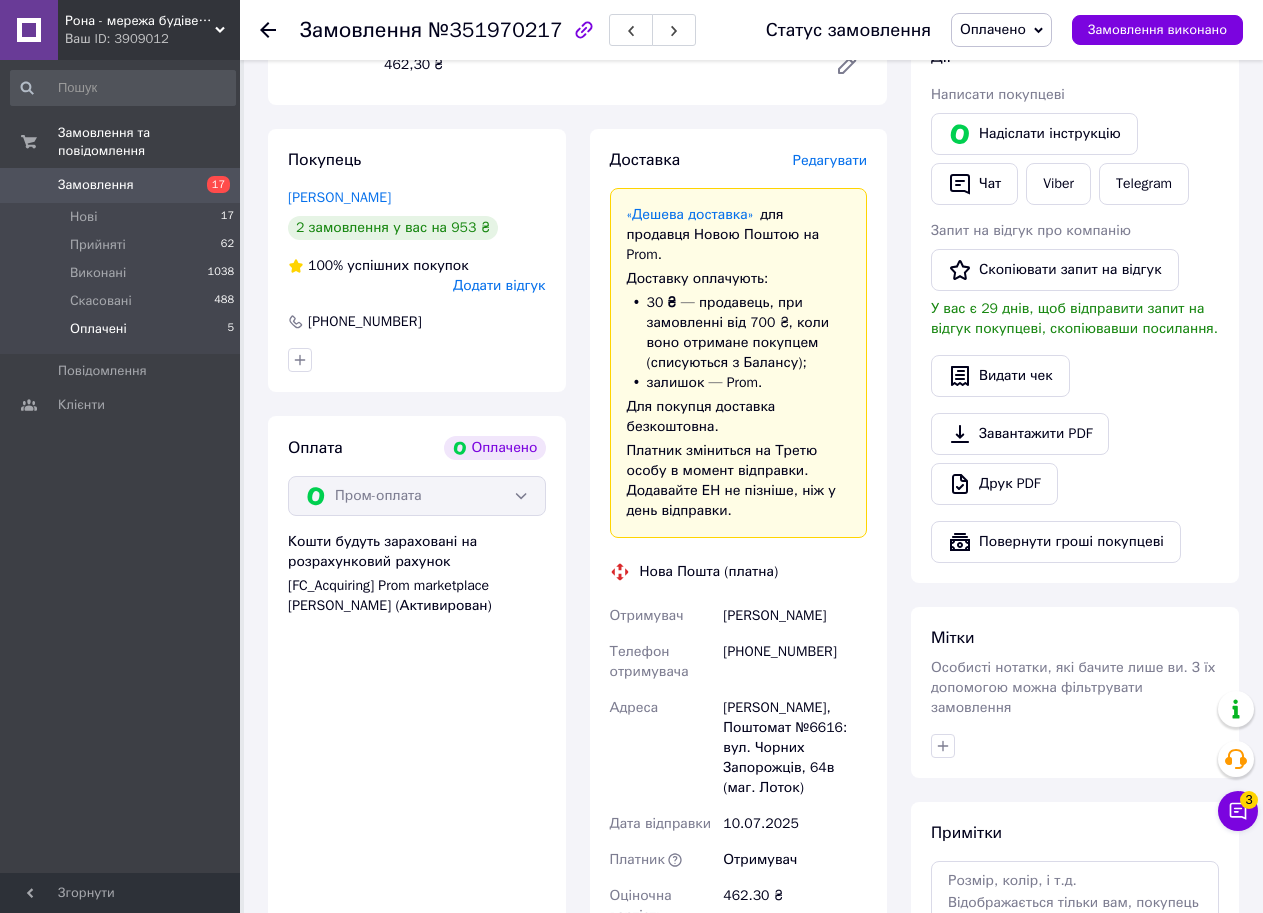 click on "Оплачені 5" at bounding box center [123, 334] 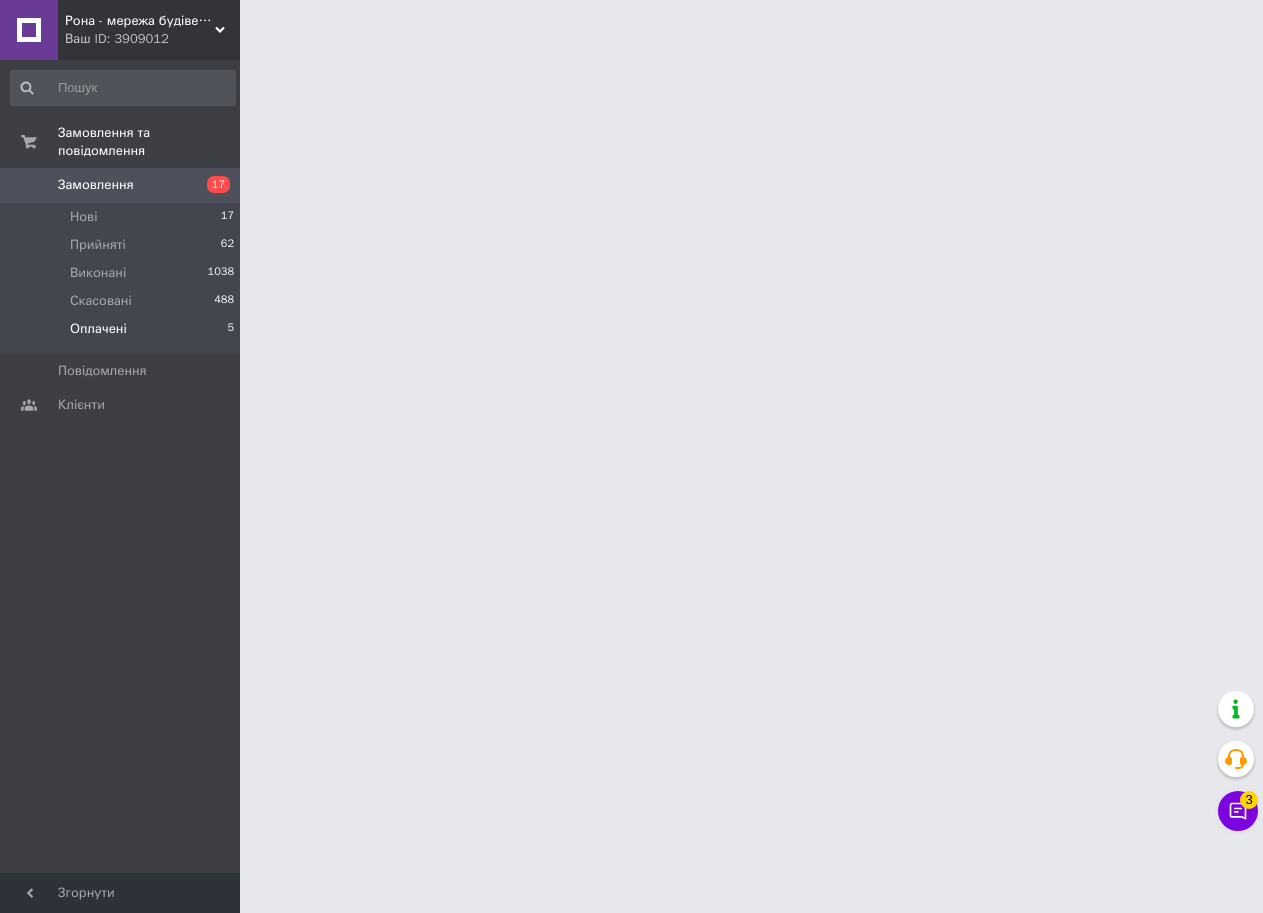 scroll, scrollTop: 0, scrollLeft: 0, axis: both 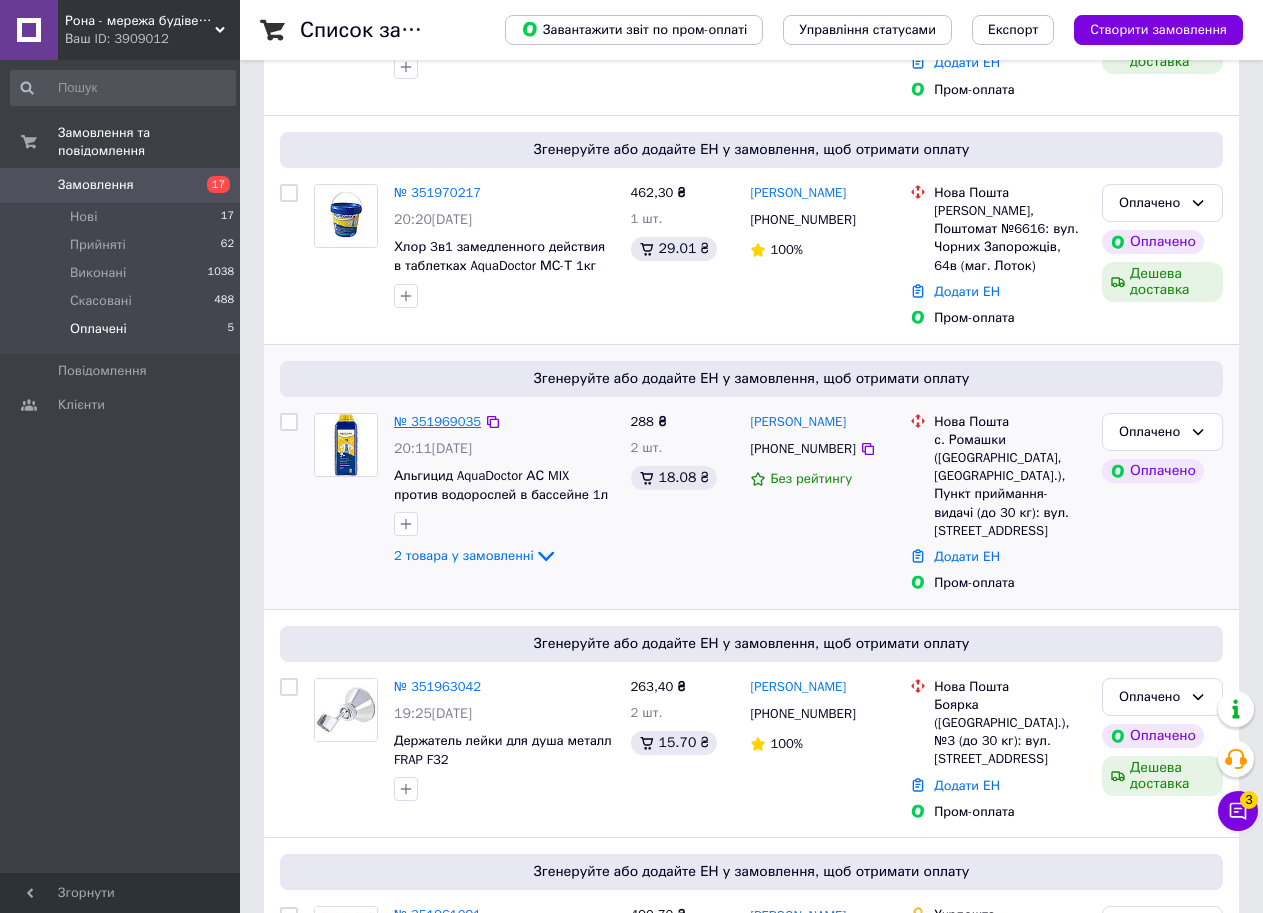 click on "№ 351969035" at bounding box center (437, 421) 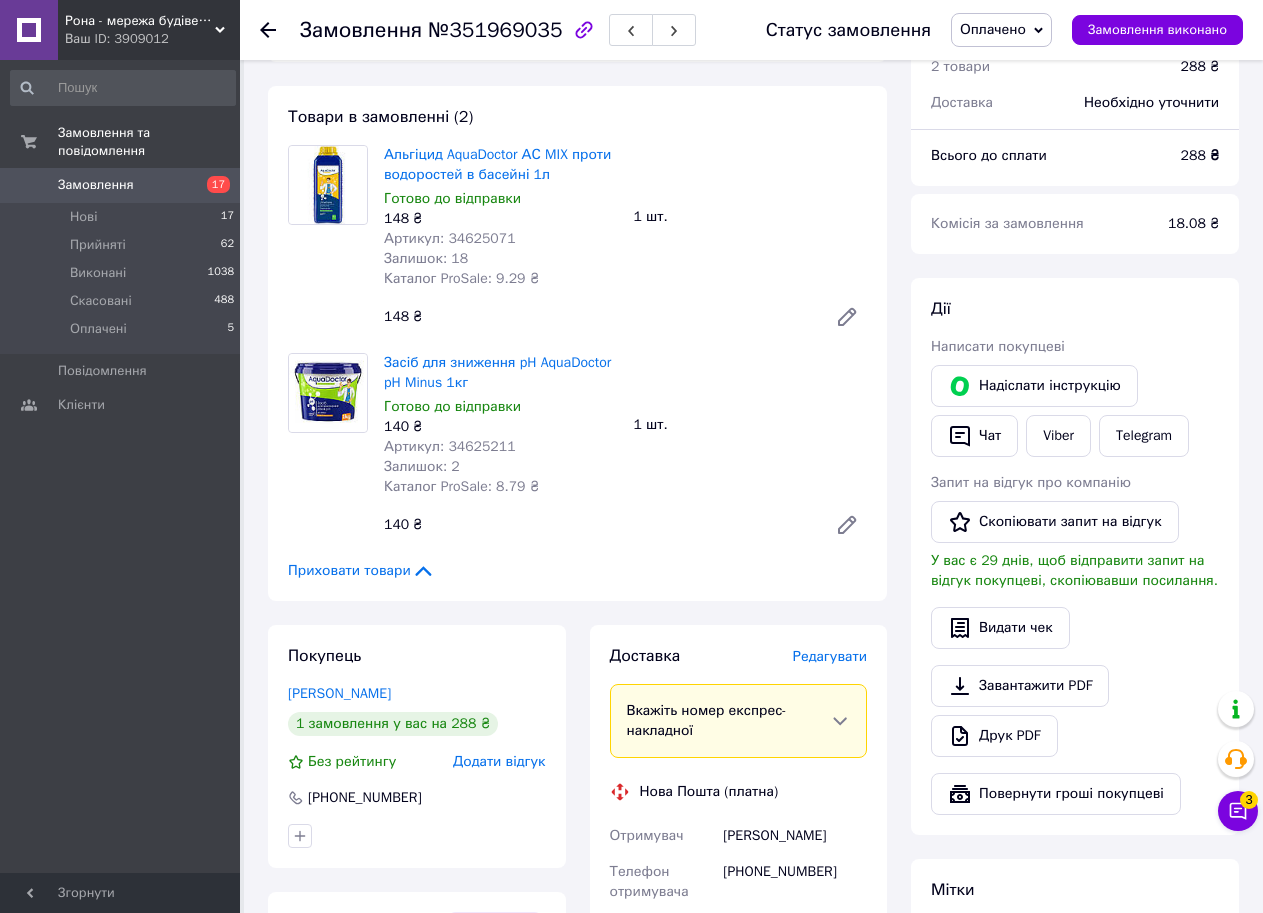 scroll, scrollTop: 100, scrollLeft: 0, axis: vertical 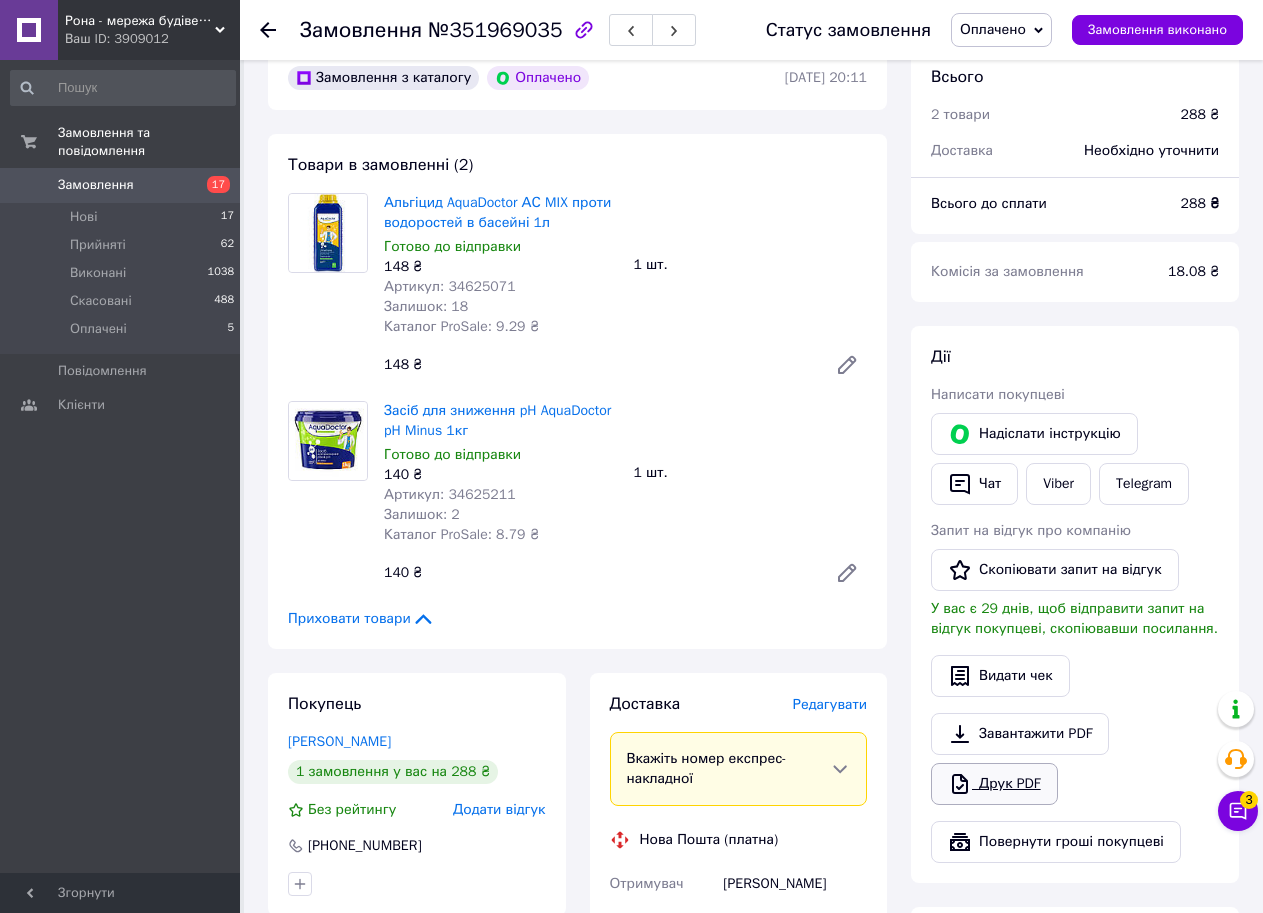 click on "Друк PDF" at bounding box center [994, 784] 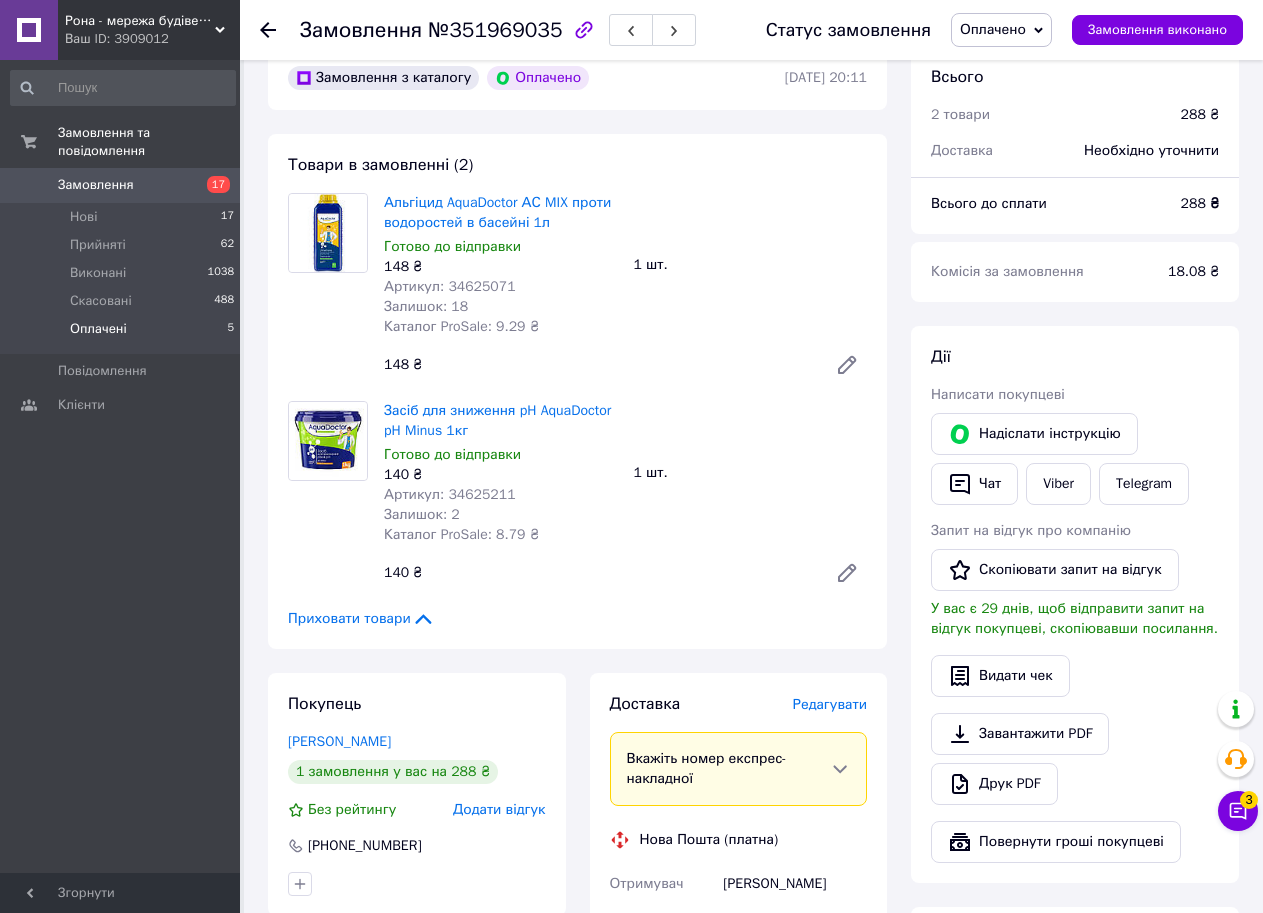 click on "Оплачені 5" at bounding box center [123, 334] 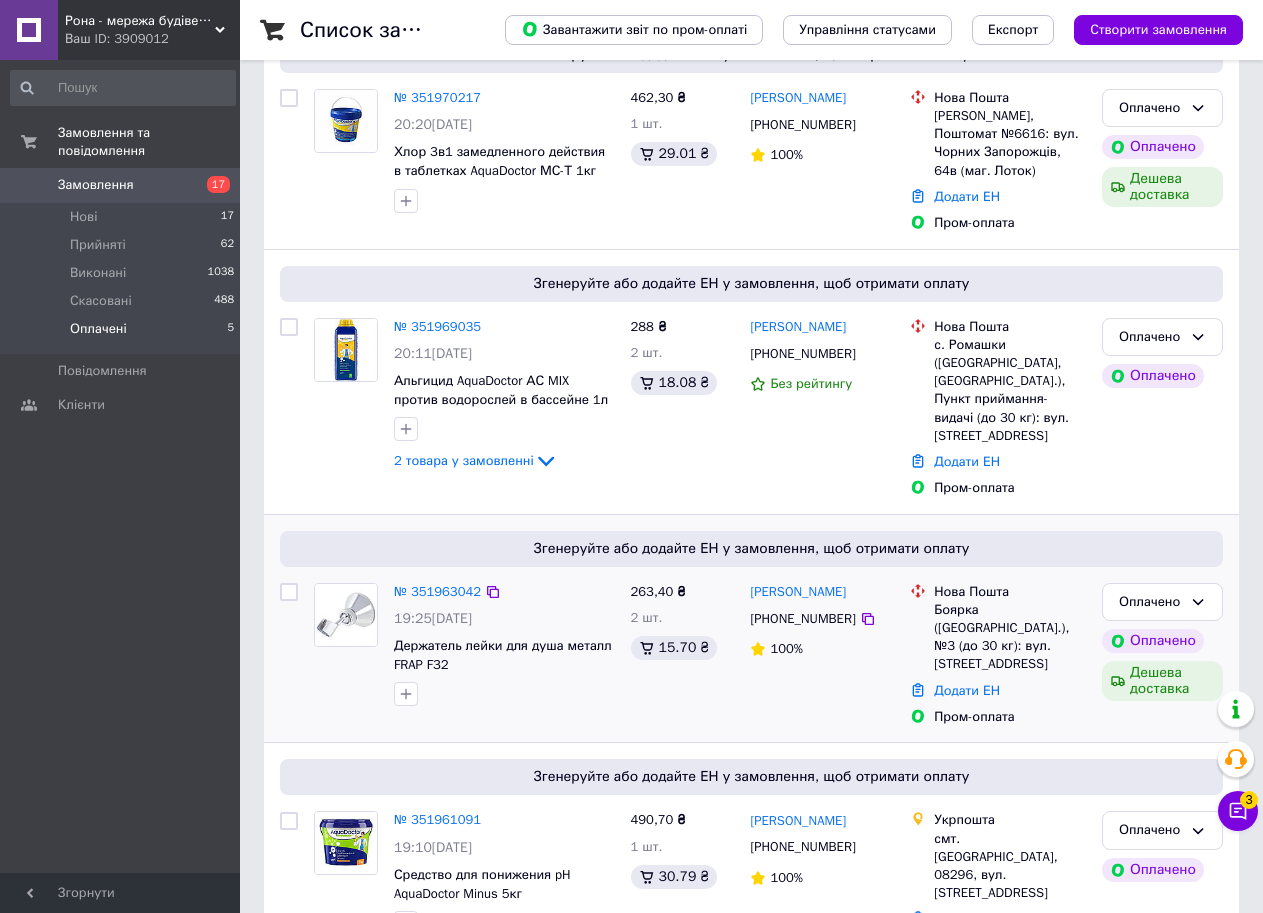 scroll, scrollTop: 502, scrollLeft: 0, axis: vertical 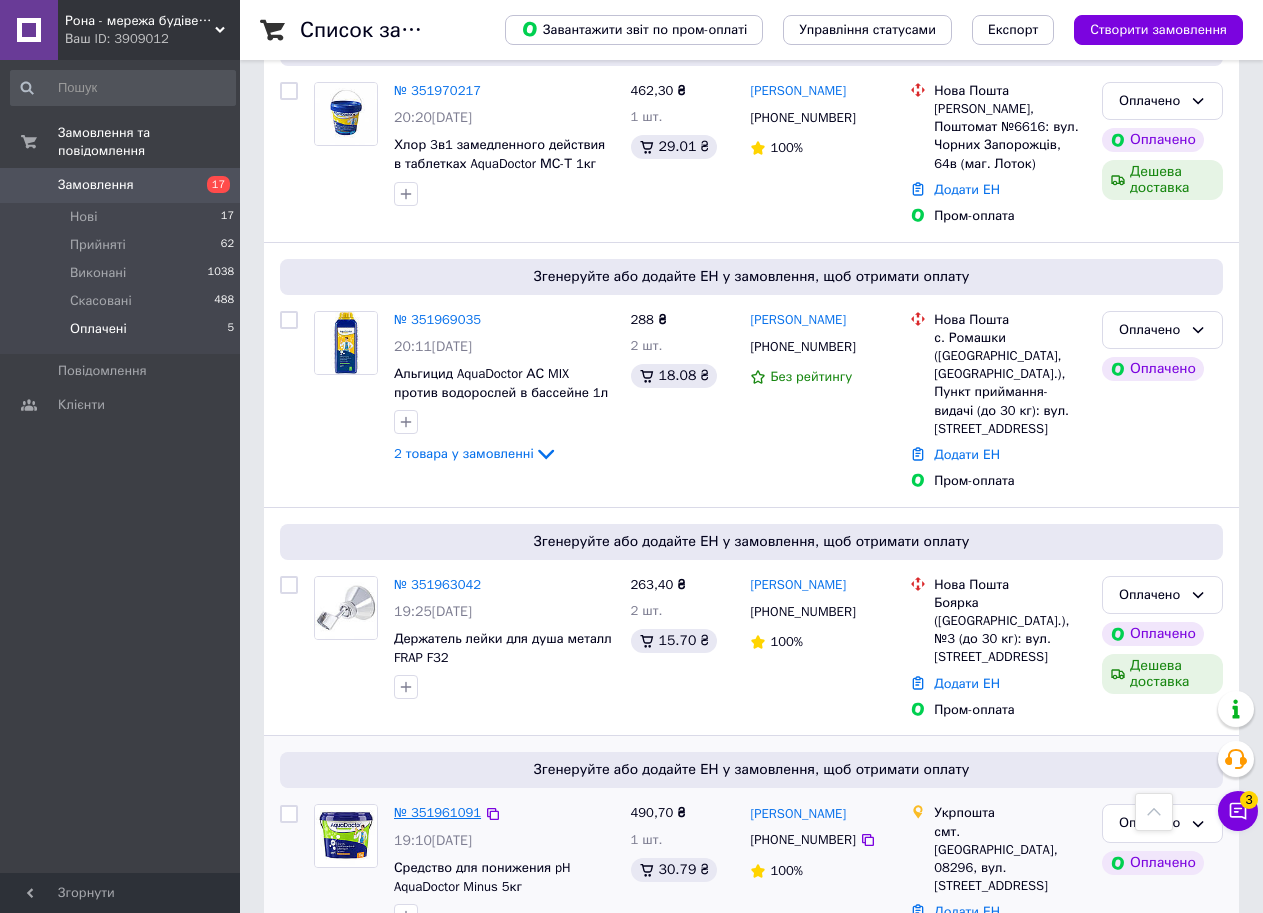 click on "№ 351961091" at bounding box center [437, 812] 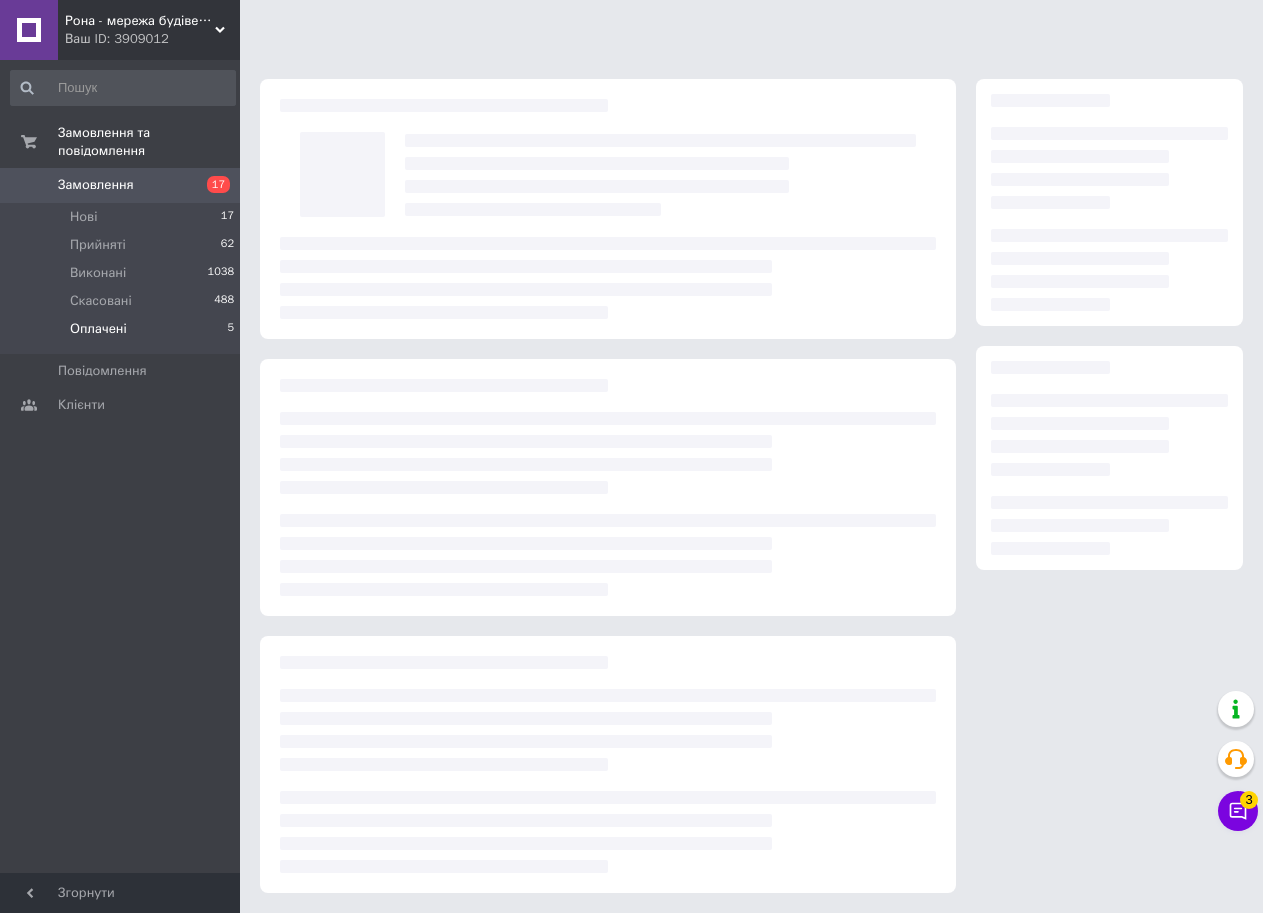 click at bounding box center (608, 764) 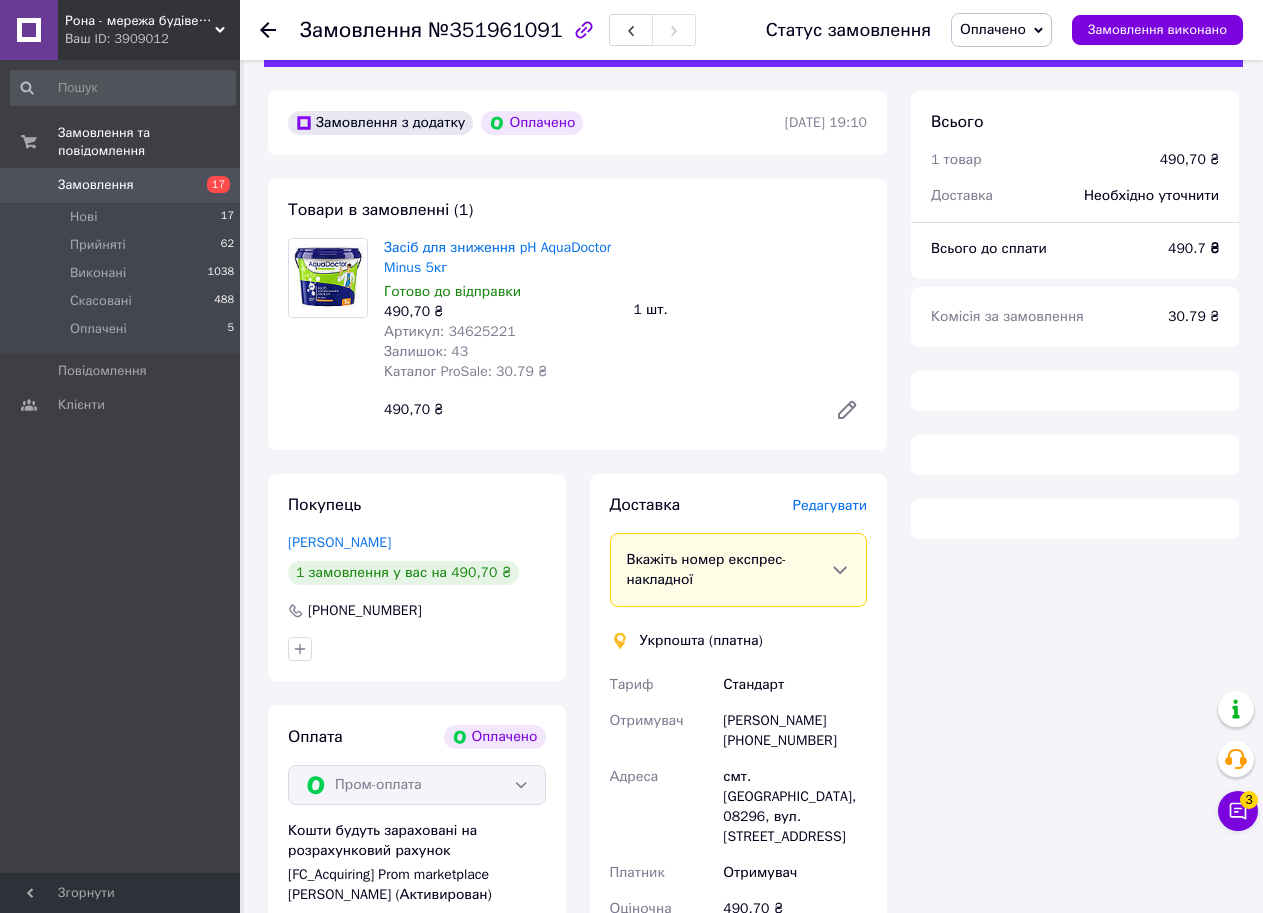 scroll, scrollTop: 502, scrollLeft: 0, axis: vertical 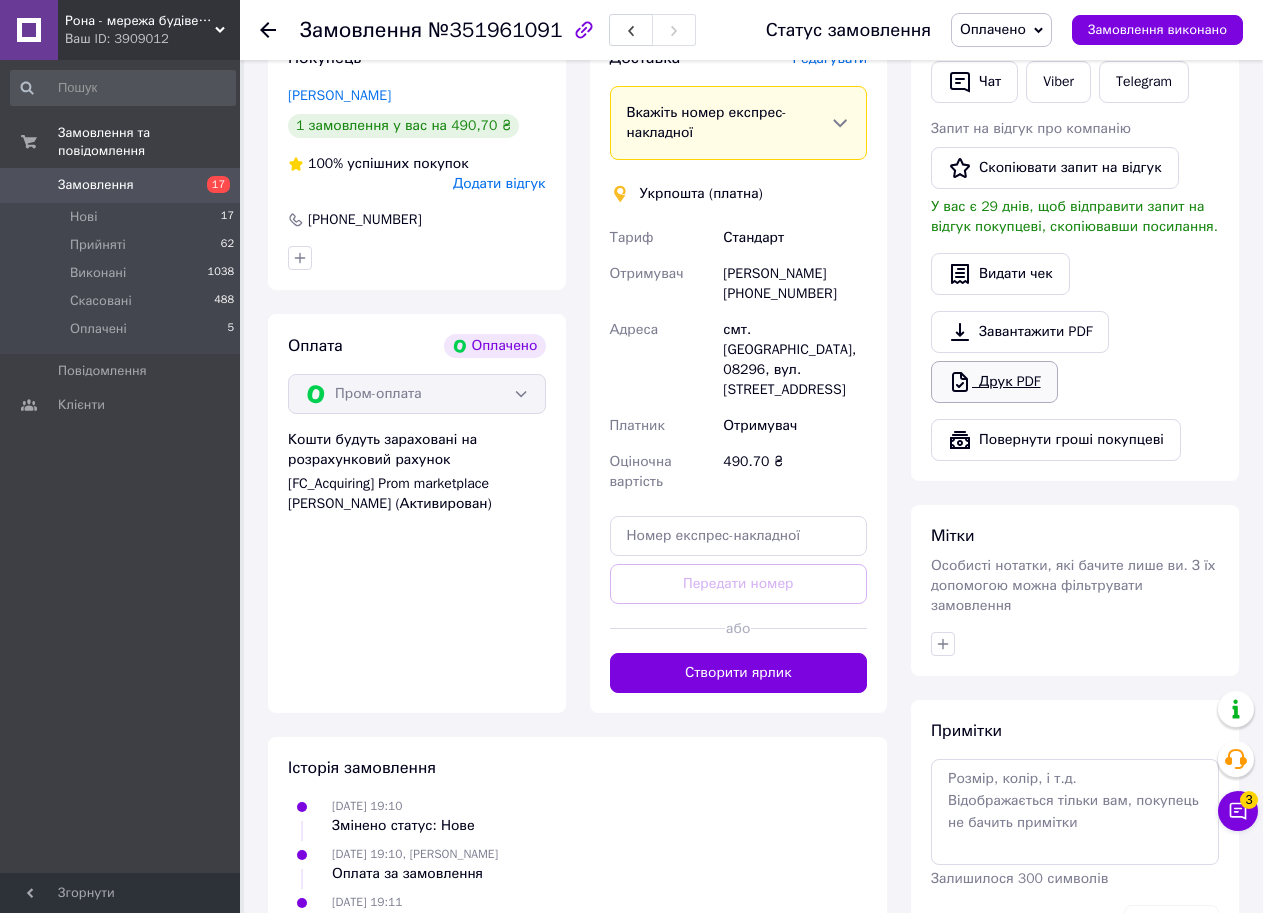 click on "Друк PDF" at bounding box center (994, 382) 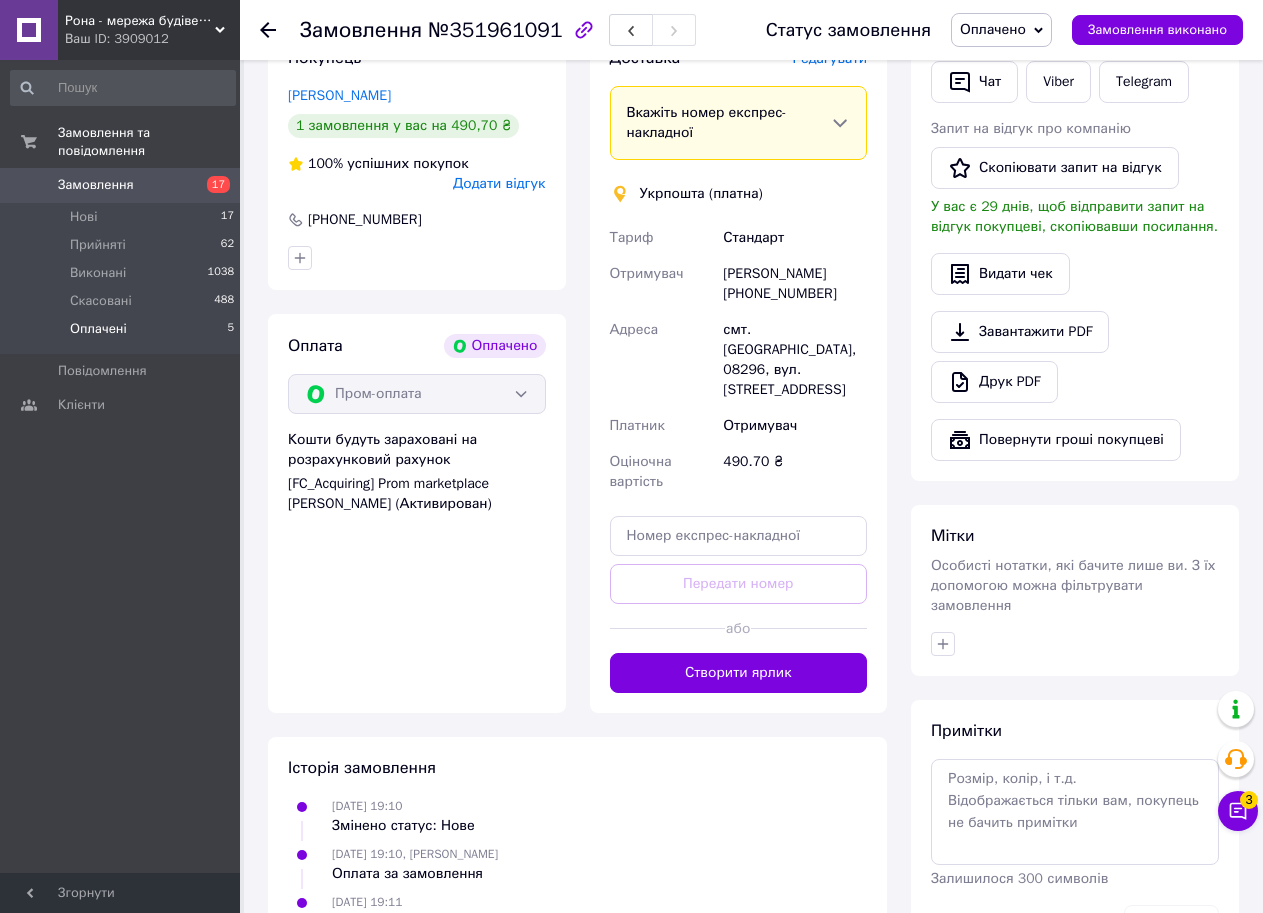 click on "Оплачені 5" at bounding box center (123, 334) 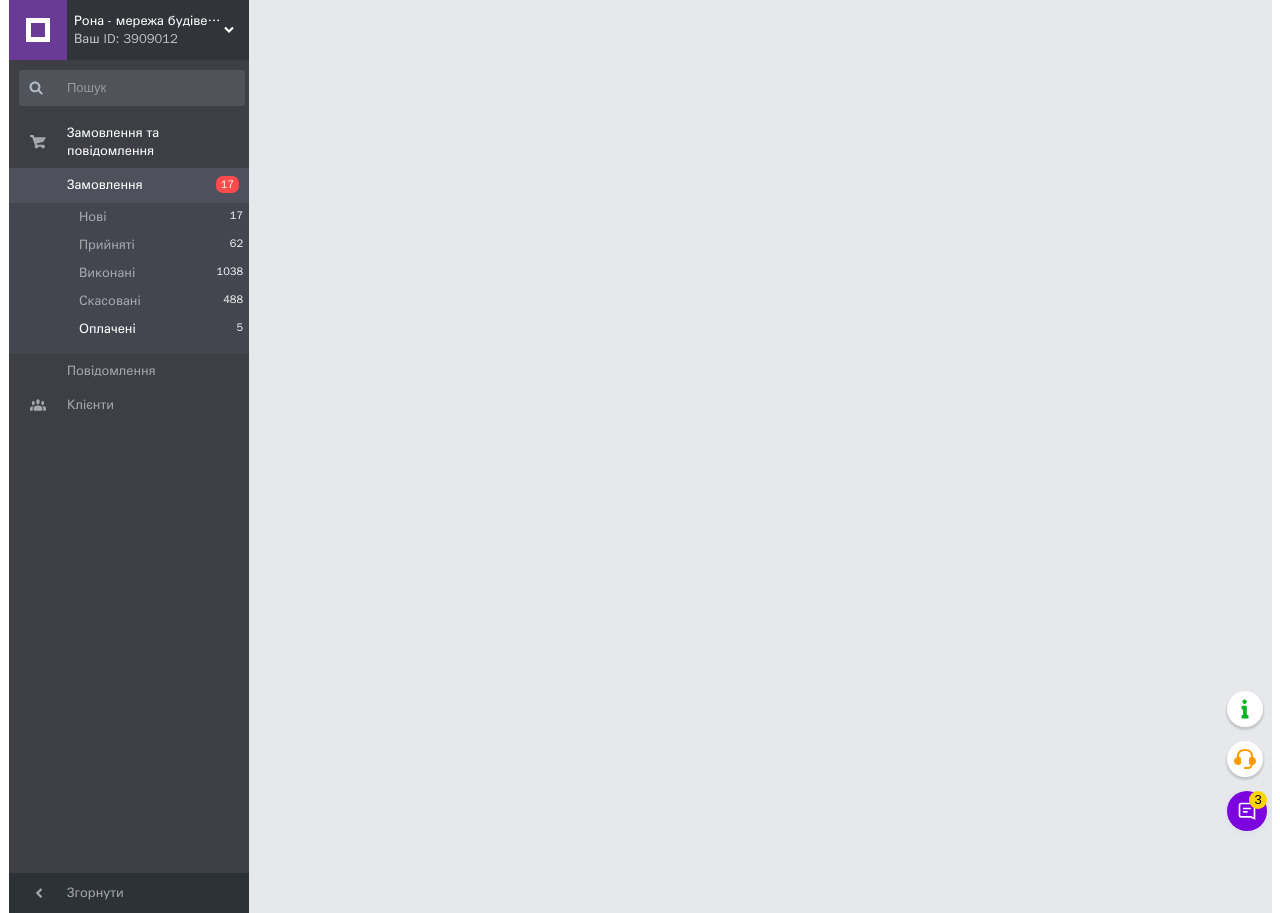 scroll, scrollTop: 0, scrollLeft: 0, axis: both 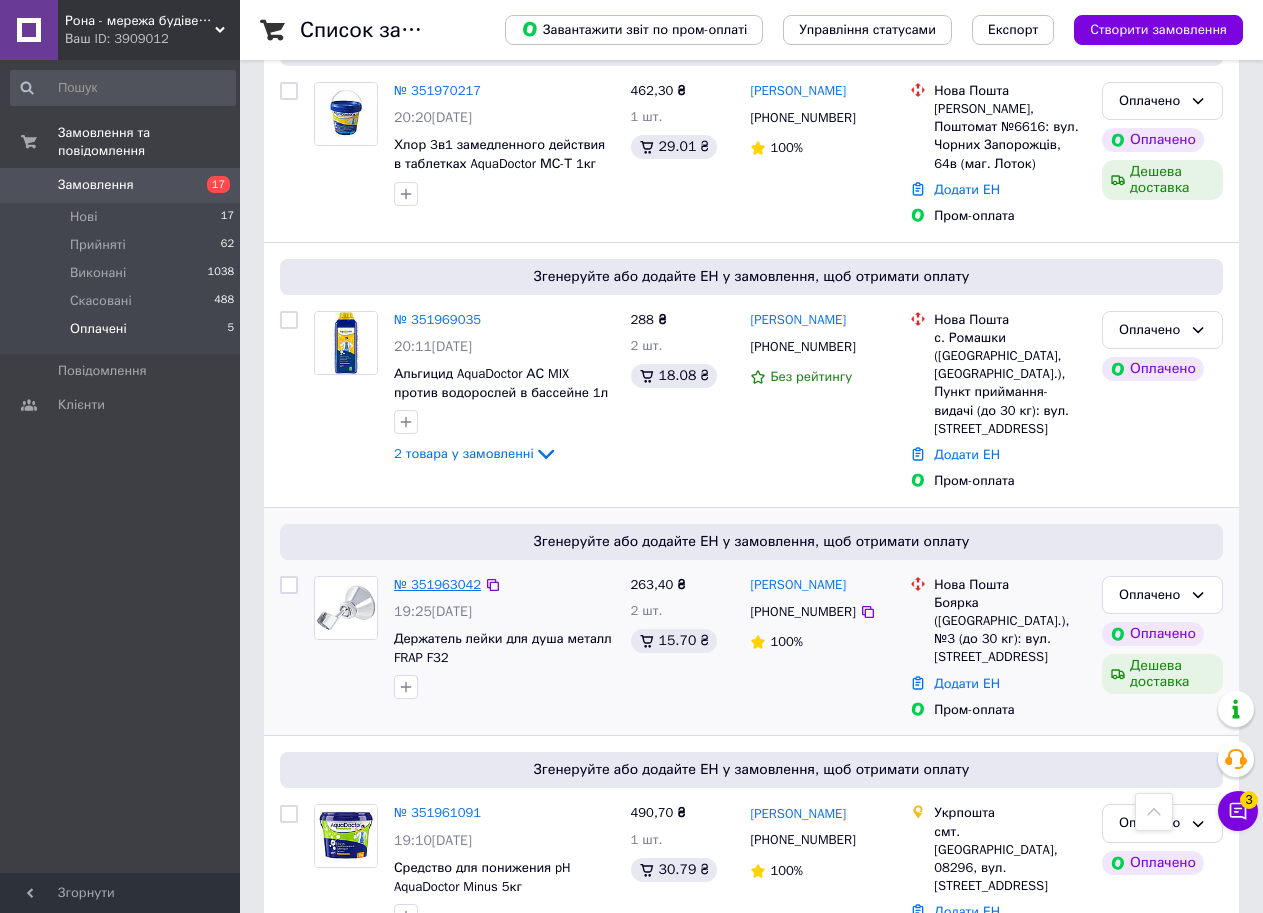 click on "№ 351963042" at bounding box center (437, 584) 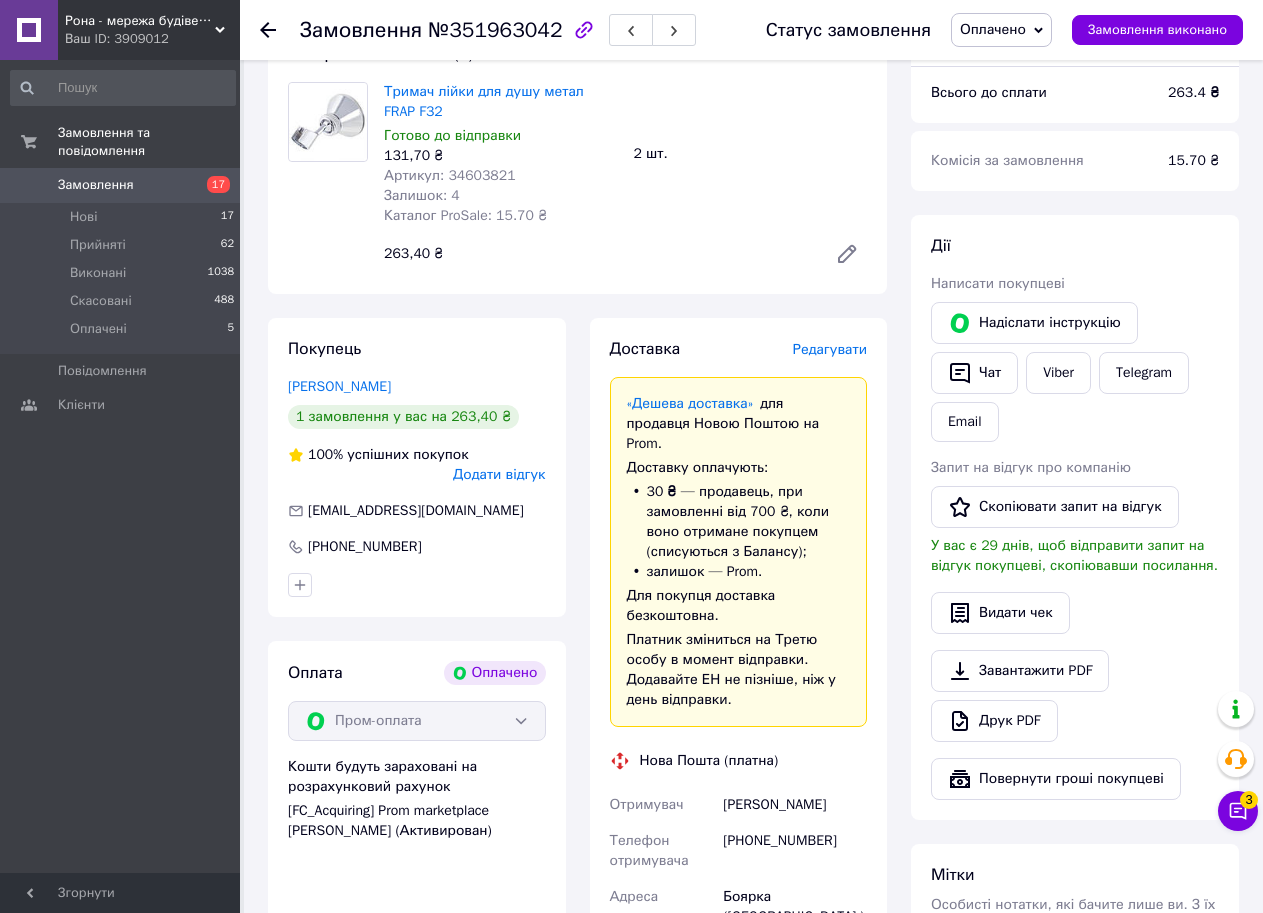 scroll, scrollTop: 502, scrollLeft: 0, axis: vertical 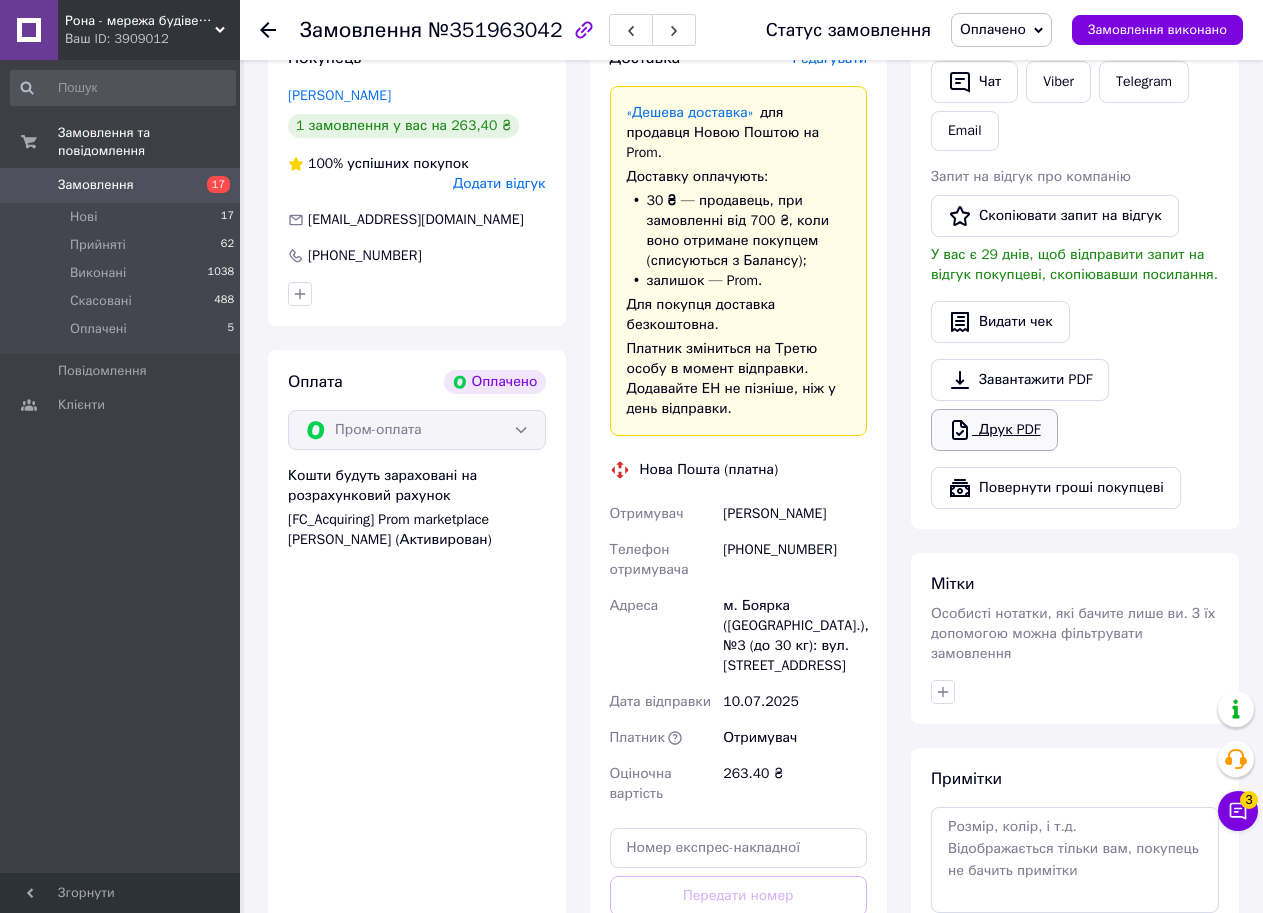 click on "Друк PDF" at bounding box center [994, 430] 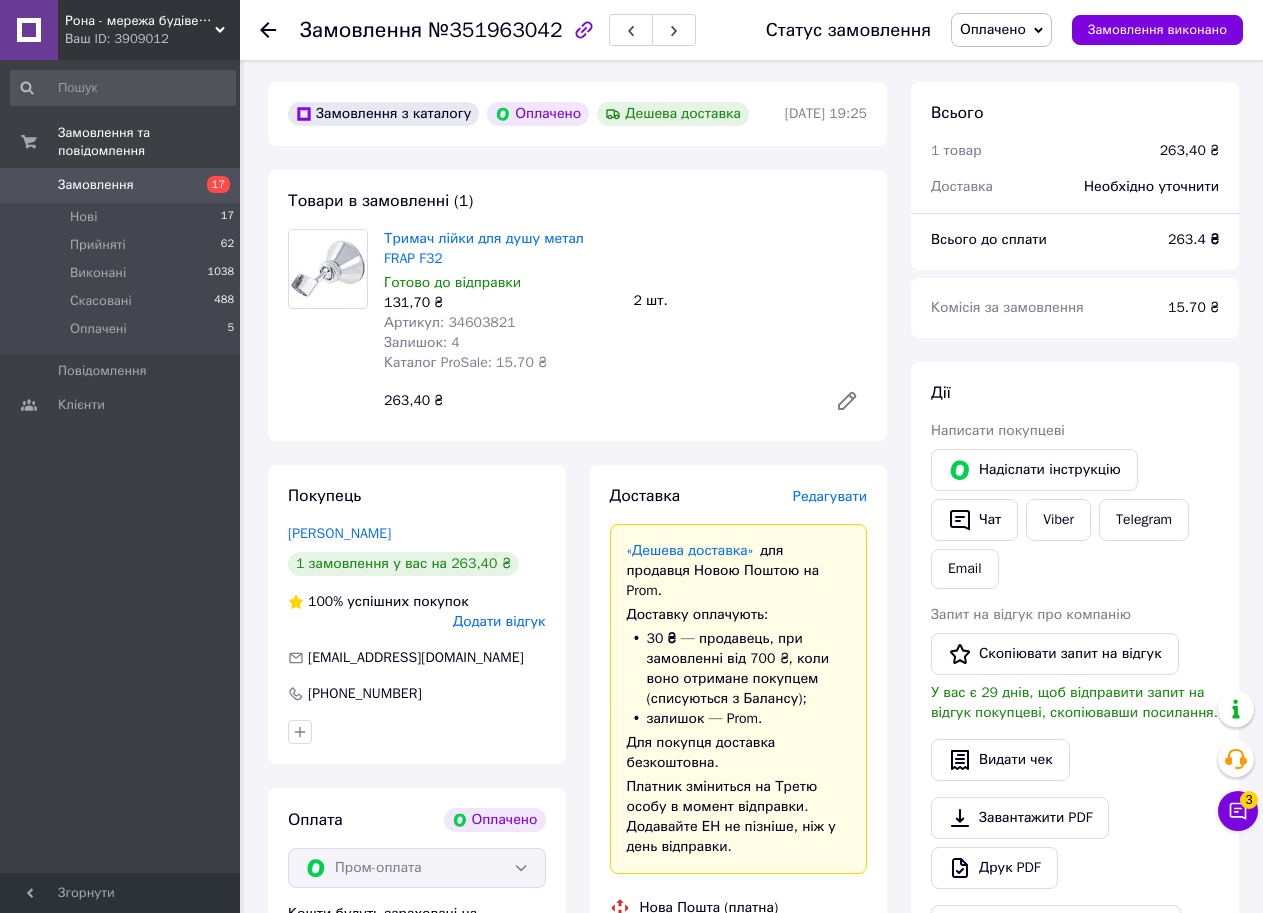 scroll, scrollTop: 2, scrollLeft: 0, axis: vertical 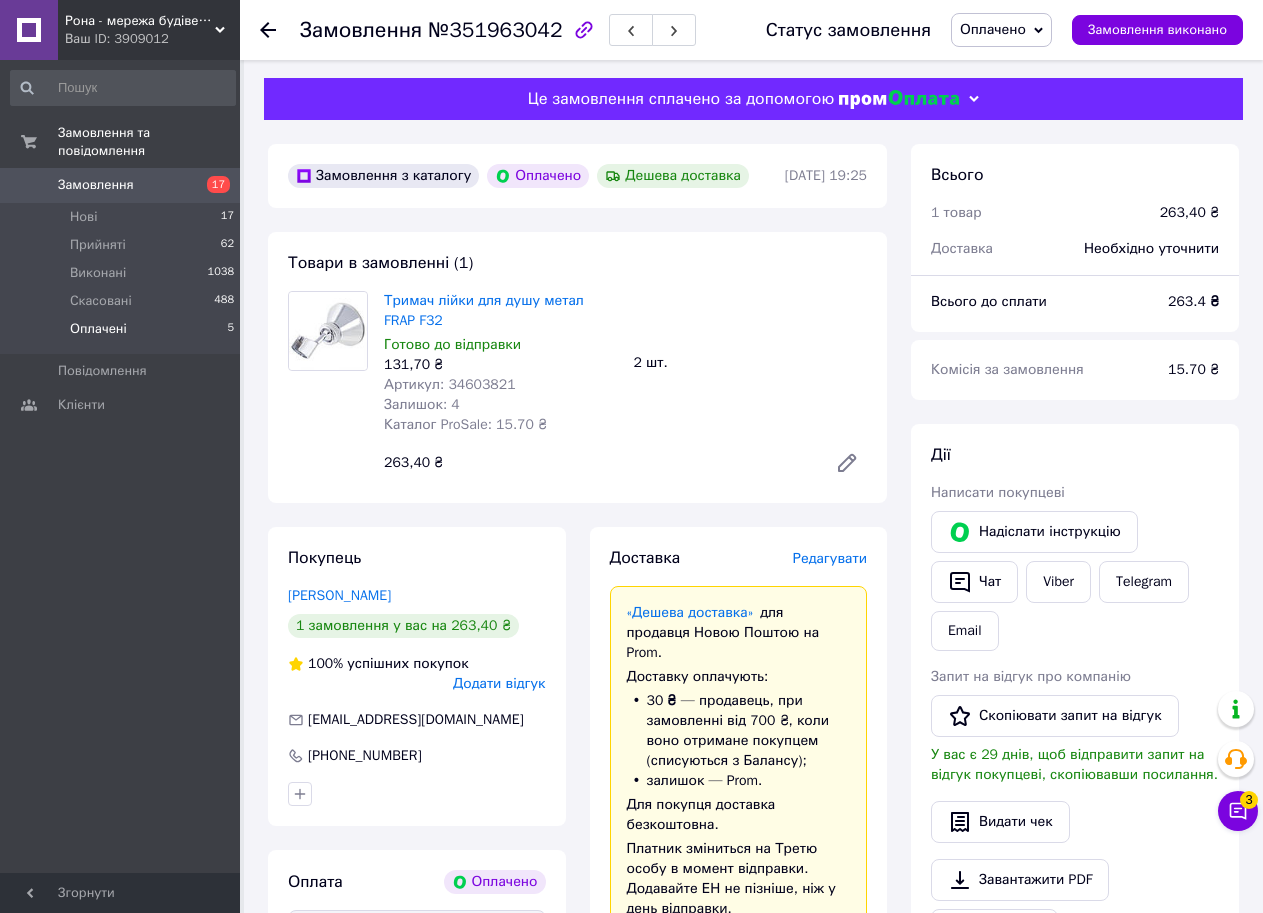 click on "Оплачені" at bounding box center [98, 329] 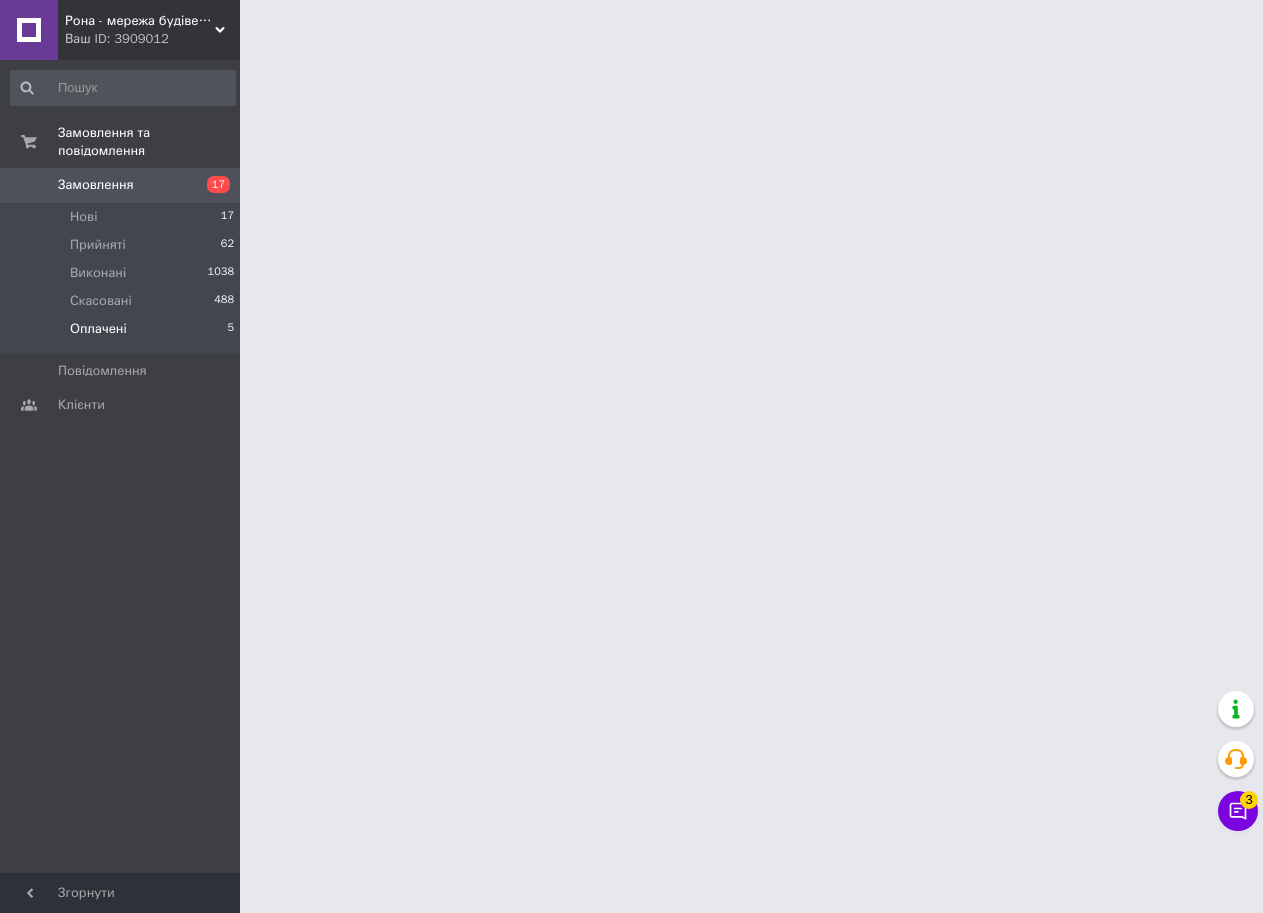 scroll, scrollTop: 0, scrollLeft: 0, axis: both 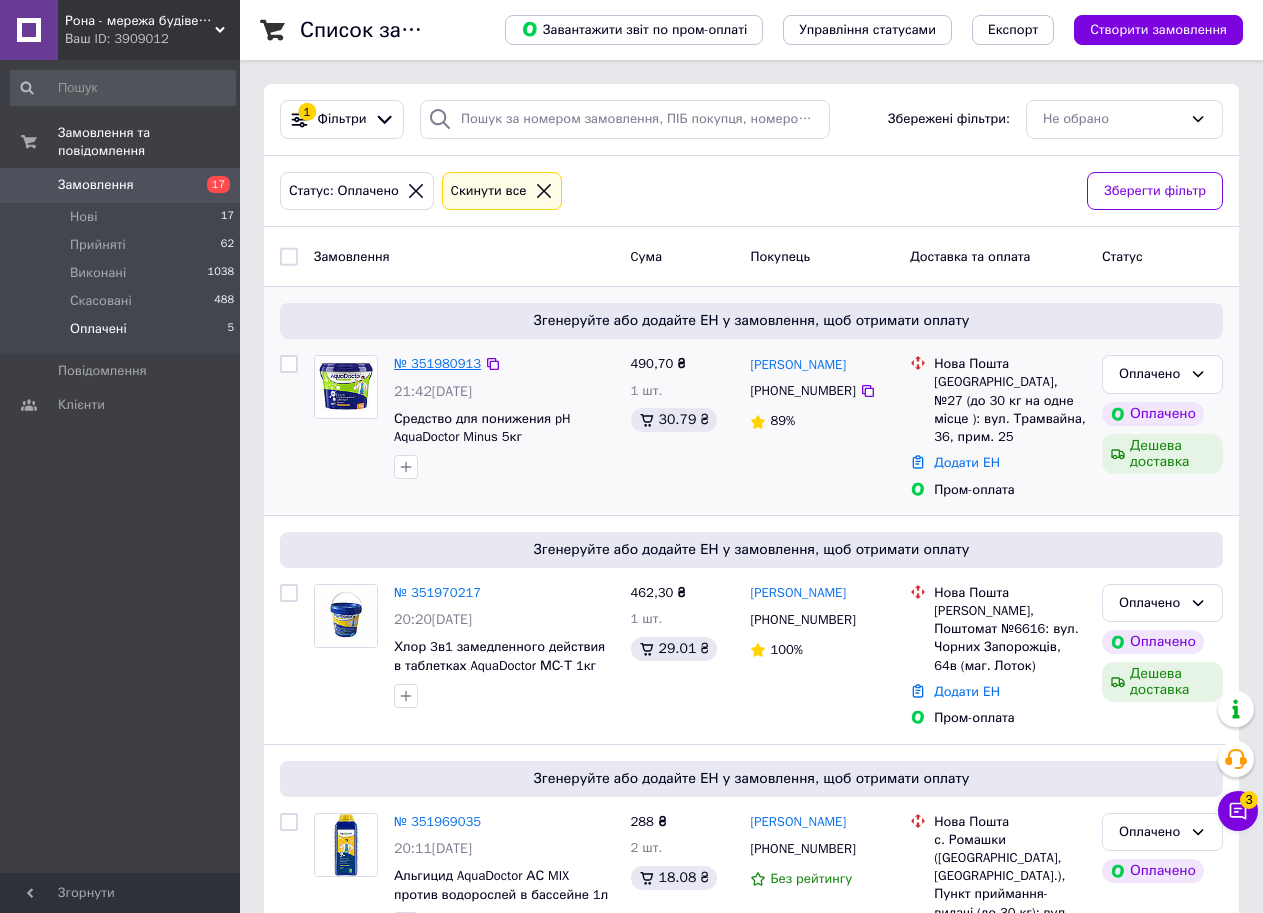 click on "№ 351980913" at bounding box center (437, 363) 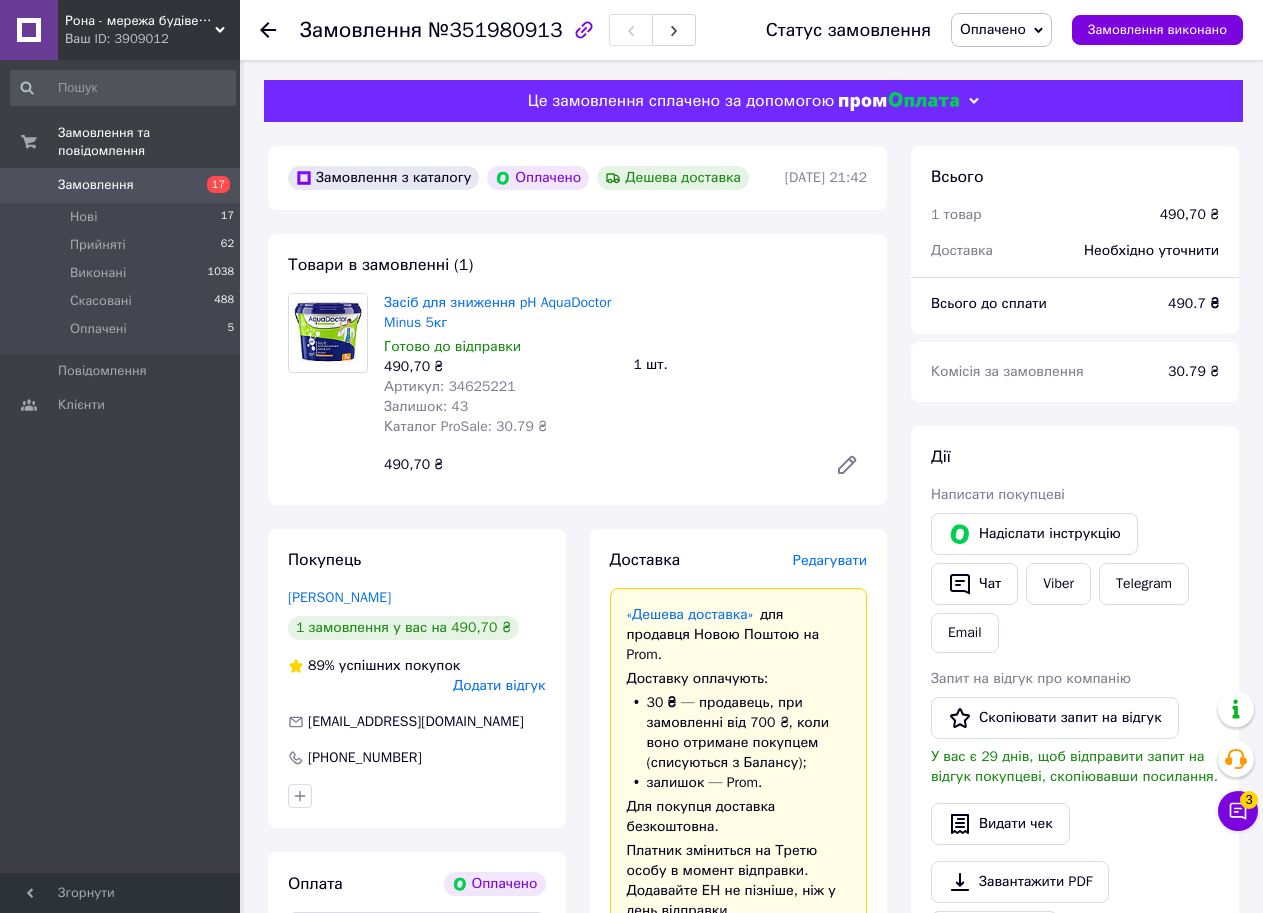 click 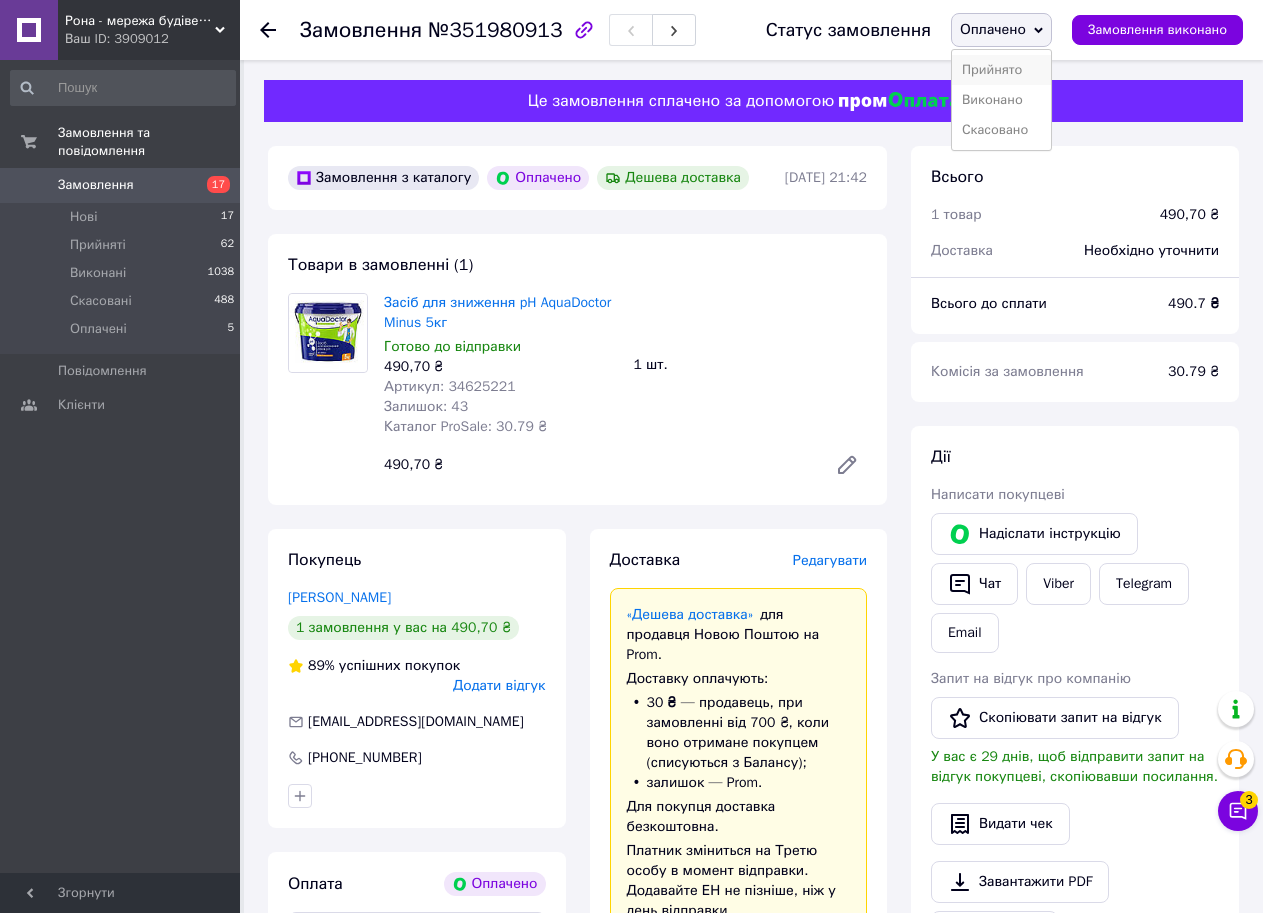 click on "Прийнято" at bounding box center [1001, 70] 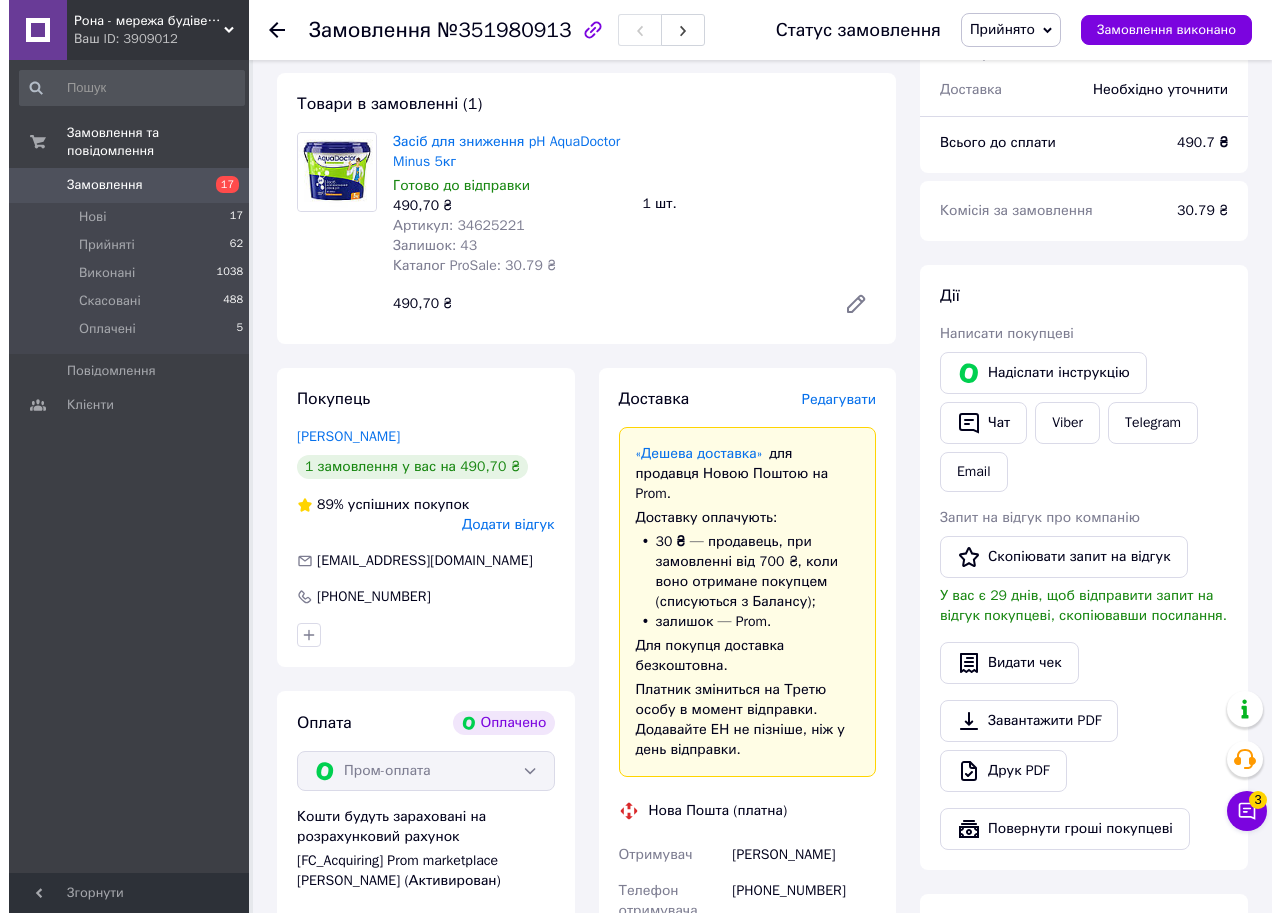 scroll, scrollTop: 200, scrollLeft: 0, axis: vertical 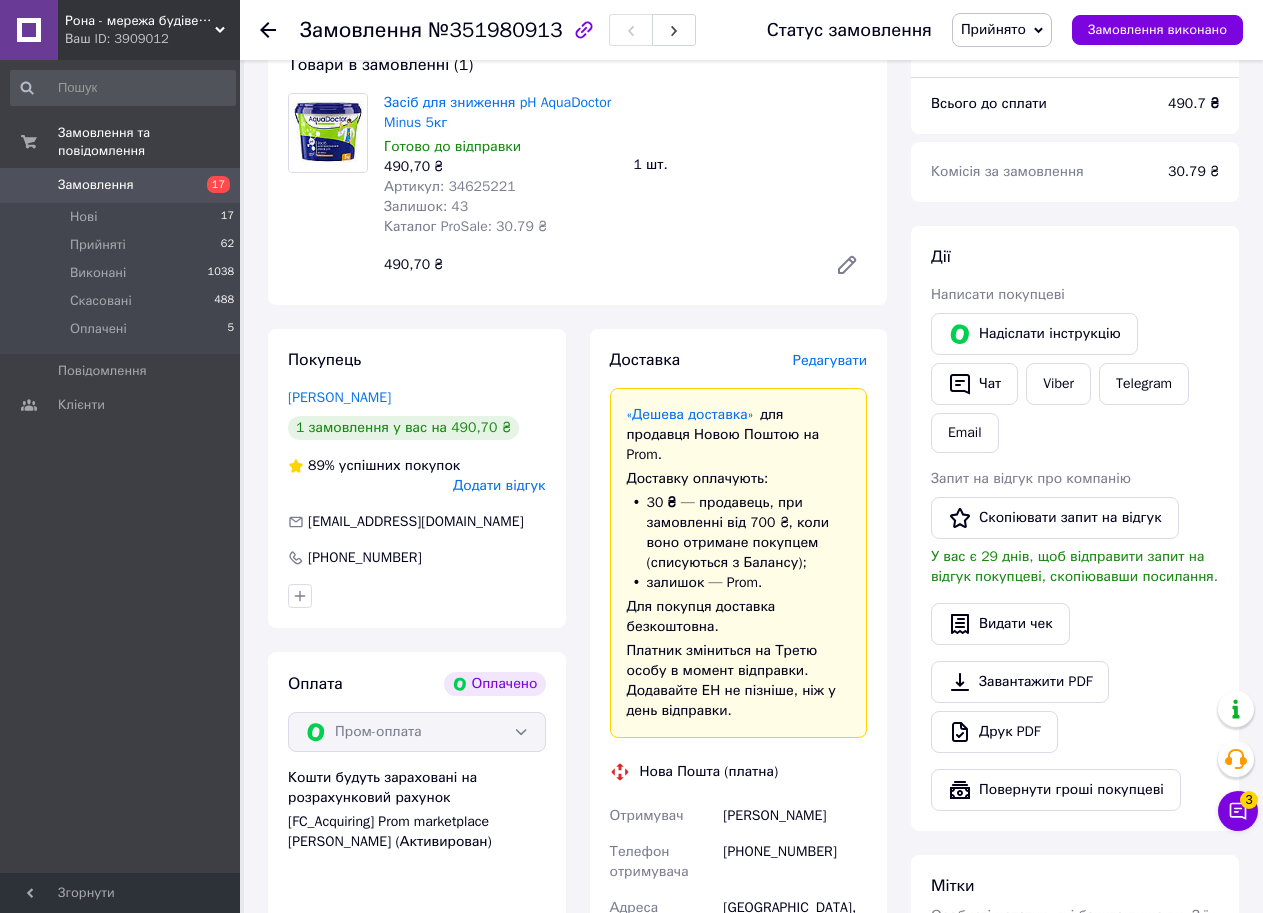 click on "Редагувати" at bounding box center (830, 360) 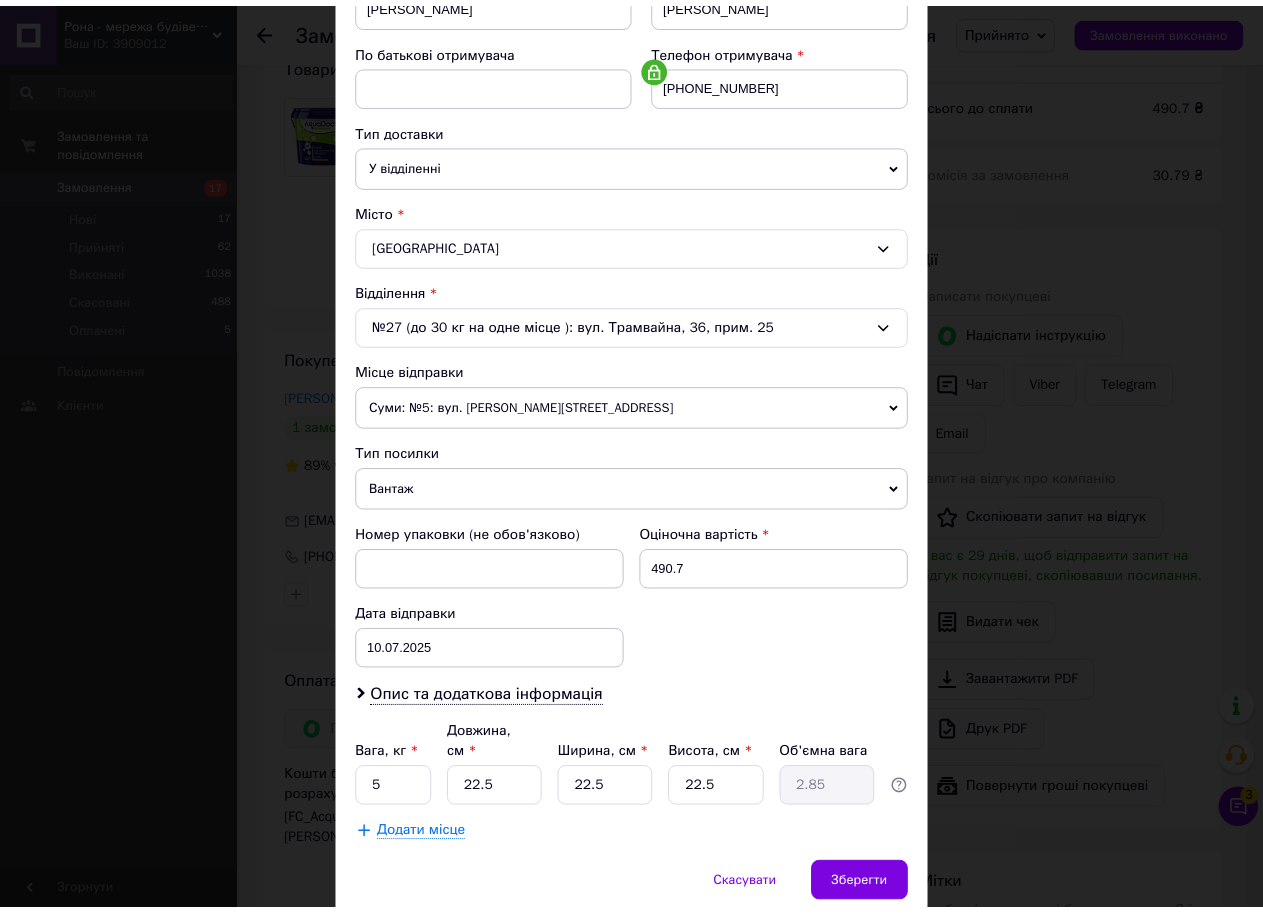 scroll, scrollTop: 415, scrollLeft: 0, axis: vertical 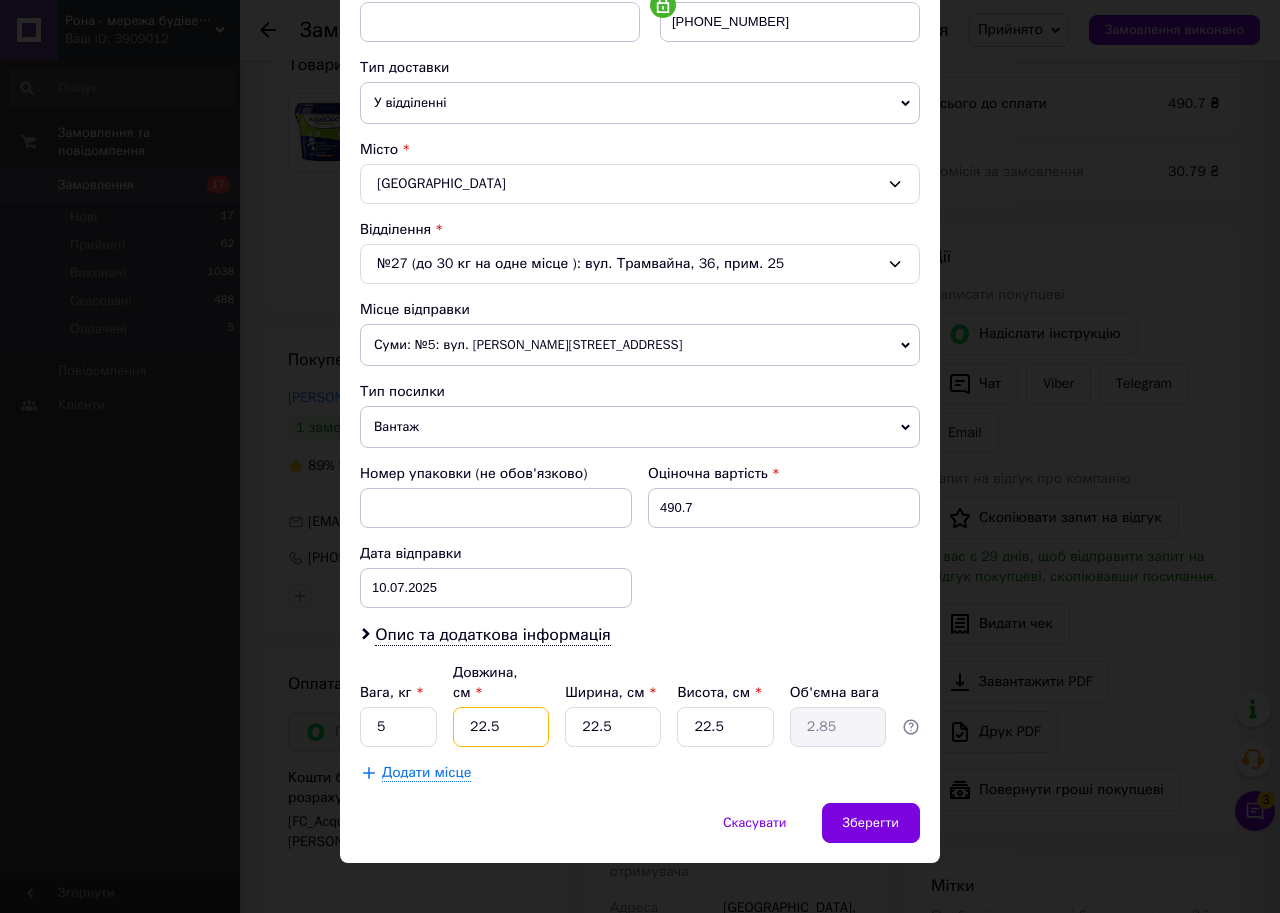 drag, startPoint x: 490, startPoint y: 711, endPoint x: 420, endPoint y: 699, distance: 71.021126 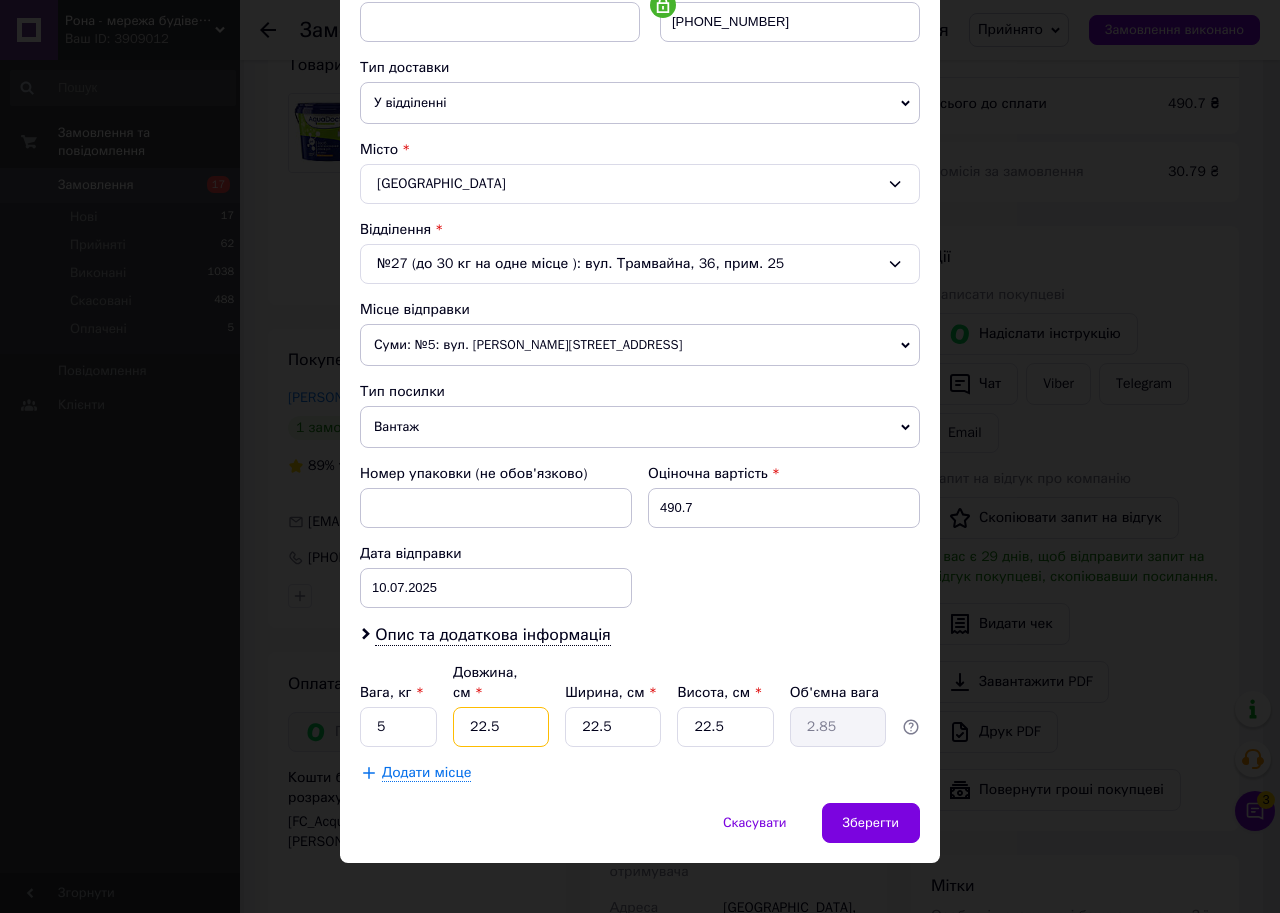 type on "2" 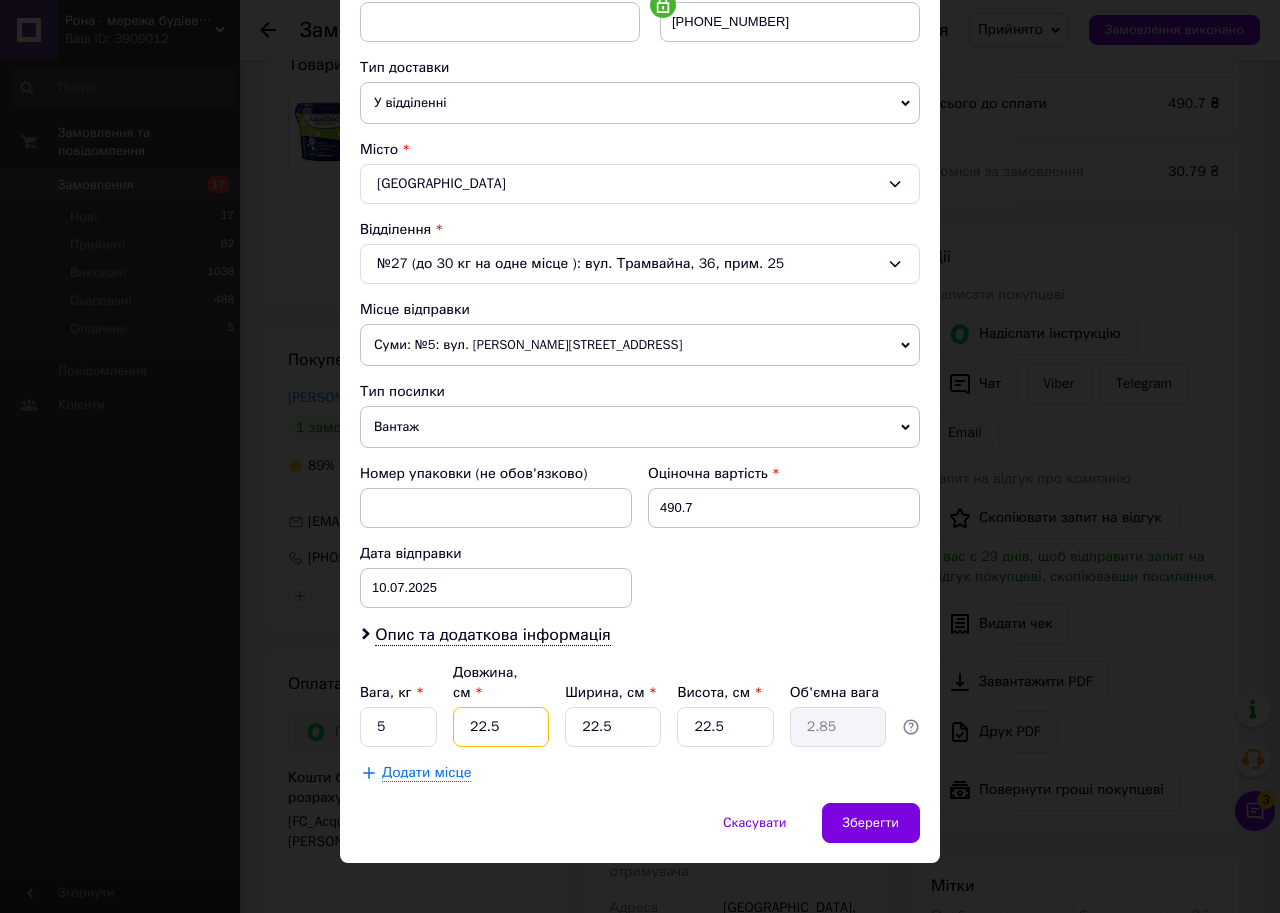 type on "0.25" 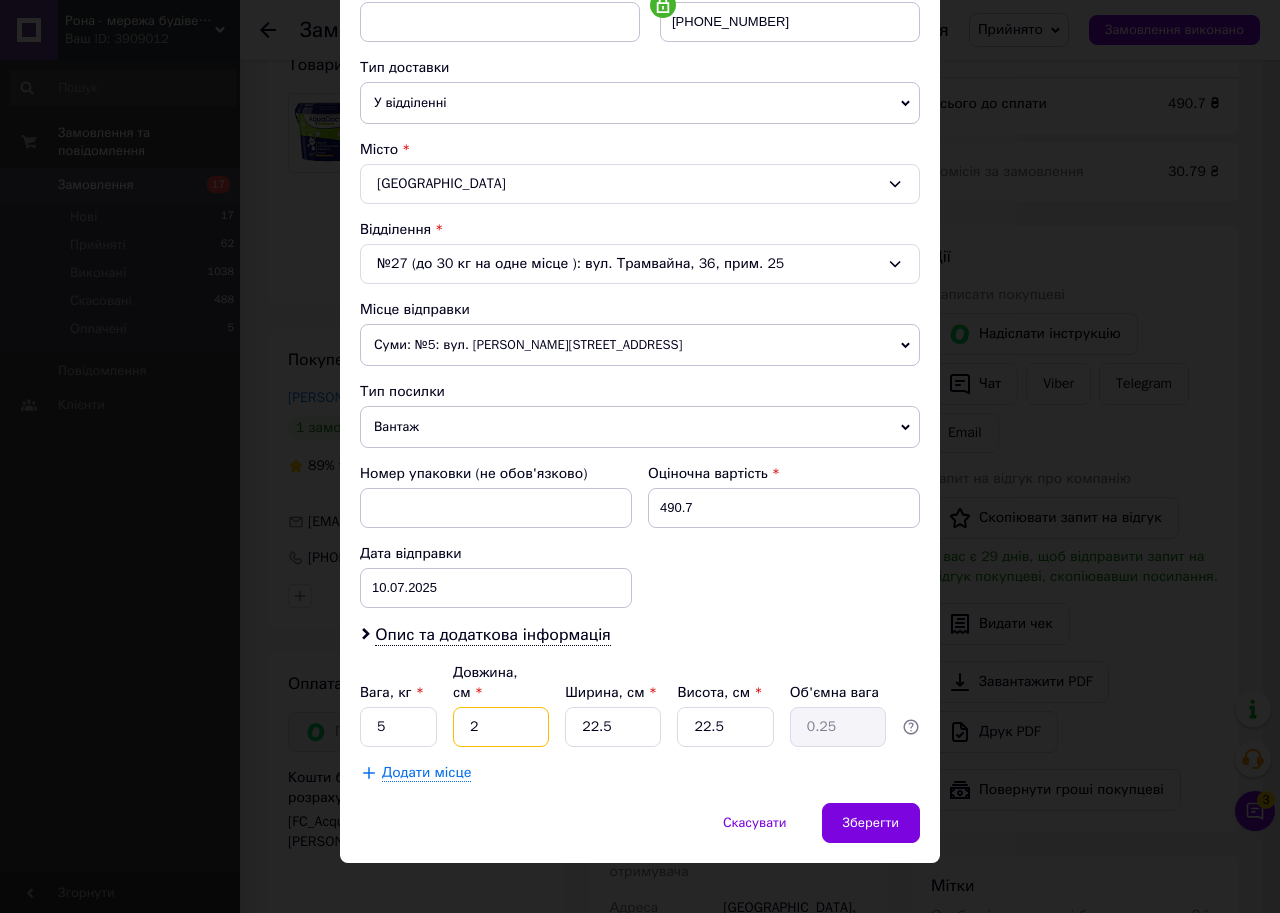 type on "22" 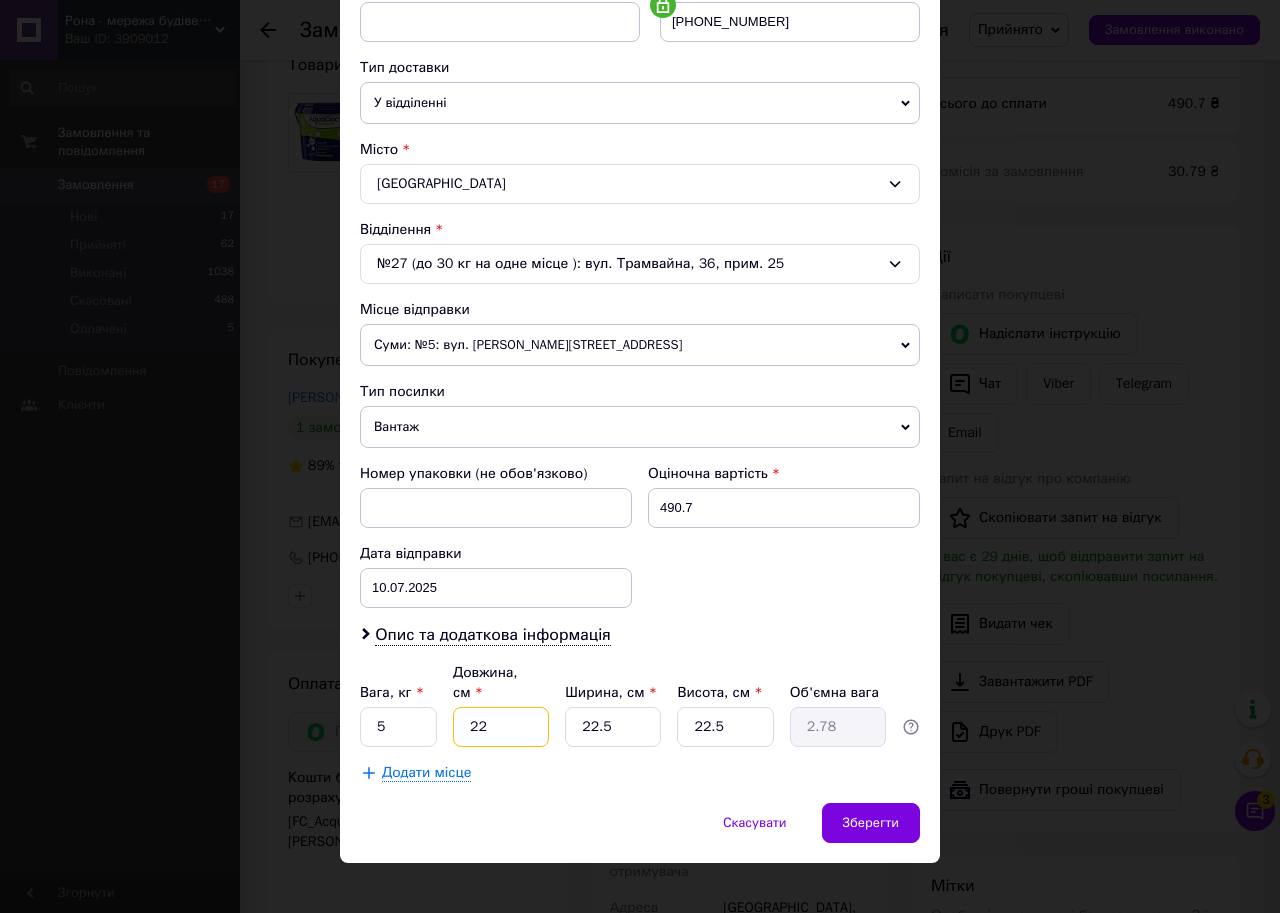 type on "22" 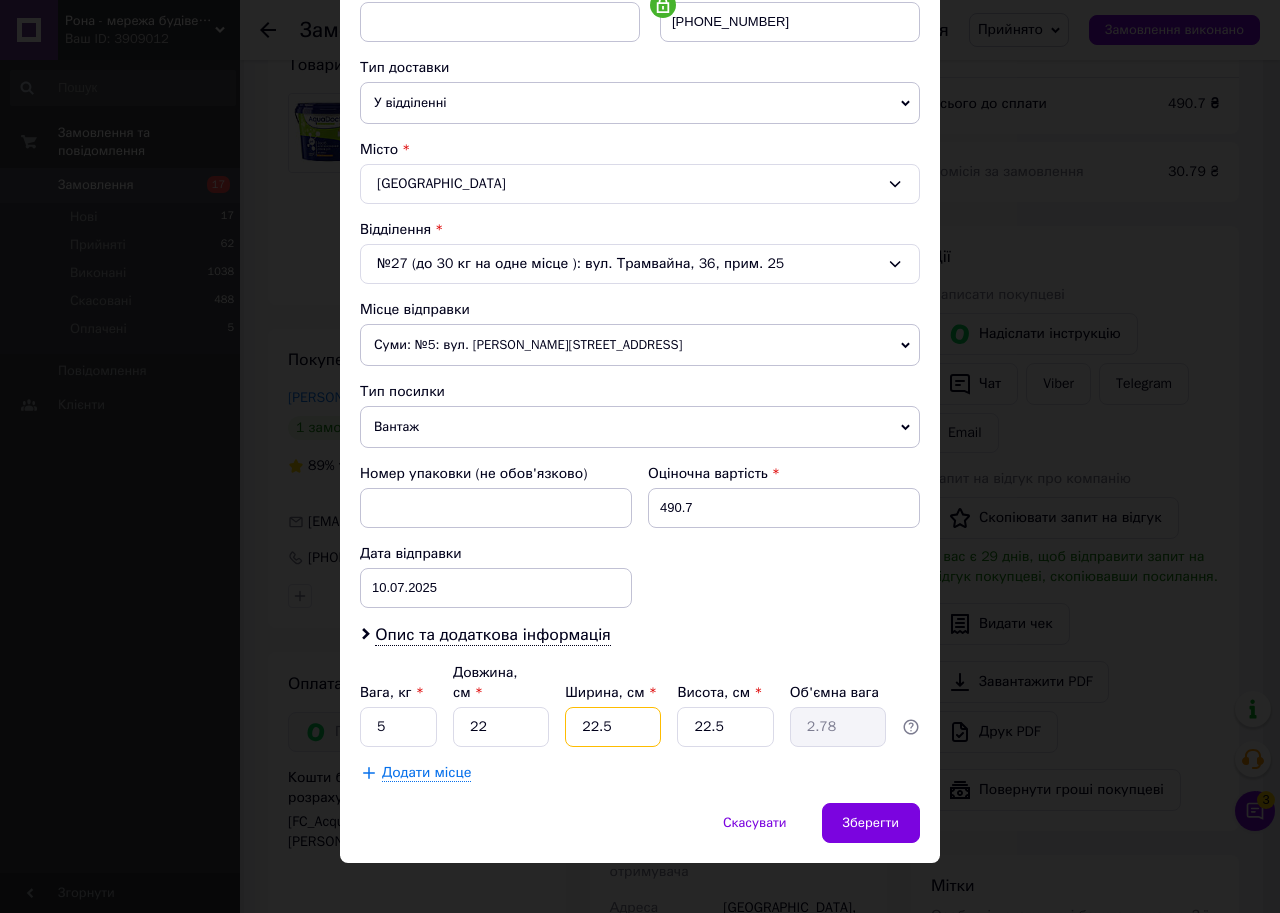 drag, startPoint x: 604, startPoint y: 705, endPoint x: 542, endPoint y: 704, distance: 62.008064 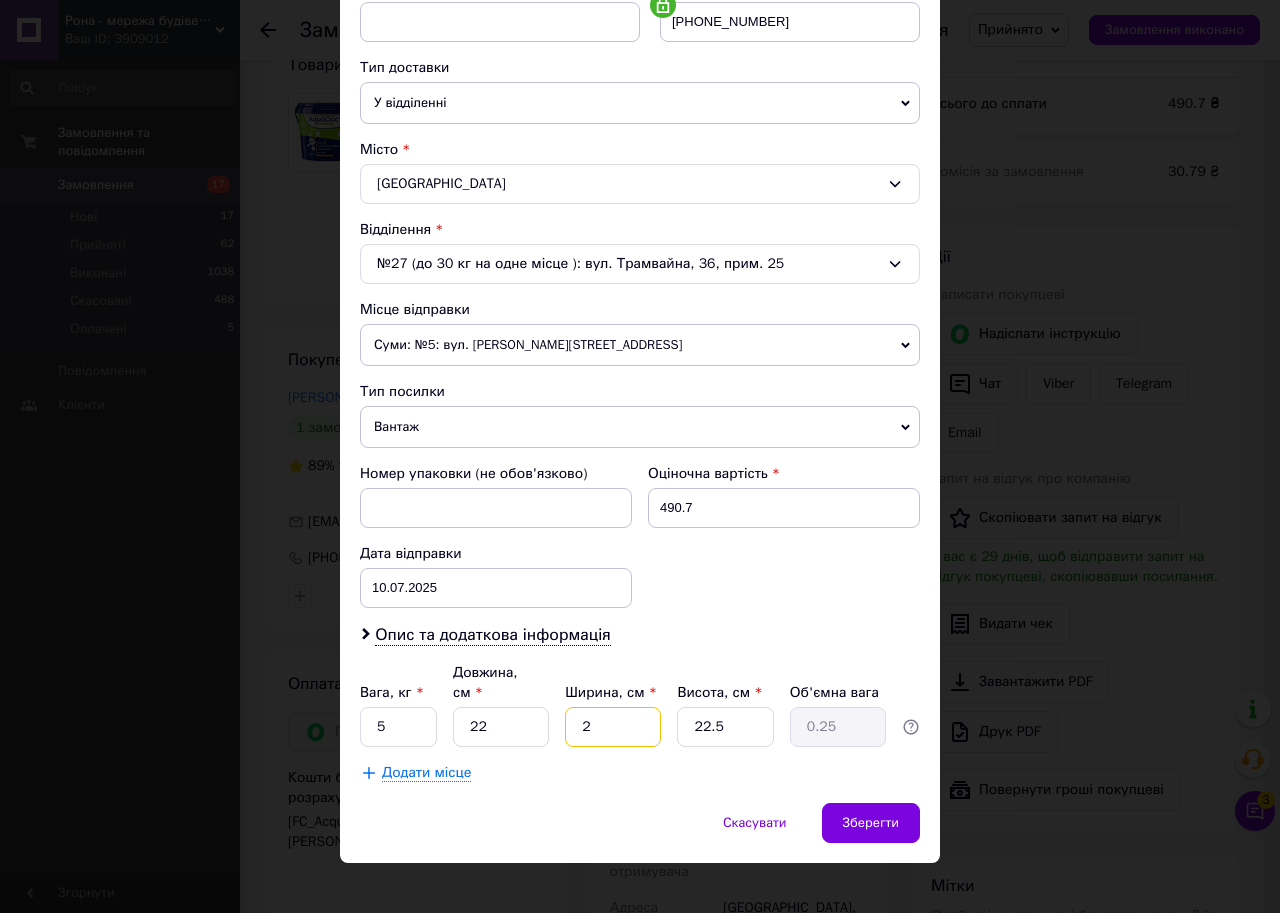 type on "24" 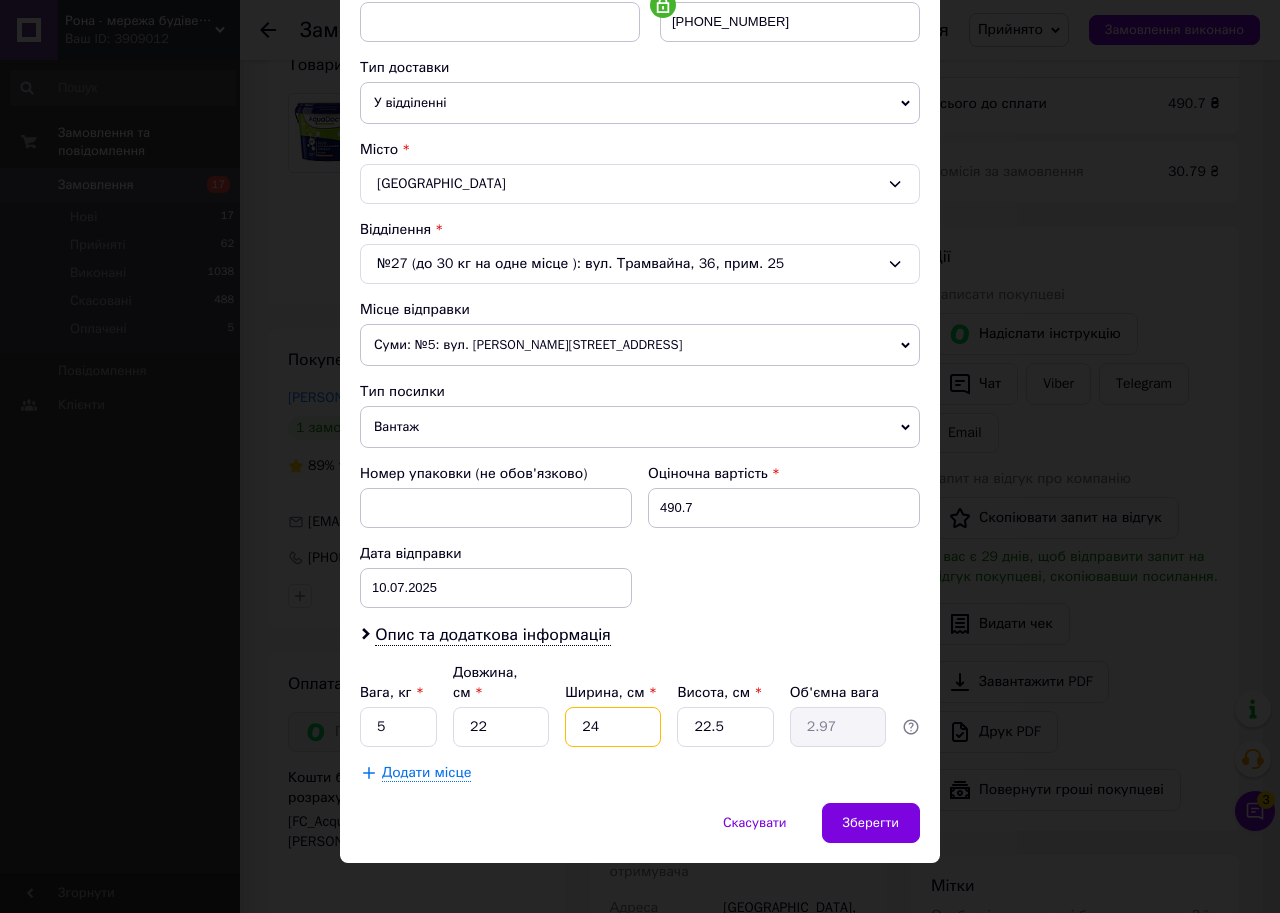 type on "24" 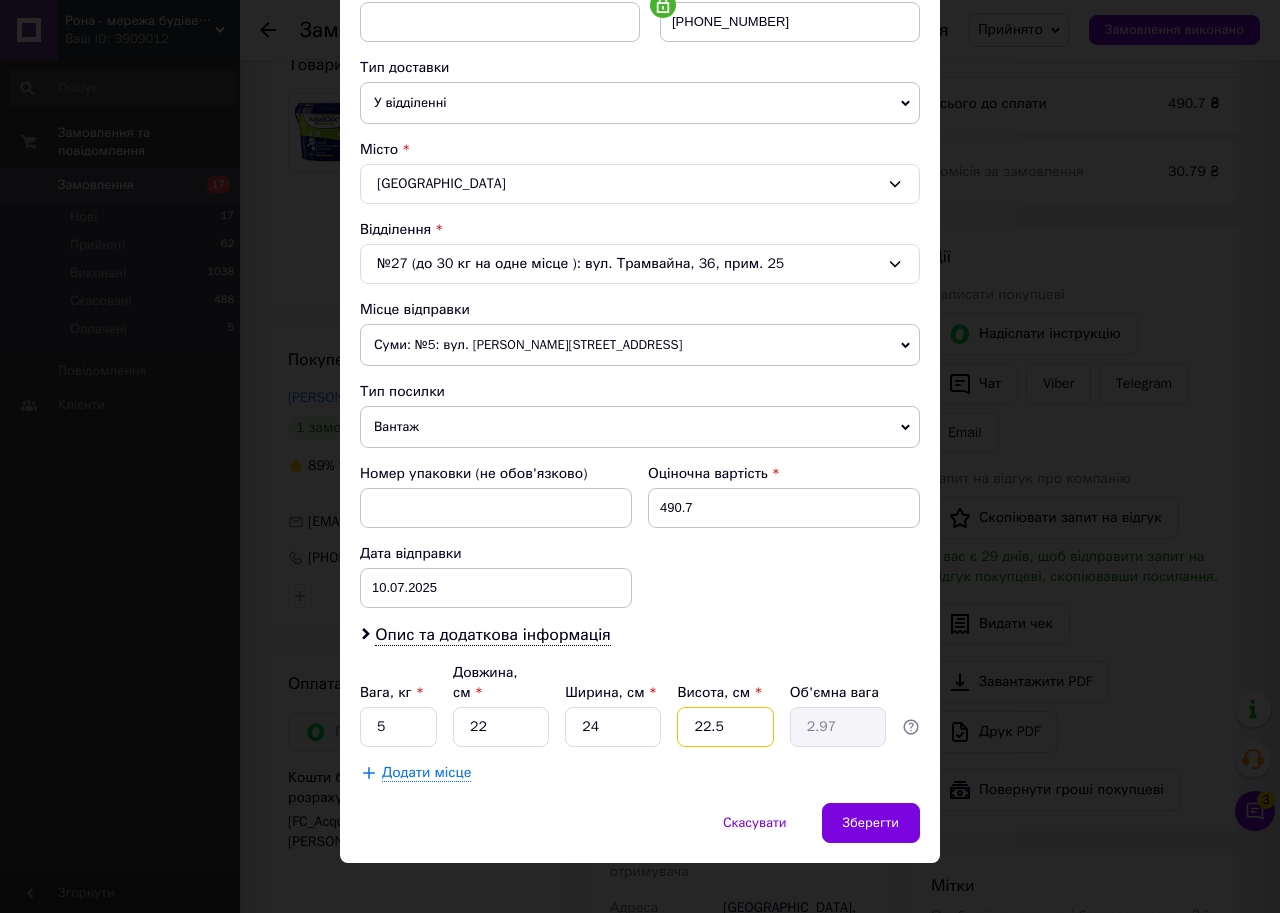 drag, startPoint x: 713, startPoint y: 705, endPoint x: 627, endPoint y: 710, distance: 86.145226 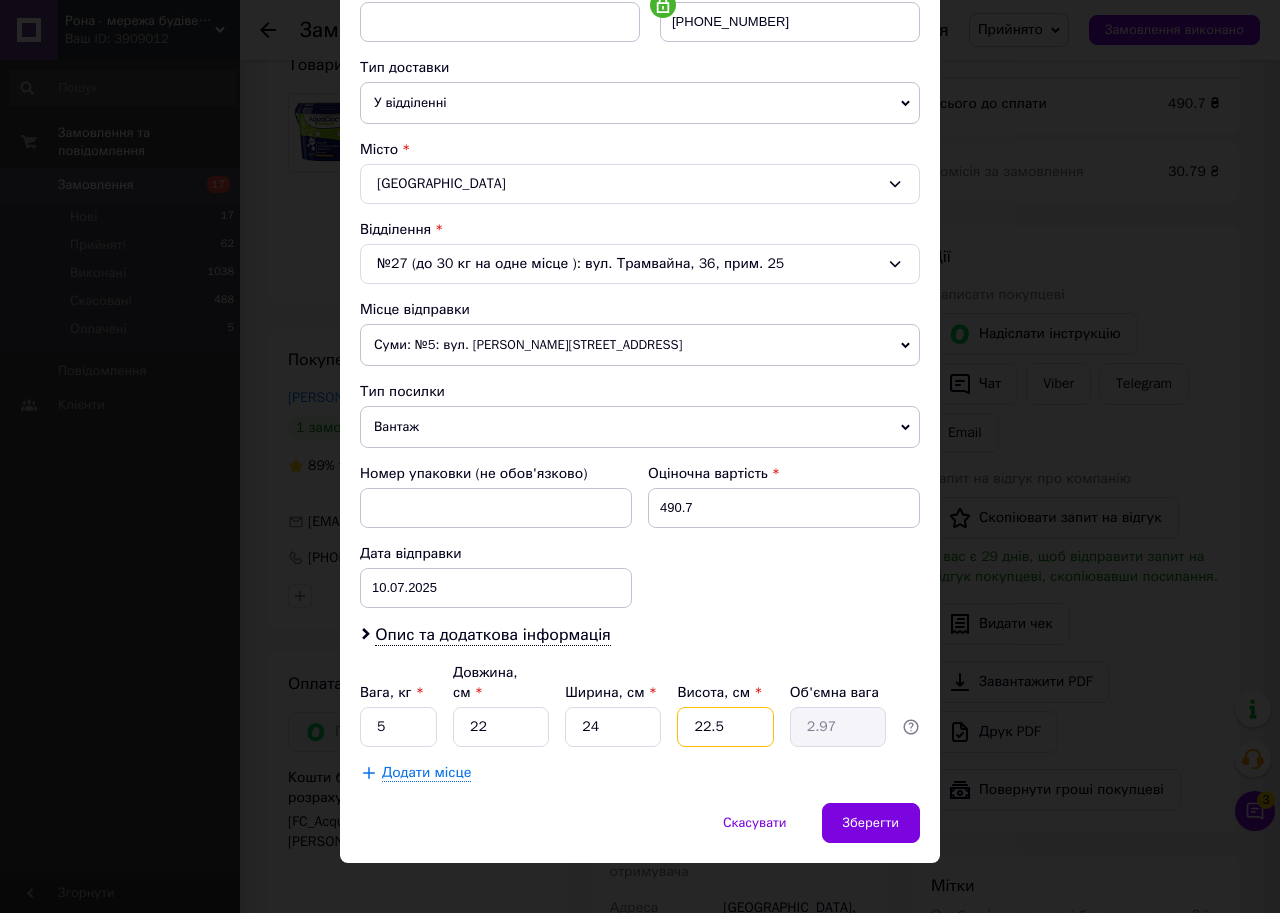 type on "2" 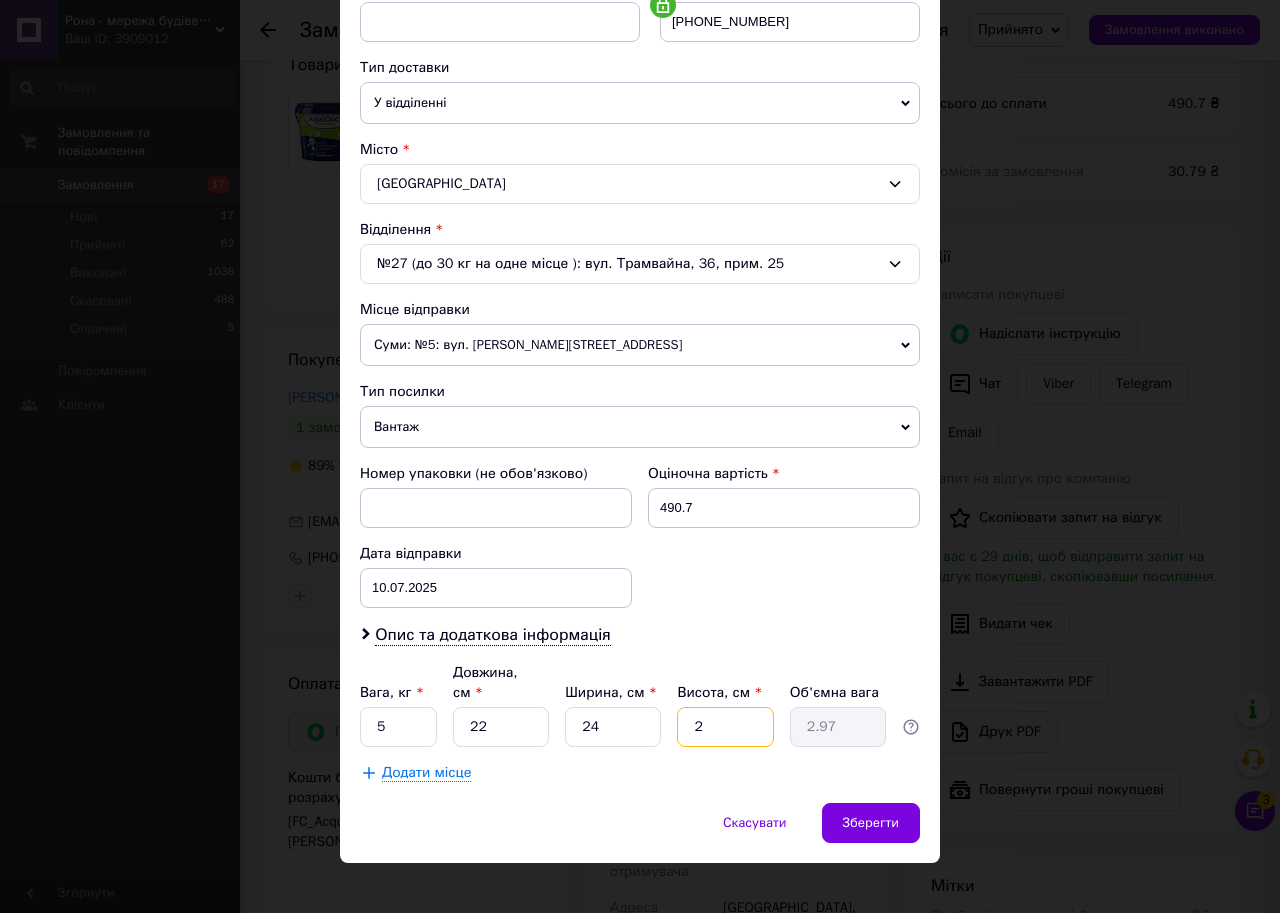 type on "0.26" 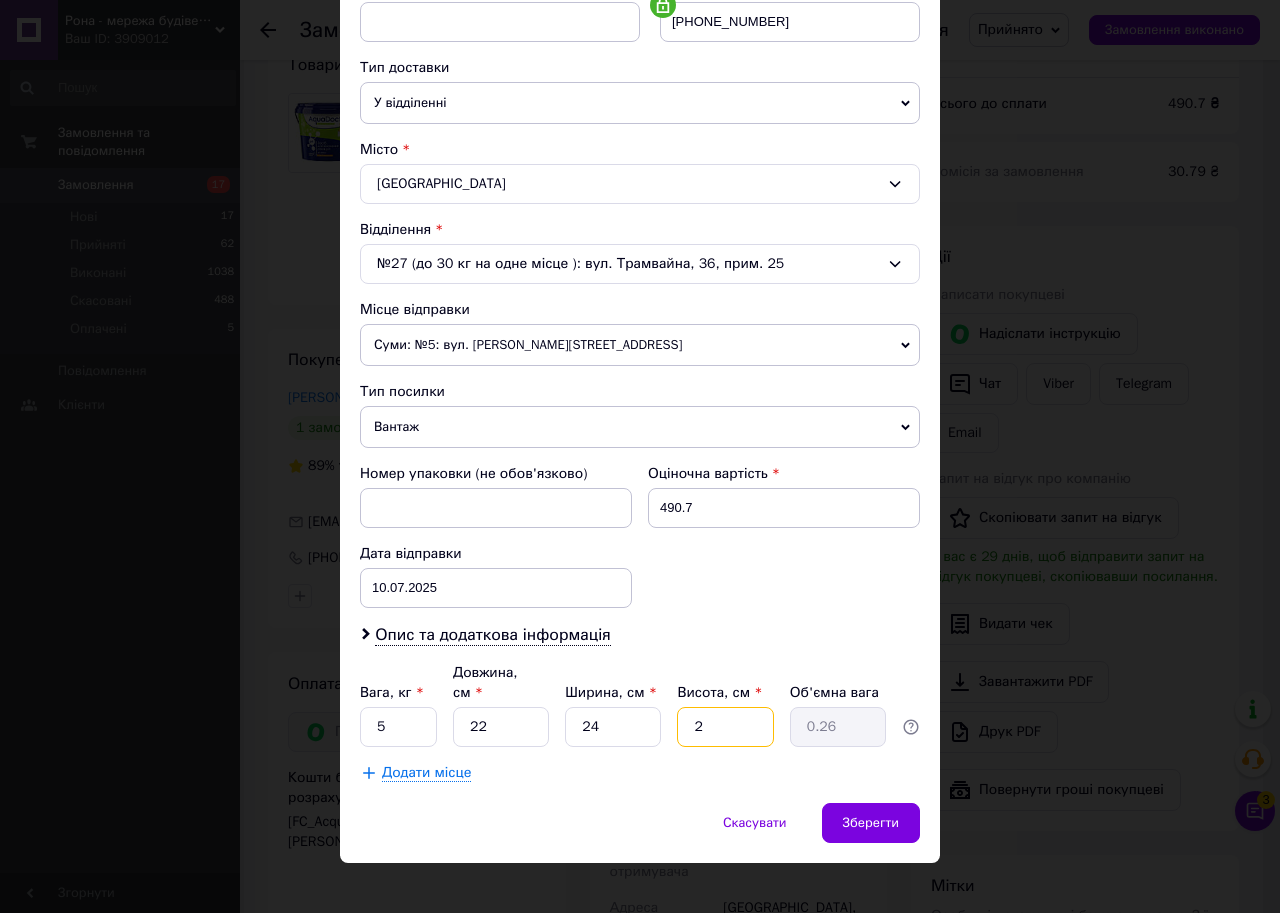 type on "22" 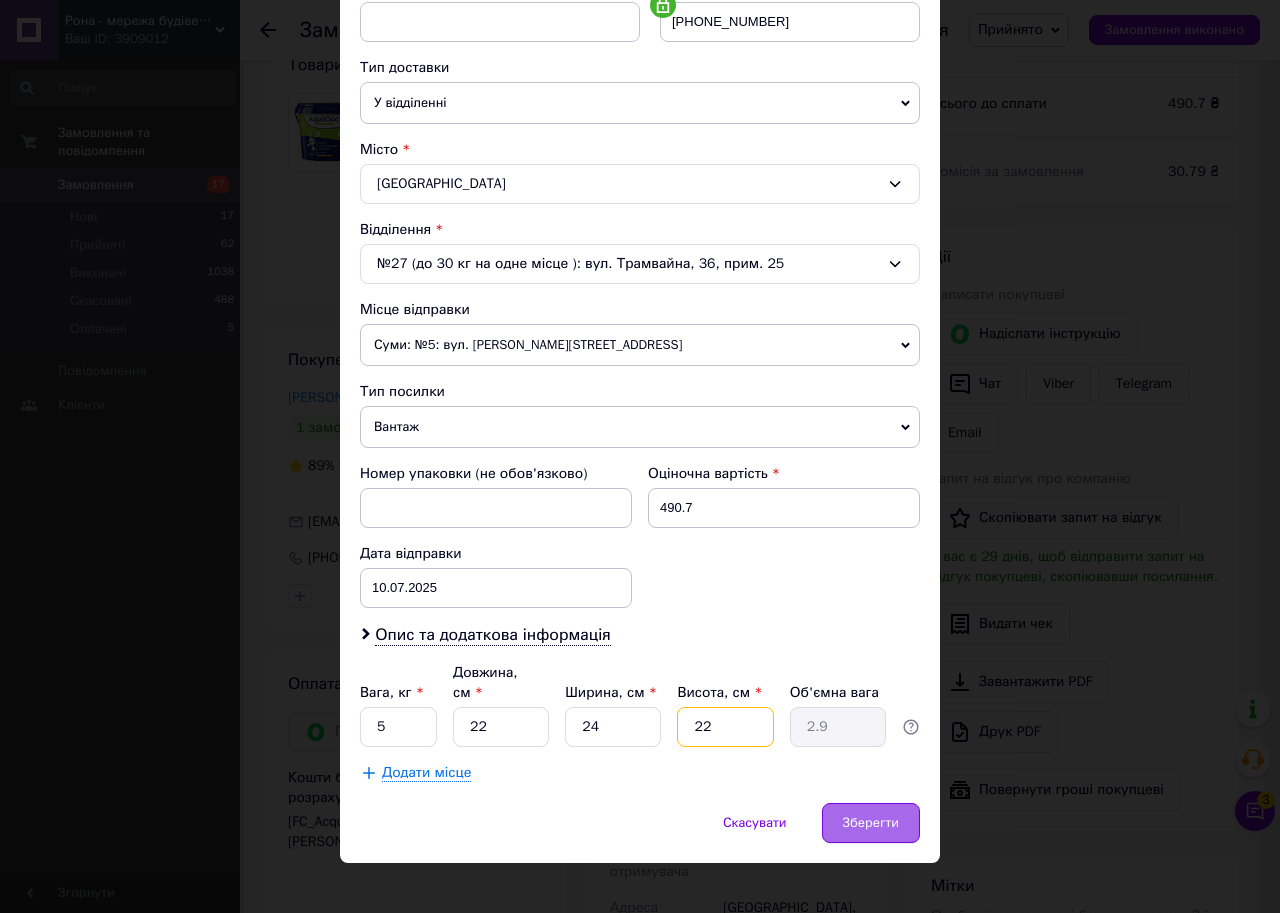 type on "22" 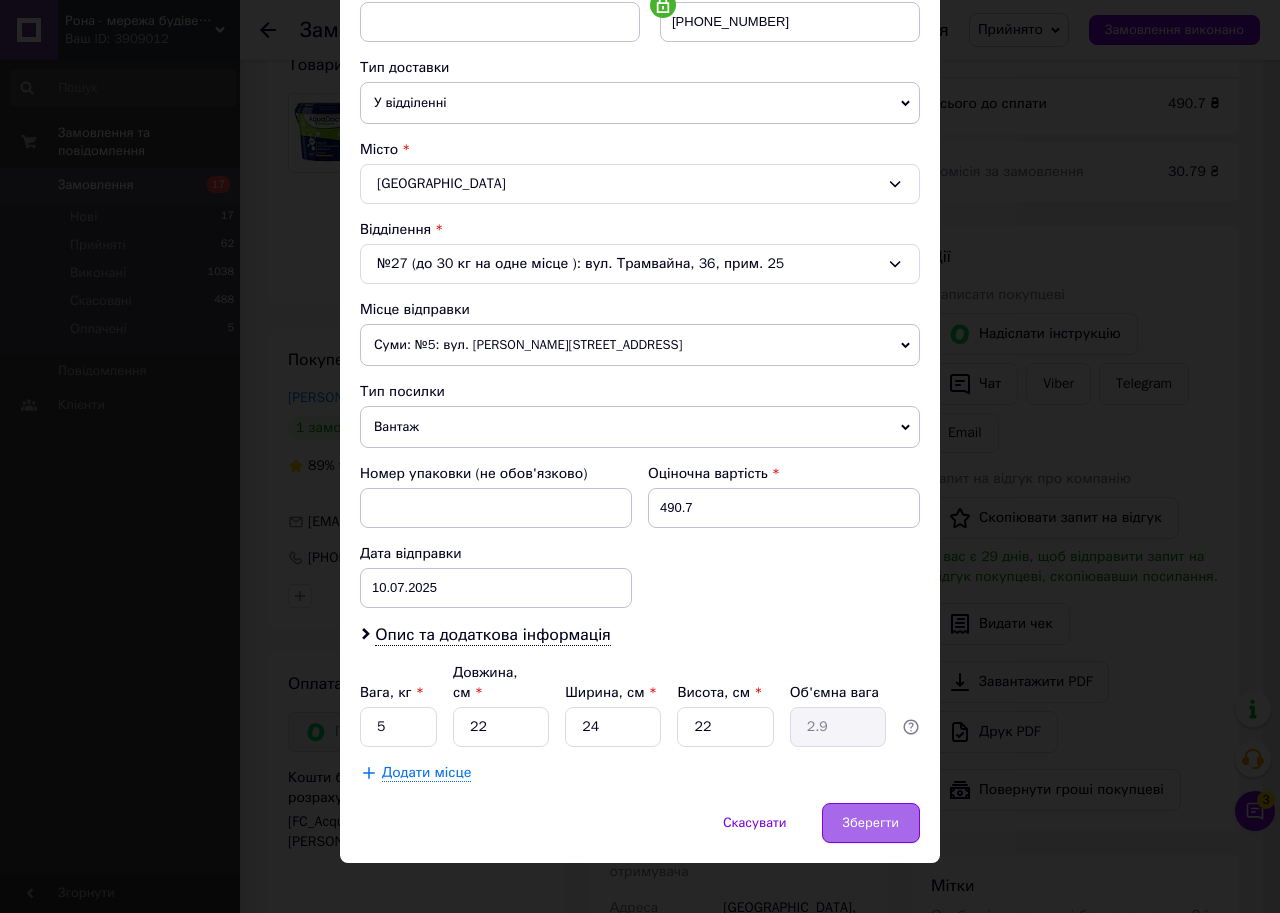 click on "Зберегти" at bounding box center (871, 823) 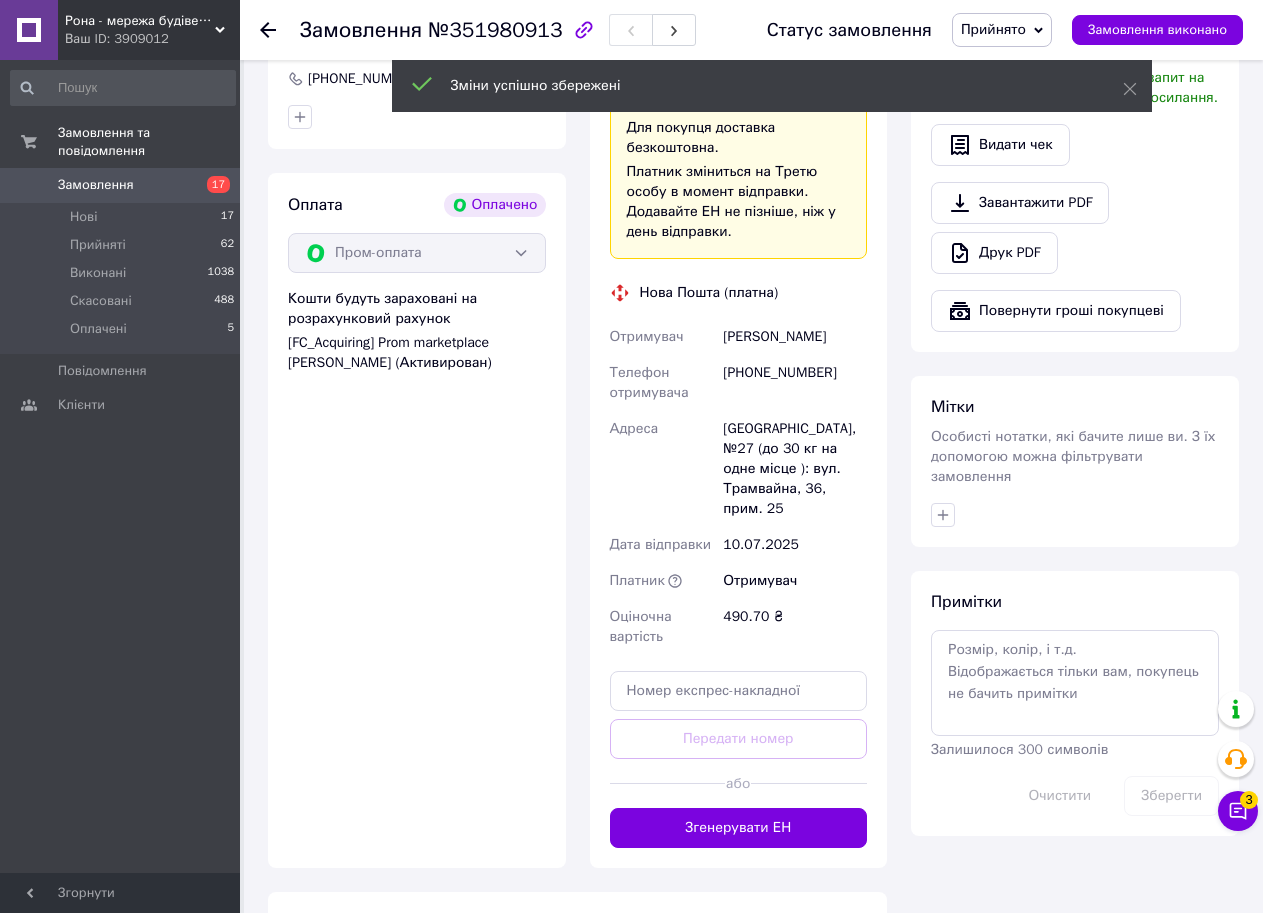 scroll, scrollTop: 700, scrollLeft: 0, axis: vertical 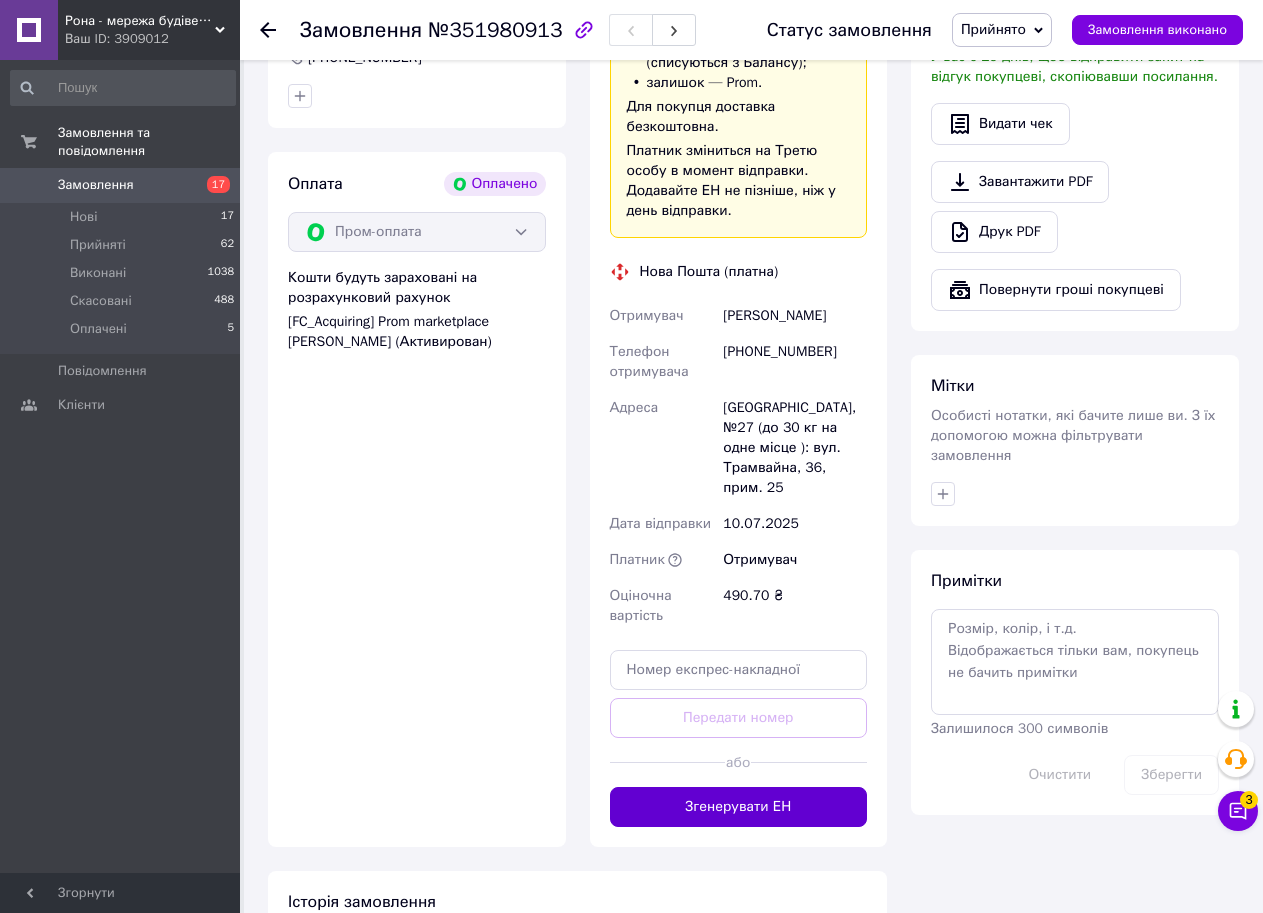 click on "Згенерувати ЕН" at bounding box center [739, 807] 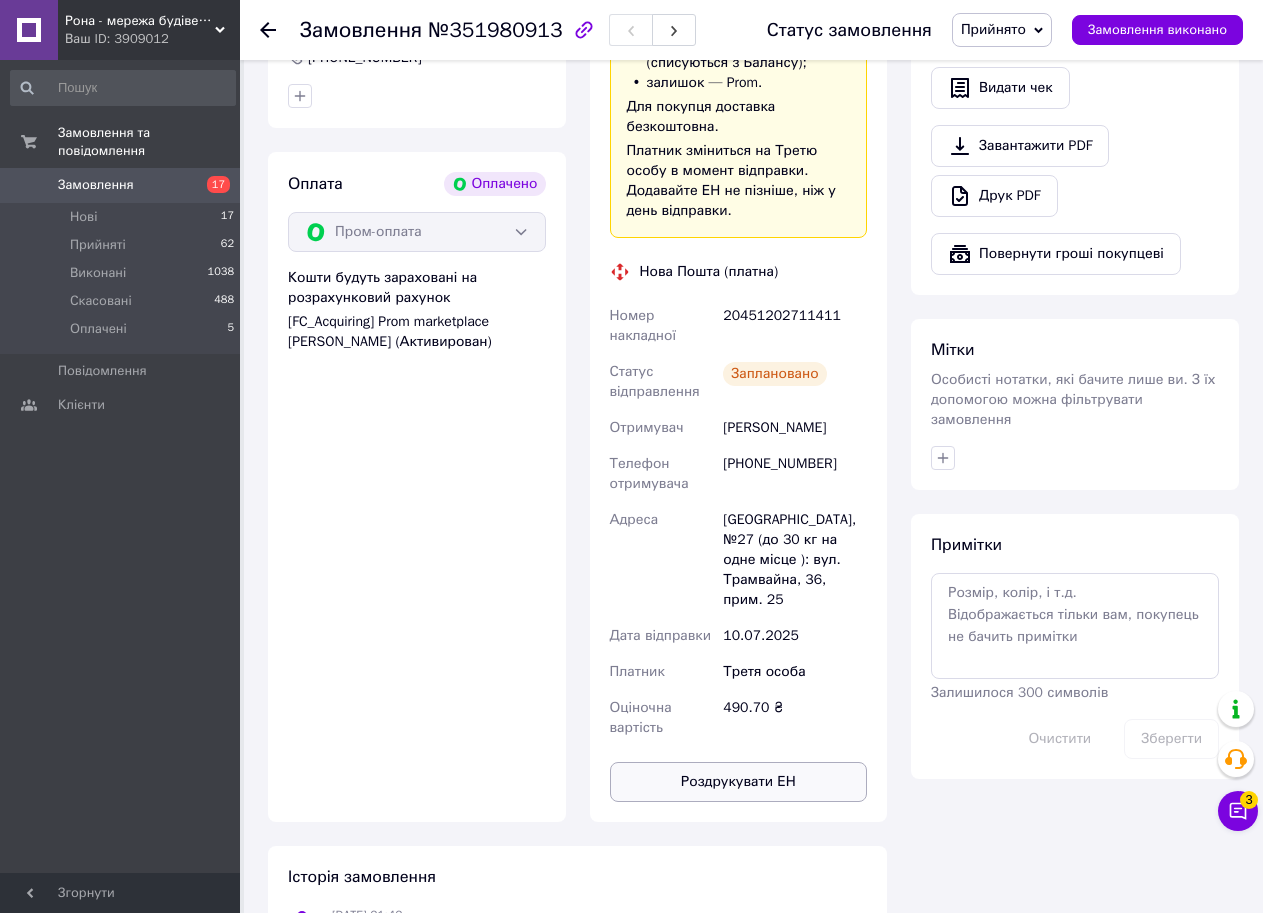 click on "Роздрукувати ЕН" at bounding box center (739, 782) 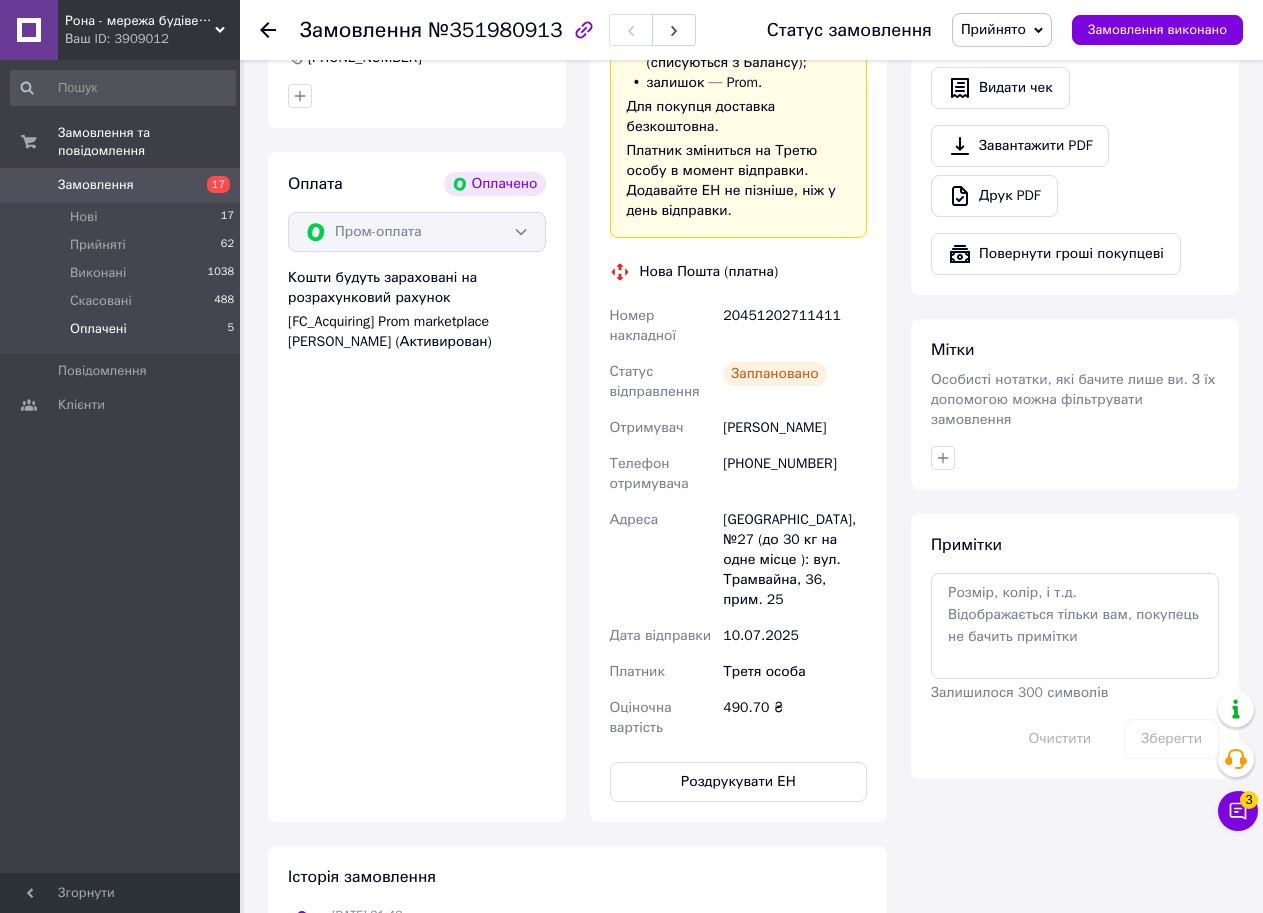 click on "Оплачені 5" at bounding box center [123, 334] 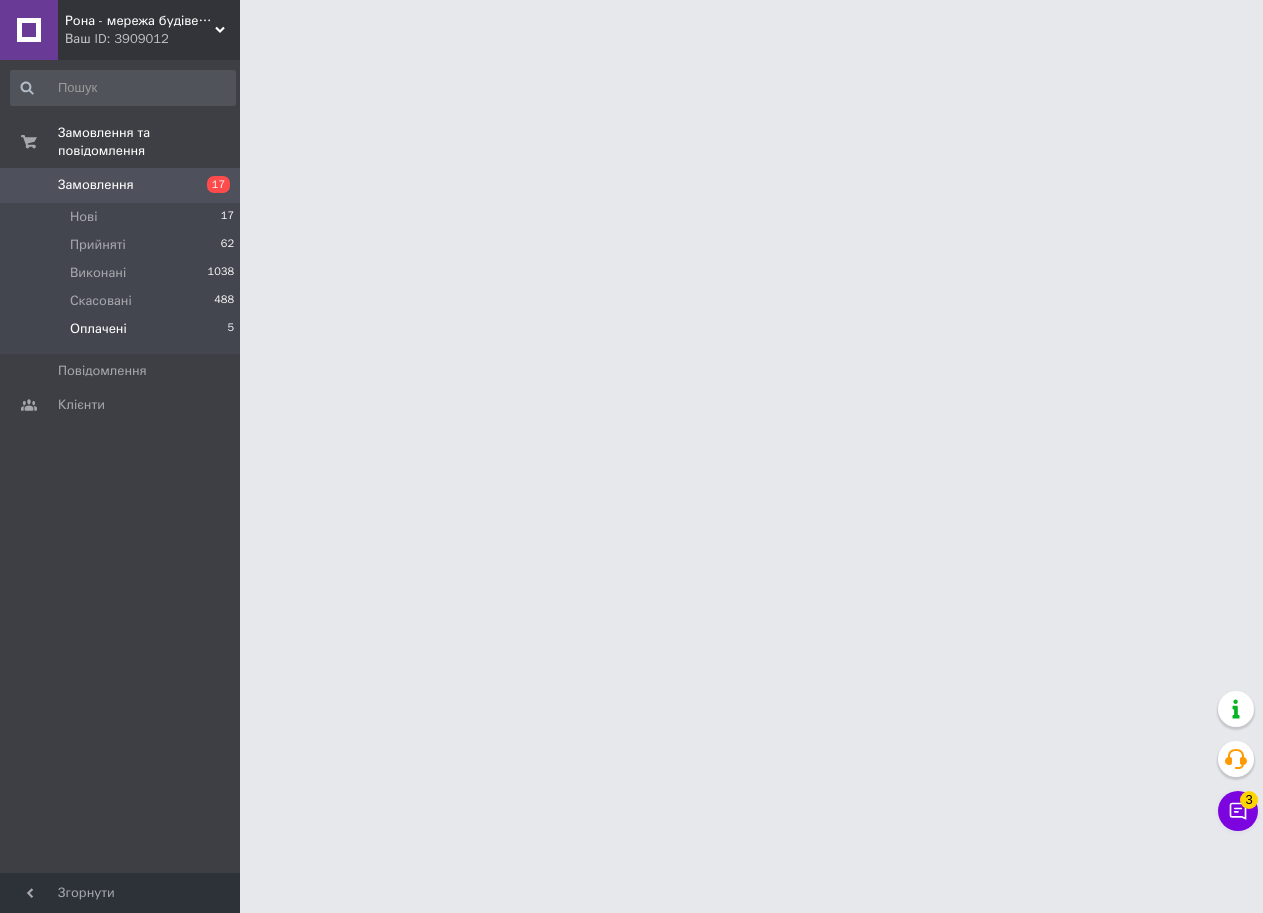 scroll, scrollTop: 0, scrollLeft: 0, axis: both 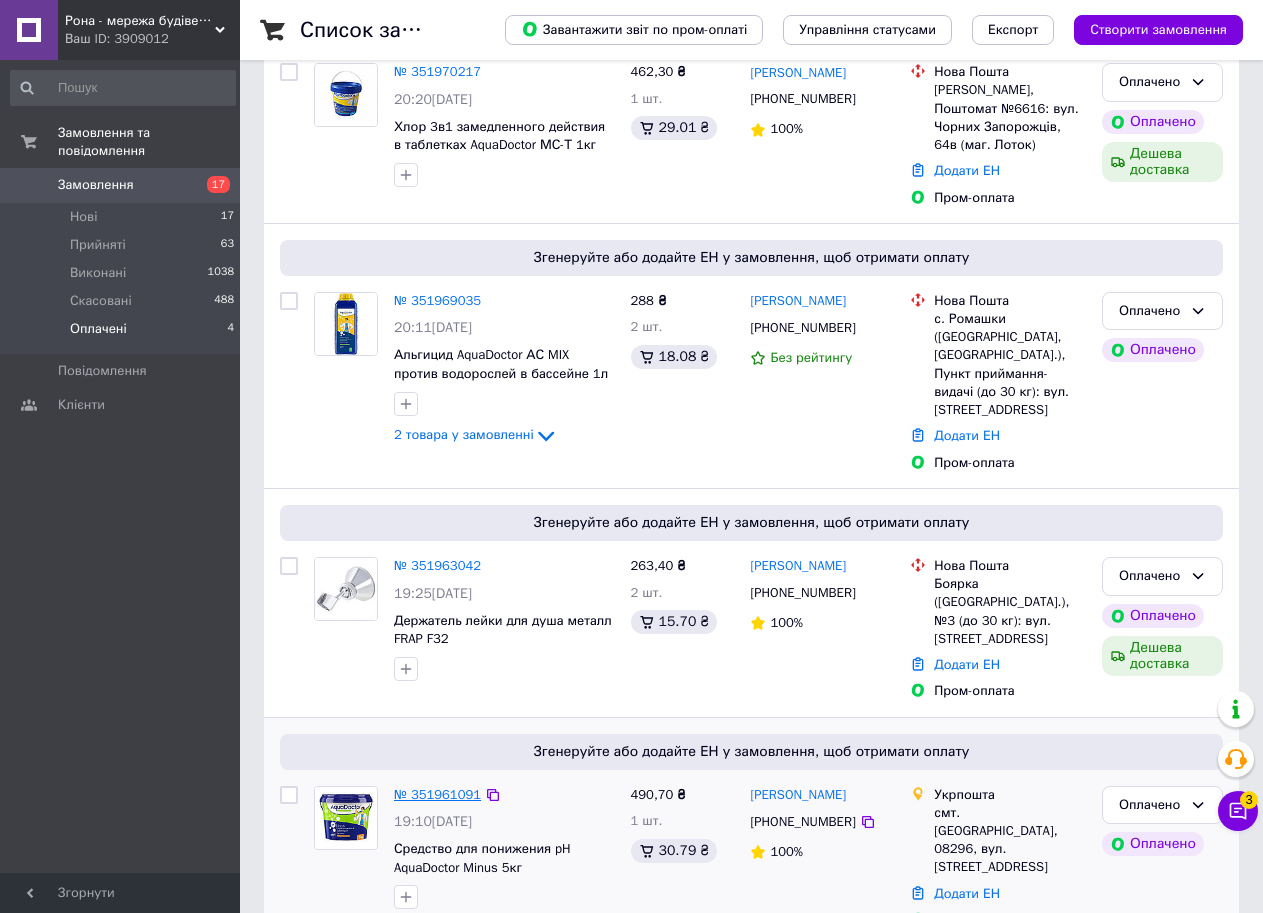click on "№ 351961091" at bounding box center (437, 794) 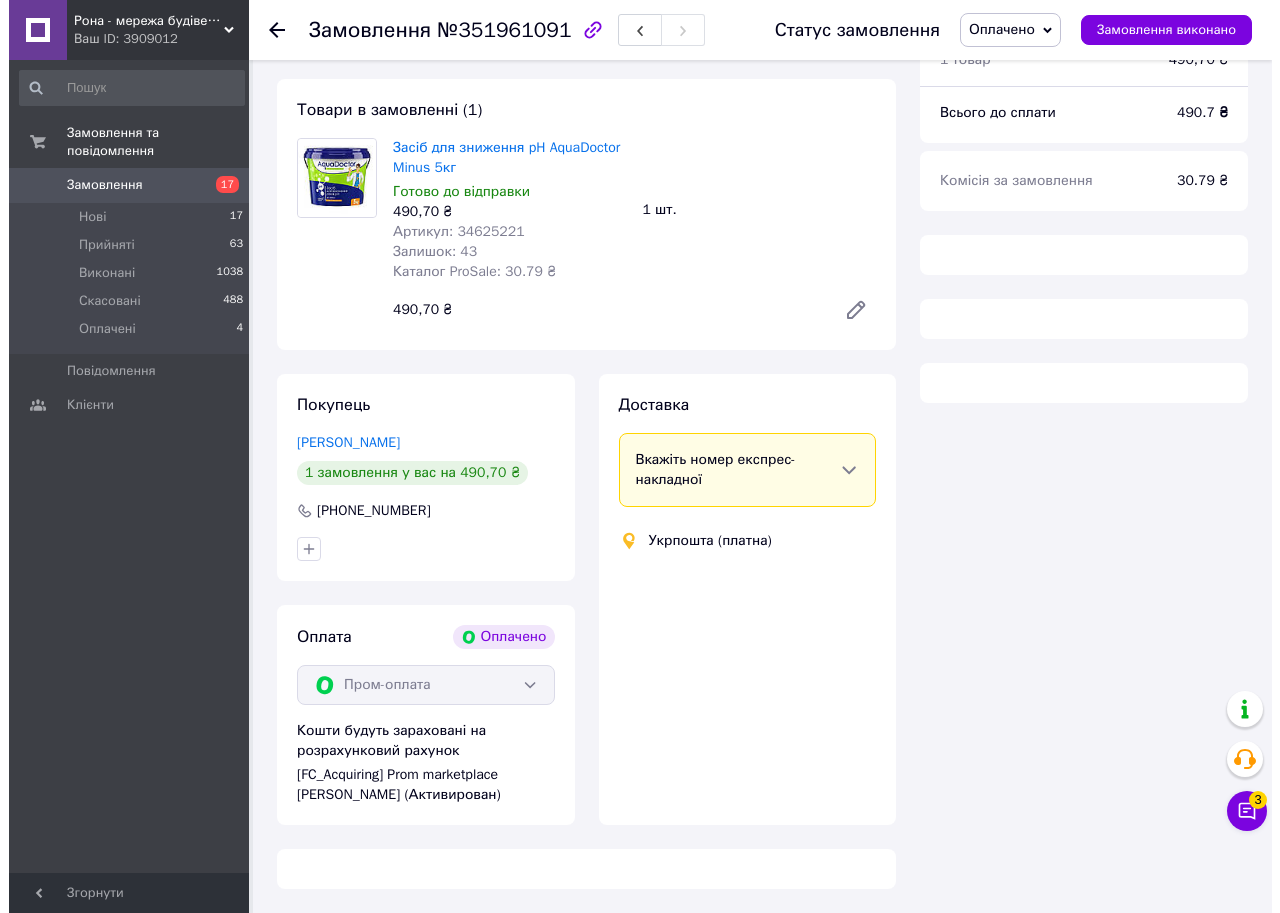 scroll, scrollTop: 292, scrollLeft: 0, axis: vertical 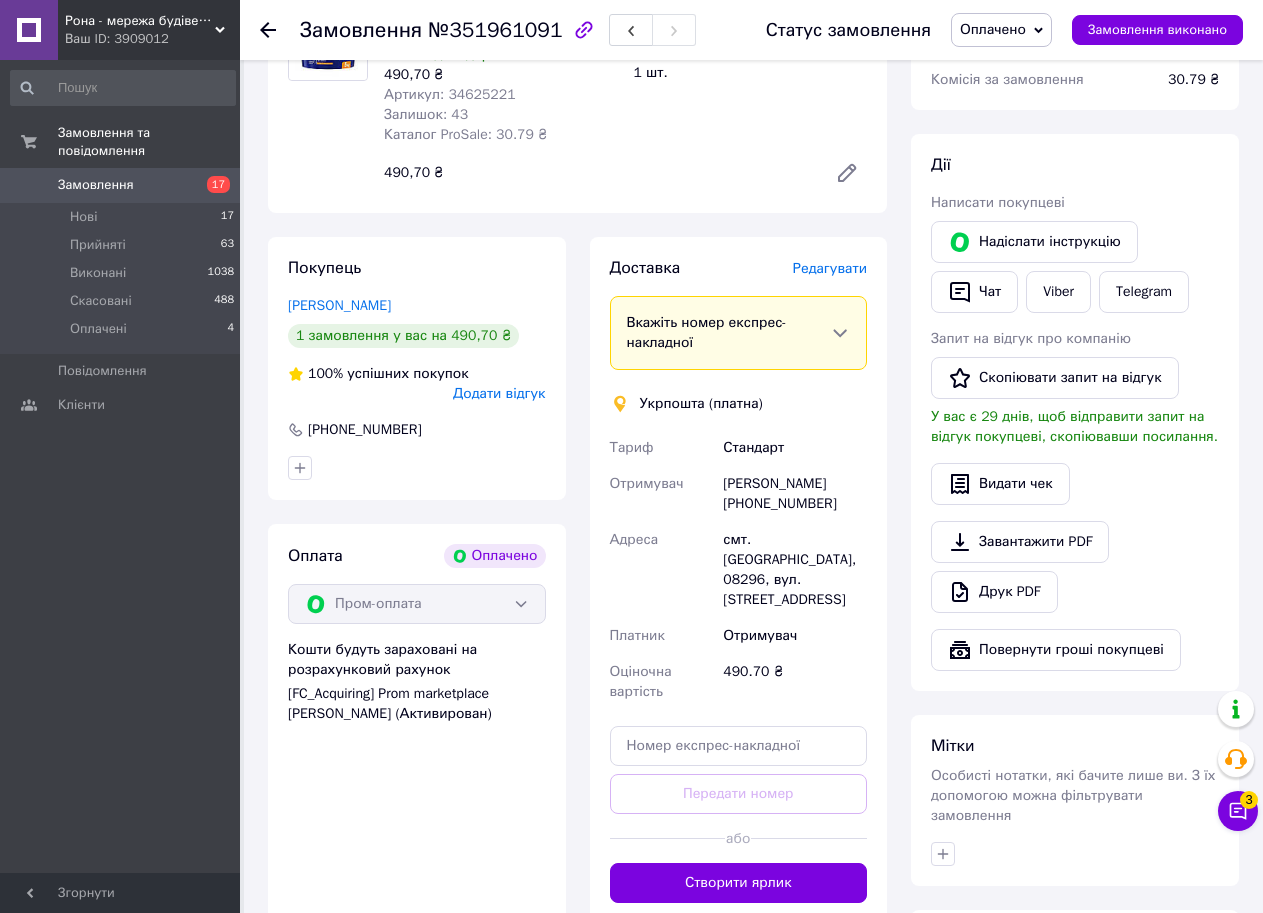 click 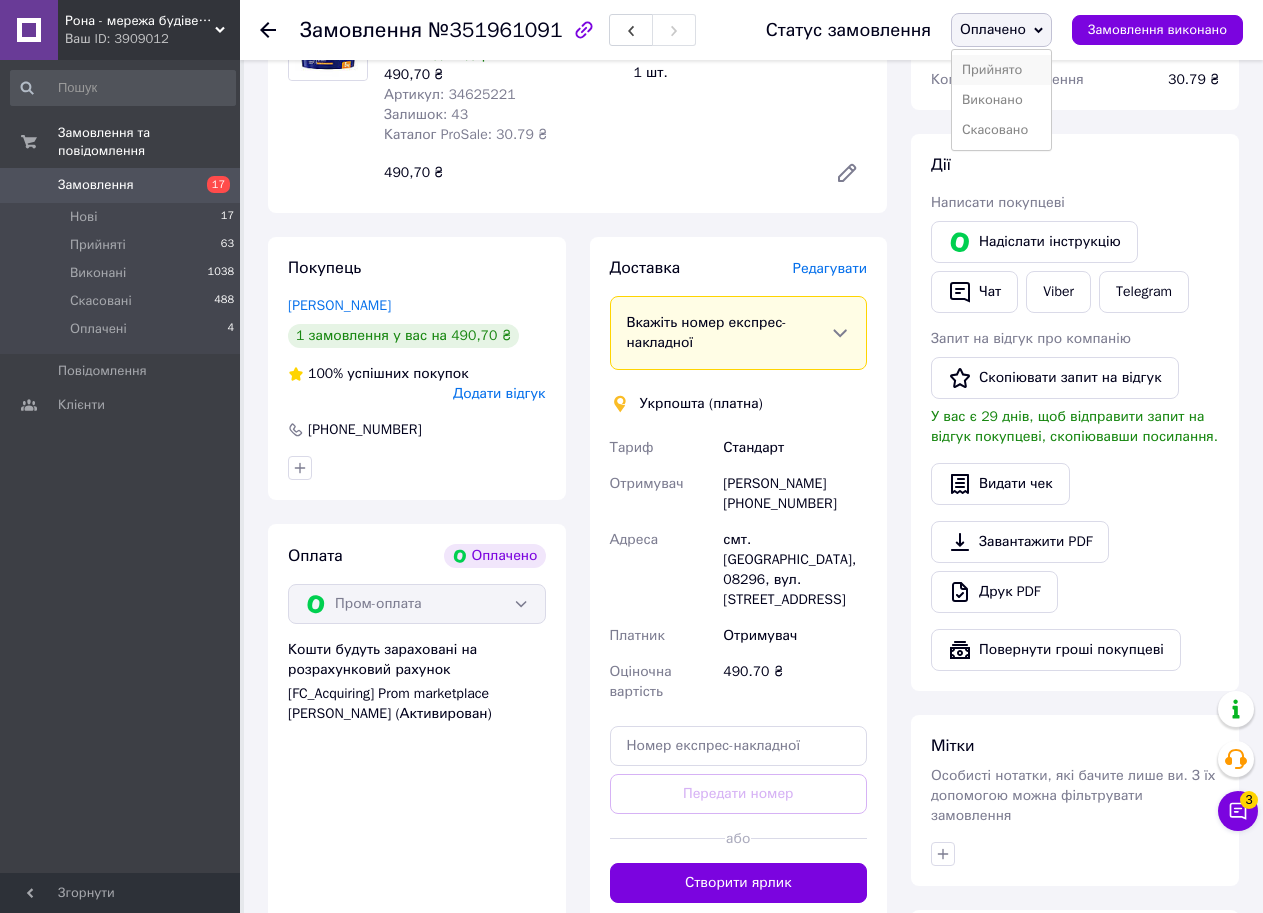 click on "Прийнято" at bounding box center [1001, 70] 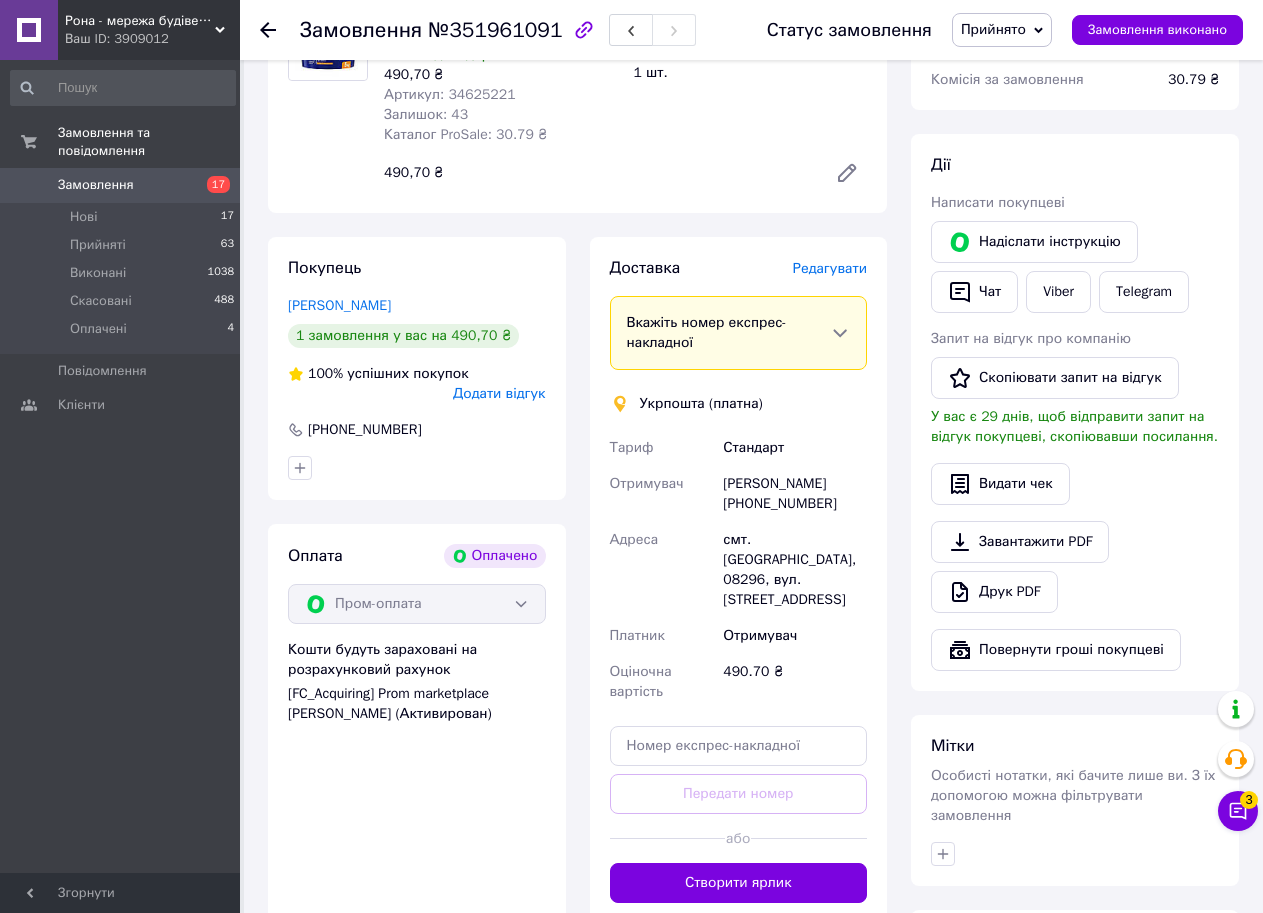 click on "Редагувати" at bounding box center (830, 268) 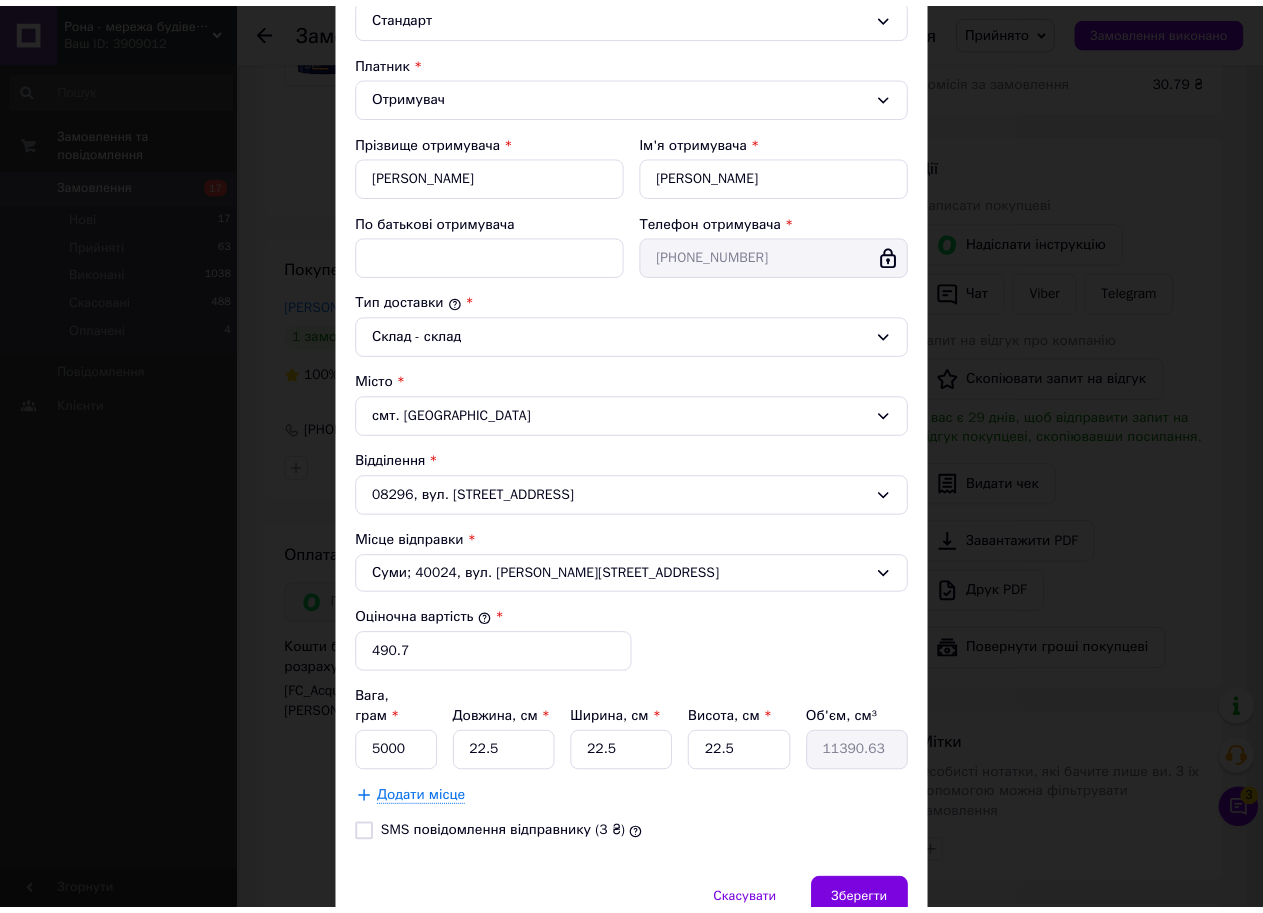 scroll, scrollTop: 300, scrollLeft: 0, axis: vertical 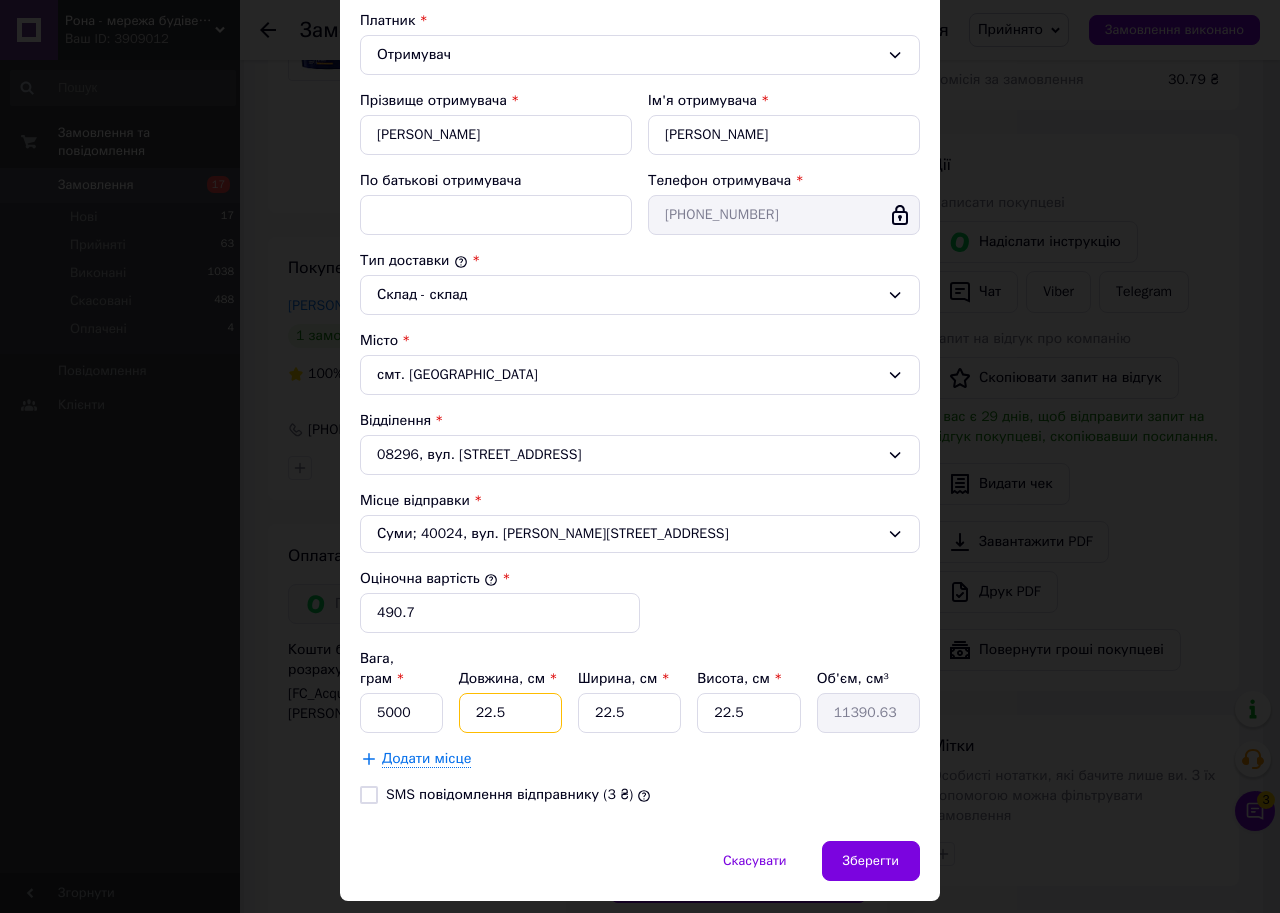 click on "22.5" at bounding box center [510, 713] 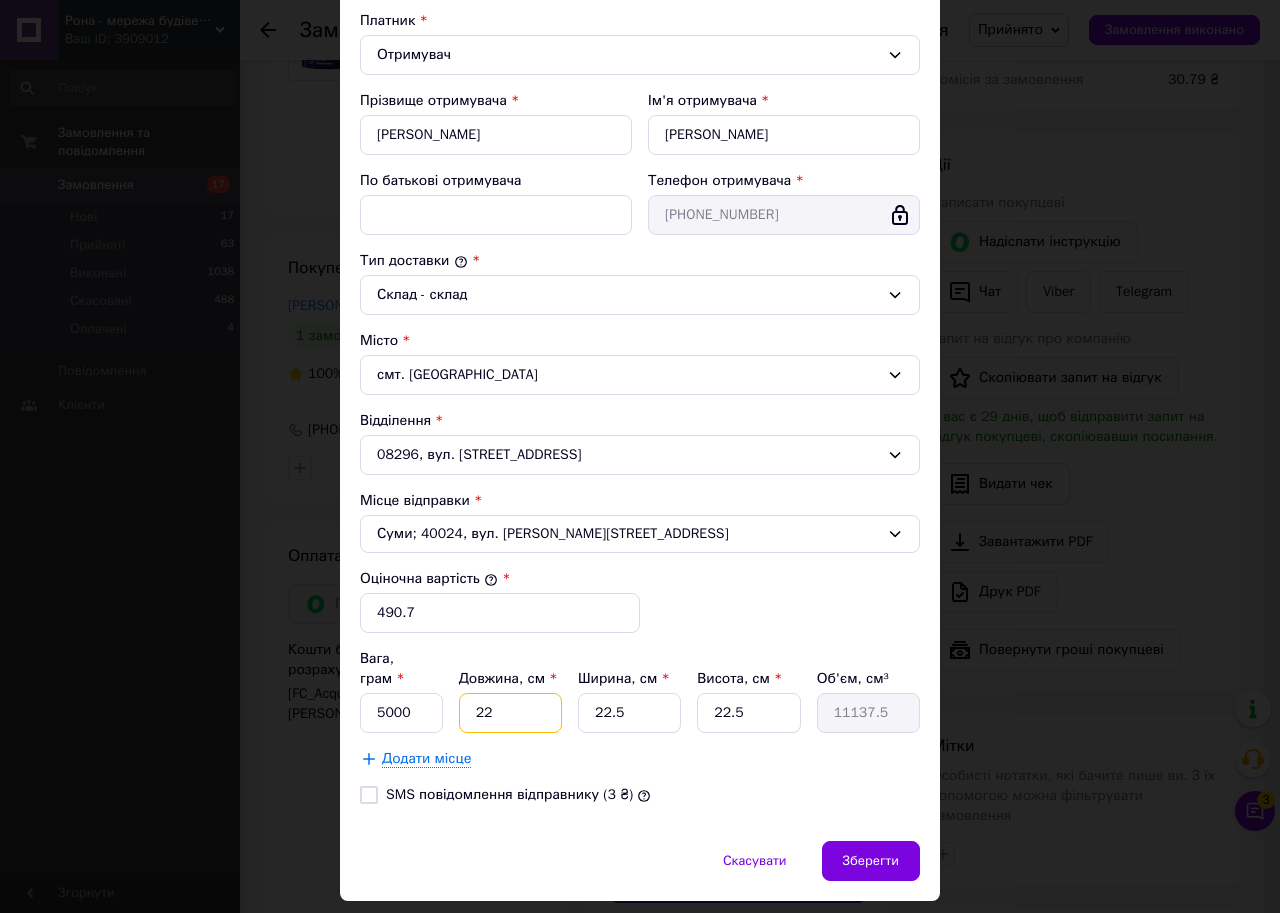 type on "2" 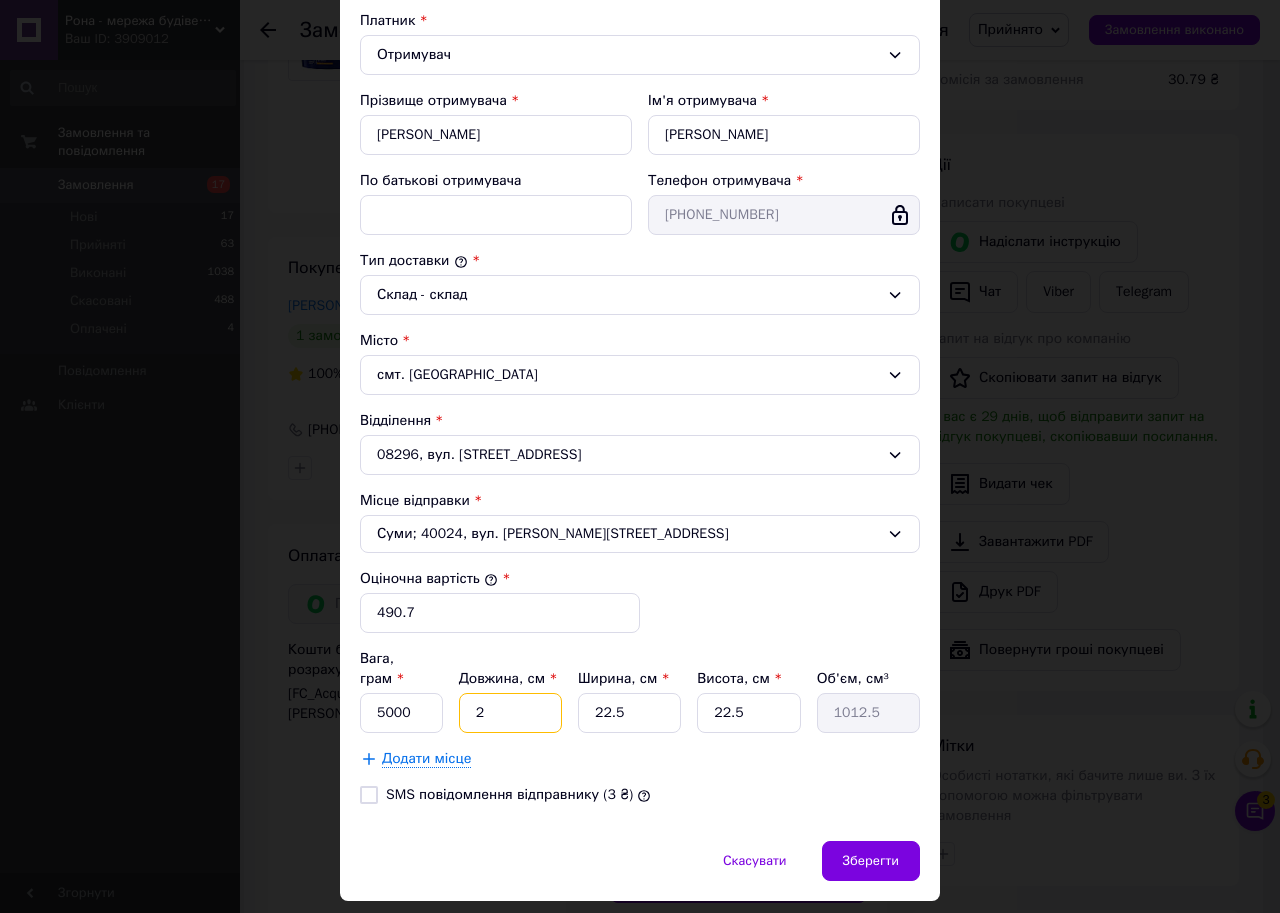 type on "23" 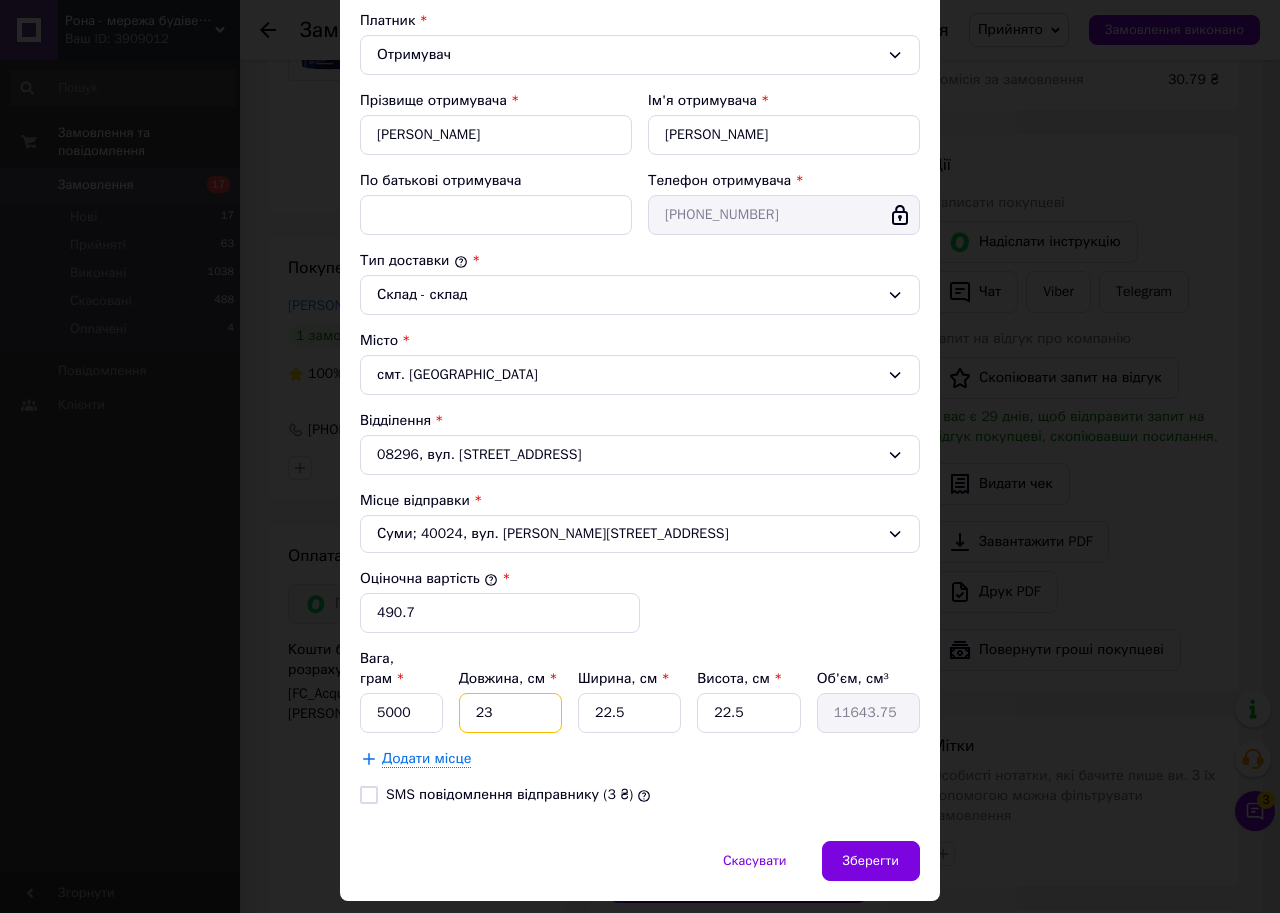type on "23" 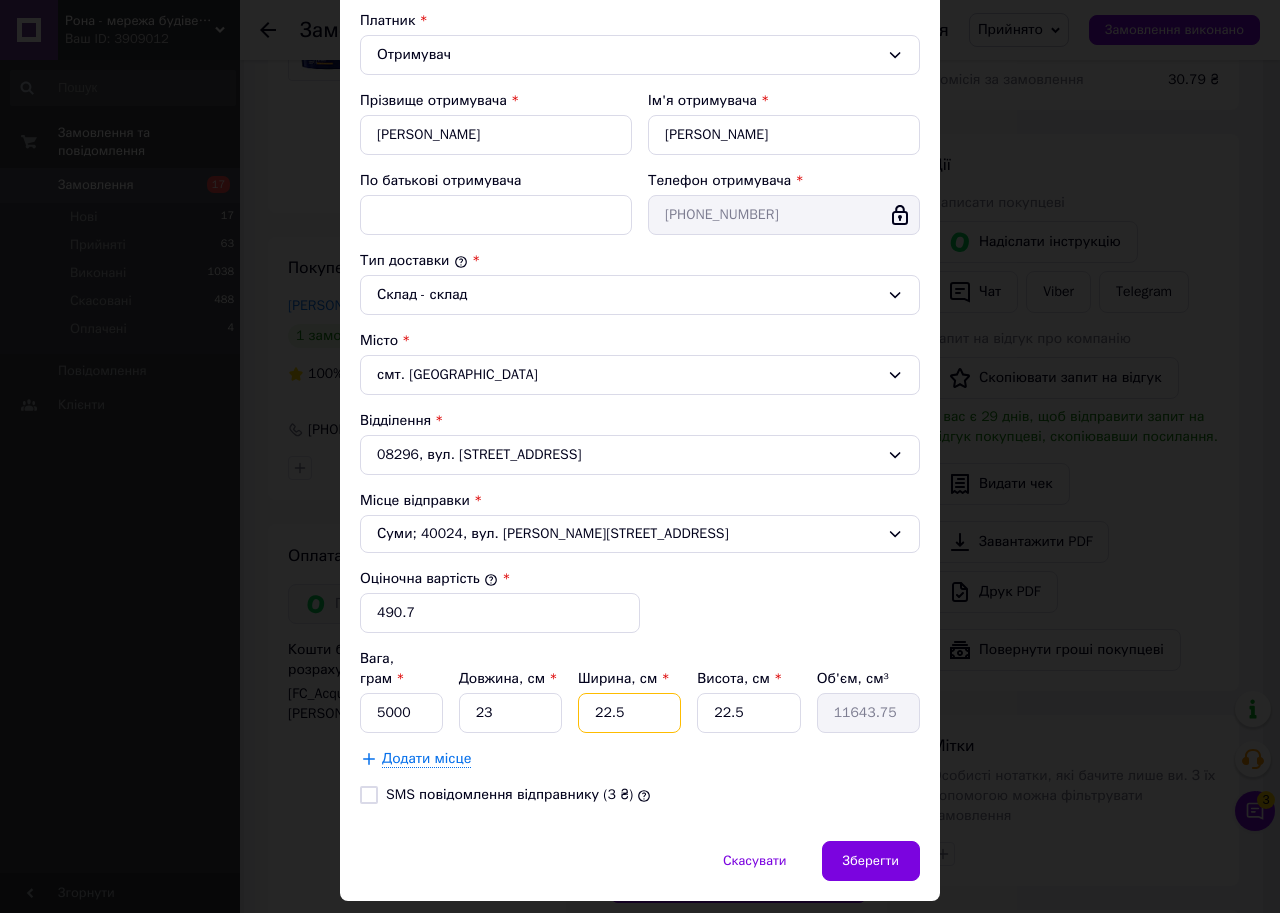 click on "22.5" at bounding box center (629, 713) 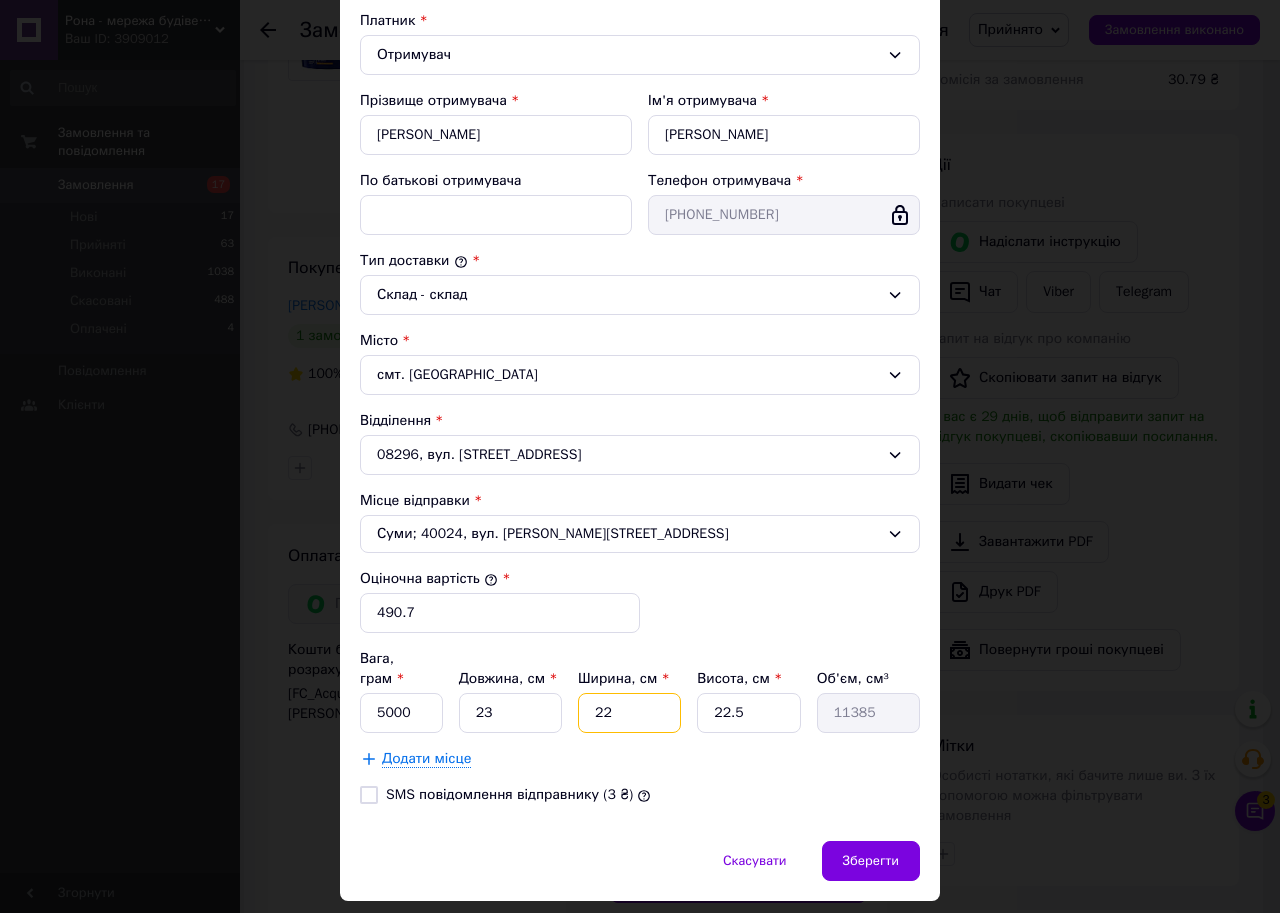 type on "2" 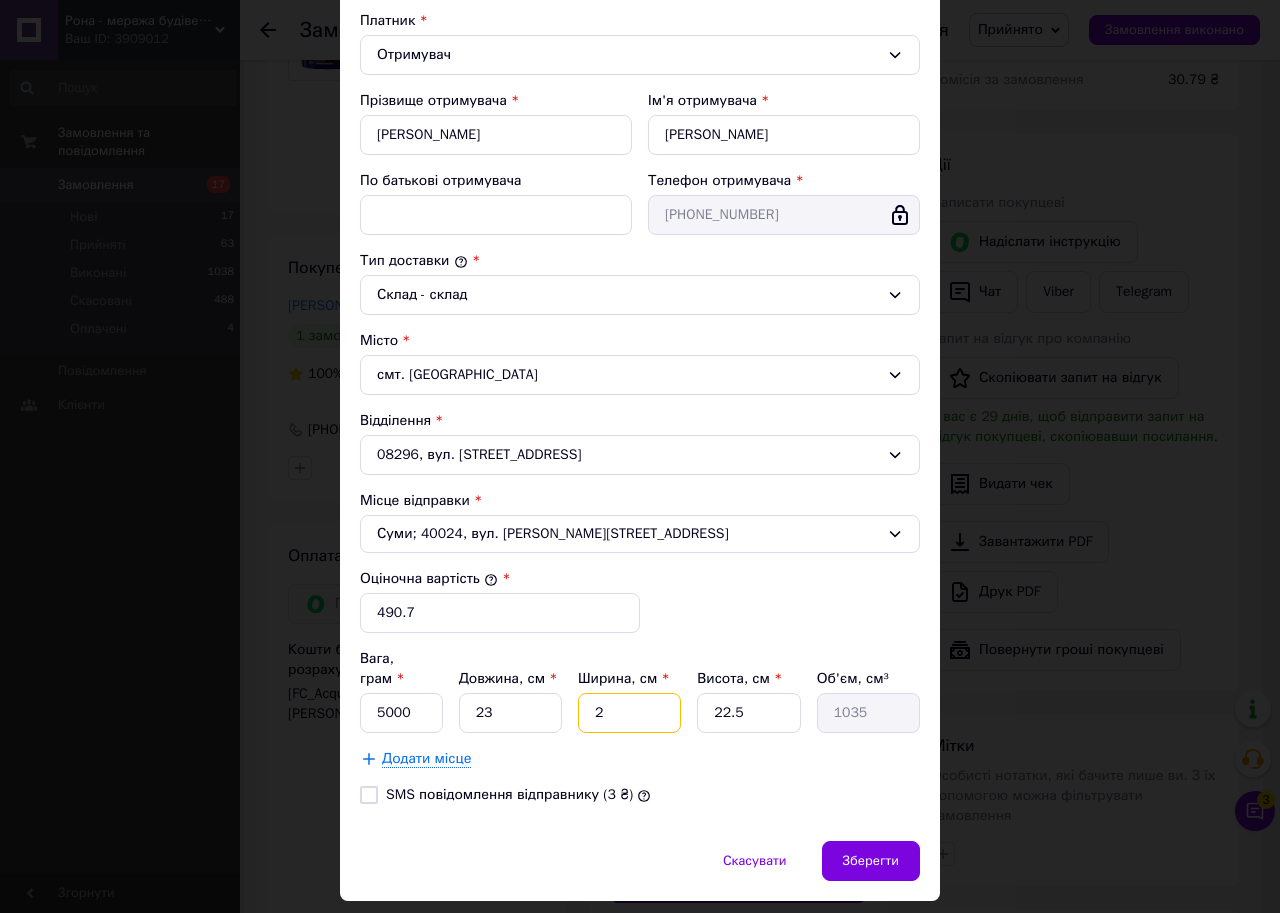 type on "26" 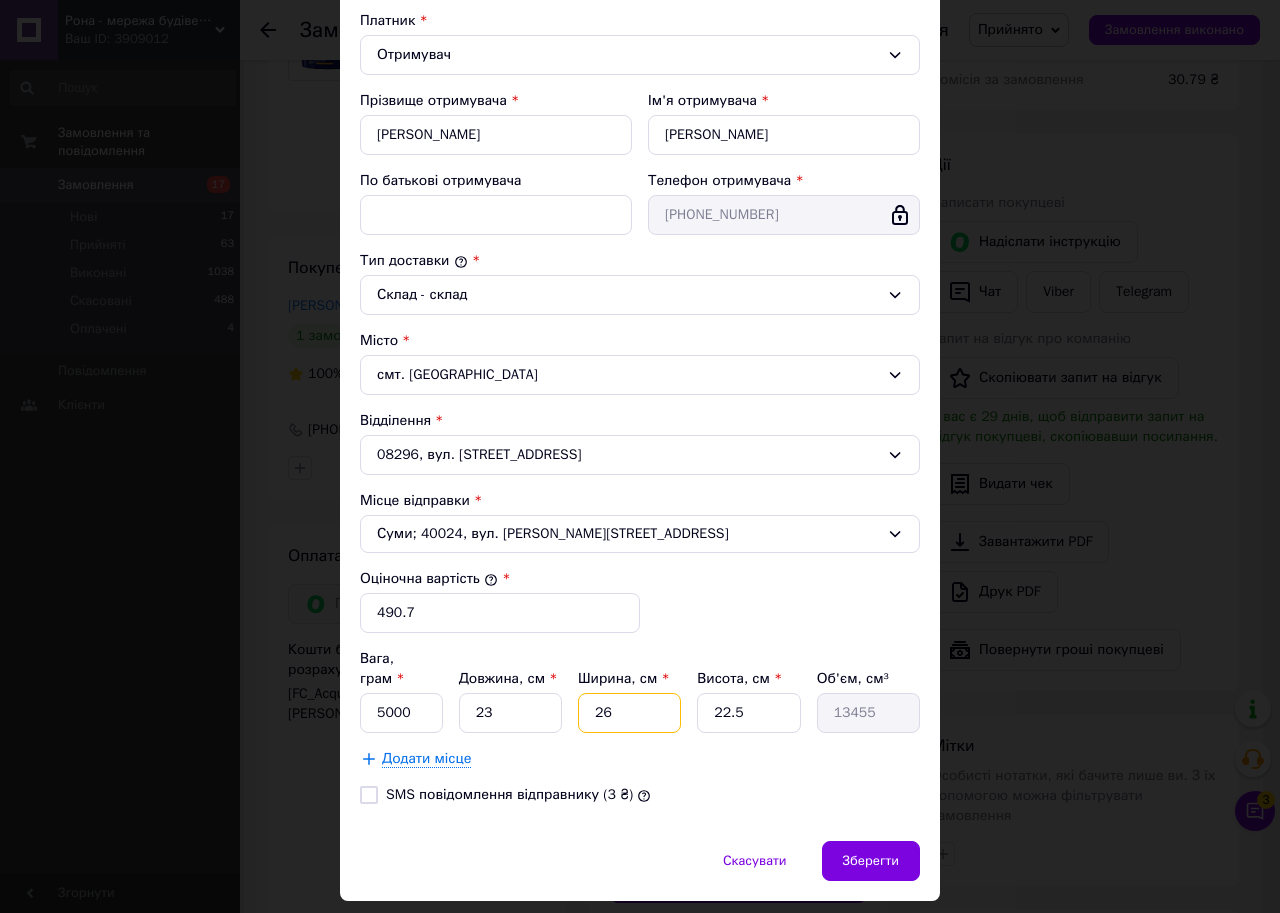 type on "26" 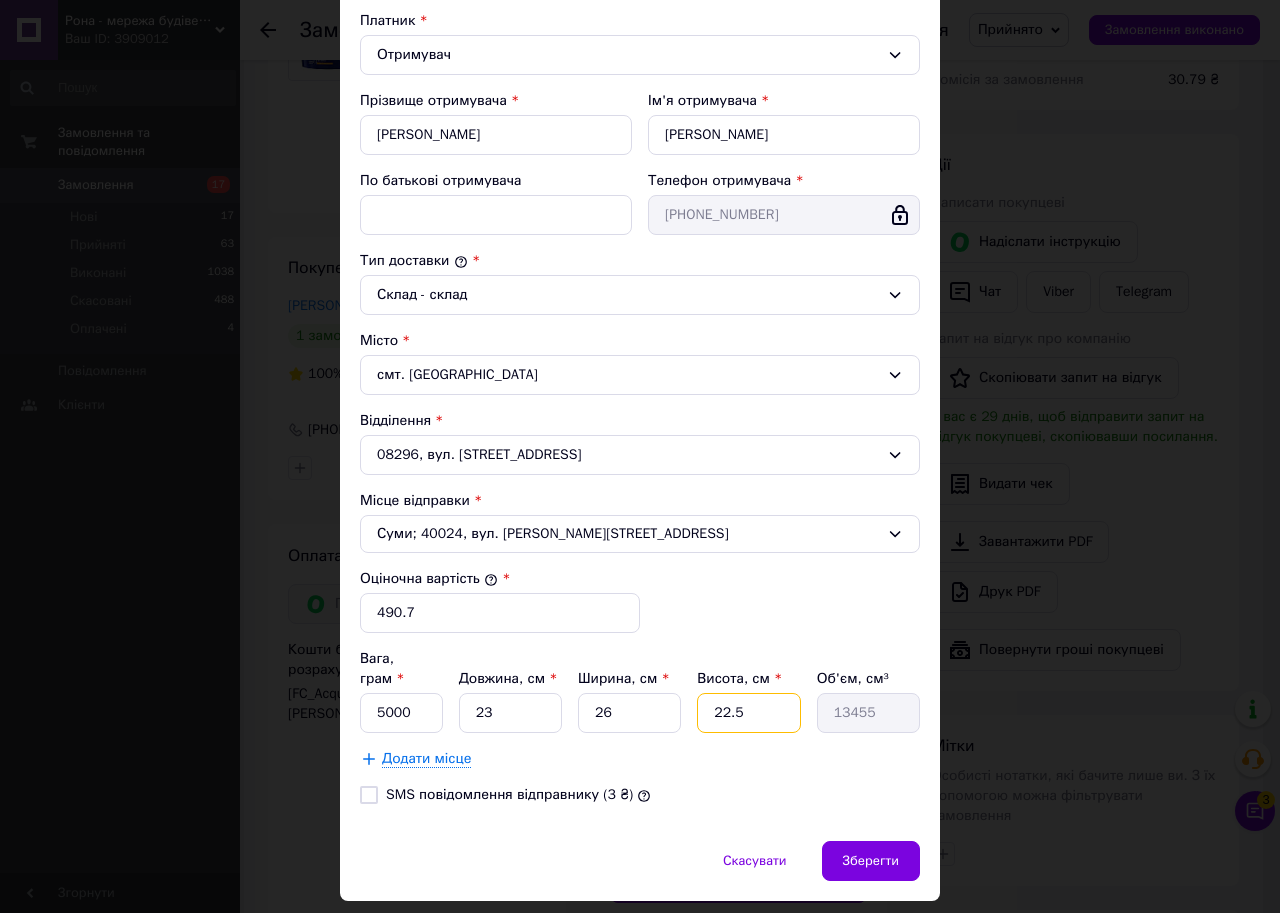 click on "22.5" at bounding box center [748, 713] 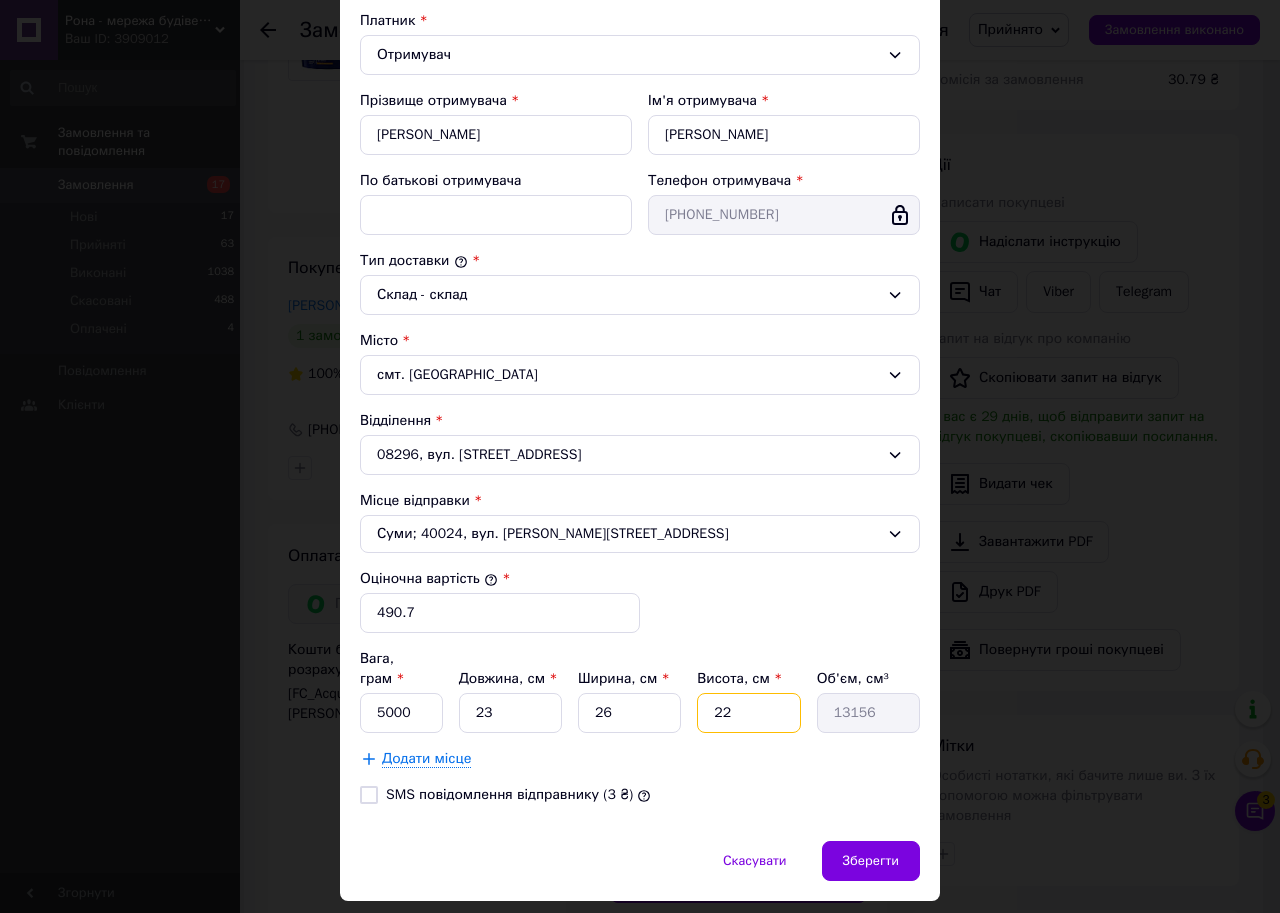 type on "2" 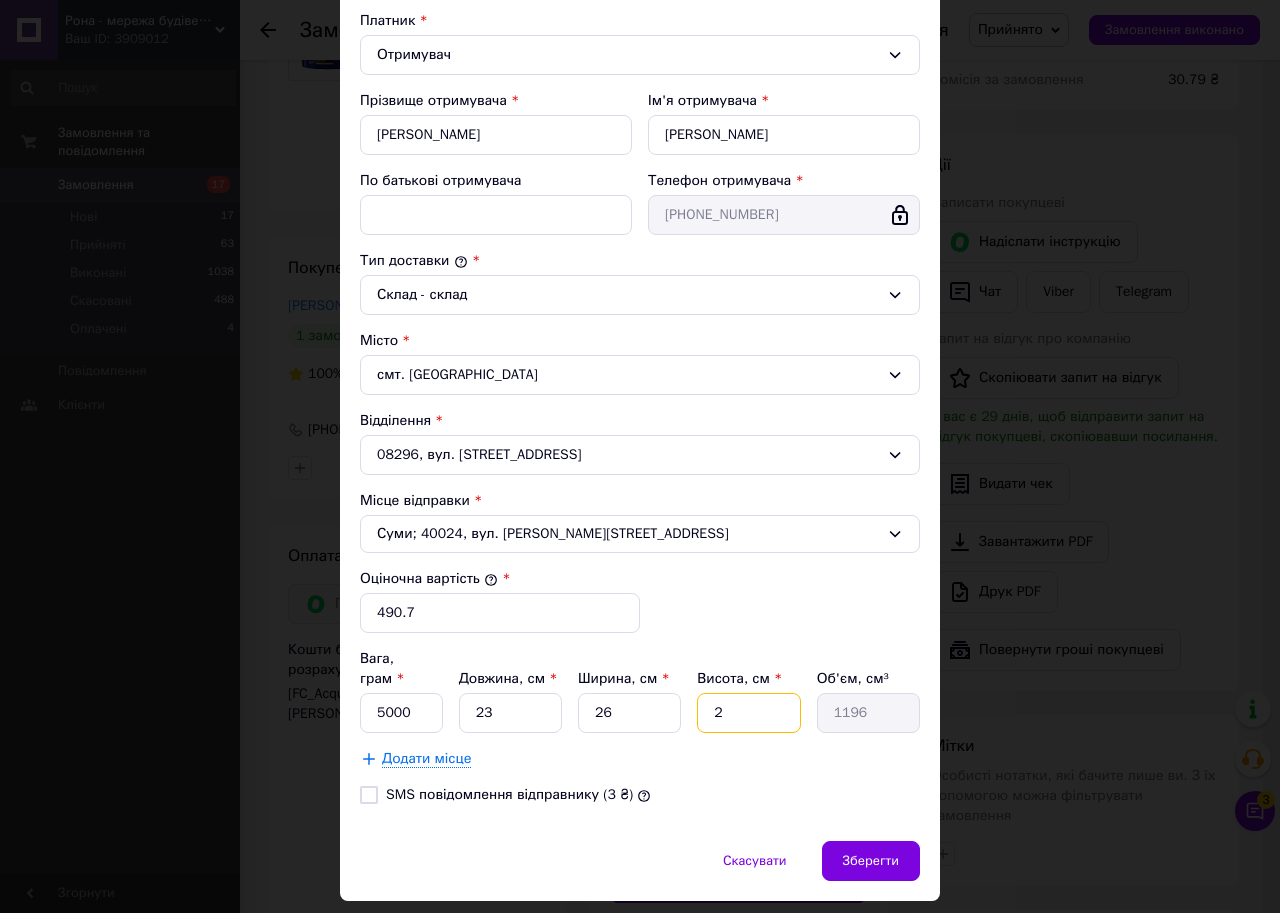 type on "20" 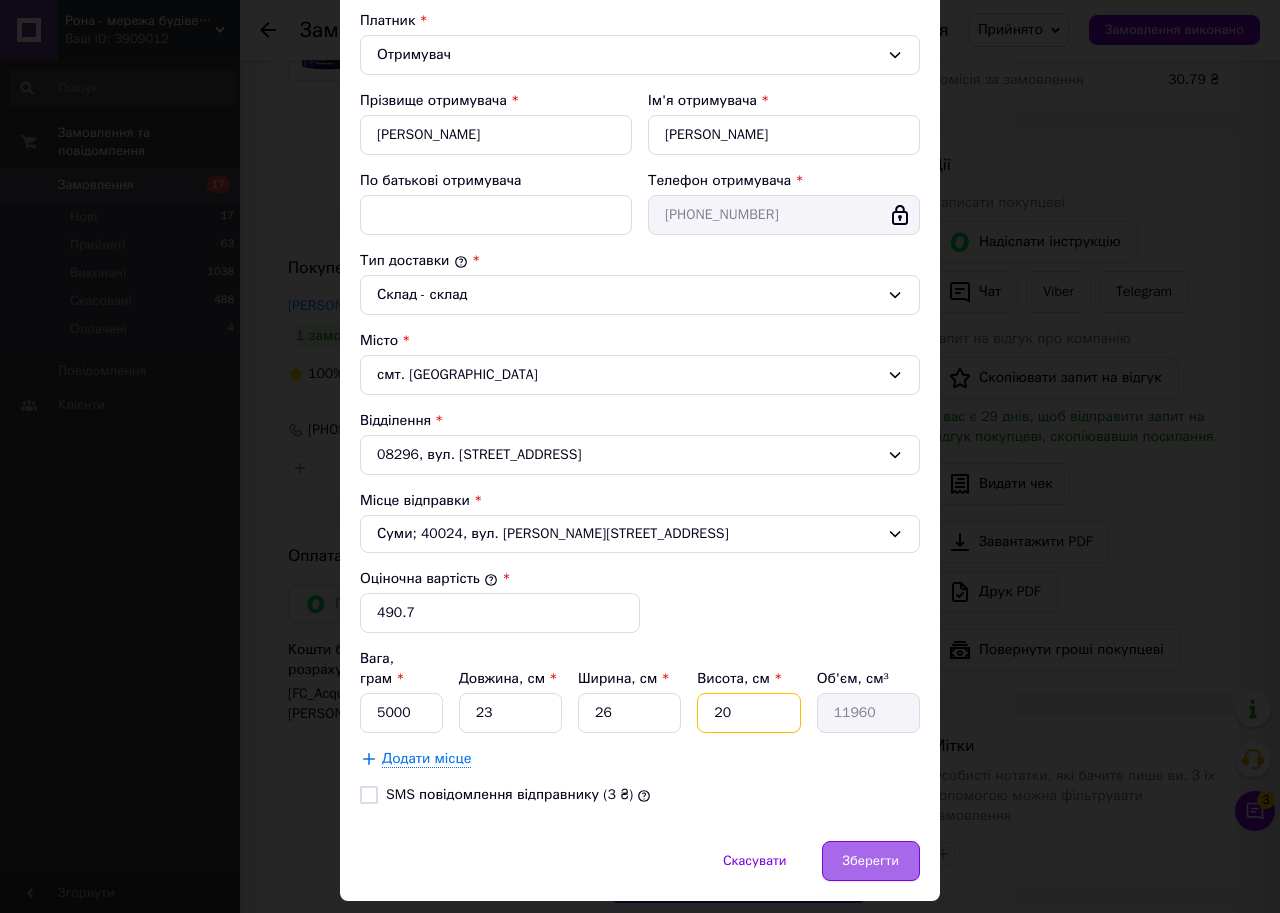 type on "20" 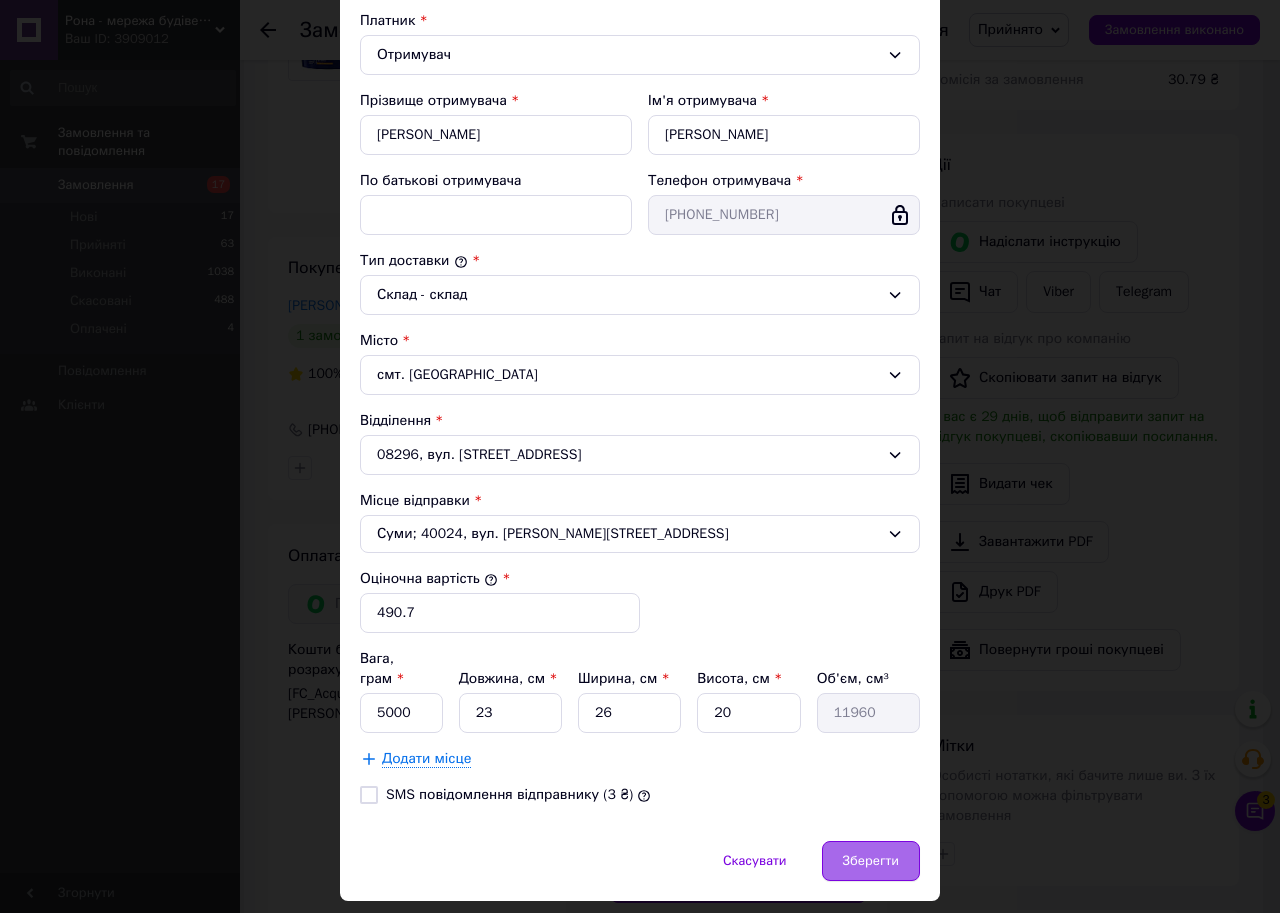 click on "Зберегти" at bounding box center (871, 861) 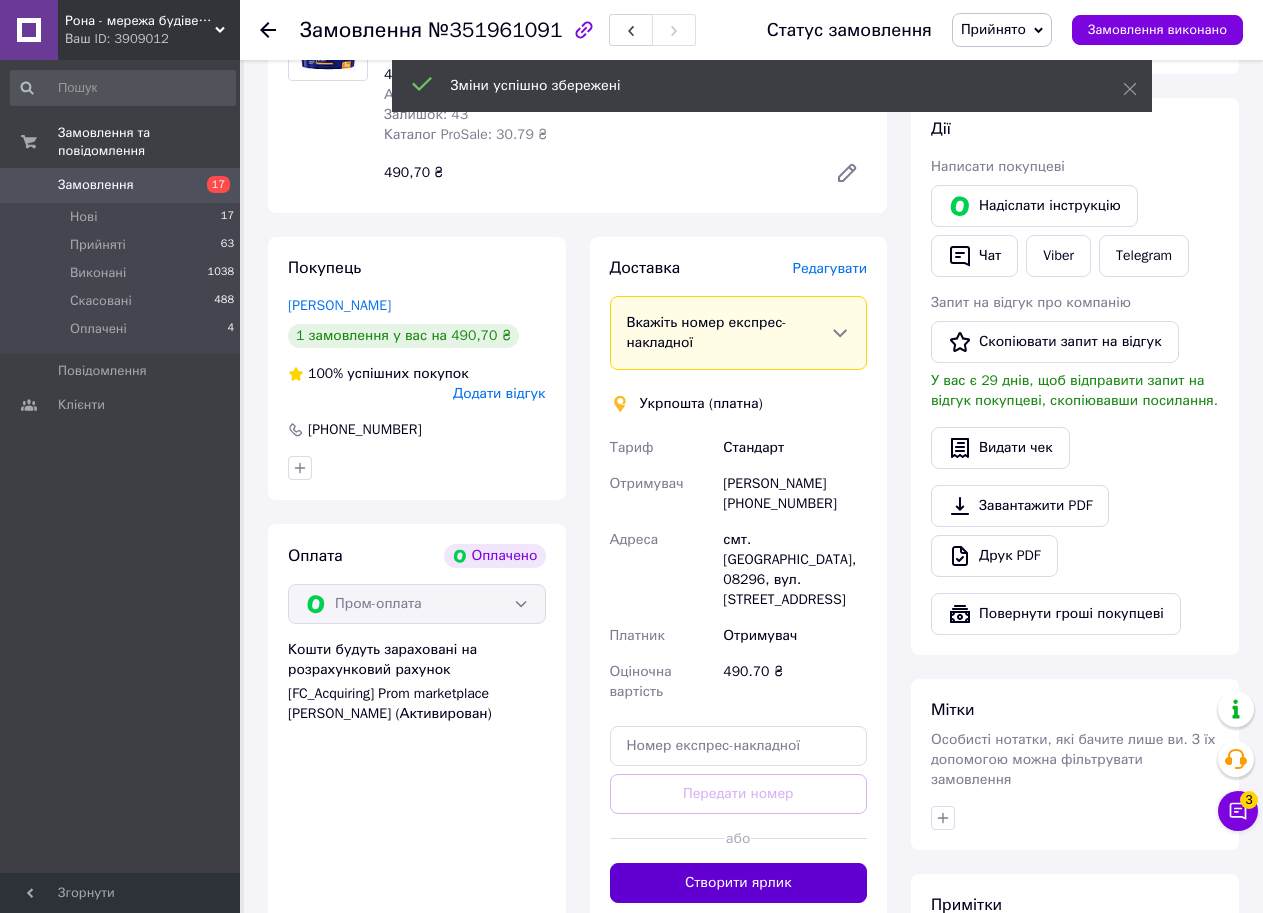 click on "Створити ярлик" at bounding box center [739, 883] 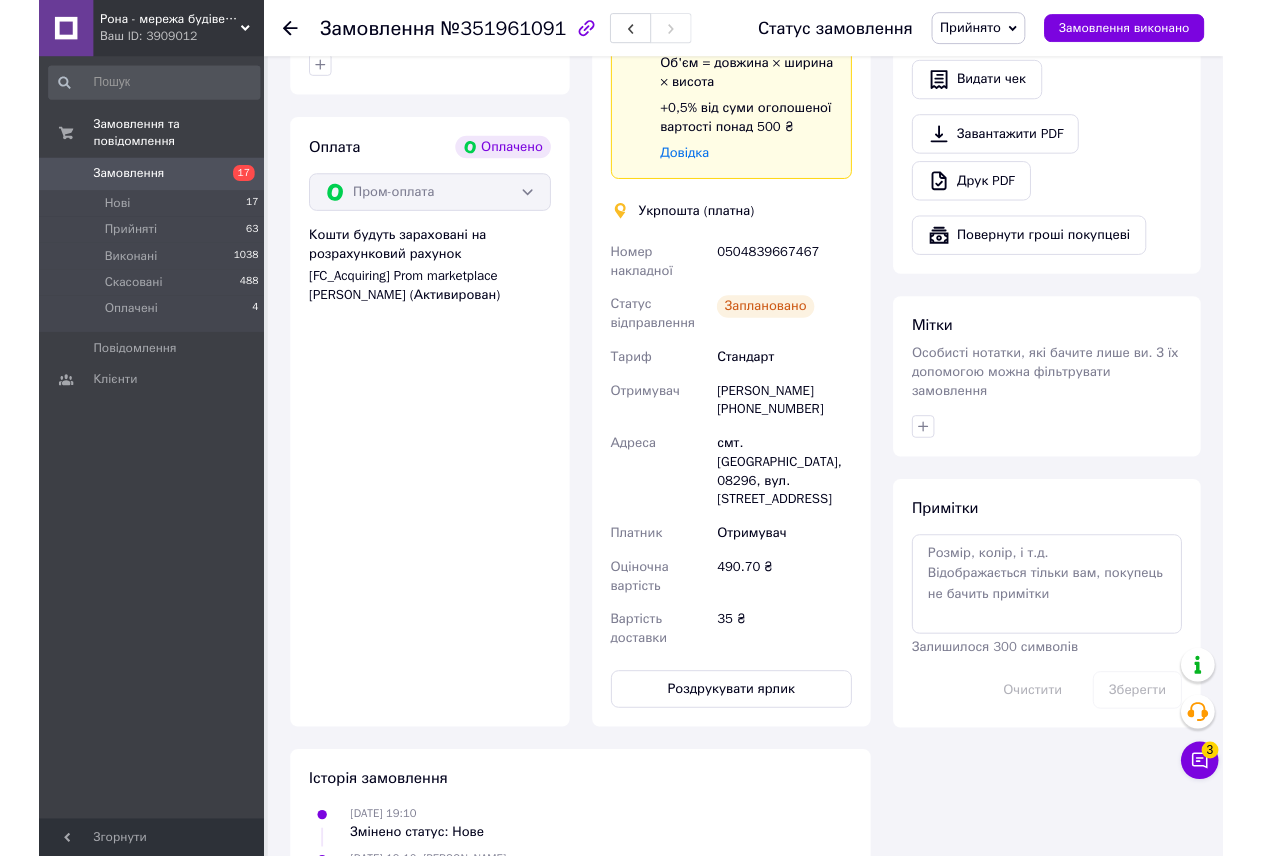 scroll, scrollTop: 692, scrollLeft: 0, axis: vertical 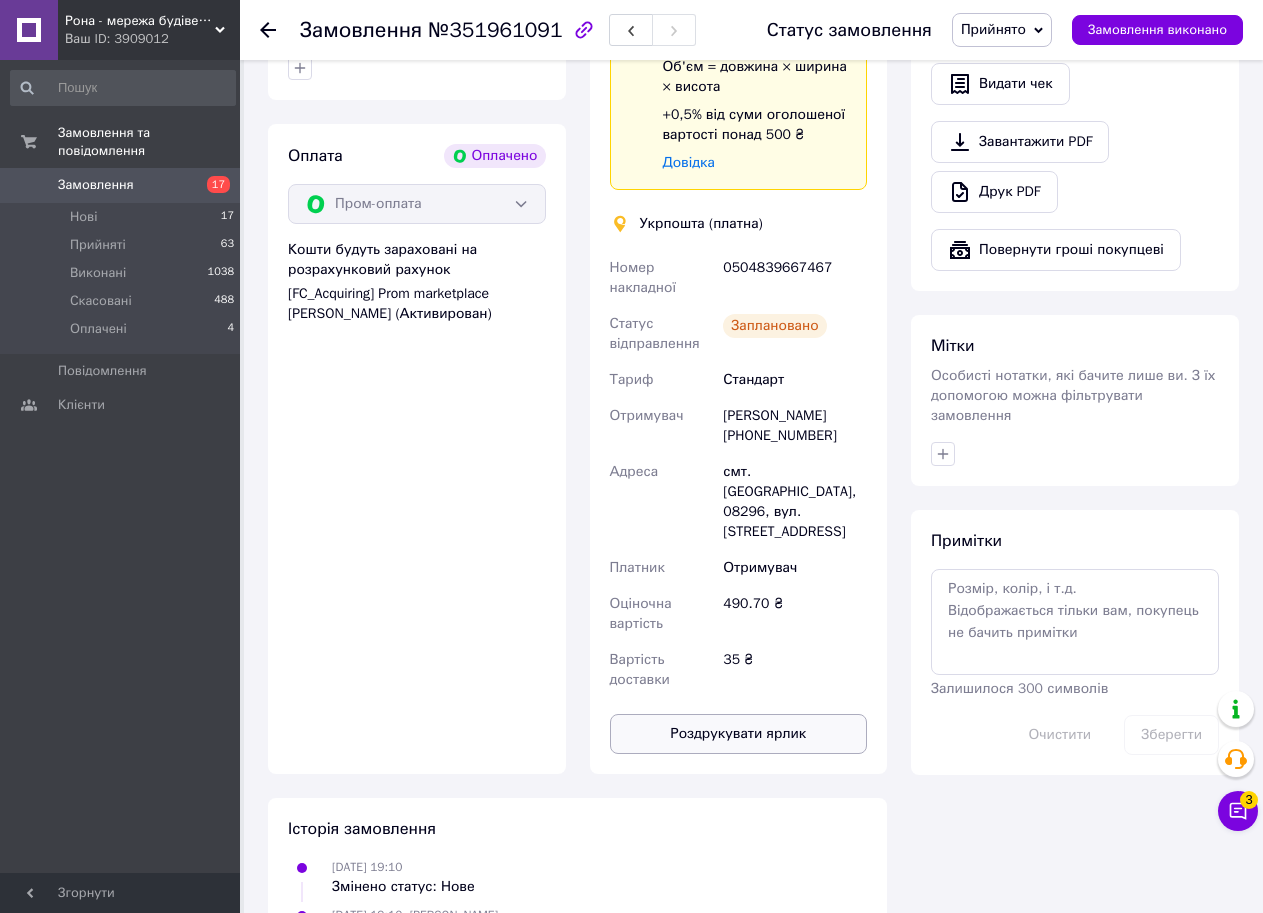 click on "Роздрукувати ярлик" at bounding box center [739, 734] 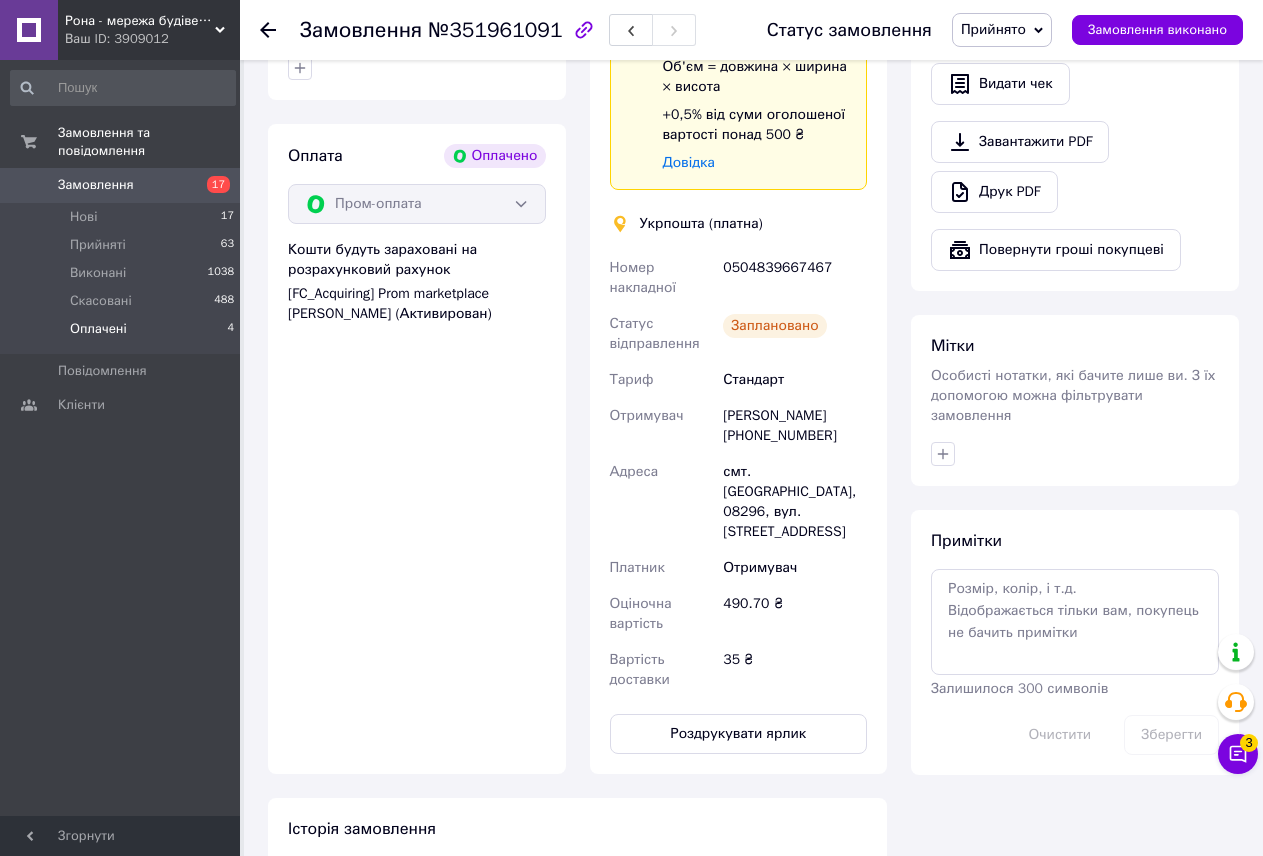 click on "Оплачені" at bounding box center [98, 329] 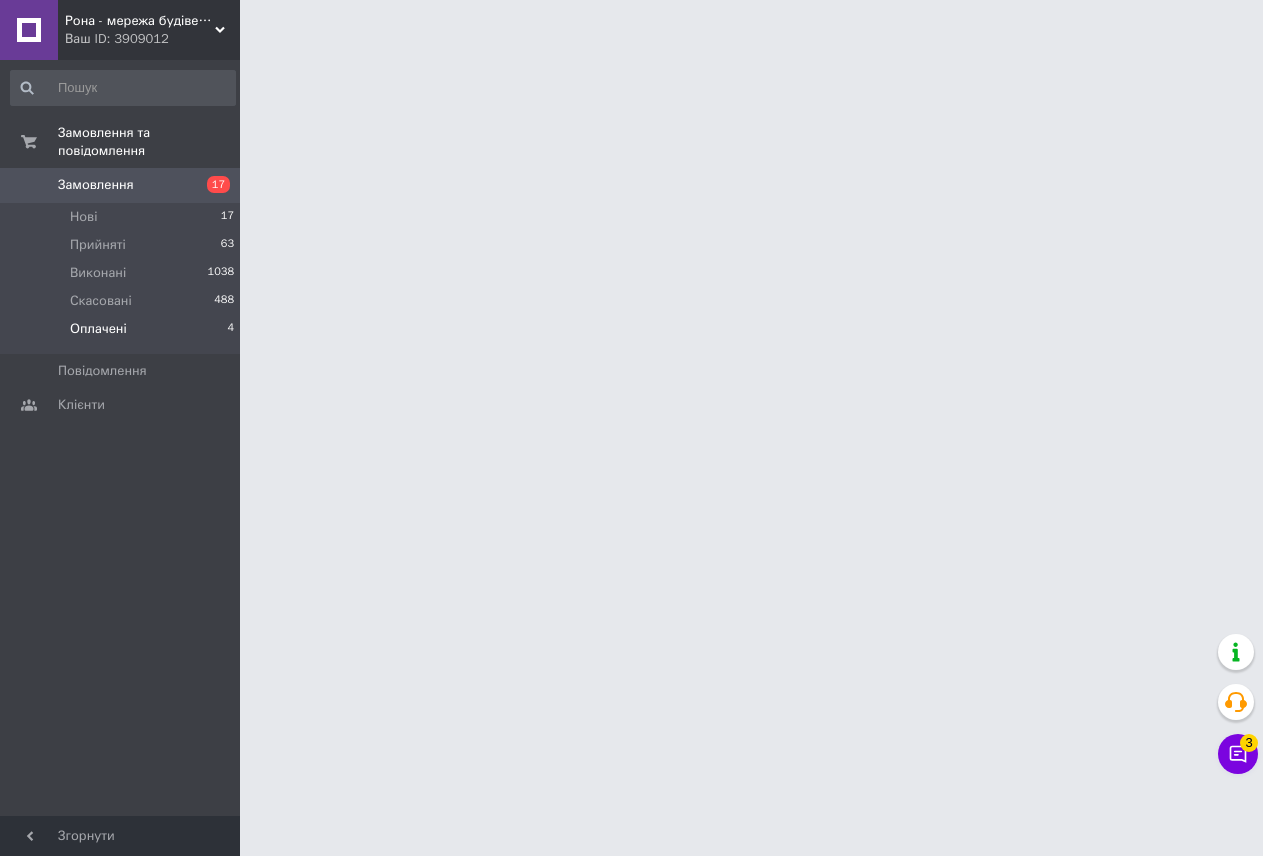 scroll, scrollTop: 0, scrollLeft: 0, axis: both 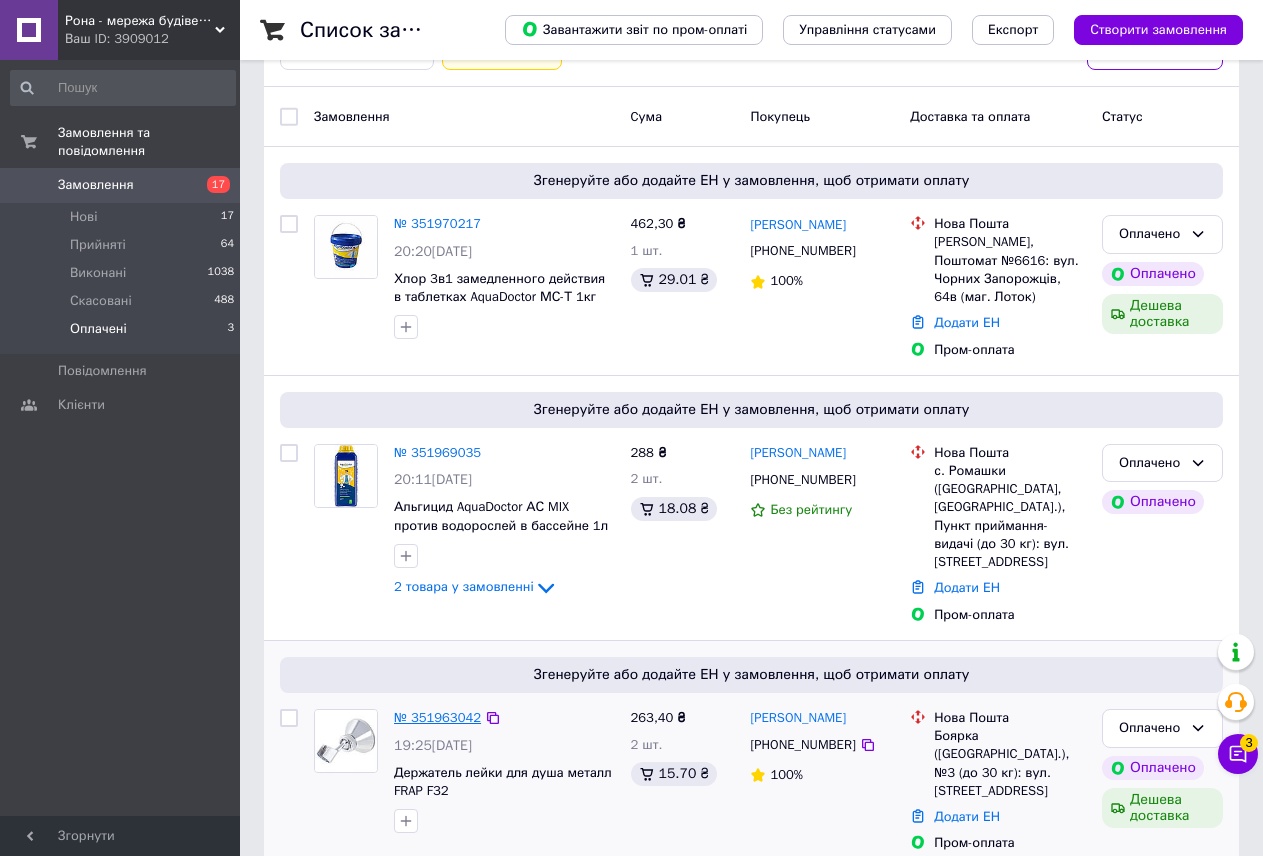 click on "№ 351963042" at bounding box center (437, 717) 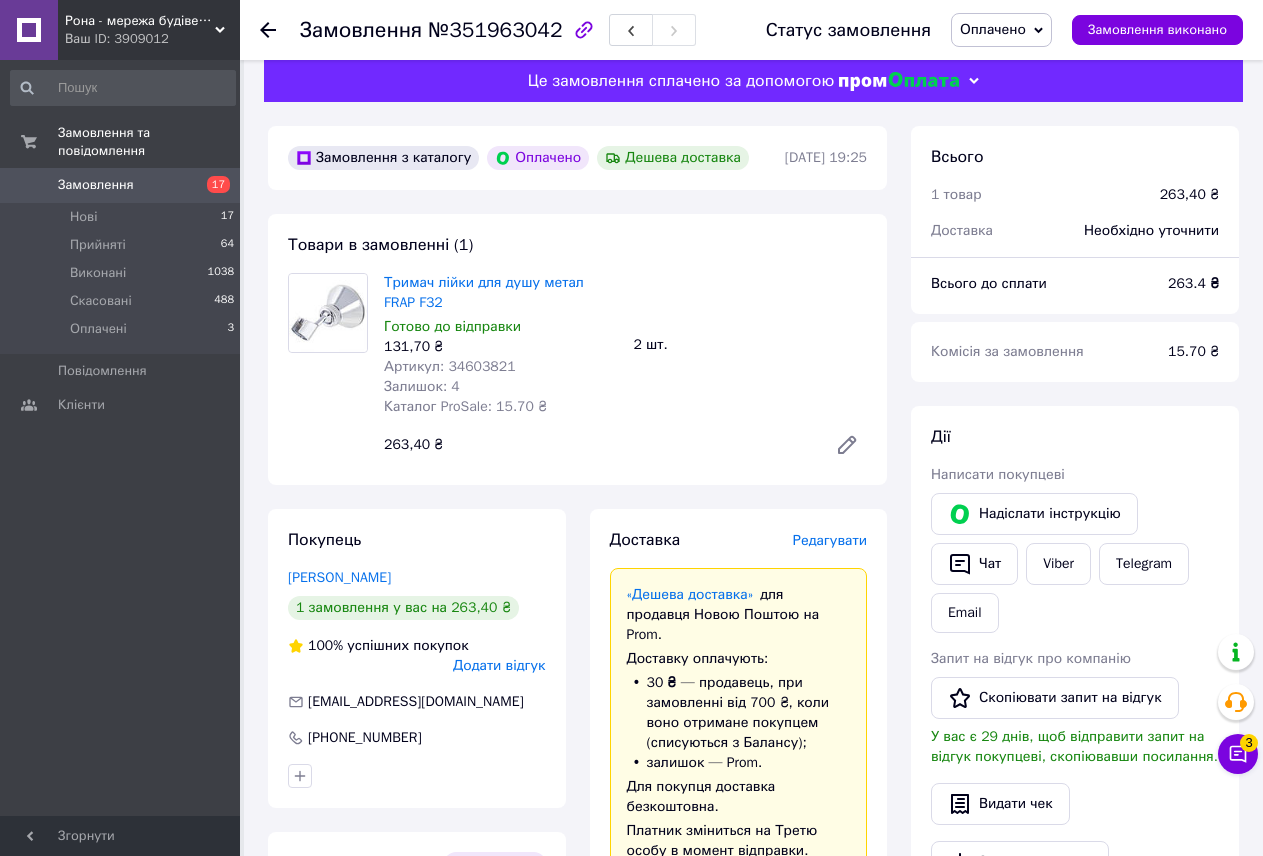 scroll, scrollTop: 0, scrollLeft: 0, axis: both 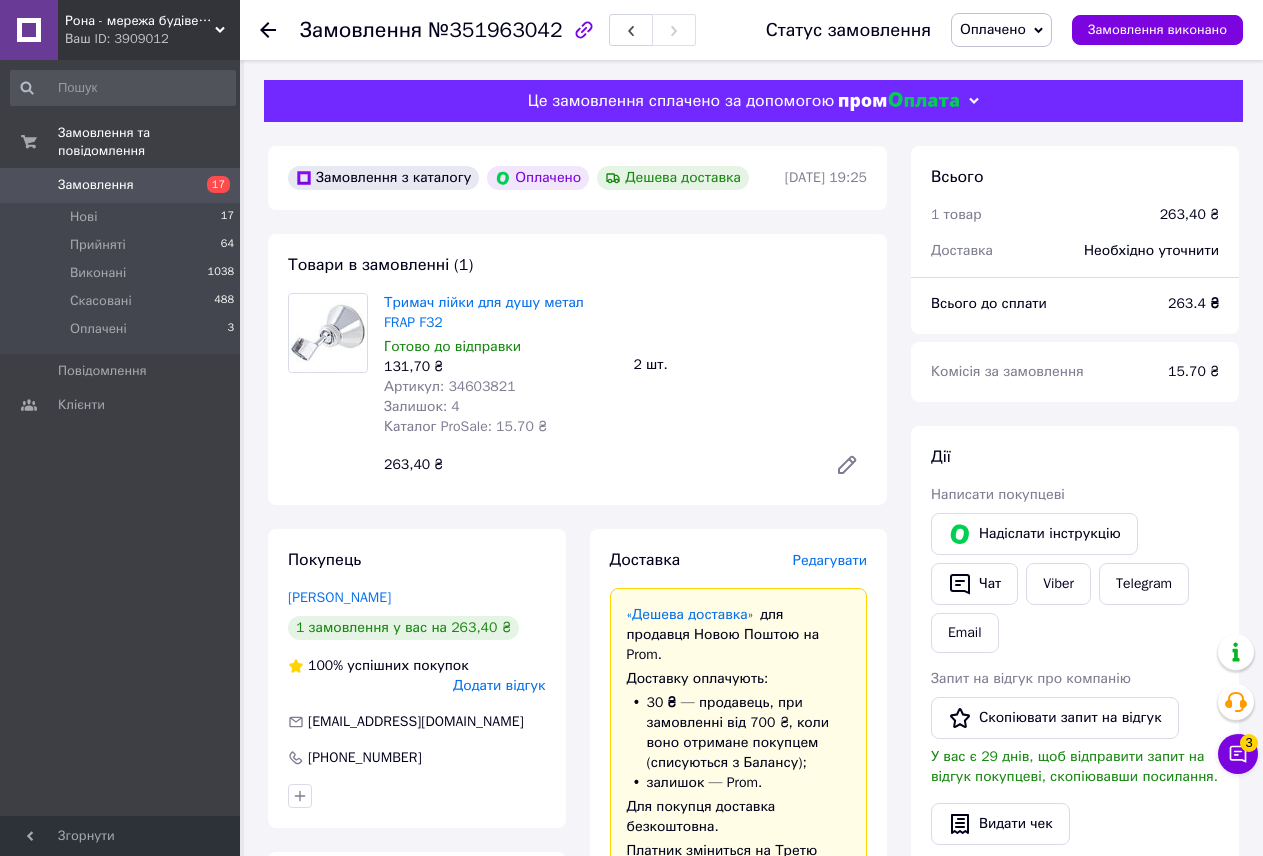 click on "Оплачено" at bounding box center [1001, 30] 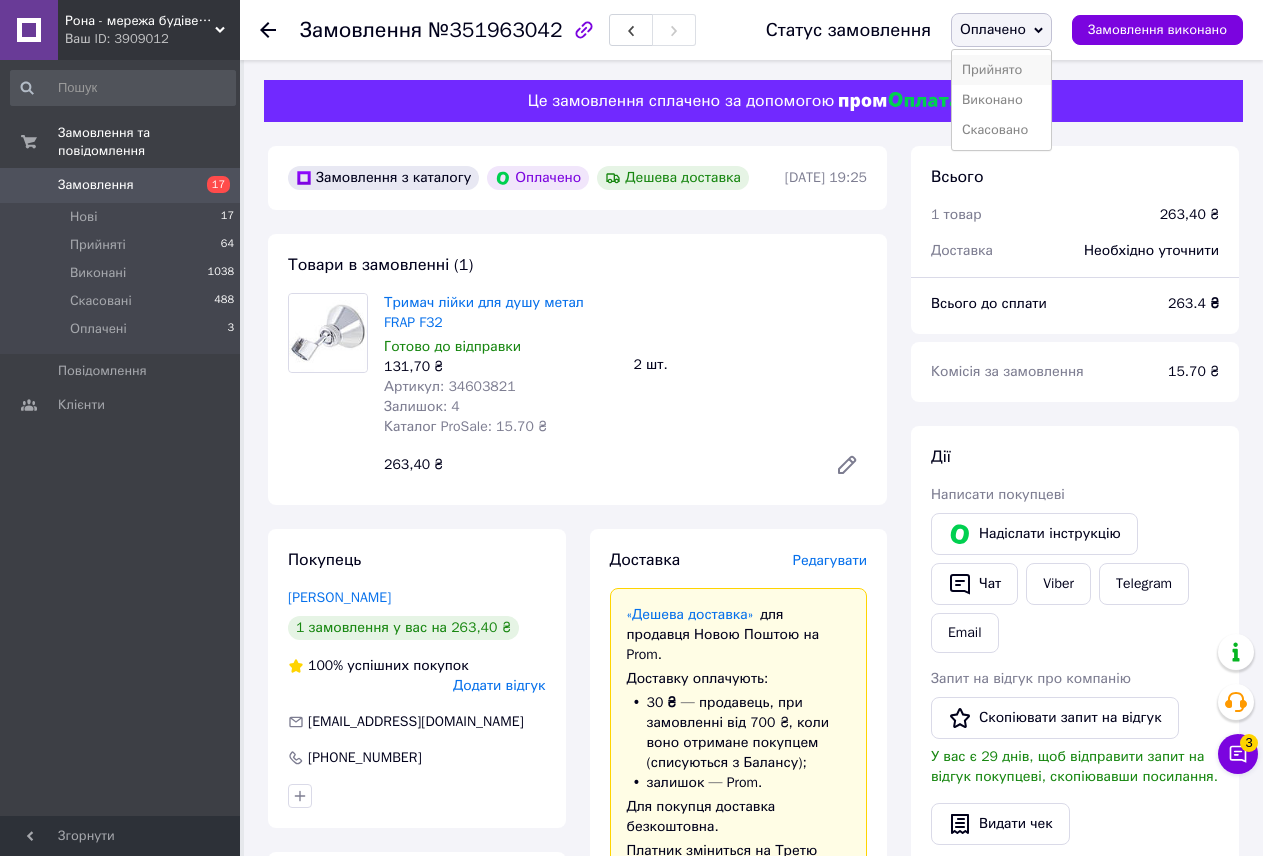 click on "Прийнято" at bounding box center (1001, 70) 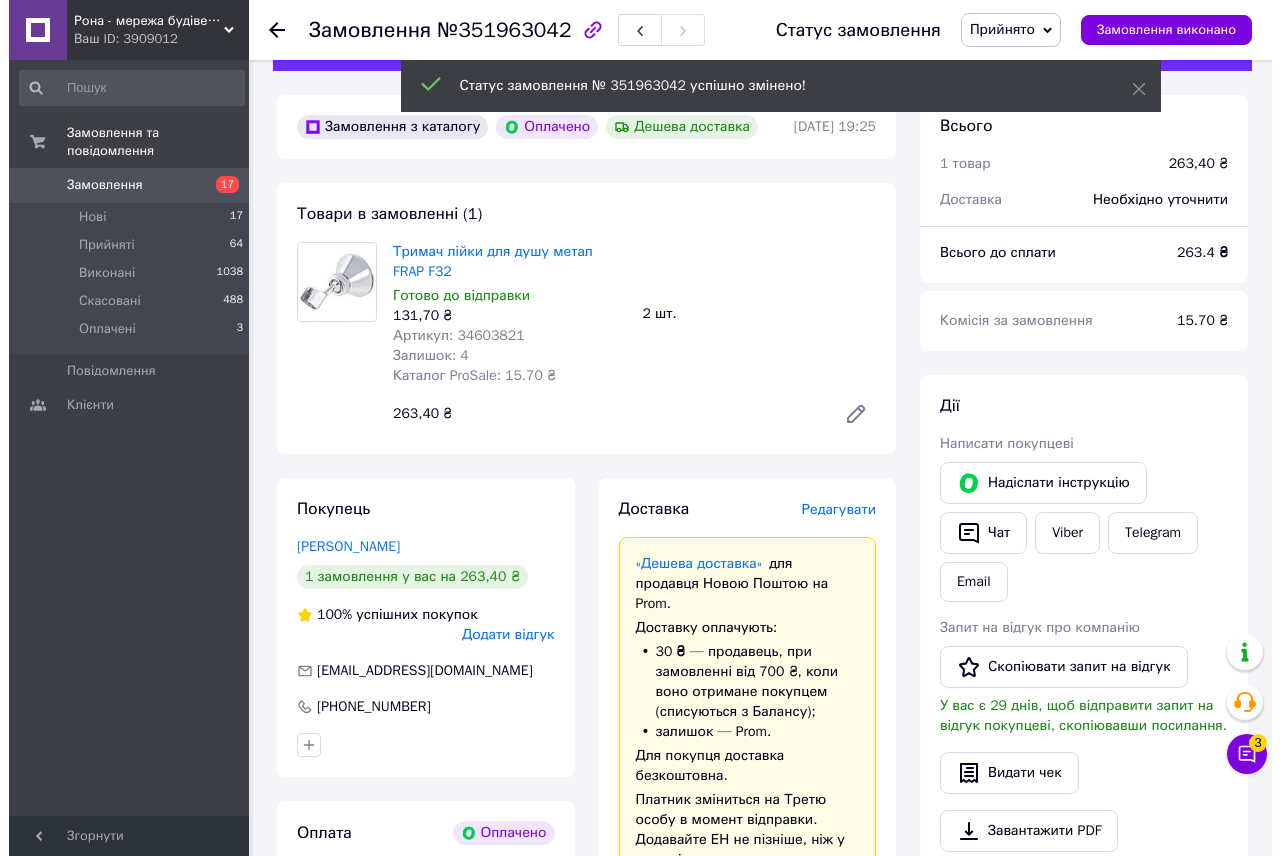 scroll, scrollTop: 200, scrollLeft: 0, axis: vertical 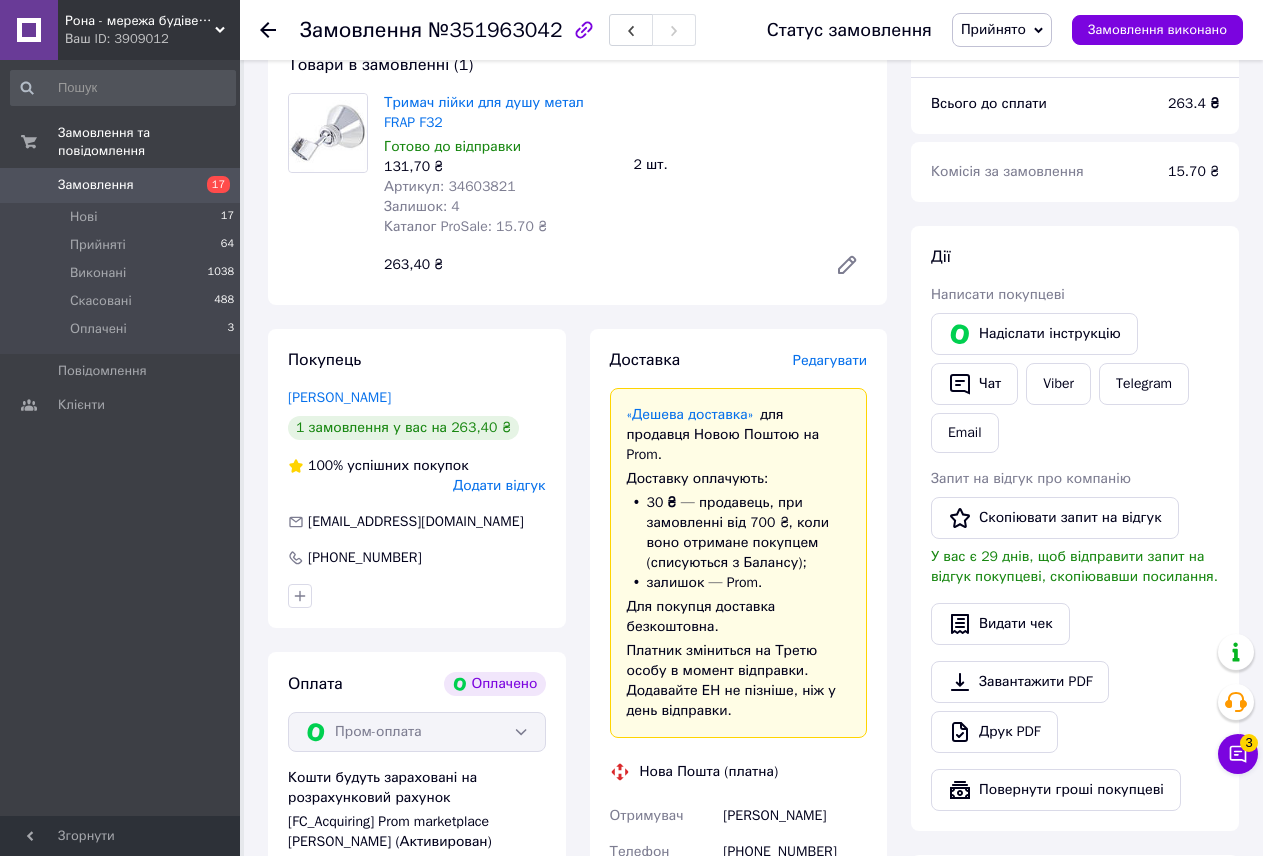 click on "Редагувати" at bounding box center [830, 360] 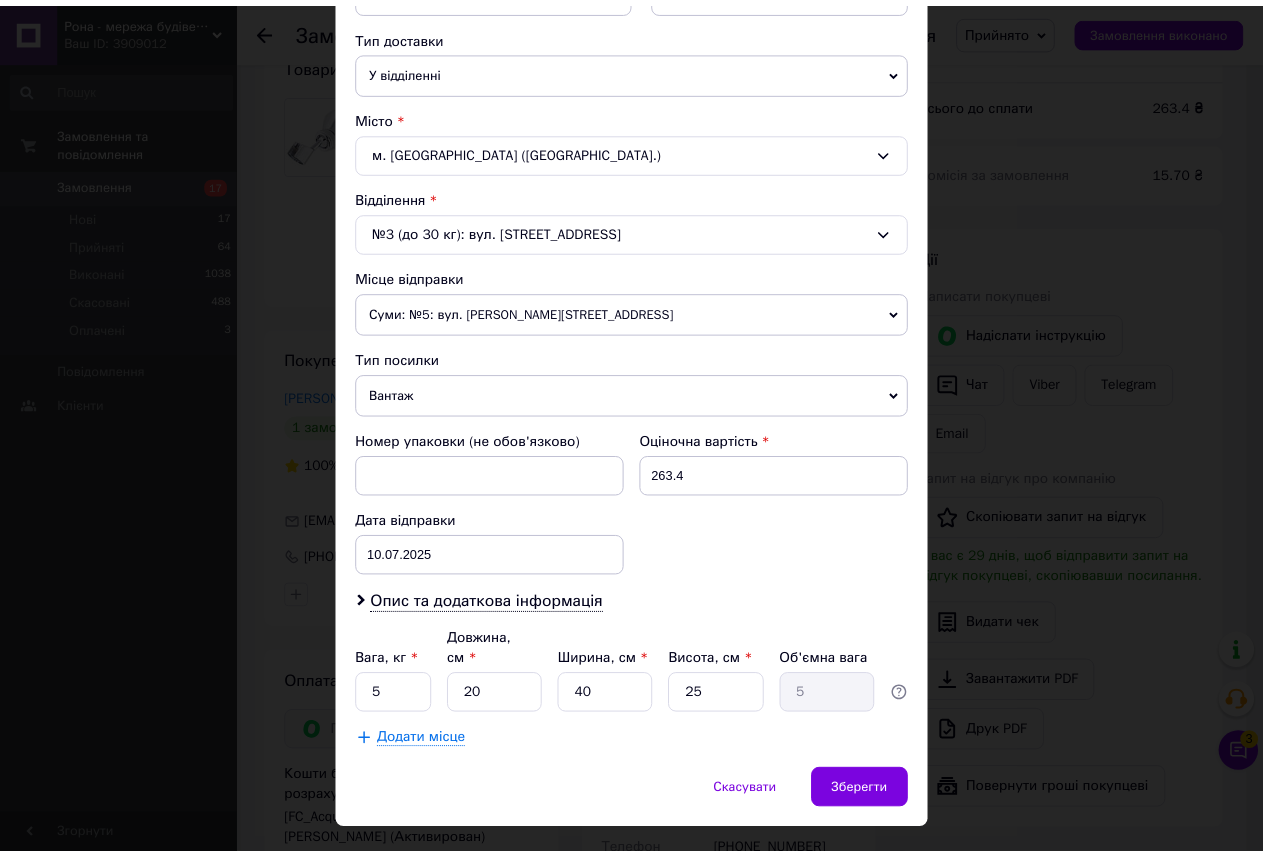 scroll, scrollTop: 472, scrollLeft: 0, axis: vertical 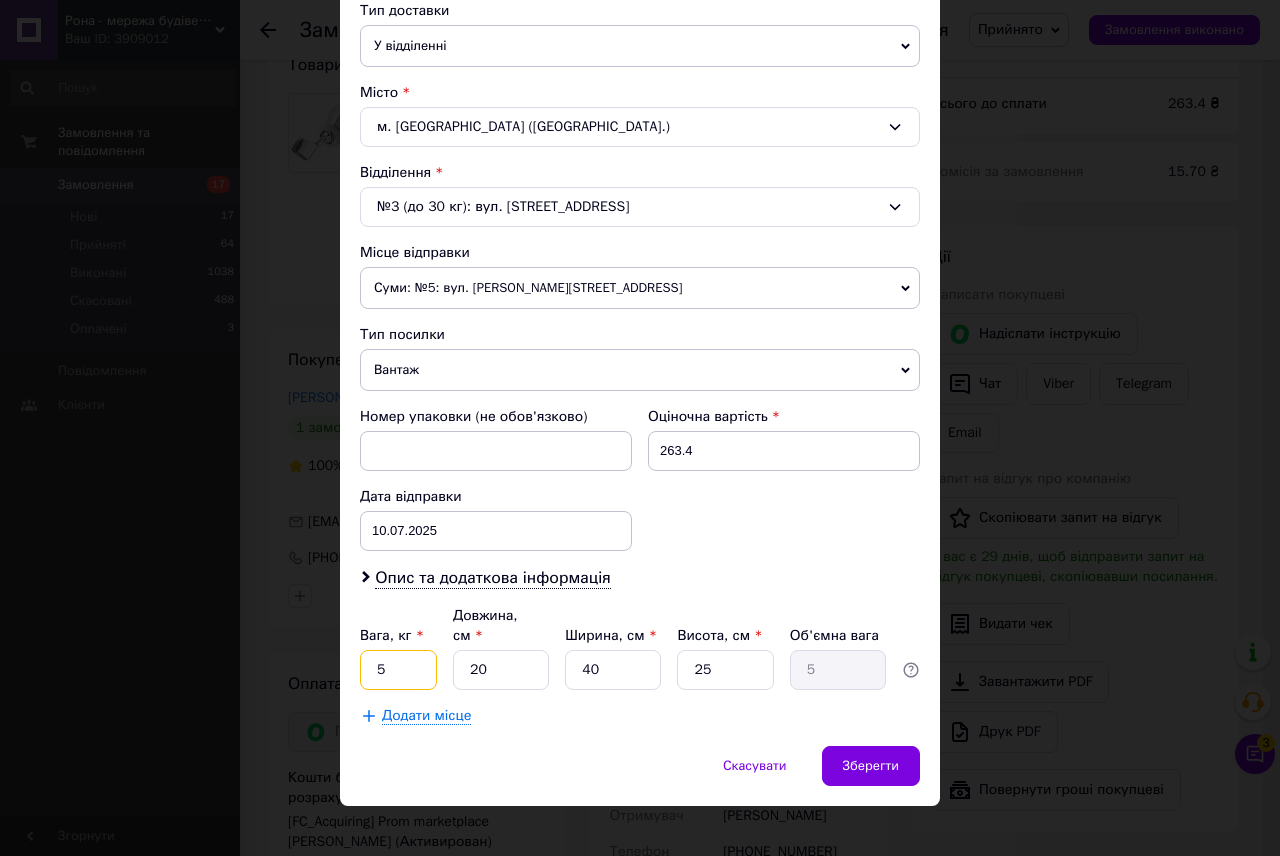 drag, startPoint x: 399, startPoint y: 648, endPoint x: 374, endPoint y: 648, distance: 25 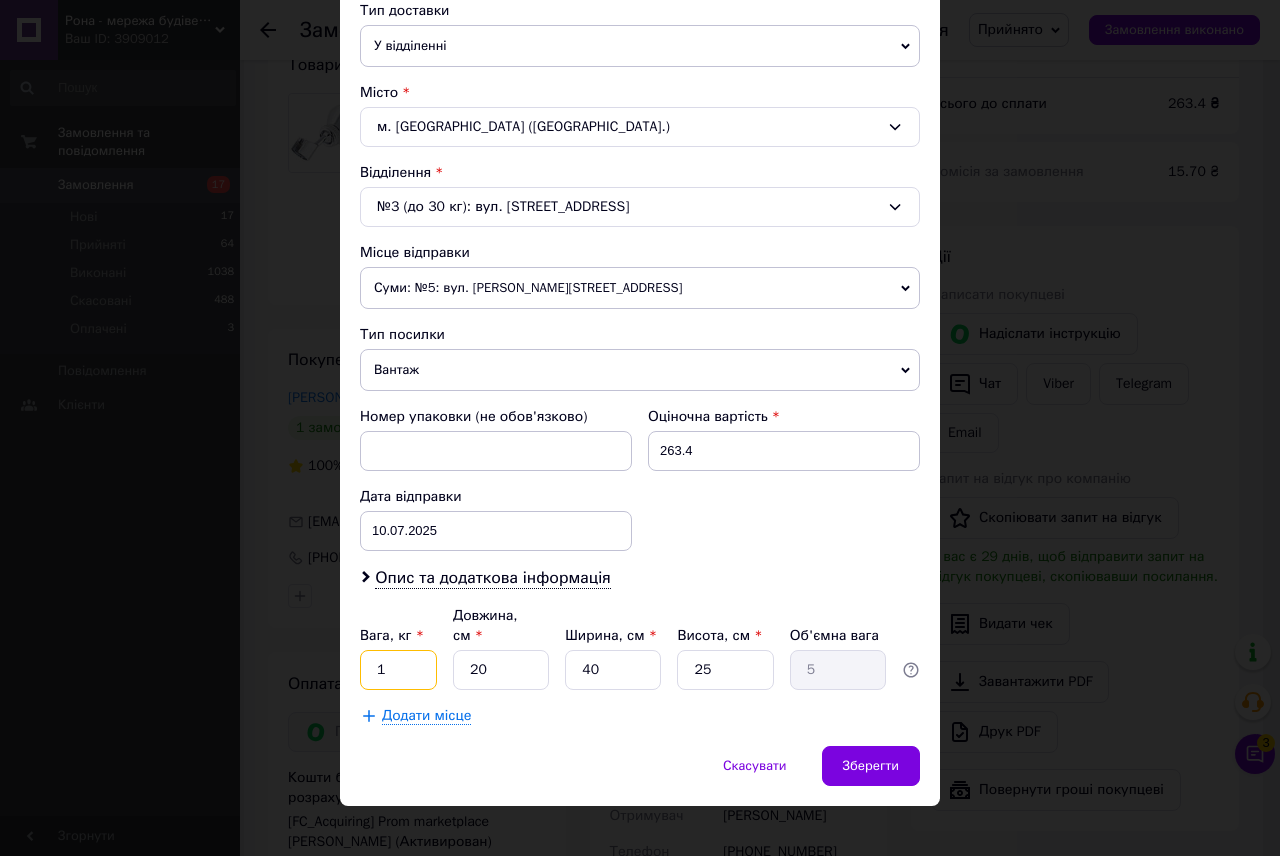 type on "1" 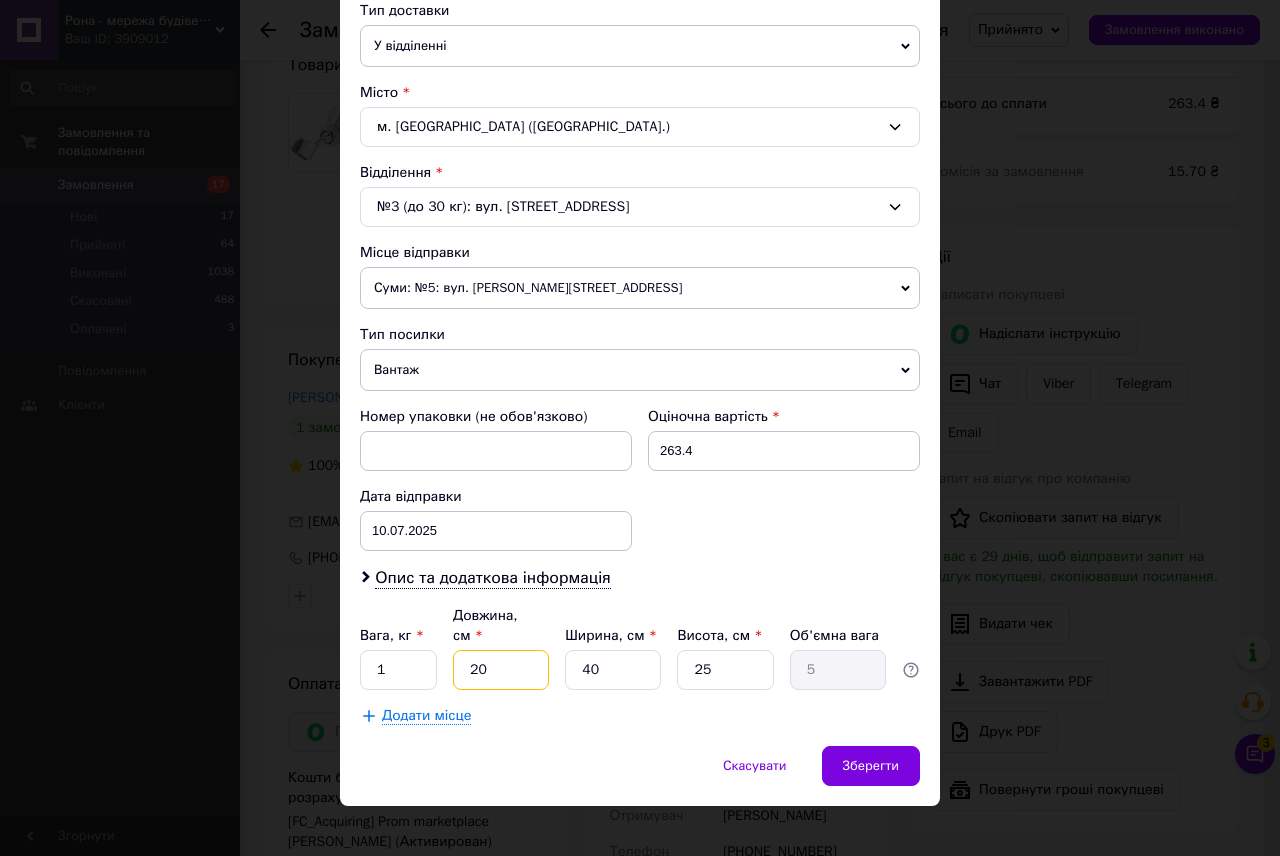 drag, startPoint x: 421, startPoint y: 651, endPoint x: 400, endPoint y: 651, distance: 21 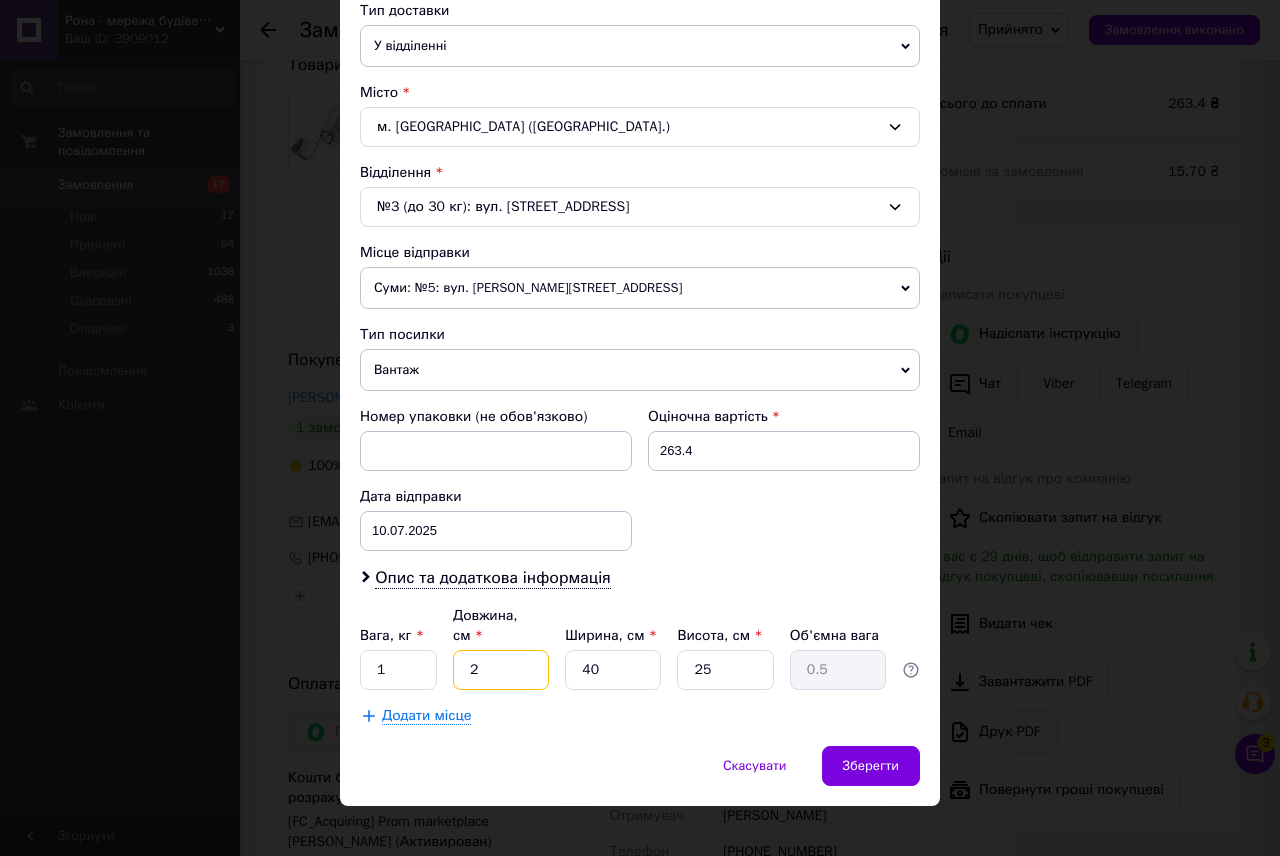 type on "22" 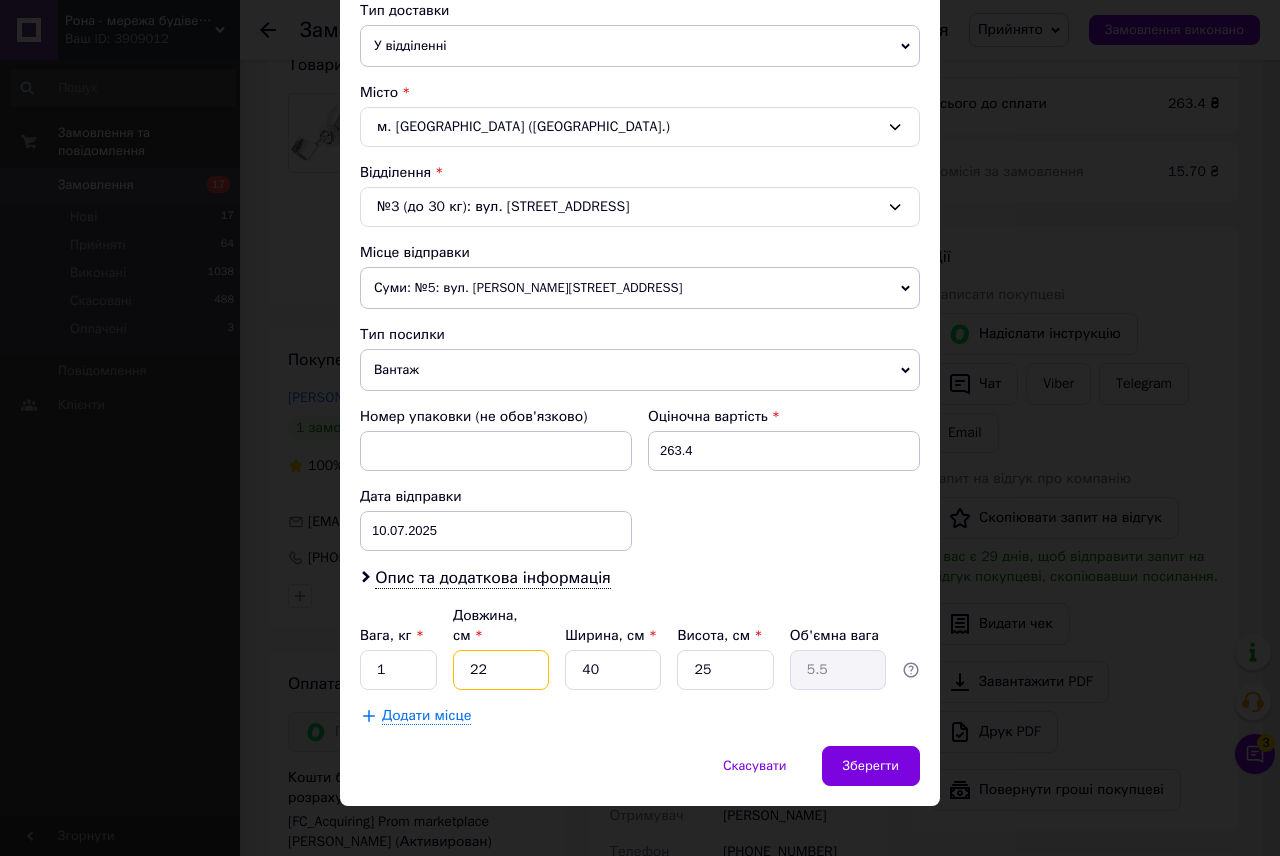 type on "22" 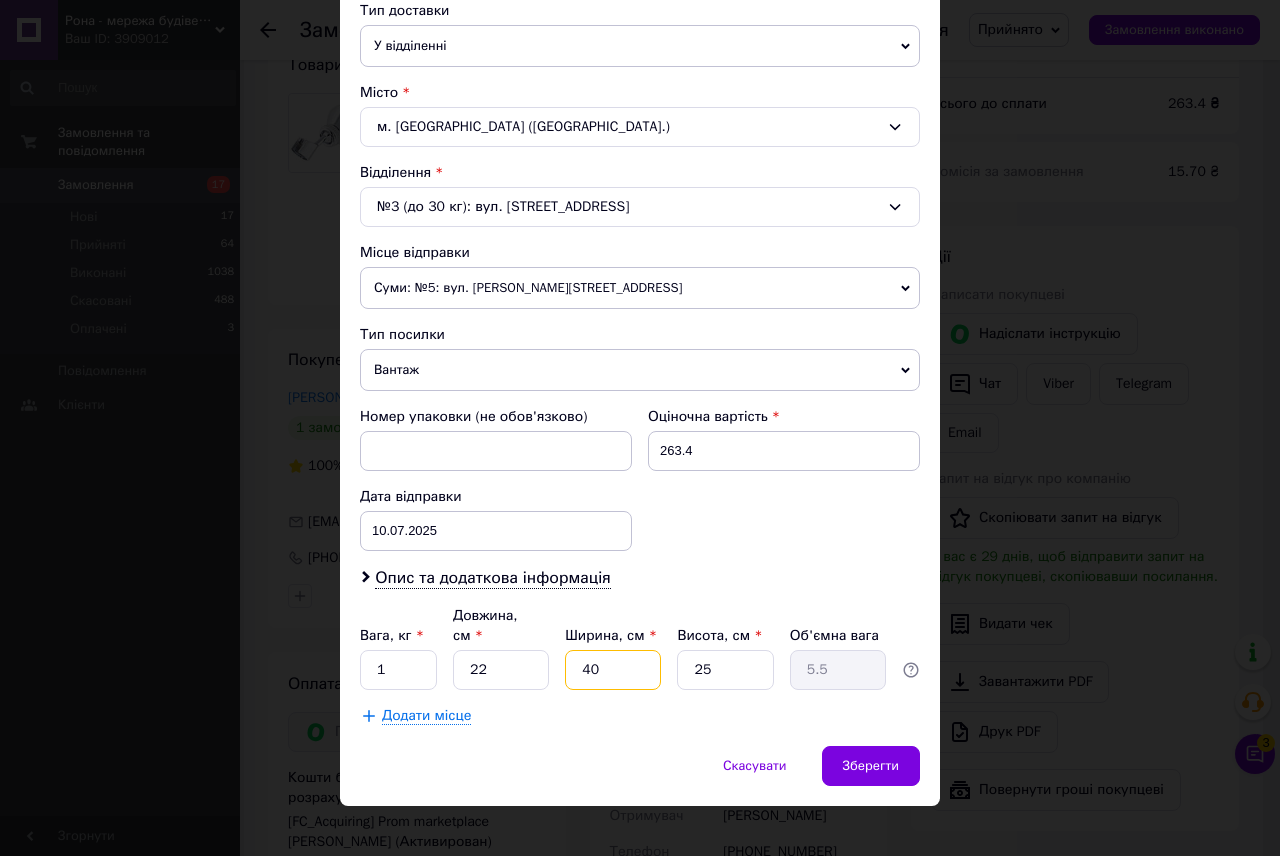drag, startPoint x: 605, startPoint y: 656, endPoint x: 512, endPoint y: 636, distance: 95.12623 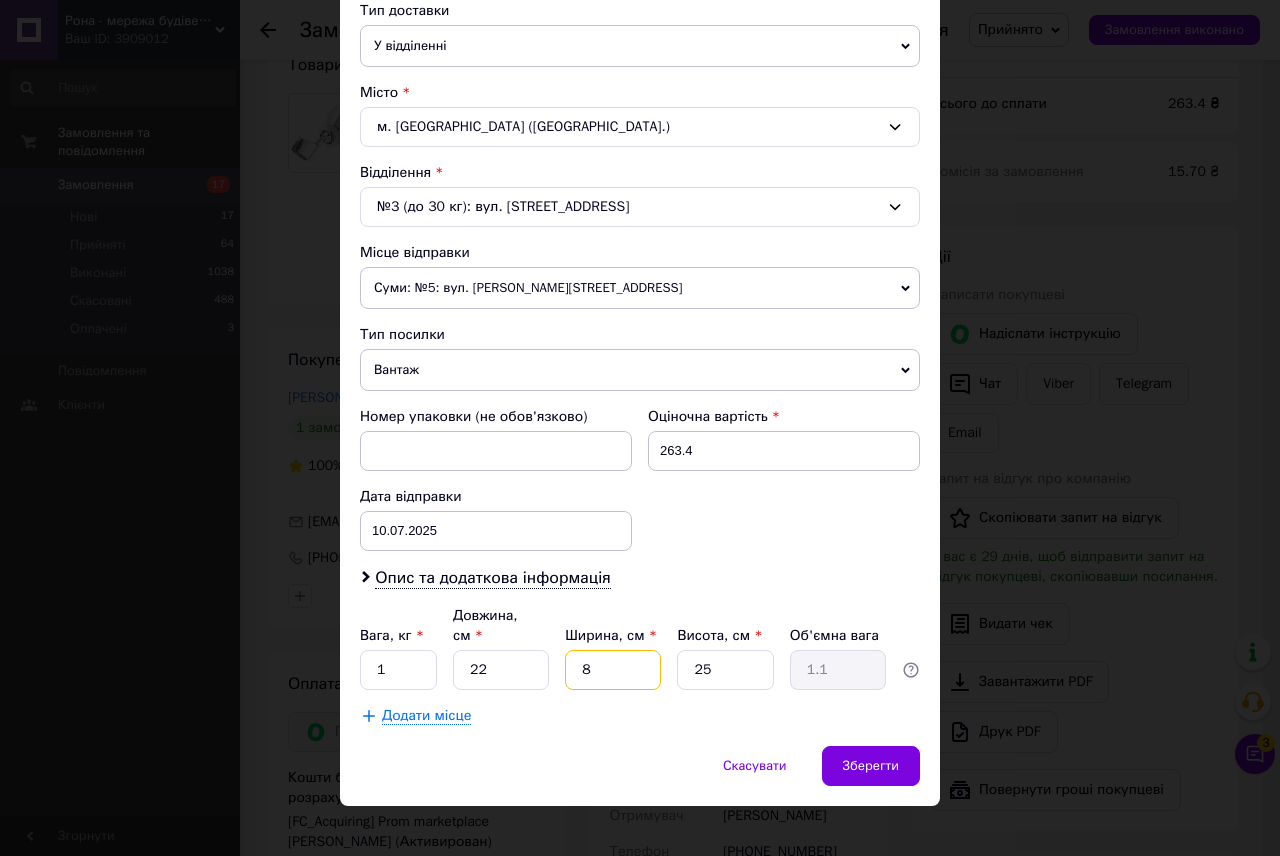 type on "8" 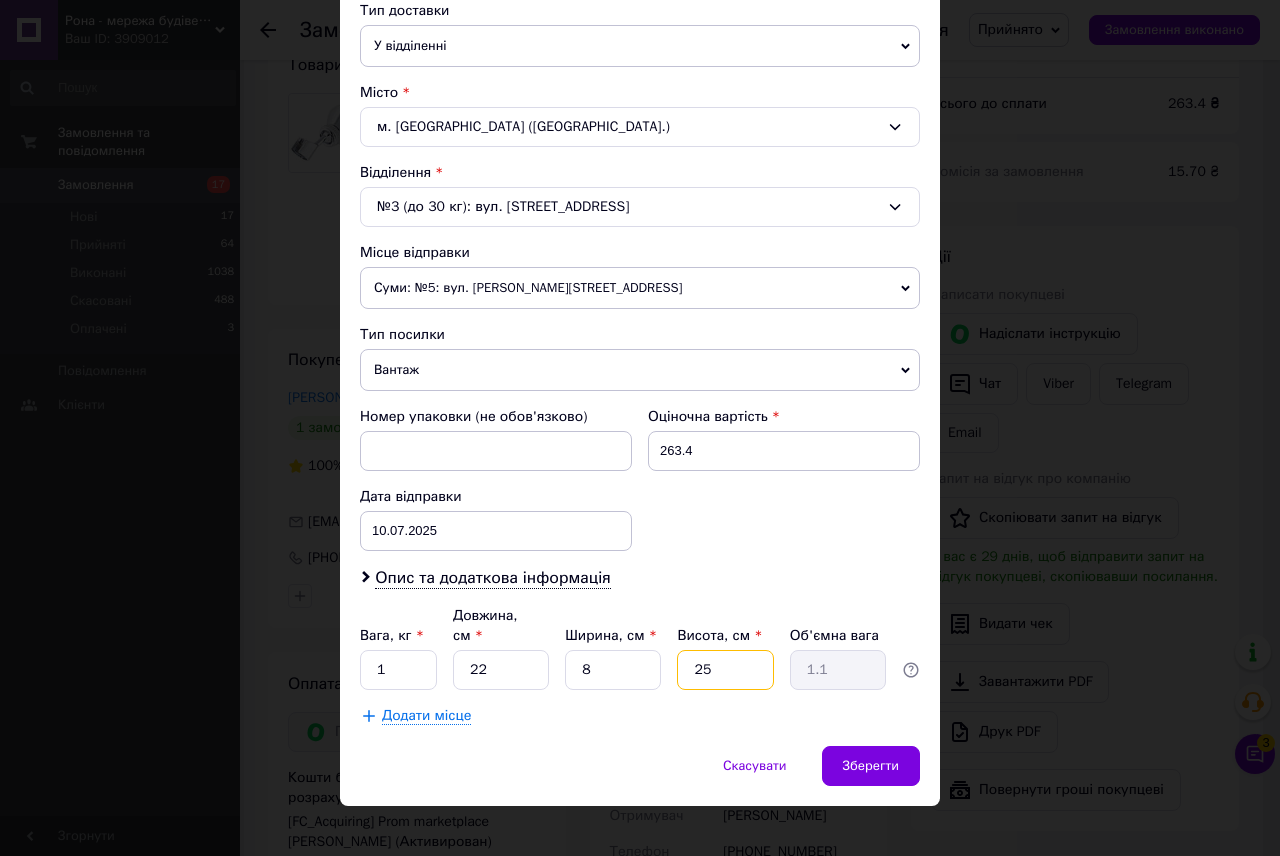 drag, startPoint x: 716, startPoint y: 660, endPoint x: 640, endPoint y: 647, distance: 77.10383 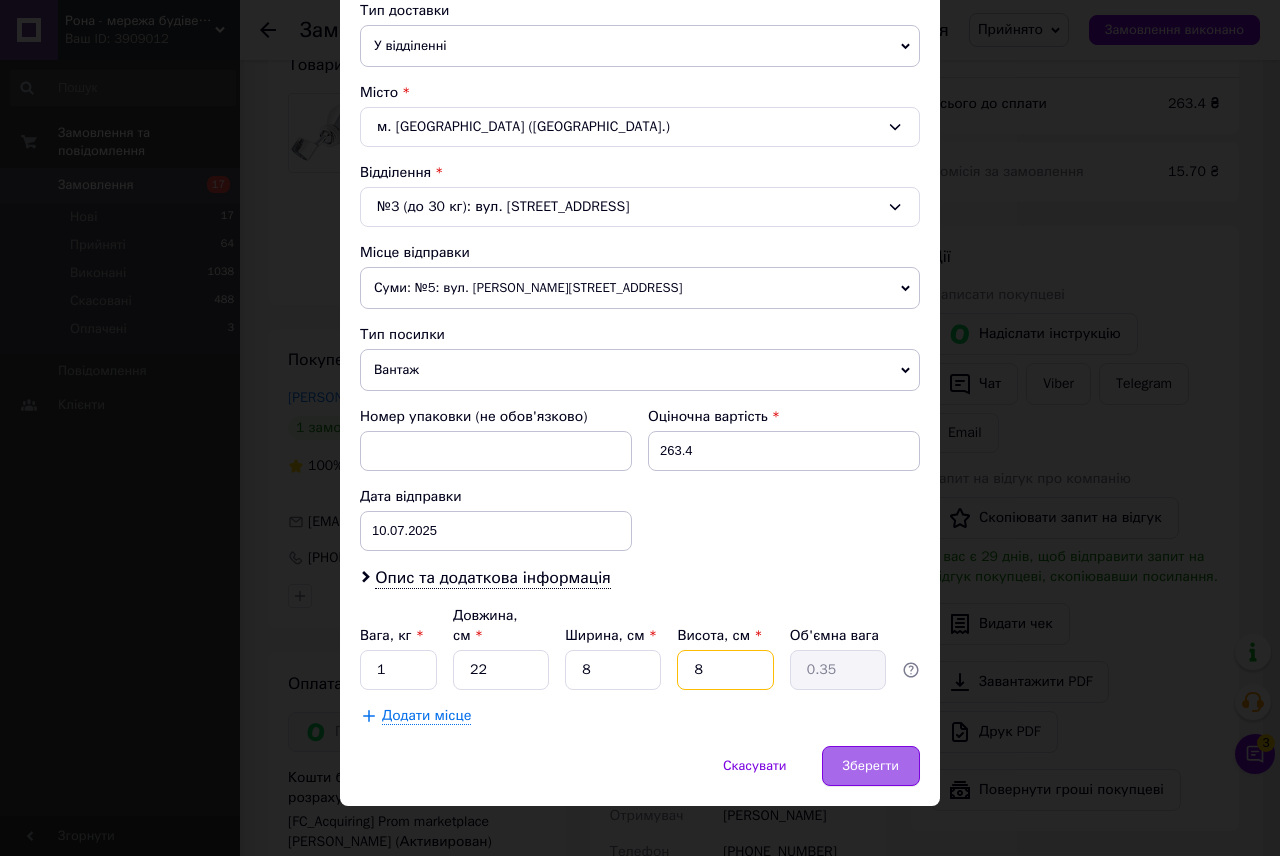 type on "8" 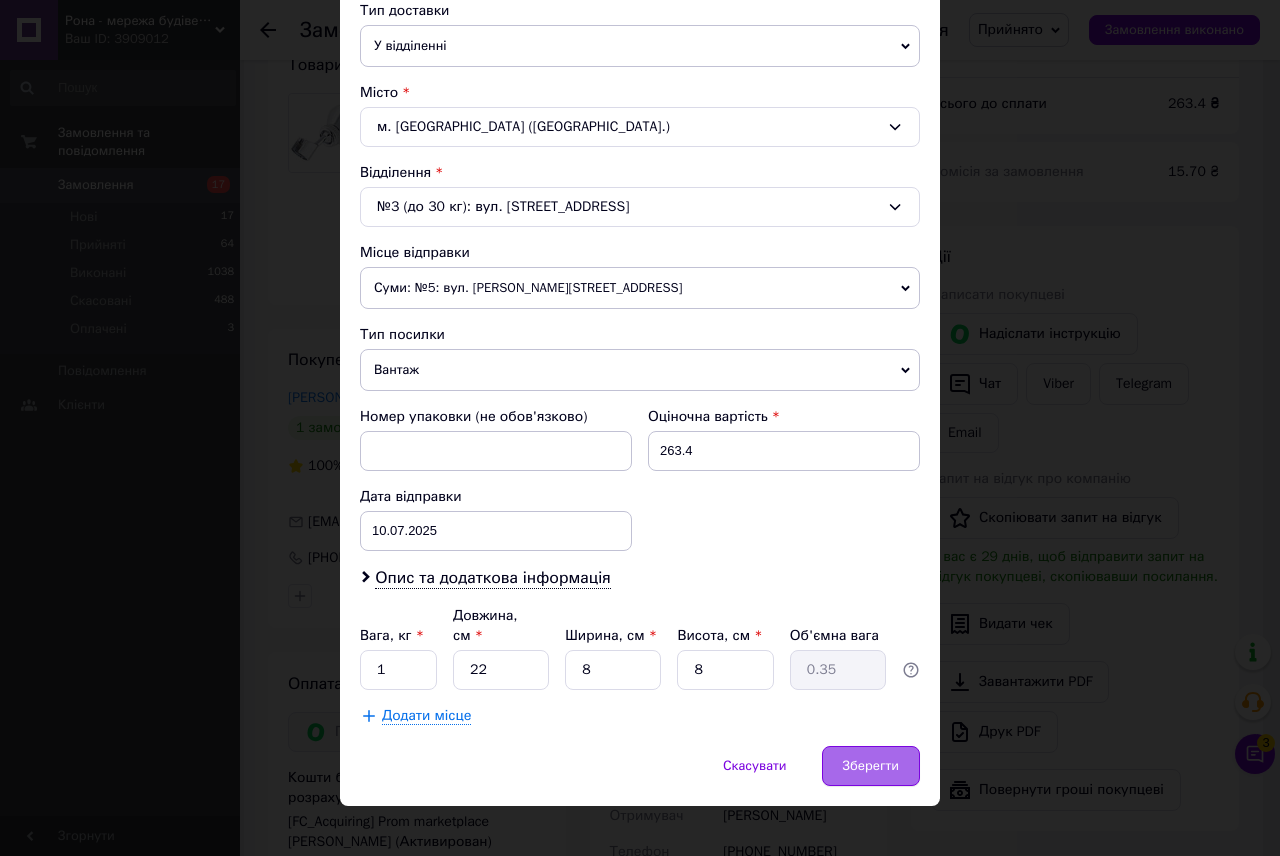 click on "Зберегти" at bounding box center (871, 766) 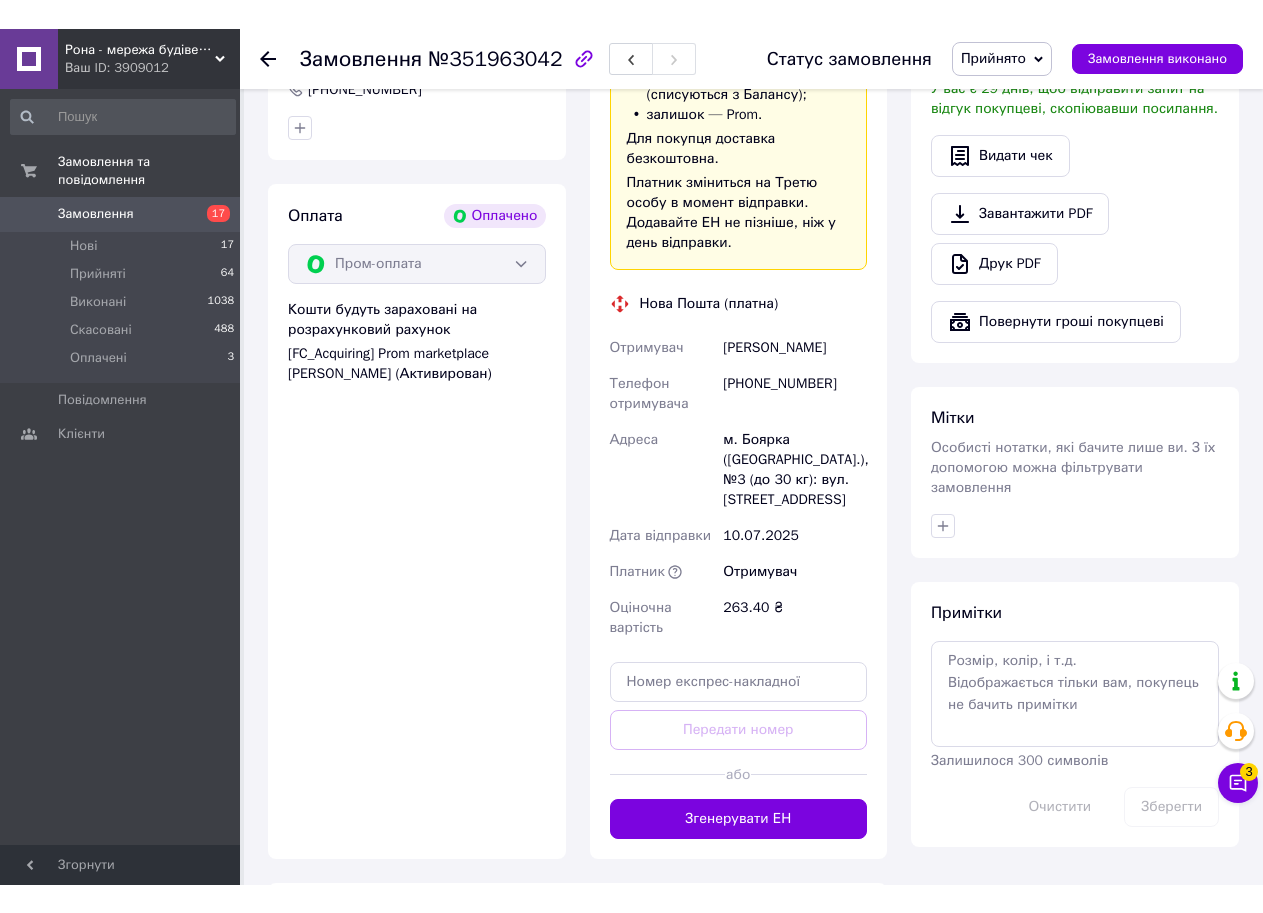 scroll, scrollTop: 700, scrollLeft: 0, axis: vertical 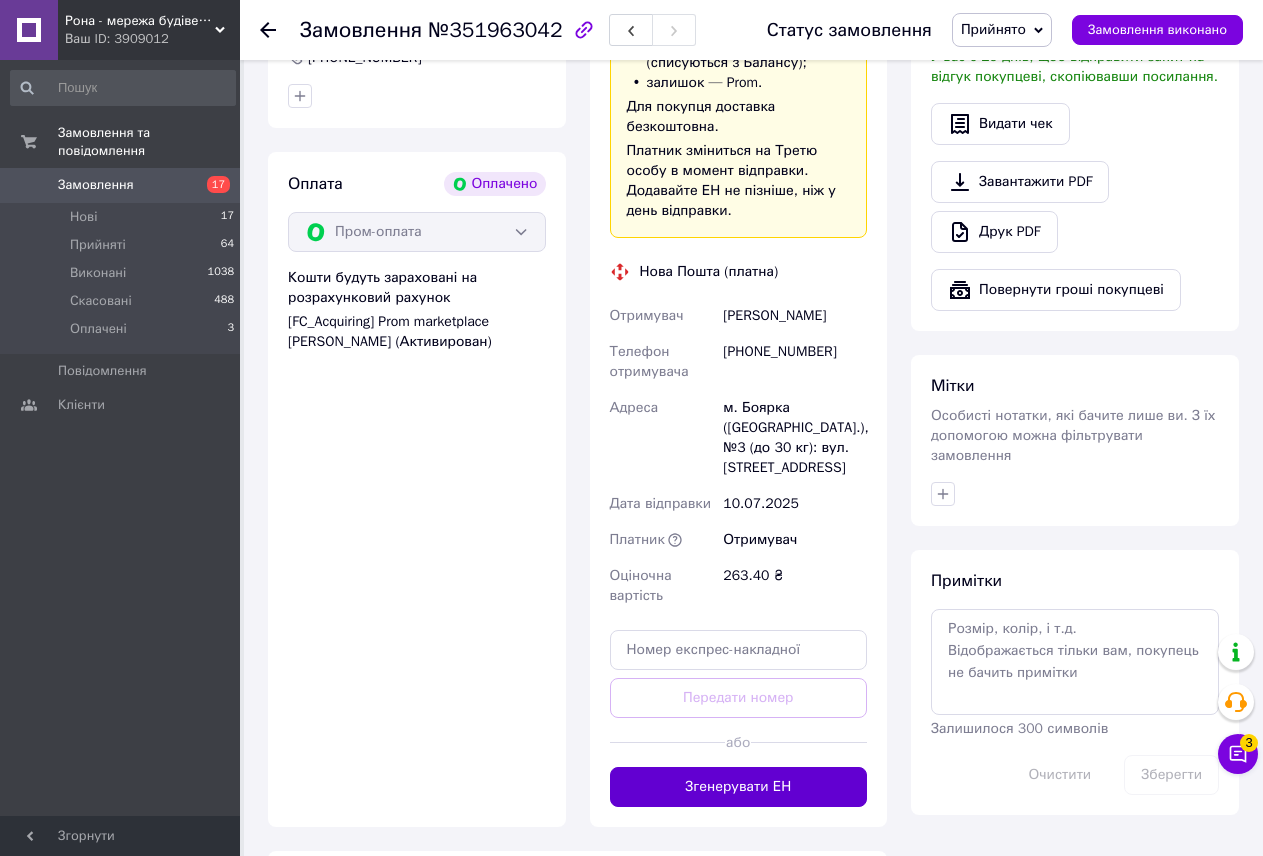 click on "Згенерувати ЕН" at bounding box center (739, 787) 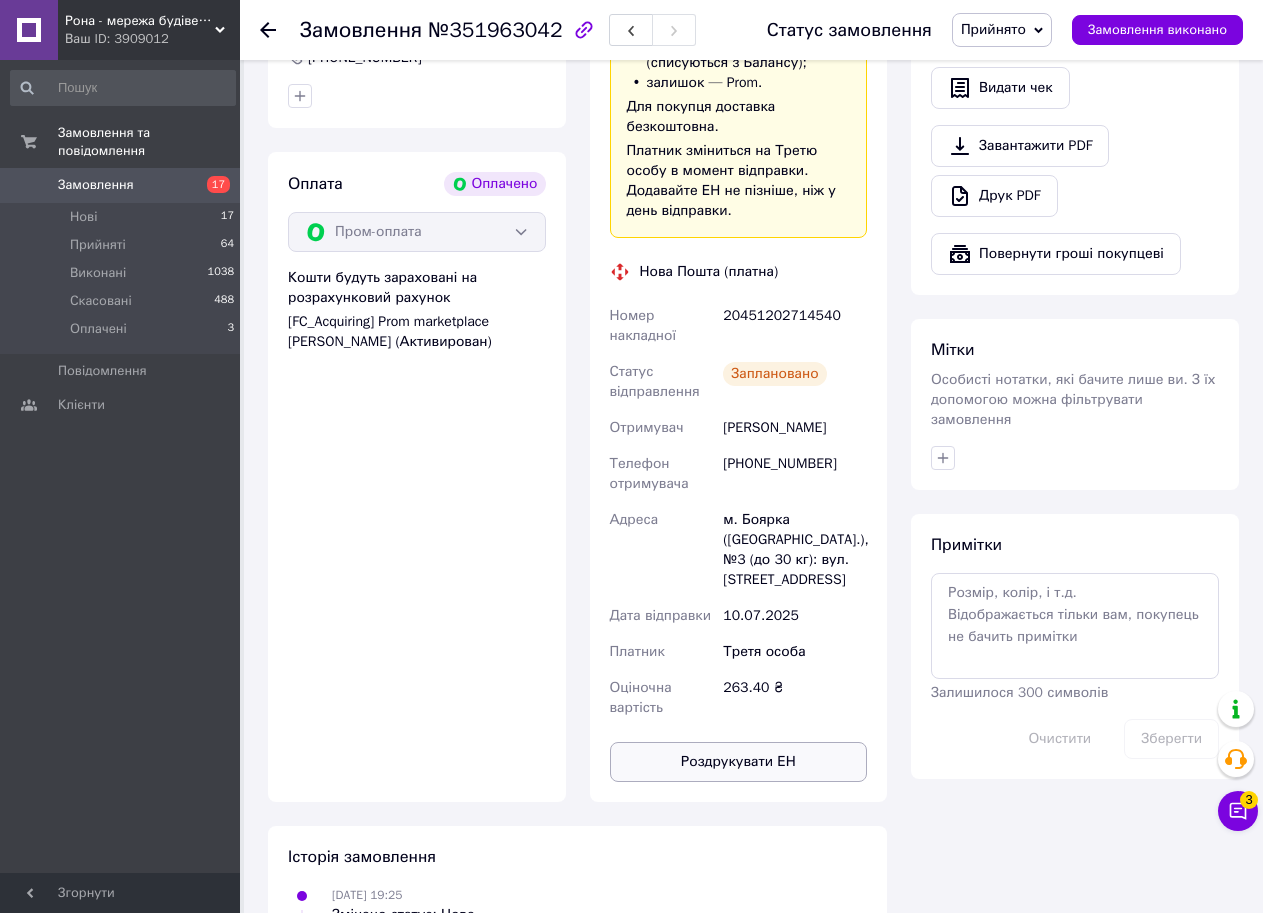 click on "Роздрукувати ЕН" at bounding box center (739, 762) 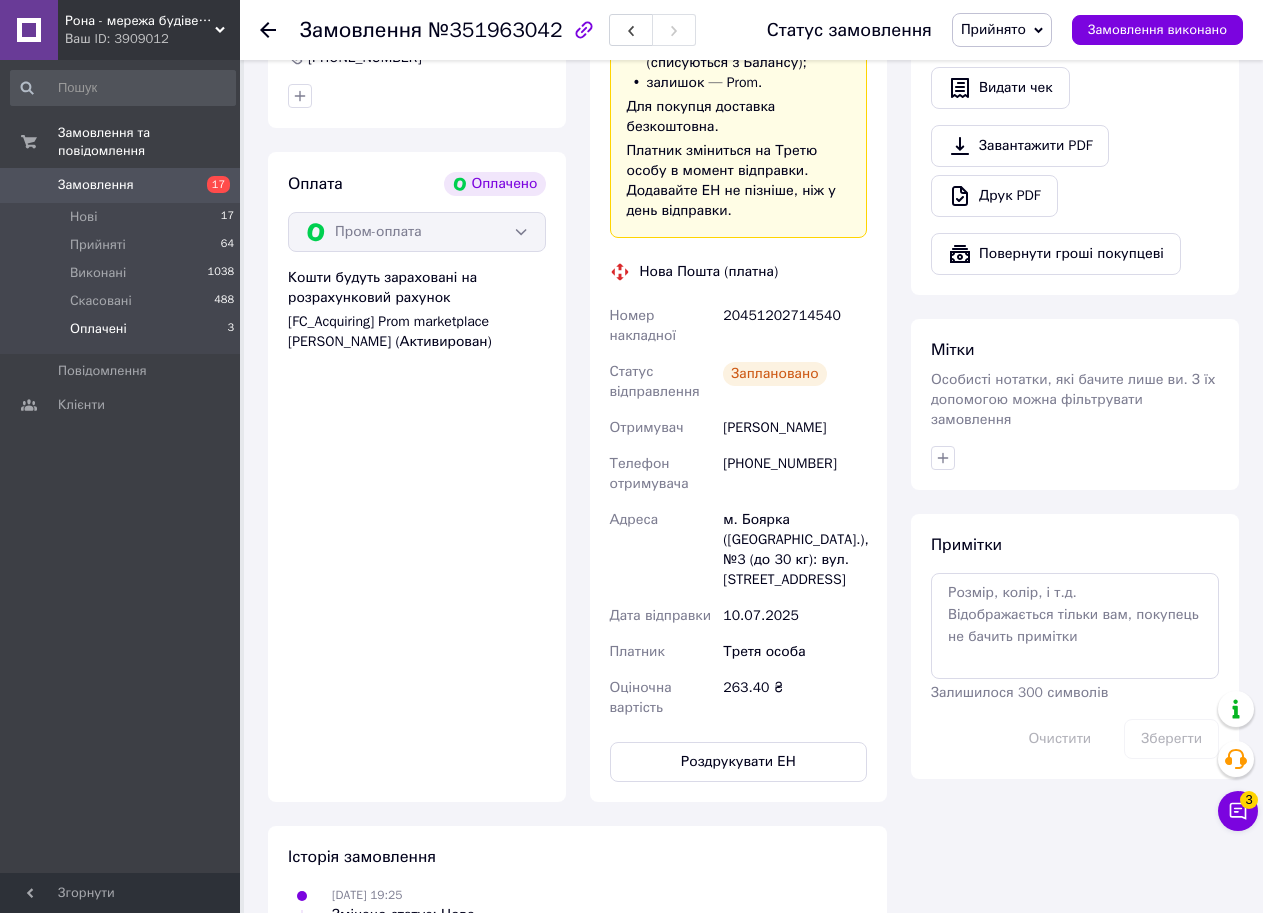 click on "Оплачені" at bounding box center [98, 329] 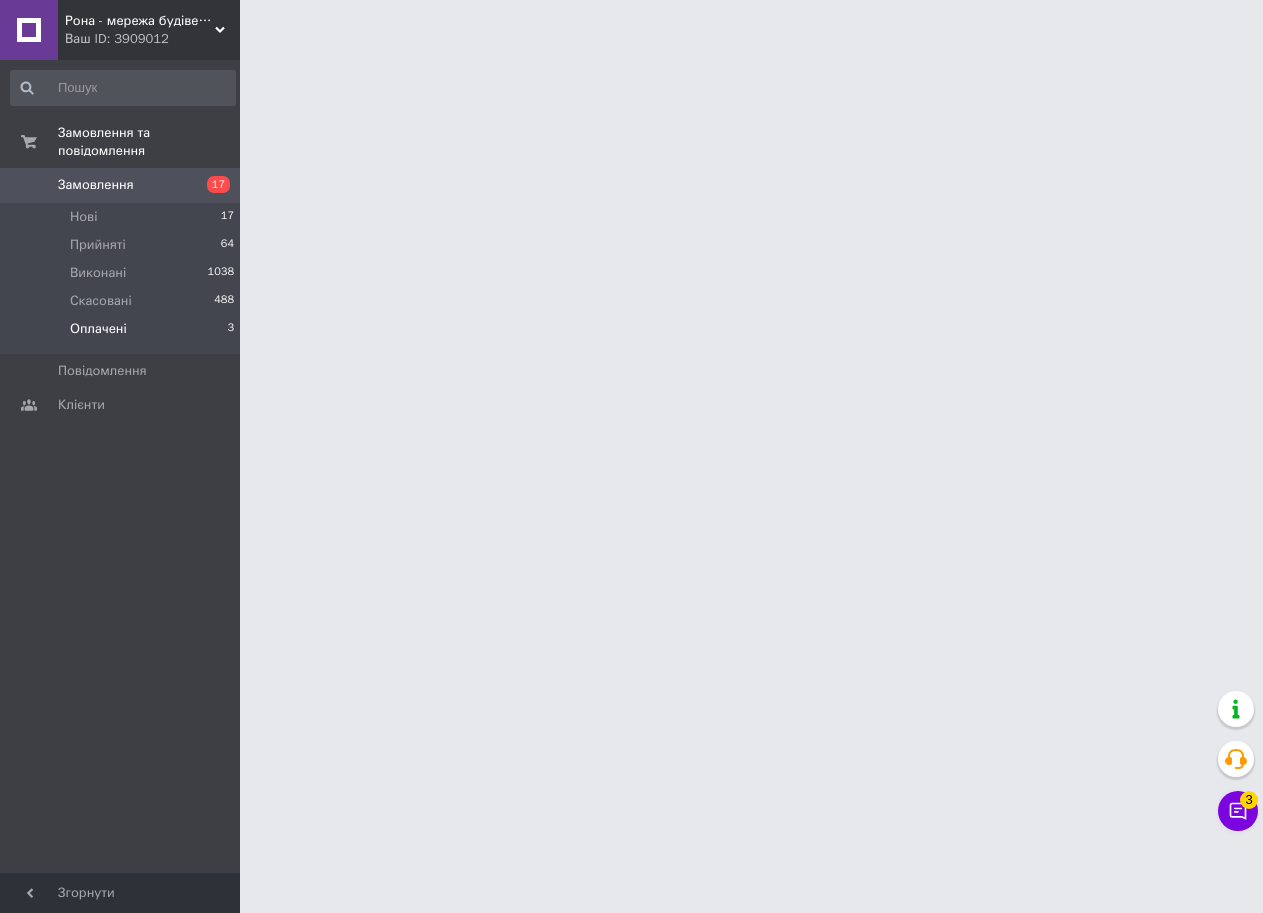 scroll, scrollTop: 0, scrollLeft: 0, axis: both 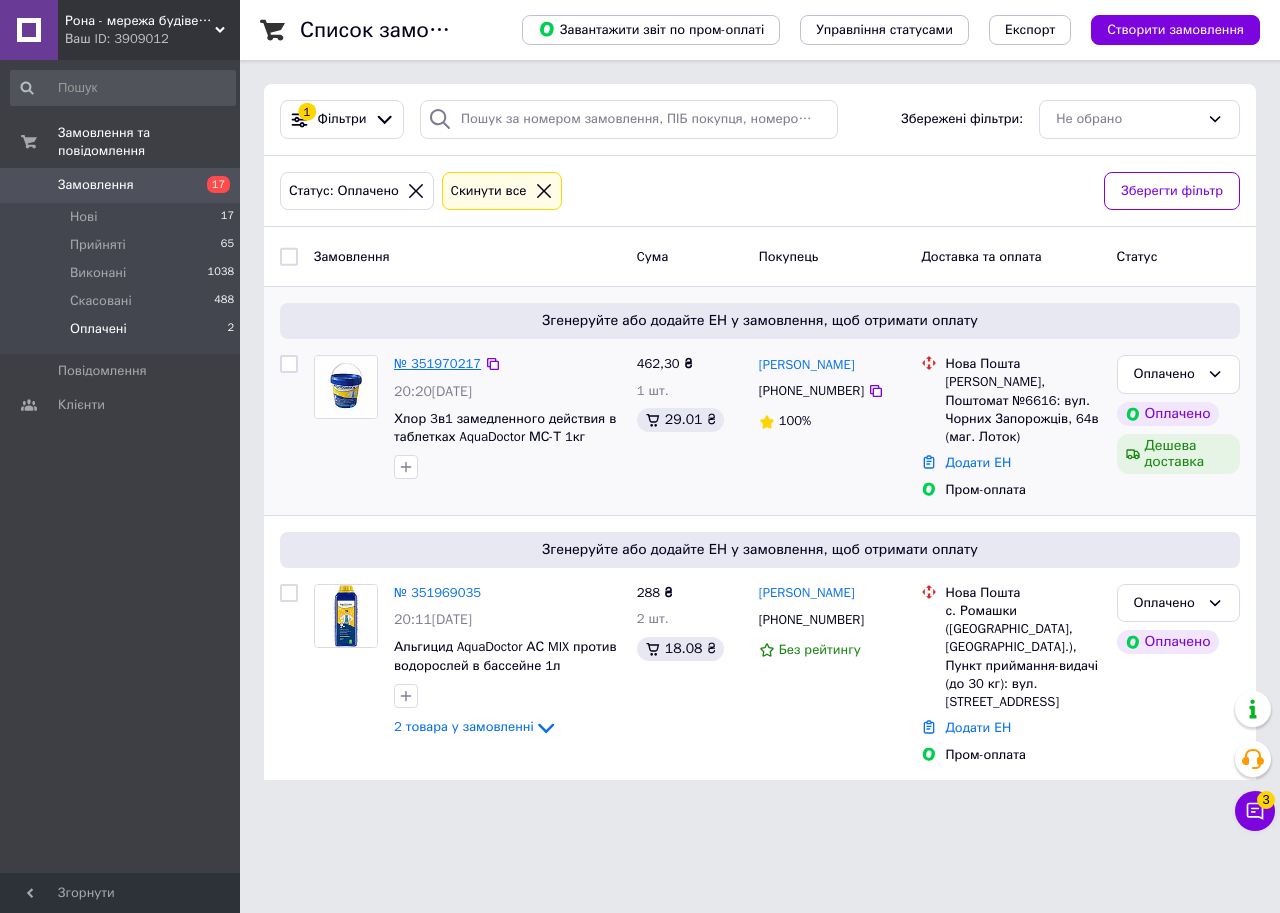 click on "№ 351970217" at bounding box center (437, 363) 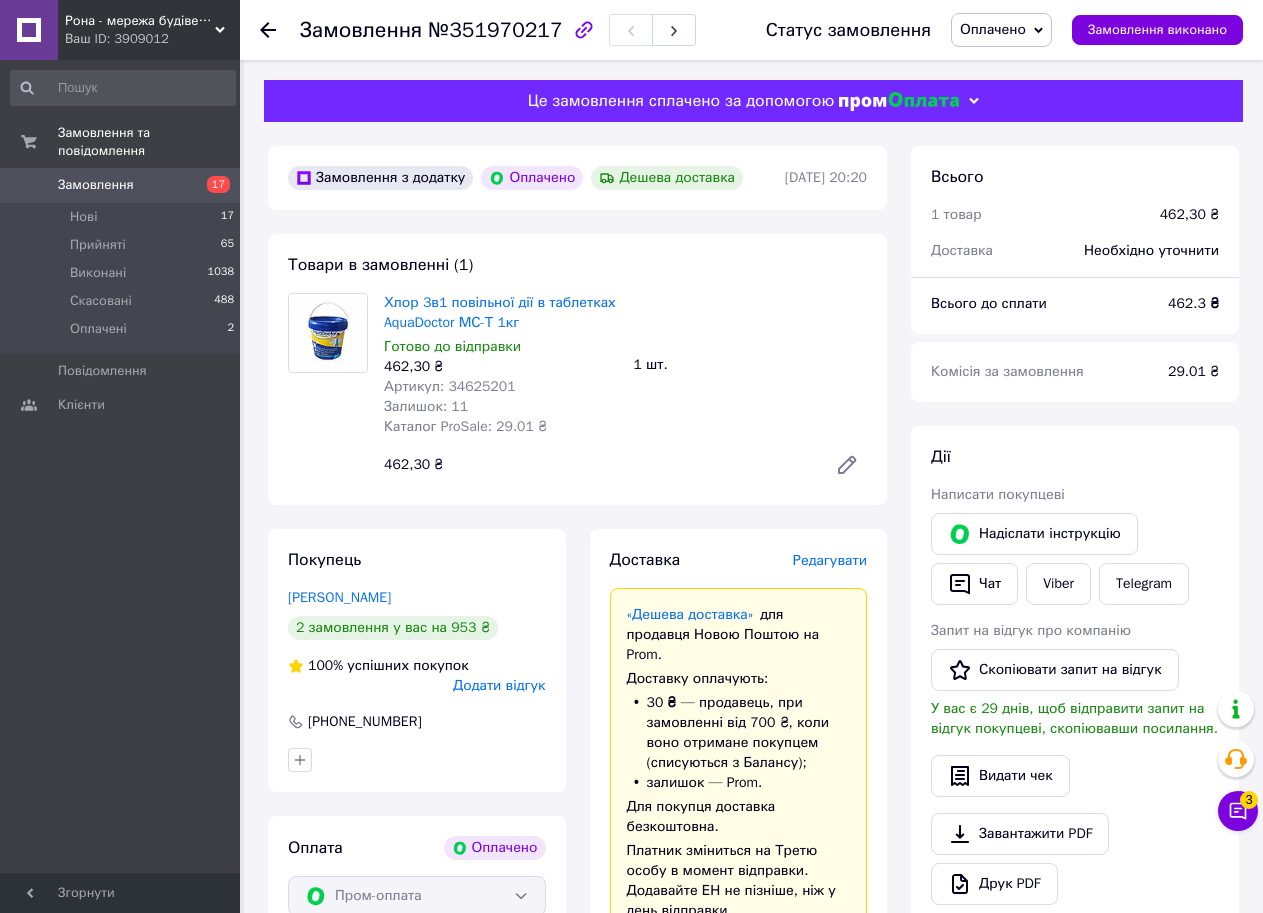 click on "Оплачено" at bounding box center (1001, 30) 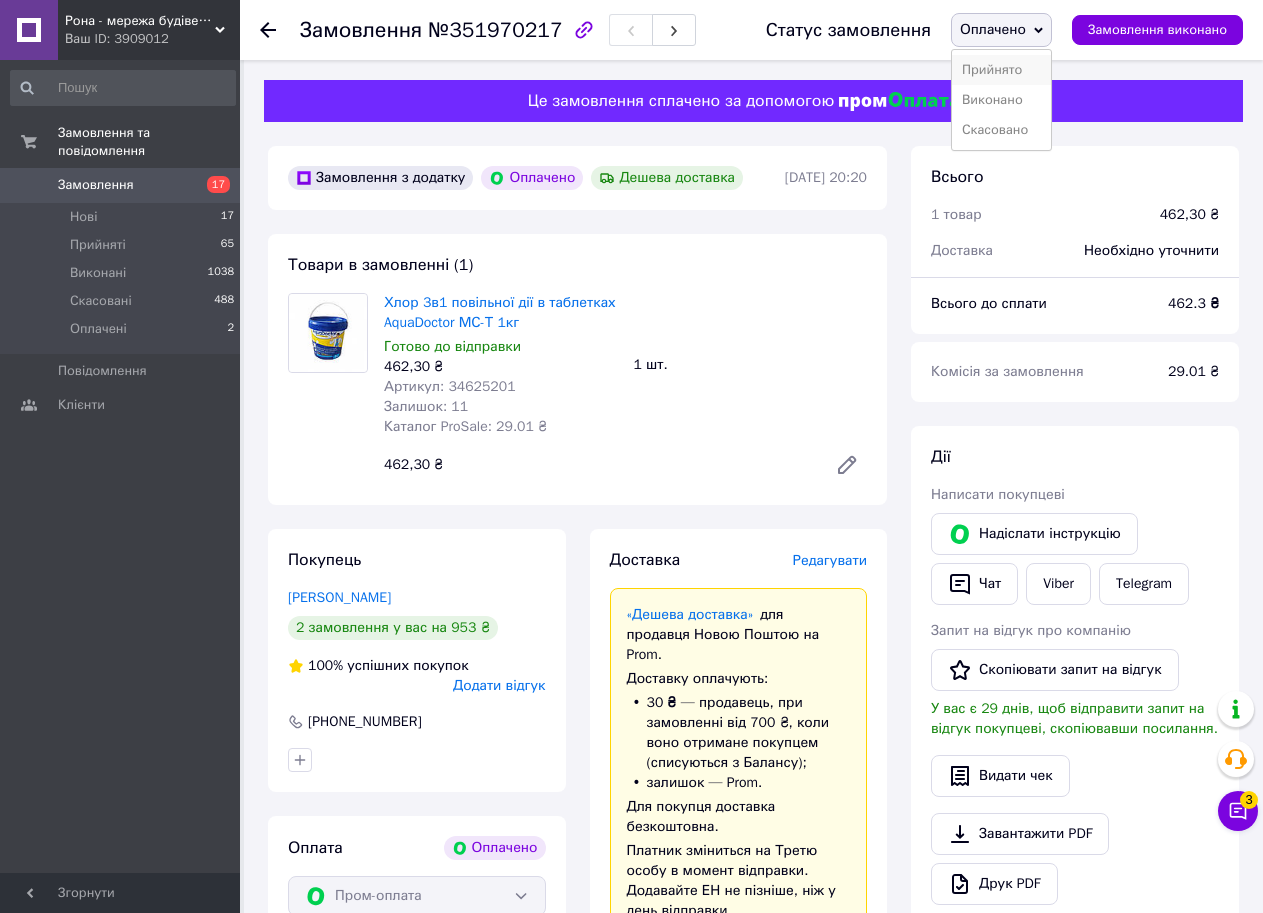 click on "Прийнято" at bounding box center (1001, 70) 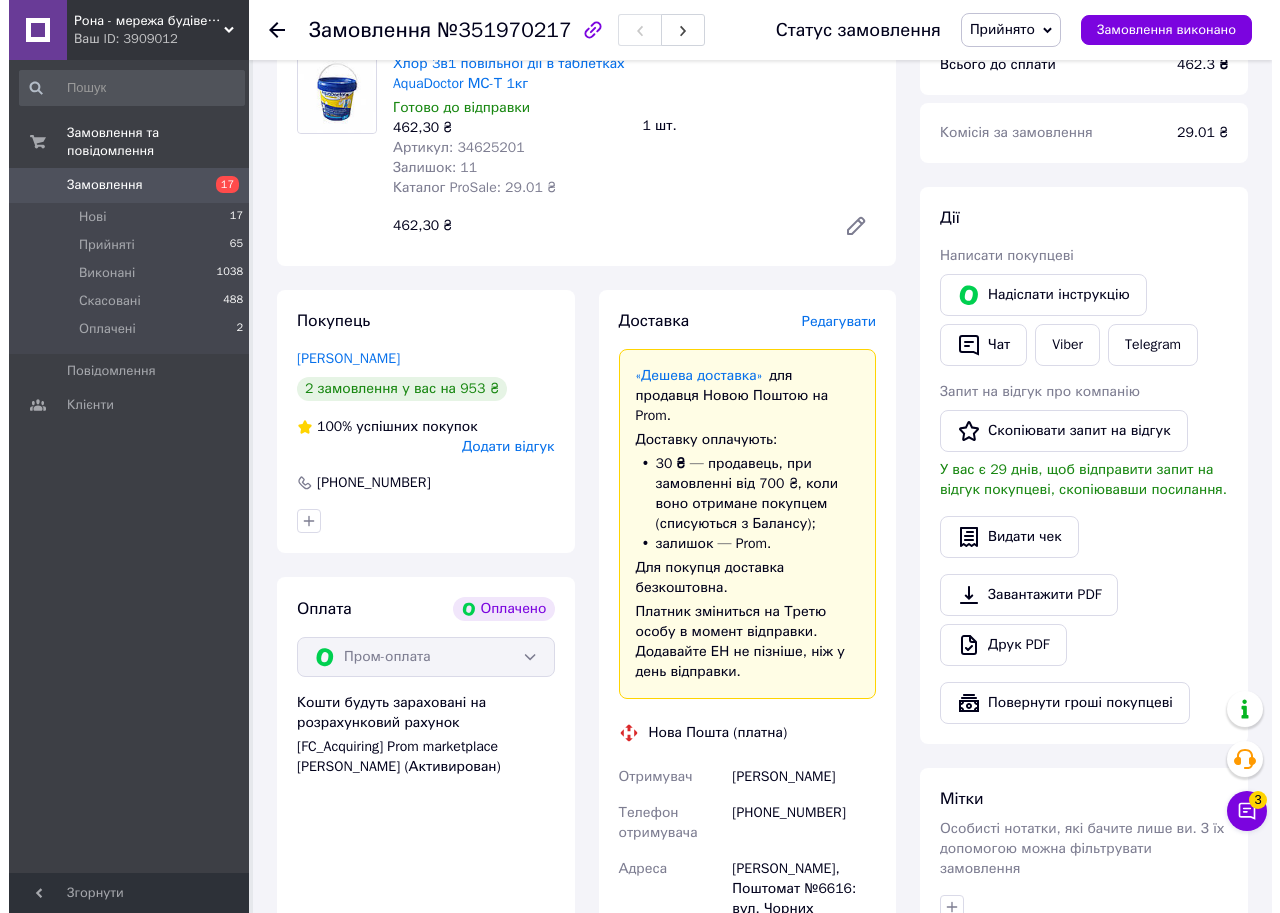 scroll, scrollTop: 200, scrollLeft: 0, axis: vertical 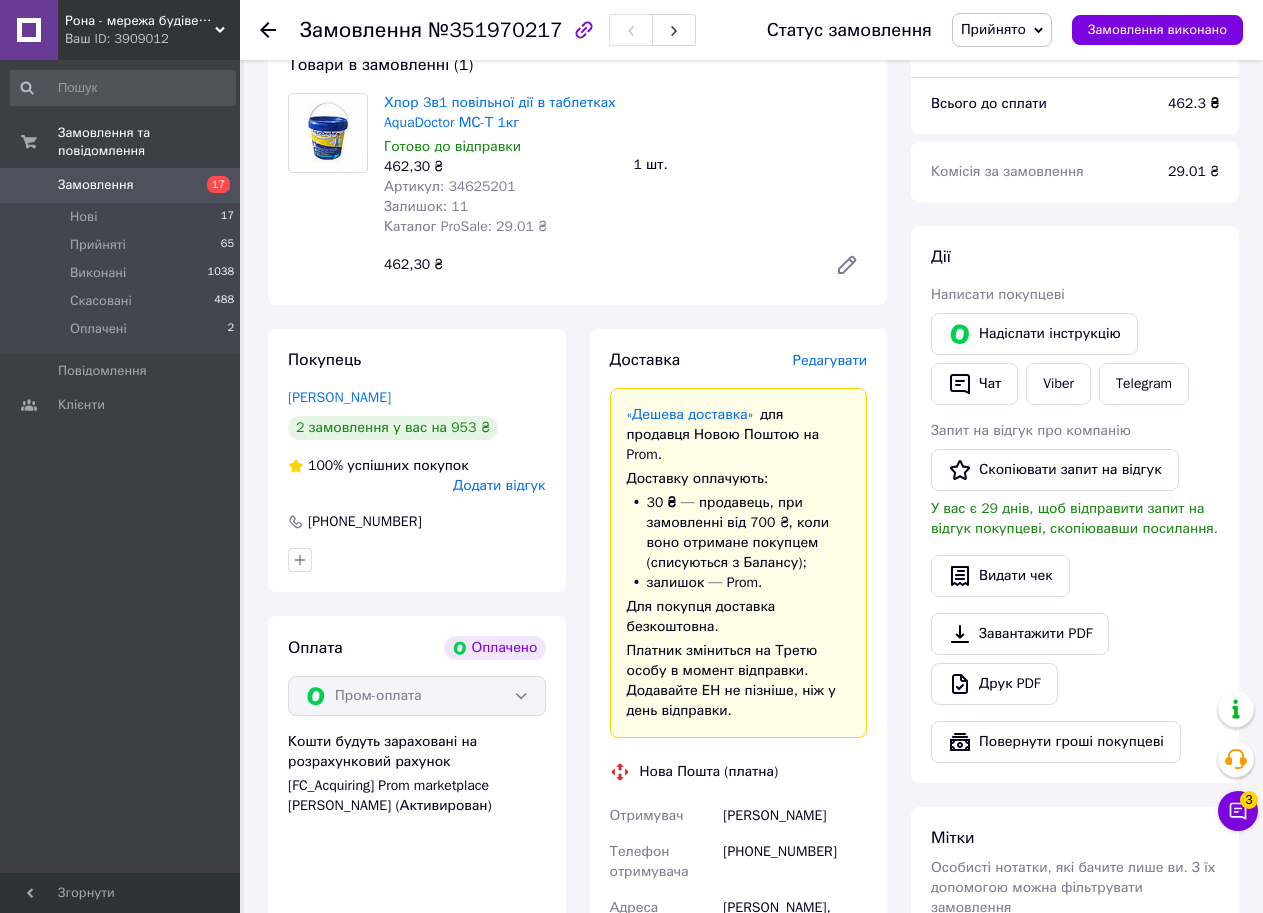 click on "Редагувати" at bounding box center [830, 360] 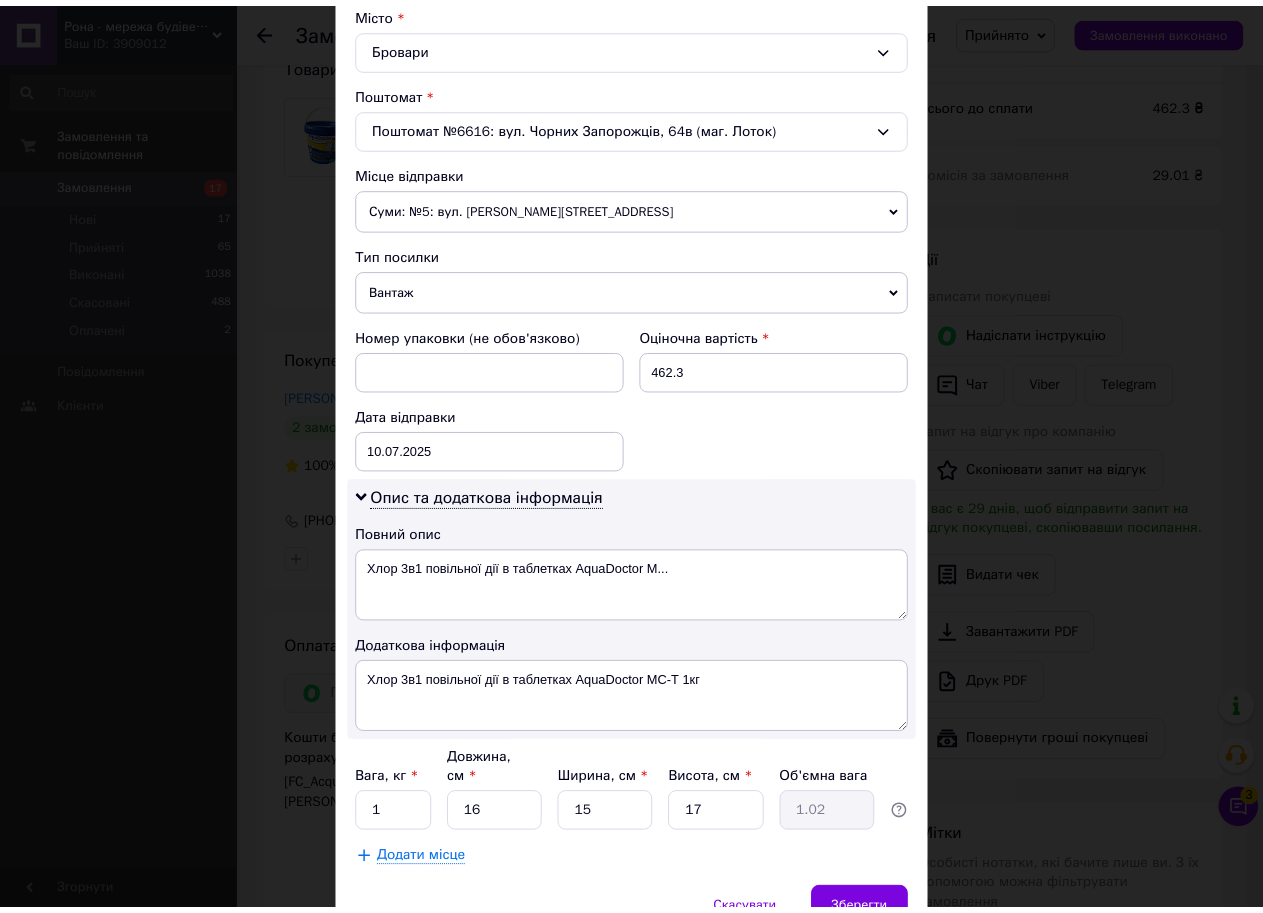 scroll, scrollTop: 639, scrollLeft: 0, axis: vertical 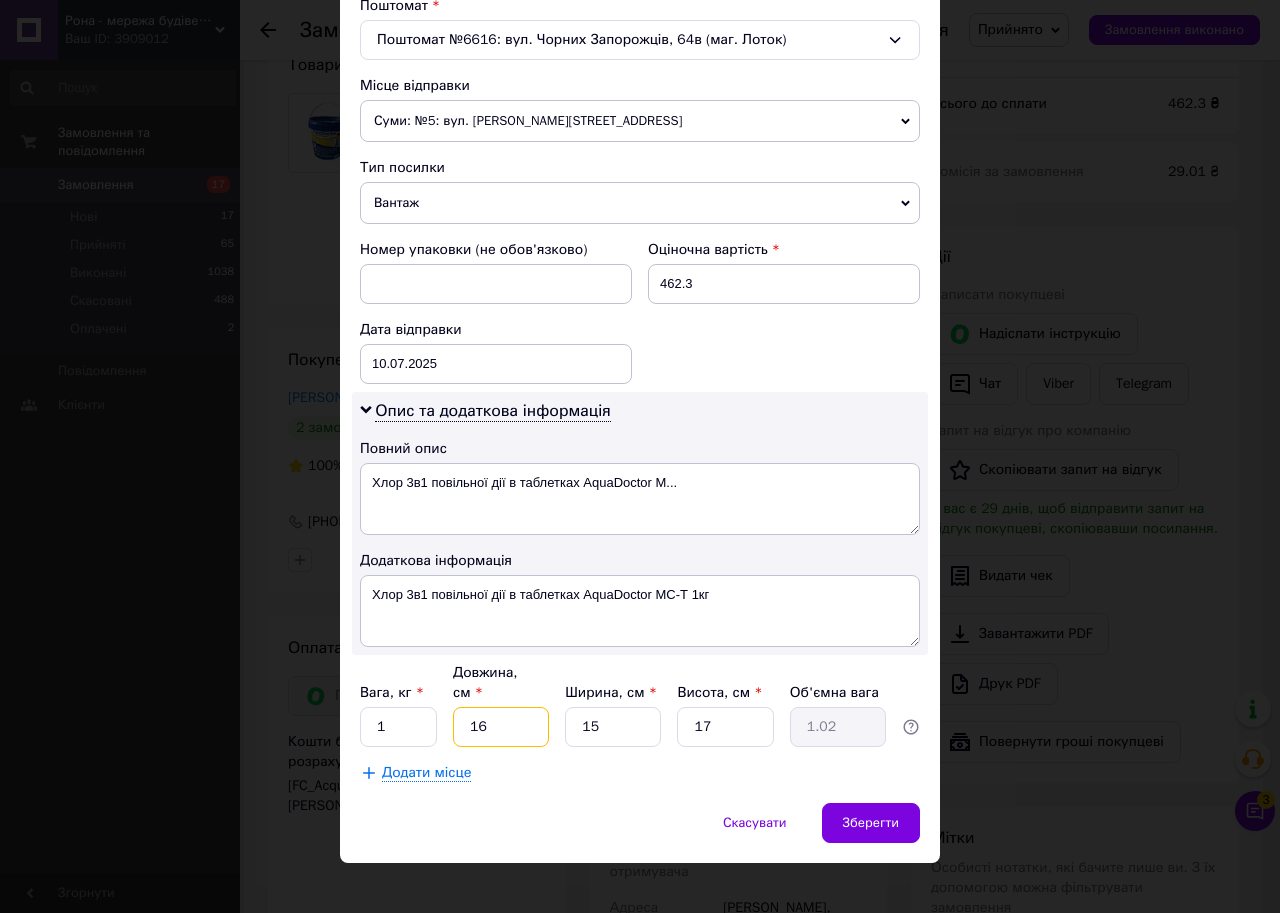 drag, startPoint x: 502, startPoint y: 702, endPoint x: 428, endPoint y: 703, distance: 74.00676 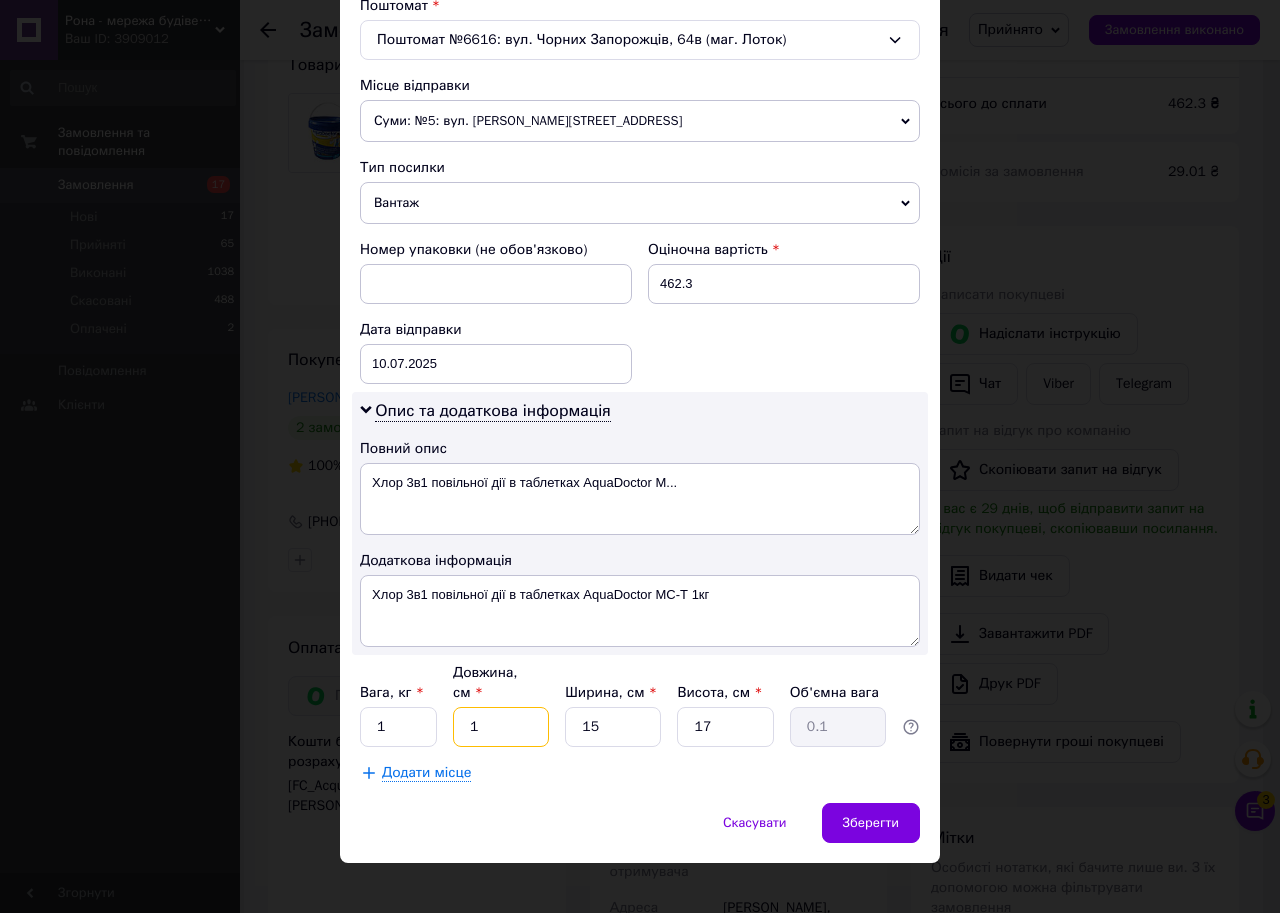 type on "18" 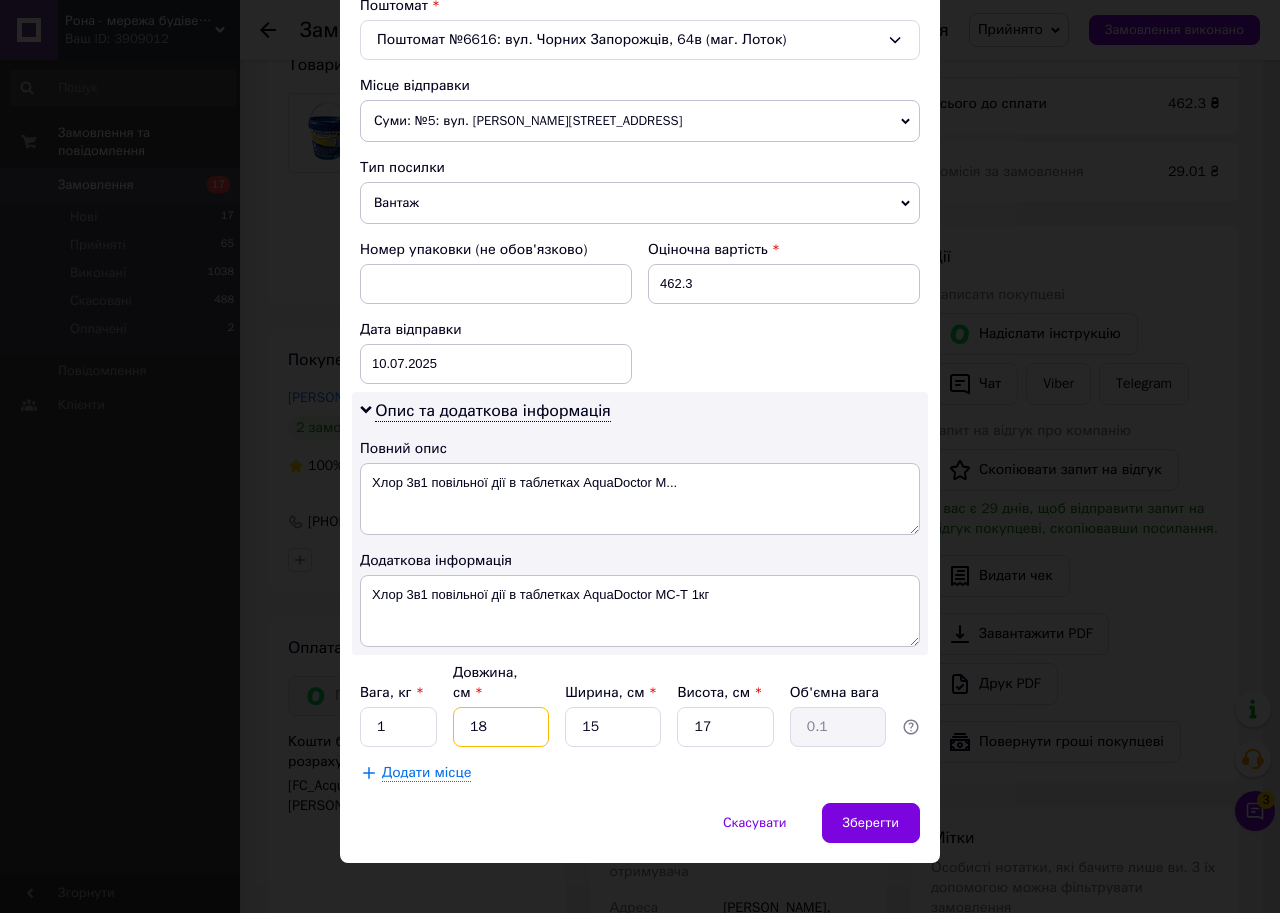 type on "1.15" 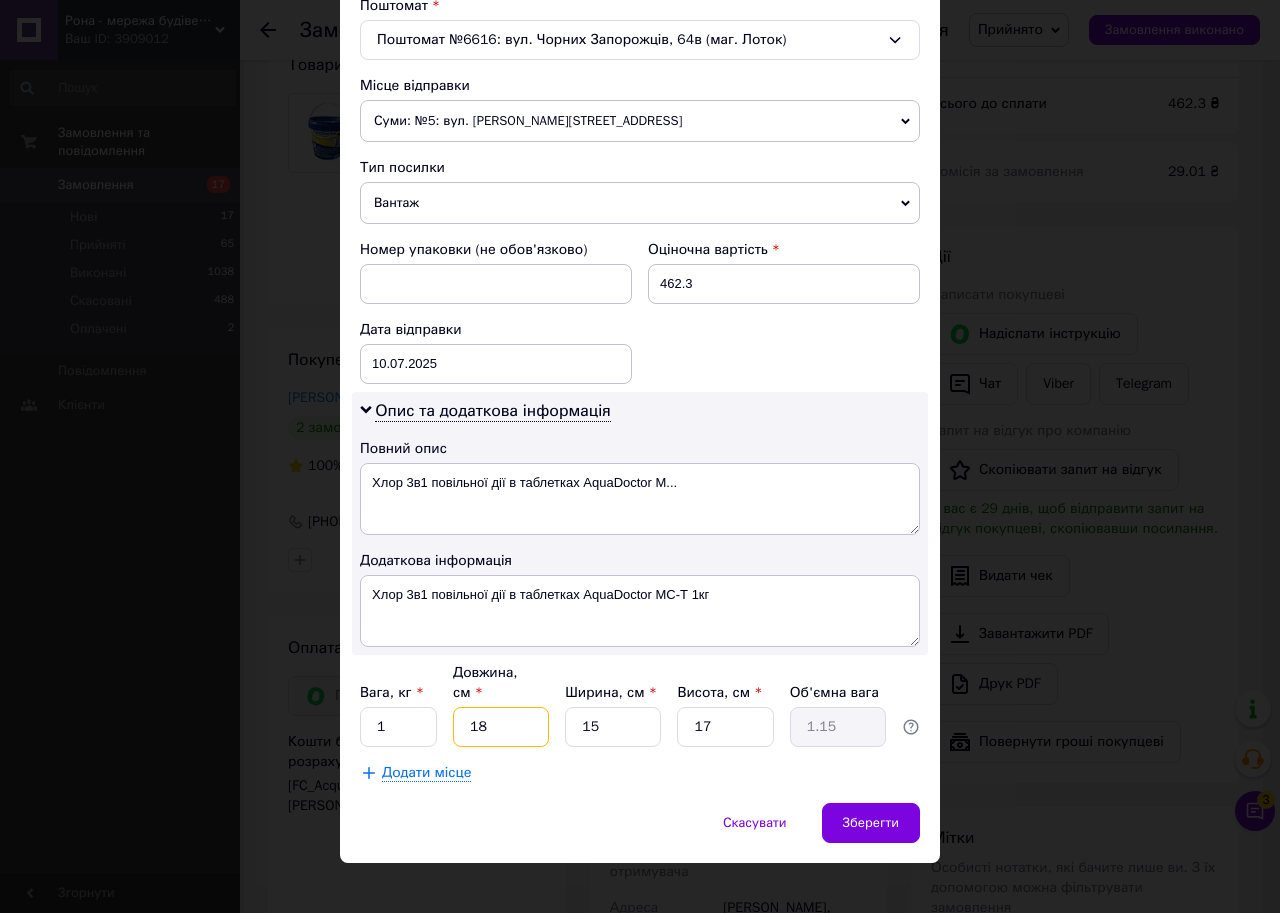 type on "18" 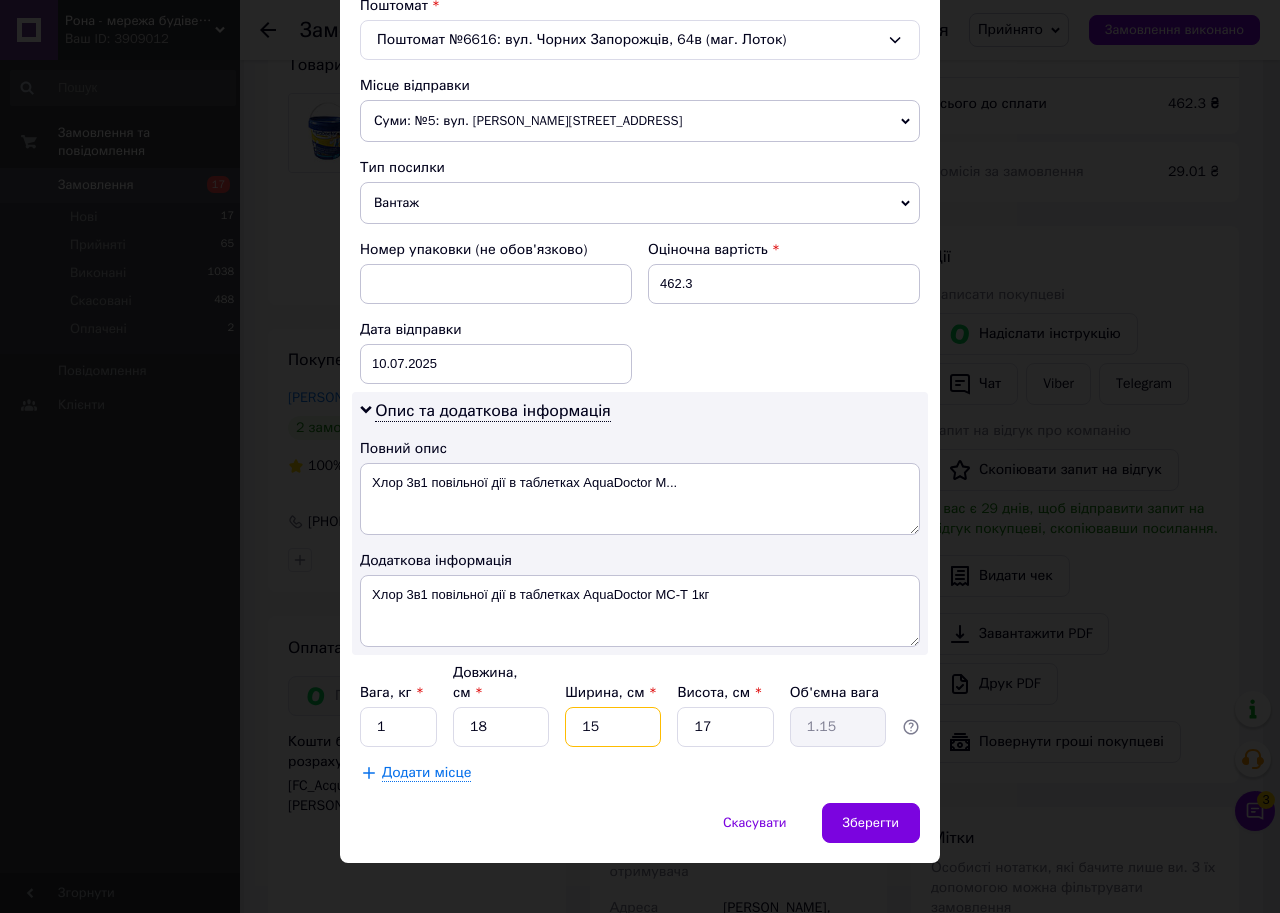 click on "15" at bounding box center (613, 727) 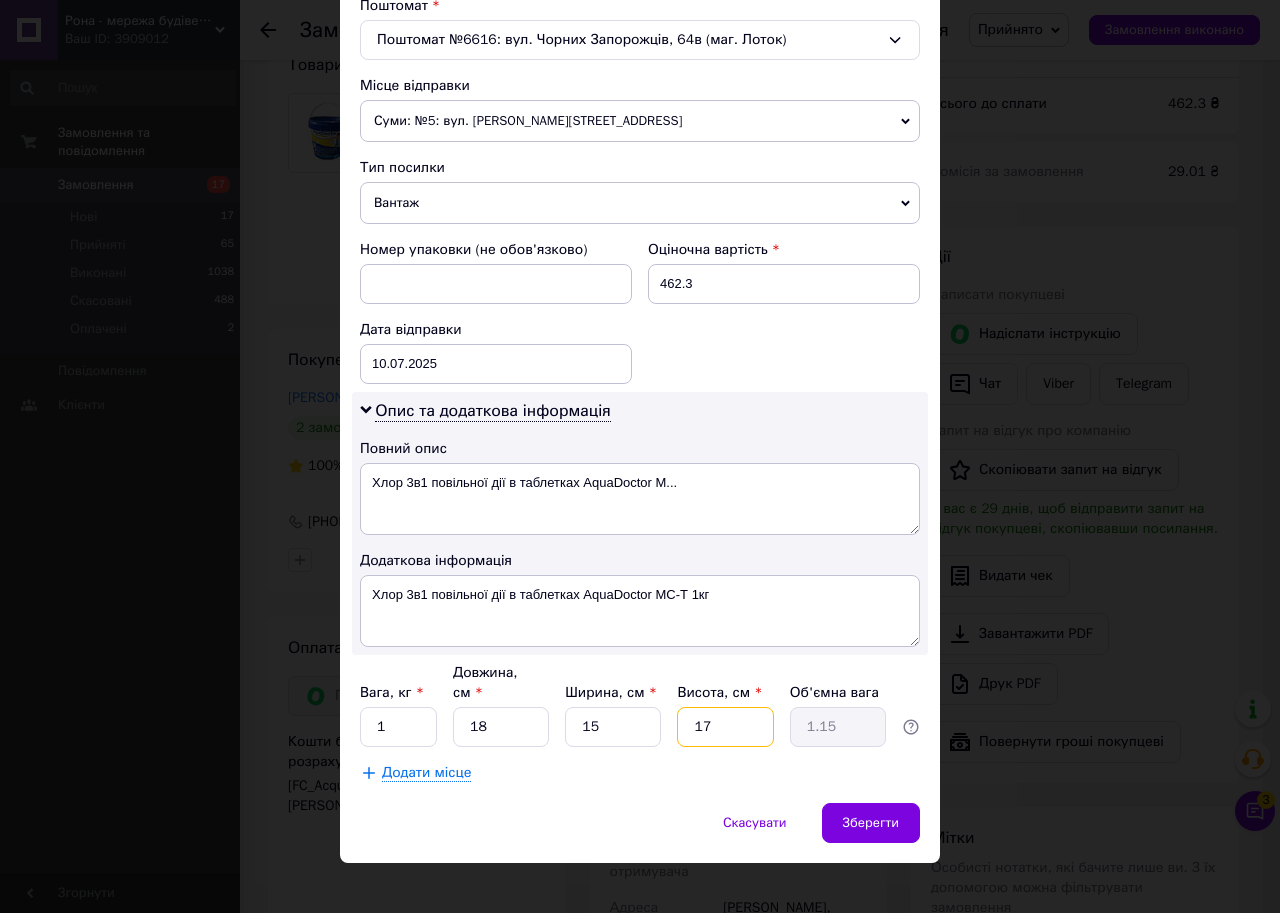drag, startPoint x: 713, startPoint y: 709, endPoint x: 676, endPoint y: 708, distance: 37.01351 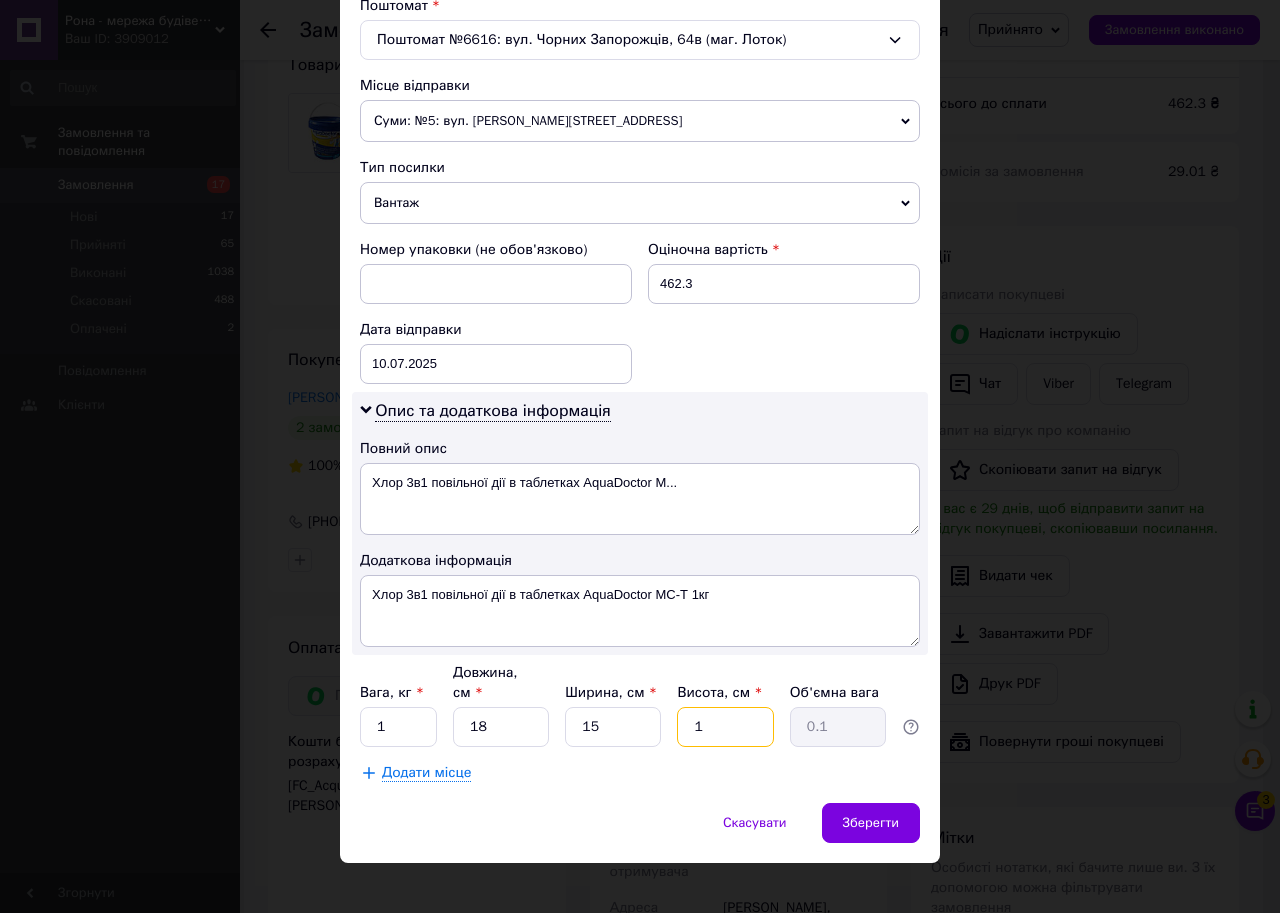 type on "16" 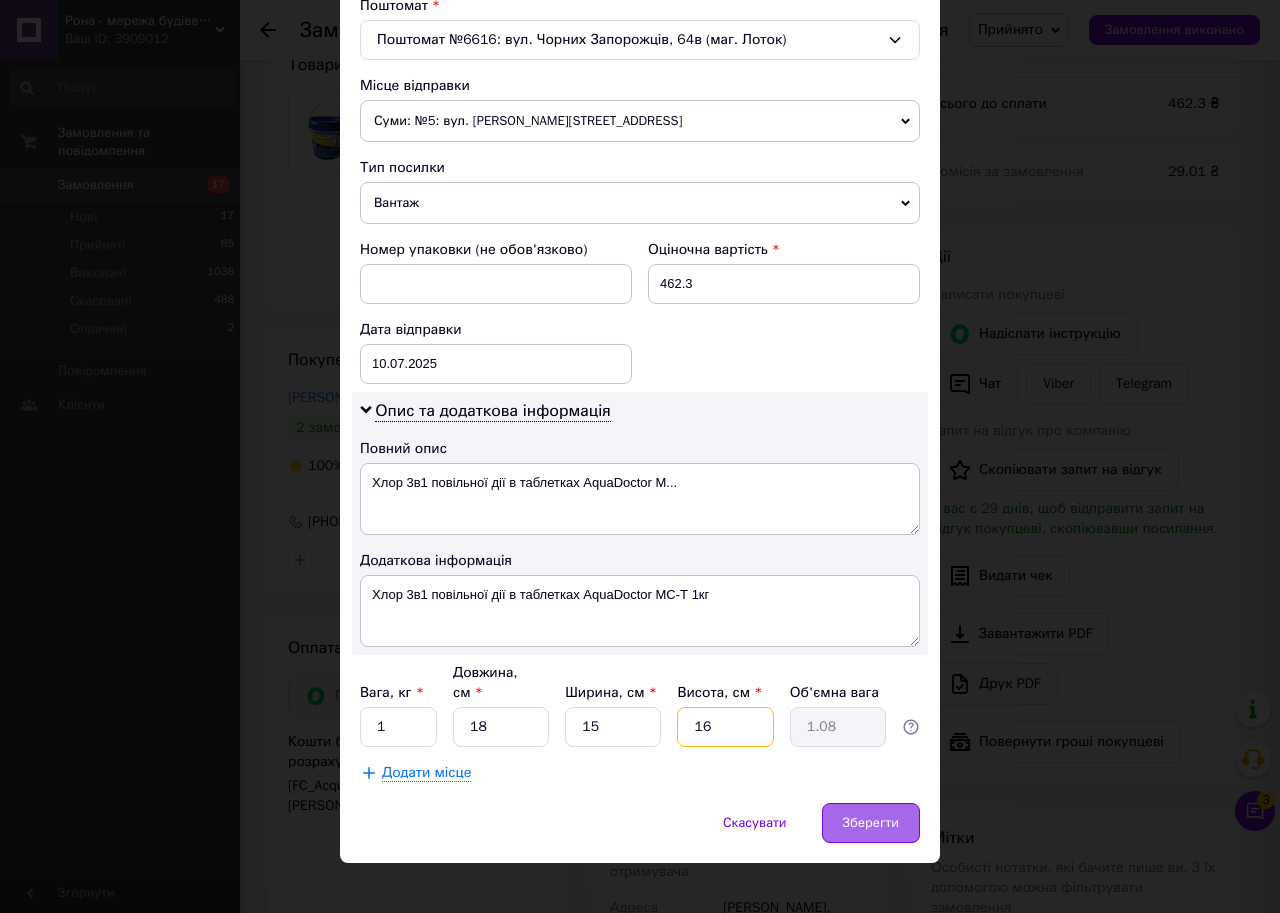 type on "16" 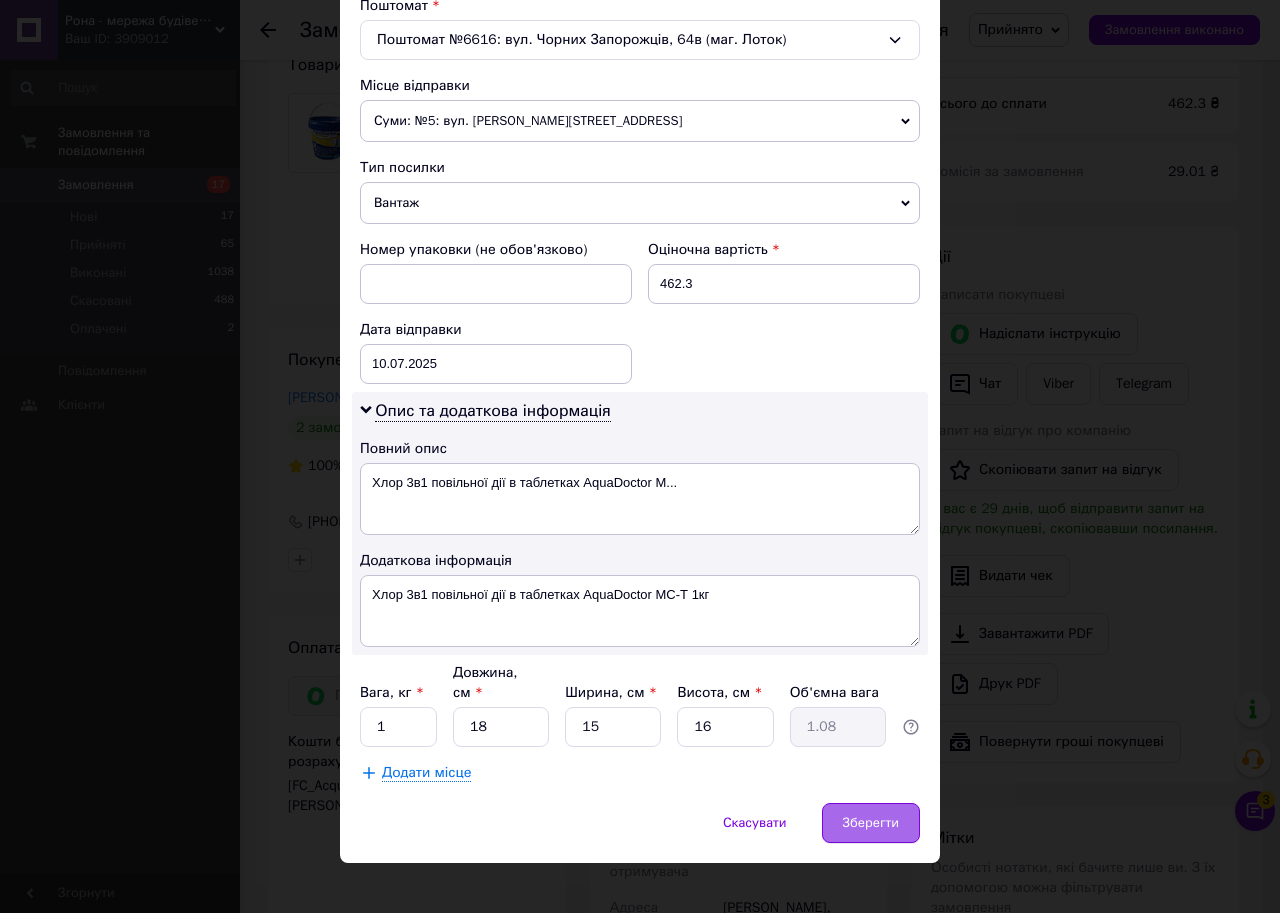 click on "Зберегти" at bounding box center [871, 823] 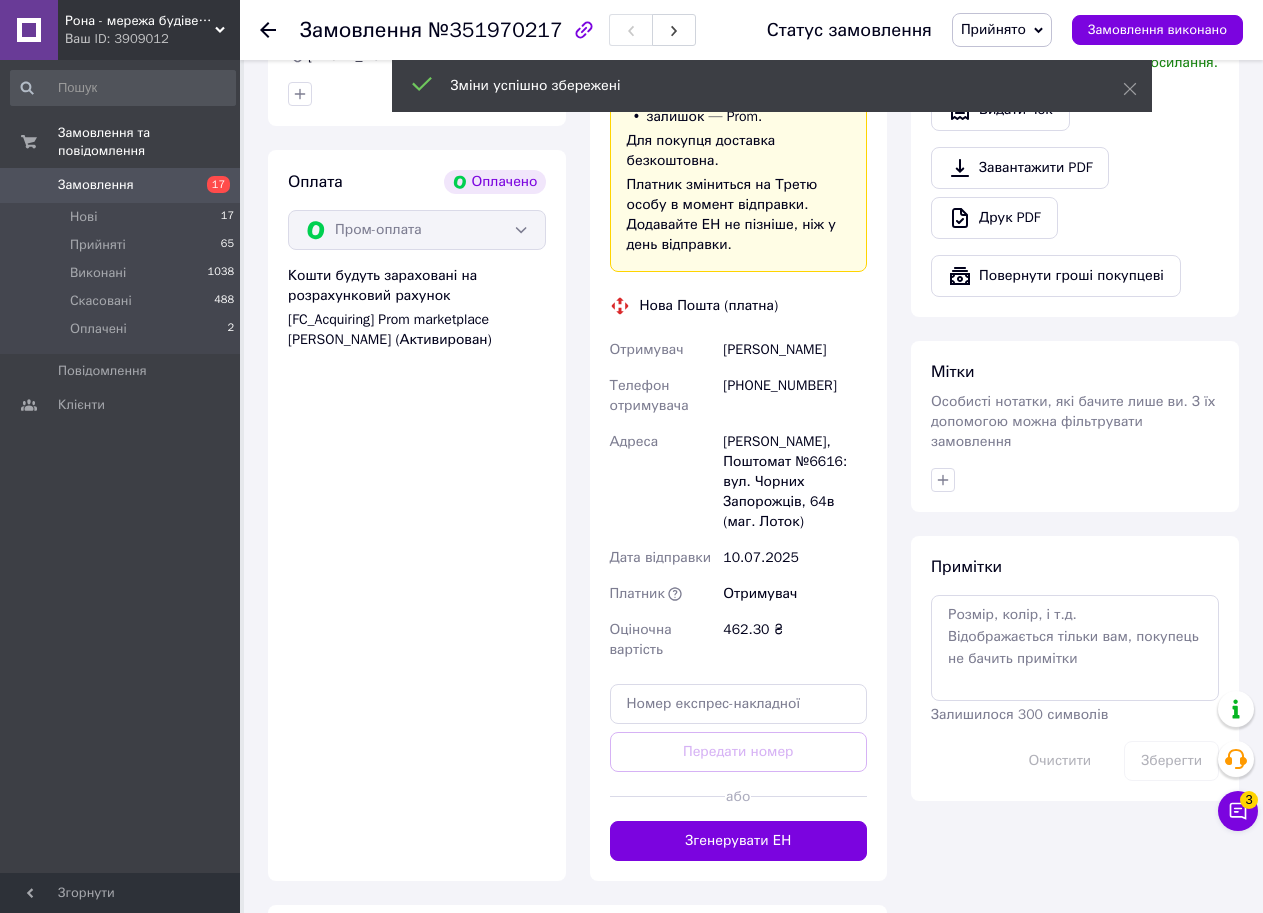 scroll, scrollTop: 700, scrollLeft: 0, axis: vertical 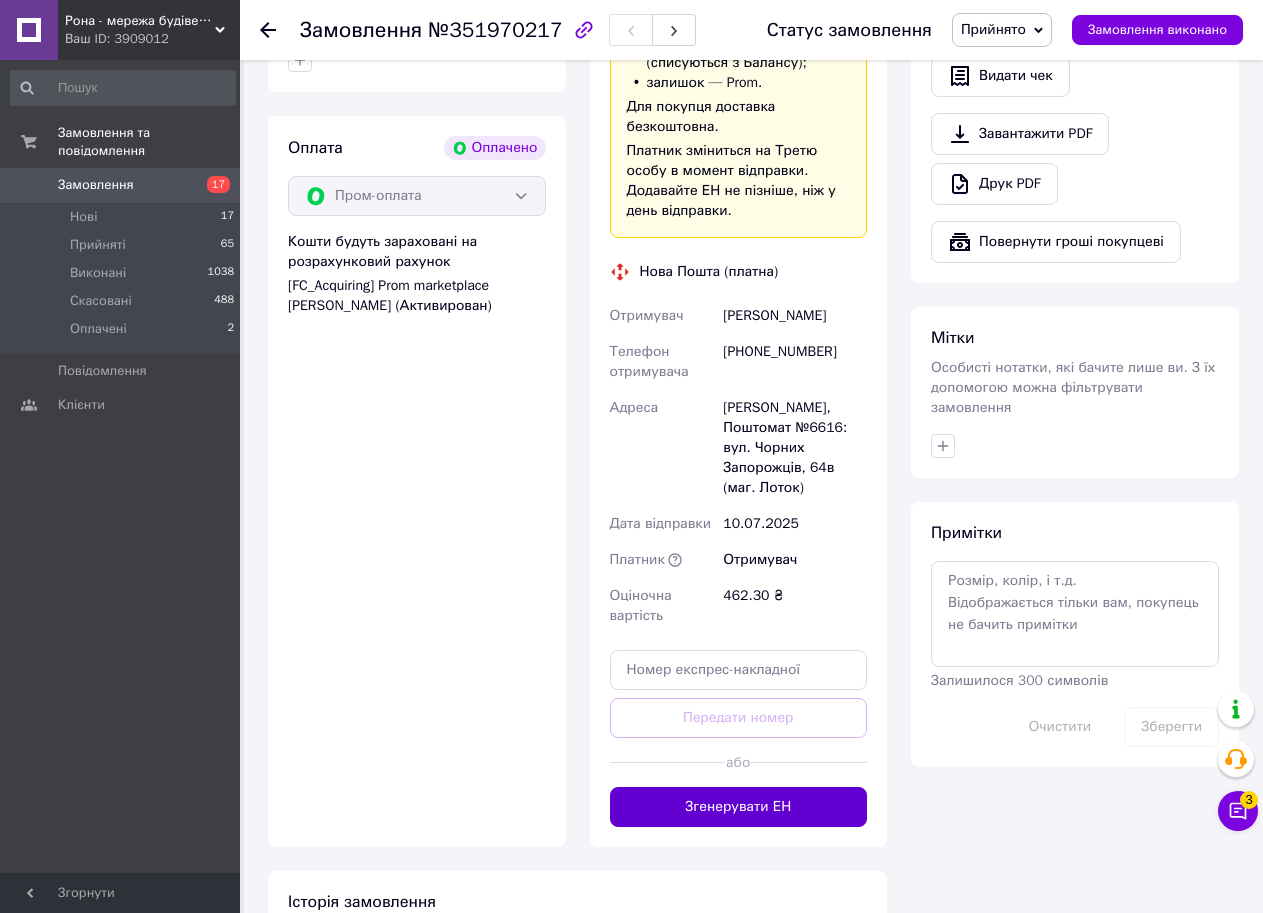 click on "Згенерувати ЕН" at bounding box center [739, 807] 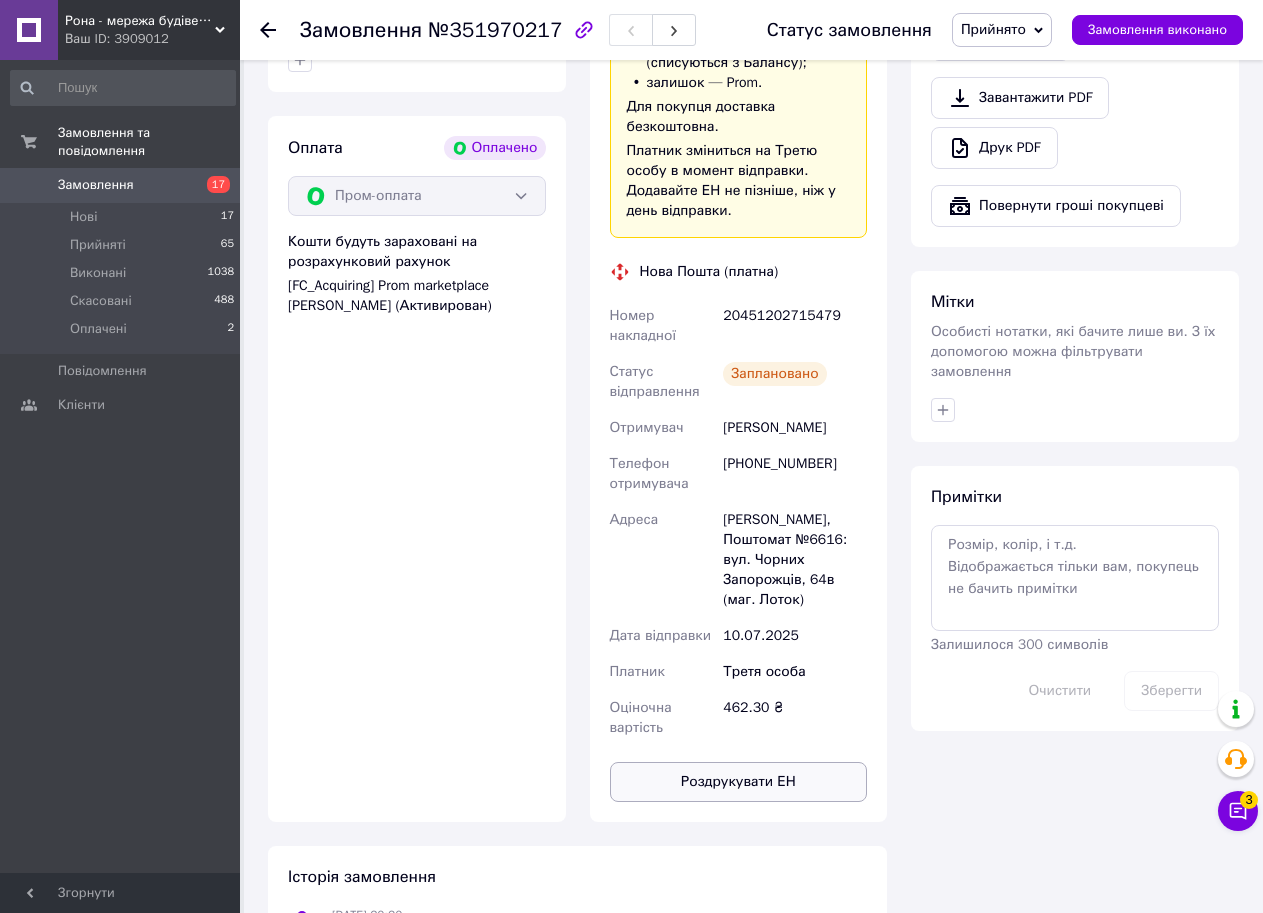 click on "Роздрукувати ЕН" at bounding box center (739, 782) 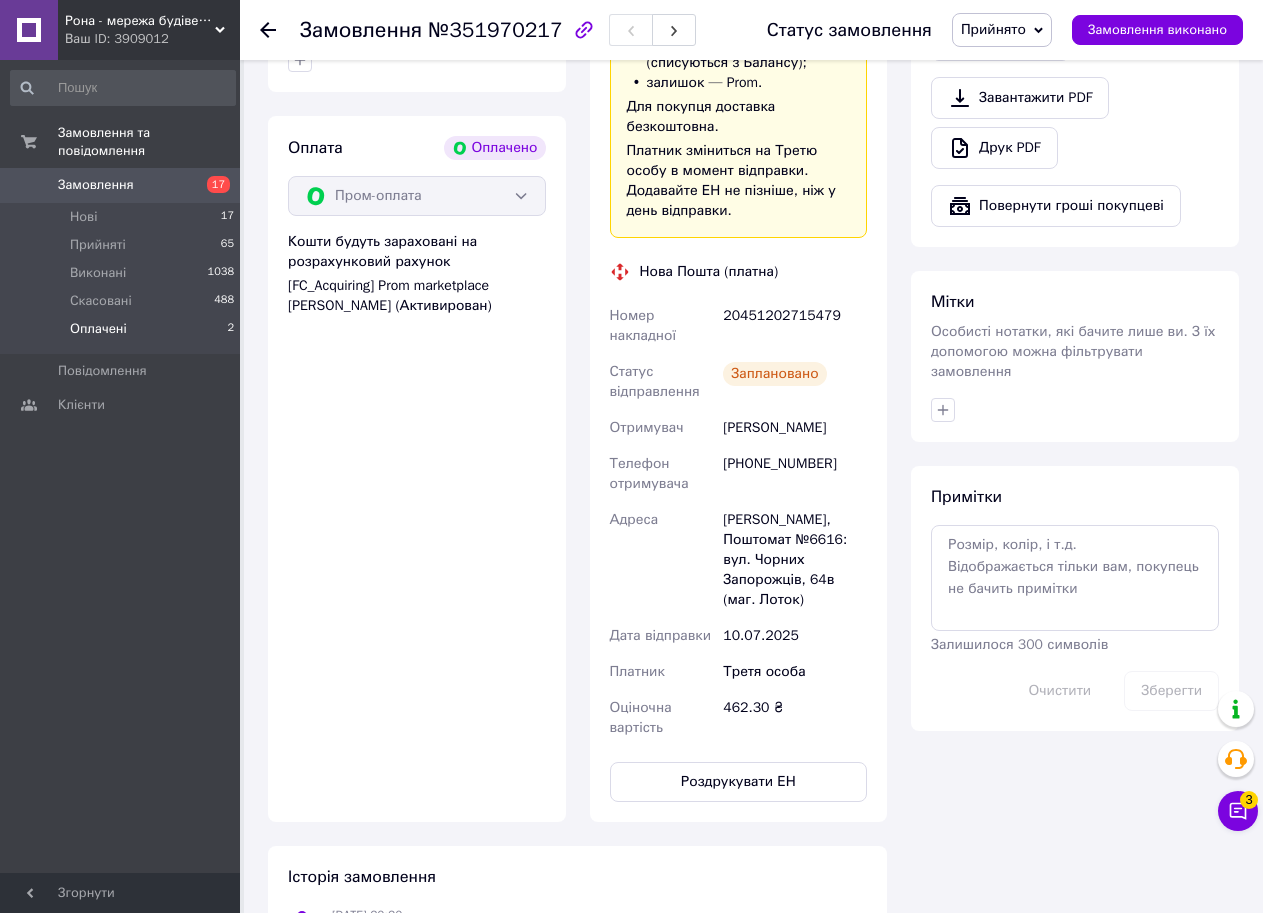 click on "Оплачені" at bounding box center (98, 329) 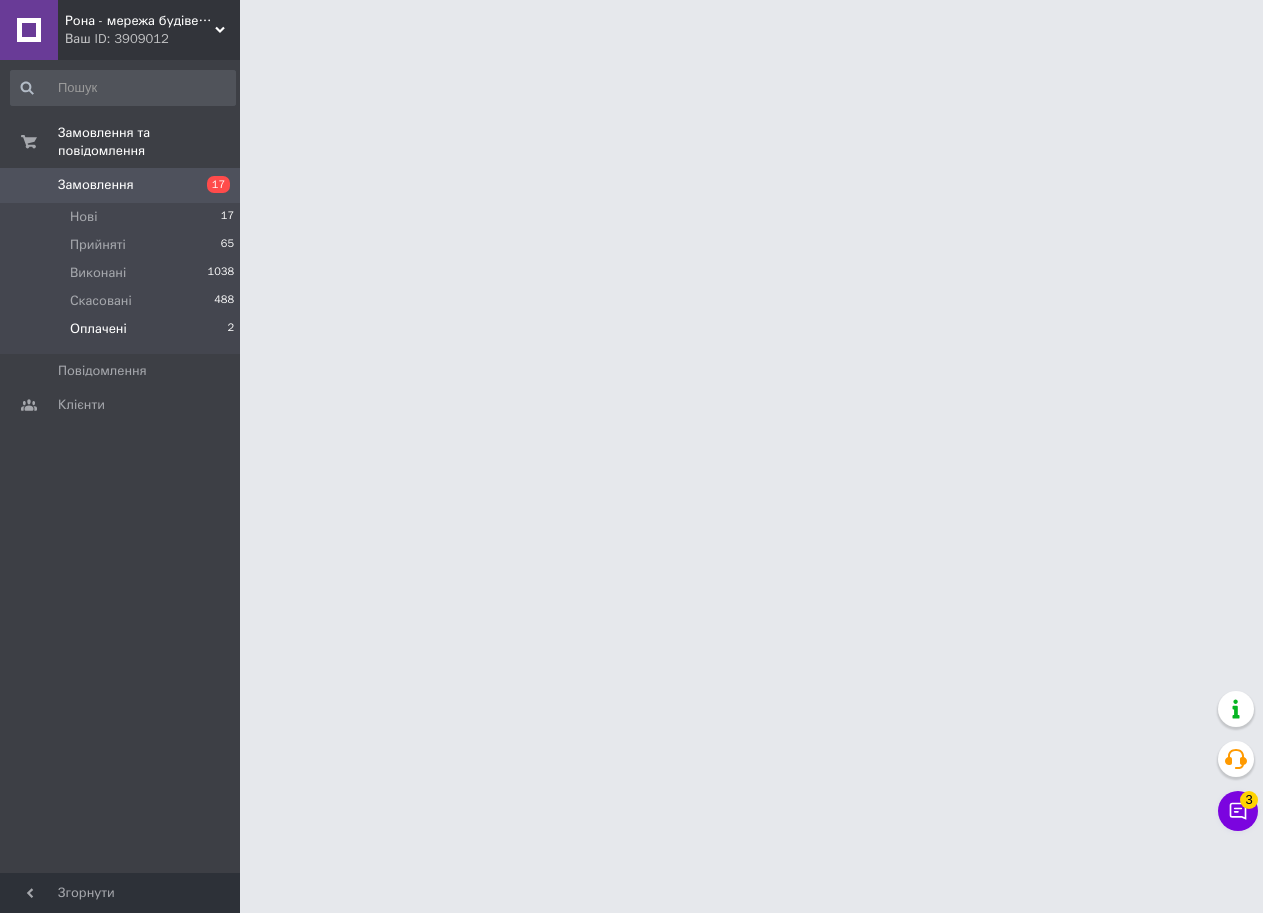 scroll, scrollTop: 0, scrollLeft: 0, axis: both 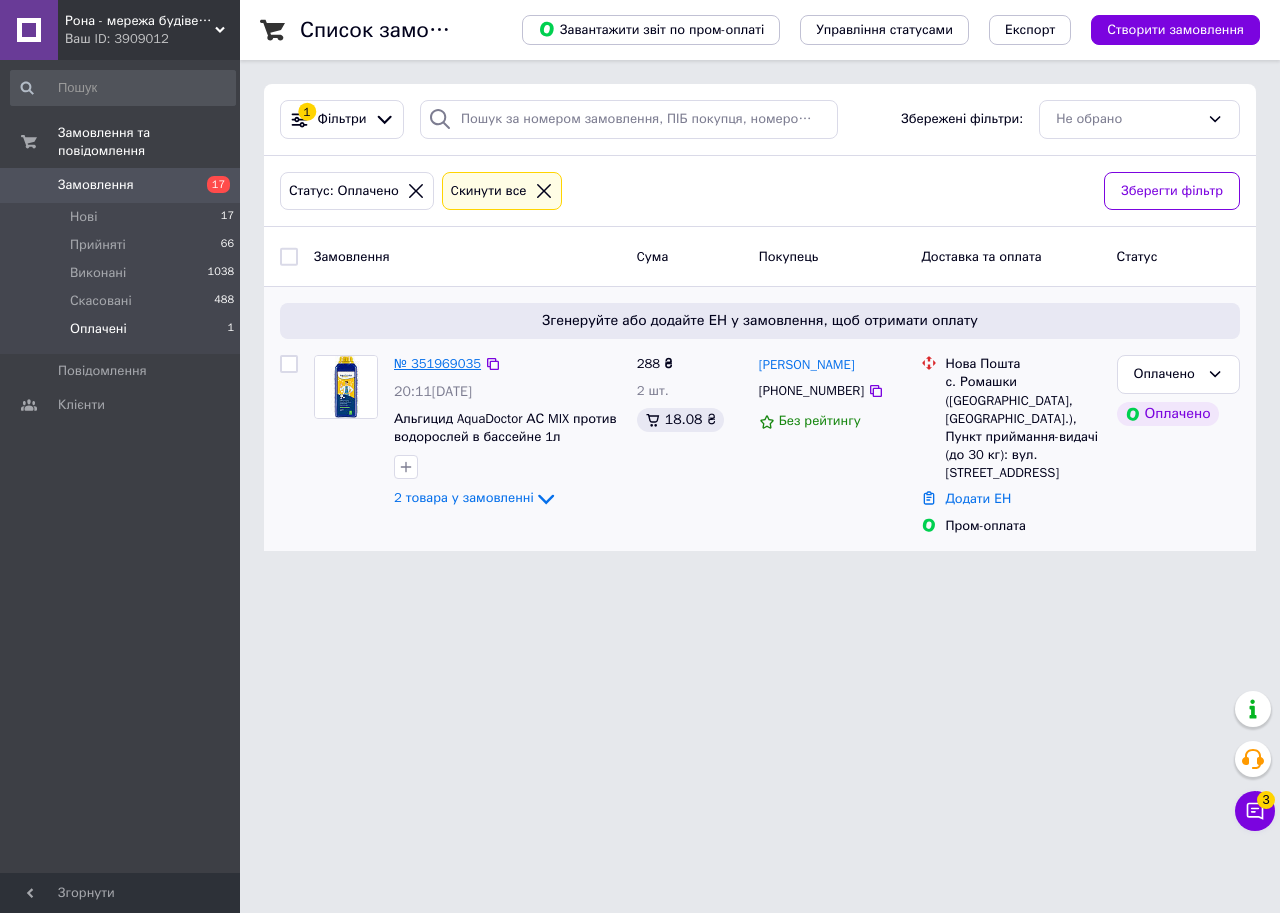 click on "№ 351969035" at bounding box center (437, 363) 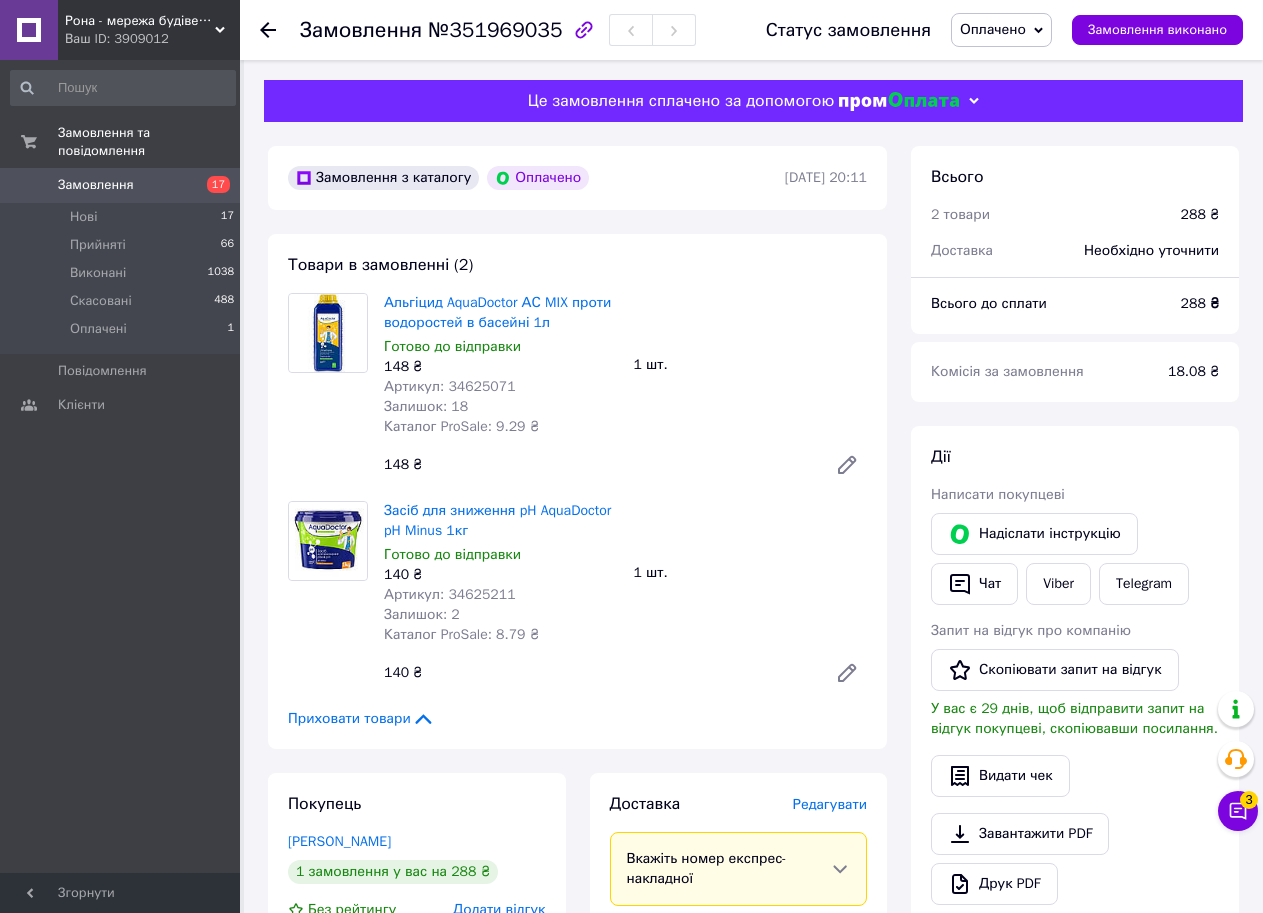 click on "Оплачено" at bounding box center [1001, 30] 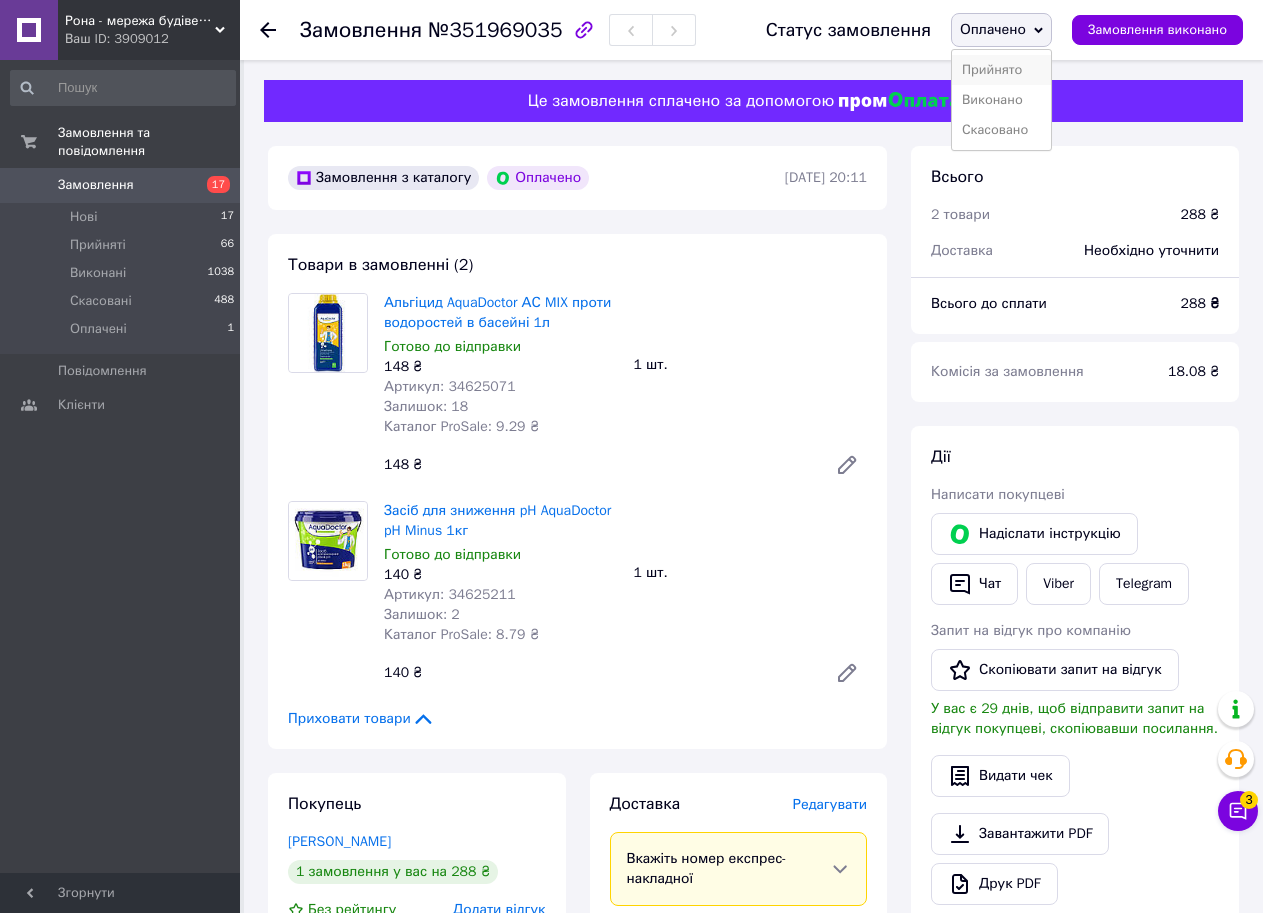 click on "Прийнято" at bounding box center [1001, 70] 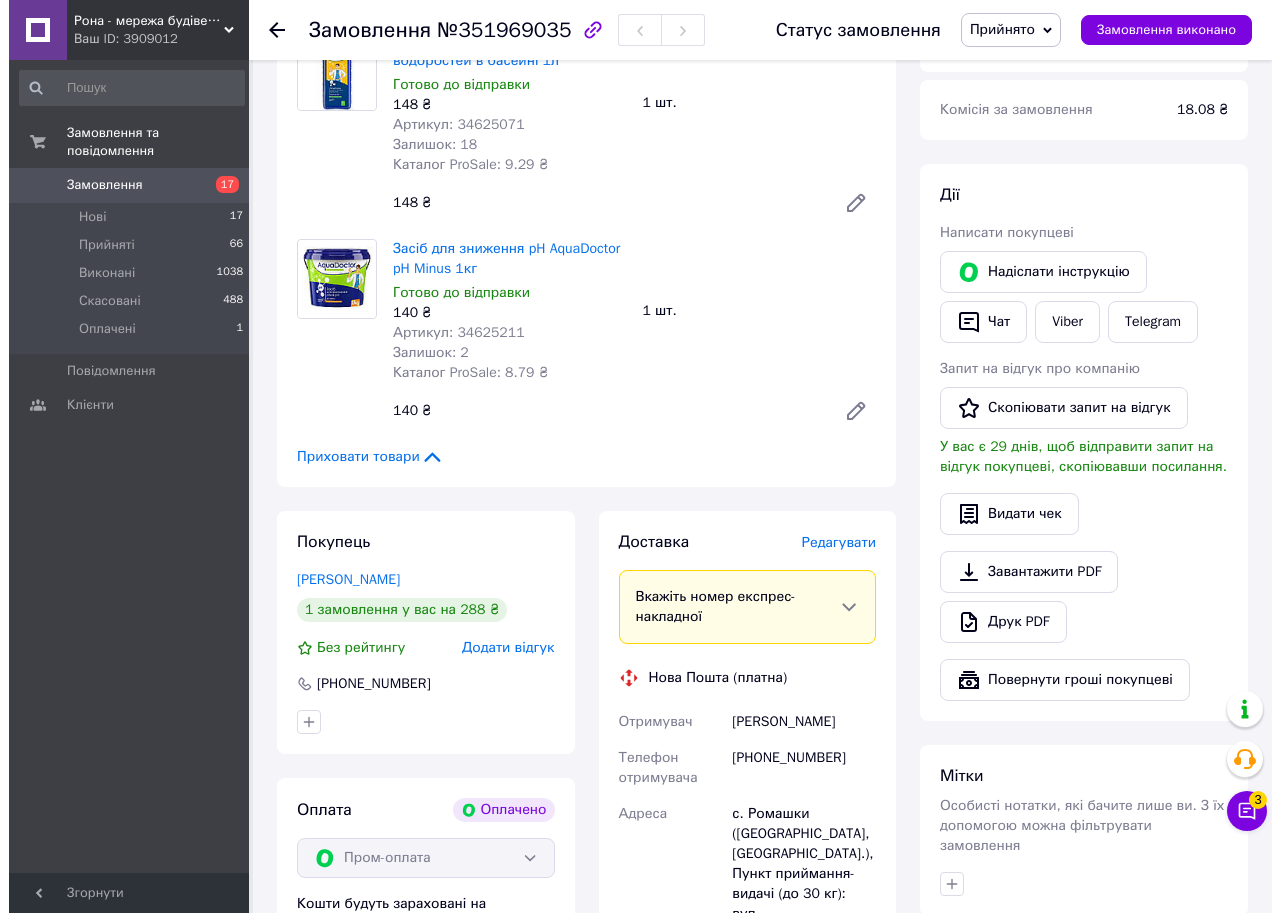 scroll, scrollTop: 300, scrollLeft: 0, axis: vertical 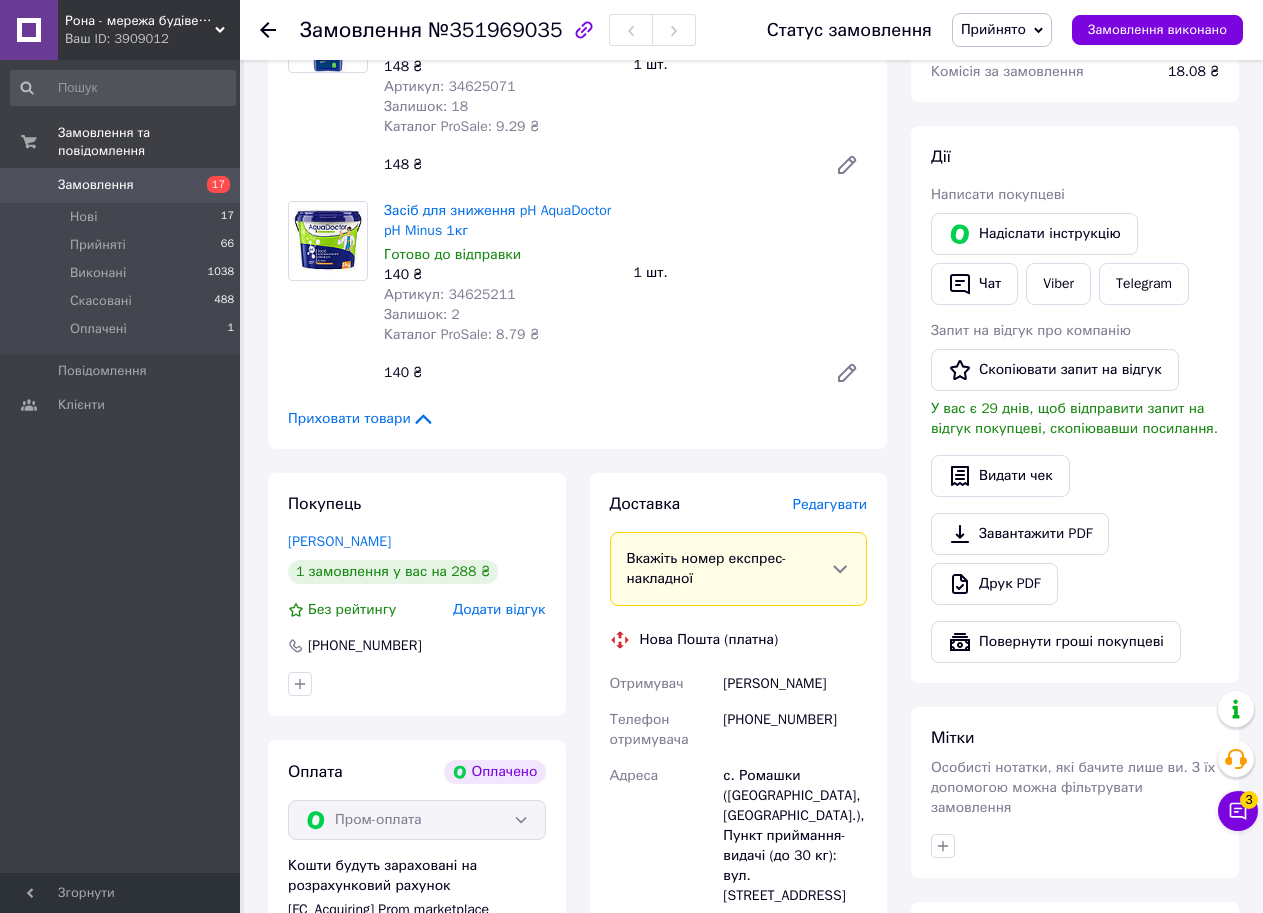 click on "Редагувати" at bounding box center (830, 504) 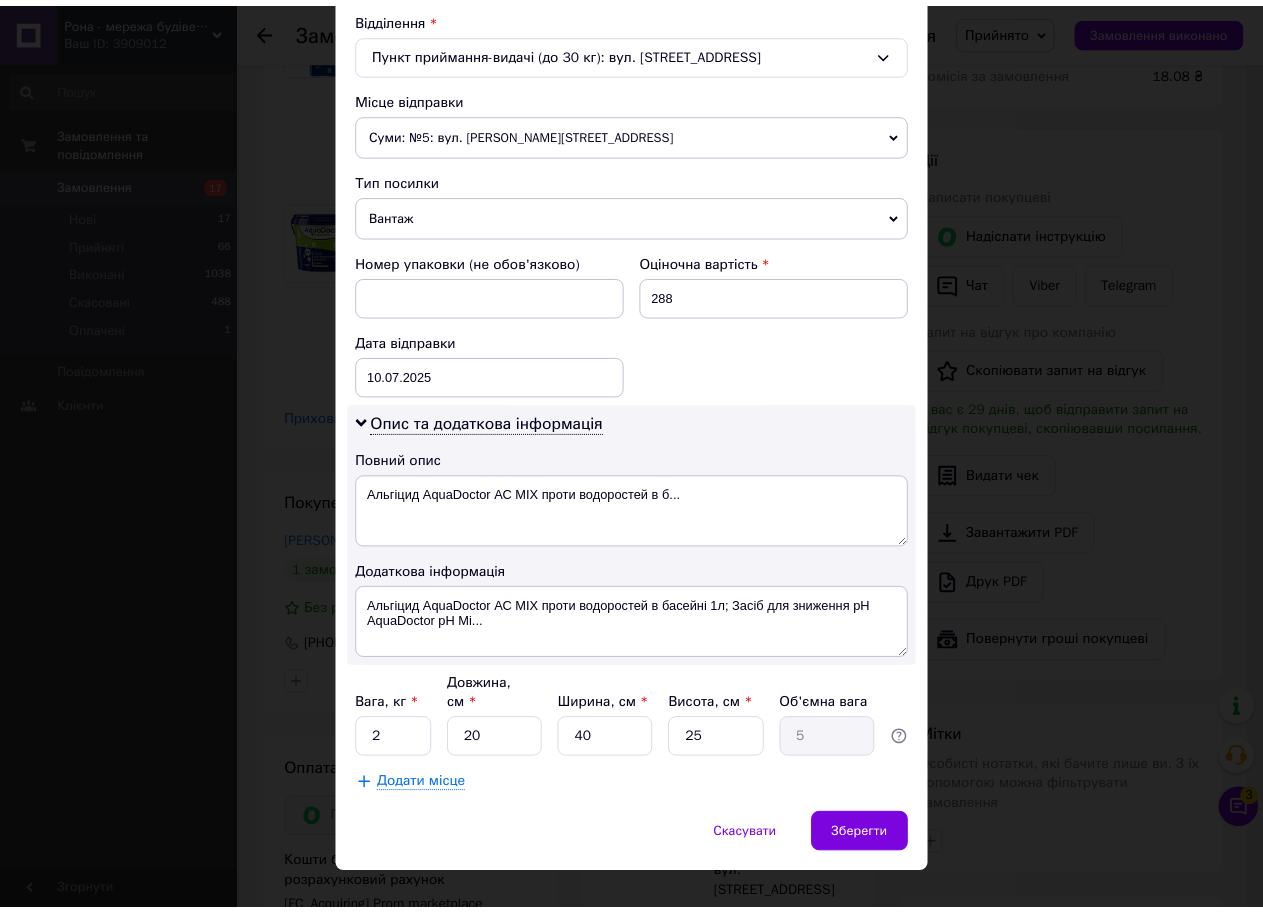 scroll, scrollTop: 639, scrollLeft: 0, axis: vertical 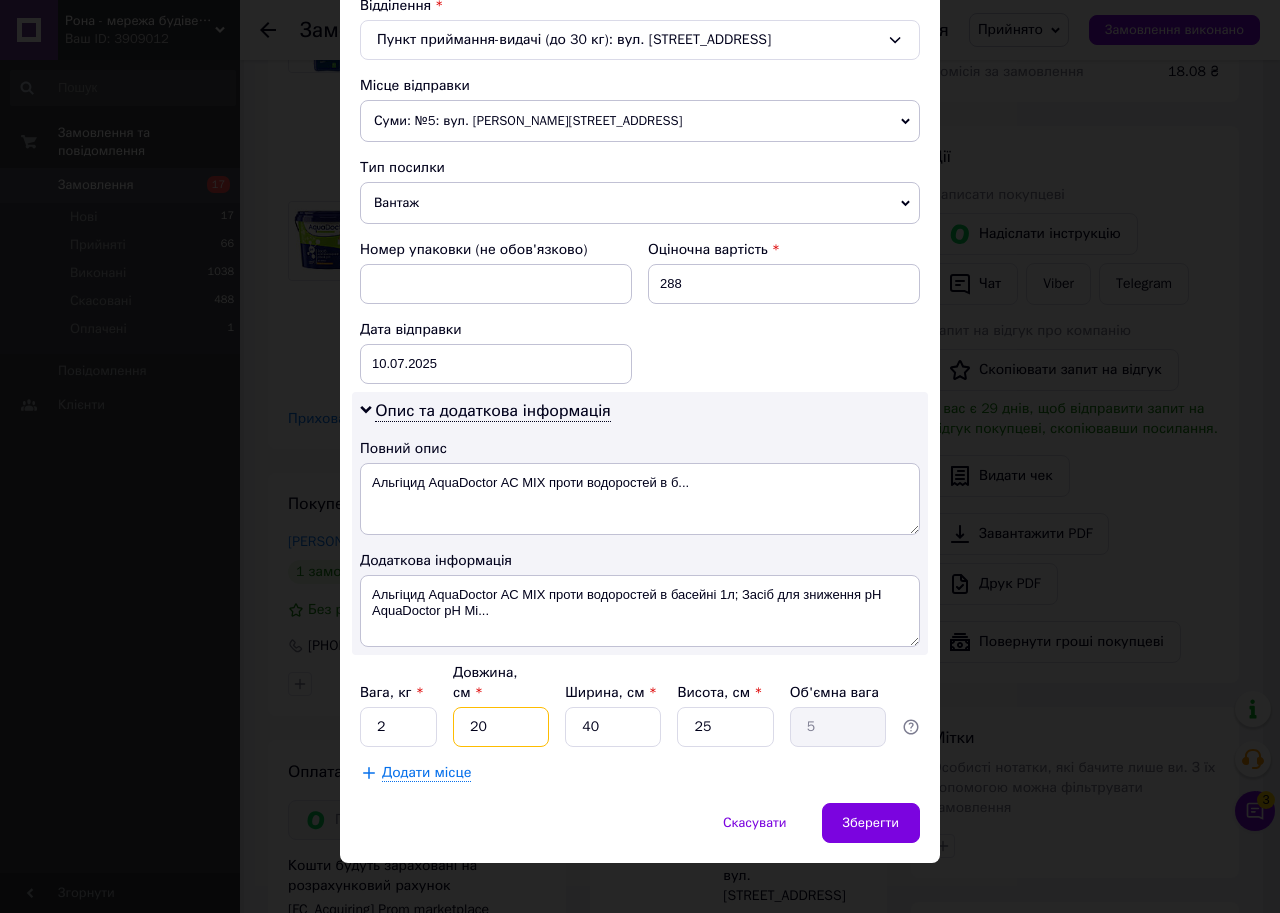 drag, startPoint x: 469, startPoint y: 711, endPoint x: 428, endPoint y: 711, distance: 41 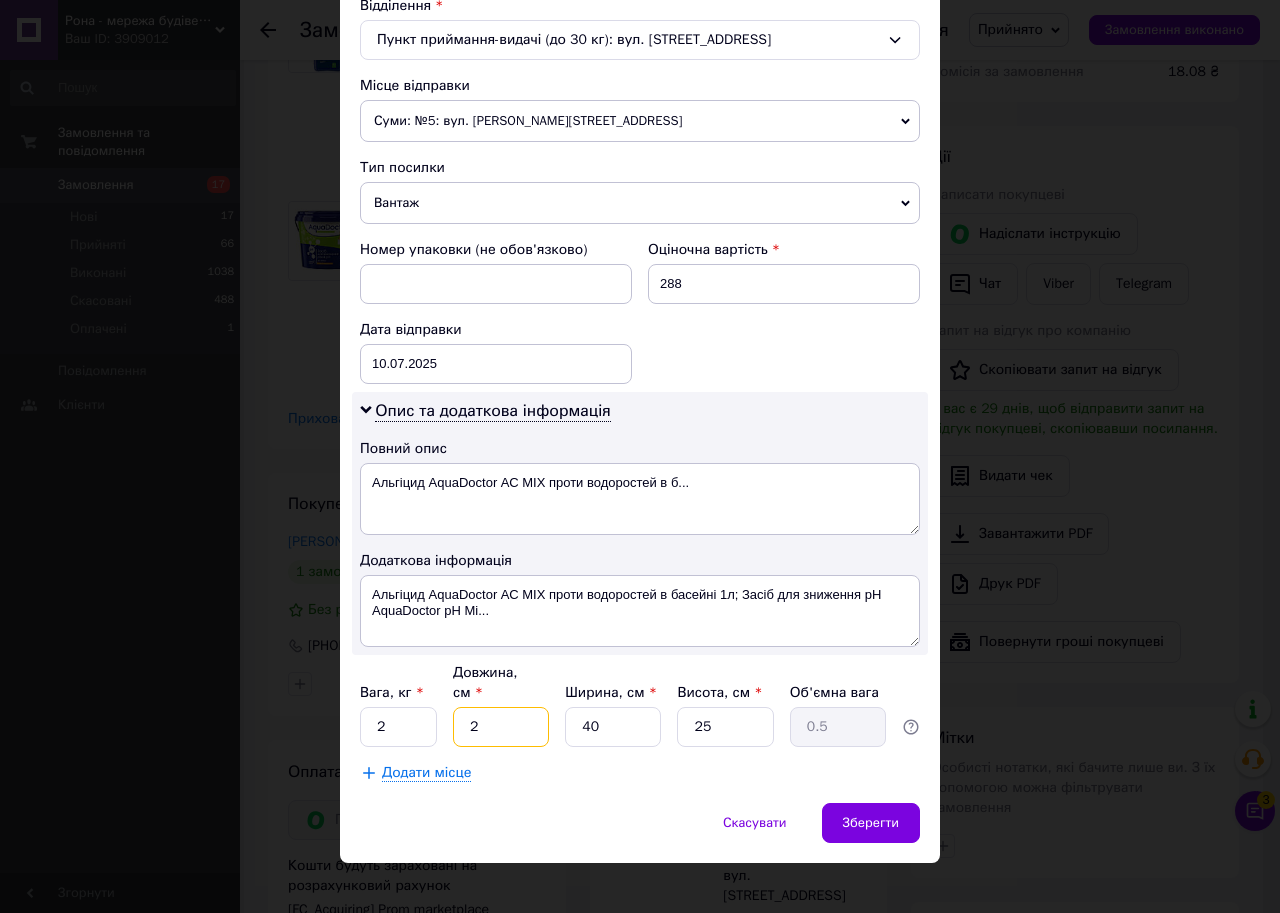 type on "2" 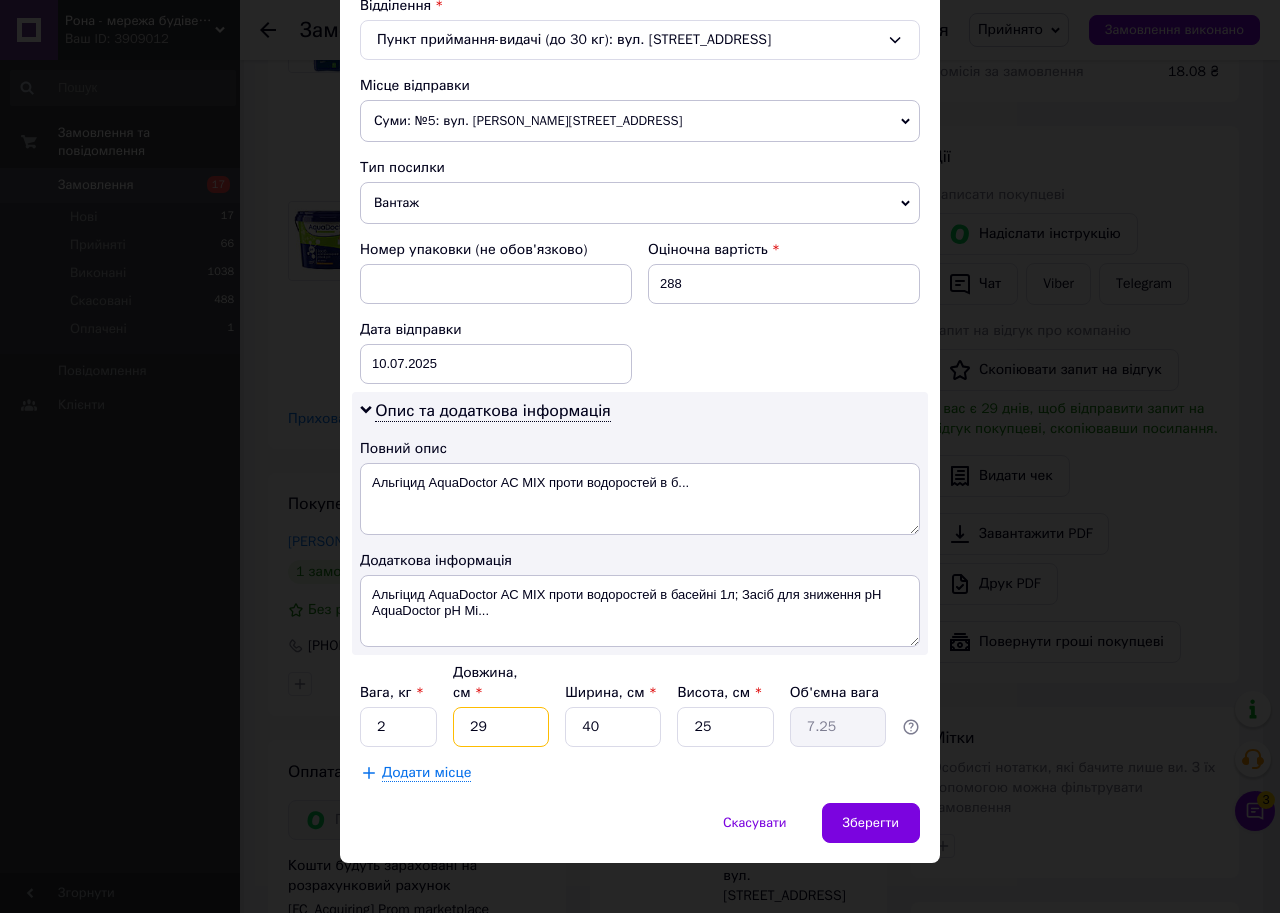 type on "29" 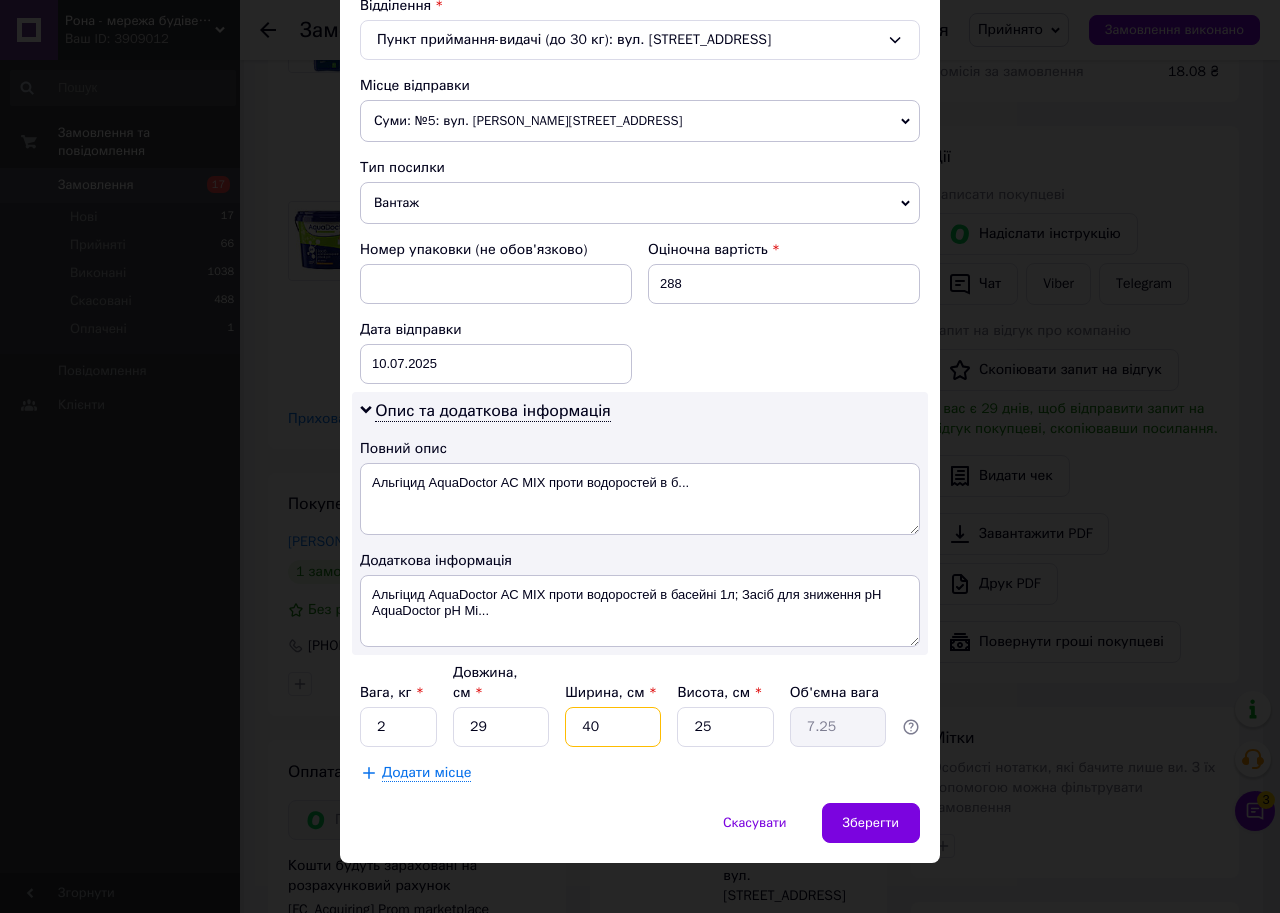 drag, startPoint x: 598, startPoint y: 711, endPoint x: 573, endPoint y: 711, distance: 25 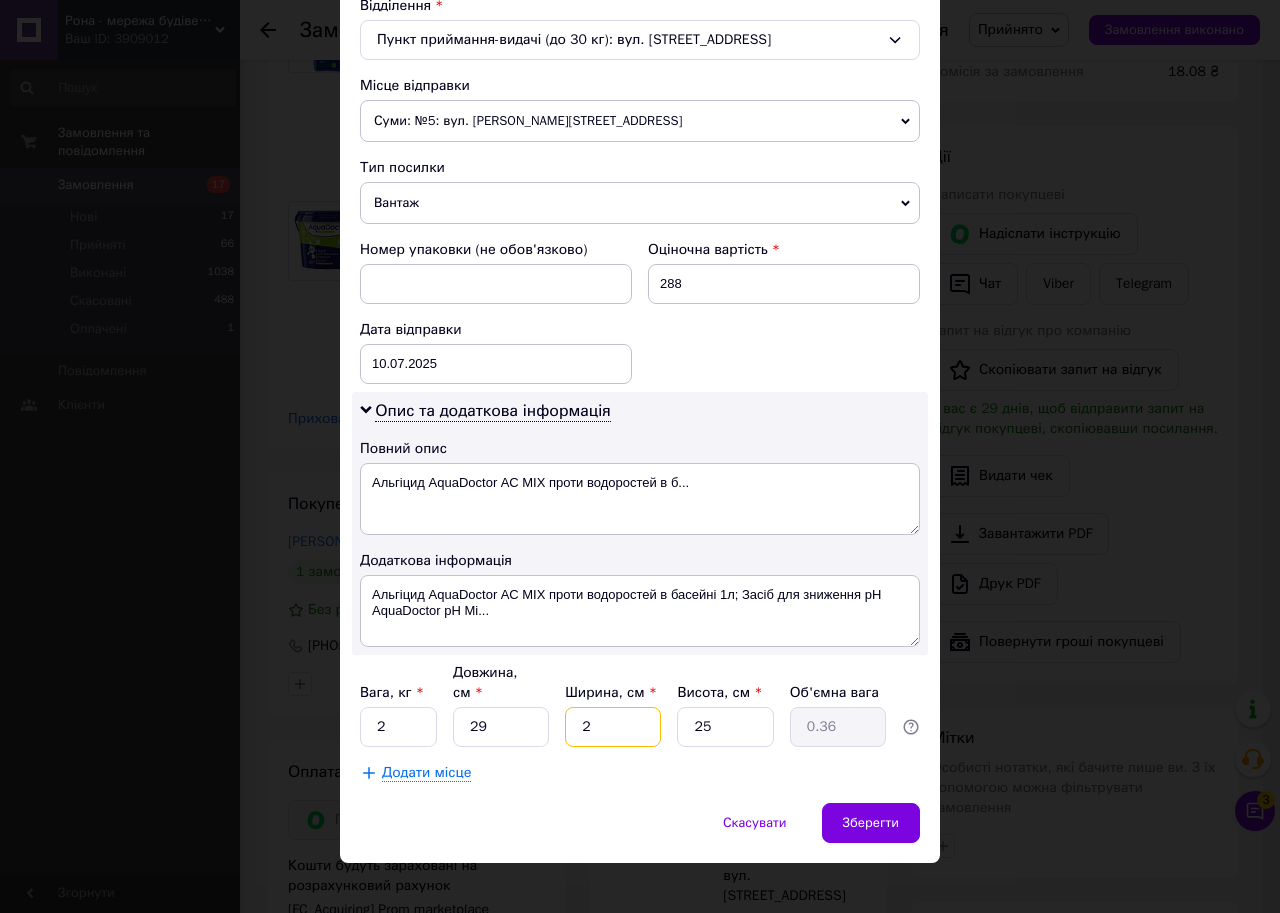 type on "24" 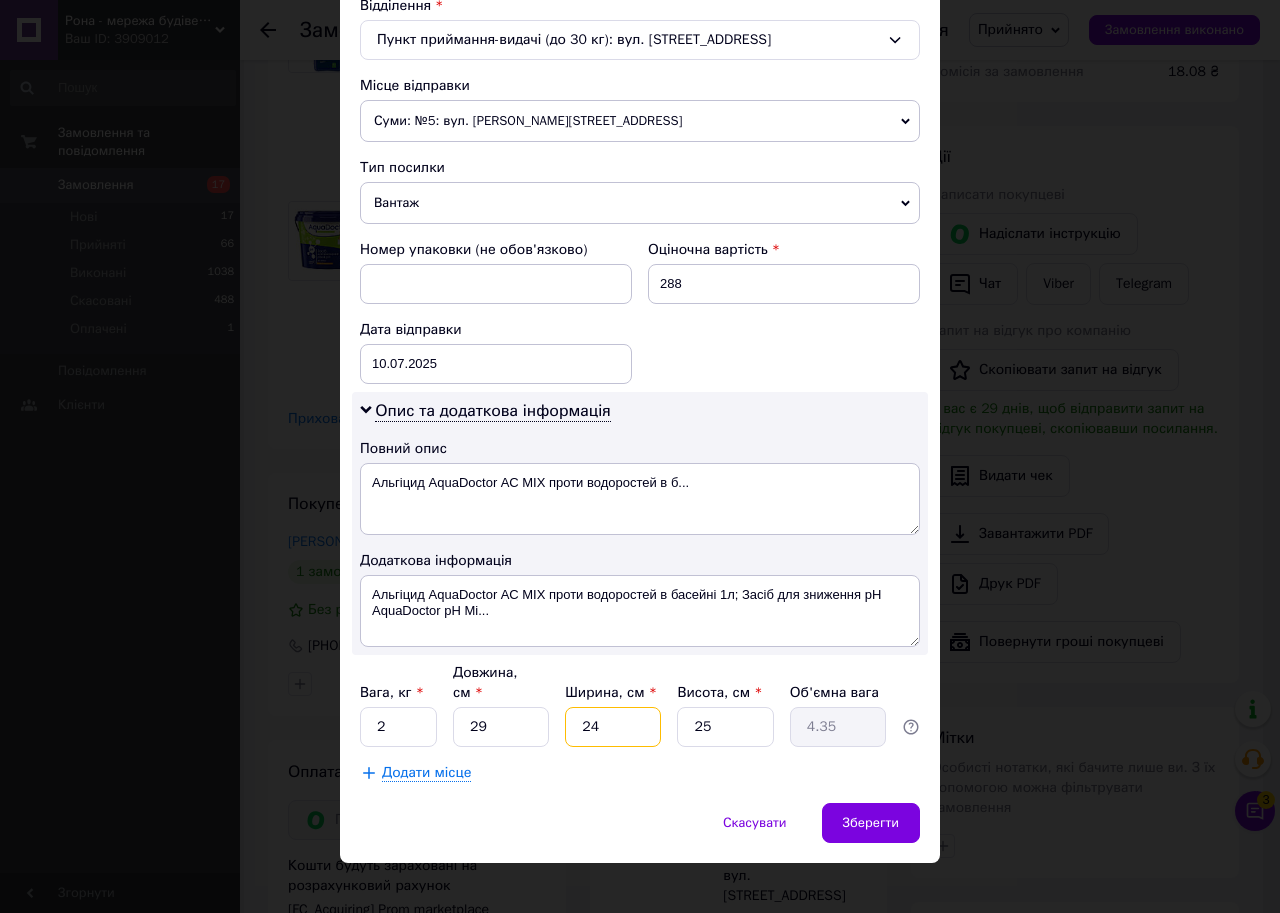 type on "24" 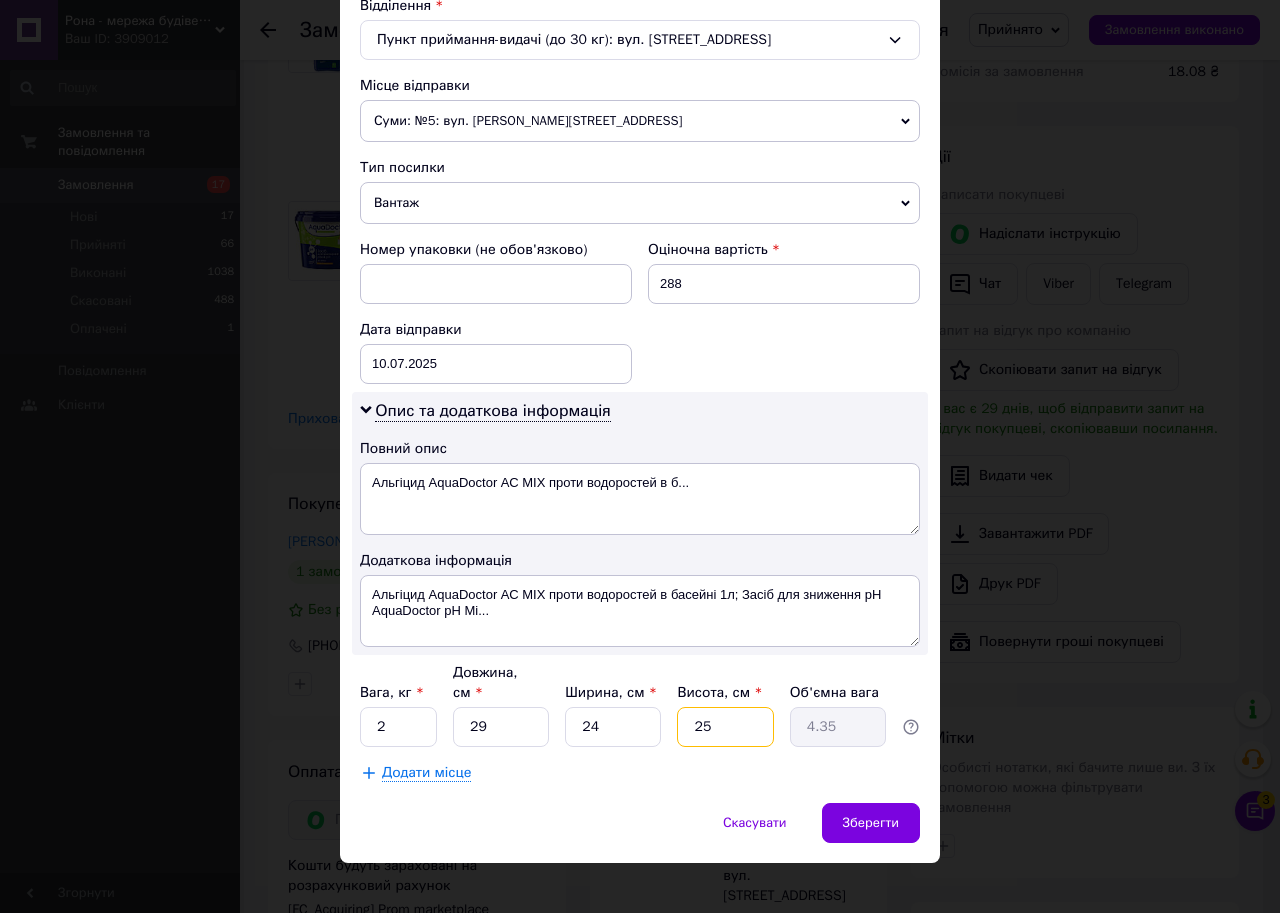 drag, startPoint x: 704, startPoint y: 707, endPoint x: 643, endPoint y: 699, distance: 61.522354 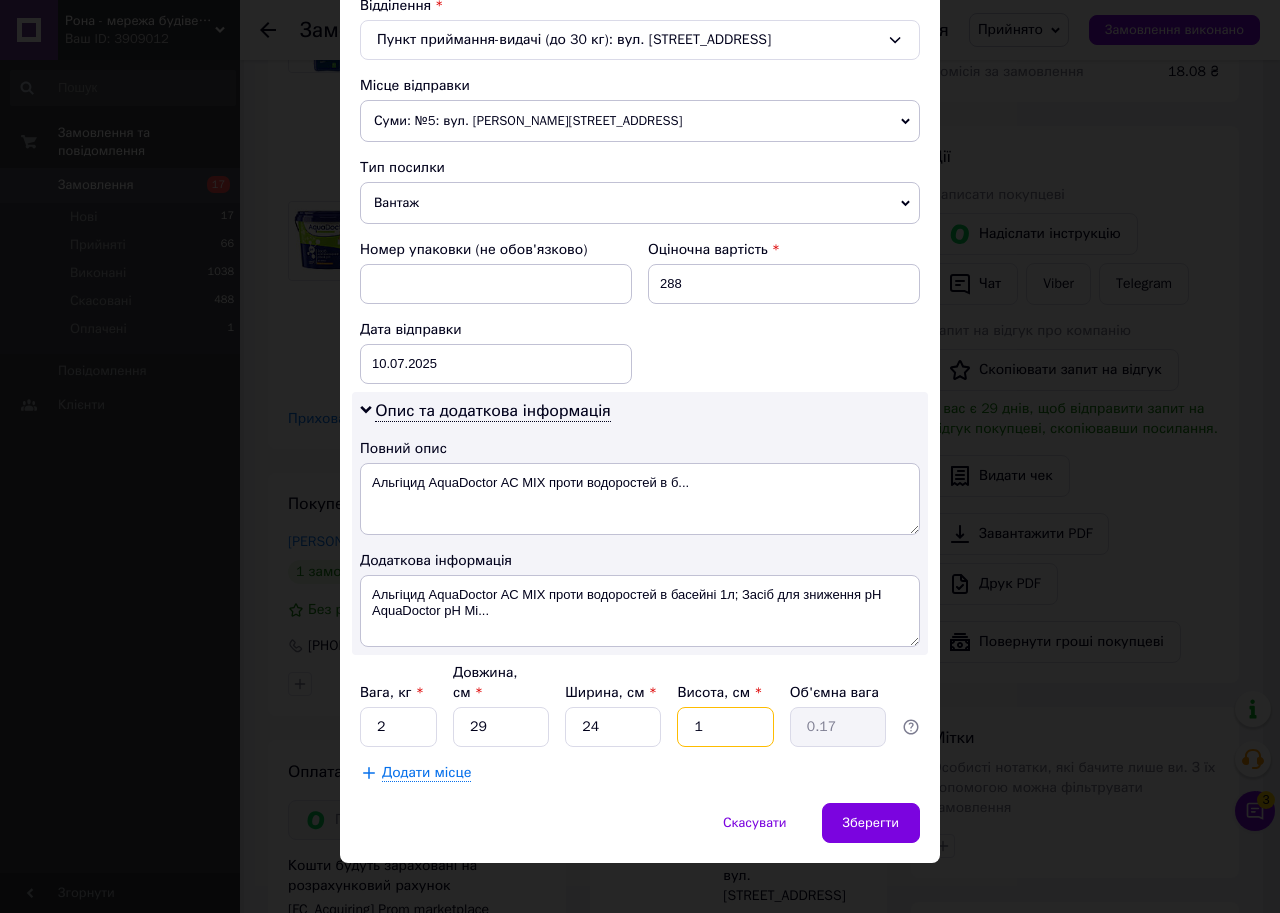 type on "15" 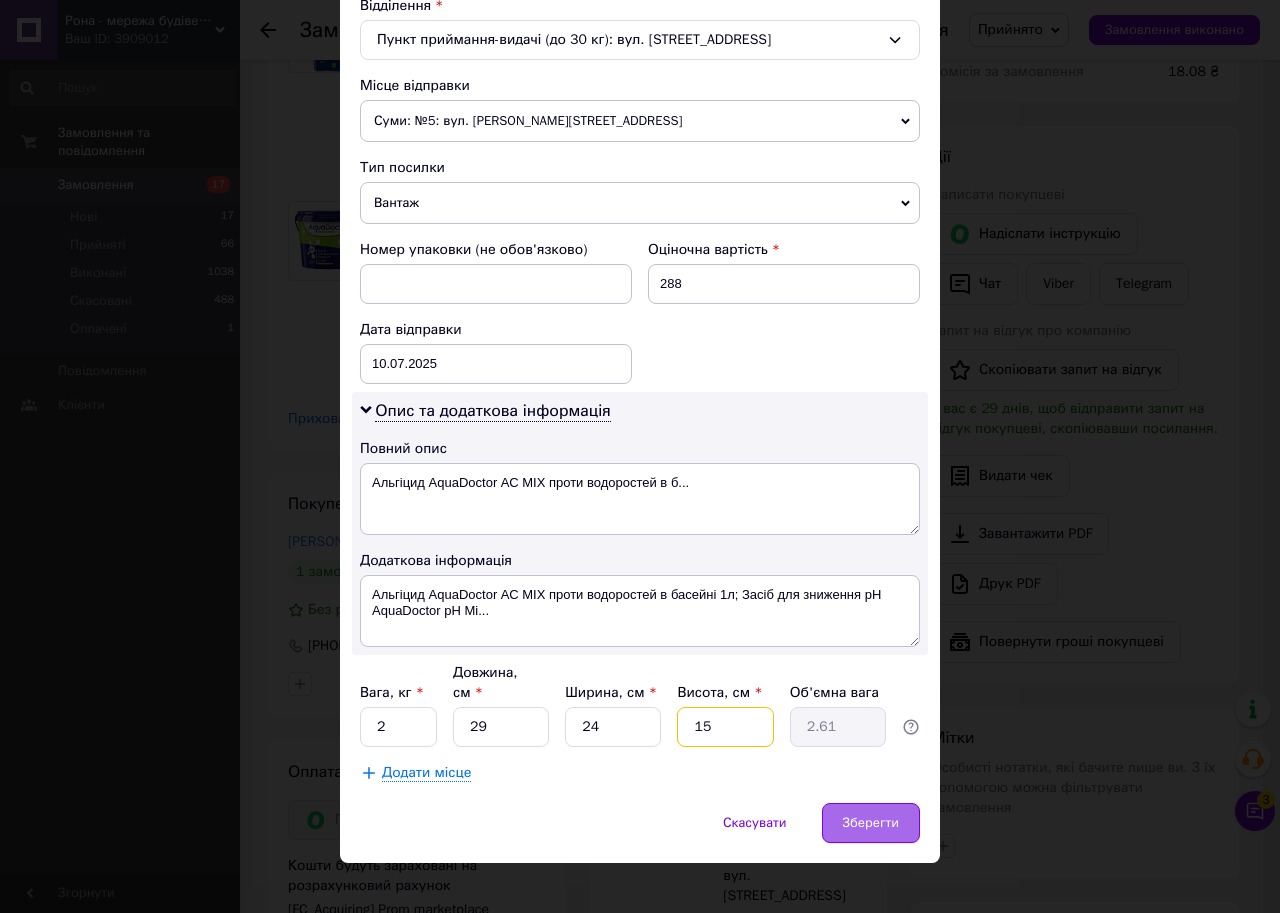 type on "15" 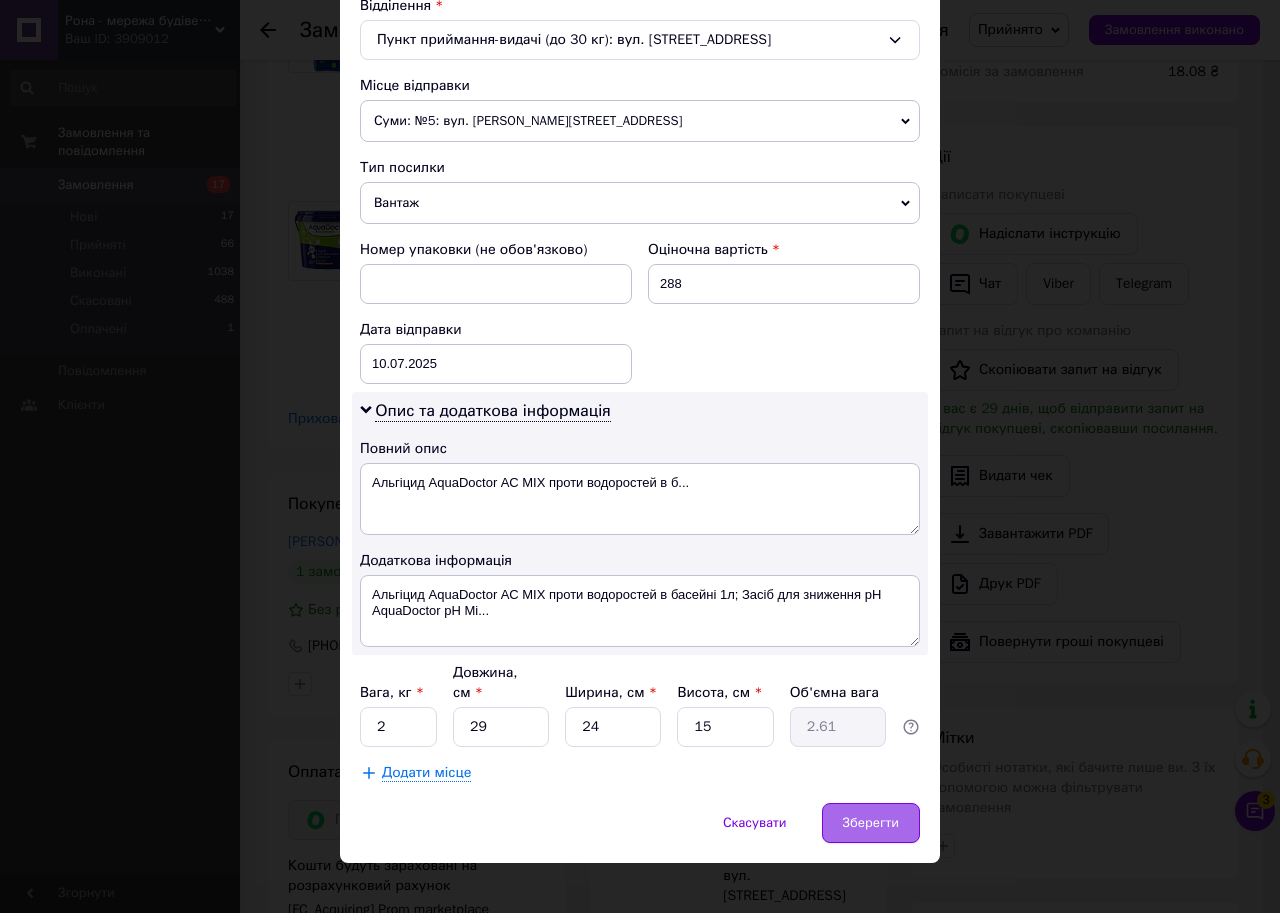 click on "Зберегти" at bounding box center [871, 823] 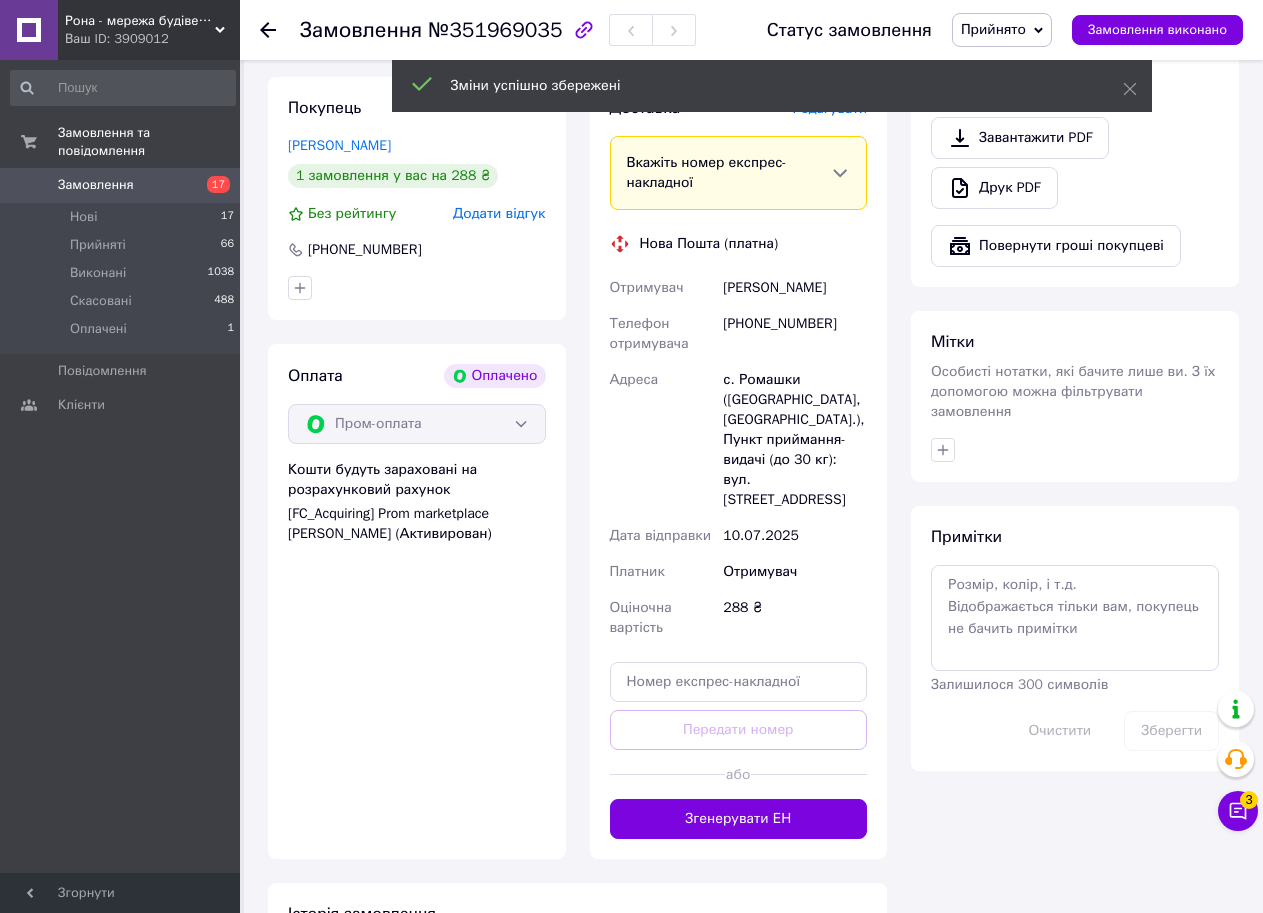 scroll, scrollTop: 700, scrollLeft: 0, axis: vertical 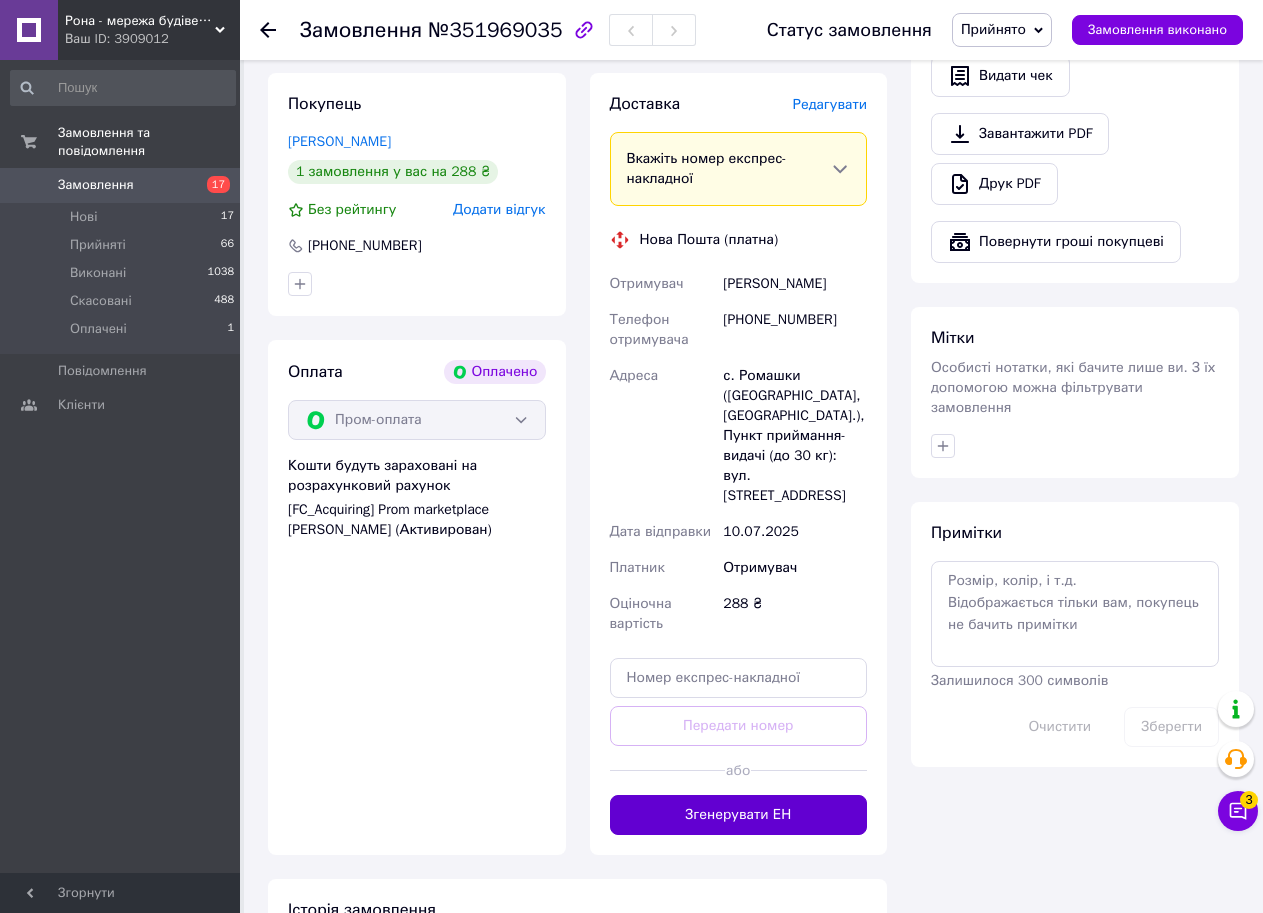 click on "Згенерувати ЕН" at bounding box center [739, 815] 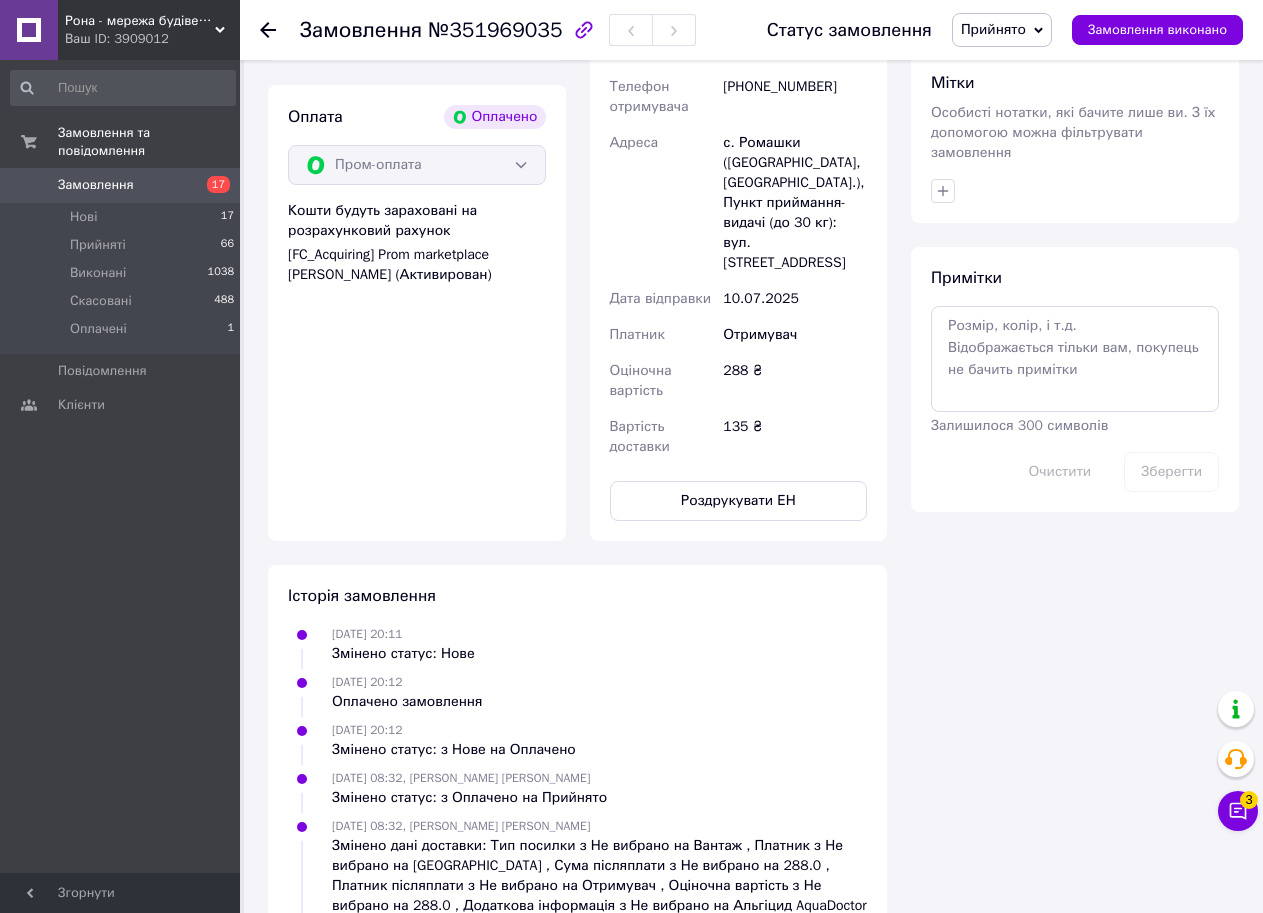 scroll, scrollTop: 910, scrollLeft: 0, axis: vertical 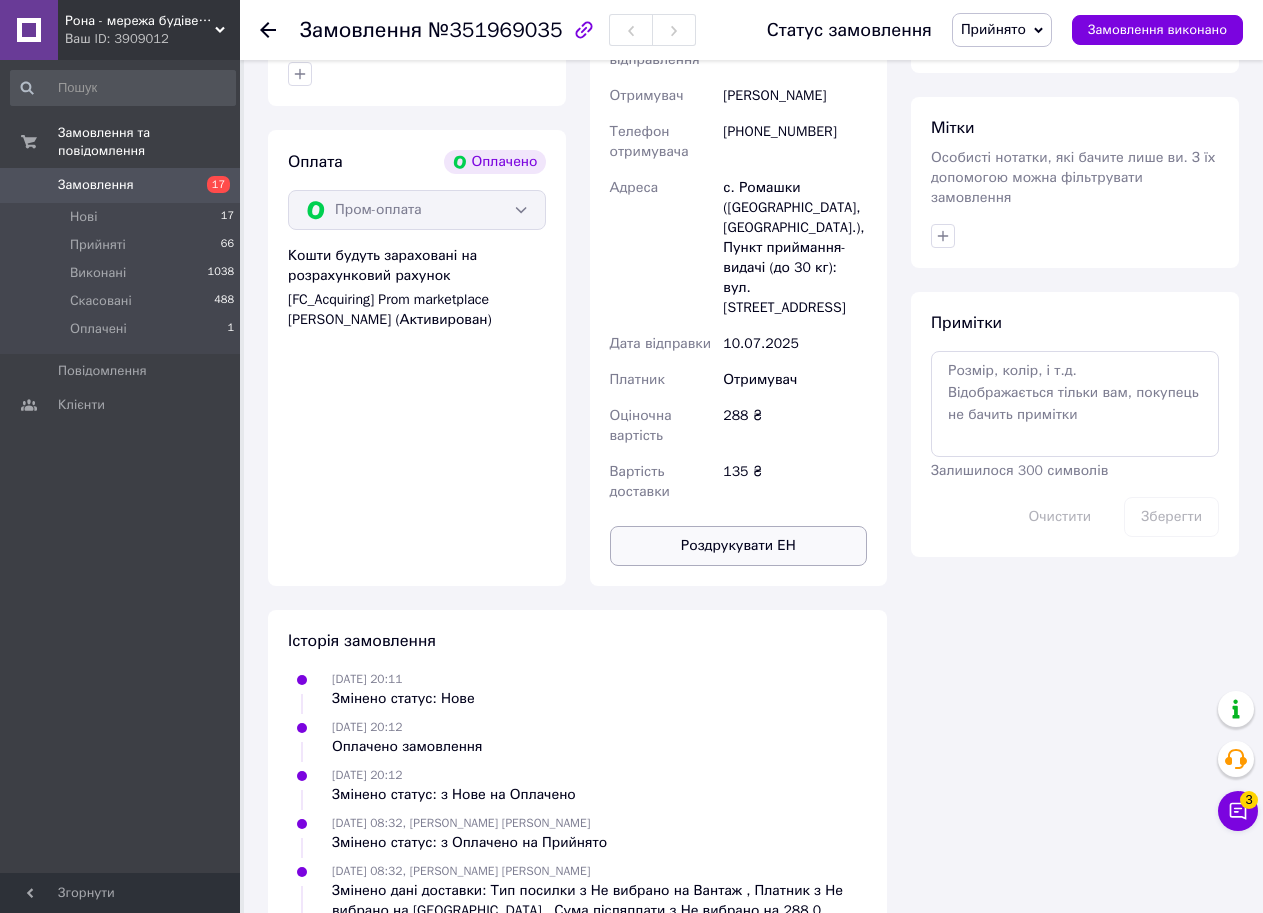 click on "Роздрукувати ЕН" at bounding box center [739, 546] 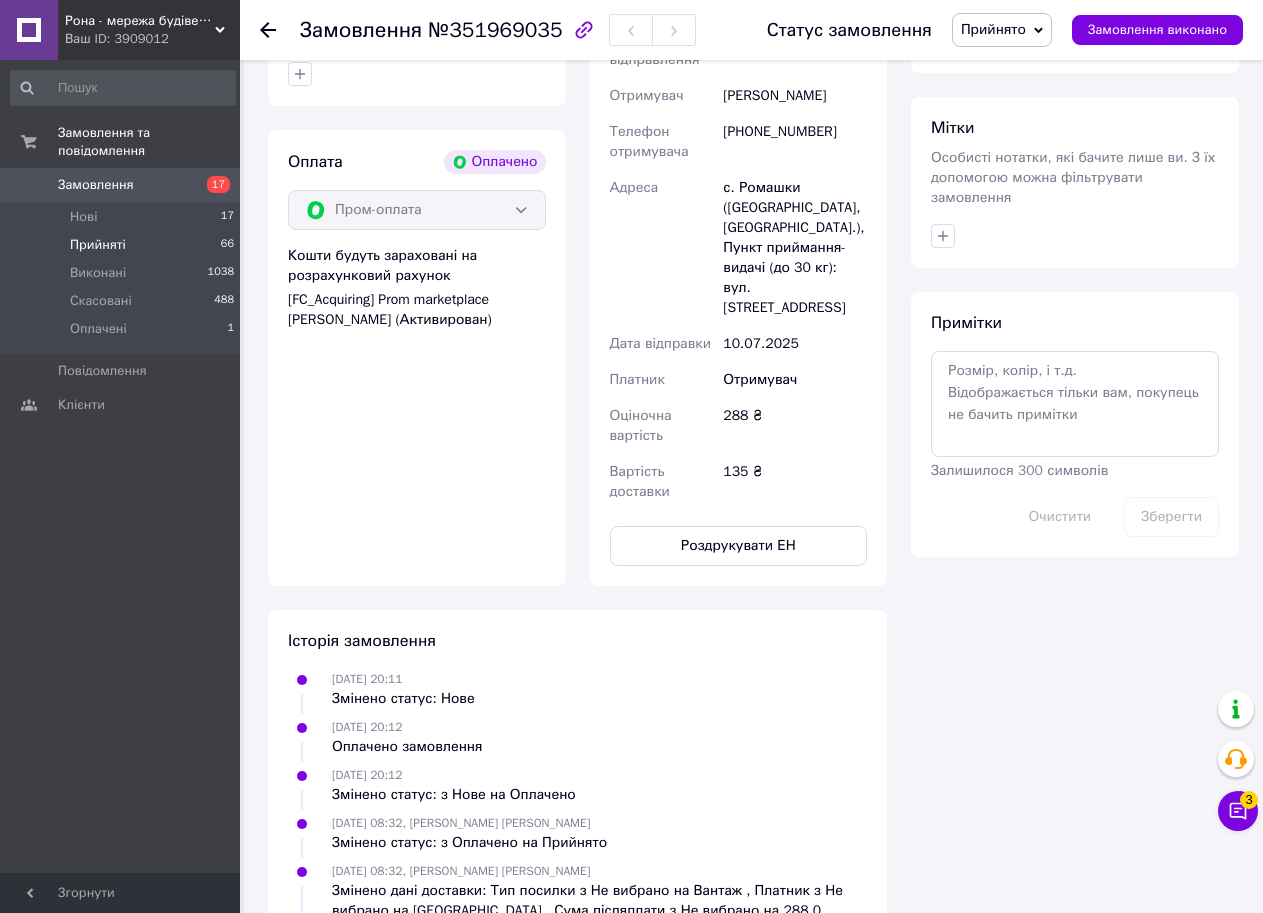 click on "Прийняті" at bounding box center (98, 245) 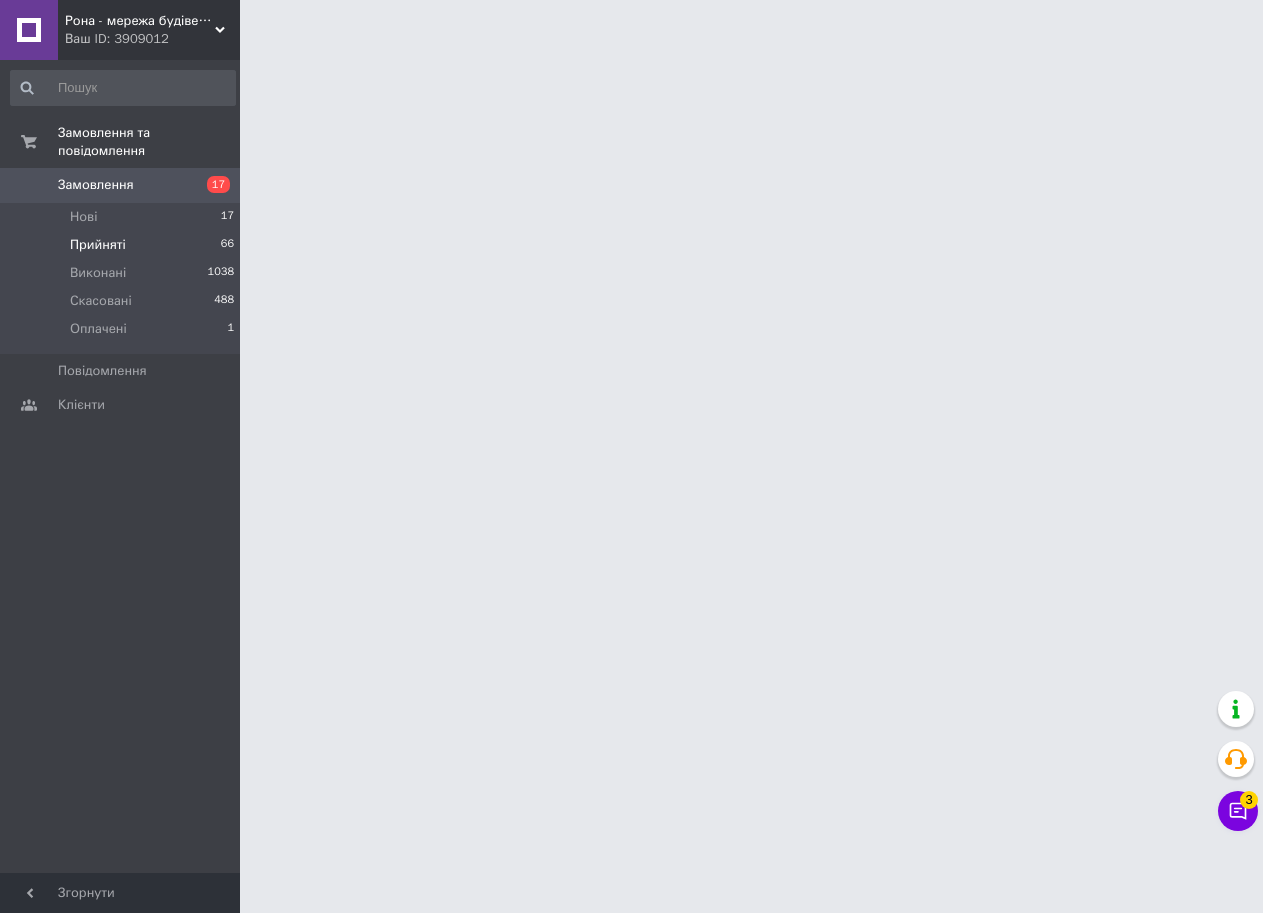 scroll, scrollTop: 0, scrollLeft: 0, axis: both 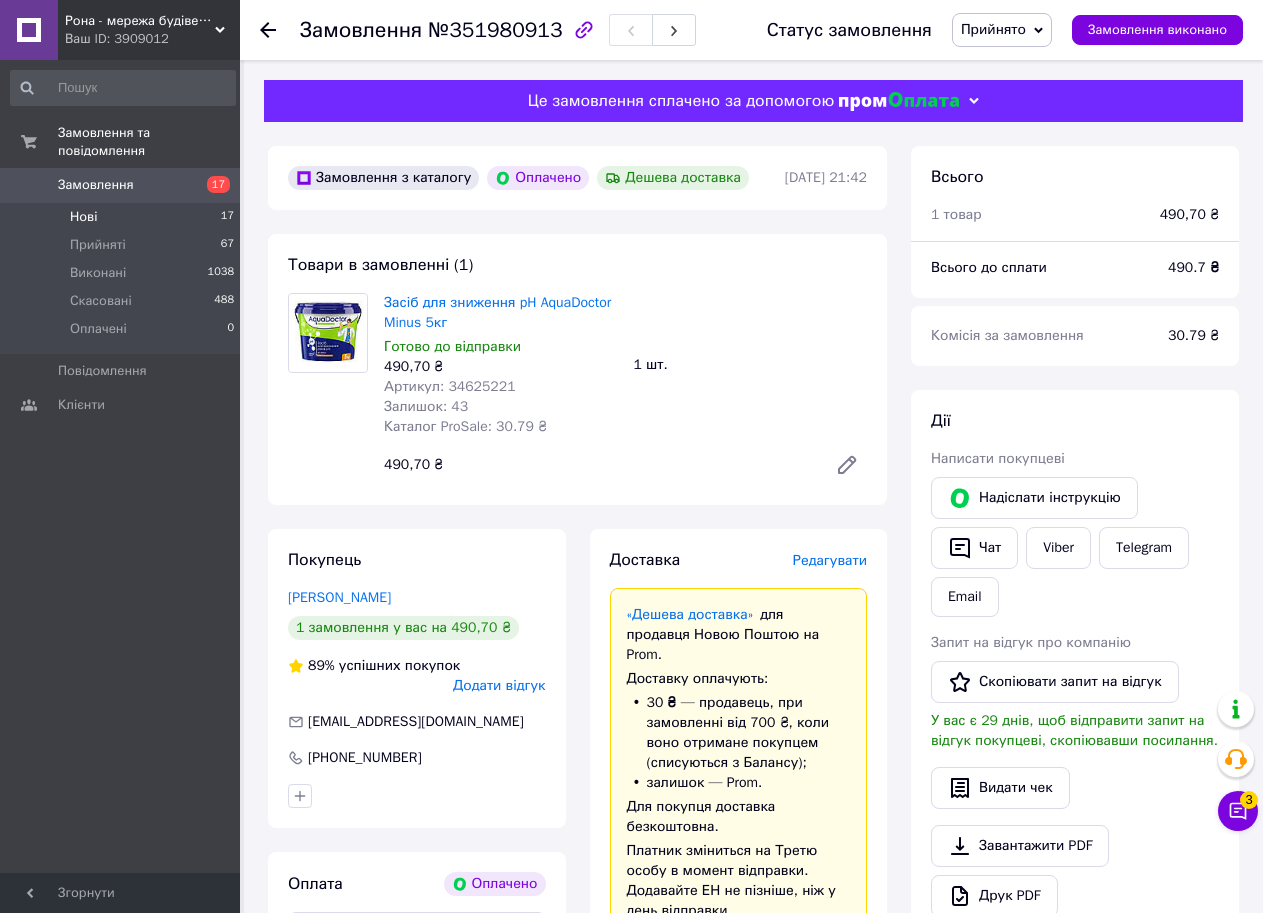 click on "Нові 17" at bounding box center [123, 217] 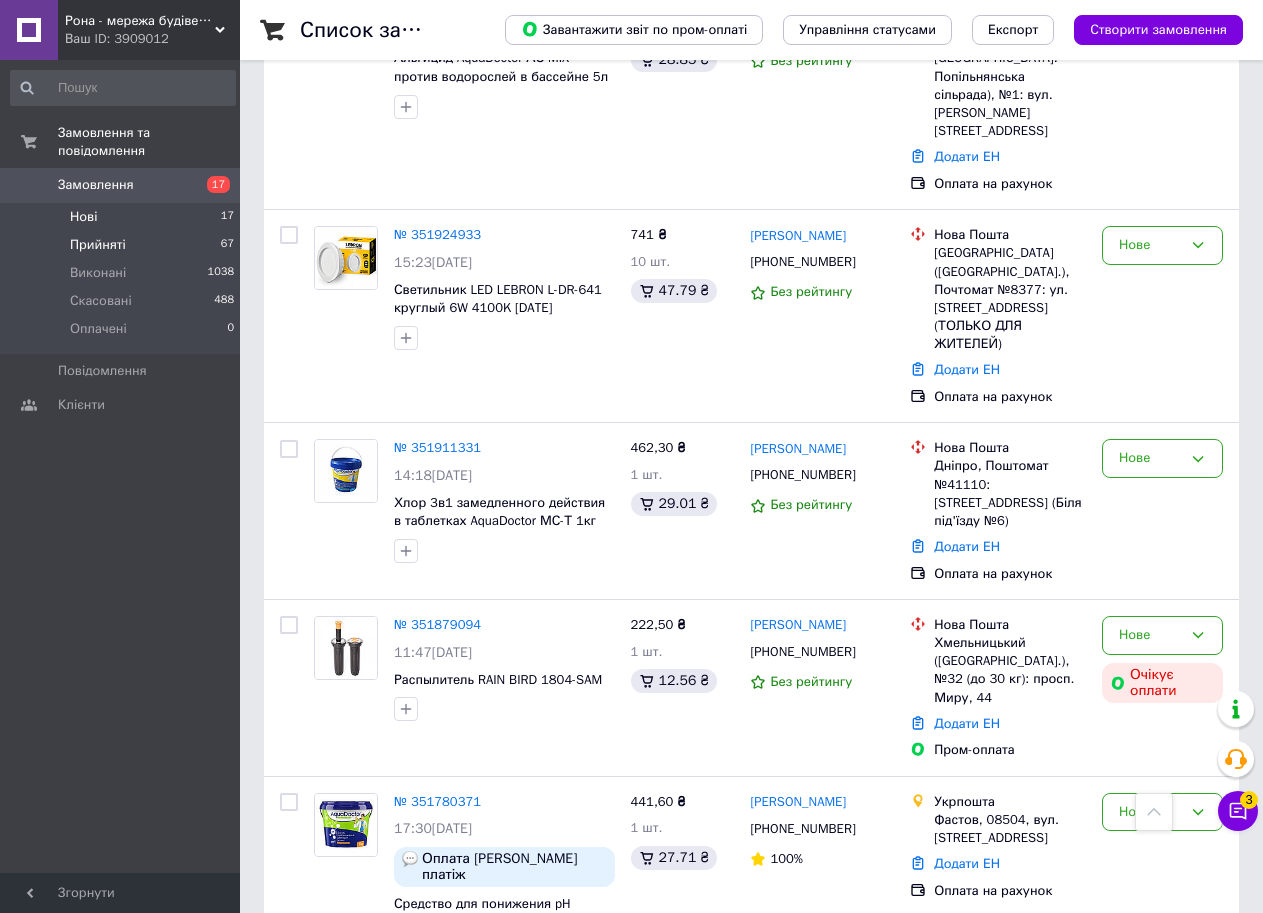 scroll, scrollTop: 500, scrollLeft: 0, axis: vertical 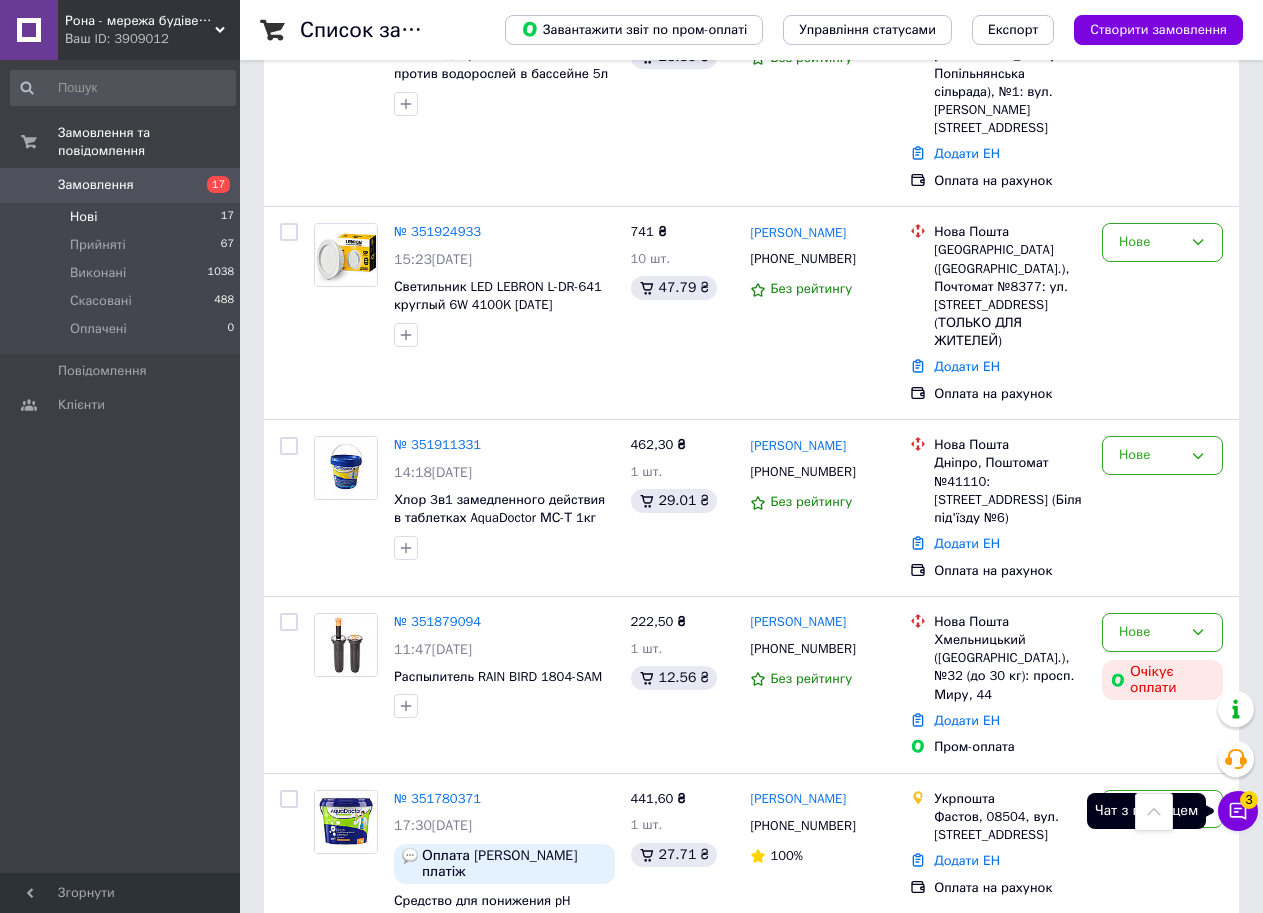 click 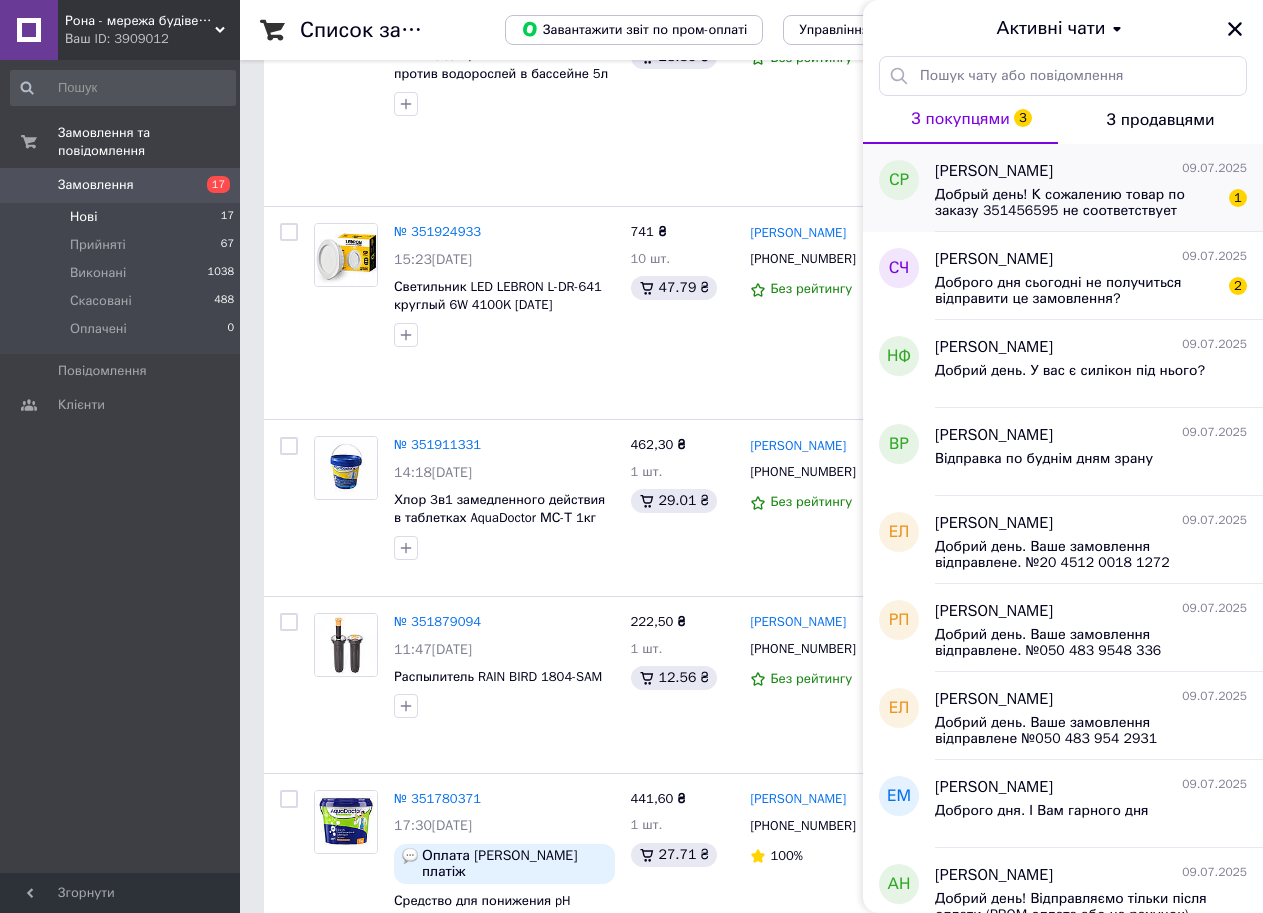 click on "Добрый день! К сожалению товар по заказу 351456595 не соответствует описанию(размер). Свяжитесь пожалуйста со мною. 0987827057" at bounding box center [1077, 203] 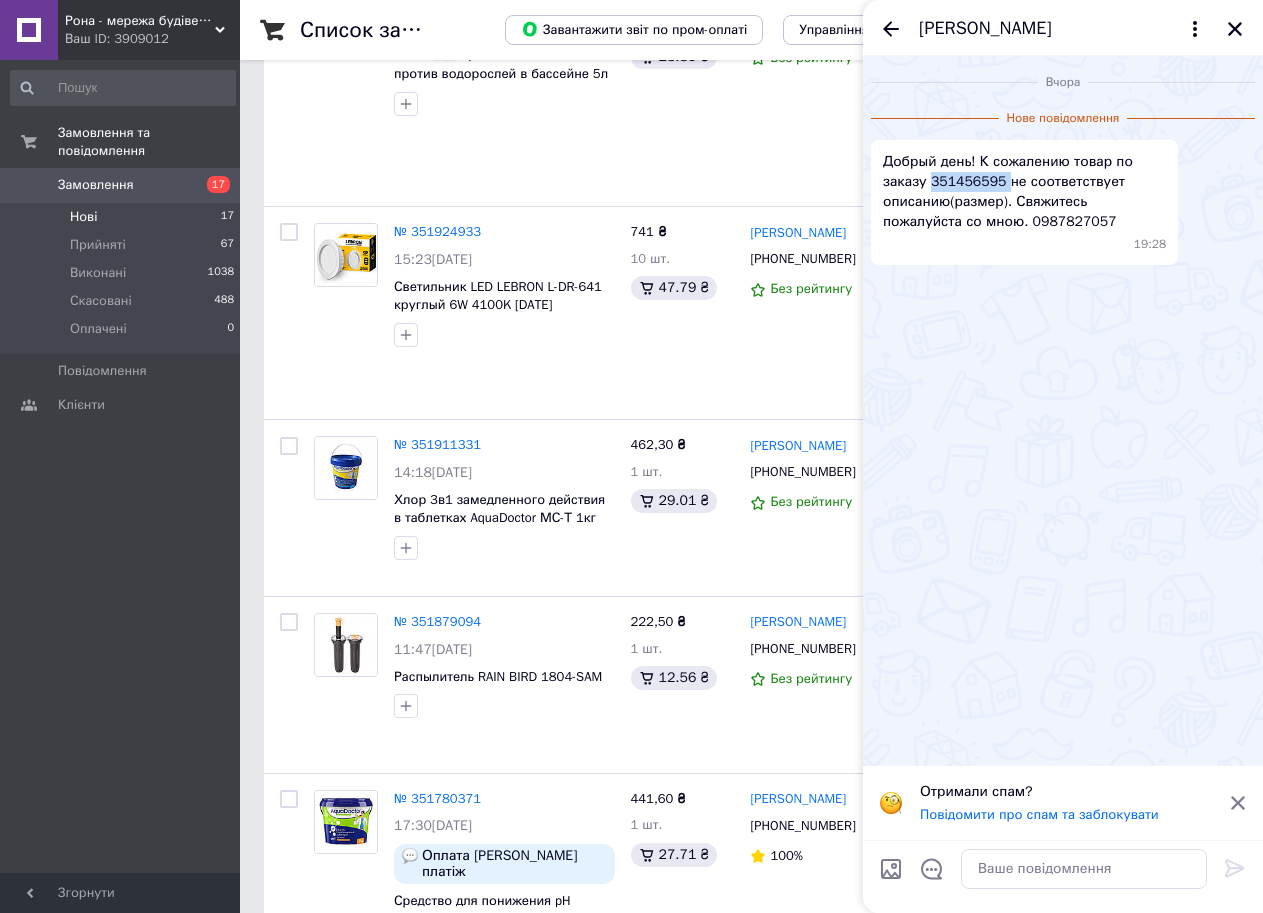 drag, startPoint x: 998, startPoint y: 180, endPoint x: 930, endPoint y: 182, distance: 68.0294 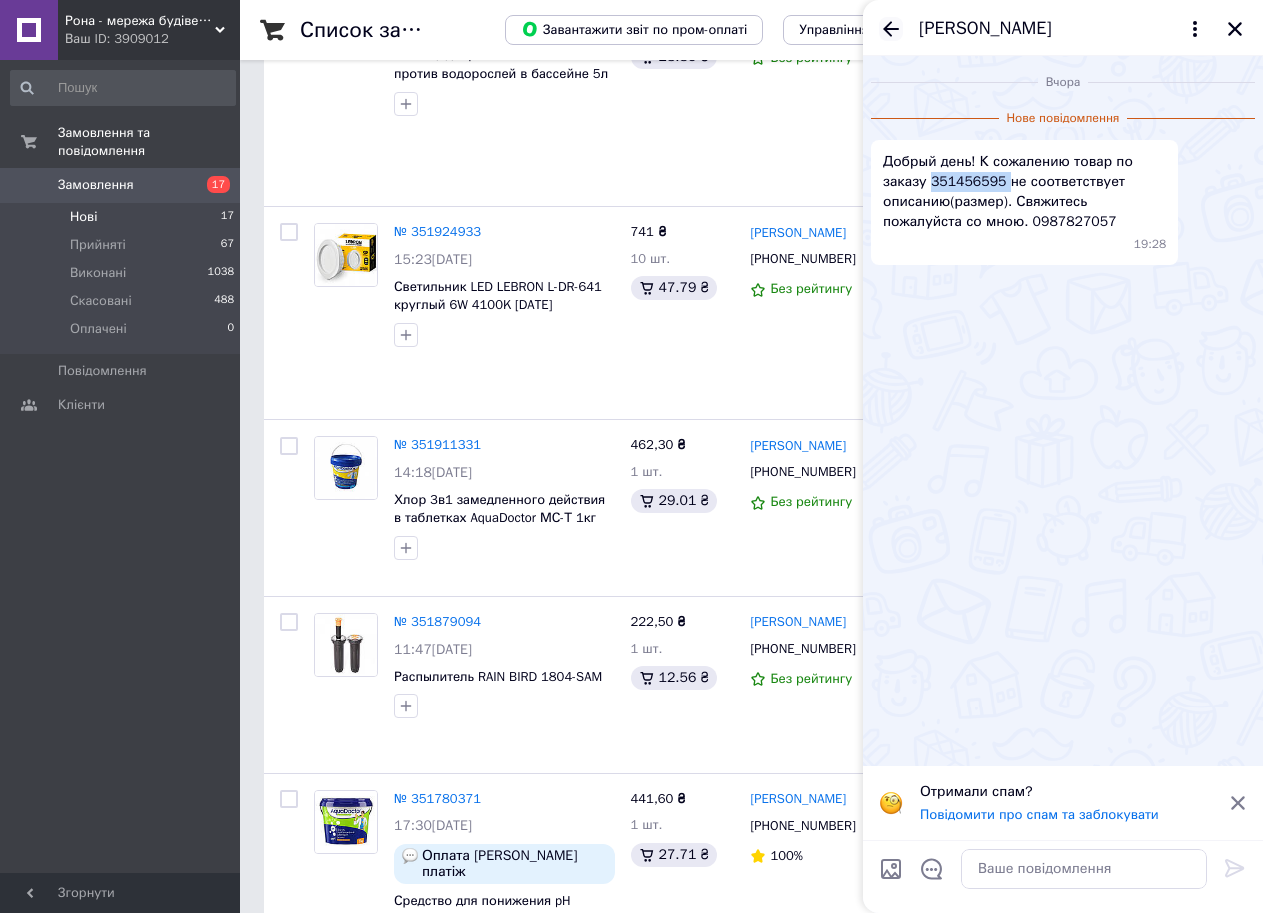 click 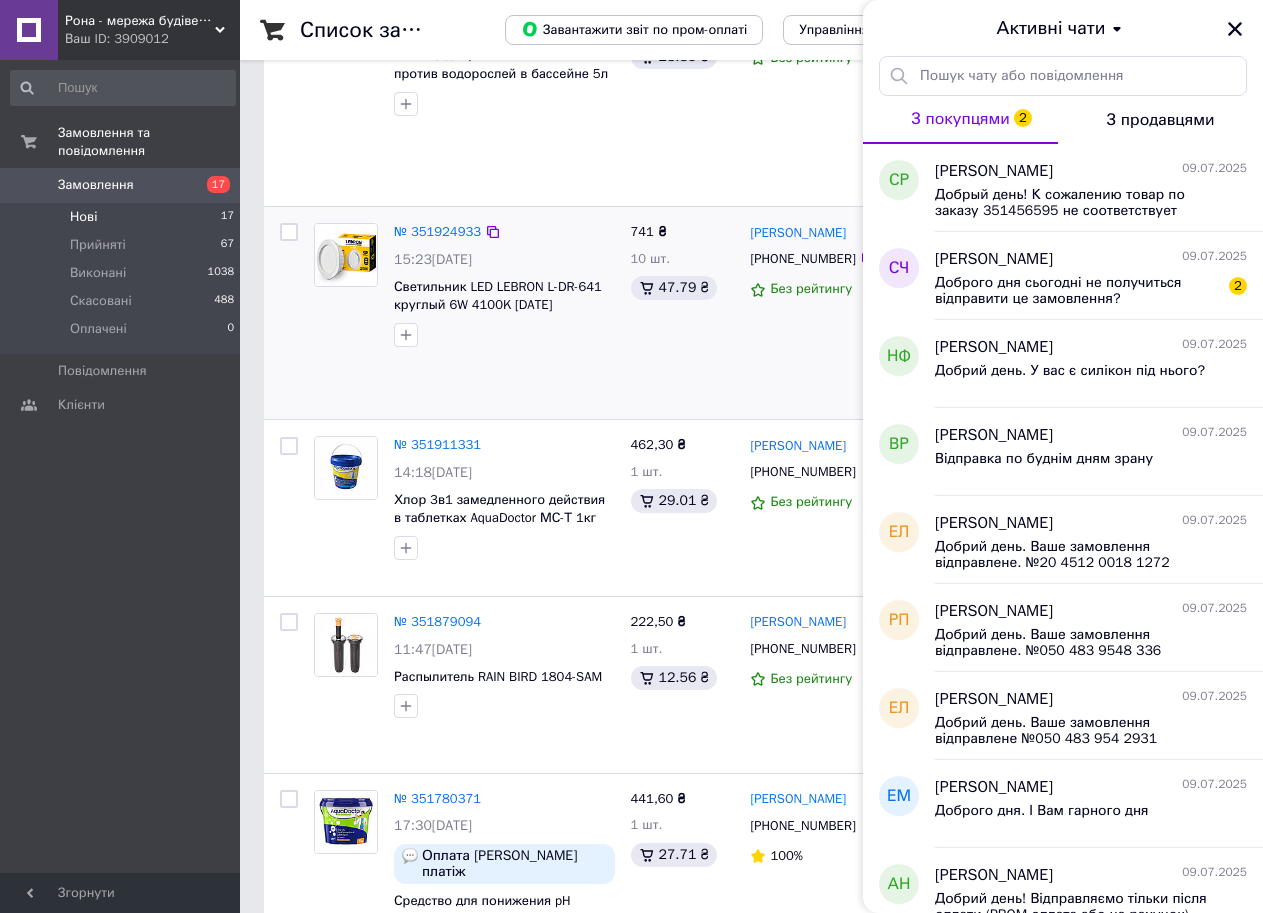 click at bounding box center (504, 335) 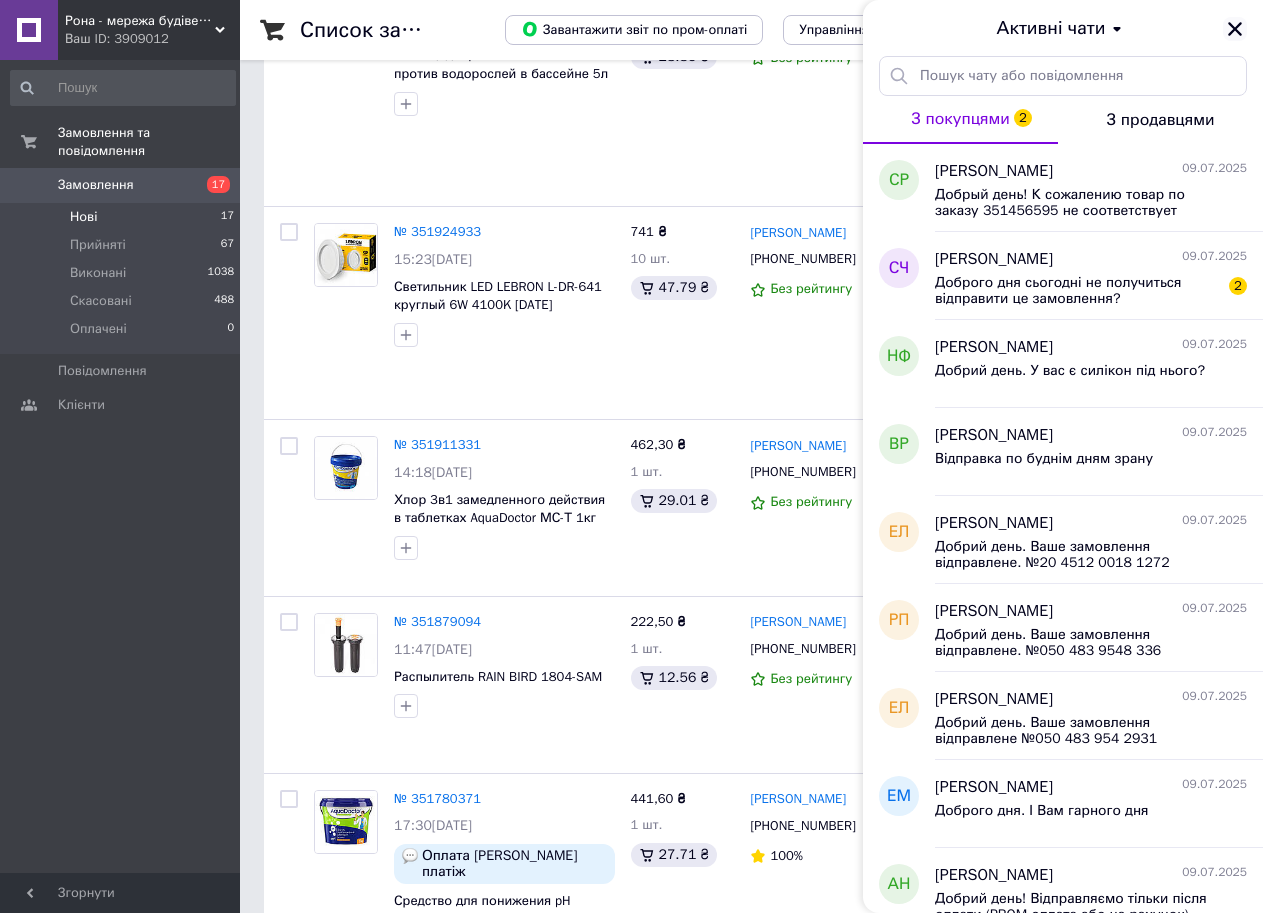 click 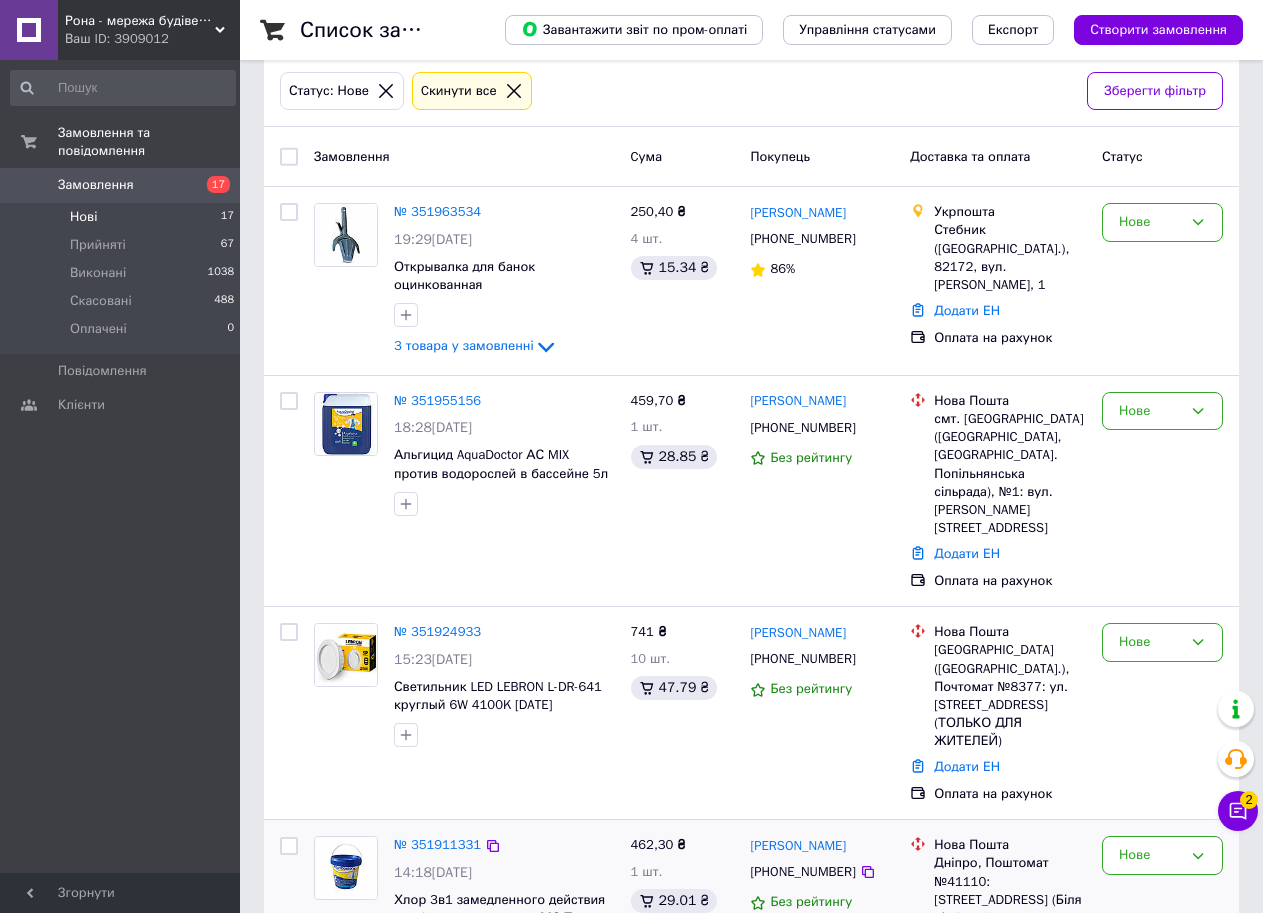 scroll, scrollTop: 0, scrollLeft: 0, axis: both 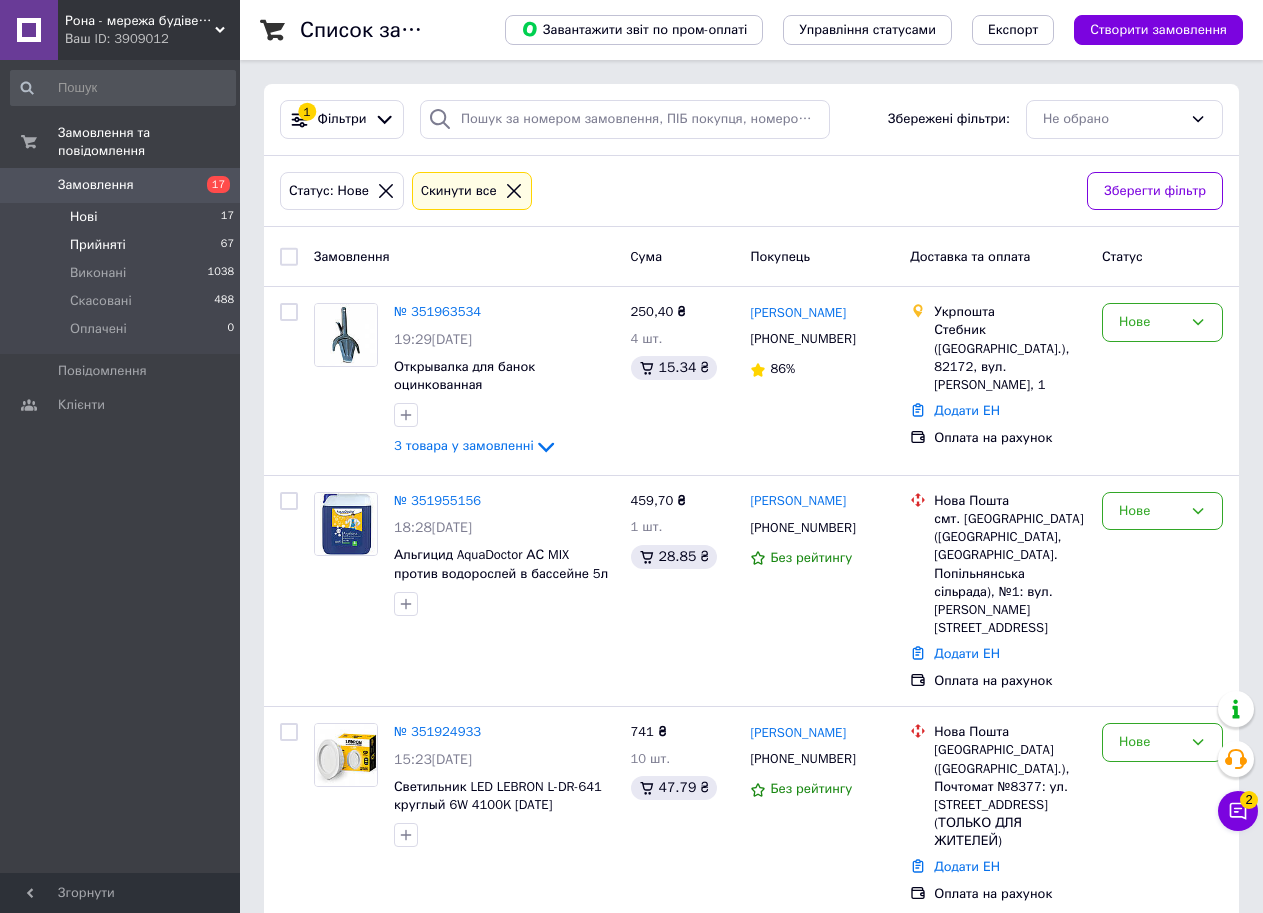 click on "Прийняті" at bounding box center [98, 245] 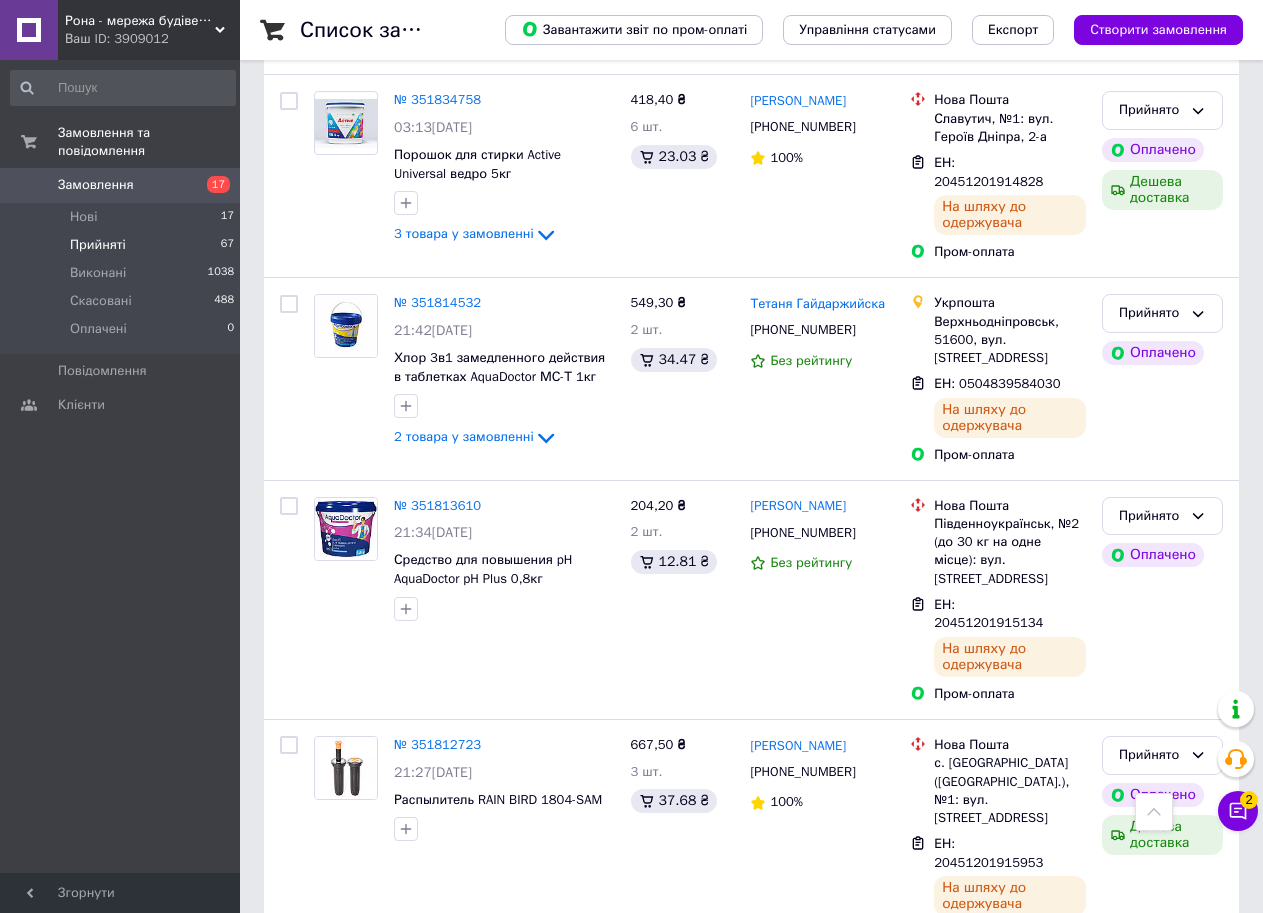 scroll, scrollTop: 4189, scrollLeft: 0, axis: vertical 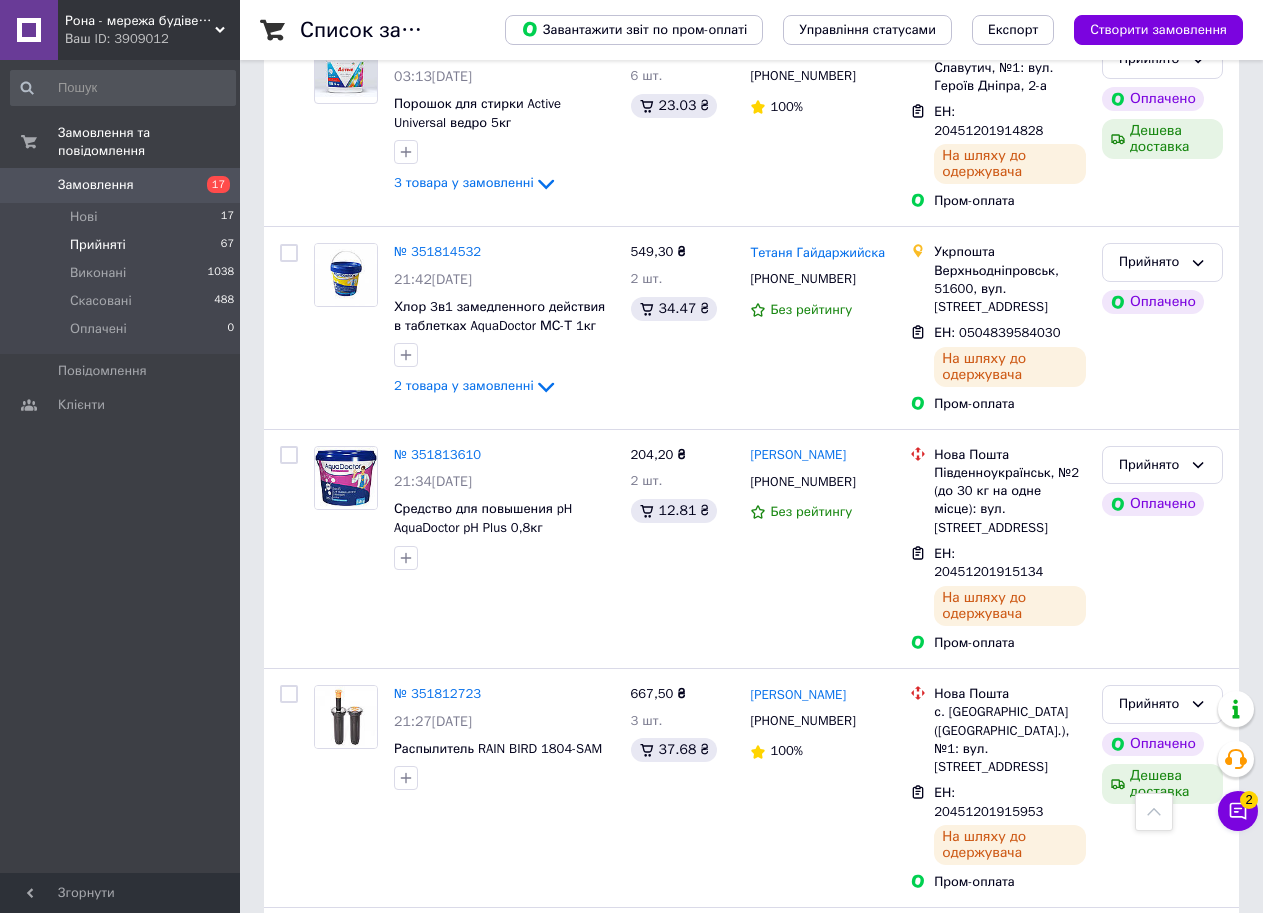 click on "2" at bounding box center (327, 1522) 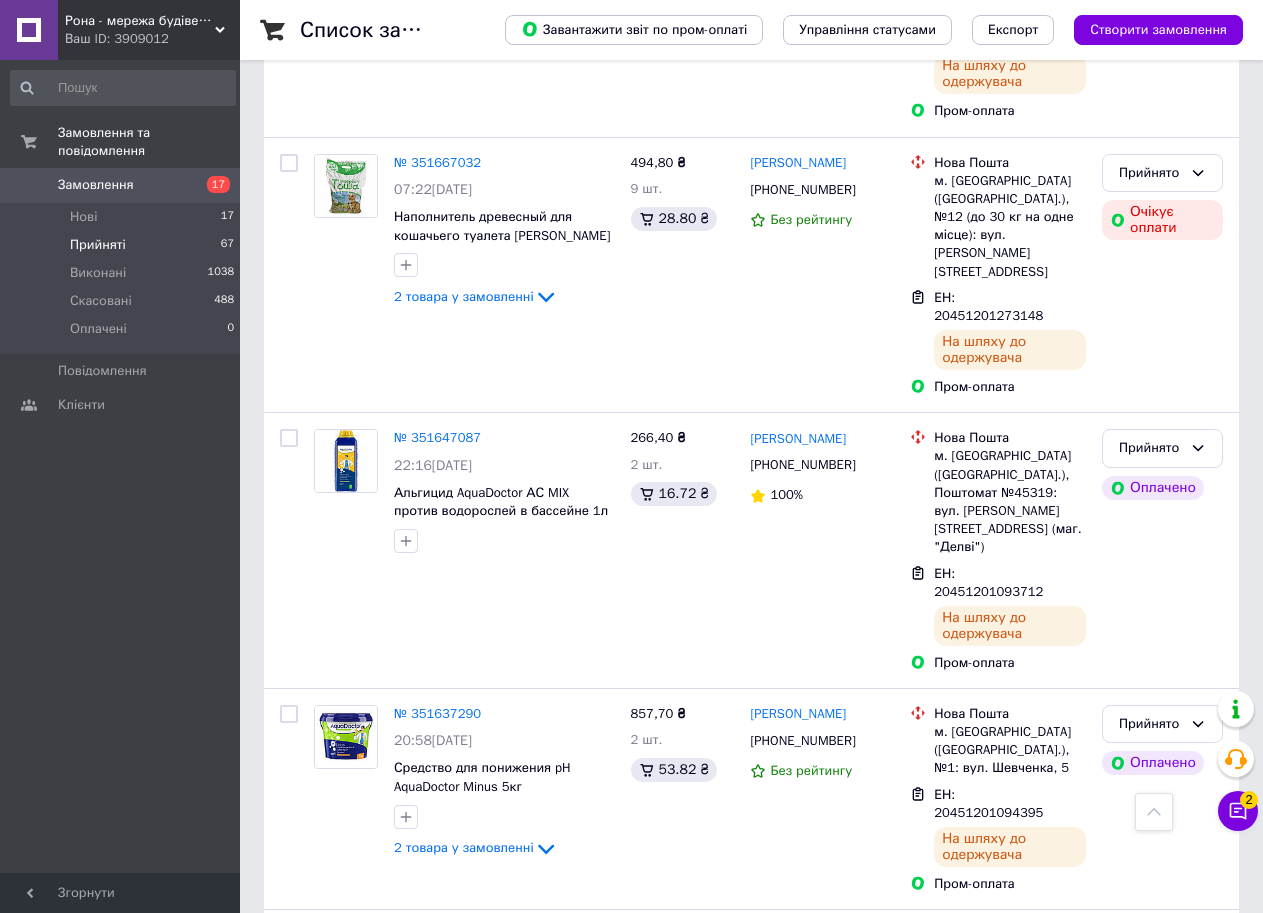 scroll, scrollTop: 3639, scrollLeft: 0, axis: vertical 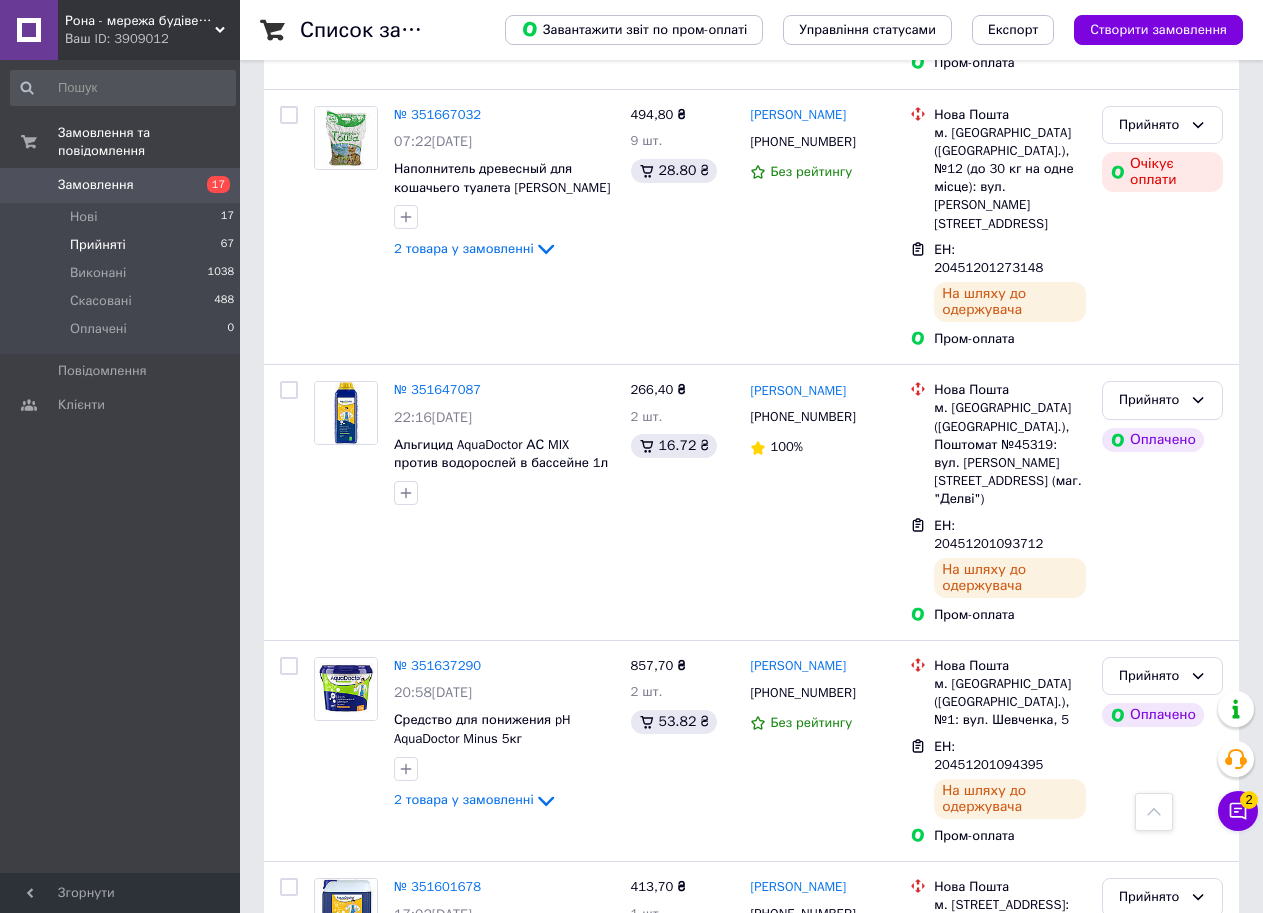 click on "3" at bounding box center (494, 1332) 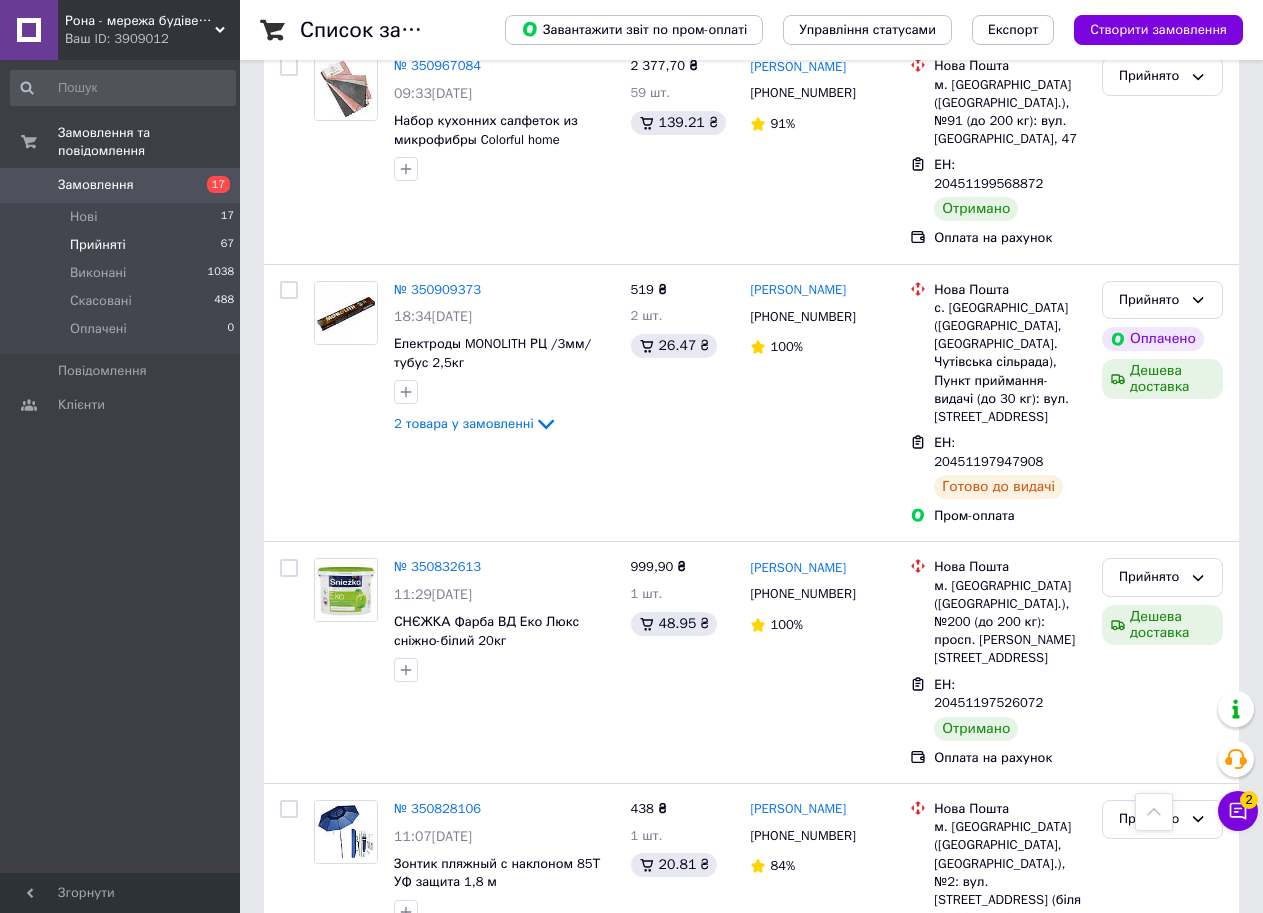 scroll, scrollTop: 3565, scrollLeft: 0, axis: vertical 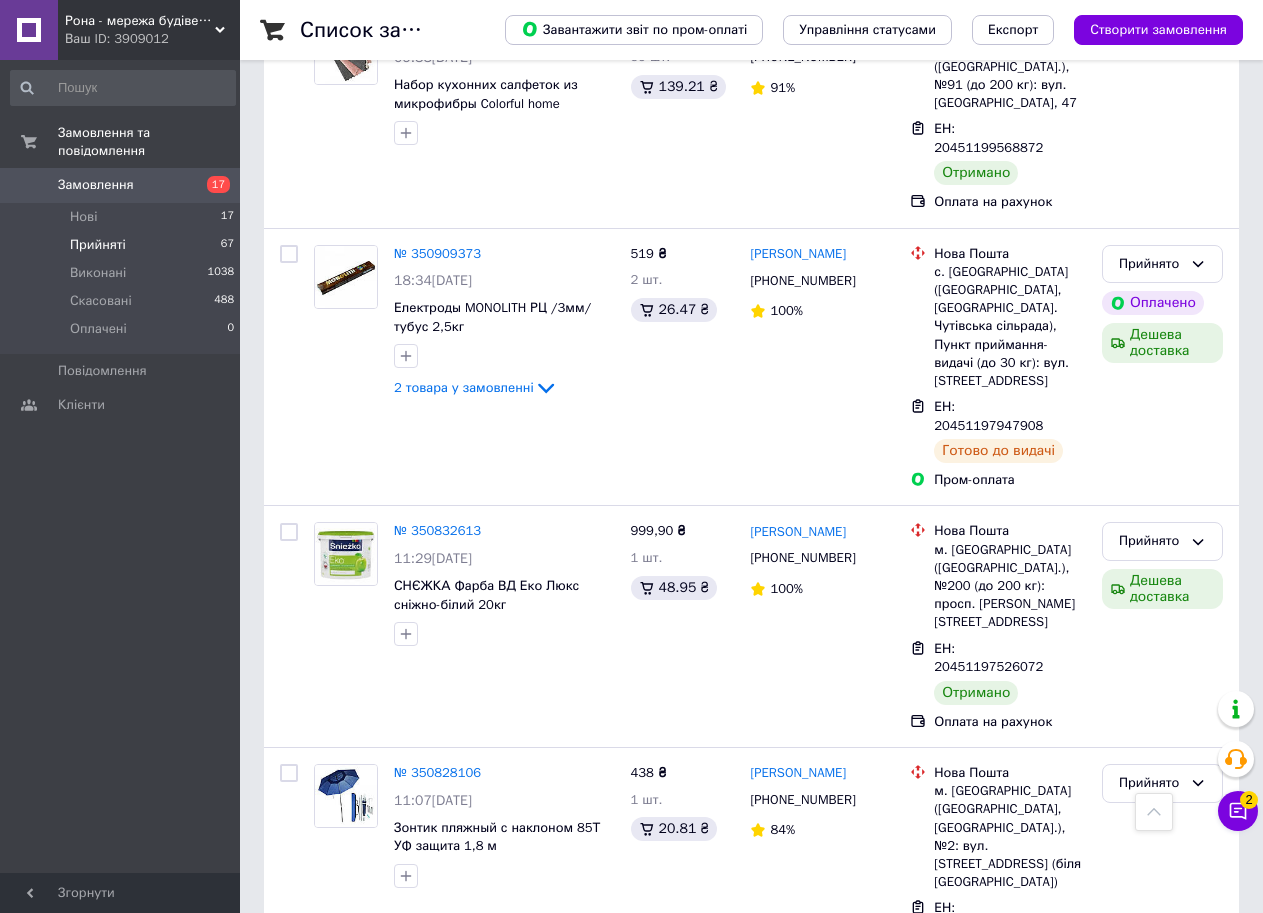 click on "4" at bounding box center (539, 1345) 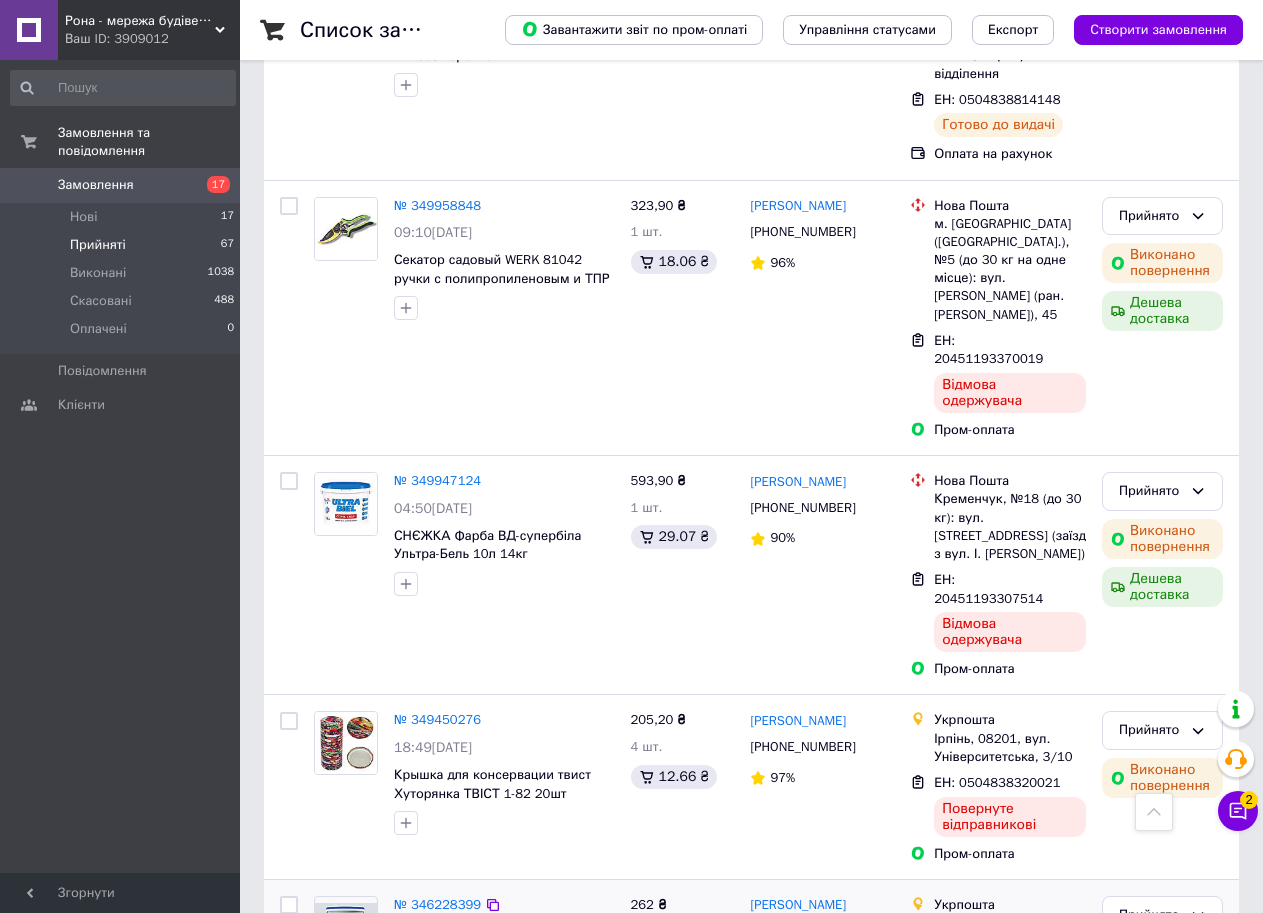 scroll, scrollTop: 511, scrollLeft: 0, axis: vertical 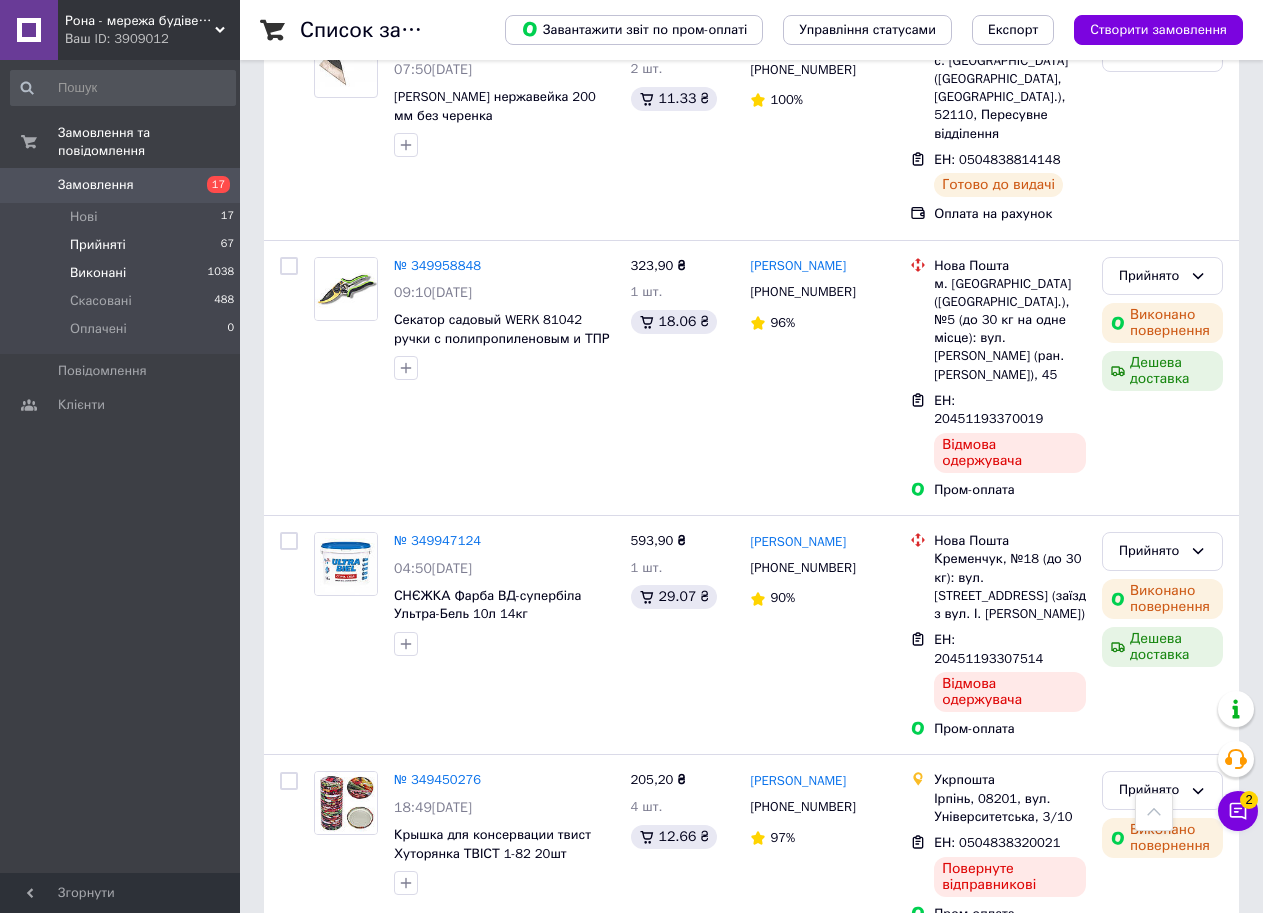 click on "Виконані 1038" at bounding box center [123, 273] 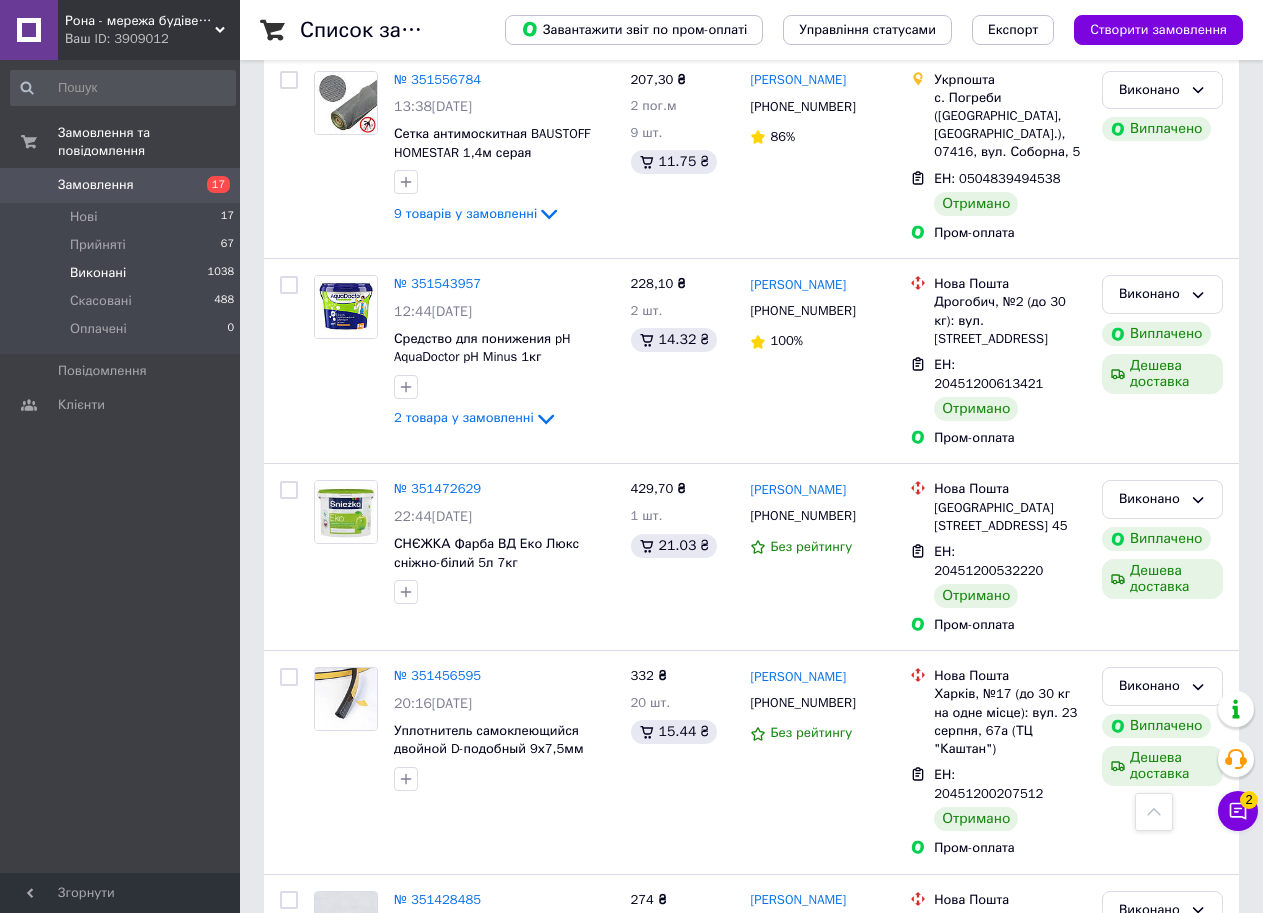 scroll, scrollTop: 1000, scrollLeft: 0, axis: vertical 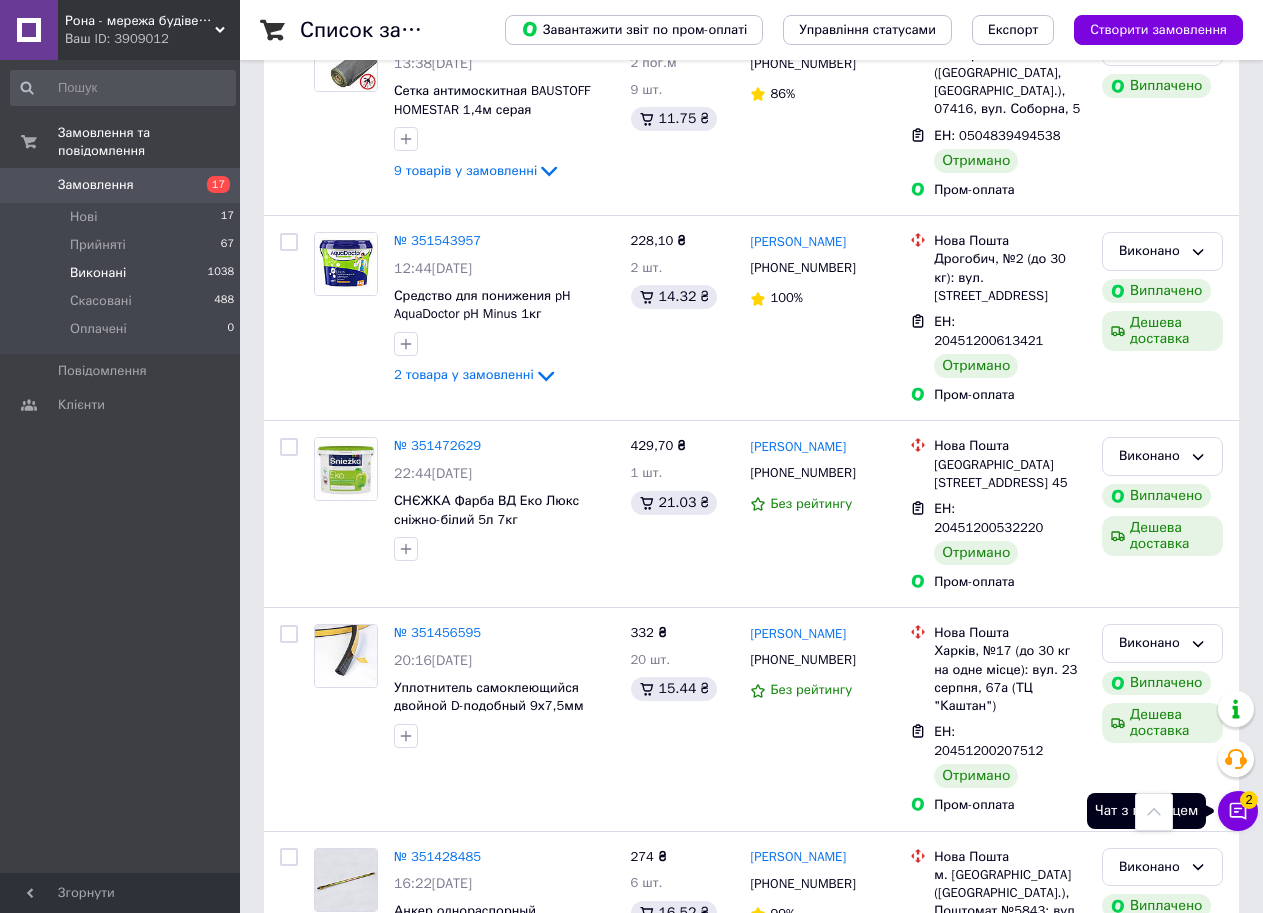 click 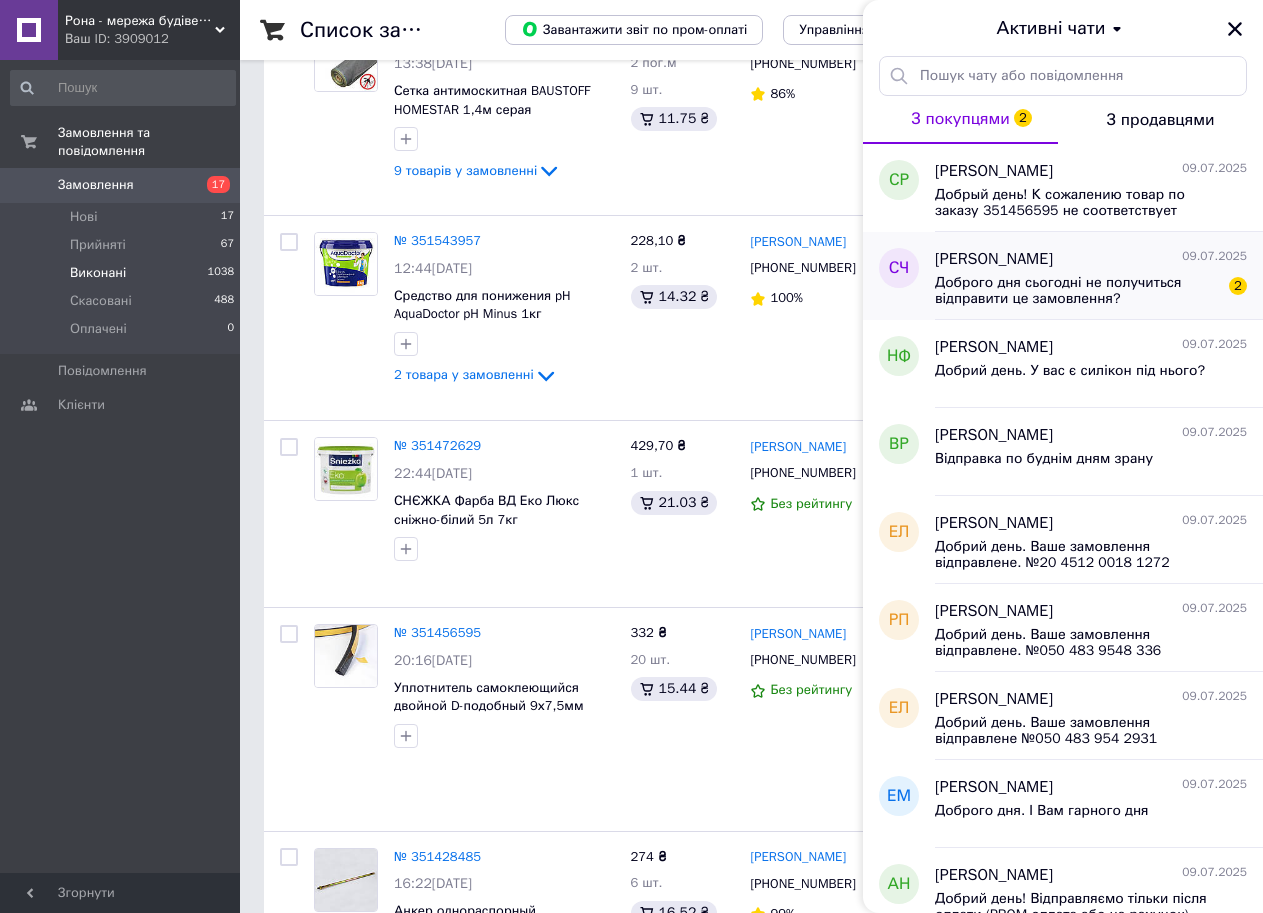click on "Доброго дня сьогодні не получиться відправити це замовлення?" at bounding box center (1077, 291) 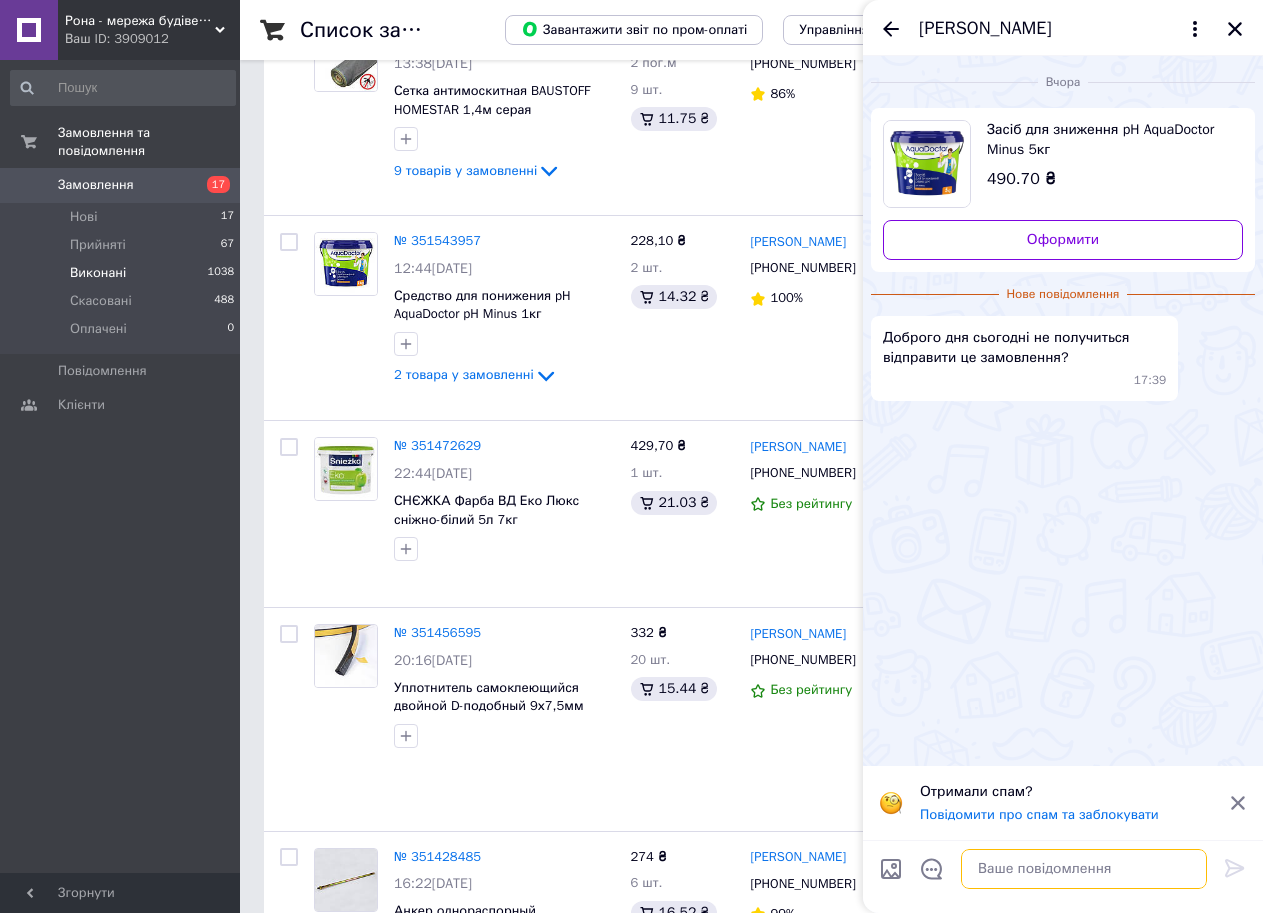 click at bounding box center [1084, 869] 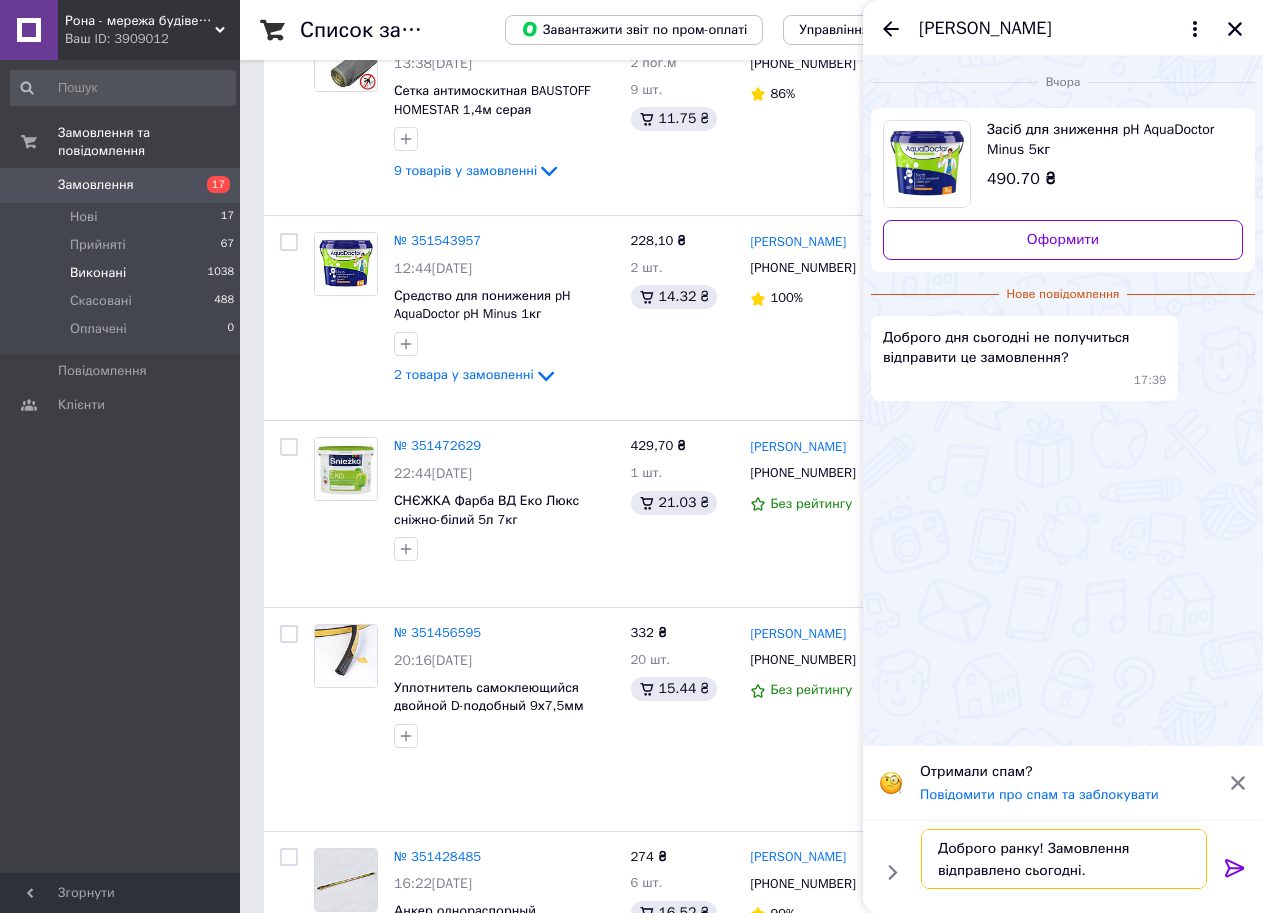 type on "Доброго ранку! Замовлення відправлено сьогодні." 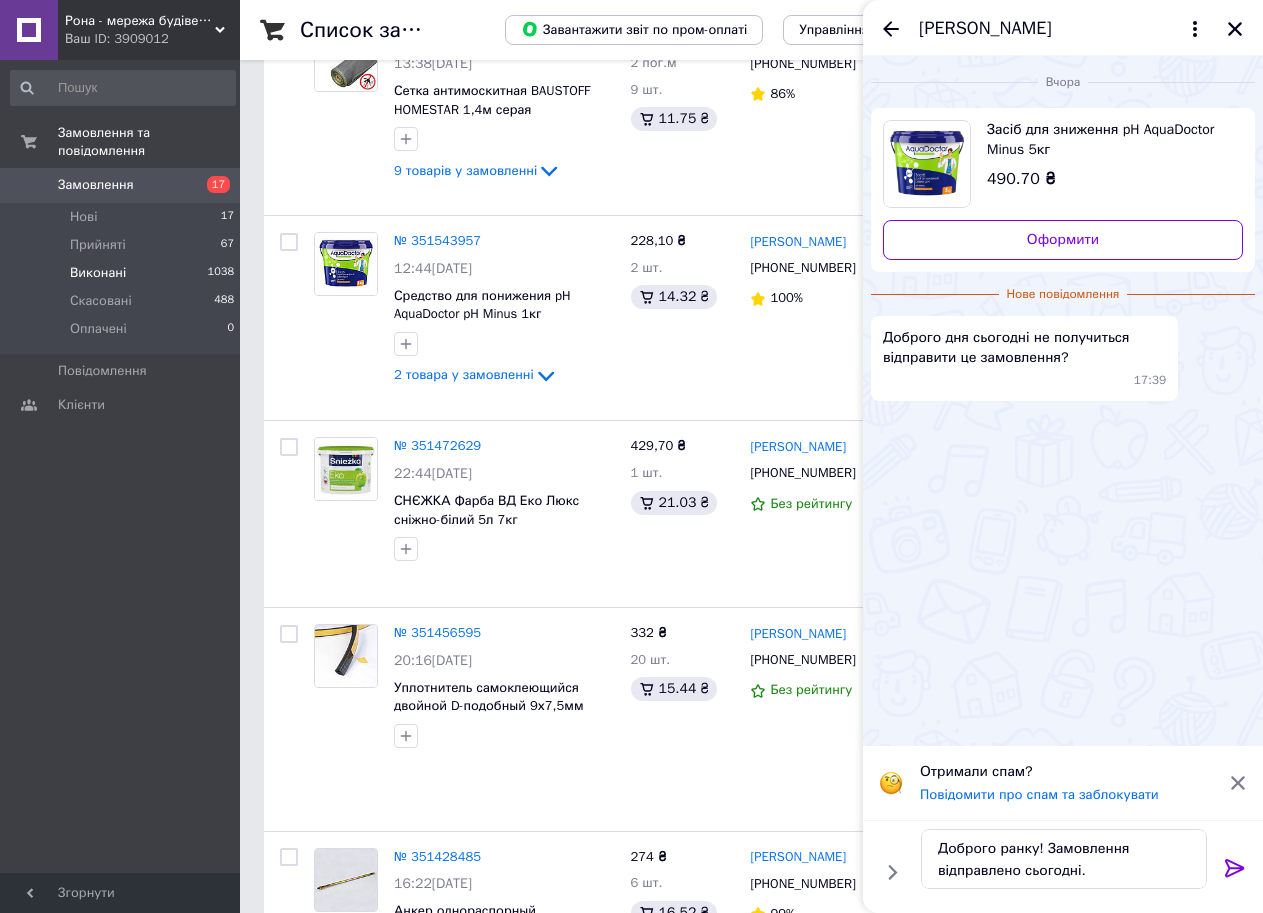 click 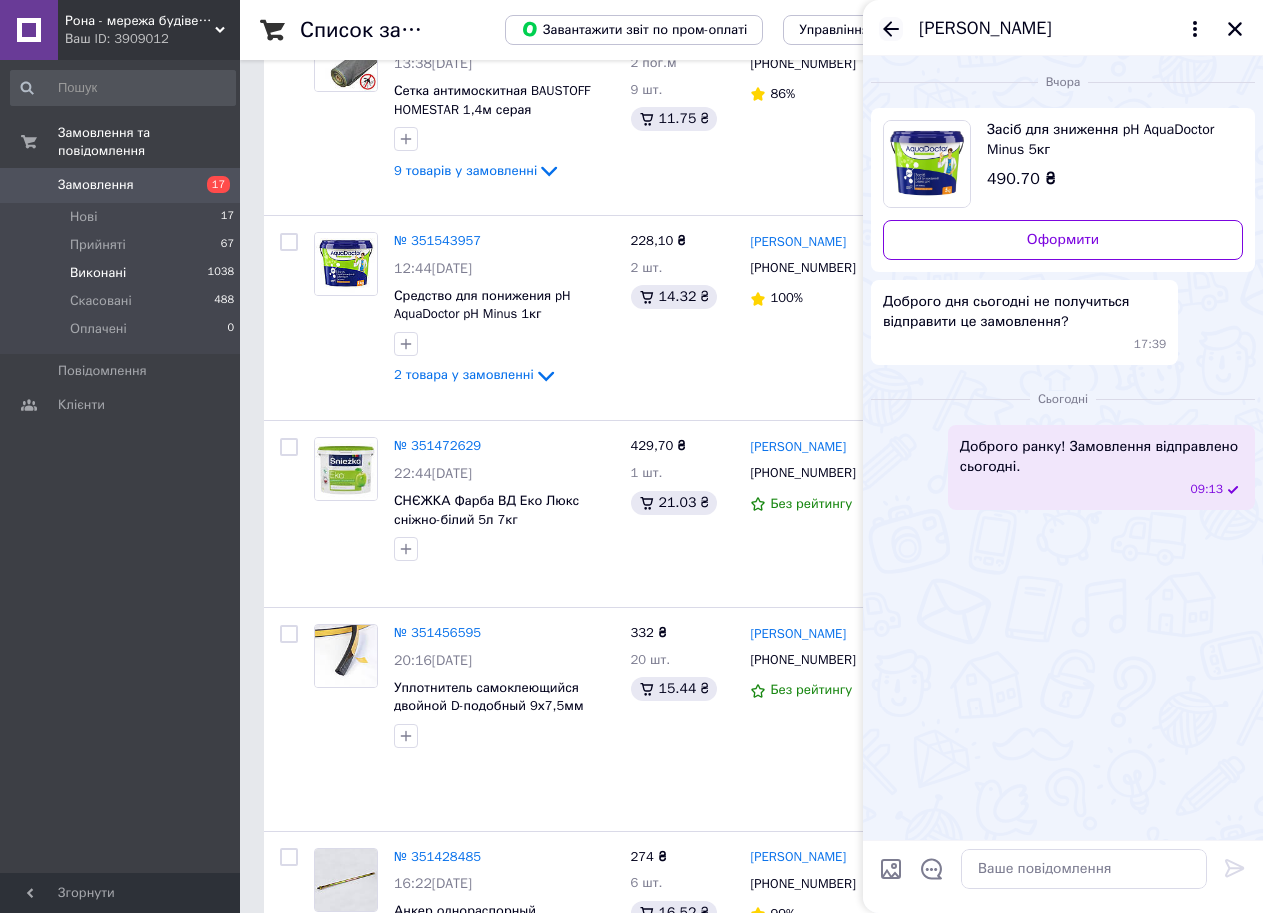 click 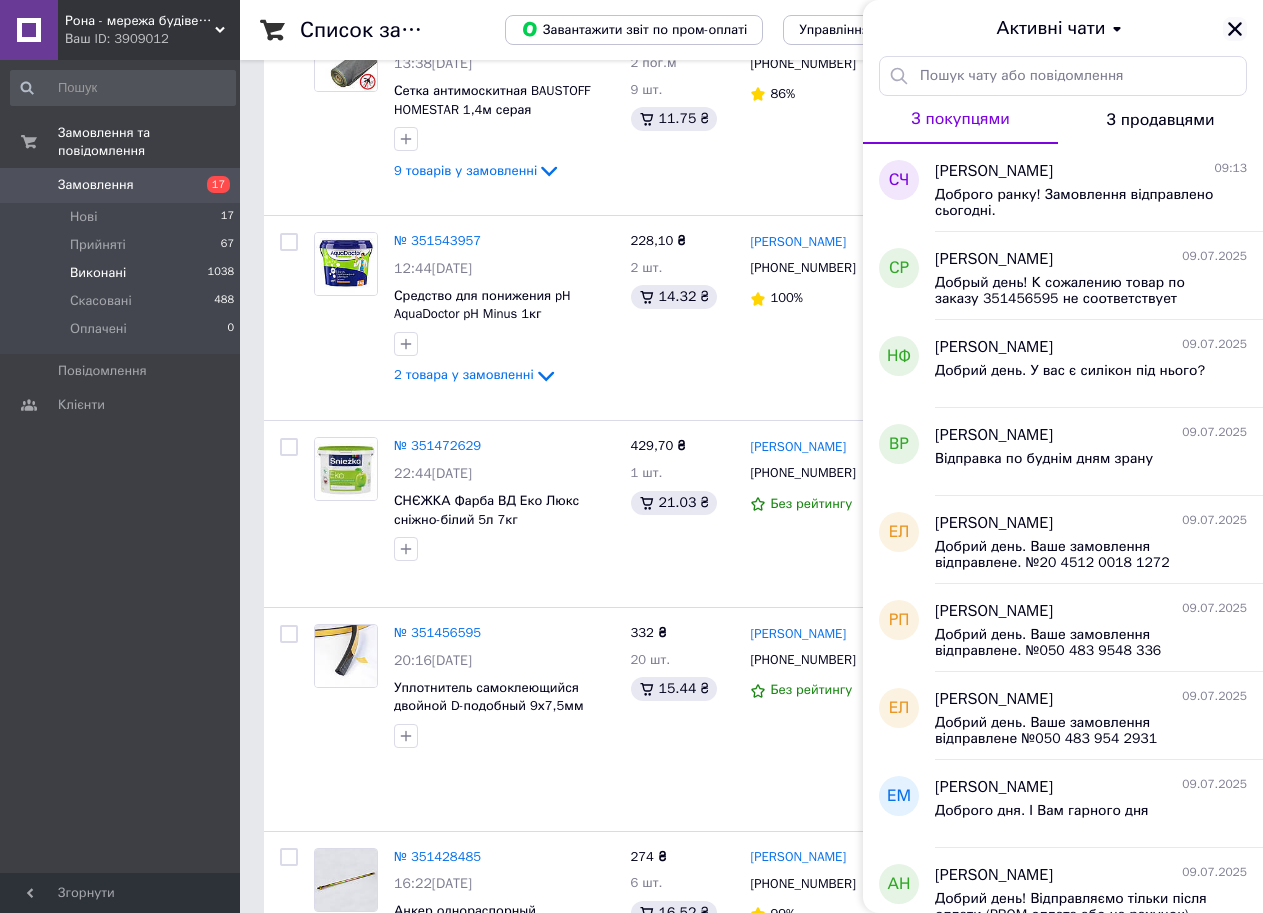 click 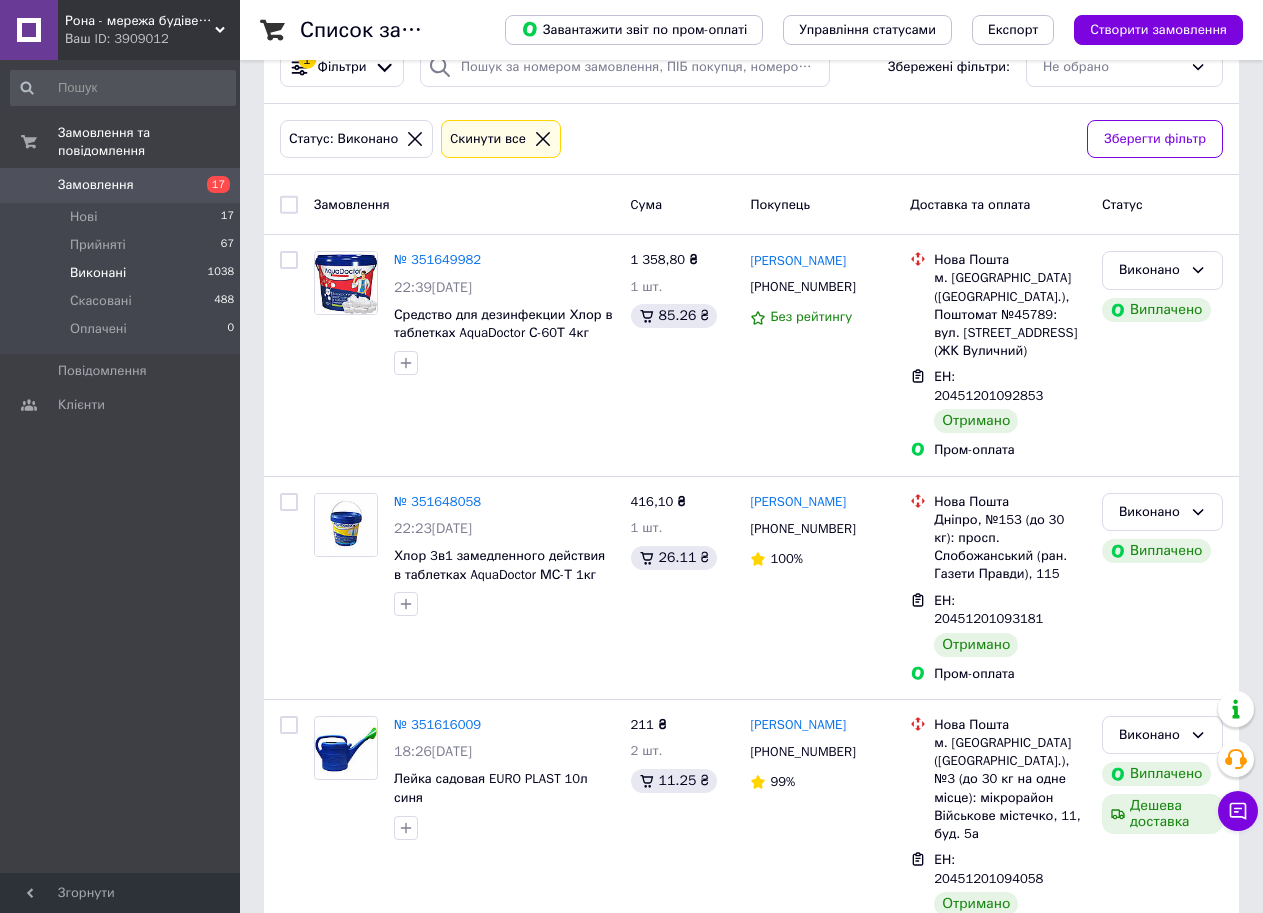 scroll, scrollTop: 0, scrollLeft: 0, axis: both 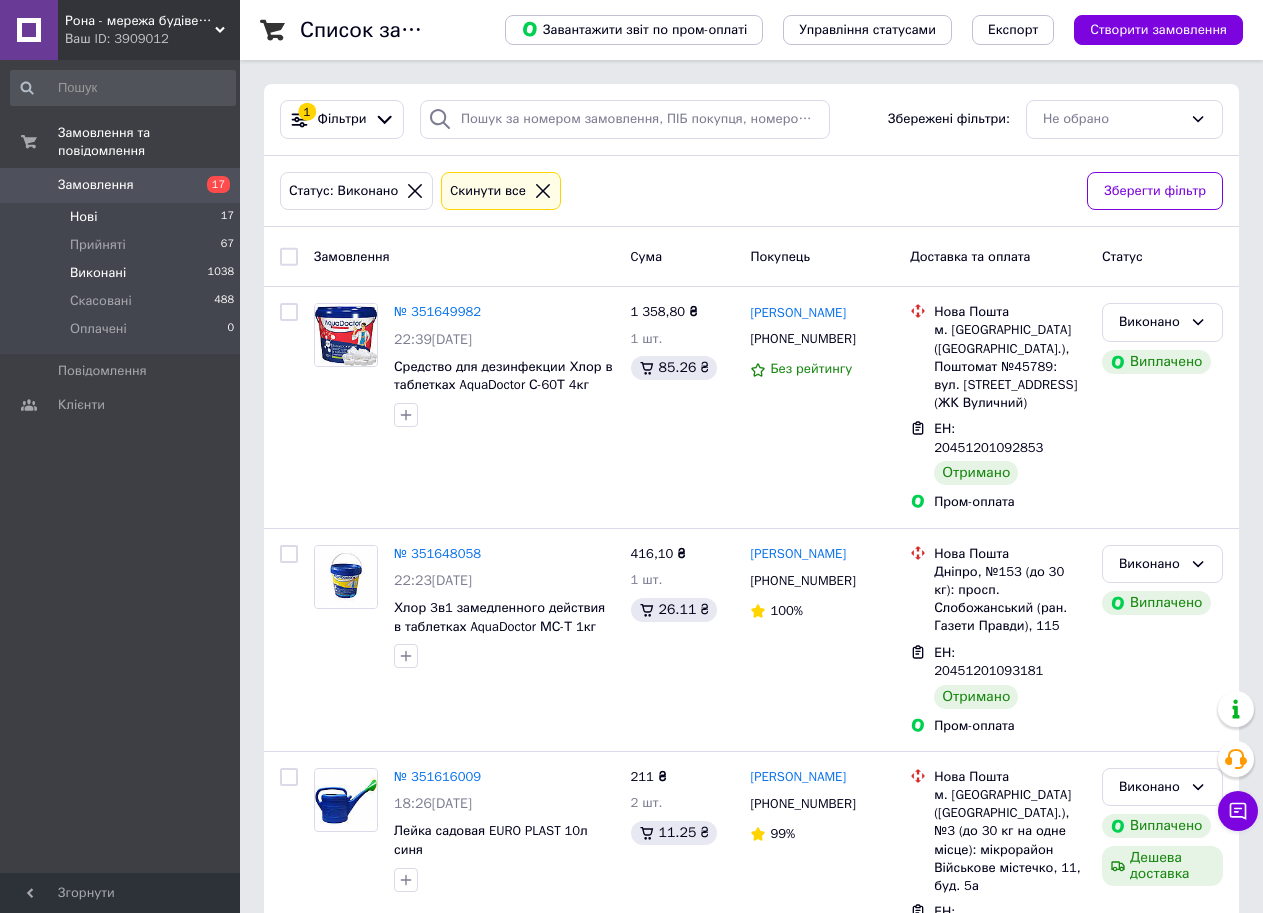 click on "Нові 17" at bounding box center [123, 217] 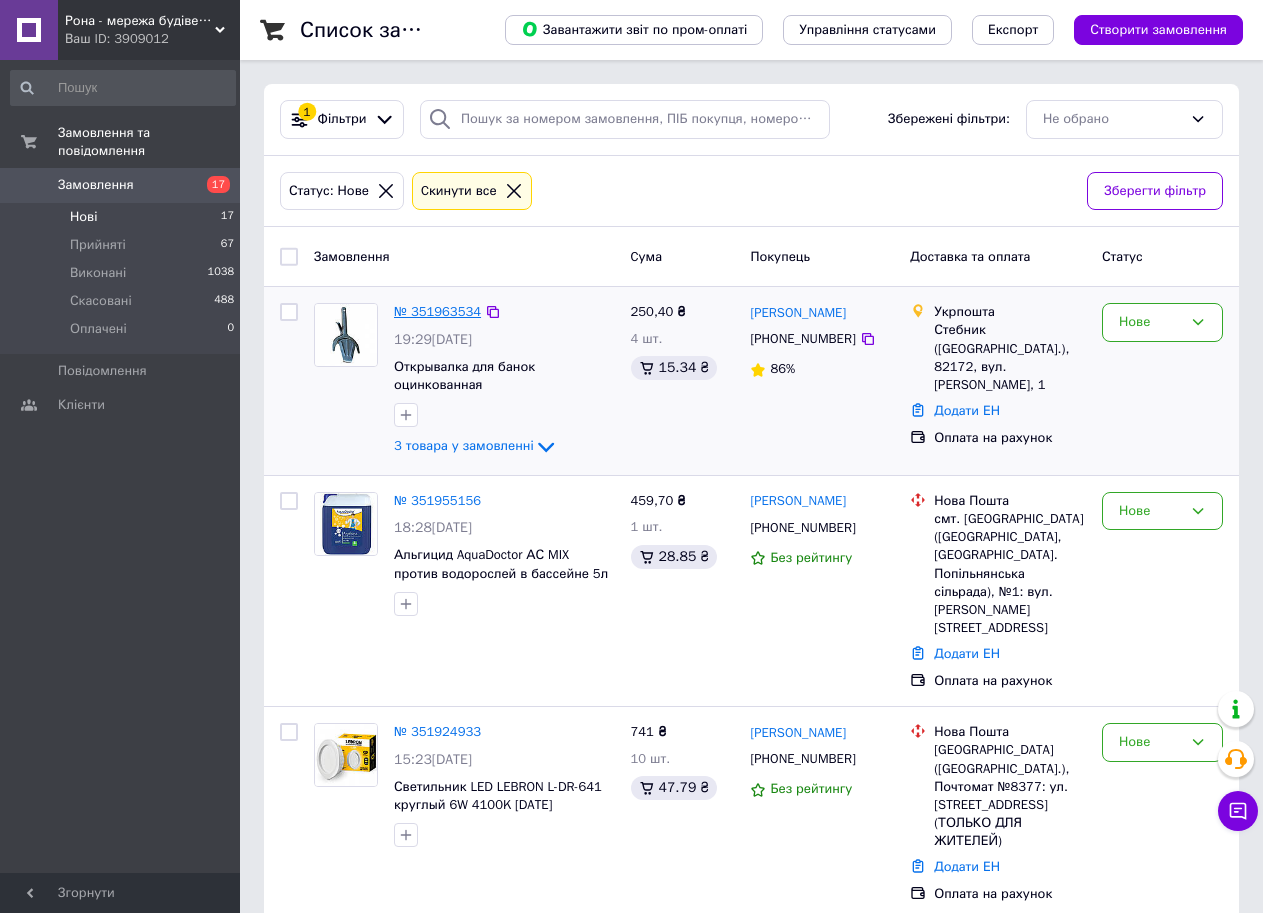click on "№ 351963534" at bounding box center (437, 311) 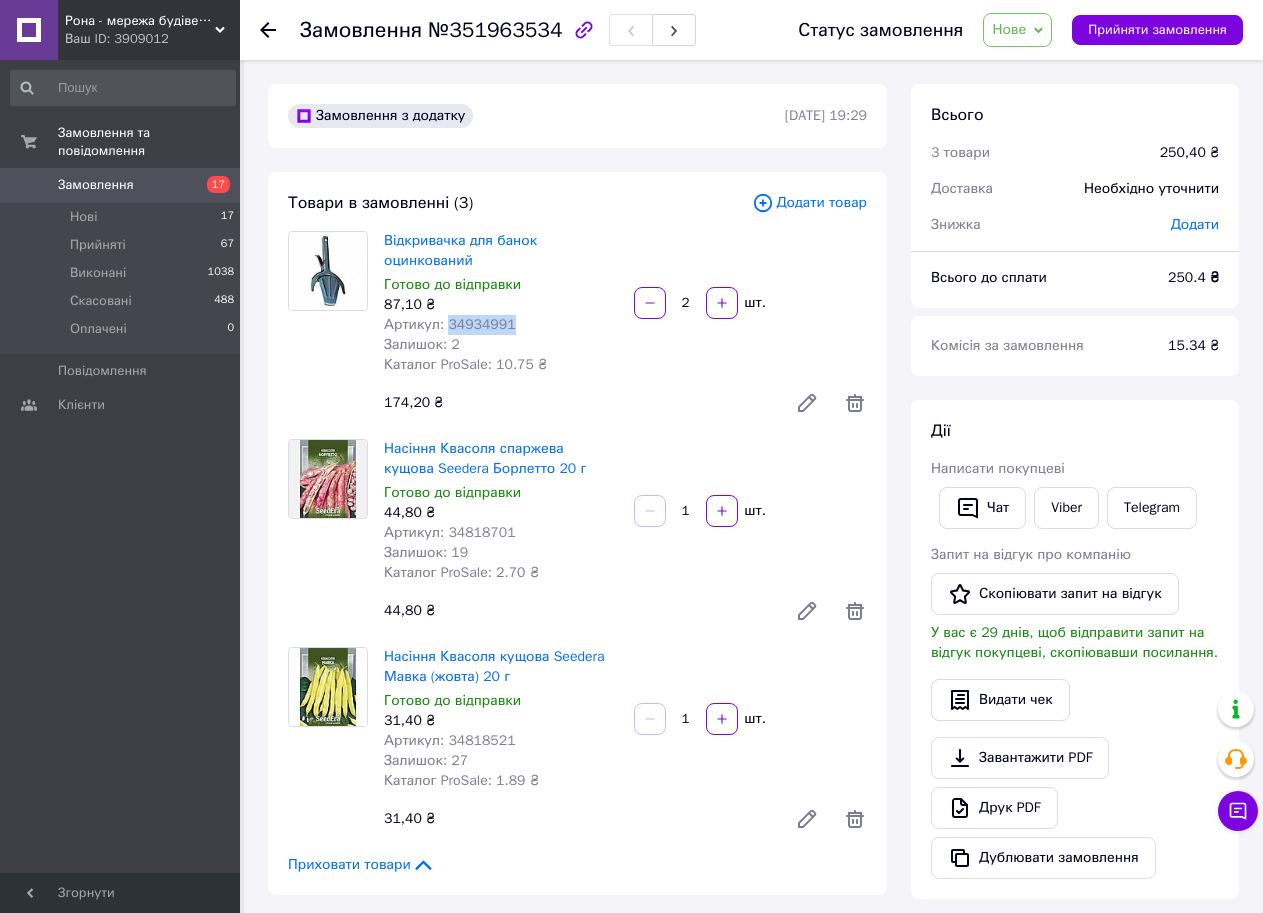 drag, startPoint x: 477, startPoint y: 325, endPoint x: 443, endPoint y: 331, distance: 34.525352 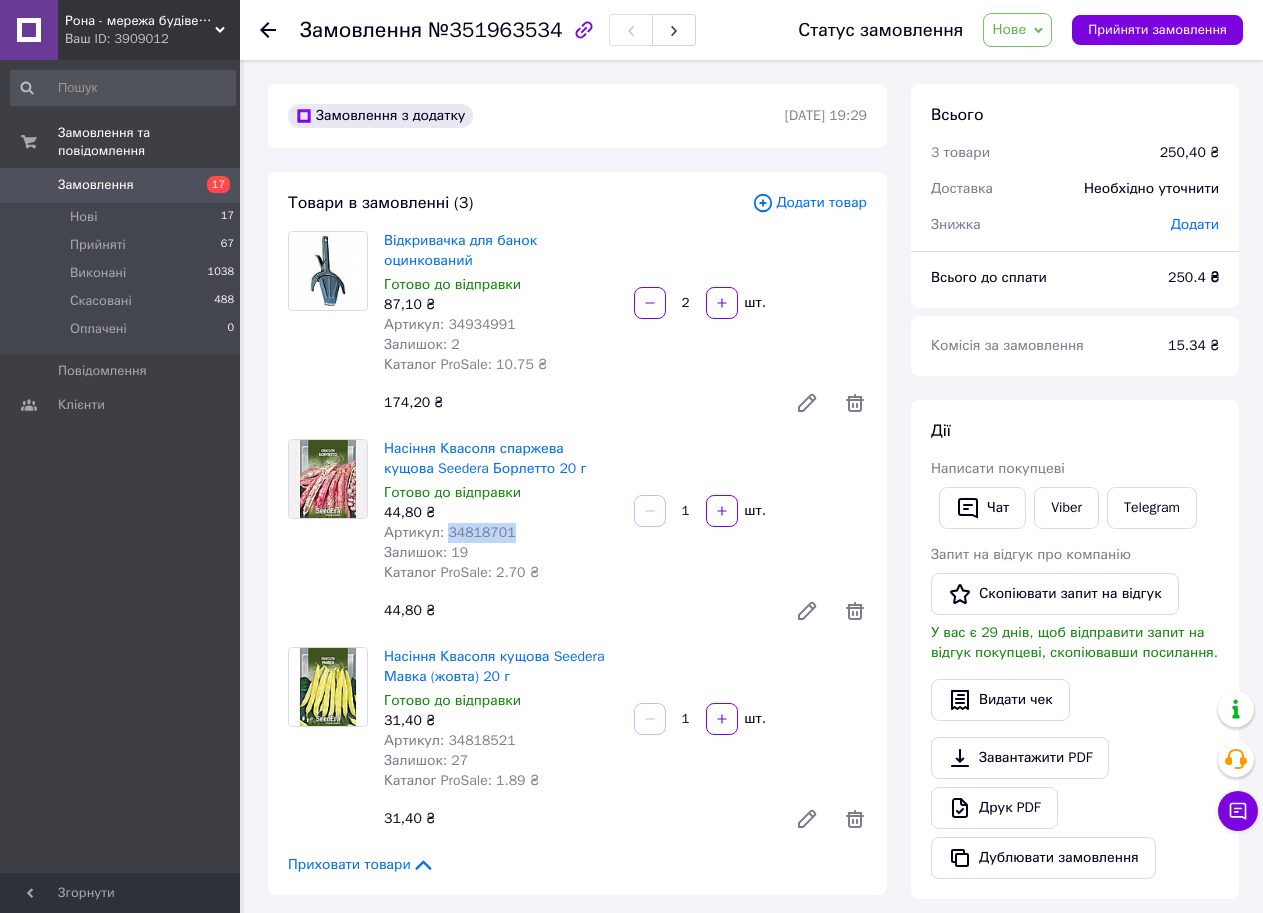 drag, startPoint x: 505, startPoint y: 526, endPoint x: 443, endPoint y: 532, distance: 62.289646 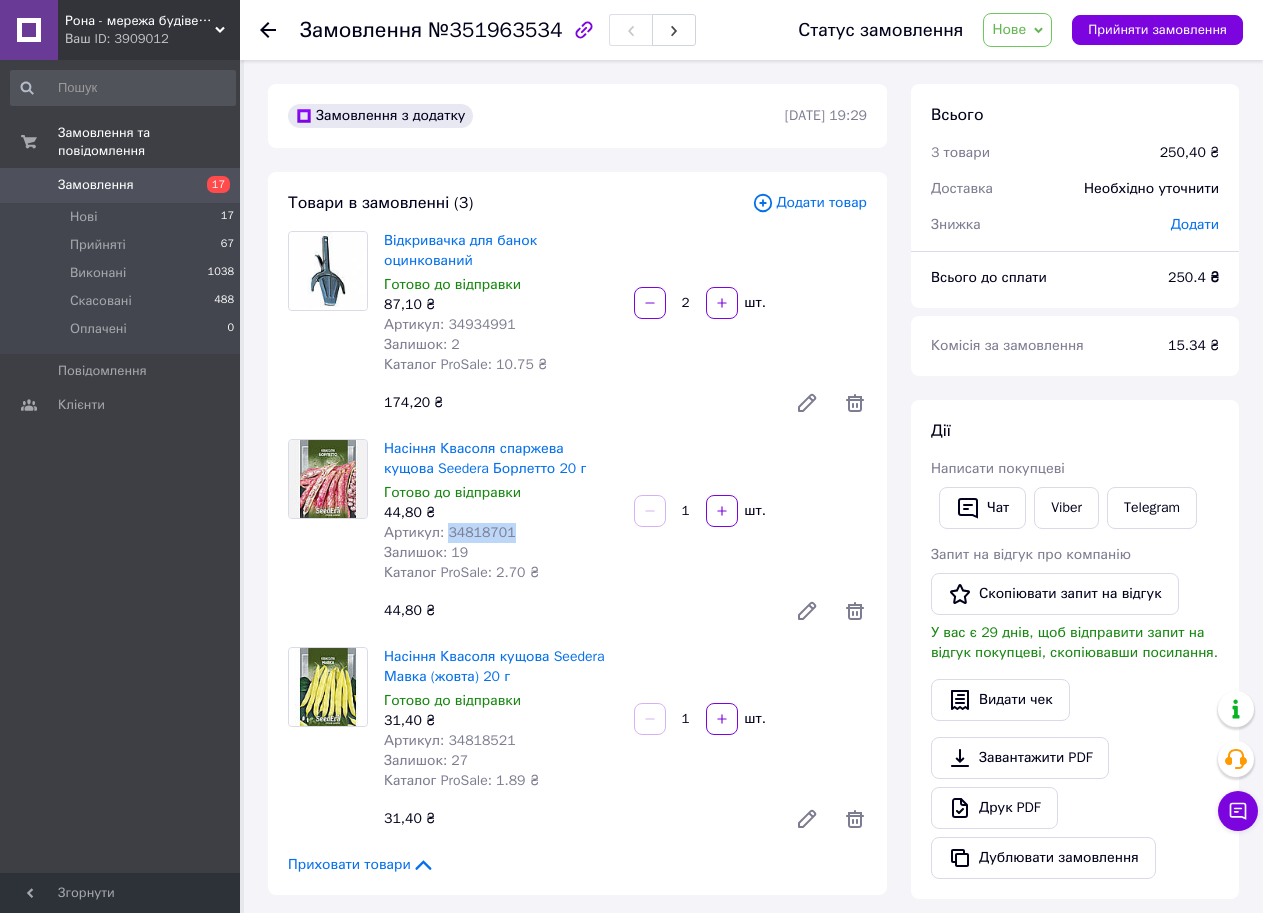 copy on "34818701" 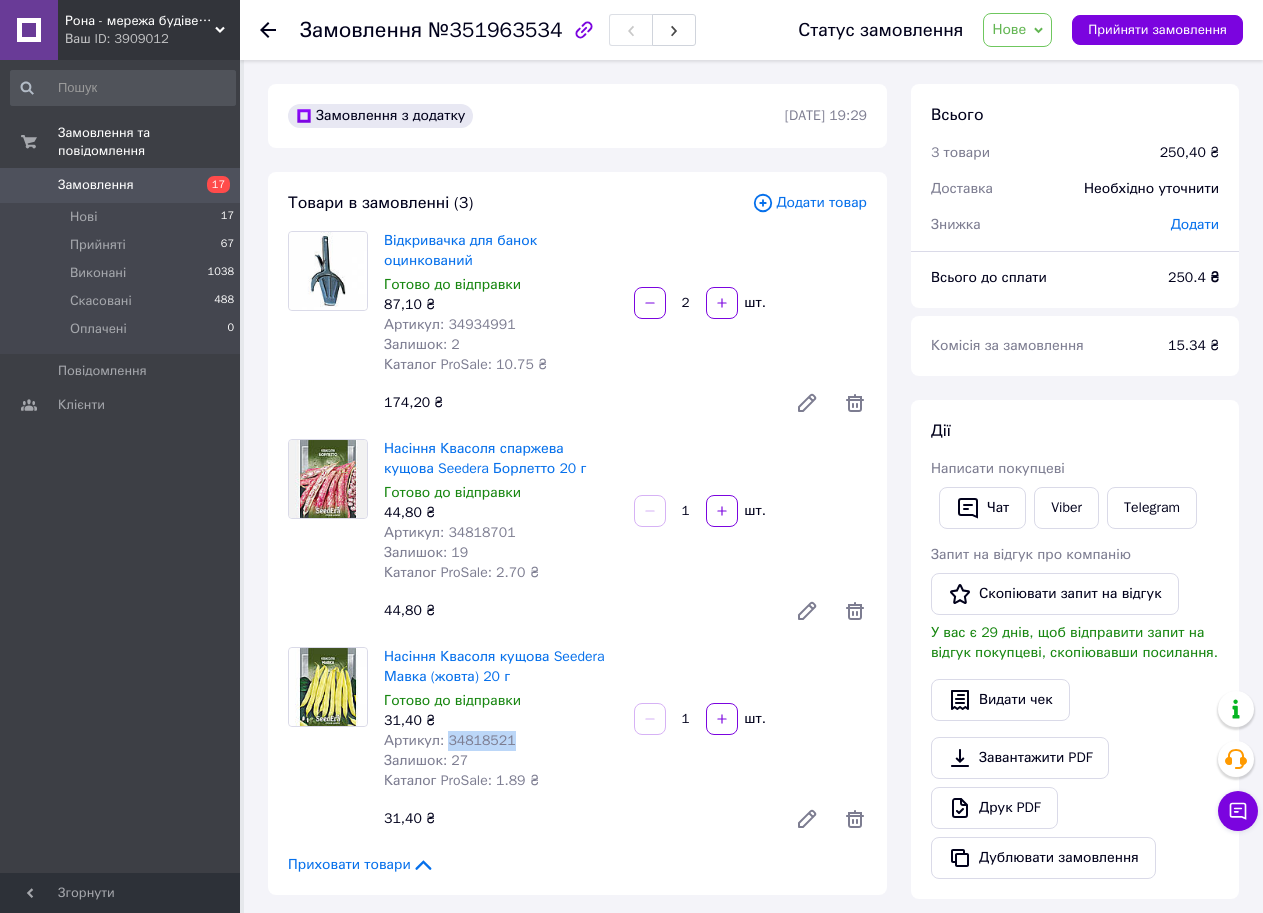 drag, startPoint x: 506, startPoint y: 741, endPoint x: 444, endPoint y: 748, distance: 62.39391 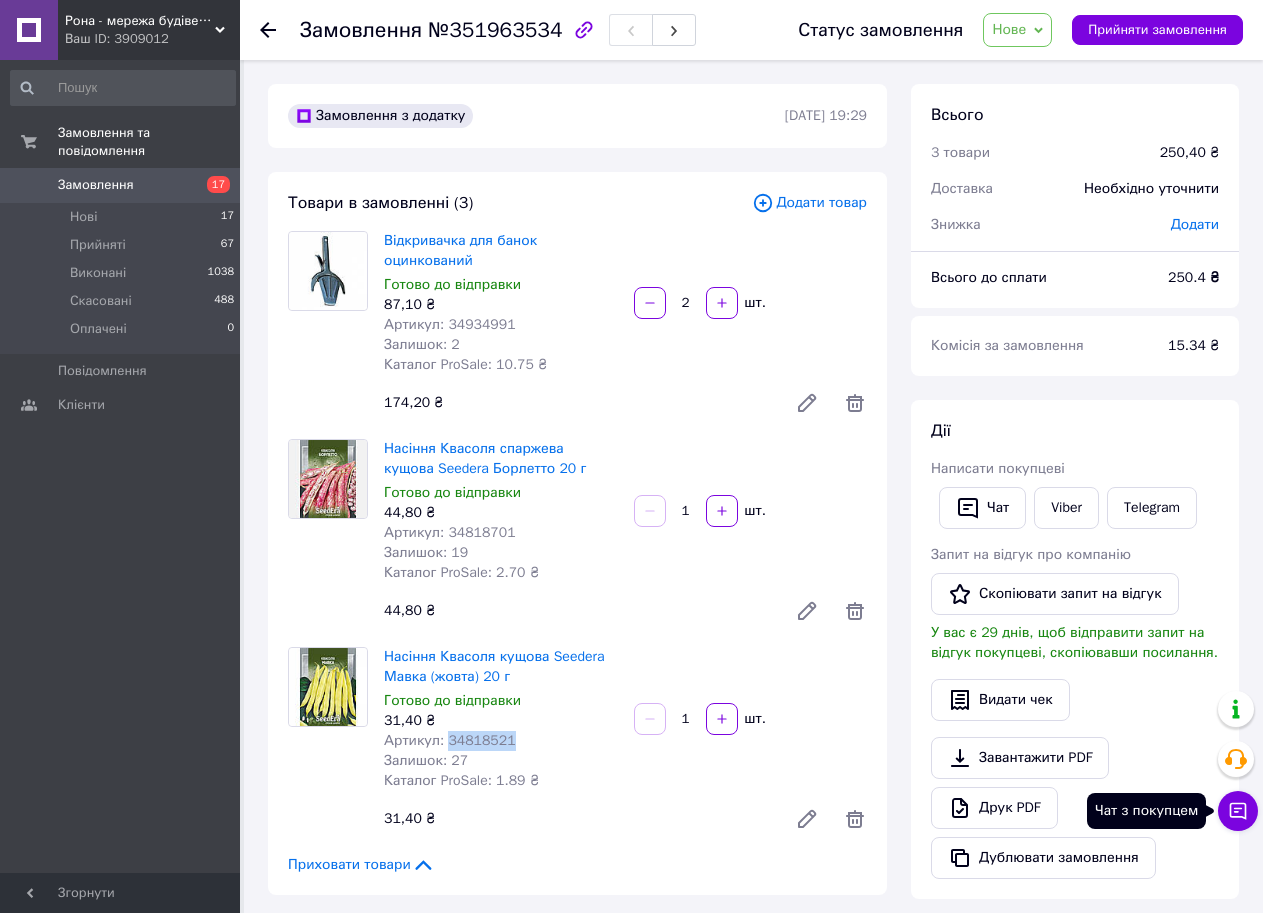 click on "Чат з покупцем" at bounding box center [1238, 811] 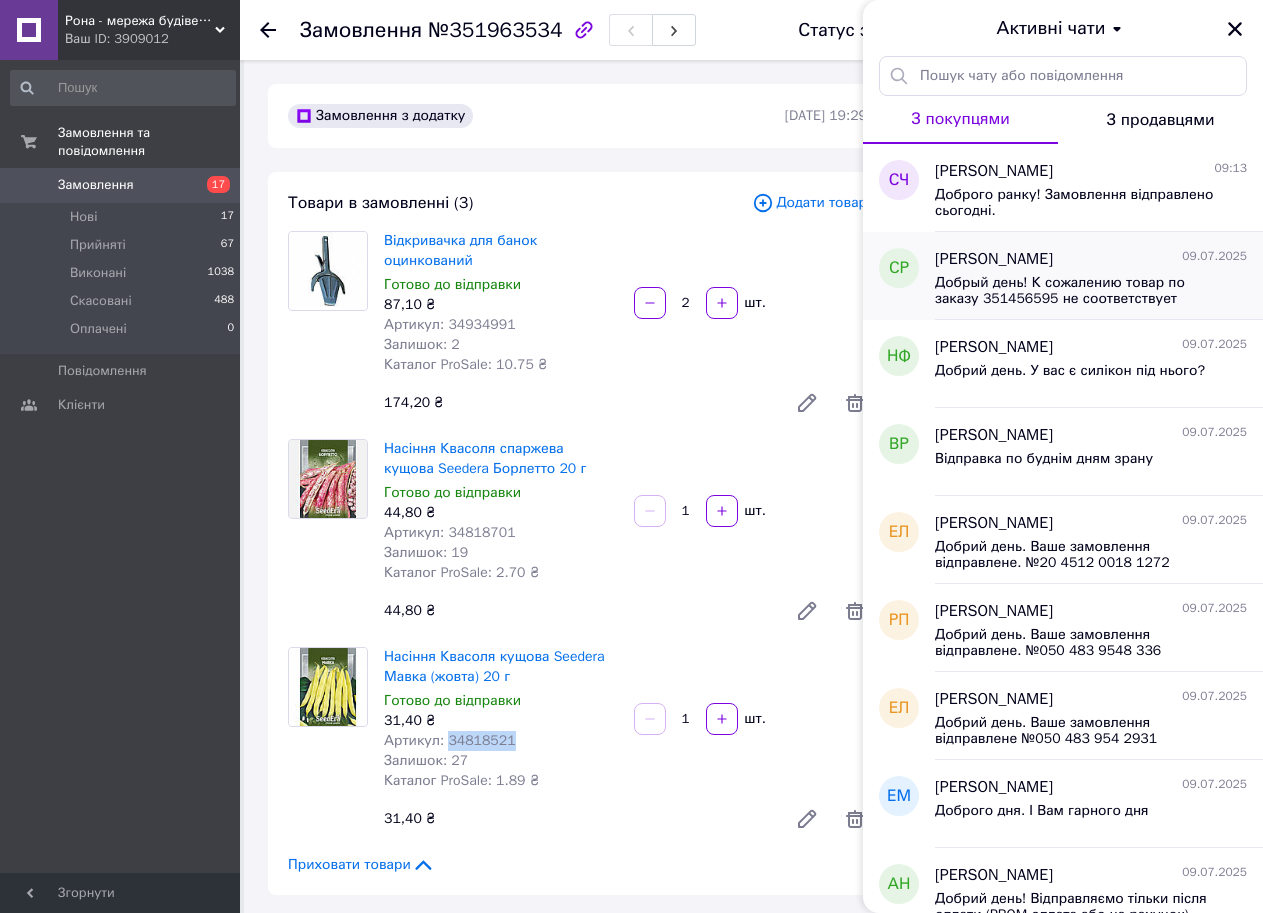 click on "Добрый день! К сожалению товар по заказу 351456595 не соответствует описанию(размер). Свяжитесь пожалуйста со мною. 0987827057" at bounding box center [1077, 291] 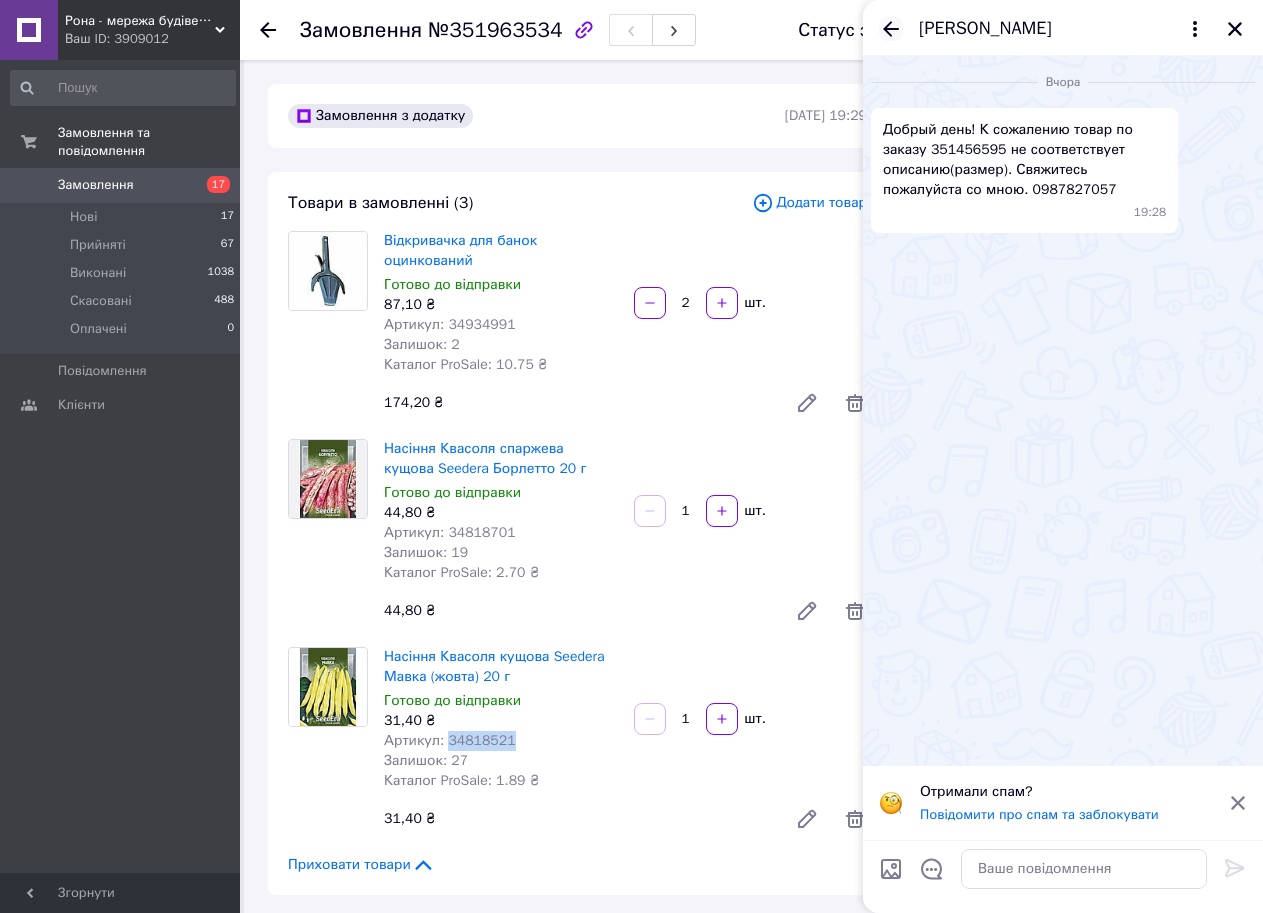 click 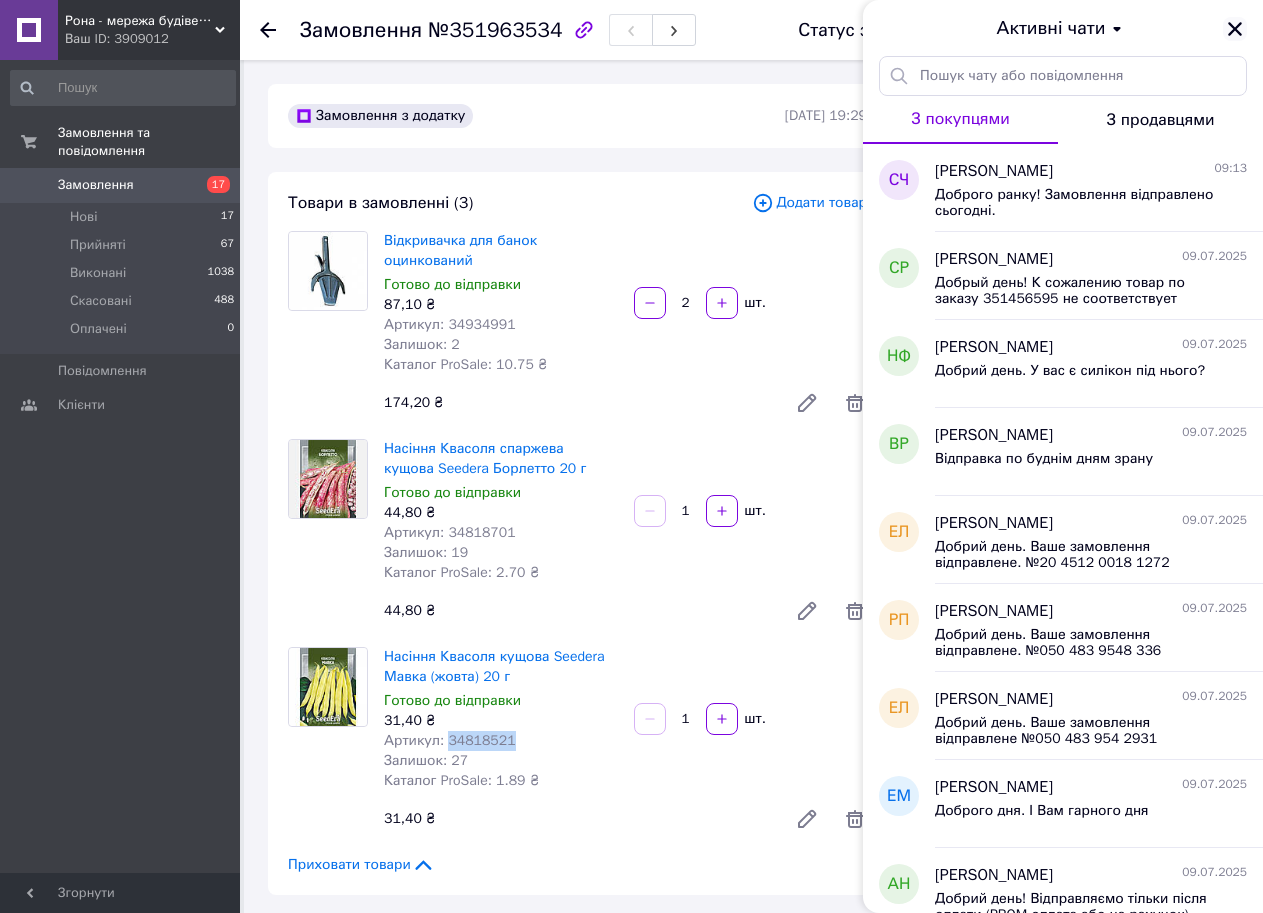 click 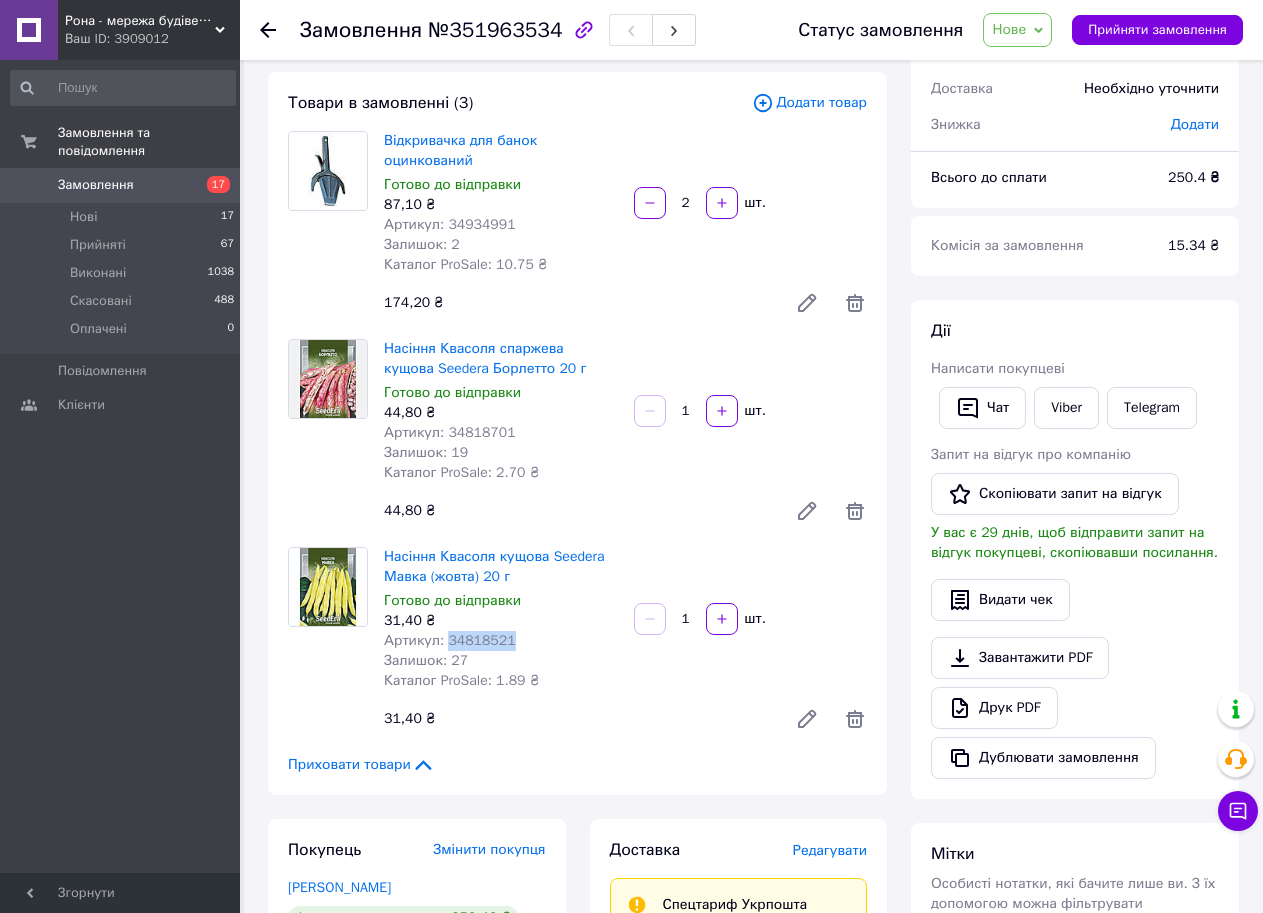 scroll, scrollTop: 0, scrollLeft: 0, axis: both 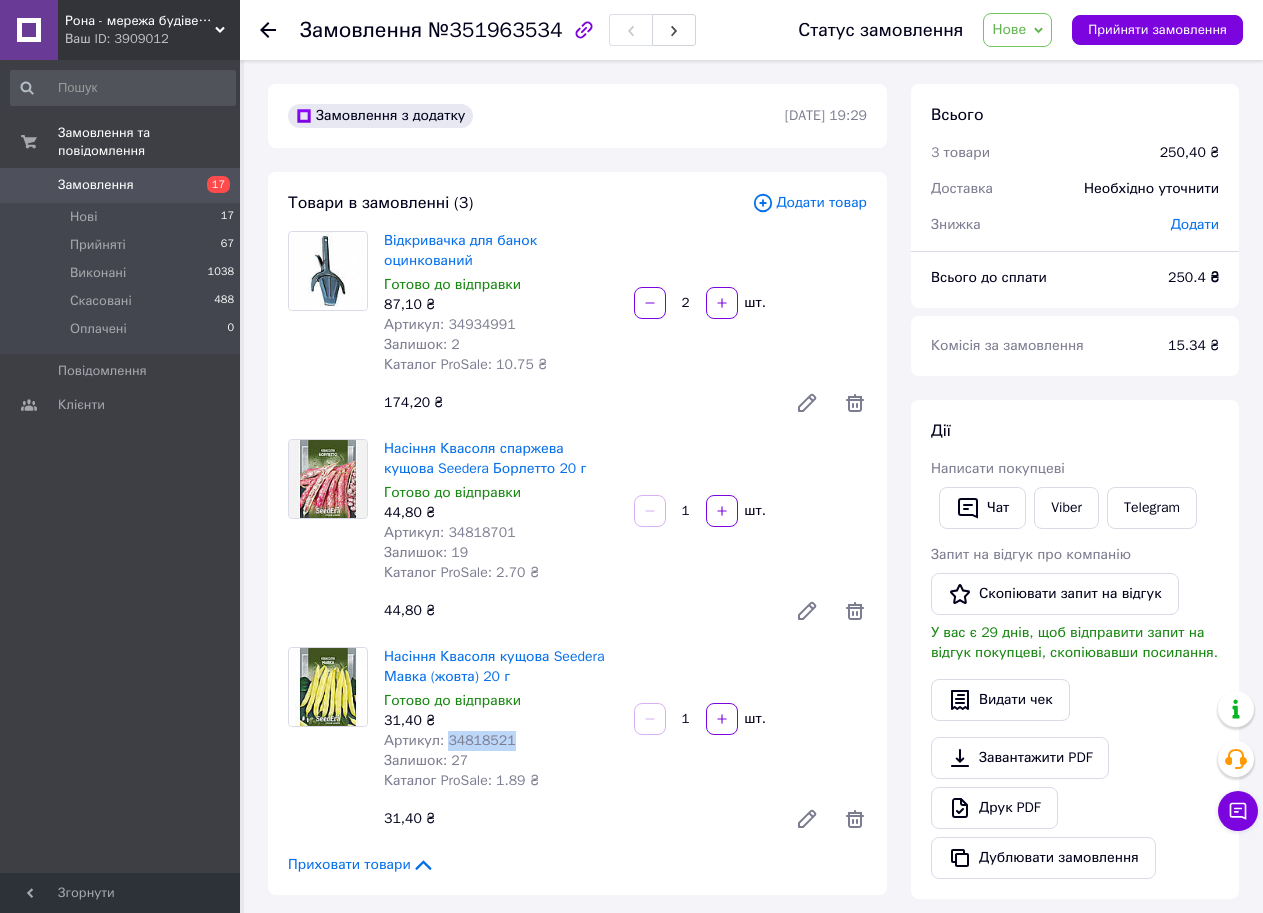 click on "Замовлення" at bounding box center (96, 185) 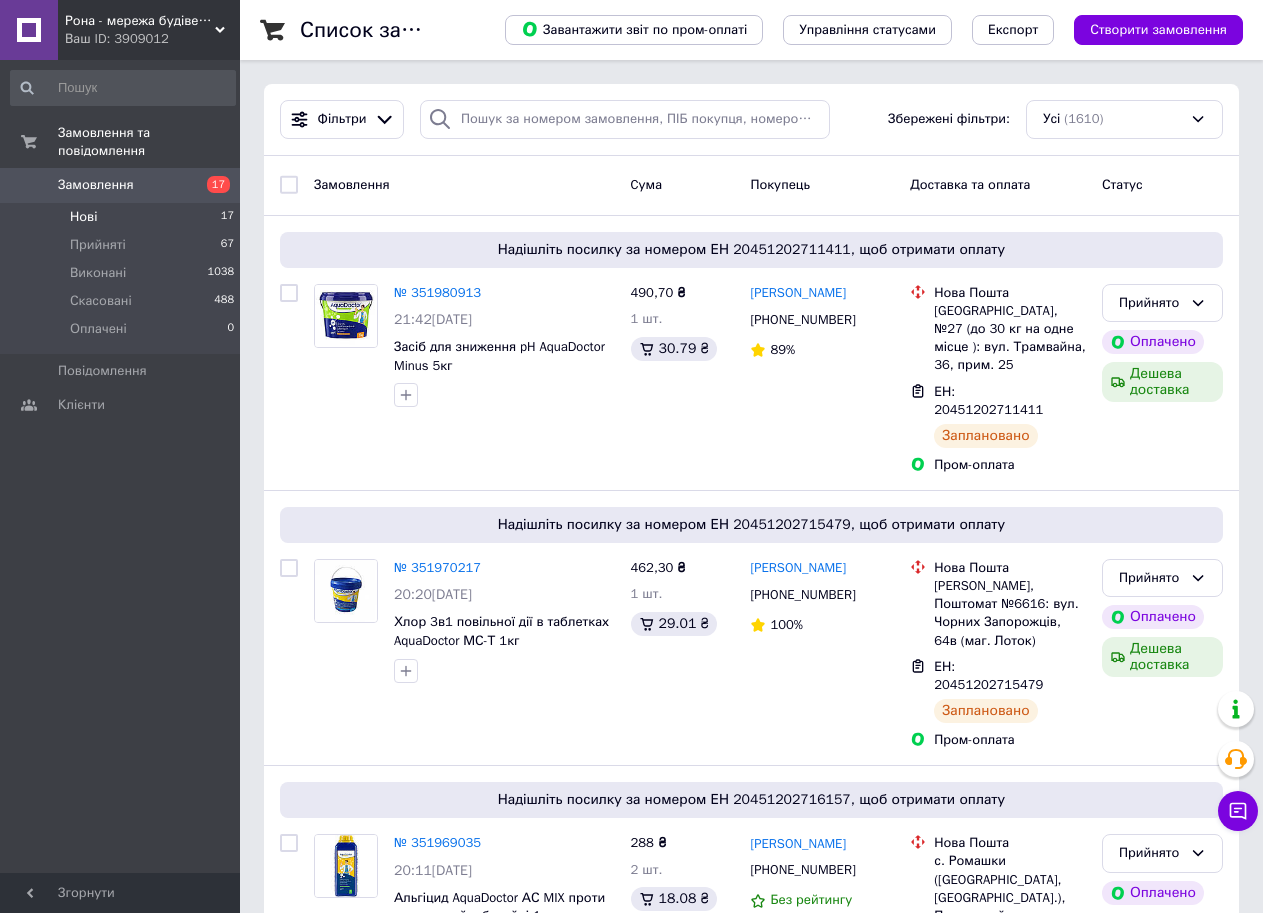 click on "Нові 17" at bounding box center [123, 217] 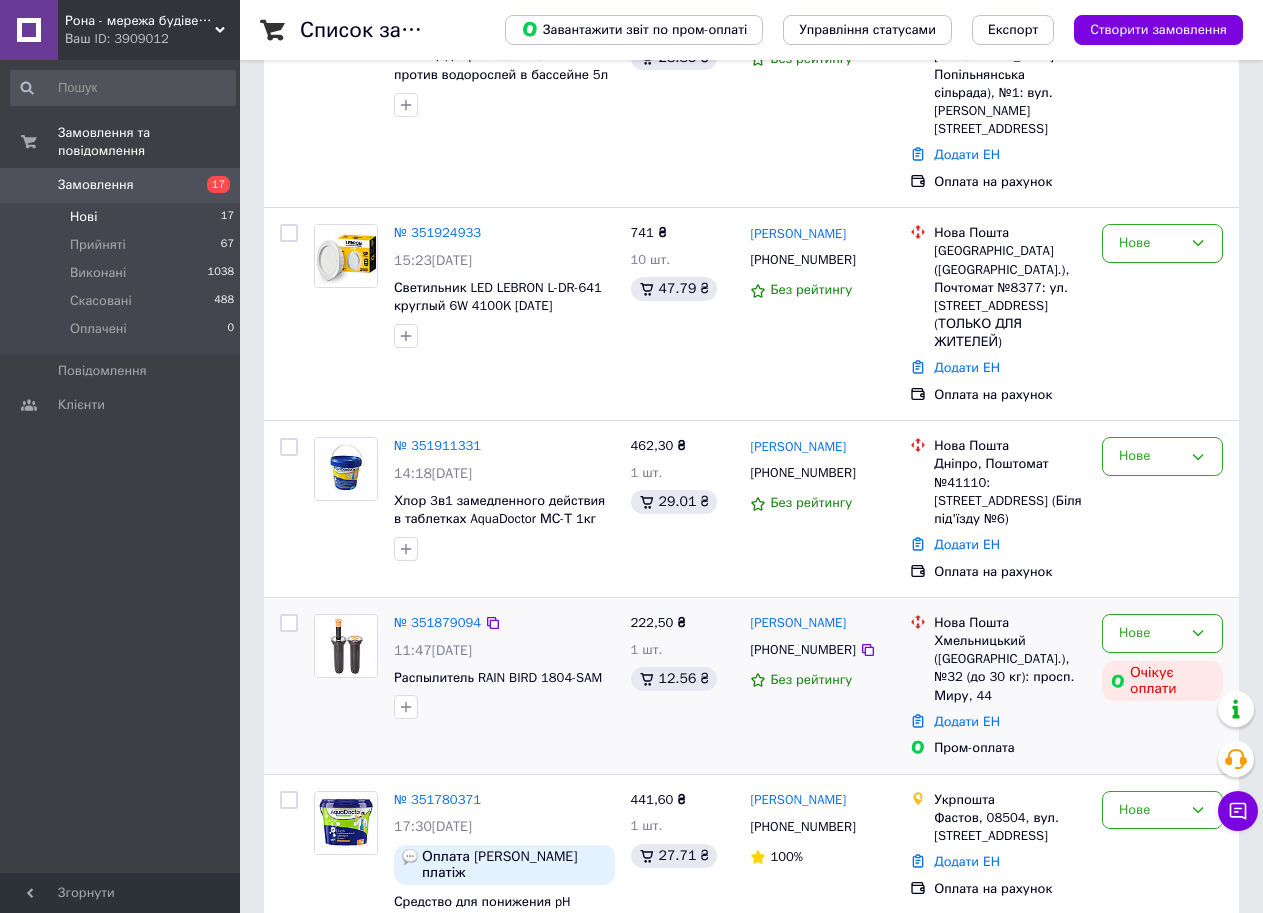 scroll, scrollTop: 500, scrollLeft: 0, axis: vertical 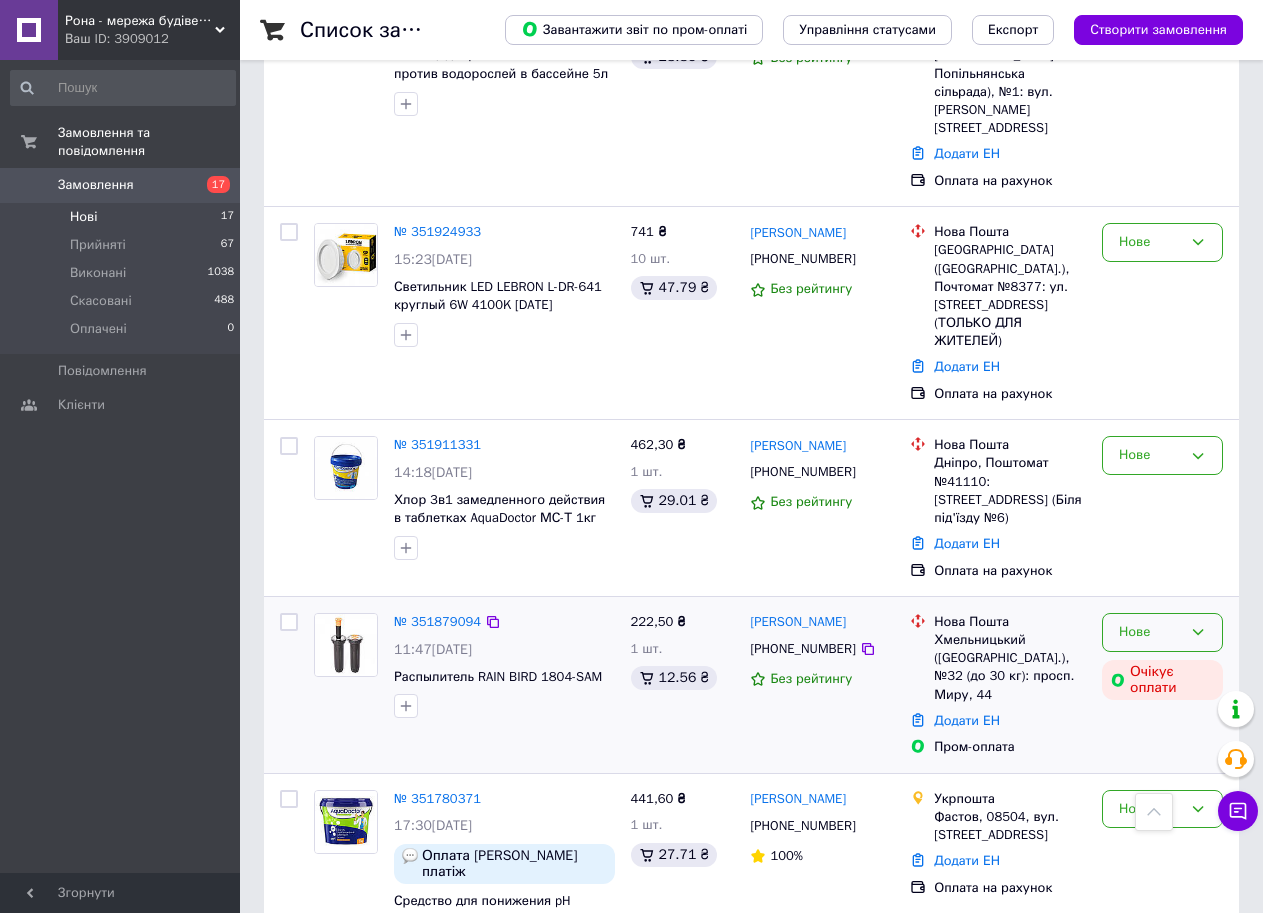 click 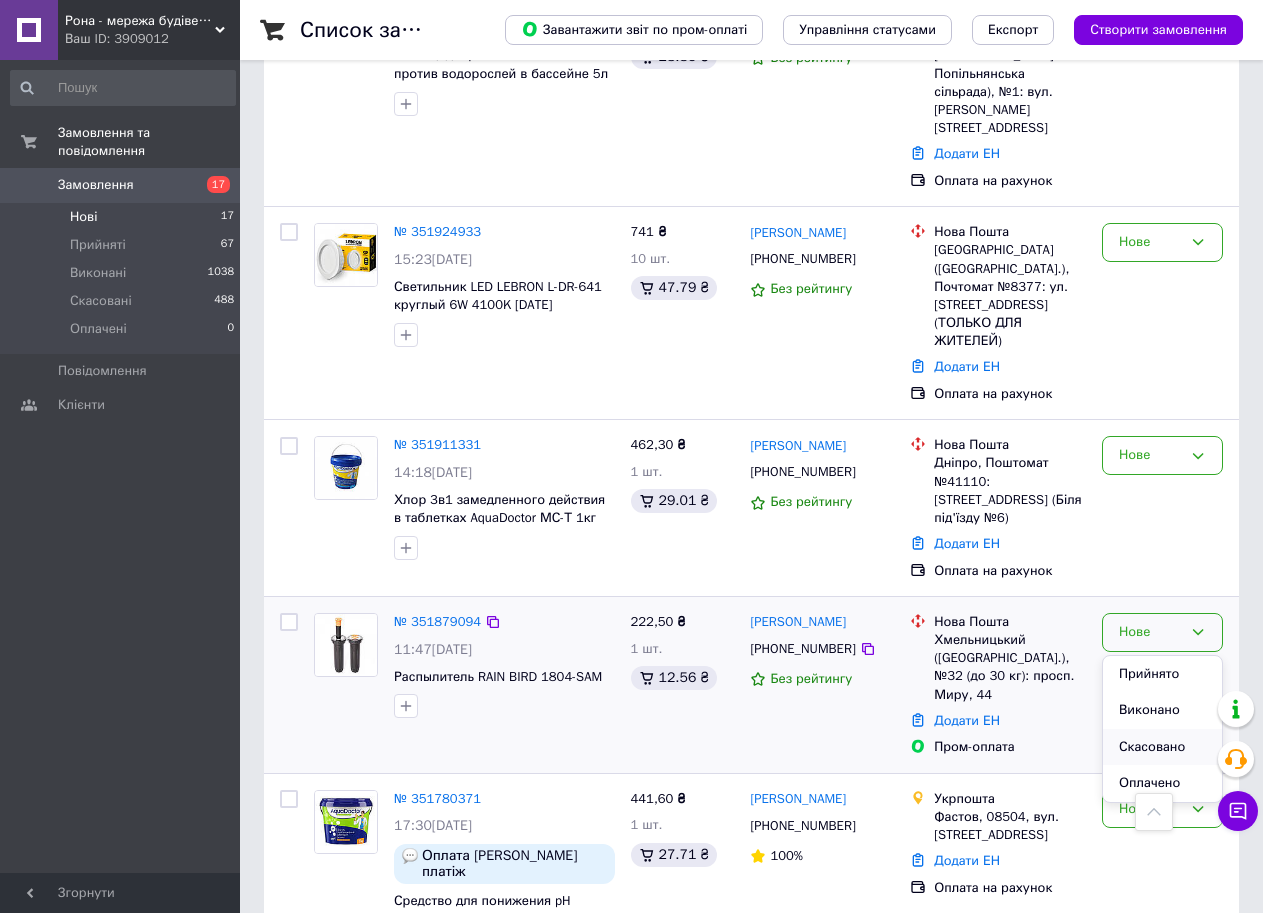 click on "Скасовано" at bounding box center [1162, 747] 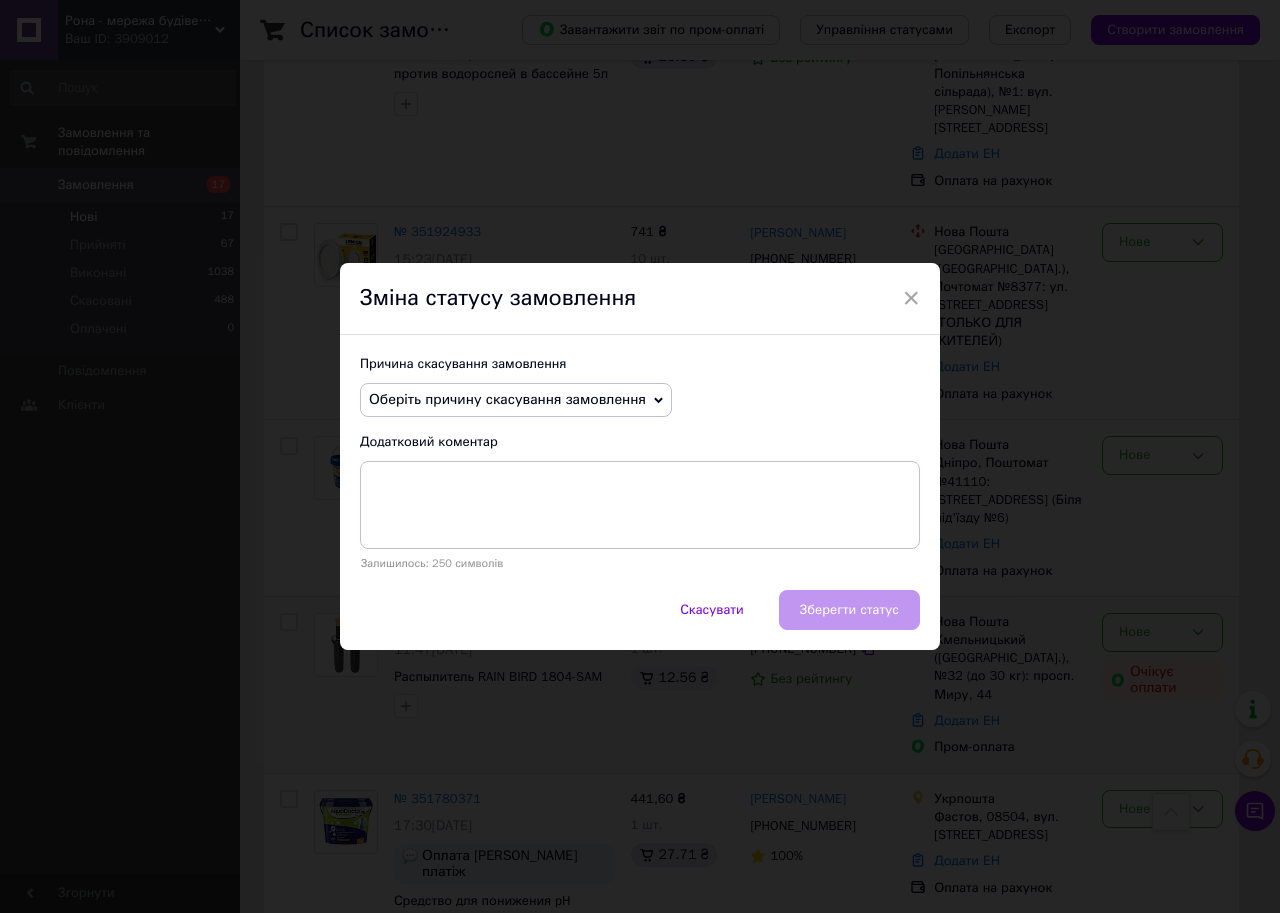 click on "Оберіть причину скасування замовлення" at bounding box center [516, 400] 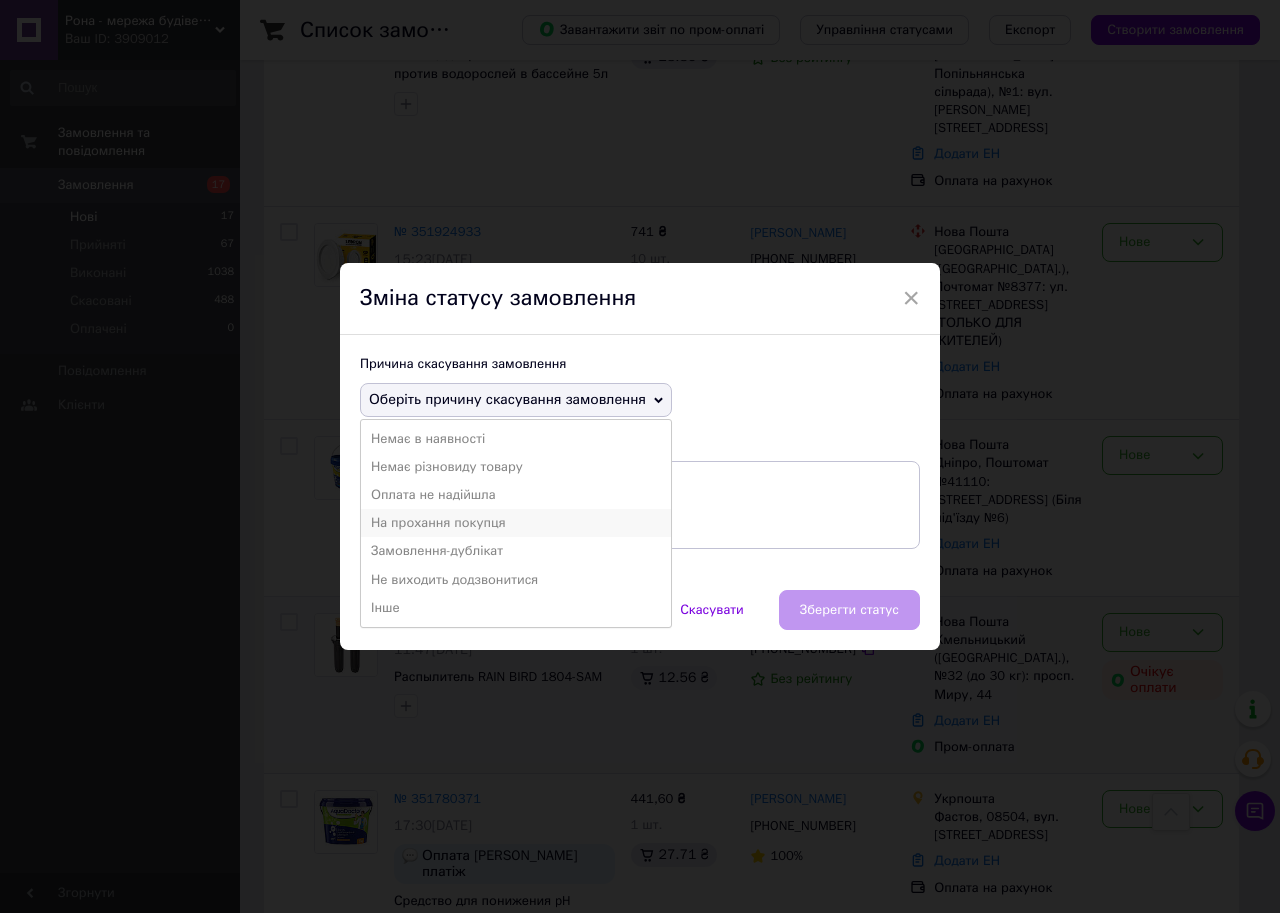 click on "На прохання покупця" at bounding box center [516, 523] 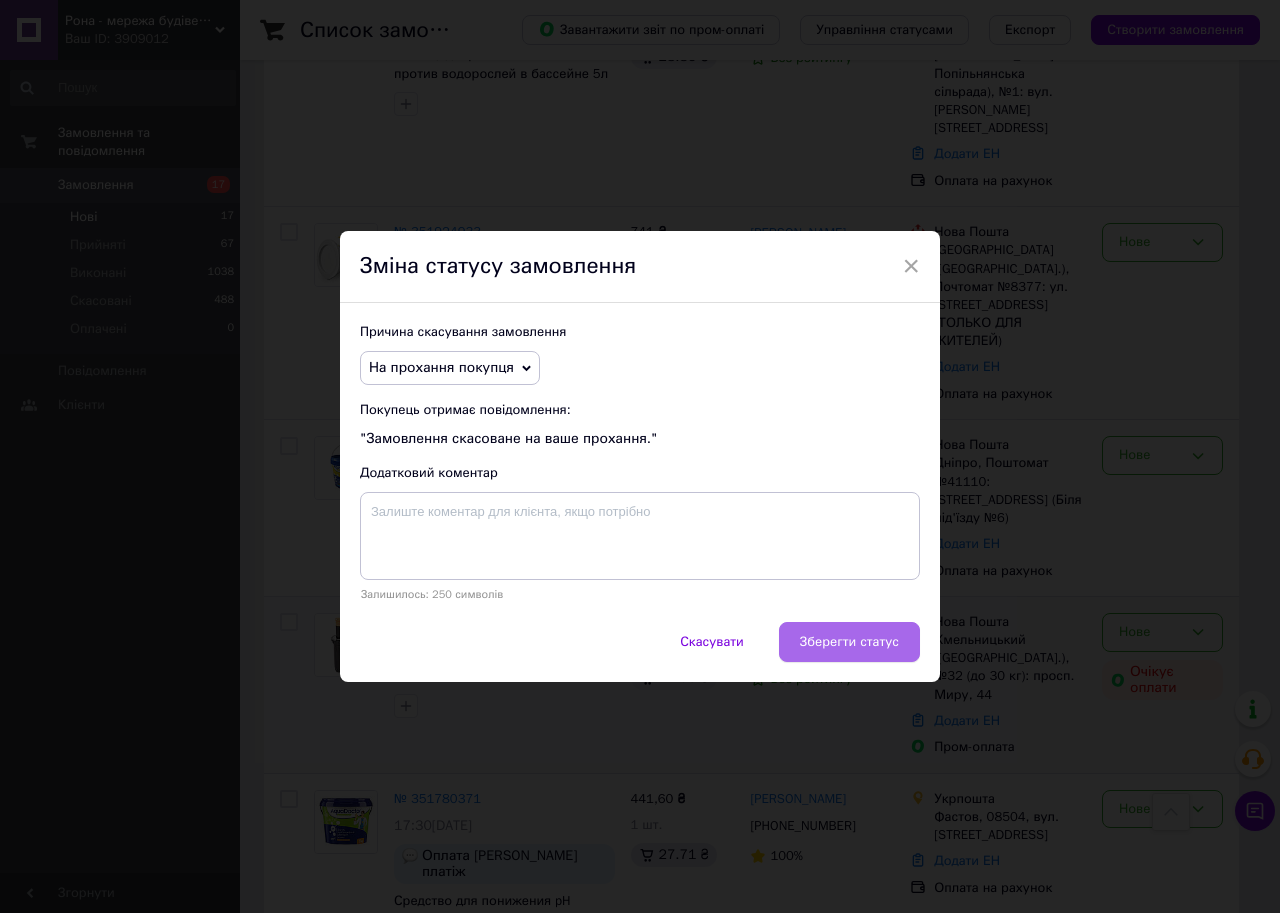 click on "Зберегти статус" at bounding box center (849, 642) 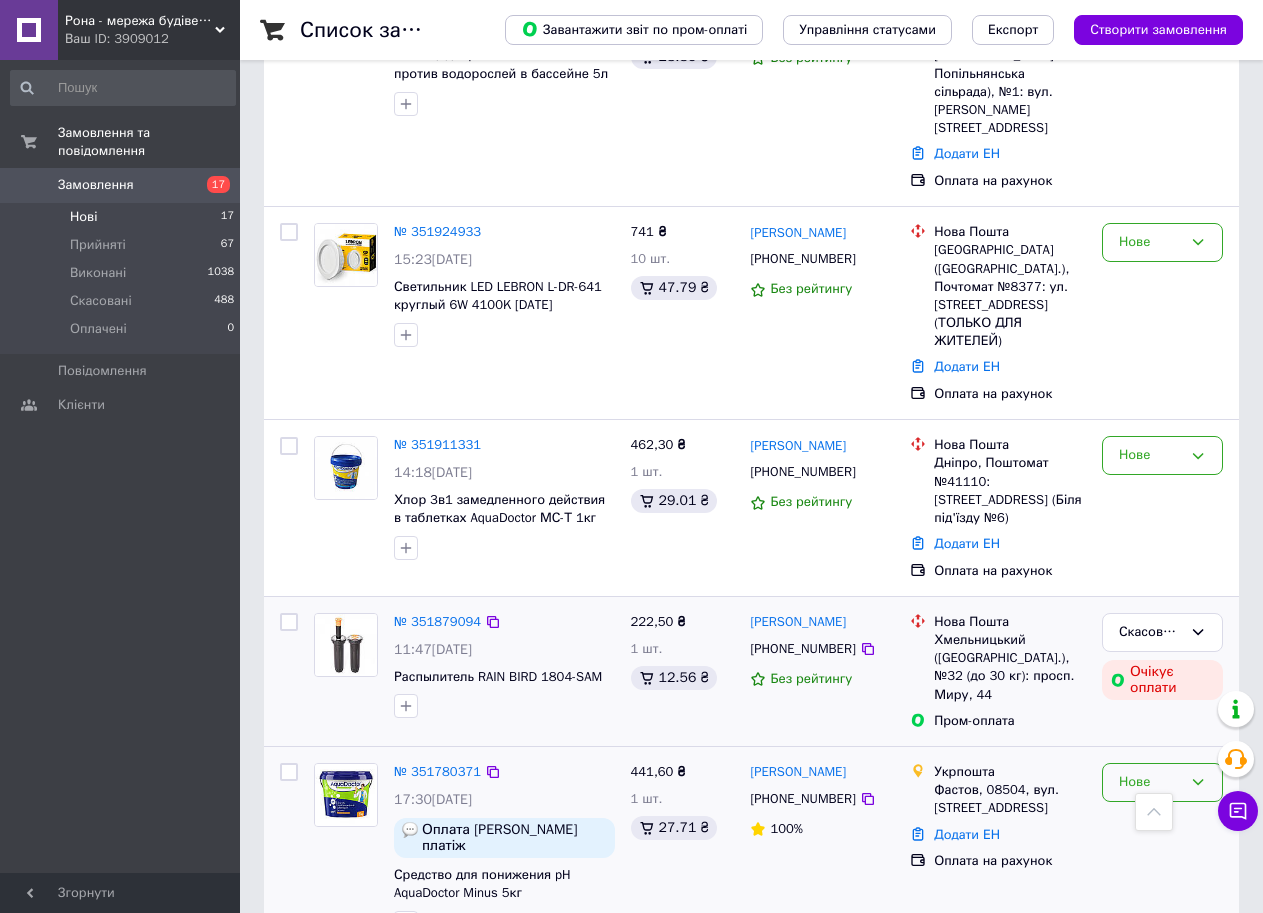 click on "Нове" at bounding box center (1162, 782) 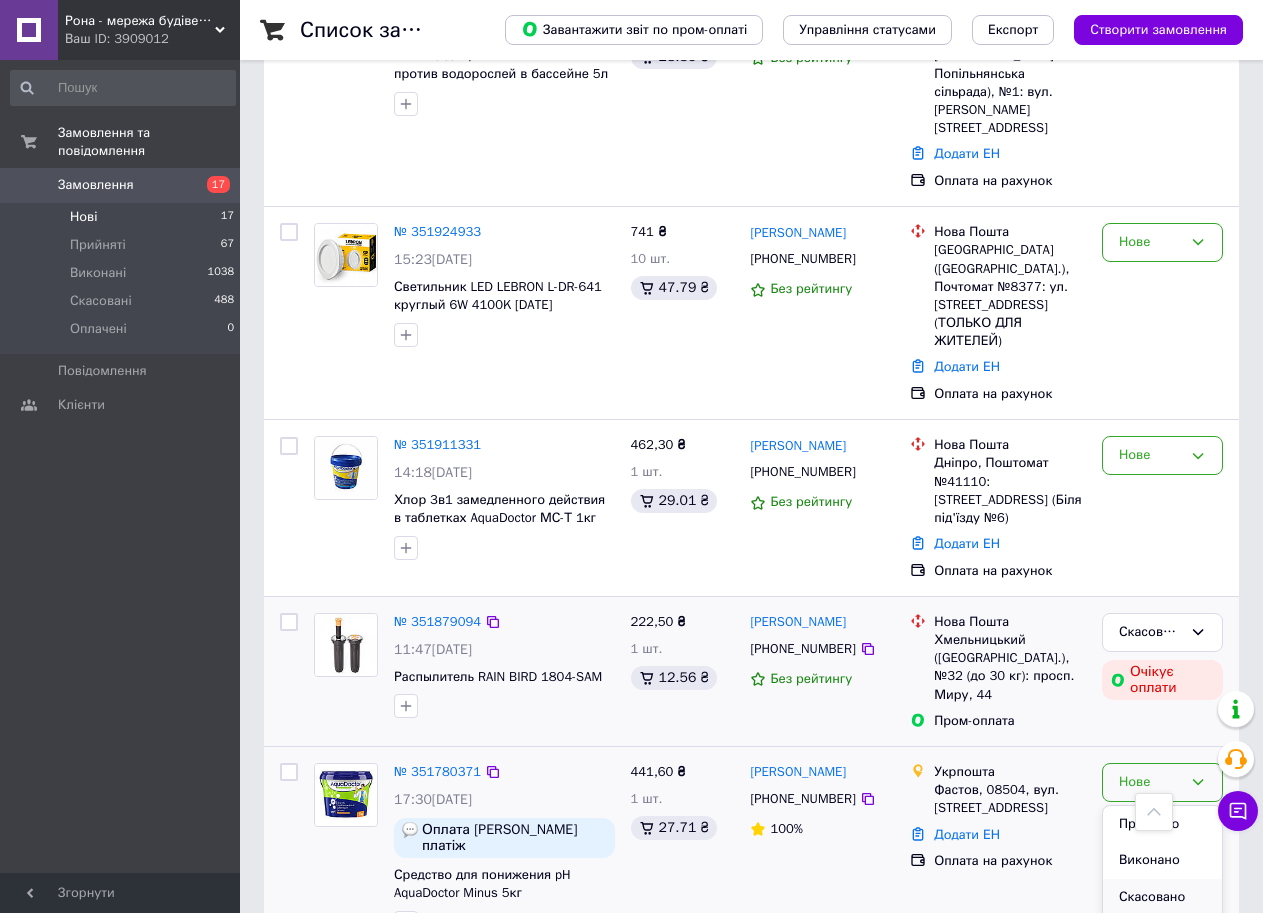 click on "Скасовано" at bounding box center (1162, 897) 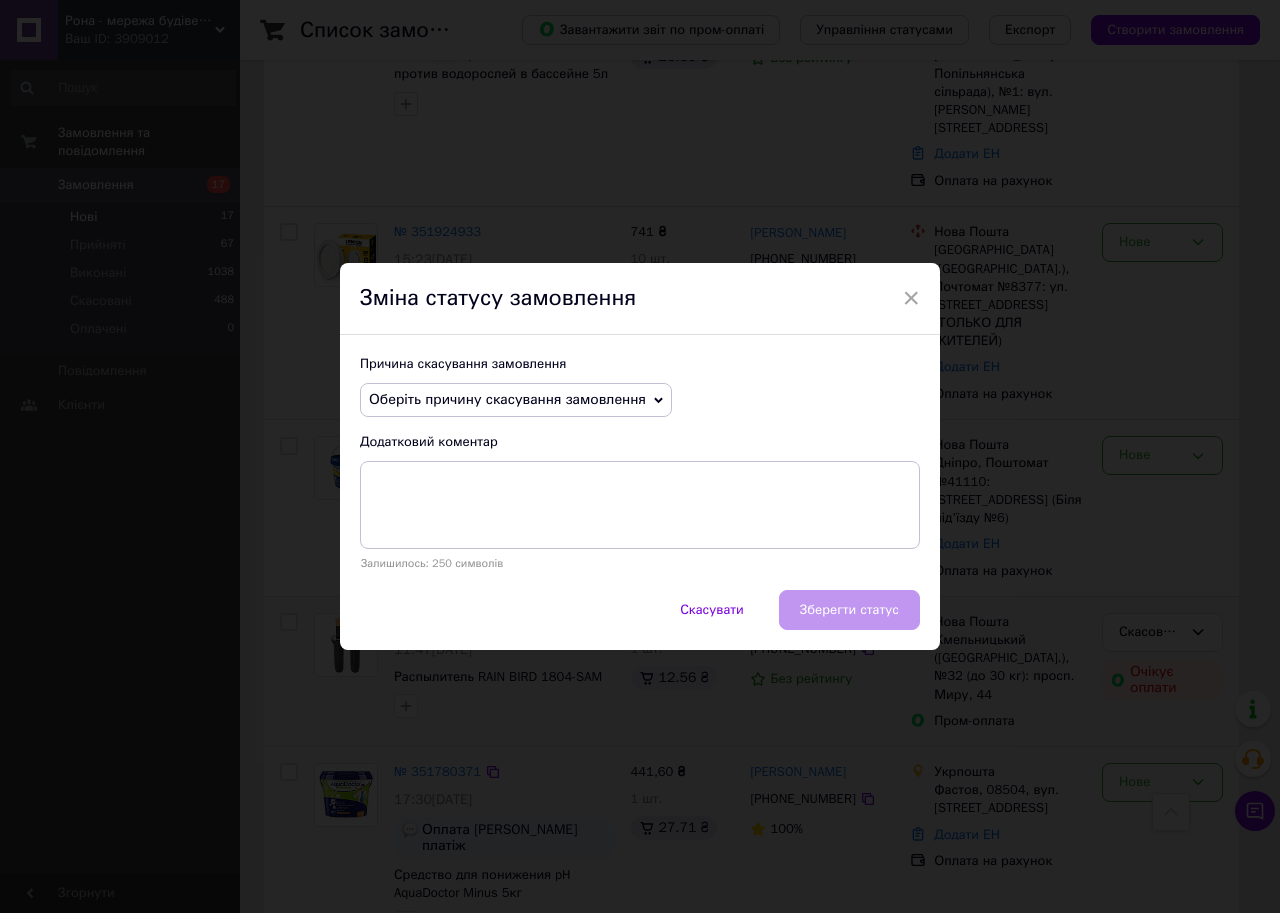 click on "Оберіть причину скасування замовлення" at bounding box center (516, 400) 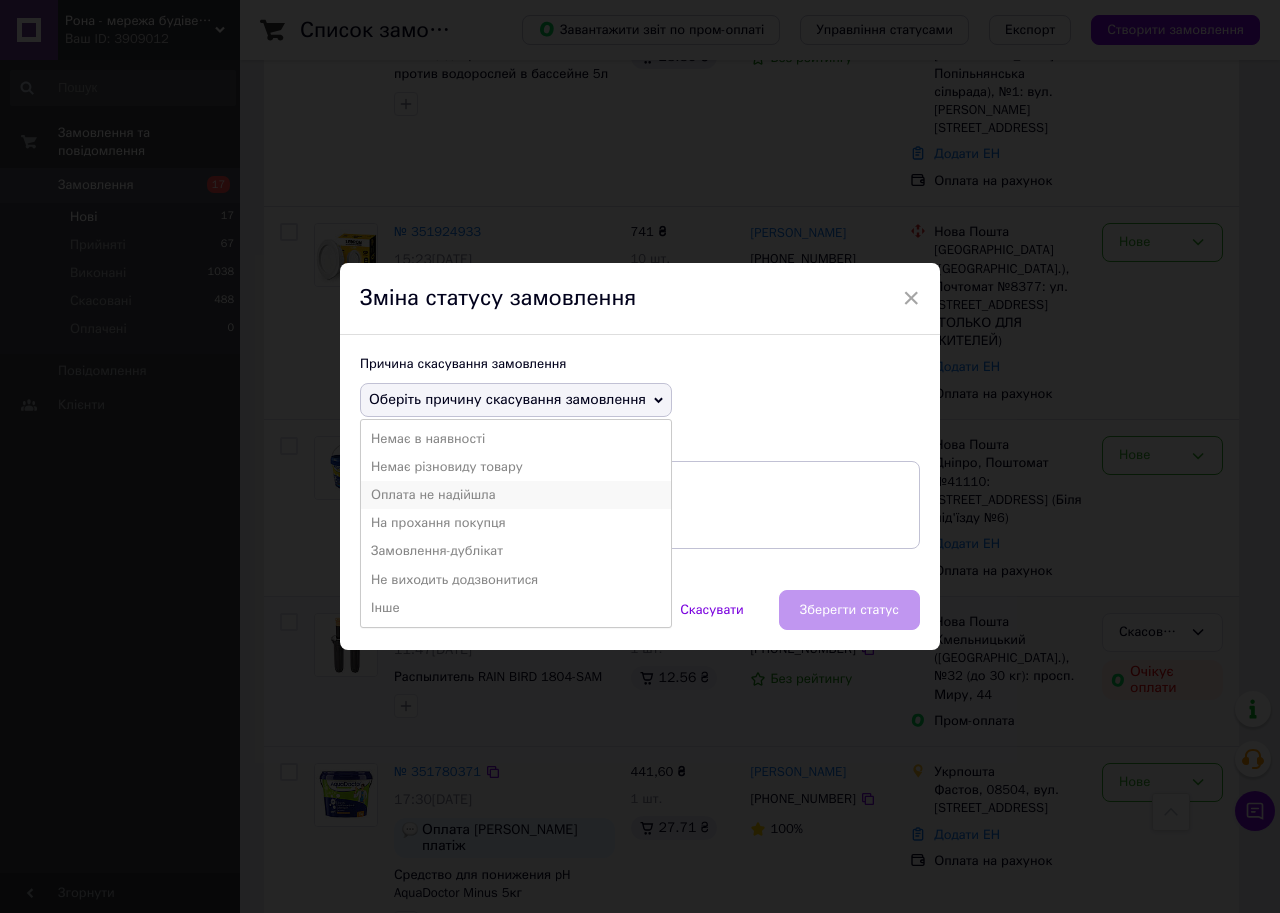 click on "Оплата не надійшла" at bounding box center (516, 495) 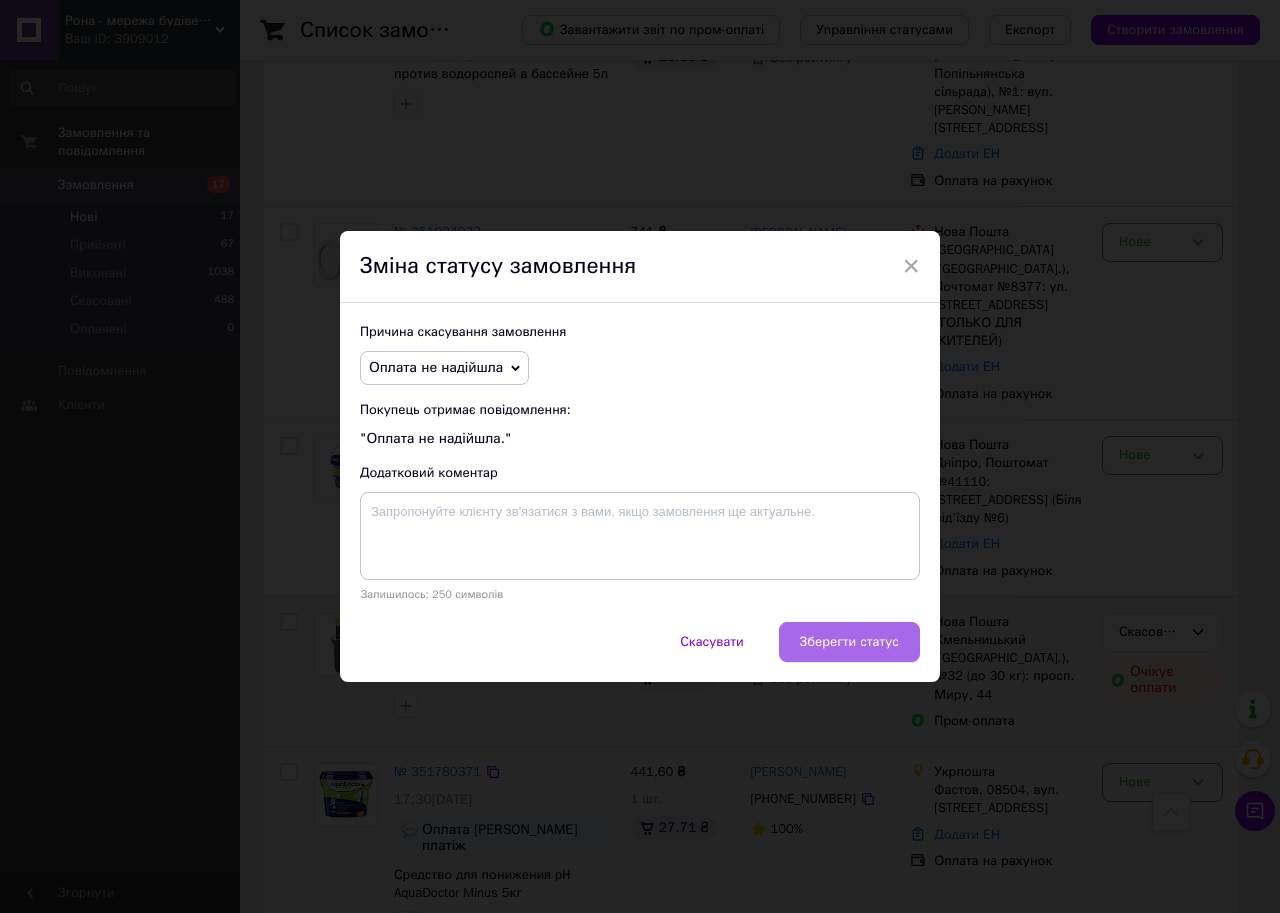 click on "Зберегти статус" 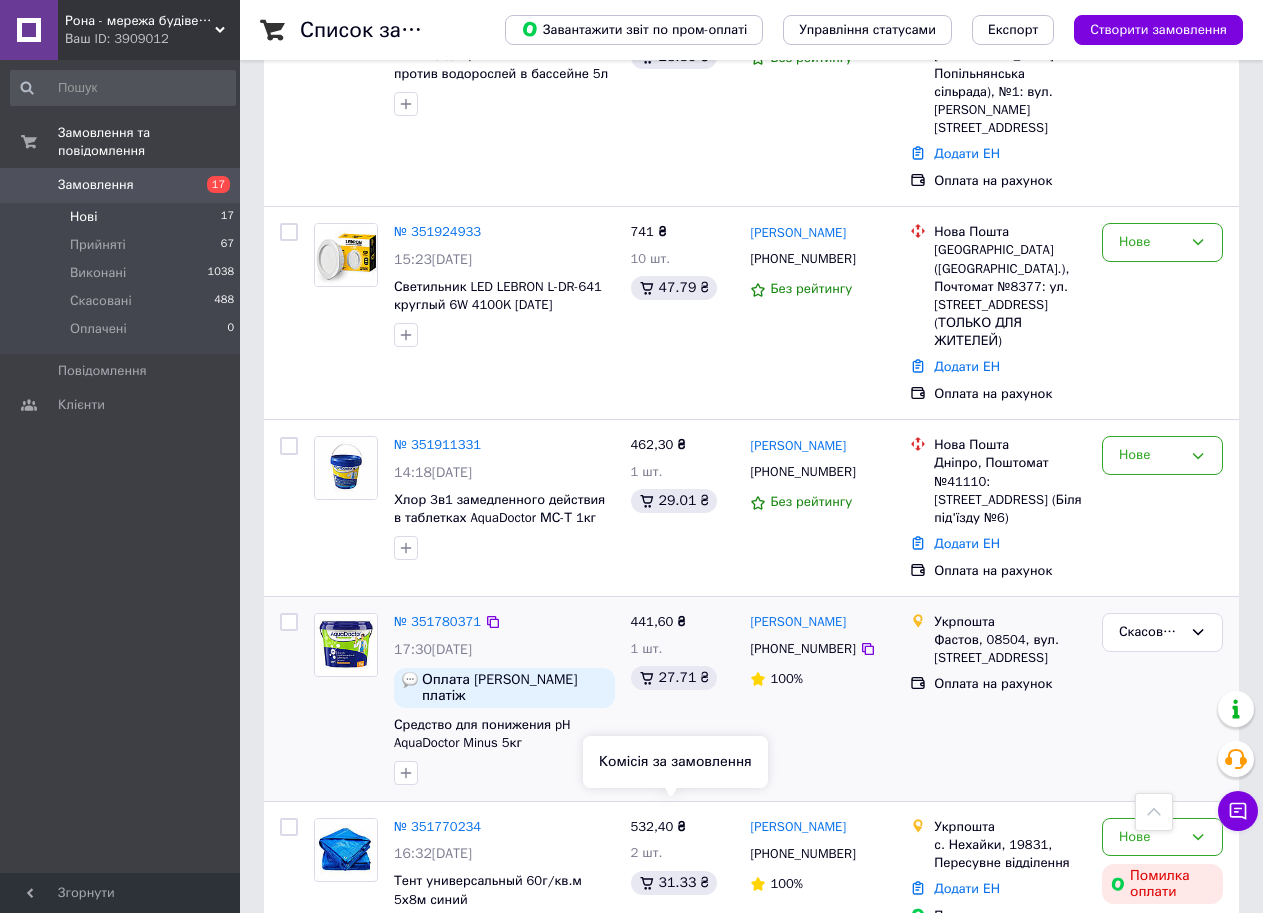 scroll, scrollTop: 600, scrollLeft: 0, axis: vertical 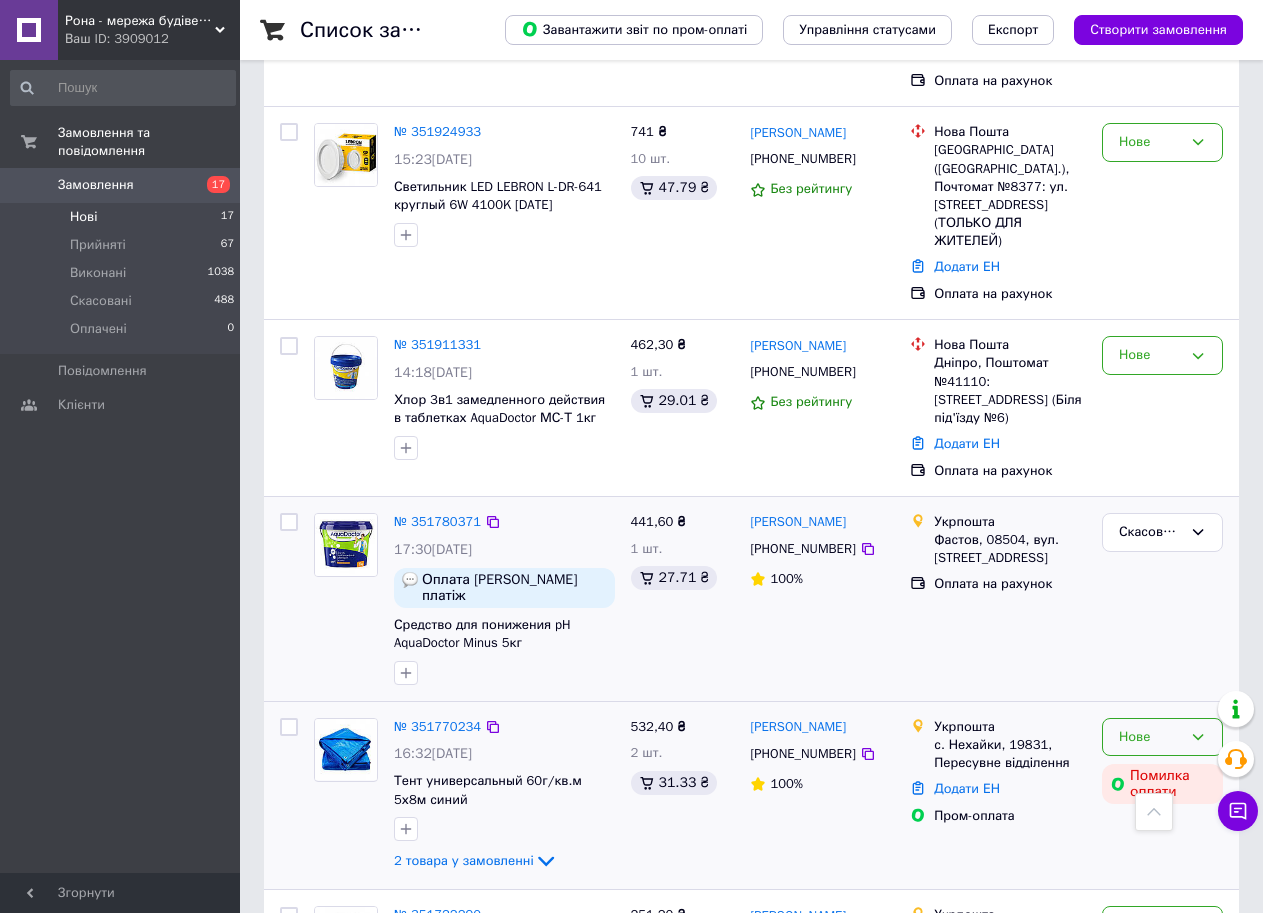 click 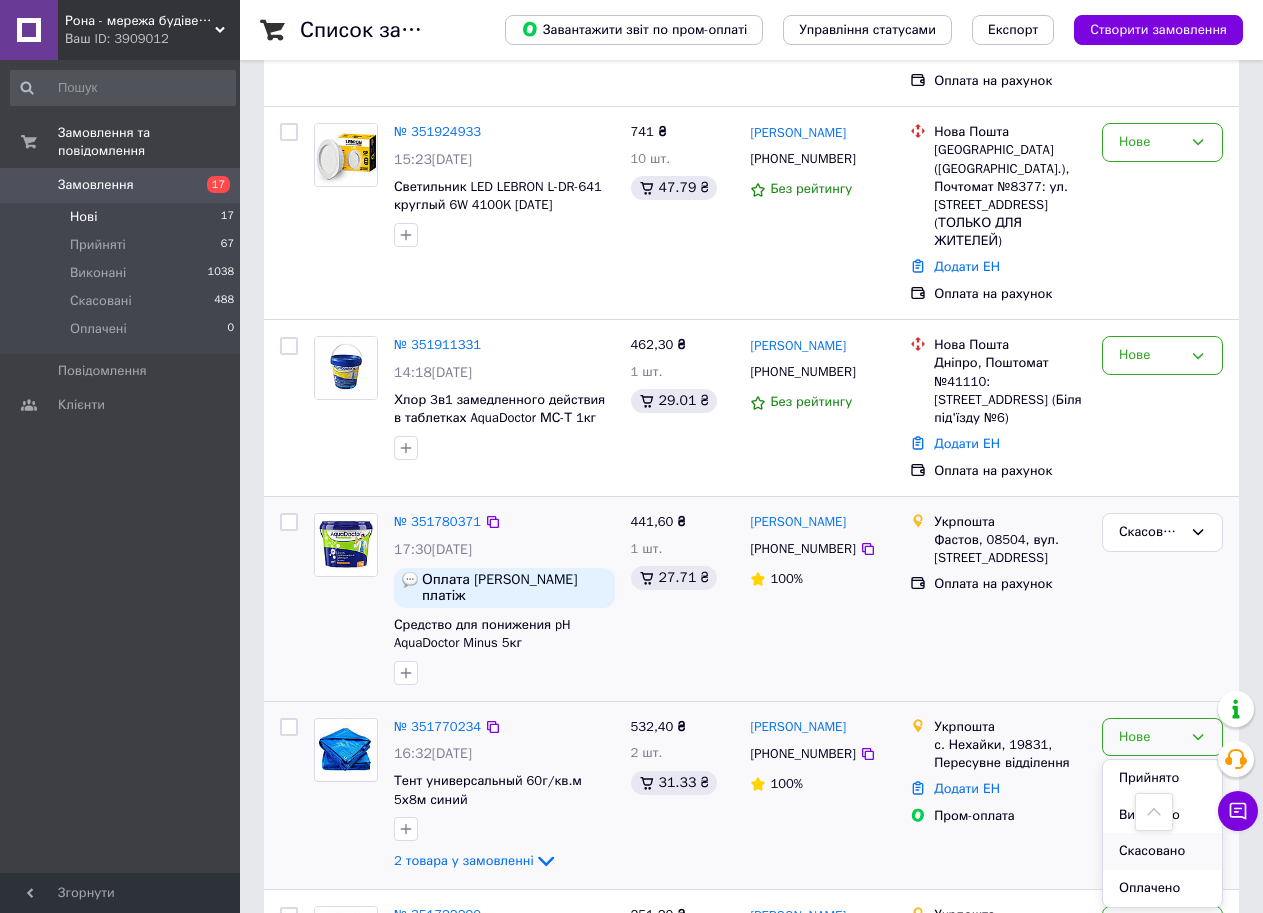 click on "Скасовано" 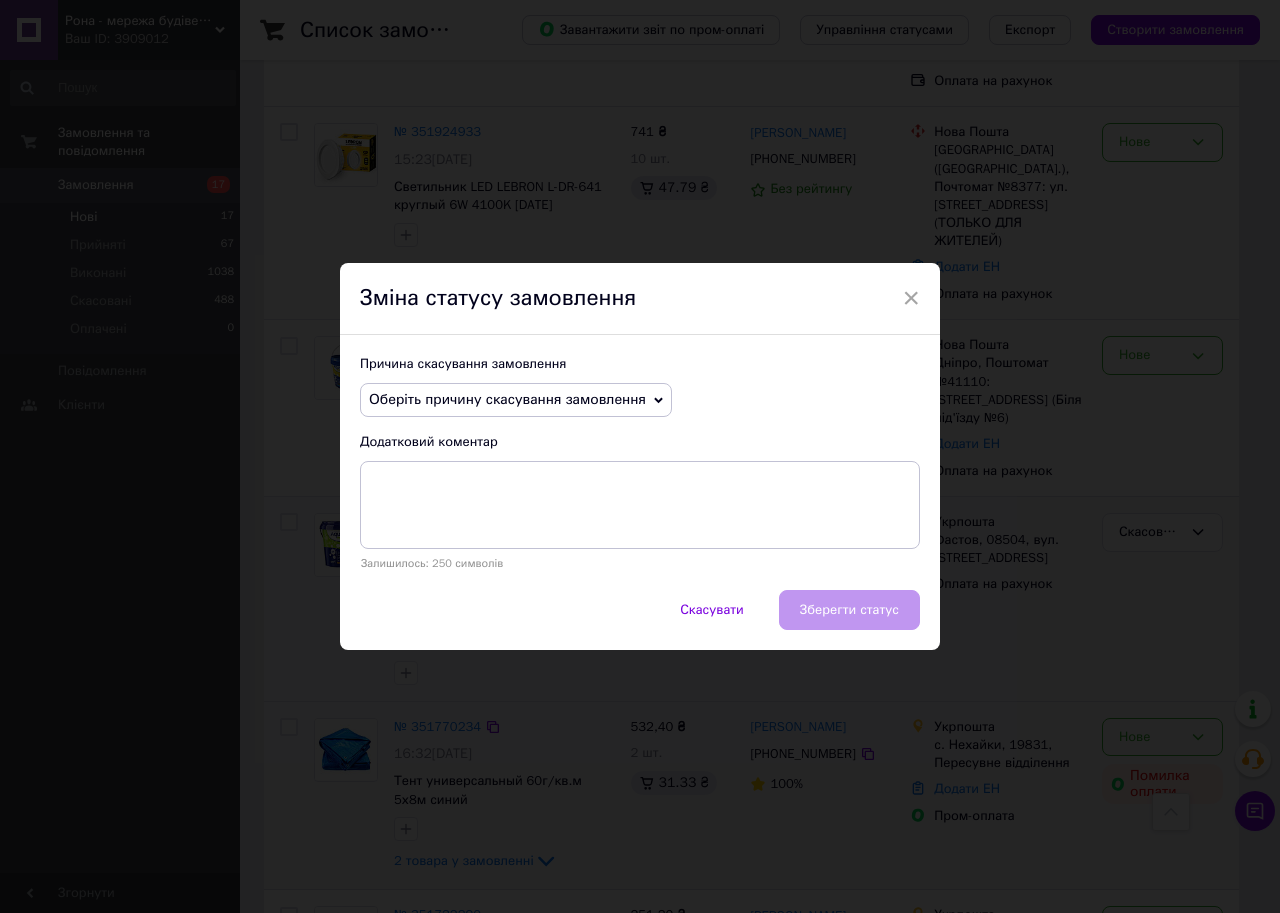 click on "Оберіть причину скасування замовлення" 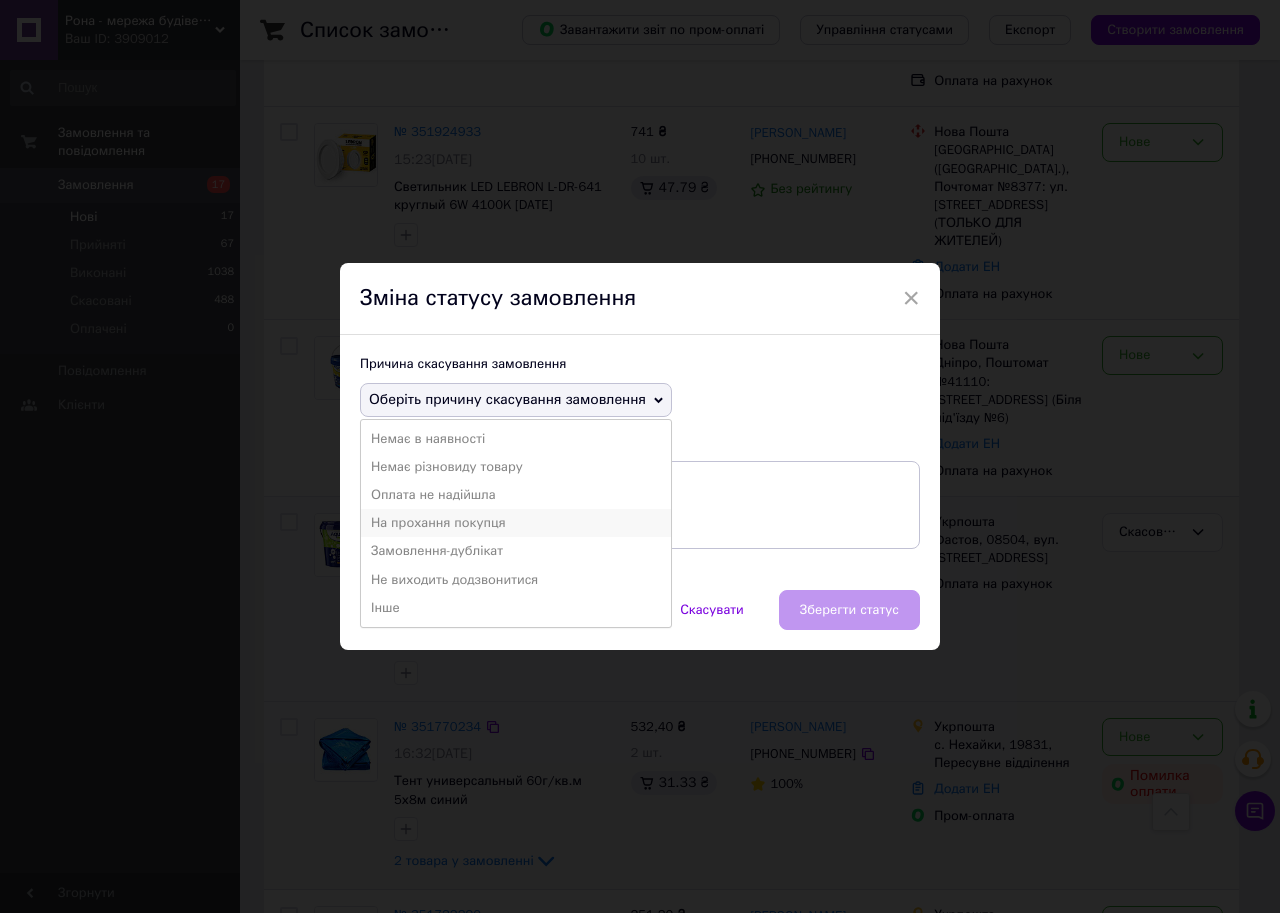 click on "На прохання покупця" 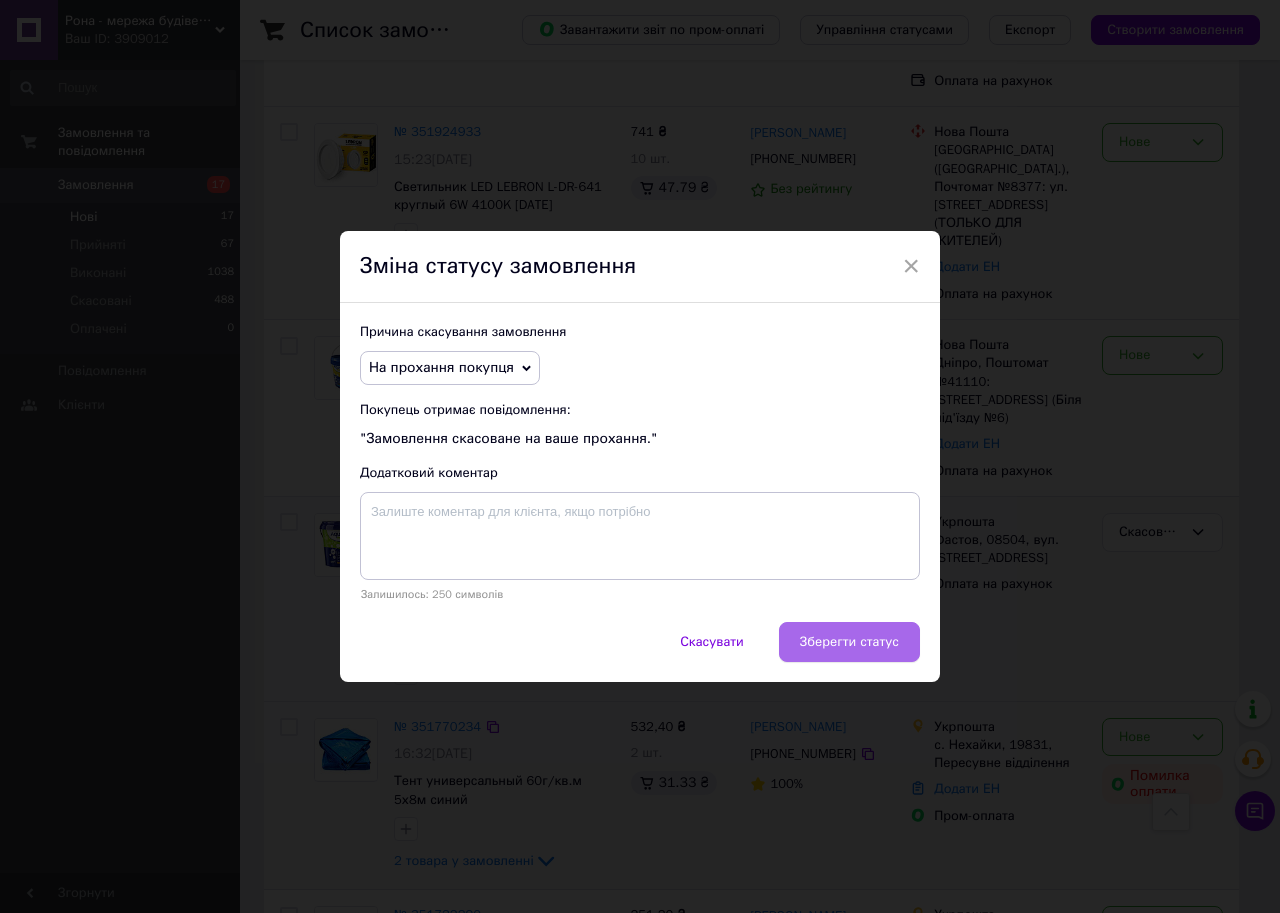 click on "Зберегти статус" 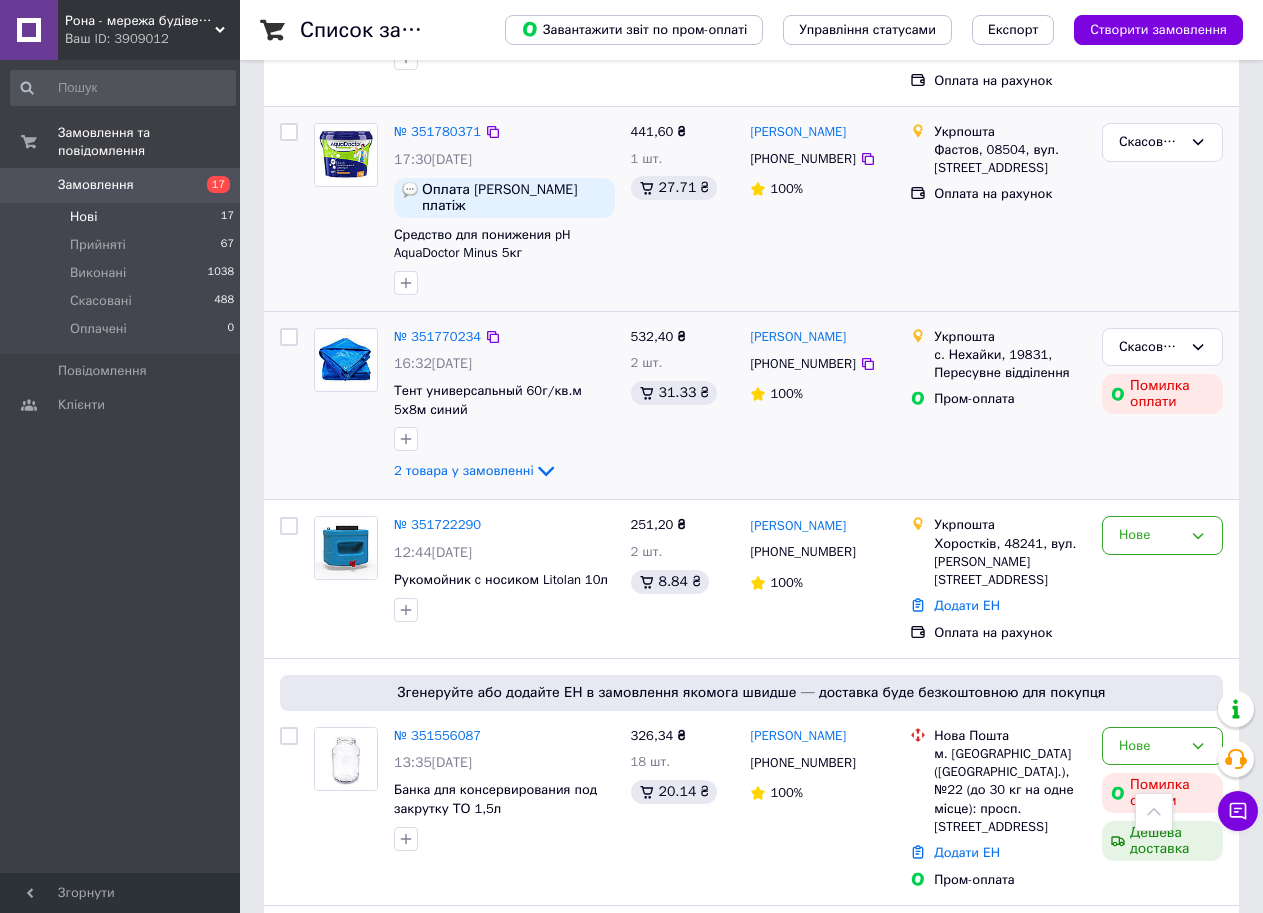 scroll, scrollTop: 1000, scrollLeft: 0, axis: vertical 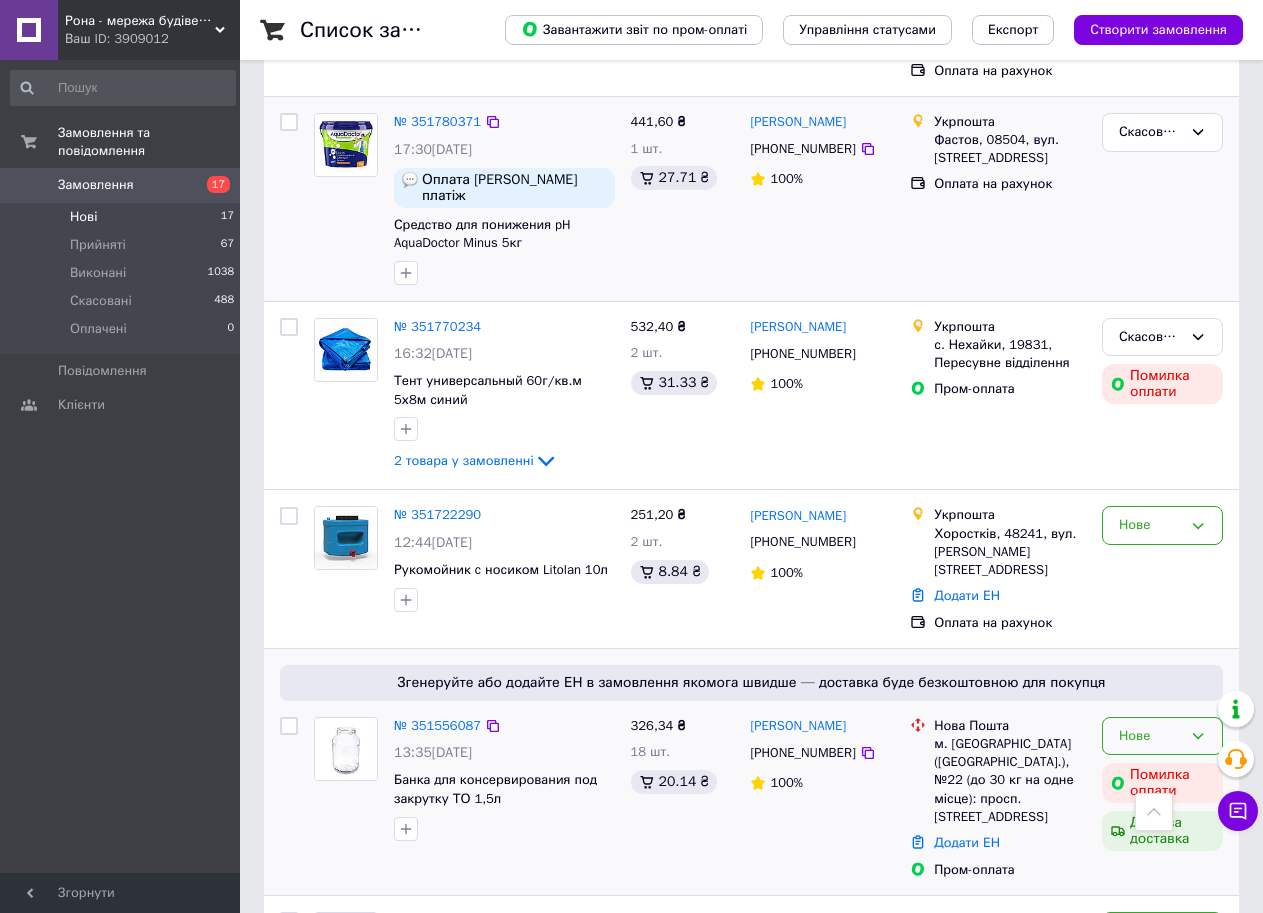 click 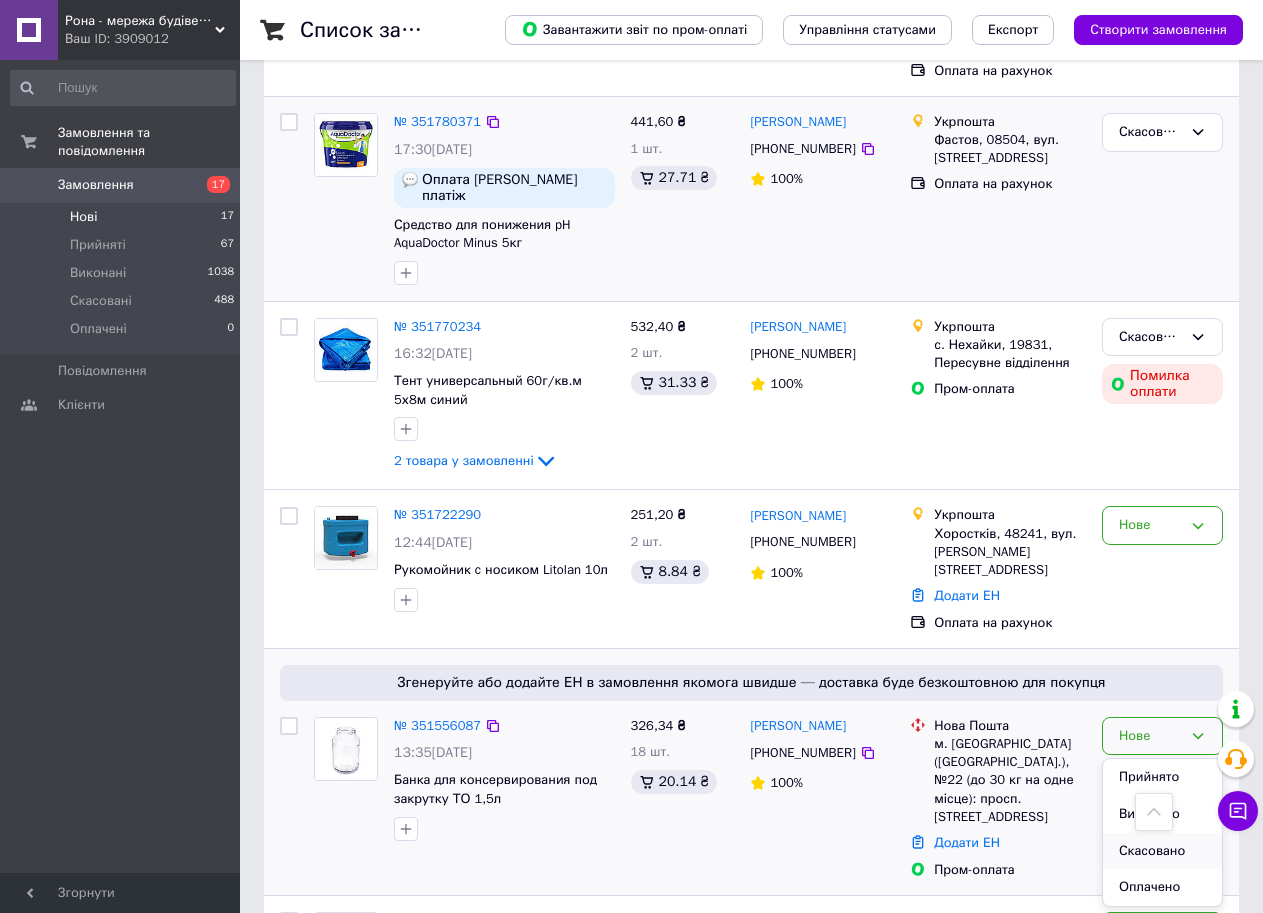 click on "Скасовано" 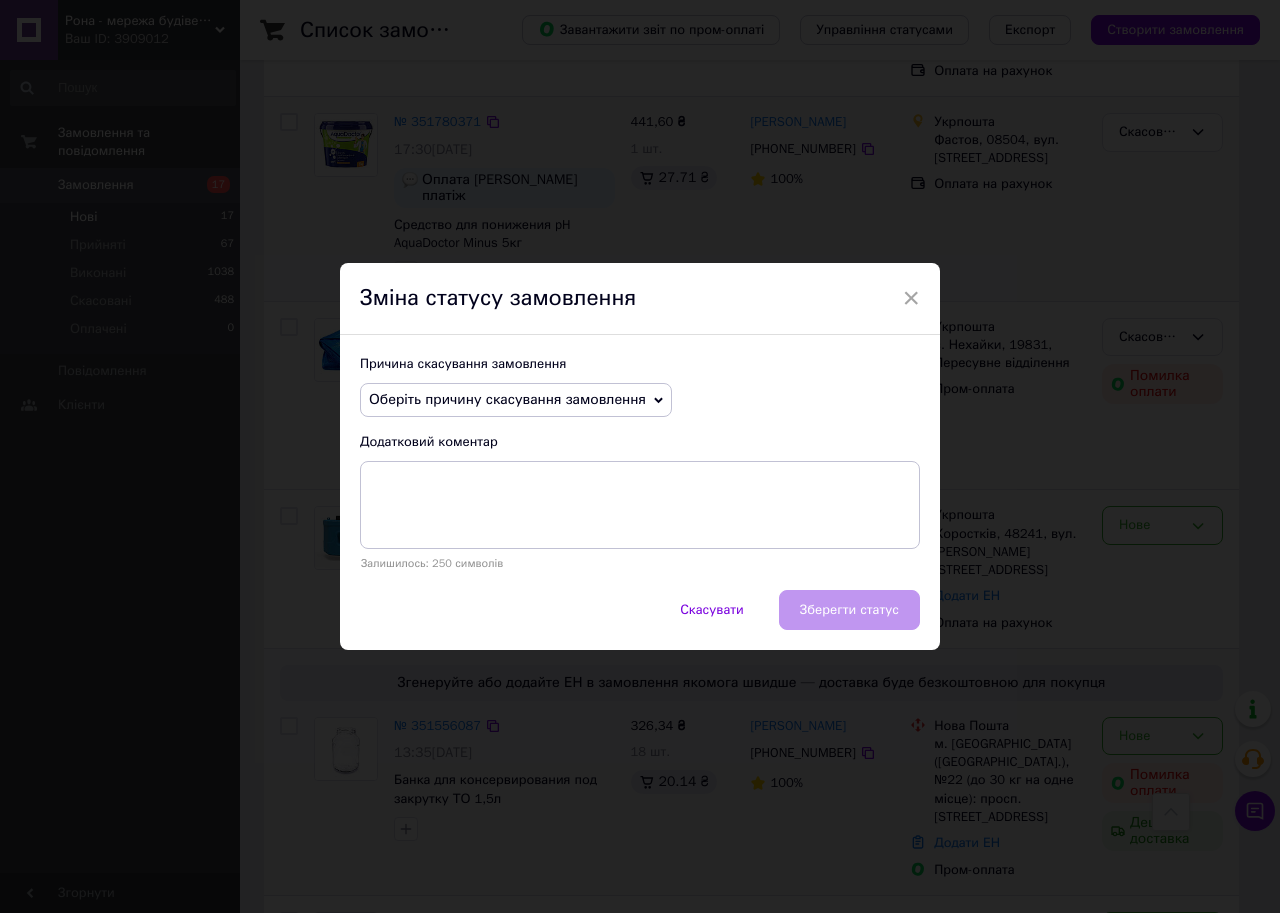 click on "Оберіть причину скасування замовлення" 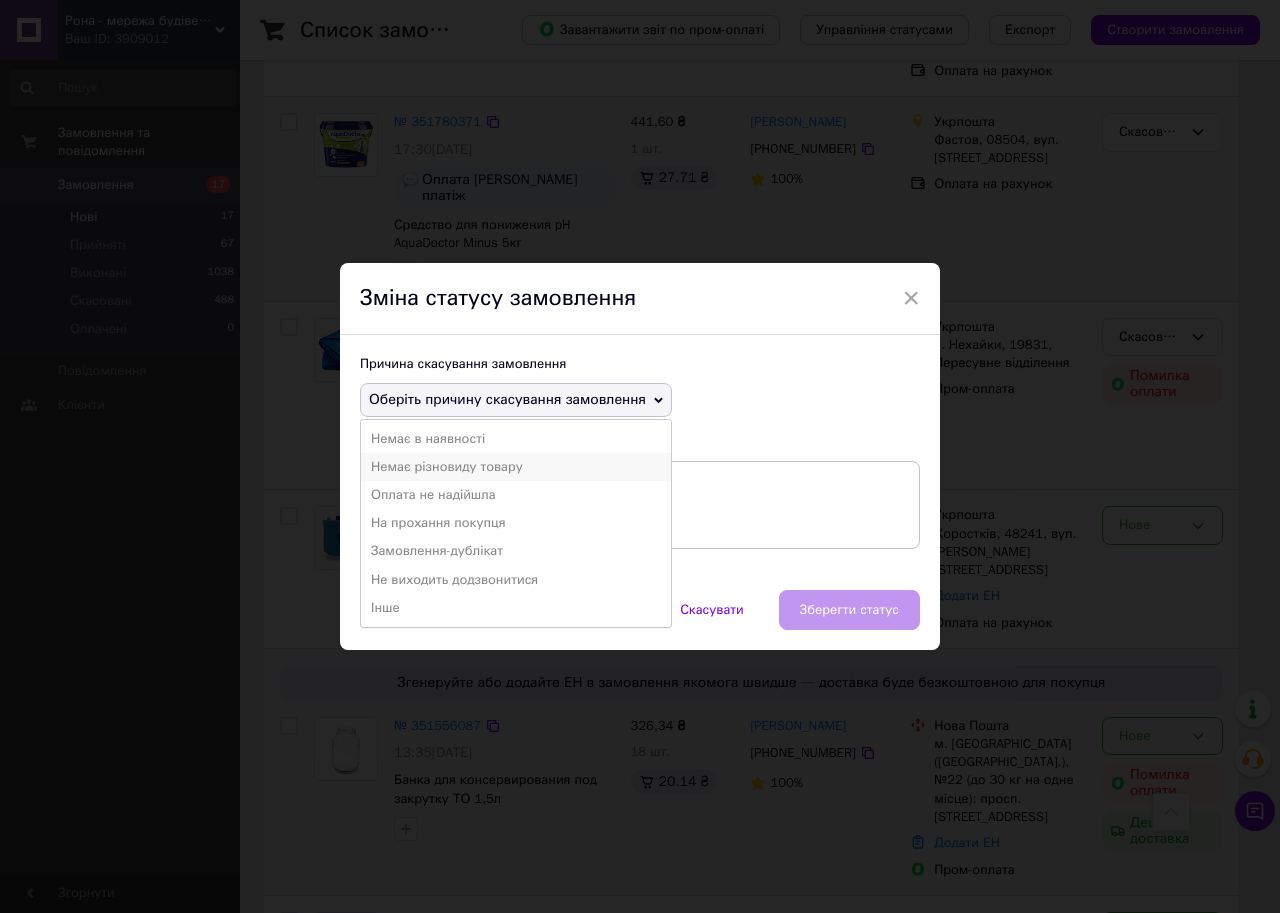 click on "Немає різновиду товару" 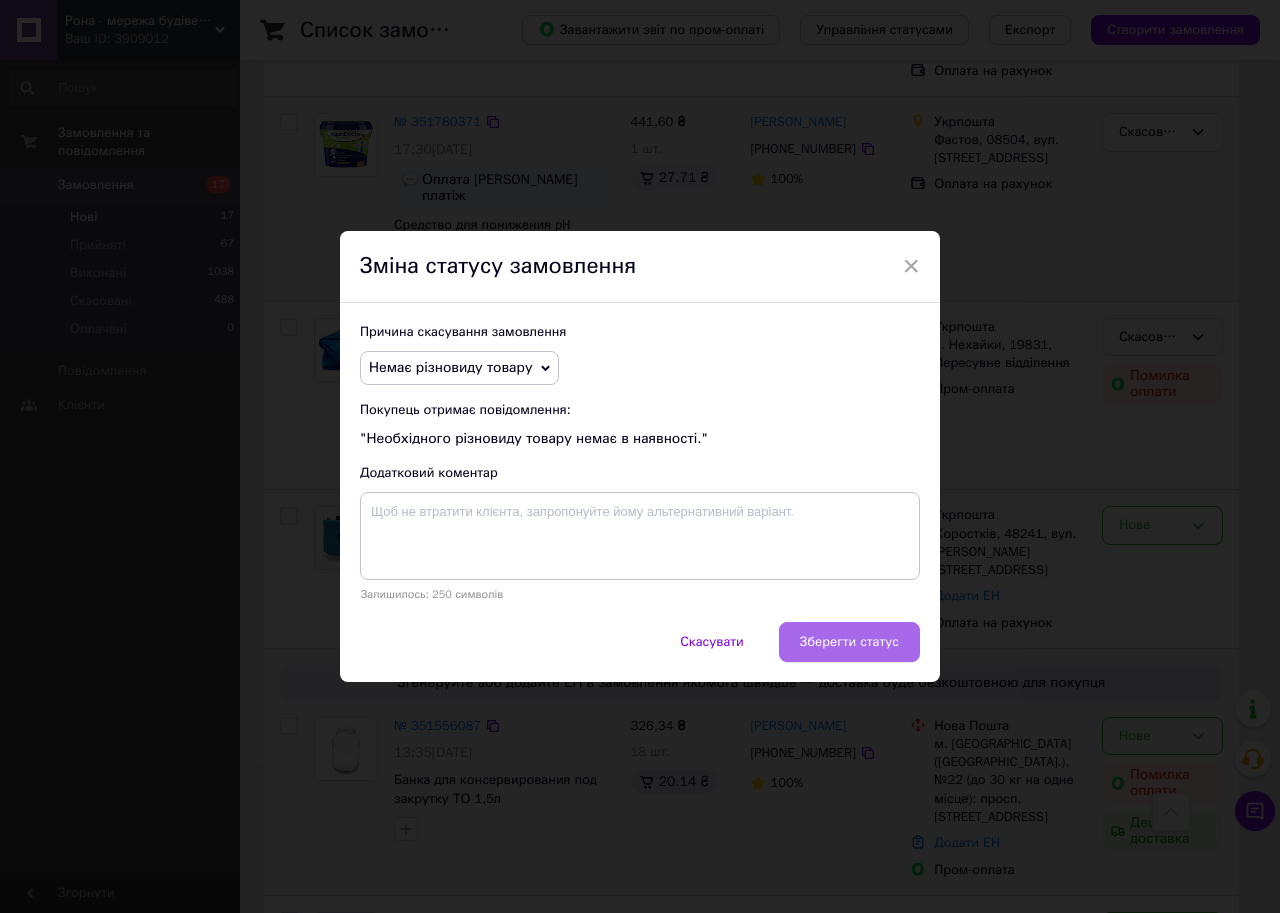 click on "Зберегти статус" 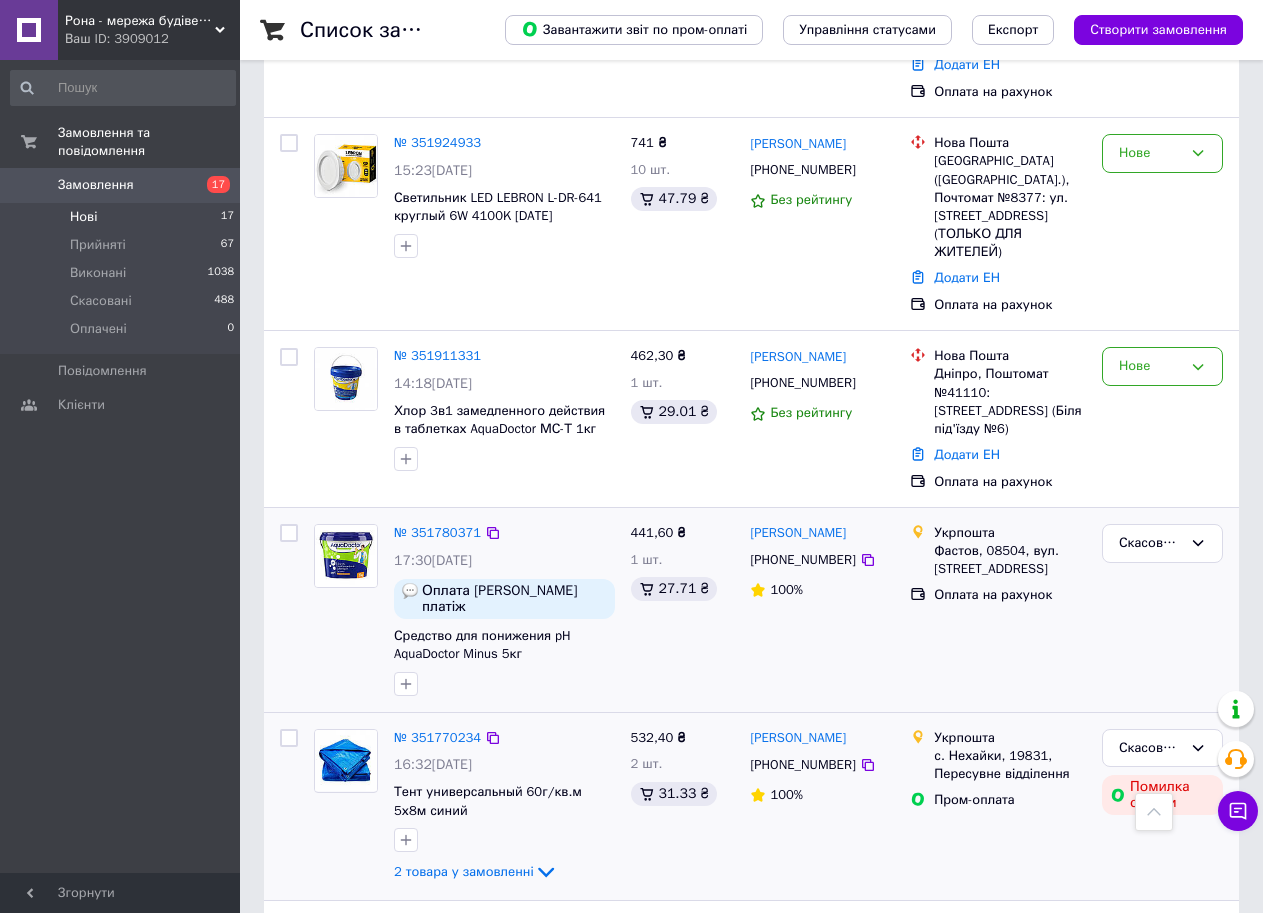 scroll, scrollTop: 900, scrollLeft: 0, axis: vertical 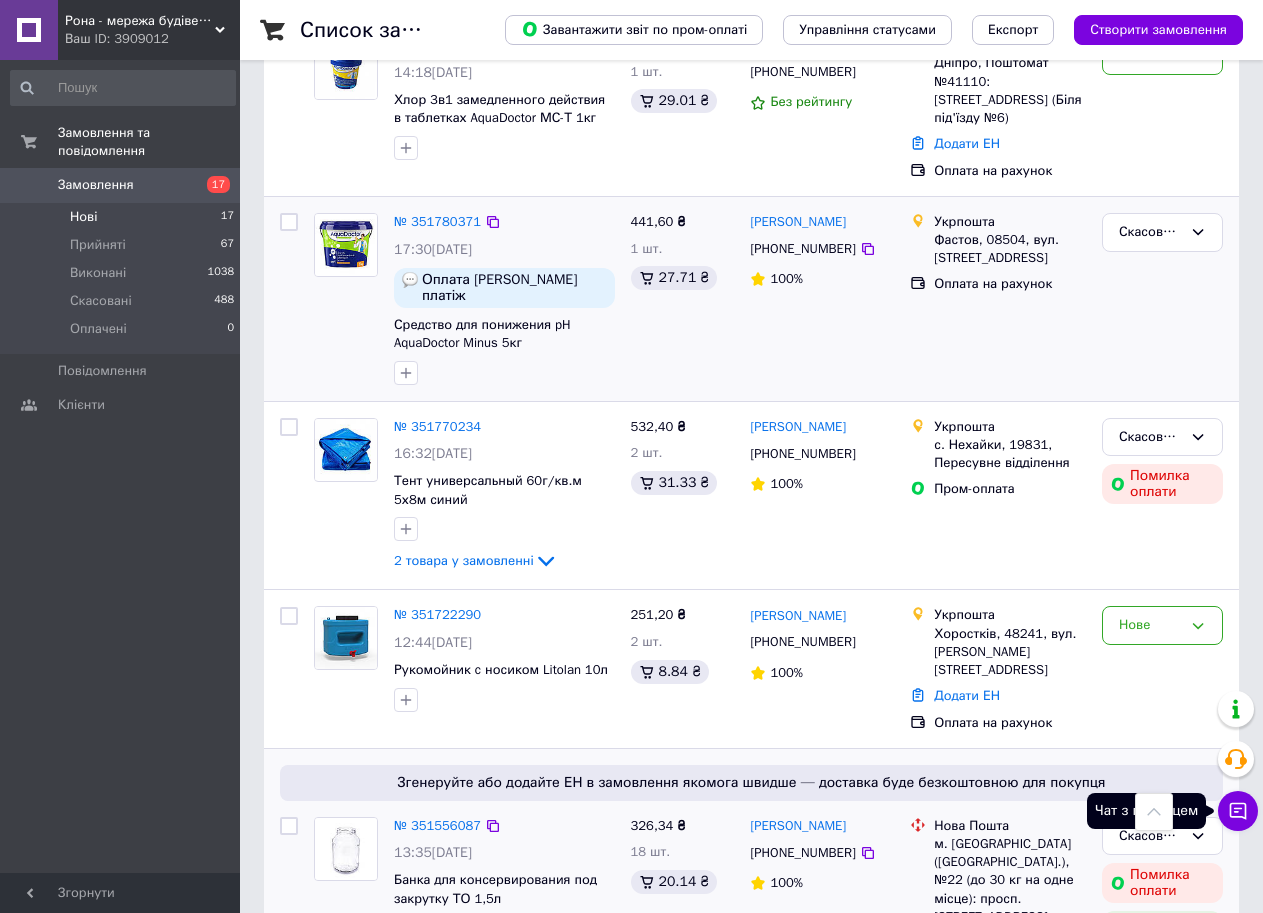 click 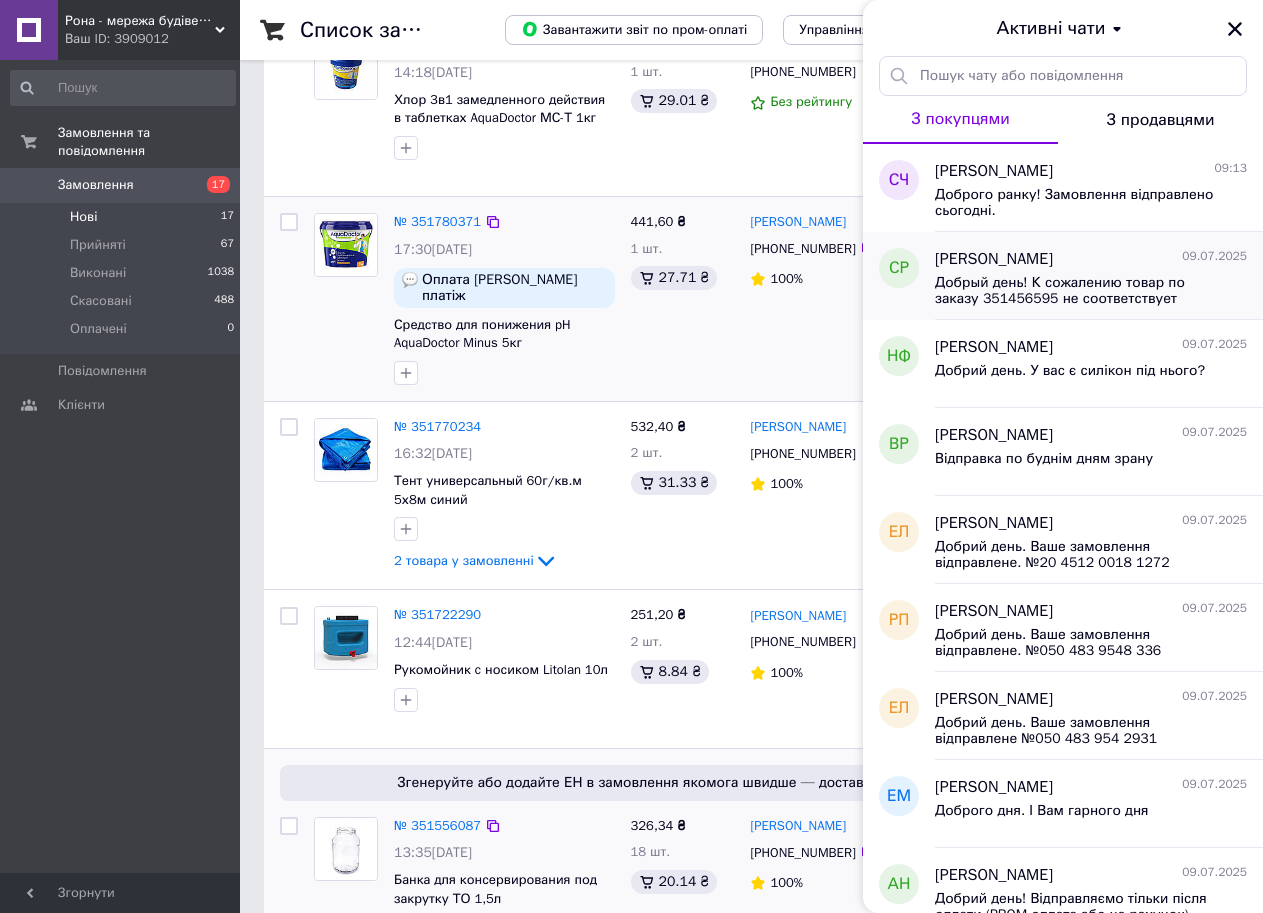 click on "Добрый день! К сожалению товар по заказу 351456595 не соответствует описанию(размер). Свяжитесь пожалуйста со мною. 0987827057" 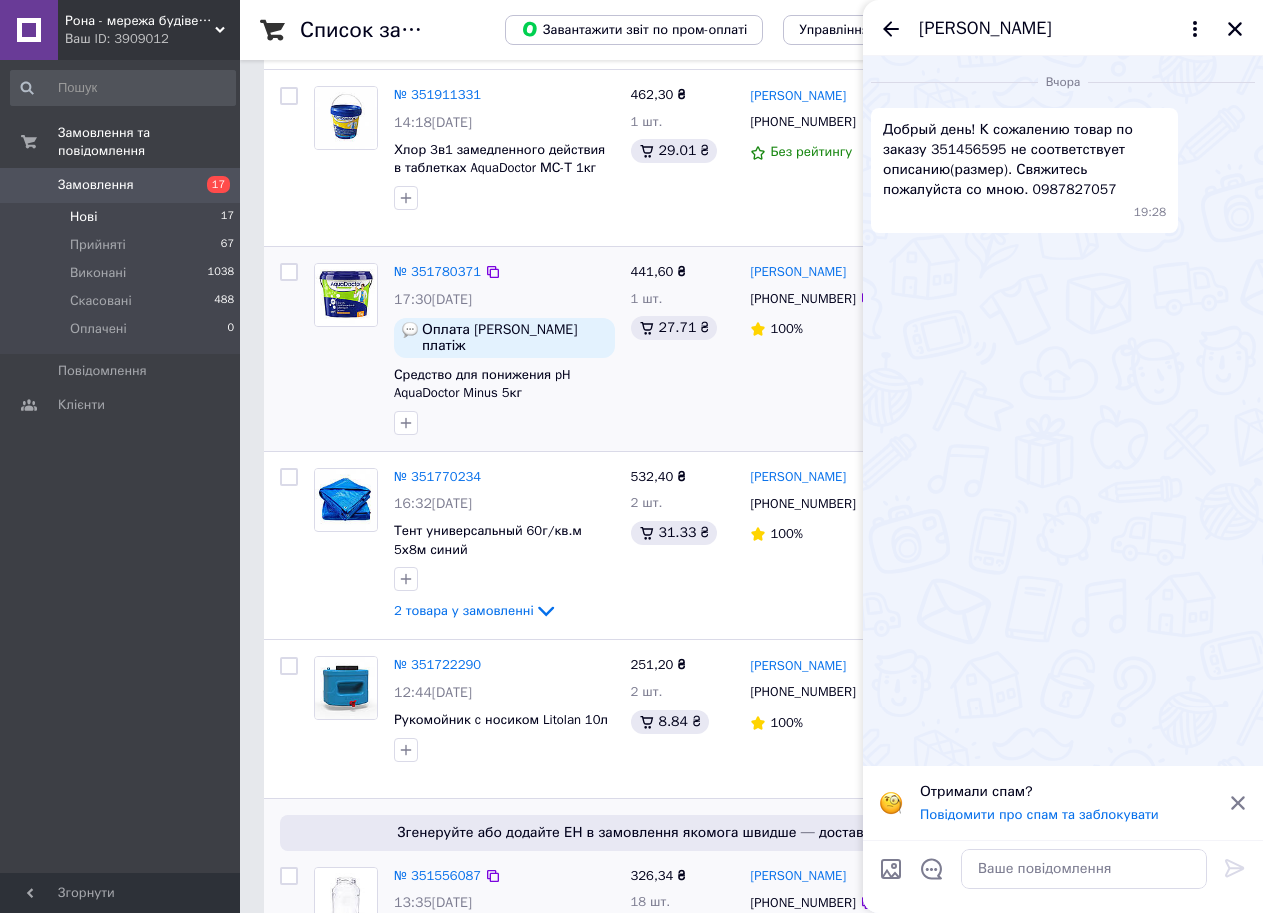 scroll, scrollTop: 600, scrollLeft: 0, axis: vertical 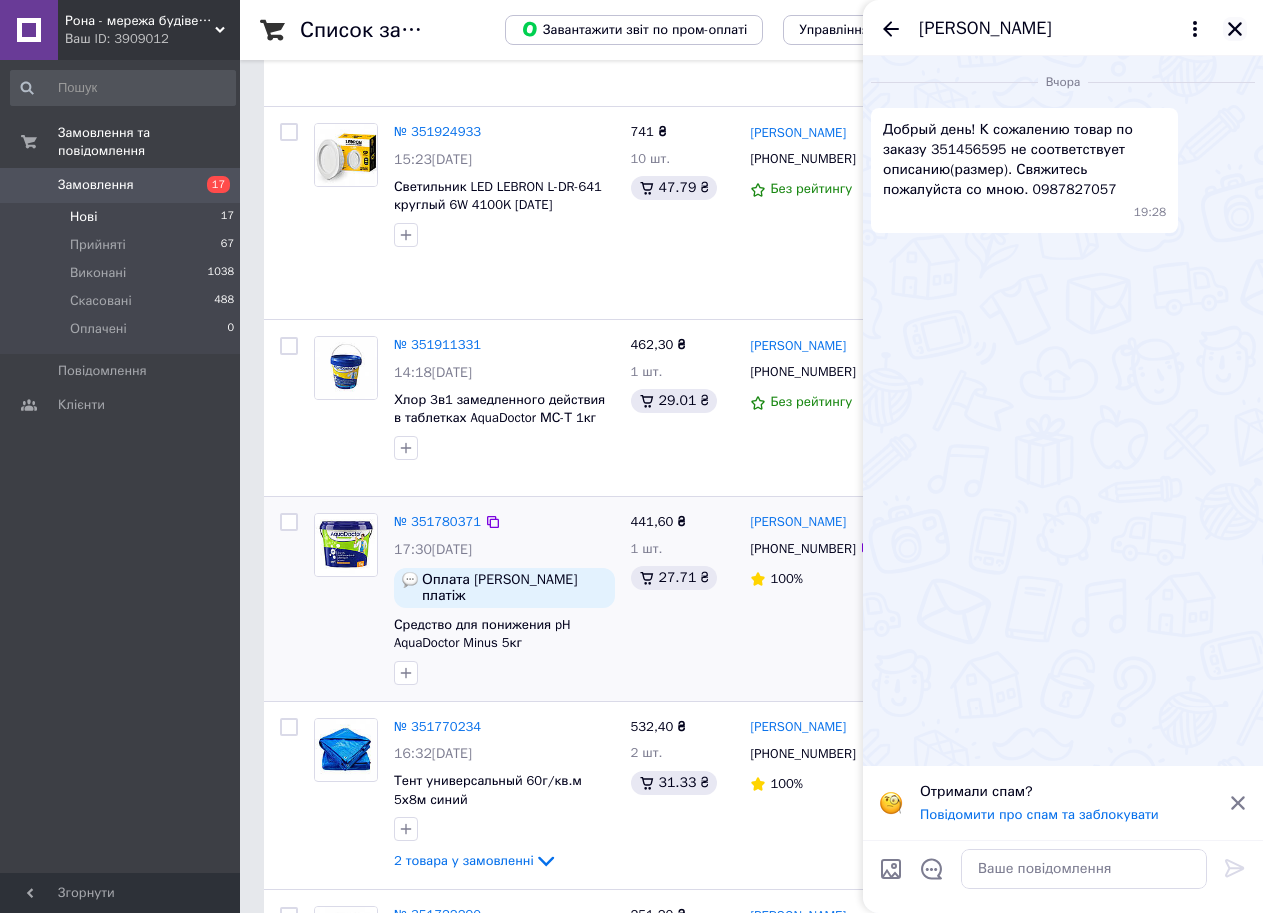 click 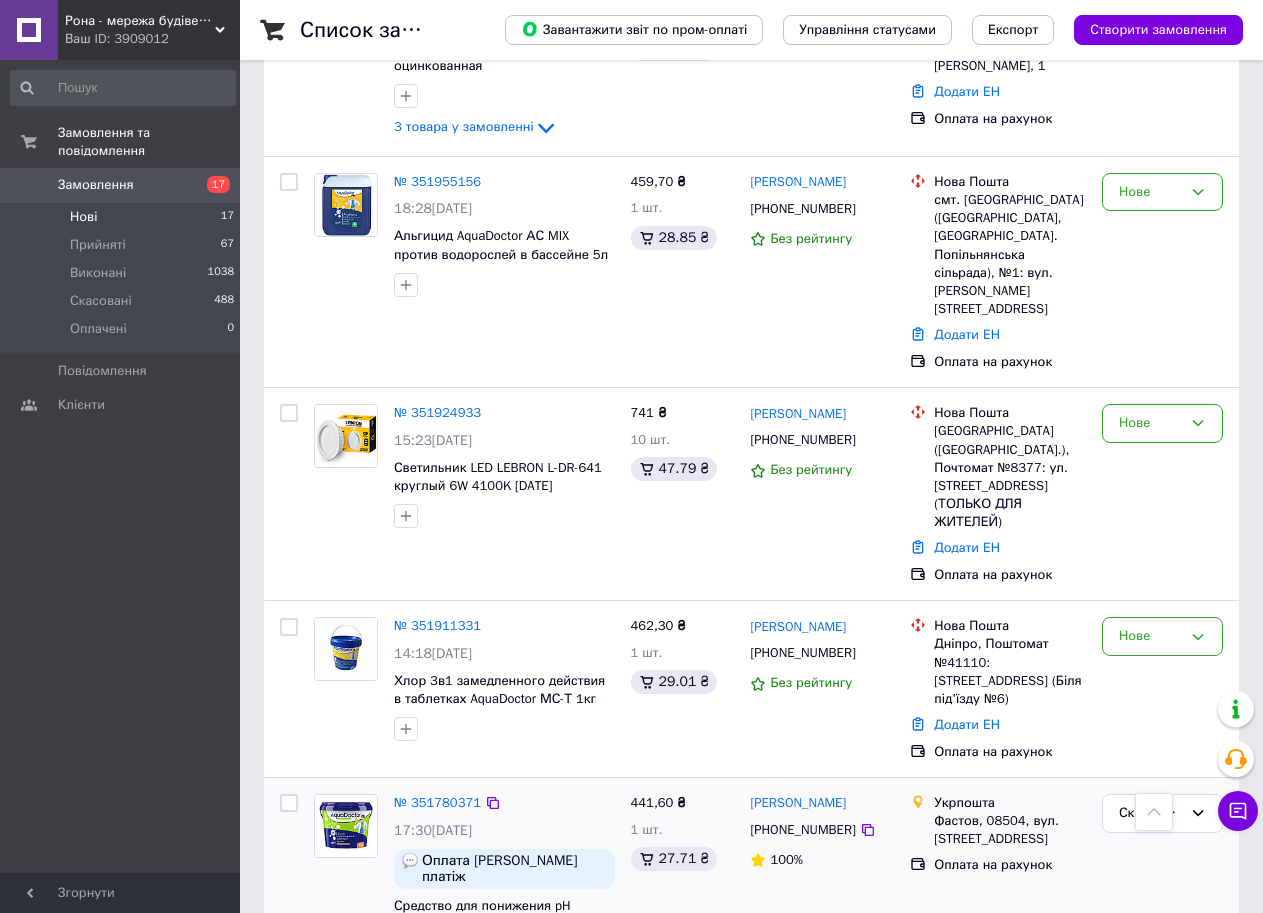 scroll, scrollTop: 200, scrollLeft: 0, axis: vertical 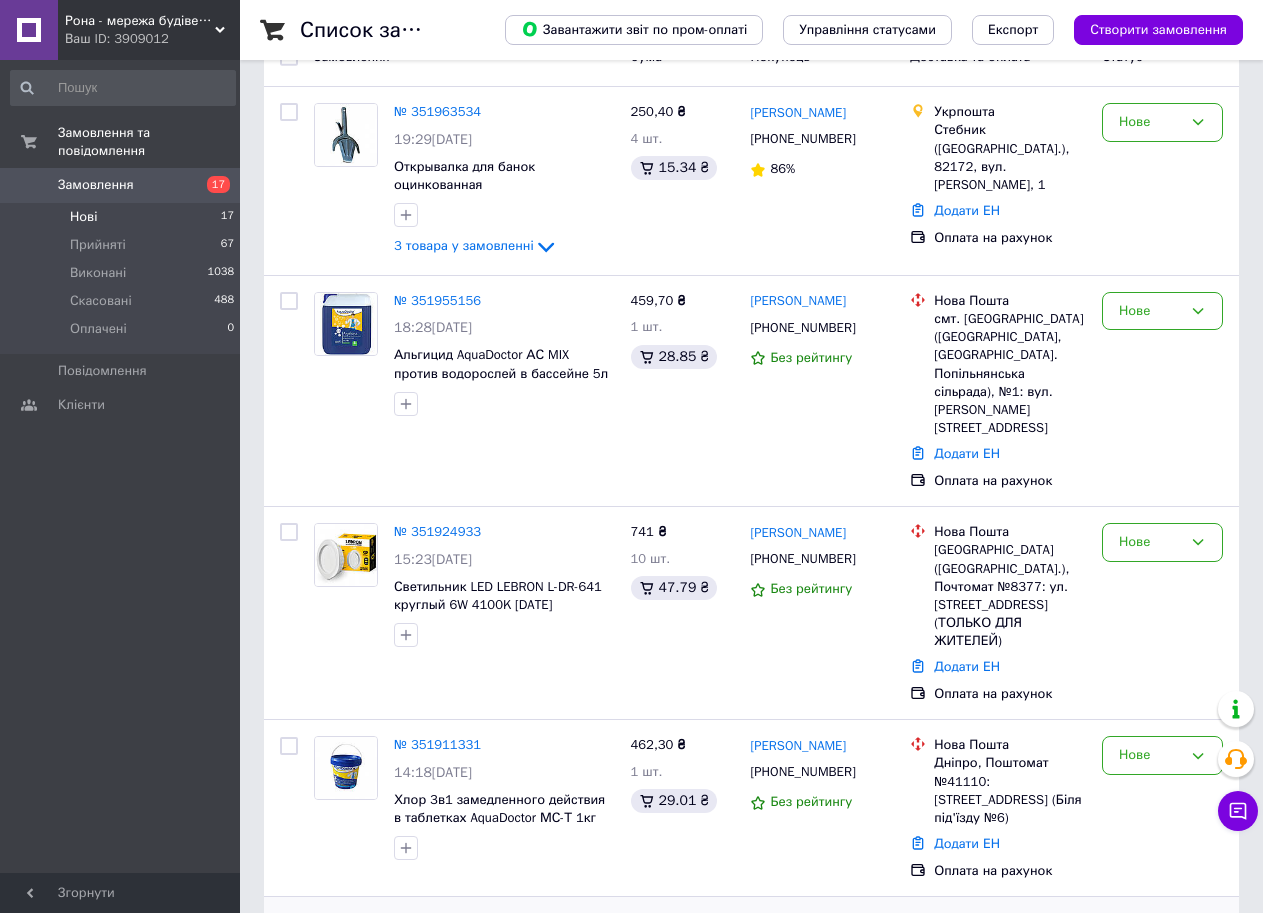 click on "Нові" 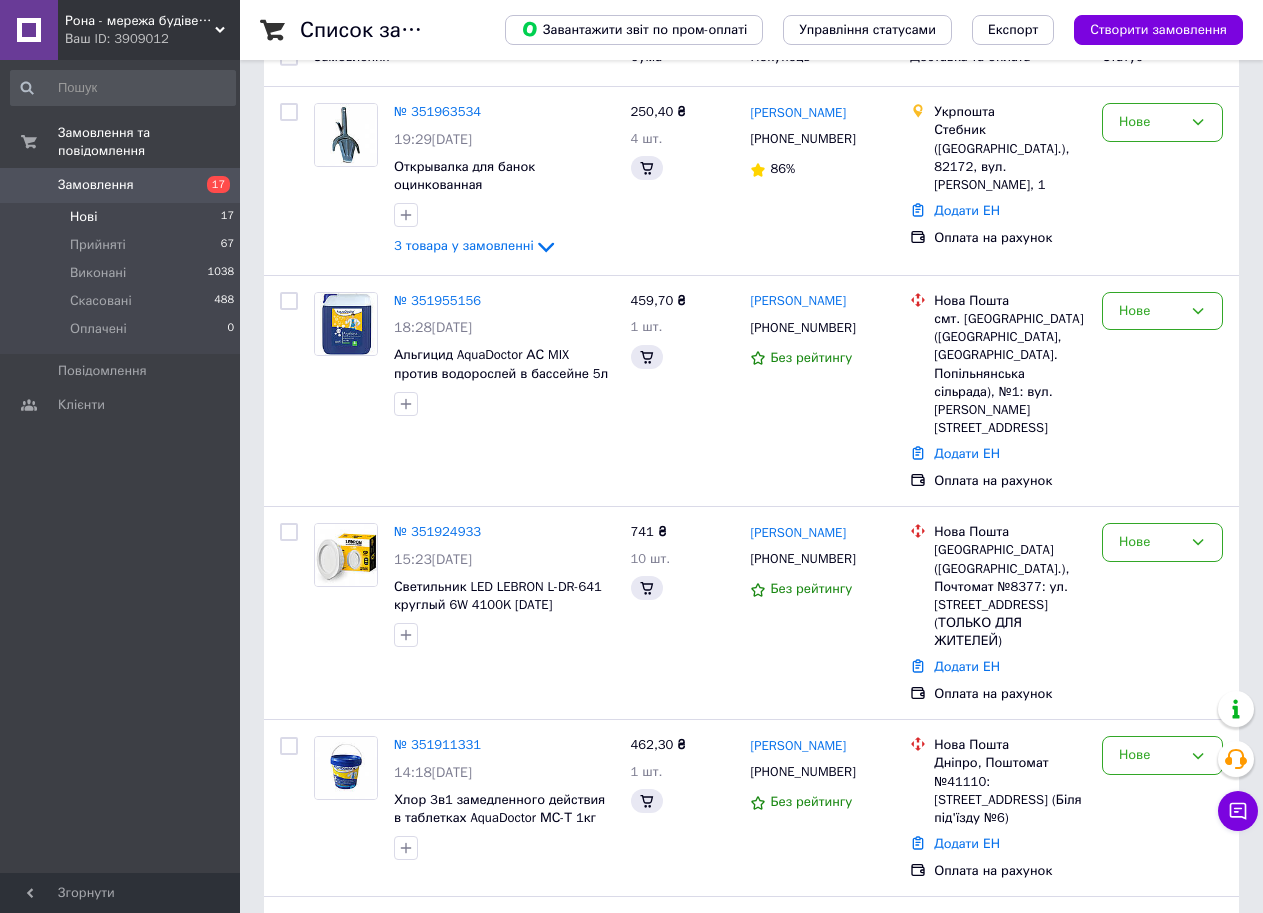 scroll, scrollTop: 0, scrollLeft: 0, axis: both 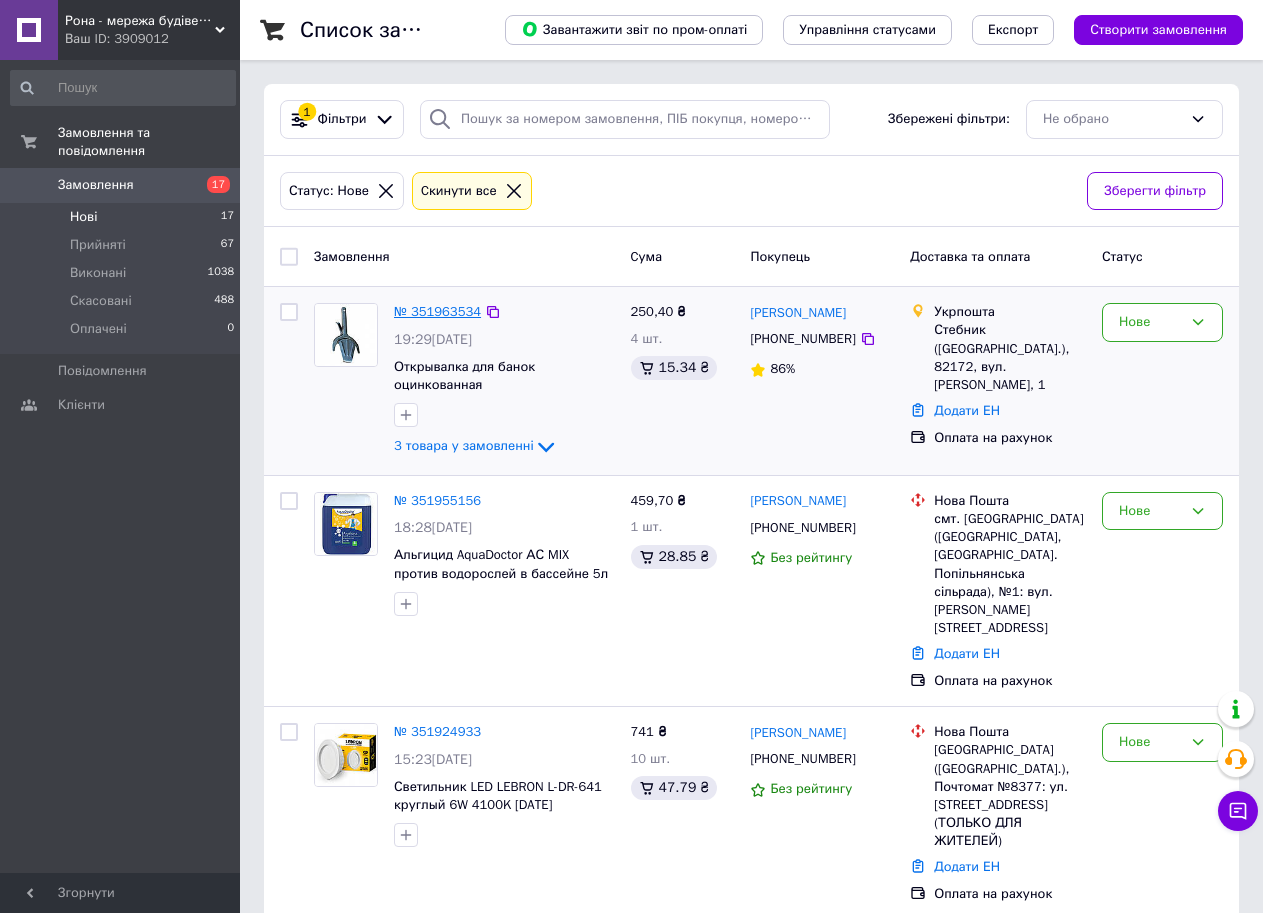 click on "№ 351963534" 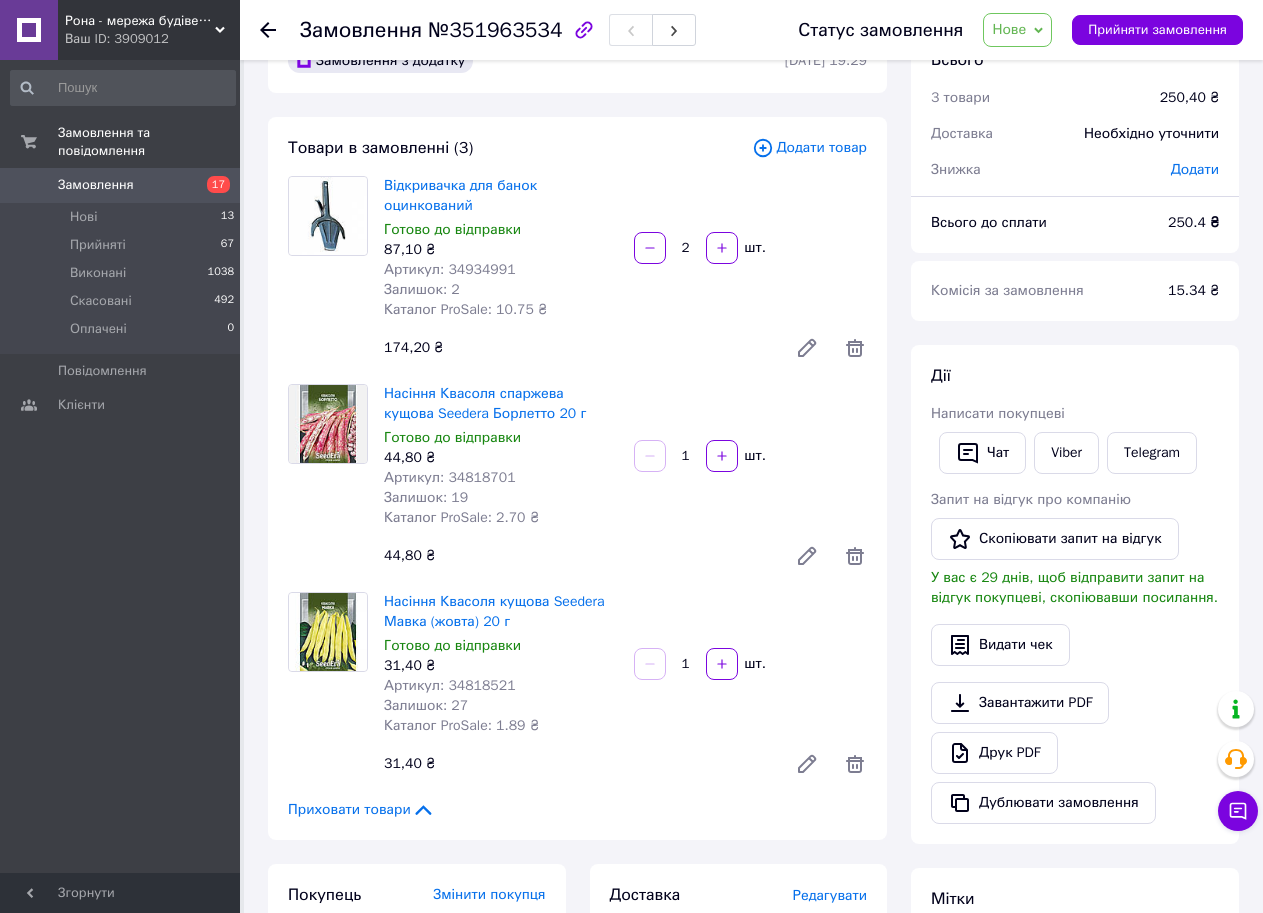 scroll, scrollTop: 0, scrollLeft: 0, axis: both 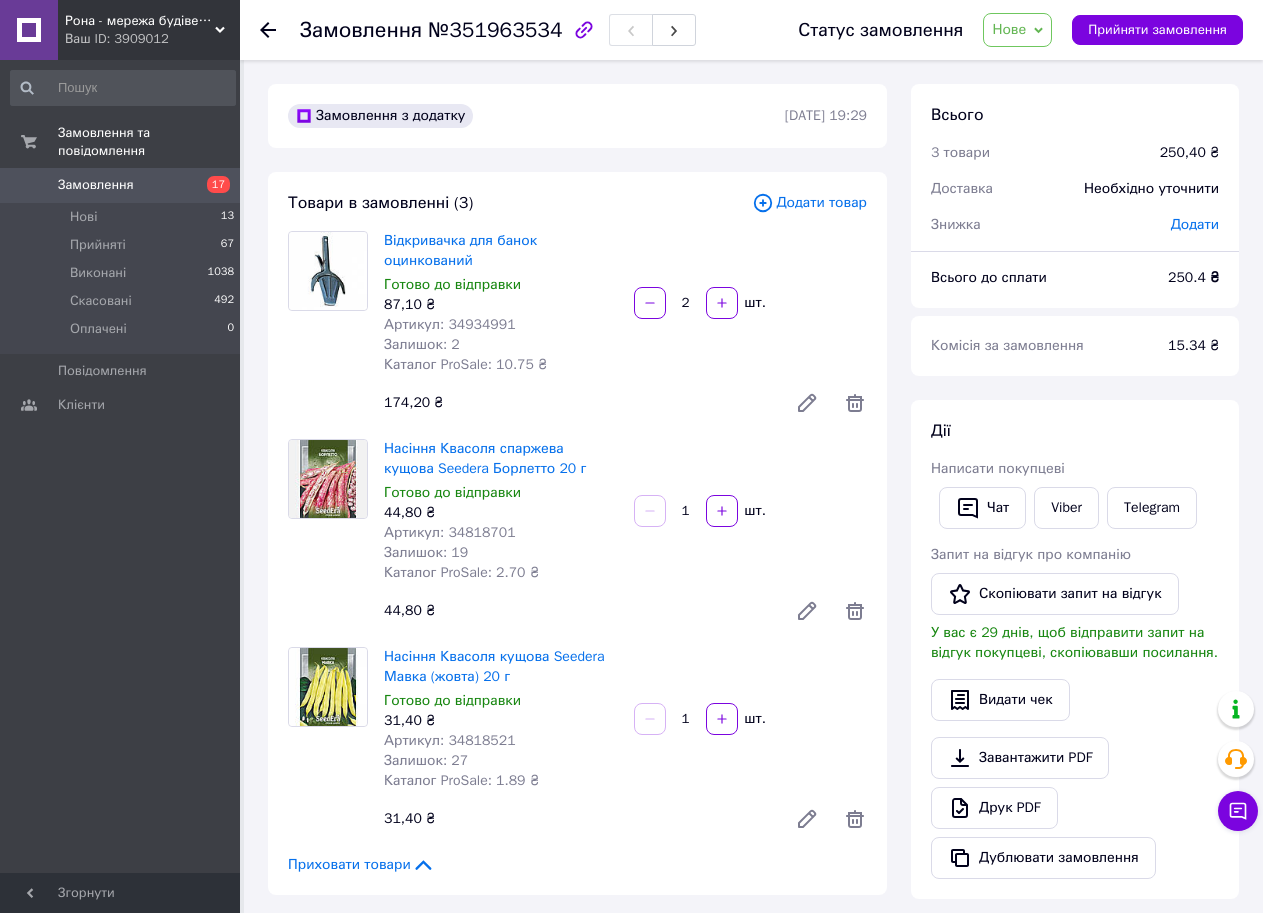 drag, startPoint x: 836, startPoint y: 305, endPoint x: 825, endPoint y: 306, distance: 11.045361 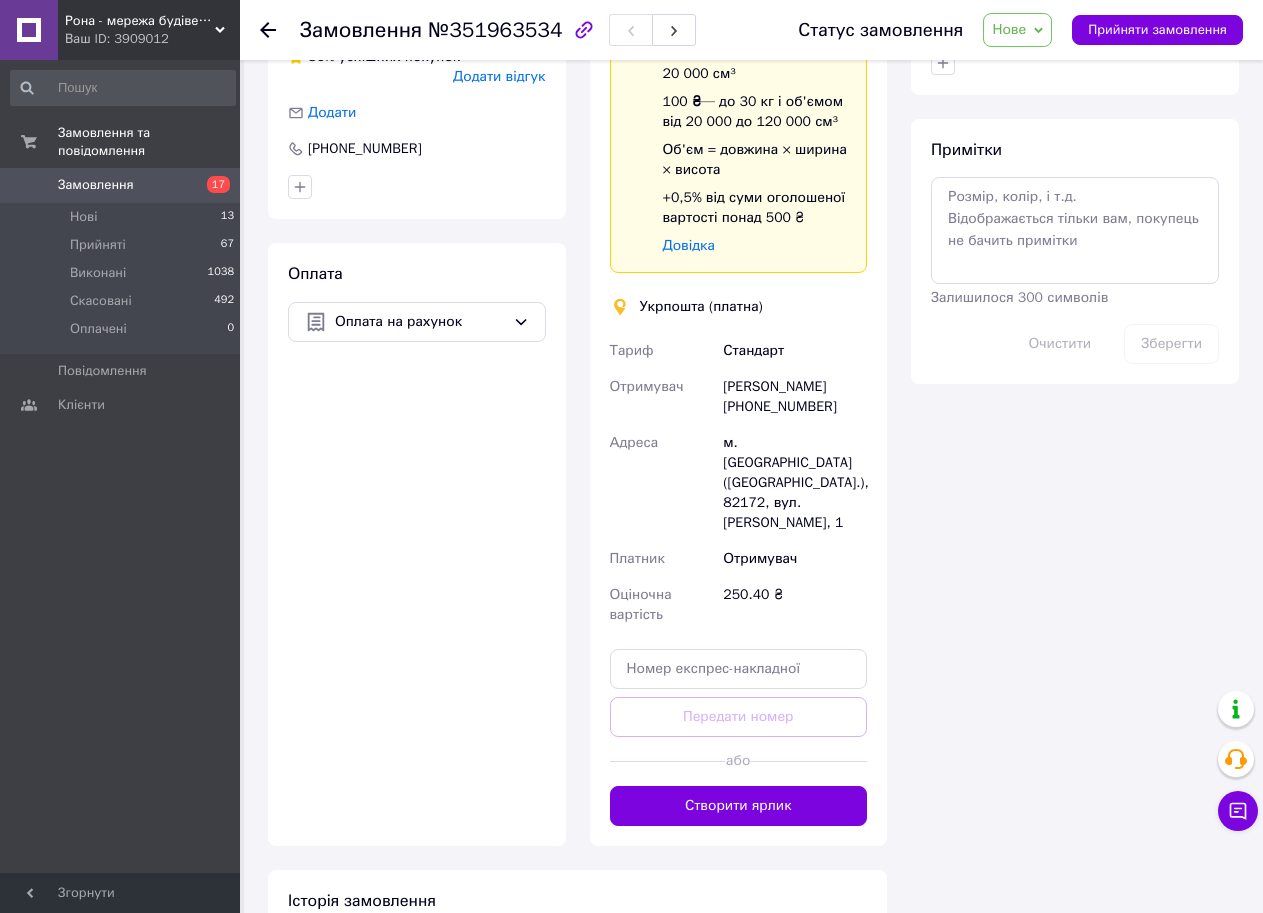 scroll, scrollTop: 1000, scrollLeft: 0, axis: vertical 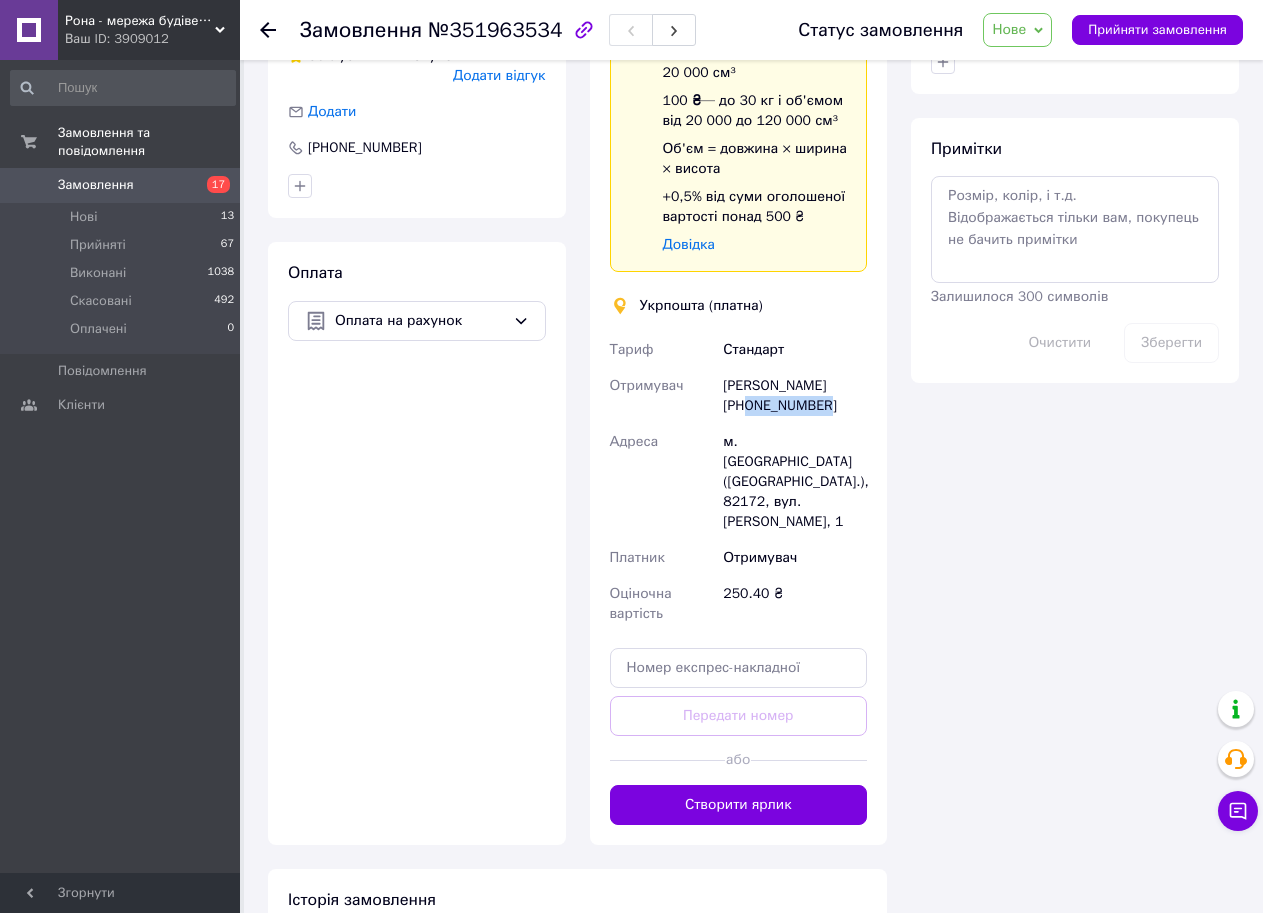 drag, startPoint x: 837, startPoint y: 399, endPoint x: 751, endPoint y: 413, distance: 87.13208 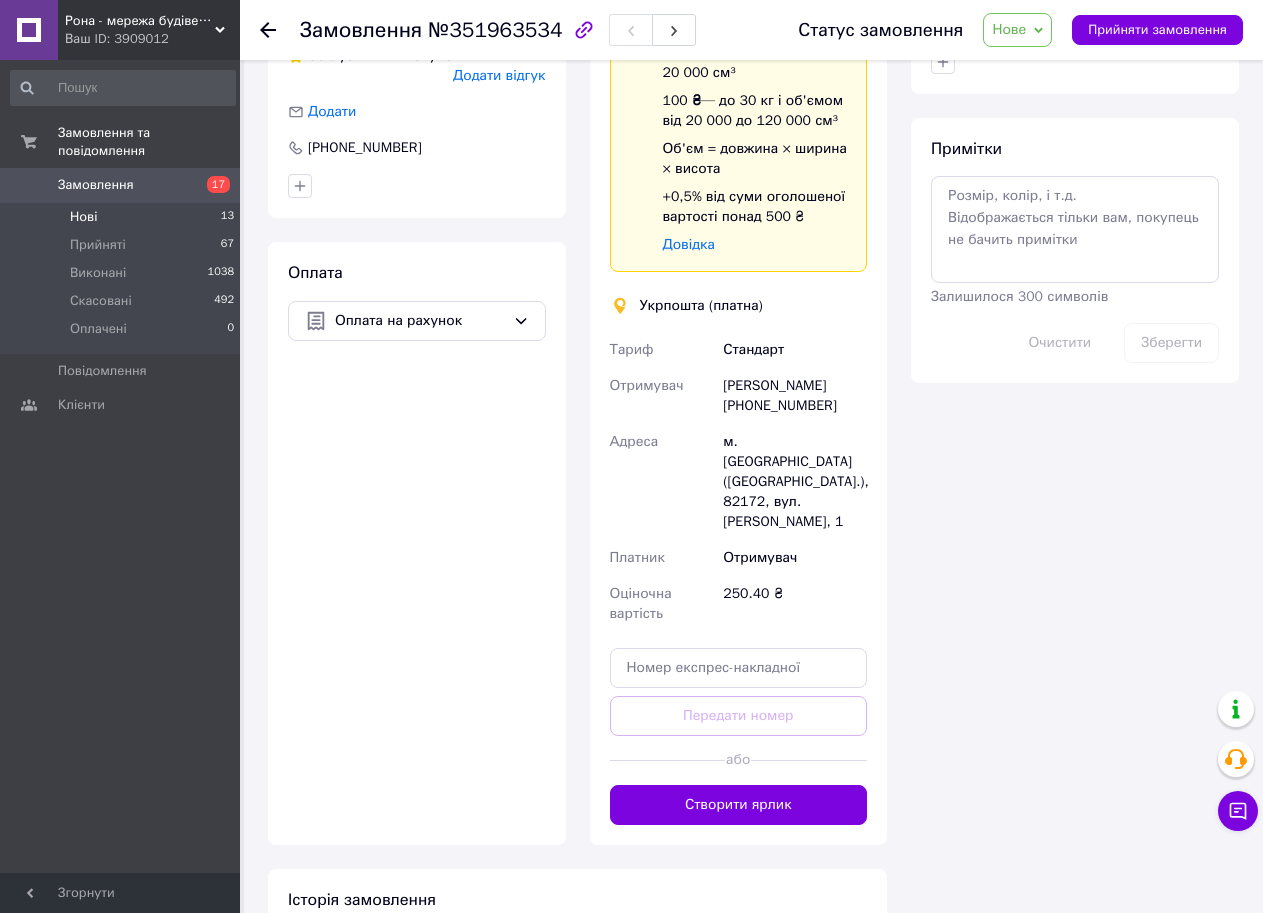 click on "Нові 13" 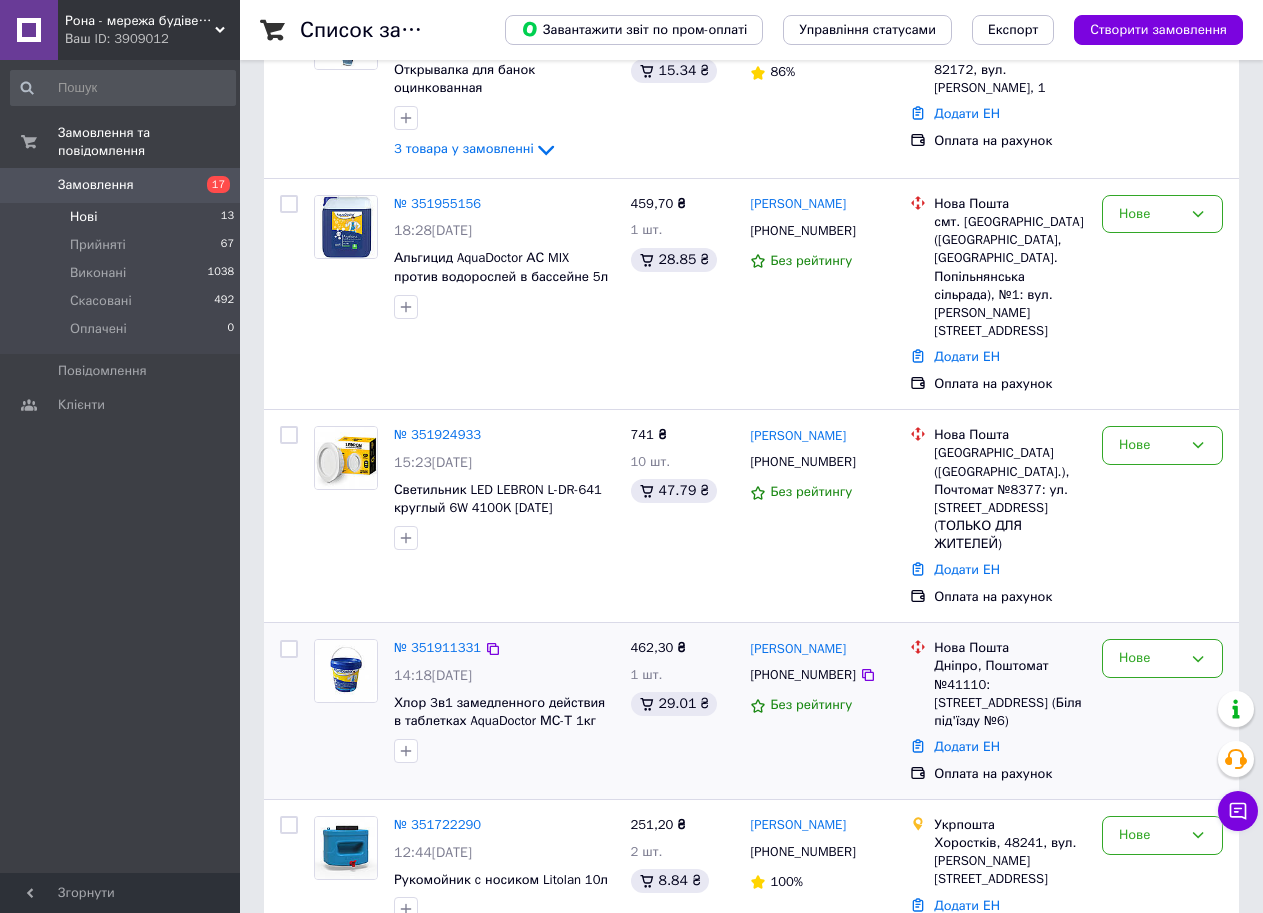 scroll, scrollTop: 300, scrollLeft: 0, axis: vertical 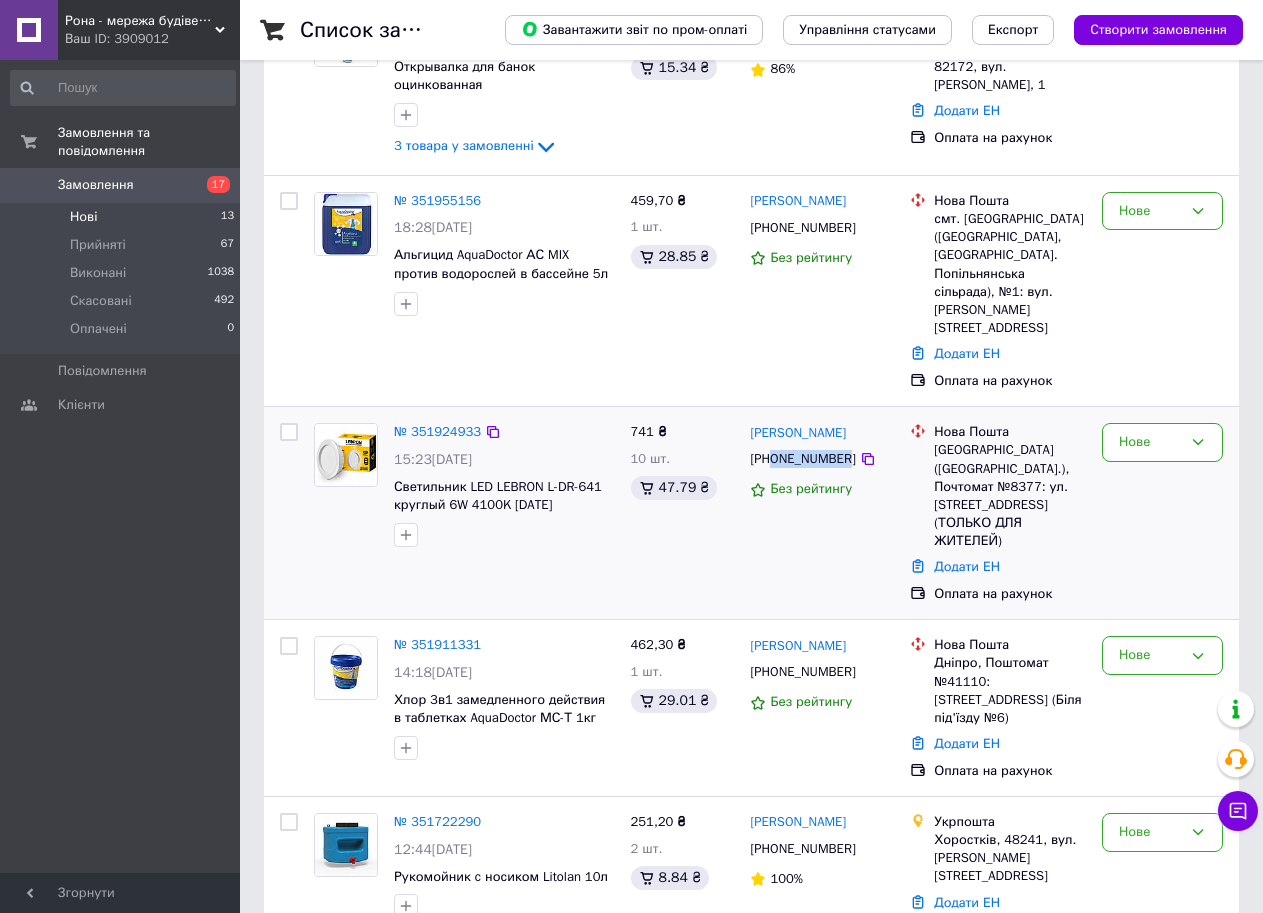 drag, startPoint x: 842, startPoint y: 443, endPoint x: 772, endPoint y: 449, distance: 70.256676 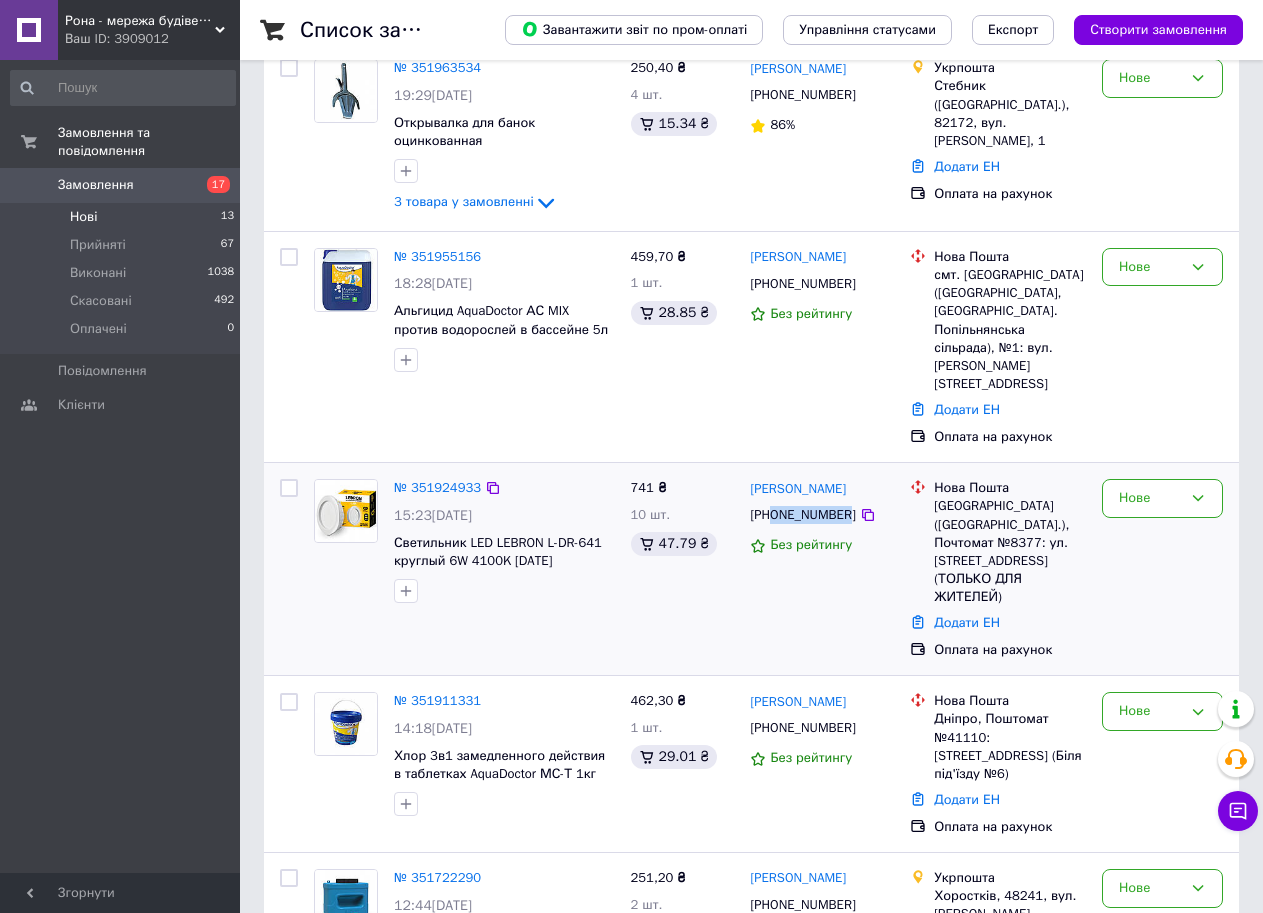 scroll, scrollTop: 200, scrollLeft: 0, axis: vertical 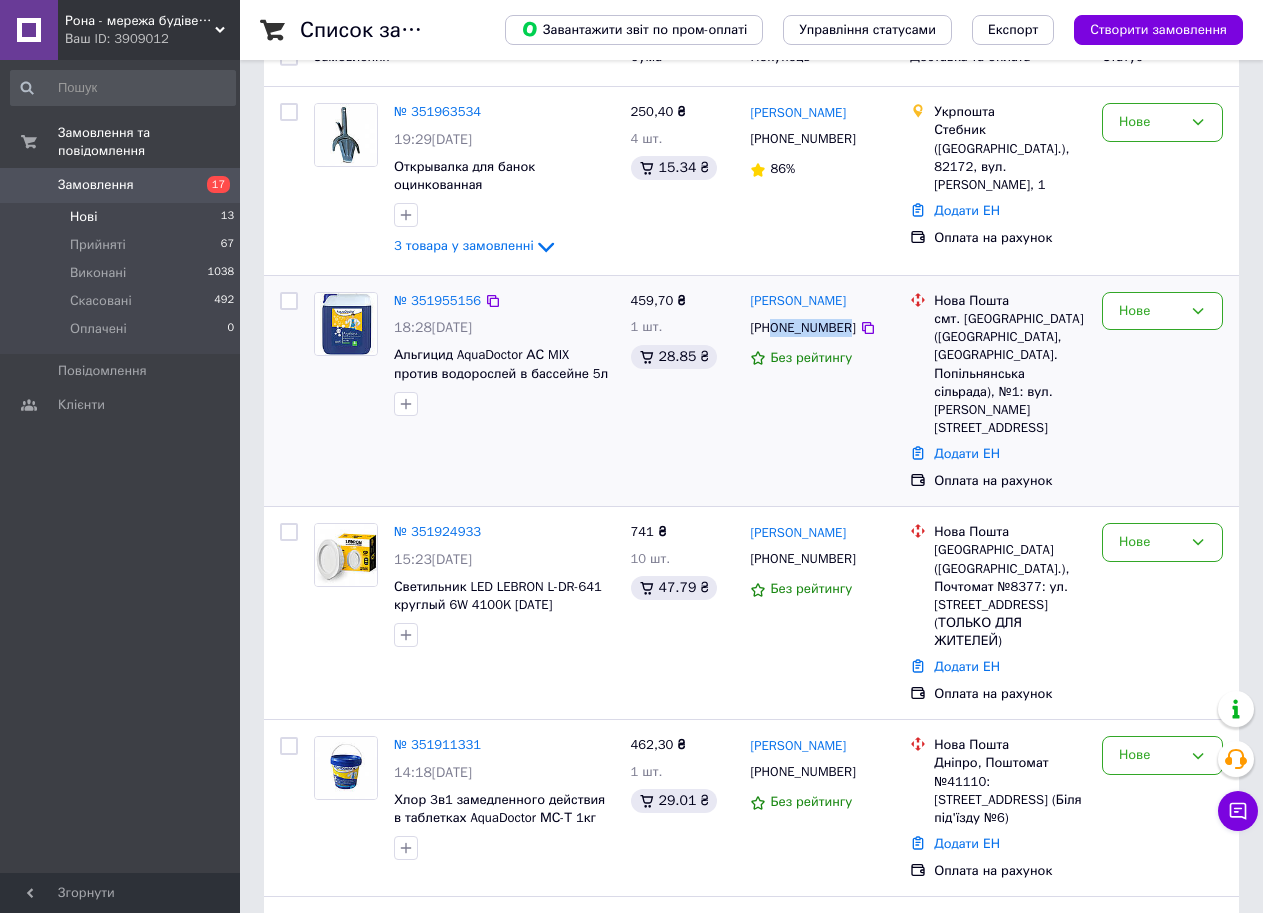 drag, startPoint x: 841, startPoint y: 327, endPoint x: 775, endPoint y: 329, distance: 66.0303 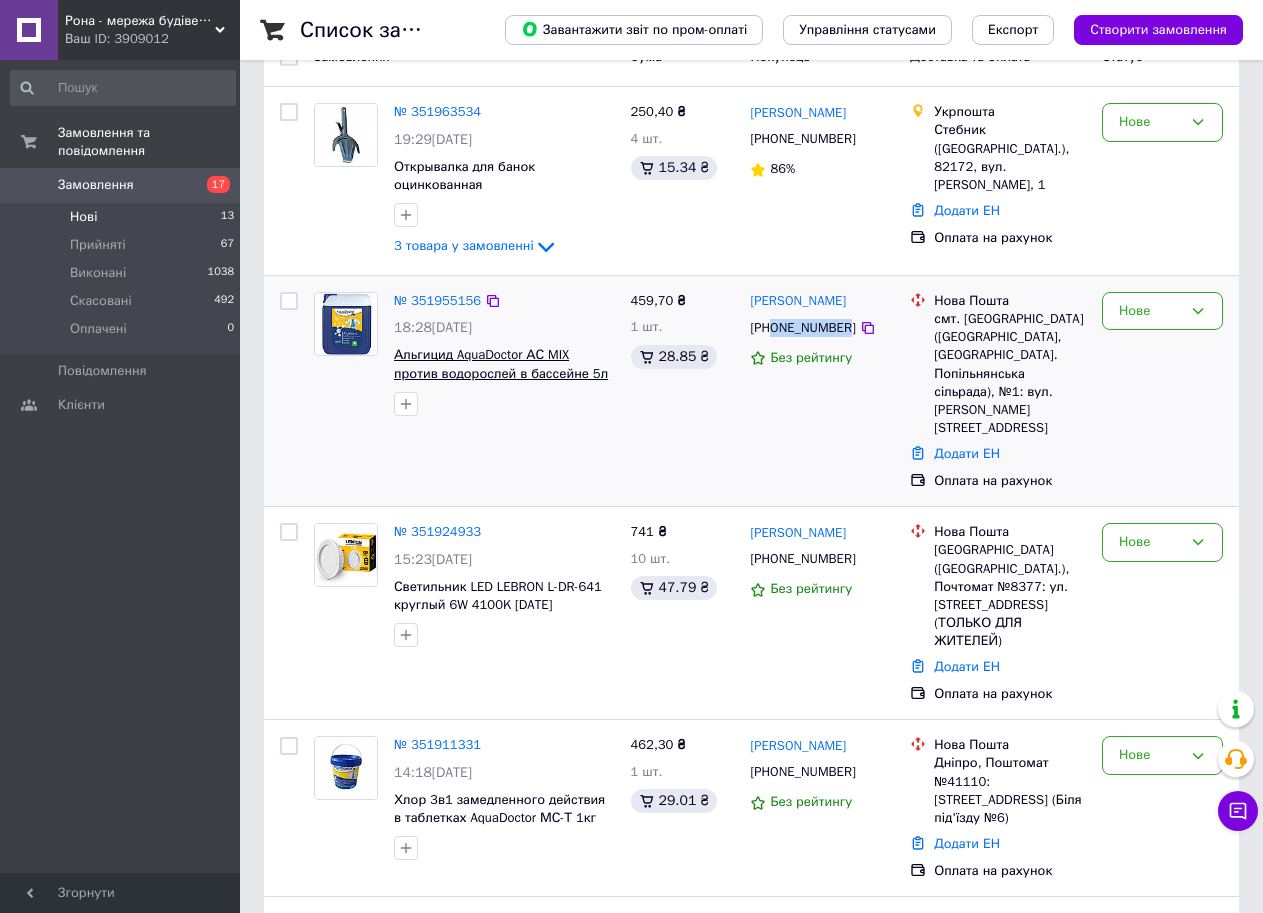 click on "Альгицид AquaDoctor АС MIX против водорослей в бассейне 5л" 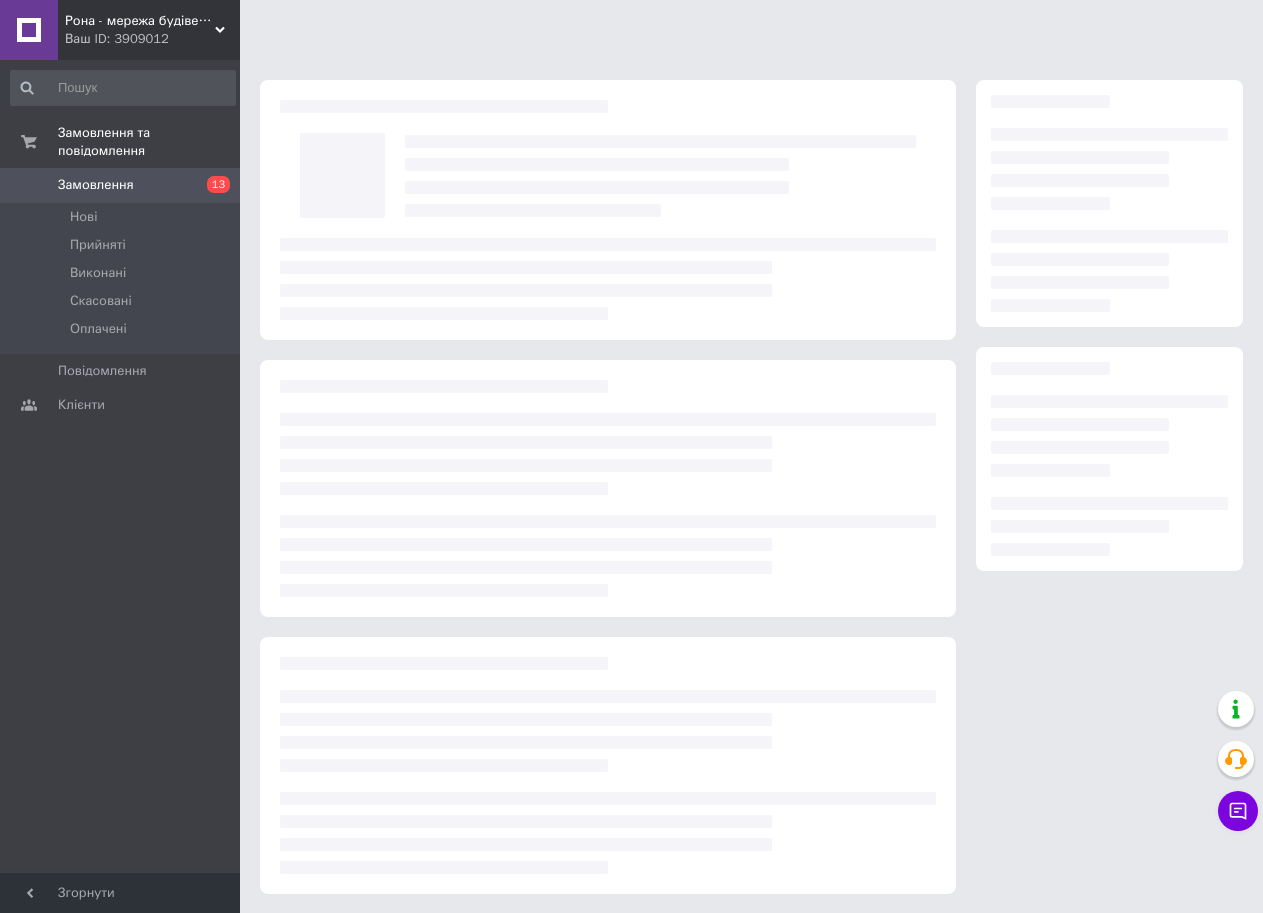scroll, scrollTop: 0, scrollLeft: 0, axis: both 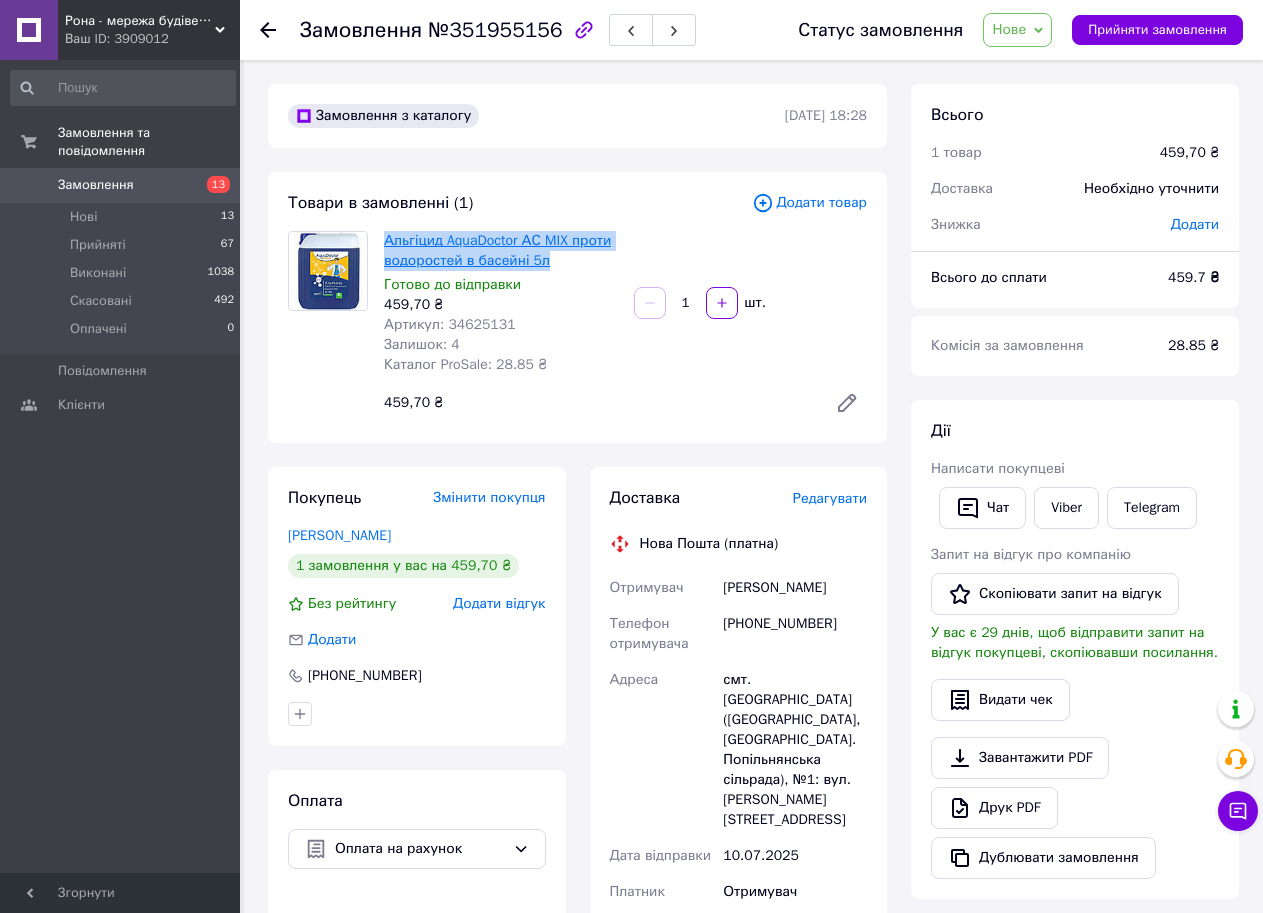 drag, startPoint x: 558, startPoint y: 261, endPoint x: 385, endPoint y: 241, distance: 174.15224 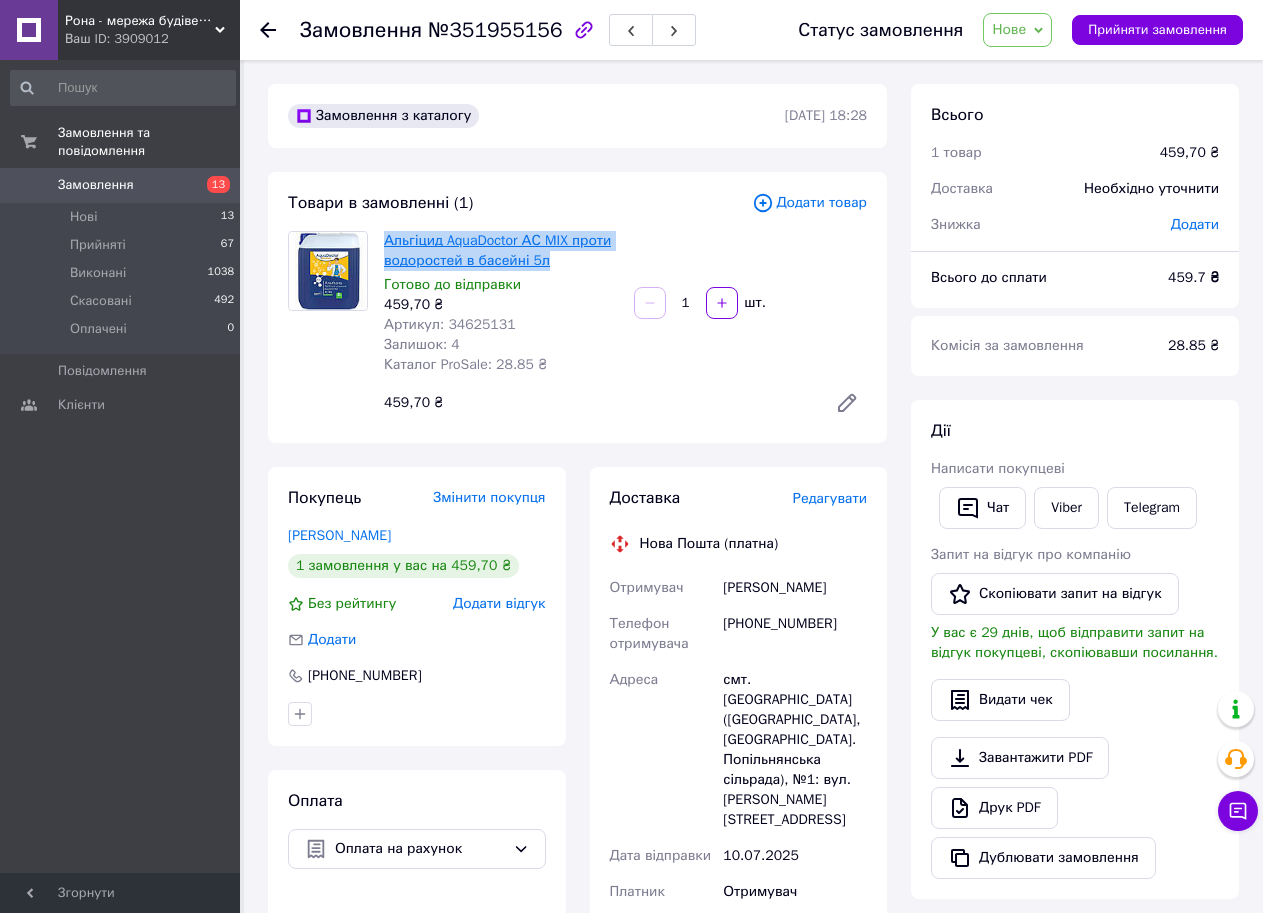 copy on "Альгіцид AquaDoctor АС MIX проти водоростей в басейні 5л" 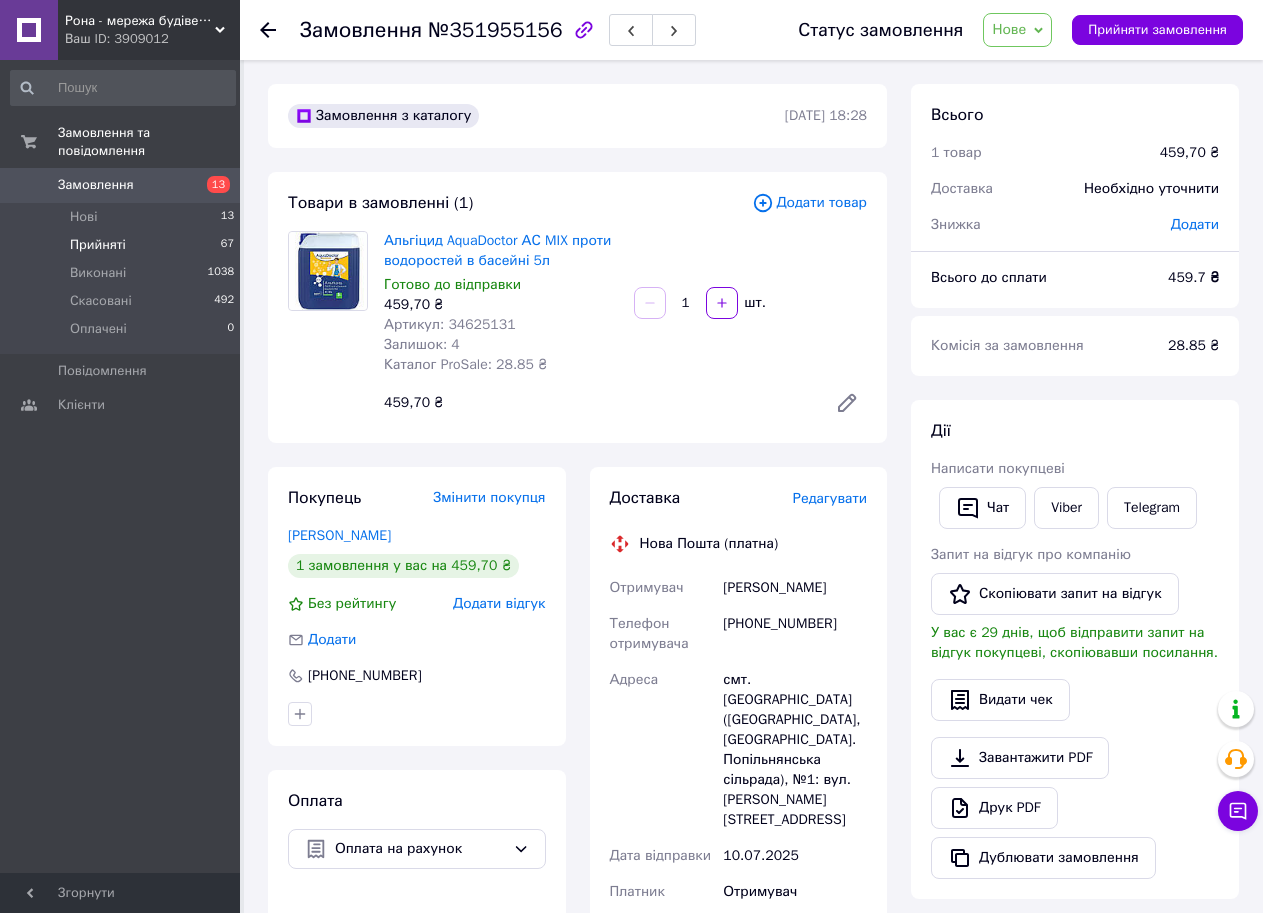 click on "Прийняті" at bounding box center [98, 245] 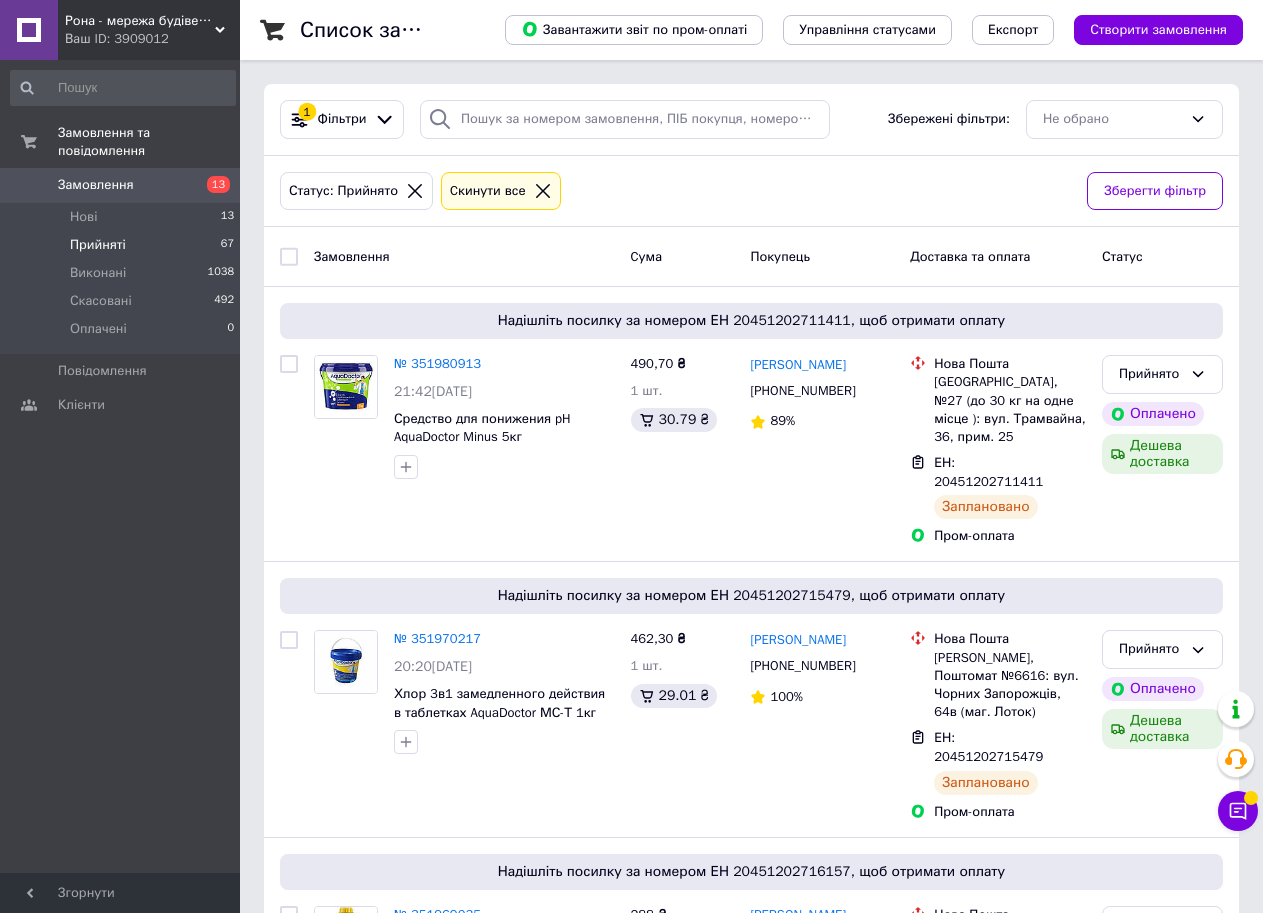 click on "Замовлення" at bounding box center (96, 185) 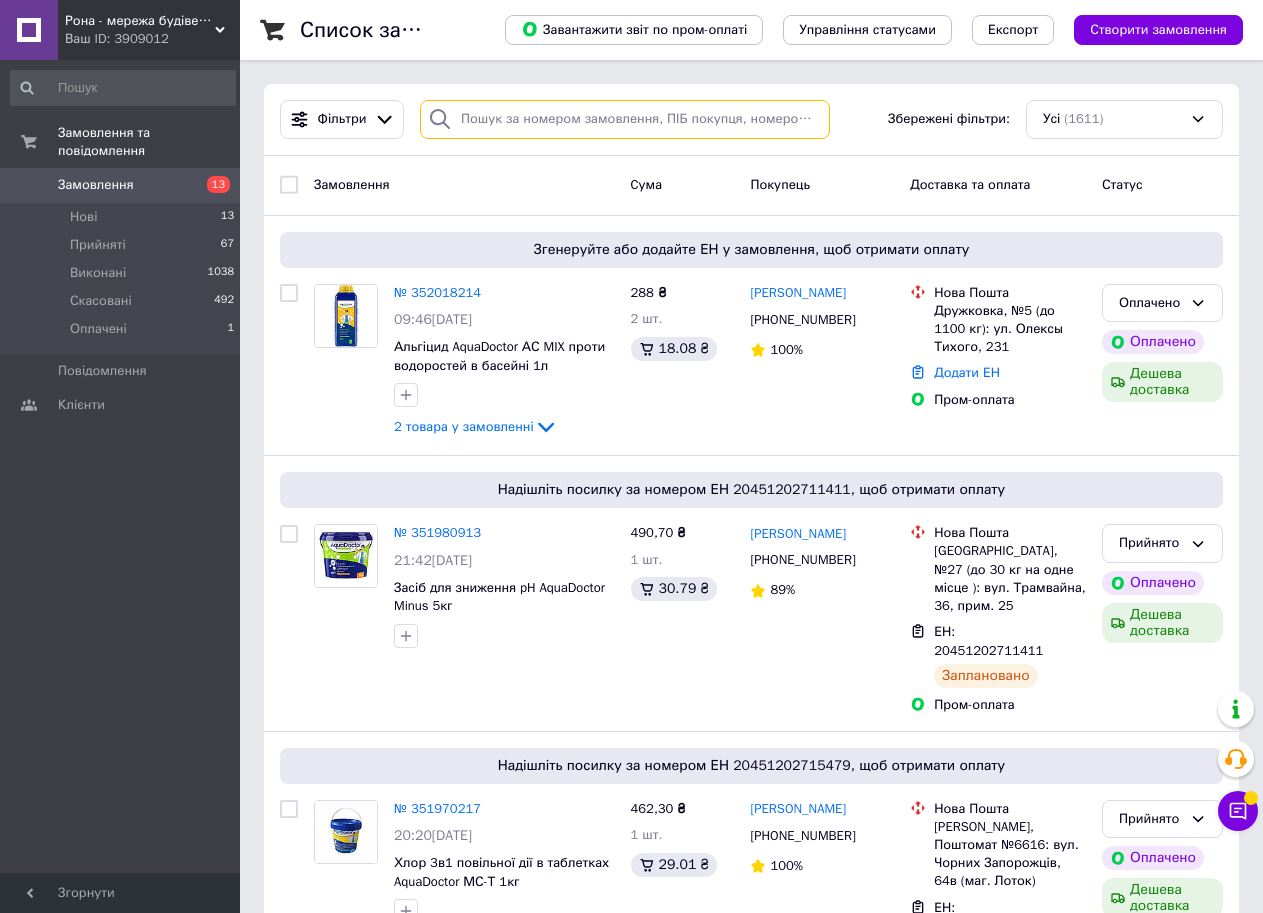 click at bounding box center [625, 119] 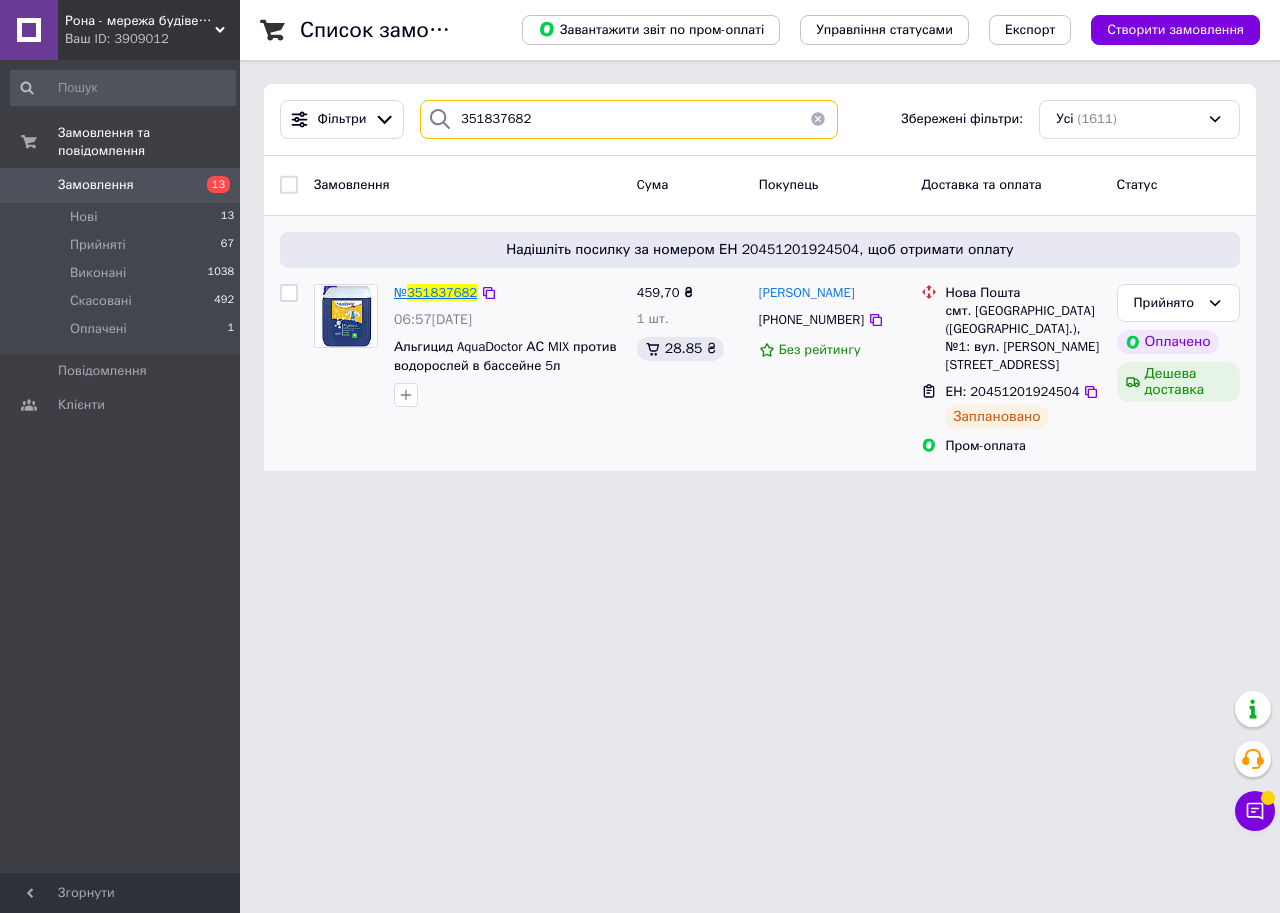 type on "351837682" 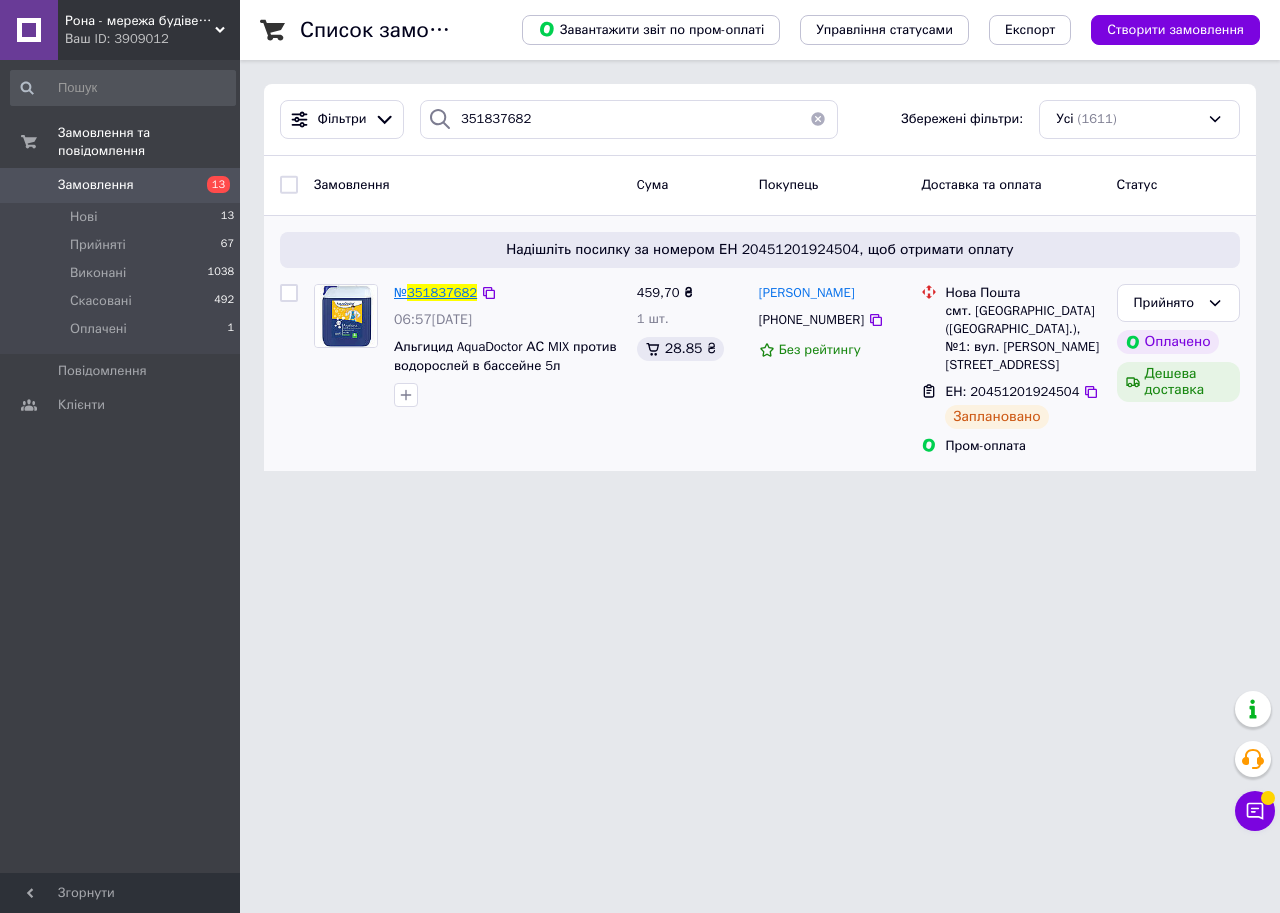 click on "351837682" at bounding box center [442, 292] 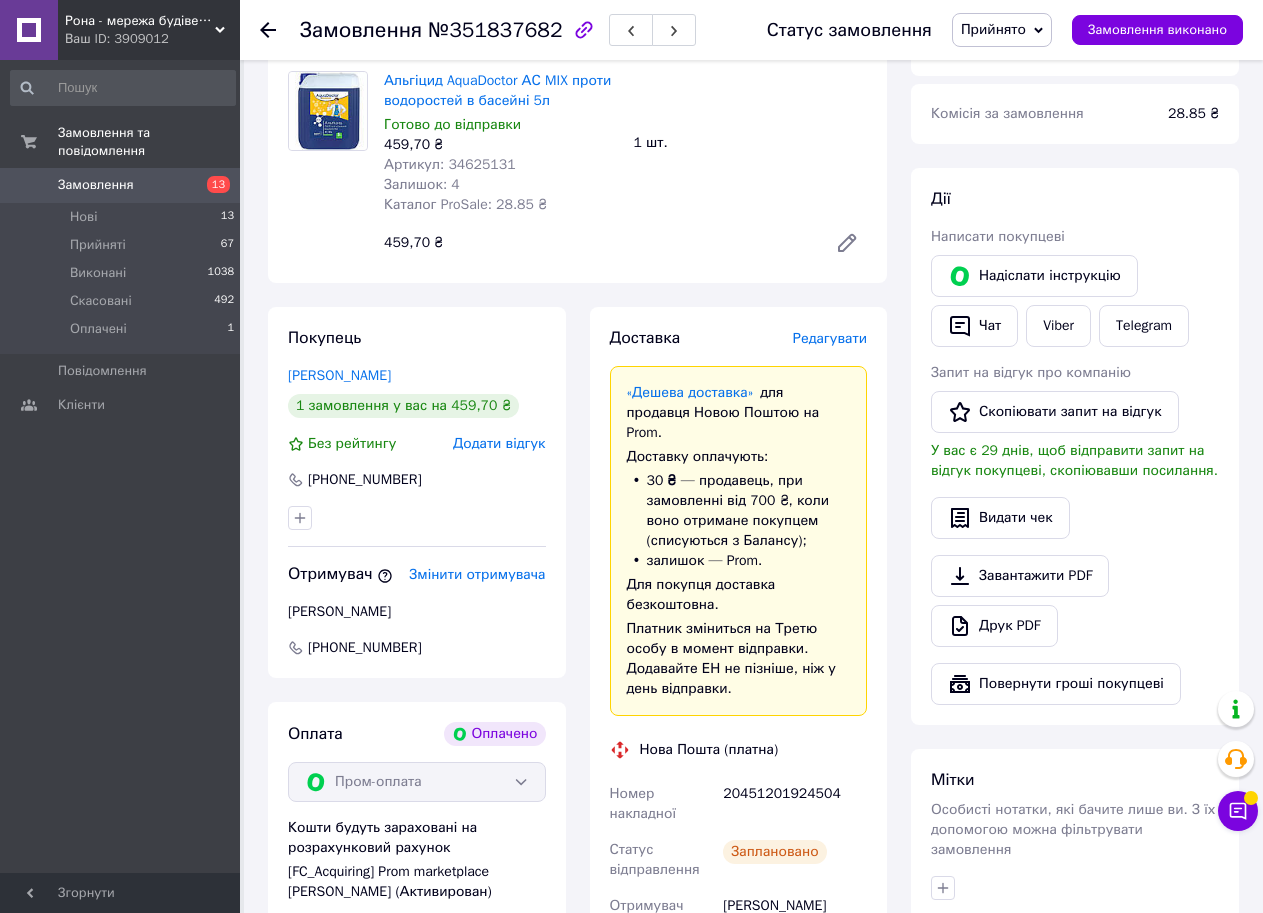 scroll, scrollTop: 0, scrollLeft: 0, axis: both 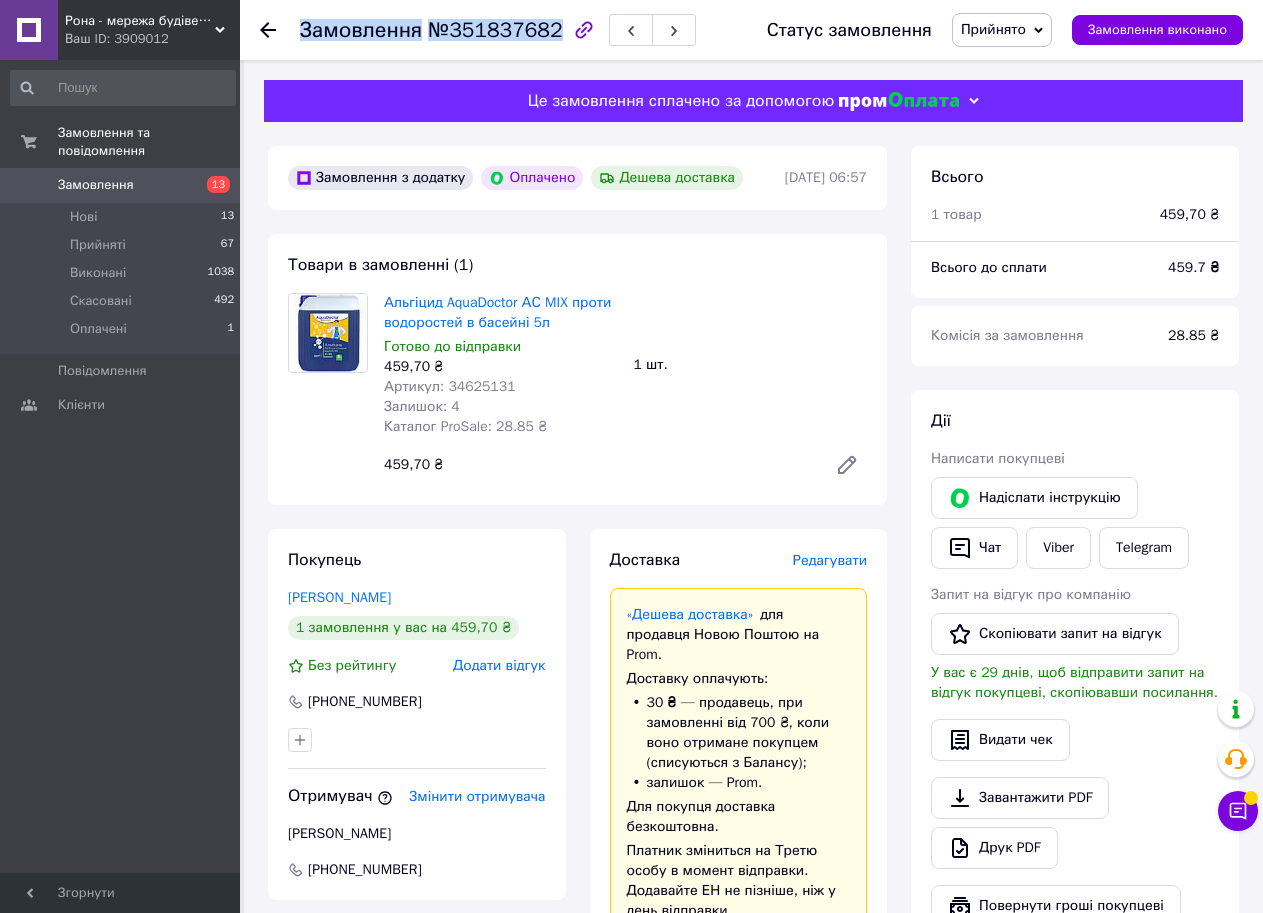 drag, startPoint x: 546, startPoint y: 31, endPoint x: 301, endPoint y: 33, distance: 245.00816 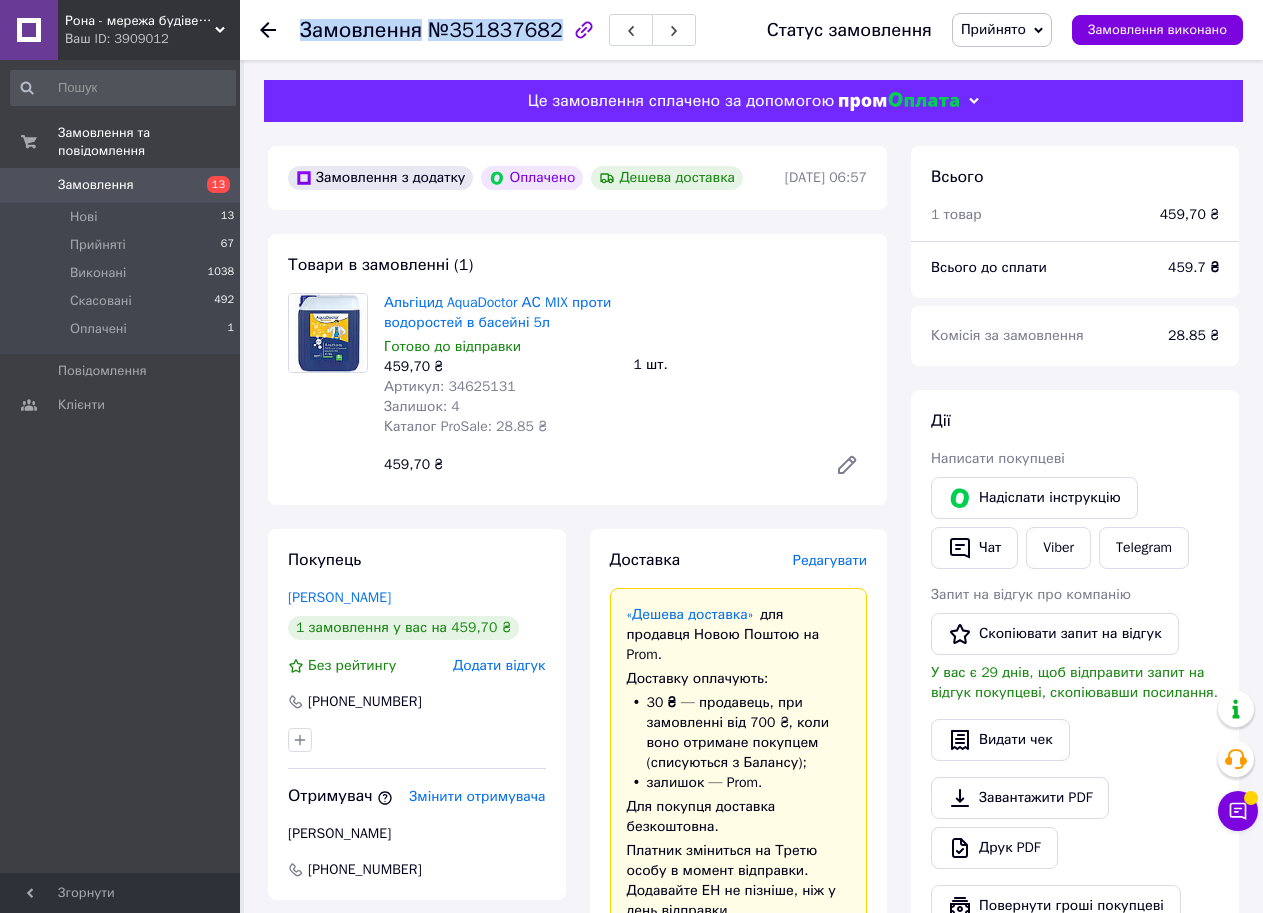 copy on "Замовлення №351837682" 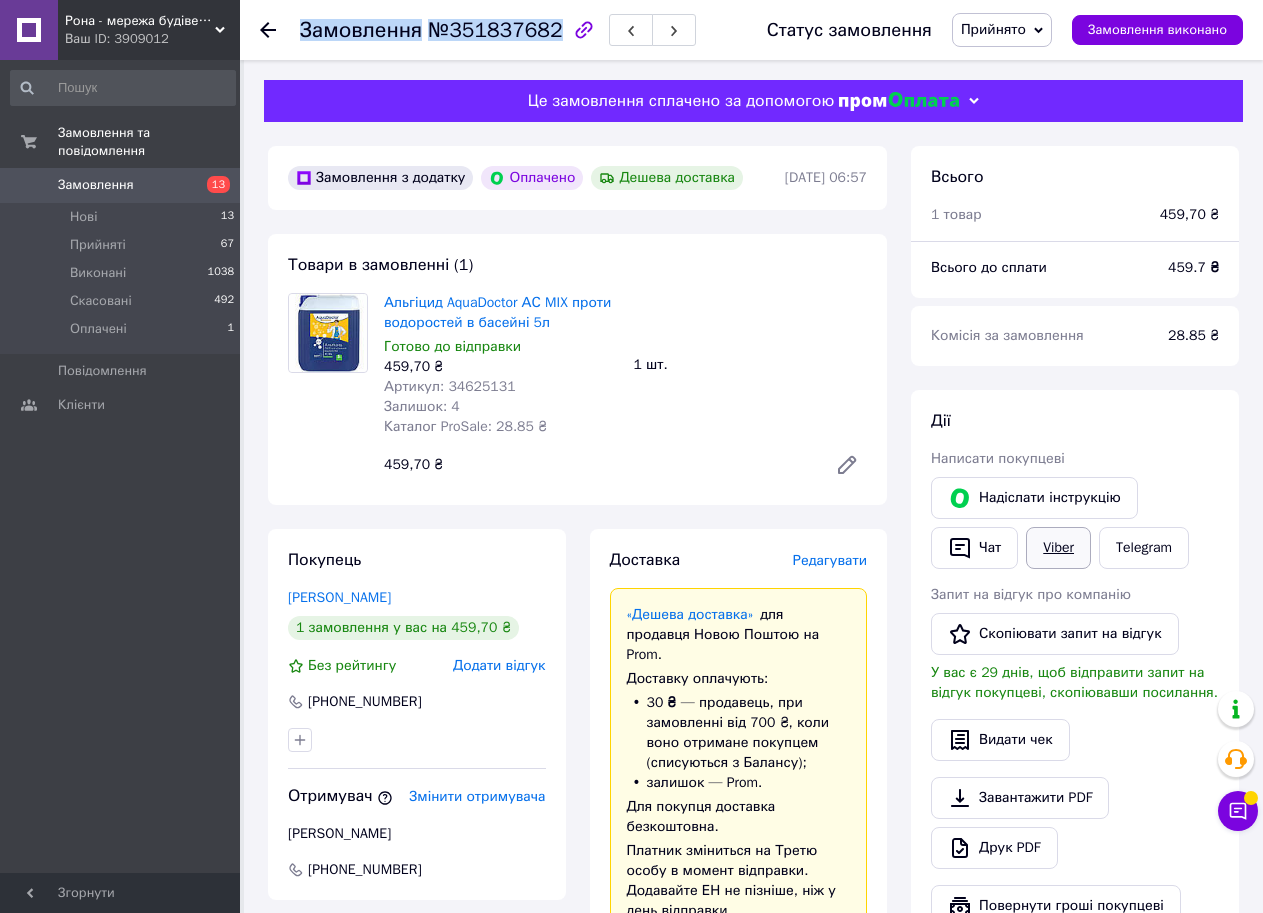 click on "Viber" at bounding box center [1058, 548] 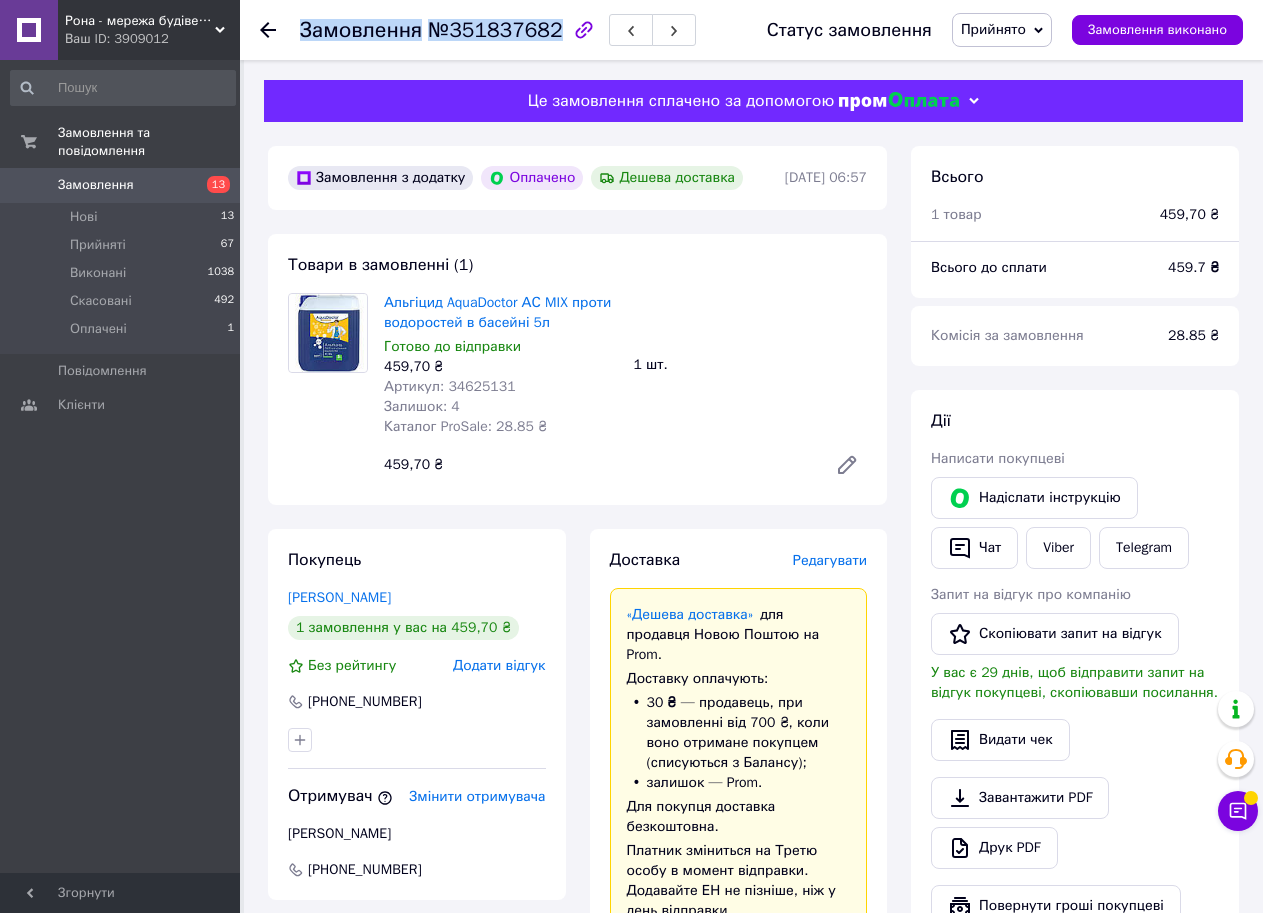 click on "Замовлення" at bounding box center (121, 185) 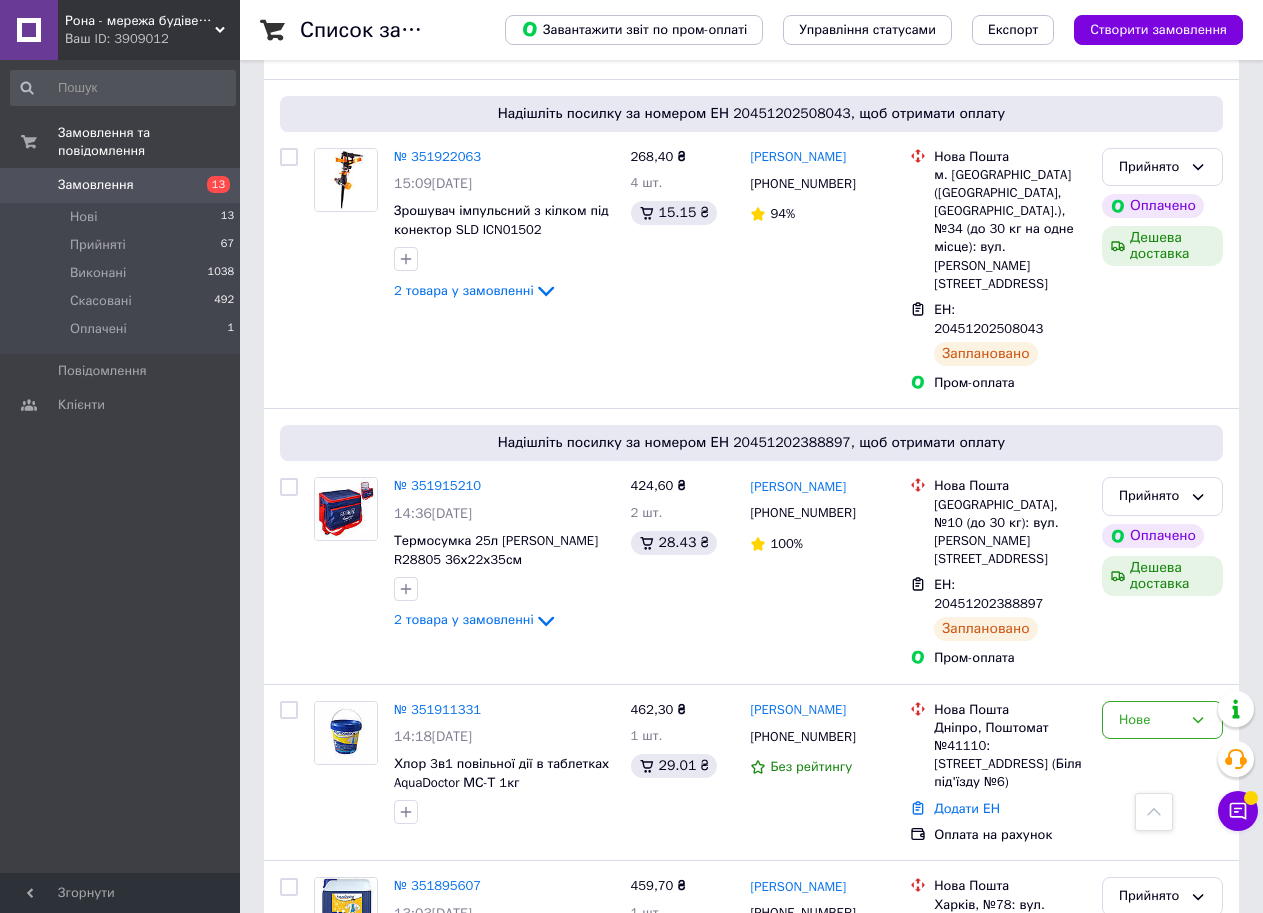 scroll, scrollTop: 3300, scrollLeft: 0, axis: vertical 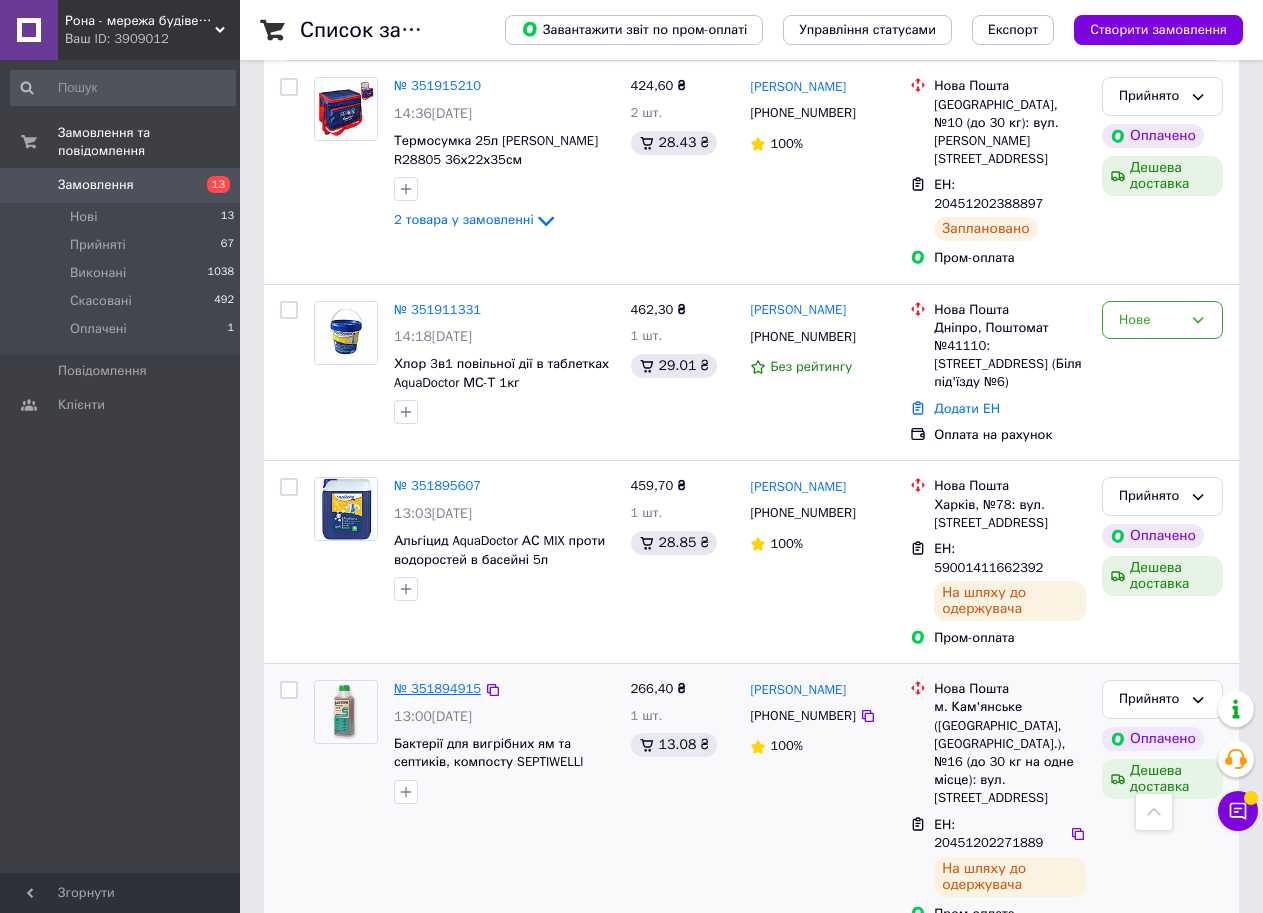 click on "№ 351894915" at bounding box center (437, 688) 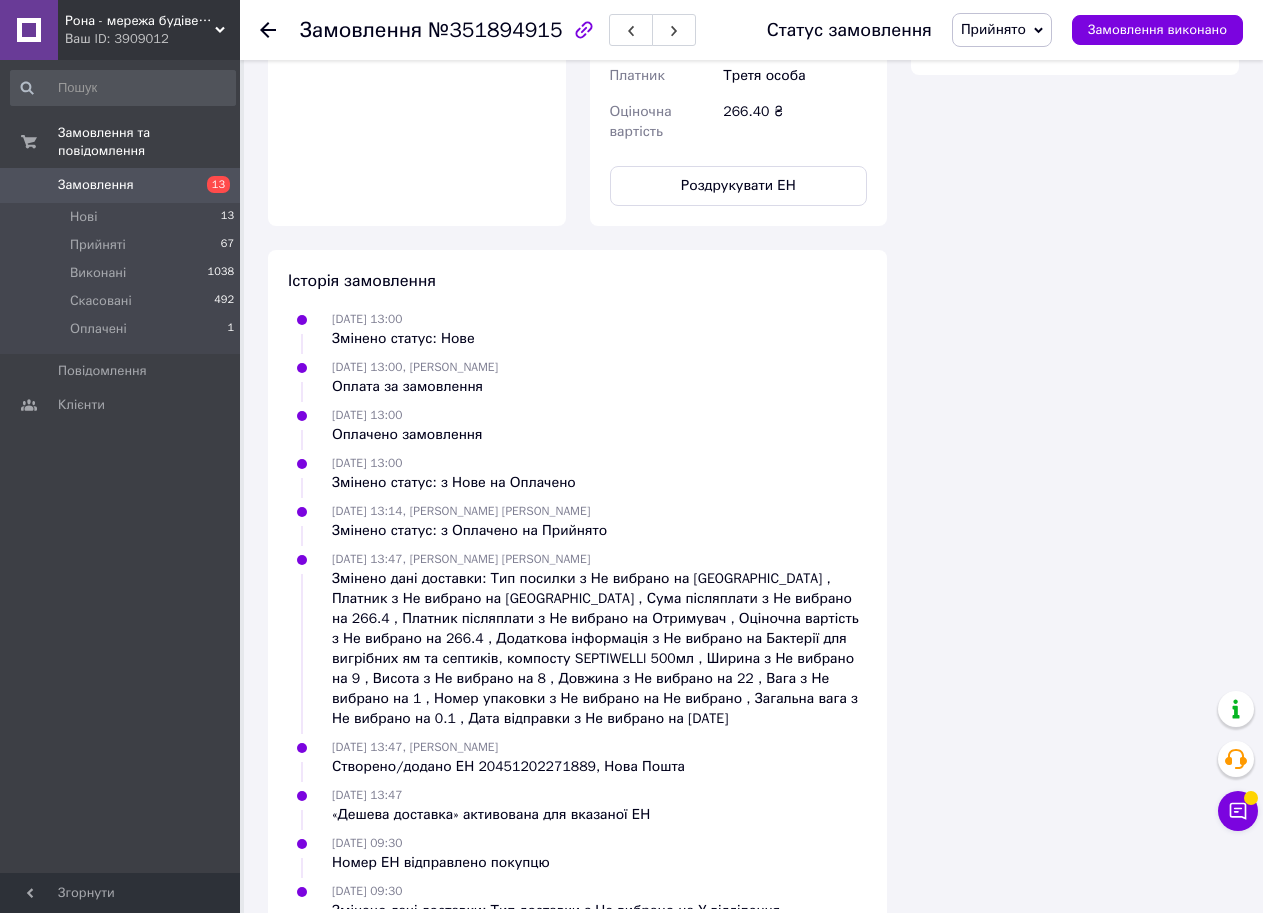 scroll, scrollTop: 1253, scrollLeft: 0, axis: vertical 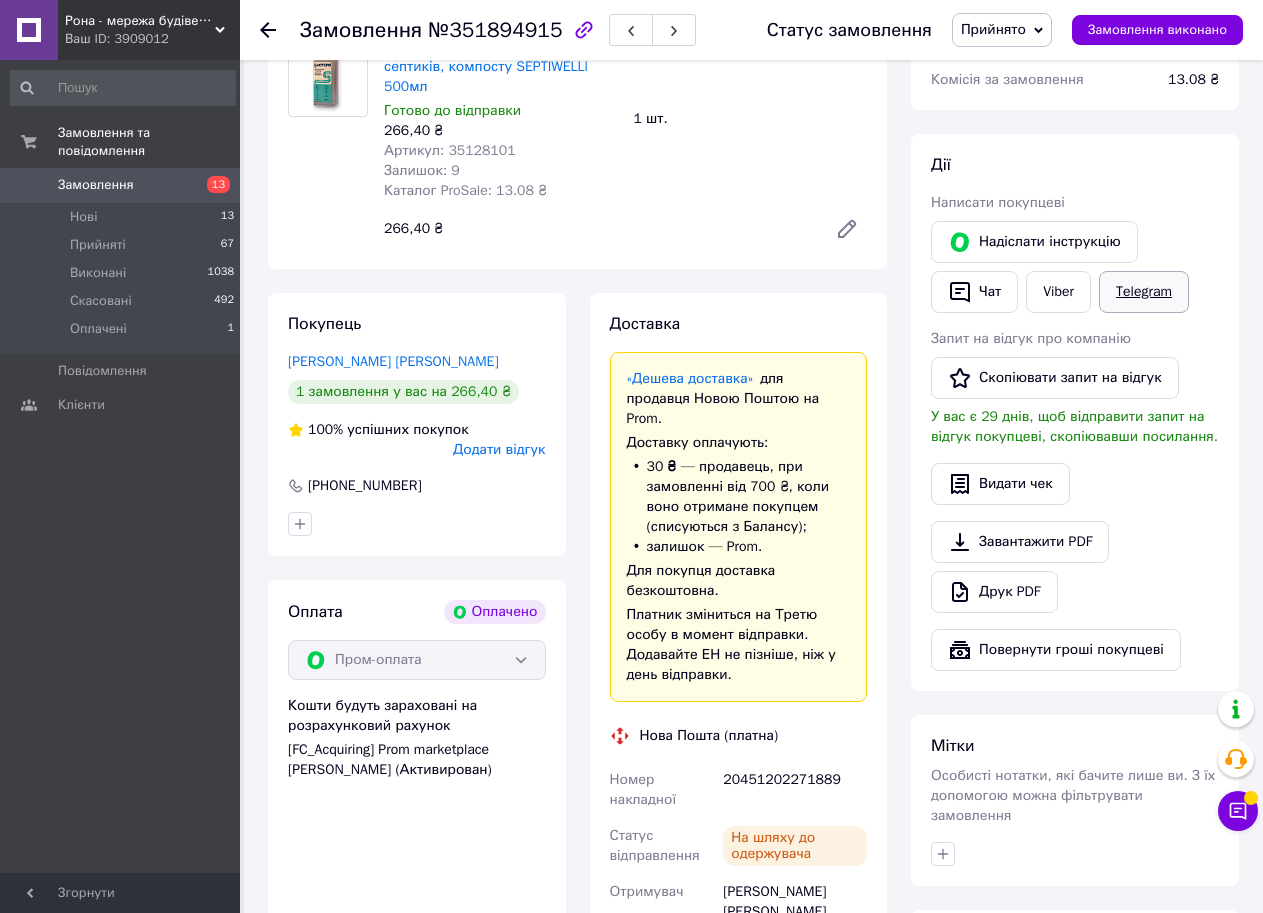 click on "Telegram" at bounding box center [1144, 292] 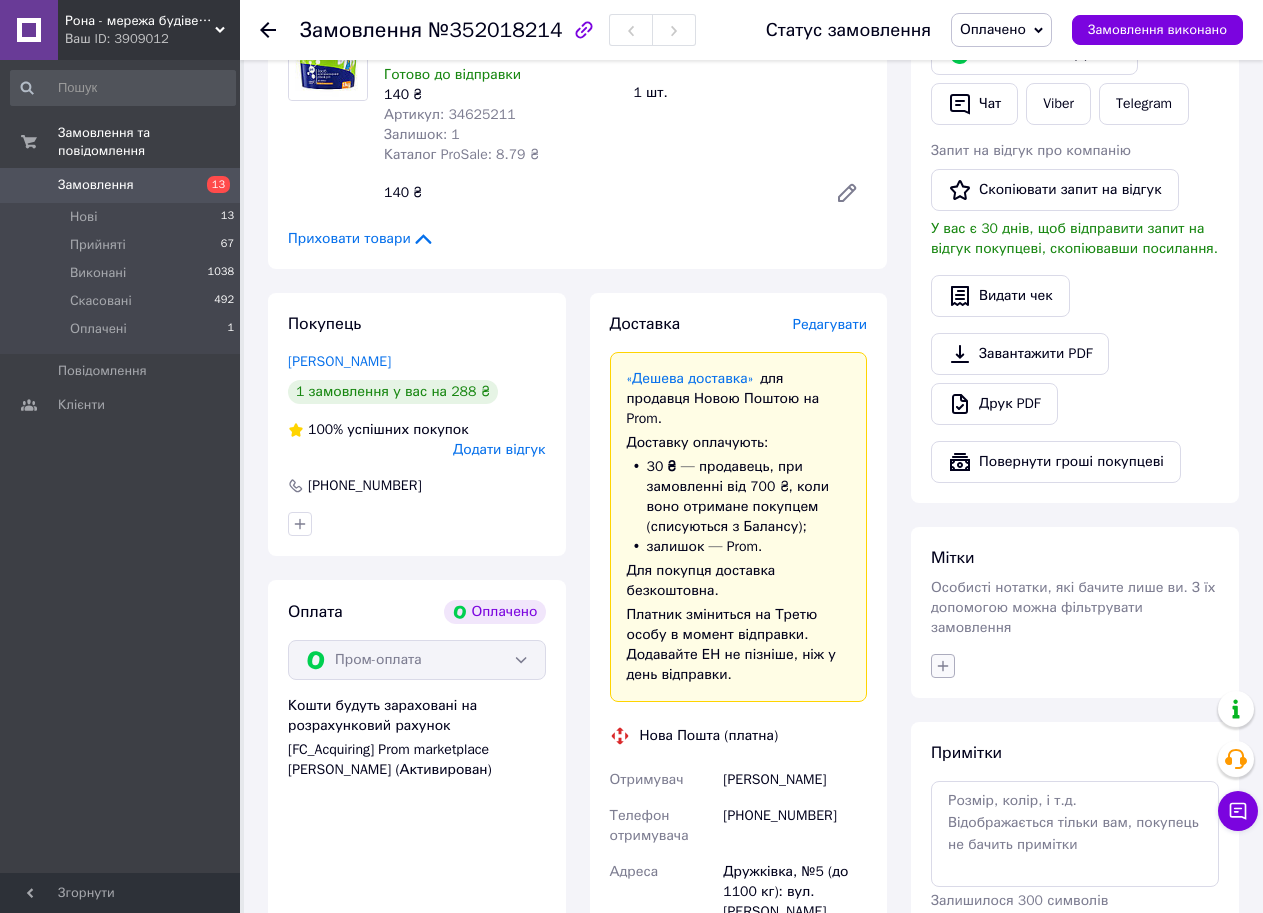 scroll, scrollTop: 500, scrollLeft: 0, axis: vertical 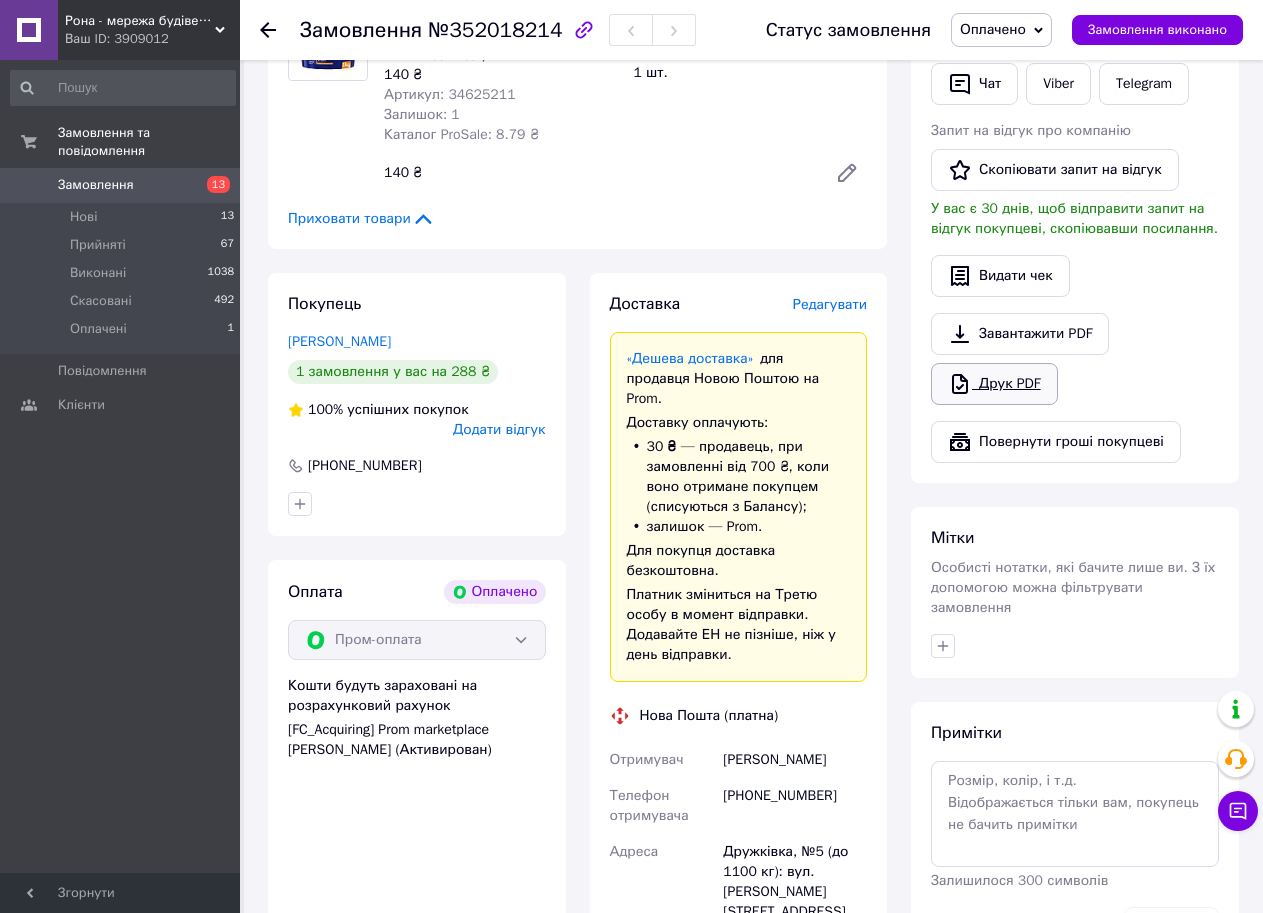 click on "Друк PDF" at bounding box center (994, 384) 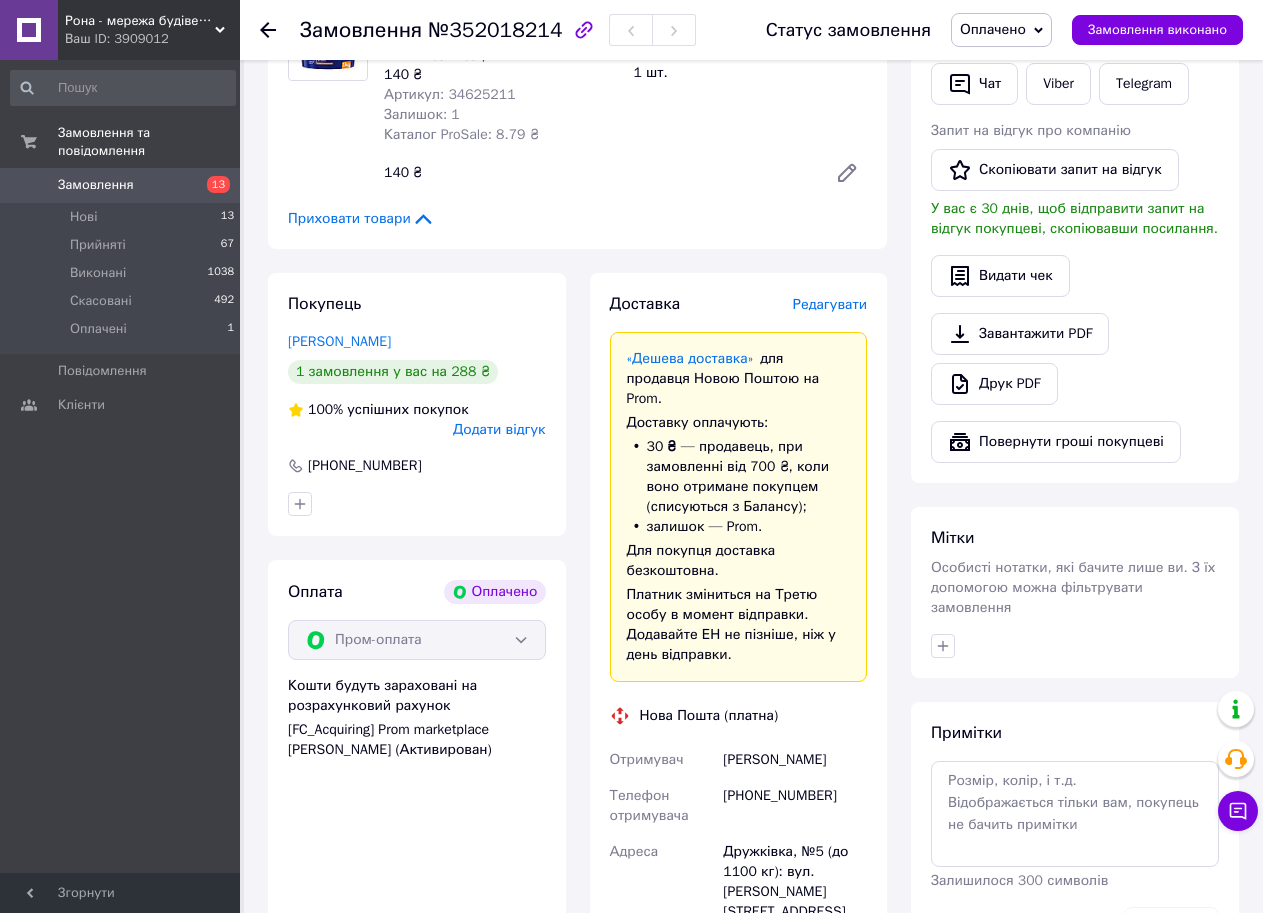 click on "Замовлення" at bounding box center (96, 185) 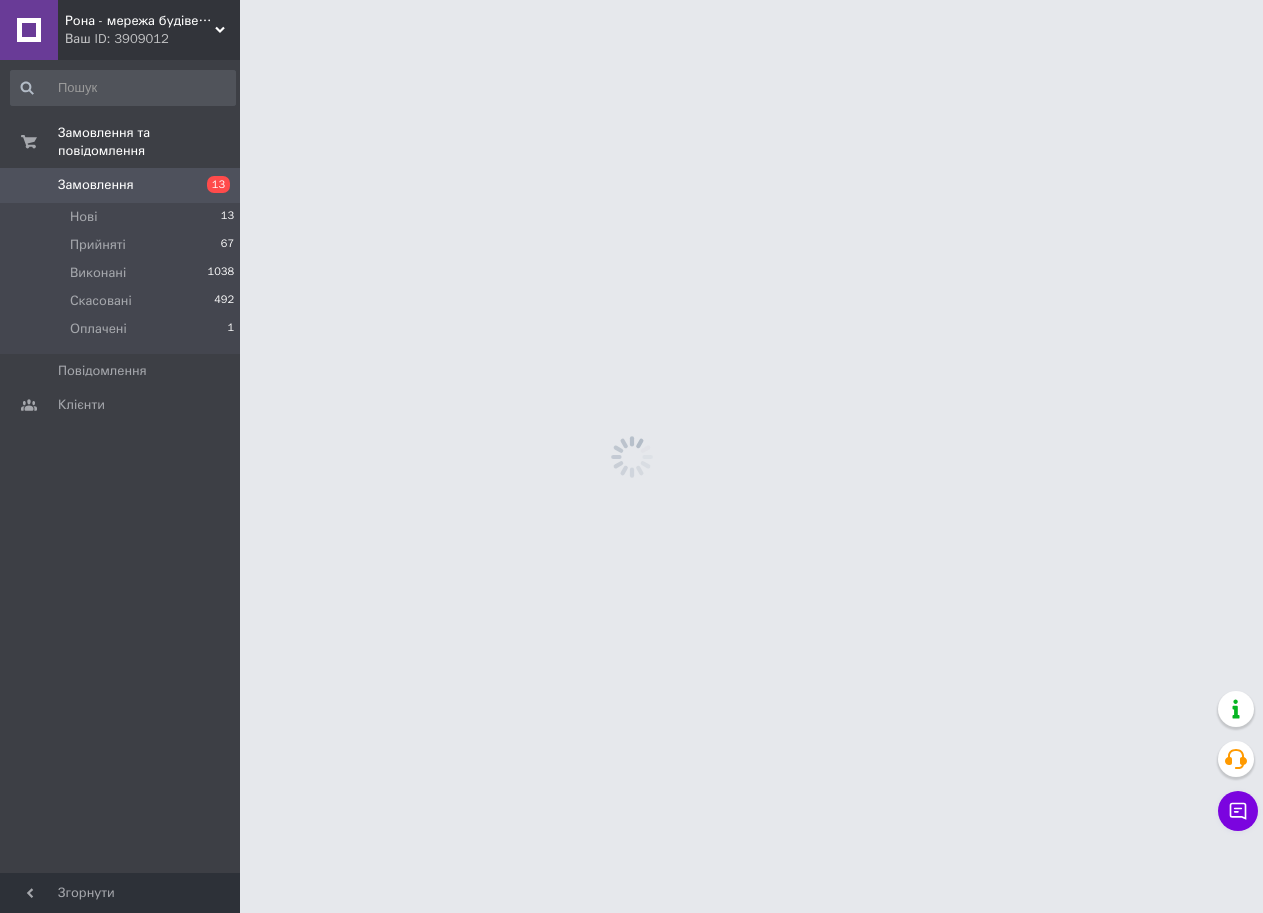 scroll, scrollTop: 0, scrollLeft: 0, axis: both 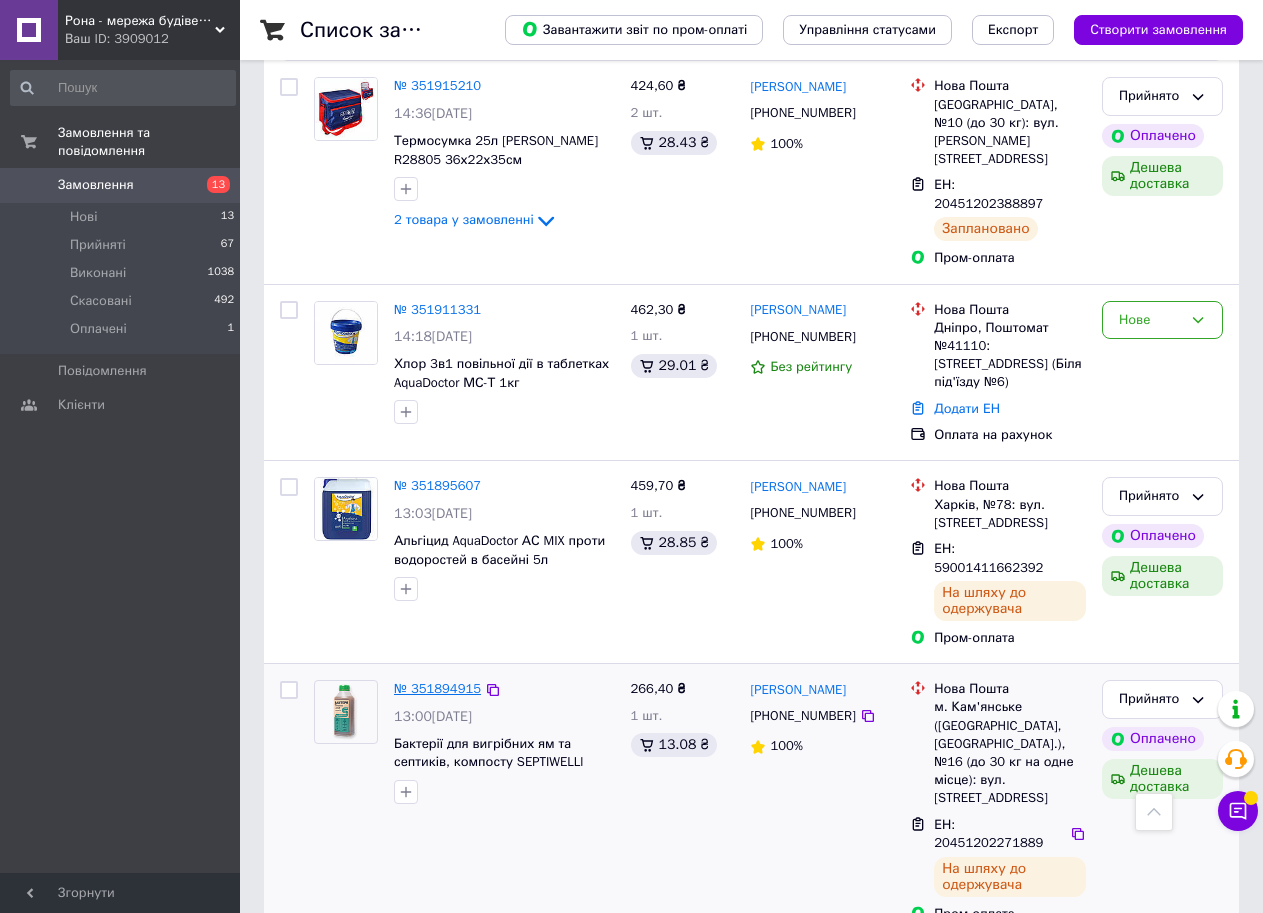 click on "№ 351894915" at bounding box center [437, 688] 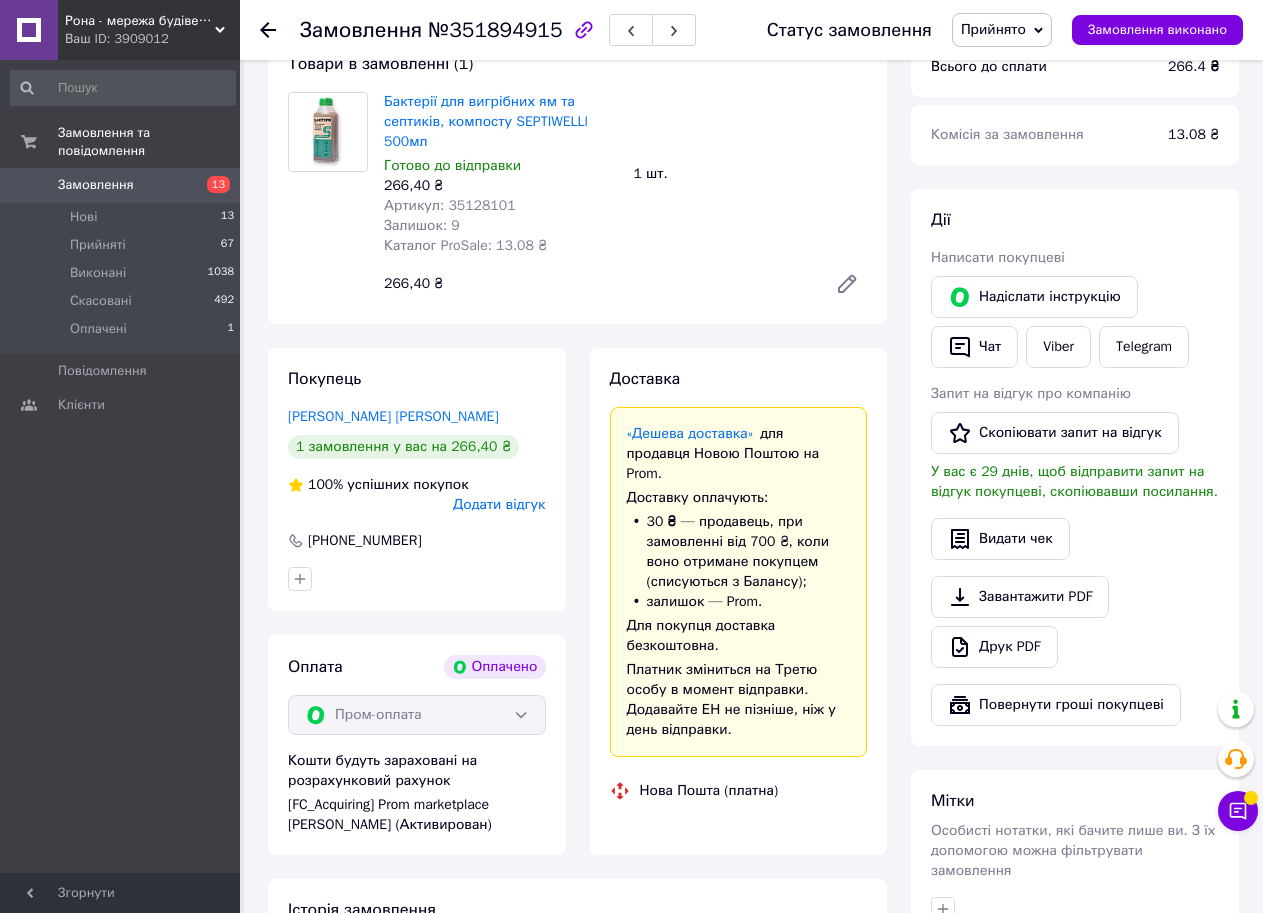 scroll, scrollTop: 890, scrollLeft: 0, axis: vertical 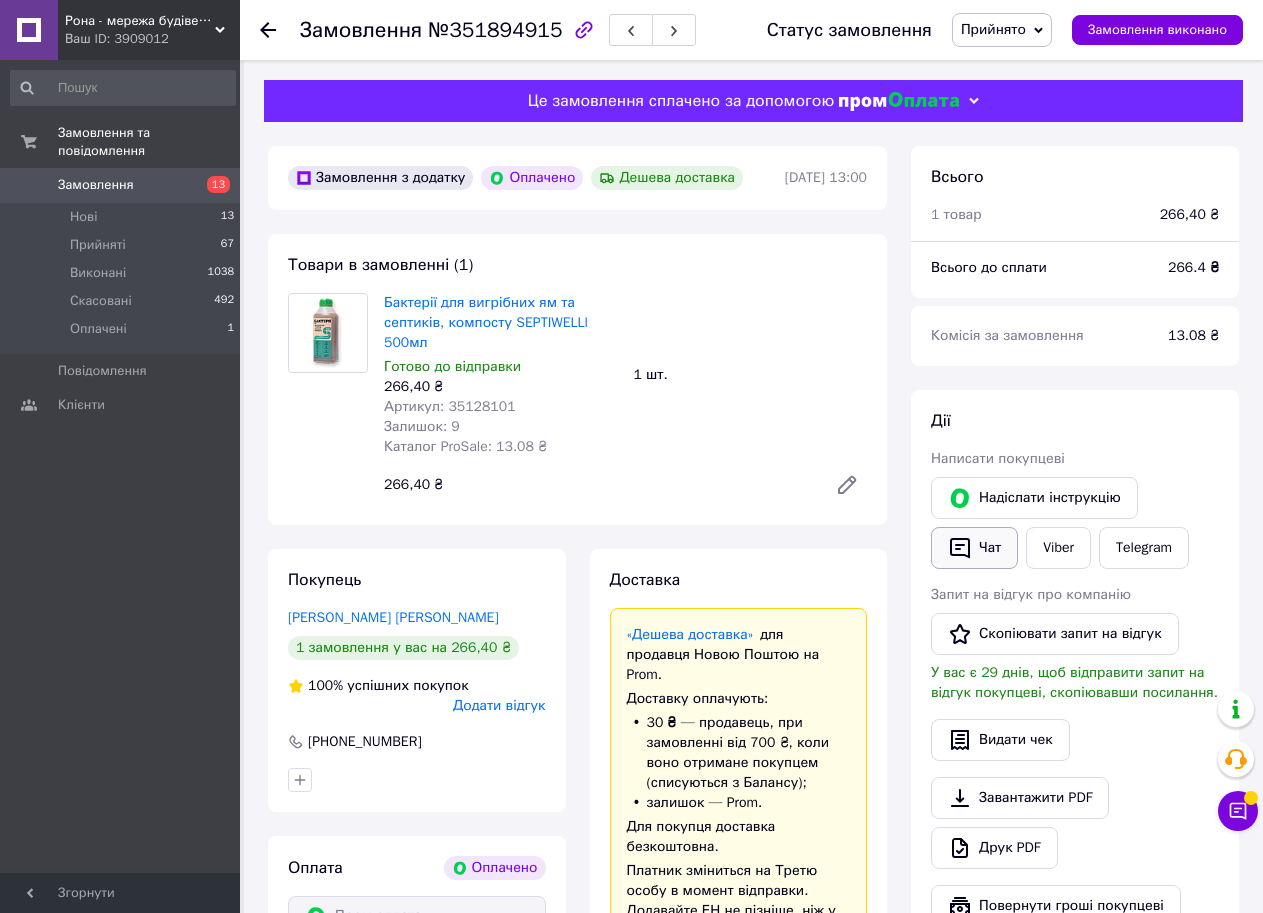 click 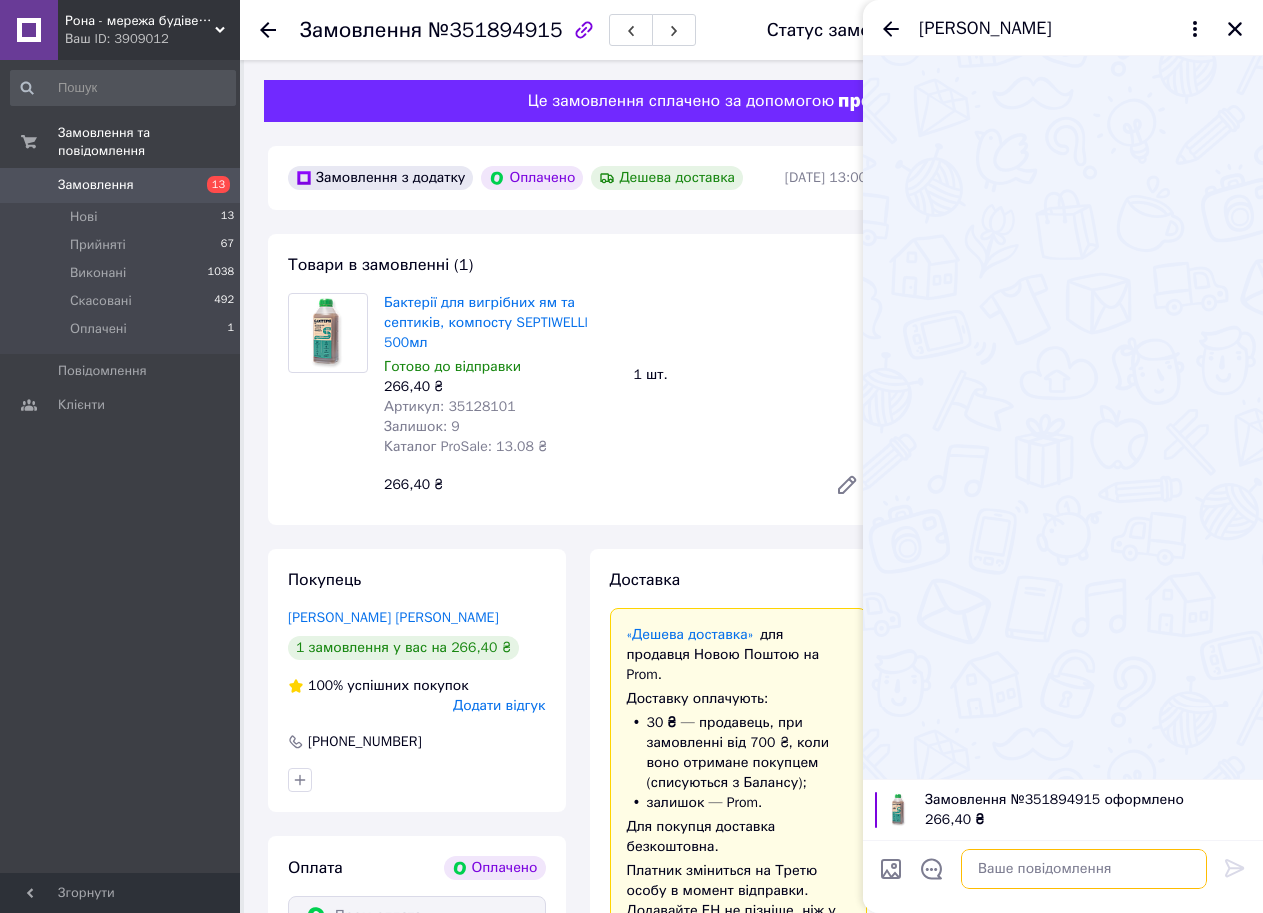 click at bounding box center (1084, 869) 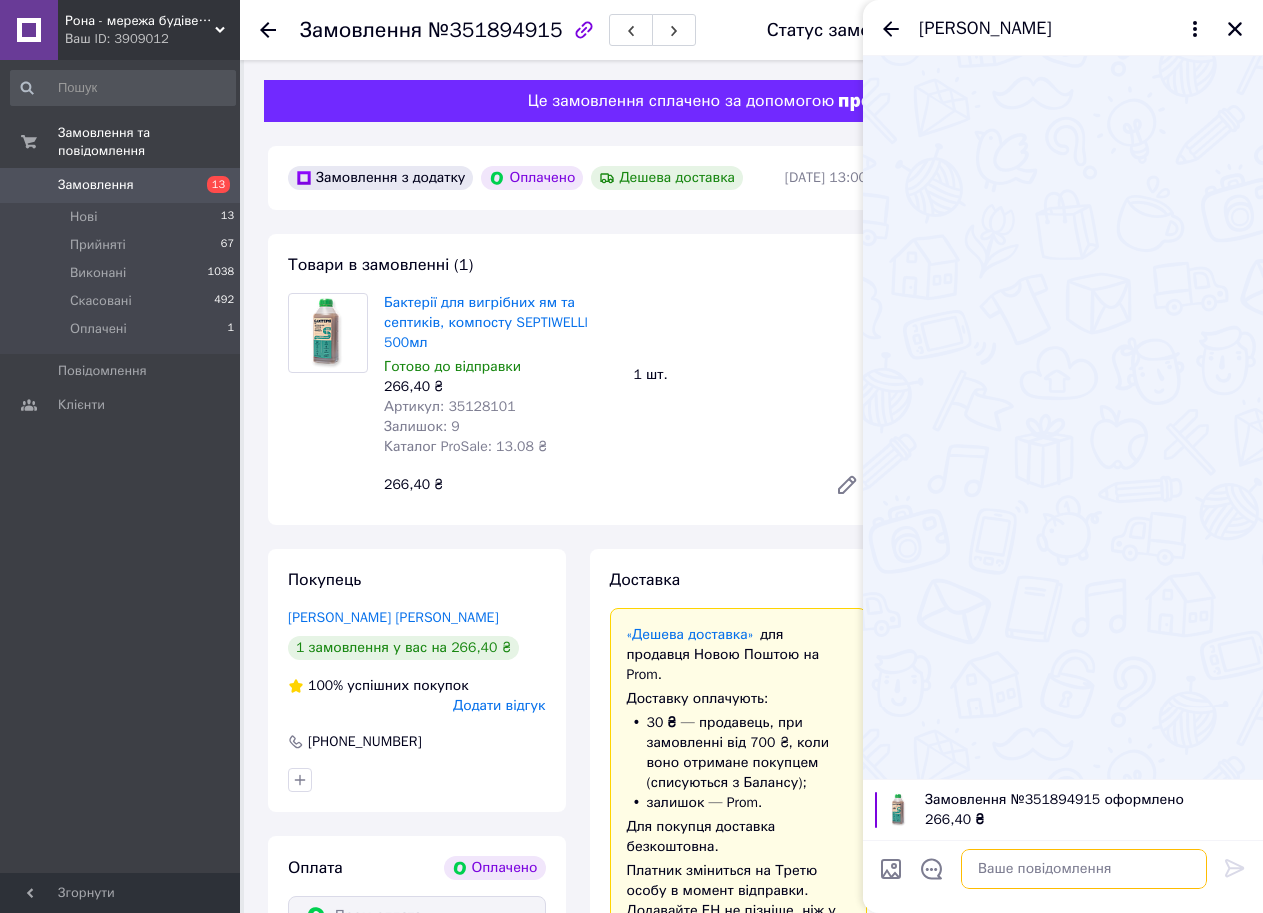 paste on "Доброго ранку. Ваше замовлення відправлене №" 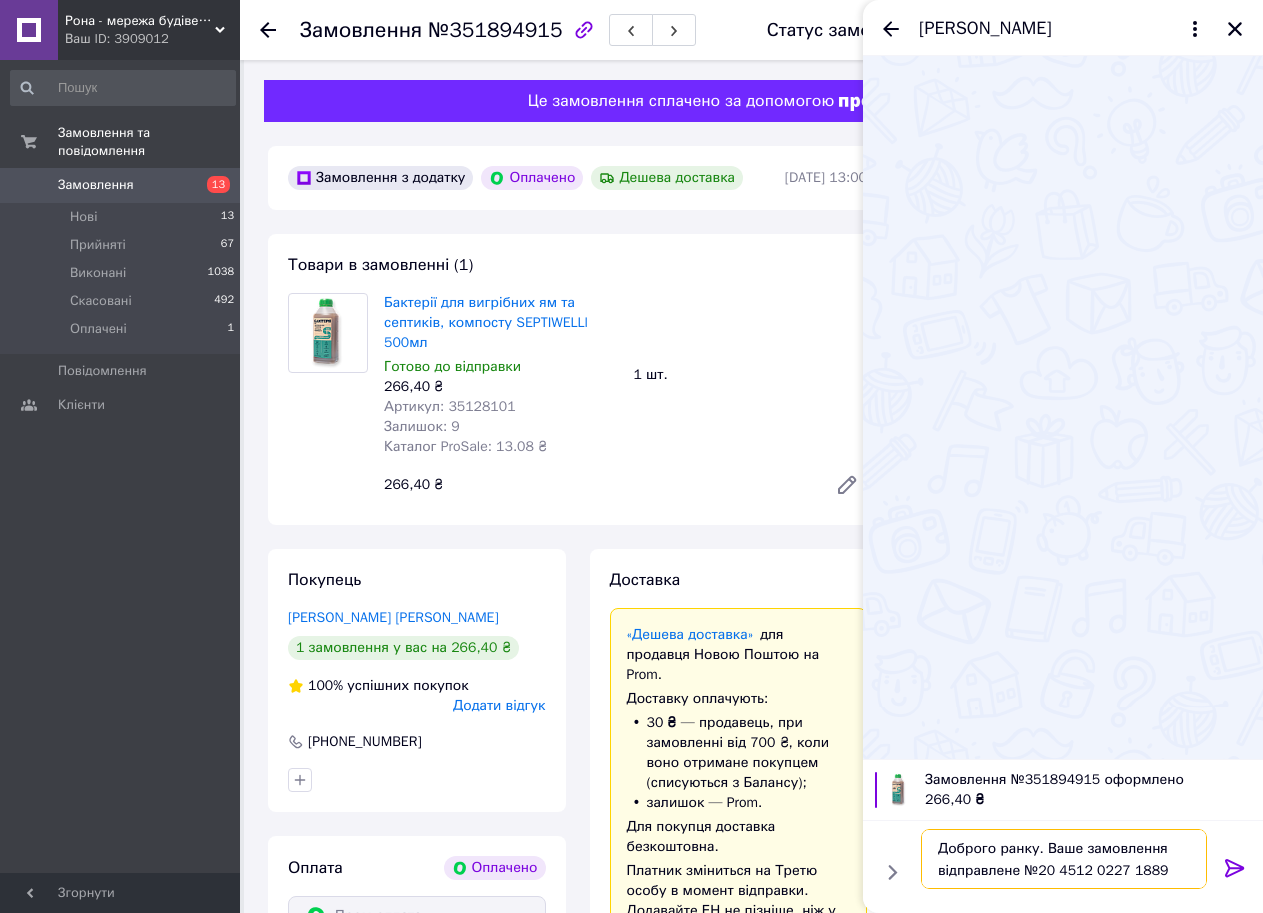 type on "Доброго ранку. Ваше замовлення відправлене №20 4512 0227 1889" 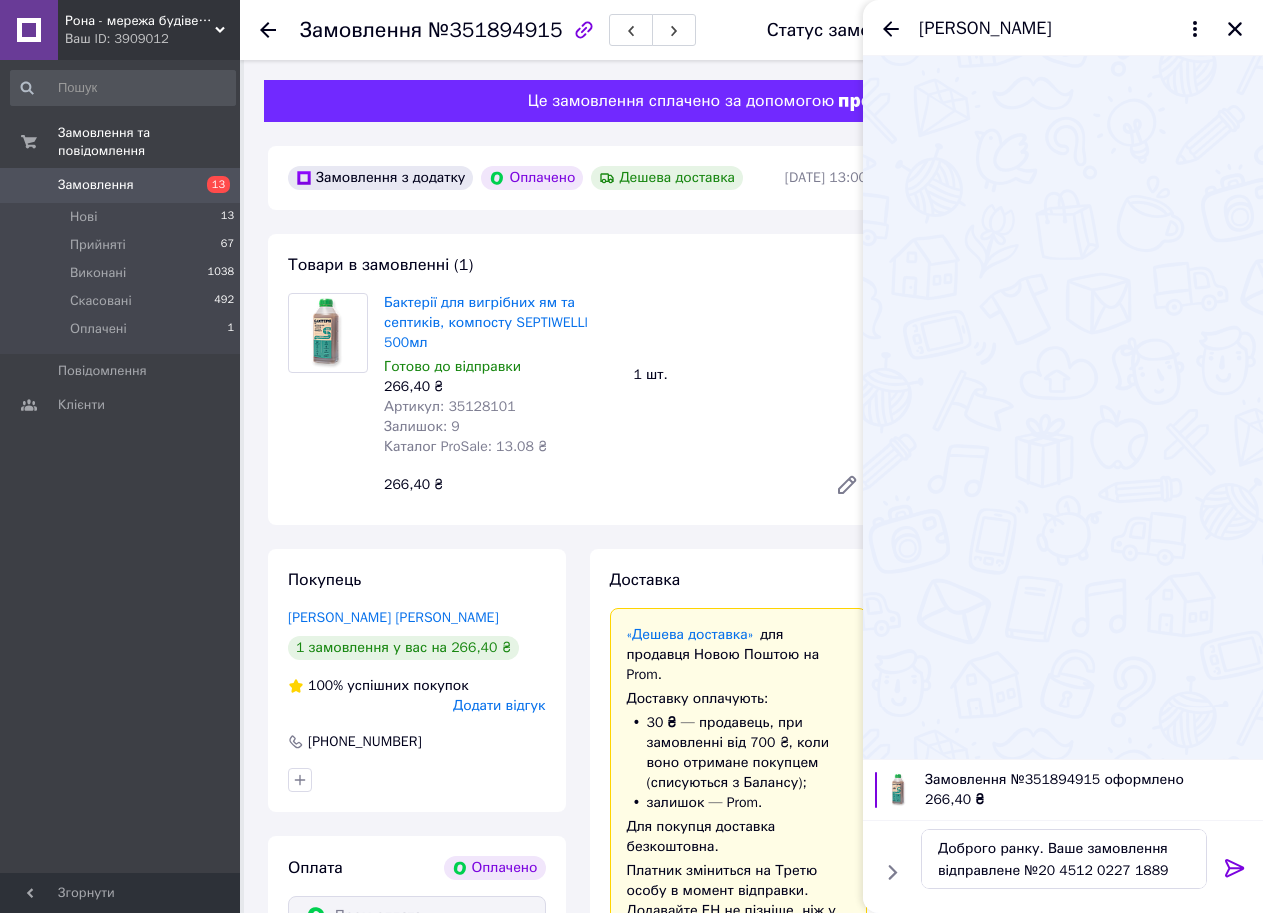 click 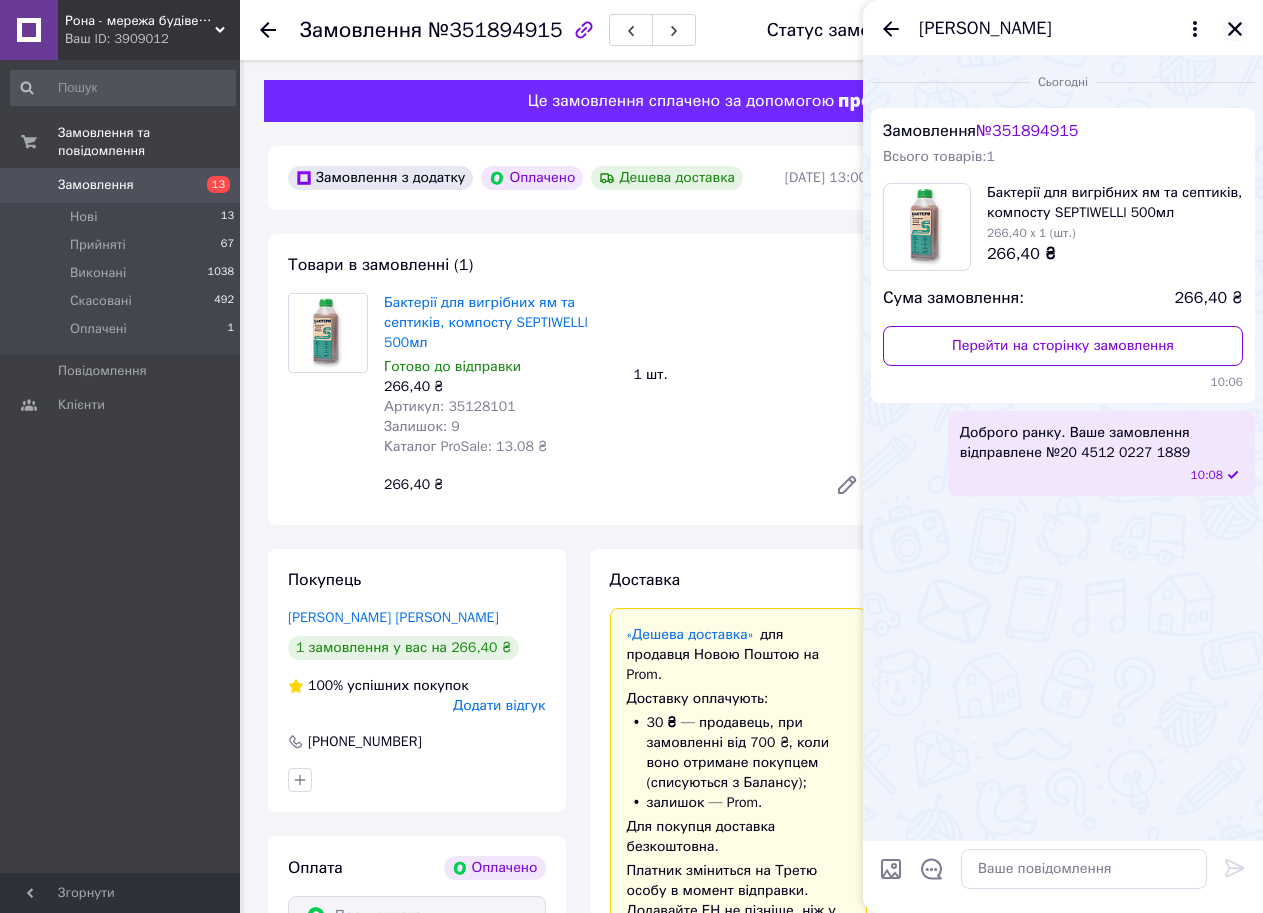 click 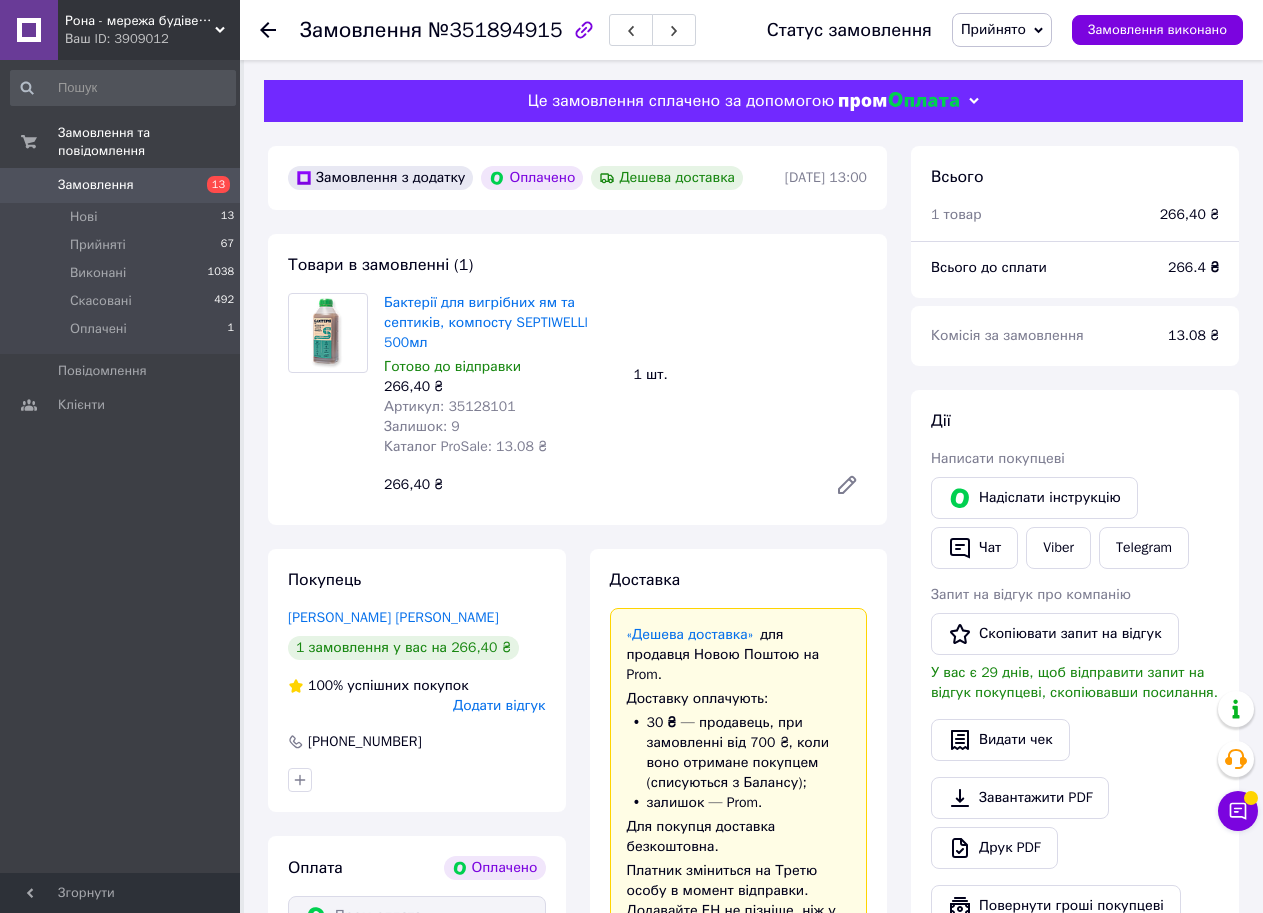 click on "Замовлення" at bounding box center (121, 185) 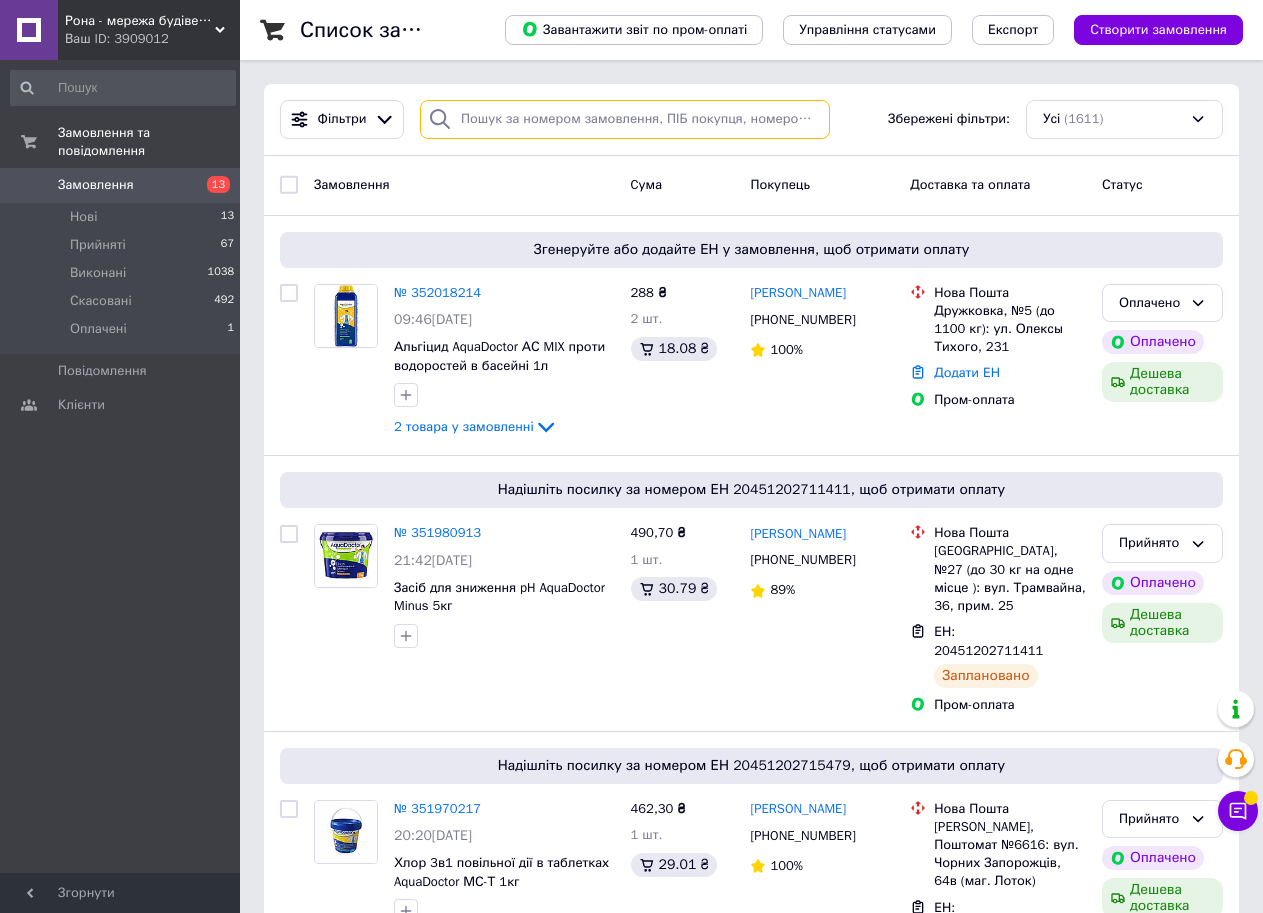 click at bounding box center (625, 119) 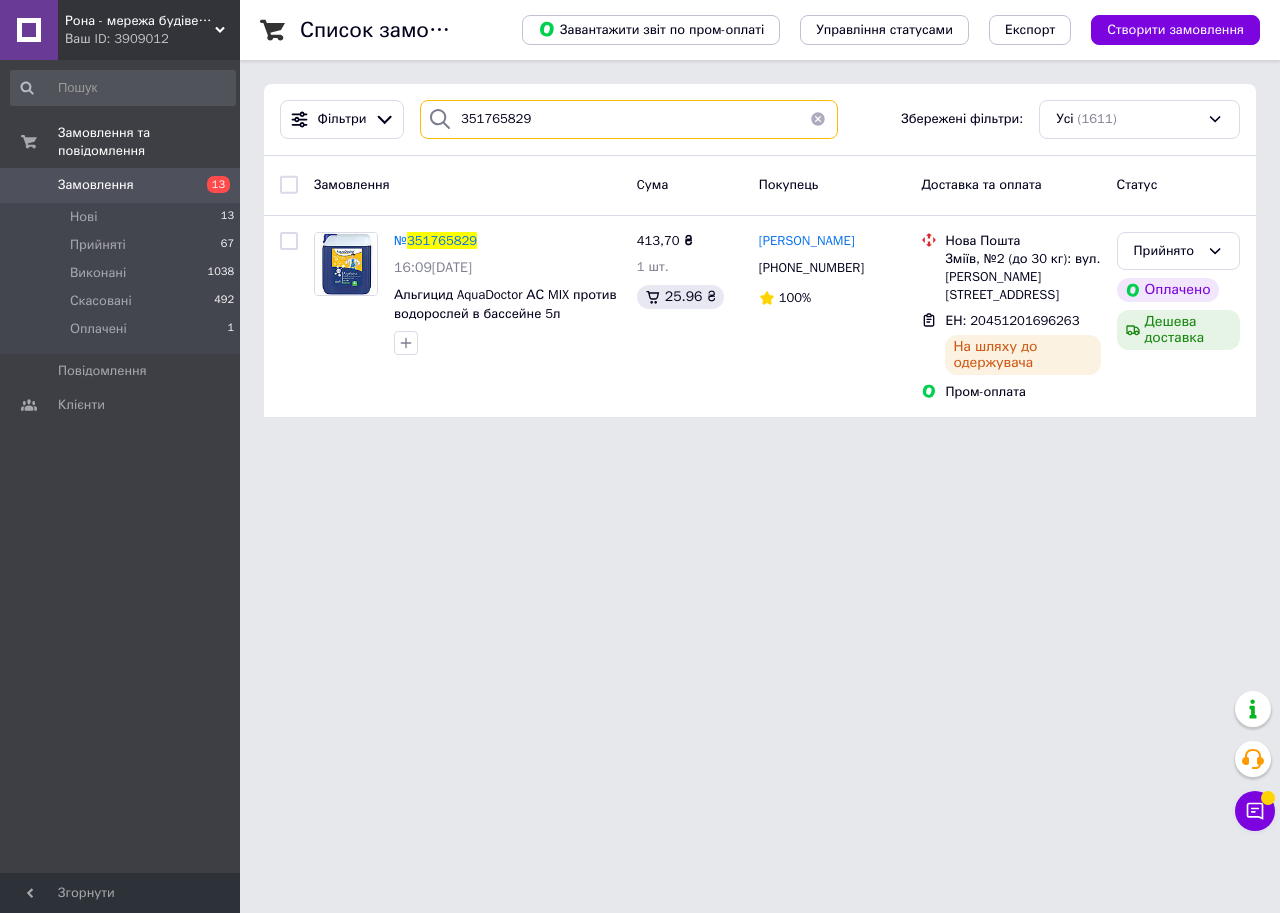 type on "351765829" 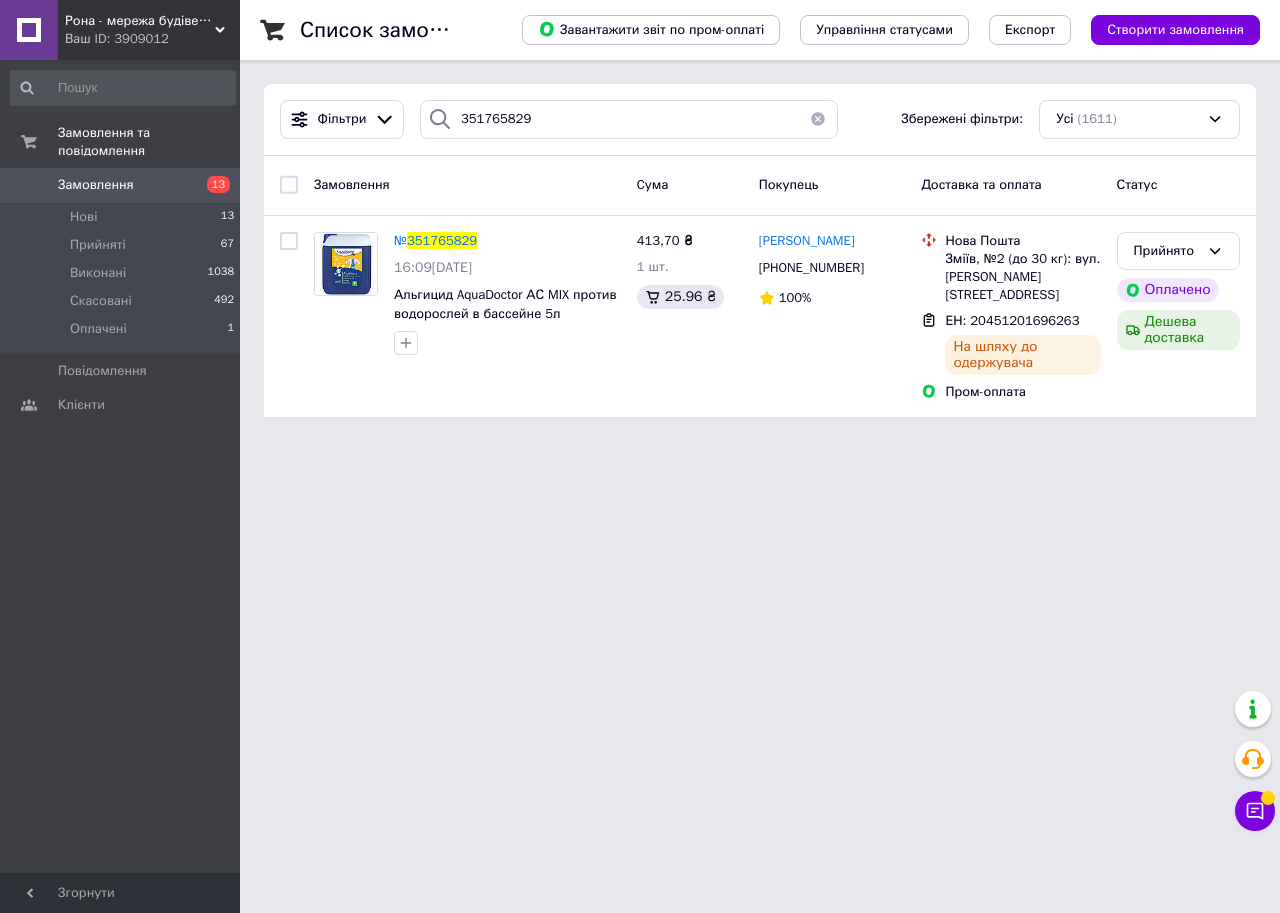 click on "Замовлення" at bounding box center [96, 185] 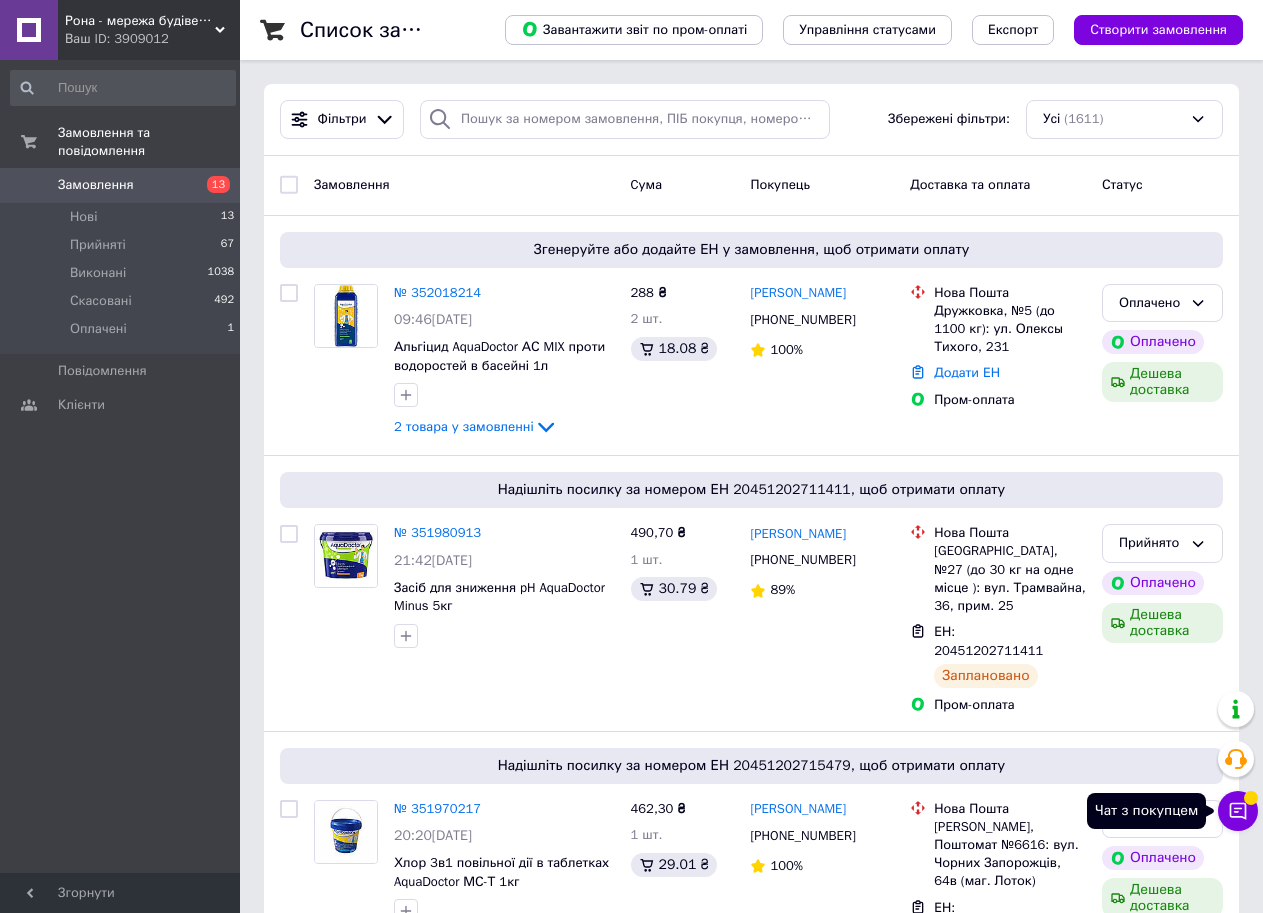 click 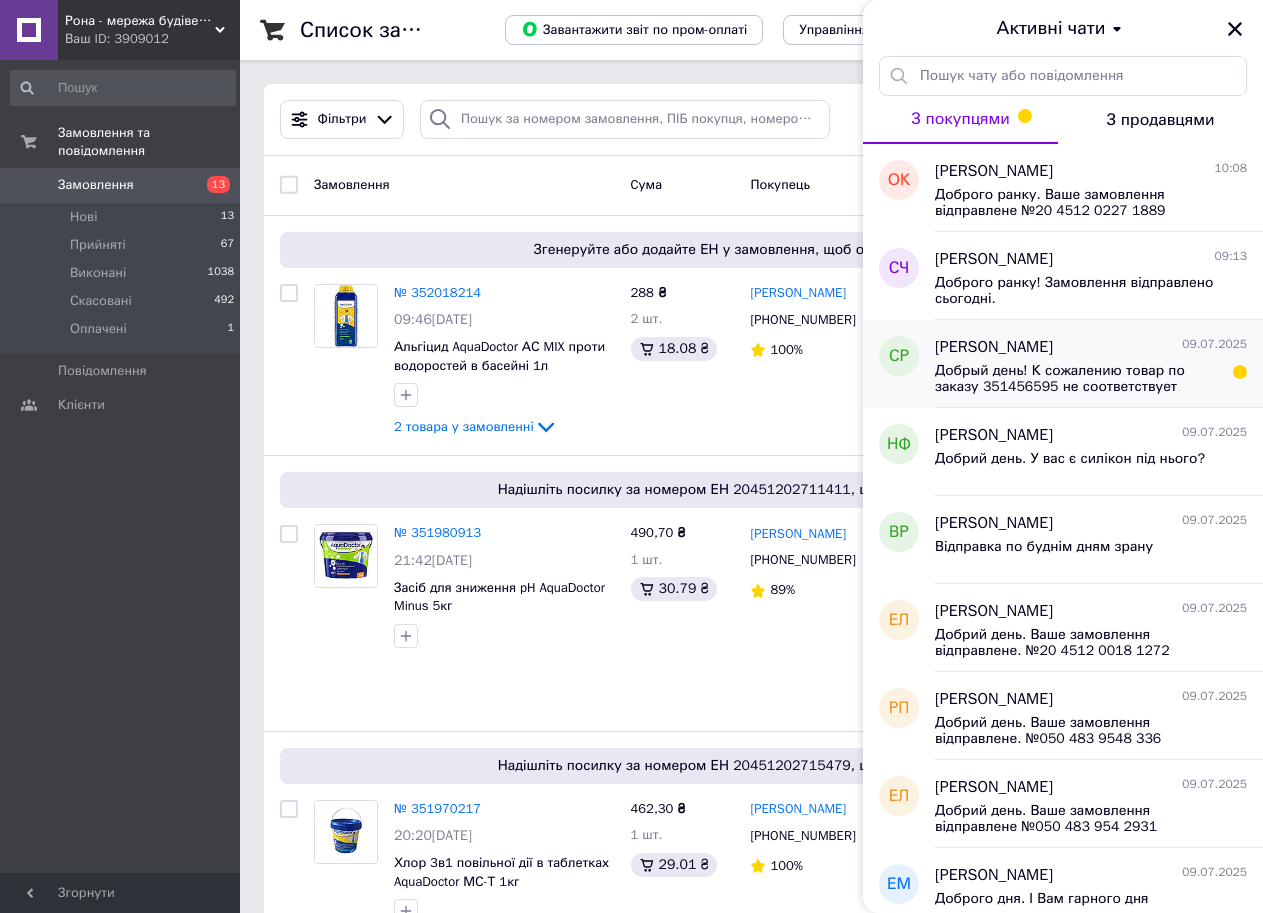 click on "Добрый день! К сожалению товар по заказу 351456595 не соответствует описанию(размер). Свяжитесь пожалуйста со мною. 0987827057" at bounding box center (1077, 379) 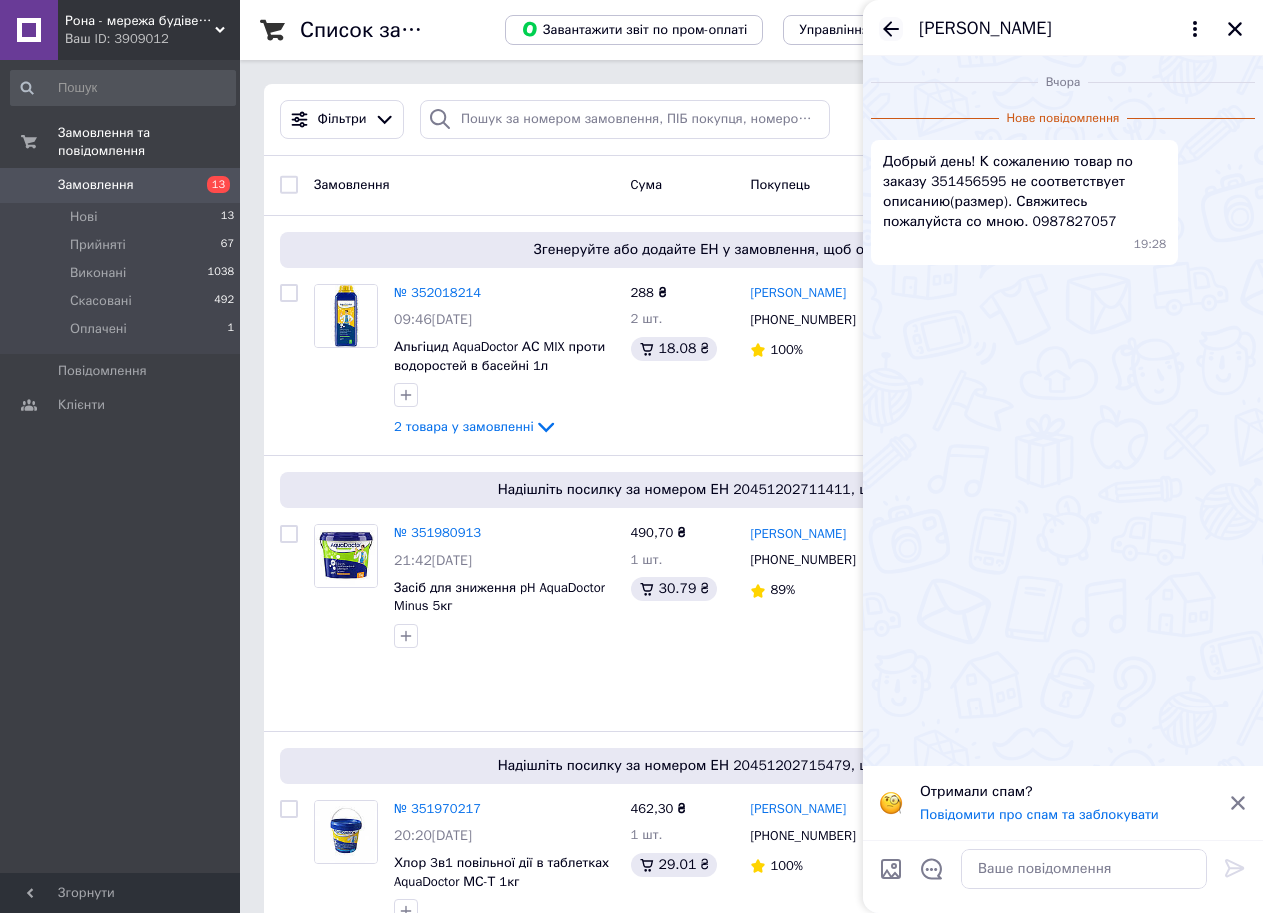 click 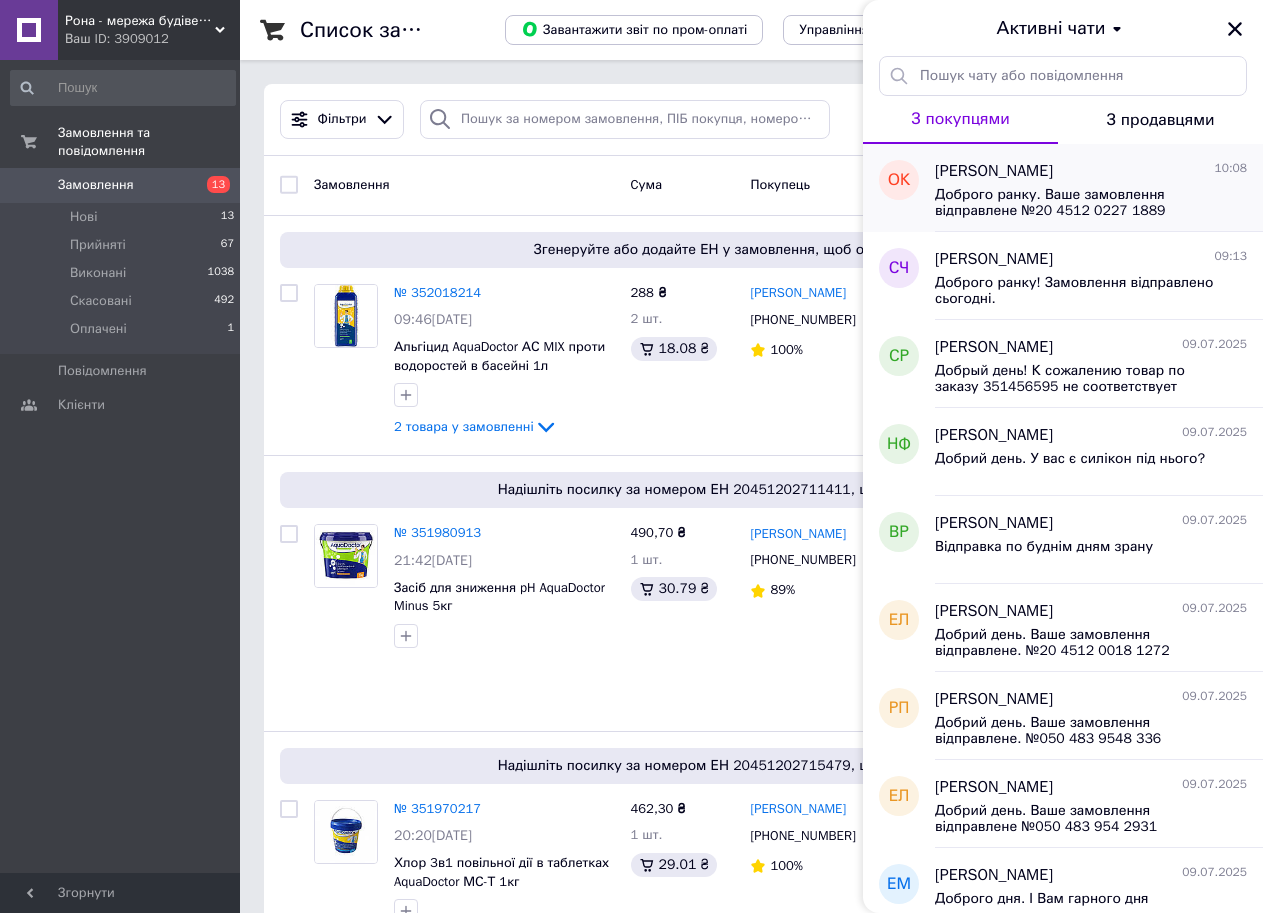 click on "Доброго ранку. Ваше замовлення відправлене №20 4512 0227 1889" at bounding box center [1077, 203] 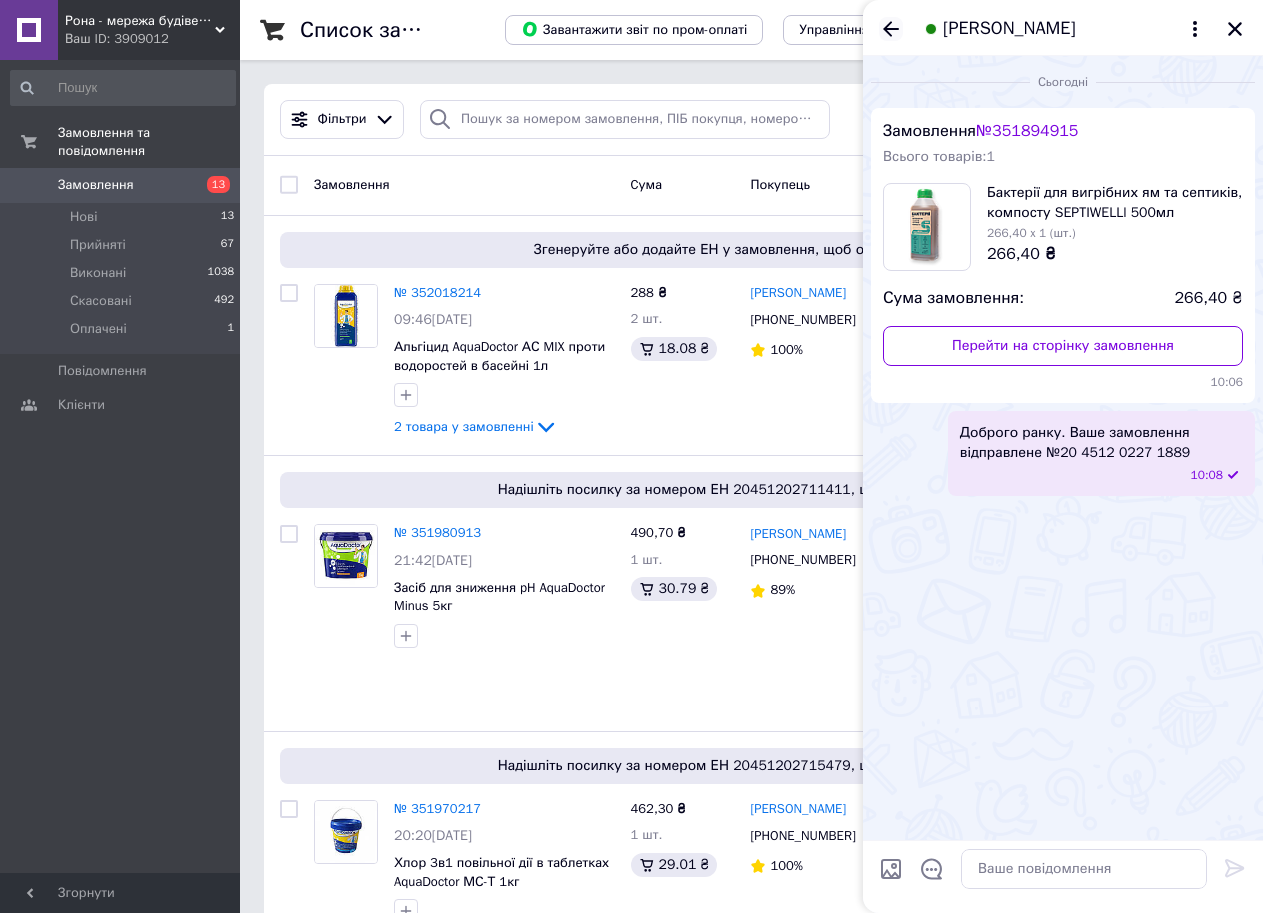 click 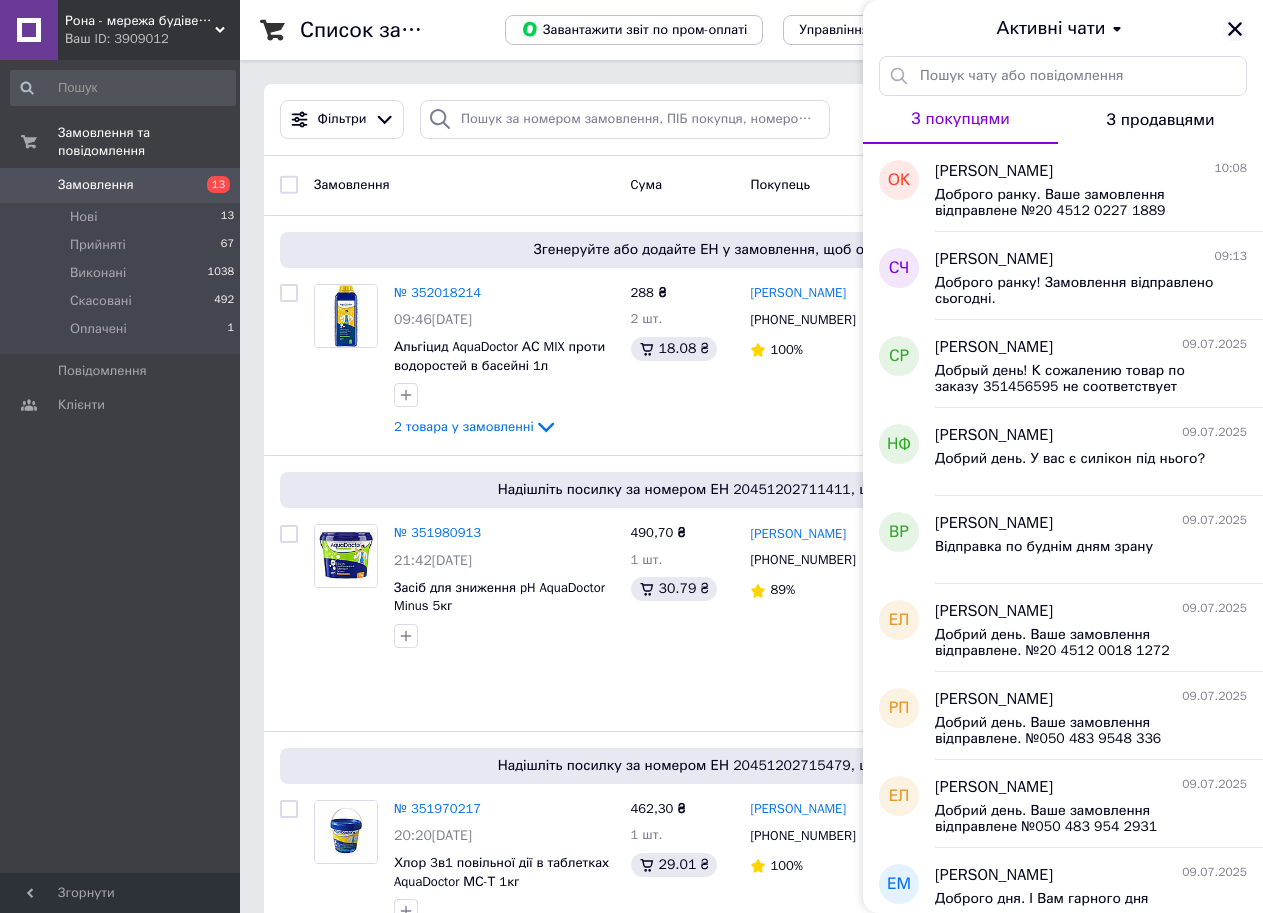 click 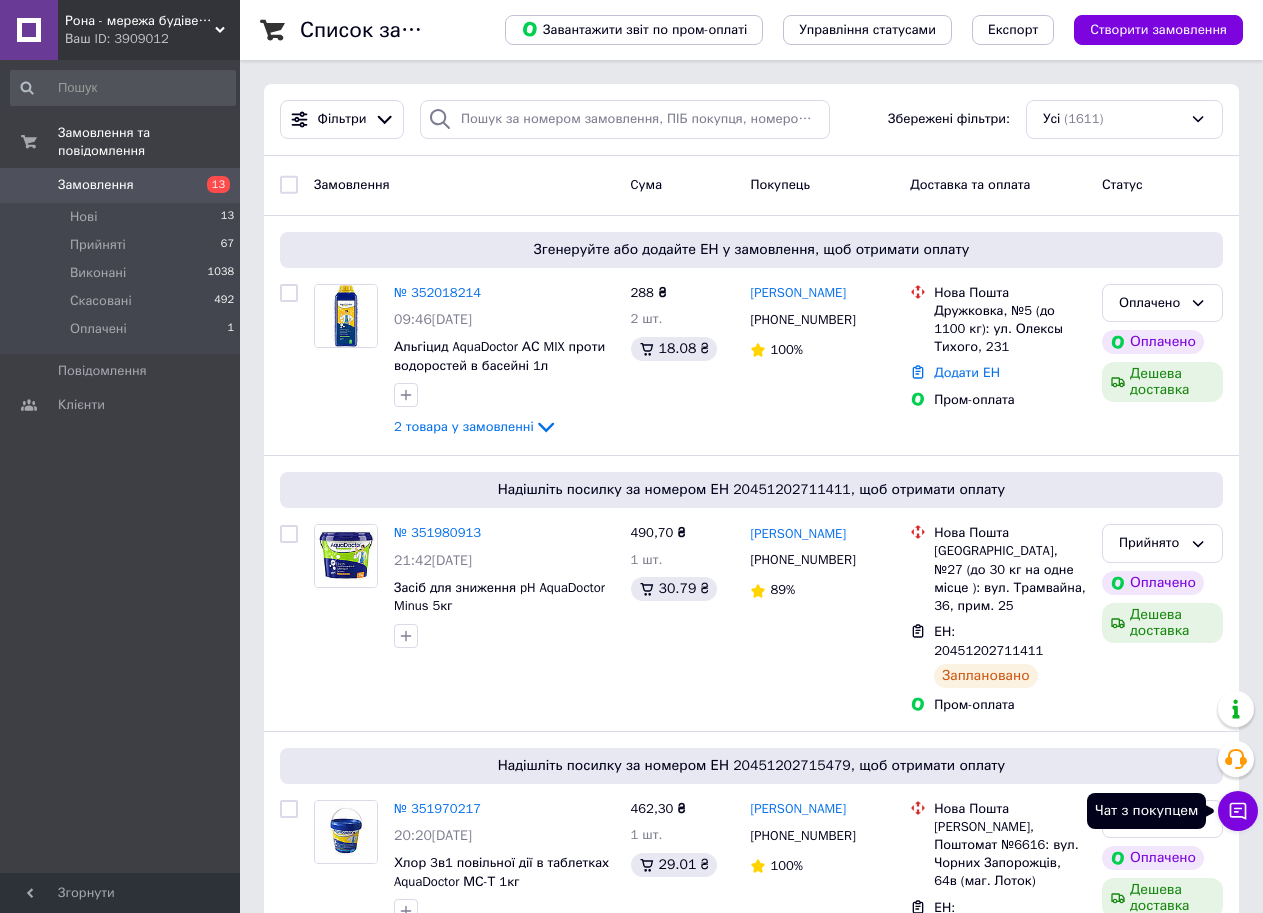 click 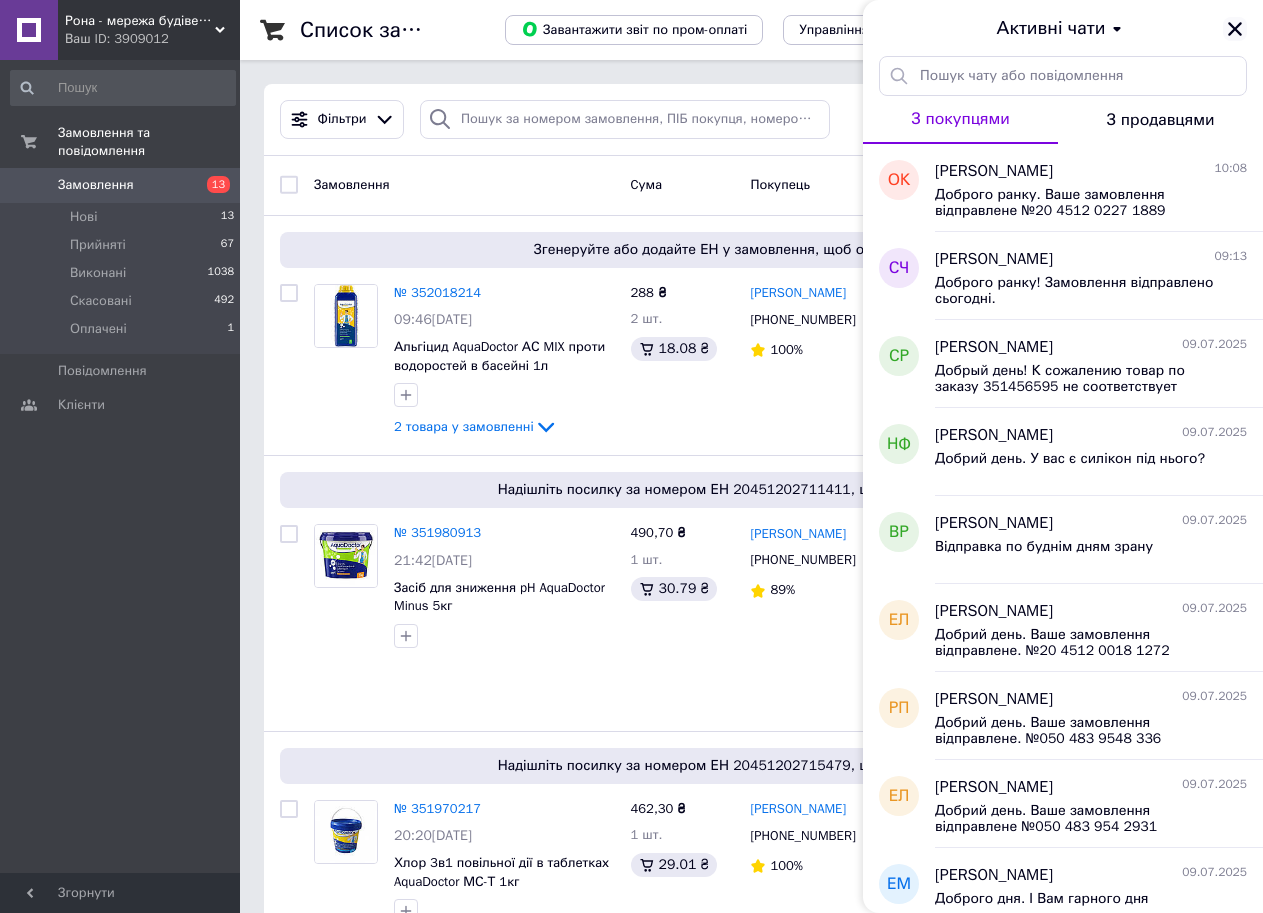 click 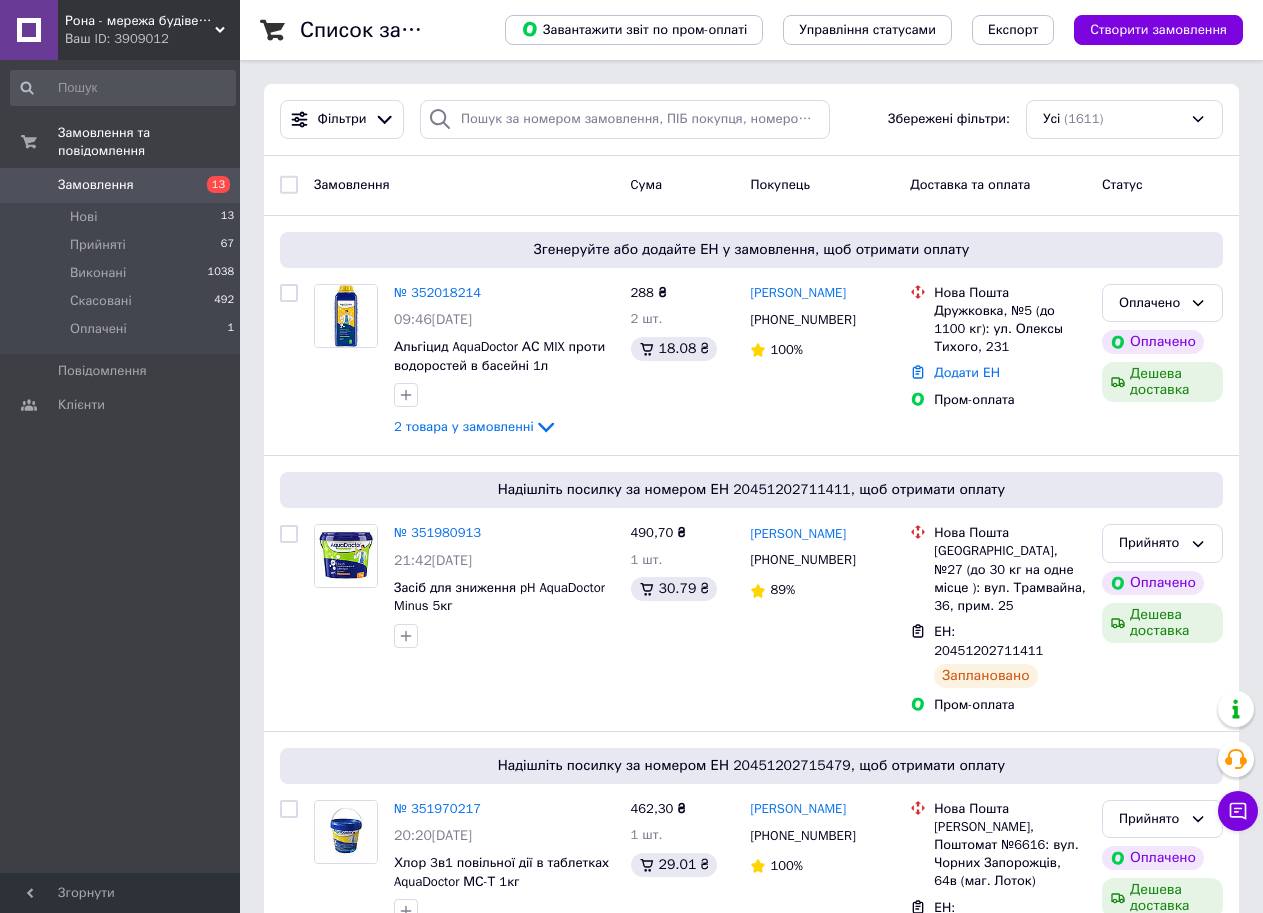 click on "Замовлення" at bounding box center (96, 185) 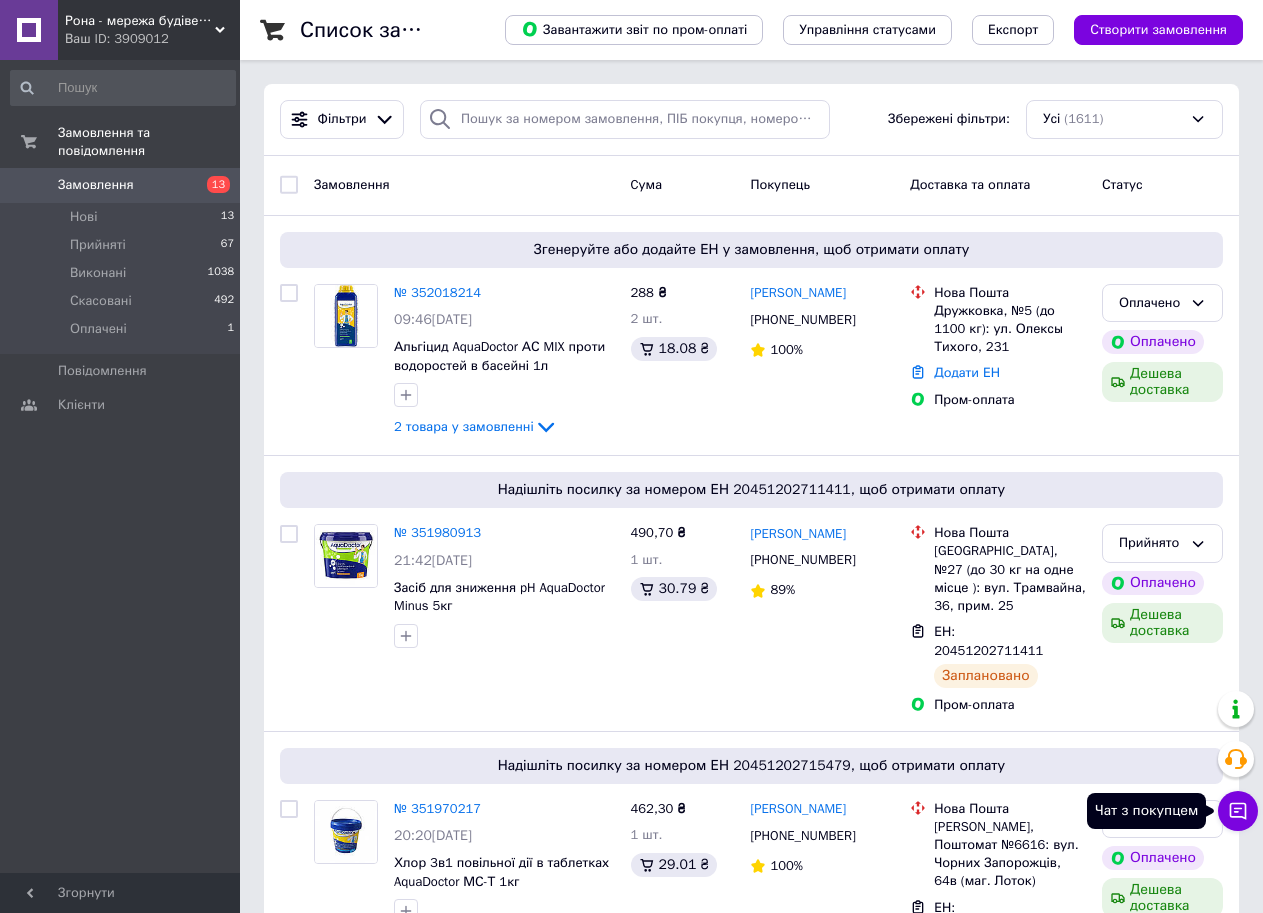 click 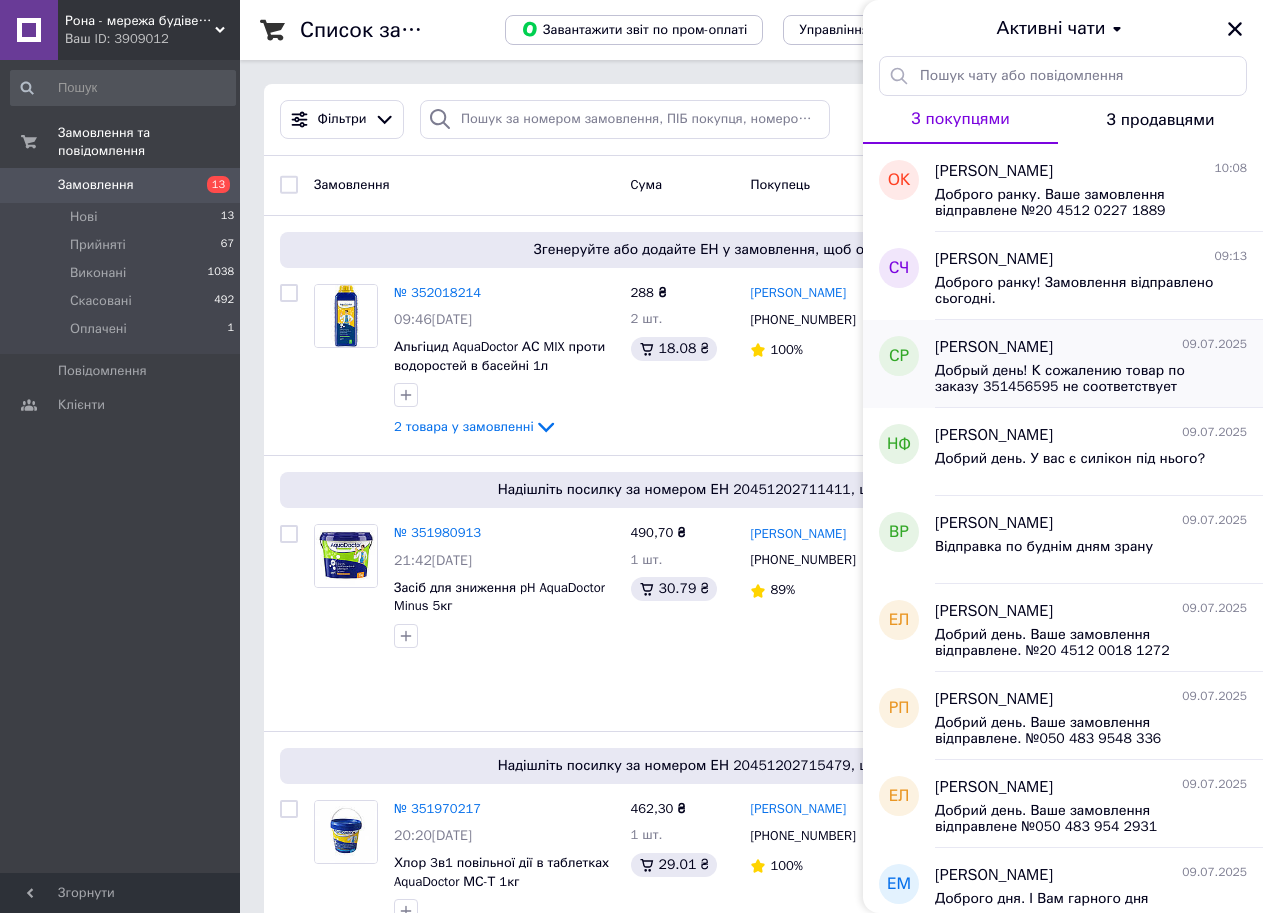 click on "Добрый день! К сожалению товар по заказу 351456595 не соответствует описанию(размер). Свяжитесь пожалуйста со мною. 0987827057" at bounding box center (1091, 377) 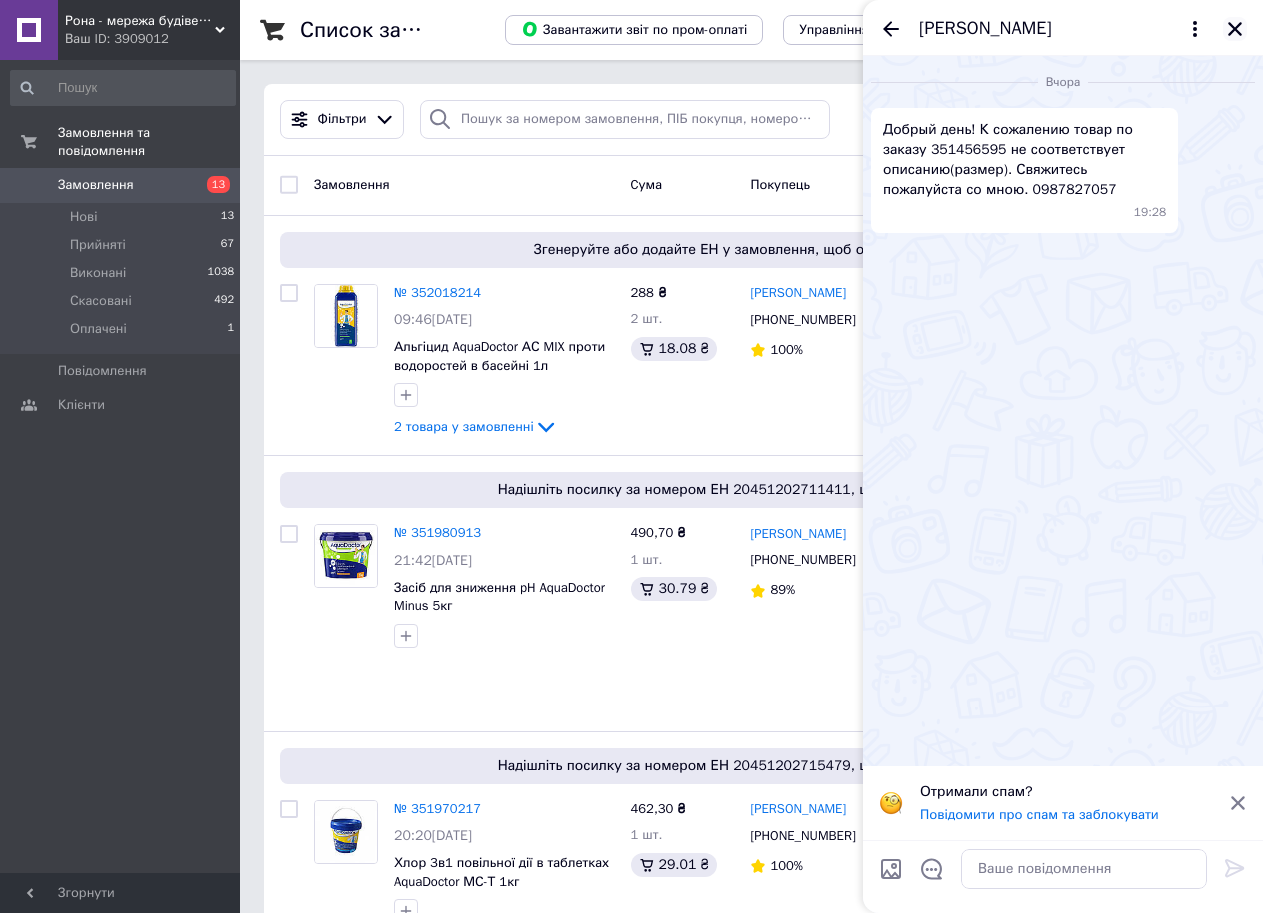 click 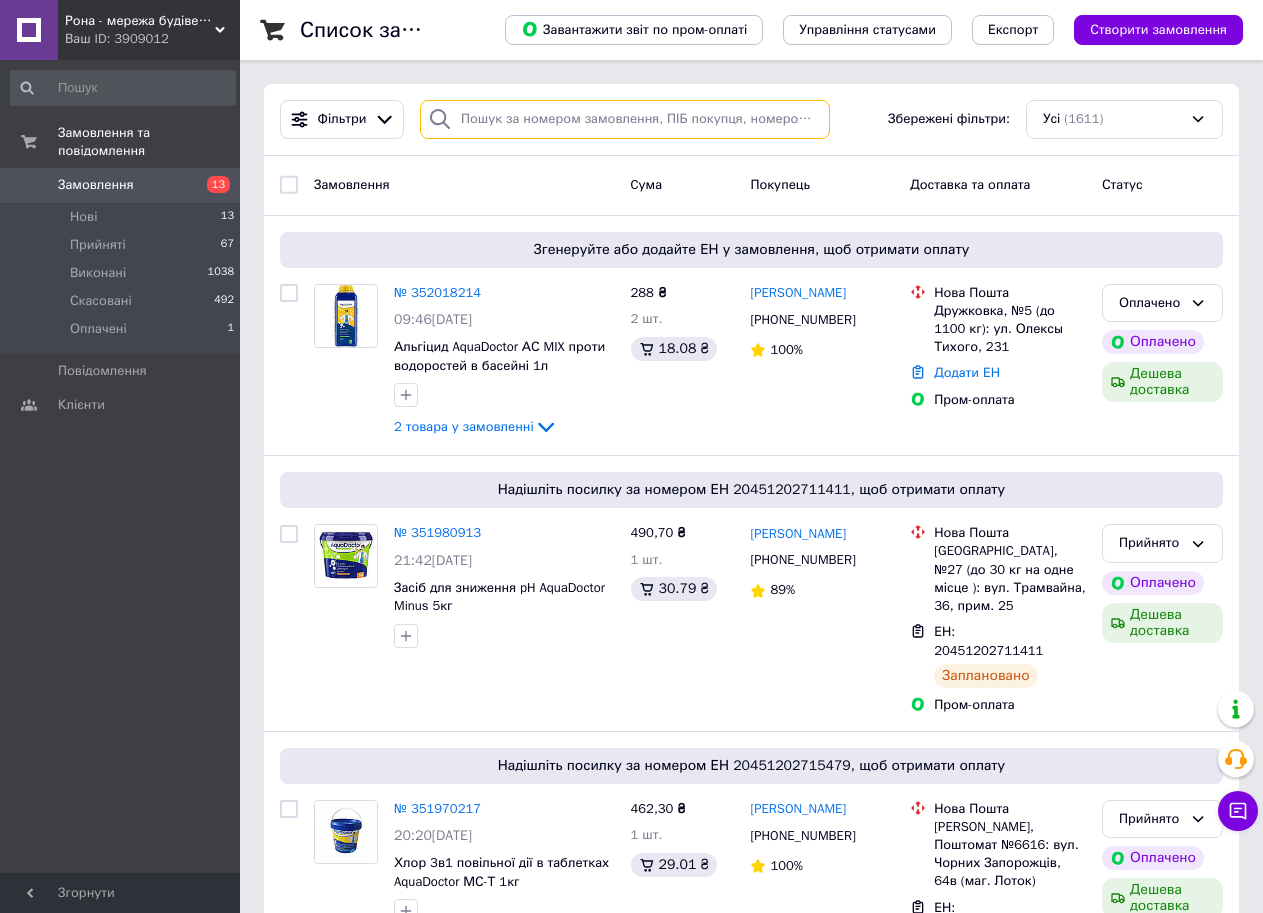 click at bounding box center (625, 119) 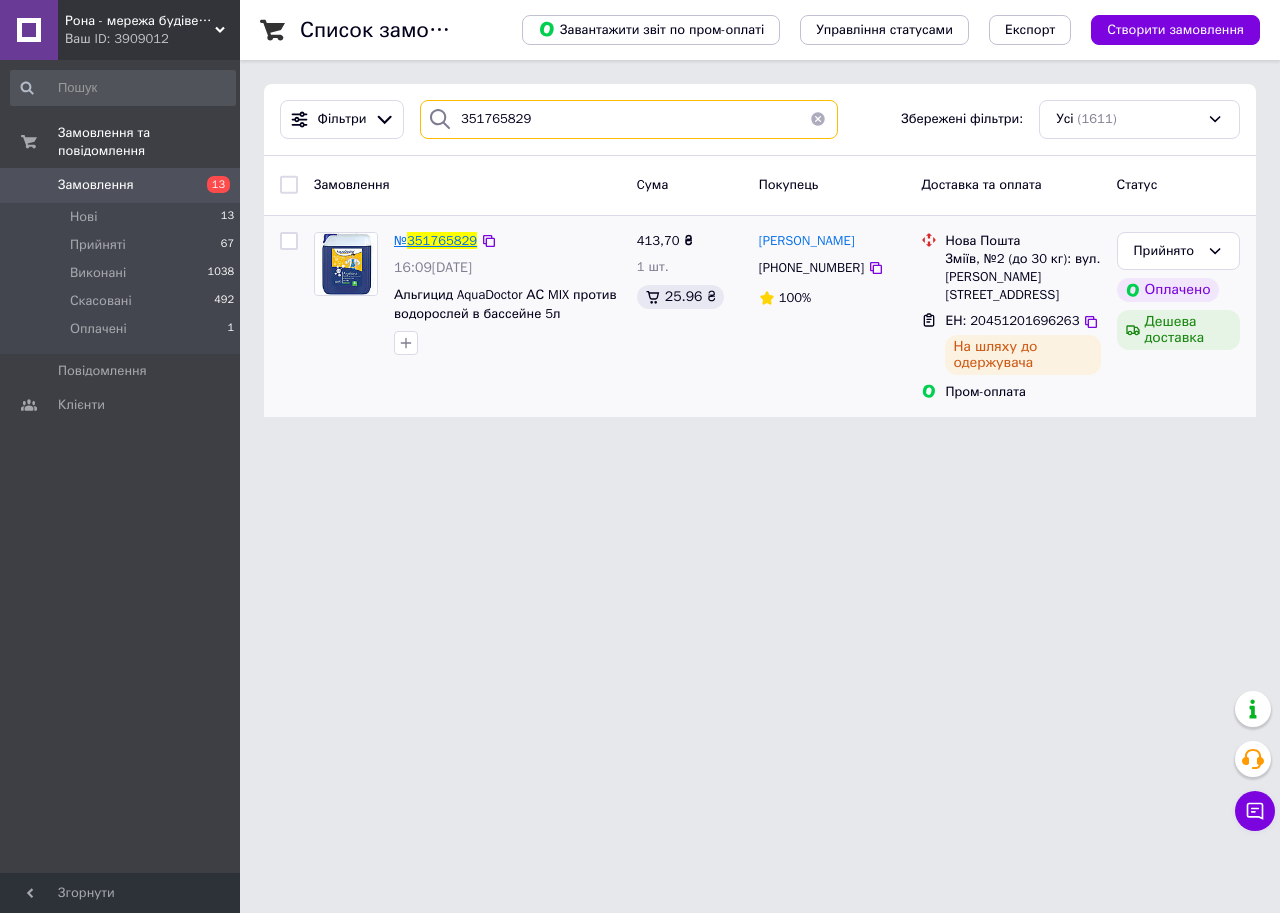 type on "351765829" 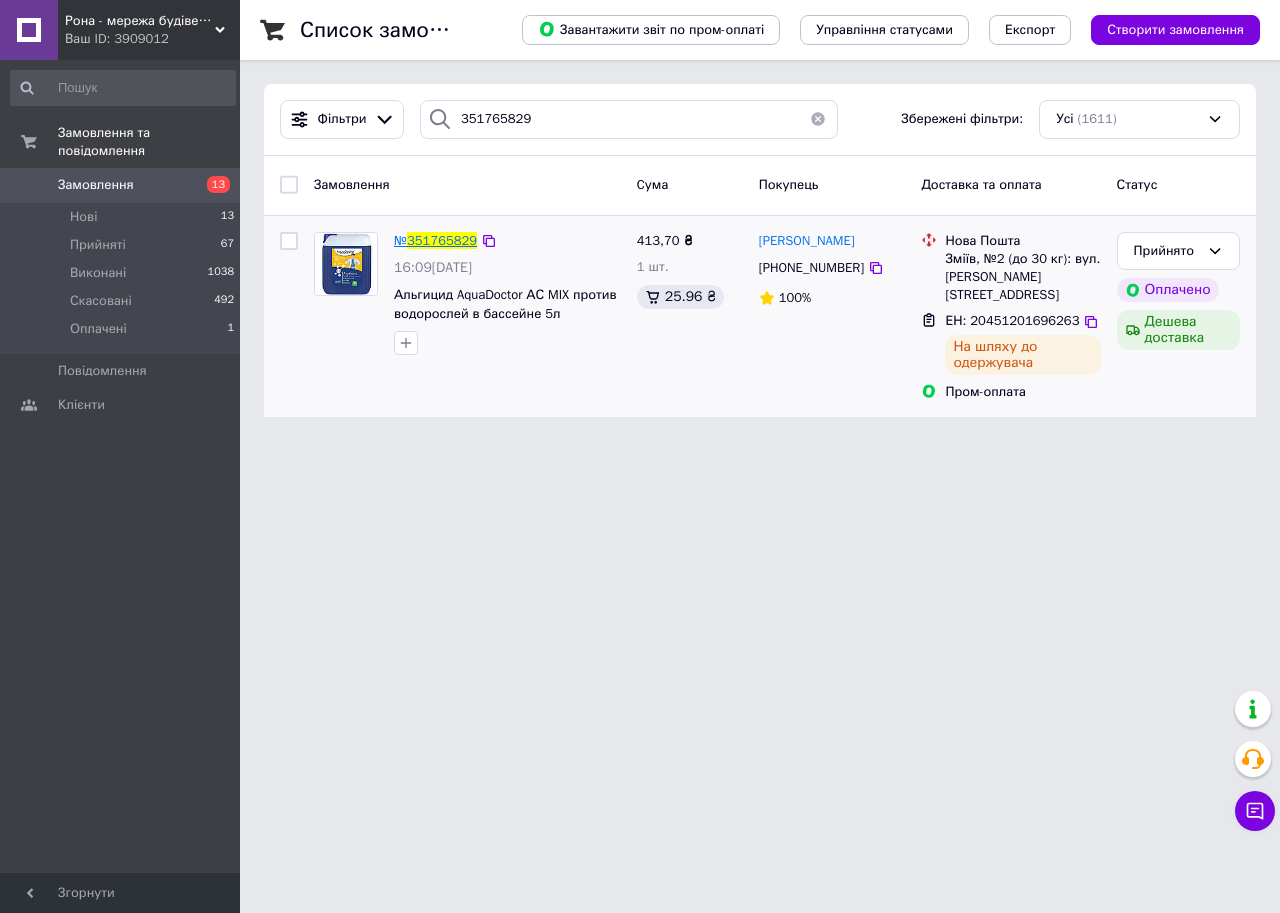 click on "351765829" at bounding box center (442, 240) 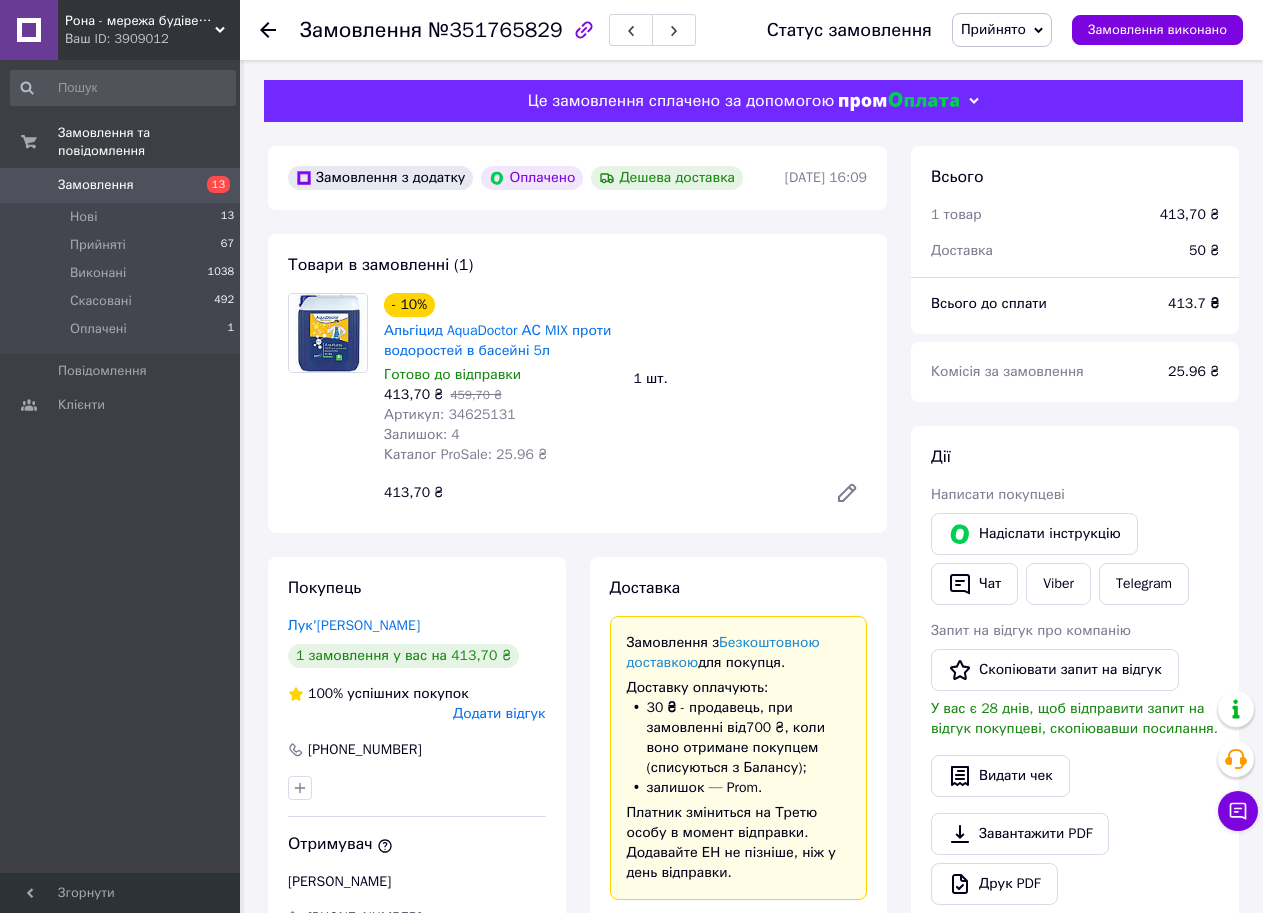 scroll, scrollTop: 52, scrollLeft: 0, axis: vertical 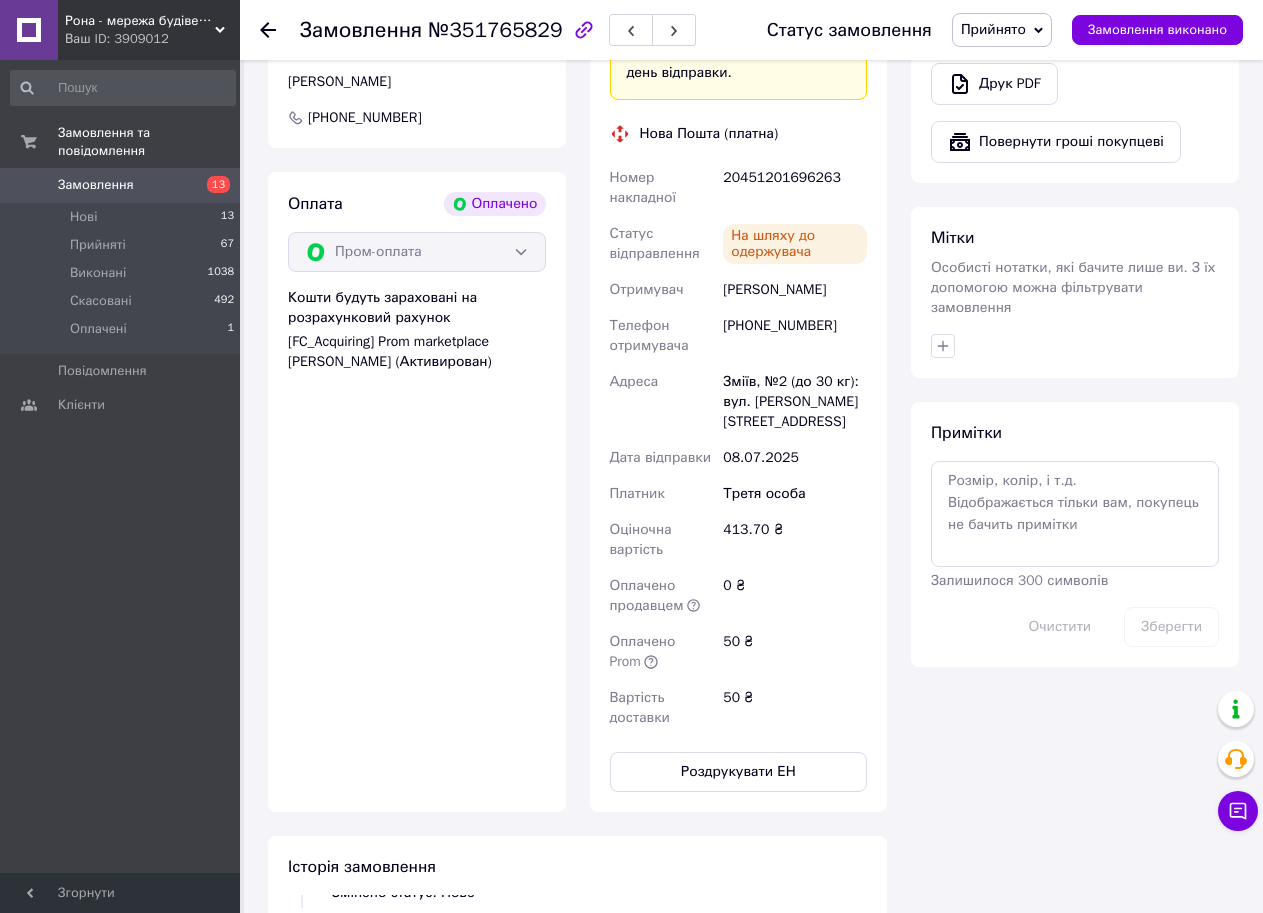 click on "Замовлення" at bounding box center (96, 185) 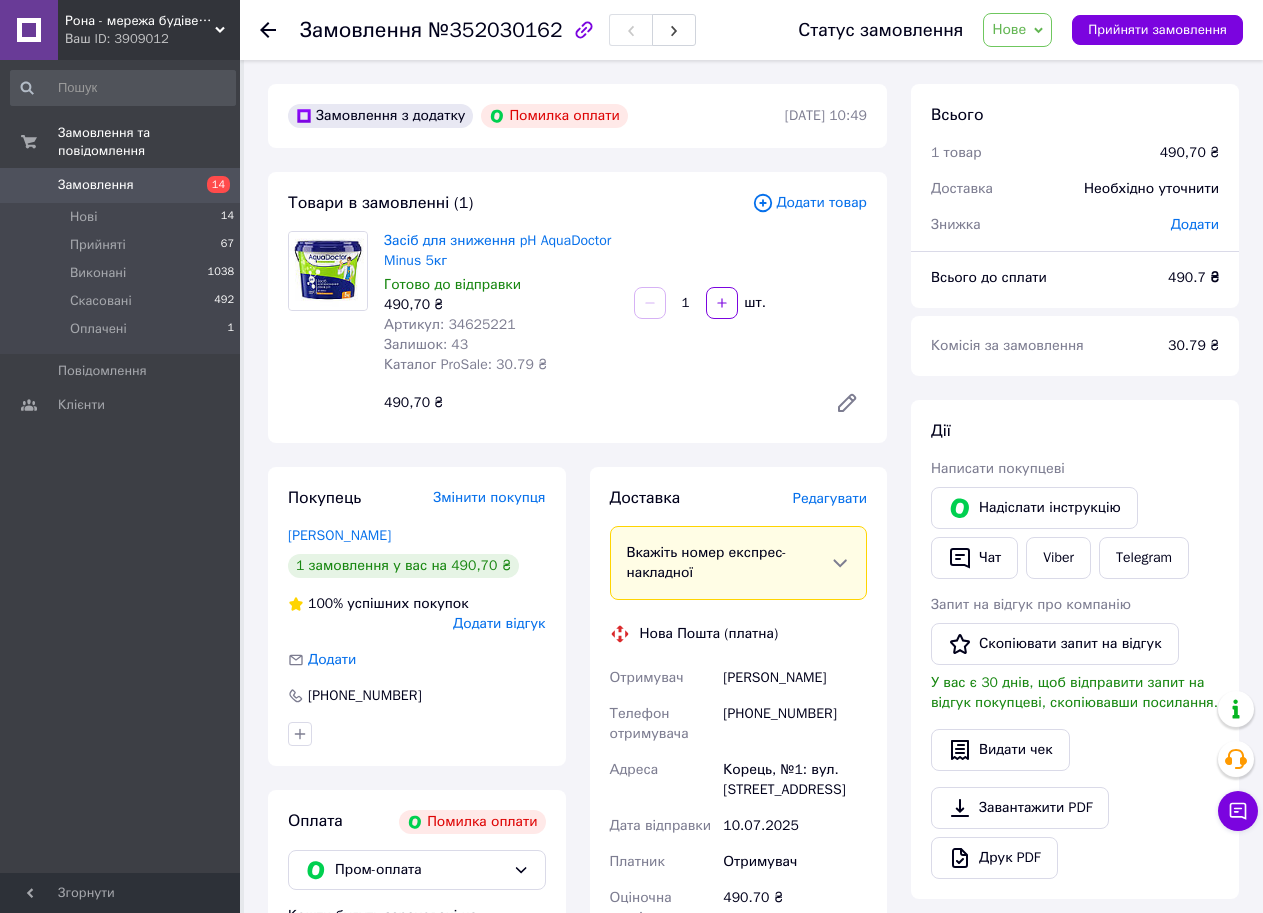 scroll, scrollTop: 100, scrollLeft: 0, axis: vertical 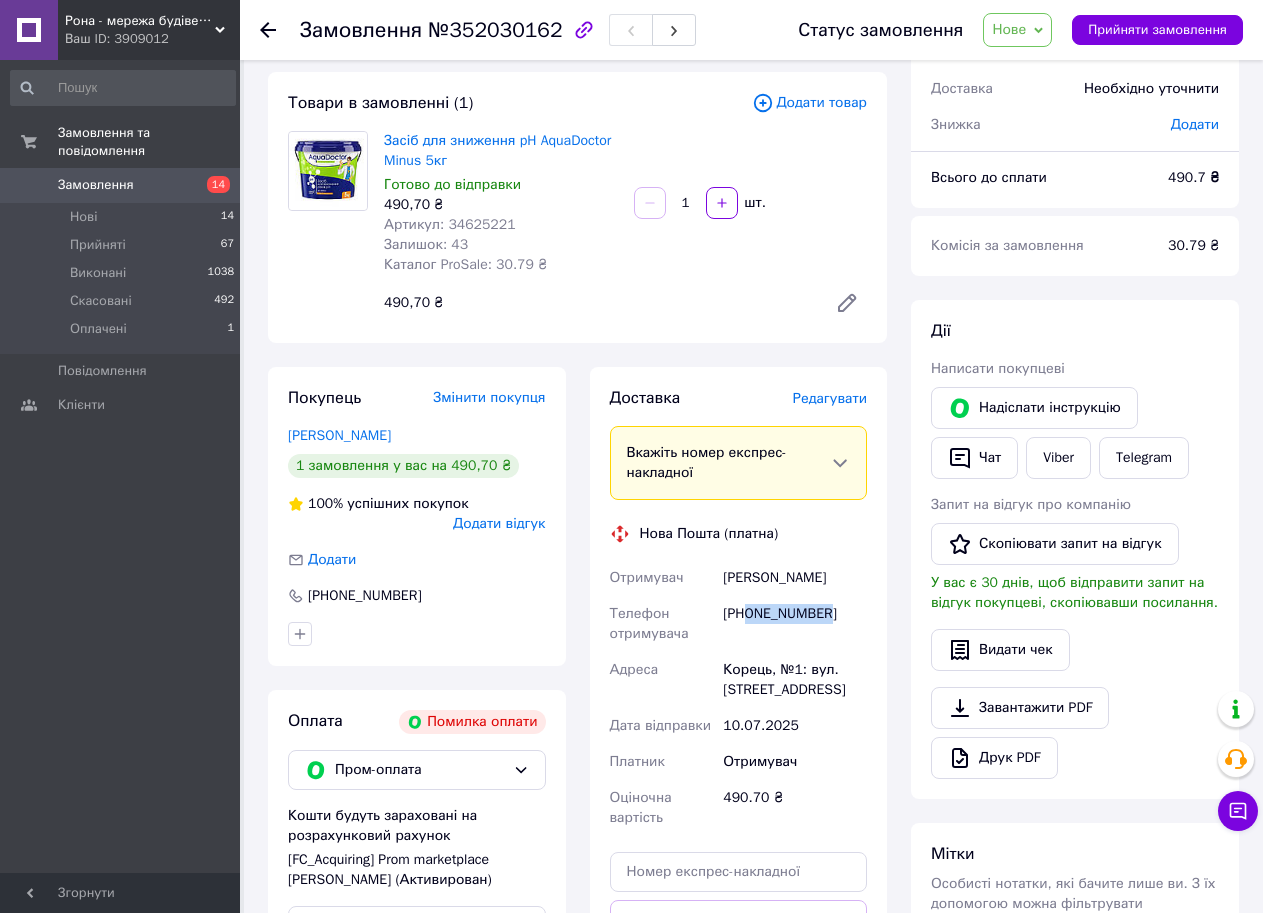 drag, startPoint x: 828, startPoint y: 609, endPoint x: 748, endPoint y: 621, distance: 80.895 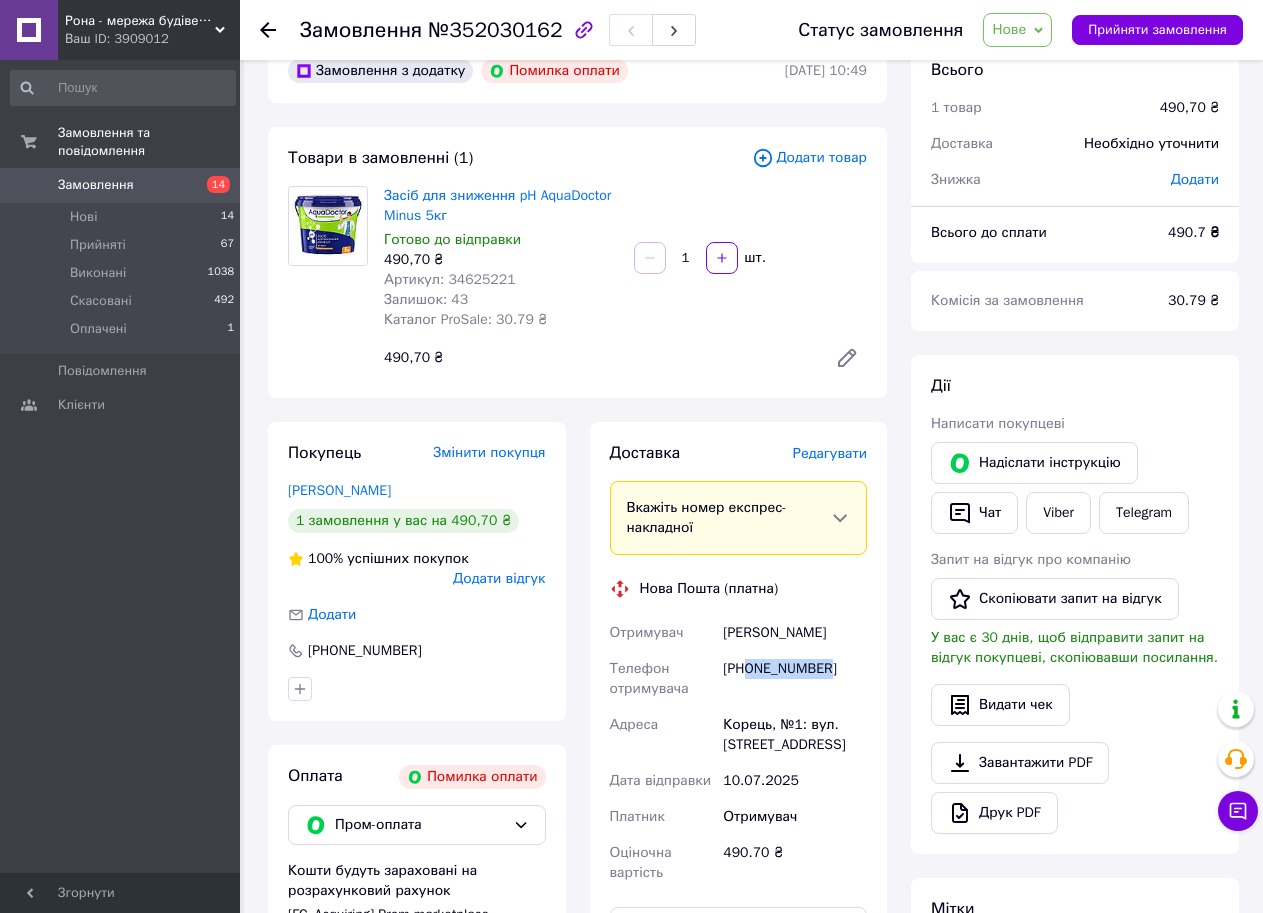 scroll, scrollTop: 0, scrollLeft: 0, axis: both 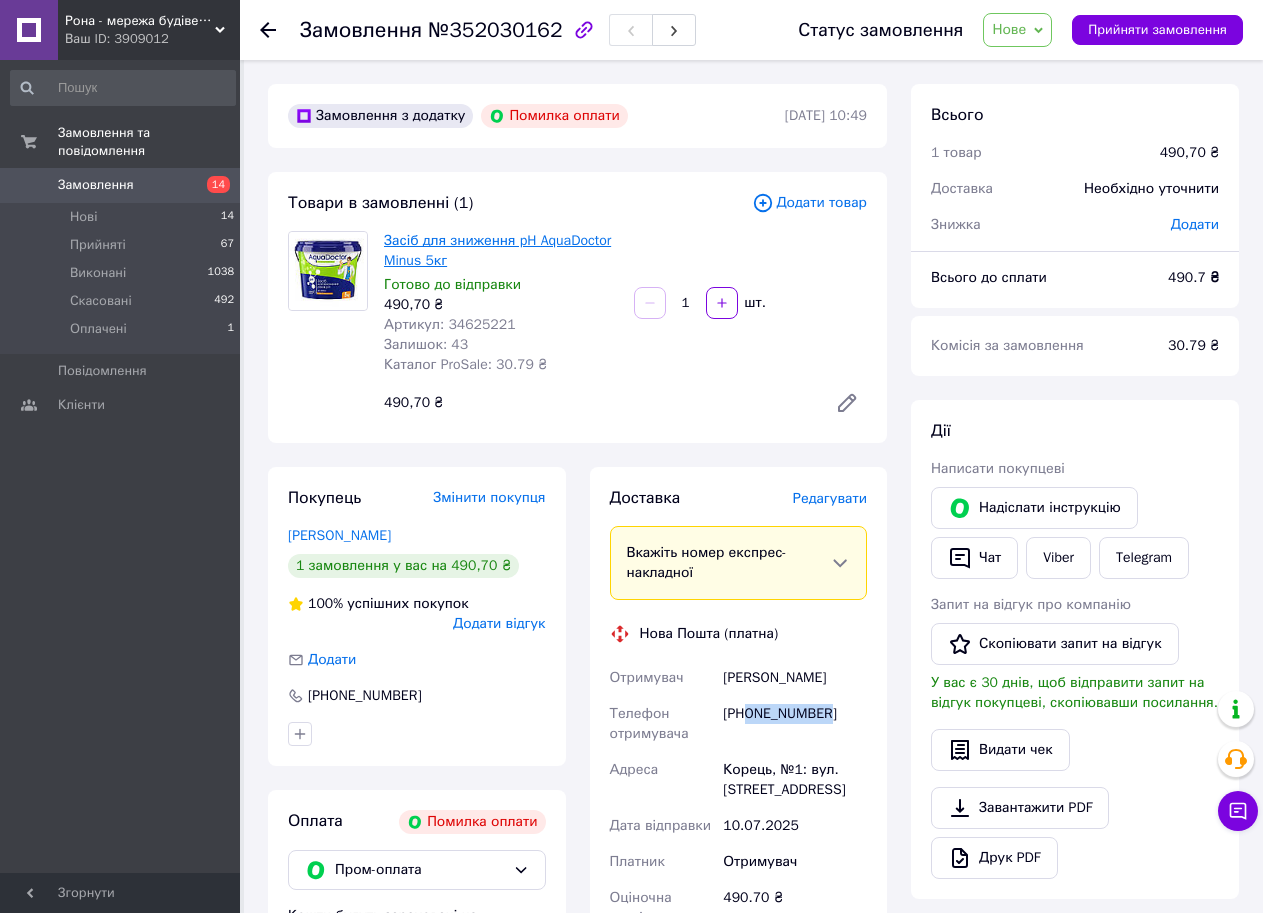 click on "Засіб для зниження pH AquaDoctor Minus 5кг" at bounding box center [497, 250] 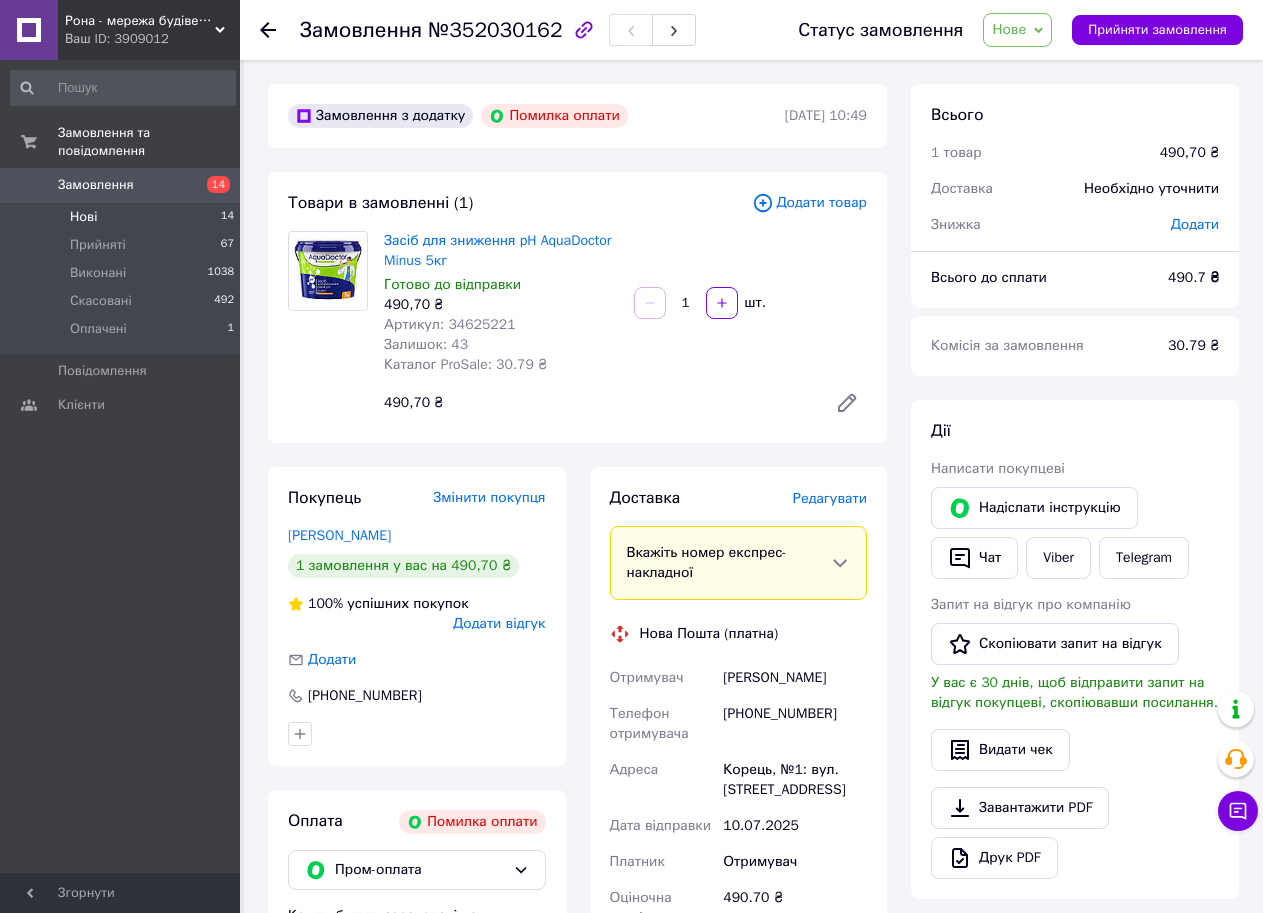 click on "Нові 14" at bounding box center (123, 217) 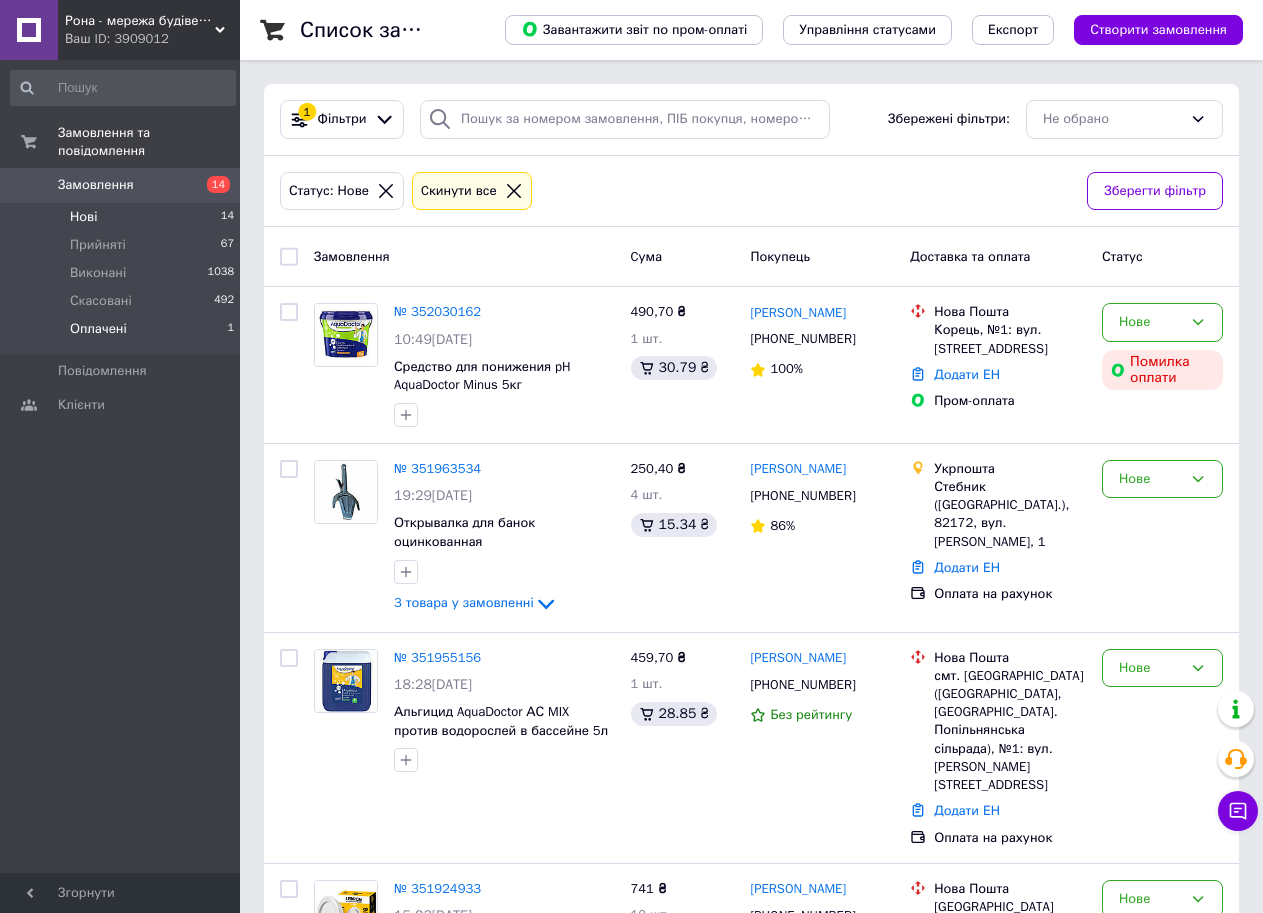 click on "Оплачені" at bounding box center (98, 329) 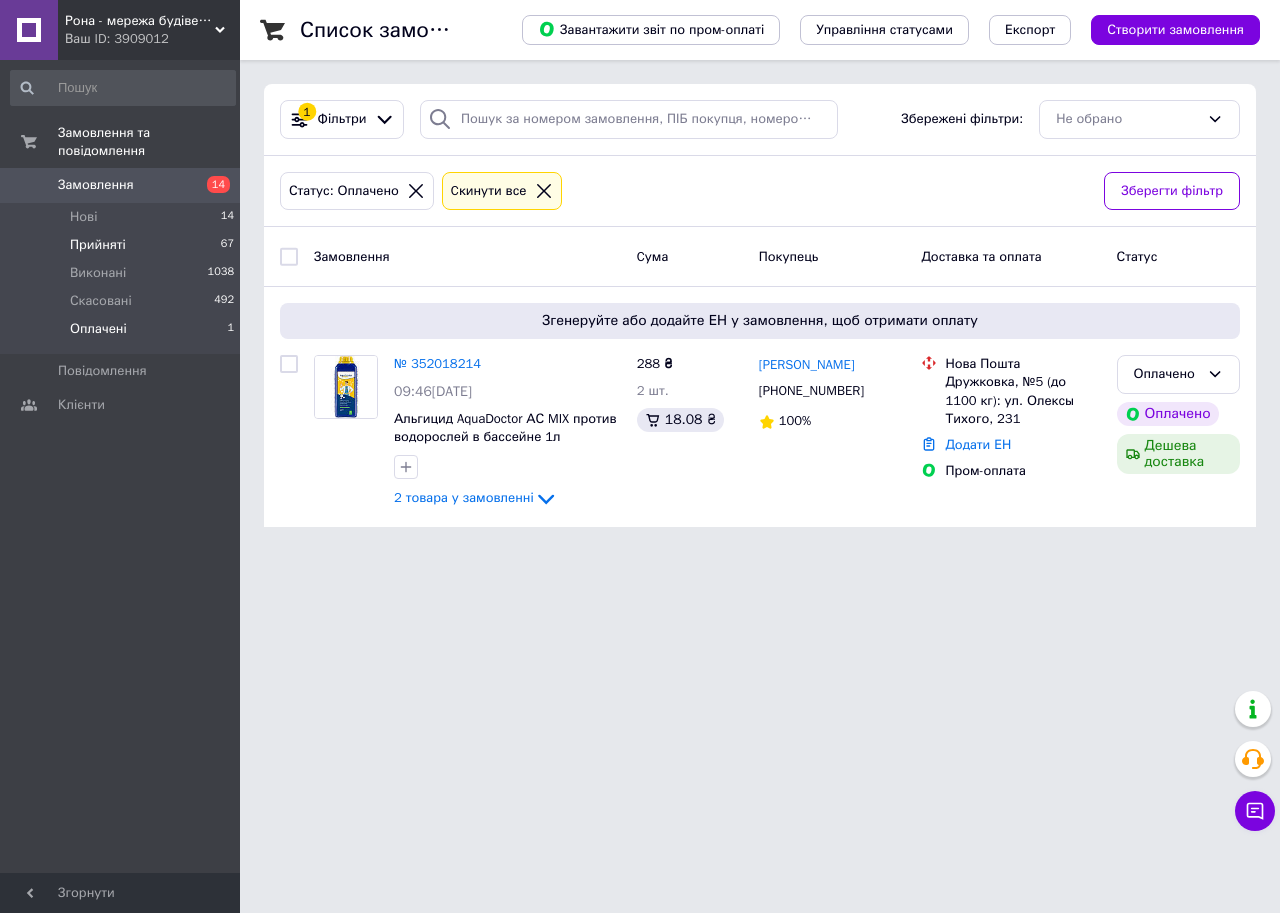 click on "Прийняті" at bounding box center [98, 245] 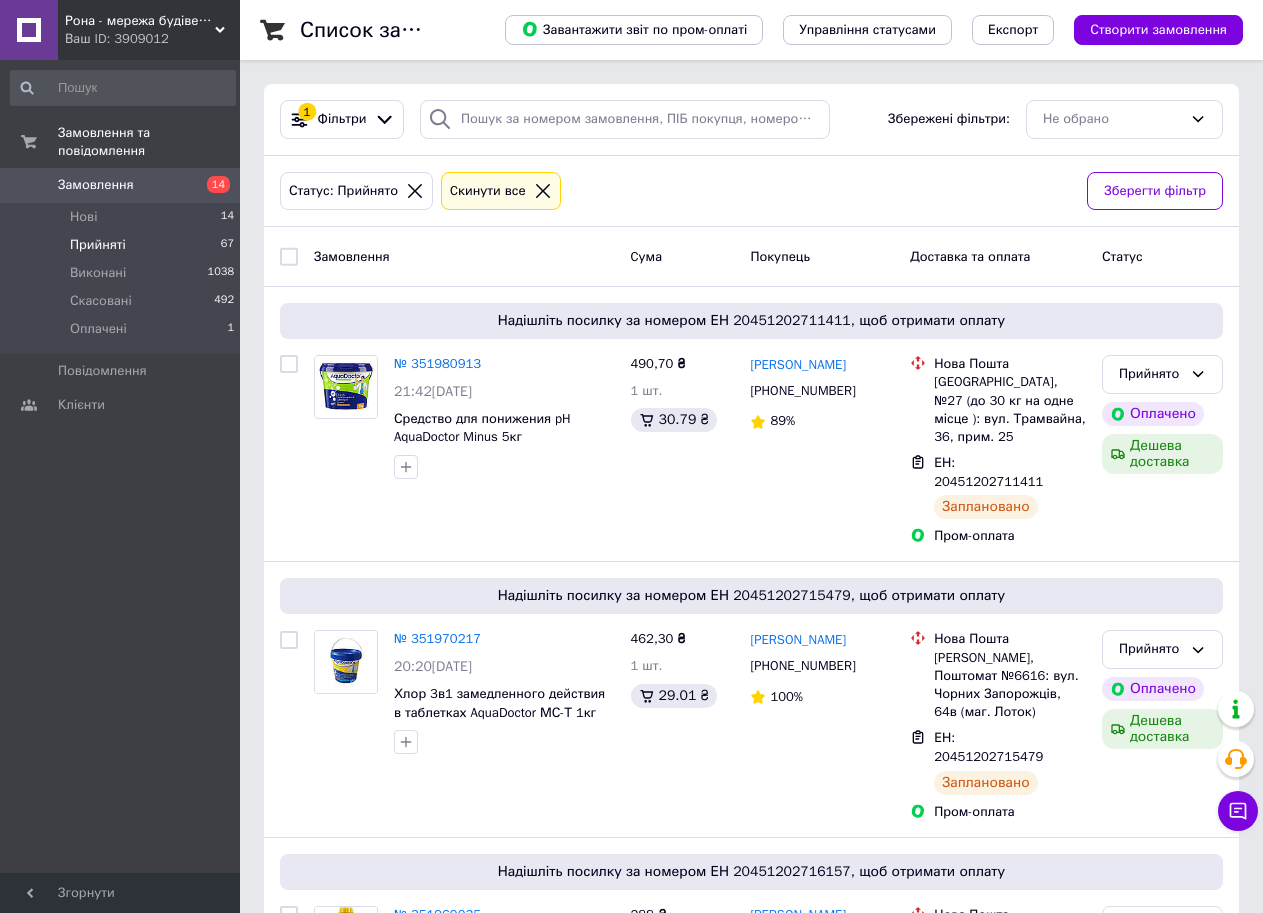 click on "Прийняті" at bounding box center (98, 245) 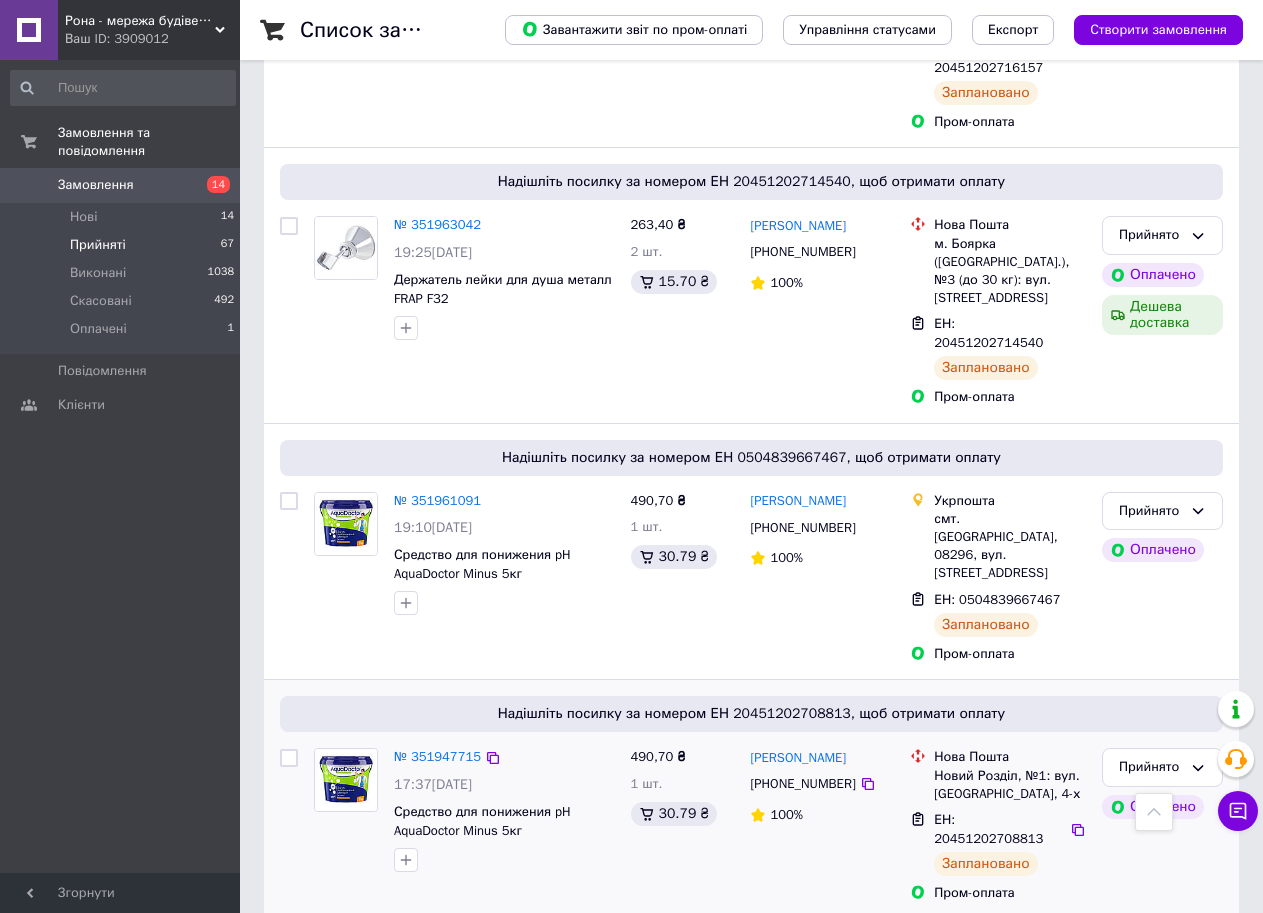 scroll, scrollTop: 1000, scrollLeft: 0, axis: vertical 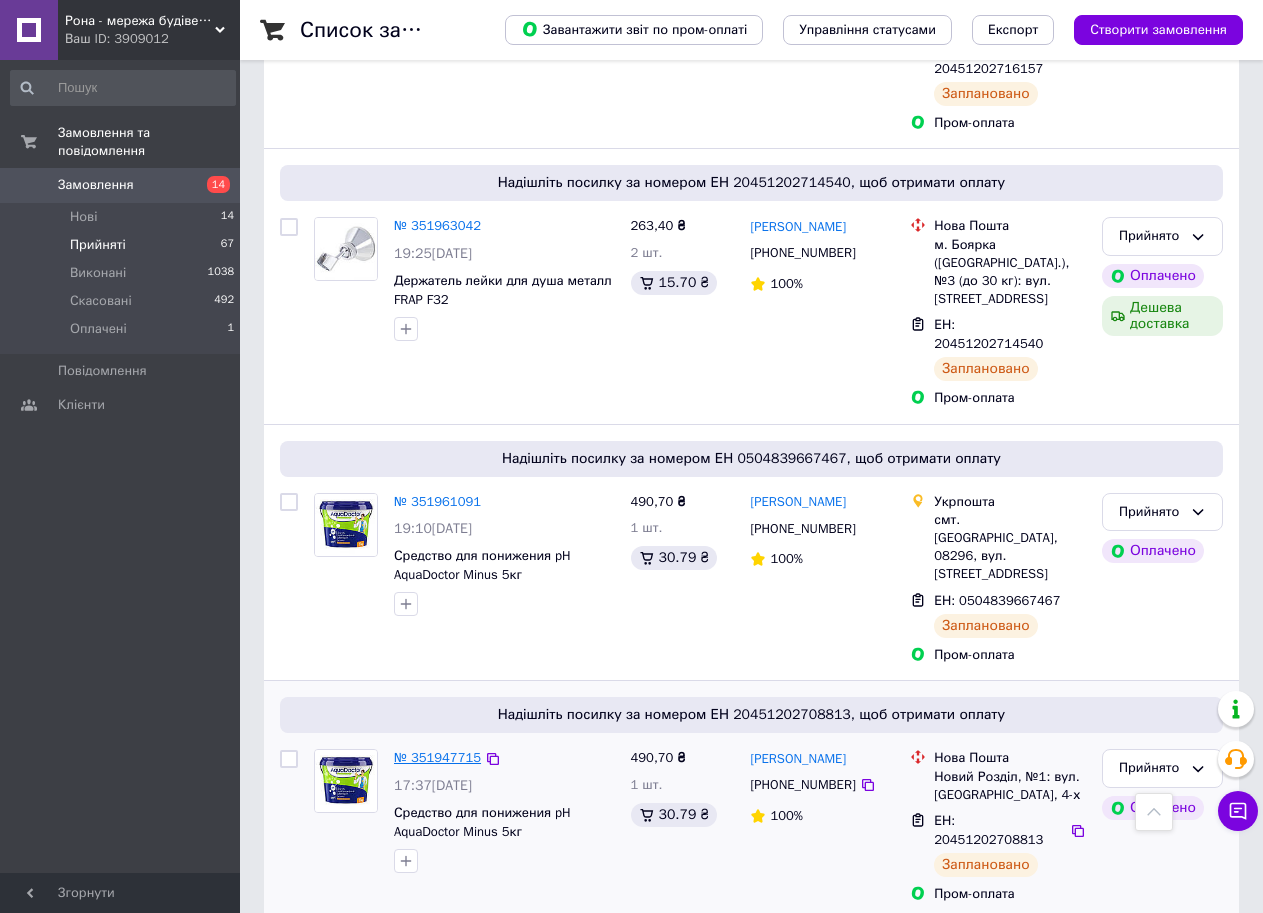 click on "№ 351947715" at bounding box center [437, 757] 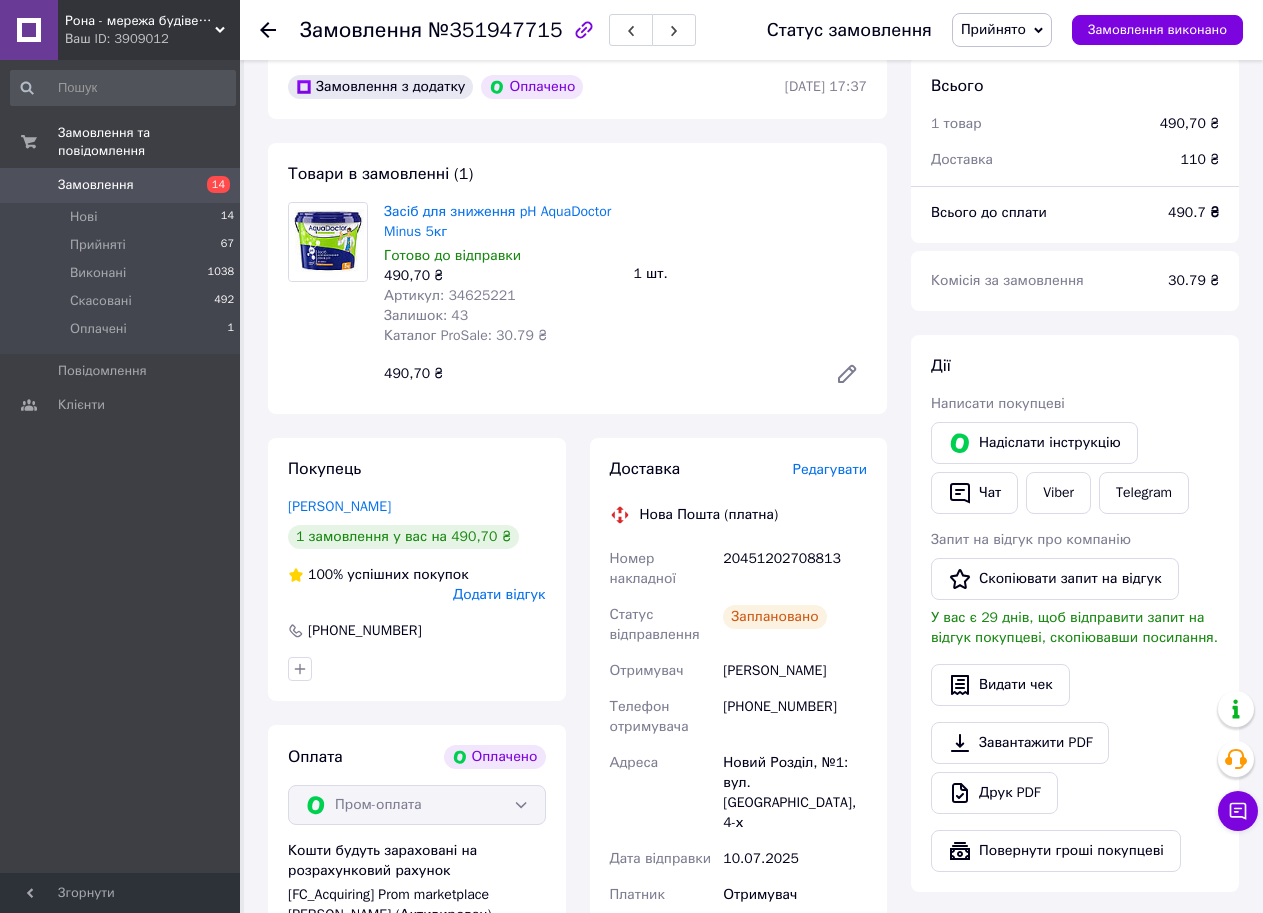 scroll, scrollTop: 86, scrollLeft: 0, axis: vertical 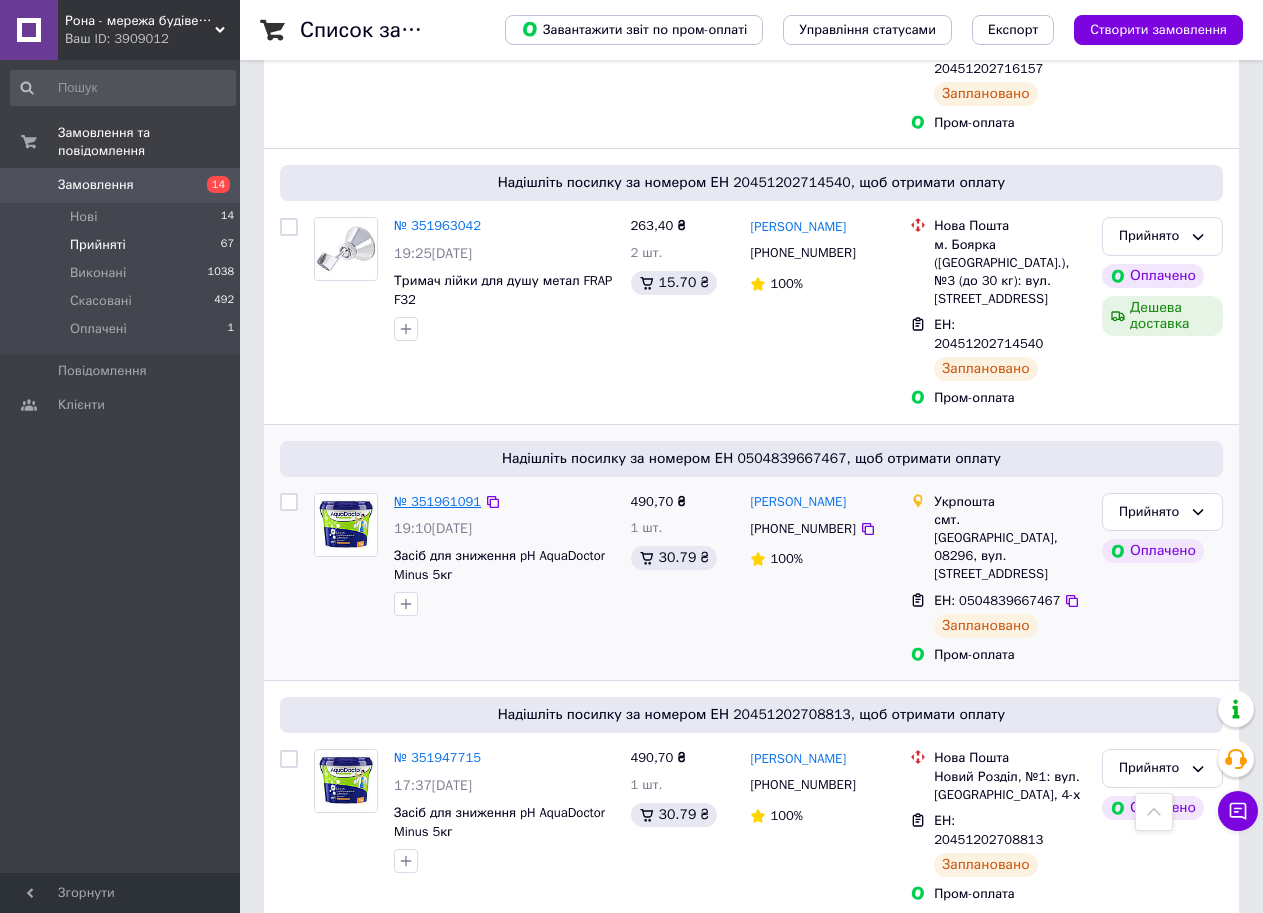 click on "№ 351961091" at bounding box center (437, 501) 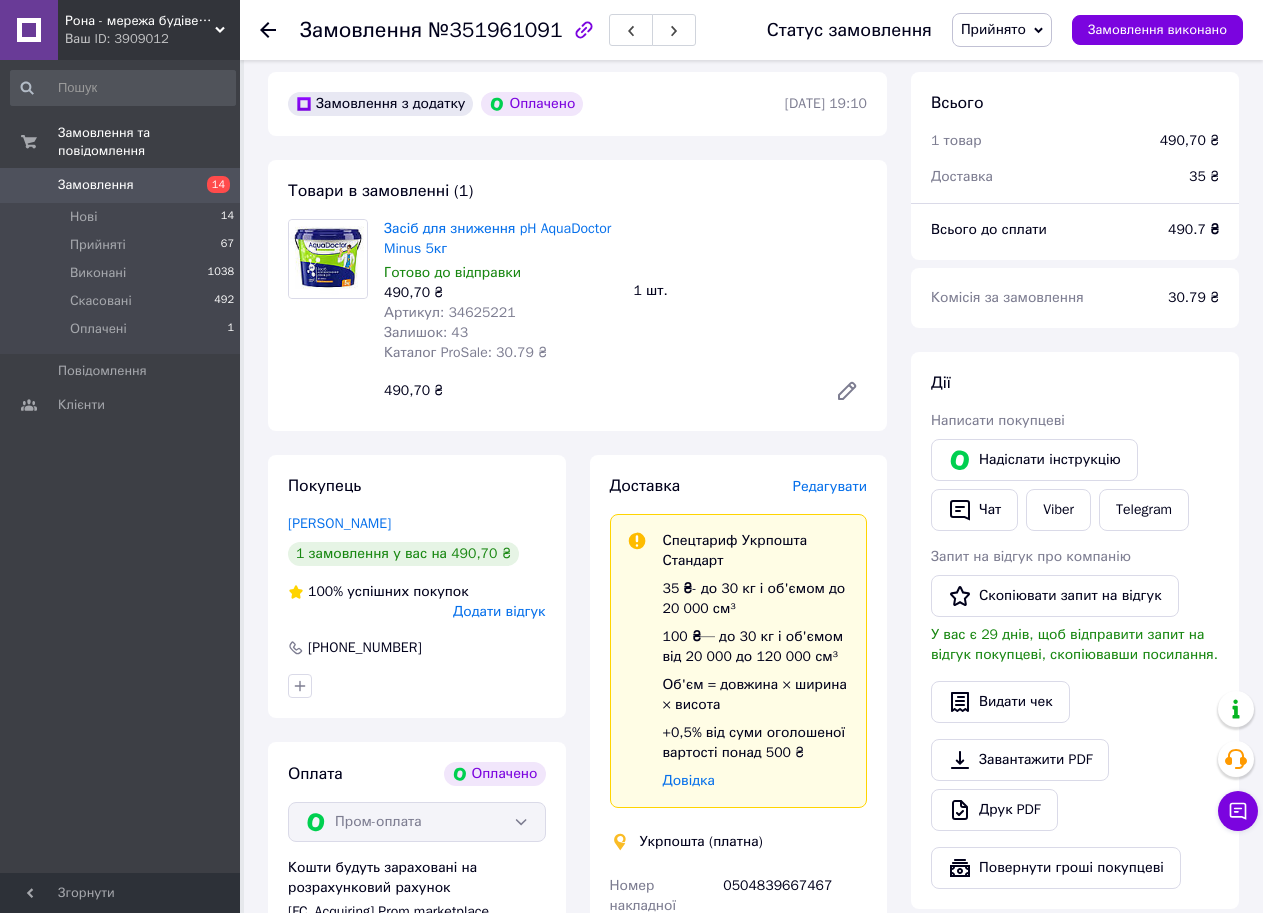scroll, scrollTop: 0, scrollLeft: 0, axis: both 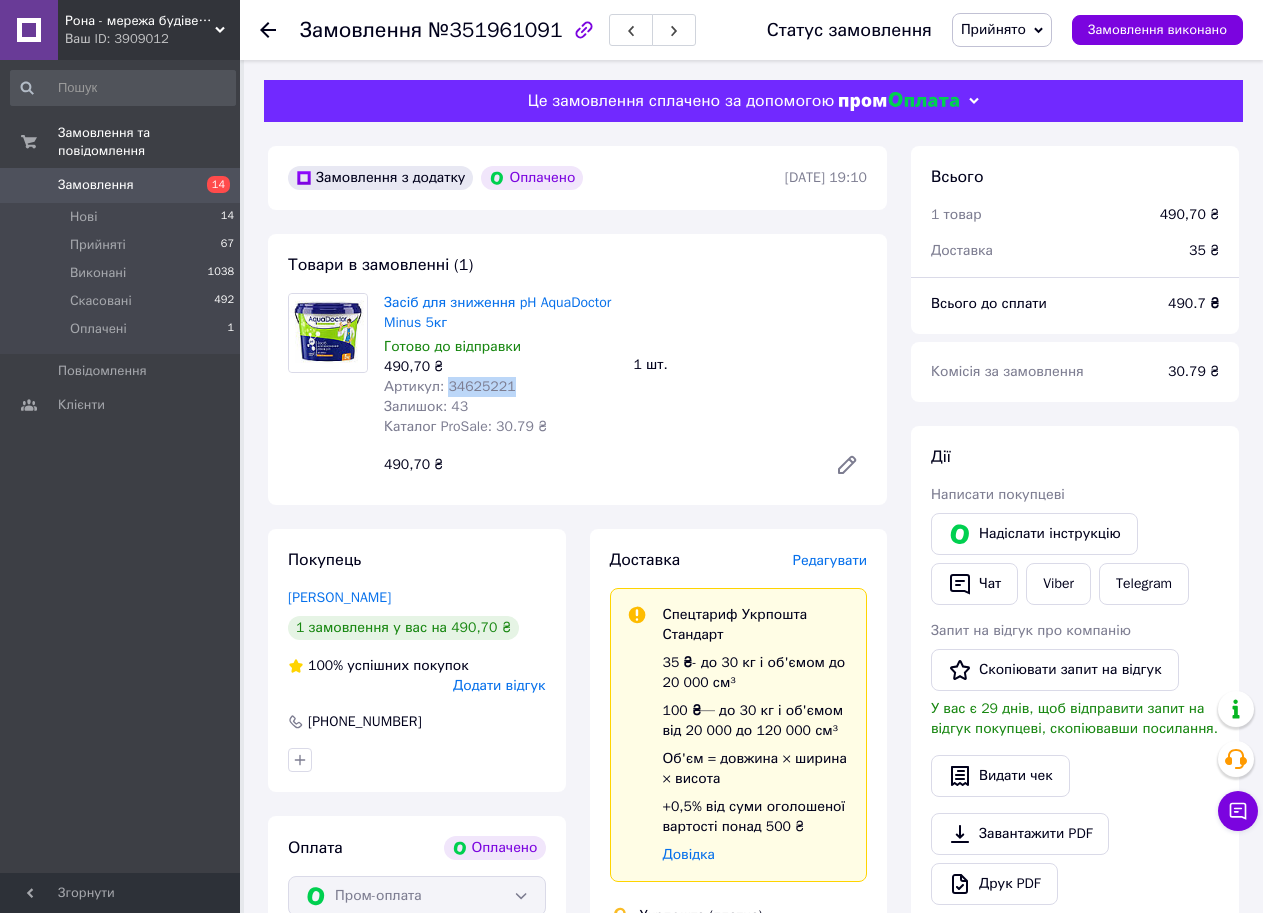 drag, startPoint x: 509, startPoint y: 388, endPoint x: 444, endPoint y: 388, distance: 65 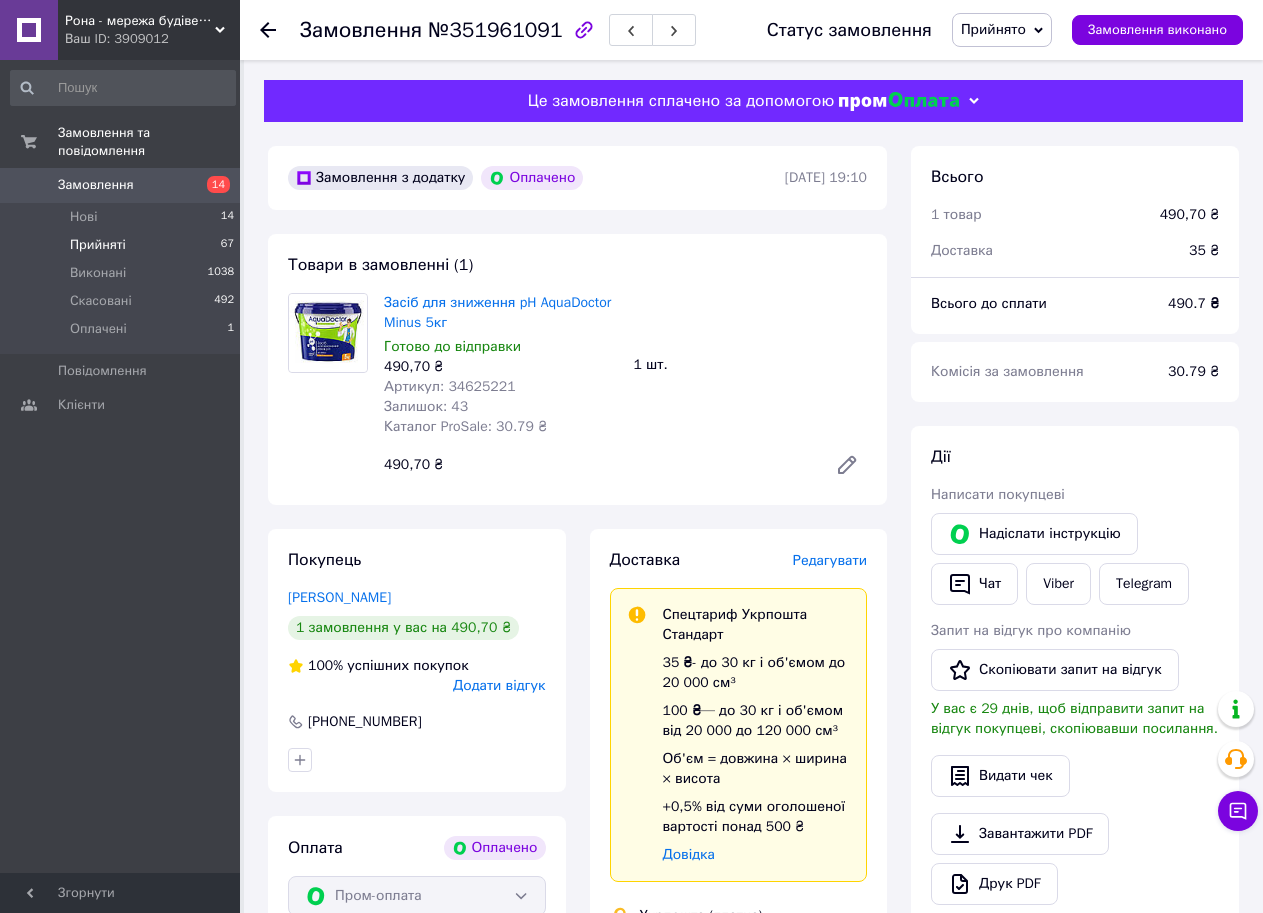 click on "Прийняті" at bounding box center [98, 245] 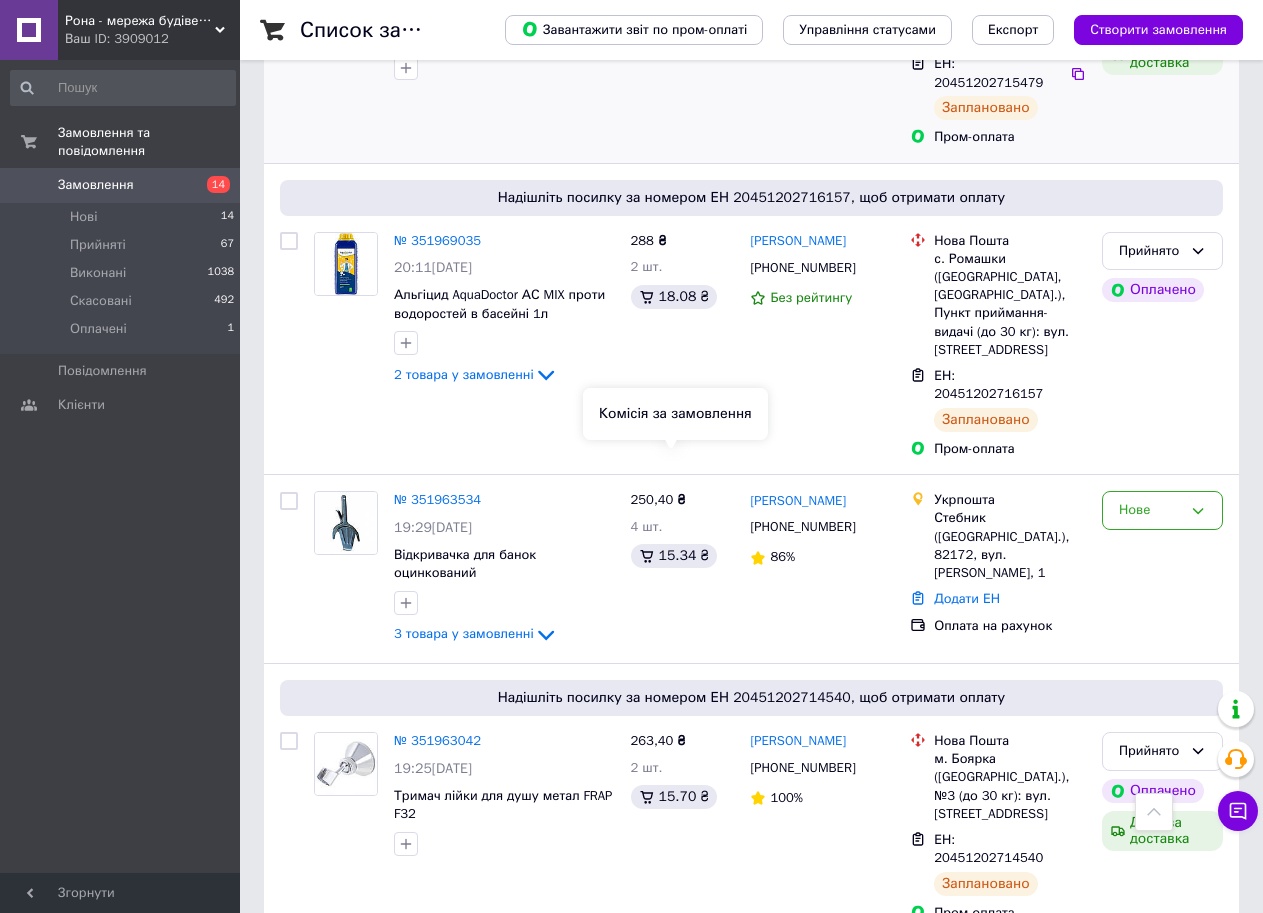 scroll, scrollTop: 900, scrollLeft: 0, axis: vertical 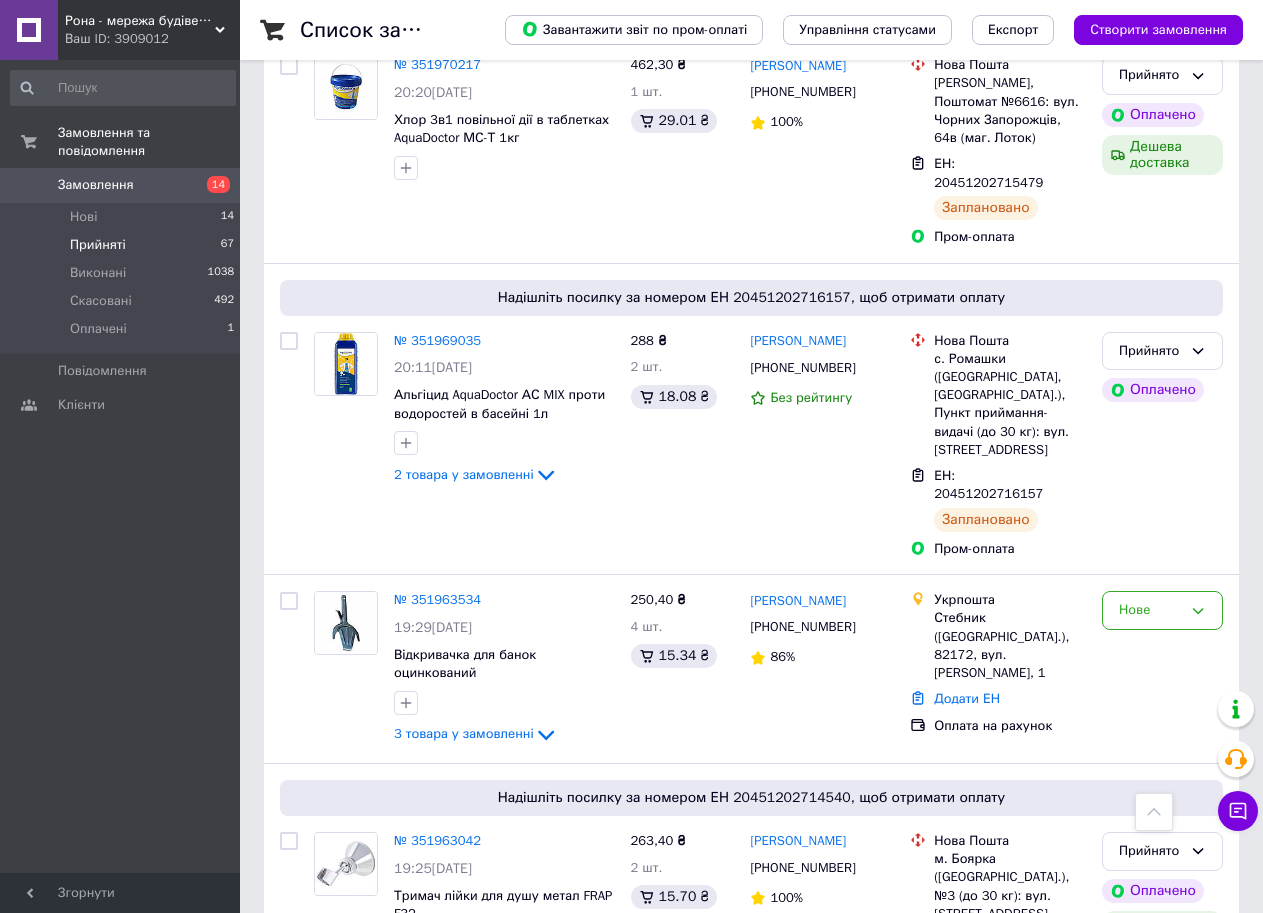 click on "Прийняті 67" at bounding box center (123, 245) 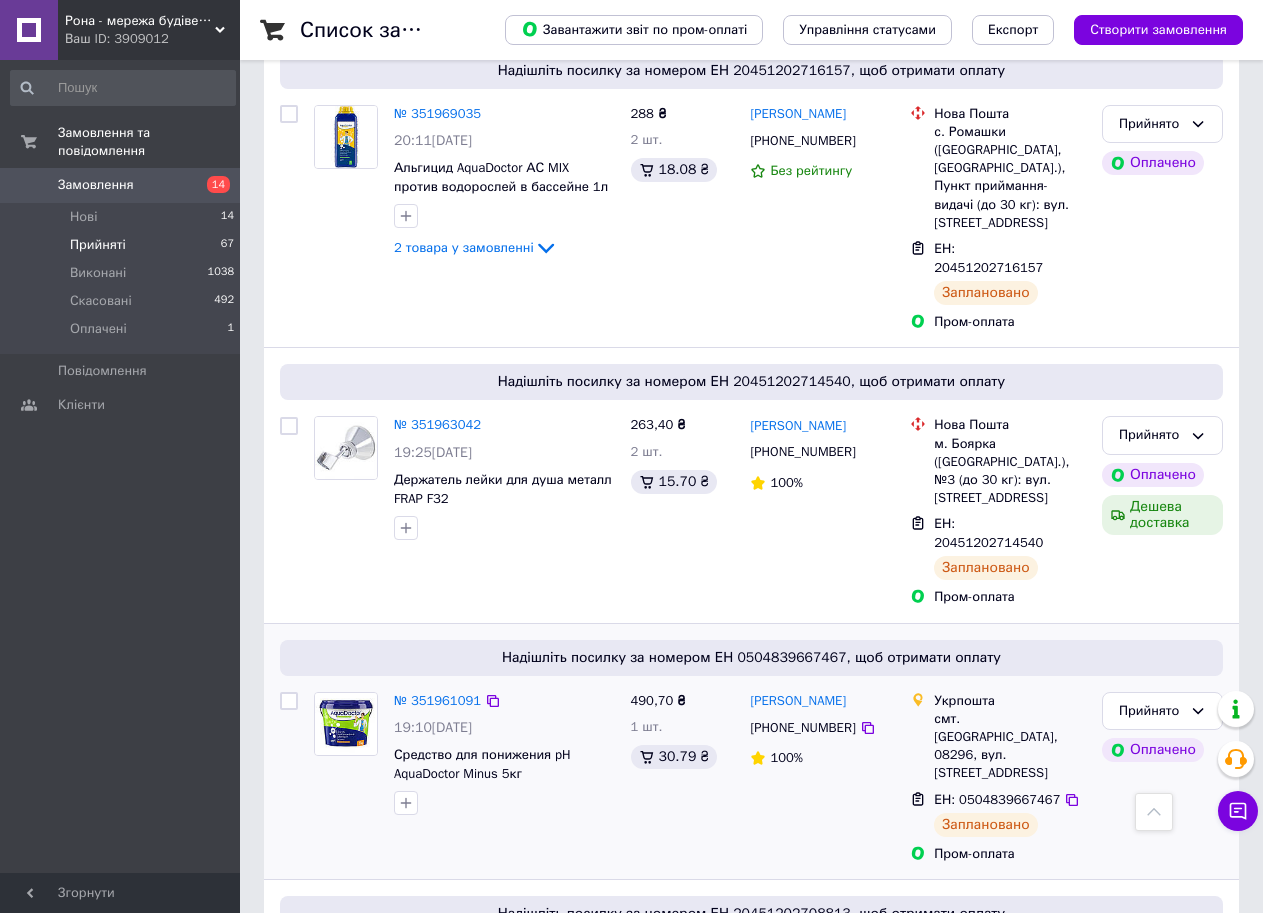 scroll, scrollTop: 800, scrollLeft: 0, axis: vertical 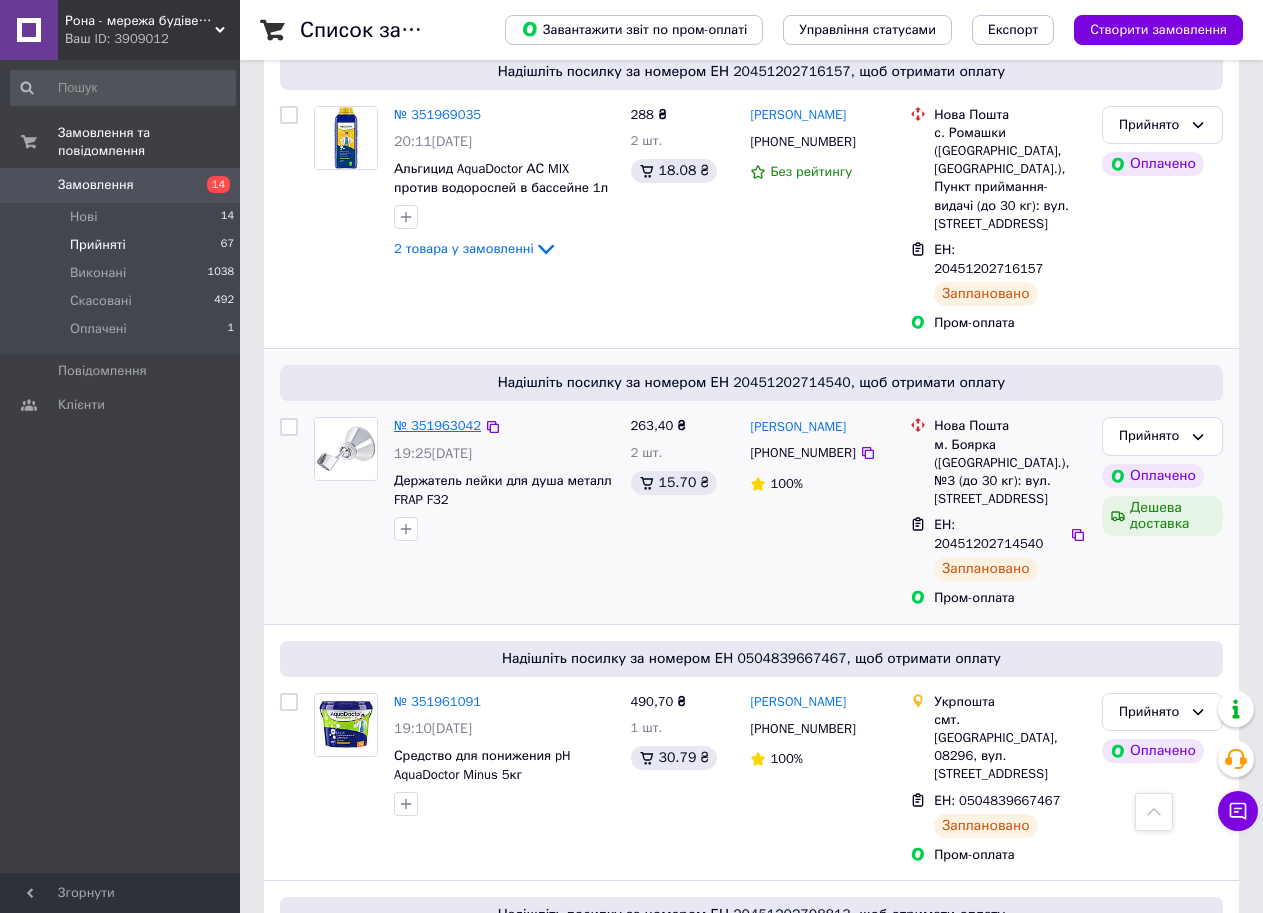click on "№ 351963042" at bounding box center (437, 425) 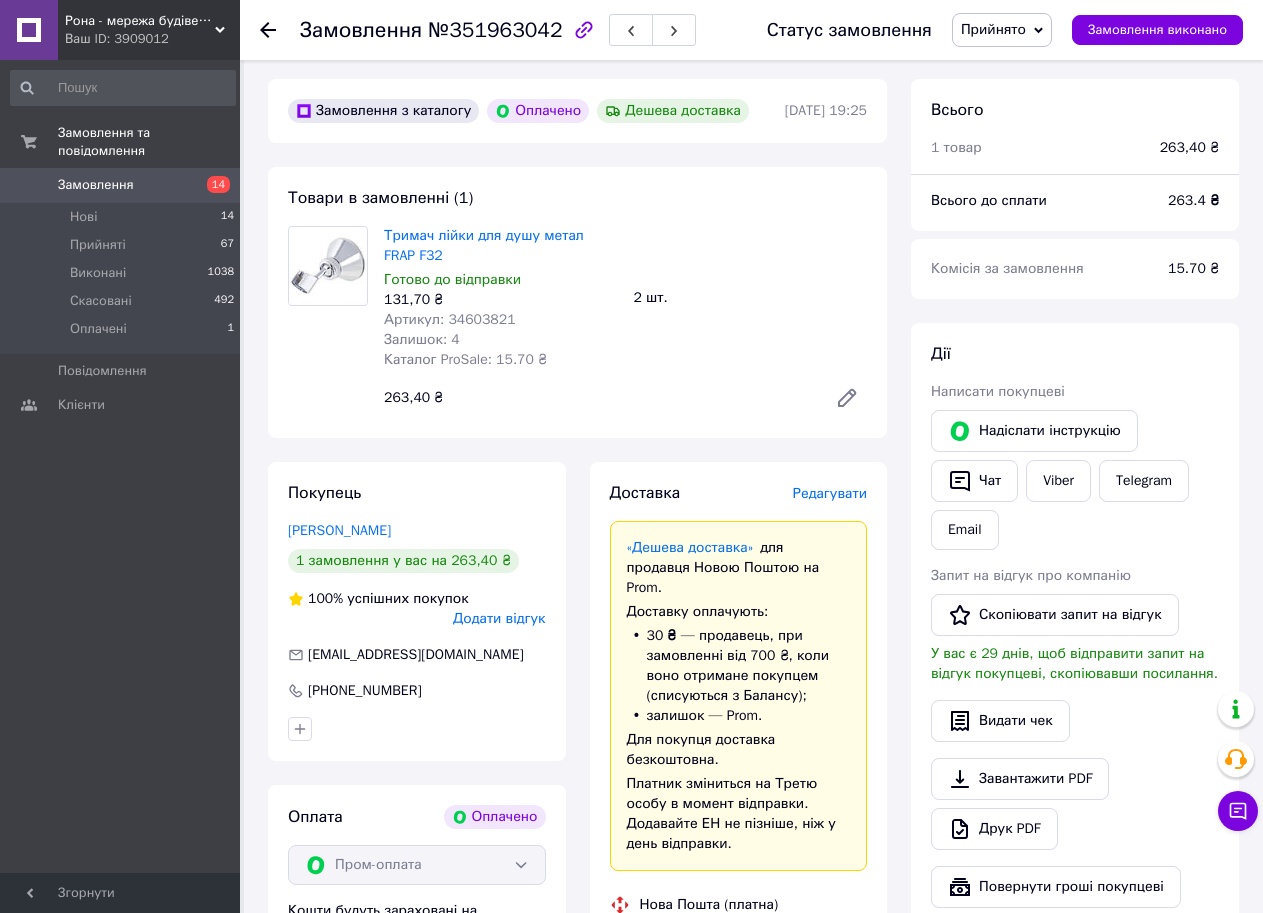 scroll, scrollTop: 0, scrollLeft: 0, axis: both 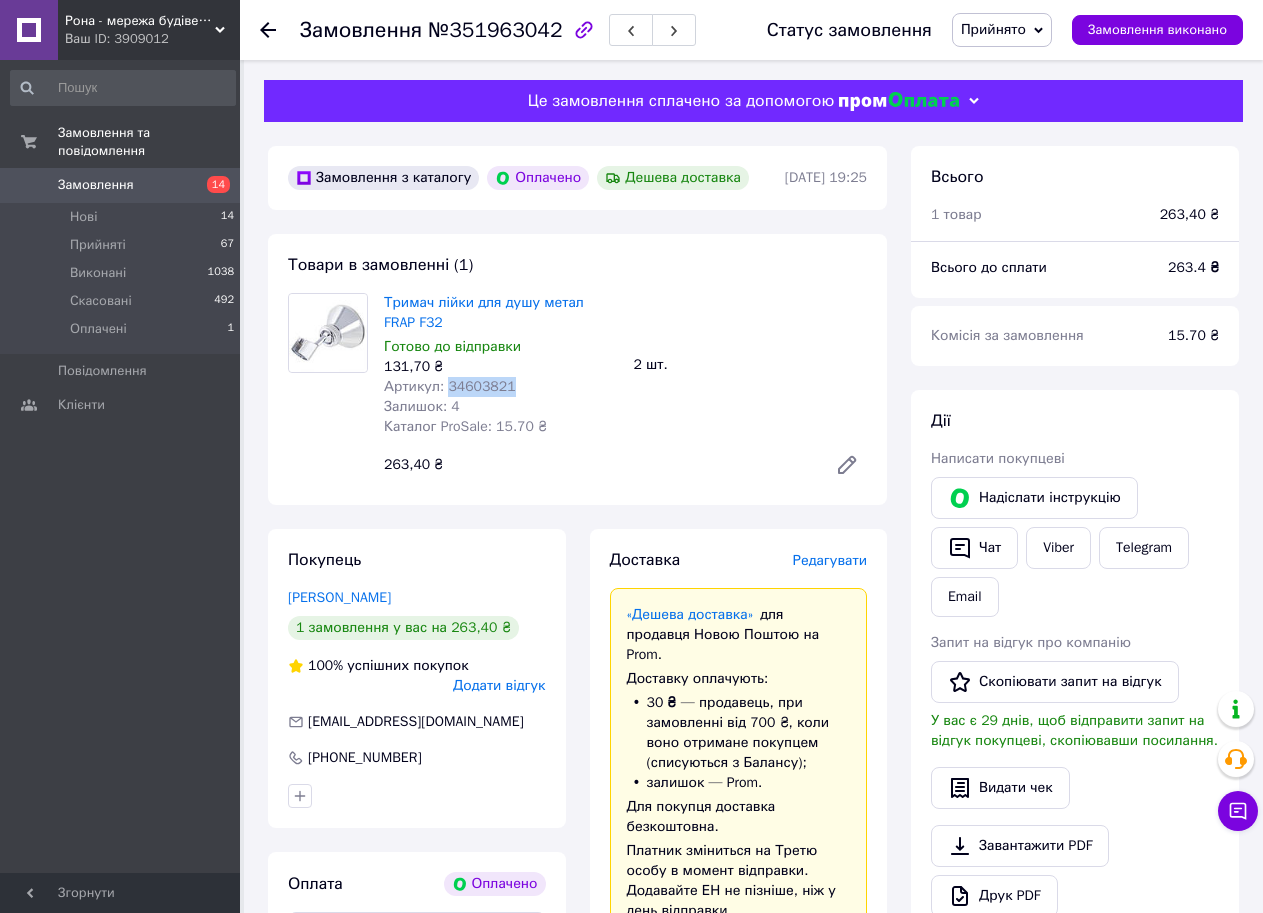 drag, startPoint x: 482, startPoint y: 392, endPoint x: 444, endPoint y: 386, distance: 38.470768 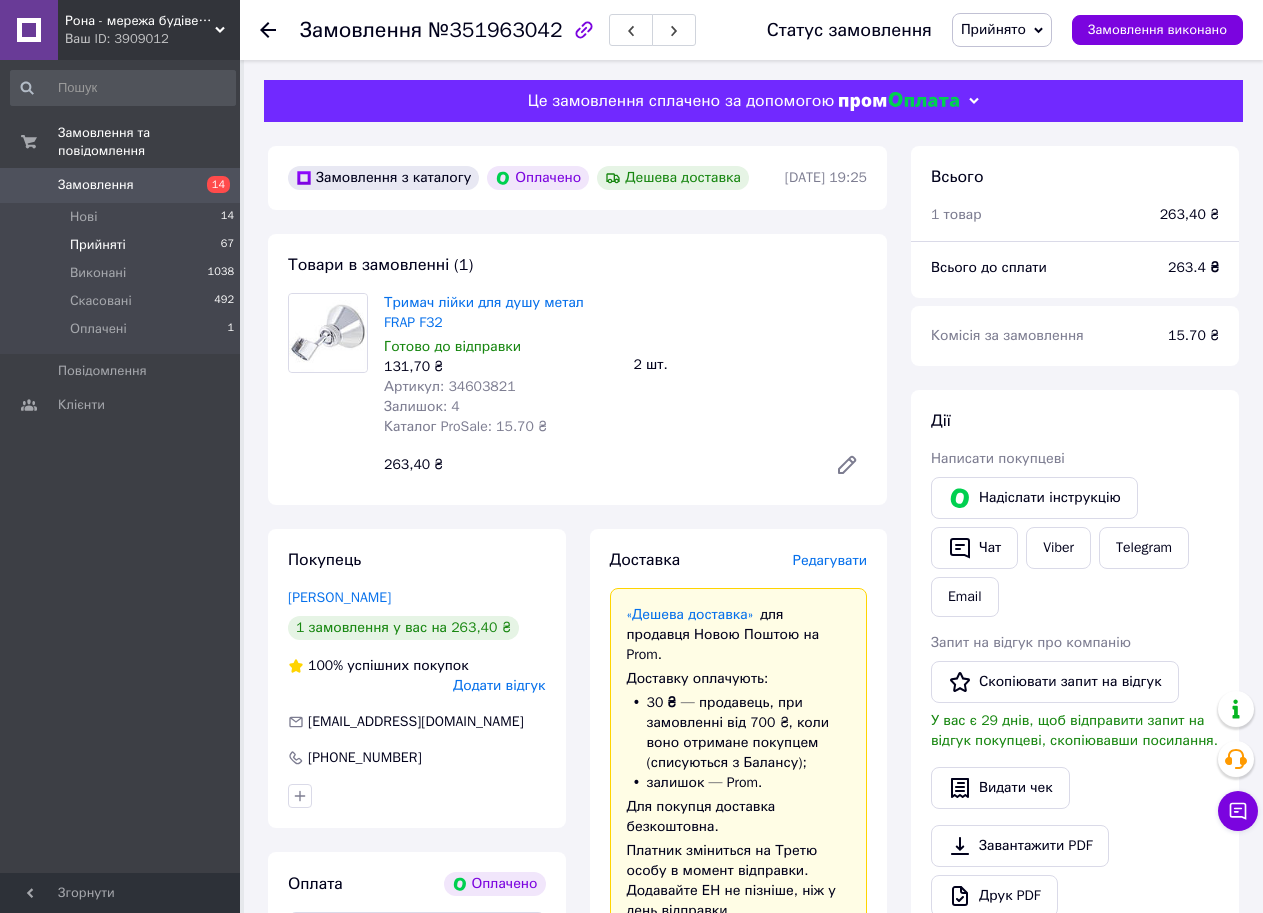 click on "Прийняті 67" at bounding box center [123, 245] 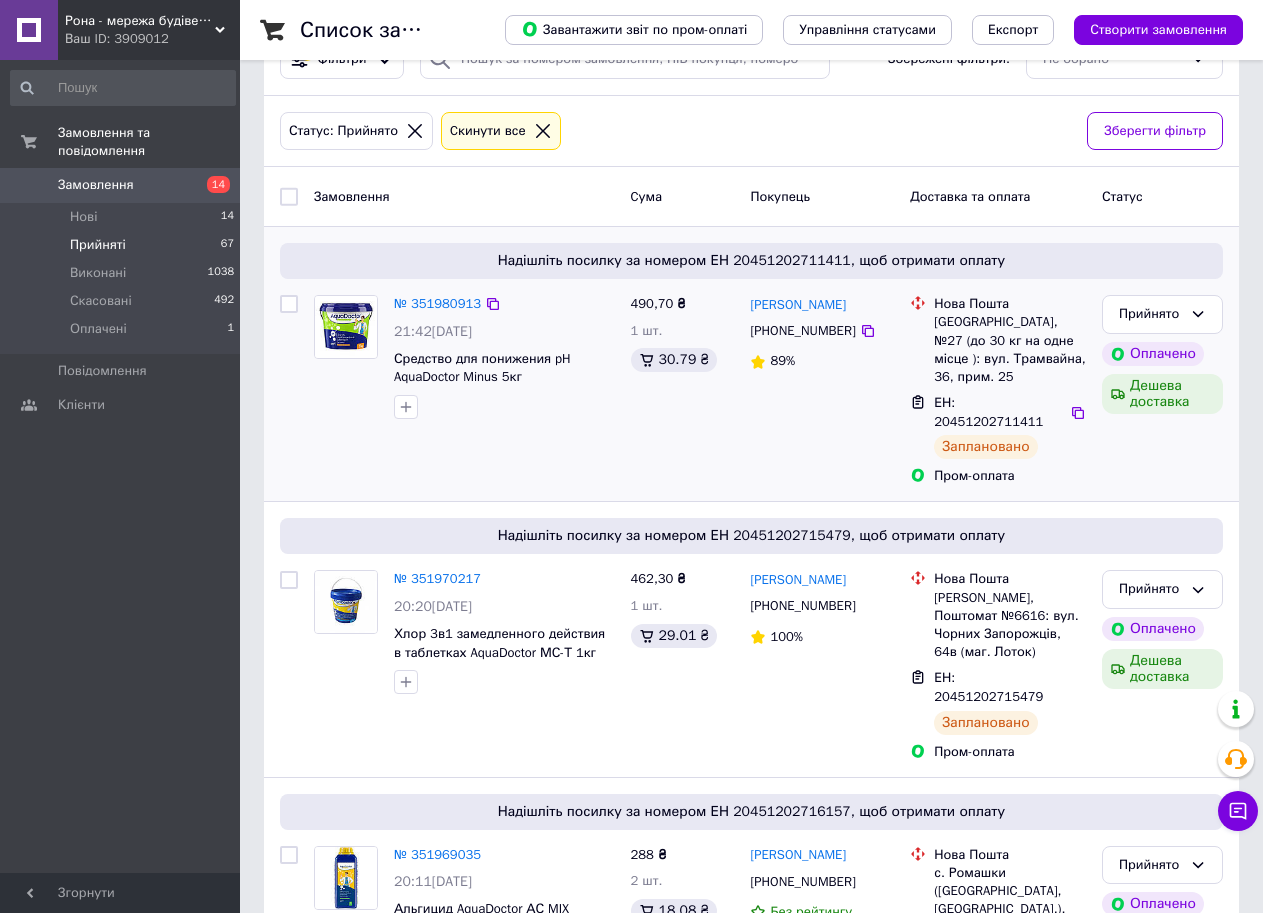 scroll, scrollTop: 200, scrollLeft: 0, axis: vertical 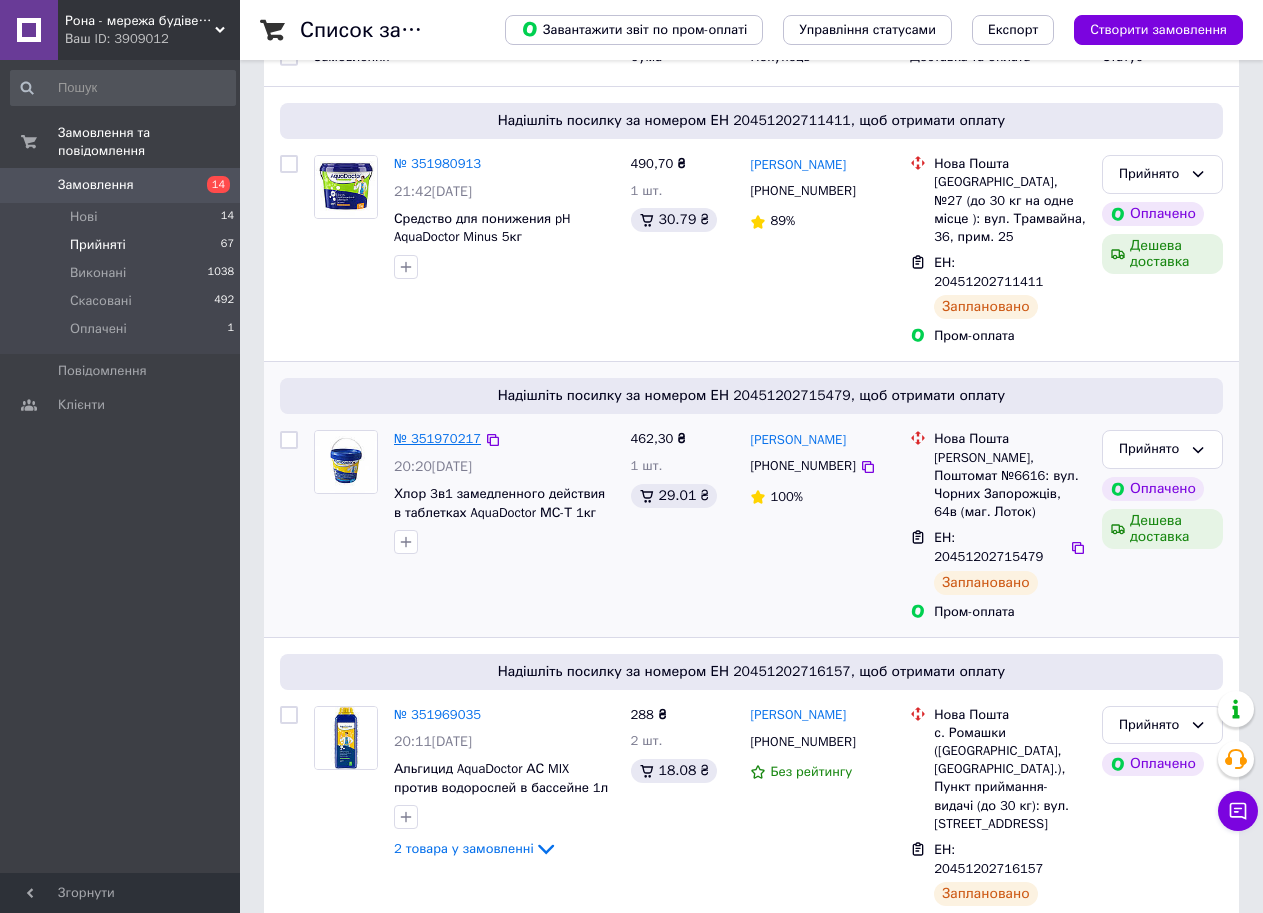 click on "№ 351970217" at bounding box center (437, 438) 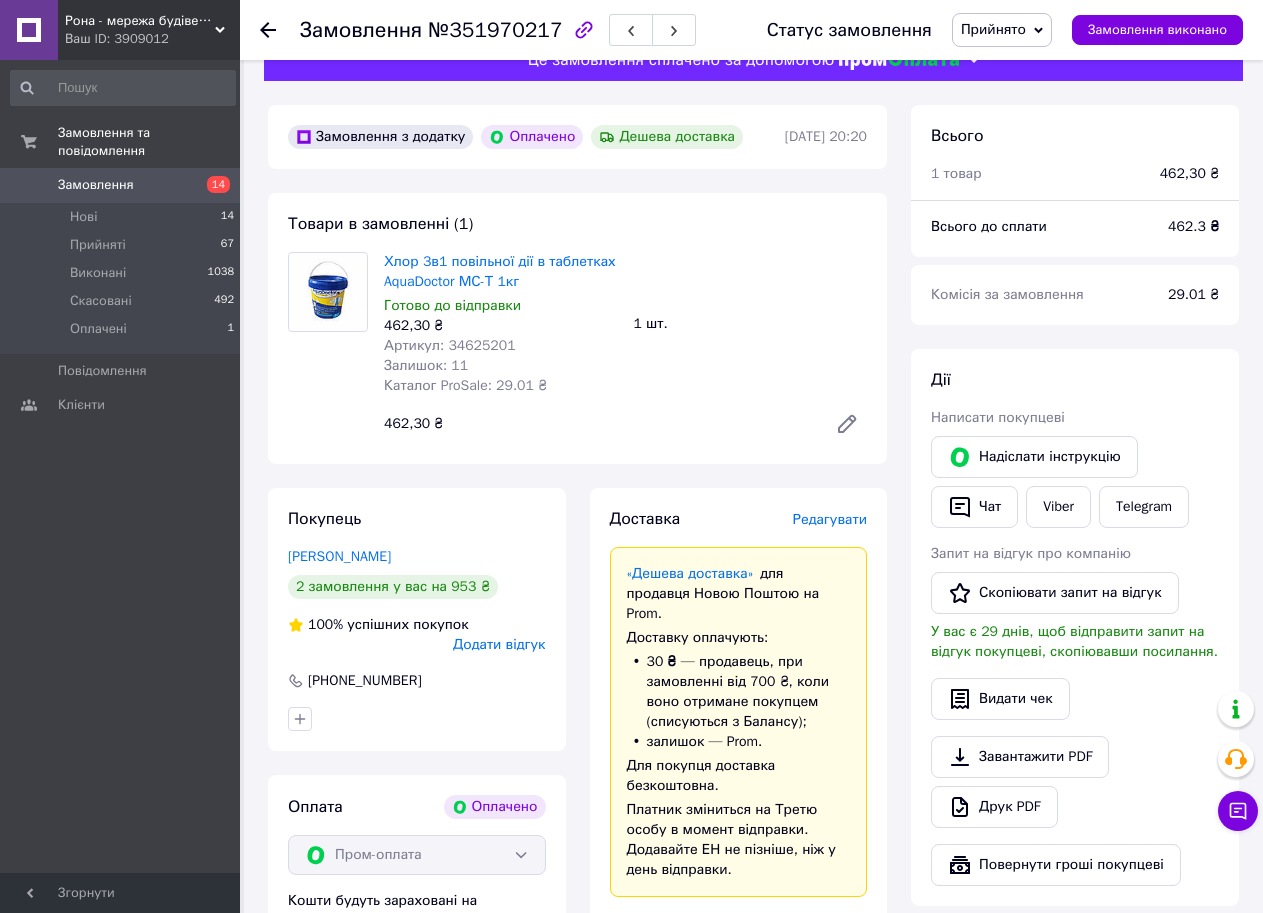 scroll, scrollTop: 0, scrollLeft: 0, axis: both 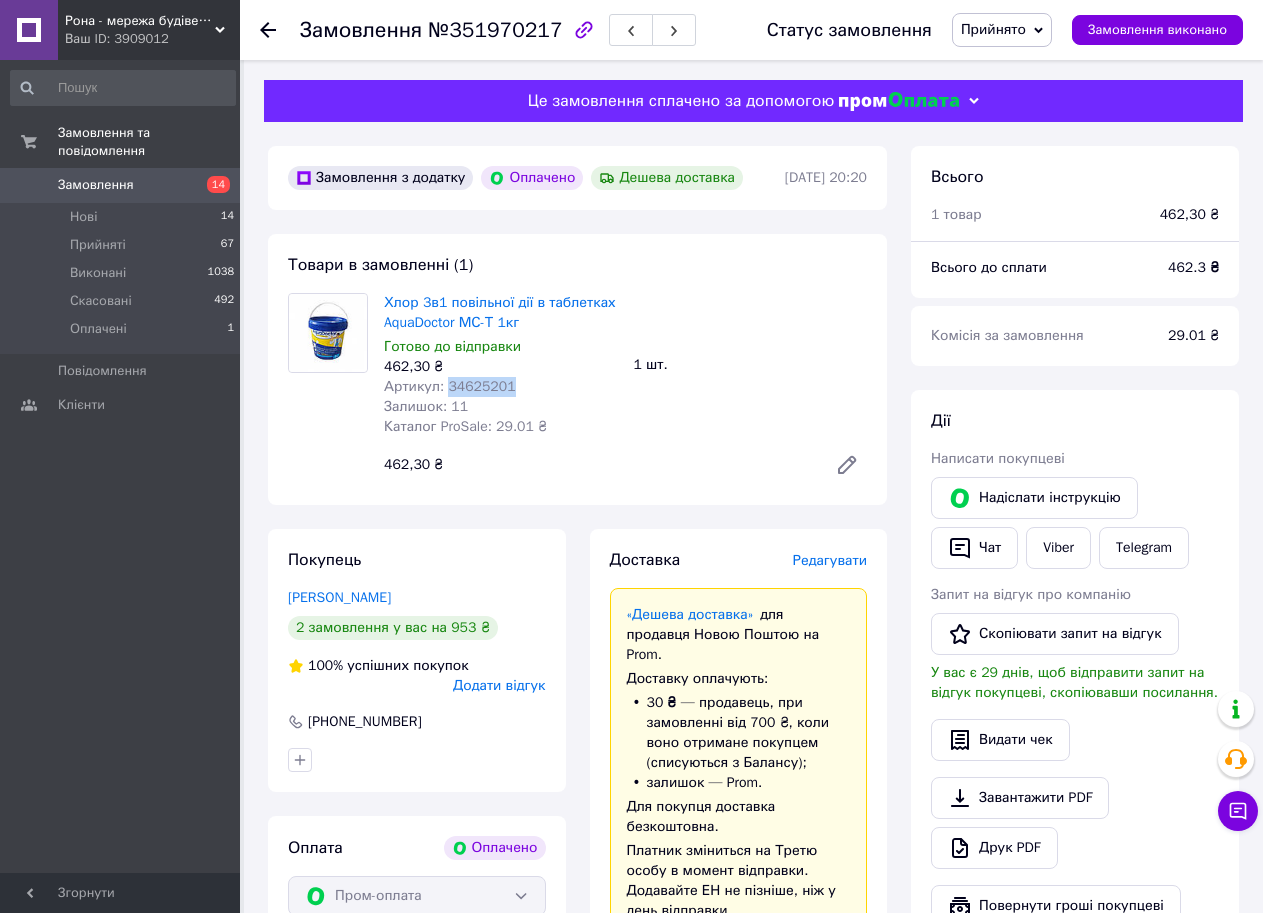 drag, startPoint x: 506, startPoint y: 388, endPoint x: 445, endPoint y: 392, distance: 61.13101 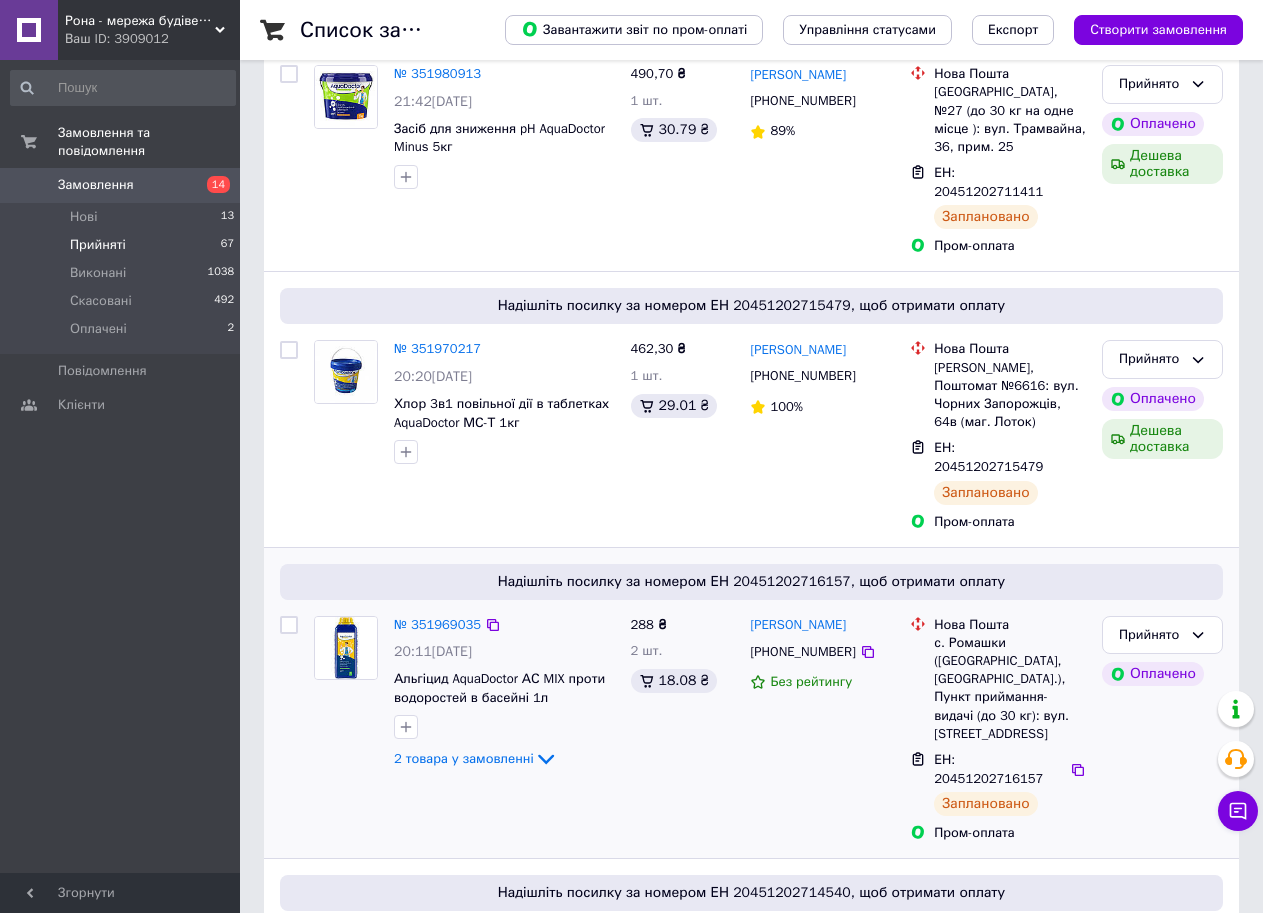 scroll, scrollTop: 300, scrollLeft: 0, axis: vertical 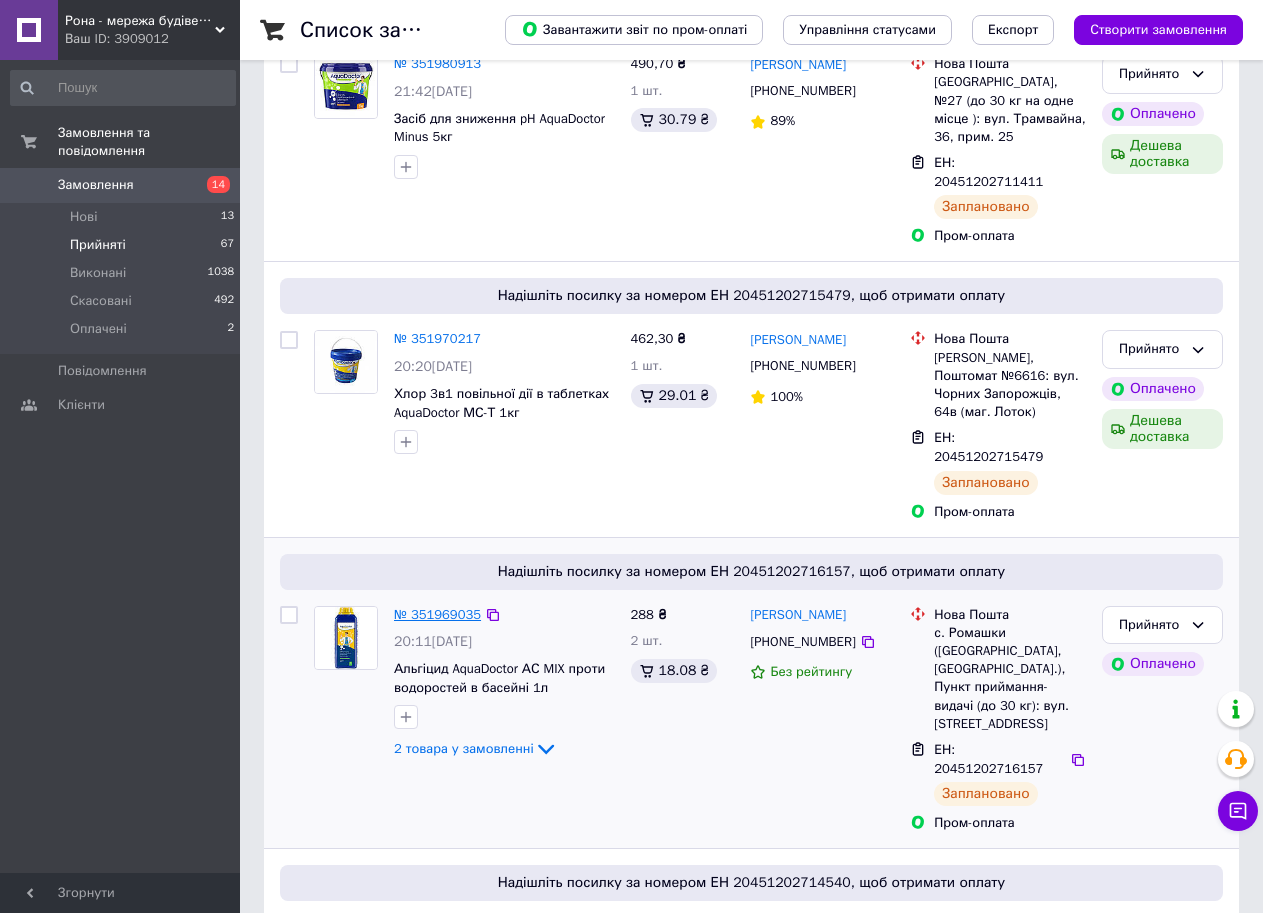 click on "№ 351969035" at bounding box center (437, 614) 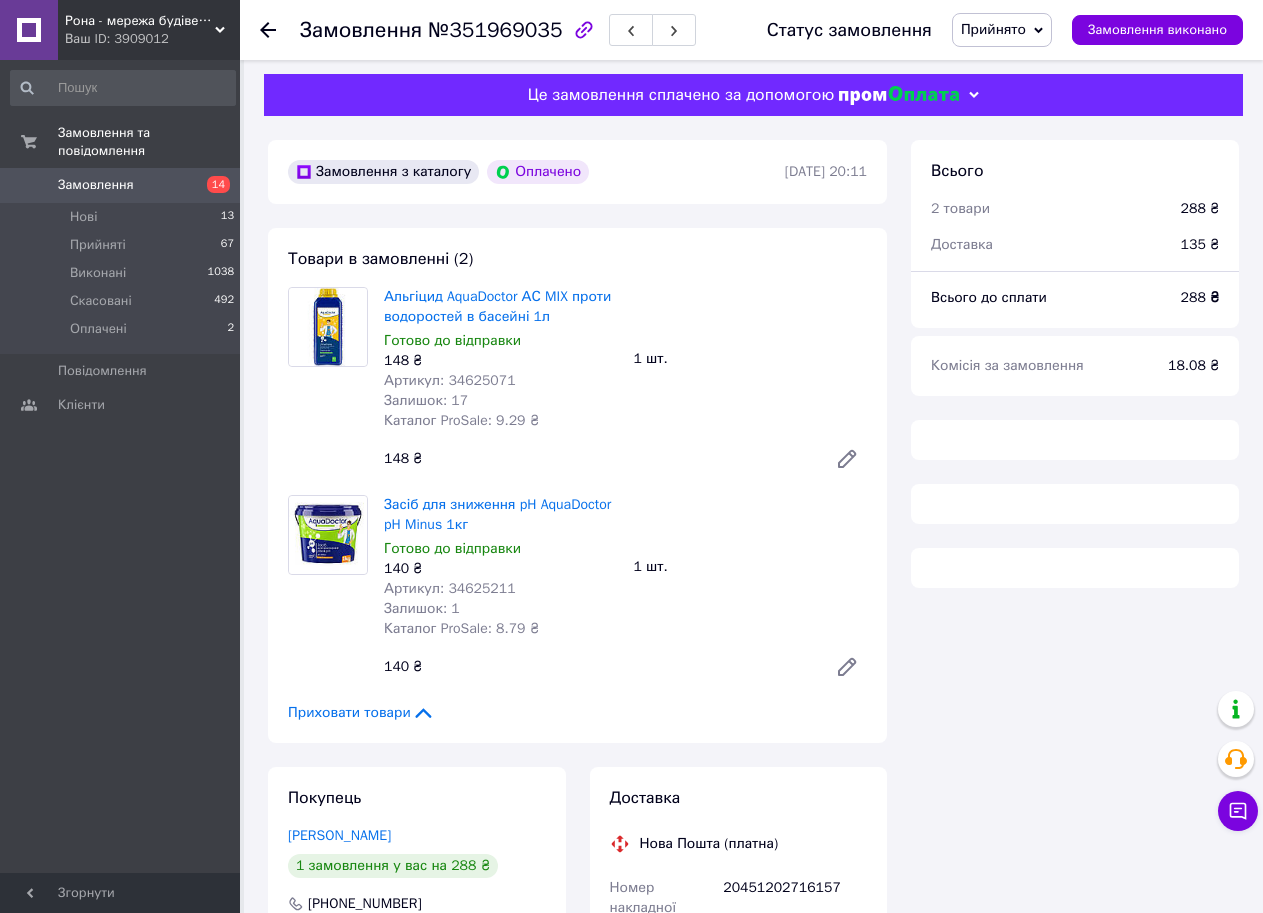 scroll, scrollTop: 0, scrollLeft: 0, axis: both 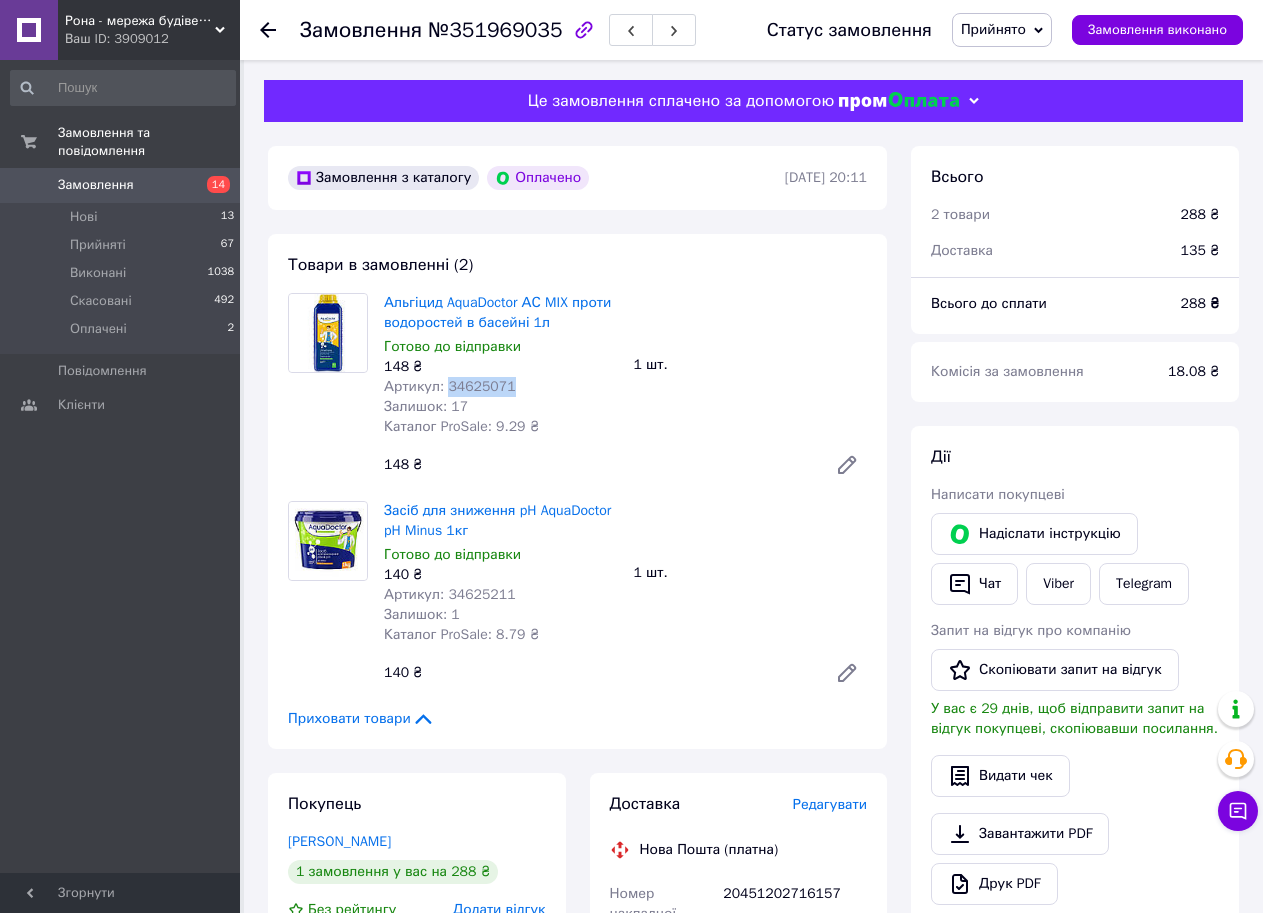 drag, startPoint x: 512, startPoint y: 387, endPoint x: 443, endPoint y: 392, distance: 69.18092 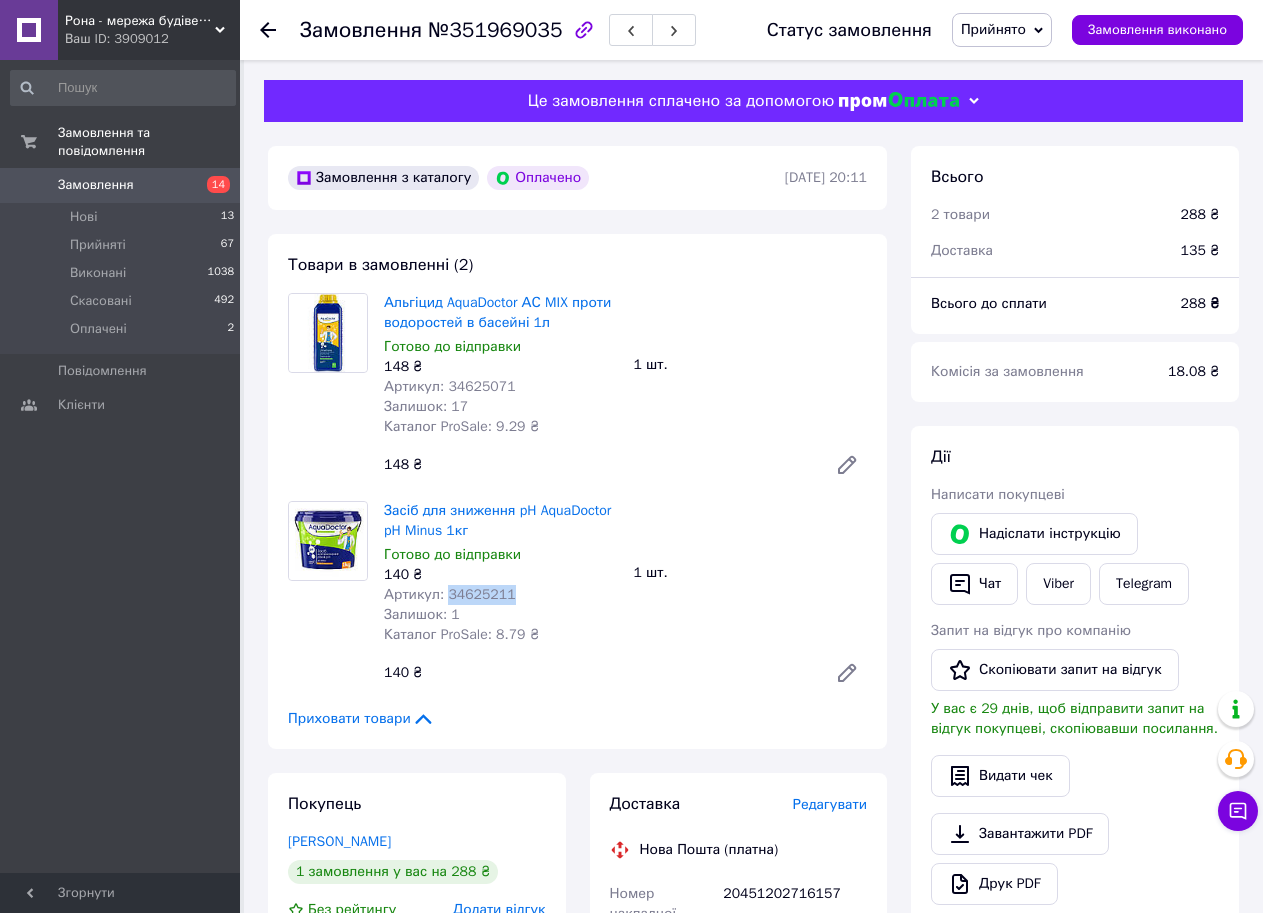 drag, startPoint x: 487, startPoint y: 598, endPoint x: 442, endPoint y: 598, distance: 45 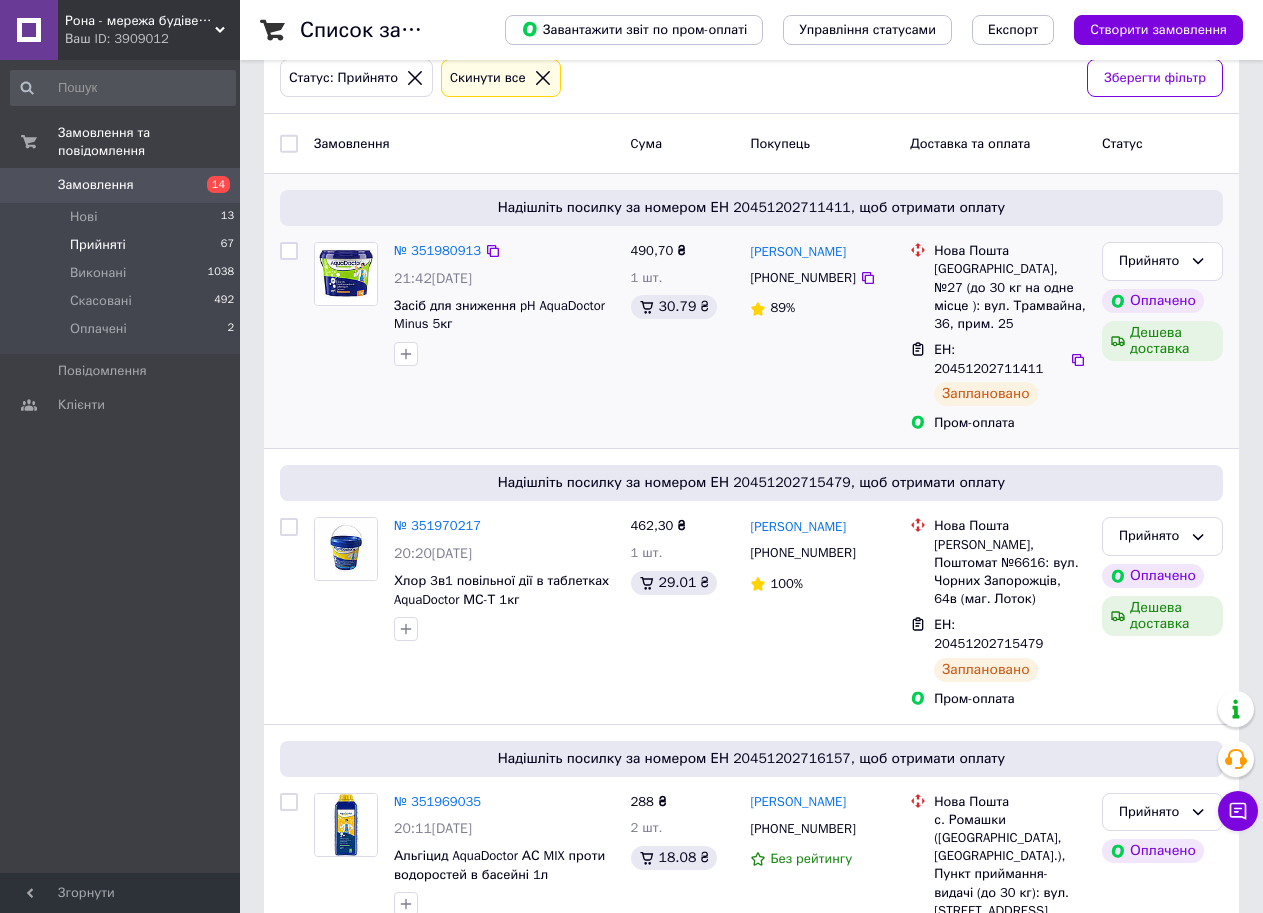 scroll, scrollTop: 300, scrollLeft: 0, axis: vertical 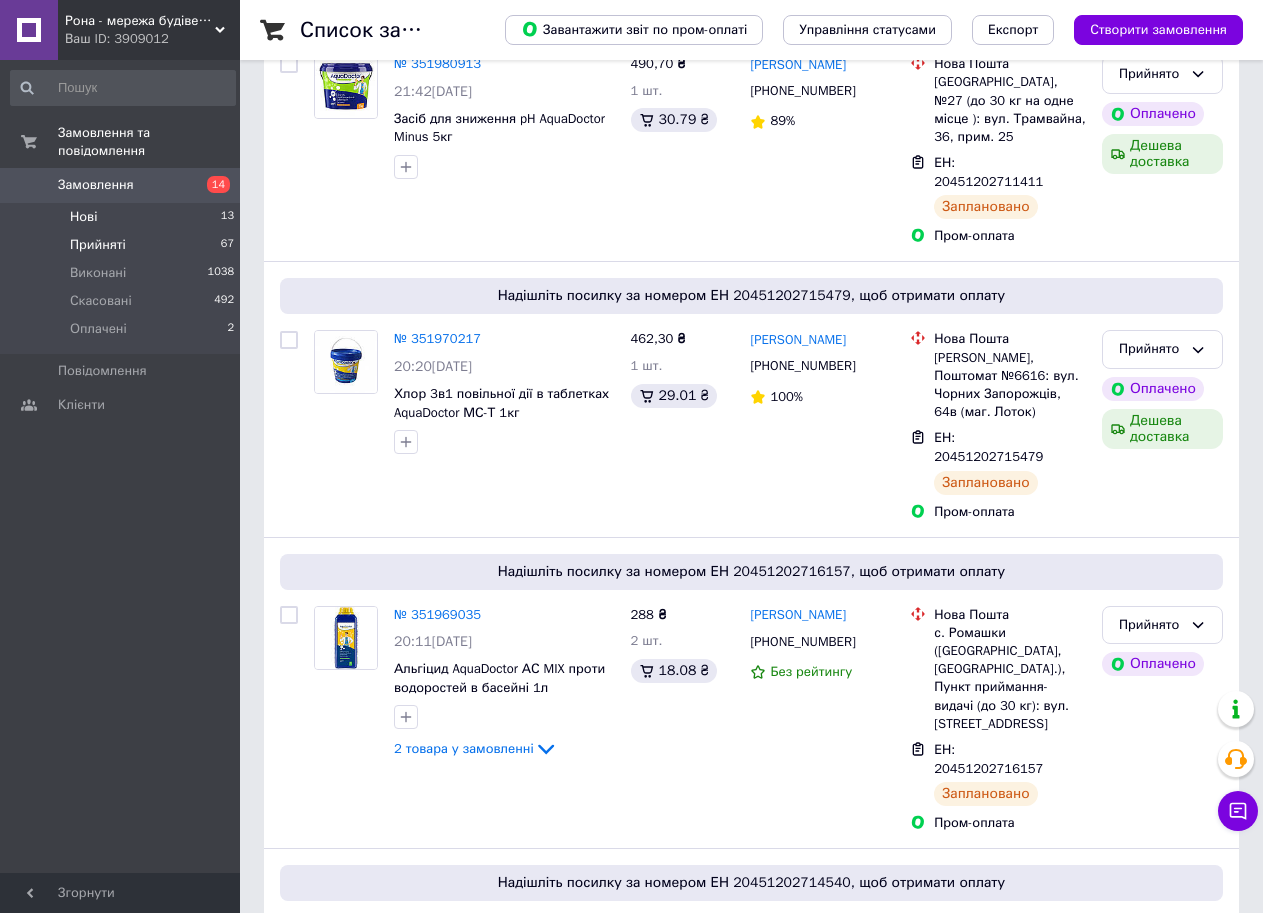 click on "Нові 13" at bounding box center [123, 217] 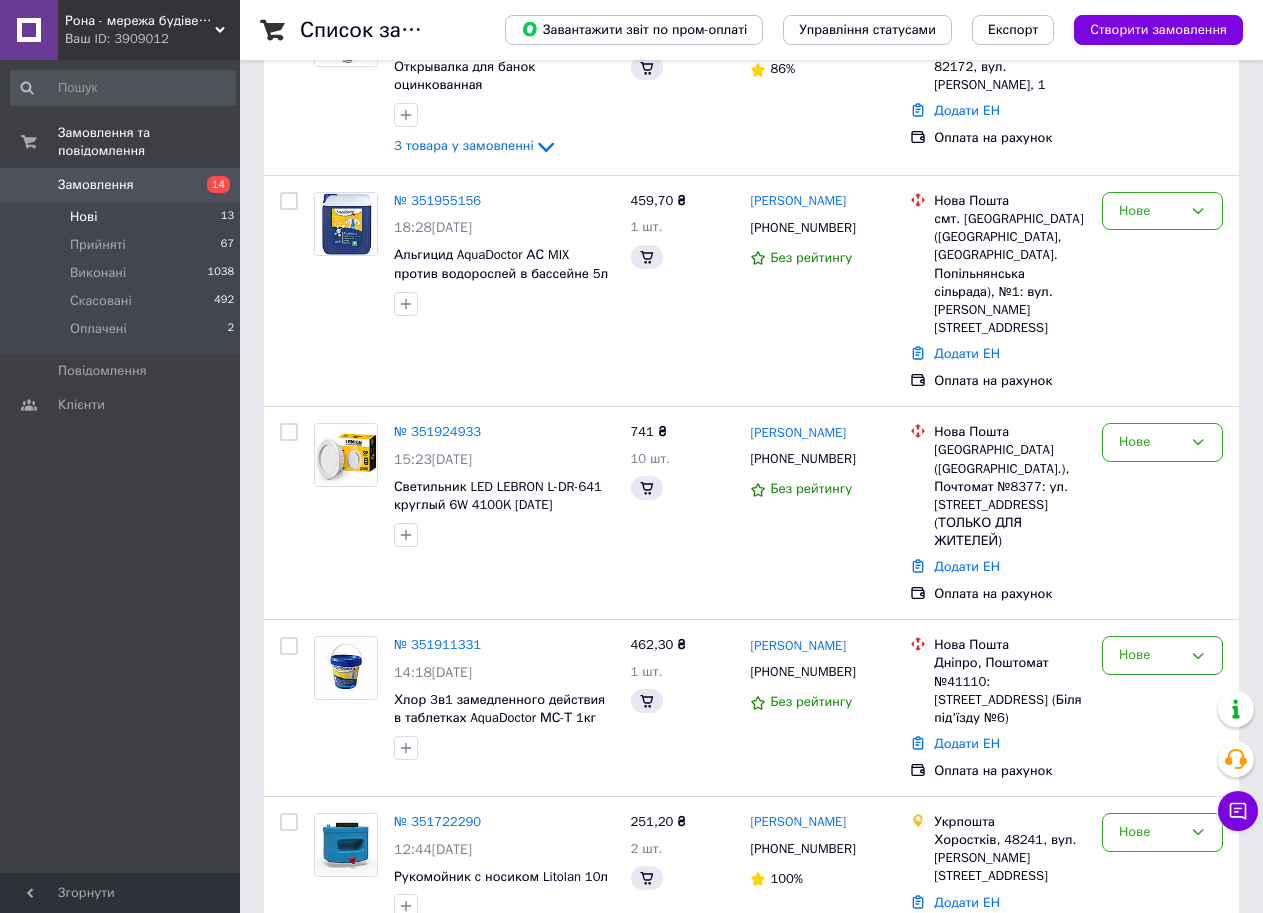 scroll, scrollTop: 0, scrollLeft: 0, axis: both 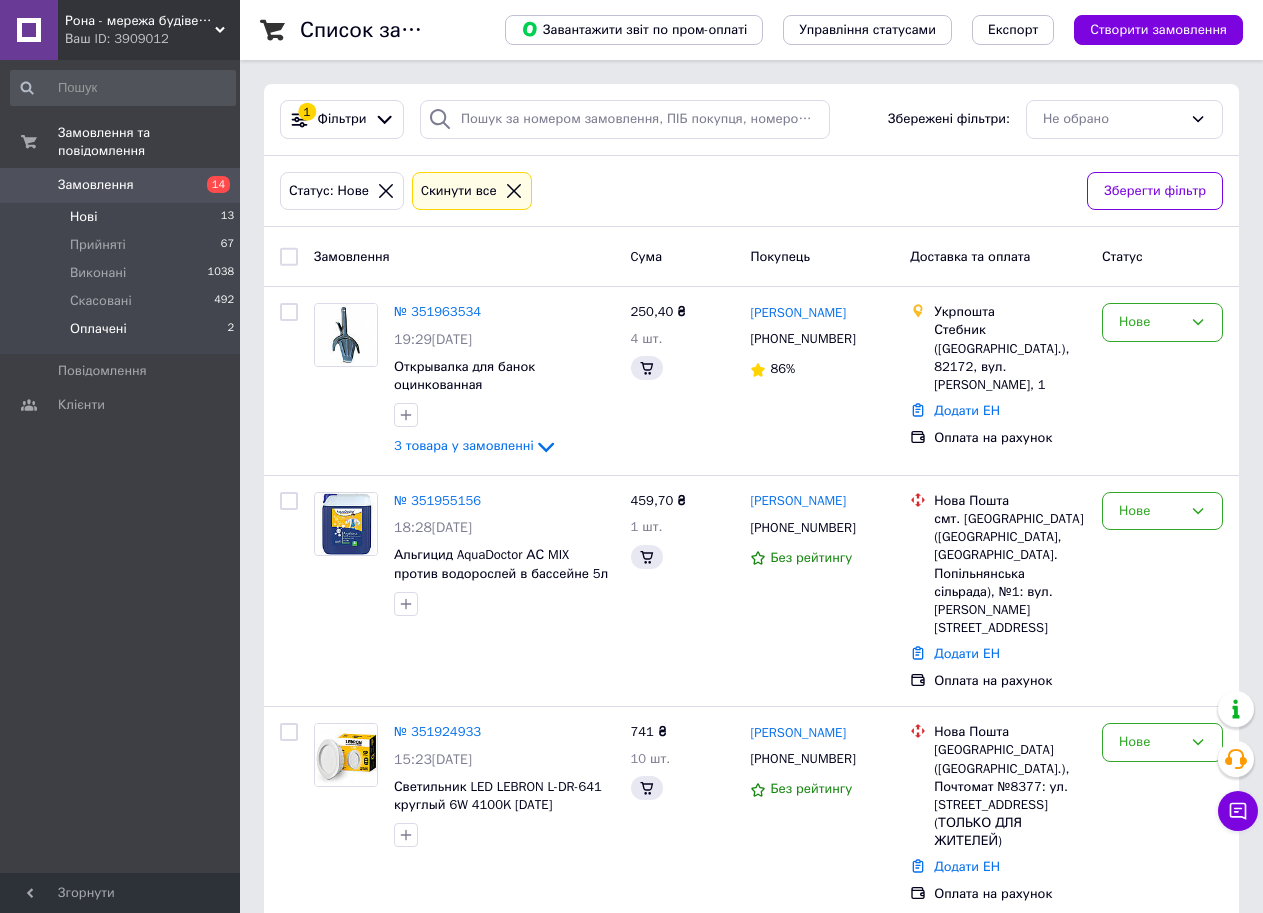 click on "Оплачені" at bounding box center [98, 329] 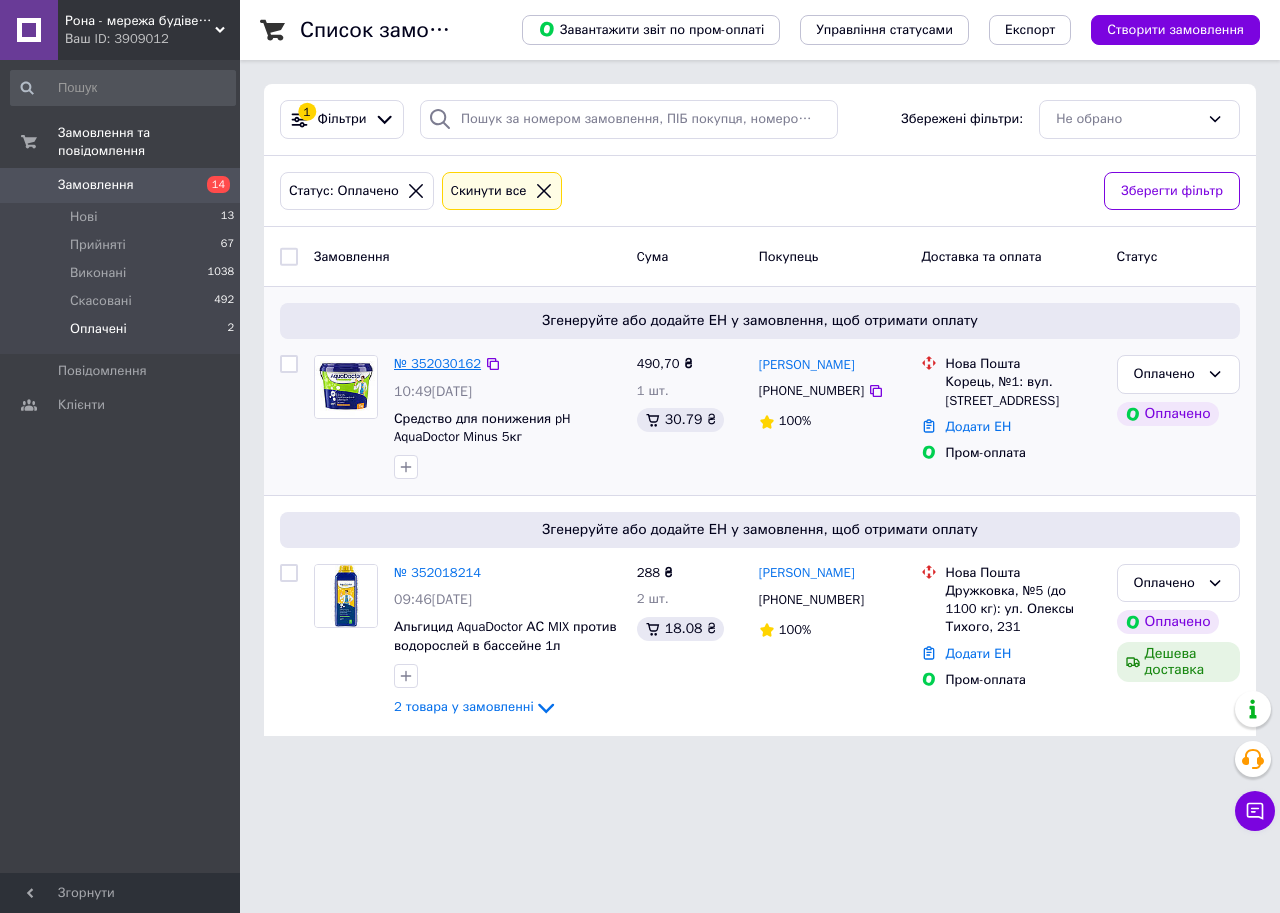 click on "№ 352030162" at bounding box center [437, 363] 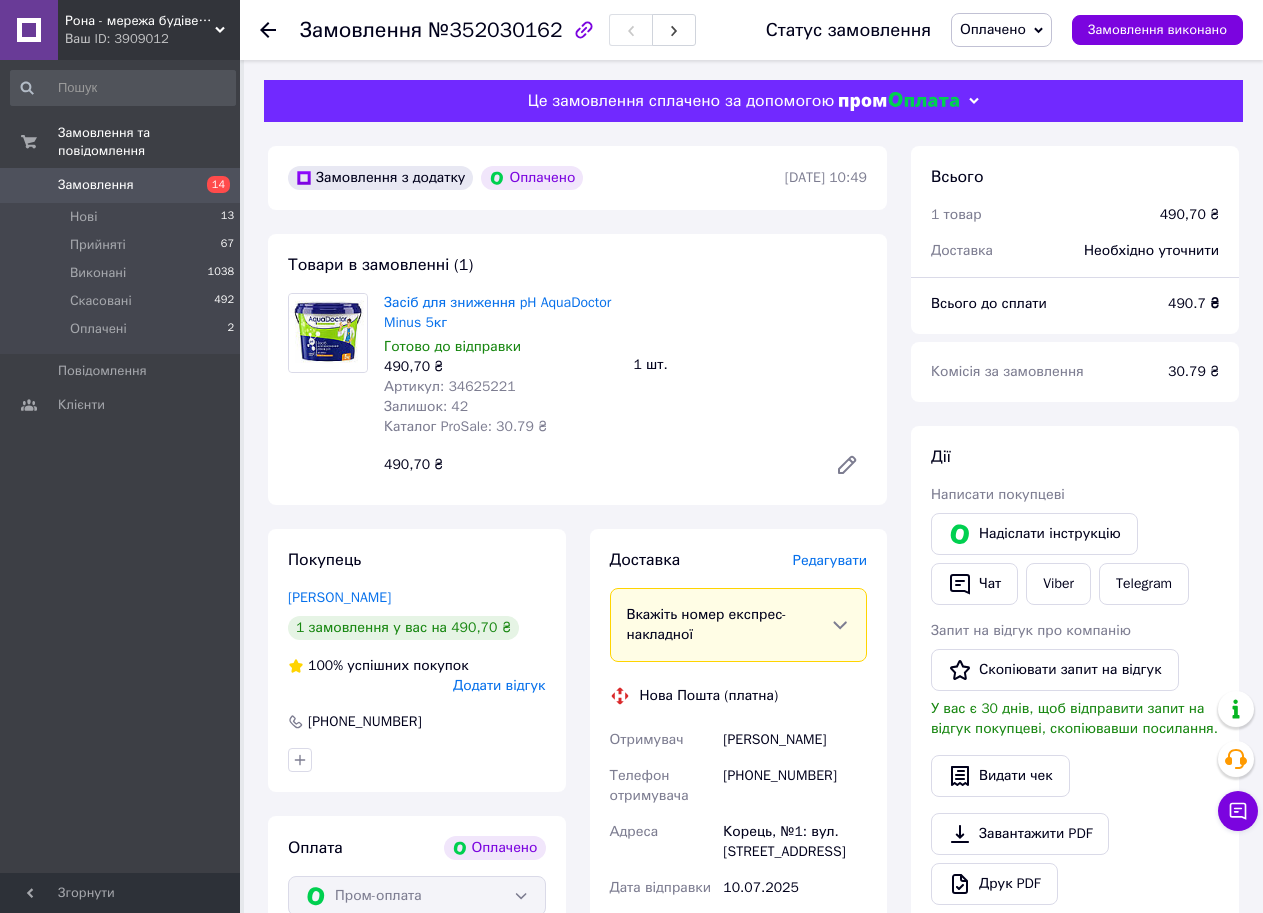 click 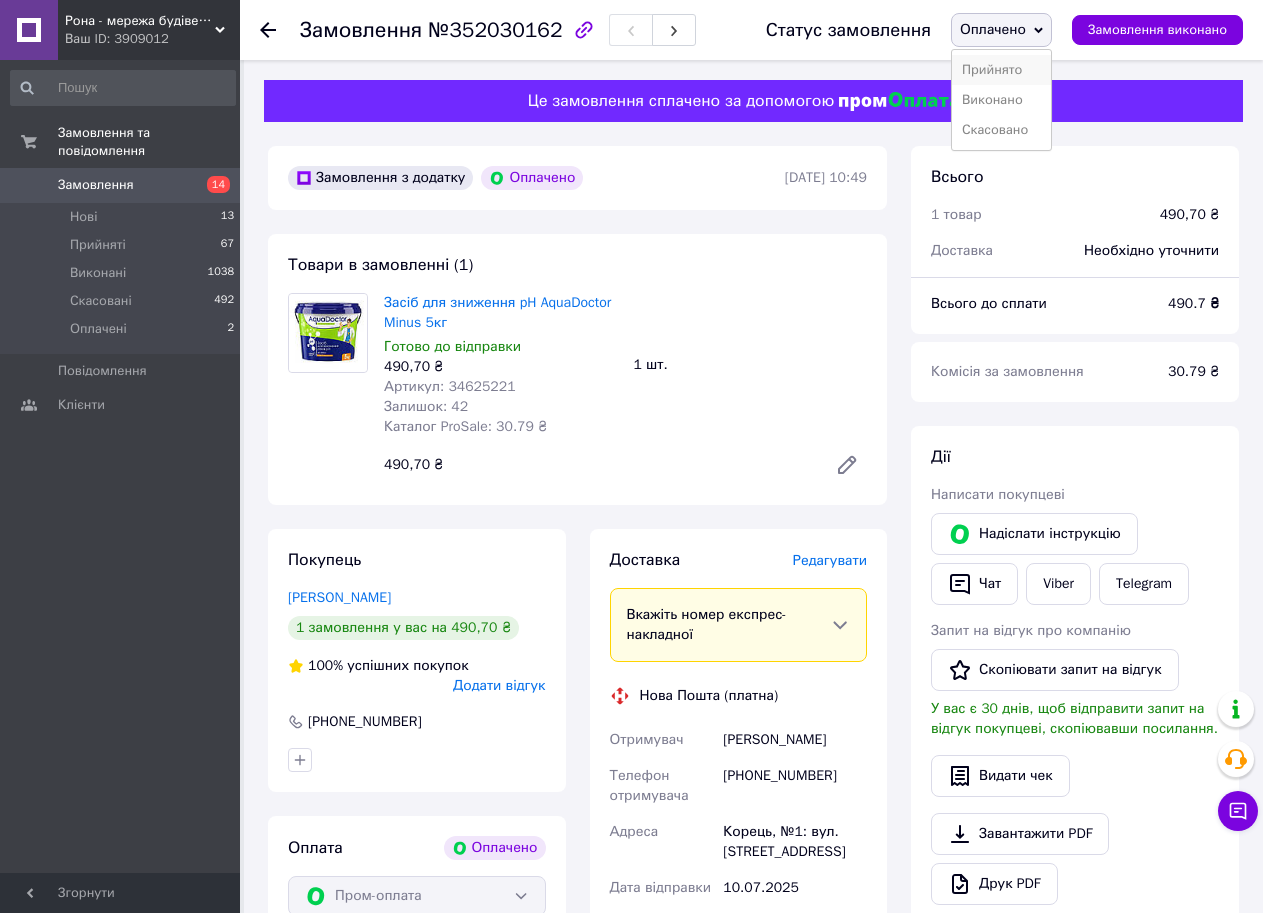 click on "Прийнято" at bounding box center [1001, 70] 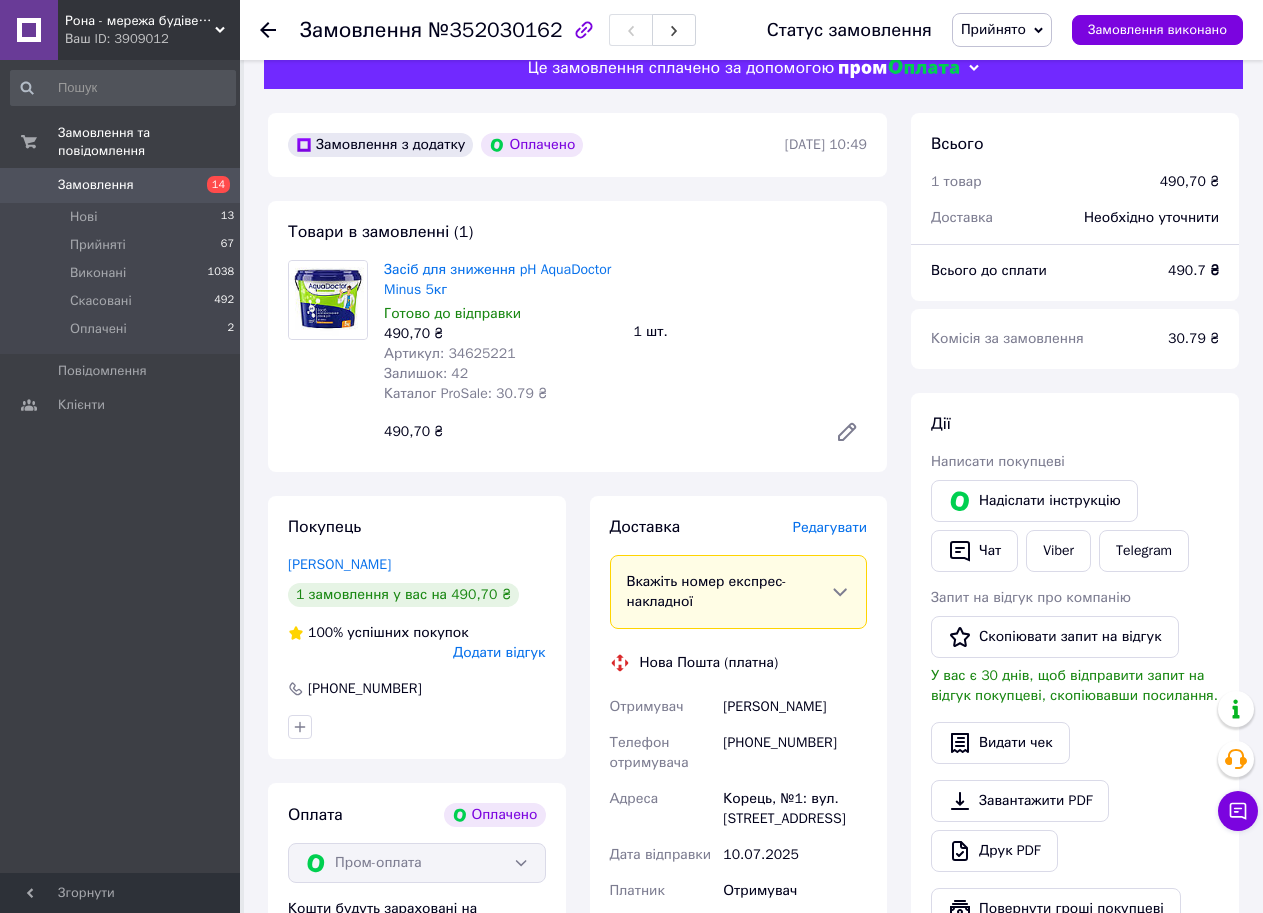 scroll, scrollTop: 100, scrollLeft: 0, axis: vertical 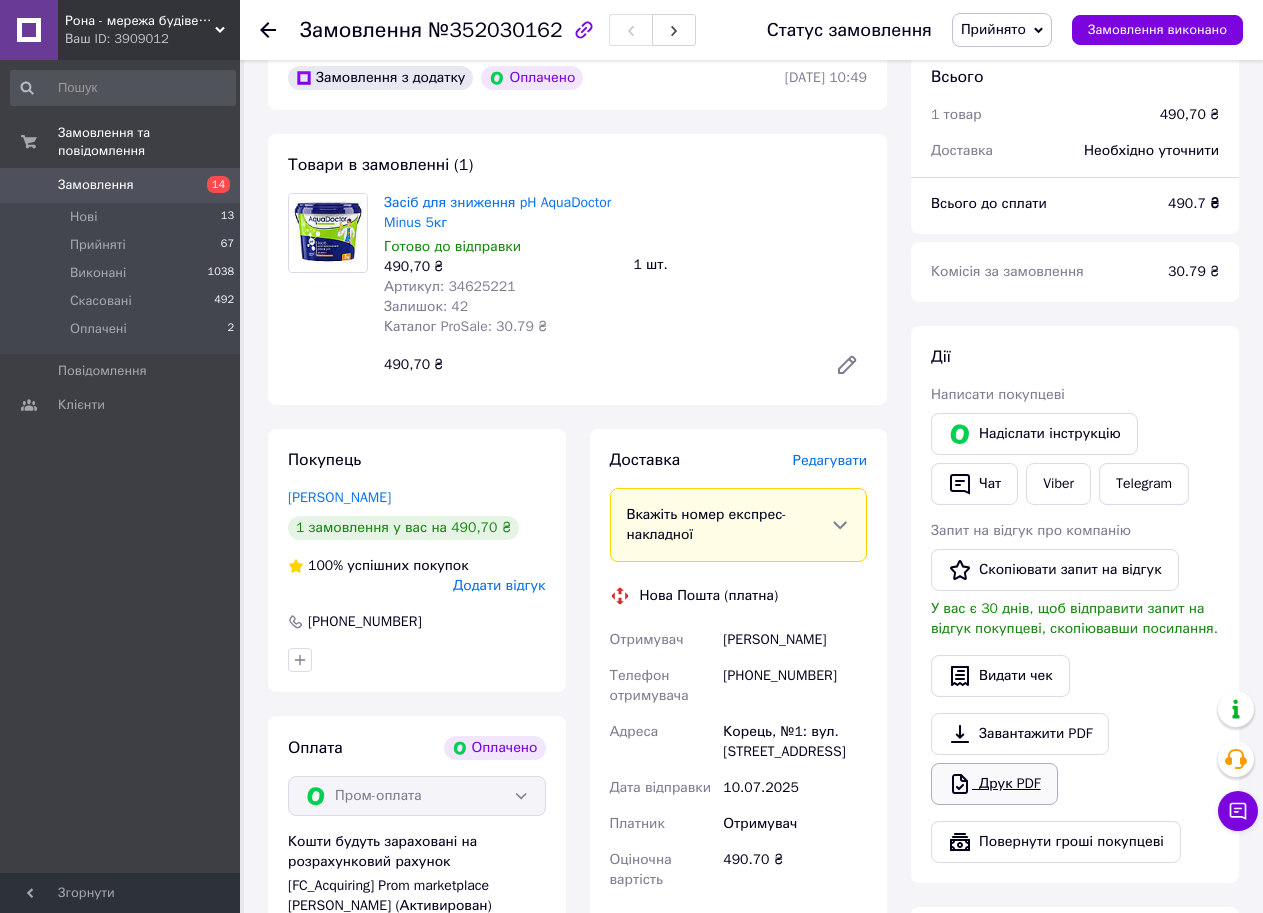 click on "Друк PDF" at bounding box center (994, 784) 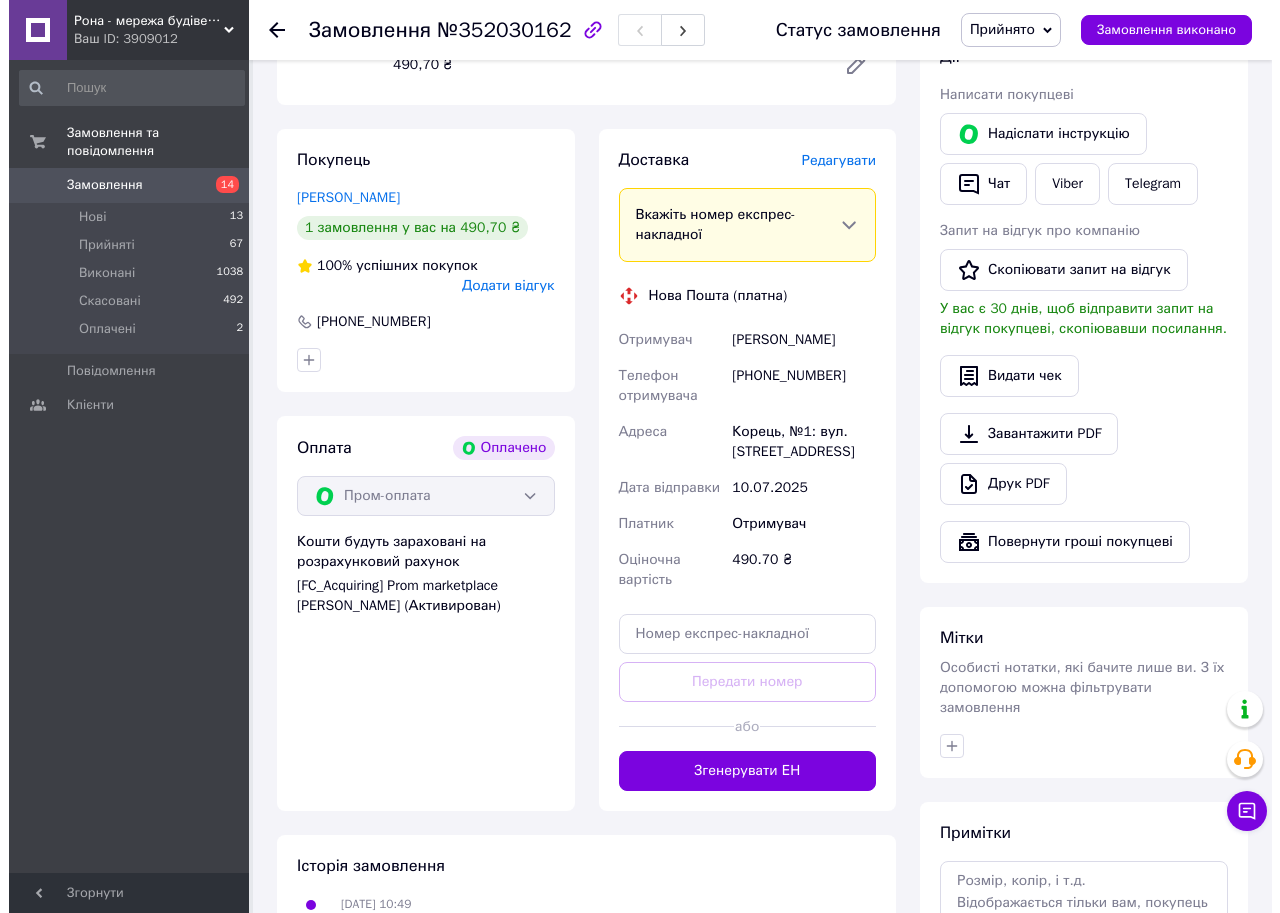 scroll, scrollTop: 300, scrollLeft: 0, axis: vertical 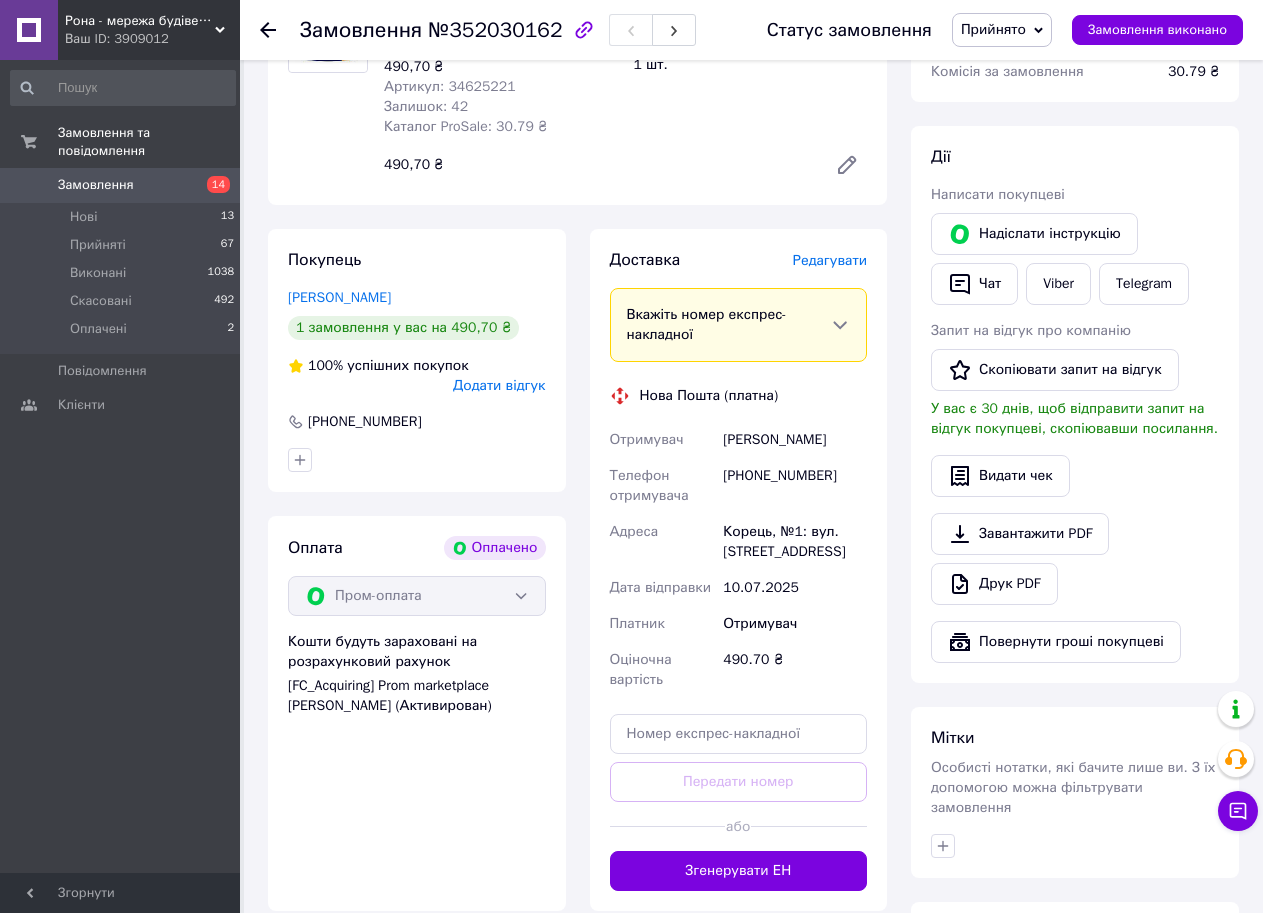 click on "Редагувати" at bounding box center [830, 260] 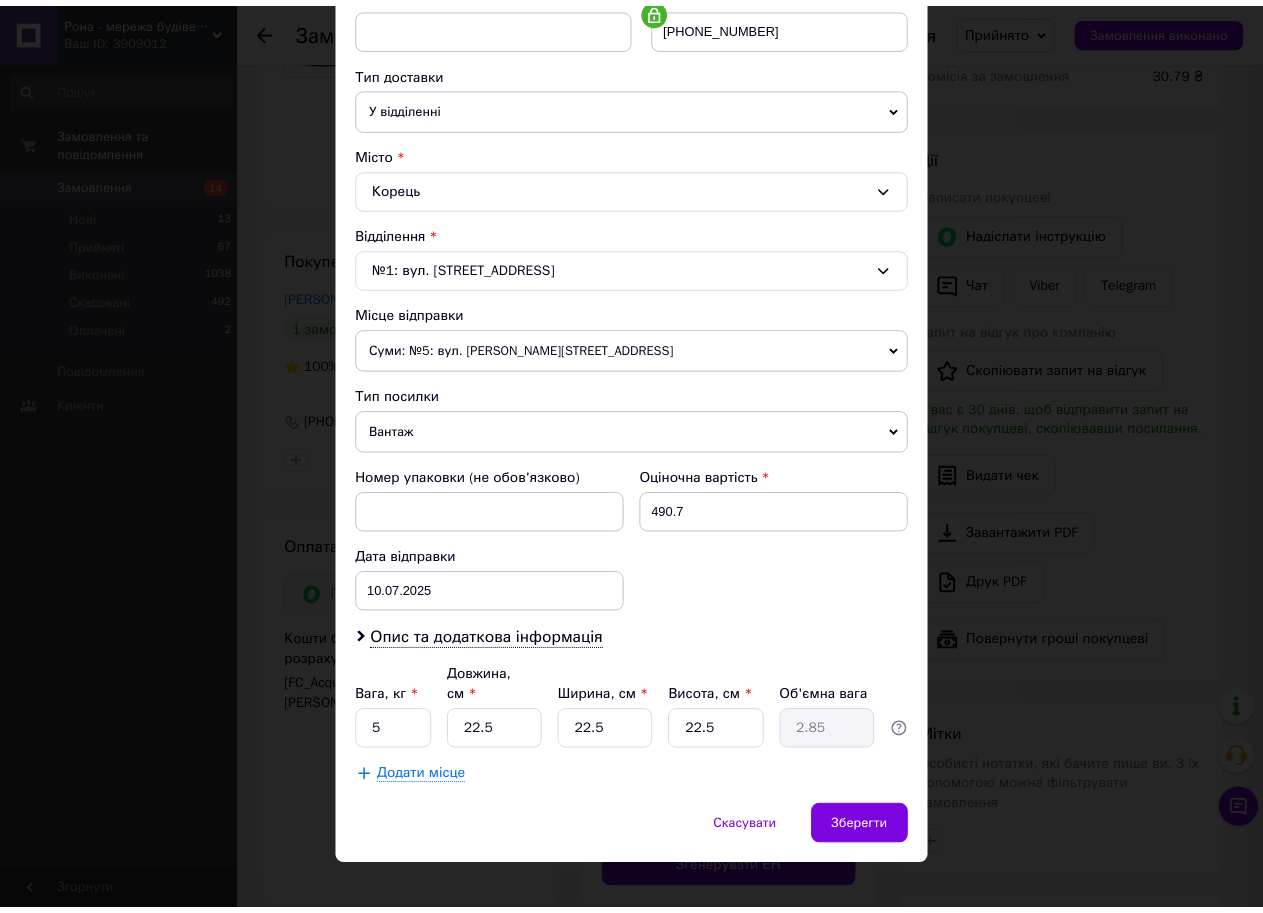 scroll, scrollTop: 415, scrollLeft: 0, axis: vertical 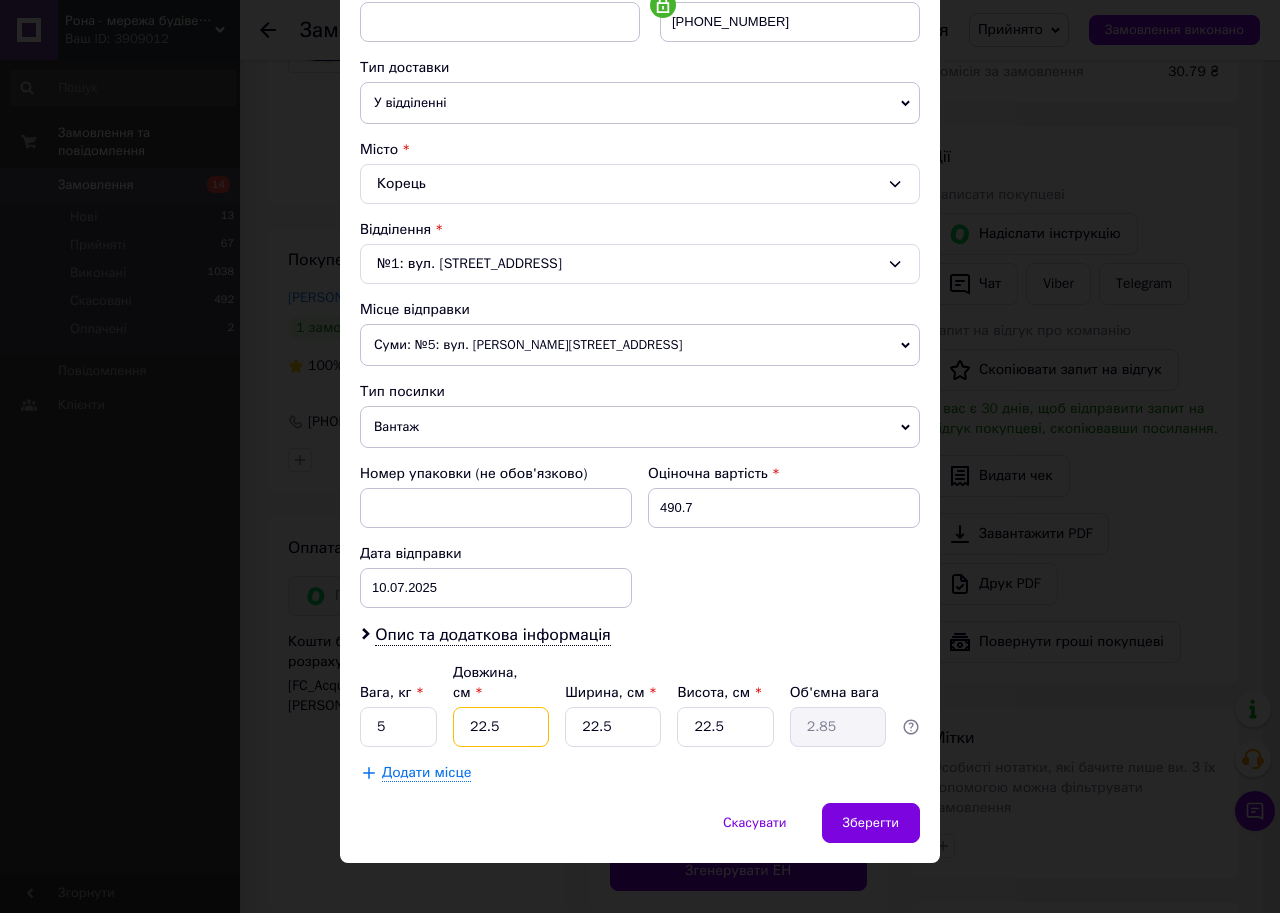 drag, startPoint x: 478, startPoint y: 714, endPoint x: 442, endPoint y: 713, distance: 36.013885 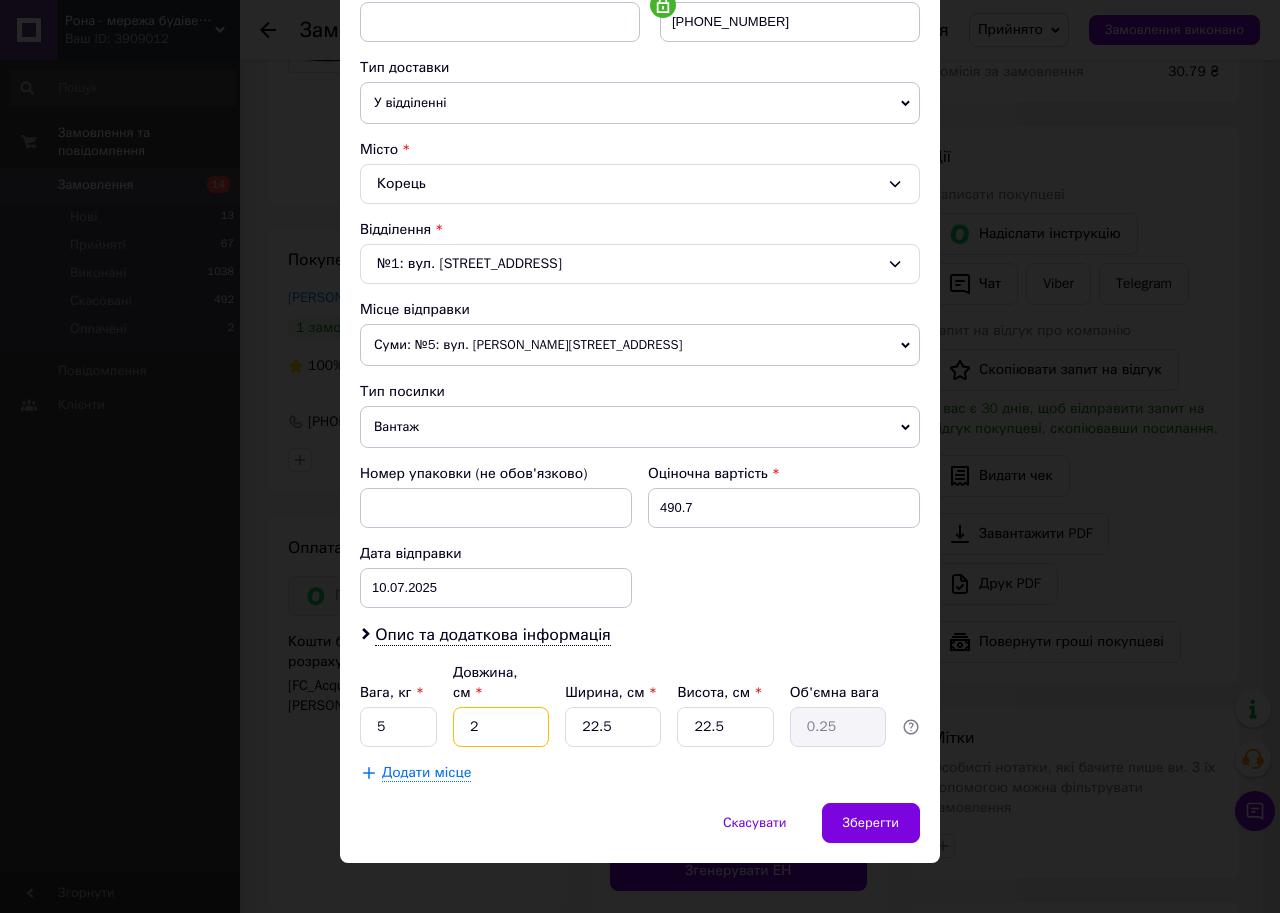 type on "24" 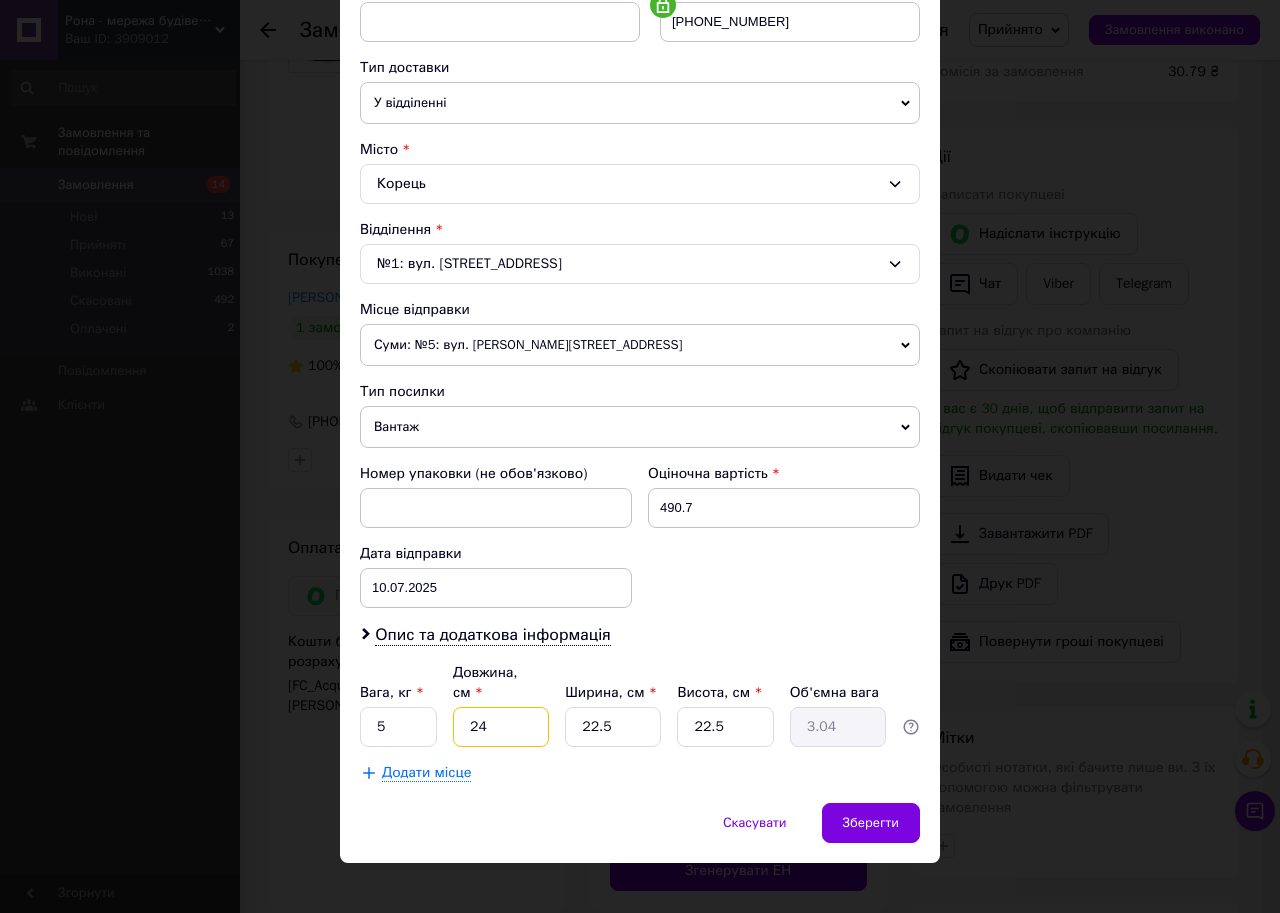 type on "24" 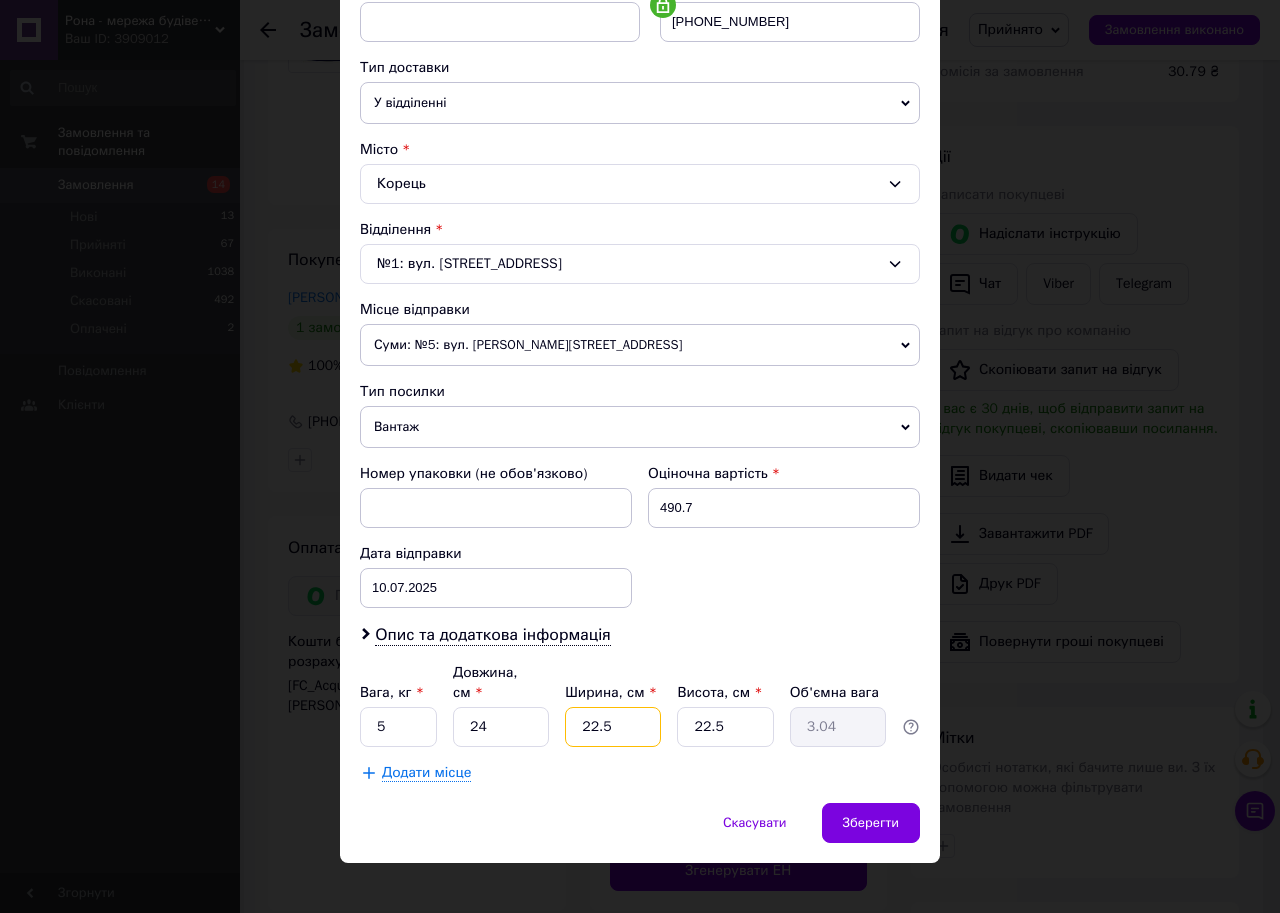drag, startPoint x: 591, startPoint y: 717, endPoint x: 500, endPoint y: 711, distance: 91.197586 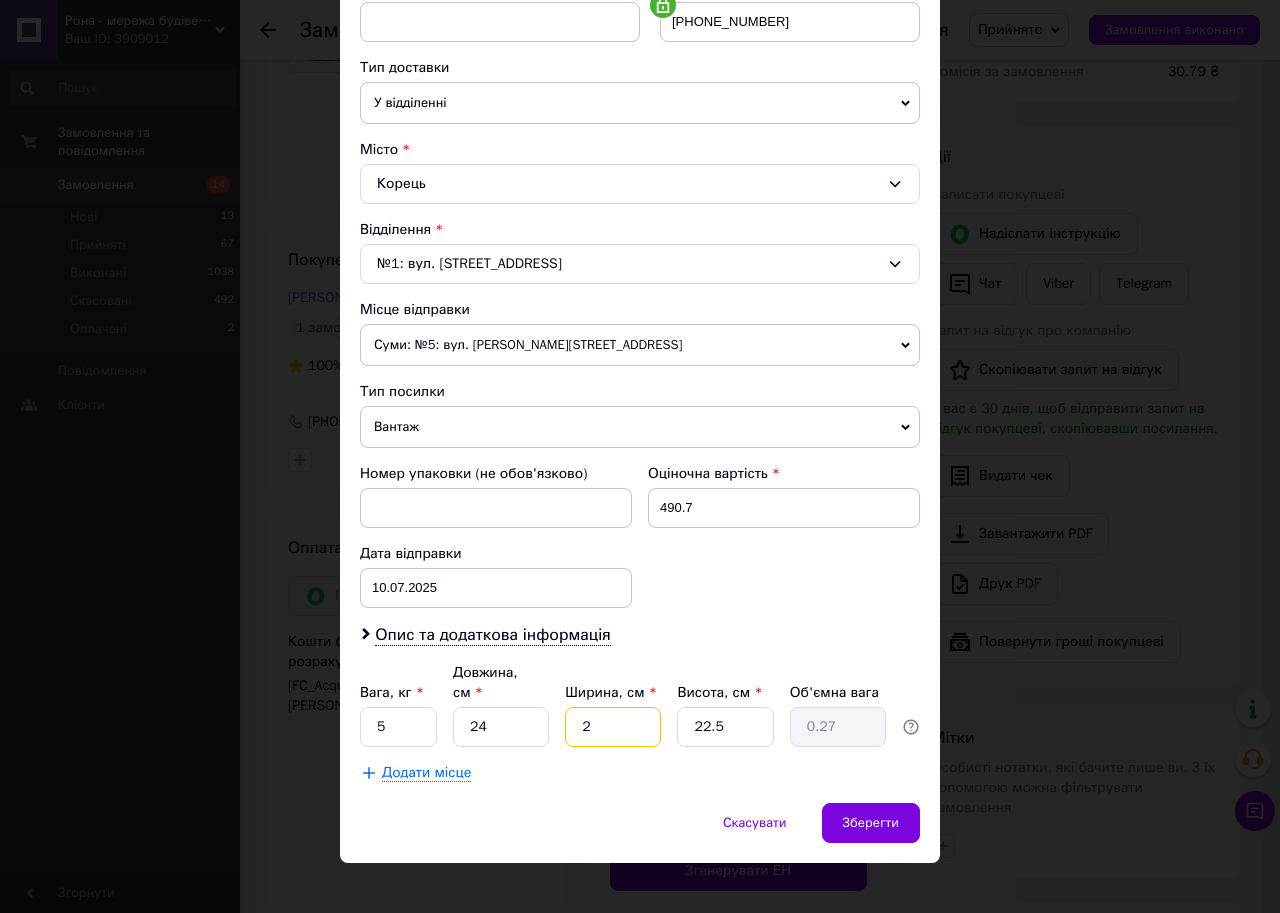 type on "24" 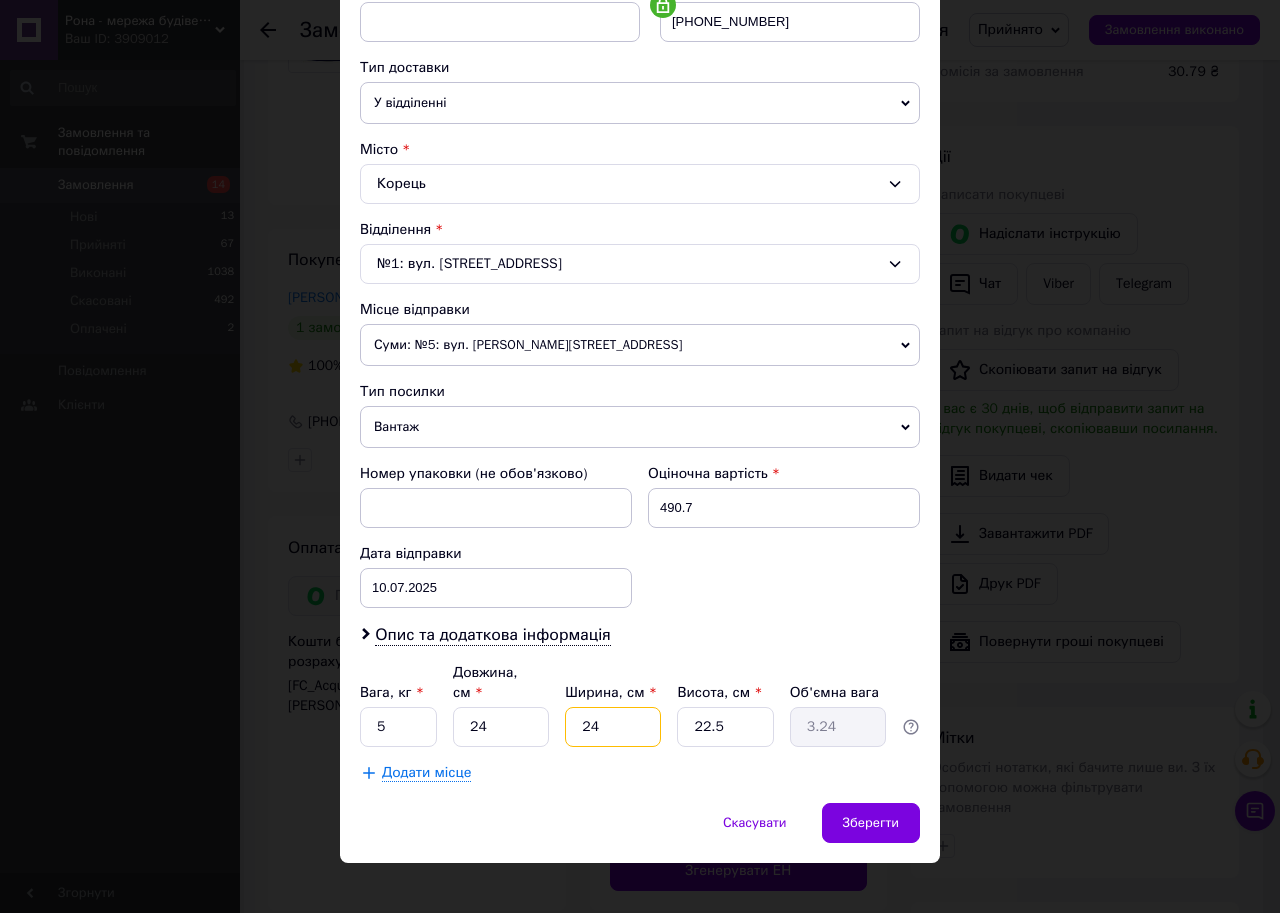 type on "24" 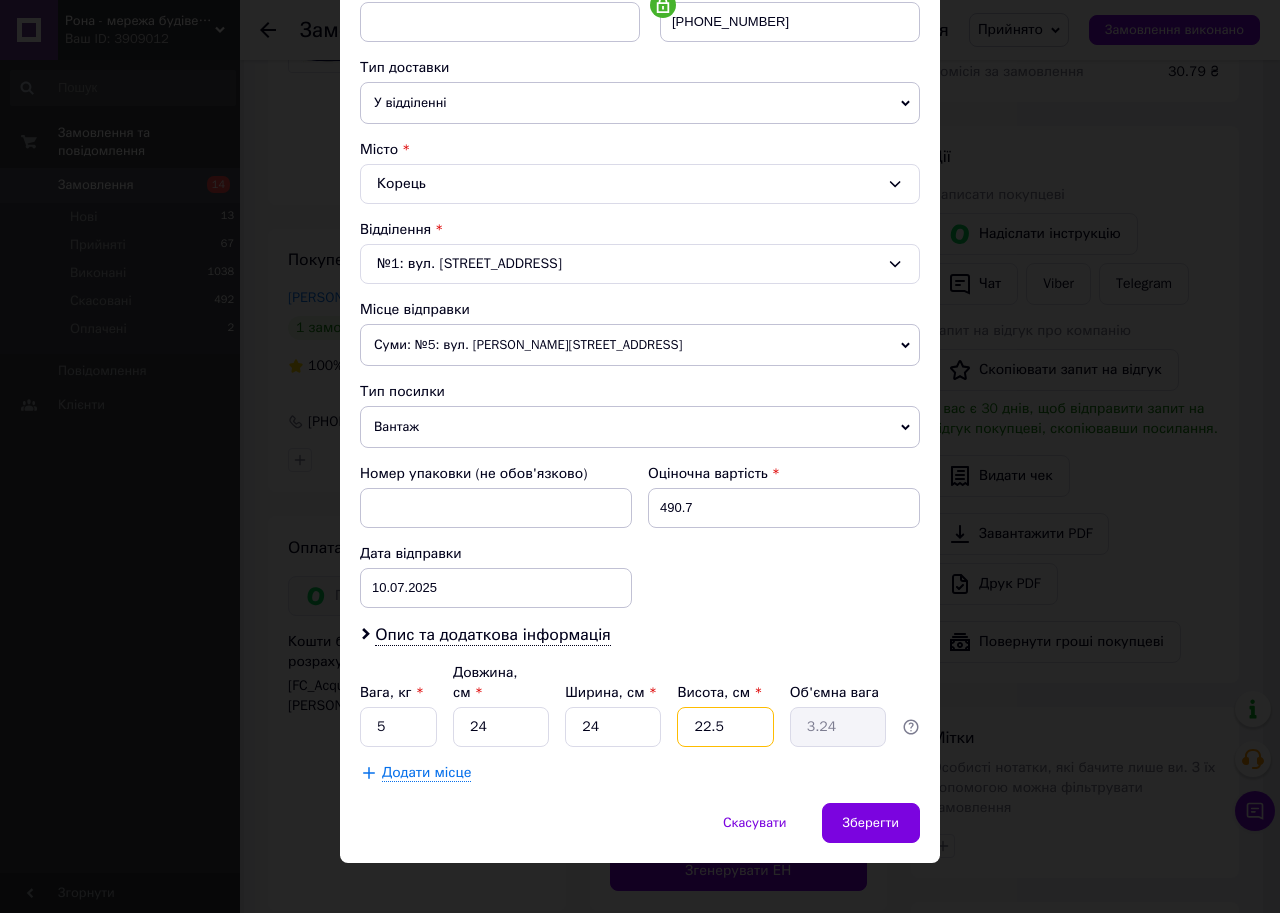 drag, startPoint x: 733, startPoint y: 711, endPoint x: 607, endPoint y: 707, distance: 126.06348 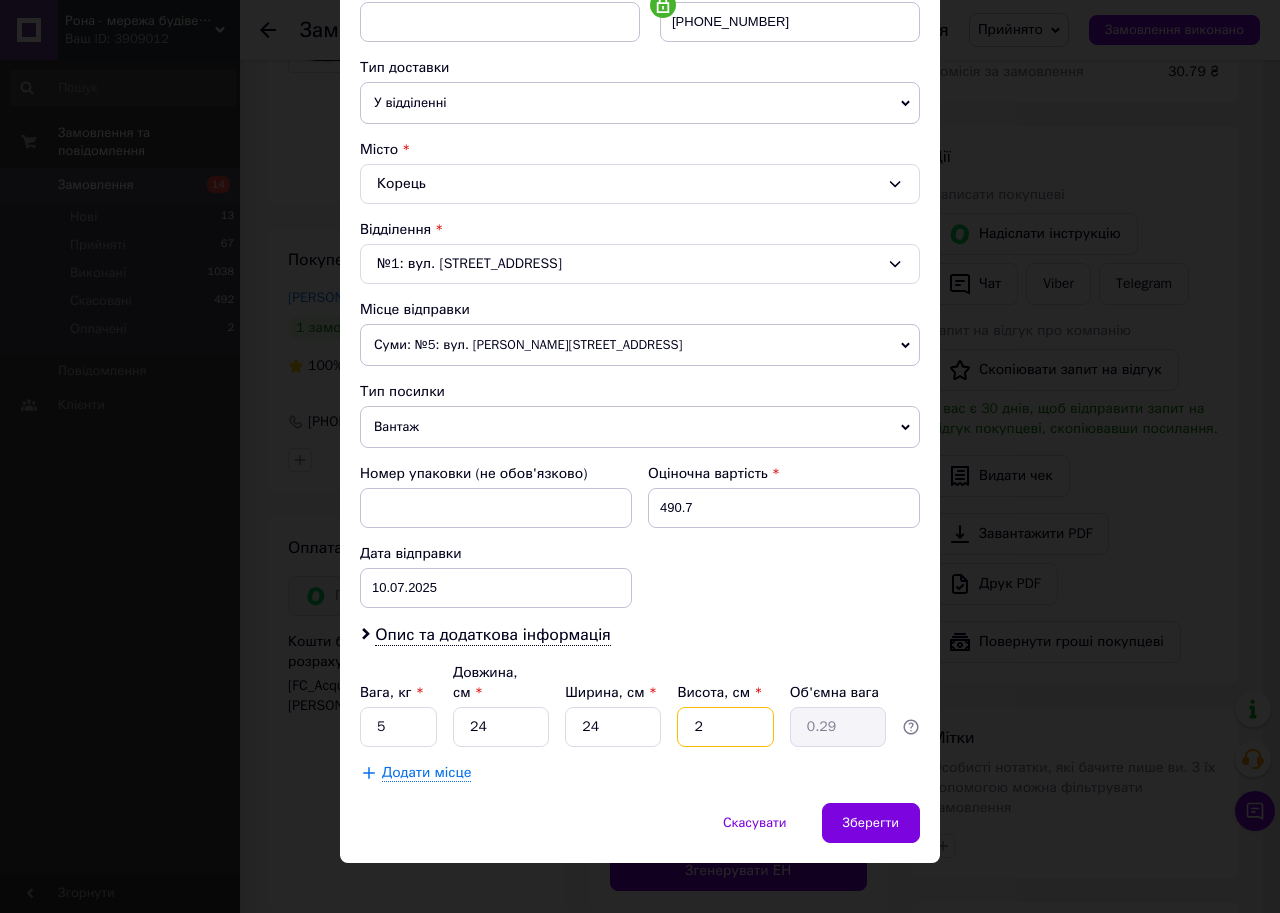 type on "20" 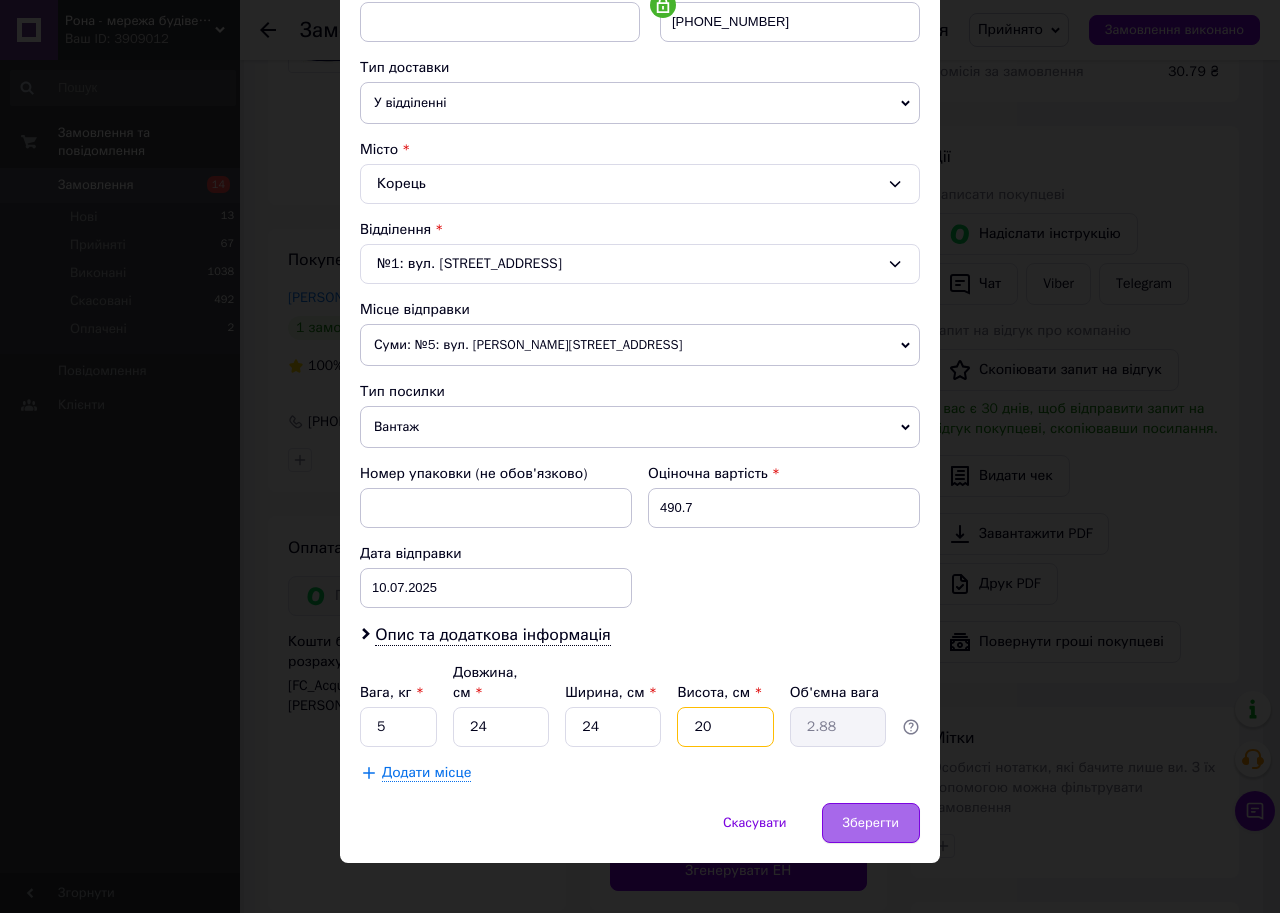 type on "20" 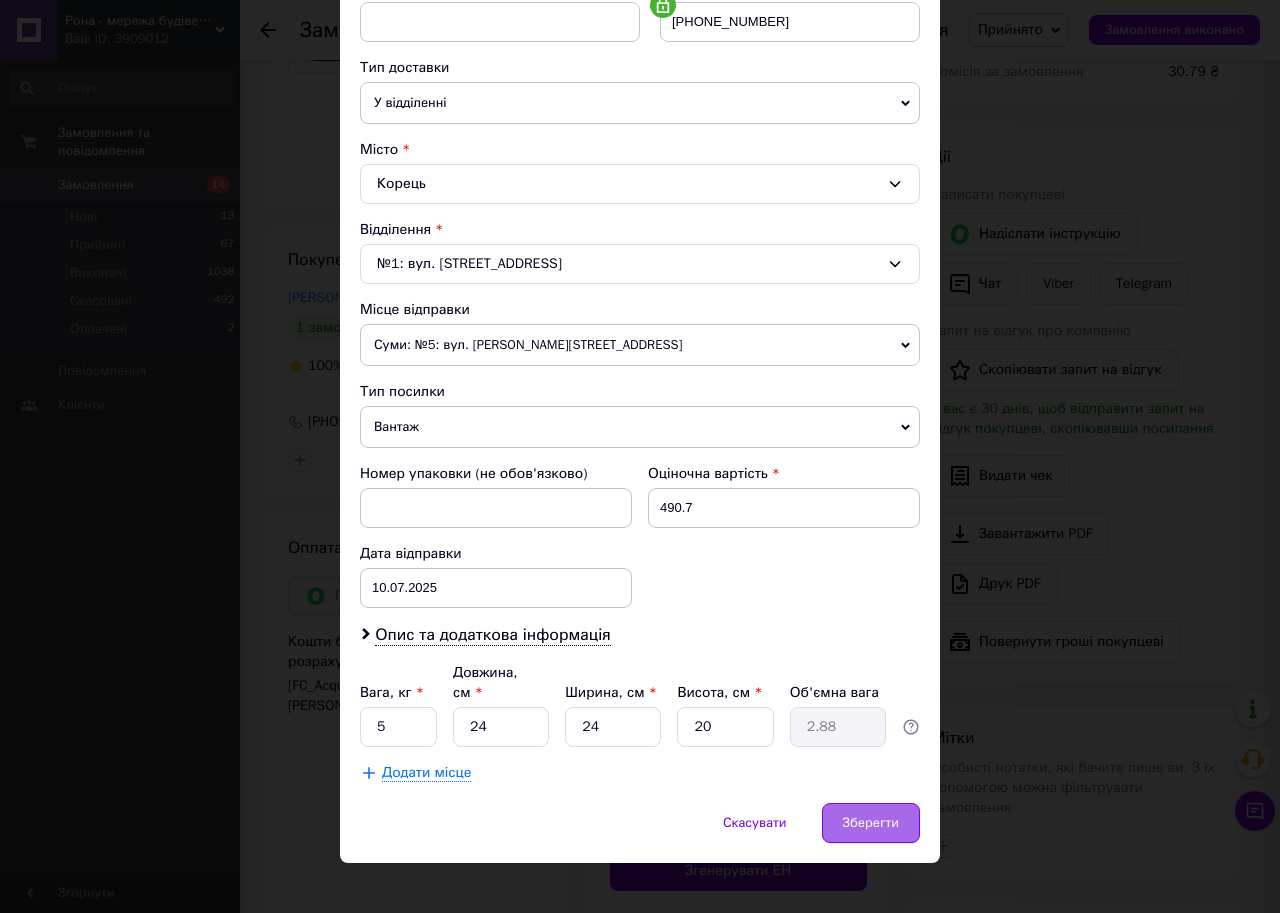 click on "Зберегти" at bounding box center [871, 823] 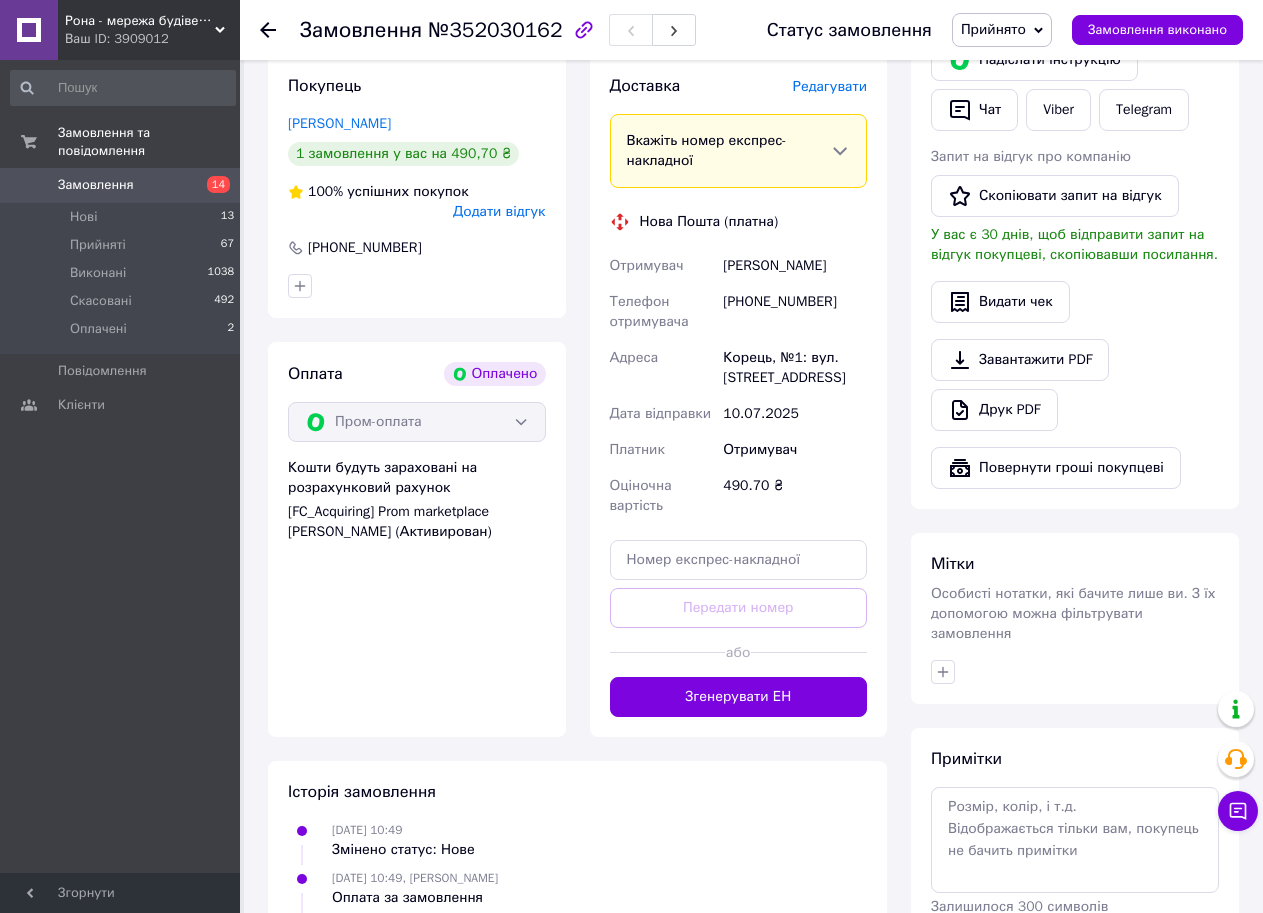 scroll, scrollTop: 500, scrollLeft: 0, axis: vertical 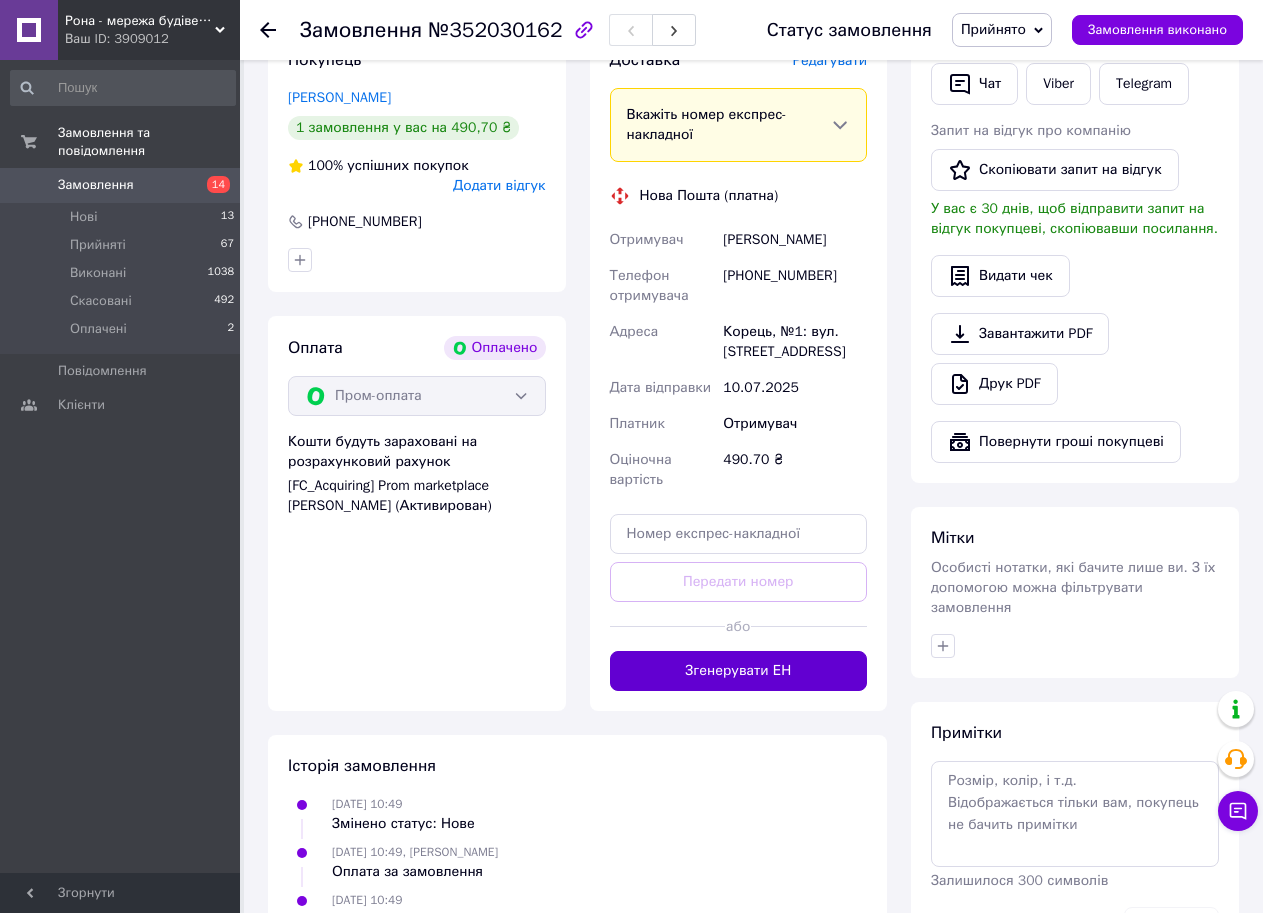 click on "Згенерувати ЕН" at bounding box center [739, 671] 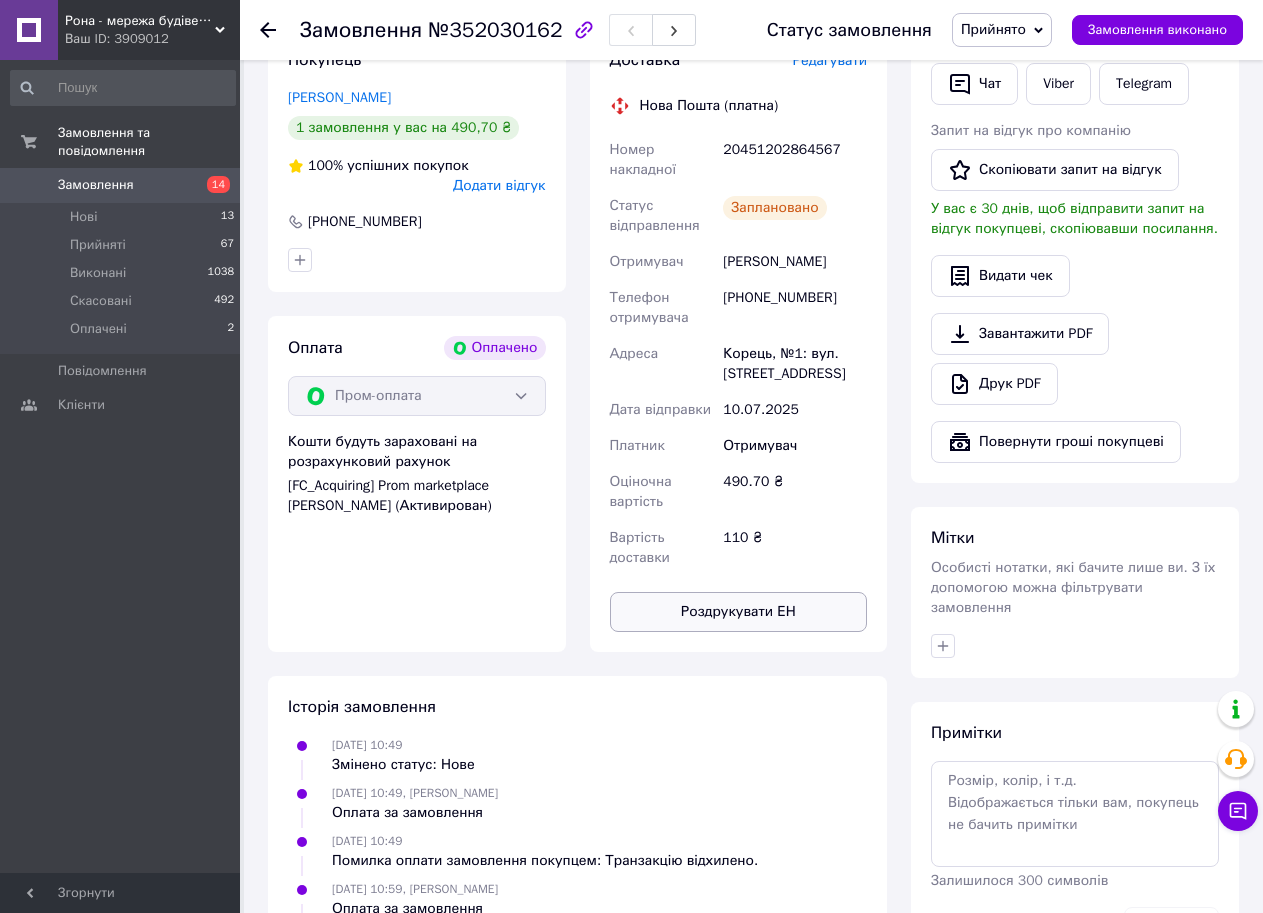 click on "Роздрукувати ЕН" at bounding box center [739, 612] 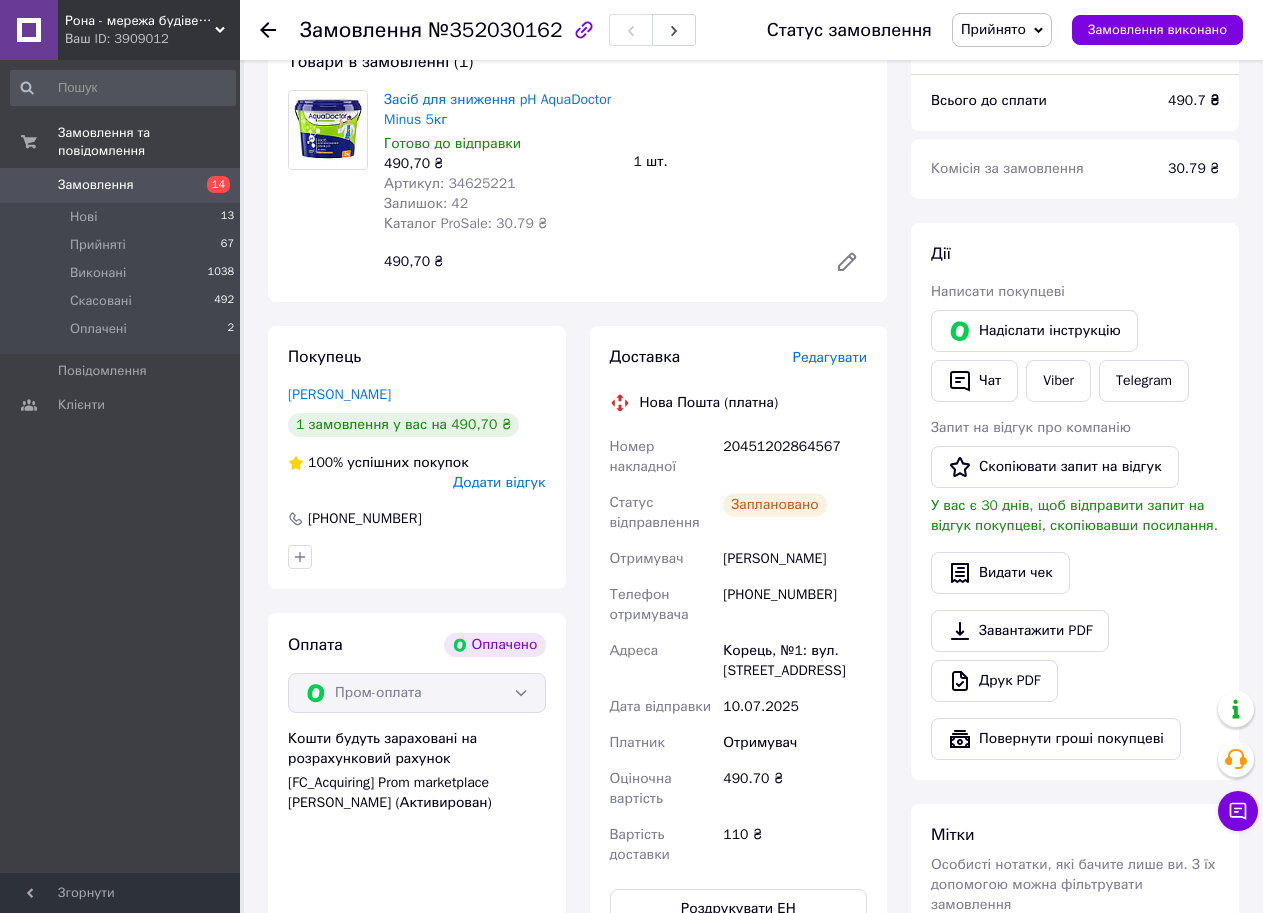 scroll, scrollTop: 200, scrollLeft: 0, axis: vertical 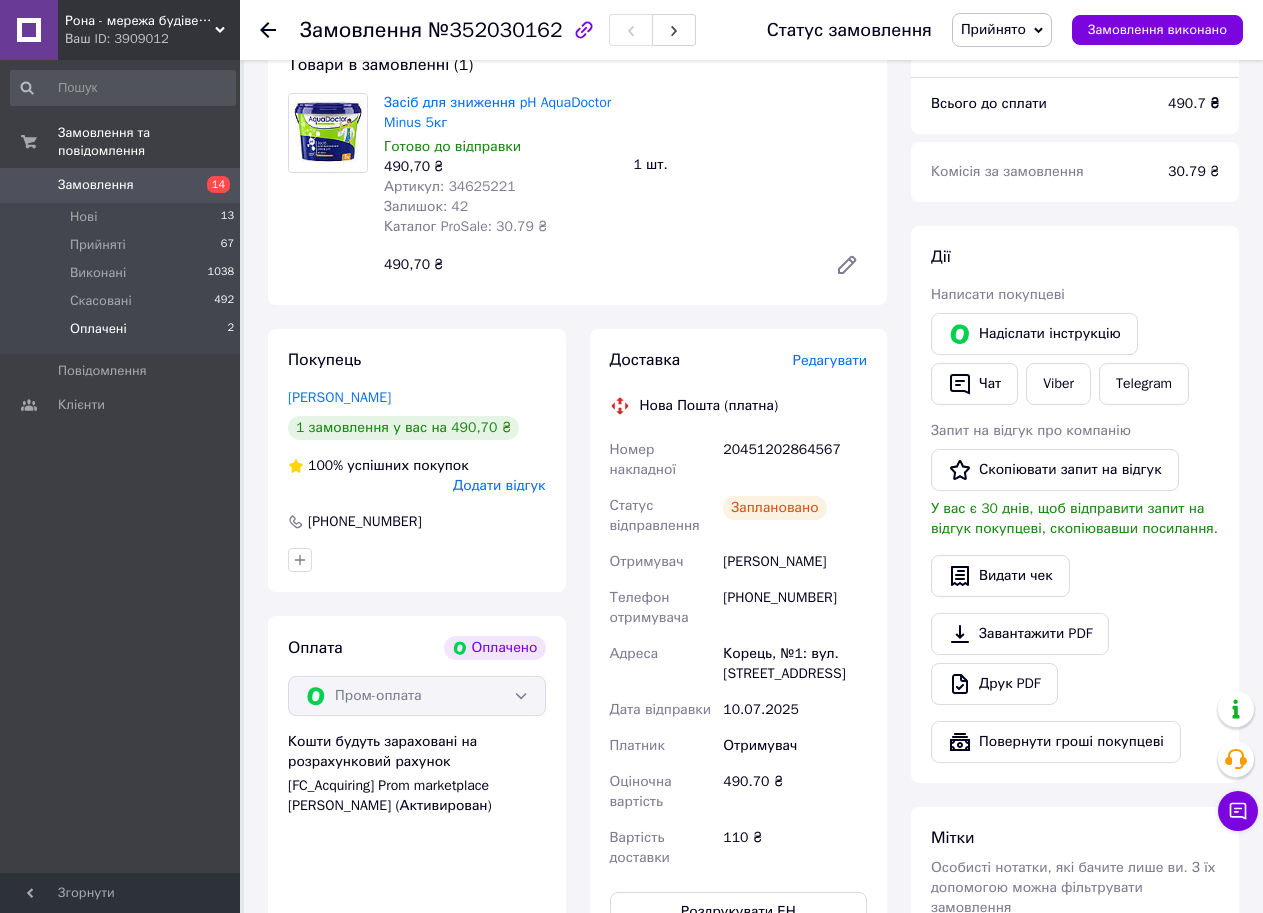 click on "Оплачені 2" at bounding box center [123, 334] 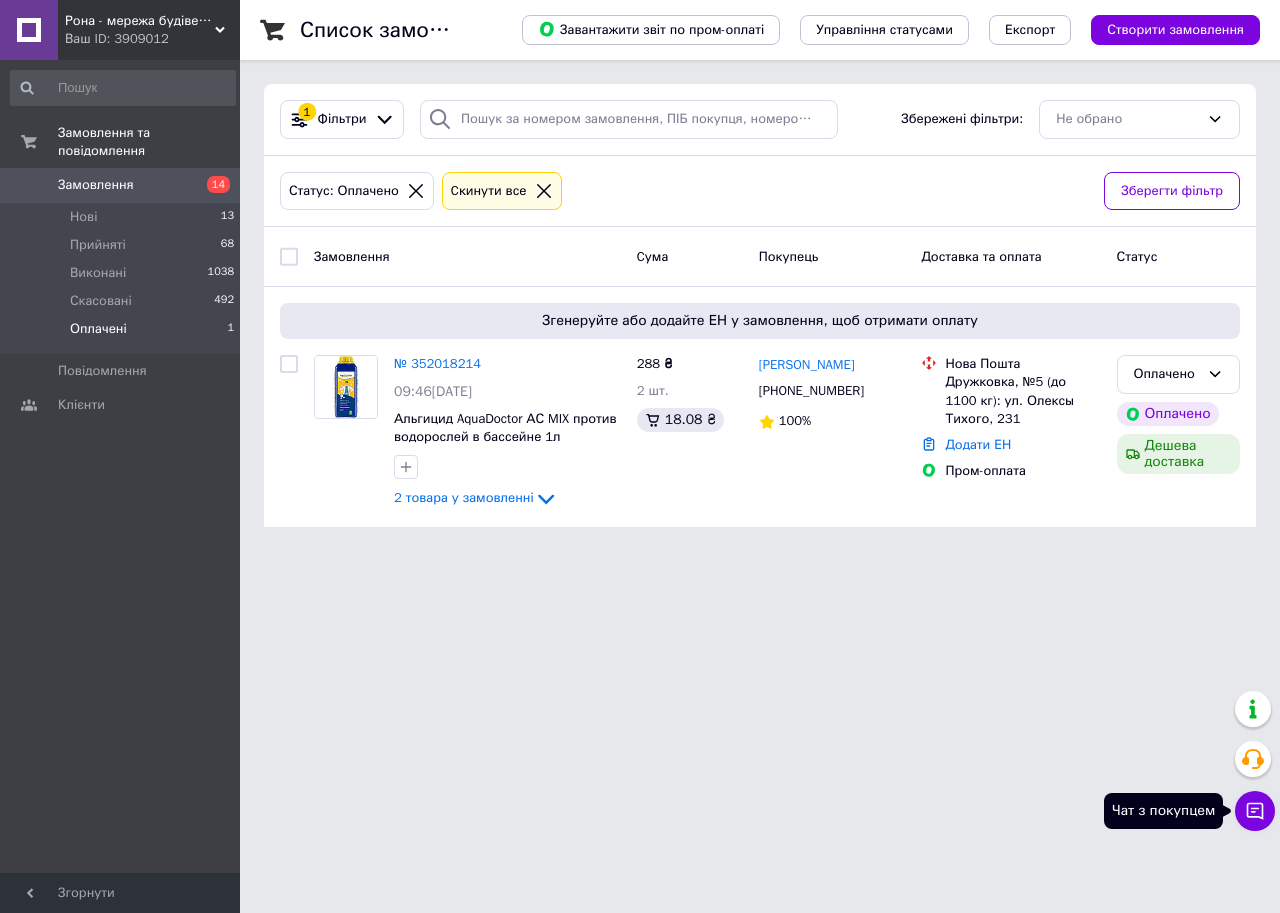 click 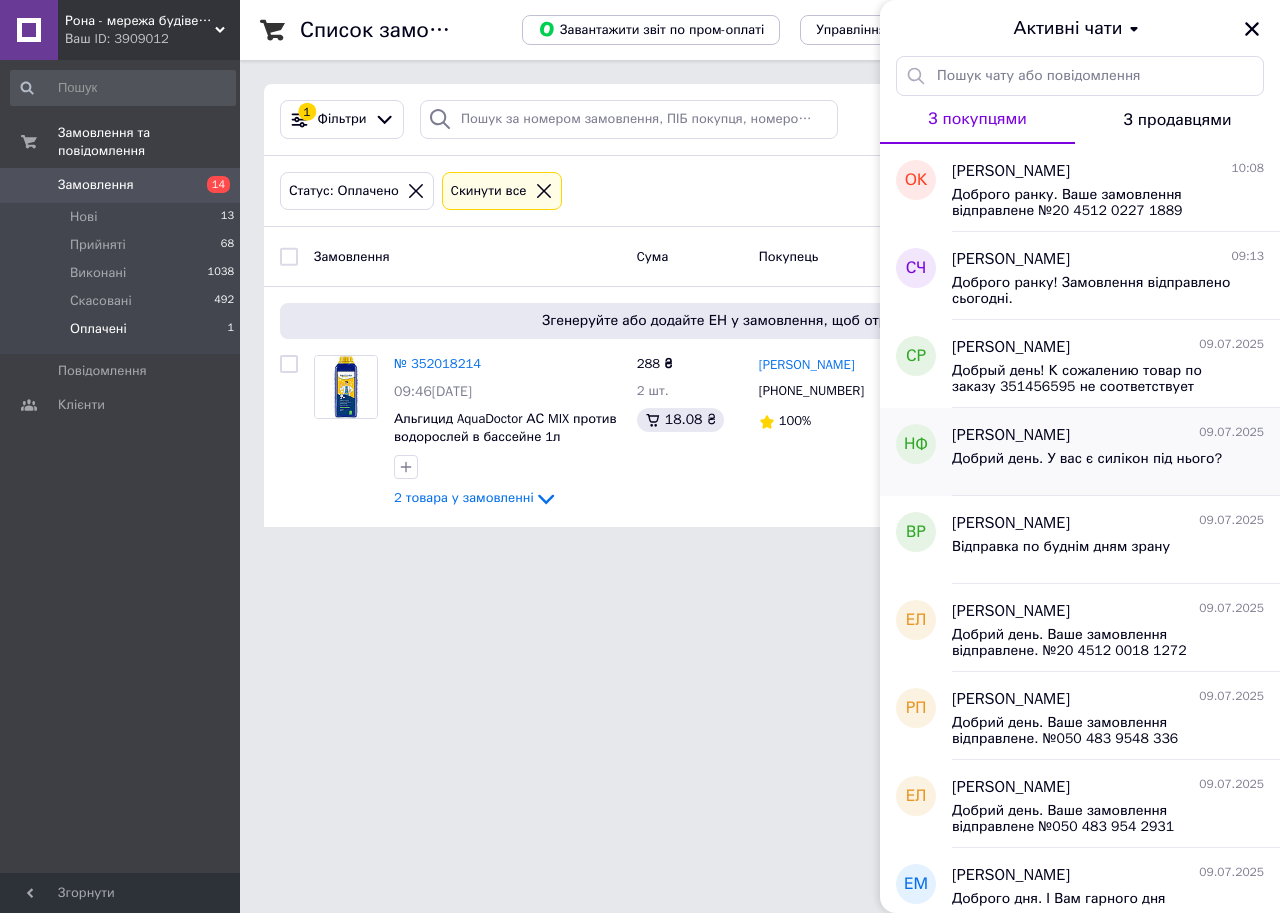 click on "Добрий день. У вас є силікон під нього?" at bounding box center [1087, 459] 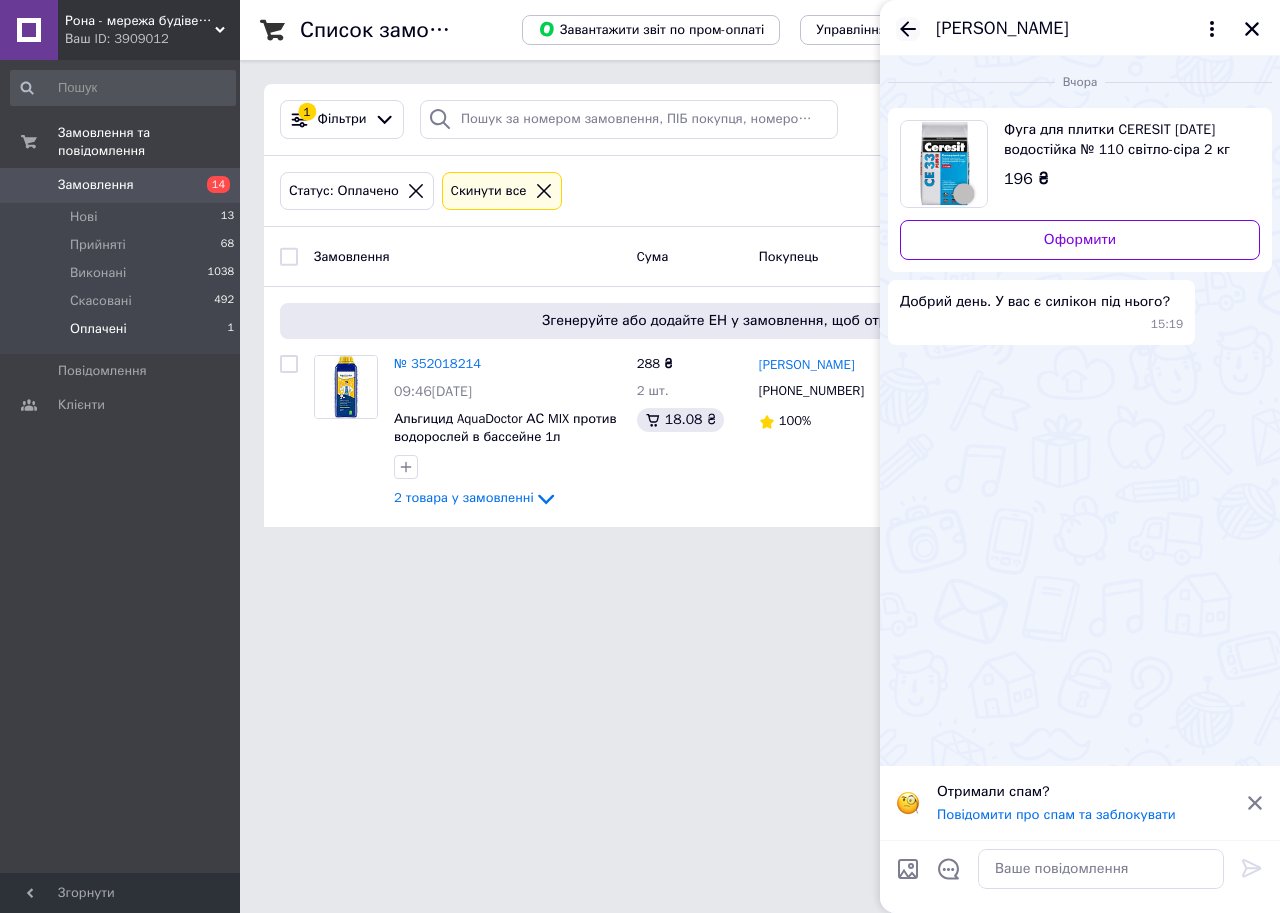 click 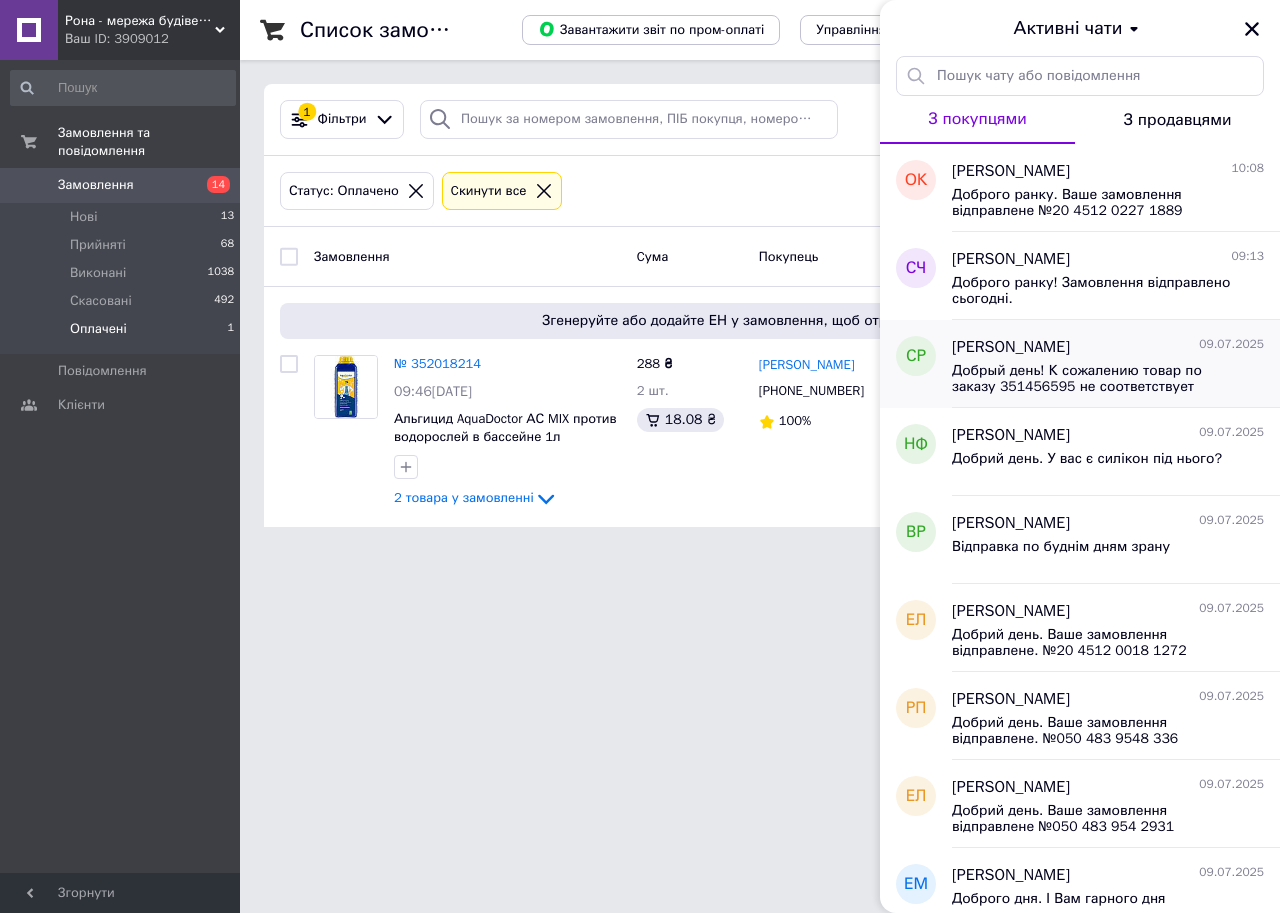 click on "Добрый день! К сожалению товар по заказу 351456595 не соответствует описанию(размер). Свяжитесь пожалуйста со мною. 0987827057" at bounding box center (1094, 379) 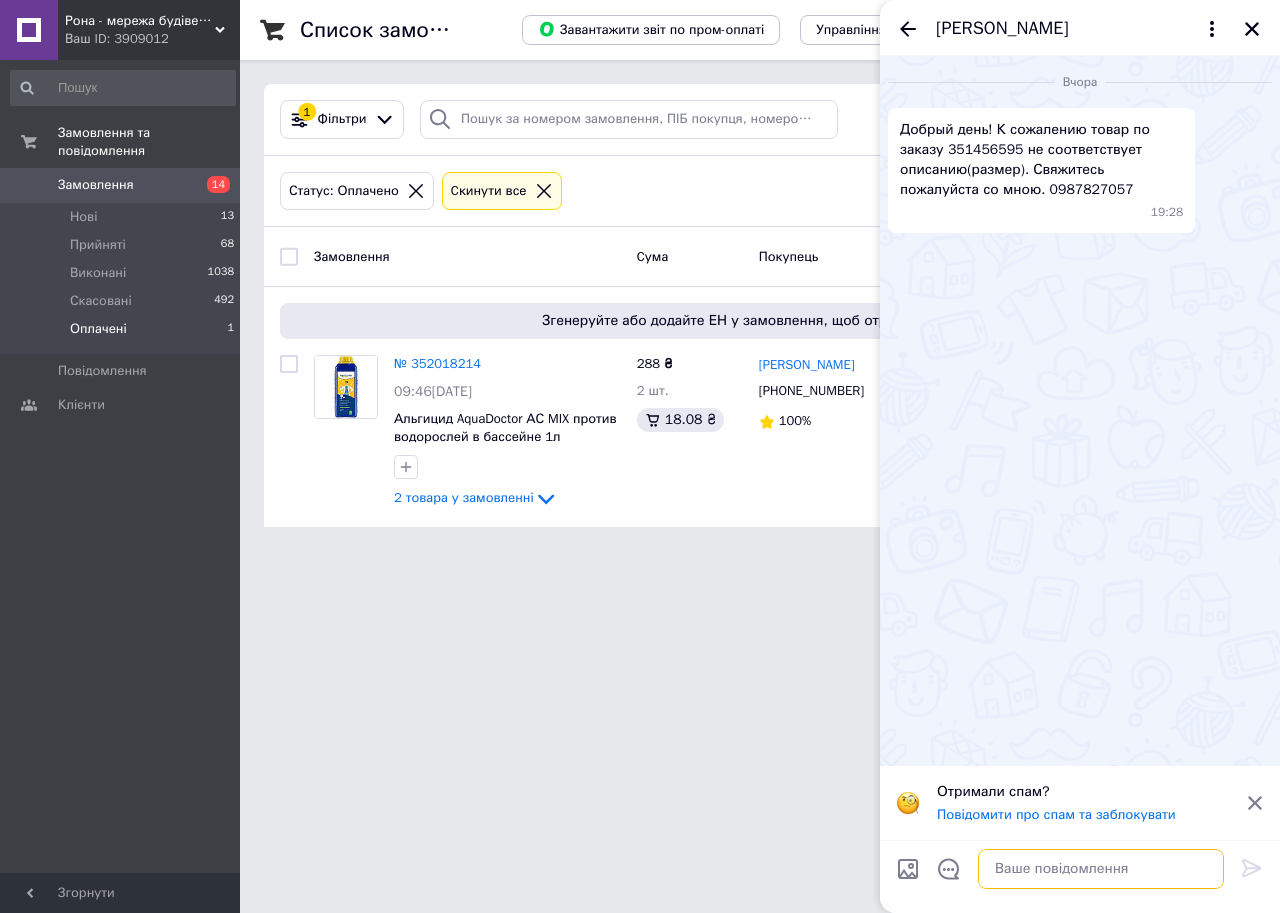 click at bounding box center [1101, 869] 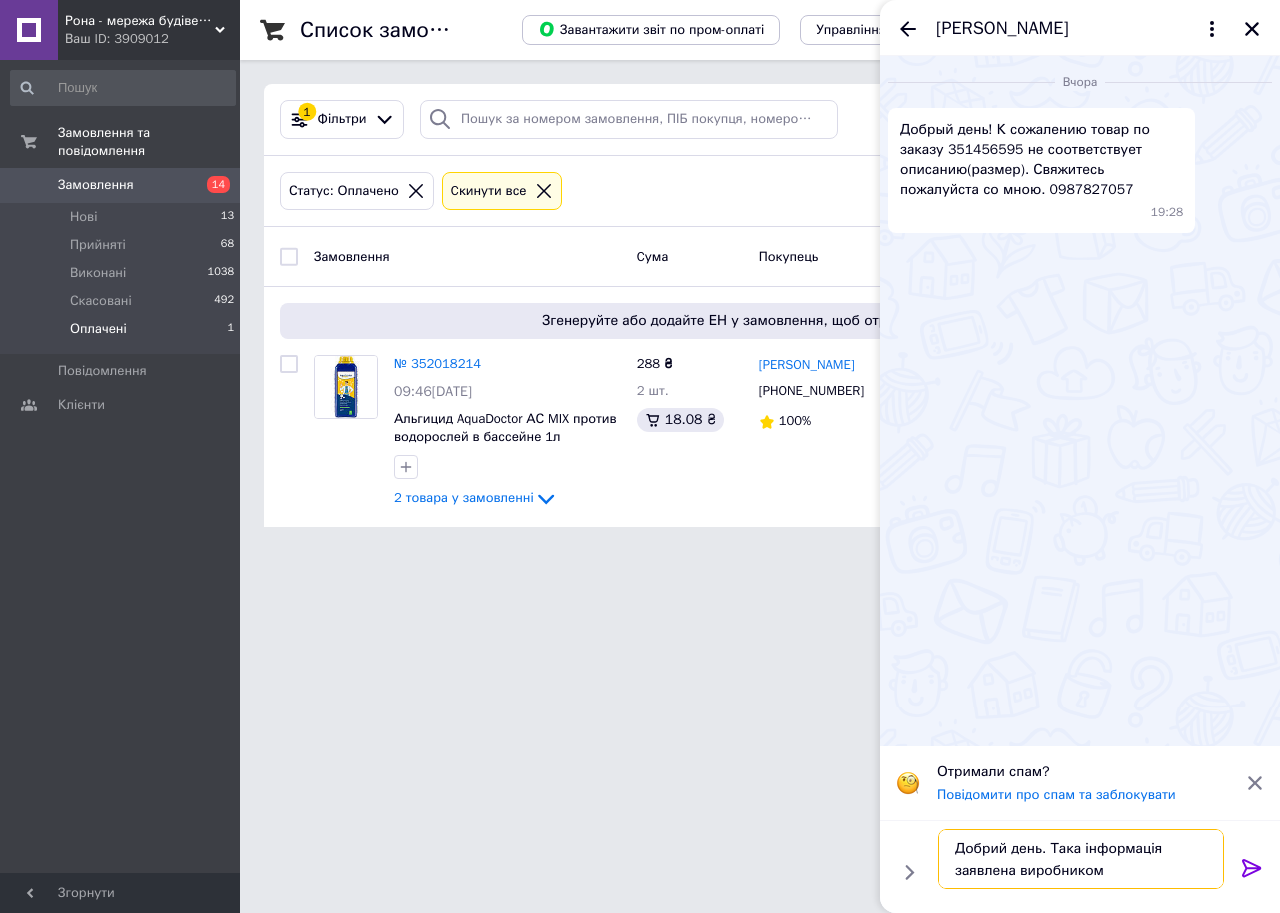 type on "Добрий день. Така інформація заявлена виробником" 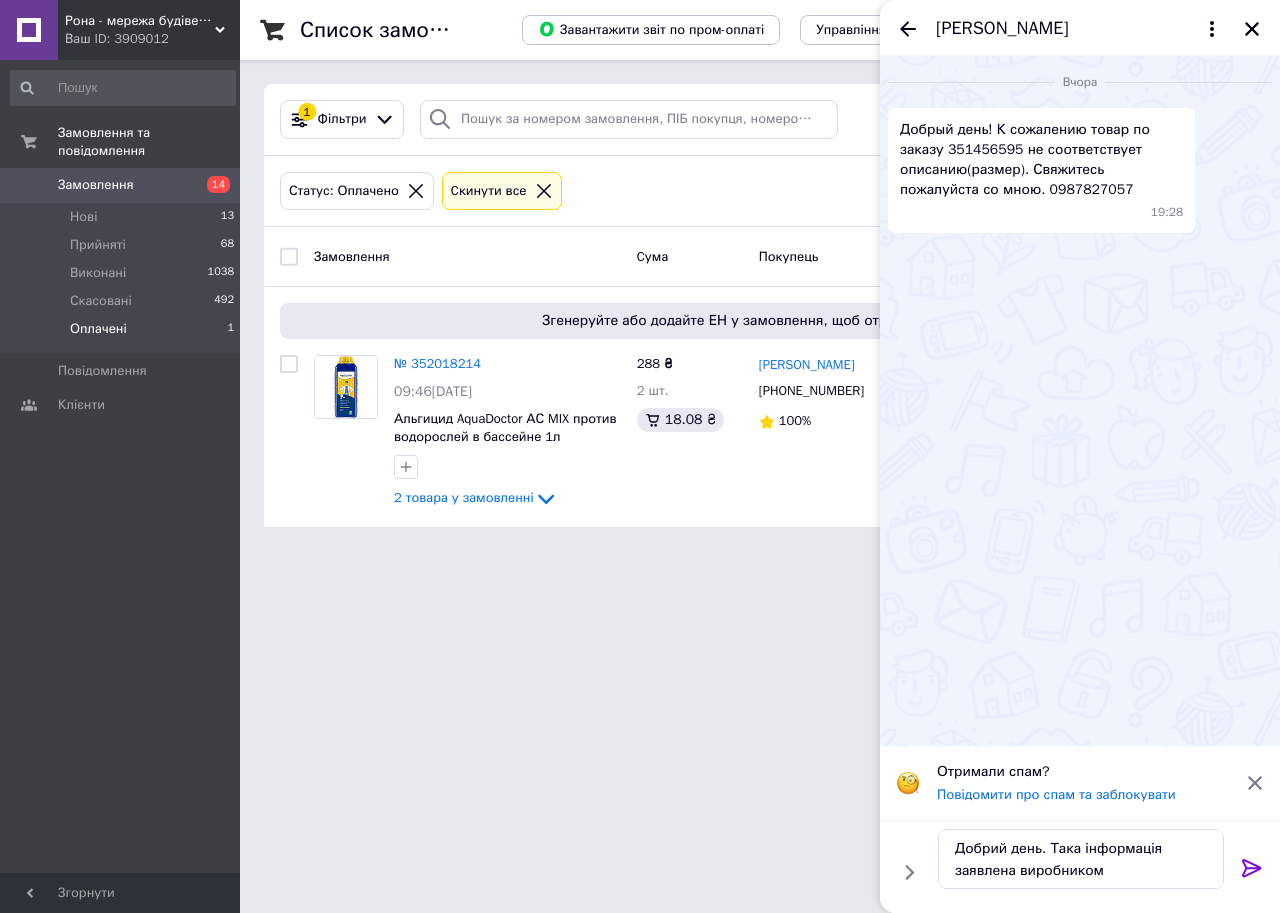 click 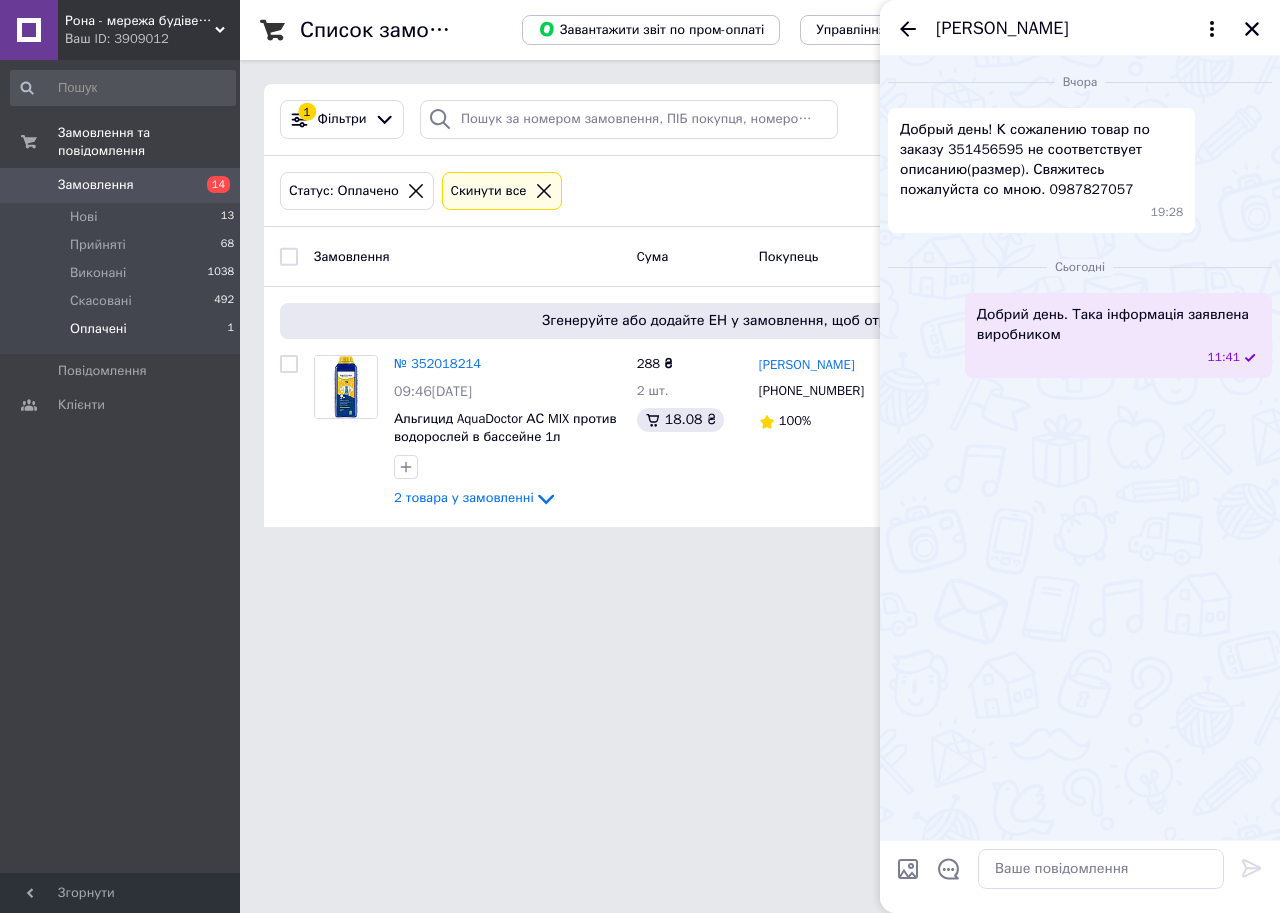 click at bounding box center (908, 869) 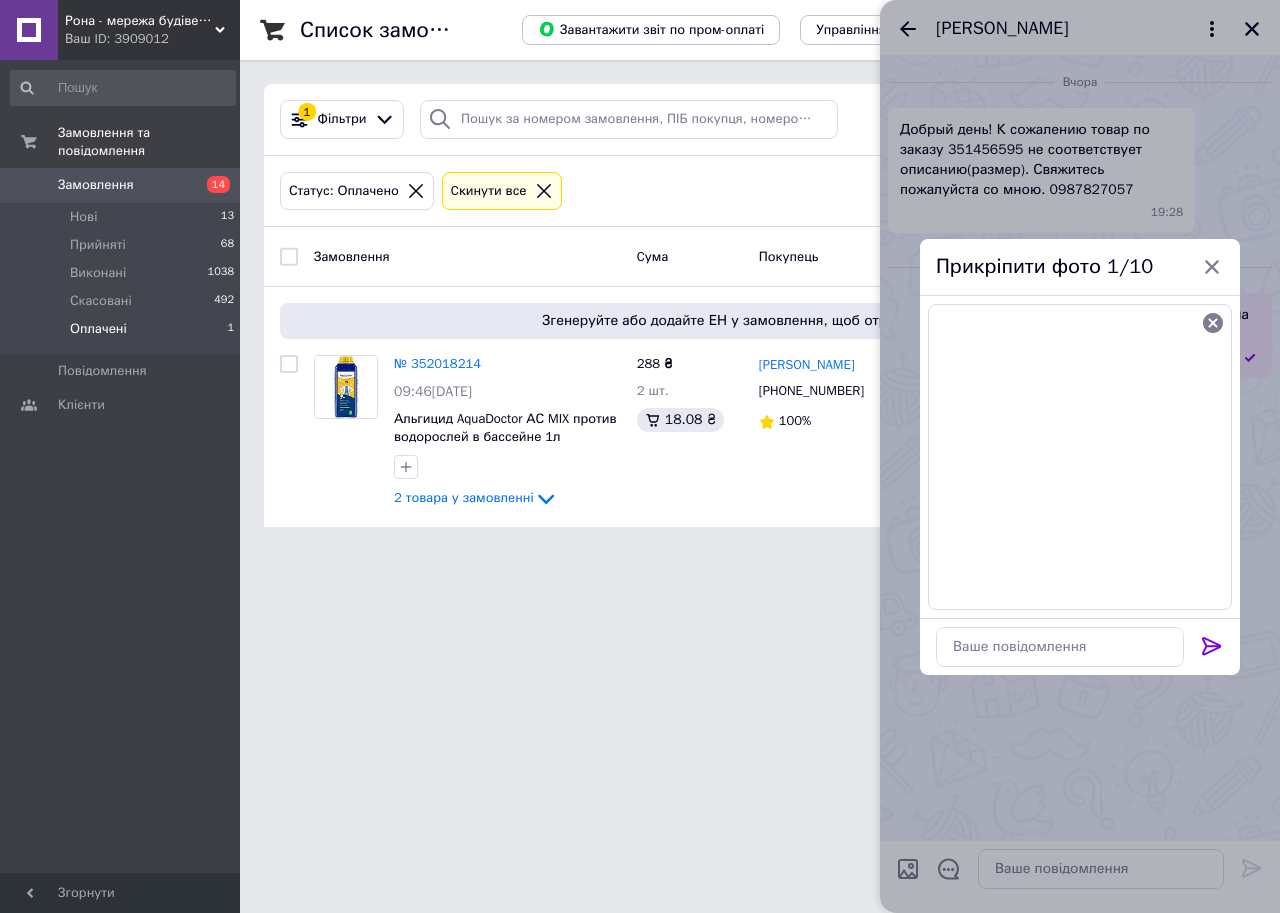 click 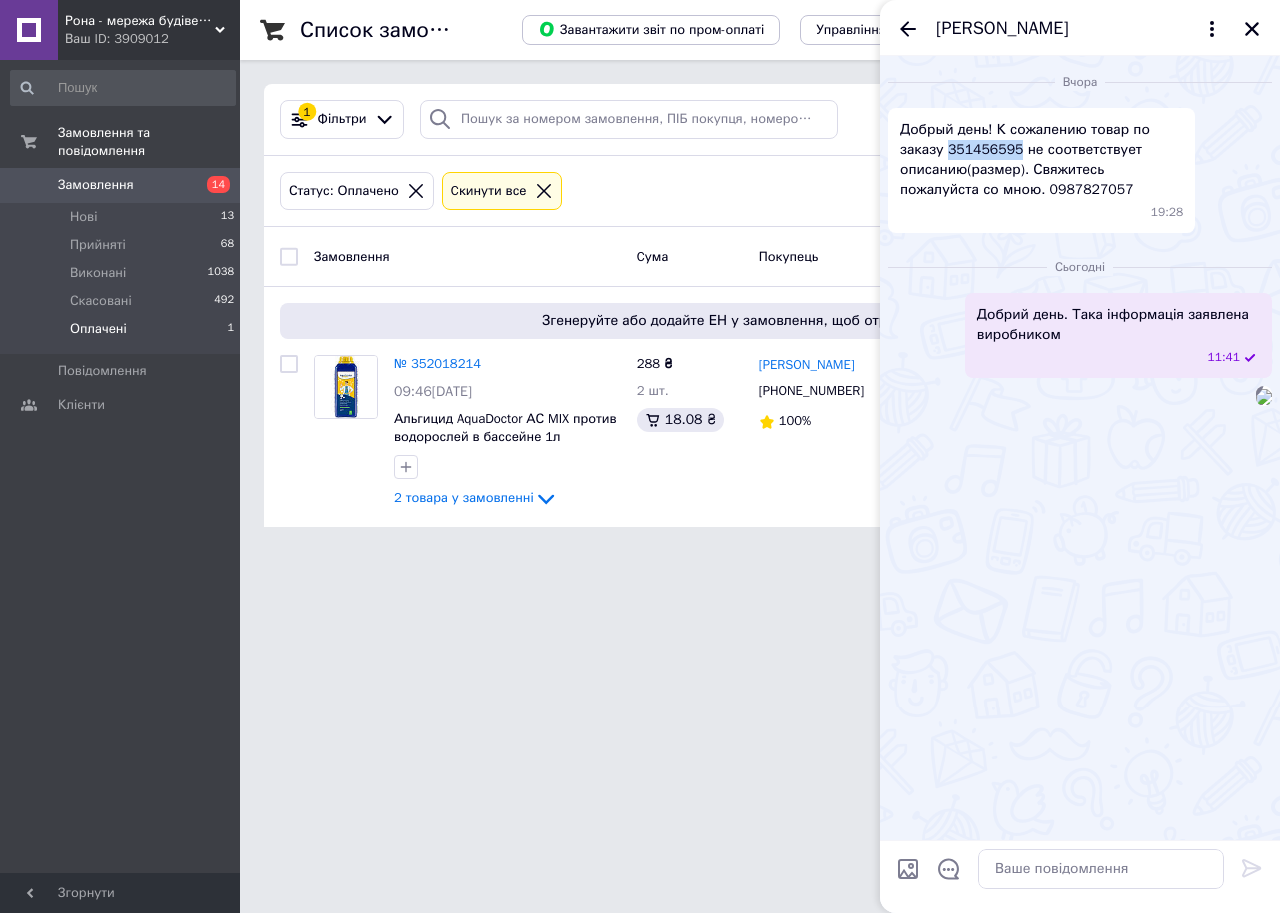drag, startPoint x: 1014, startPoint y: 152, endPoint x: 947, endPoint y: 148, distance: 67.11929 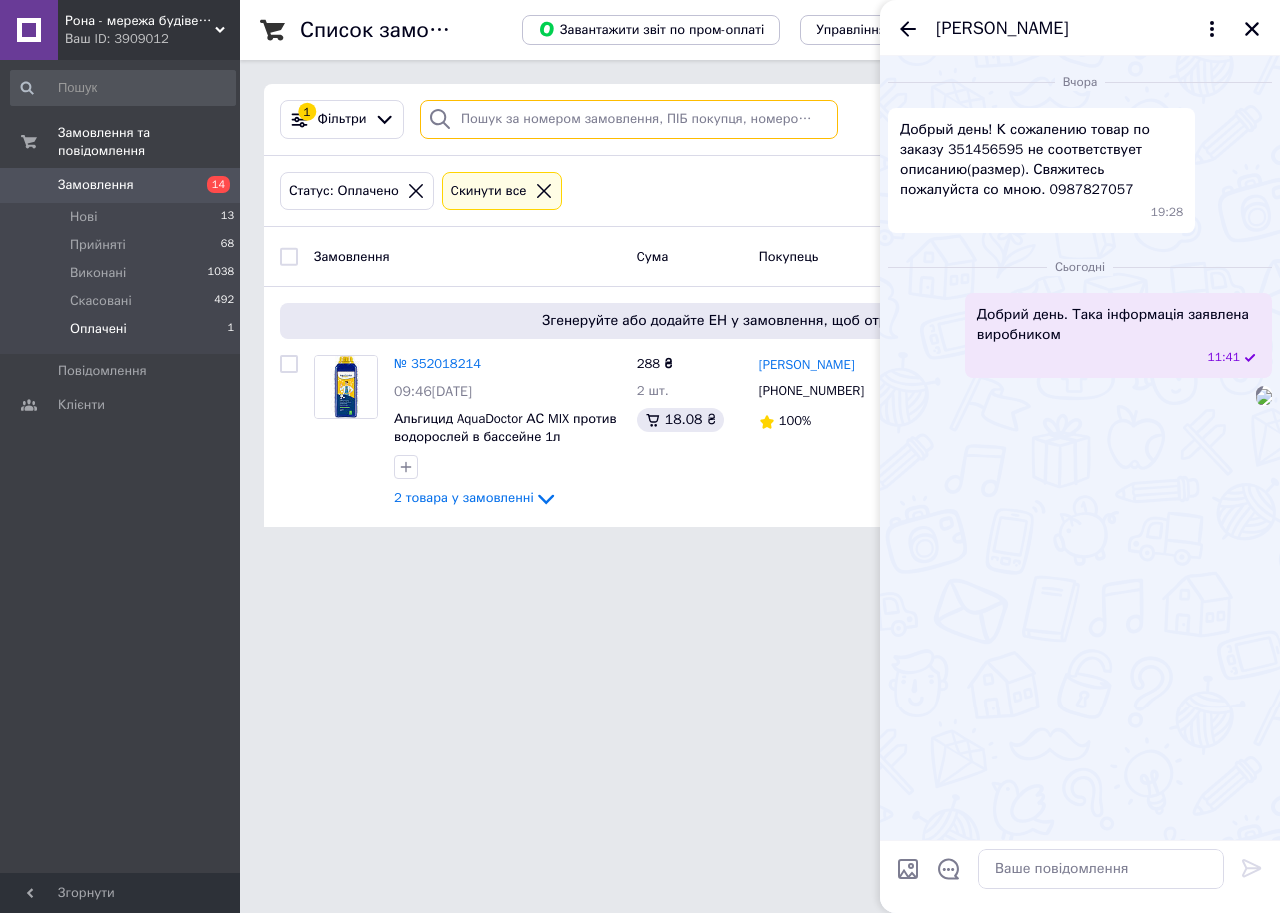 click at bounding box center [629, 119] 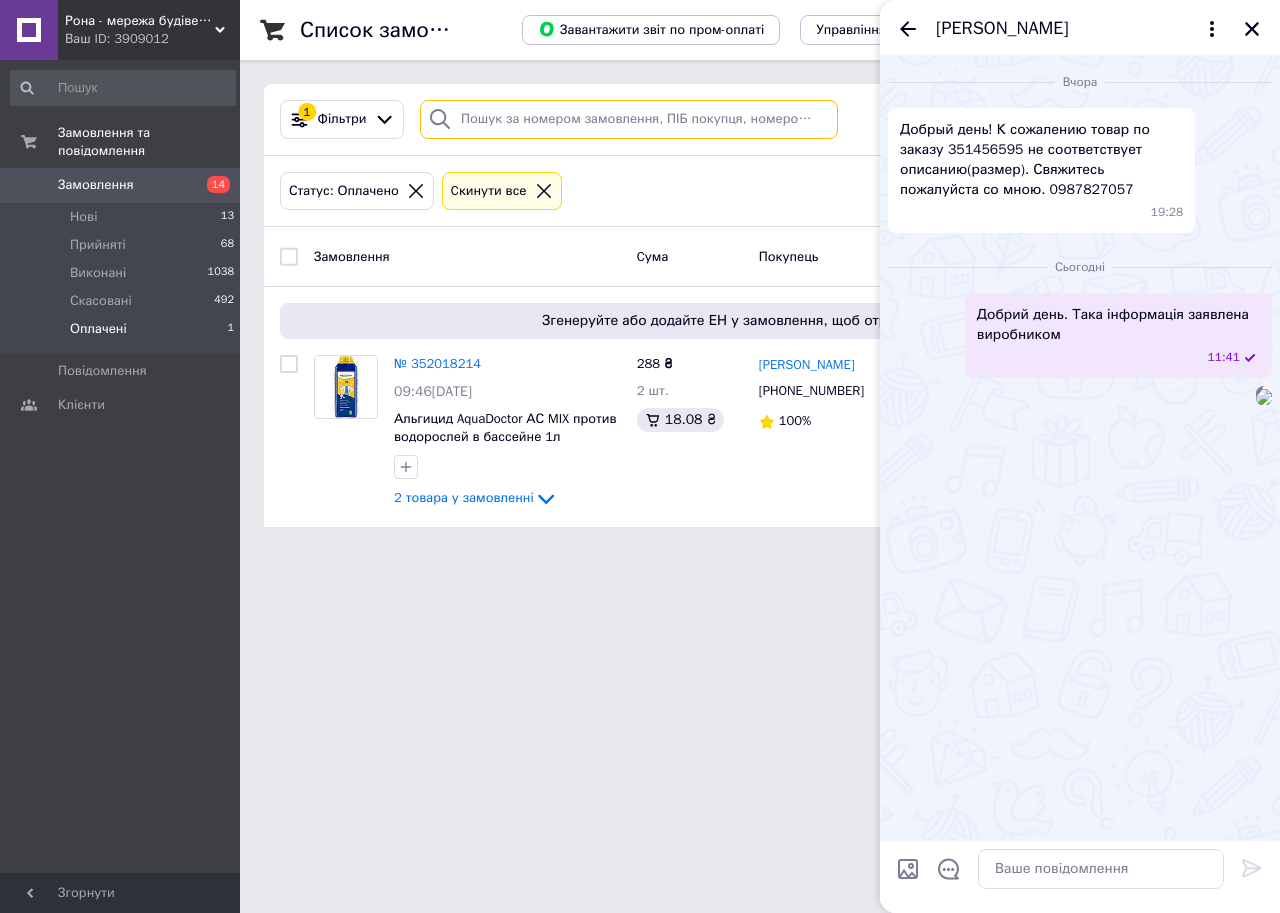 paste on "351456595" 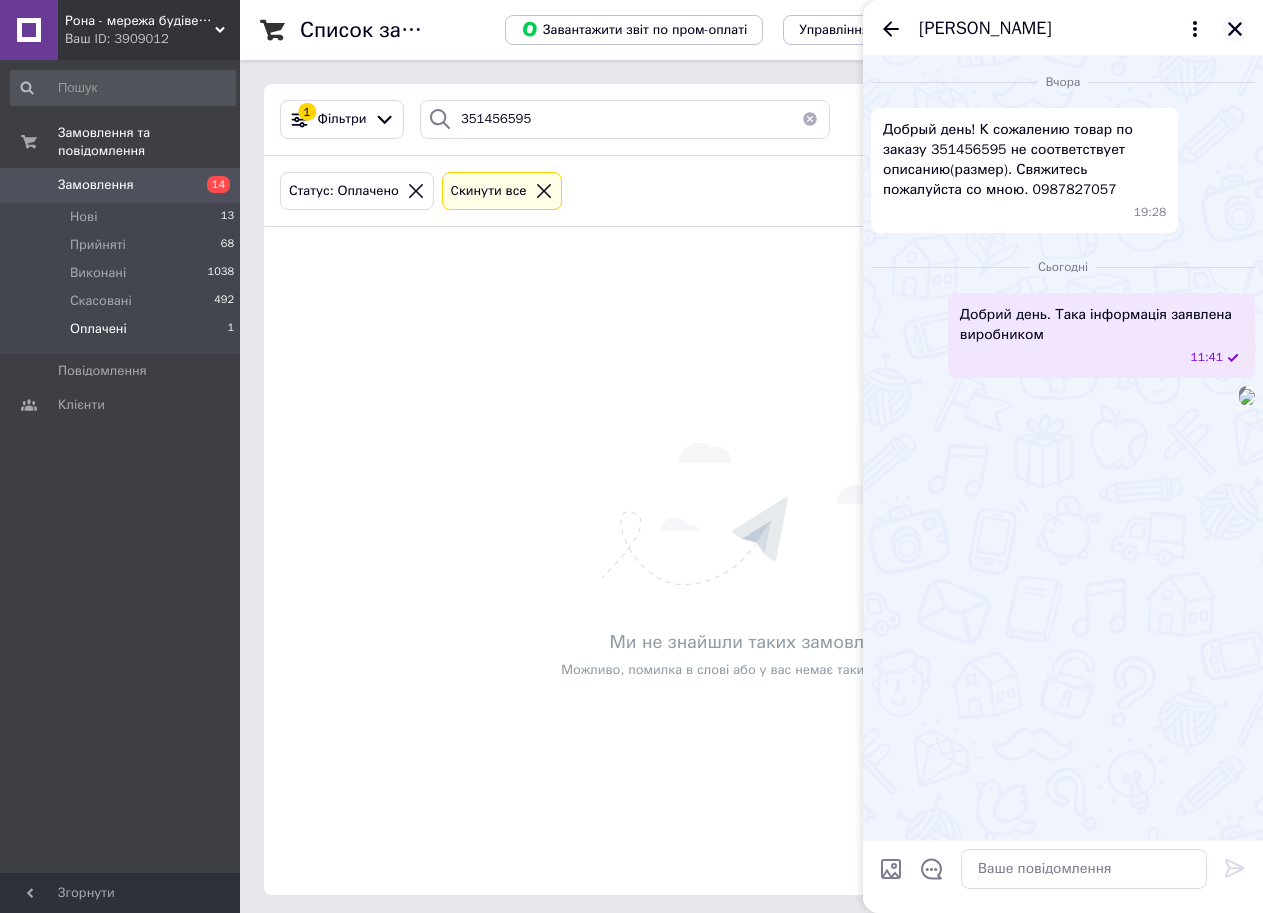 click 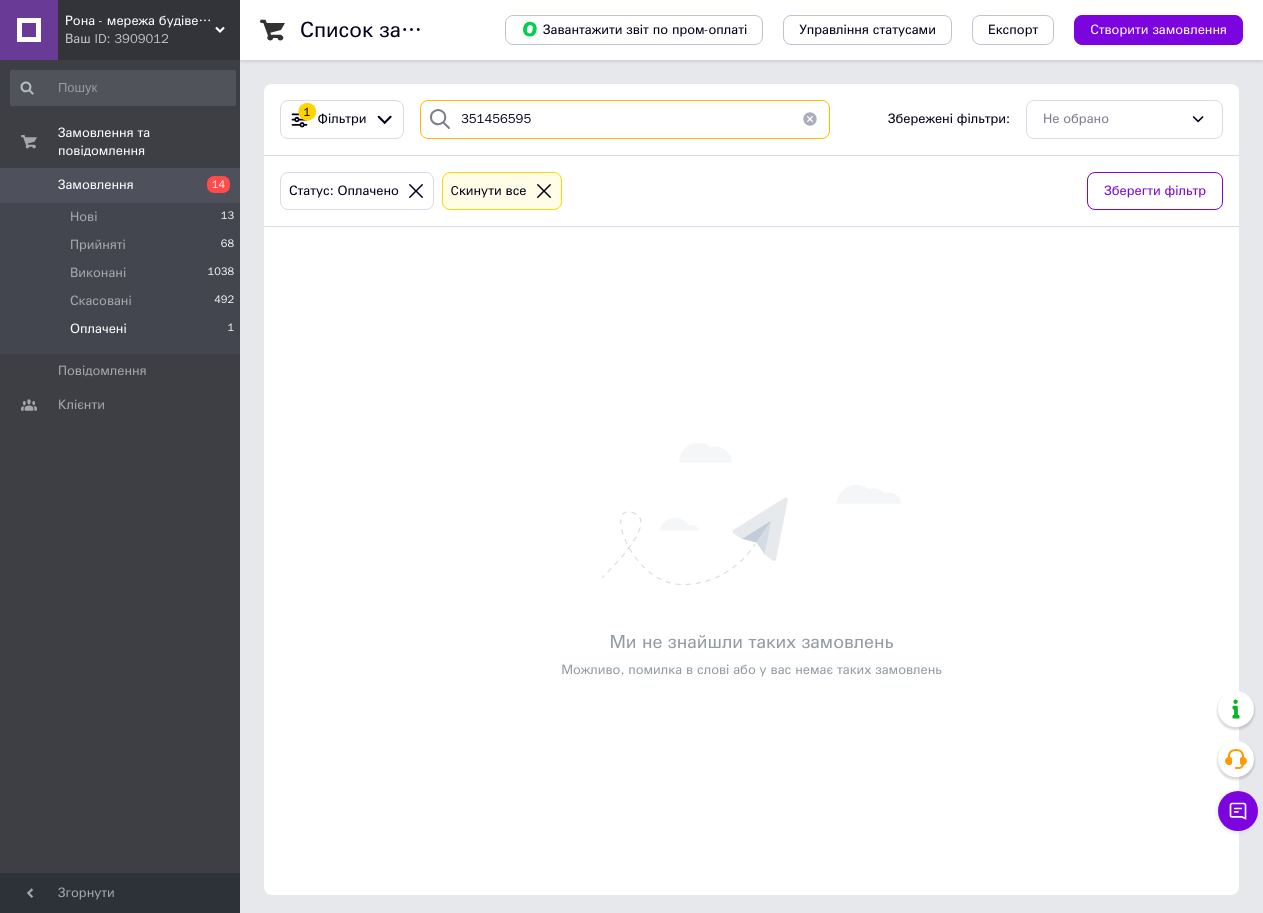 click on "351456595" at bounding box center (625, 119) 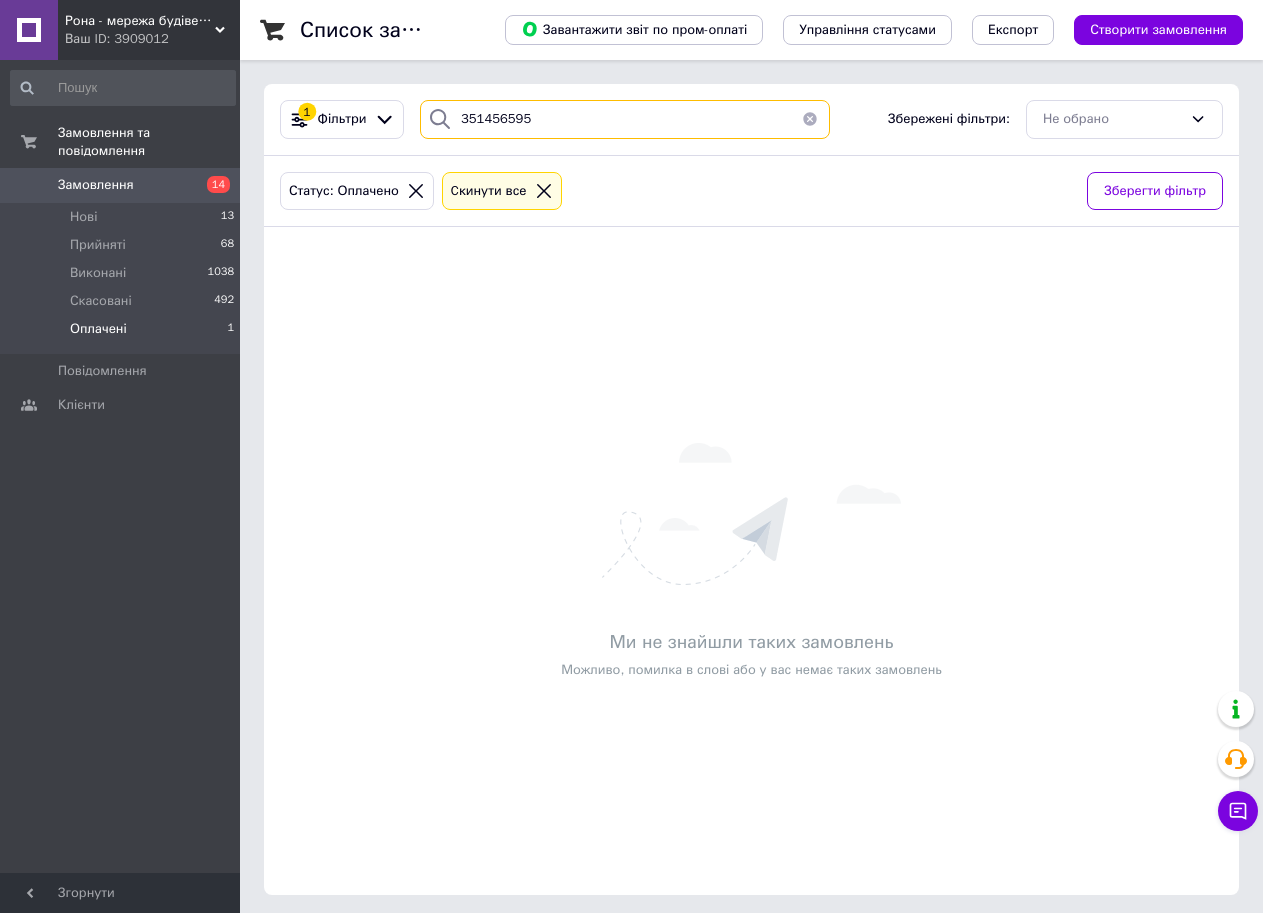 click on "351456595" at bounding box center (625, 119) 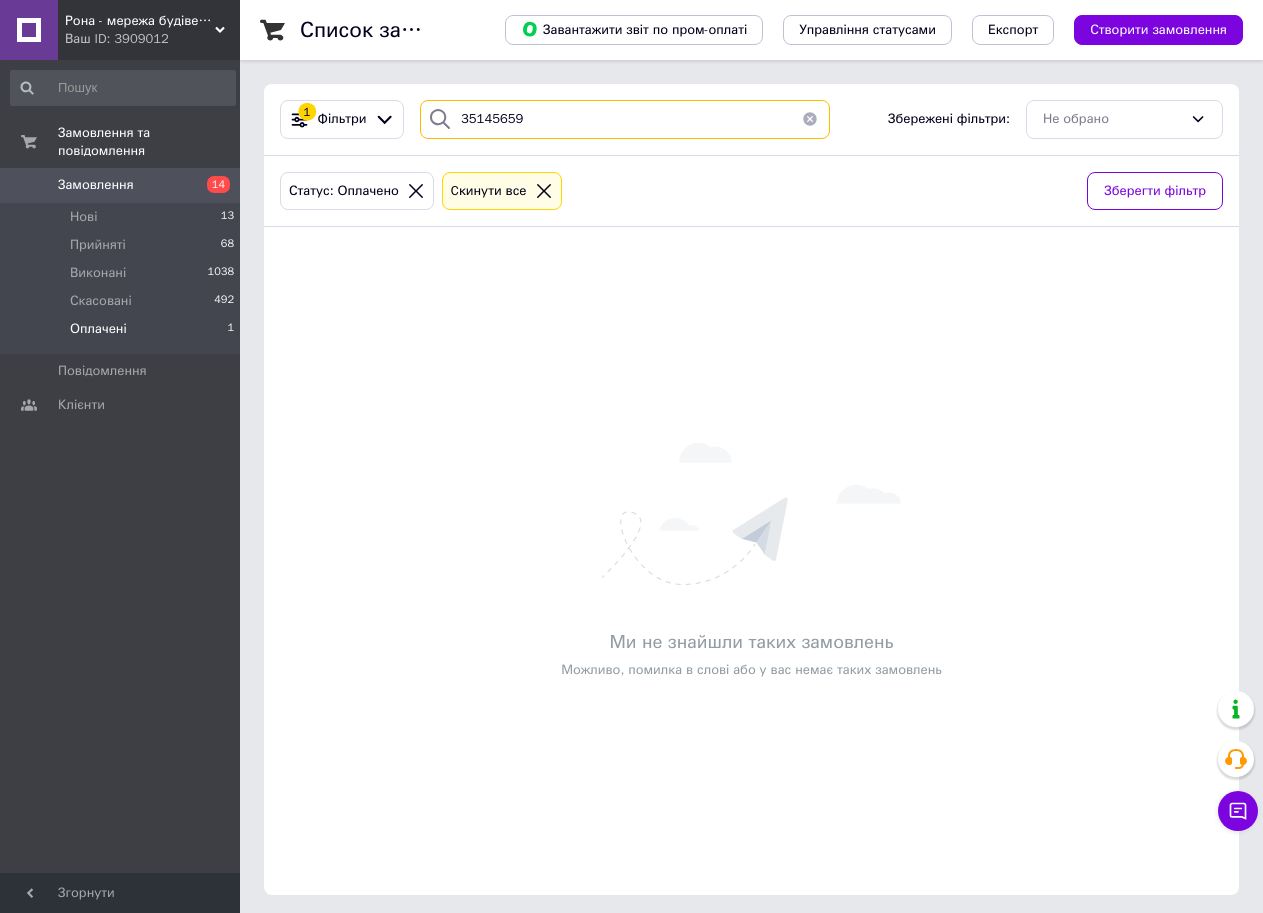 type on "351456595" 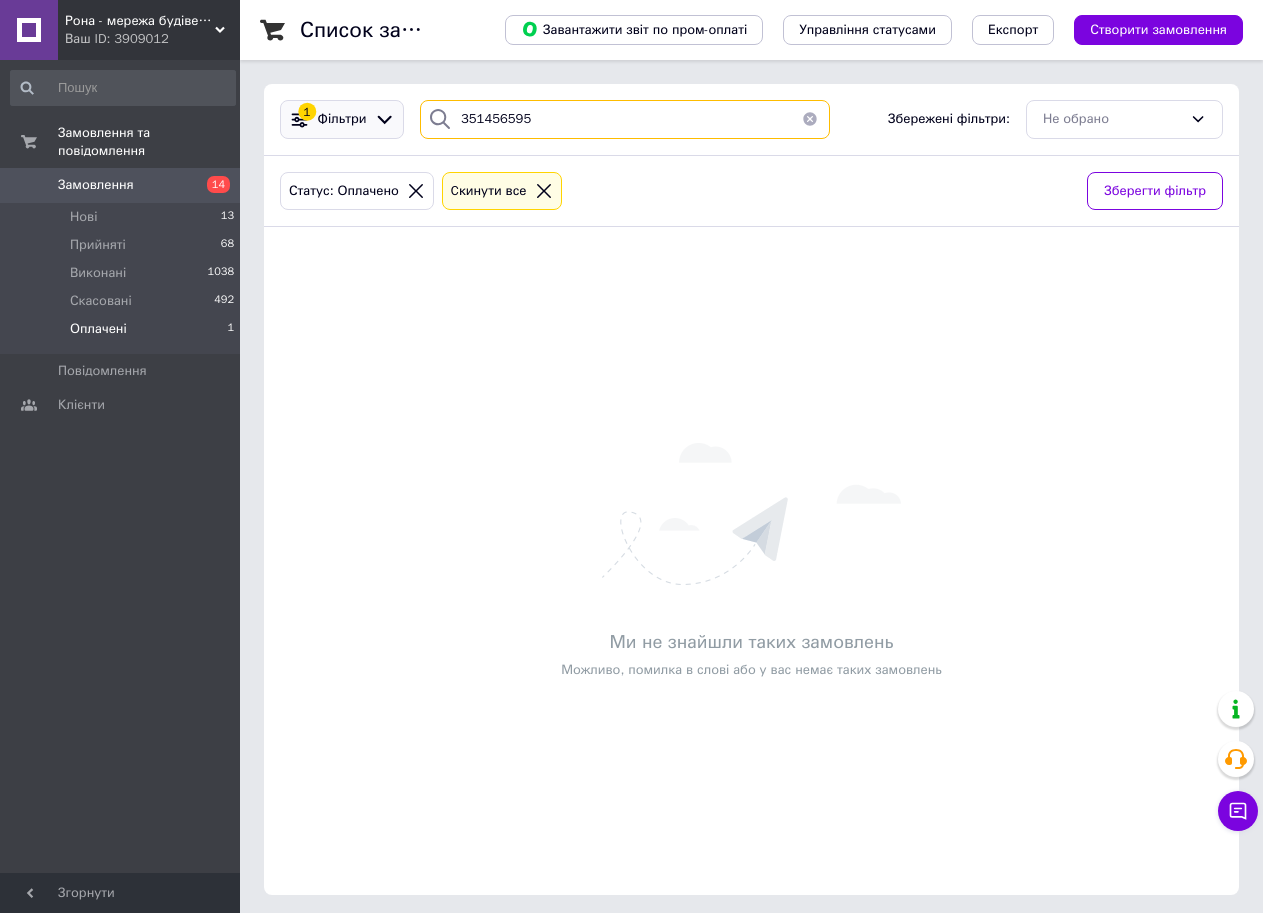 drag, startPoint x: 555, startPoint y: 118, endPoint x: 381, endPoint y: 123, distance: 174.07182 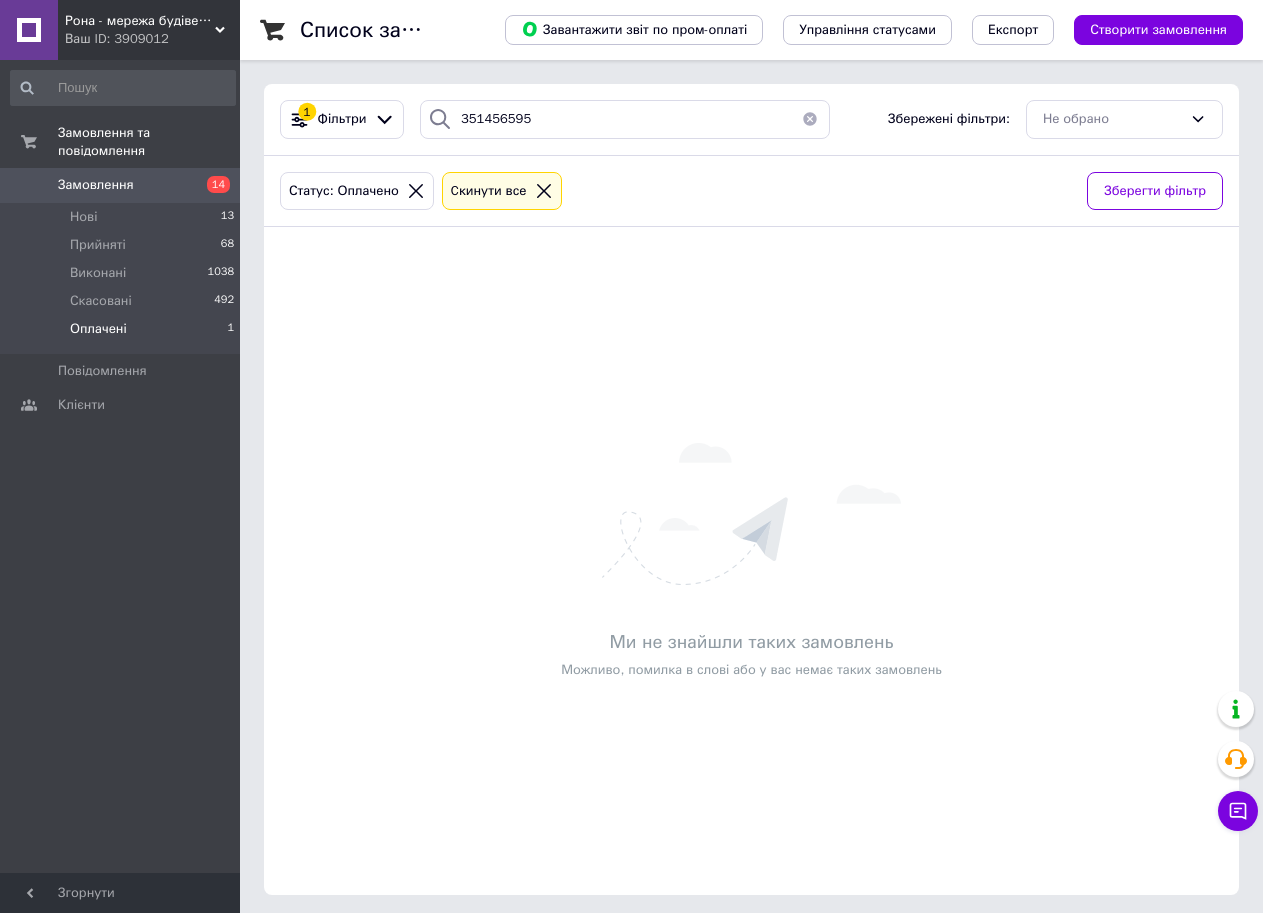 click 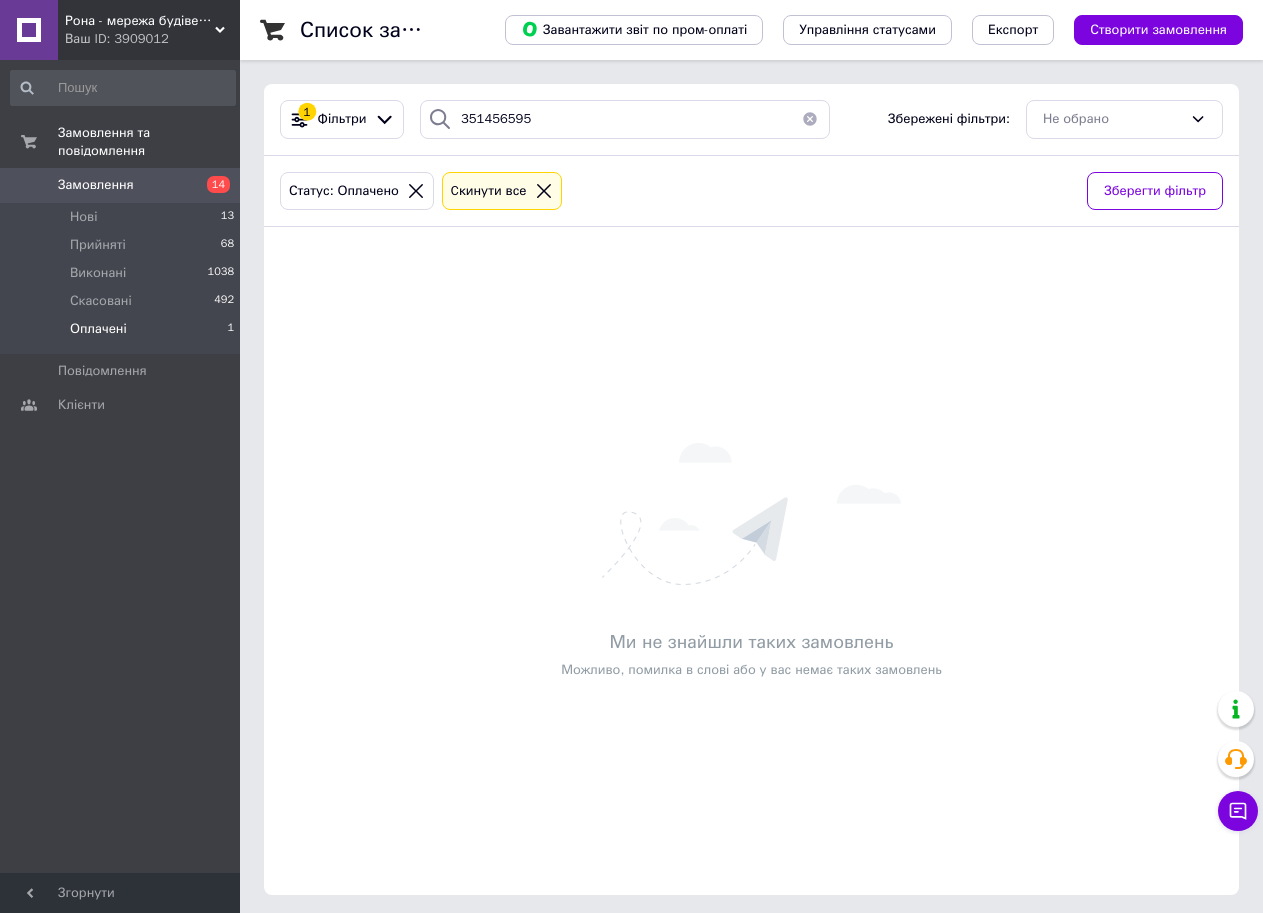 click 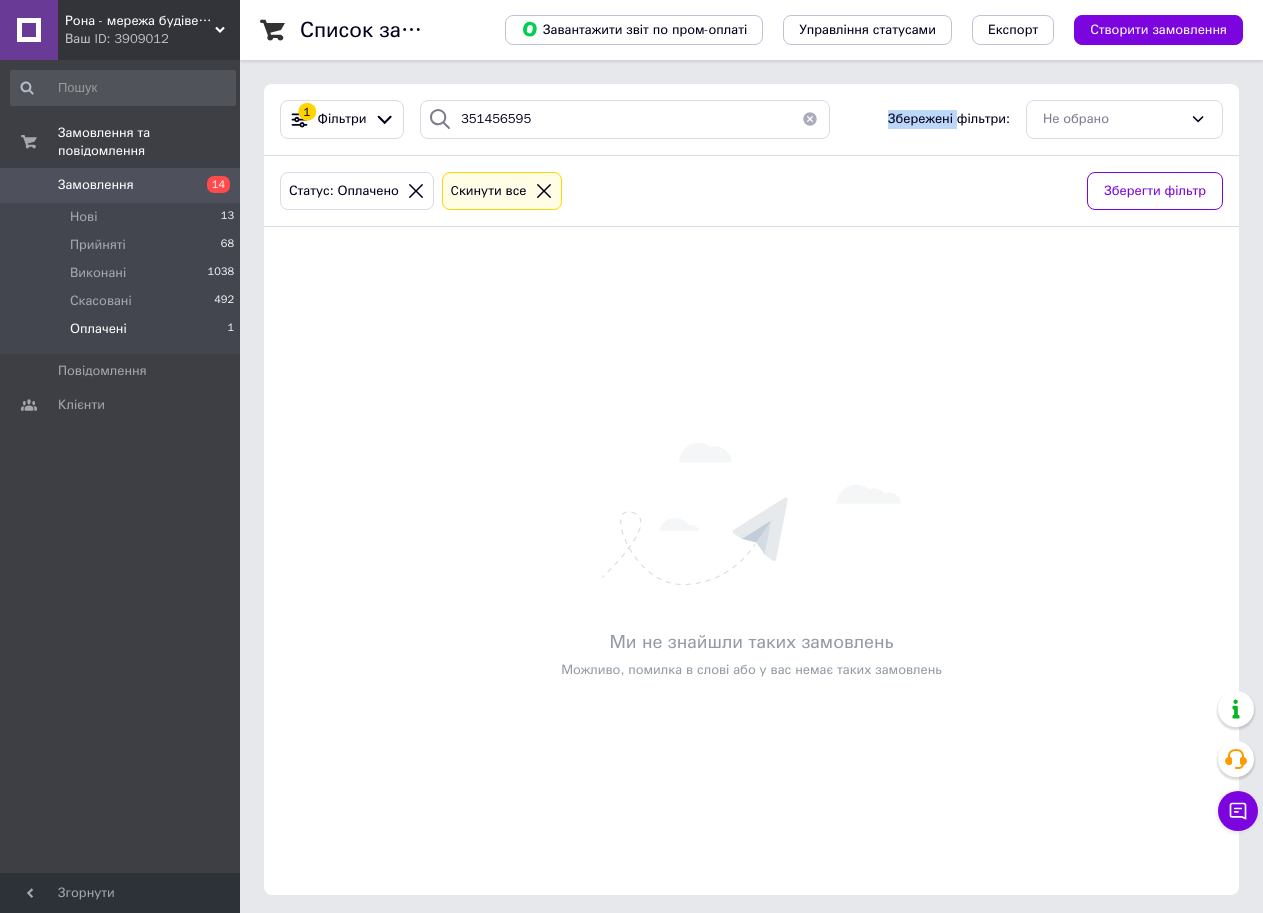 click 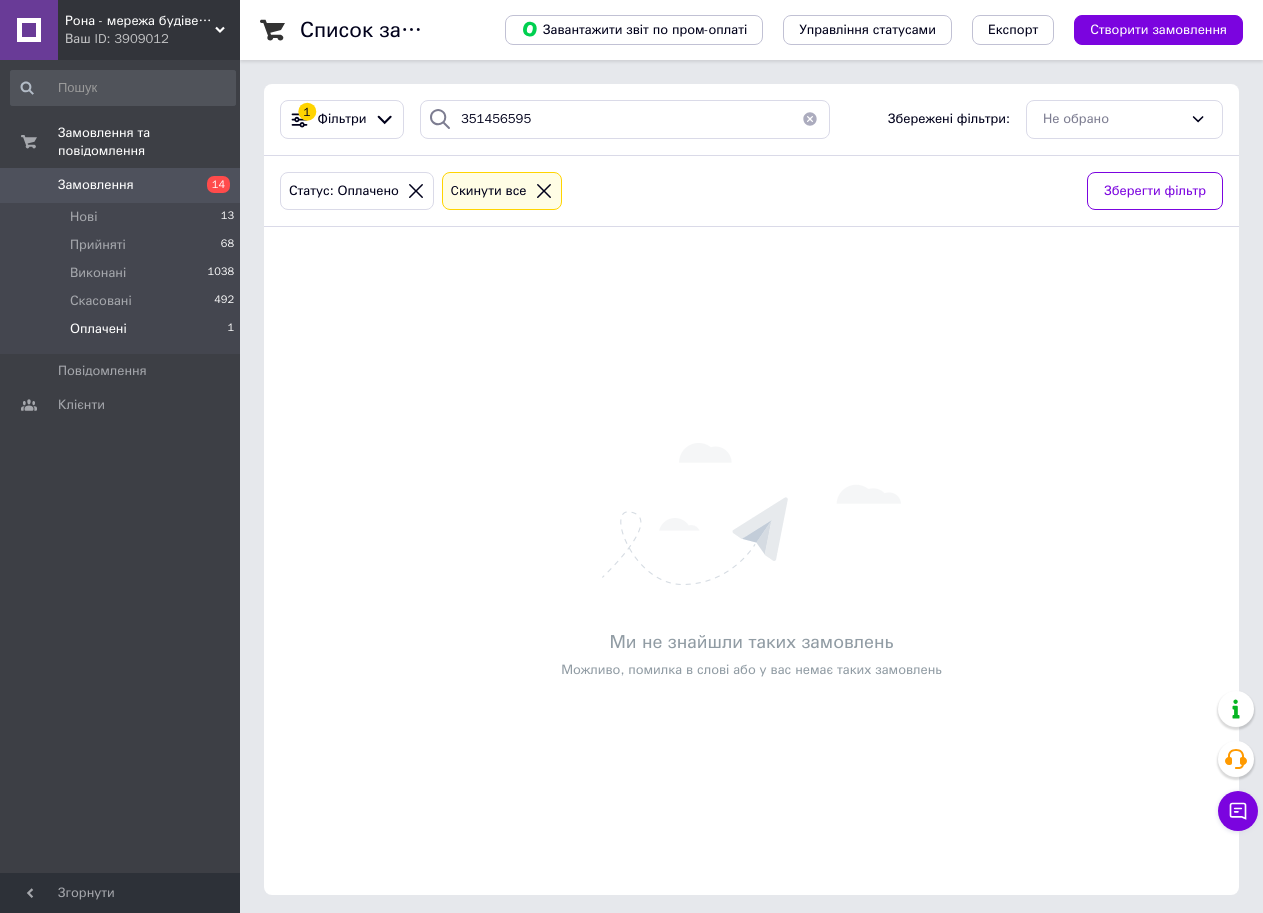 click 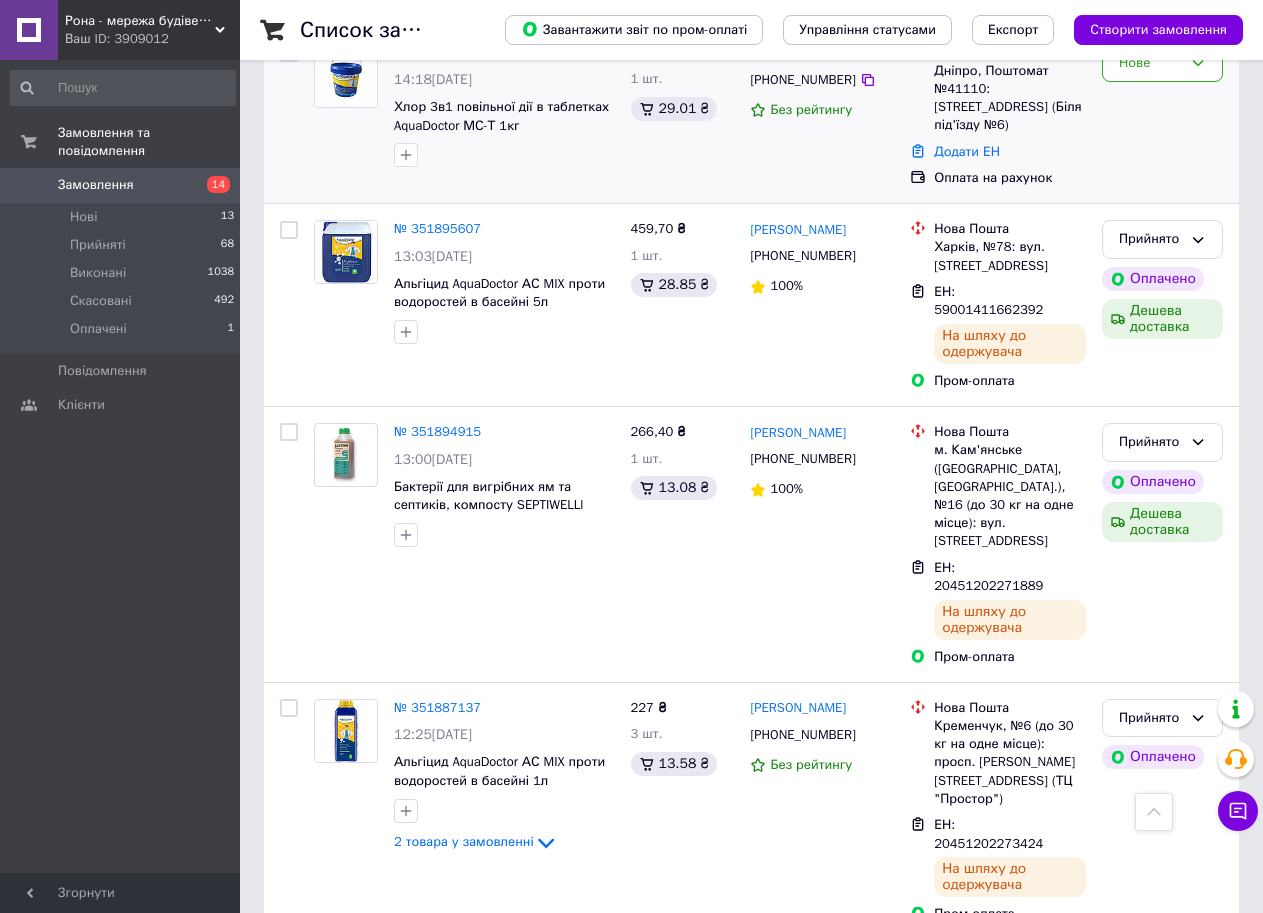 scroll, scrollTop: 3623, scrollLeft: 0, axis: vertical 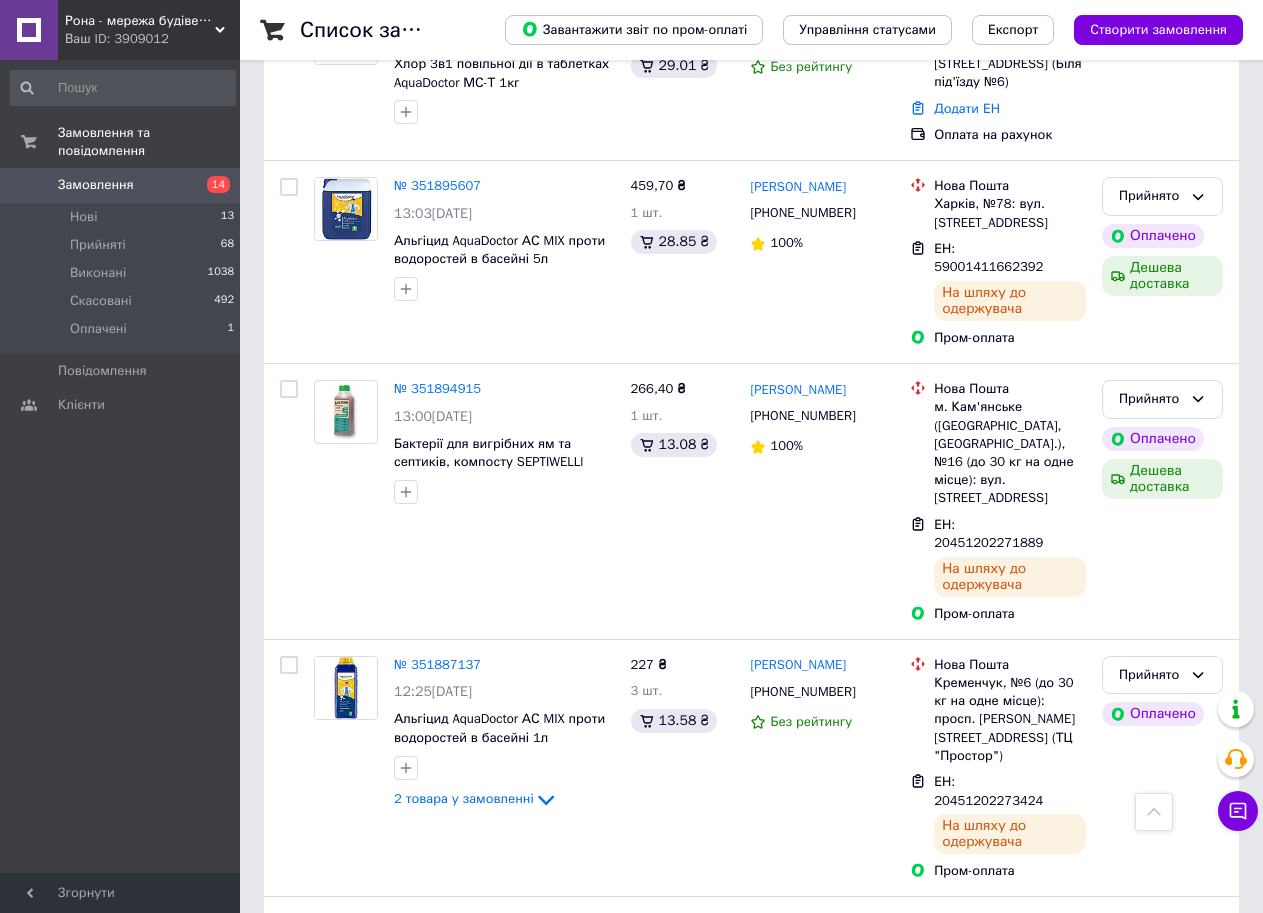 click on "2" at bounding box center [327, 1349] 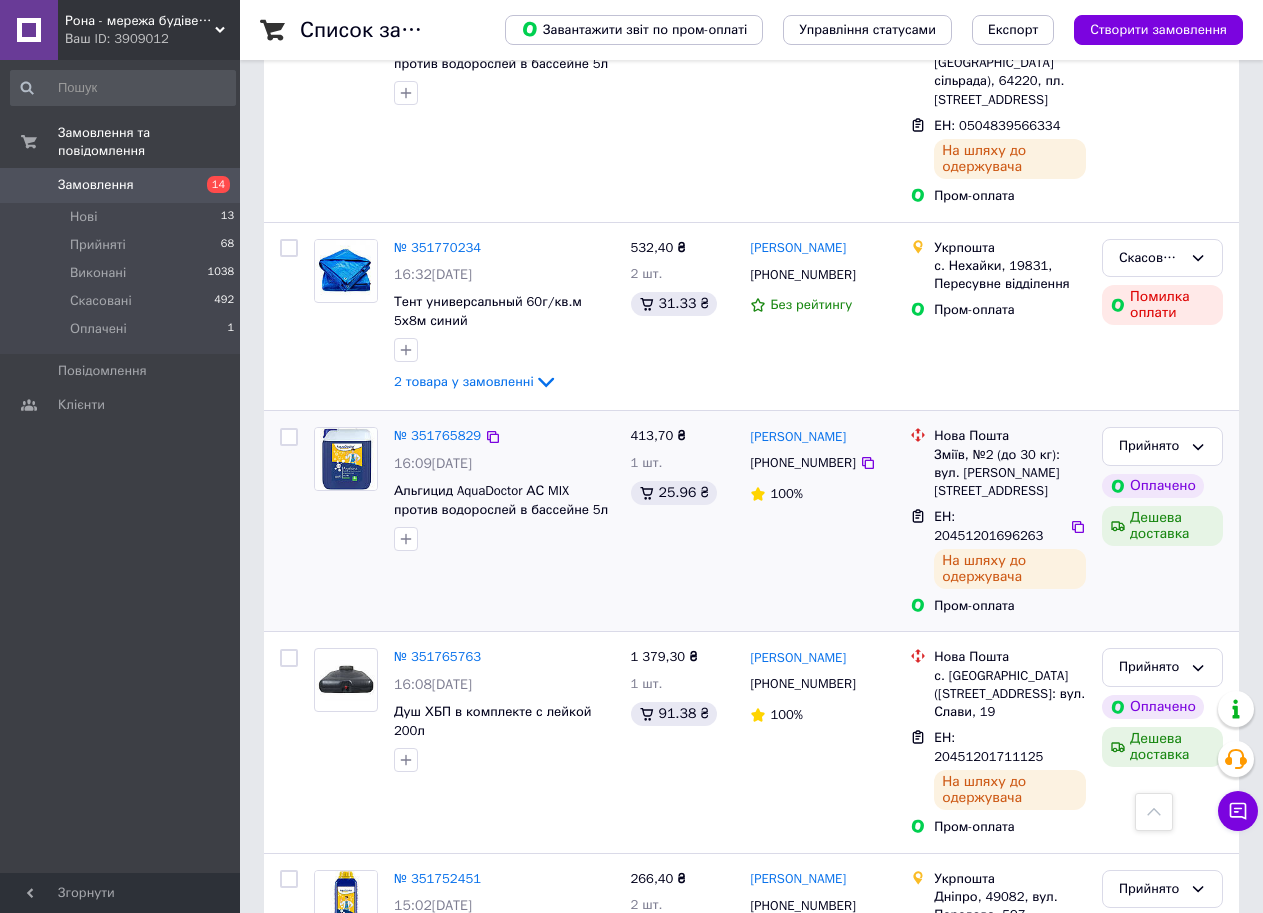 scroll, scrollTop: 3503, scrollLeft: 0, axis: vertical 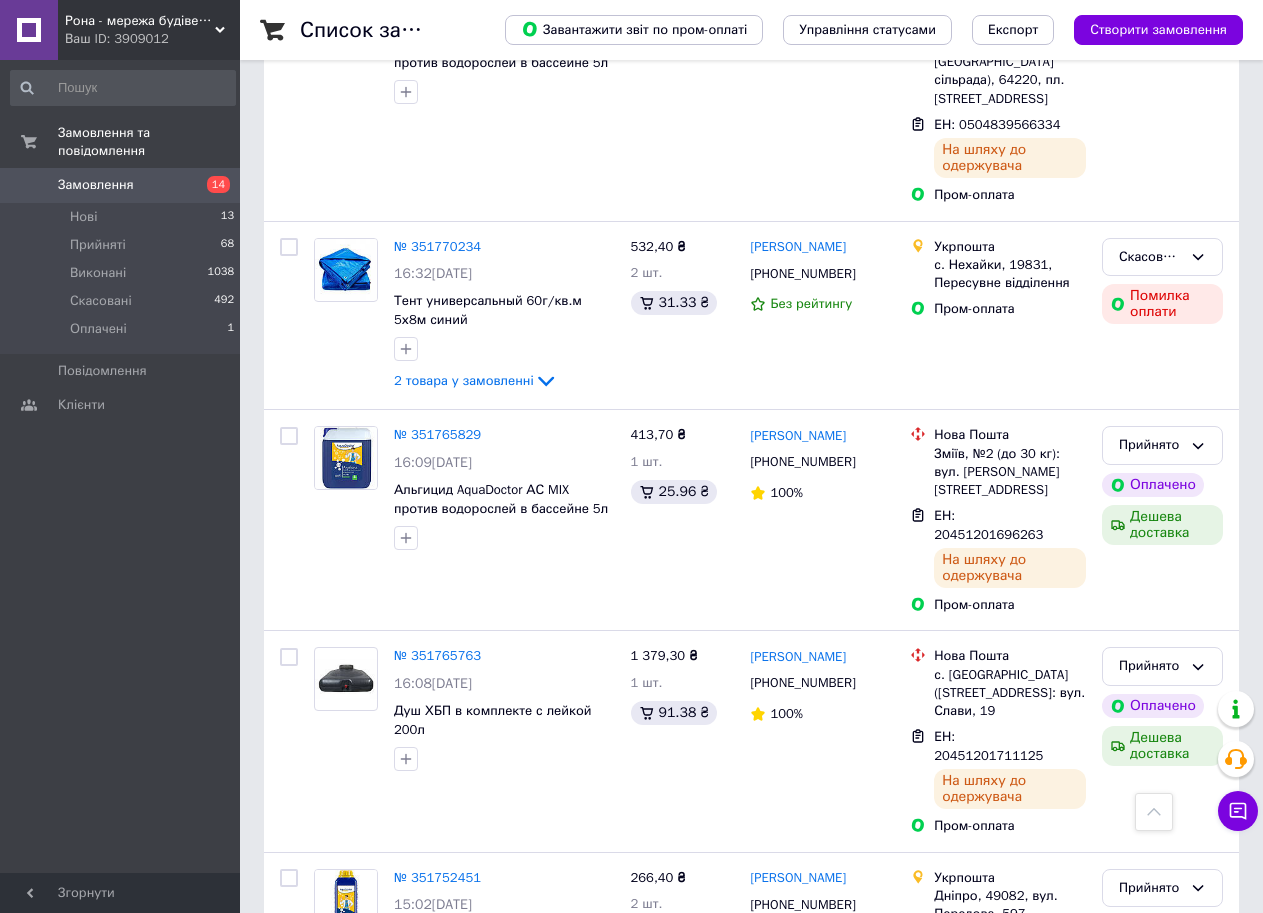 click on "3" at bounding box center (494, 1302) 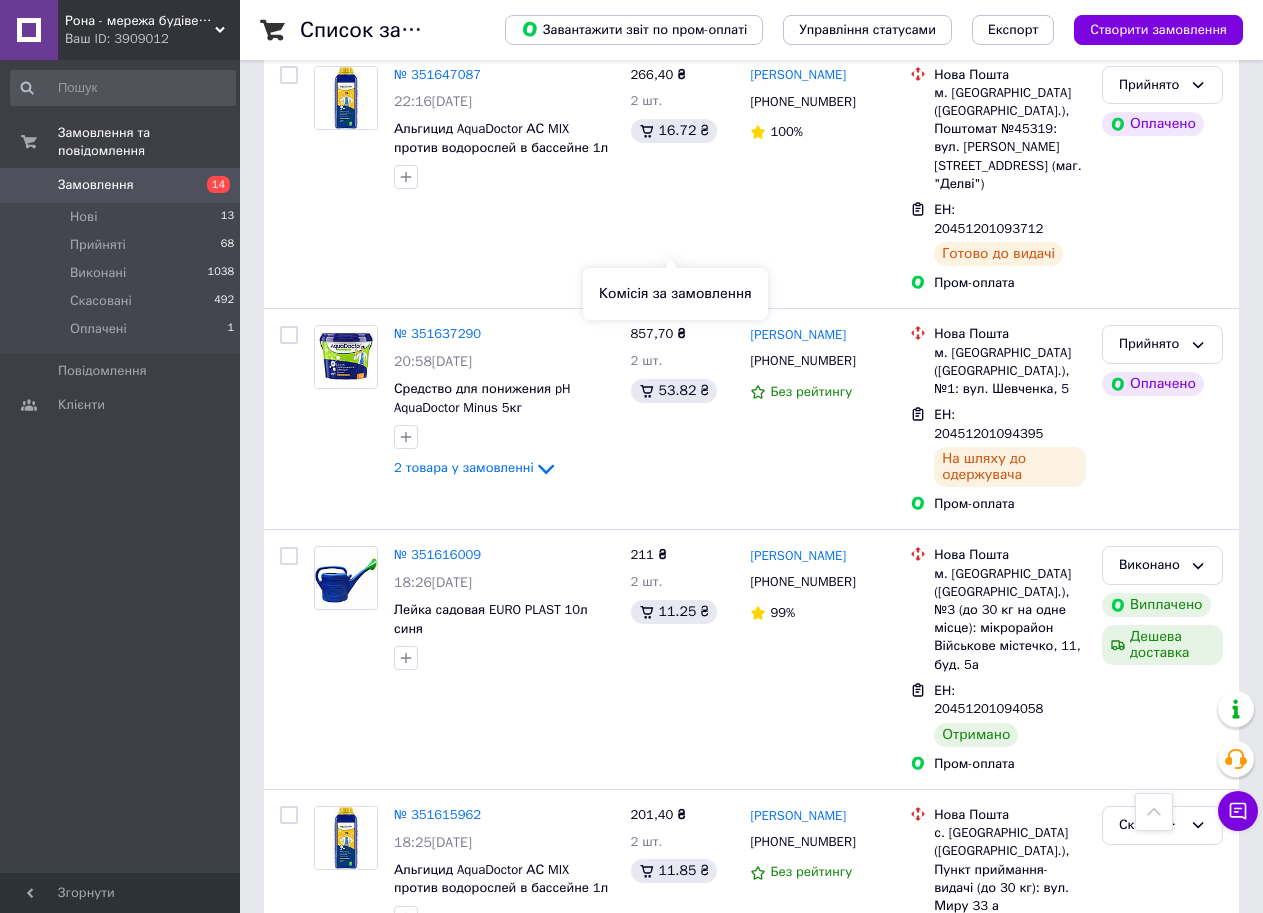 scroll, scrollTop: 3279, scrollLeft: 0, axis: vertical 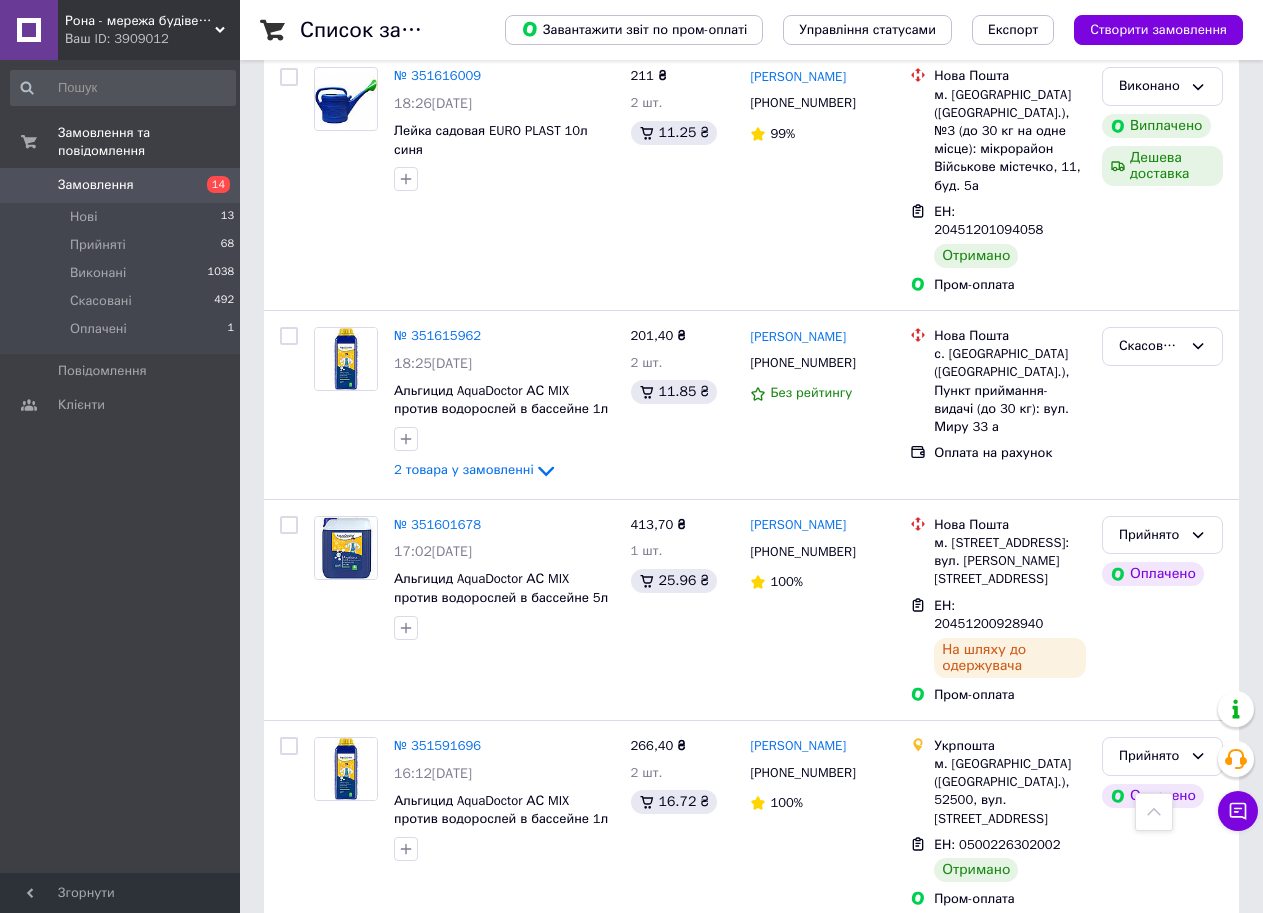 click on "4" at bounding box center (539, 1313) 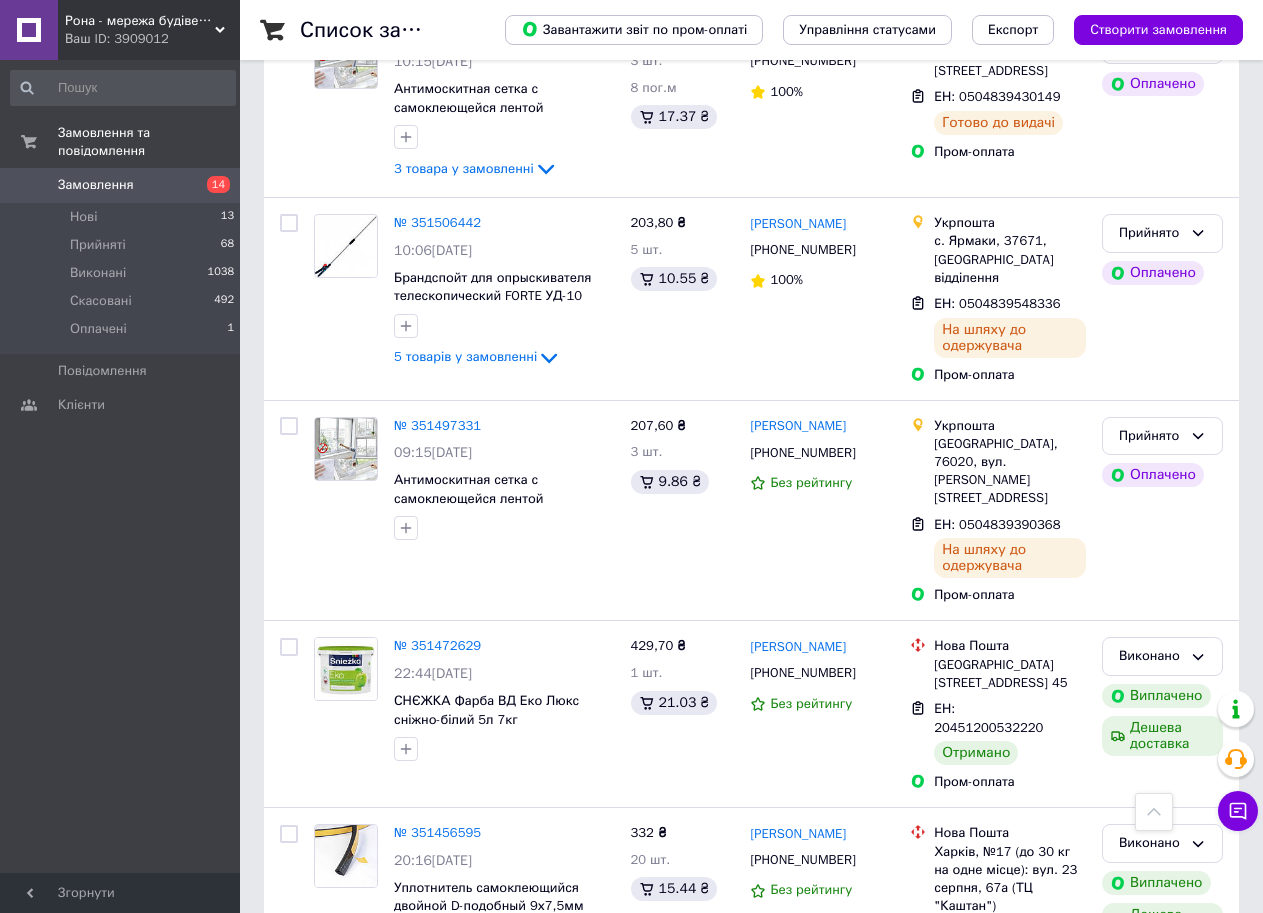 scroll, scrollTop: 2700, scrollLeft: 0, axis: vertical 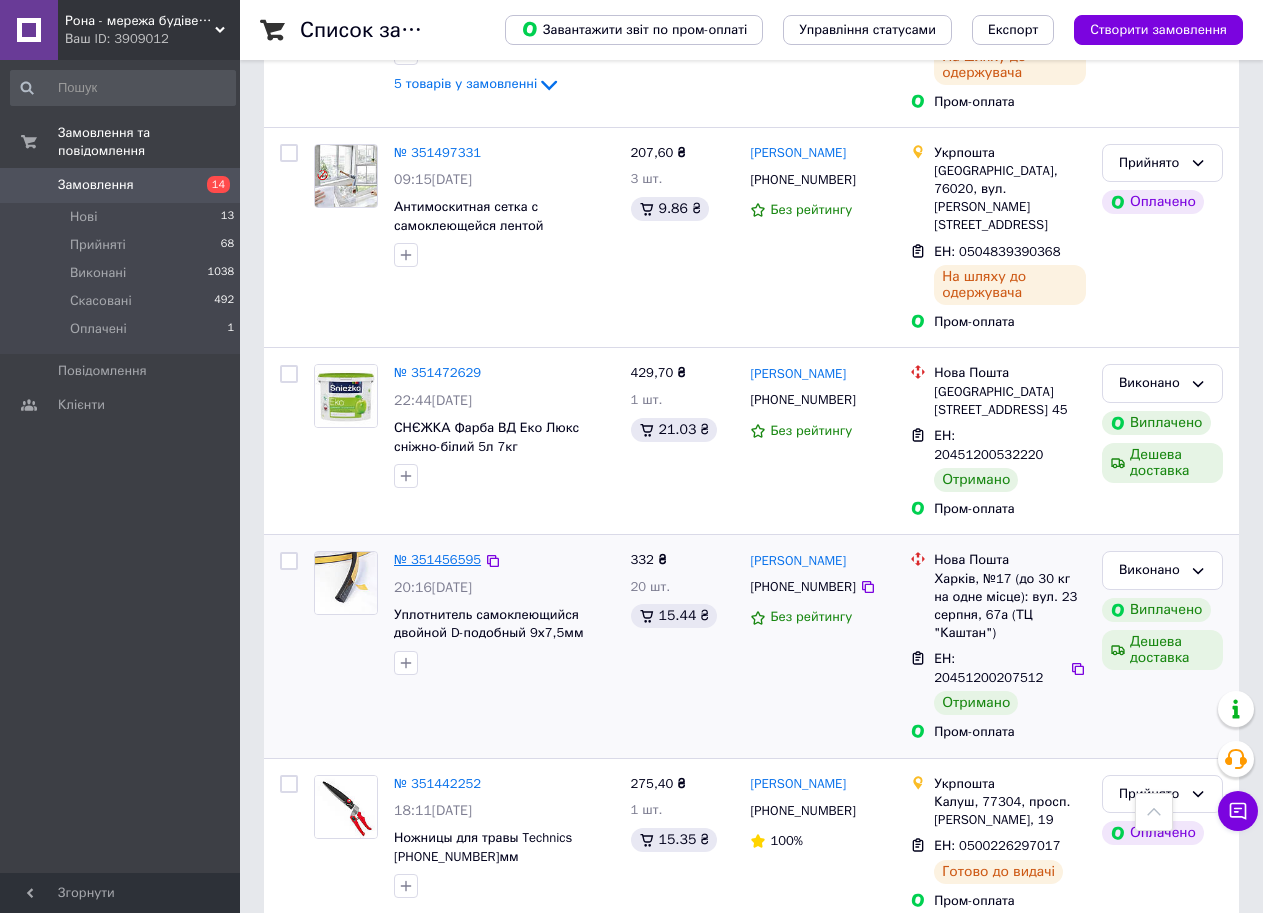 click on "№ 351456595" at bounding box center [437, 559] 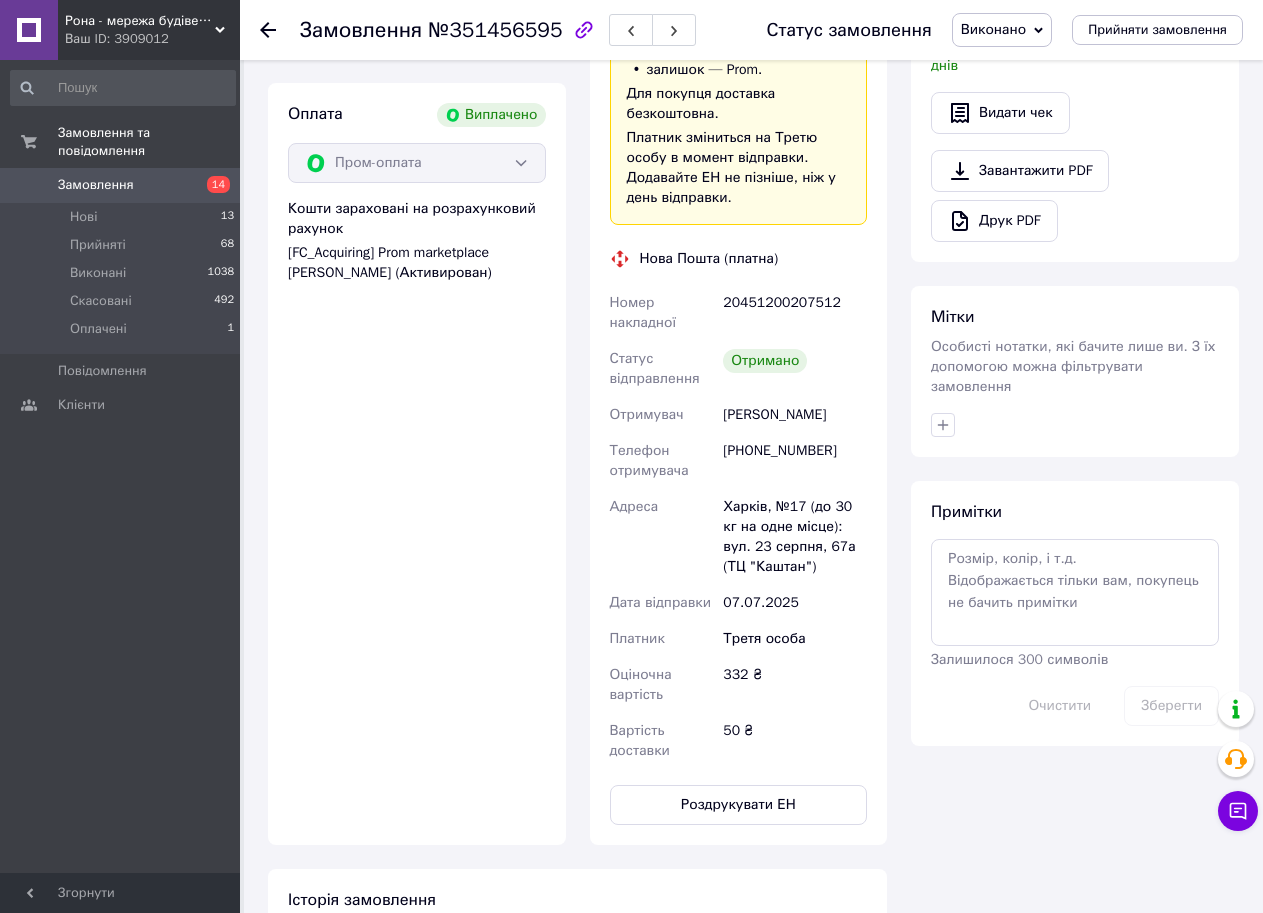 scroll, scrollTop: 1310, scrollLeft: 0, axis: vertical 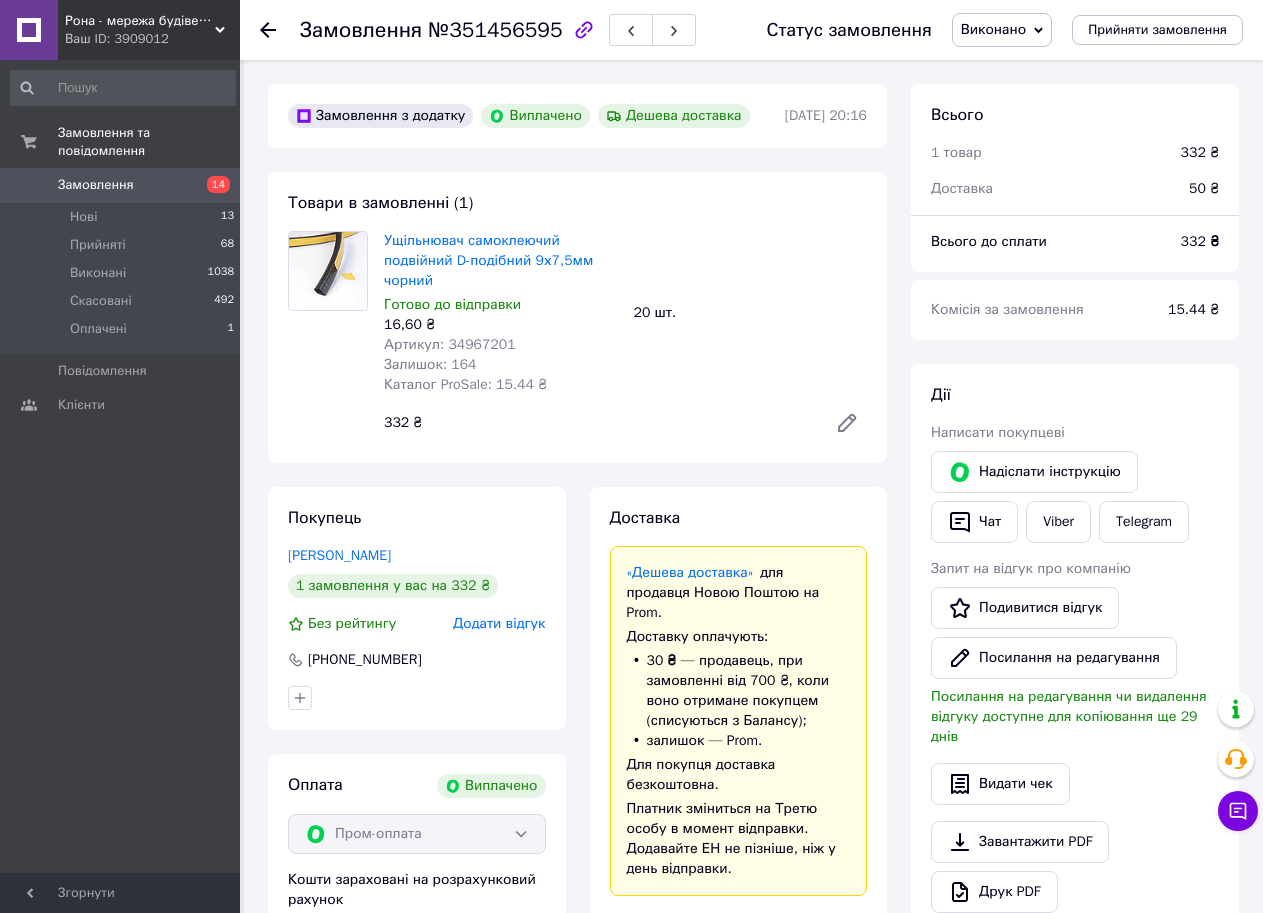 click on "Замовлення" at bounding box center (96, 185) 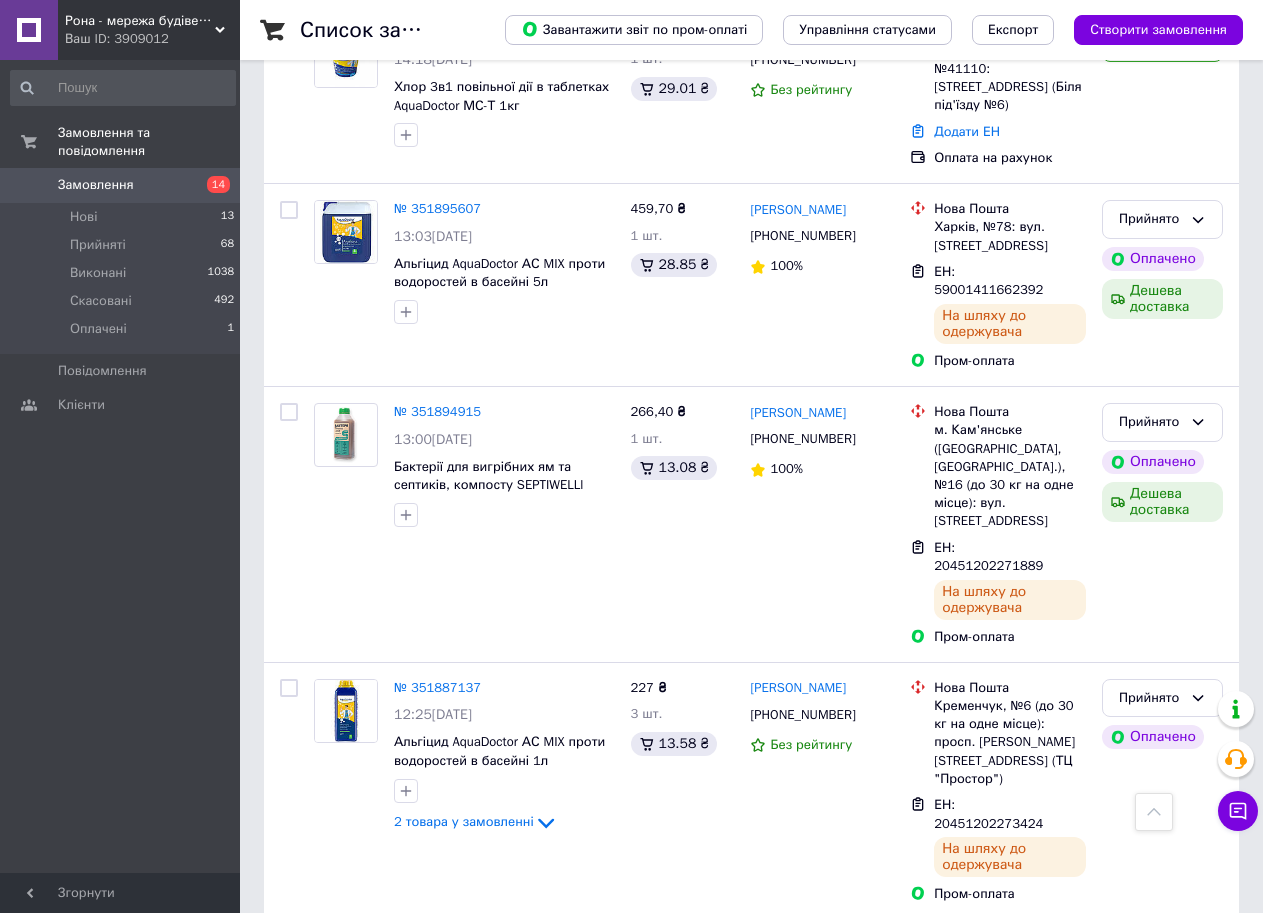 scroll, scrollTop: 3623, scrollLeft: 0, axis: vertical 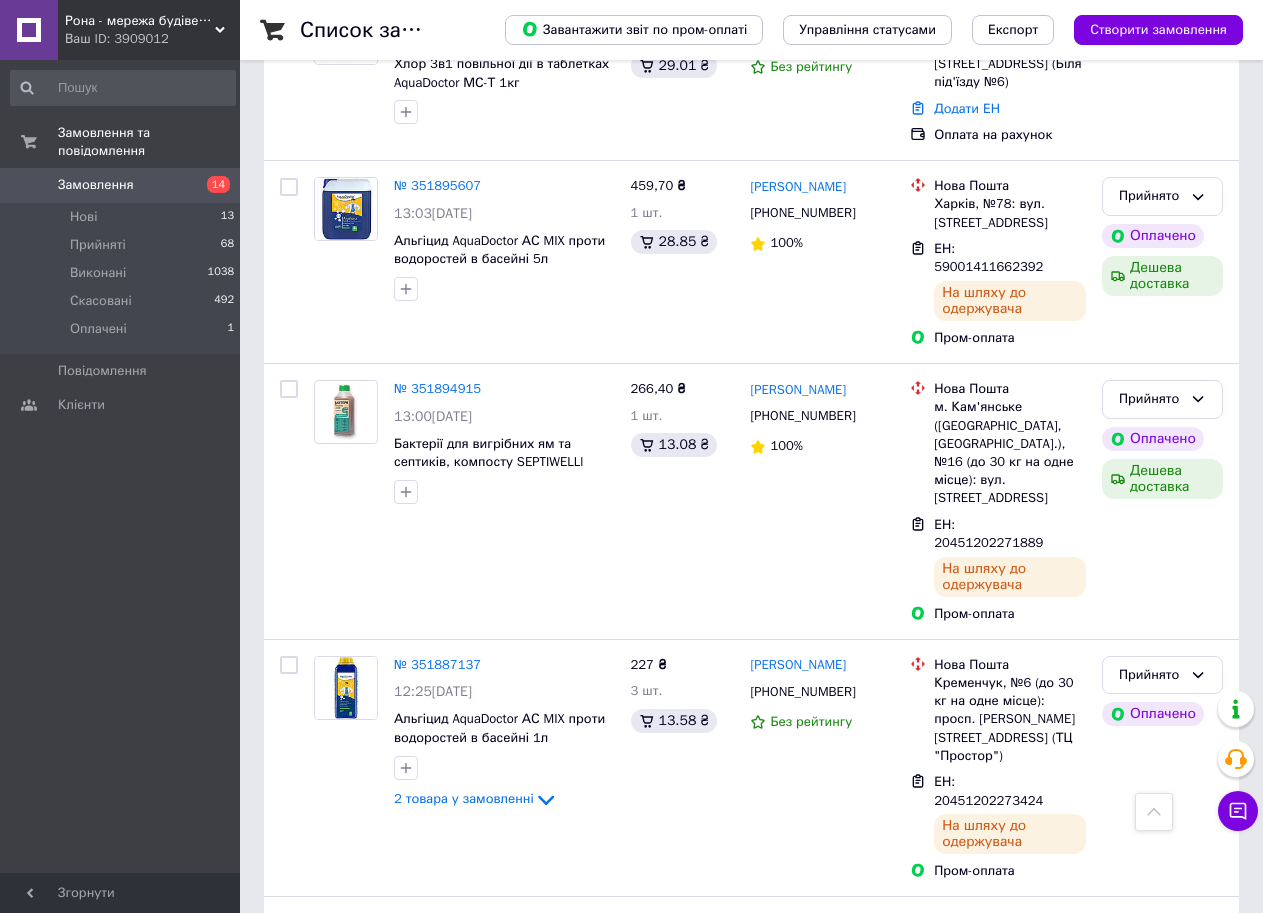 click on "2" at bounding box center [327, 1349] 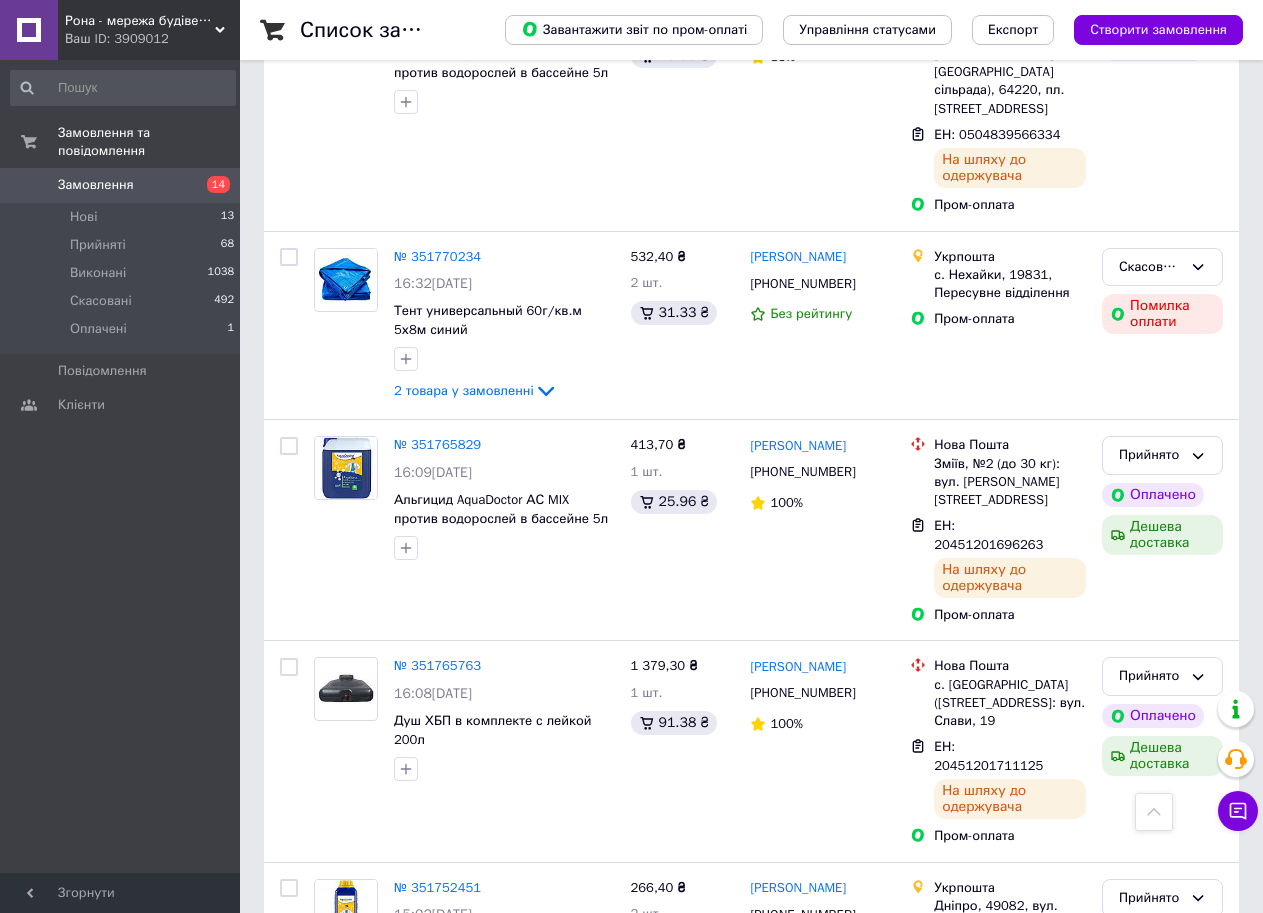scroll, scrollTop: 3503, scrollLeft: 0, axis: vertical 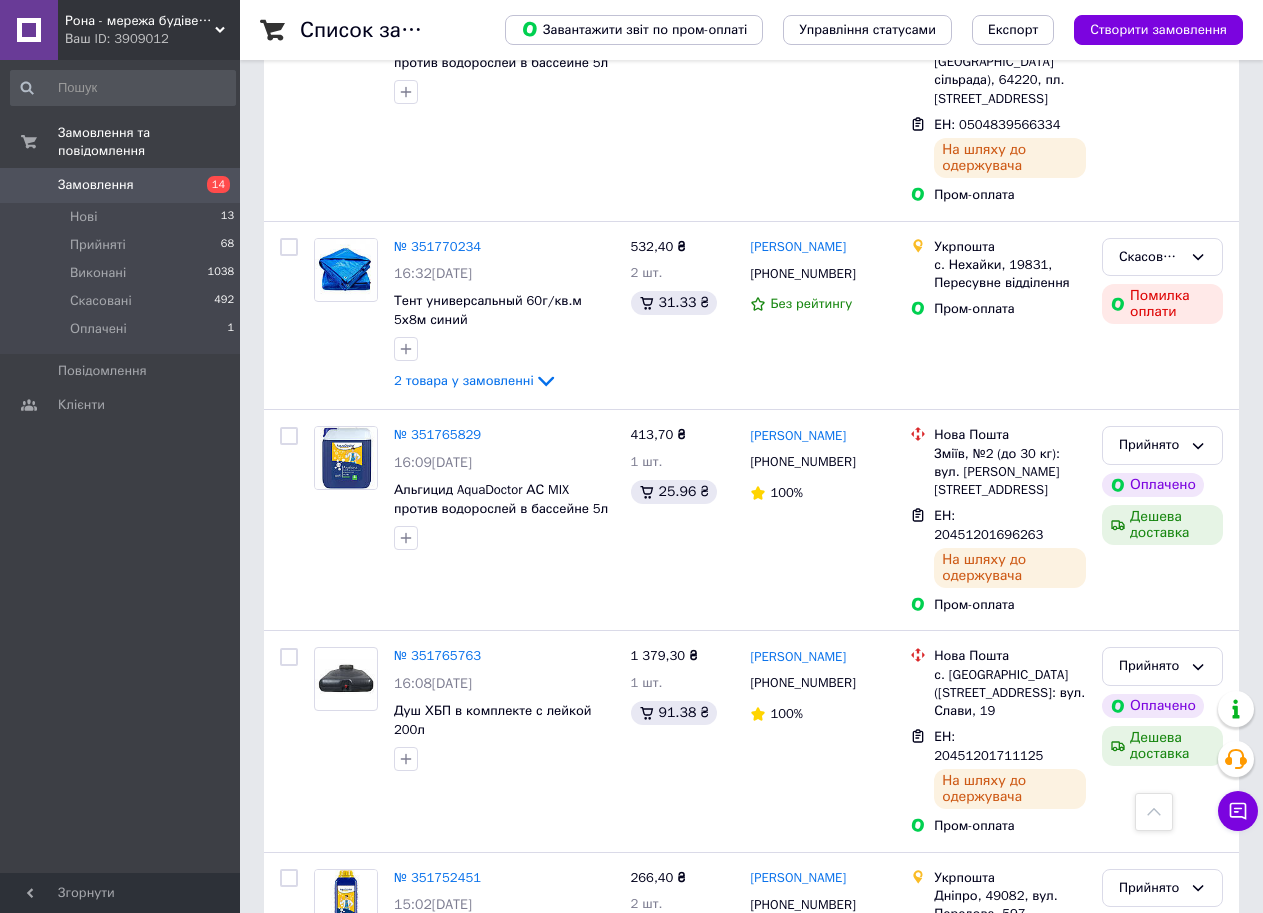 click on "3" at bounding box center (494, 1302) 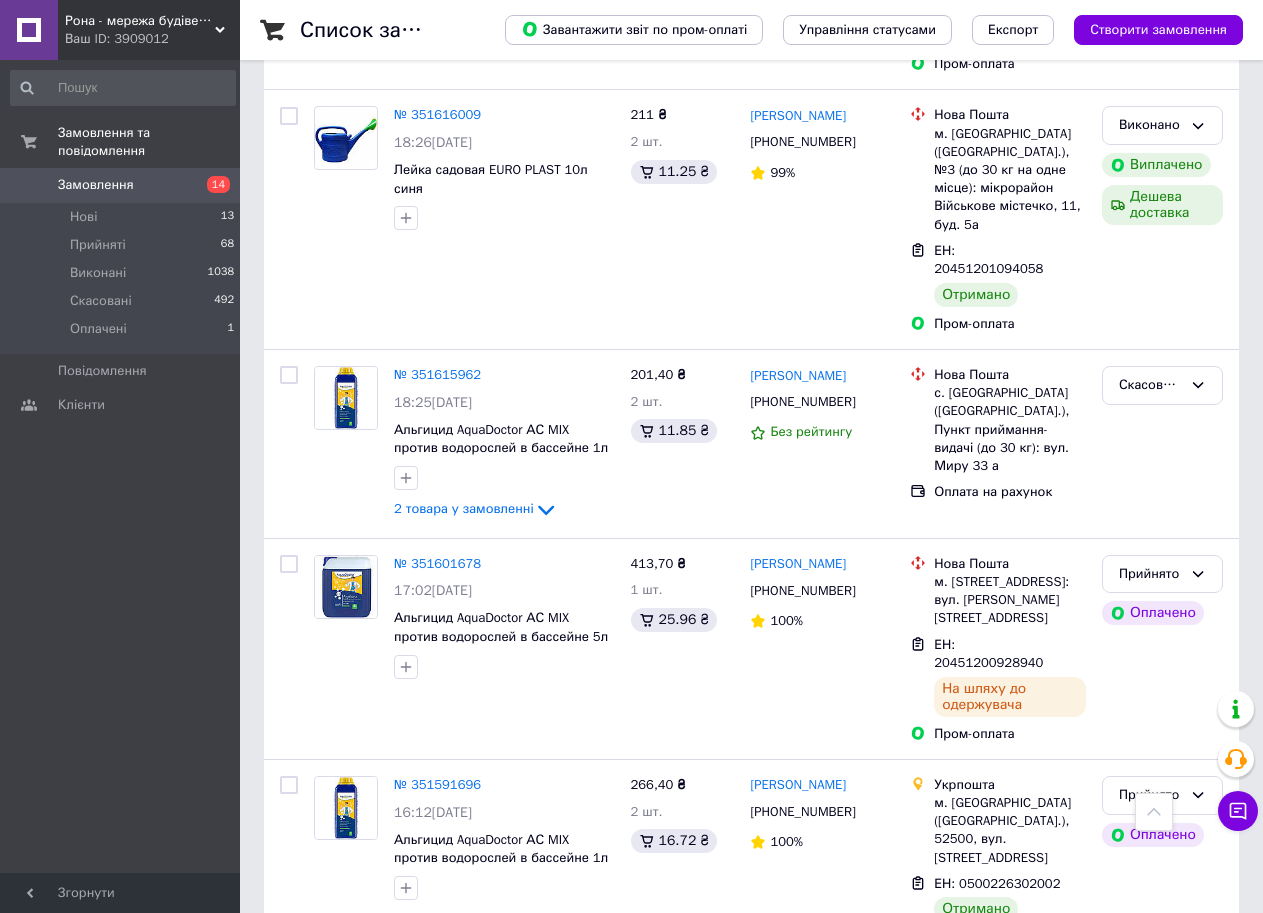 scroll, scrollTop: 3279, scrollLeft: 0, axis: vertical 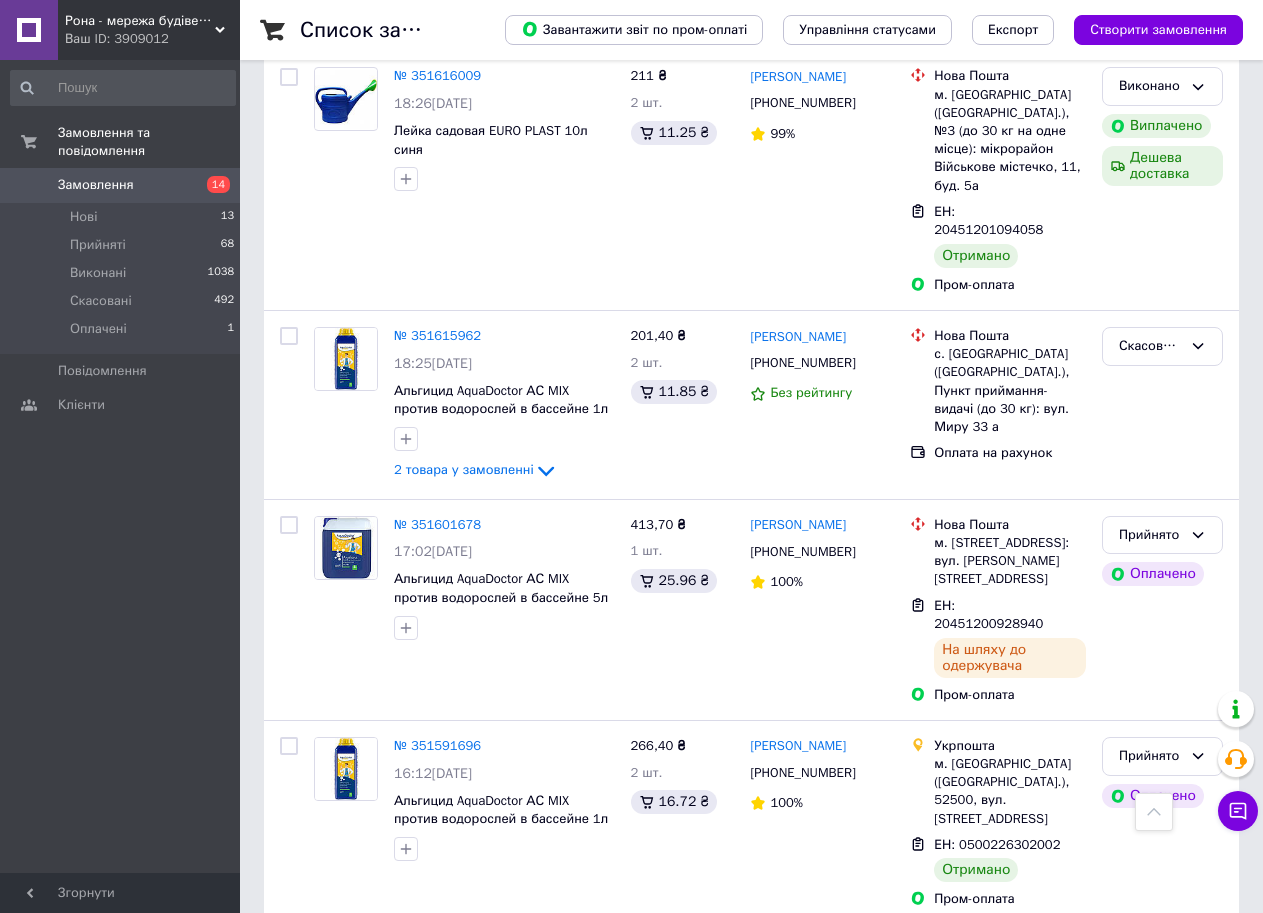 click on "4" at bounding box center (539, 1313) 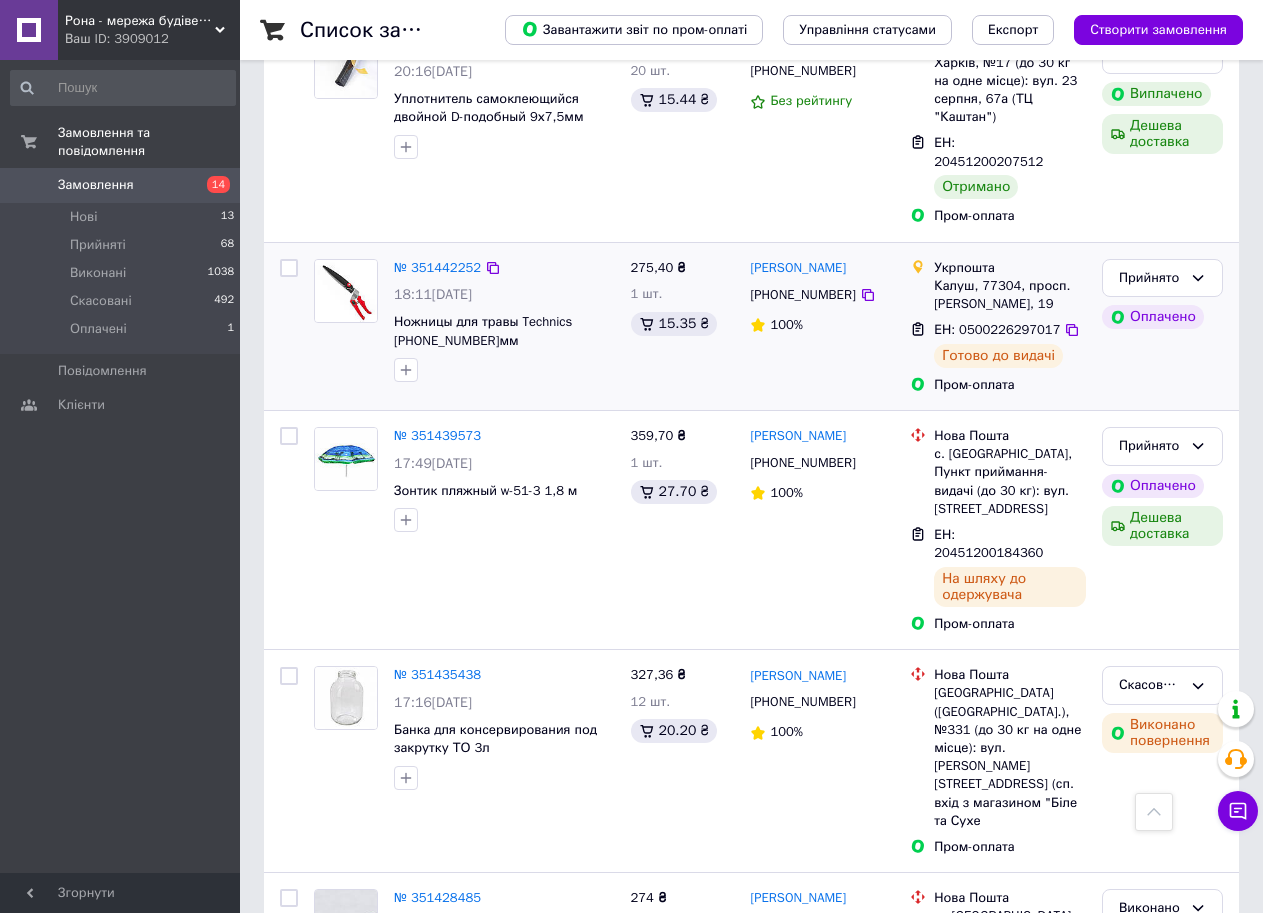 scroll, scrollTop: 3242, scrollLeft: 0, axis: vertical 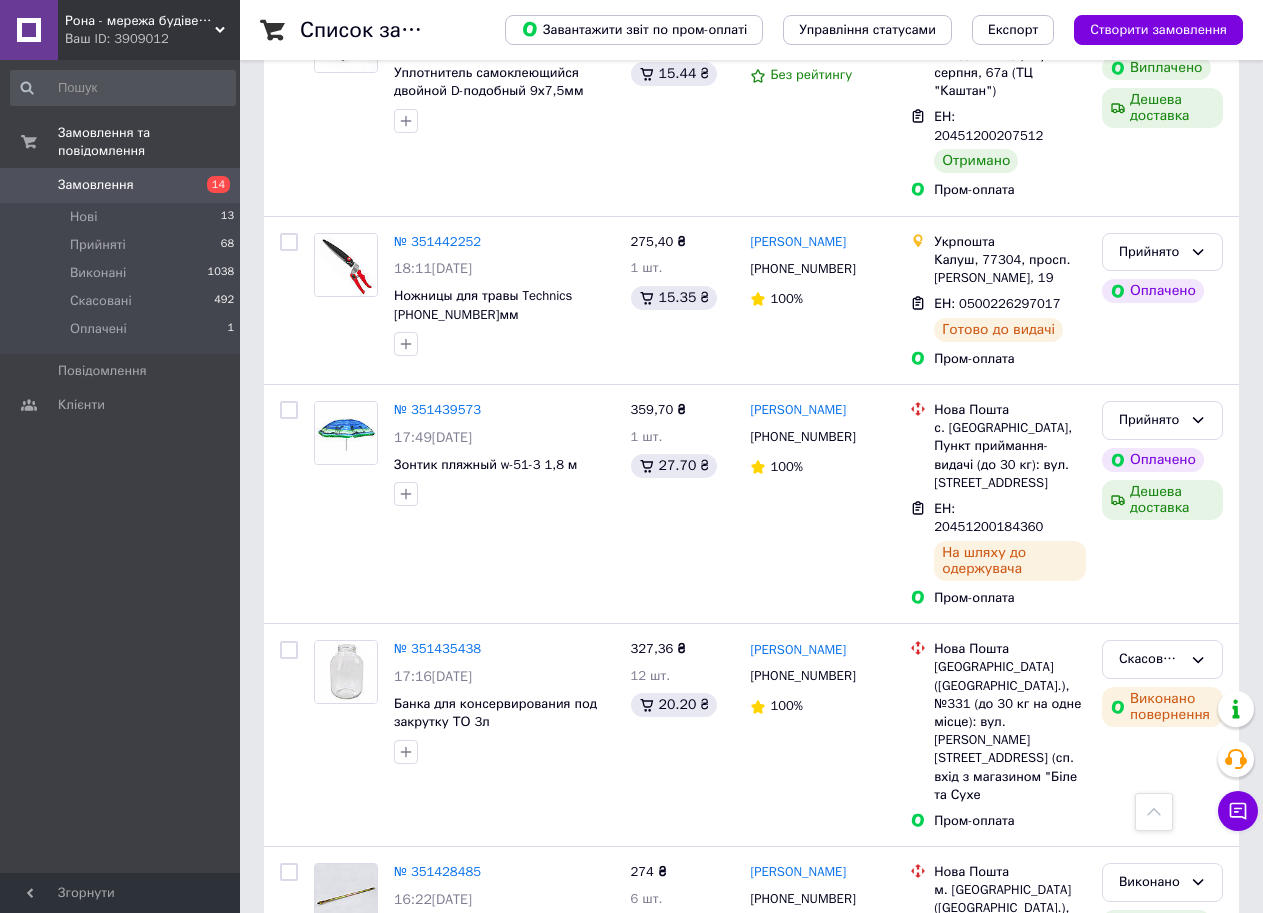 click on "5" at bounding box center [584, 1133] 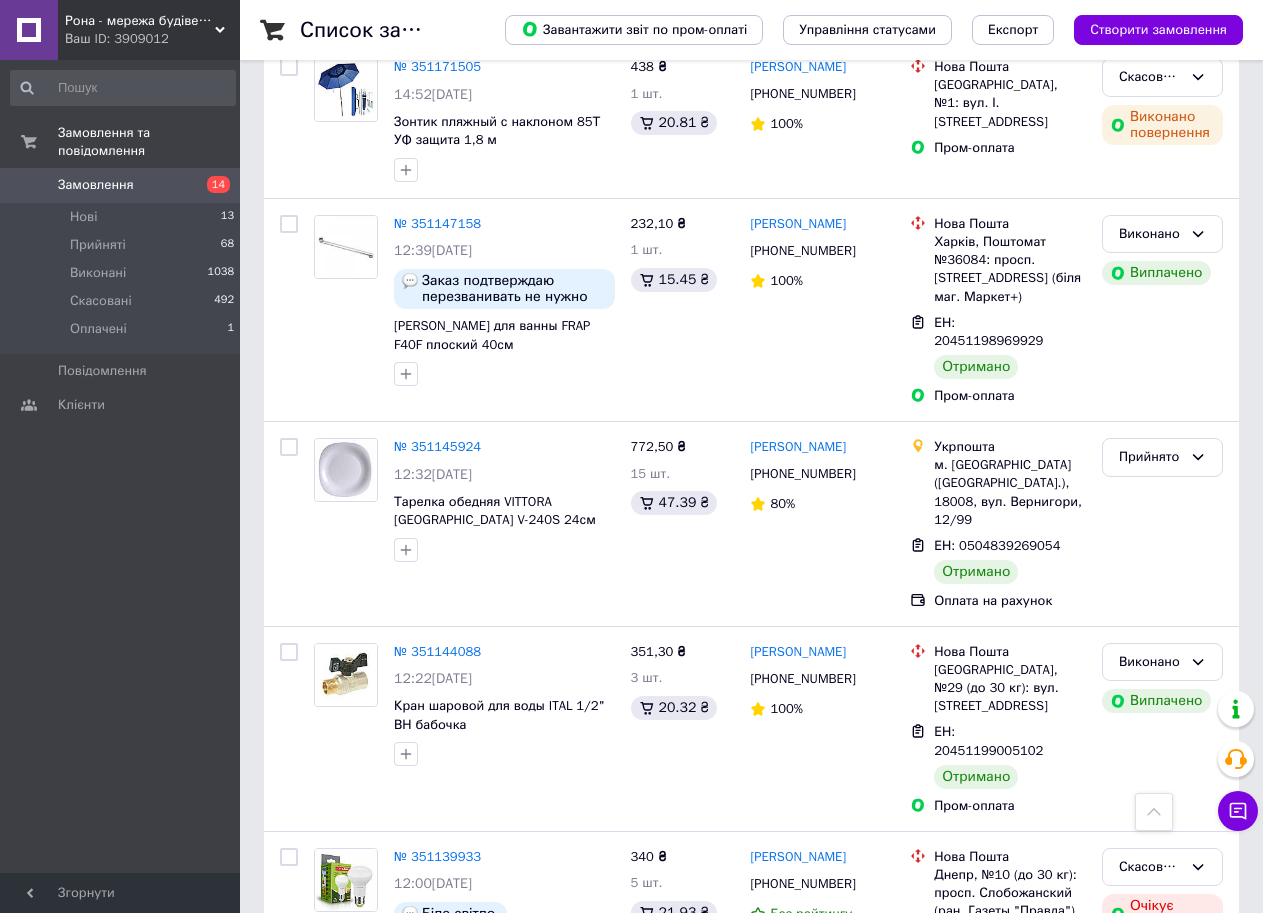 scroll, scrollTop: 3248, scrollLeft: 0, axis: vertical 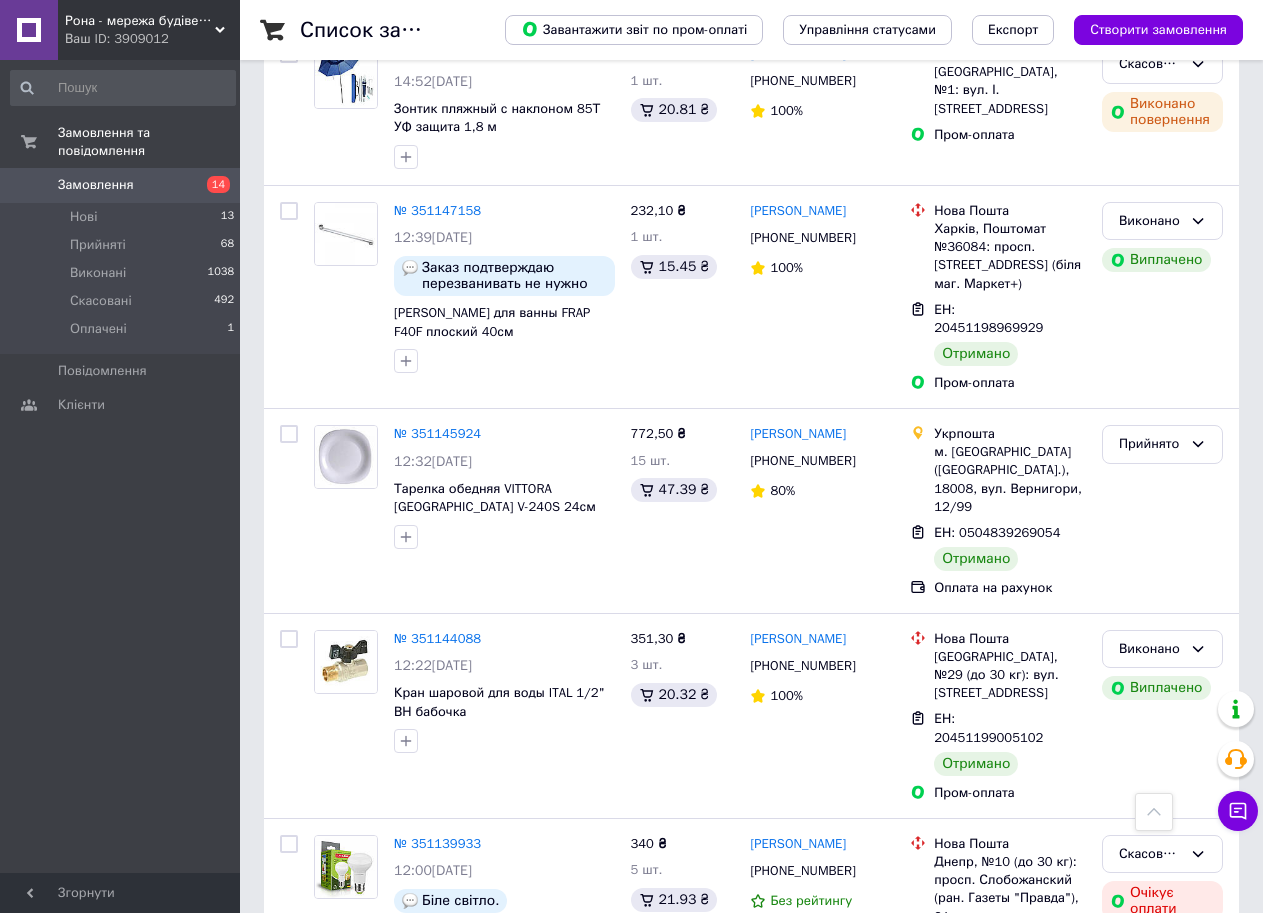click on "6" at bounding box center (629, 1257) 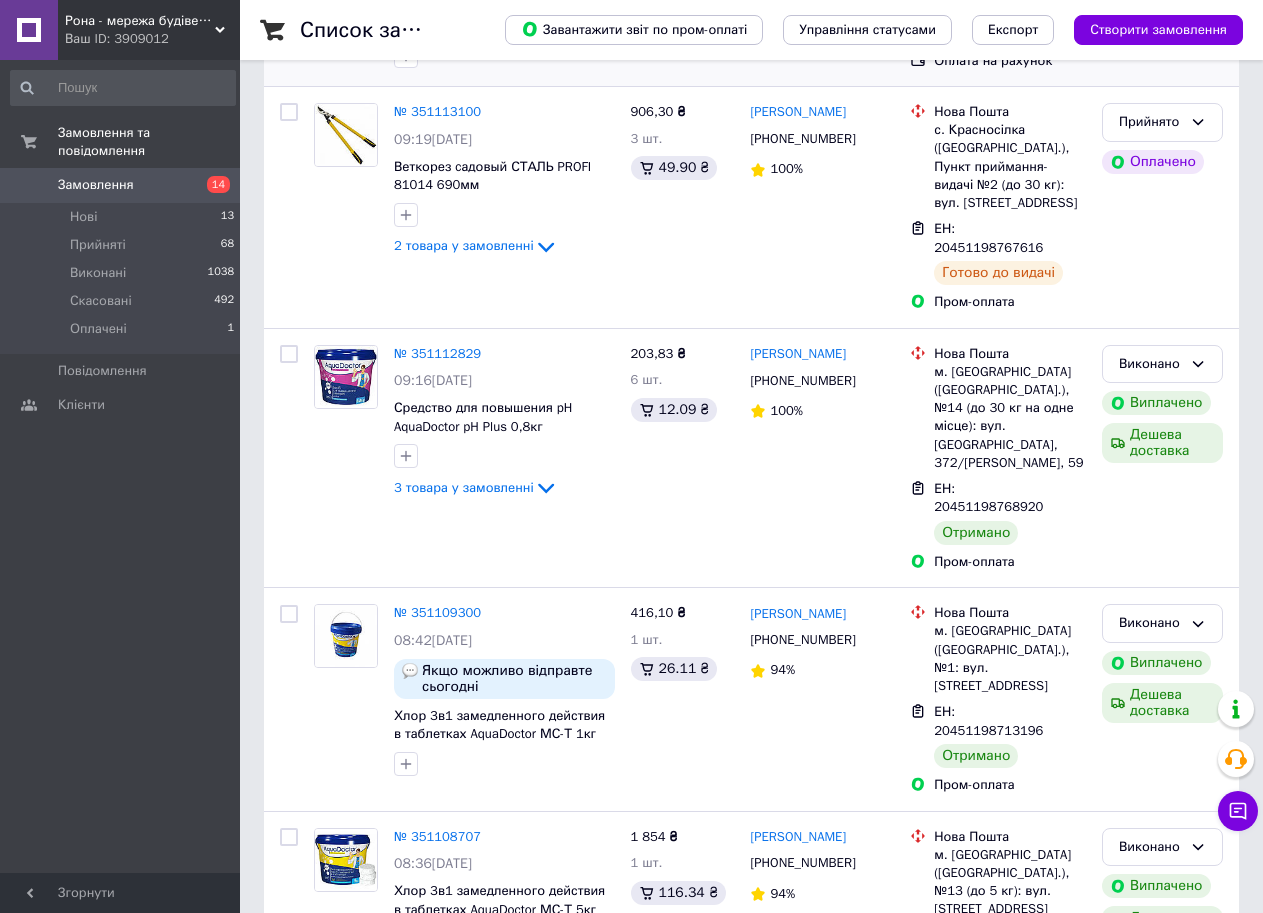 scroll, scrollTop: 300, scrollLeft: 0, axis: vertical 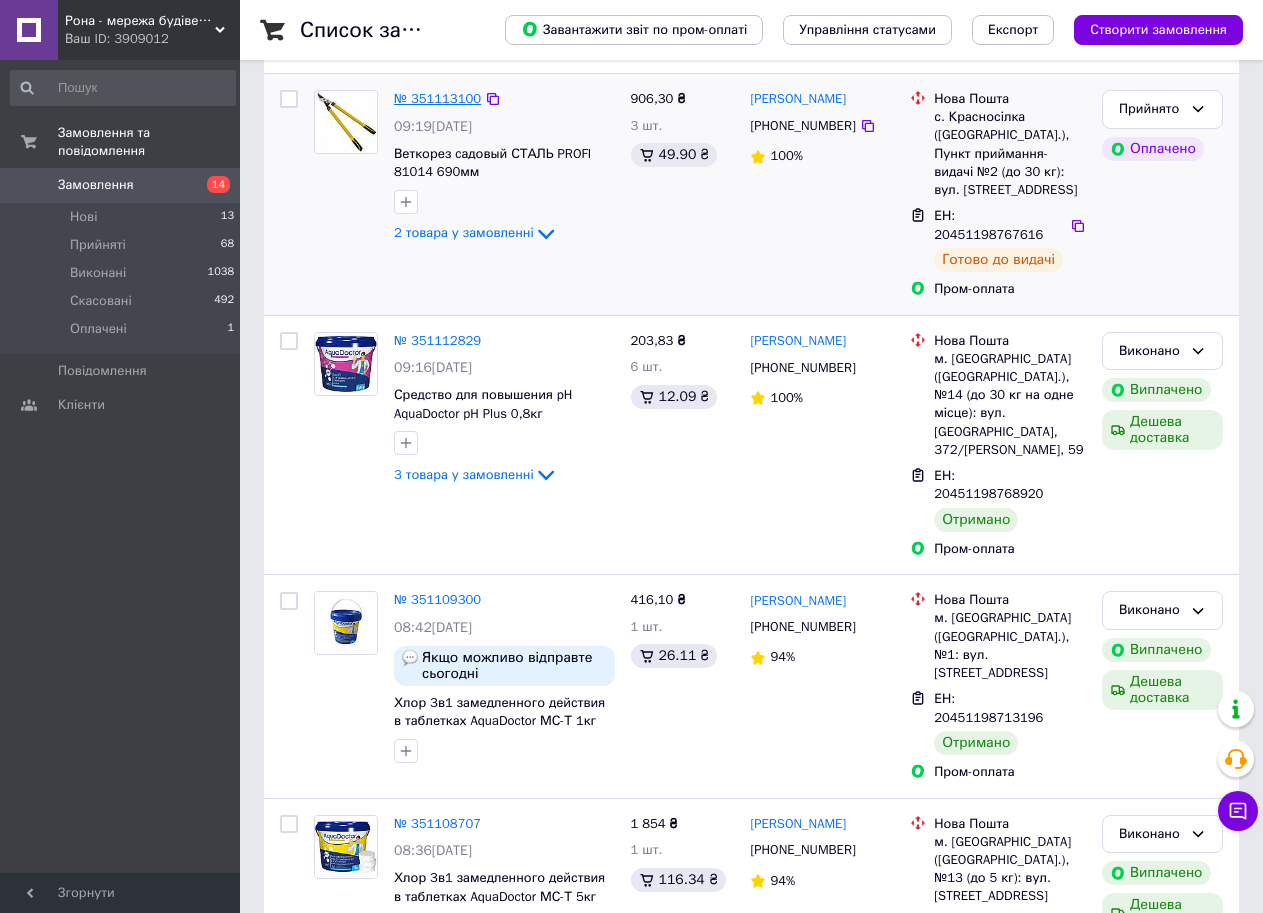 click on "№ 351113100" at bounding box center [437, 98] 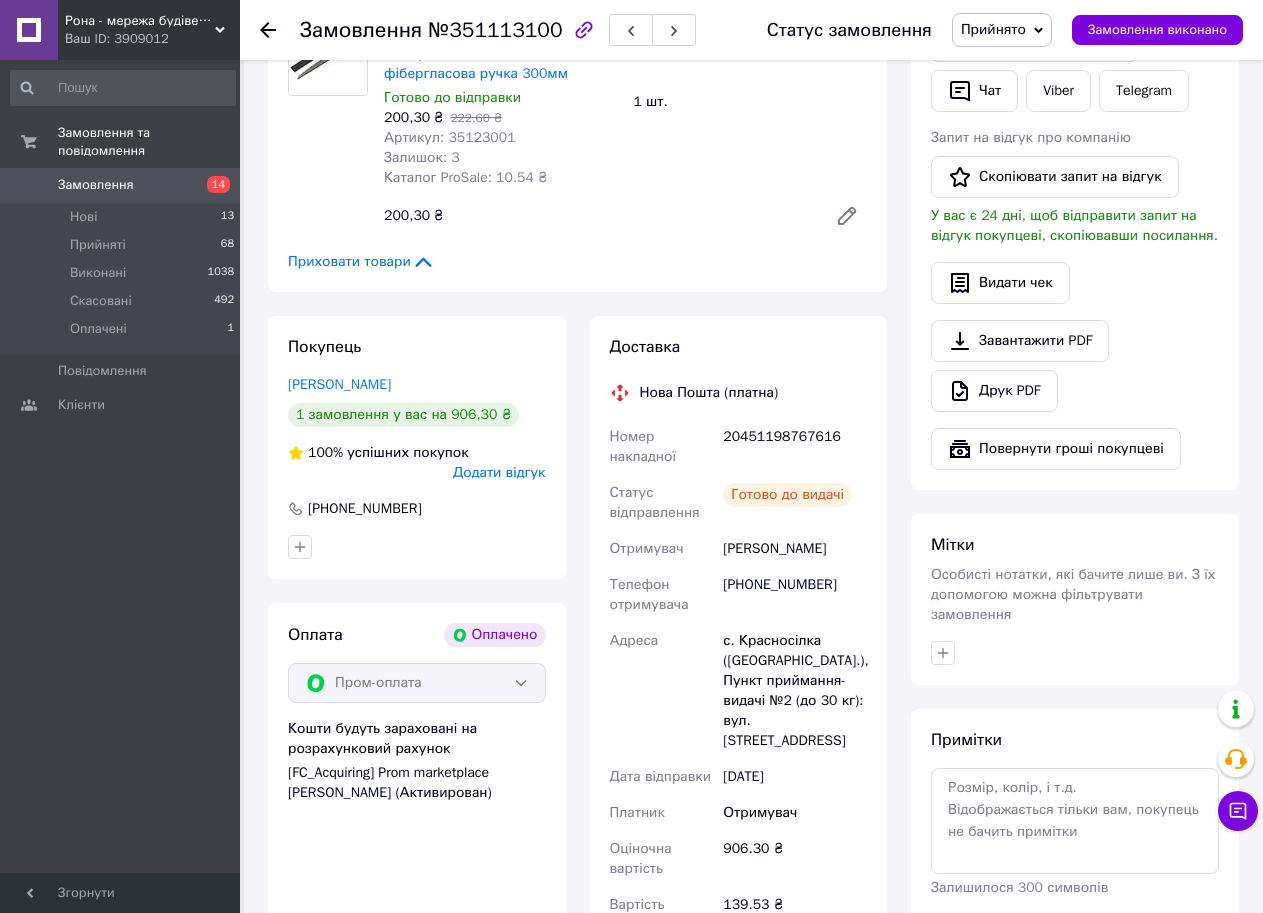 scroll, scrollTop: 500, scrollLeft: 0, axis: vertical 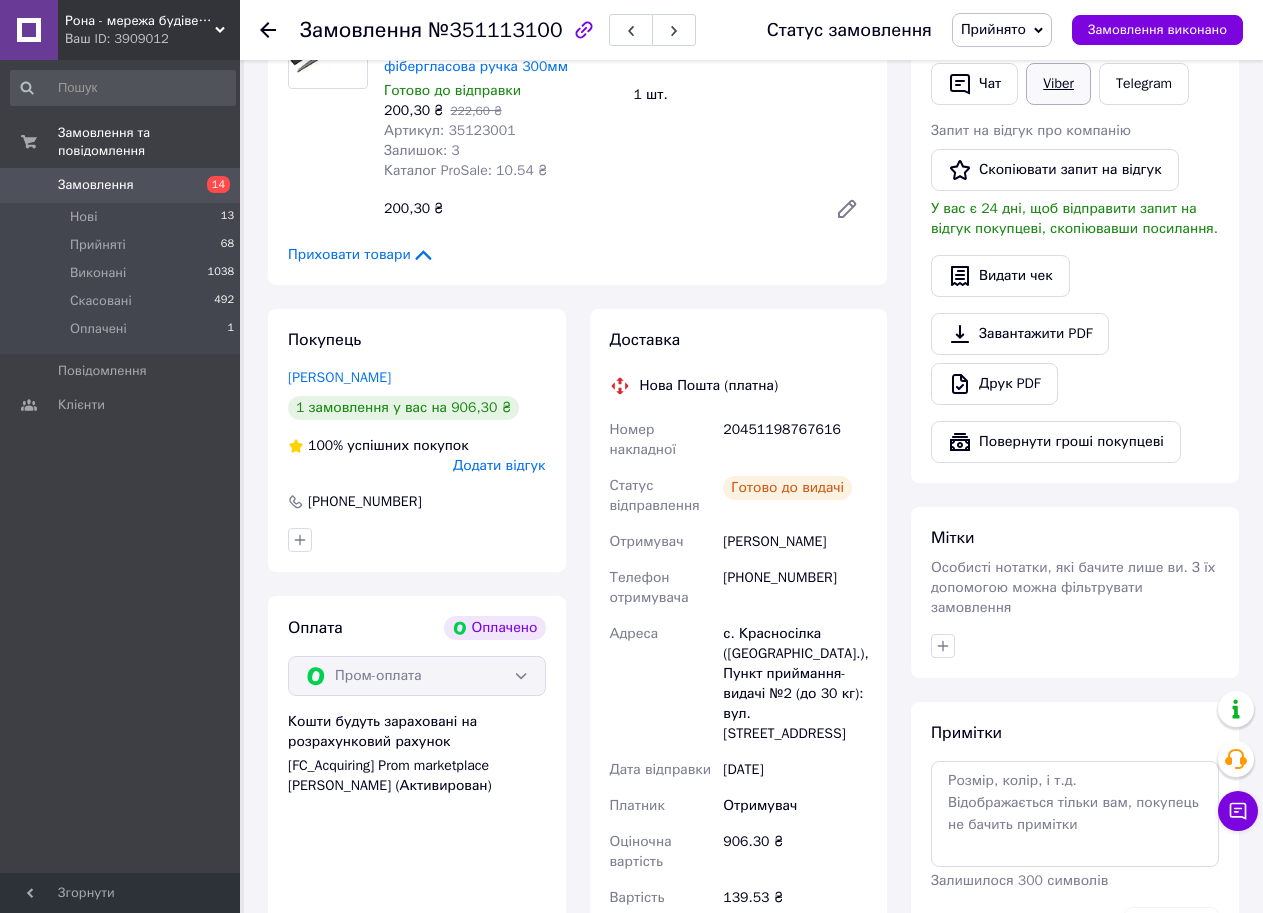 click on "Viber" at bounding box center (1058, 84) 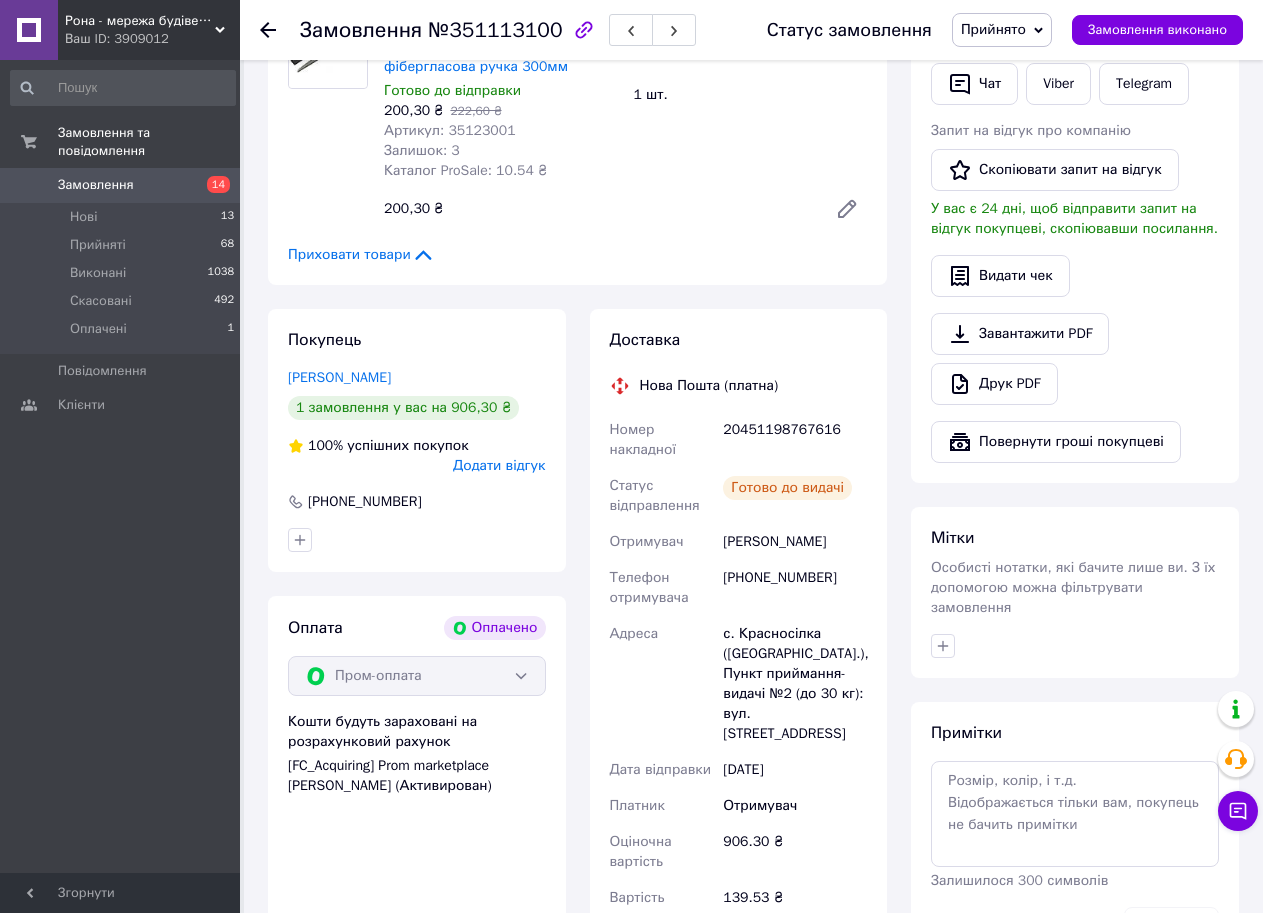 click on "Замовлення та повідомлення Замовлення 14 Нові 13 Прийняті 68 Виконані 1038 Скасовані 492 Оплачені 1 Повідомлення 0 Клієнти" at bounding box center (123, 469) 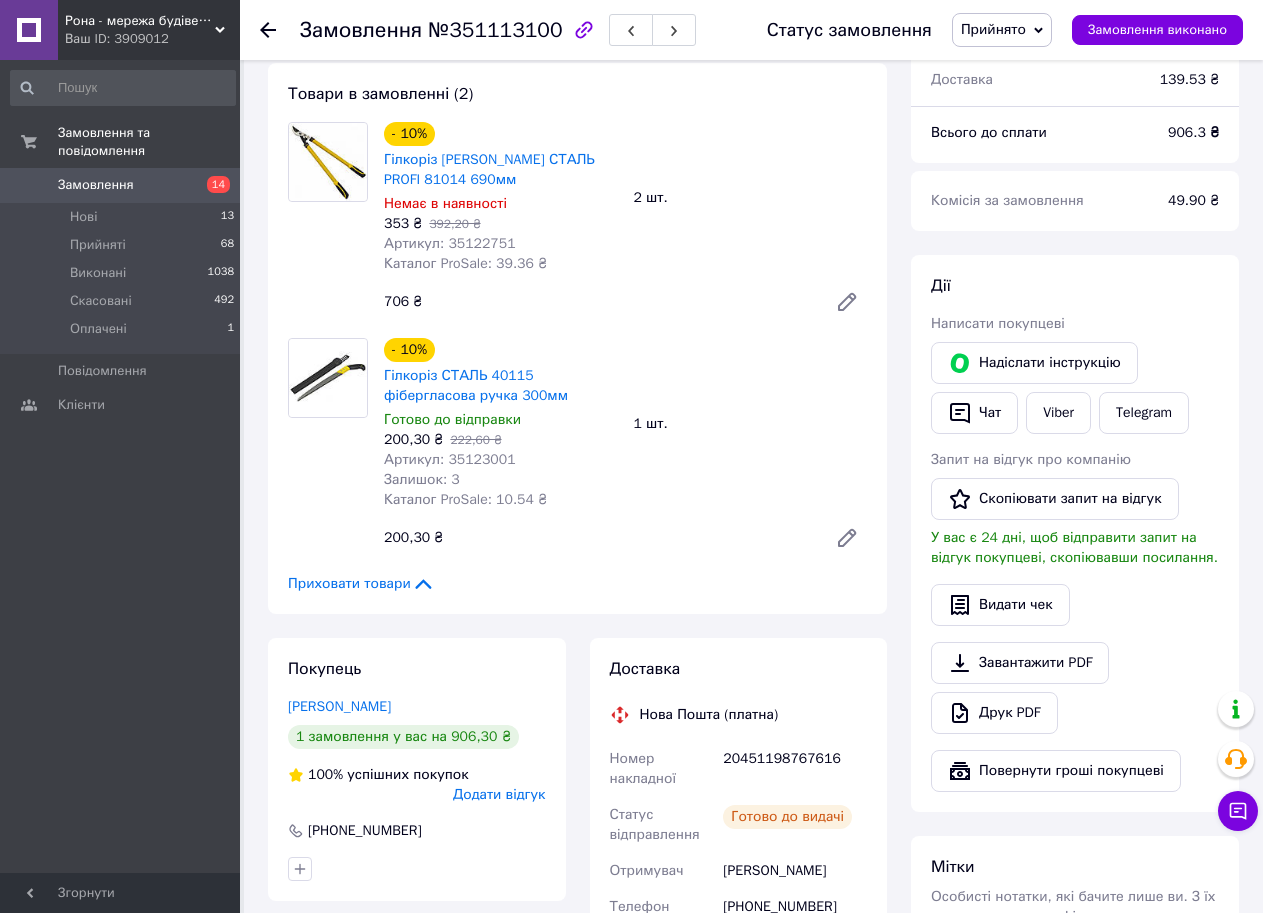 scroll, scrollTop: 100, scrollLeft: 0, axis: vertical 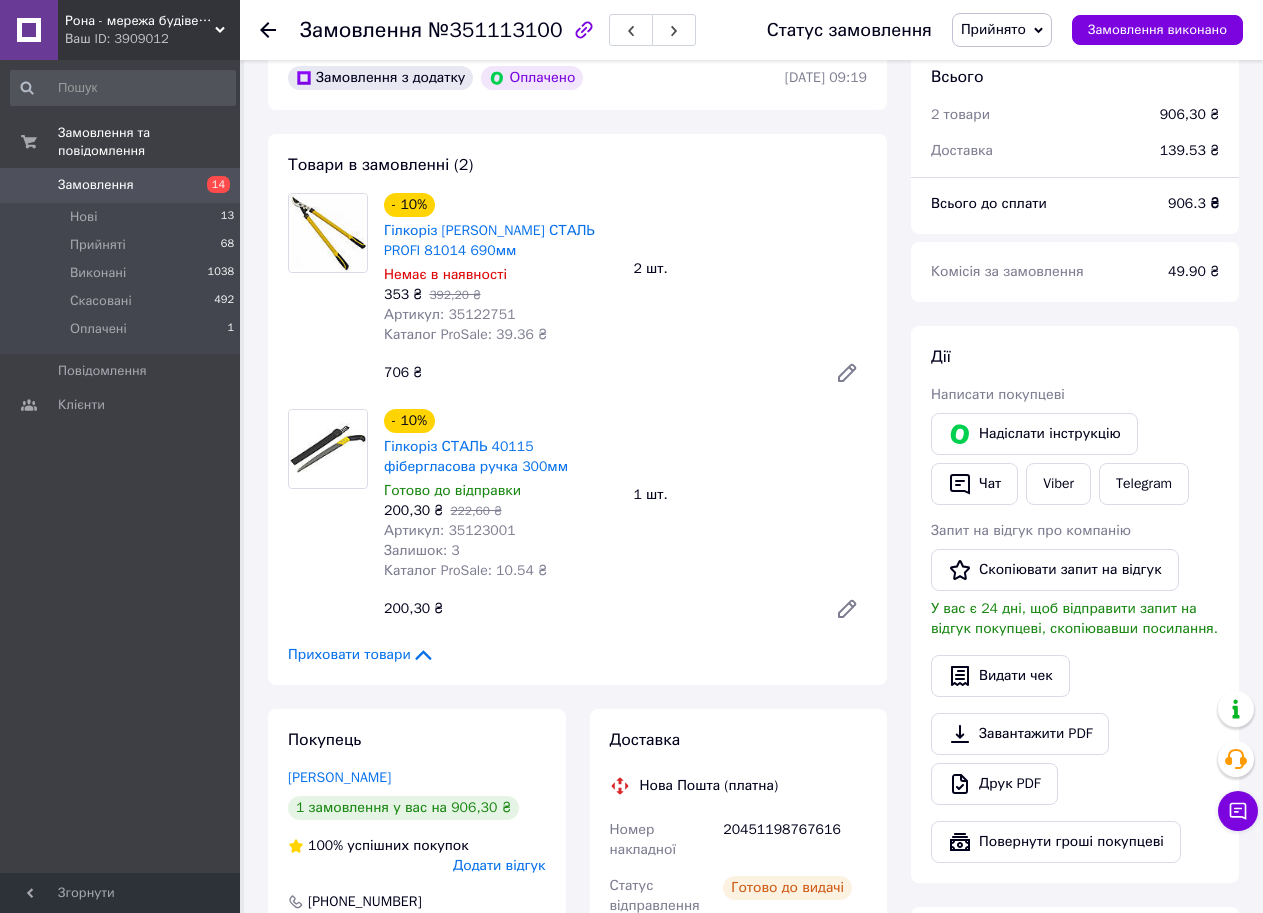 click on "Замовлення" at bounding box center (121, 185) 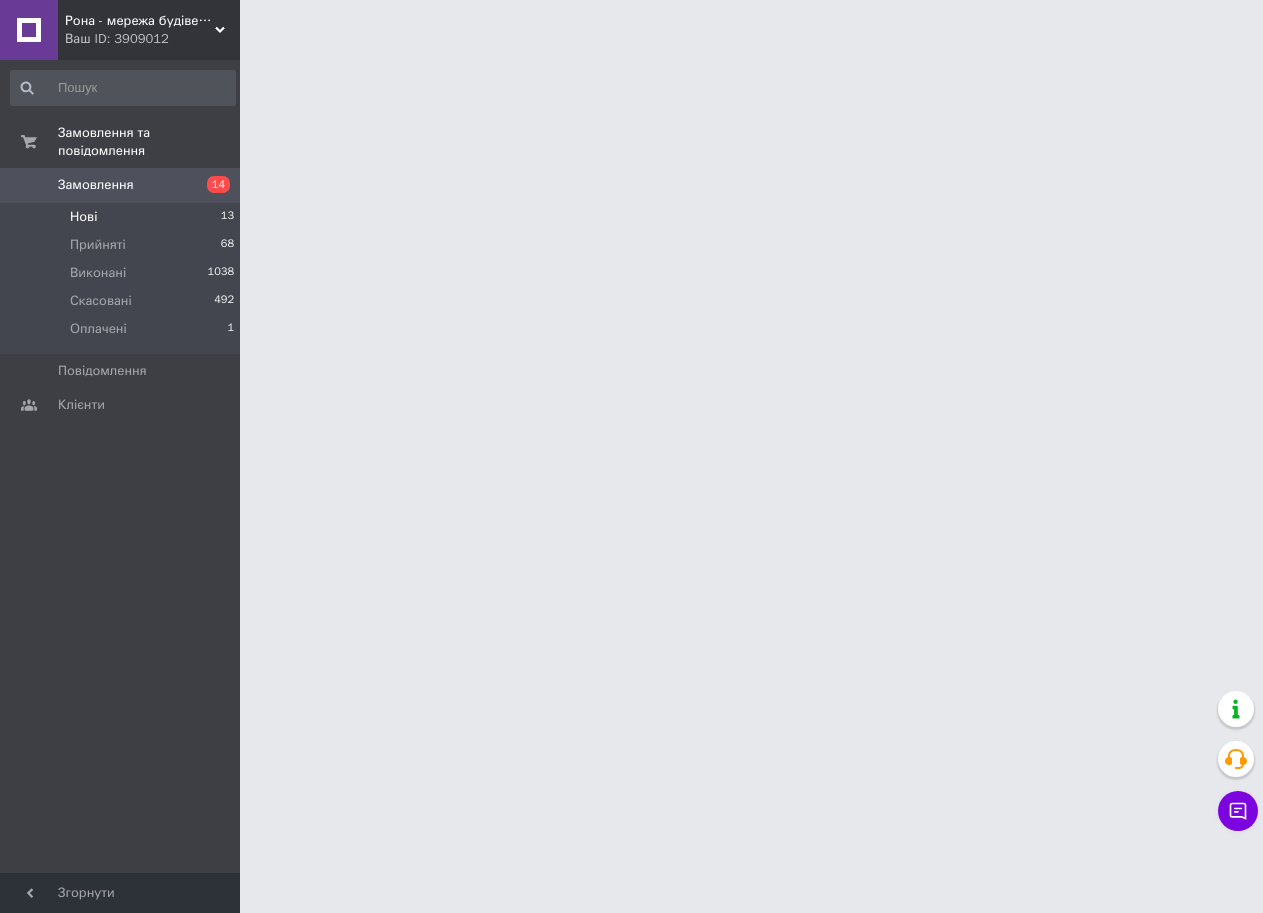 scroll, scrollTop: 0, scrollLeft: 0, axis: both 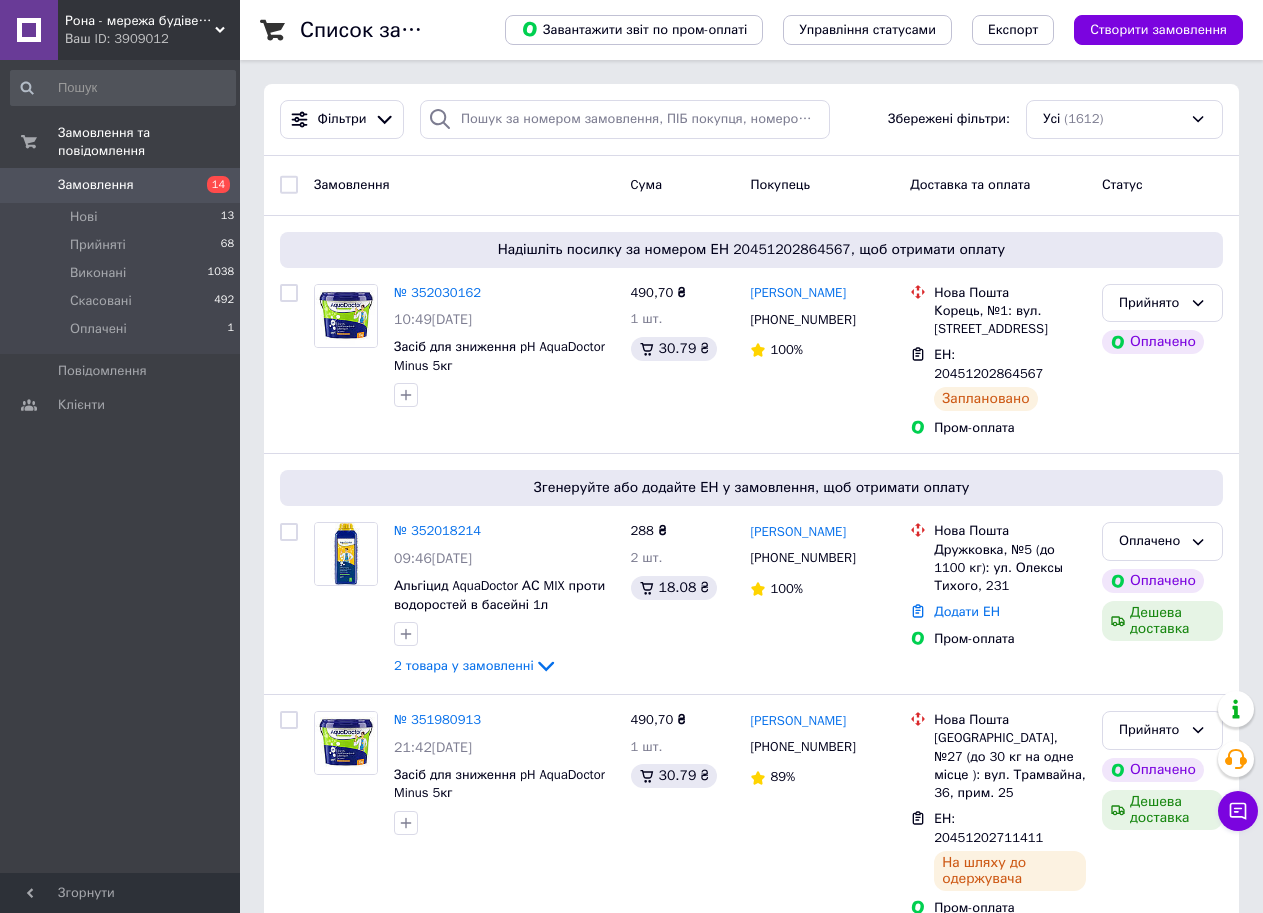 click on "Замовлення" at bounding box center (121, 185) 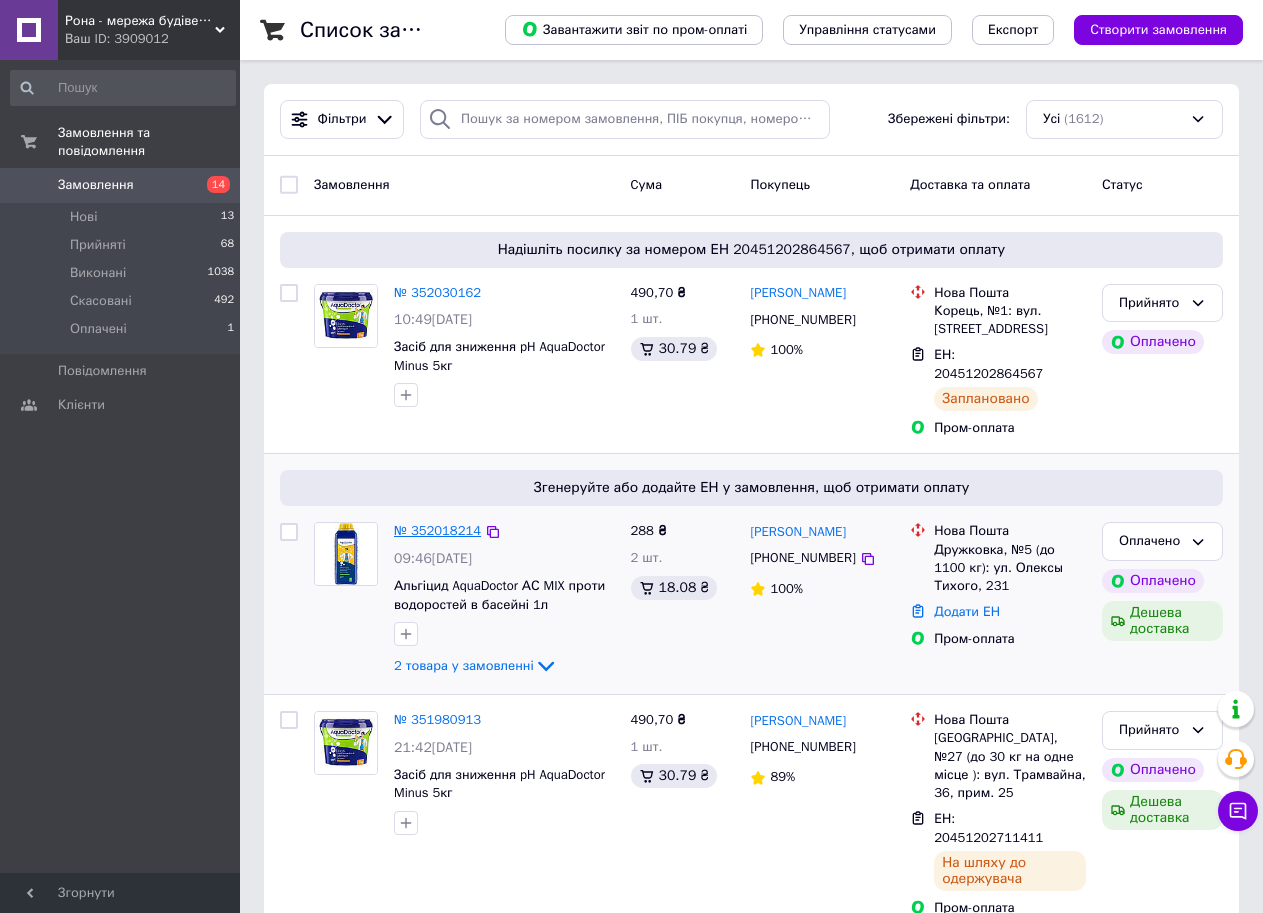 click on "№ 352018214" at bounding box center [437, 530] 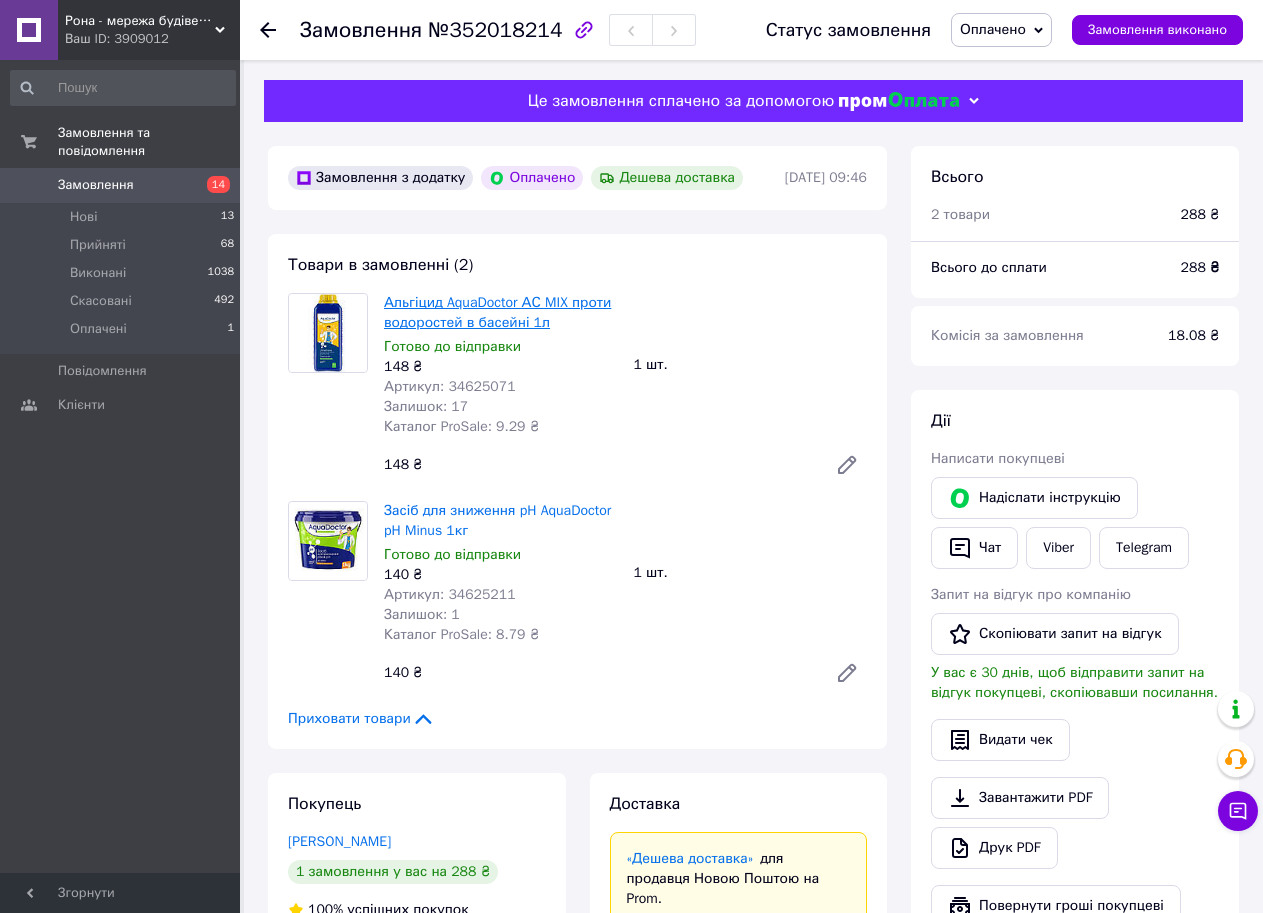 click on "Альгіцид AquaDoctor АС MIX проти водоростей в басейні 1л" at bounding box center [497, 312] 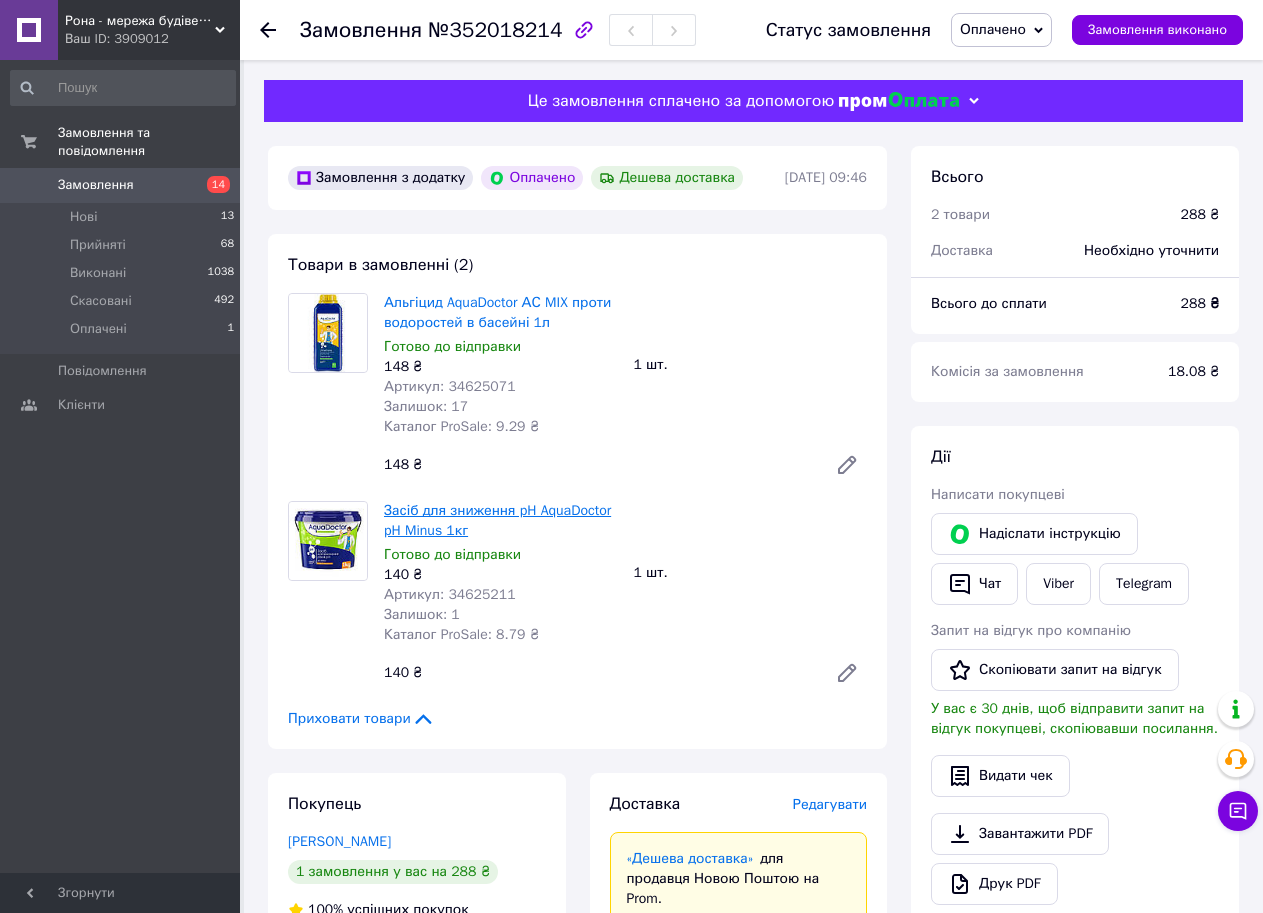 click on "Засіб для зниження pH AquaDoctor pH Minus 1кг" at bounding box center [497, 520] 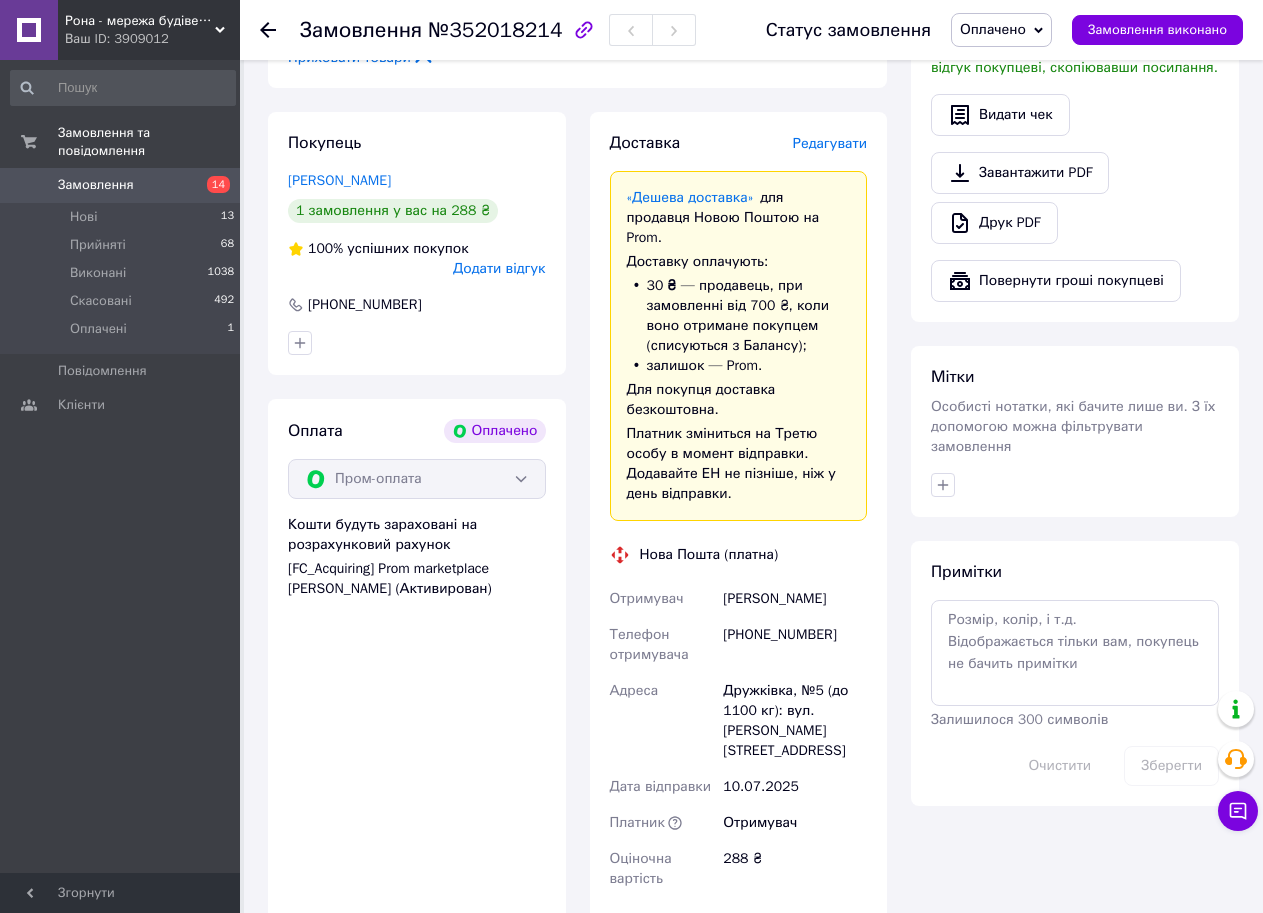 scroll, scrollTop: 700, scrollLeft: 0, axis: vertical 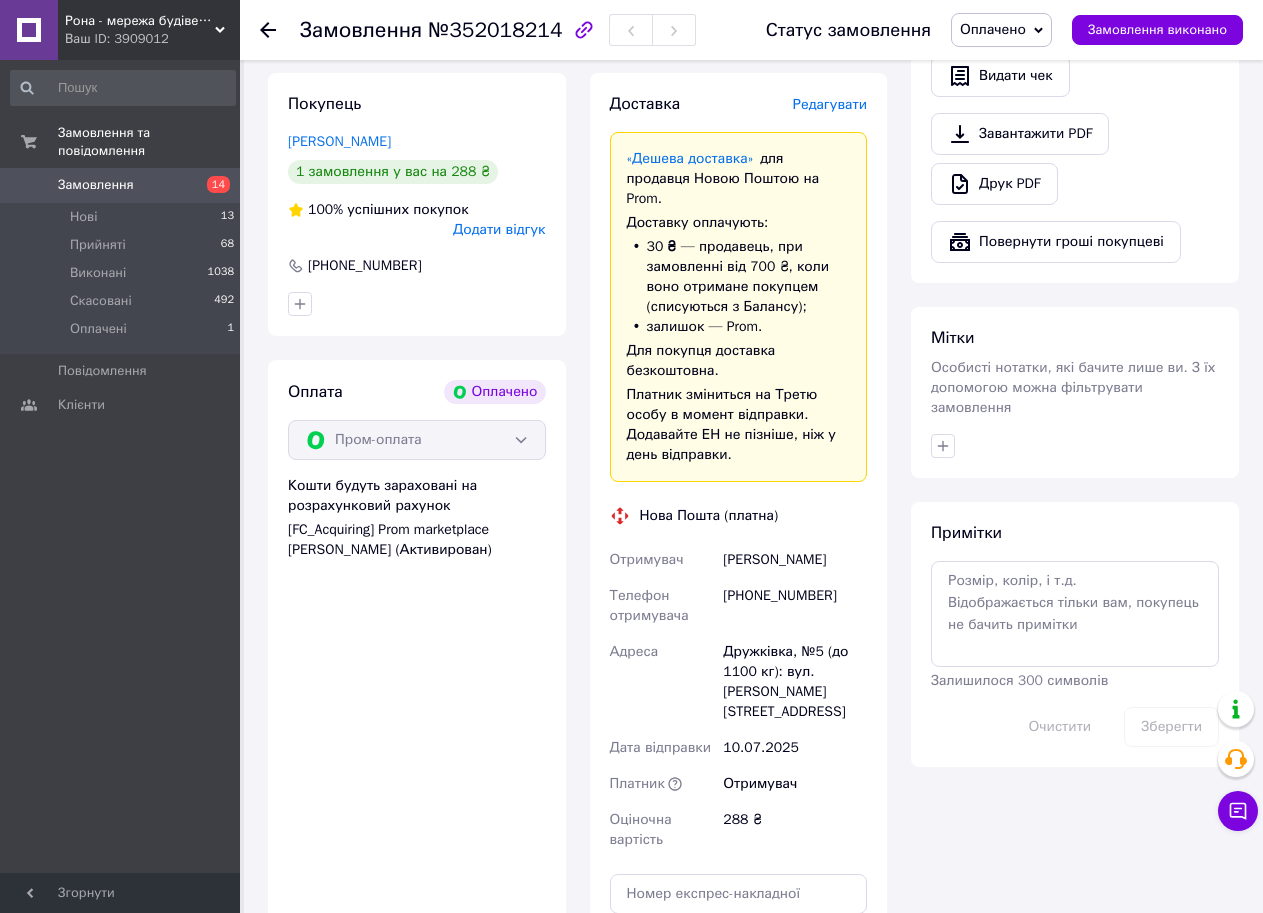 click on "Замовлення" at bounding box center [121, 185] 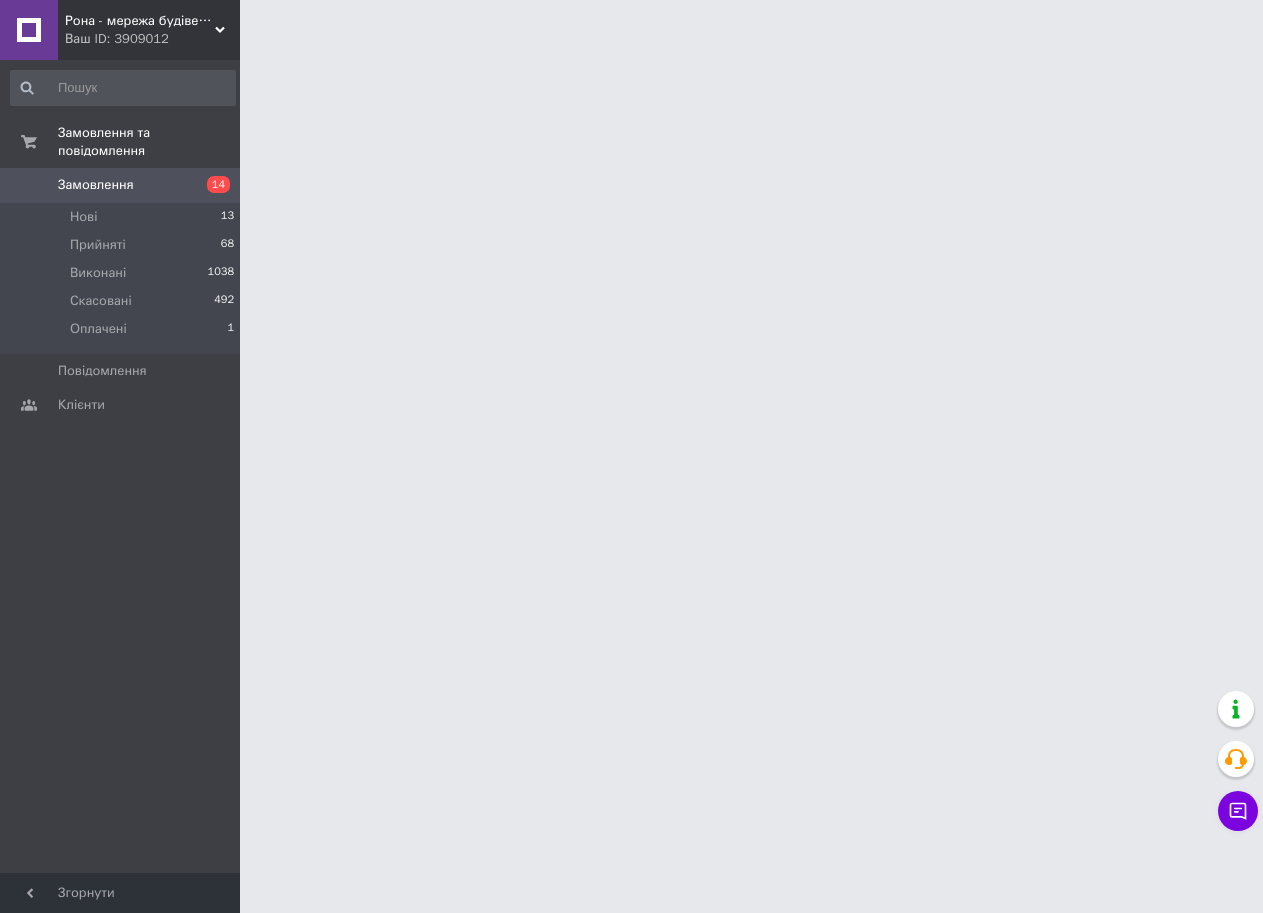 scroll, scrollTop: 0, scrollLeft: 0, axis: both 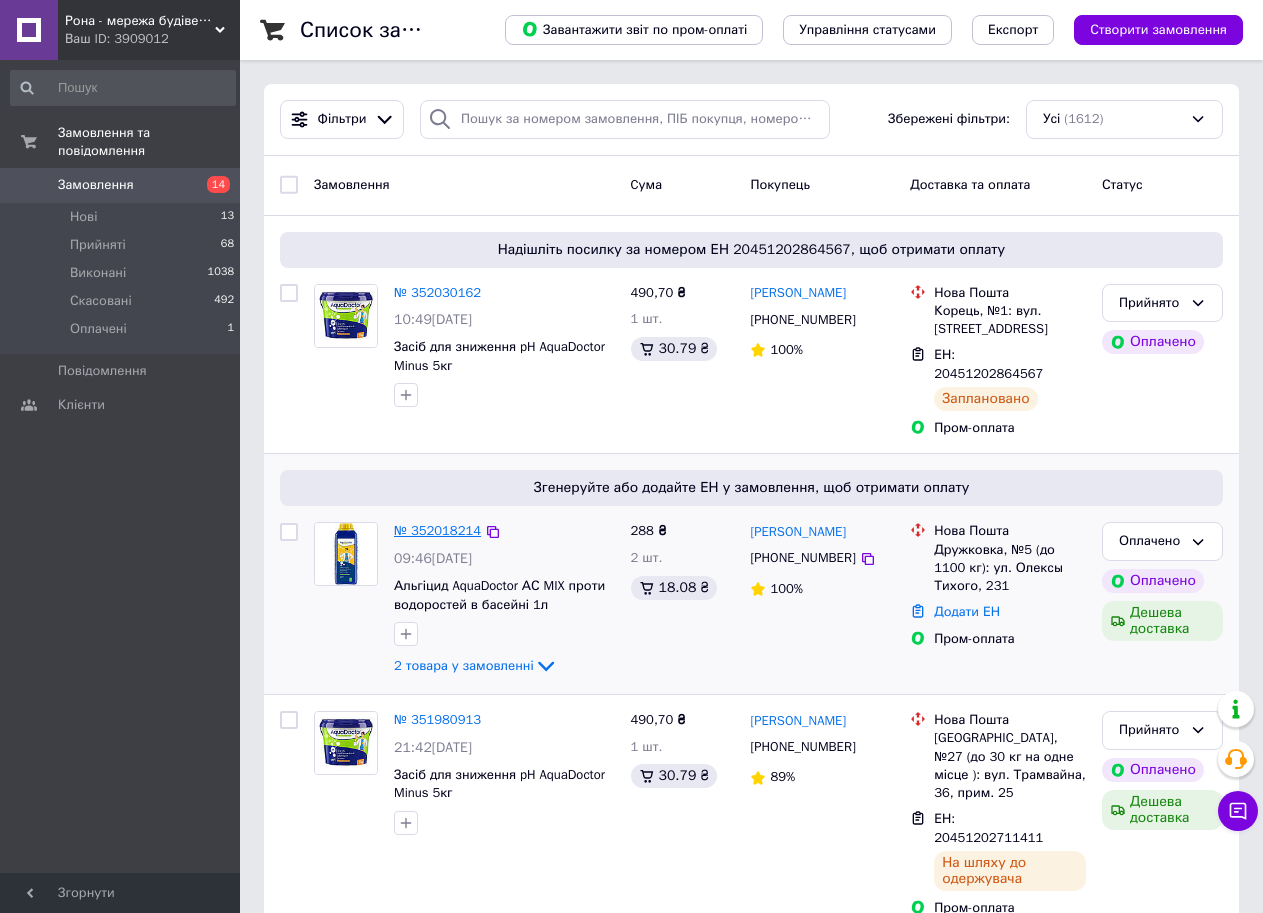 click on "№ 352018214" at bounding box center (437, 530) 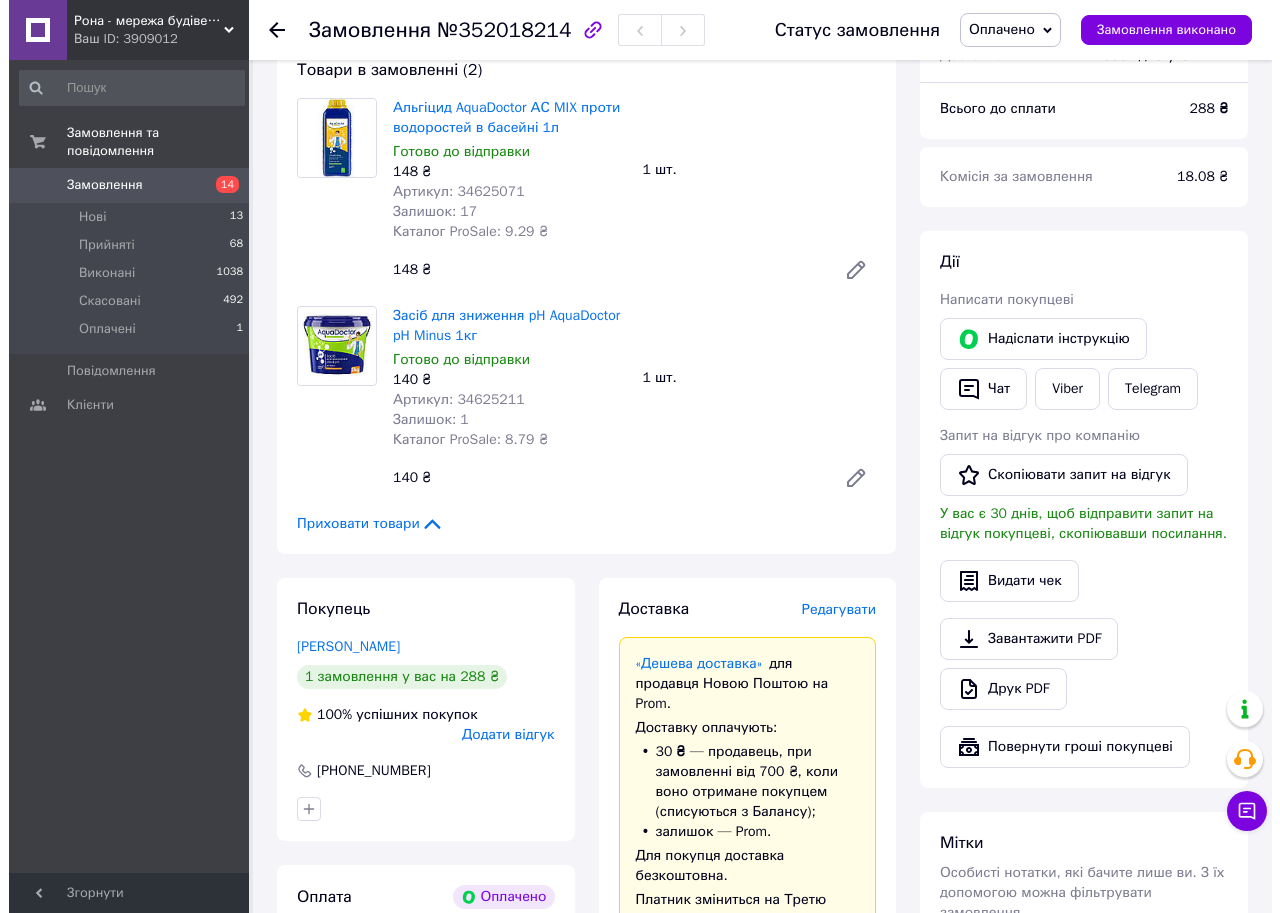 scroll, scrollTop: 200, scrollLeft: 0, axis: vertical 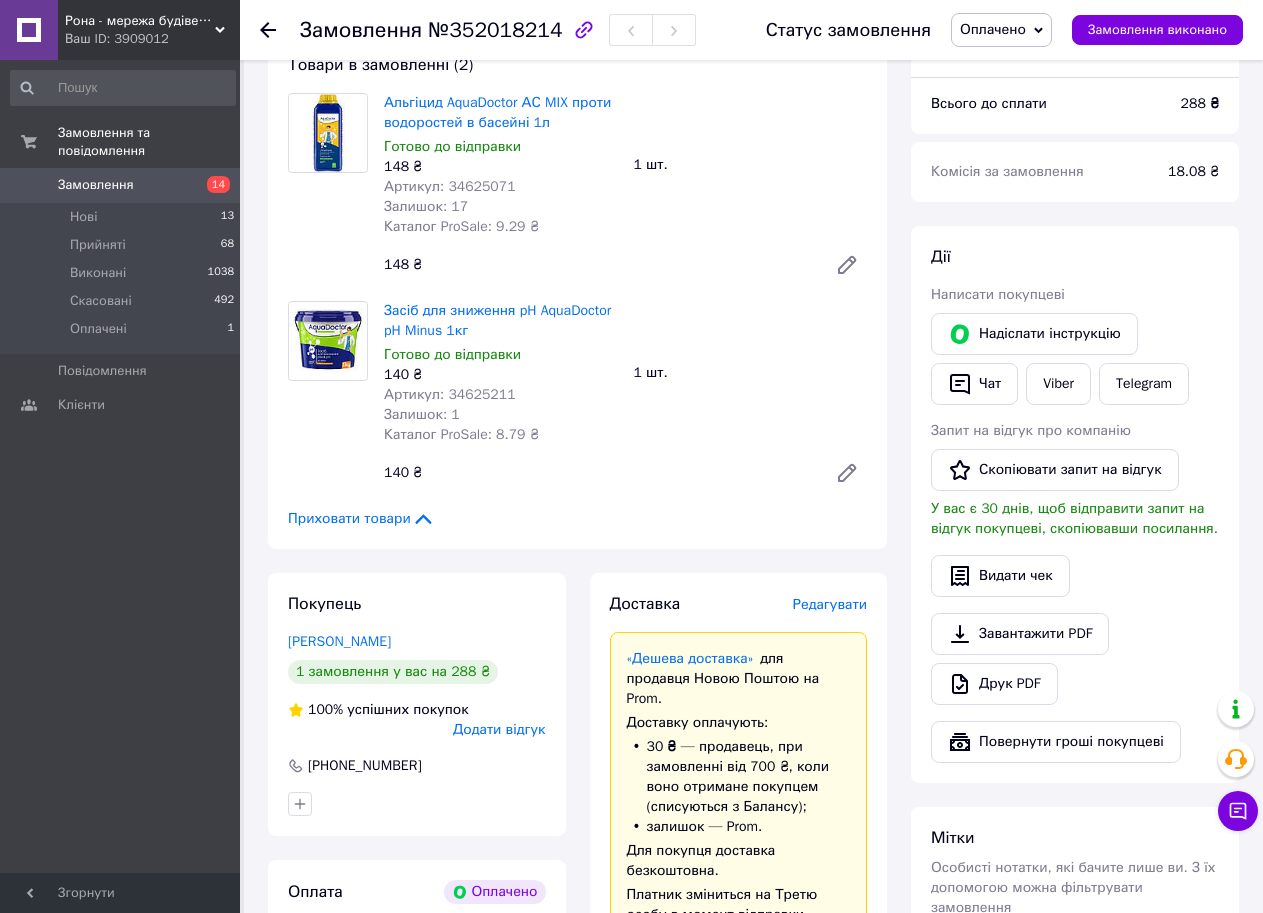 click on "Редагувати" at bounding box center (830, 604) 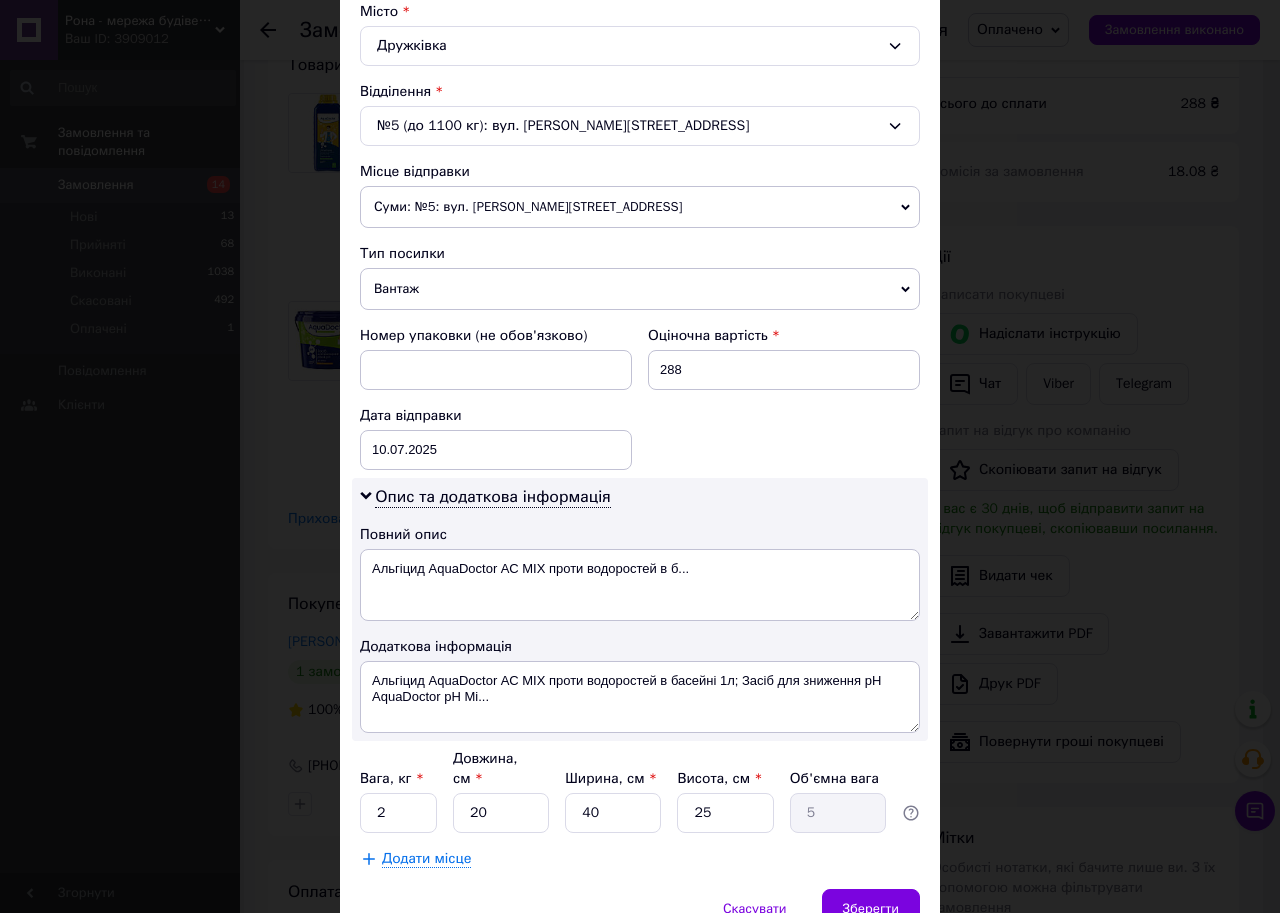 scroll, scrollTop: 639, scrollLeft: 0, axis: vertical 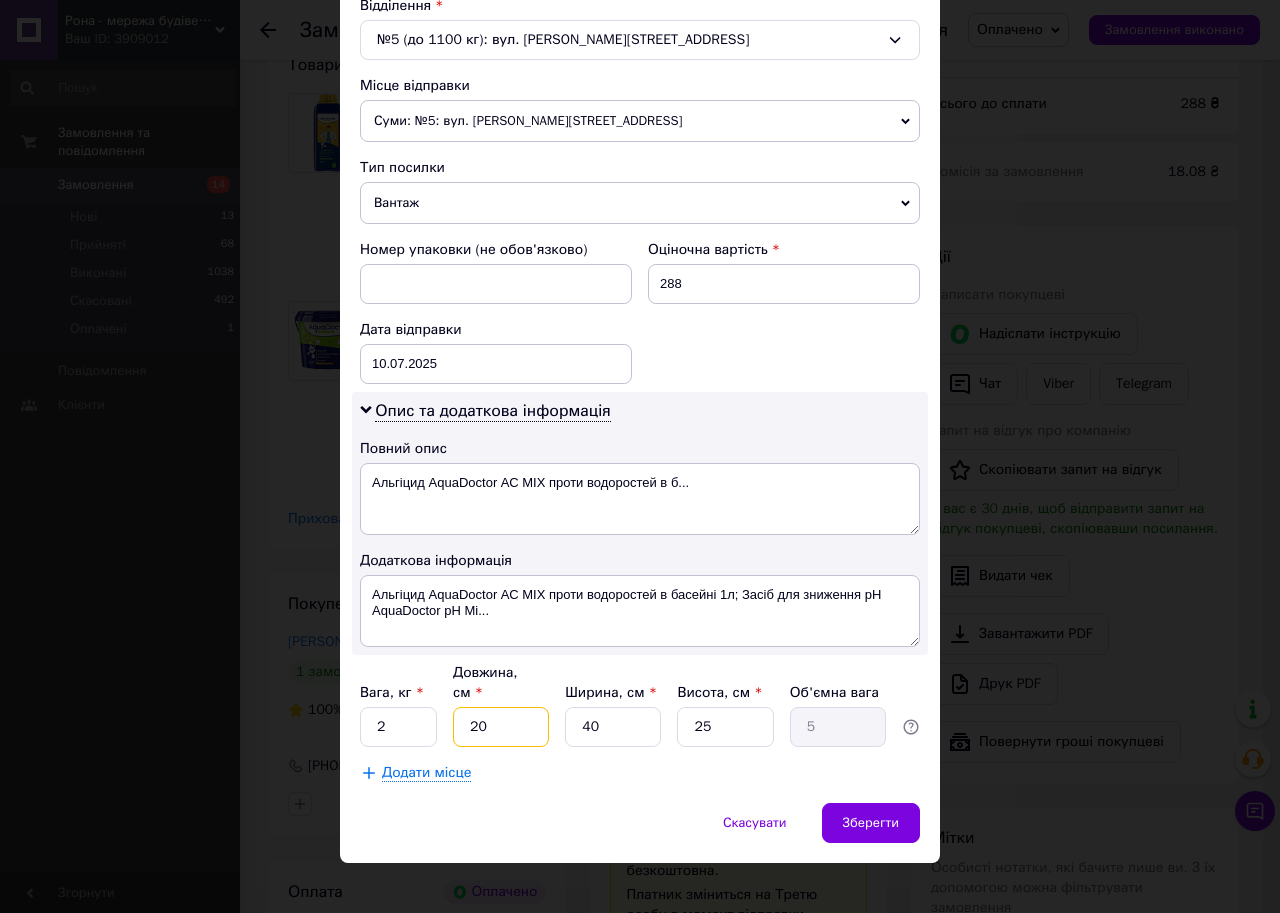 click on "20" at bounding box center (501, 727) 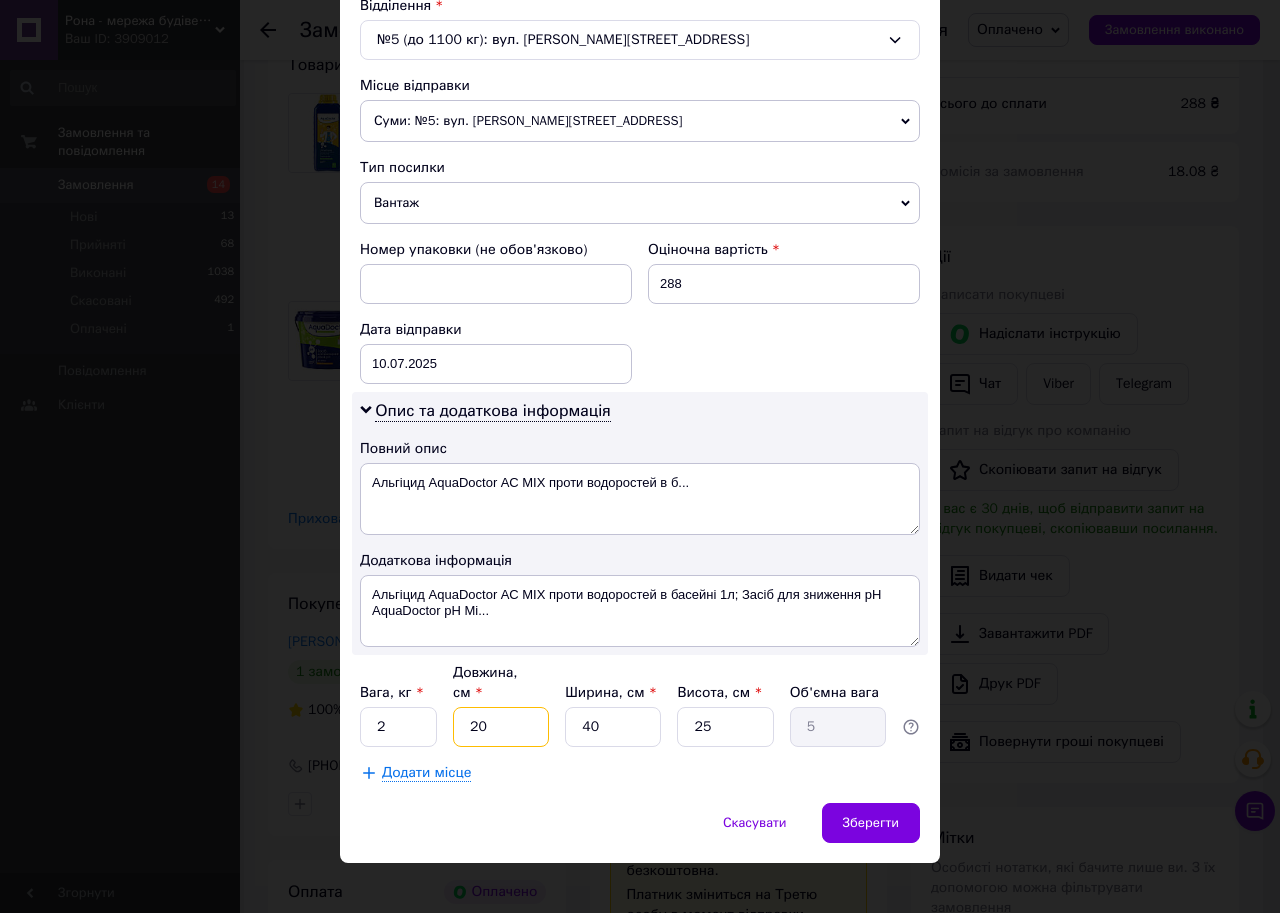 type on "2" 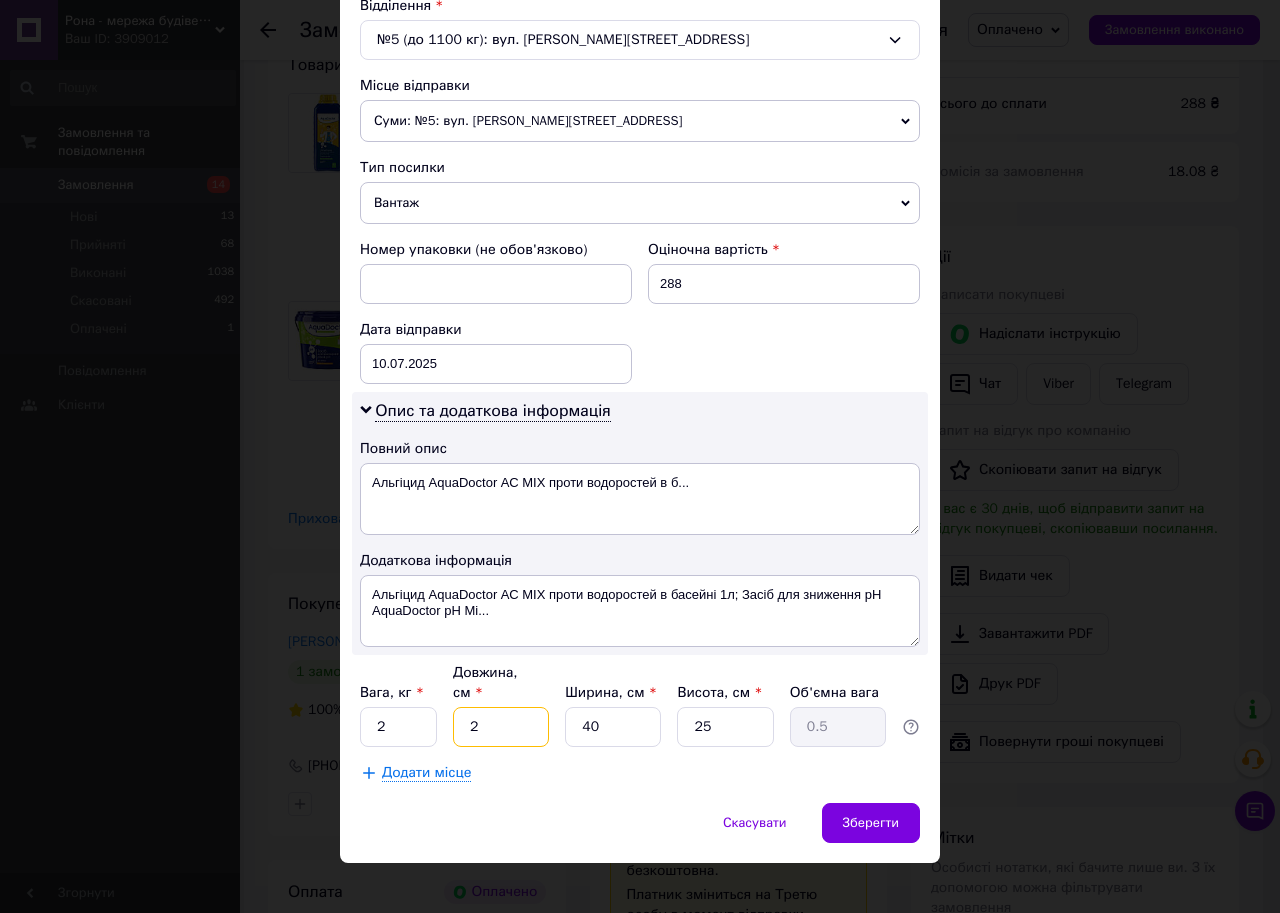 type on "27" 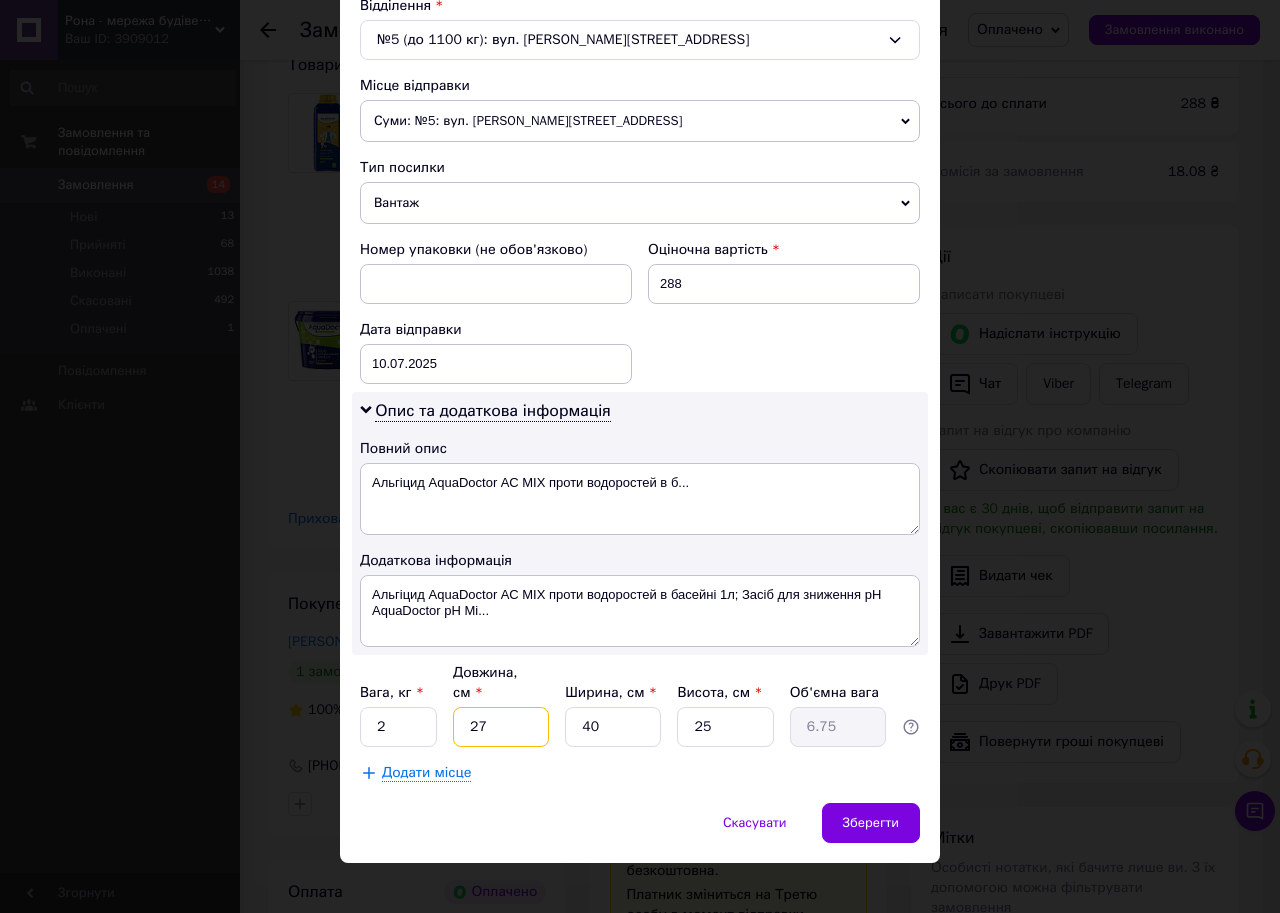 type on "27" 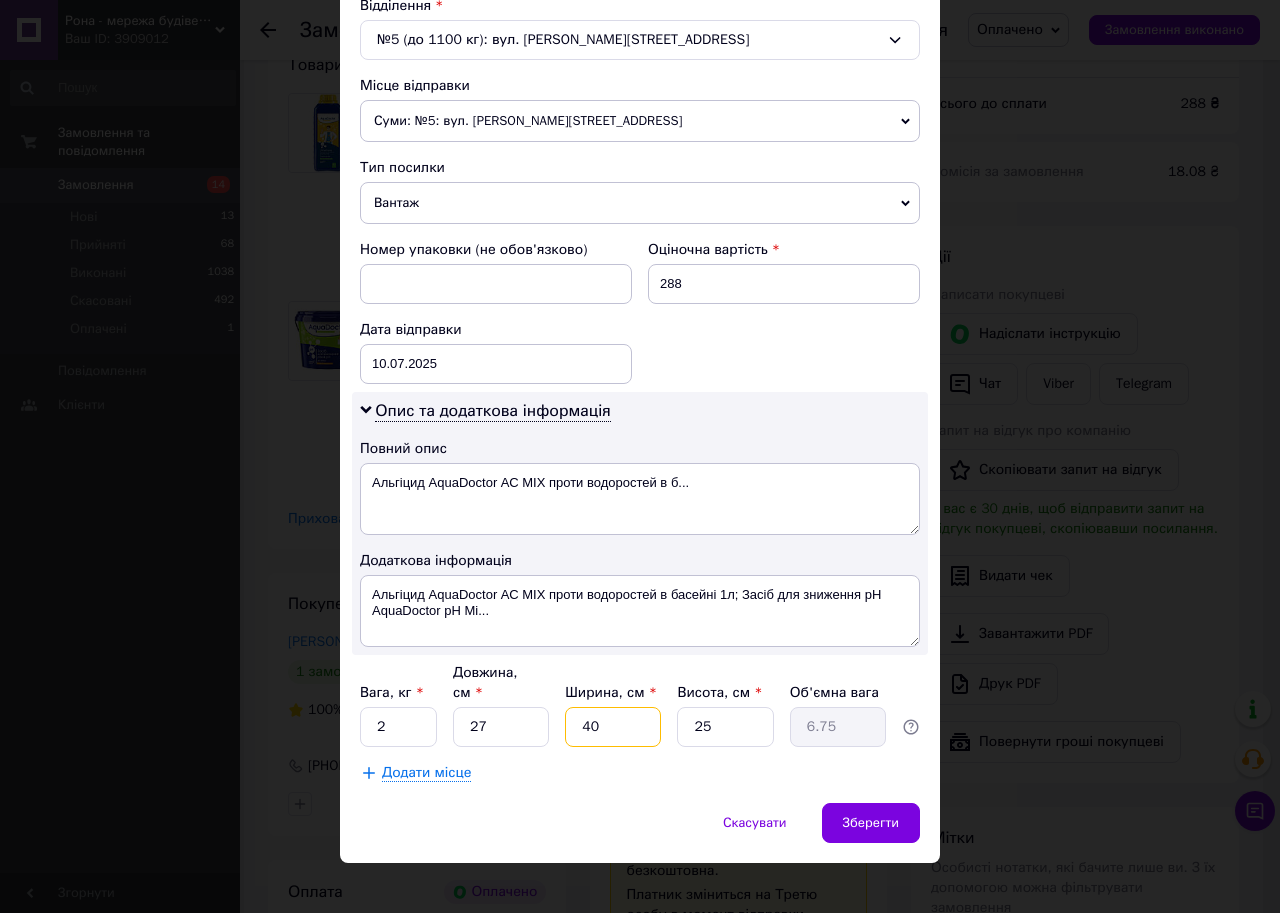 click on "40" at bounding box center [613, 727] 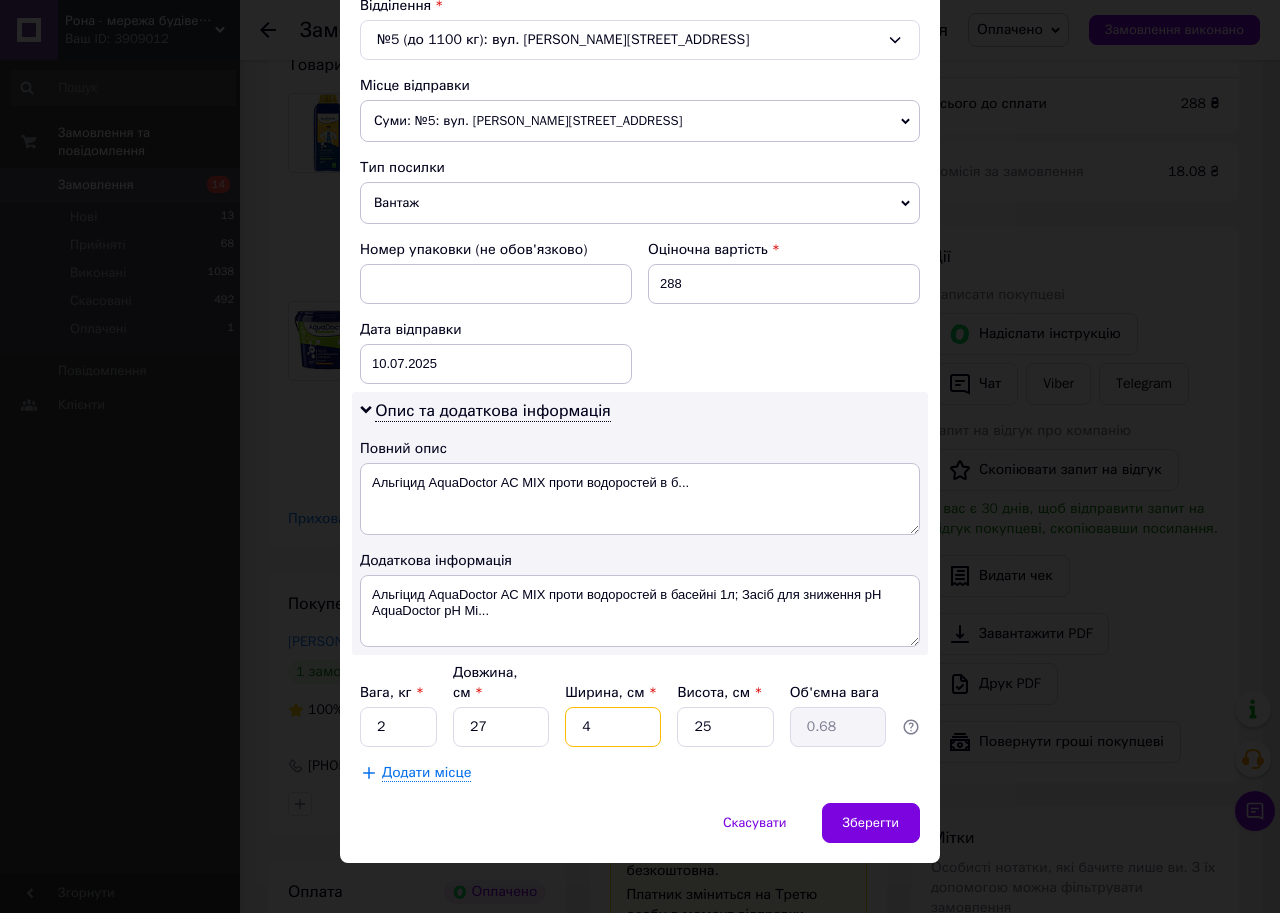 type 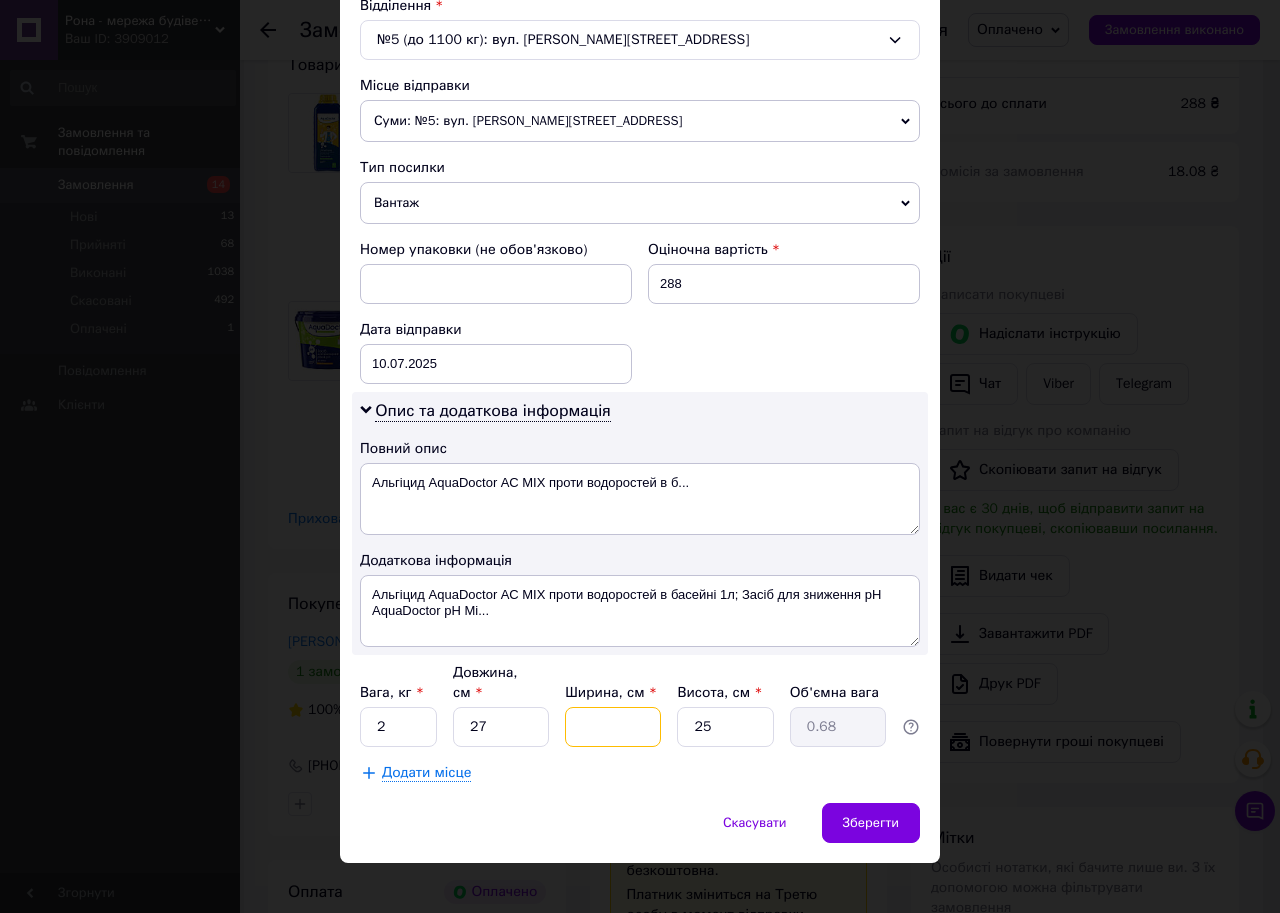 type 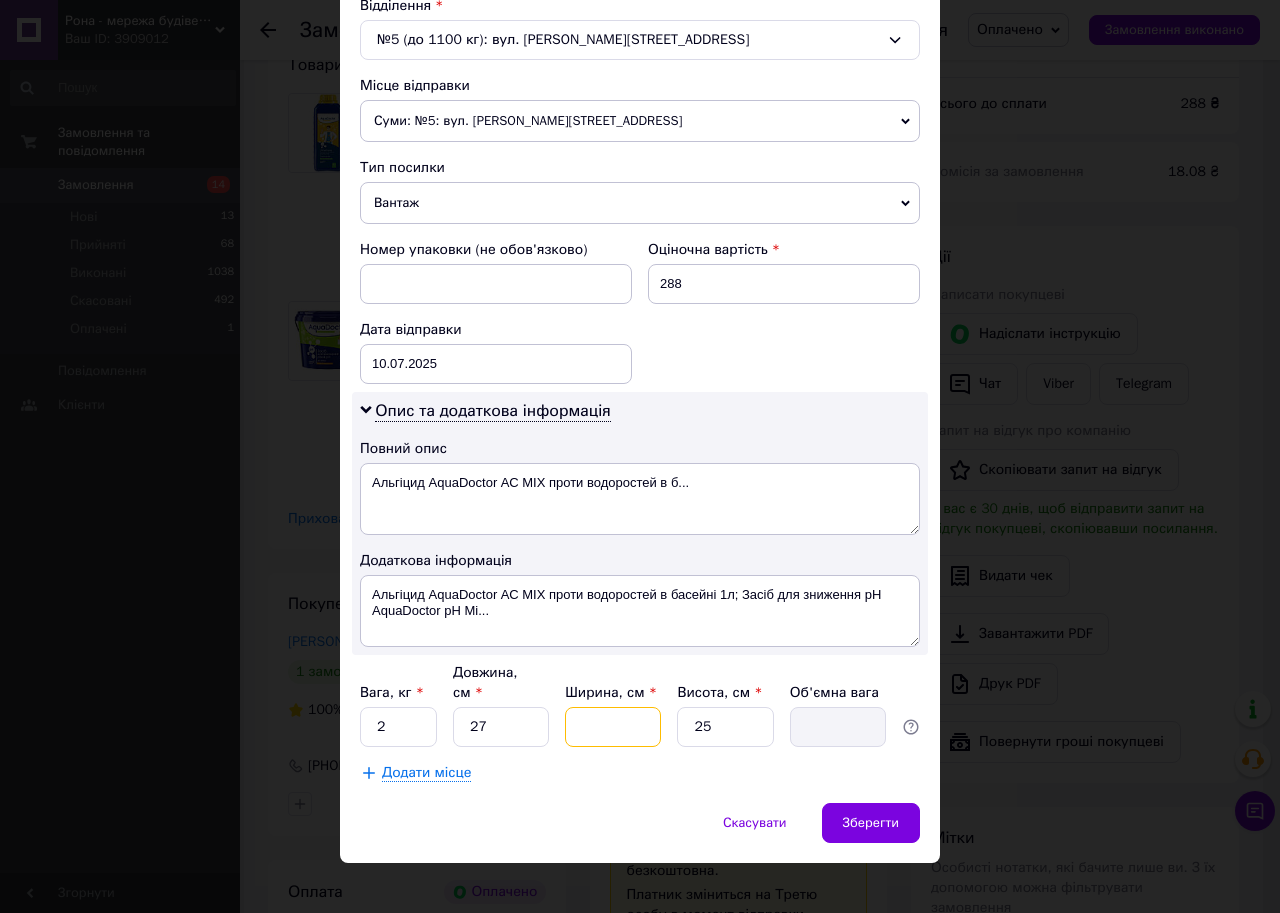 type on "1" 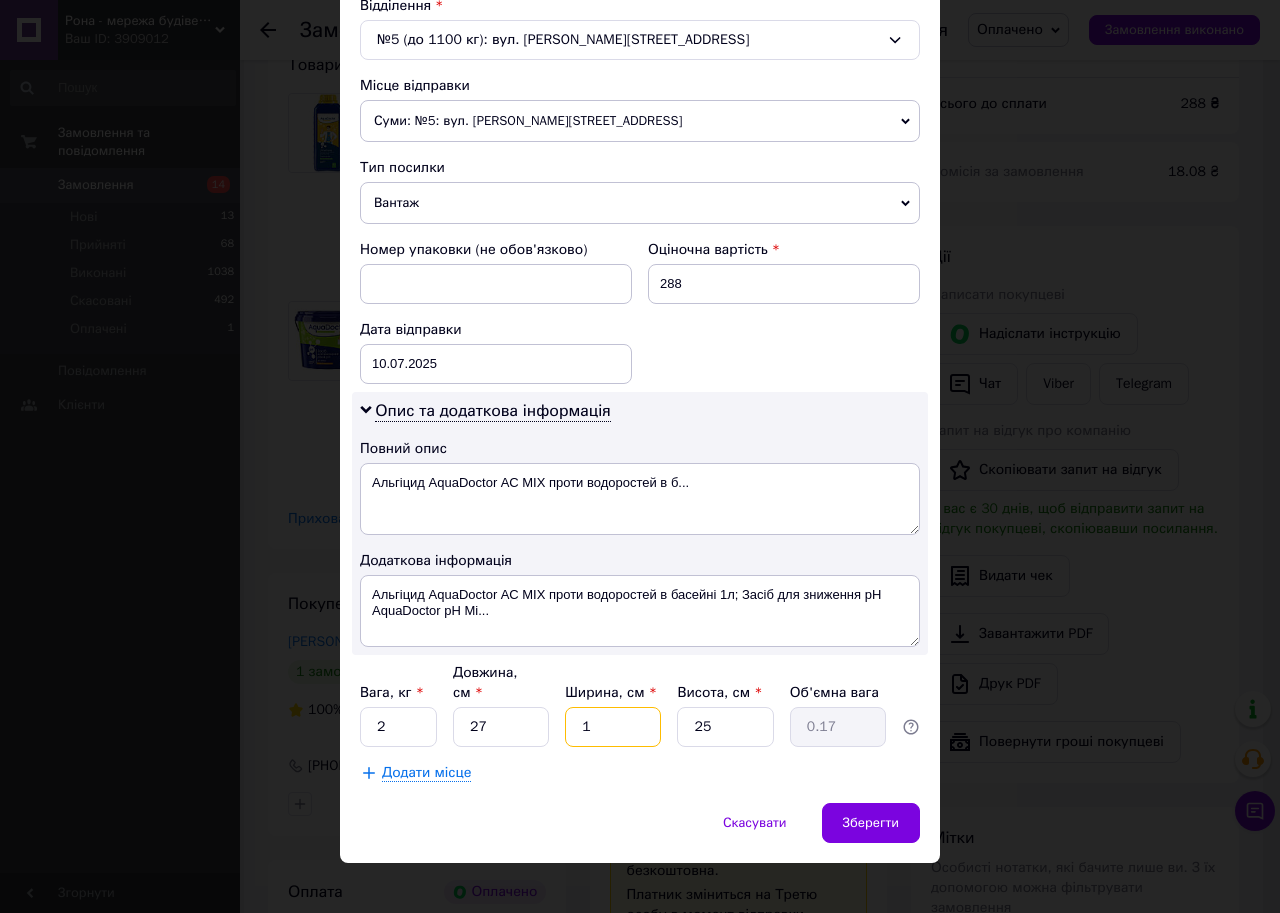 type on "16" 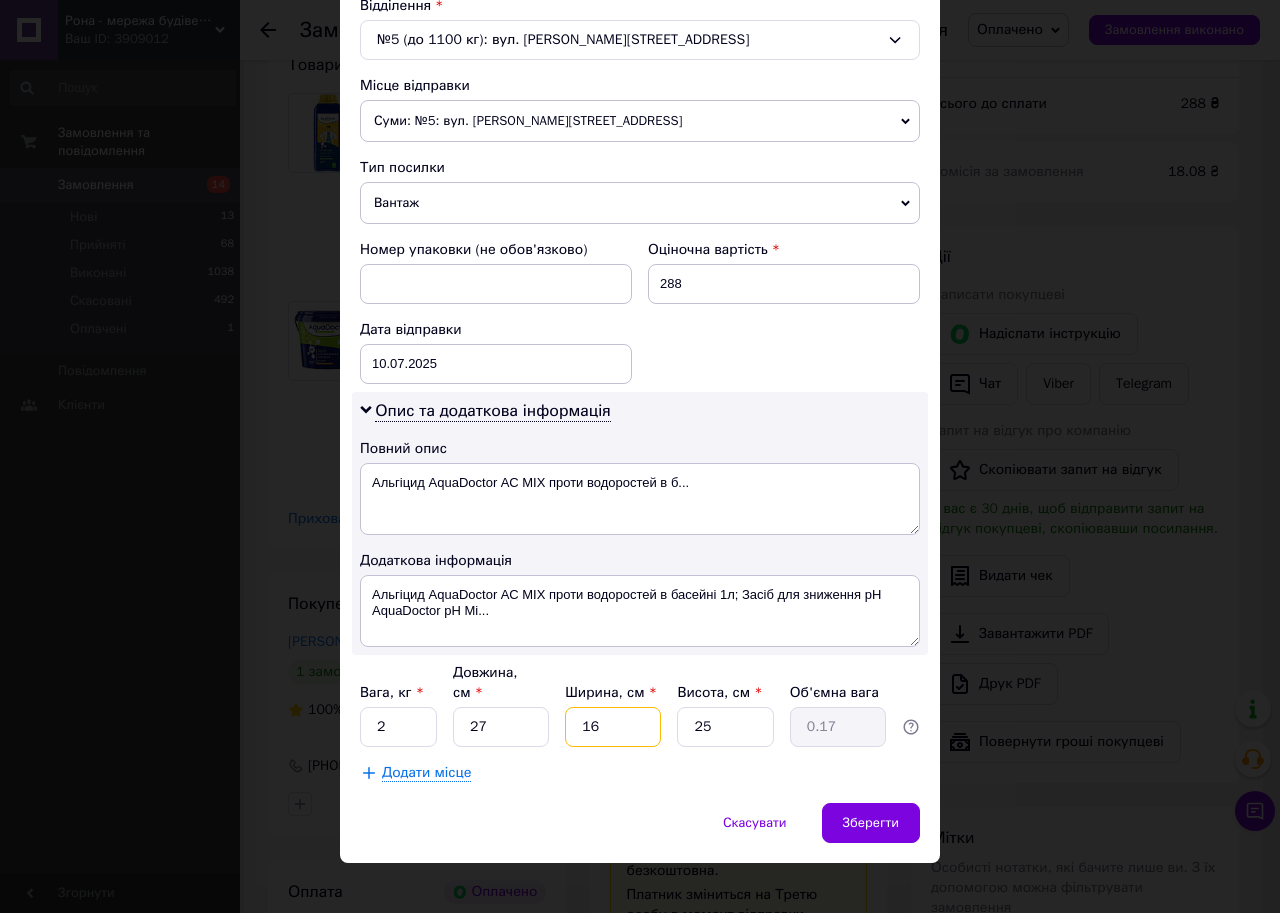 type on "2.7" 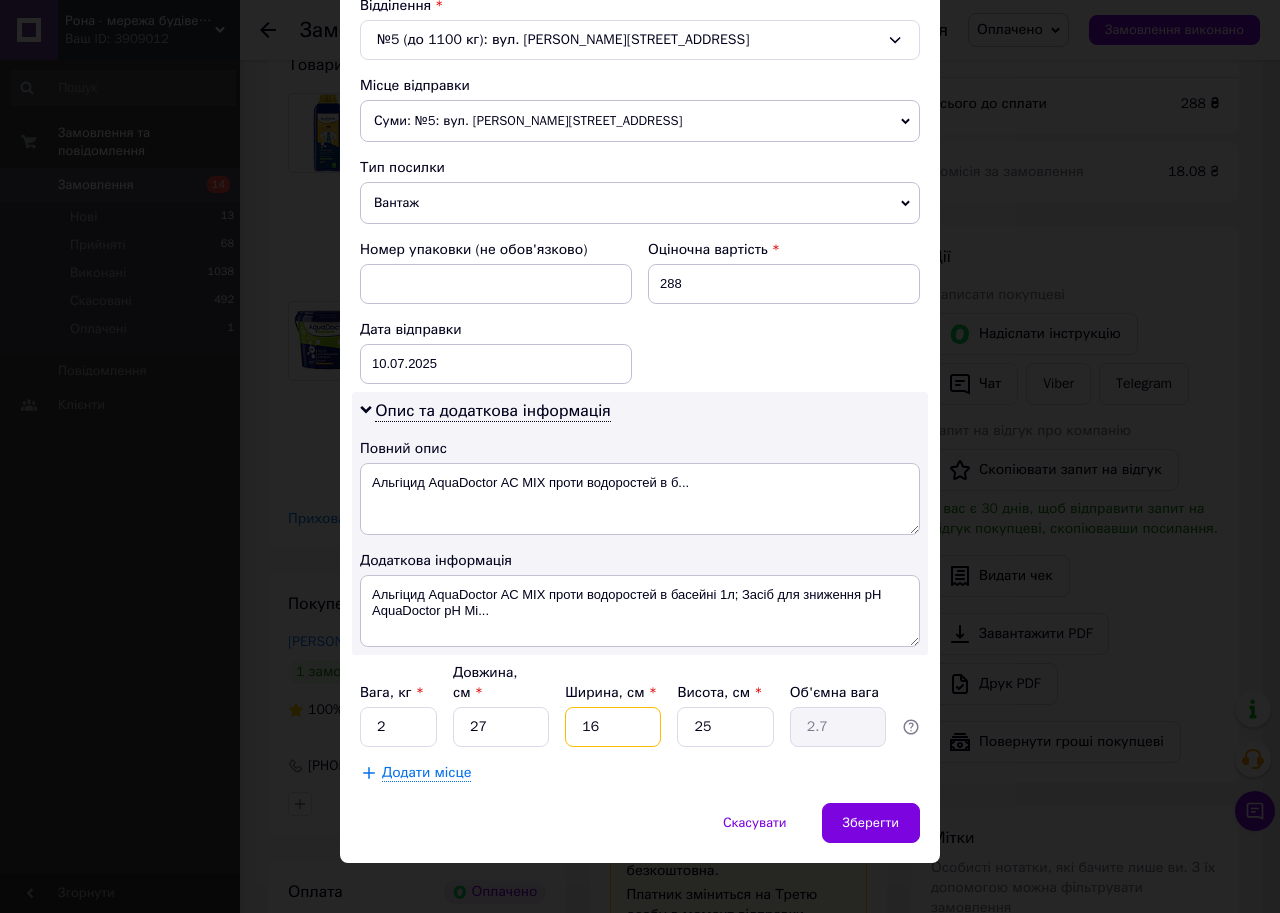 type on "16" 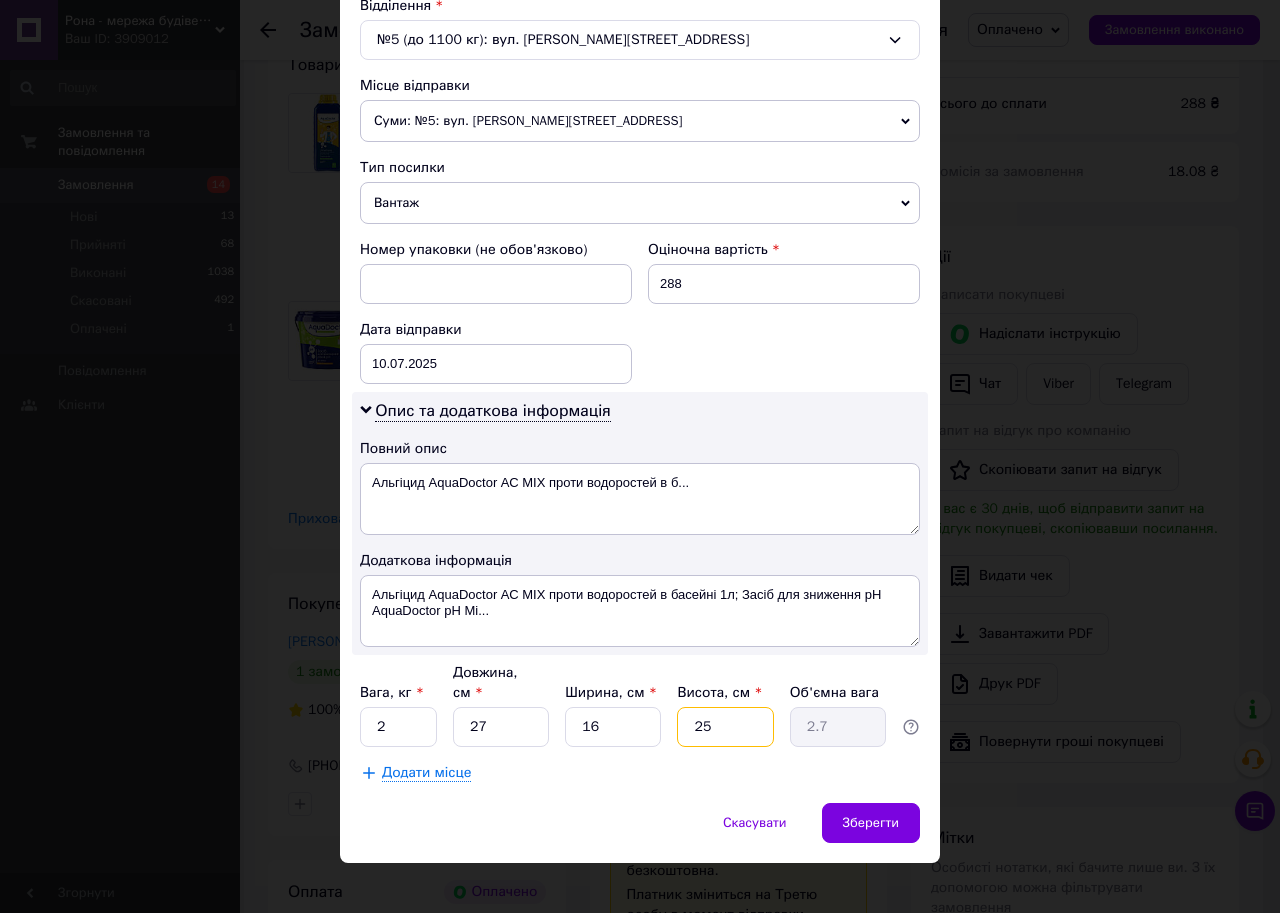 click on "25" at bounding box center [725, 727] 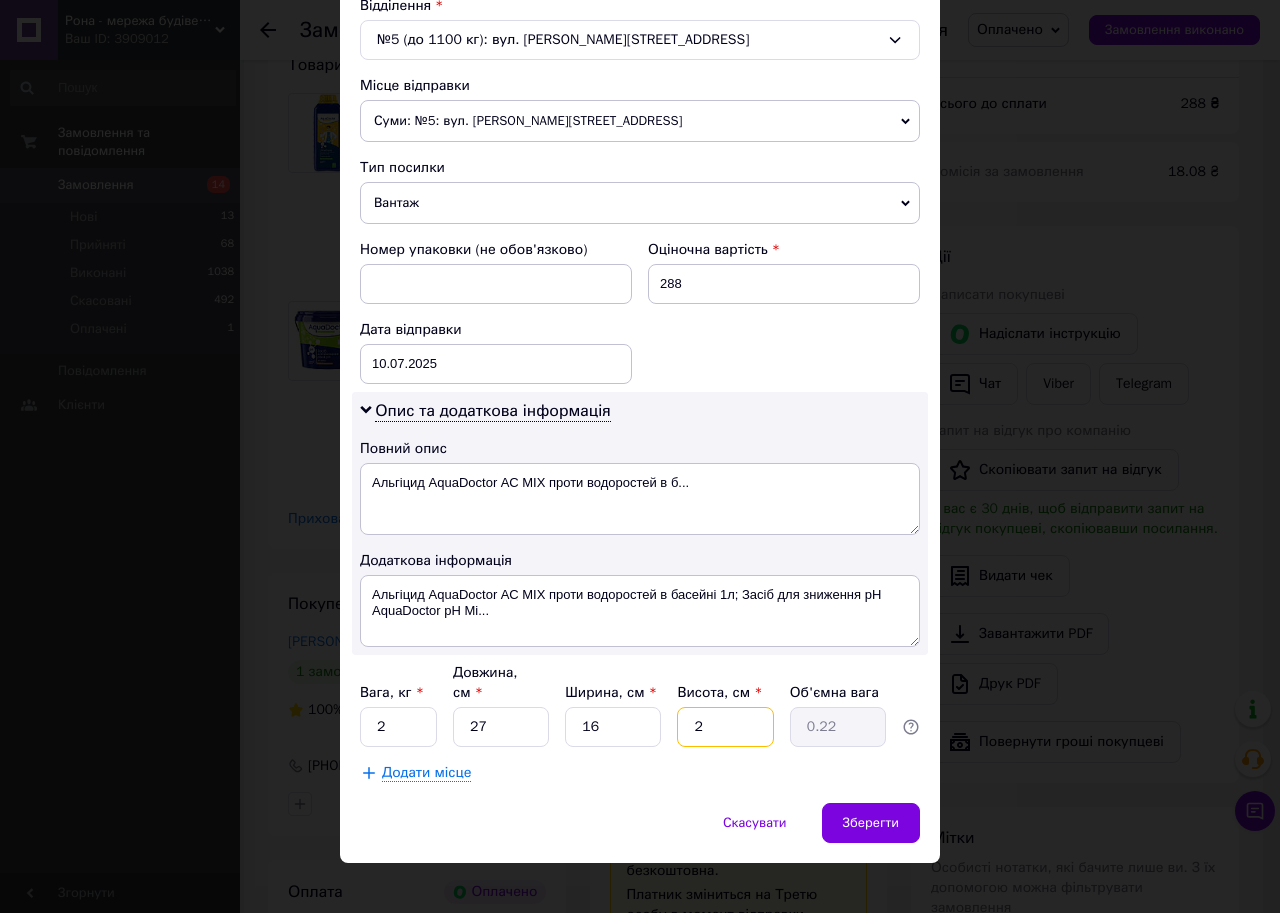 type on "26" 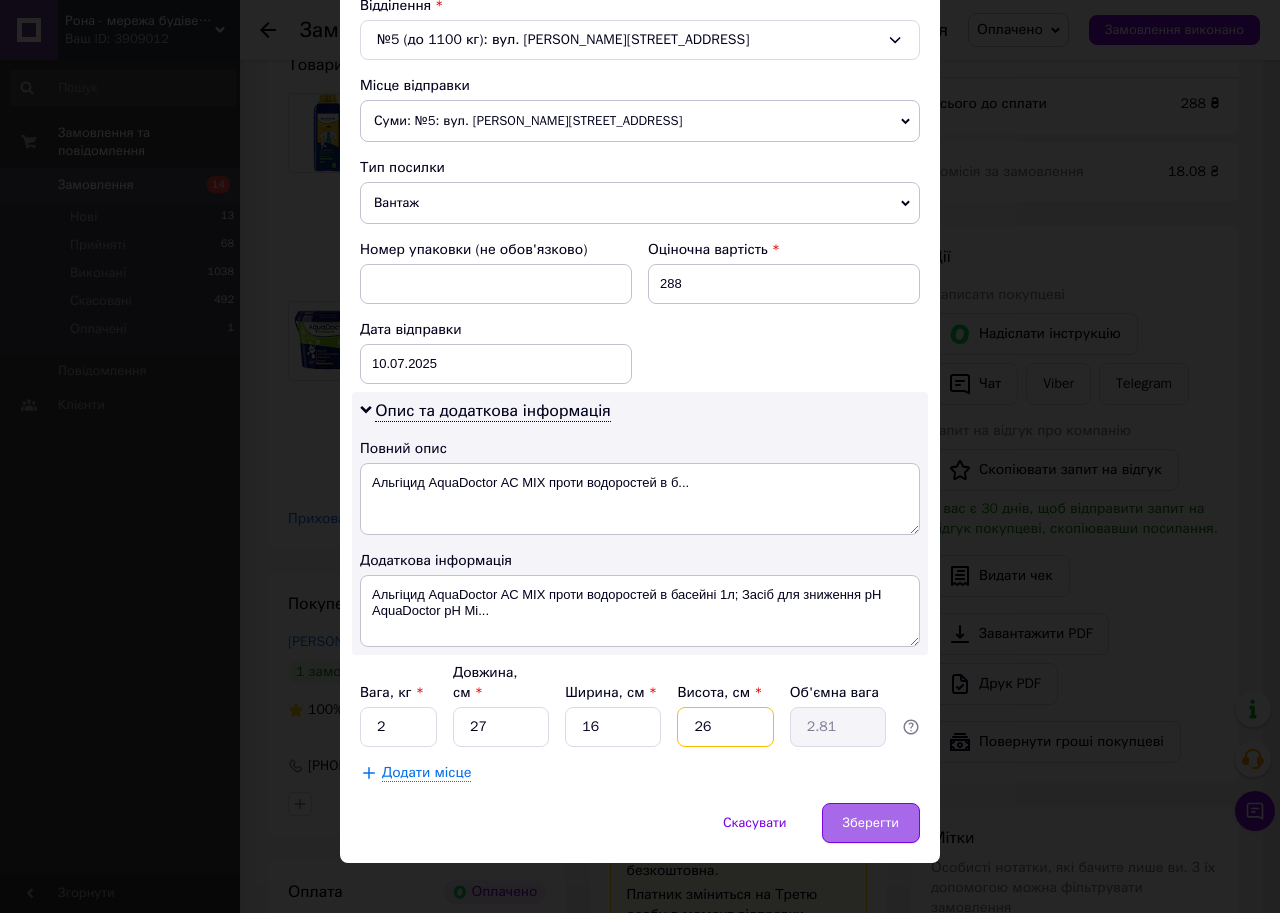 type on "26" 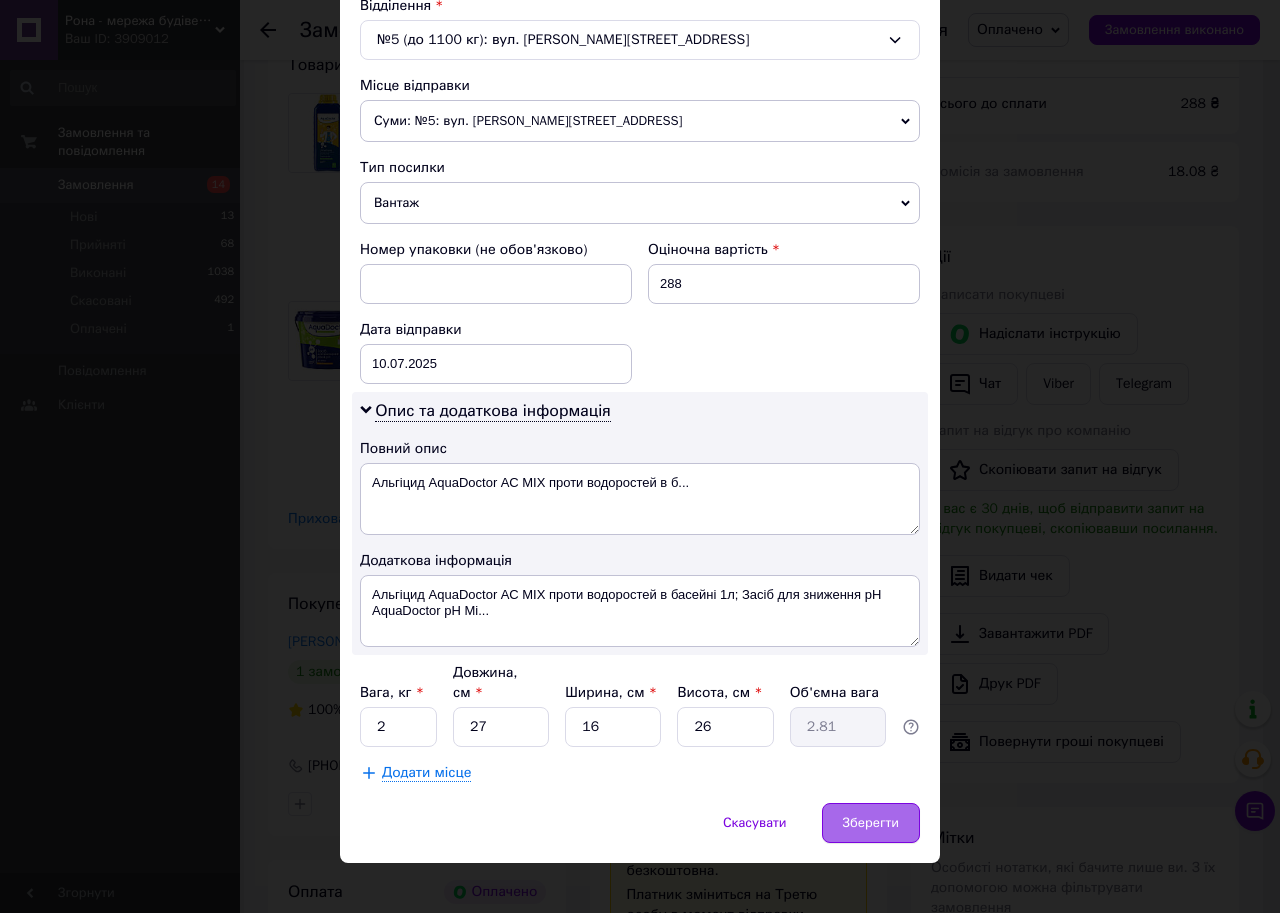 drag, startPoint x: 841, startPoint y: 799, endPoint x: 828, endPoint y: 798, distance: 13.038404 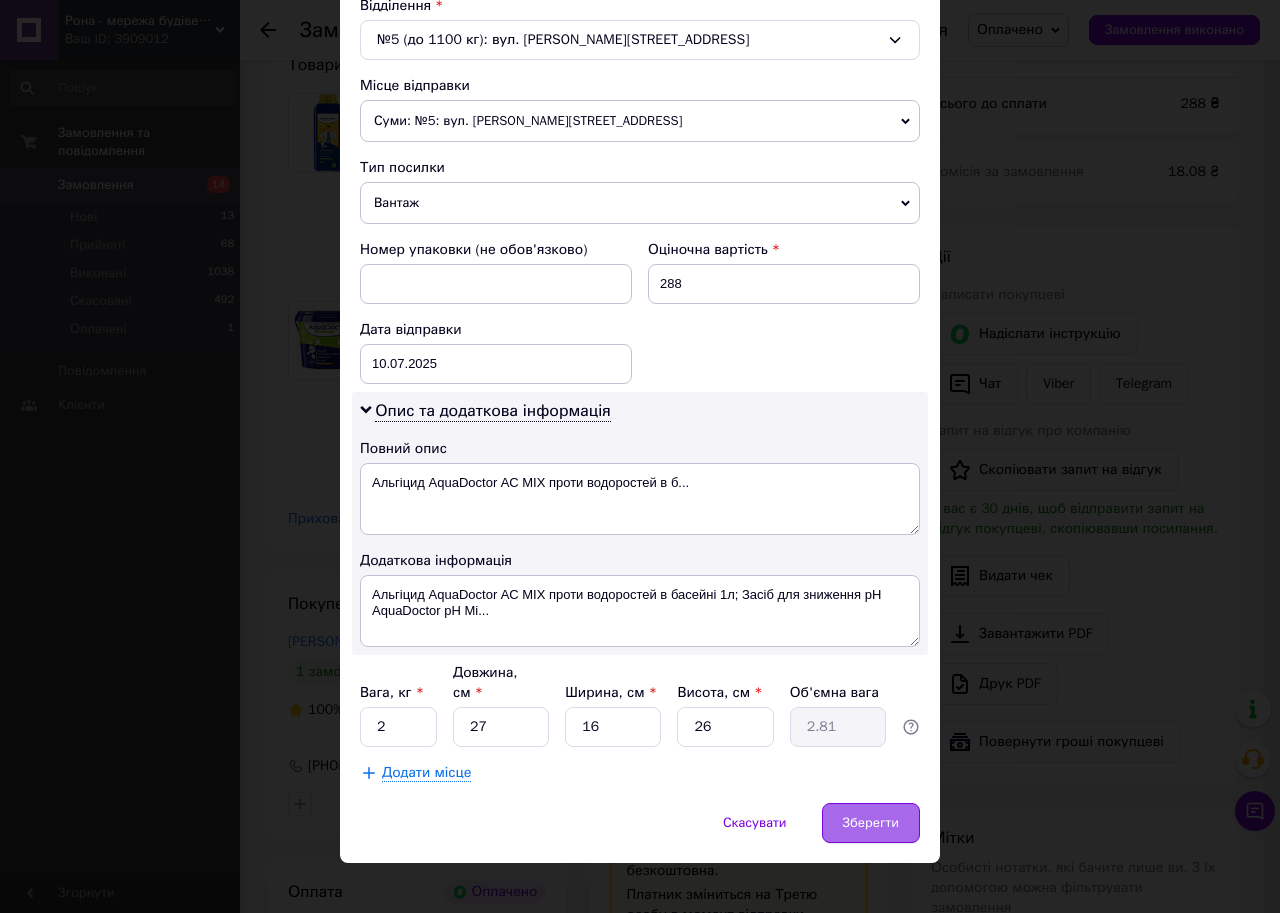 click on "Зберегти" at bounding box center [871, 823] 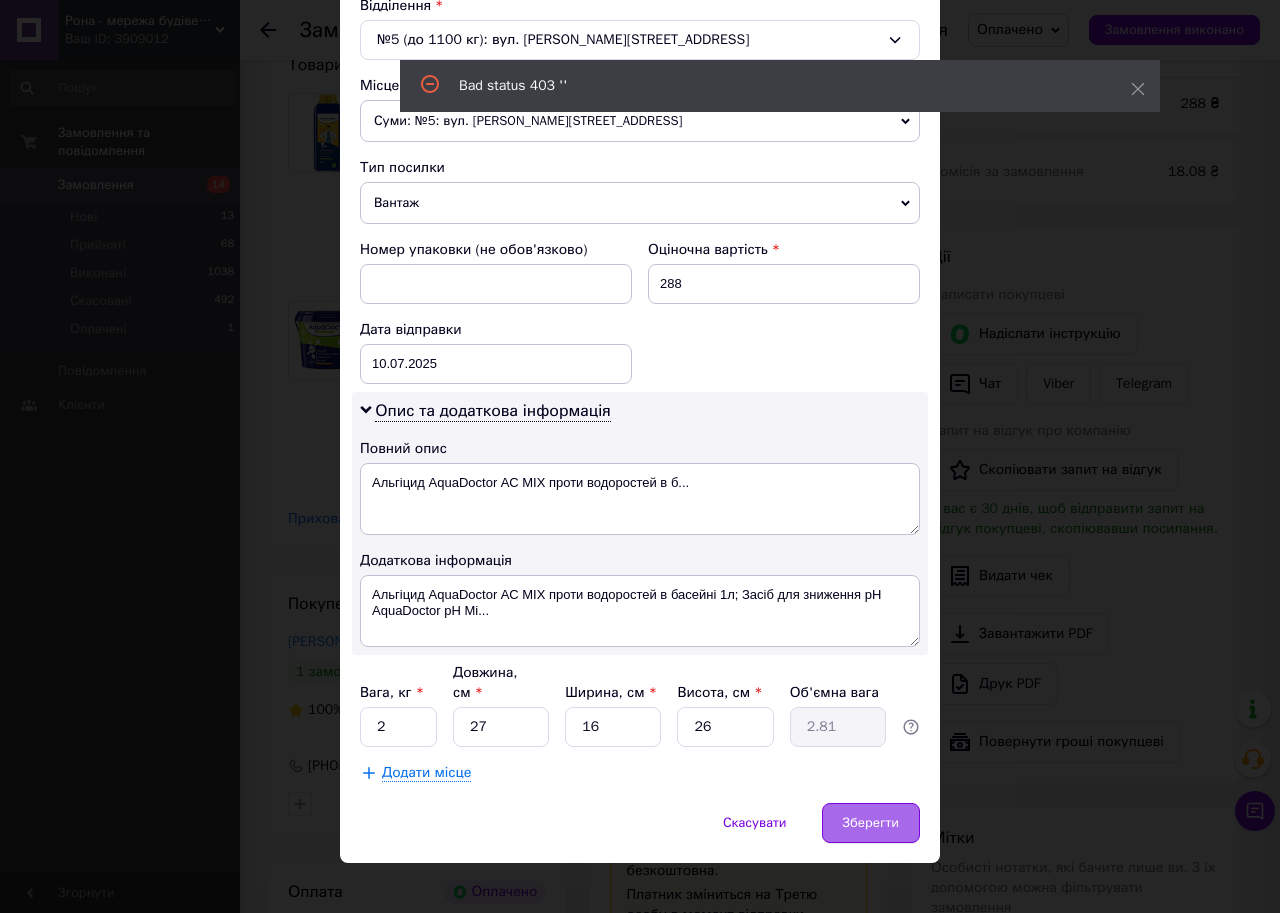 click on "Зберегти" at bounding box center [871, 823] 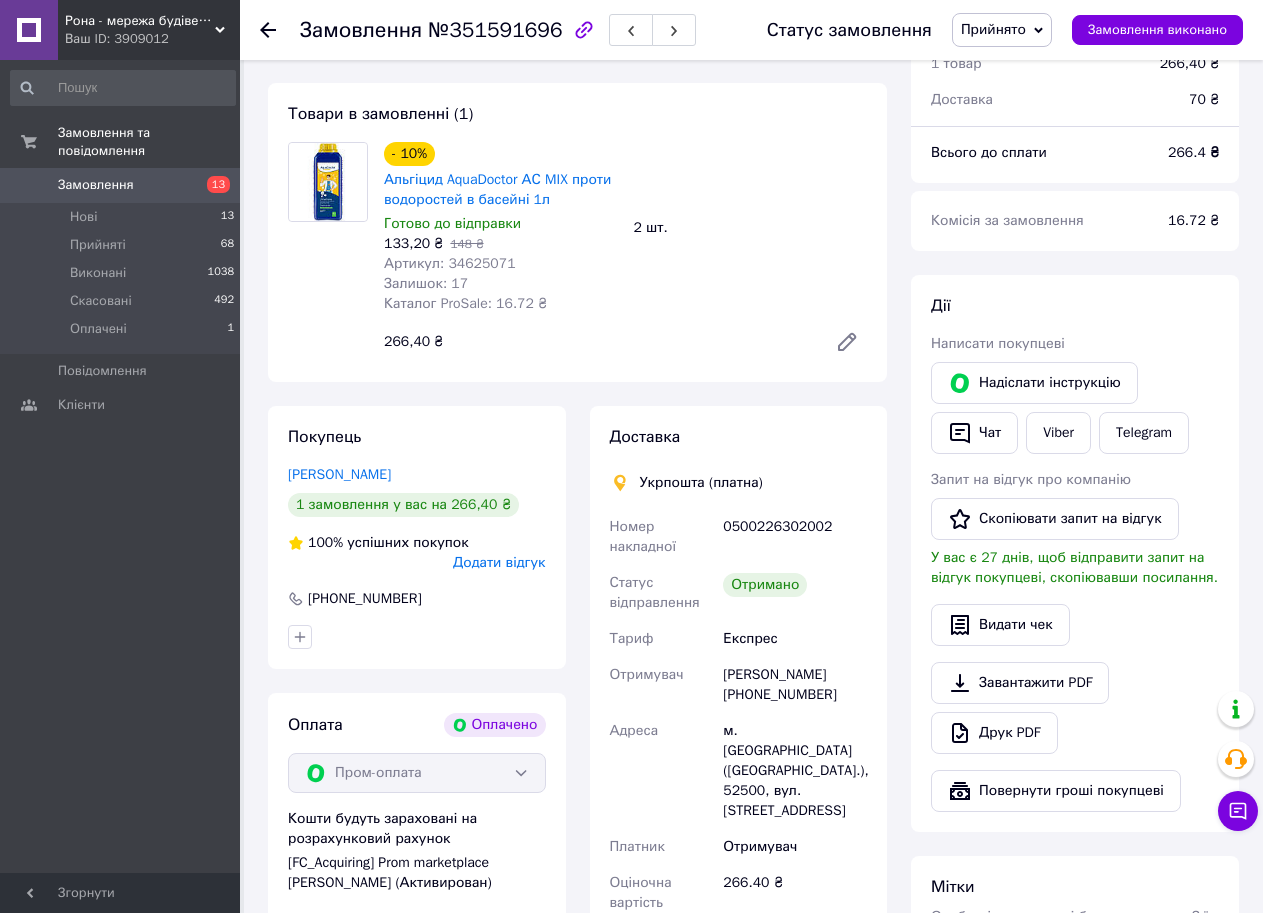 scroll, scrollTop: 100, scrollLeft: 0, axis: vertical 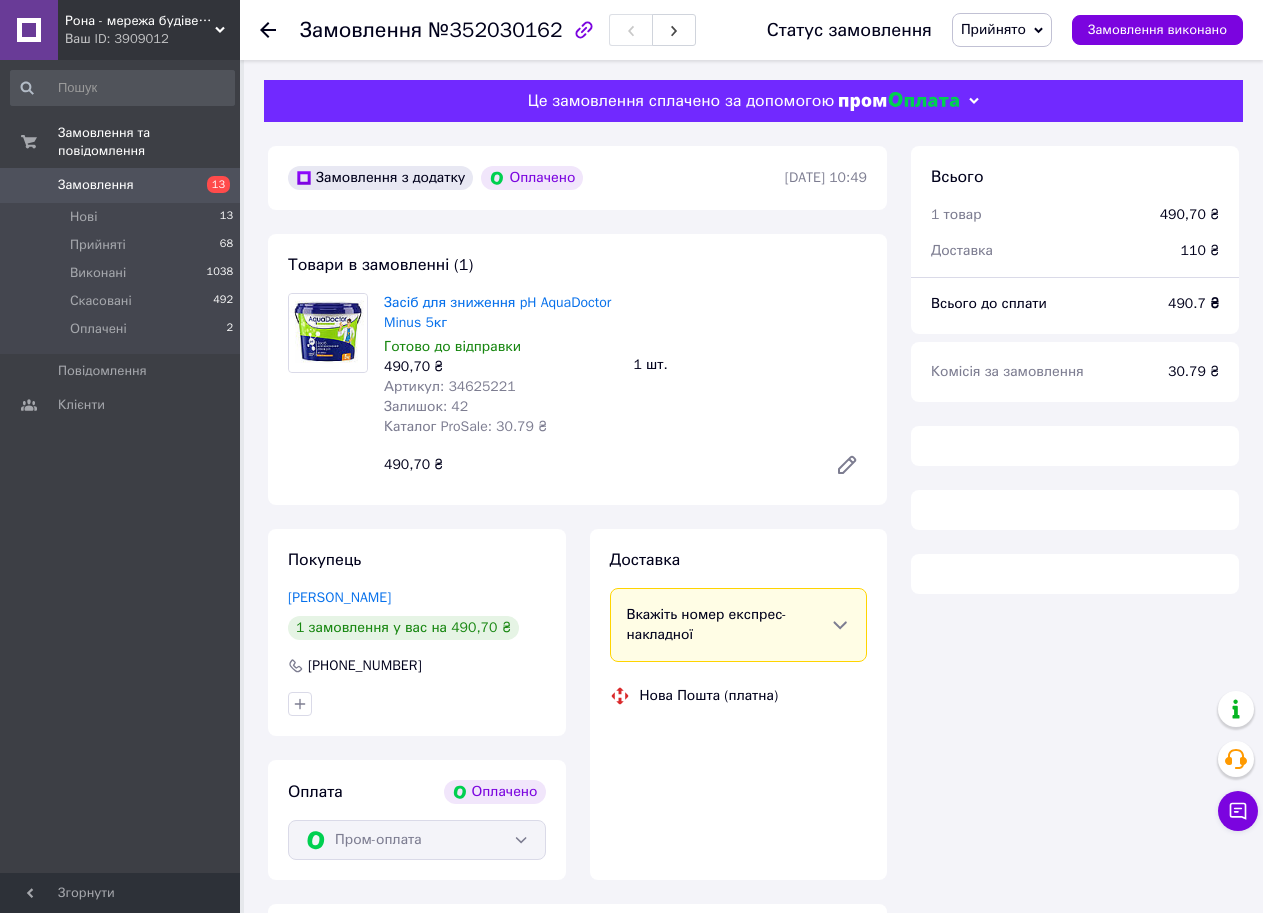 click on "Замовлення" at bounding box center [121, 185] 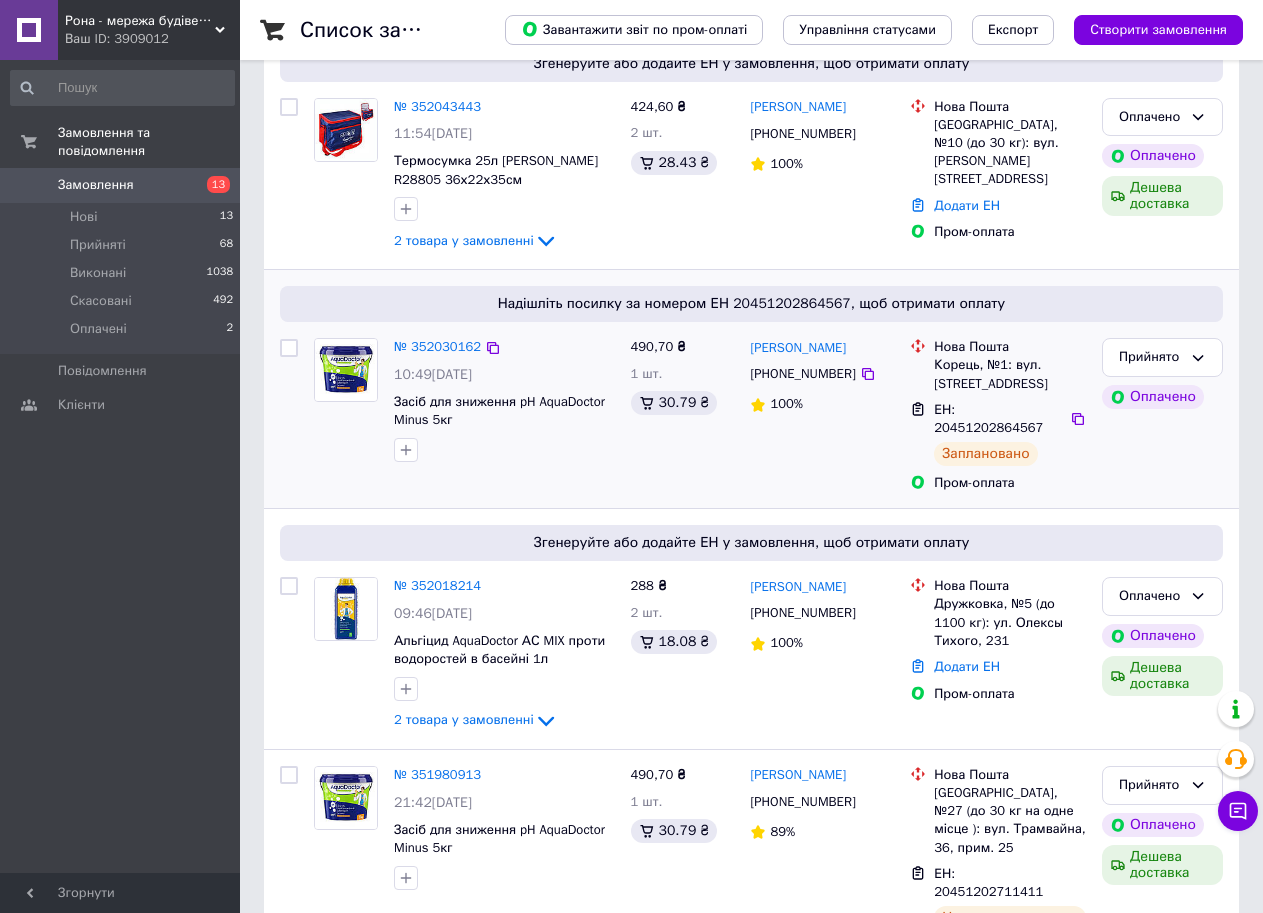 scroll, scrollTop: 200, scrollLeft: 0, axis: vertical 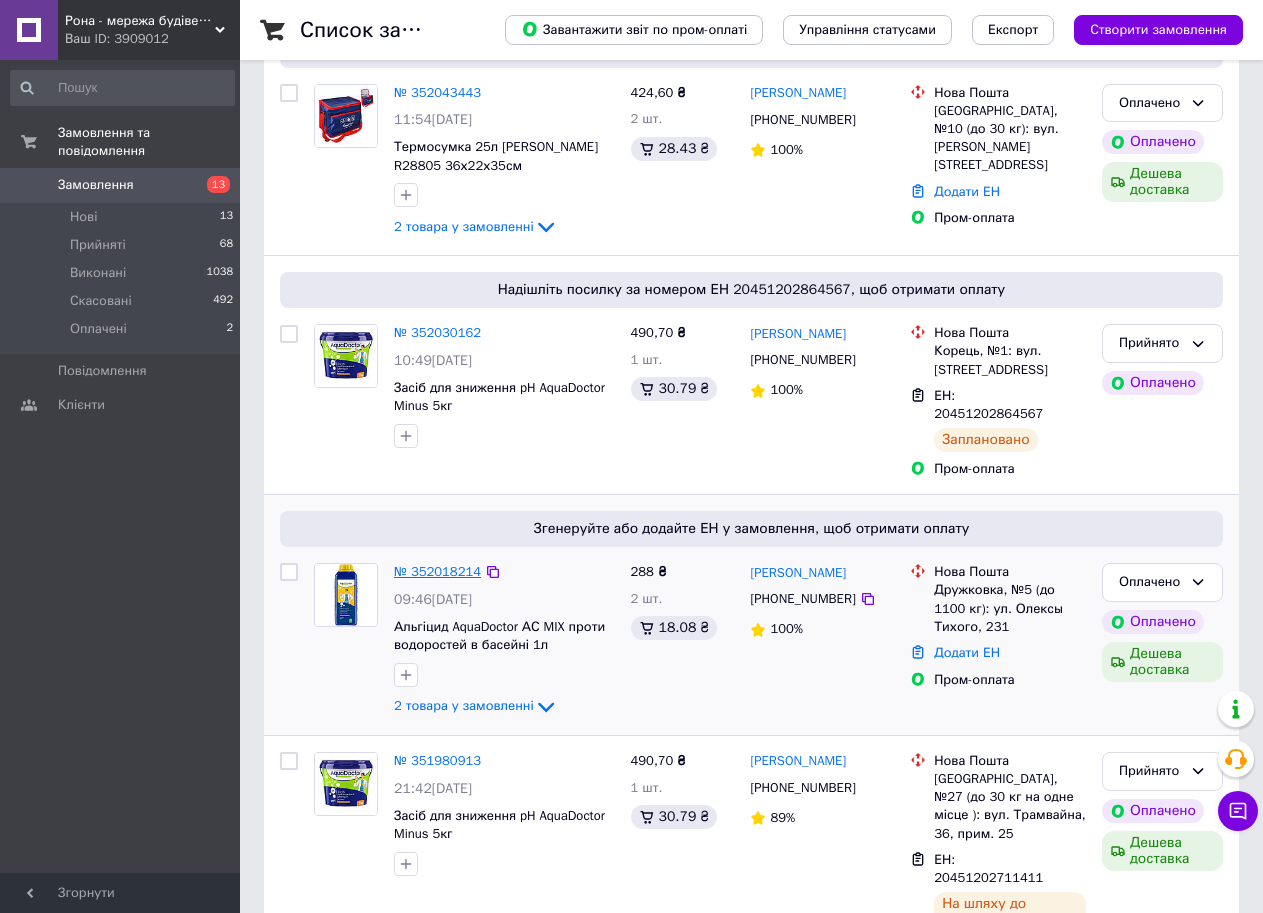 click on "№ 352018214" at bounding box center (437, 571) 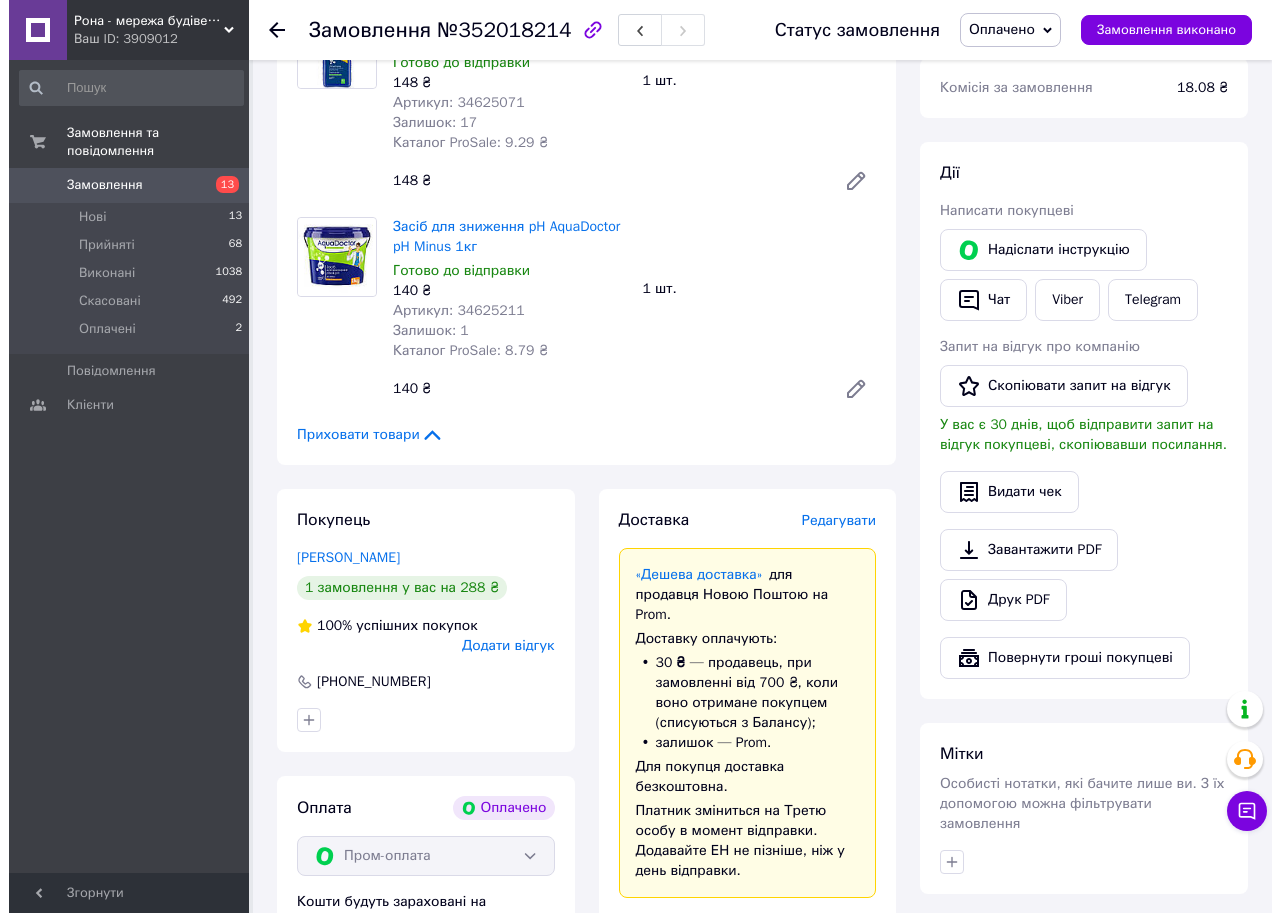 scroll, scrollTop: 300, scrollLeft: 0, axis: vertical 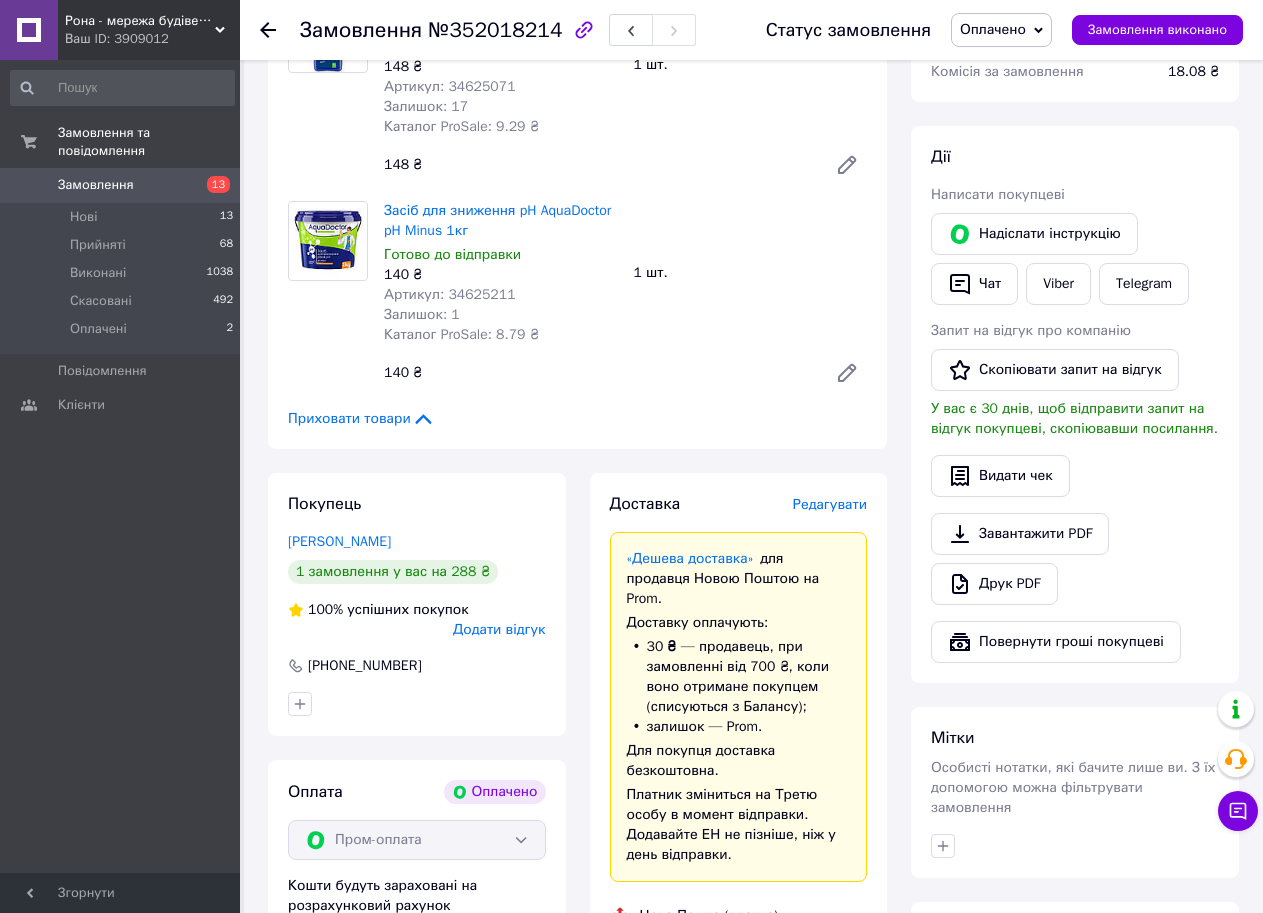 click on "Редагувати" at bounding box center (830, 504) 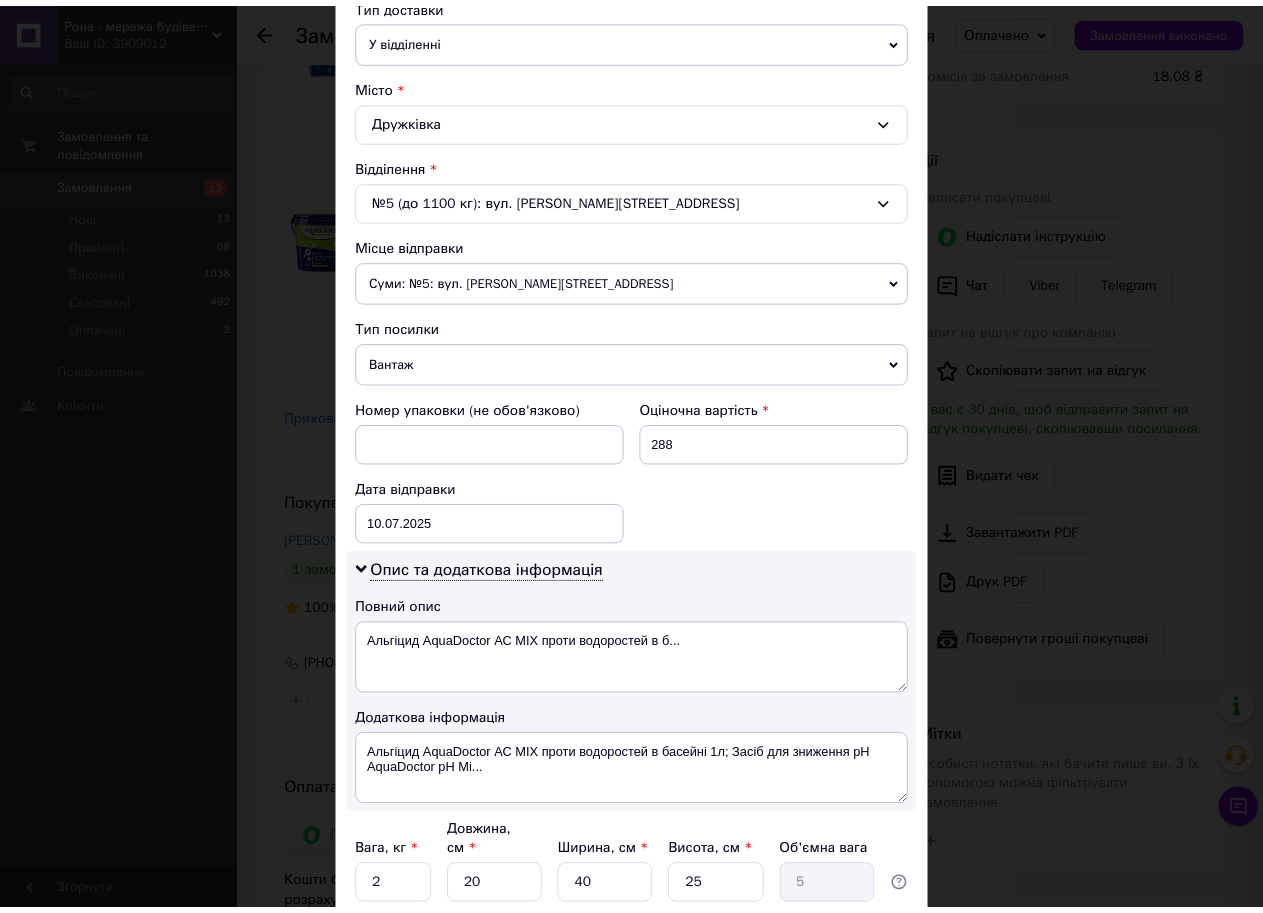 scroll, scrollTop: 639, scrollLeft: 0, axis: vertical 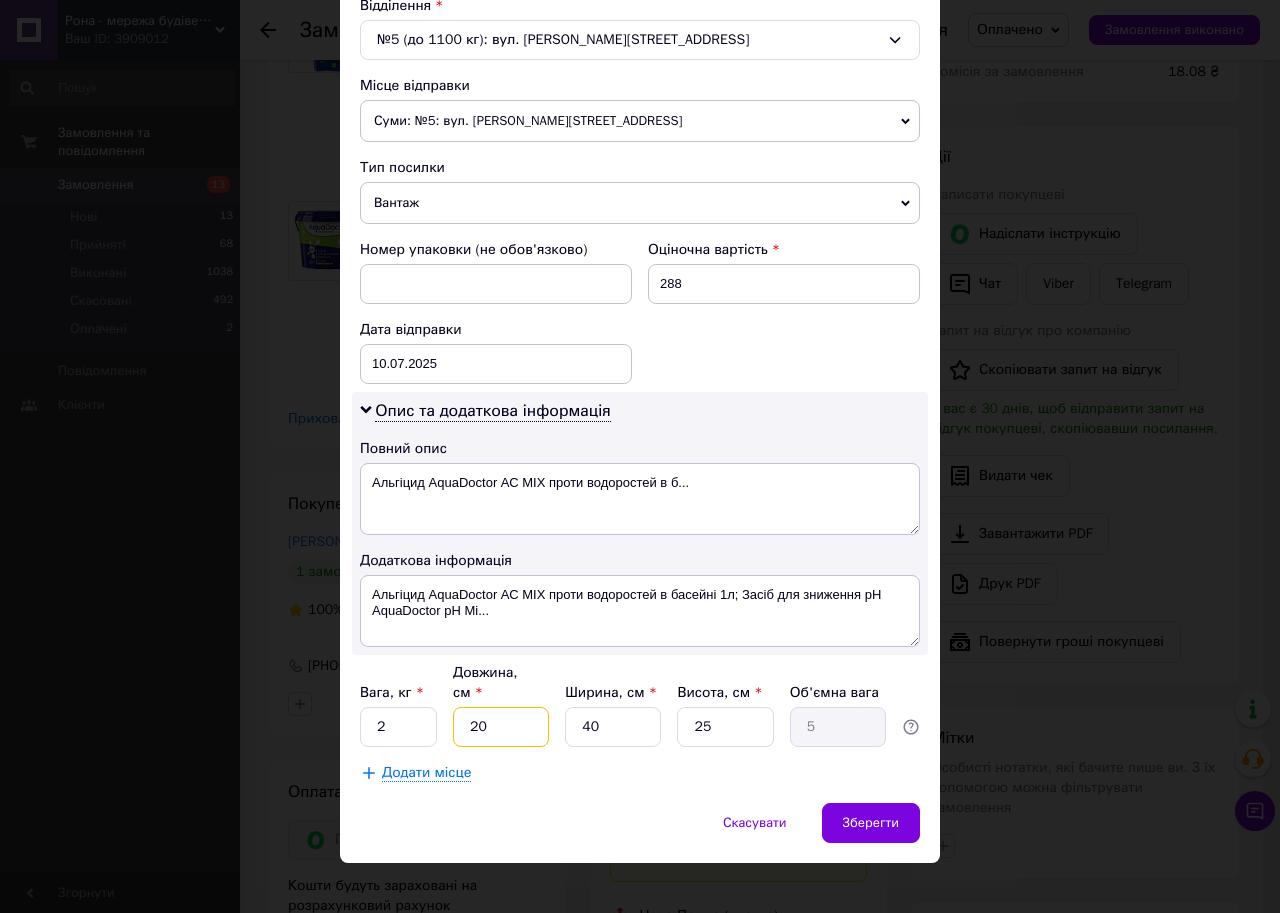 click on "20" at bounding box center [501, 727] 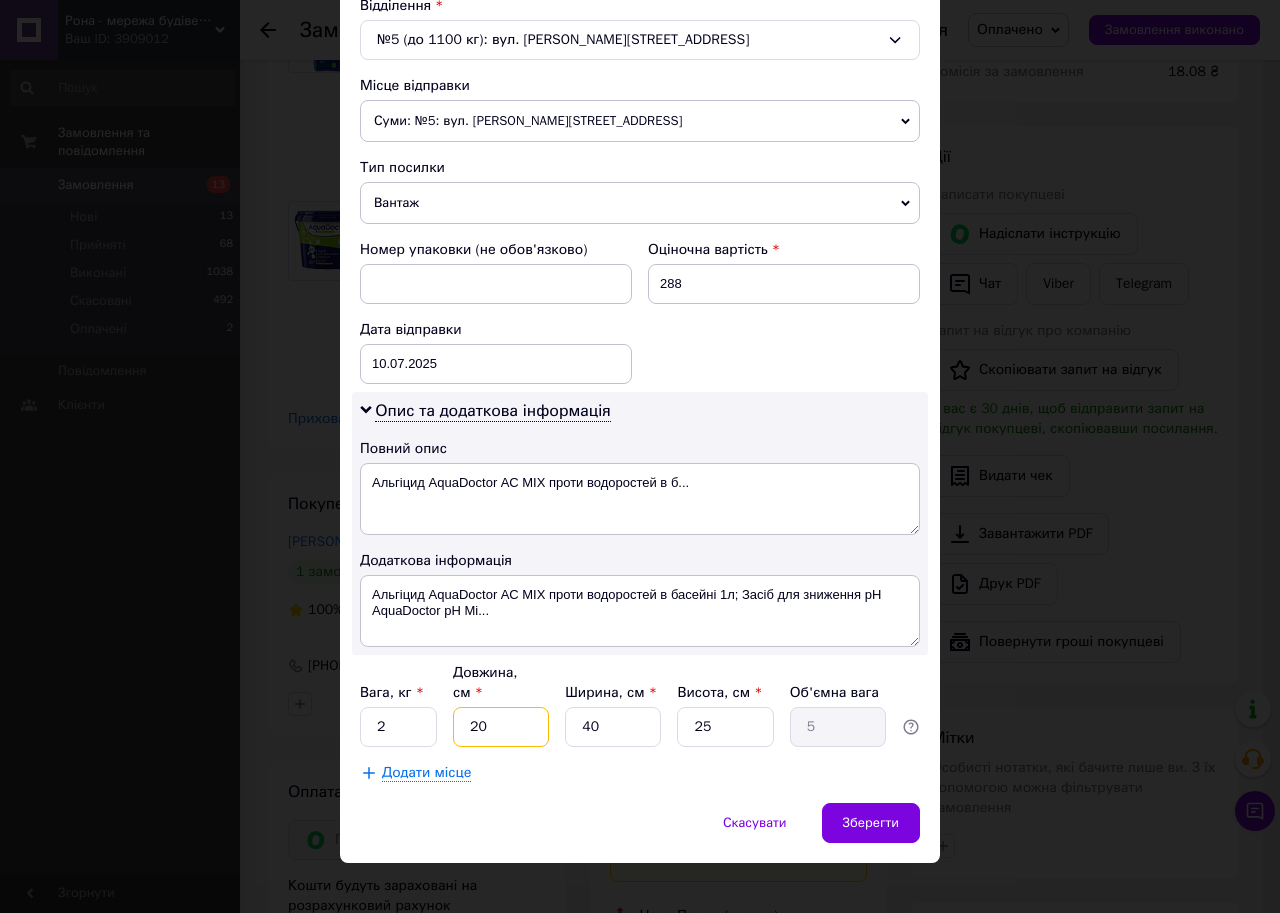 type on "2" 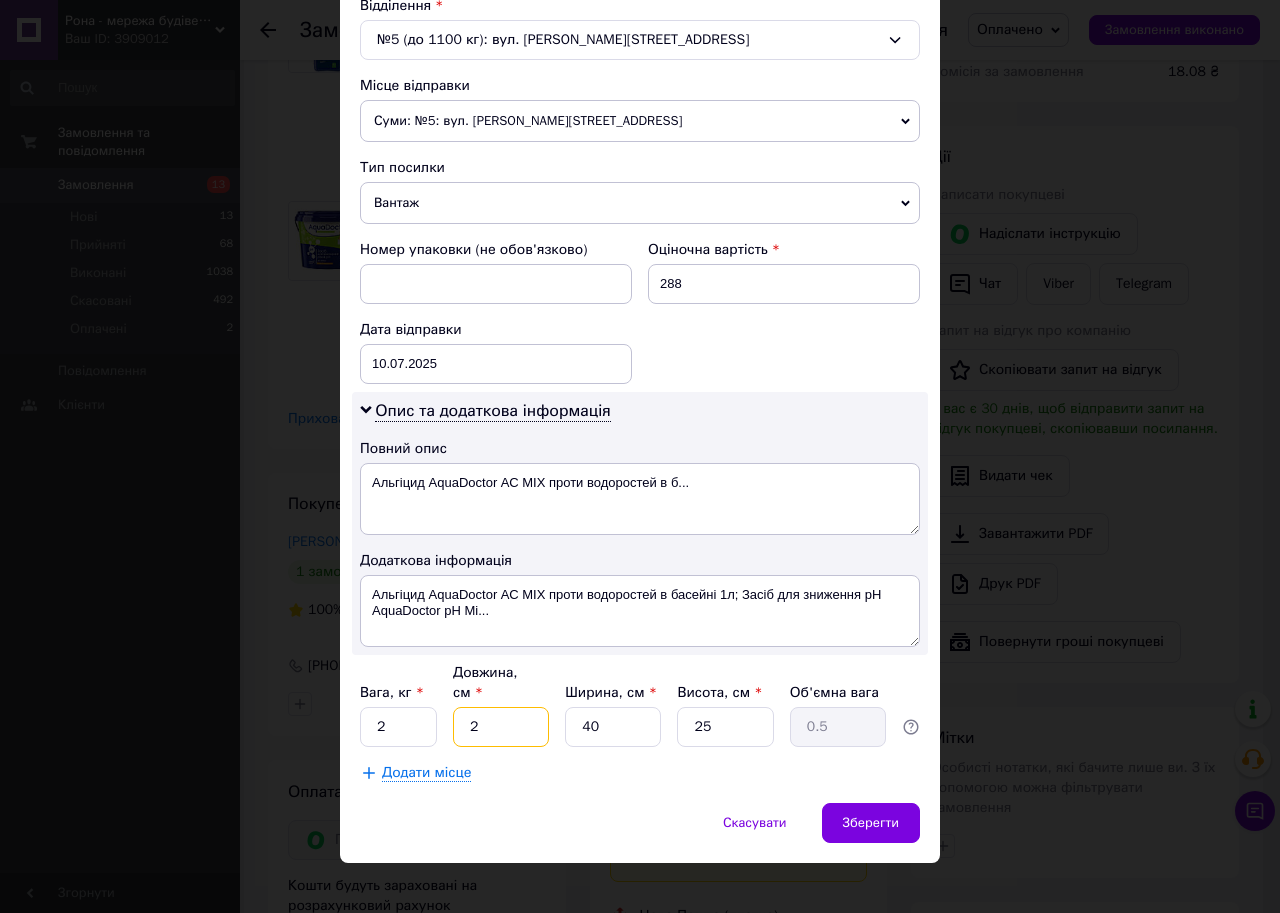 type 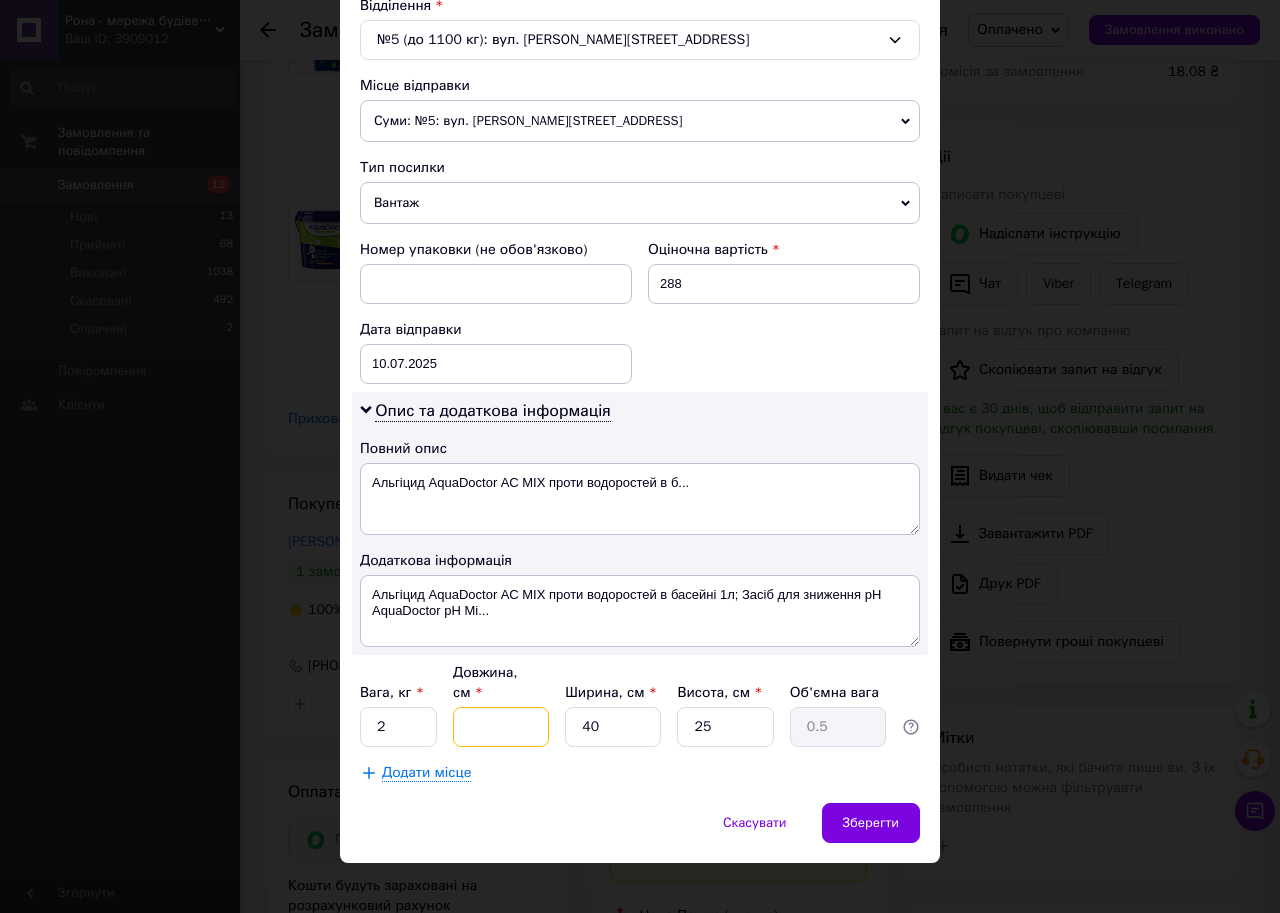 type 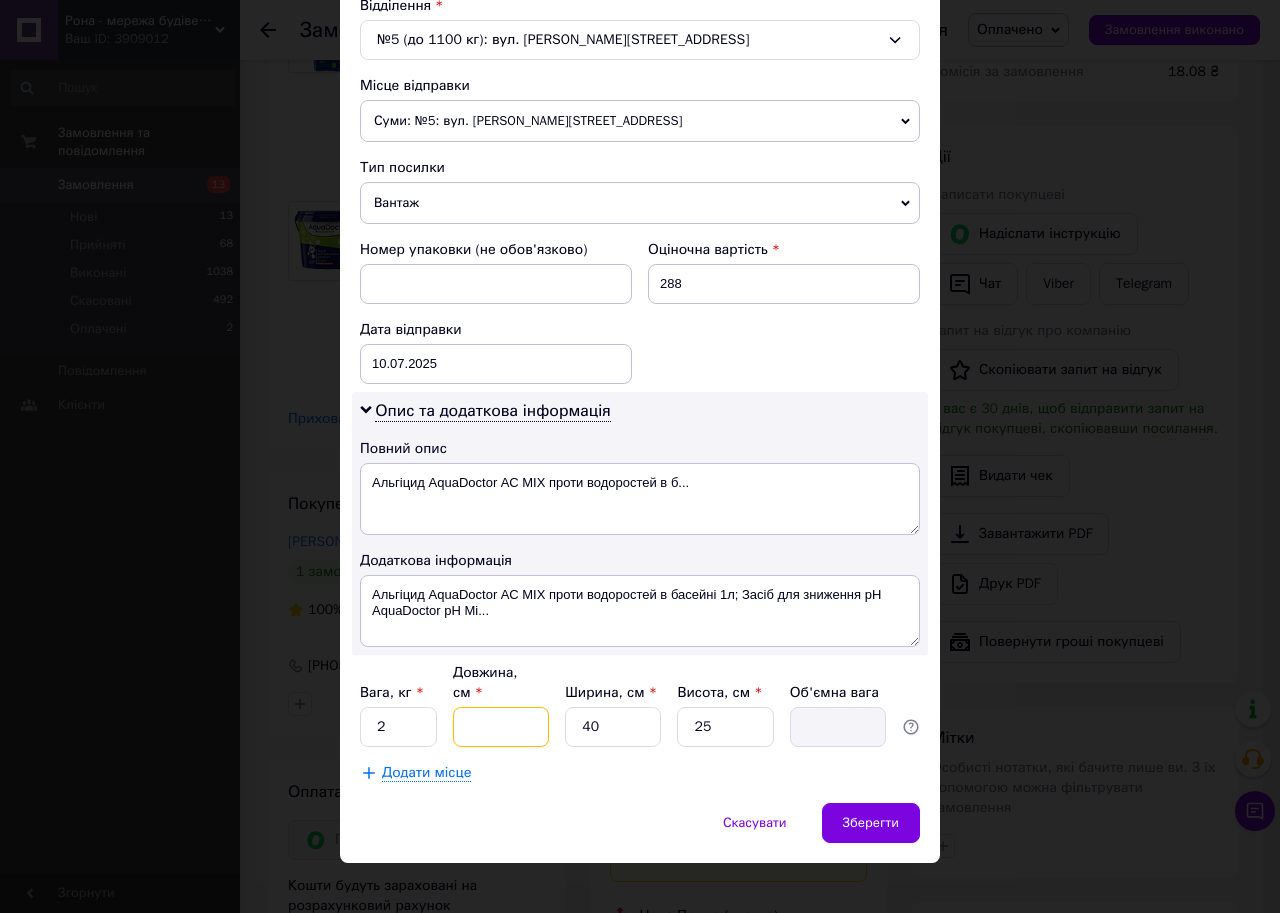 type on "2" 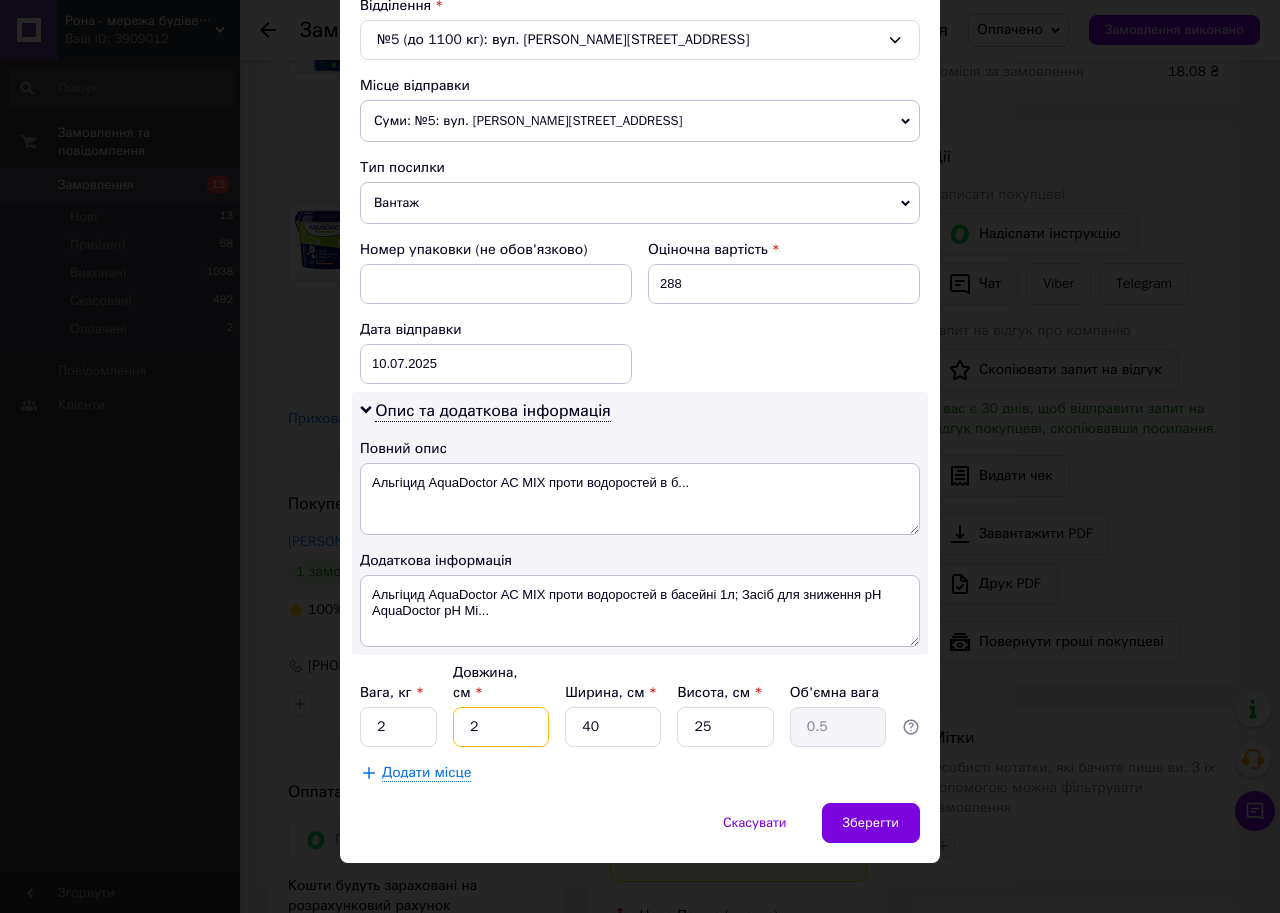 type on "27" 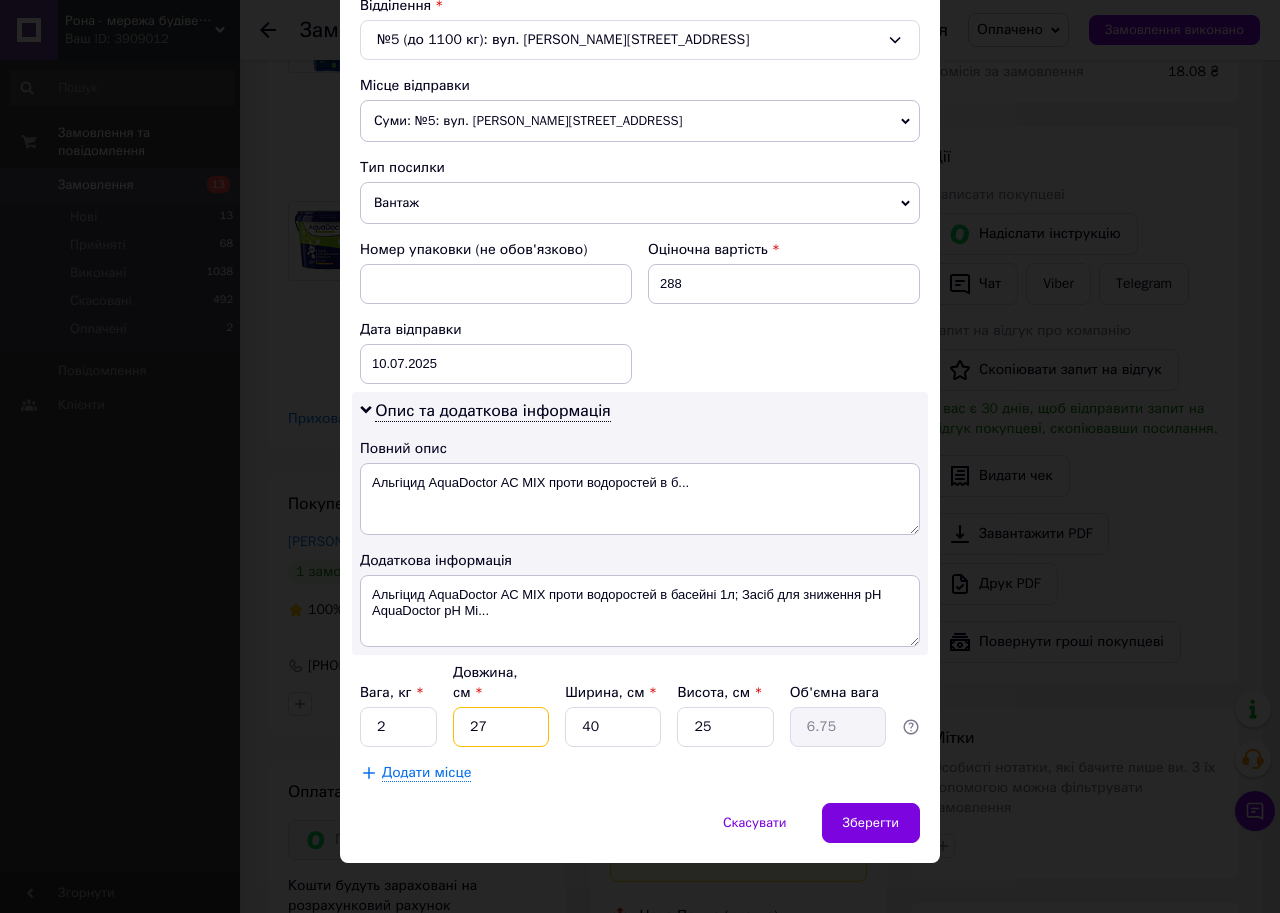 type on "27" 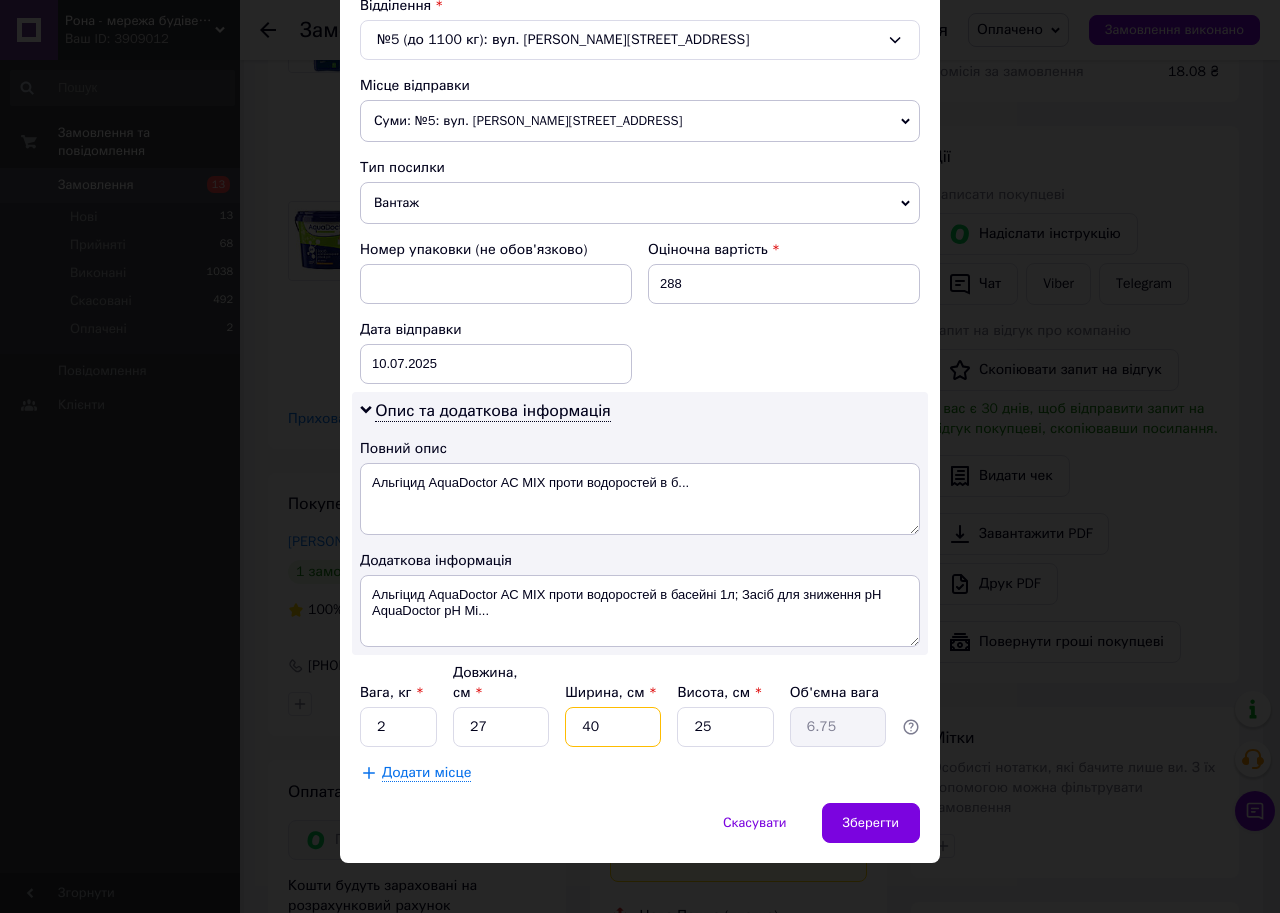 click on "40" at bounding box center [613, 727] 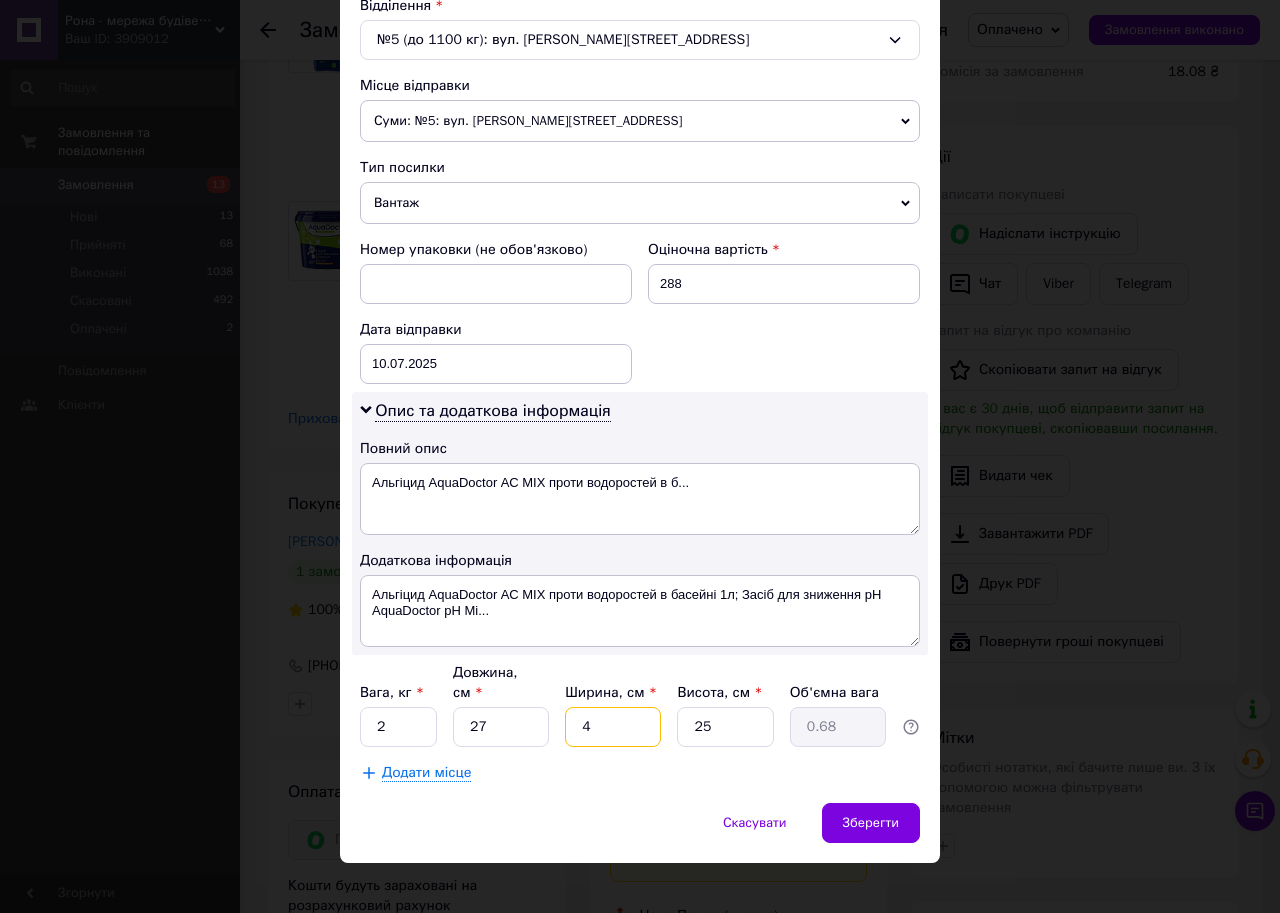 type 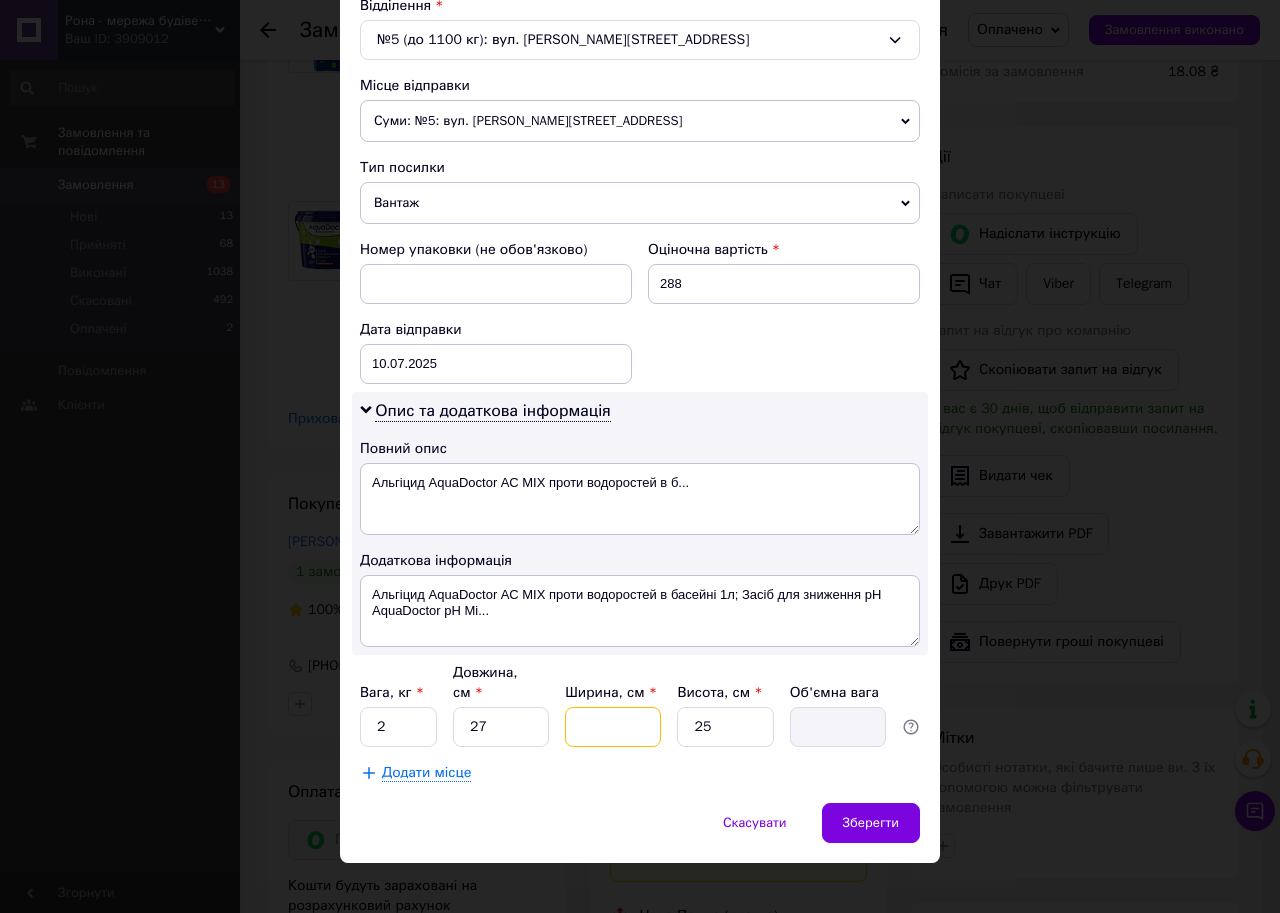 type on "1" 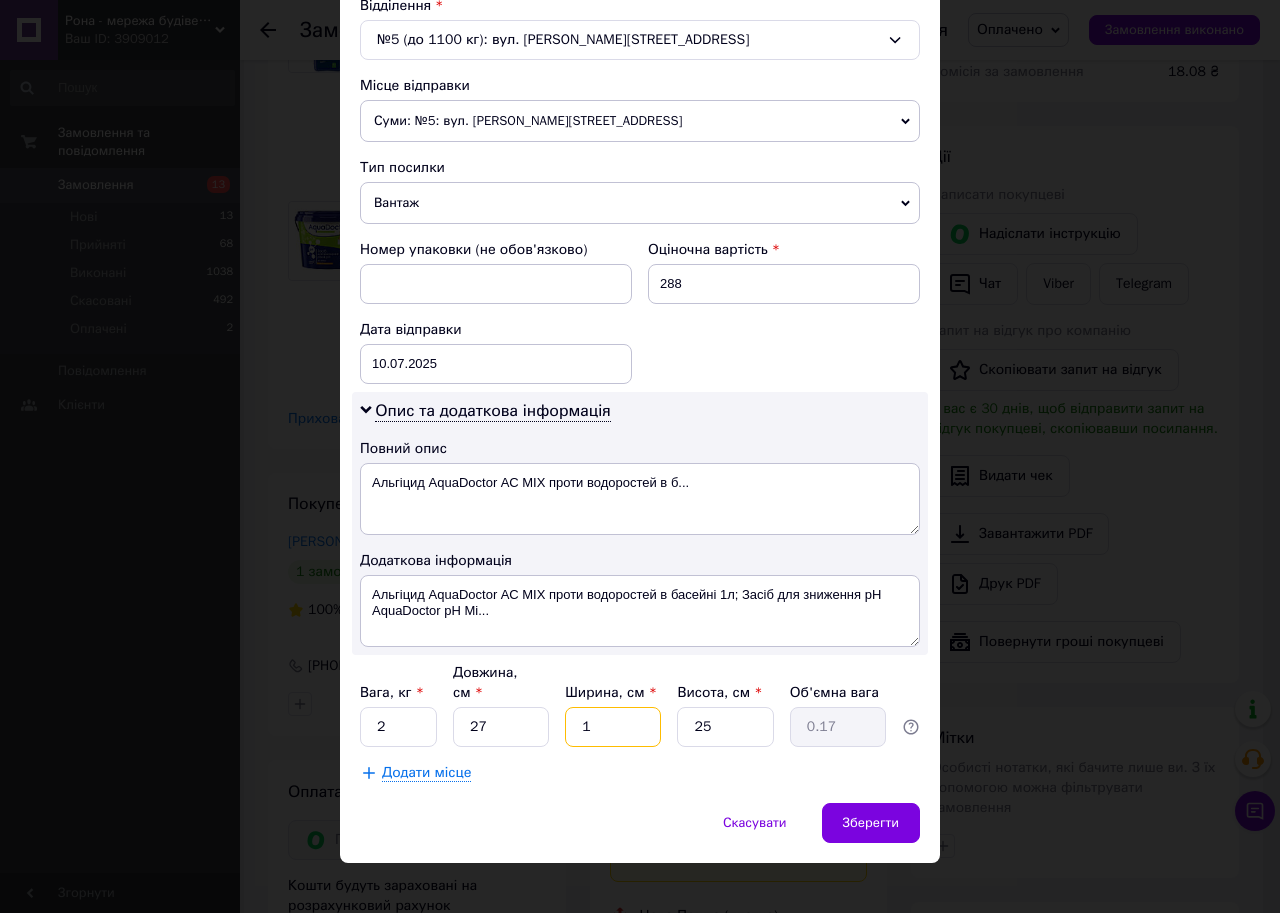 type on "16" 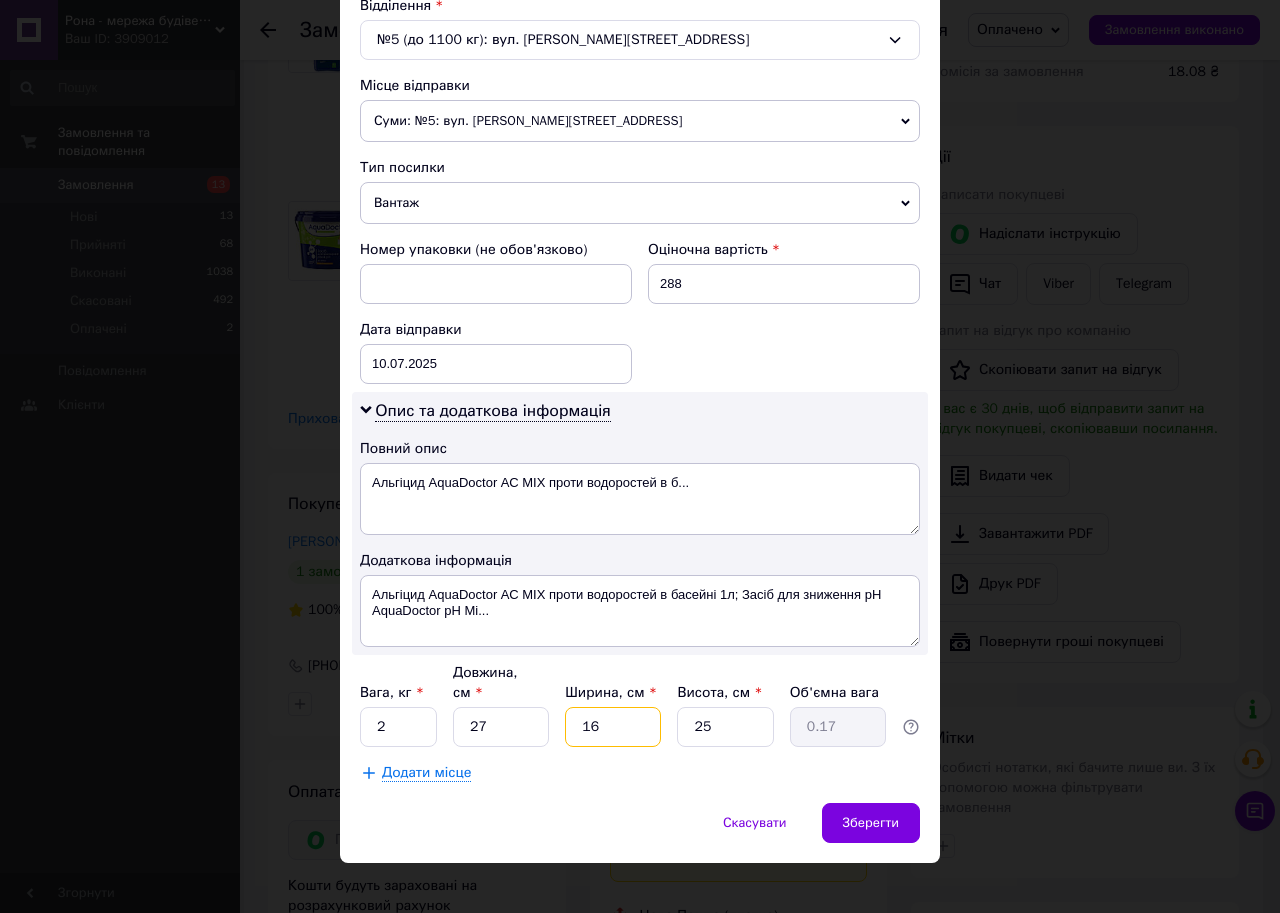 type on "2.7" 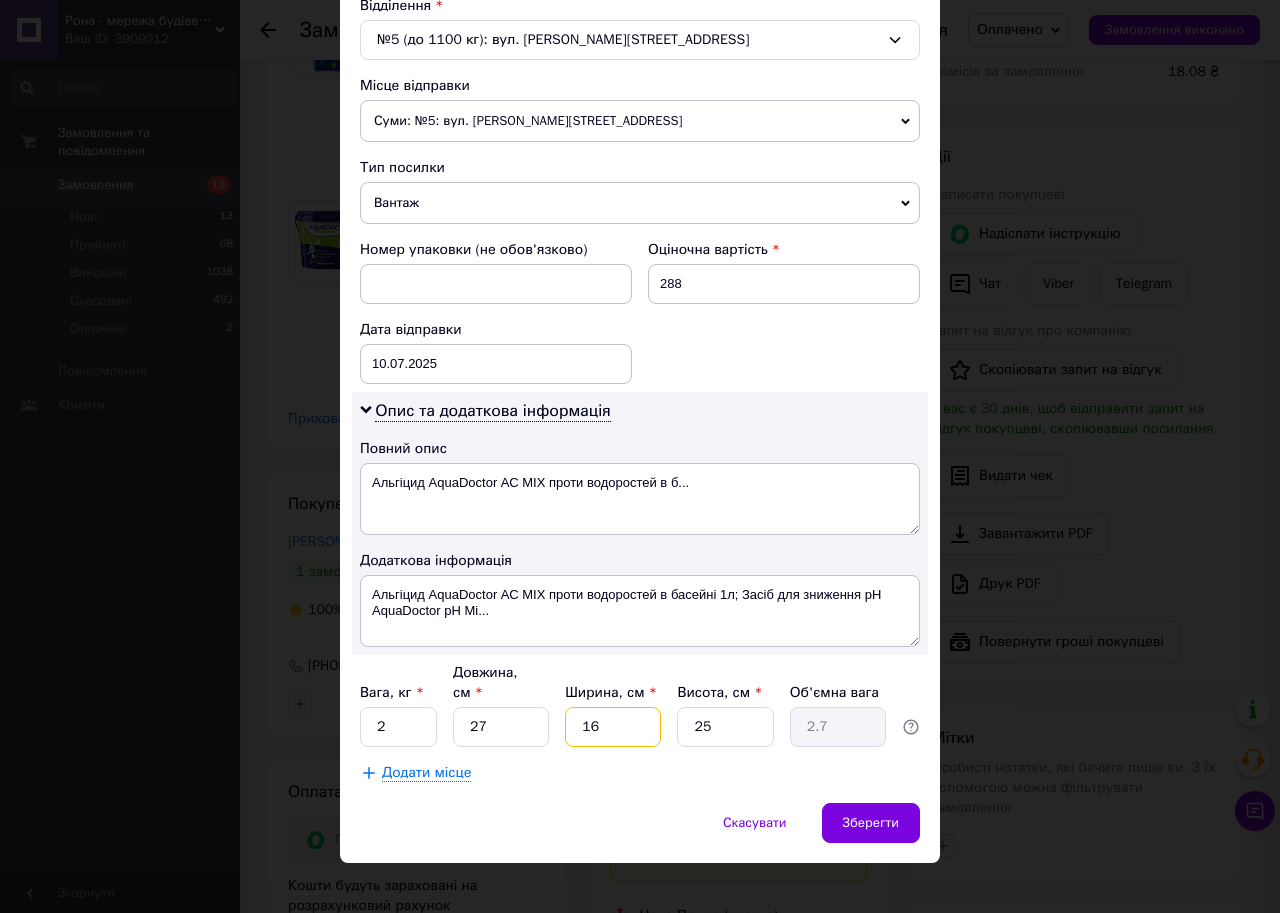 type on "16" 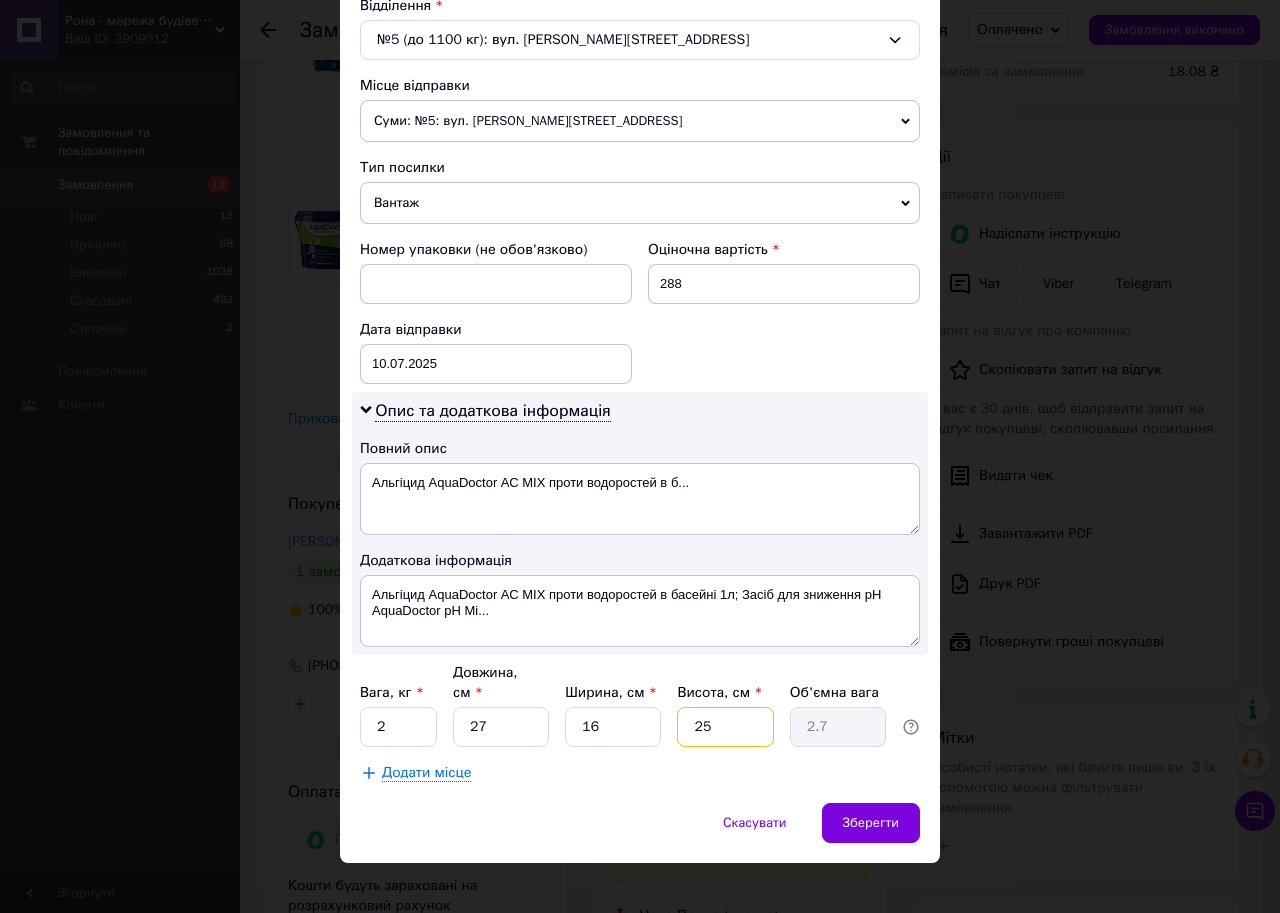 click on "25" at bounding box center (725, 727) 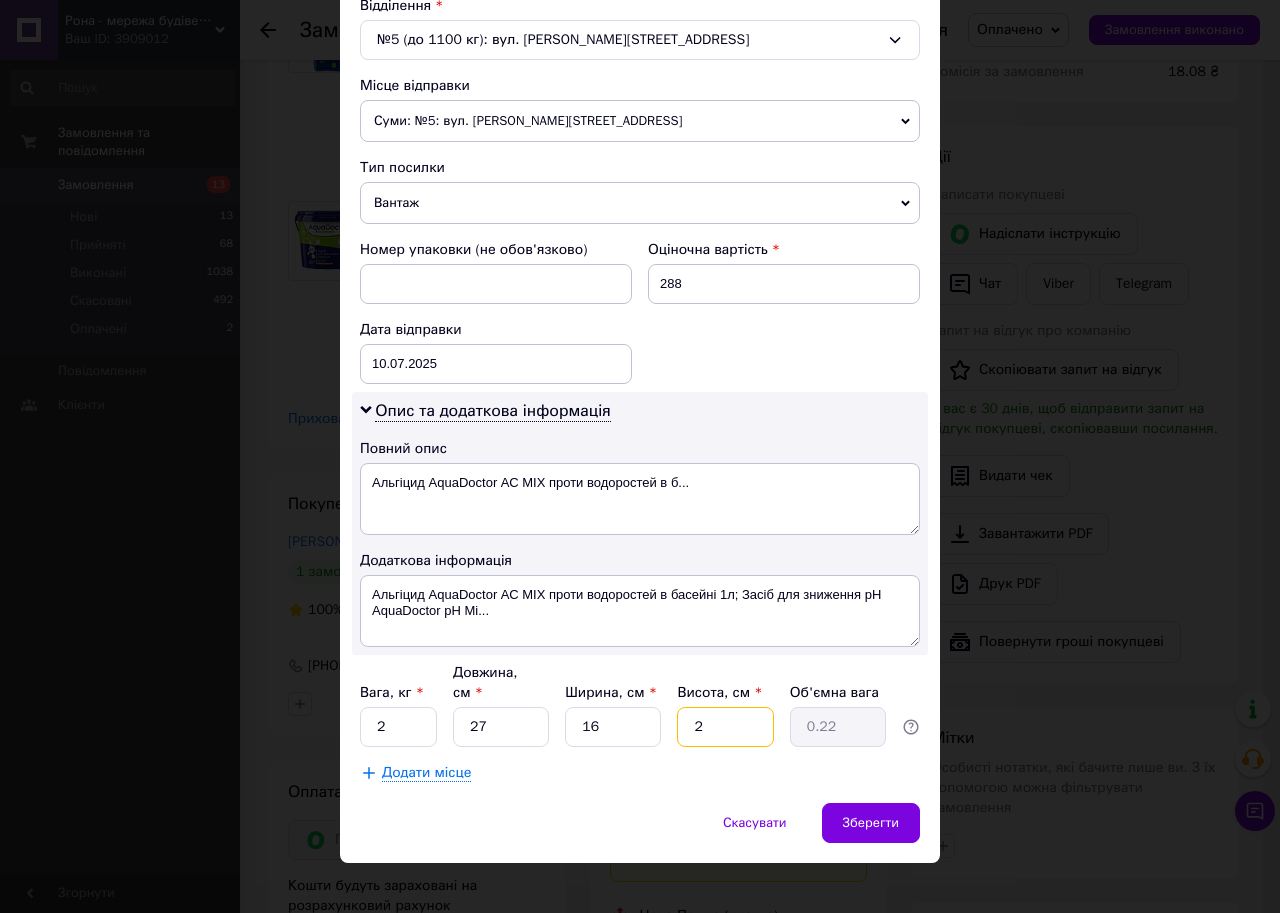type on "26" 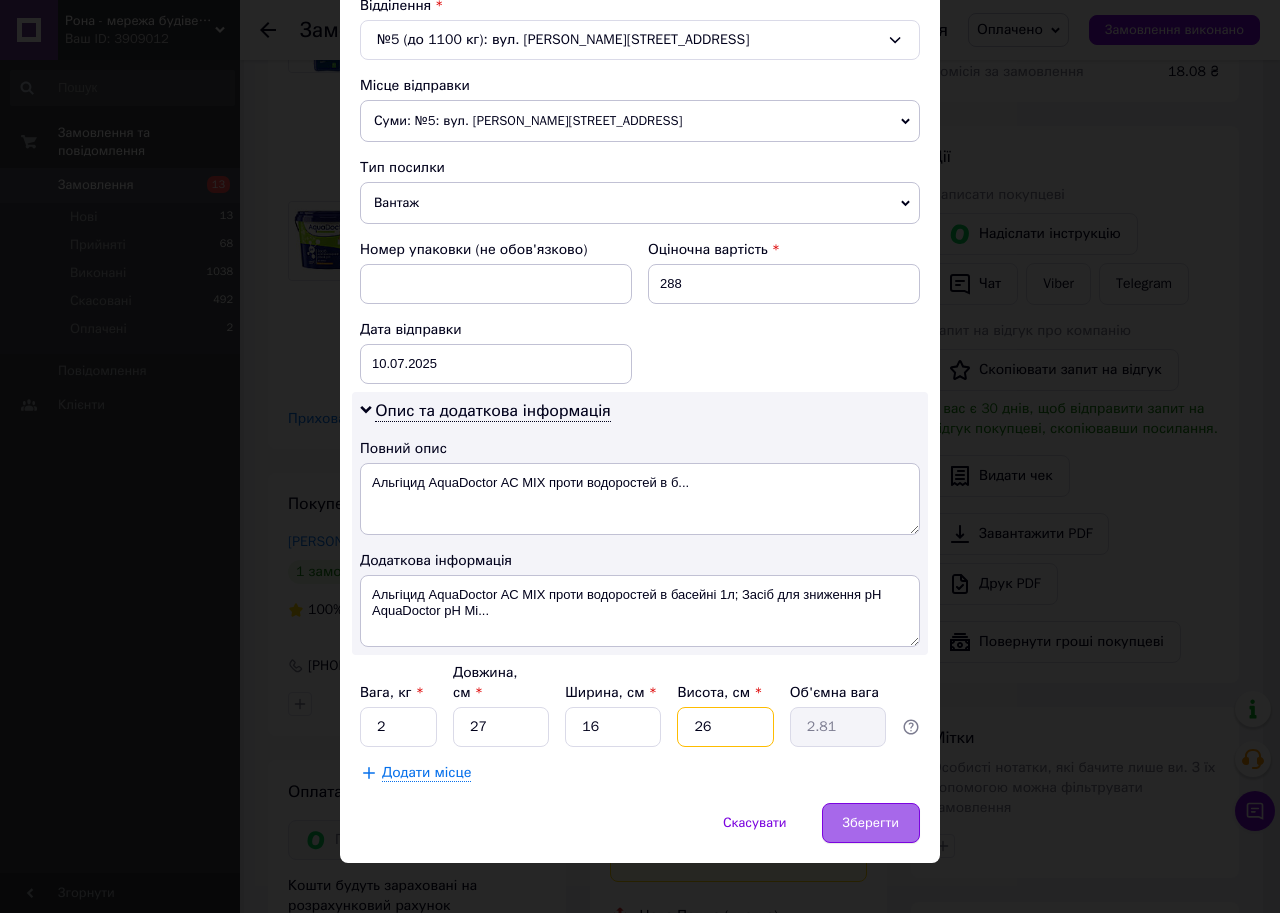 type on "26" 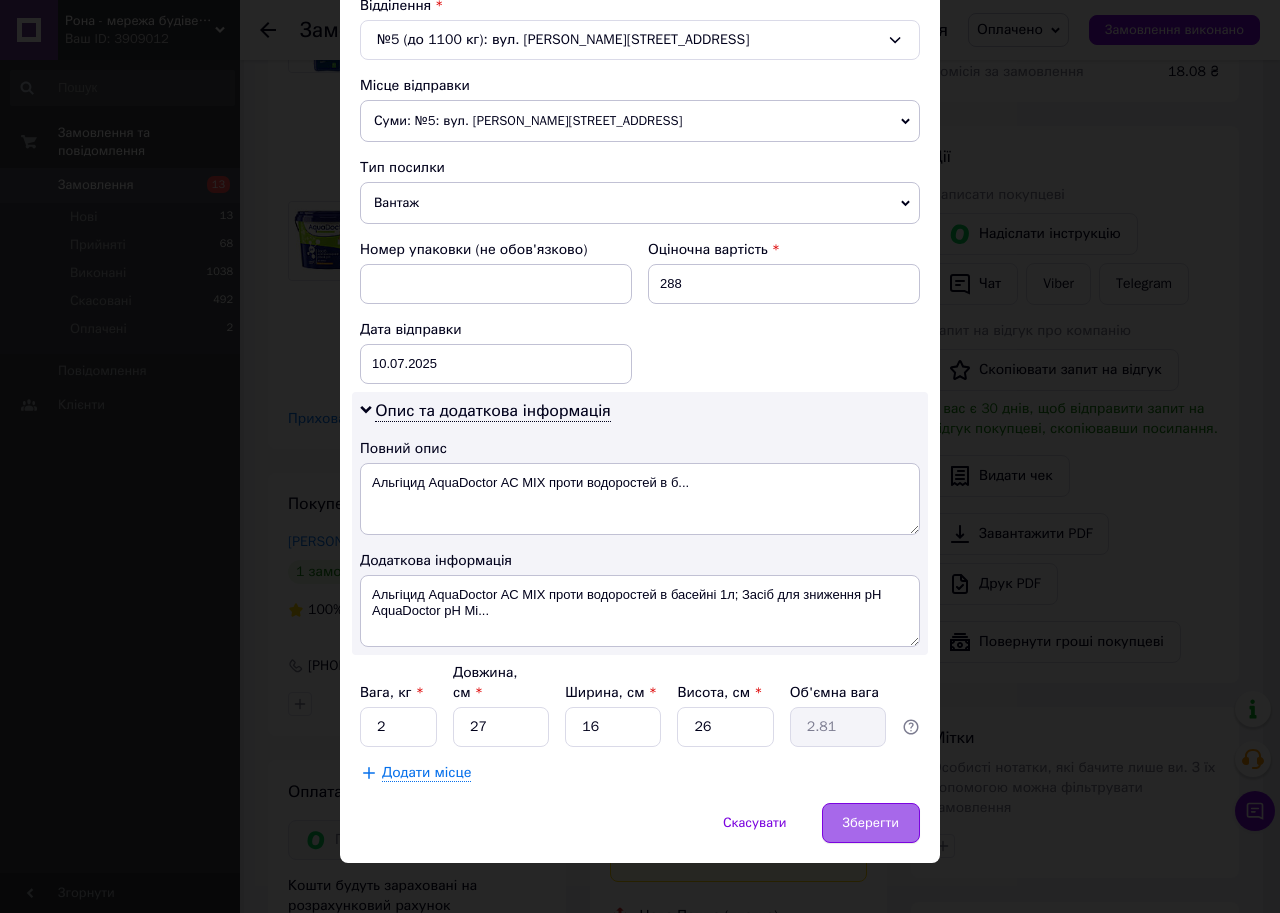 click on "Зберегти" at bounding box center [871, 823] 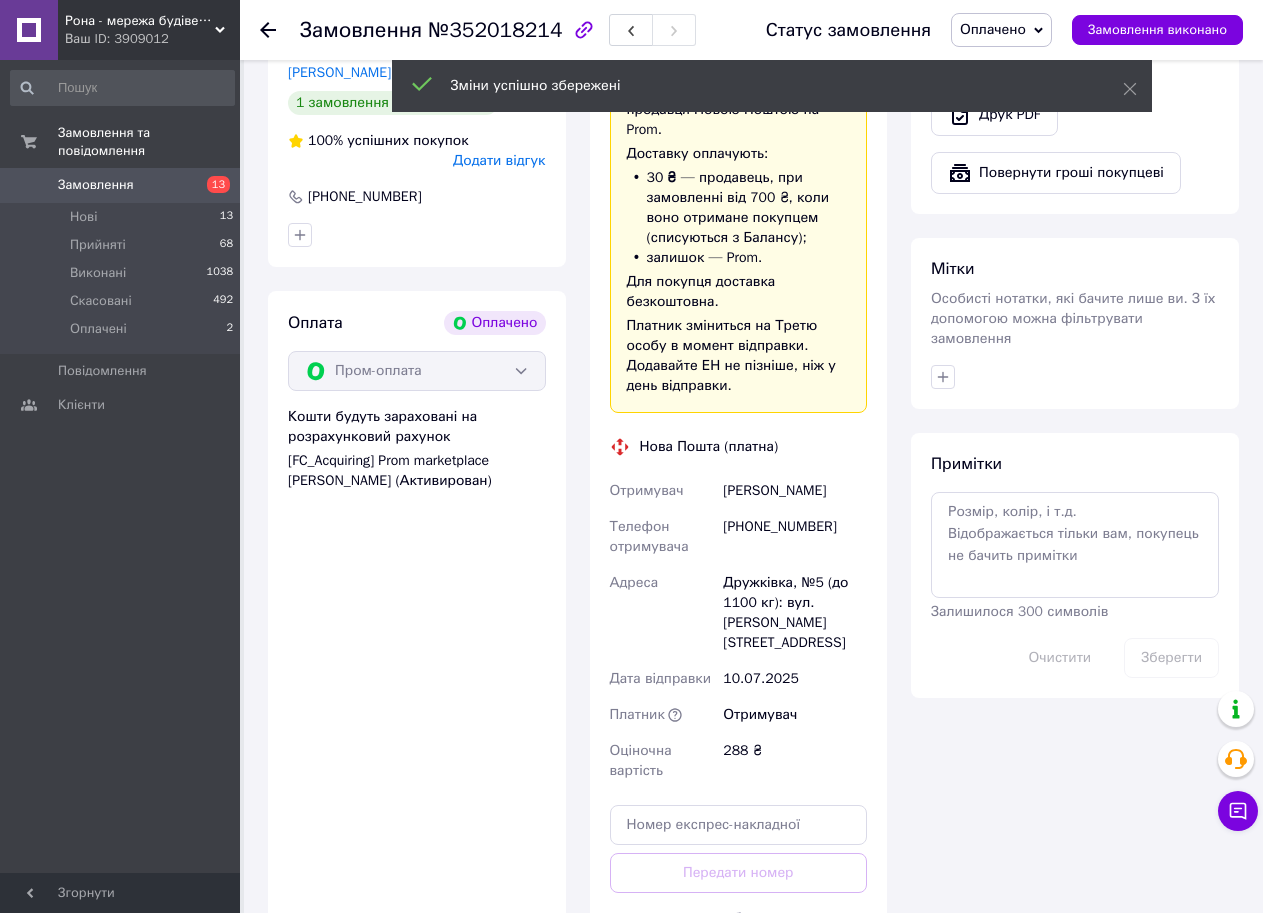 scroll, scrollTop: 1000, scrollLeft: 0, axis: vertical 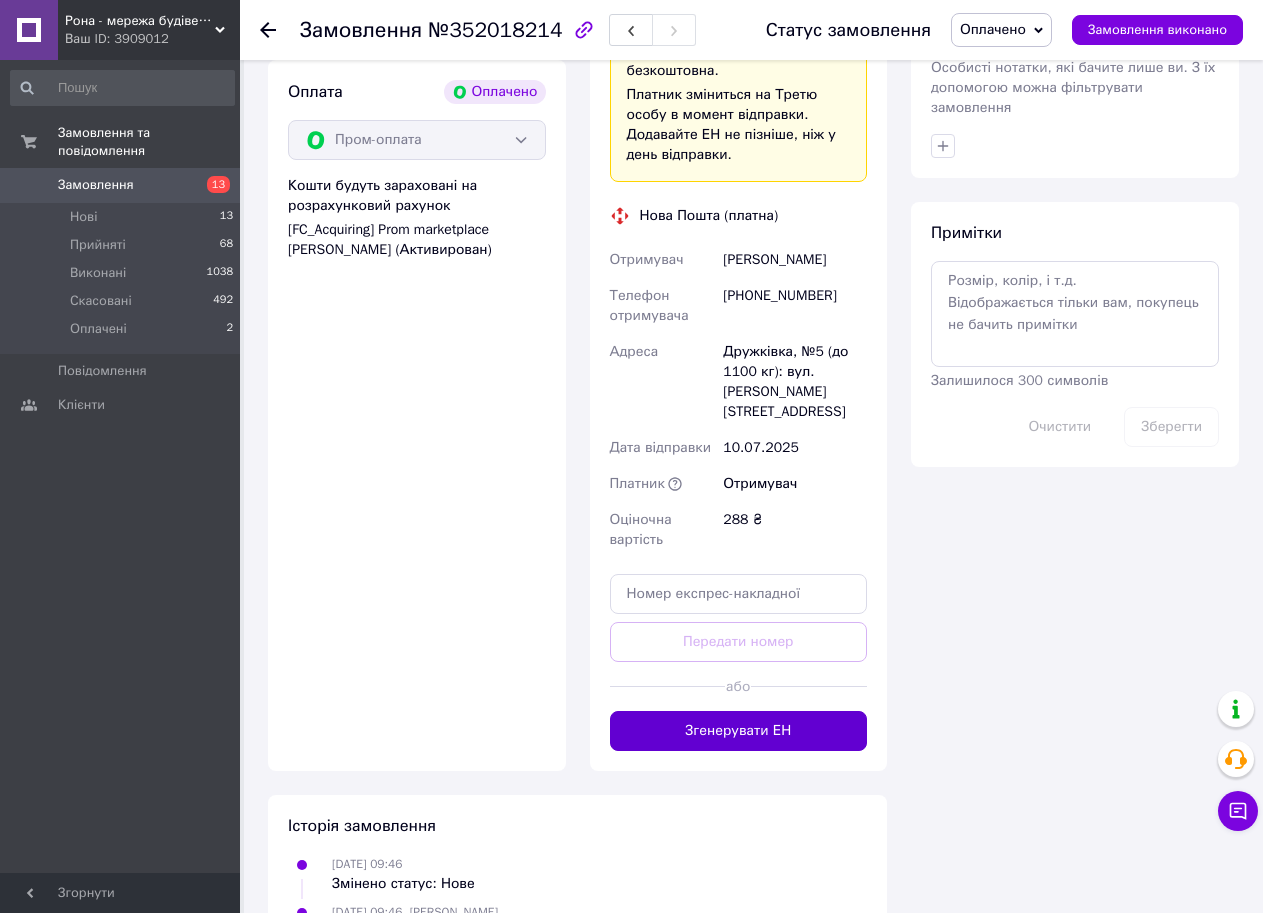 click on "Згенерувати ЕН" at bounding box center [739, 731] 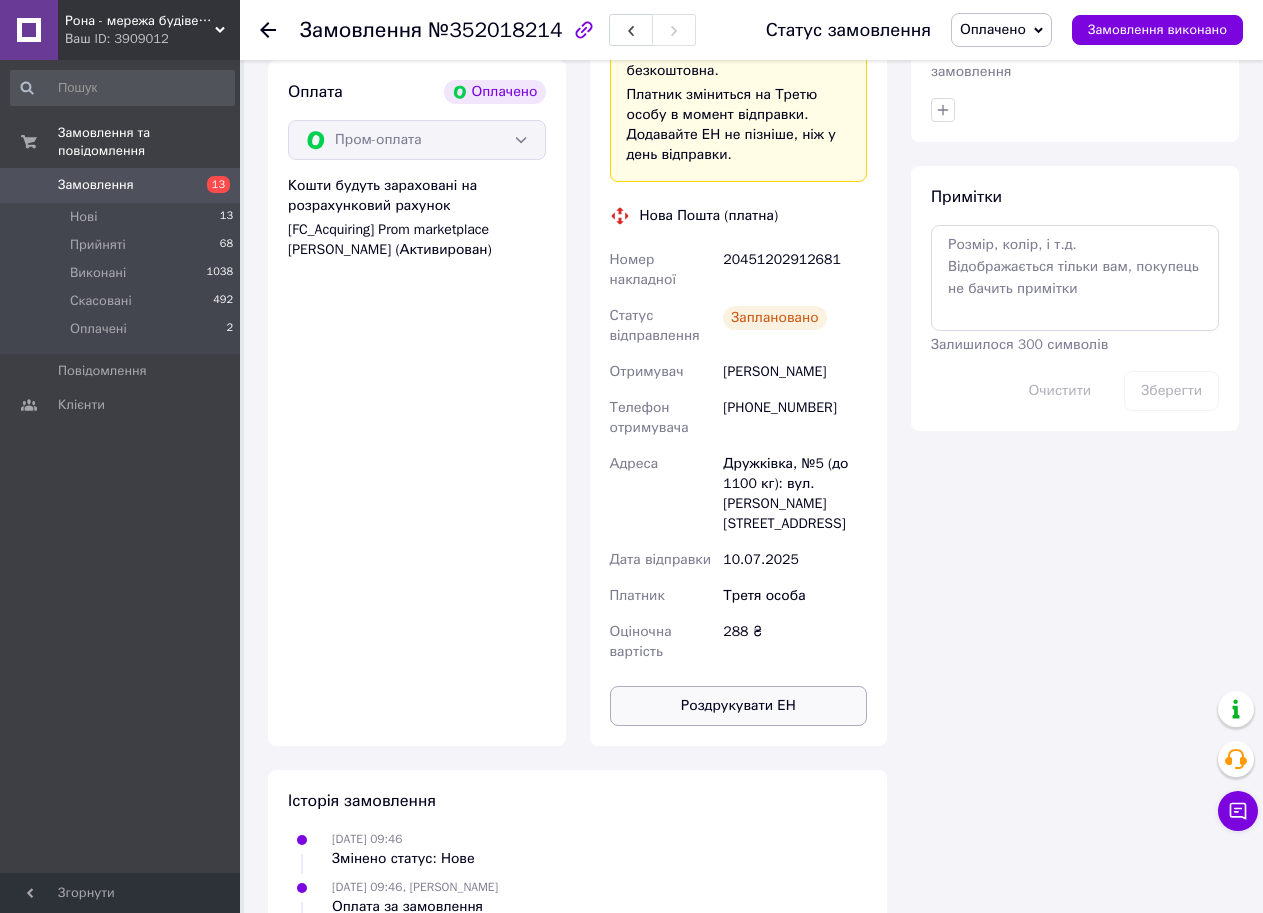 click on "Роздрукувати ЕН" at bounding box center [739, 706] 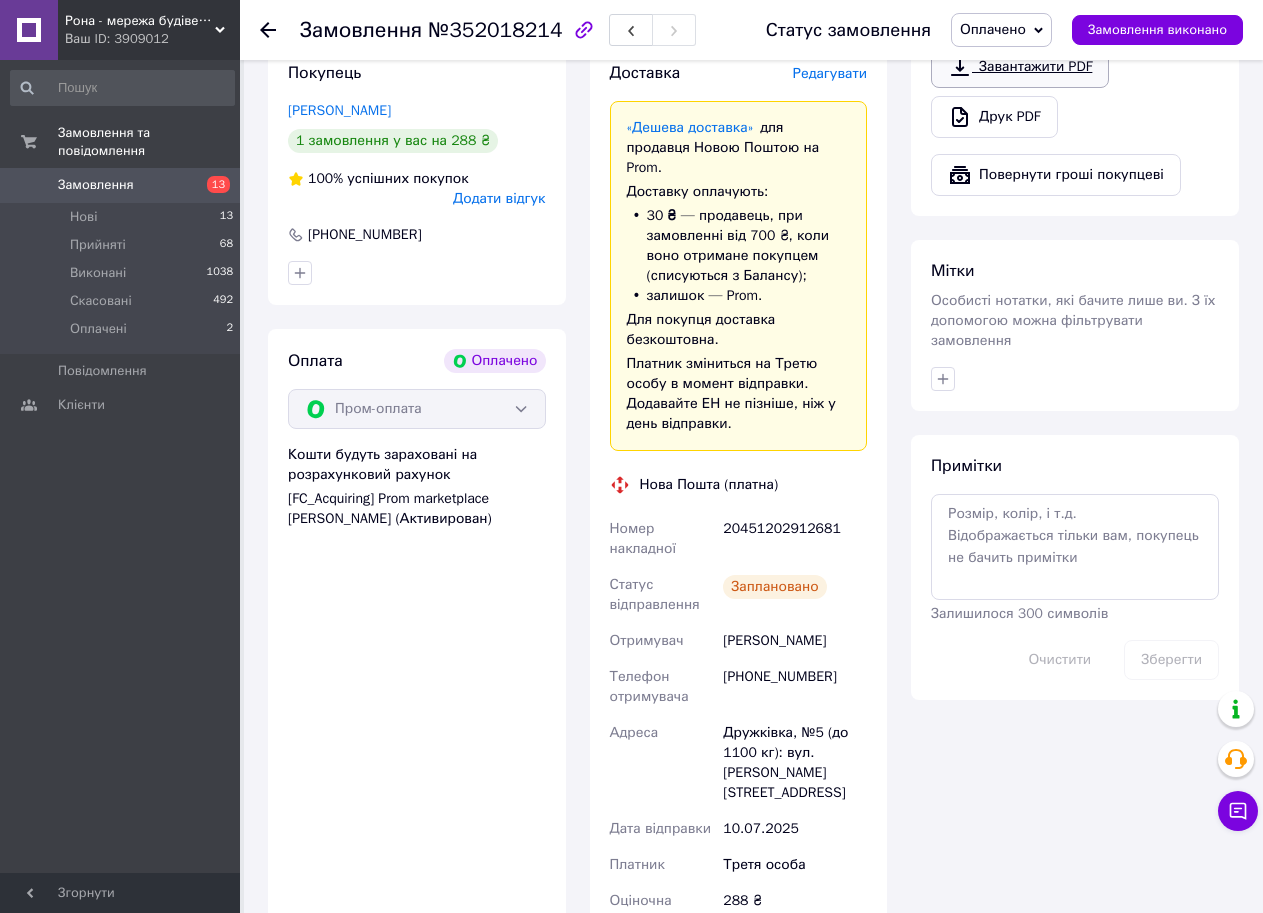 scroll, scrollTop: 600, scrollLeft: 0, axis: vertical 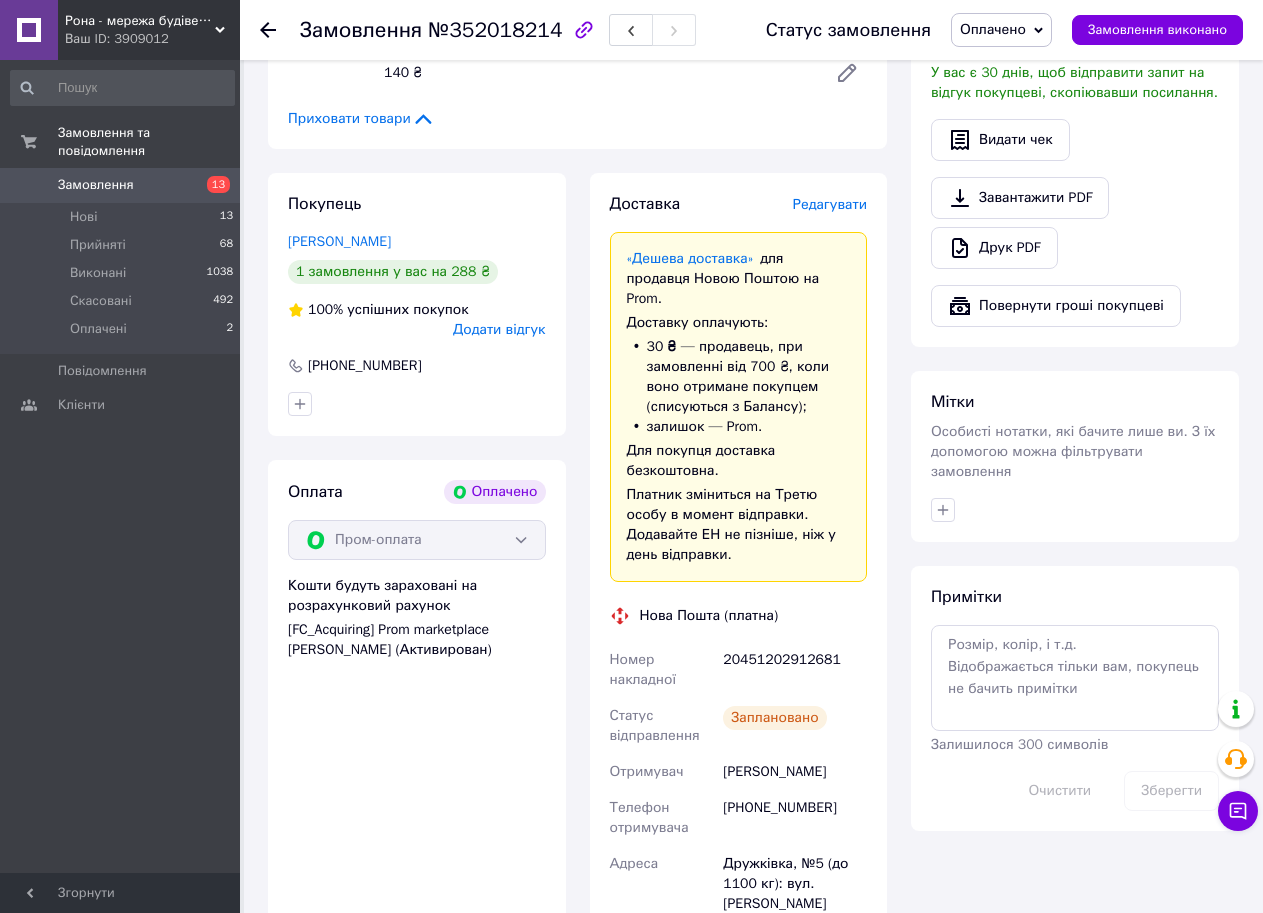 click on "Оплачено" at bounding box center [993, 29] 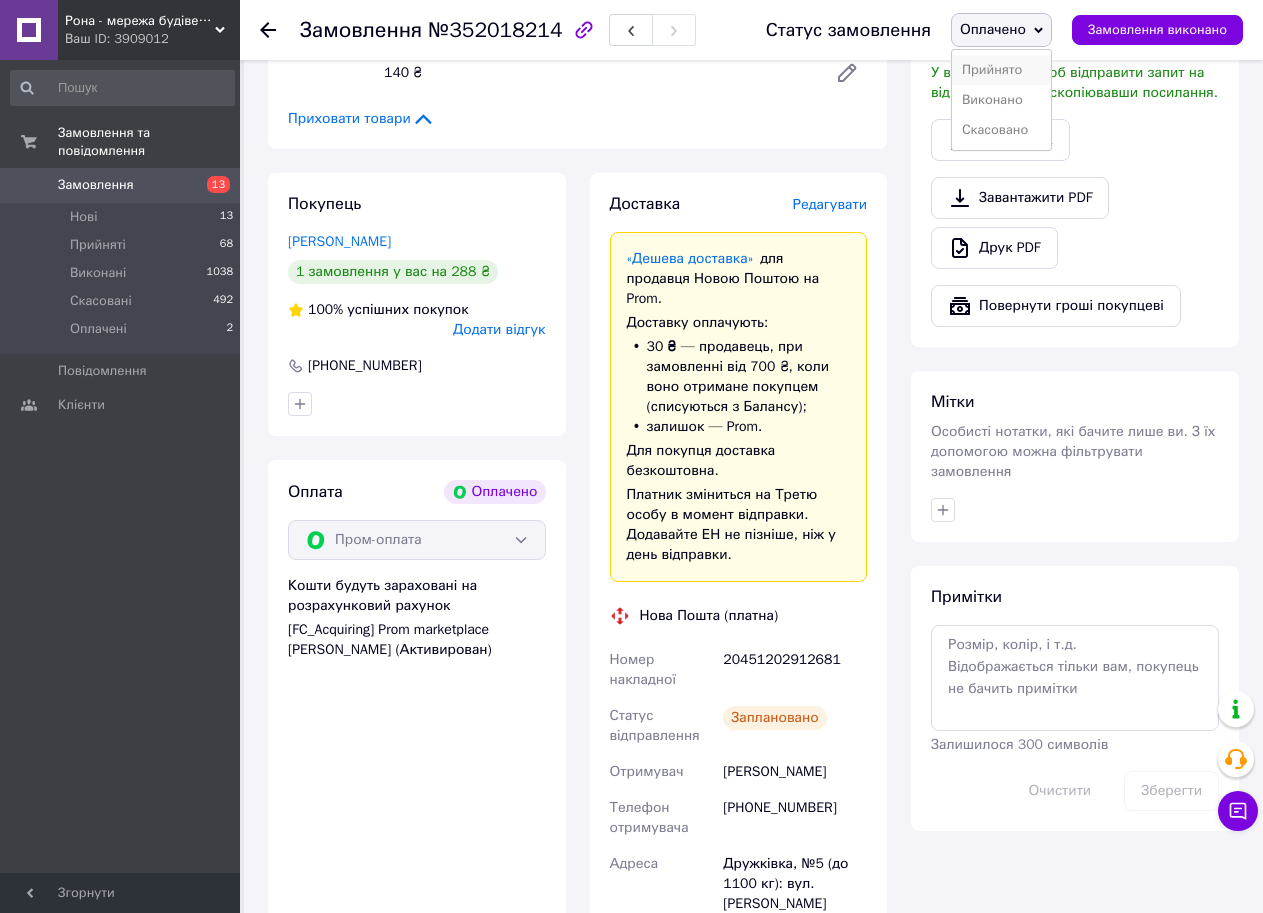 click on "Прийнято" at bounding box center [1001, 70] 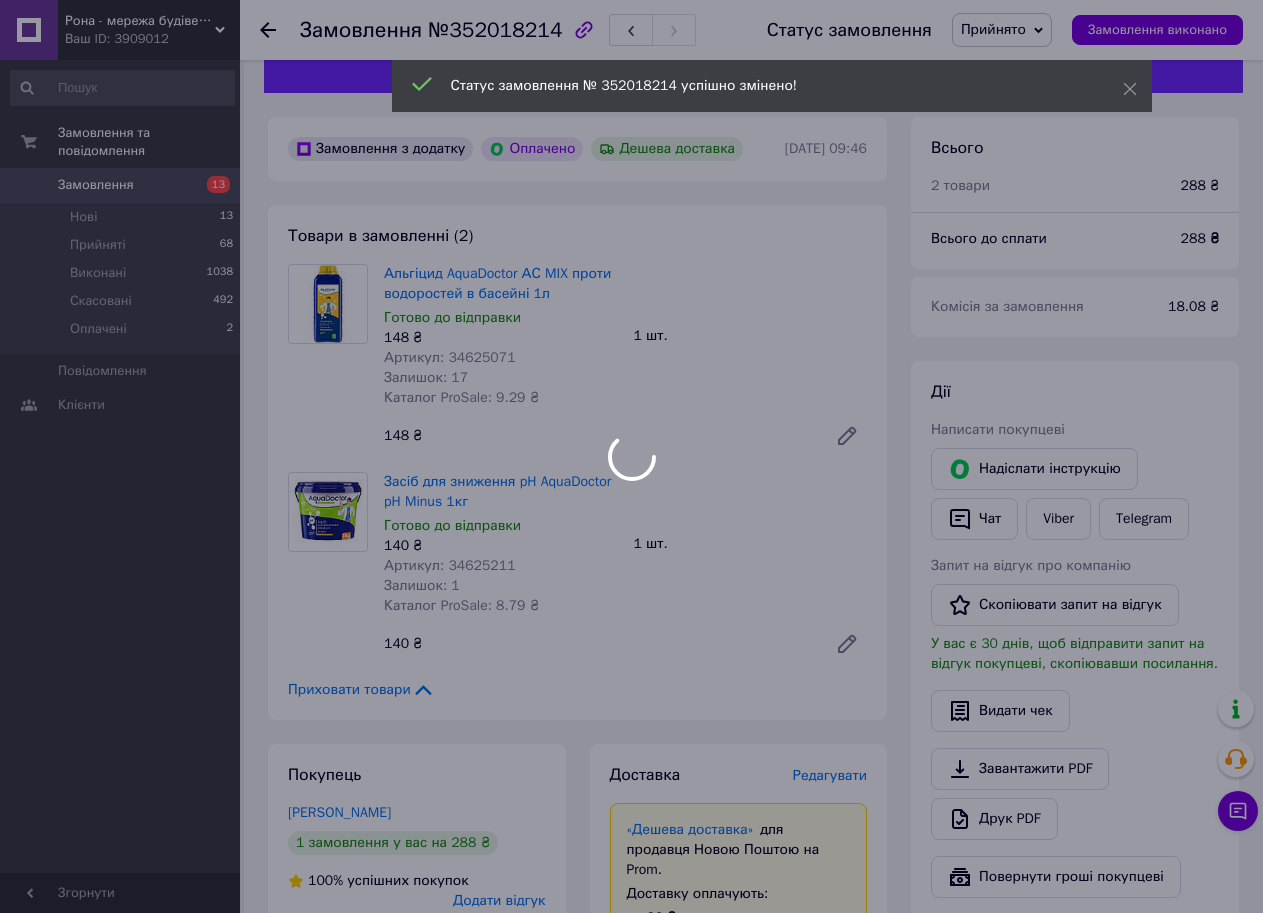 scroll, scrollTop: 0, scrollLeft: 0, axis: both 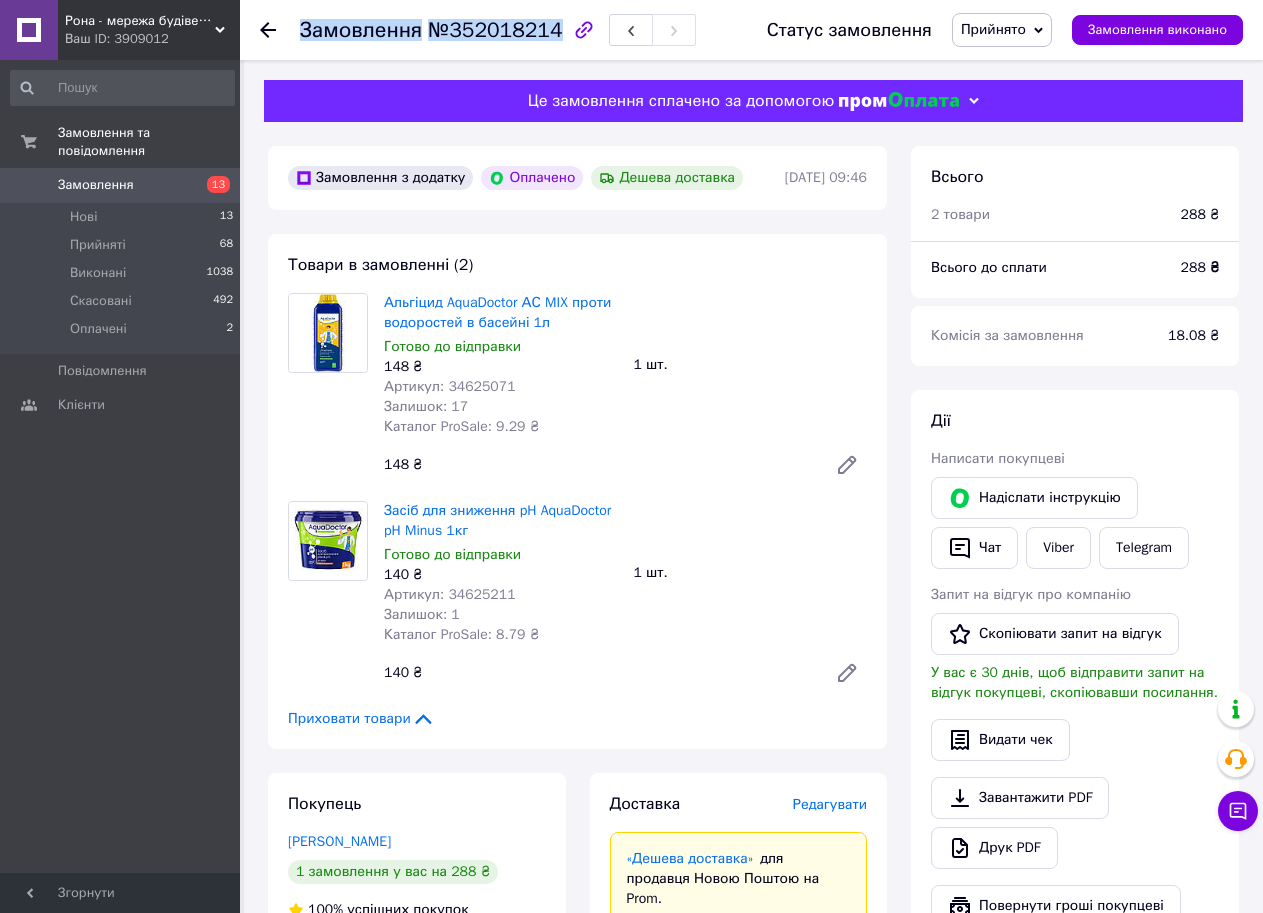 click on "Замовлення №352018214" at bounding box center (498, 30) 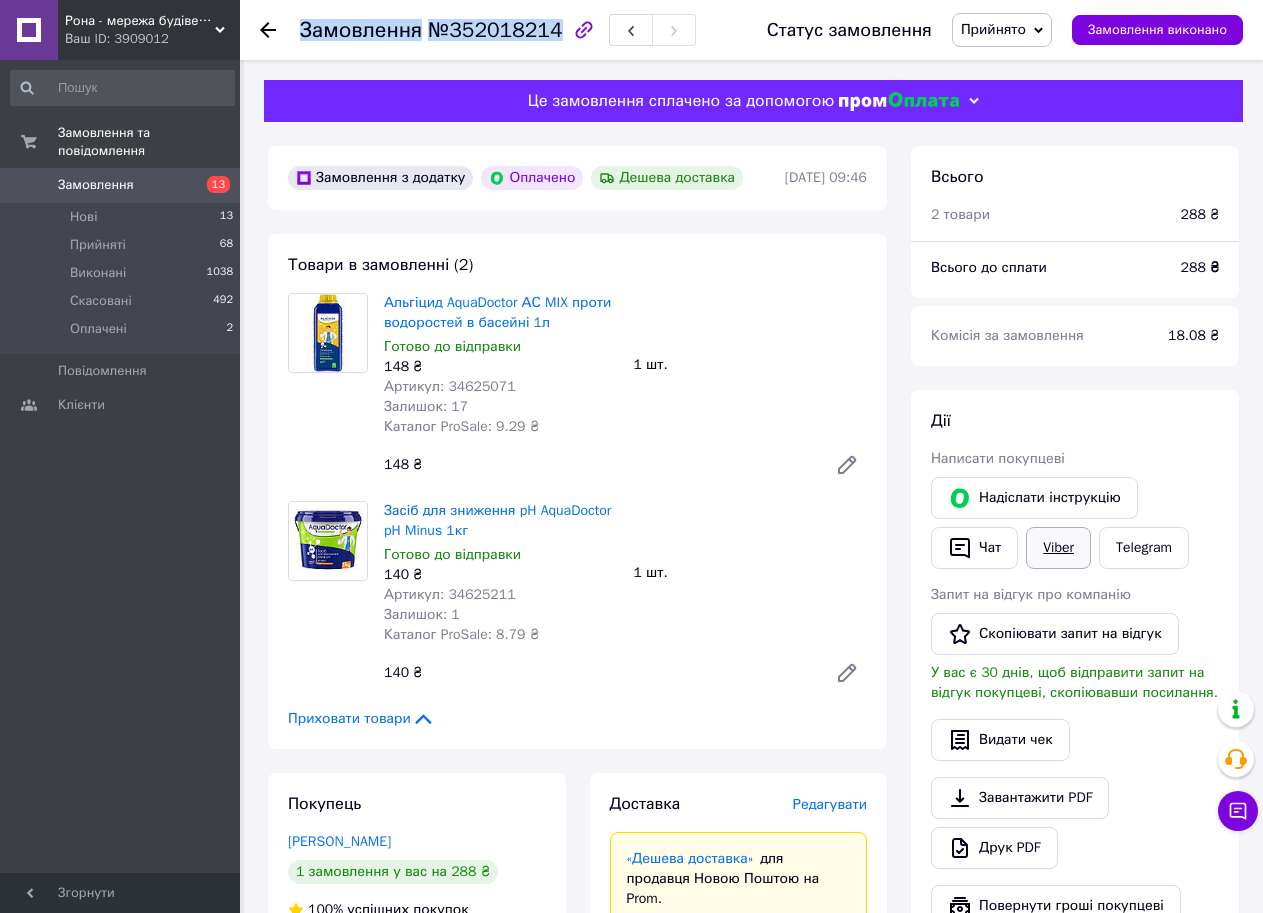 click on "Viber" at bounding box center [1058, 548] 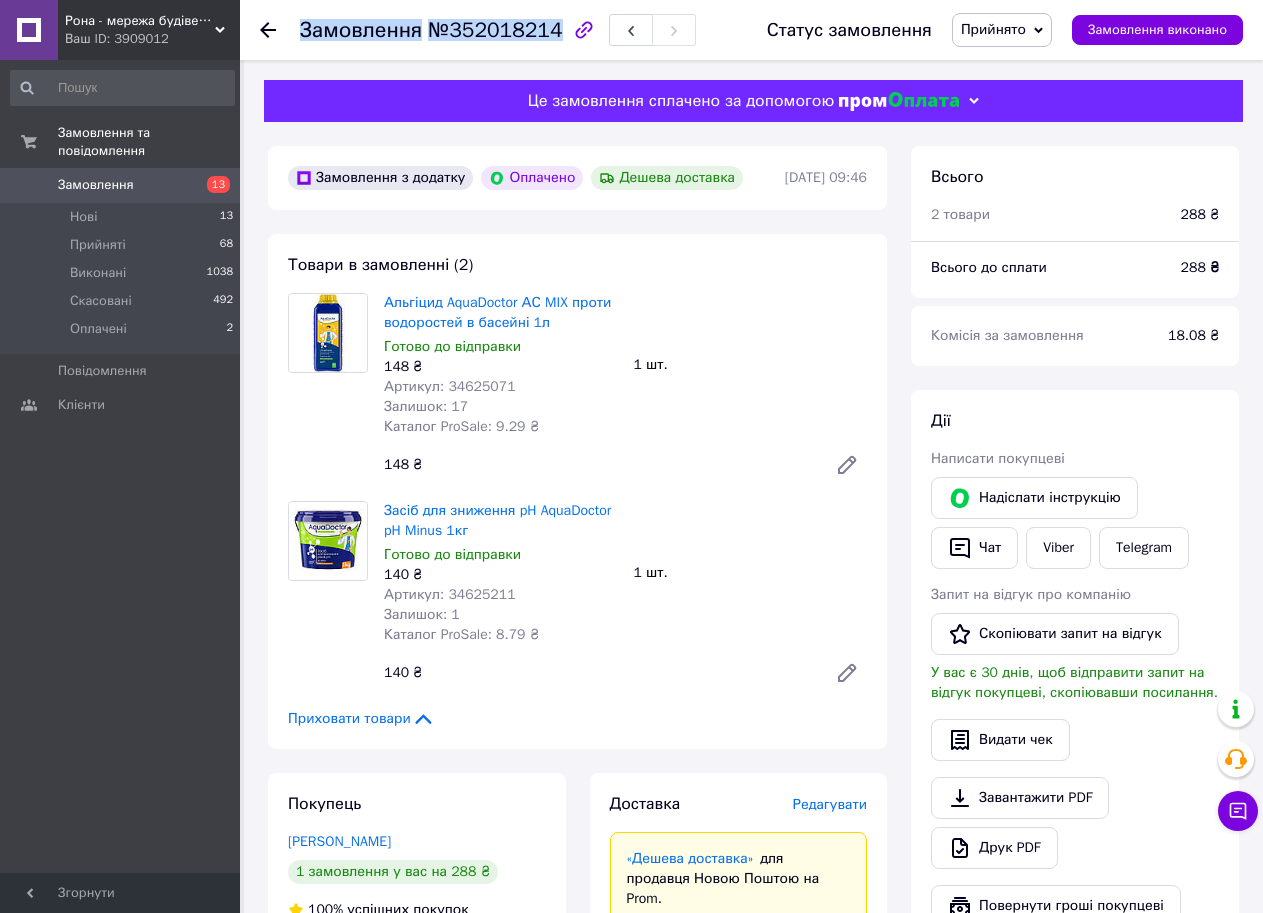 click on "Замовлення" at bounding box center [121, 185] 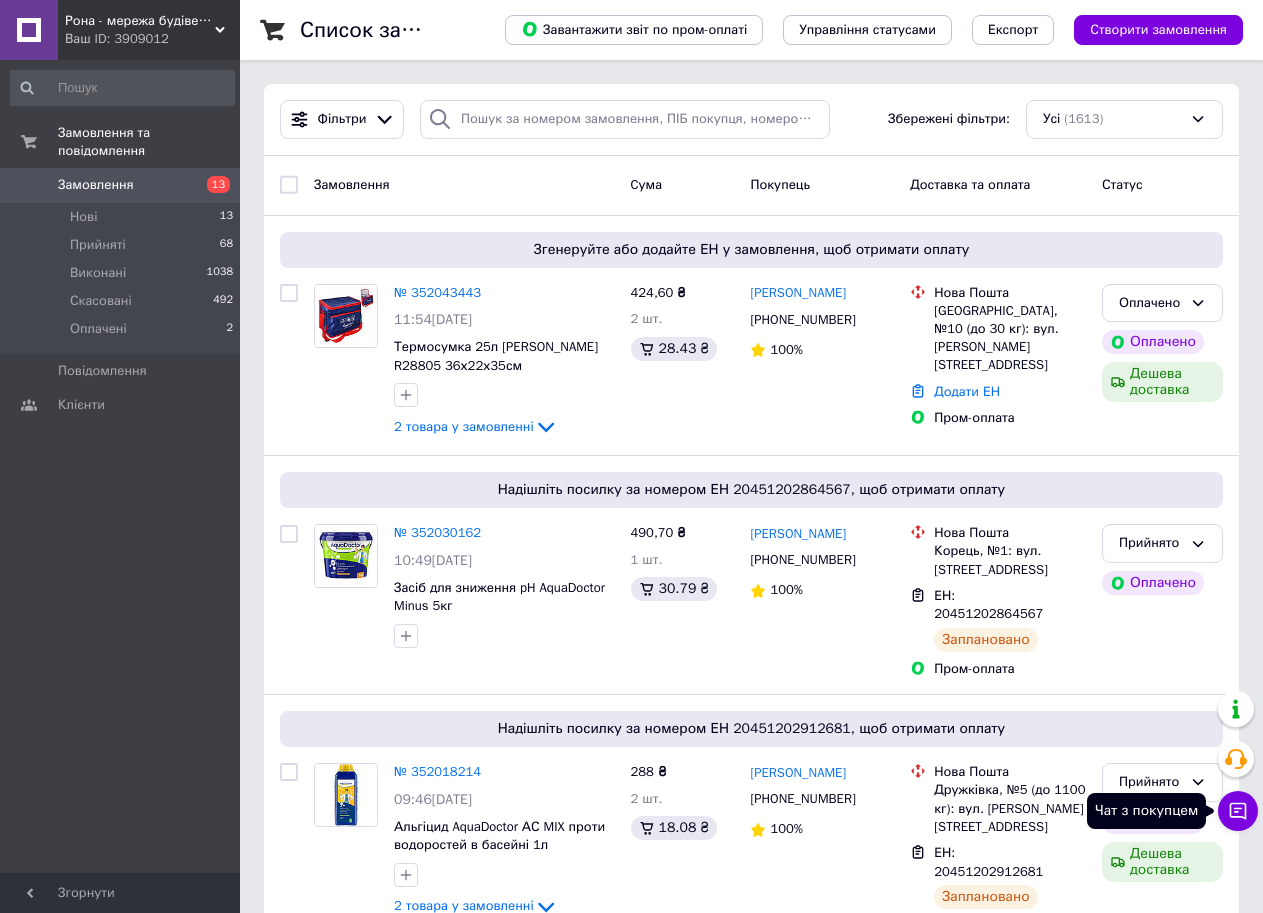 click 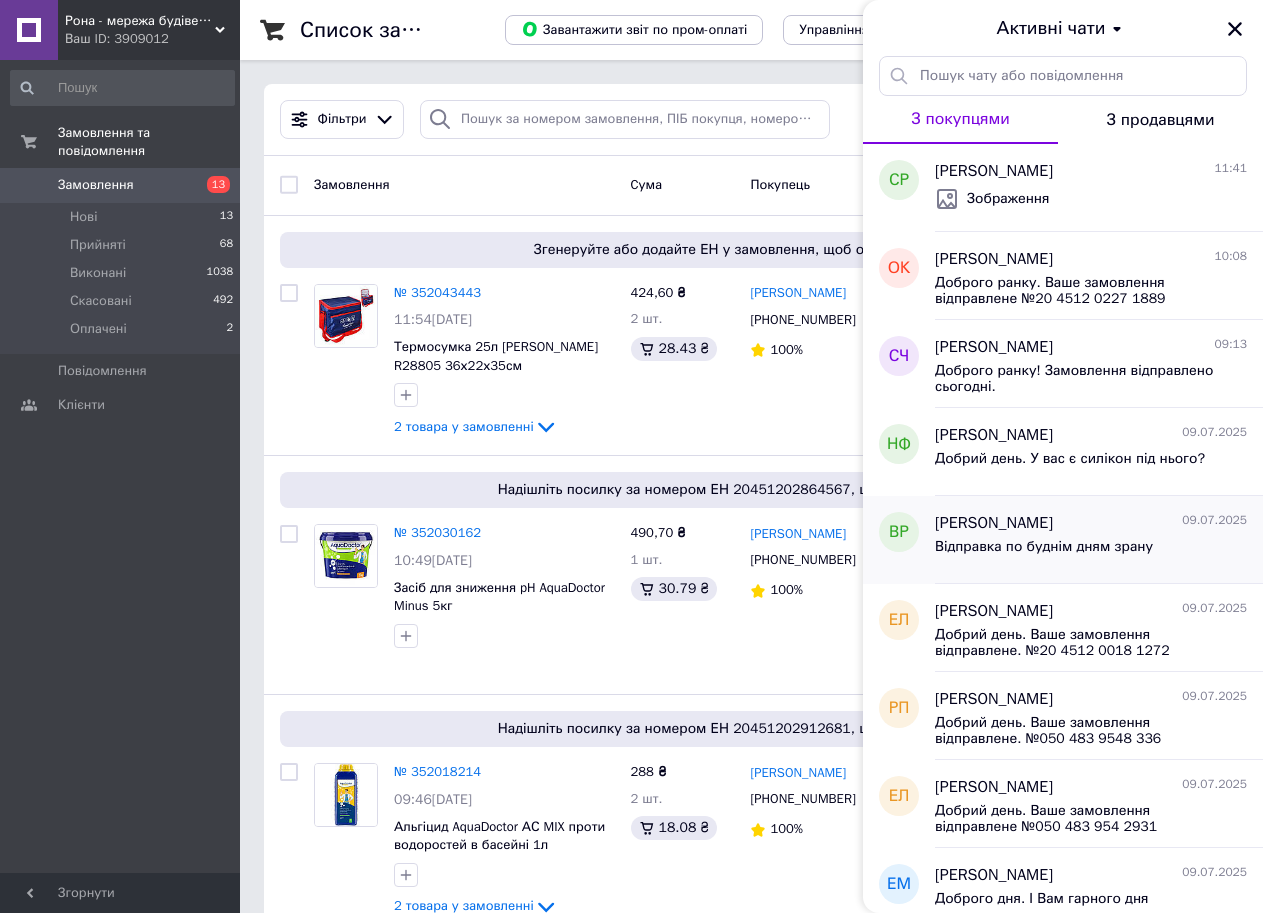 click on "Відправка по буднім дням зрану" at bounding box center [1091, 551] 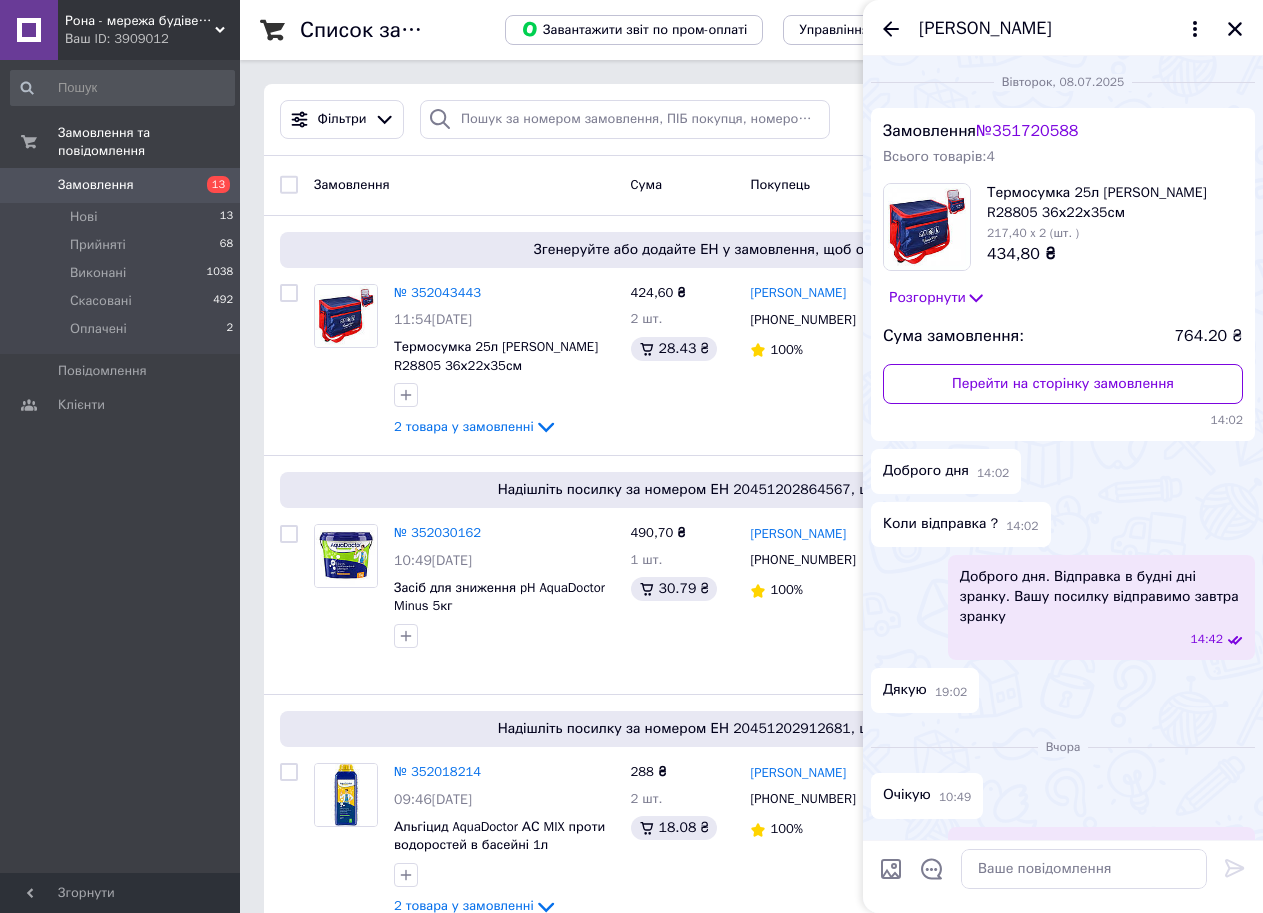 scroll, scrollTop: 560, scrollLeft: 0, axis: vertical 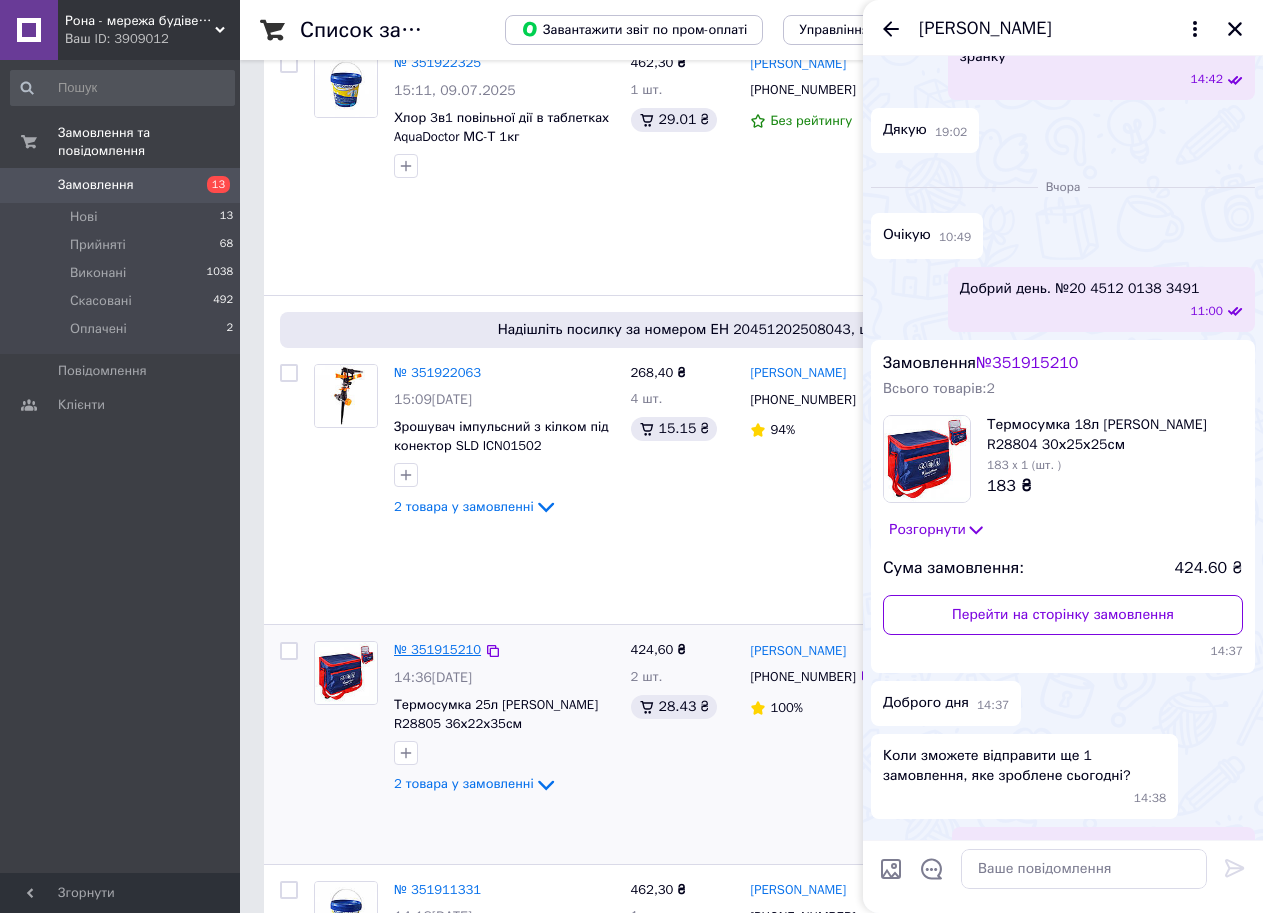 click on "№ 351915210" at bounding box center (437, 649) 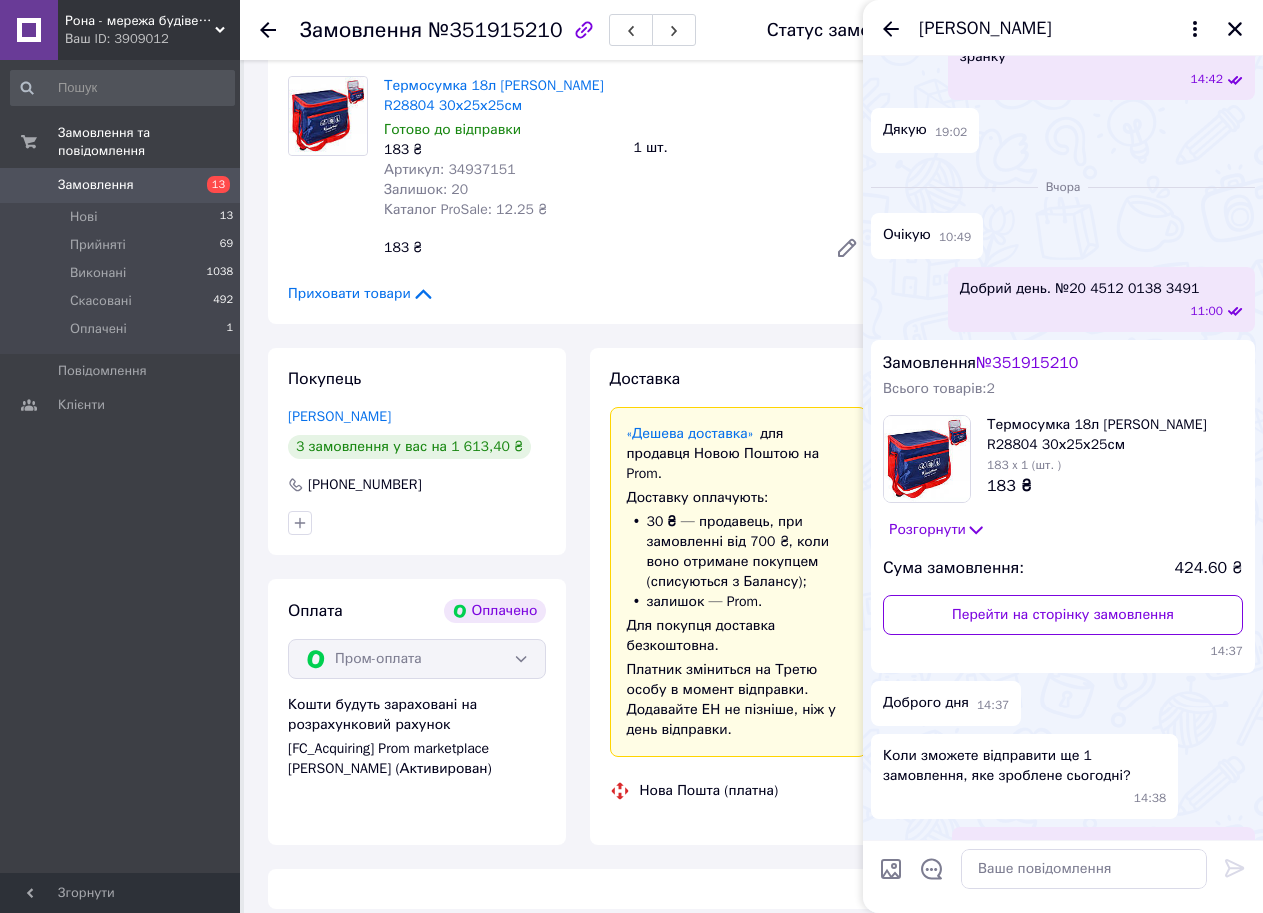 scroll, scrollTop: 1520, scrollLeft: 0, axis: vertical 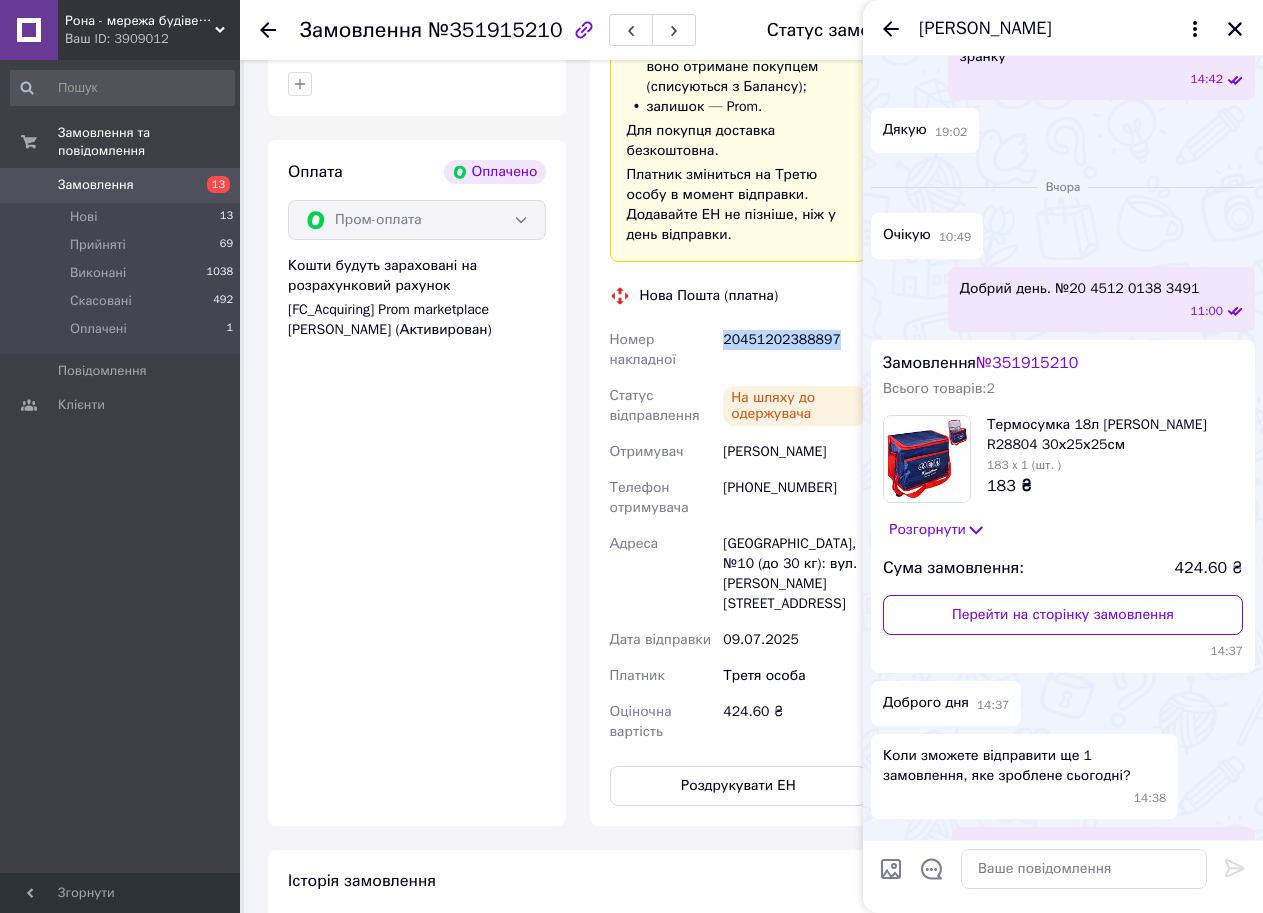 drag, startPoint x: 723, startPoint y: 321, endPoint x: 828, endPoint y: 314, distance: 105.23308 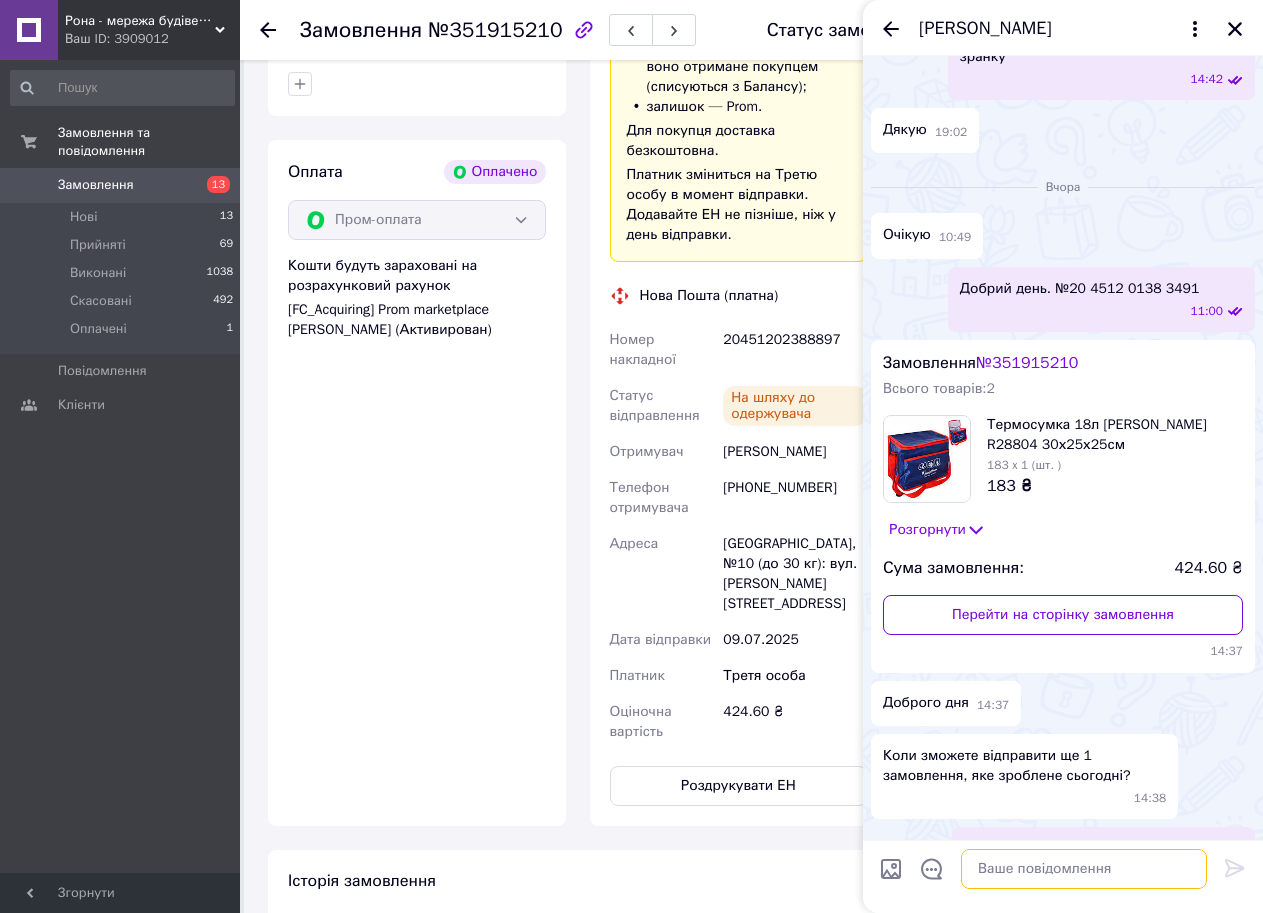 click at bounding box center (1084, 869) 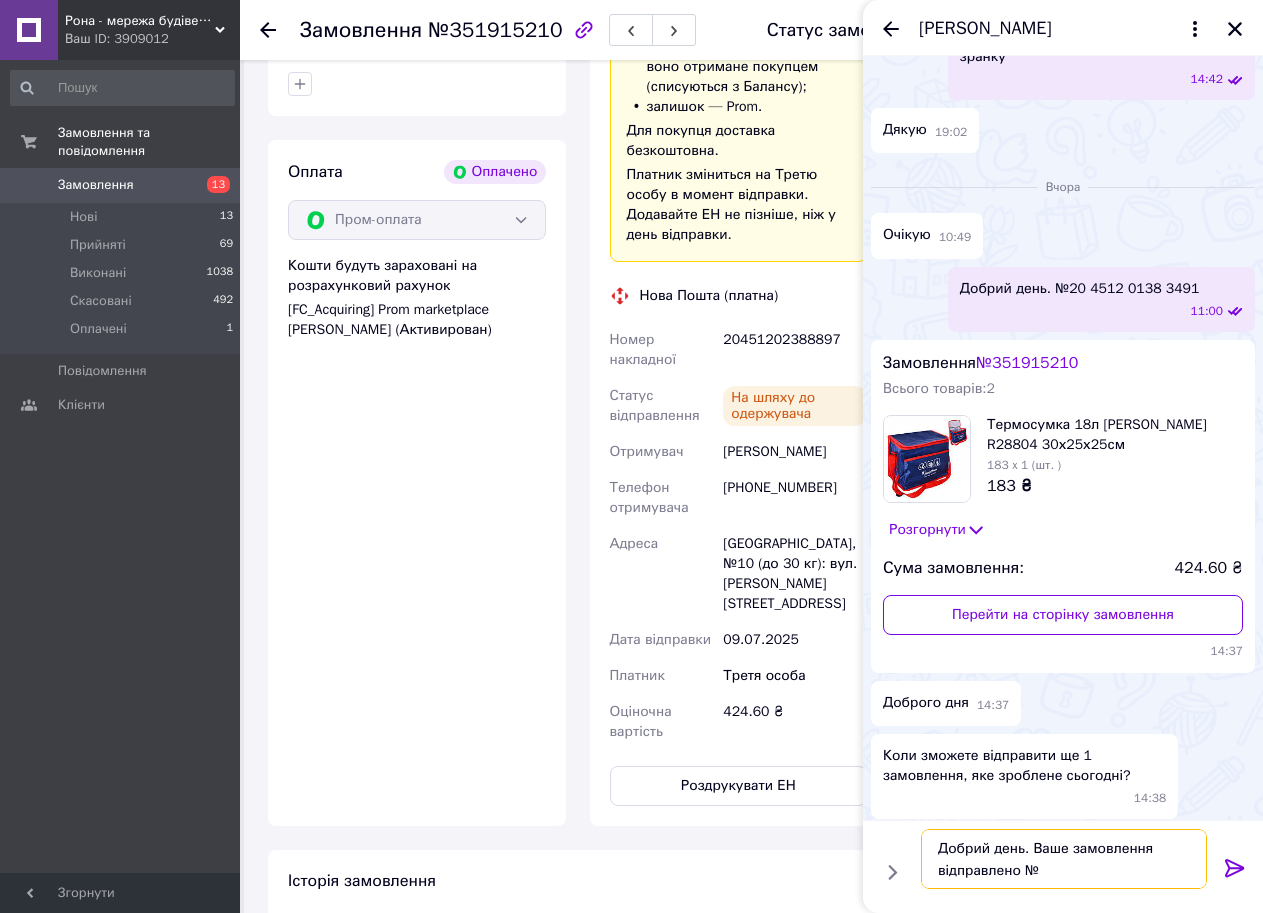 paste on "20451202388897" 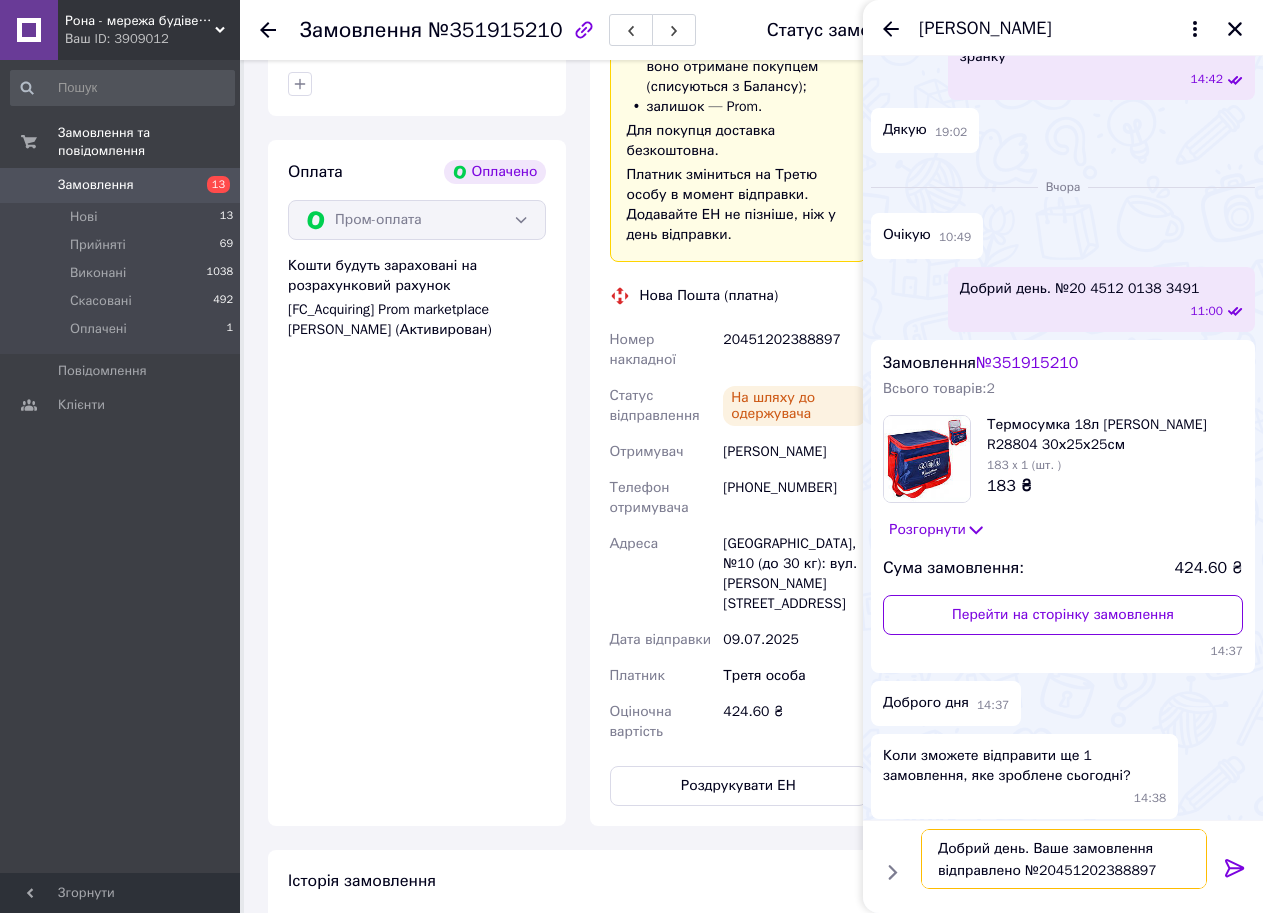 type on "Добрий день. Ваше замовлення відправлено №20451202388897" 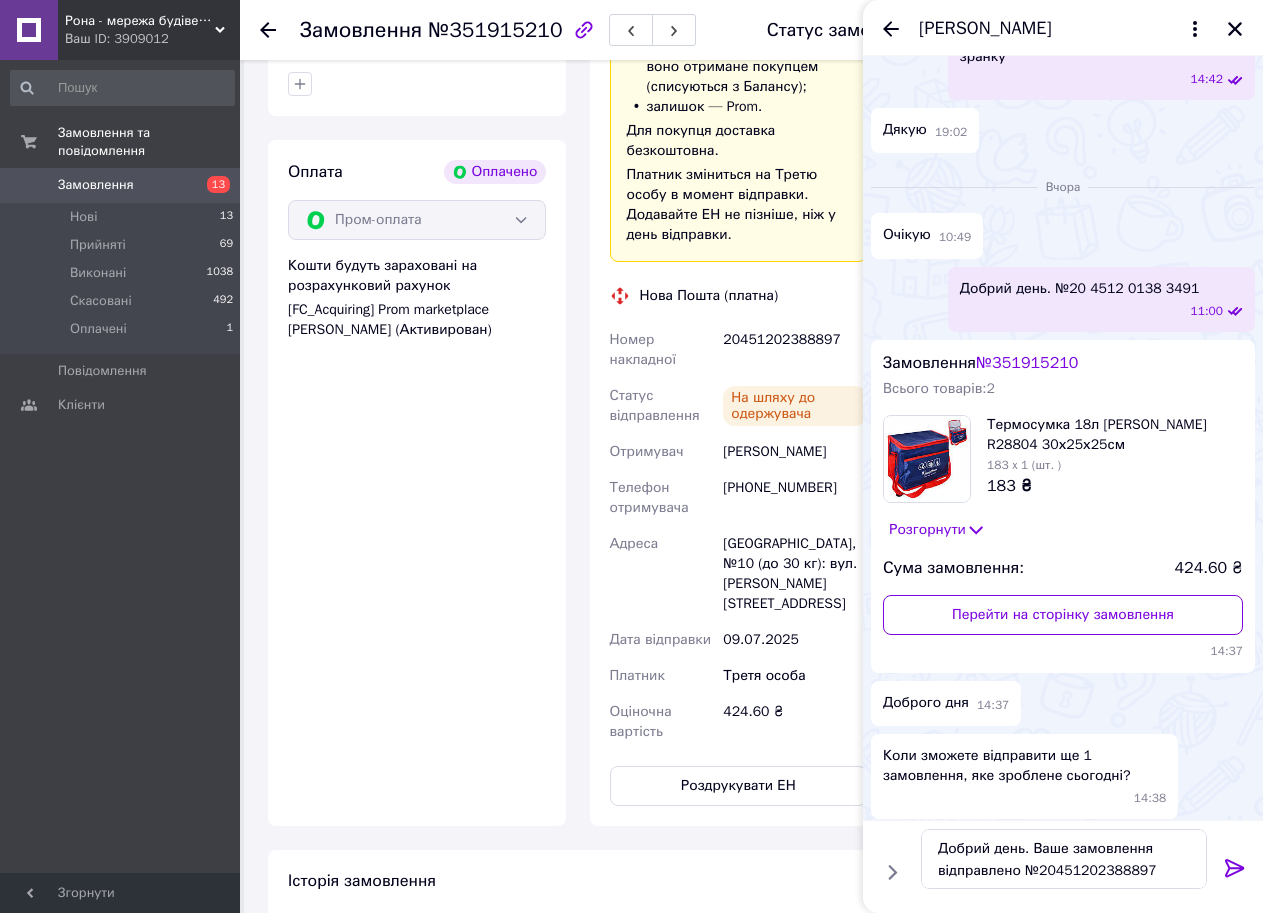 click 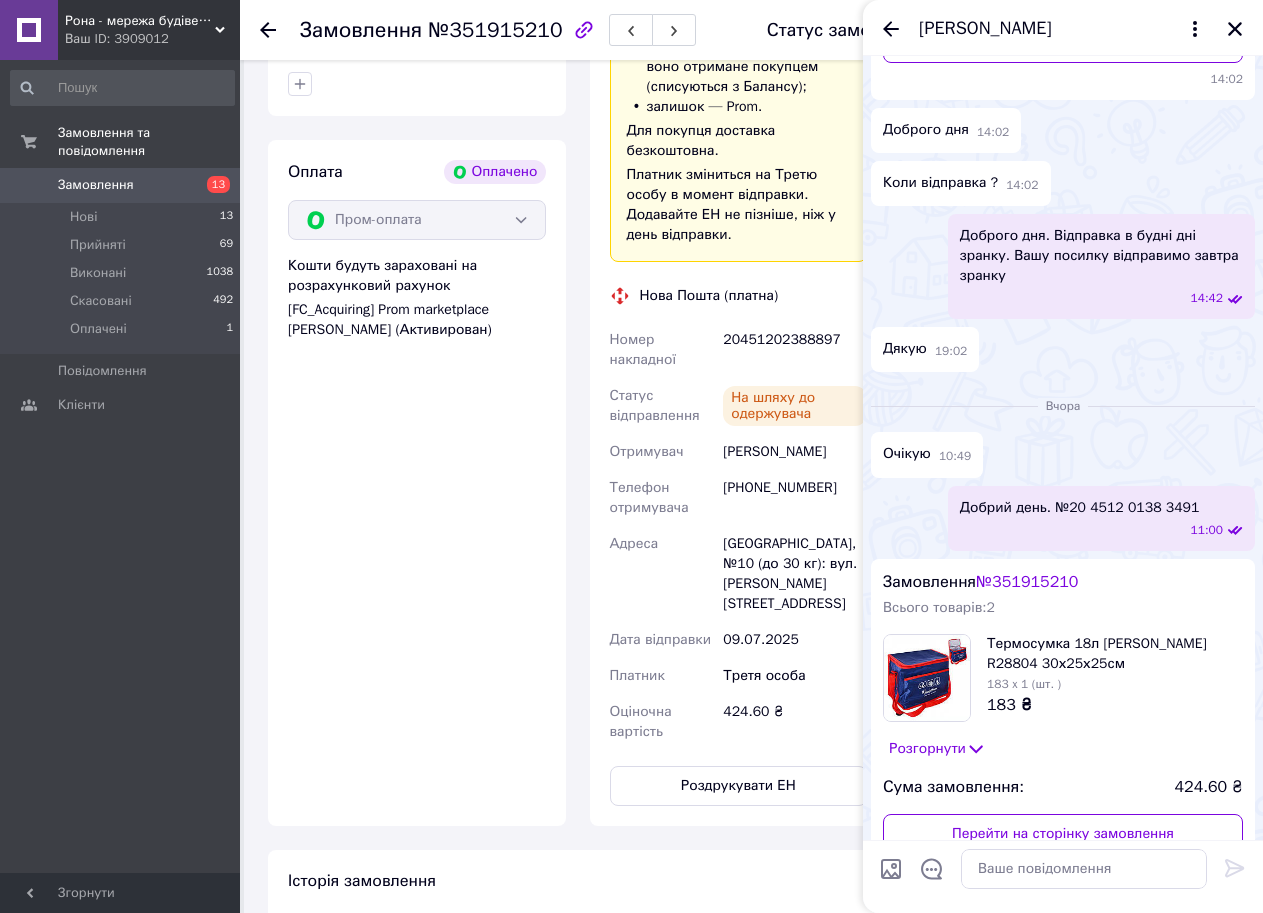 scroll, scrollTop: 0, scrollLeft: 0, axis: both 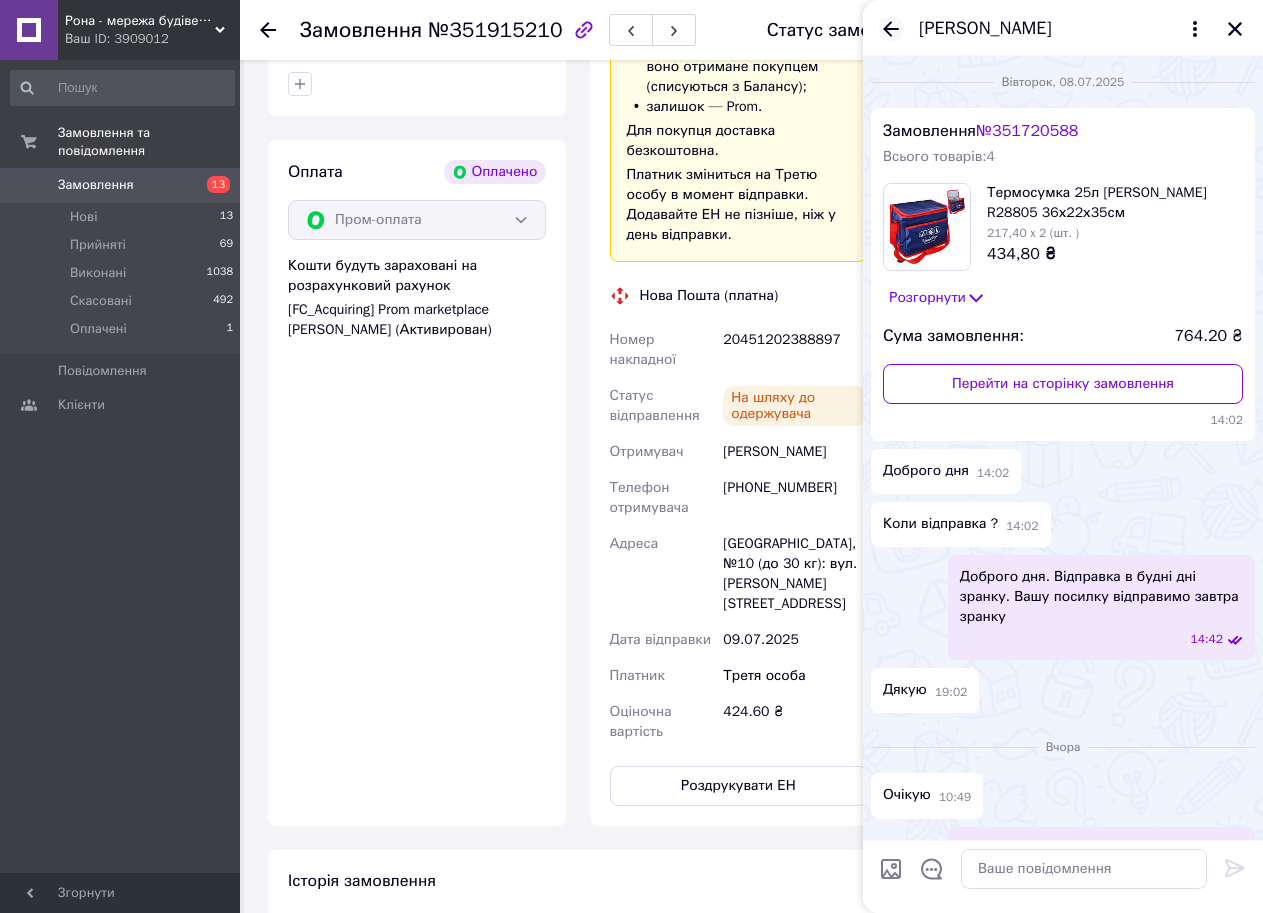 click 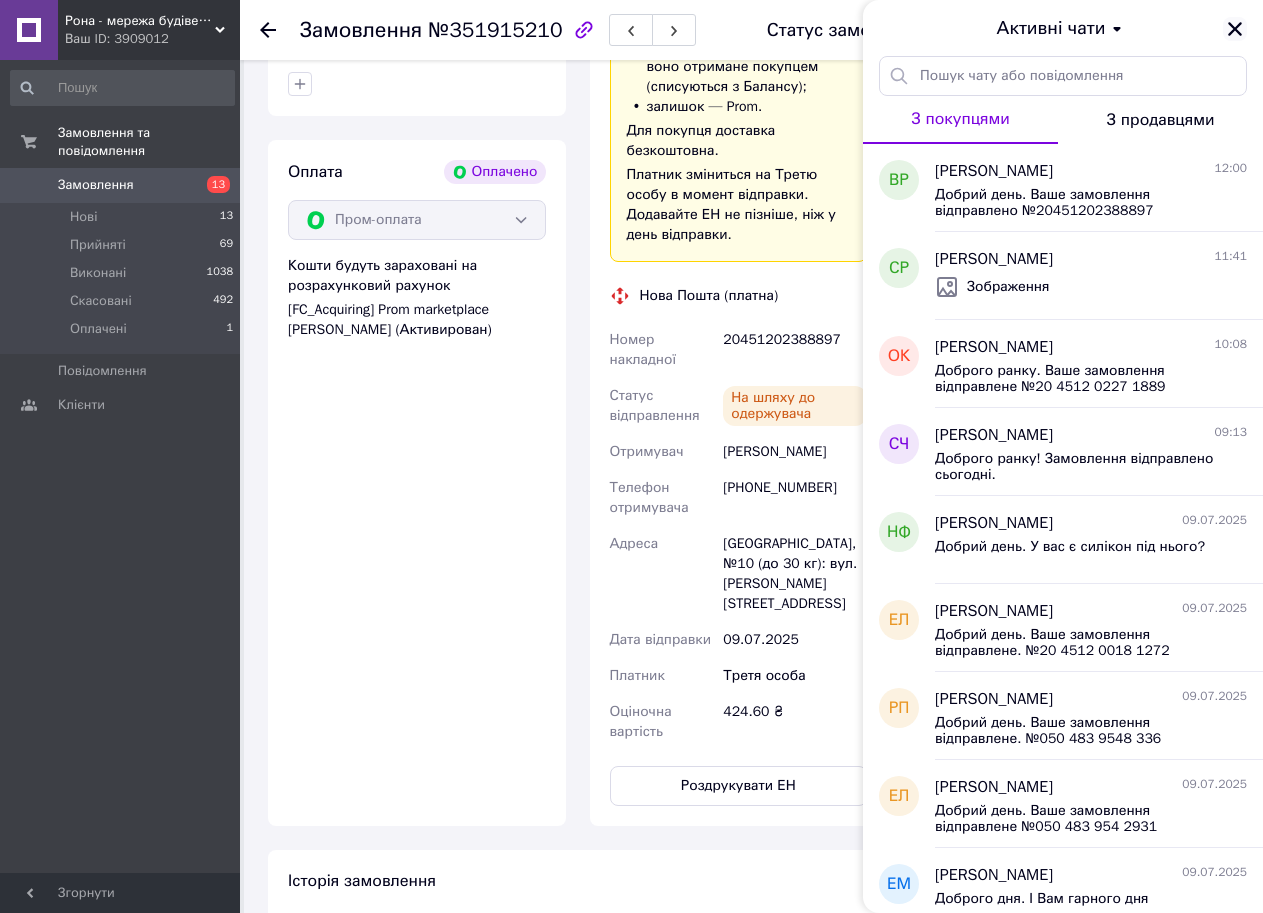click 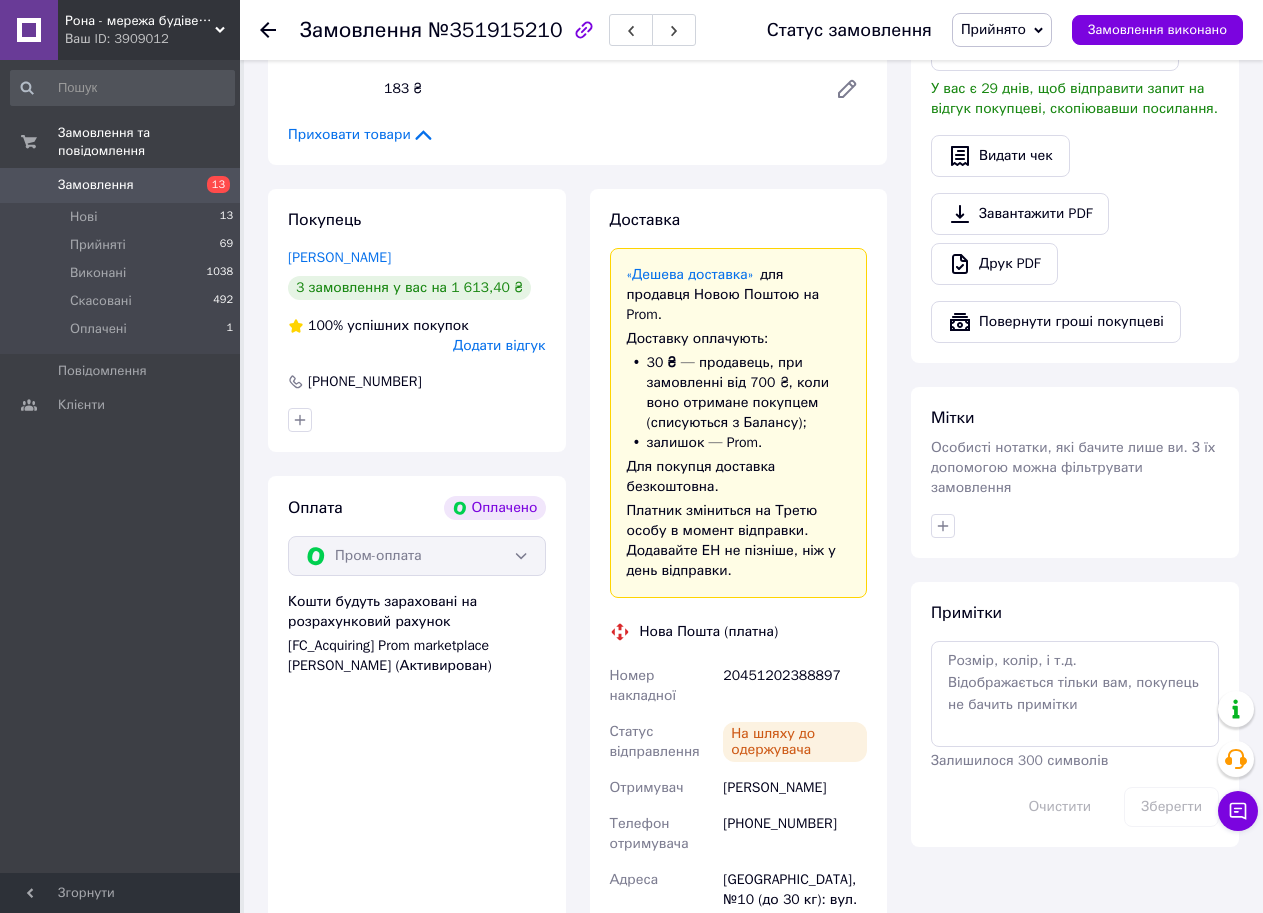 scroll, scrollTop: 600, scrollLeft: 0, axis: vertical 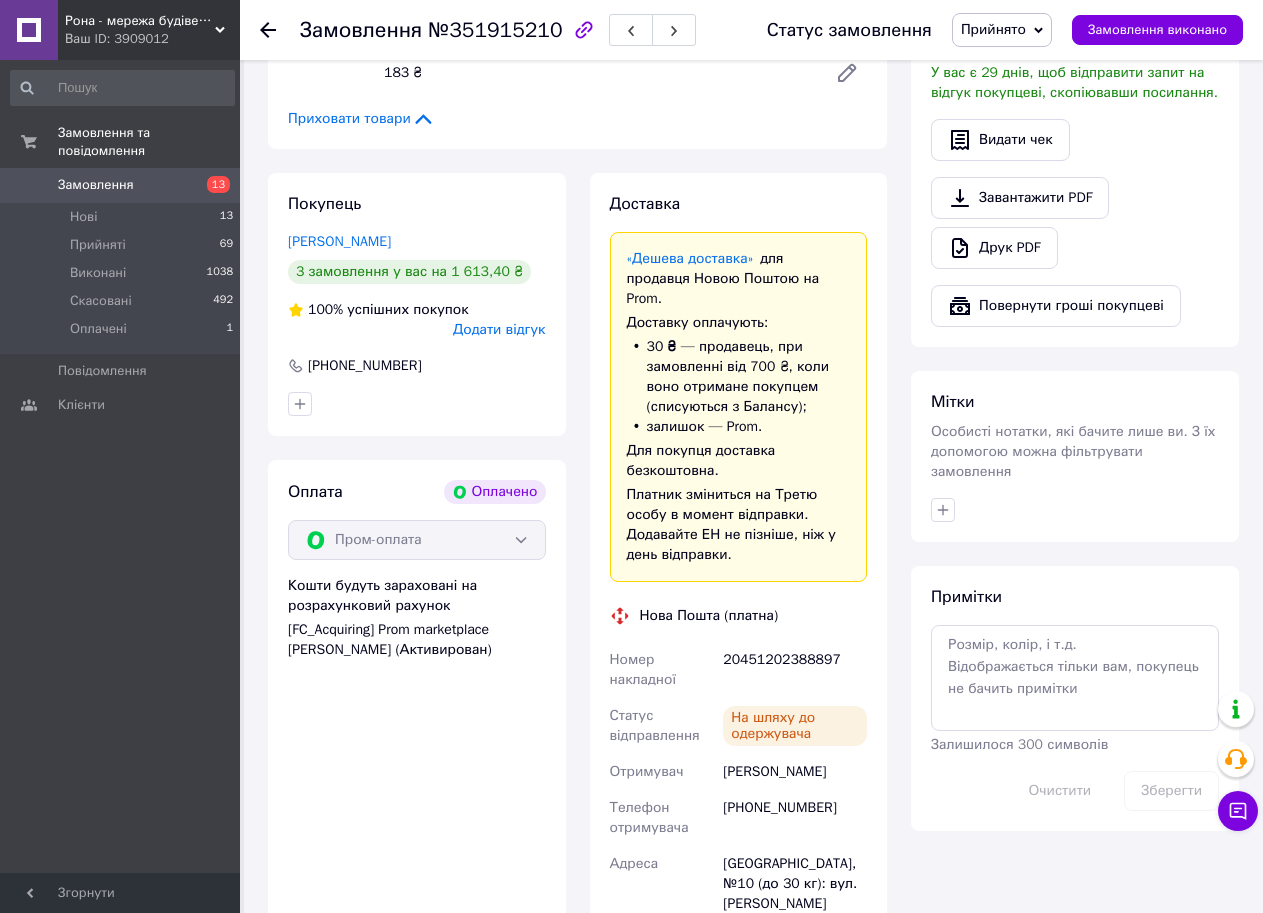 click on "Замовлення" at bounding box center (96, 185) 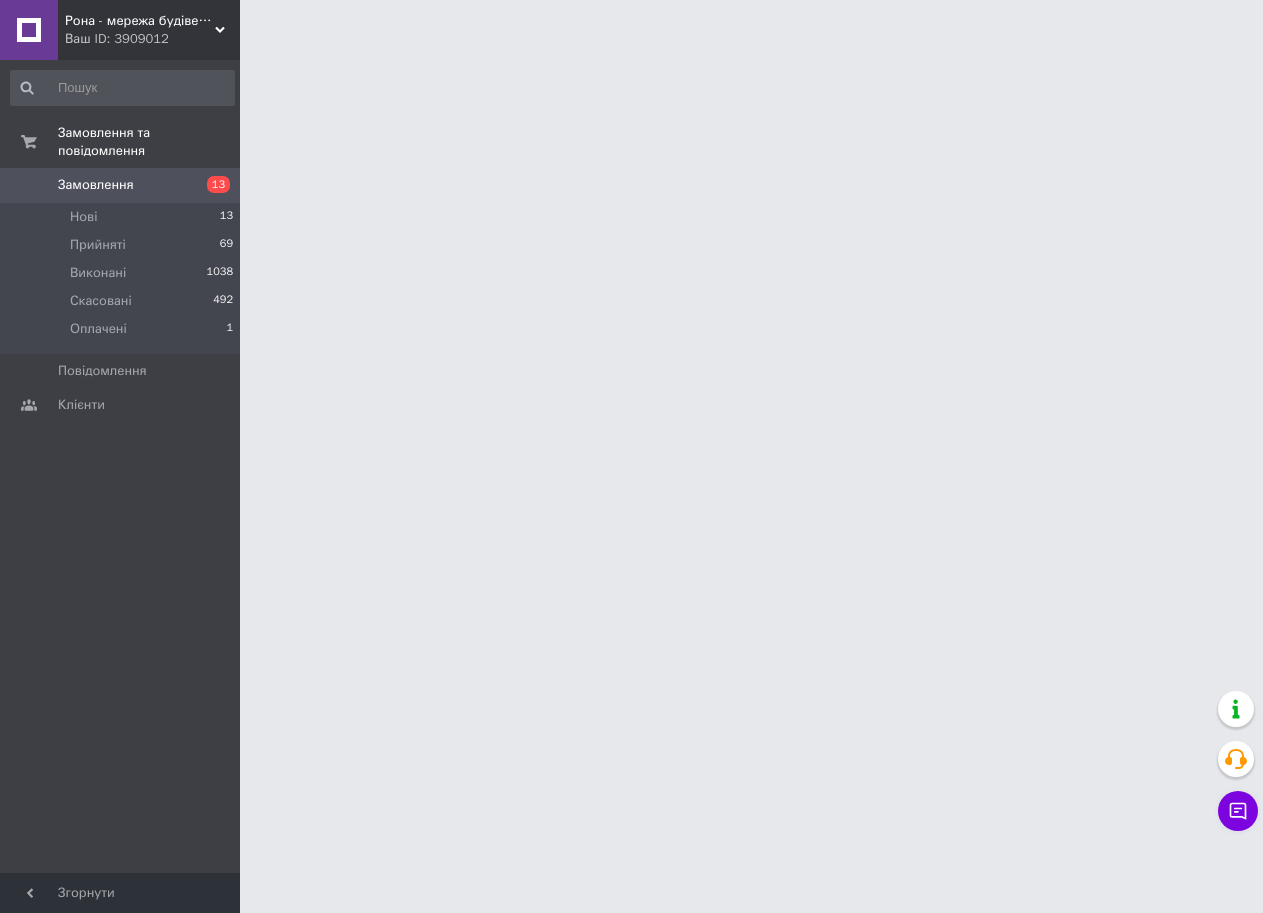 scroll, scrollTop: 0, scrollLeft: 0, axis: both 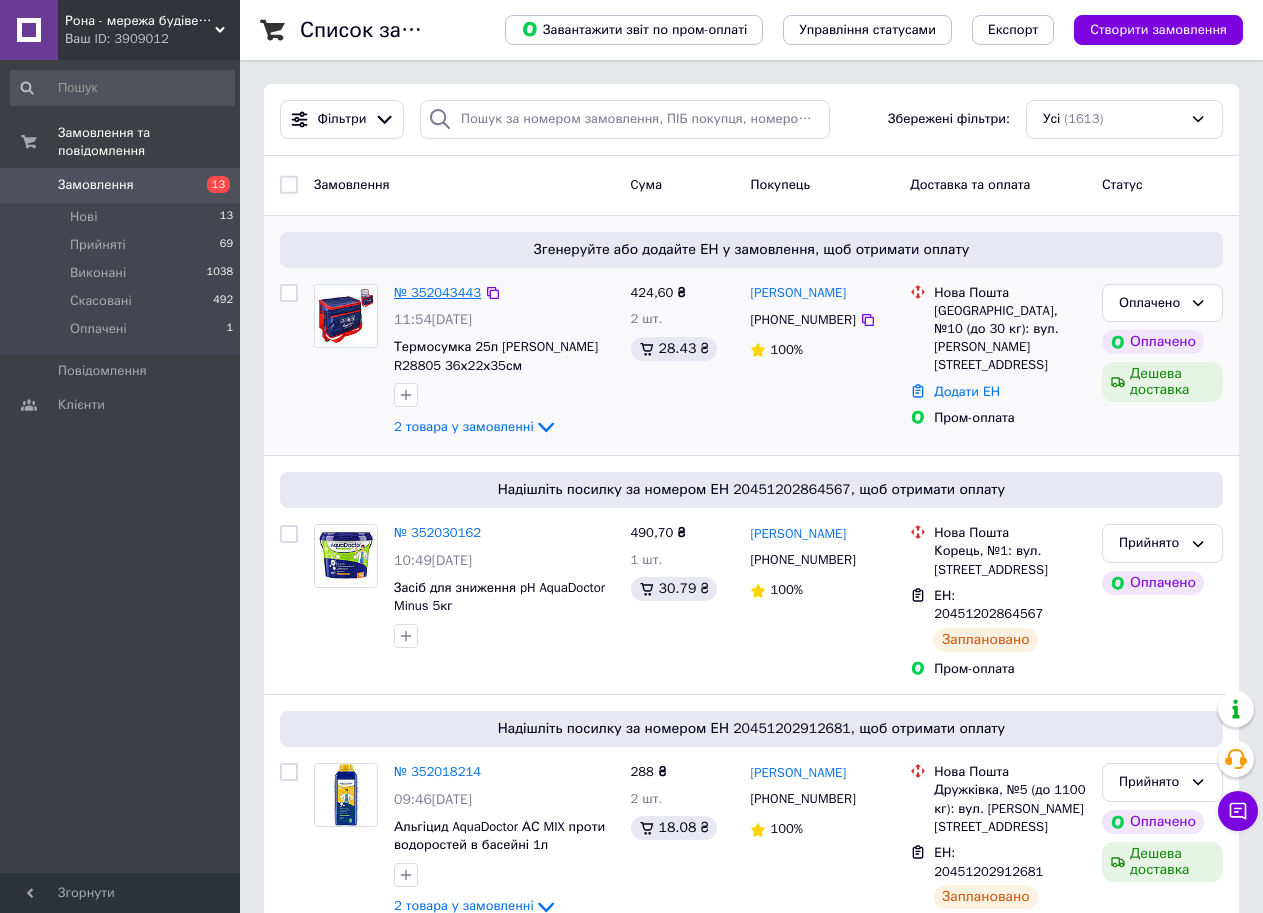 click on "№ 352043443" at bounding box center [437, 292] 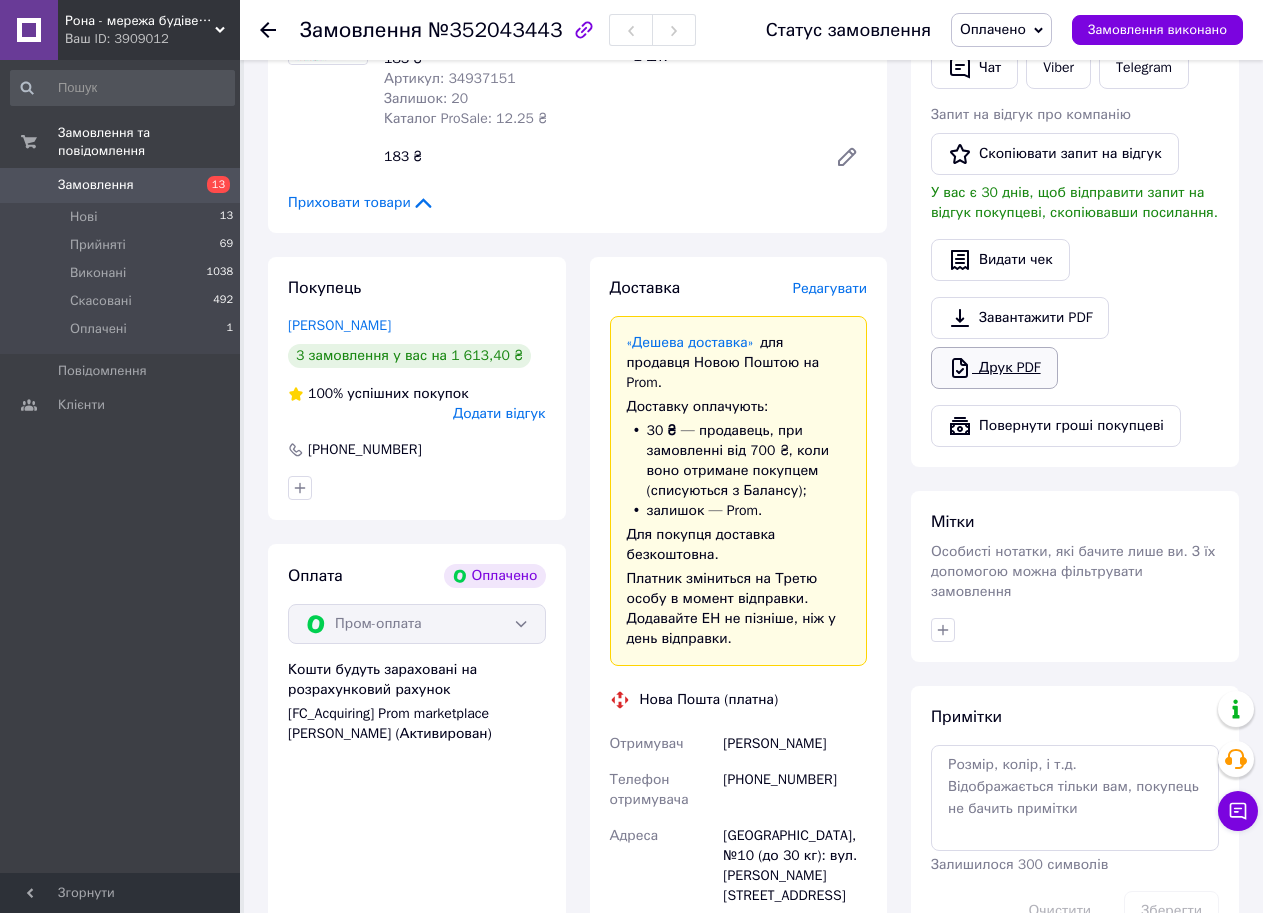 scroll, scrollTop: 500, scrollLeft: 0, axis: vertical 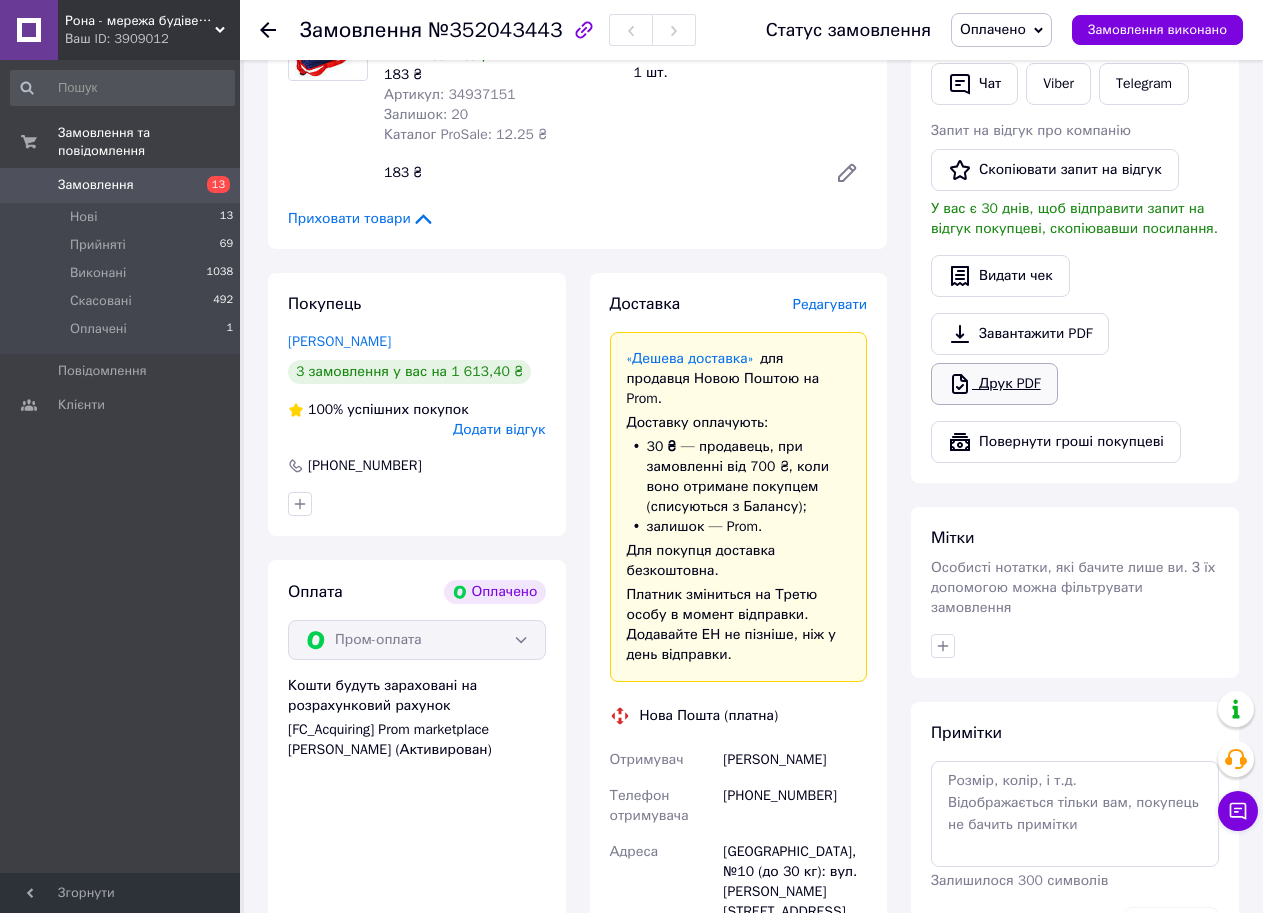 click on "Друк PDF" at bounding box center [994, 384] 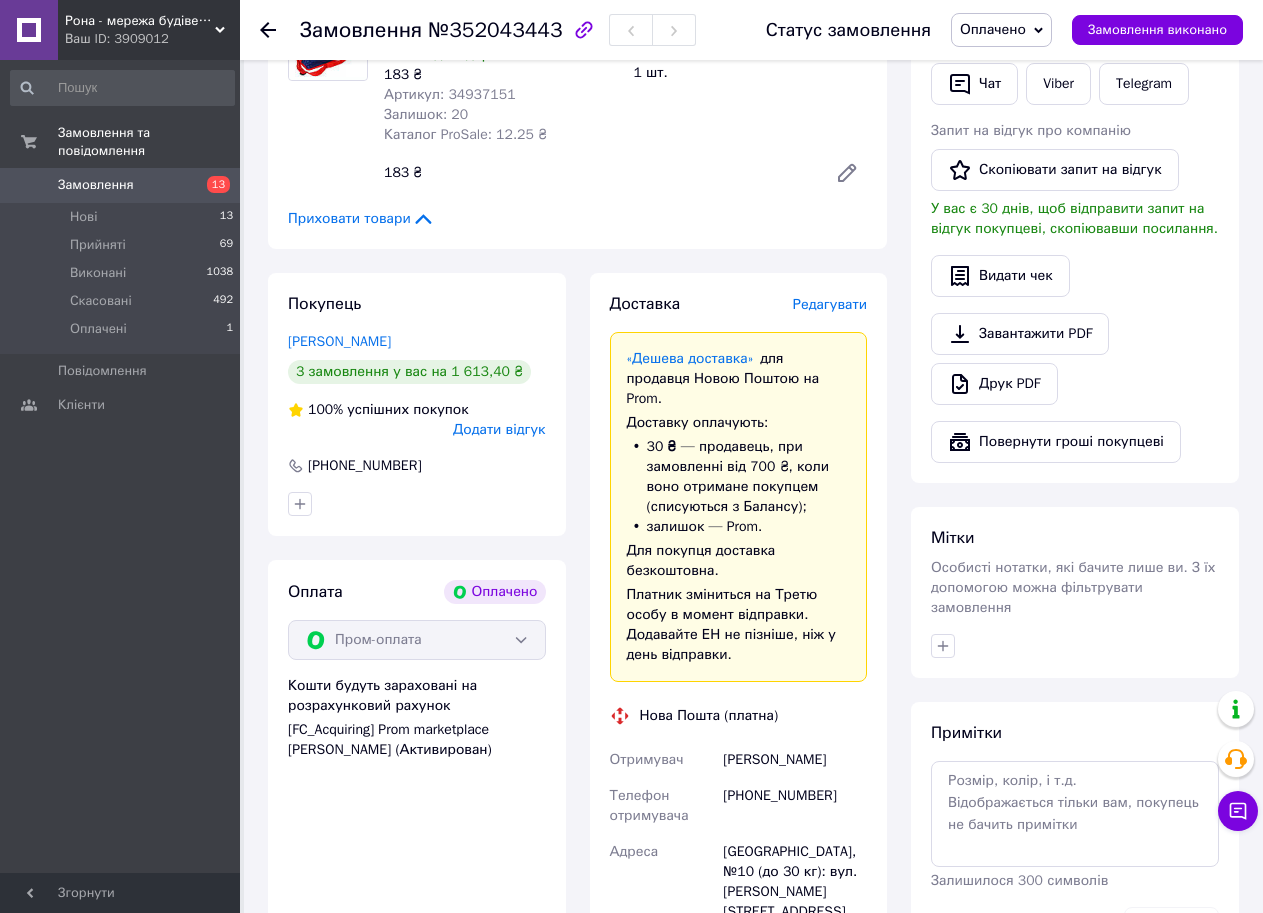 click on "Замовлення 13" at bounding box center [122, 185] 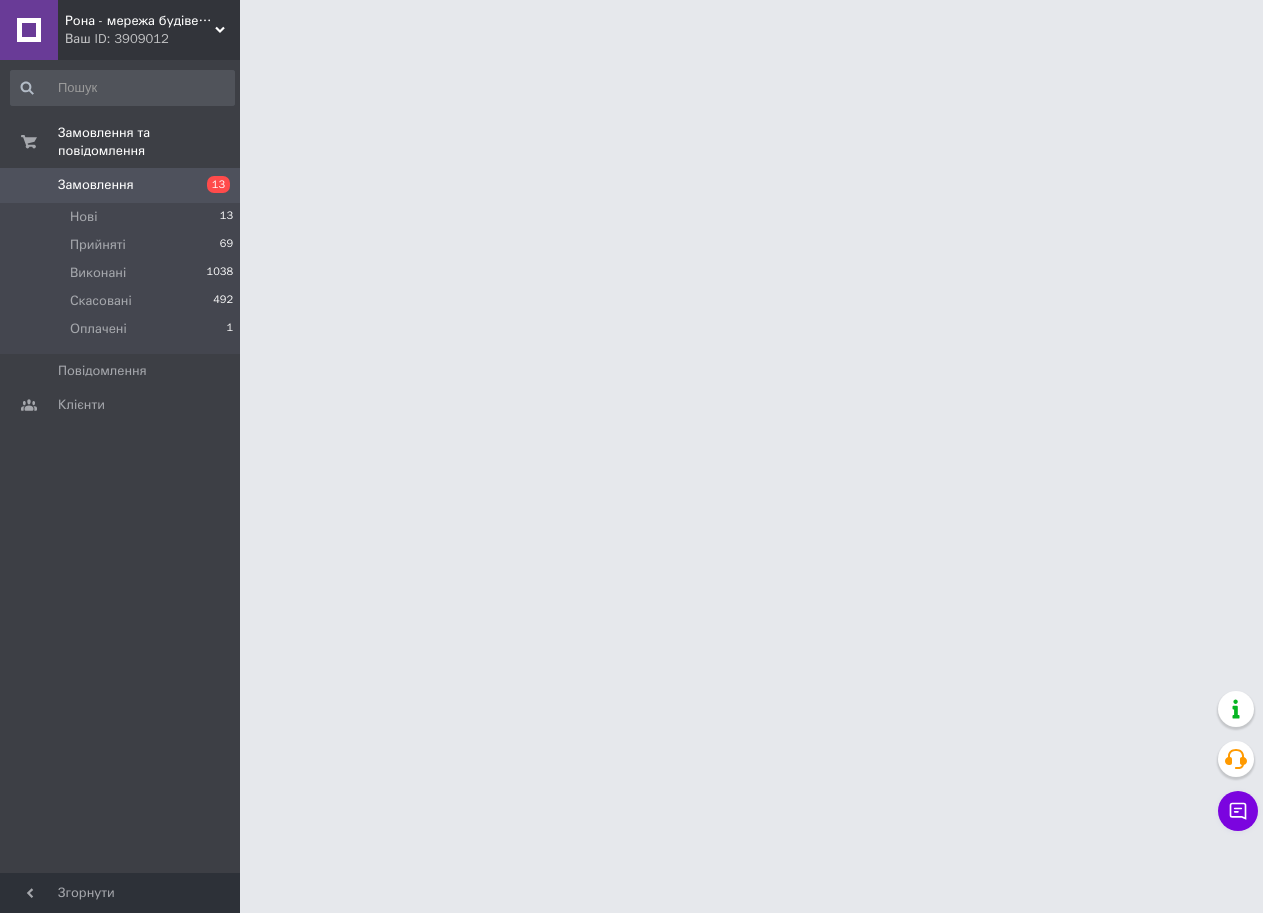 scroll, scrollTop: 0, scrollLeft: 0, axis: both 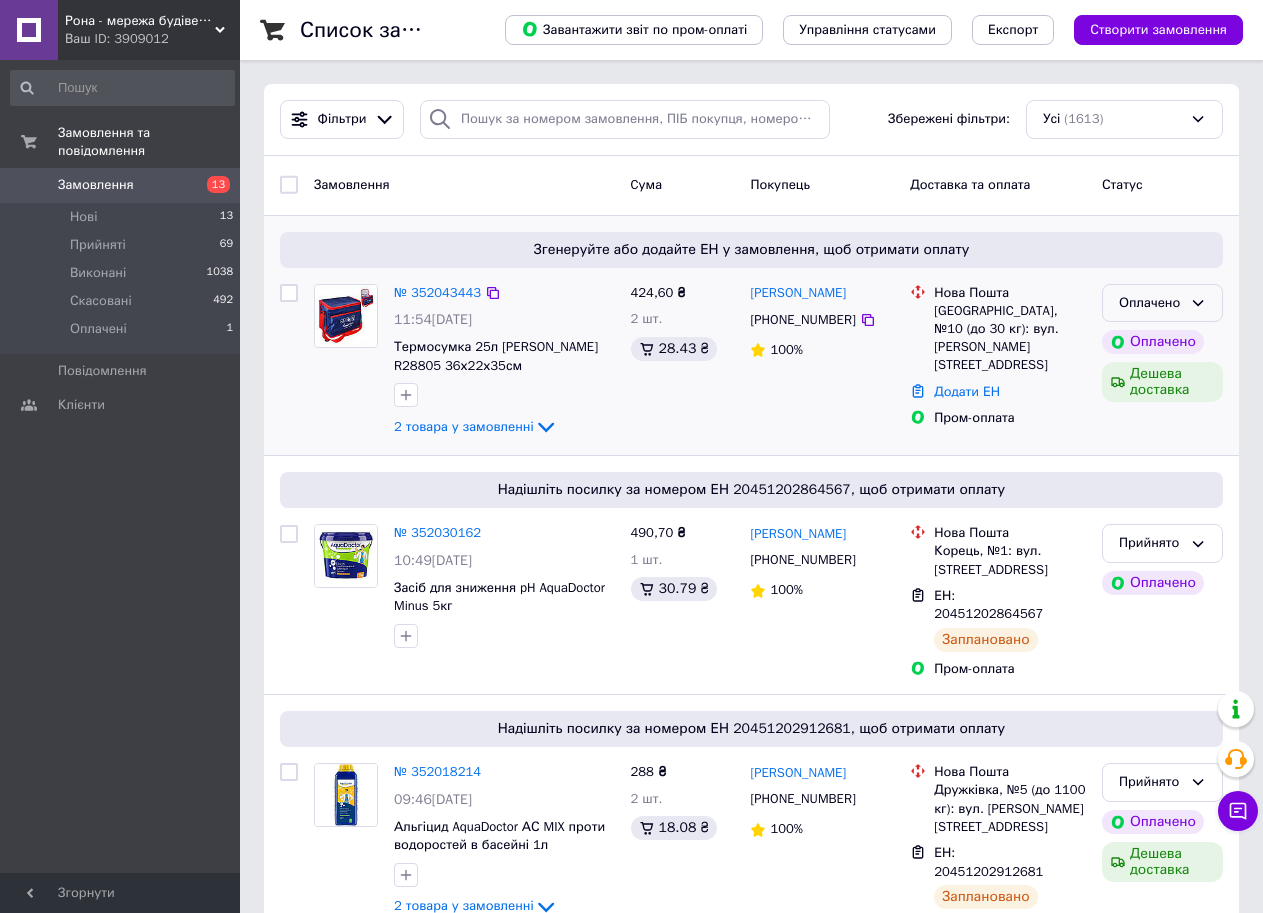 click on "Оплачено" at bounding box center (1150, 303) 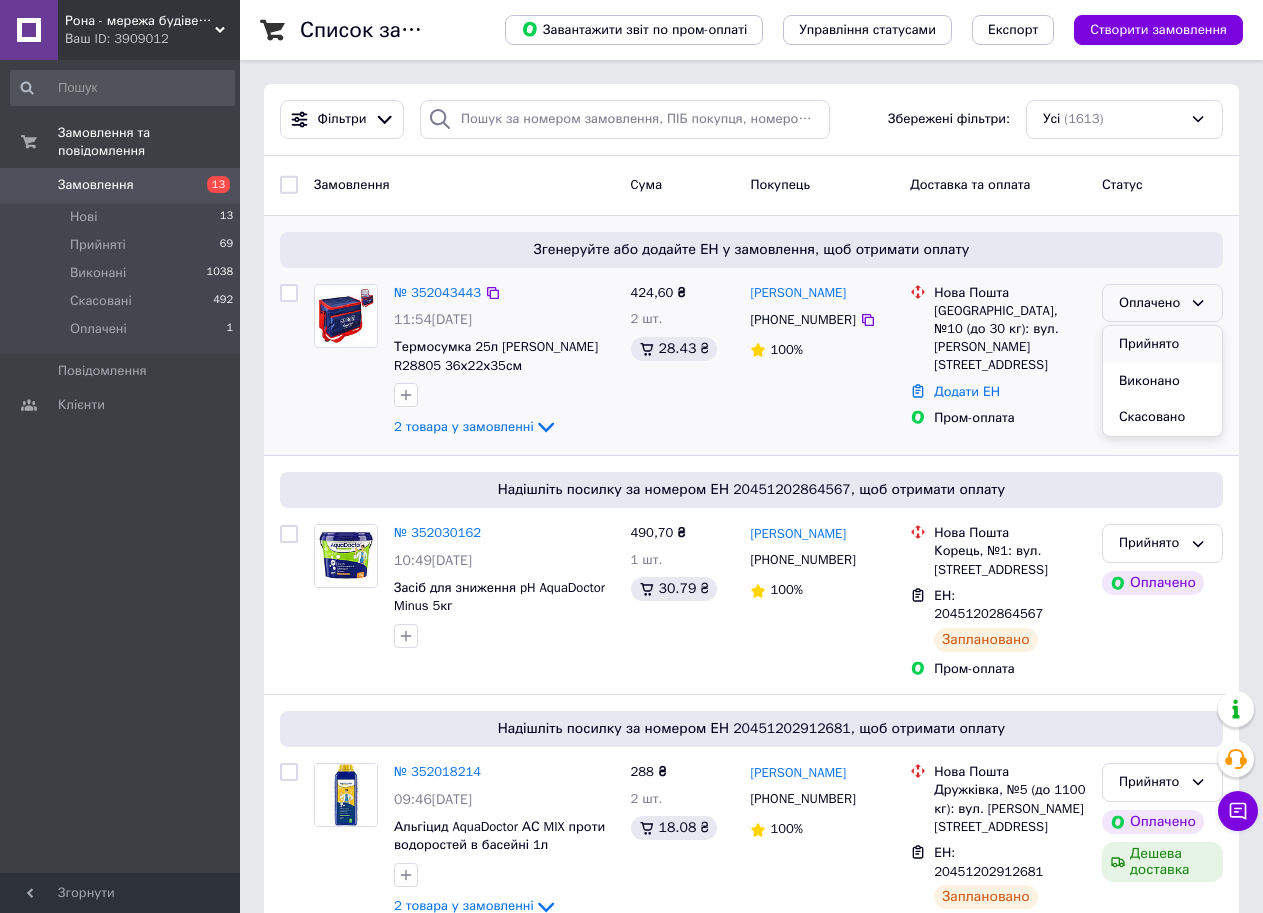 click on "Прийнято" at bounding box center [1162, 344] 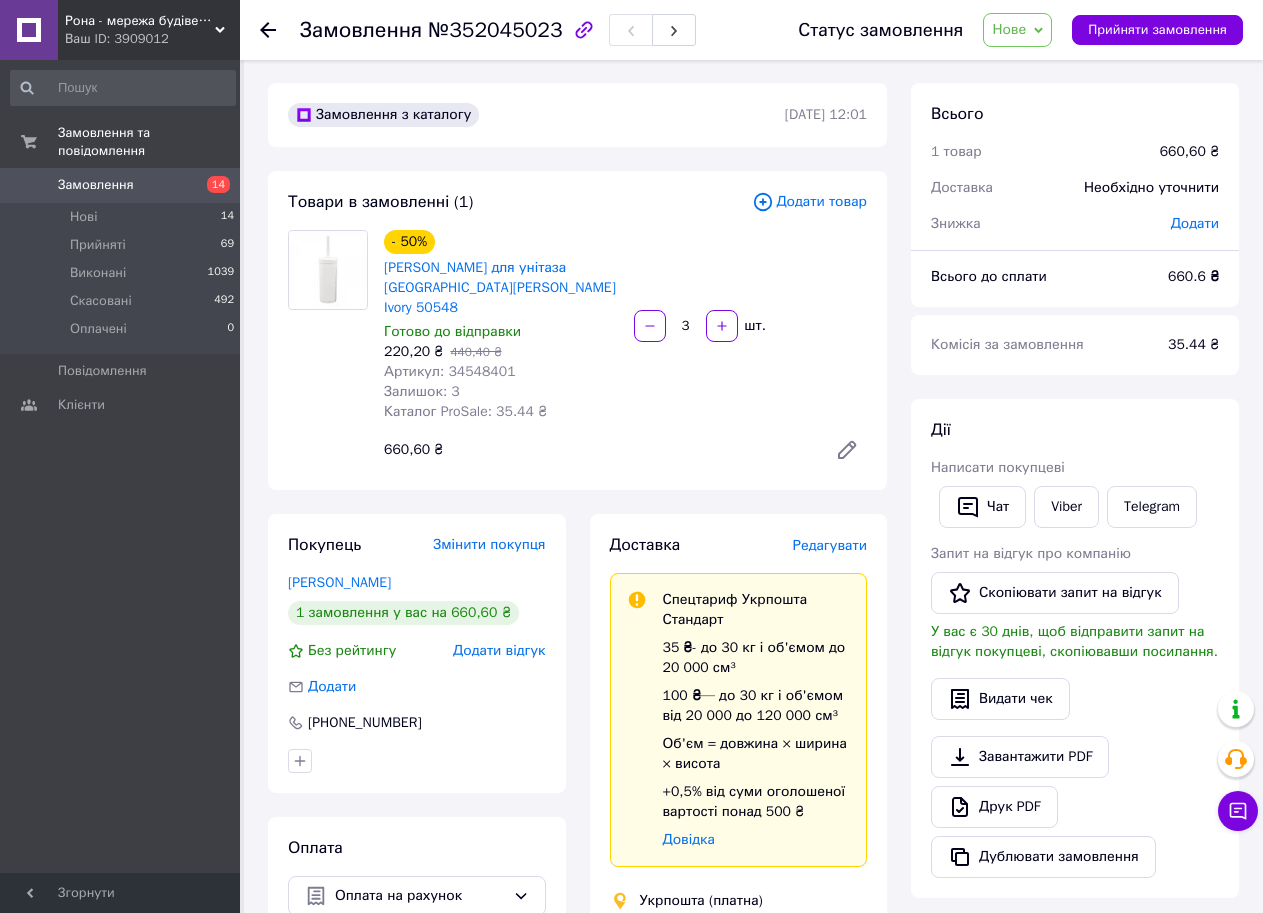 scroll, scrollTop: 0, scrollLeft: 0, axis: both 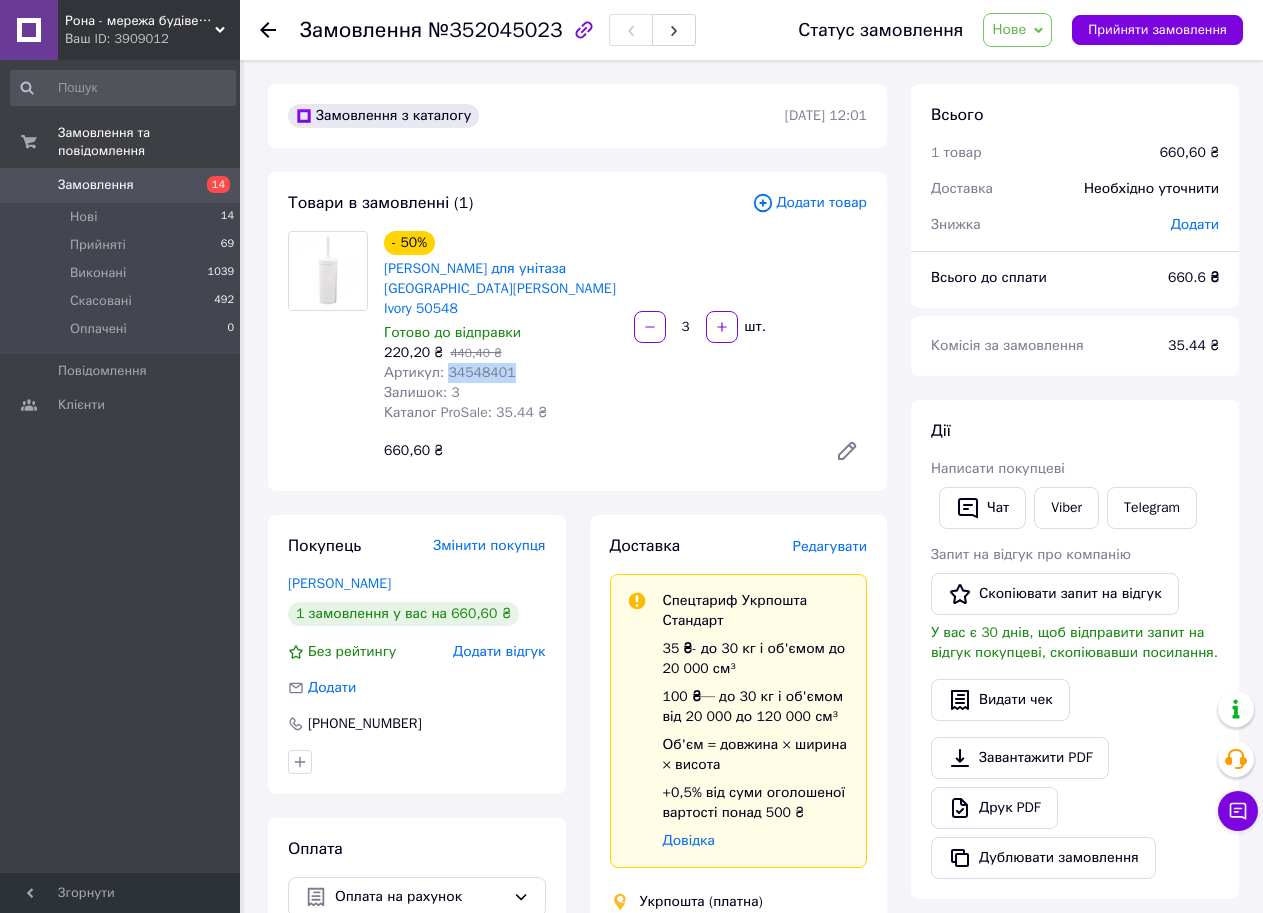 drag, startPoint x: 507, startPoint y: 349, endPoint x: 442, endPoint y: 355, distance: 65.27634 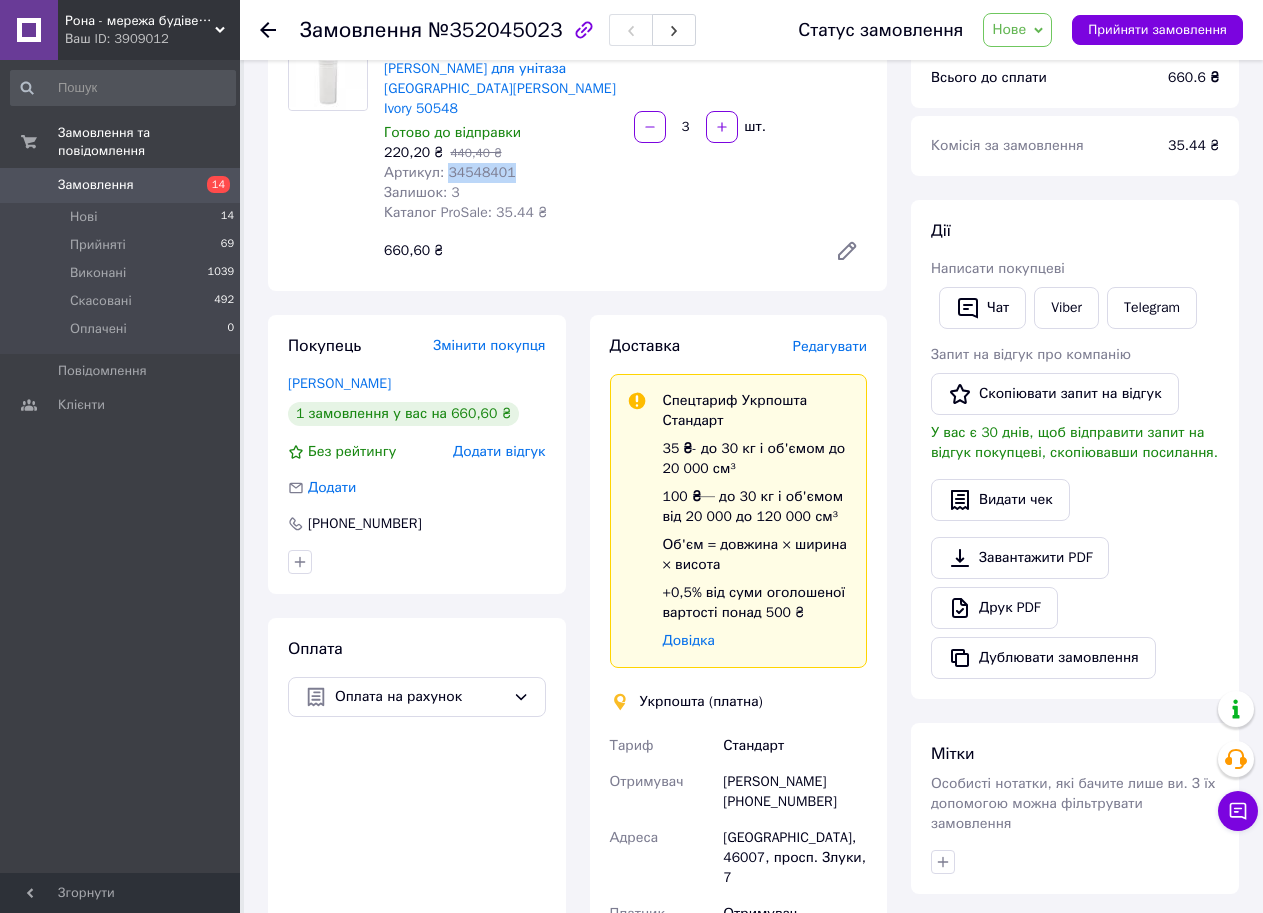 scroll, scrollTop: 100, scrollLeft: 0, axis: vertical 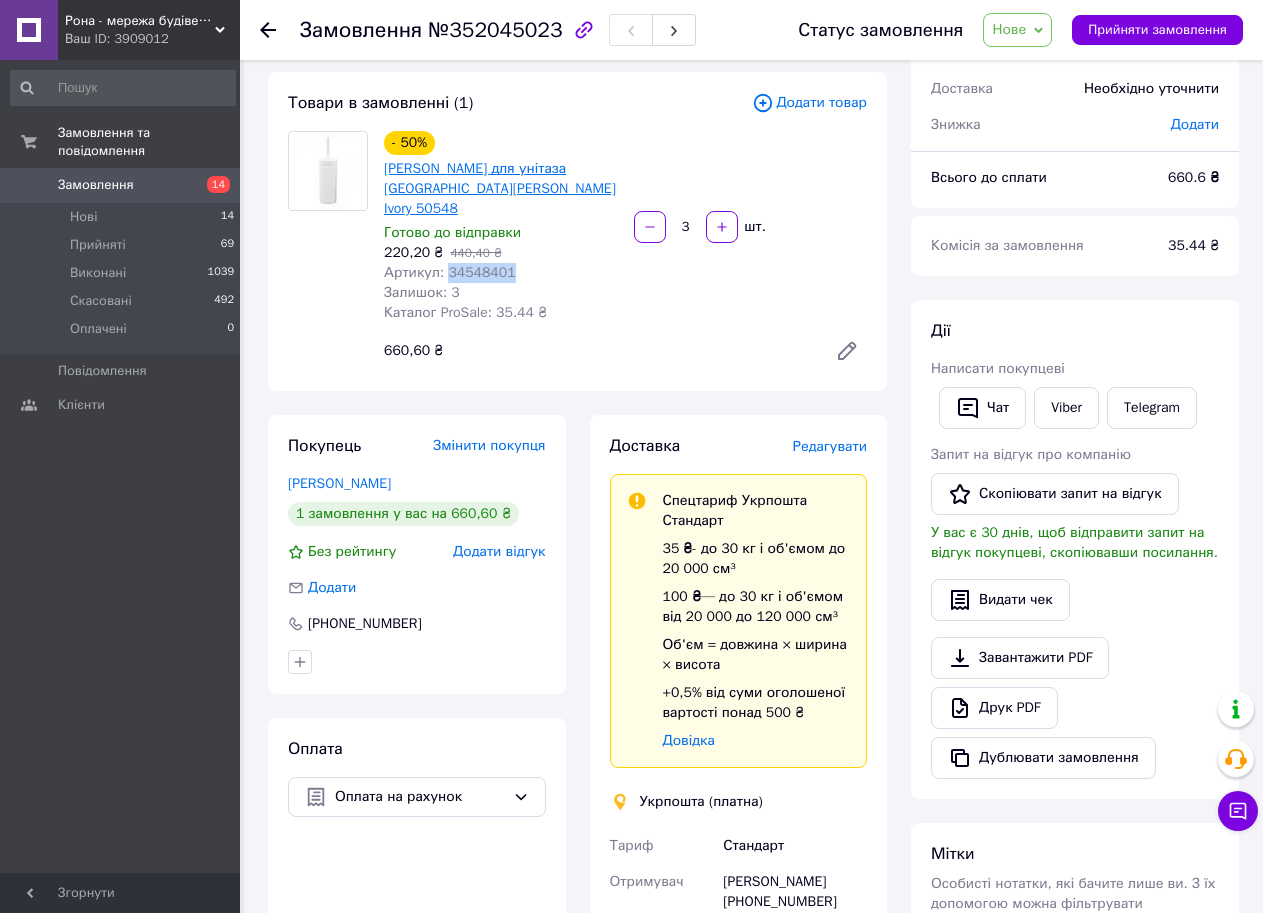 click on "[PERSON_NAME] для унітаза [GEOGRAPHIC_DATA][PERSON_NAME] Ivory 50548" at bounding box center (500, 188) 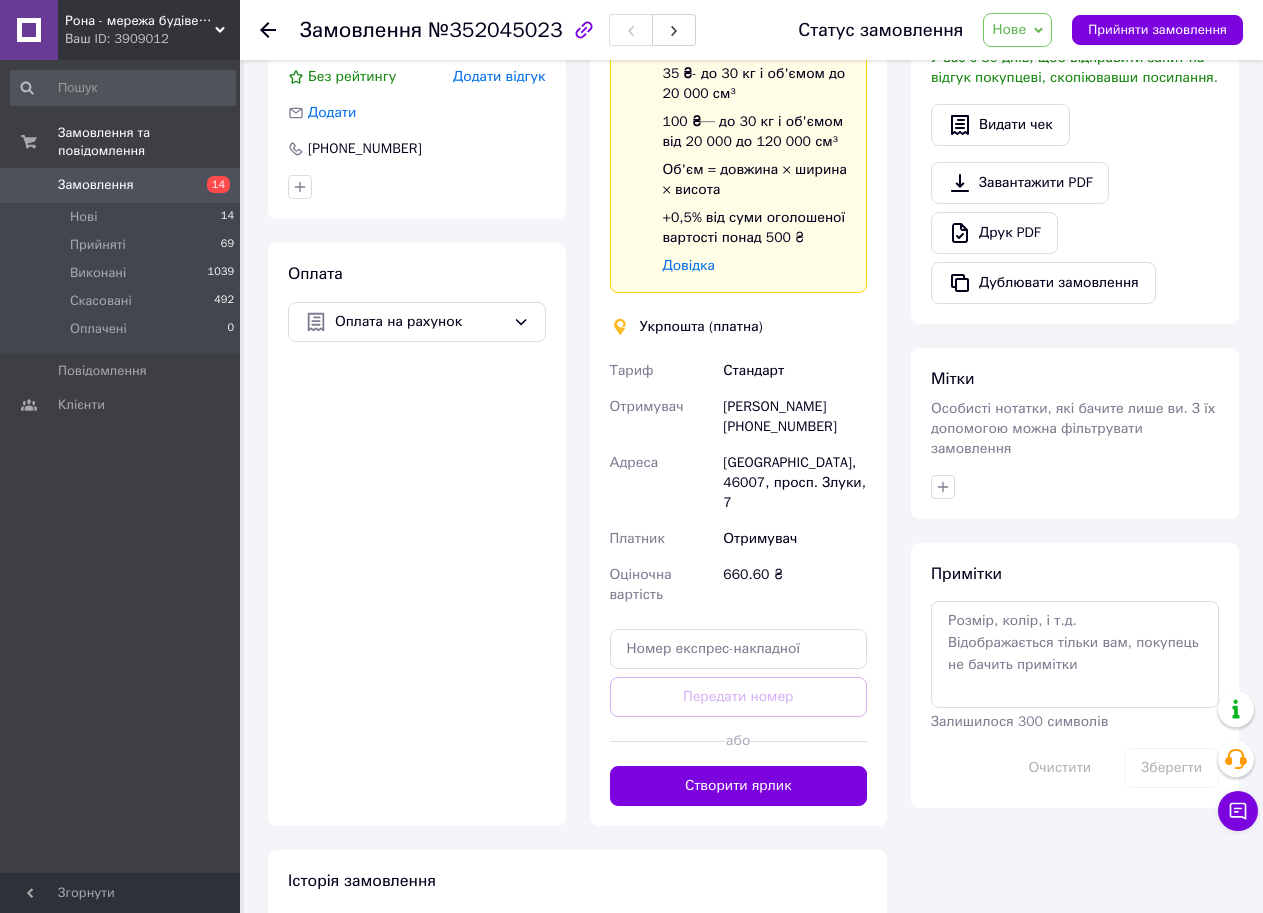 scroll, scrollTop: 615, scrollLeft: 0, axis: vertical 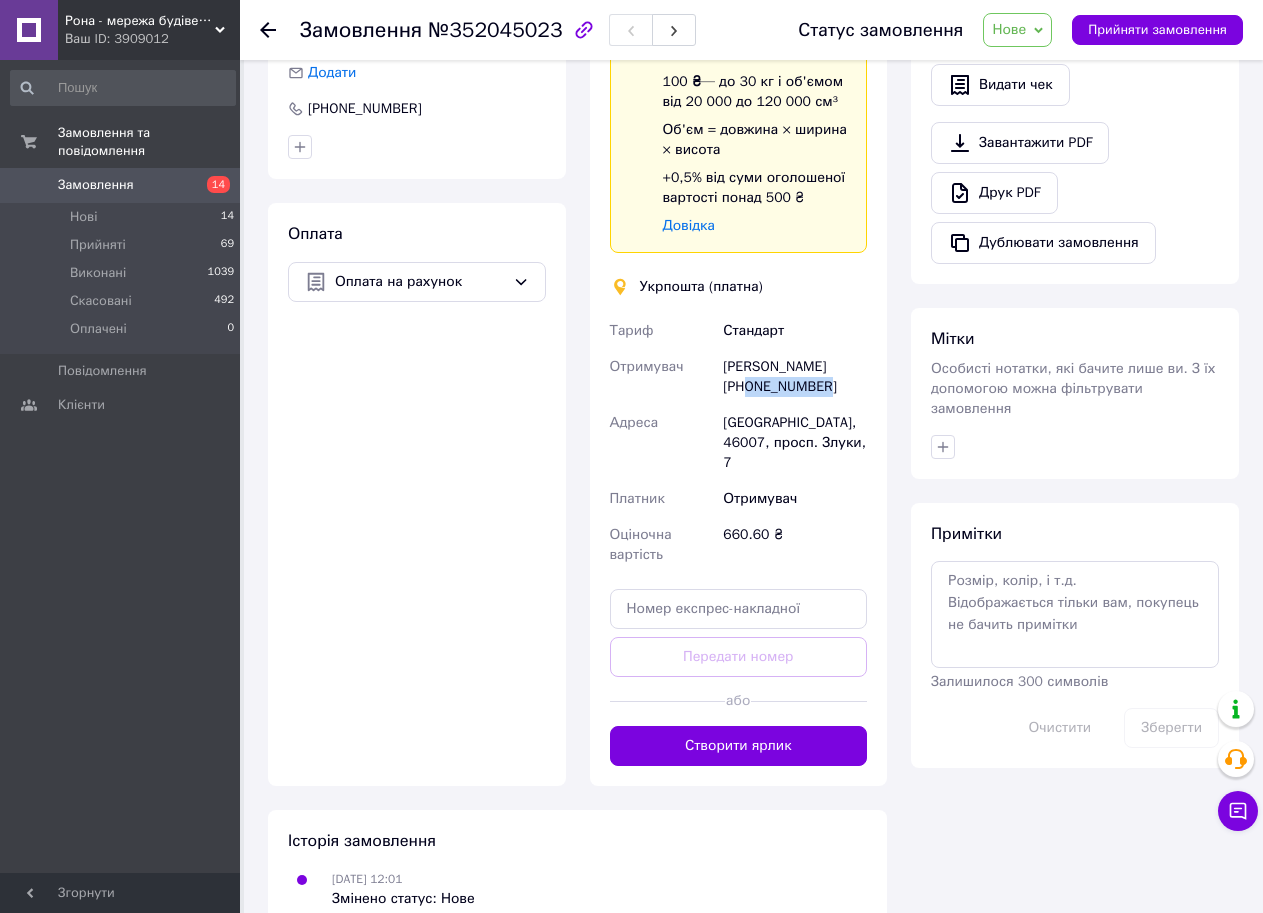 drag, startPoint x: 828, startPoint y: 364, endPoint x: 746, endPoint y: 373, distance: 82.492424 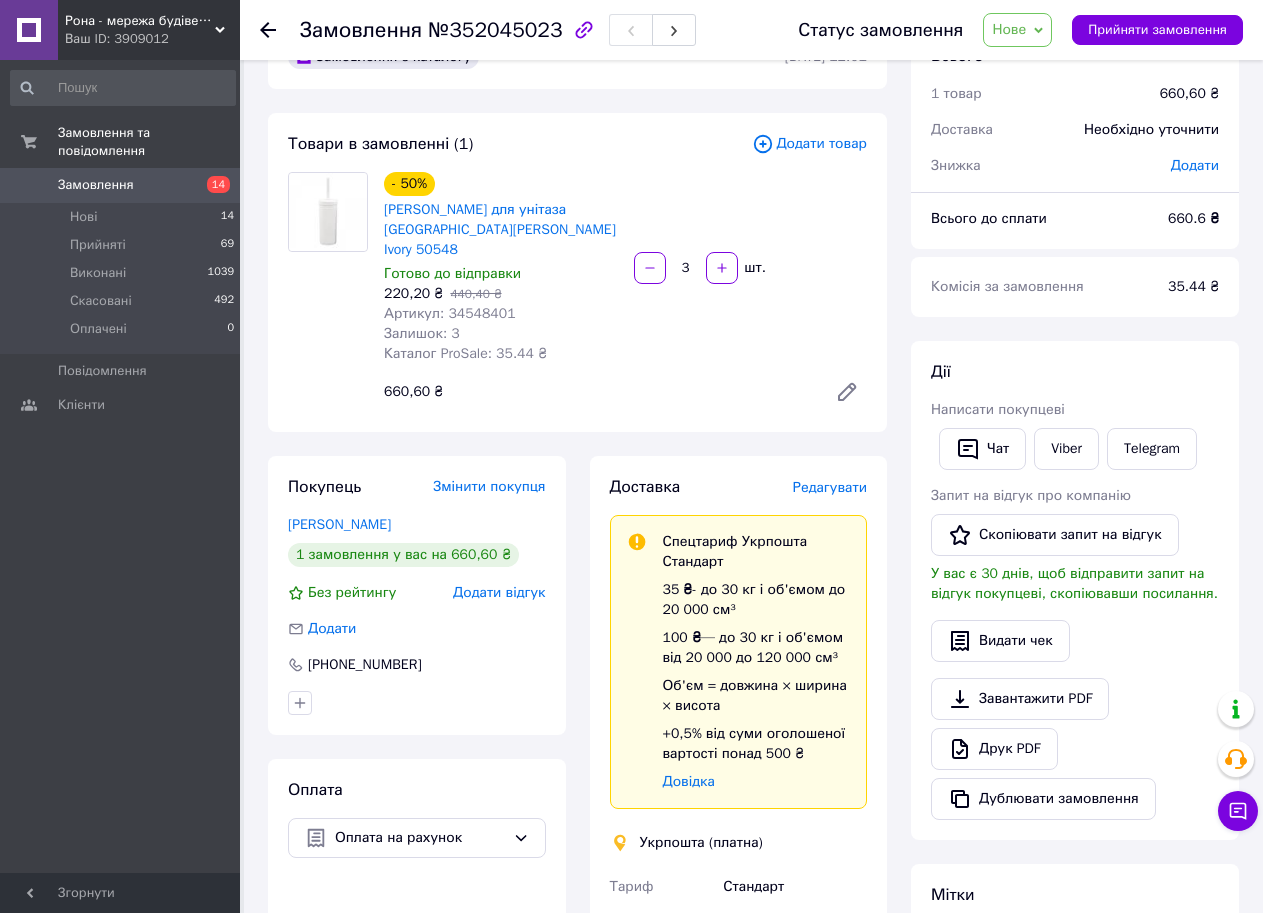 scroll, scrollTop: 15, scrollLeft: 0, axis: vertical 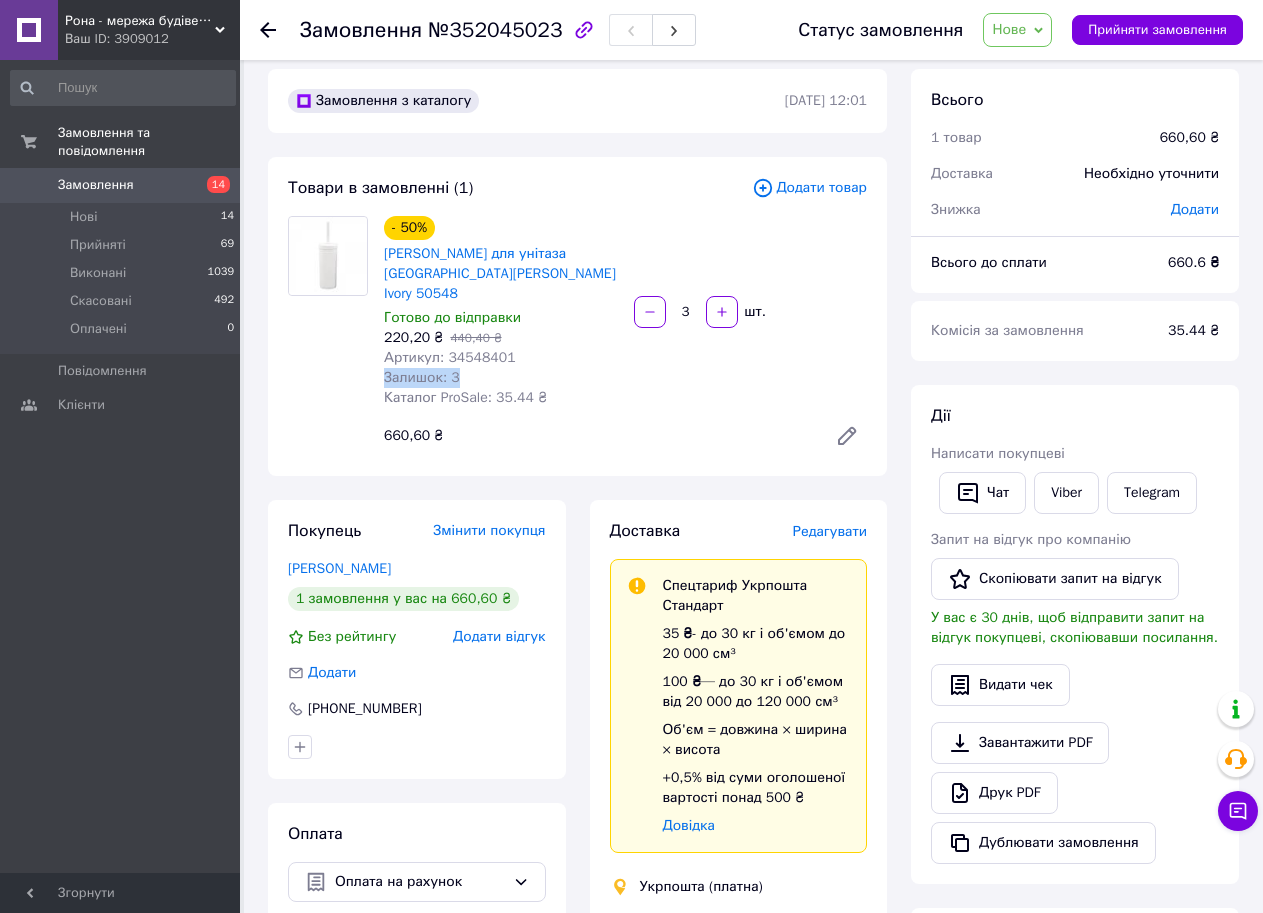 drag, startPoint x: 507, startPoint y: 337, endPoint x: 530, endPoint y: 354, distance: 28.600698 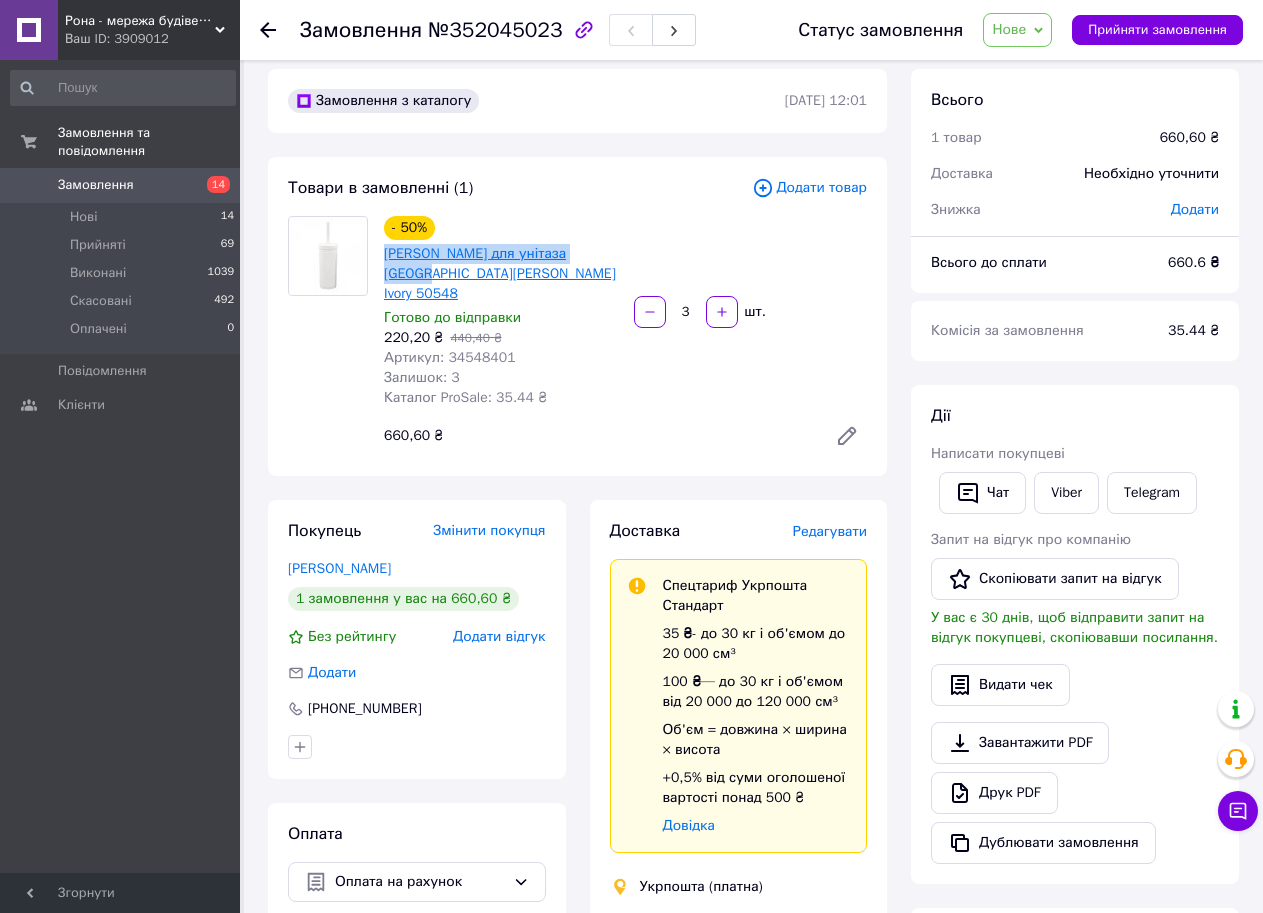 drag, startPoint x: 615, startPoint y: 254, endPoint x: 388, endPoint y: 259, distance: 227.05505 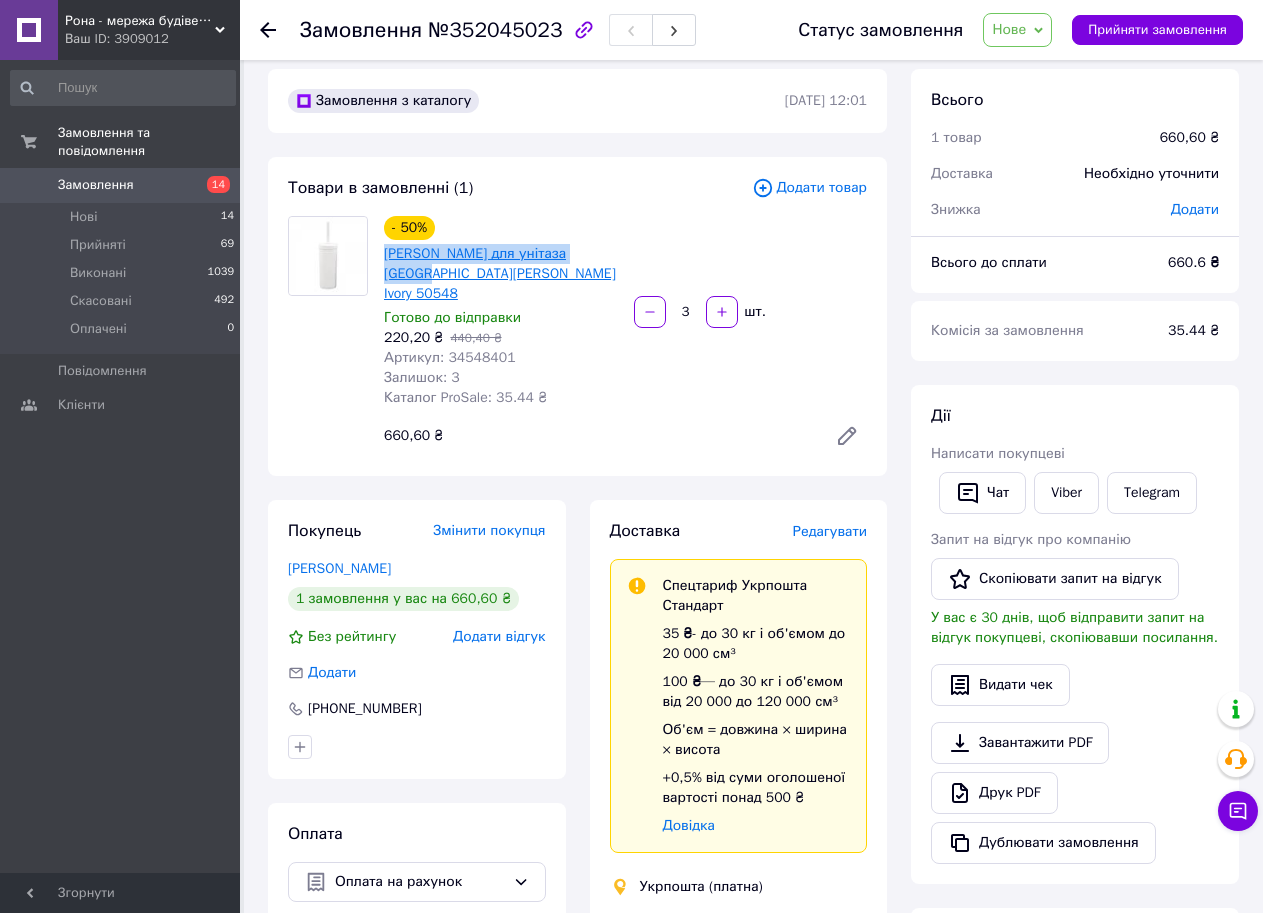 copy on "Йоржик для унітаза TRENTO Rattan" 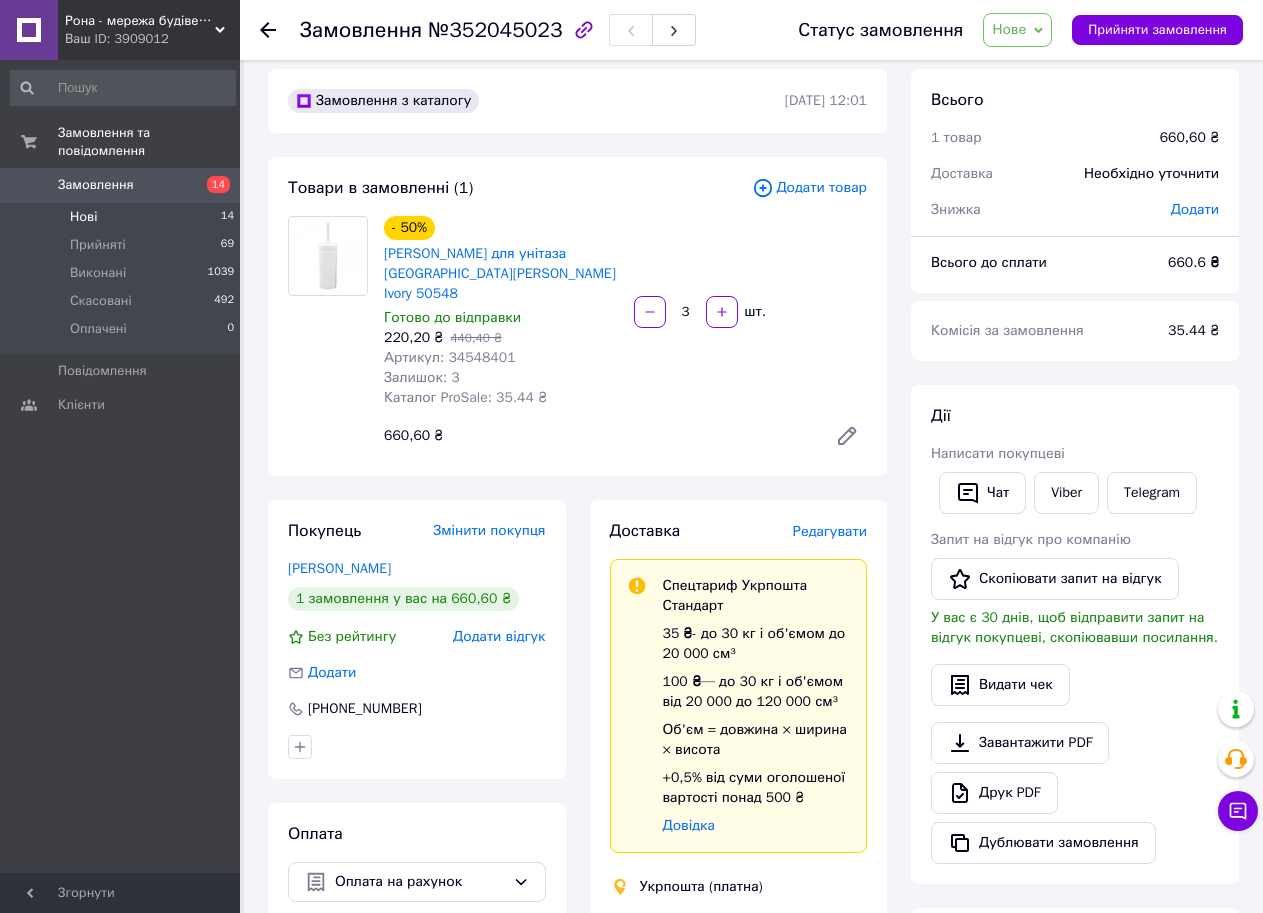 click on "Нові 14" at bounding box center [123, 217] 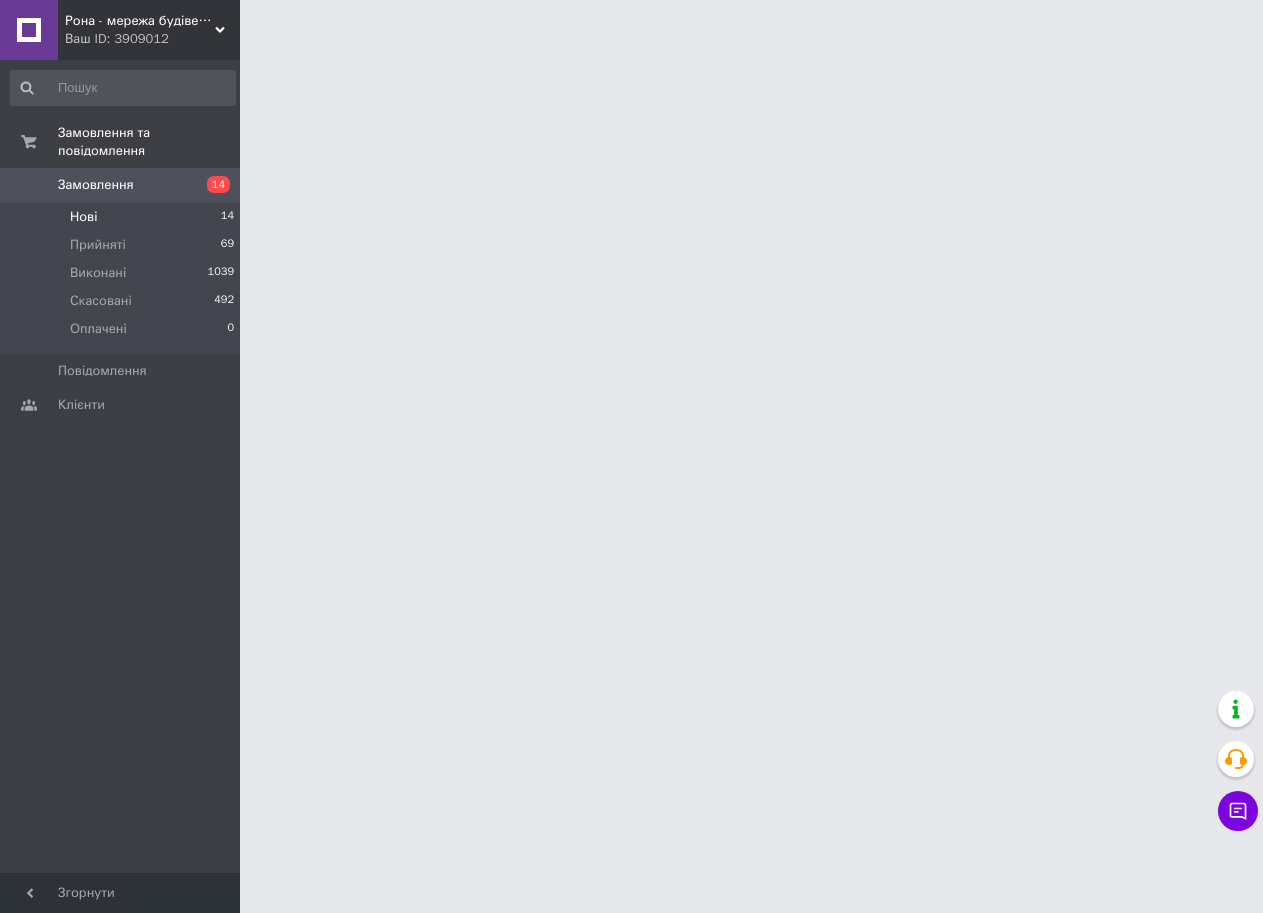 scroll, scrollTop: 0, scrollLeft: 0, axis: both 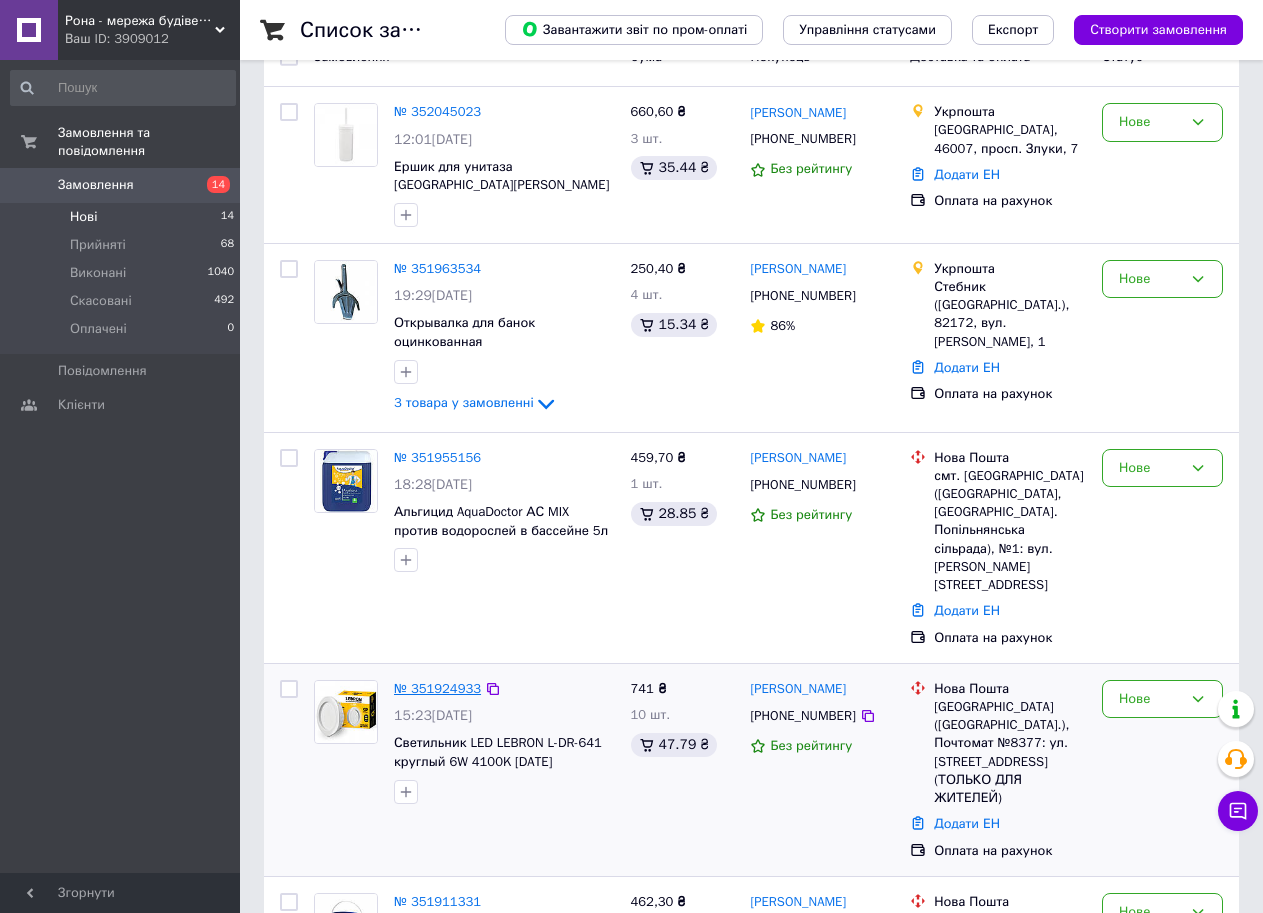 click on "№ 351924933" at bounding box center (437, 688) 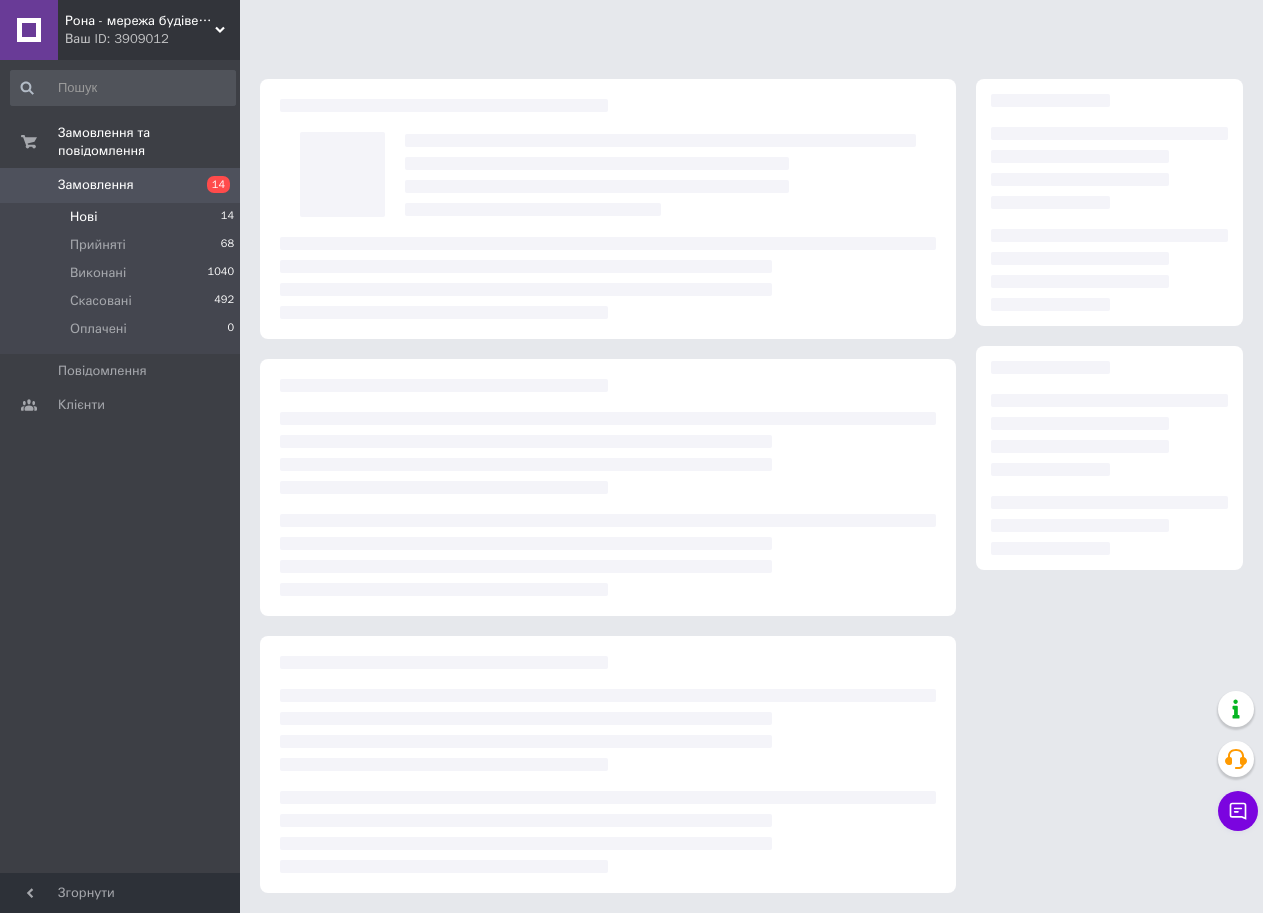 scroll, scrollTop: 0, scrollLeft: 0, axis: both 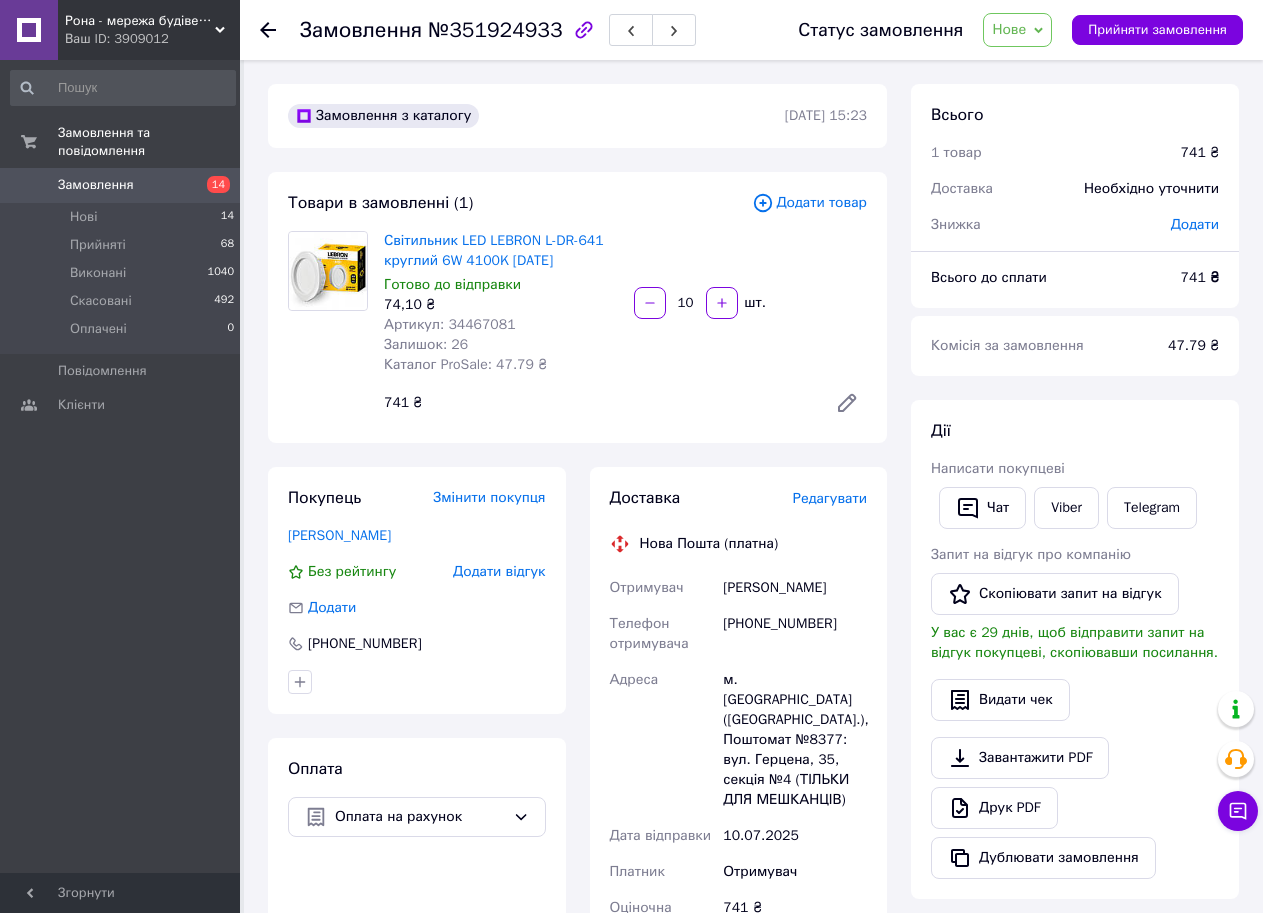 click 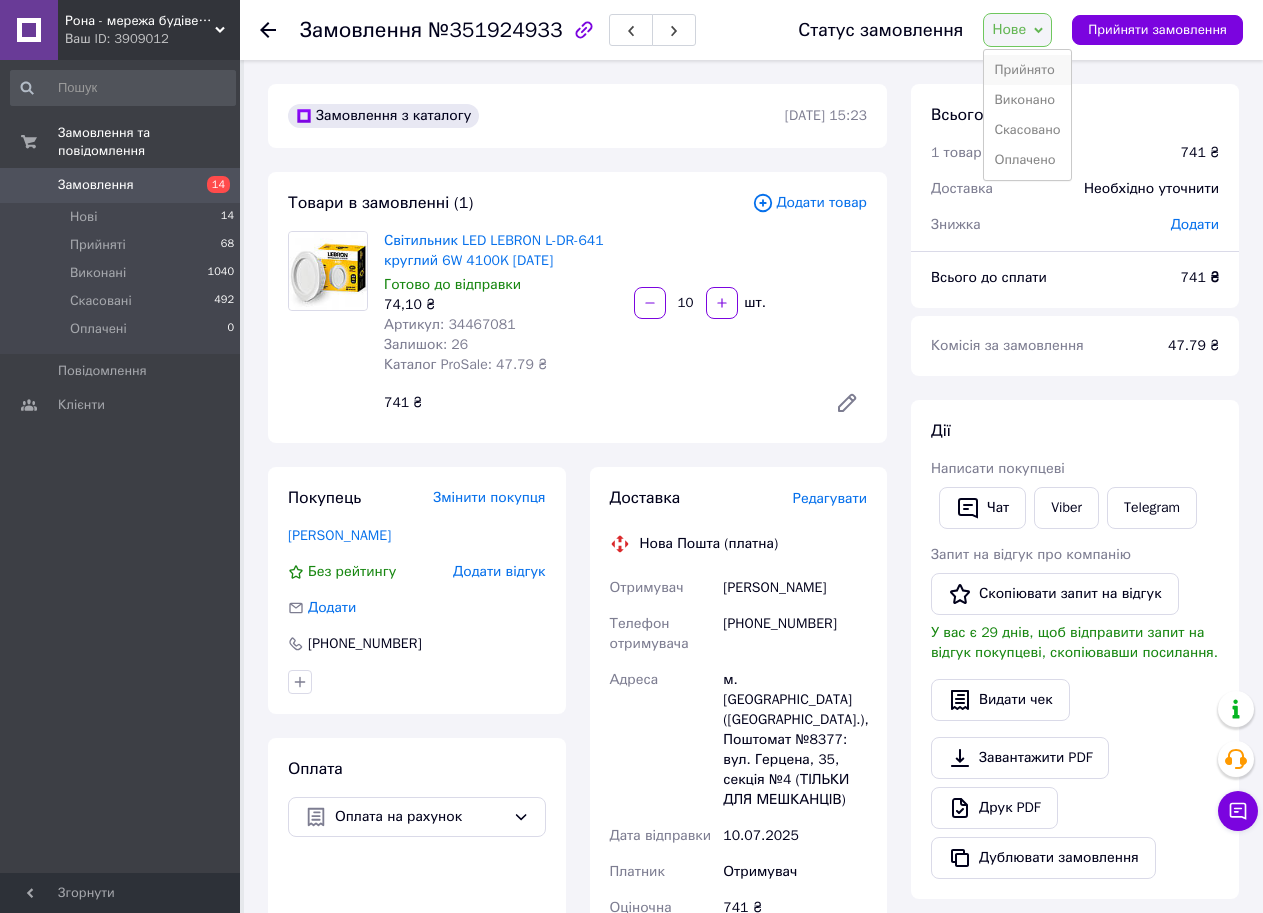 click on "Прийнято" at bounding box center (1027, 70) 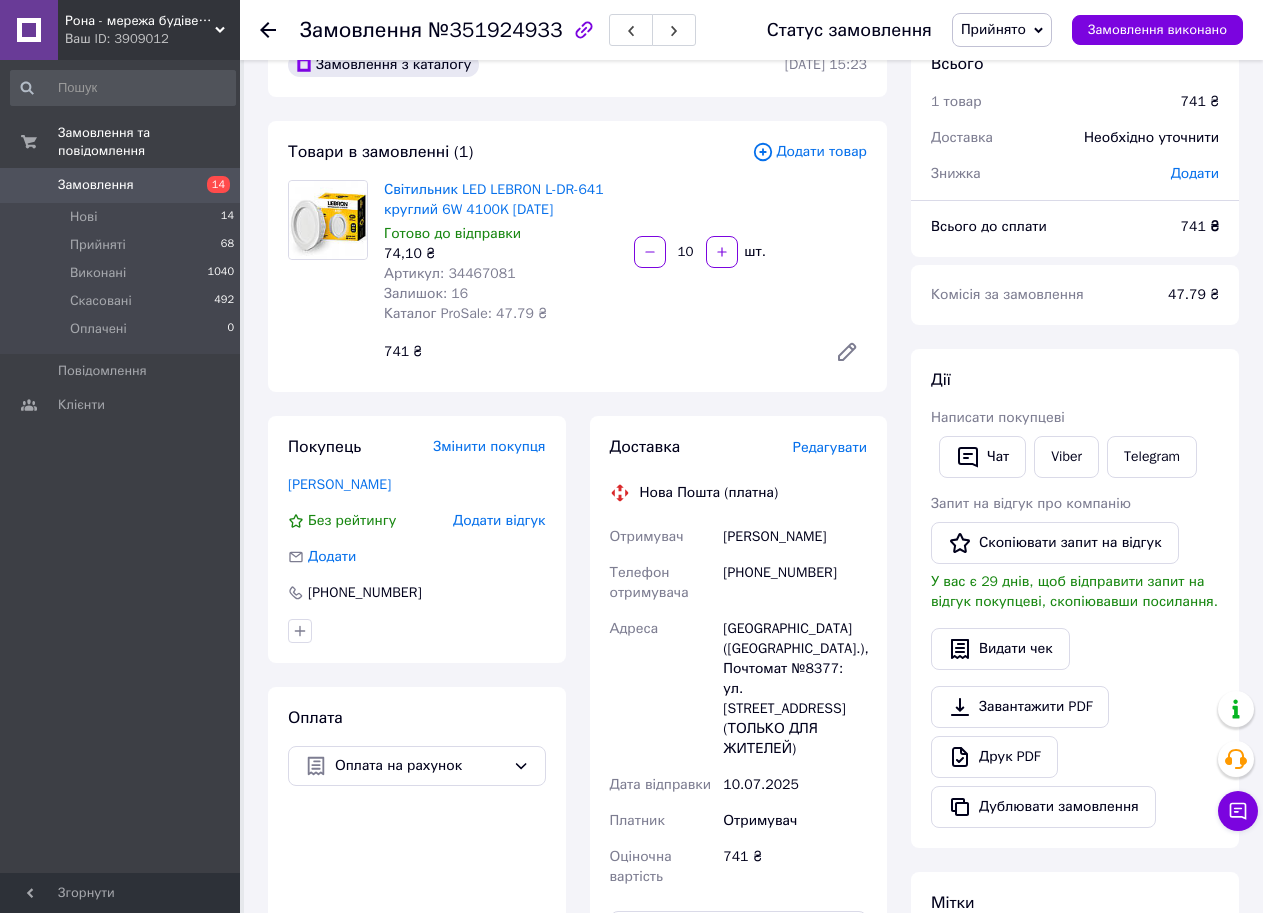 scroll, scrollTop: 0, scrollLeft: 0, axis: both 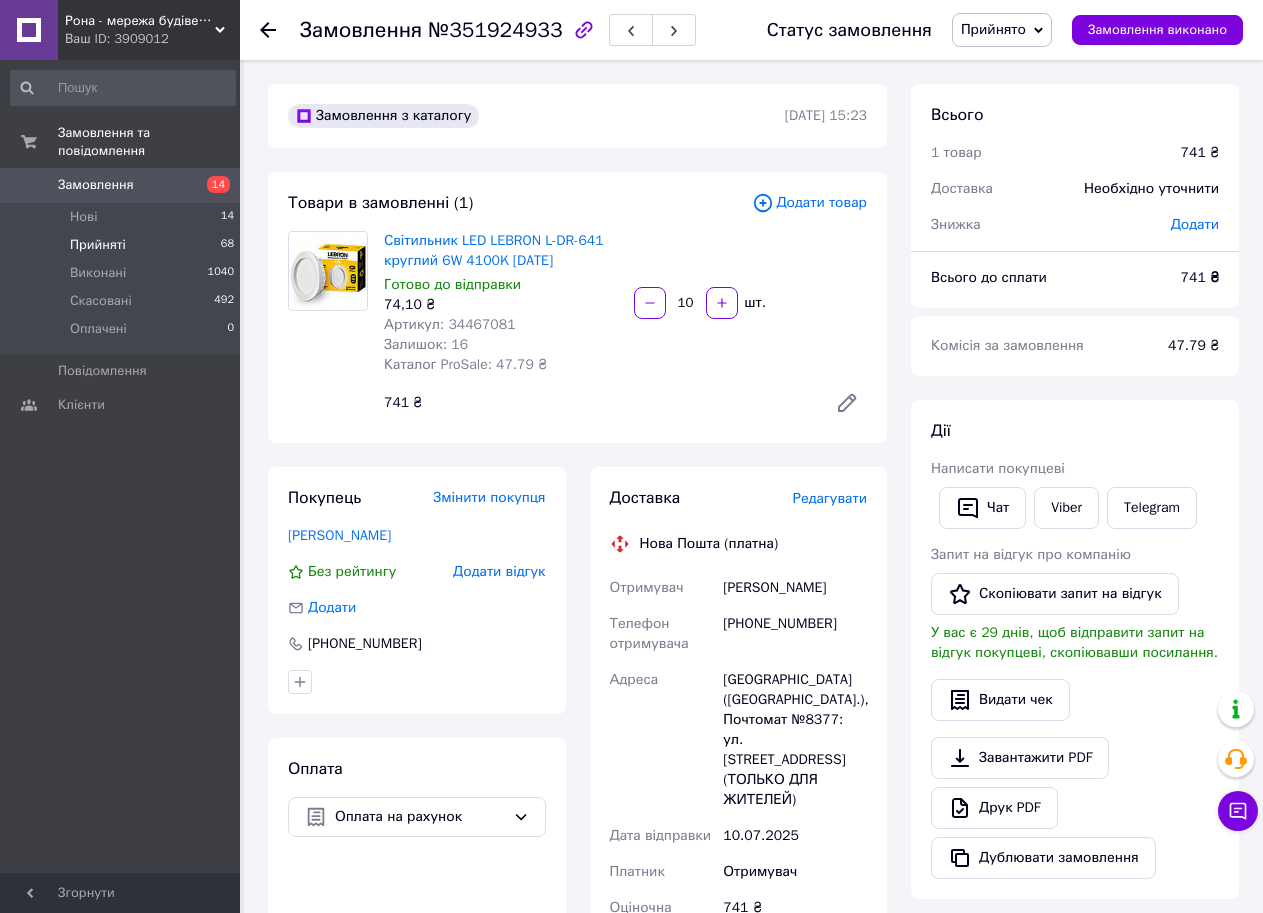 click on "Прийняті" at bounding box center (98, 245) 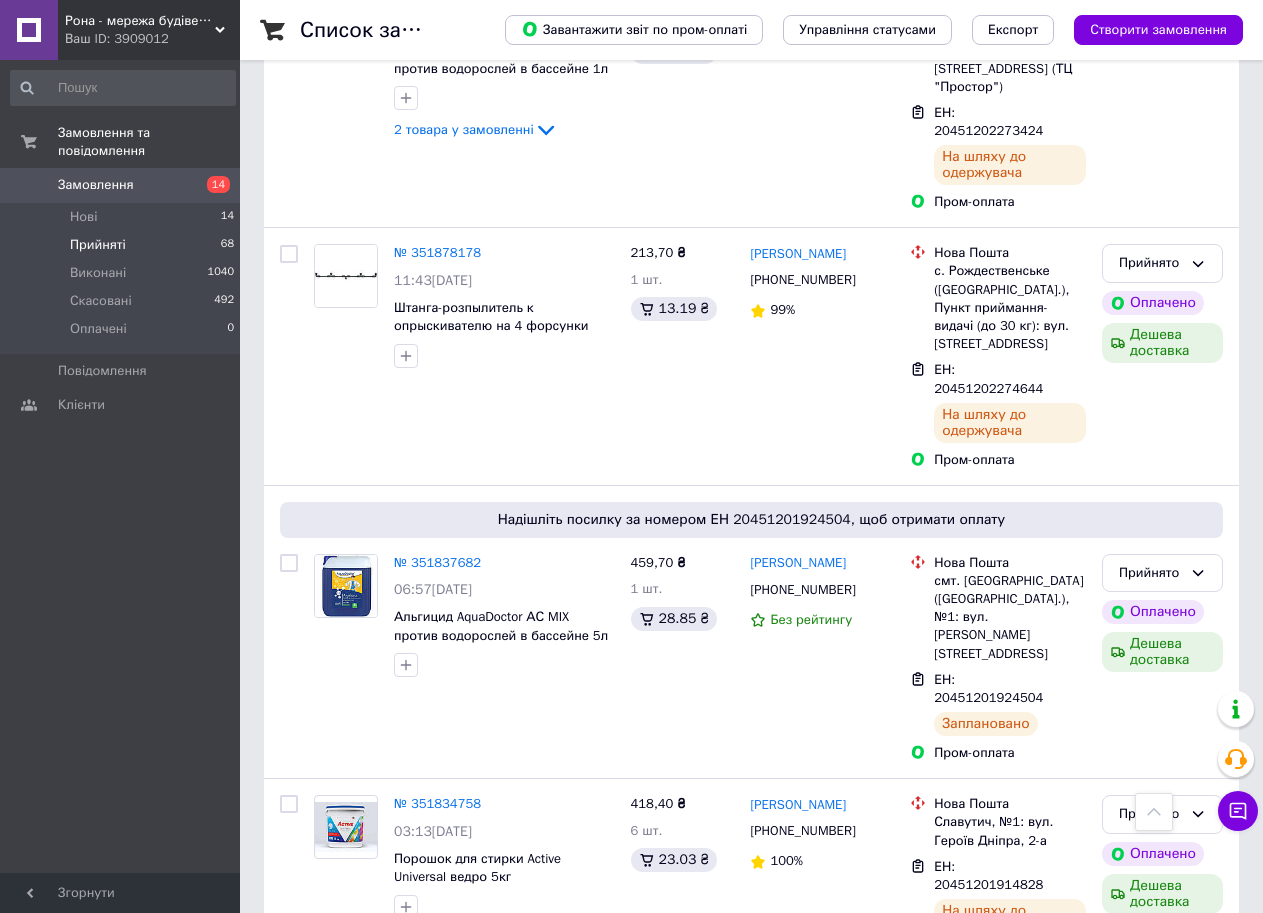scroll, scrollTop: 3848, scrollLeft: 0, axis: vertical 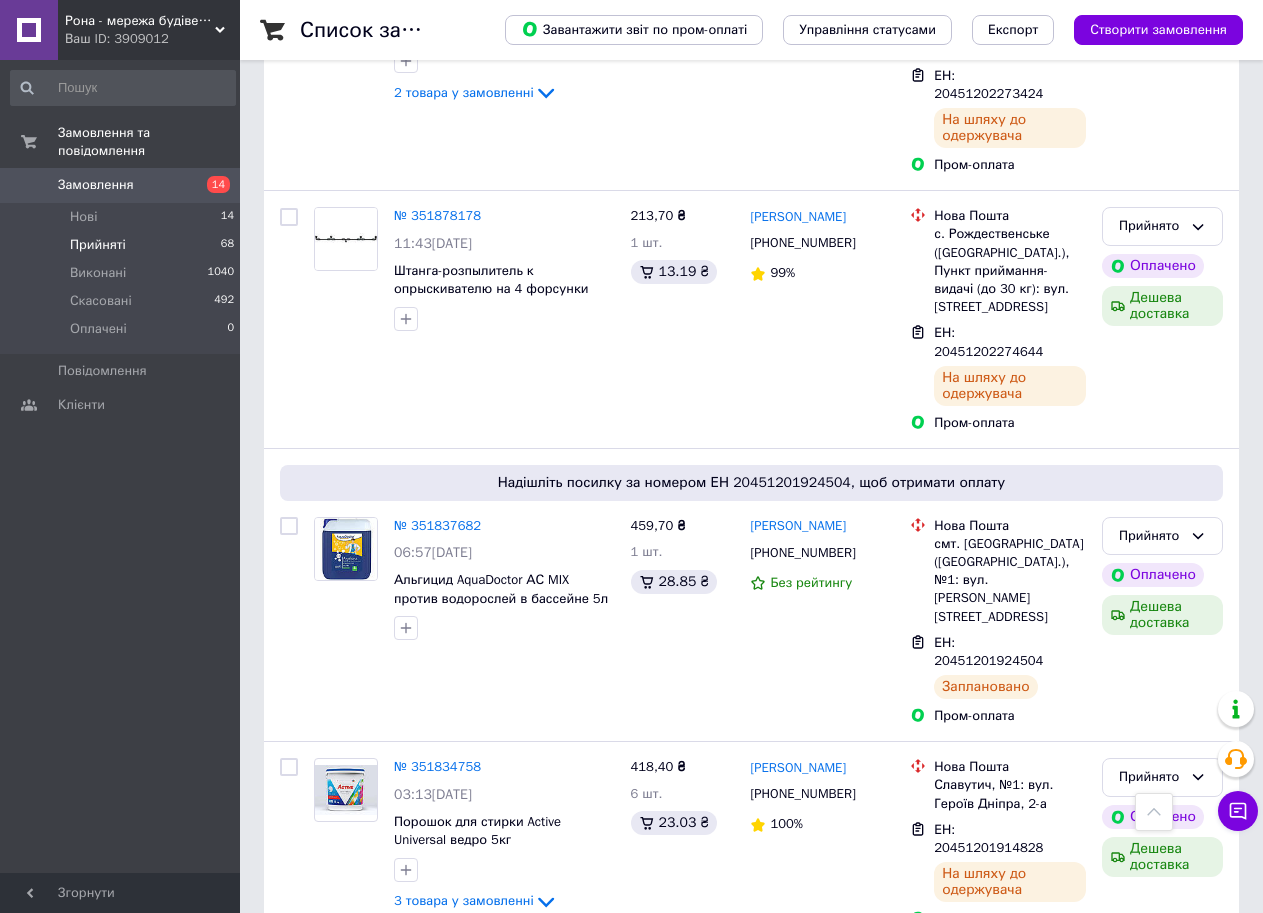 click on "4" at bounding box center [416, 1431] 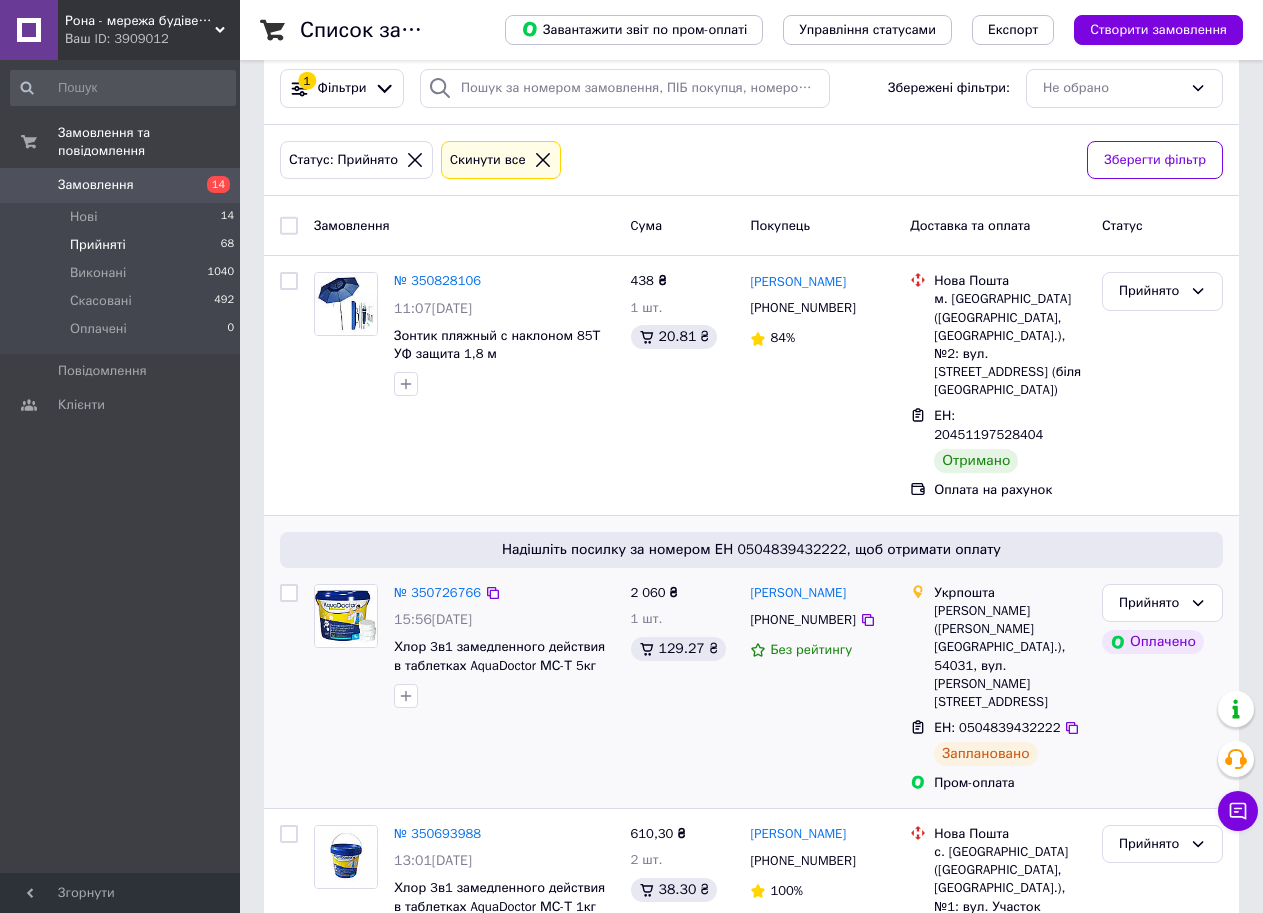scroll, scrollTop: 0, scrollLeft: 0, axis: both 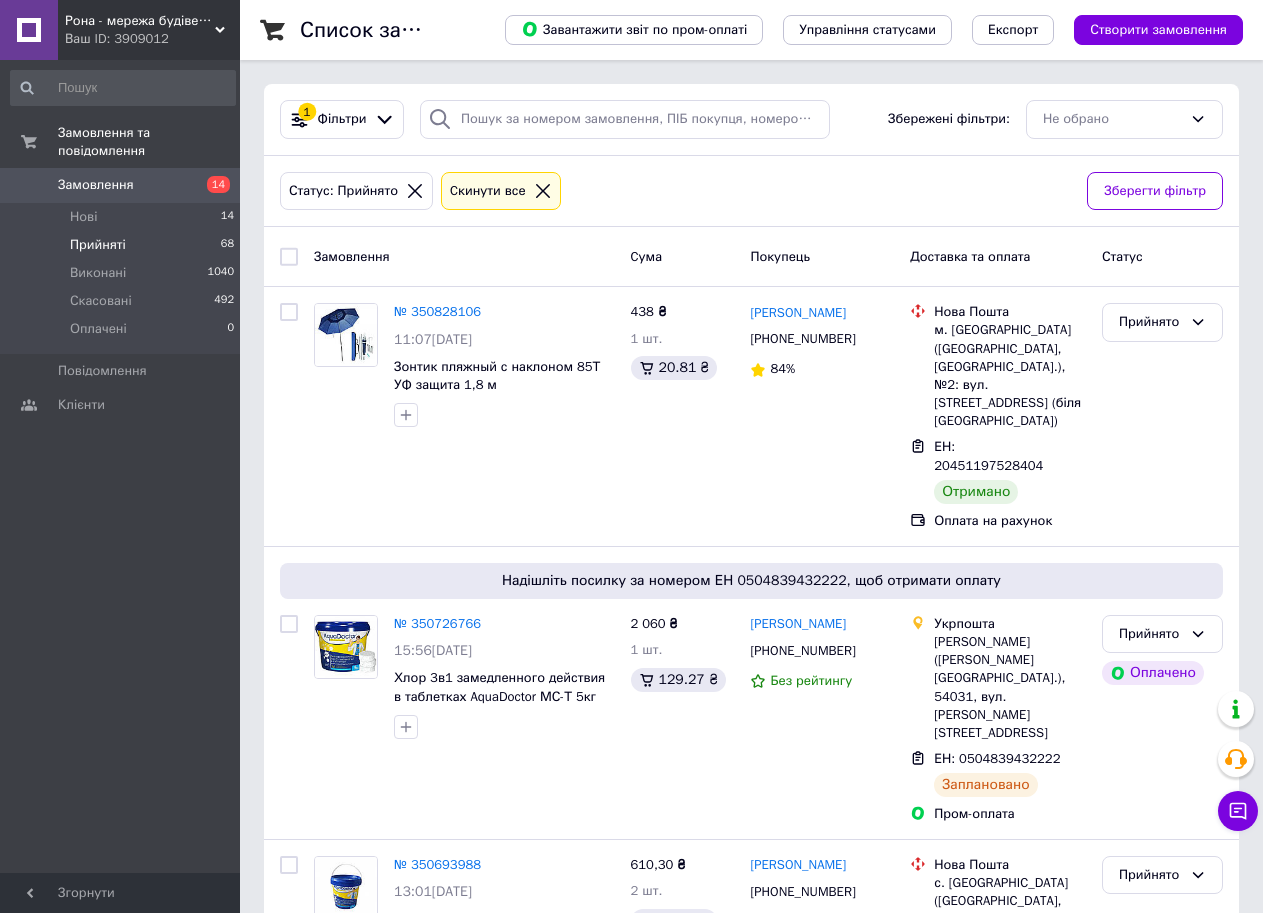 click on "Прийняті" at bounding box center (98, 245) 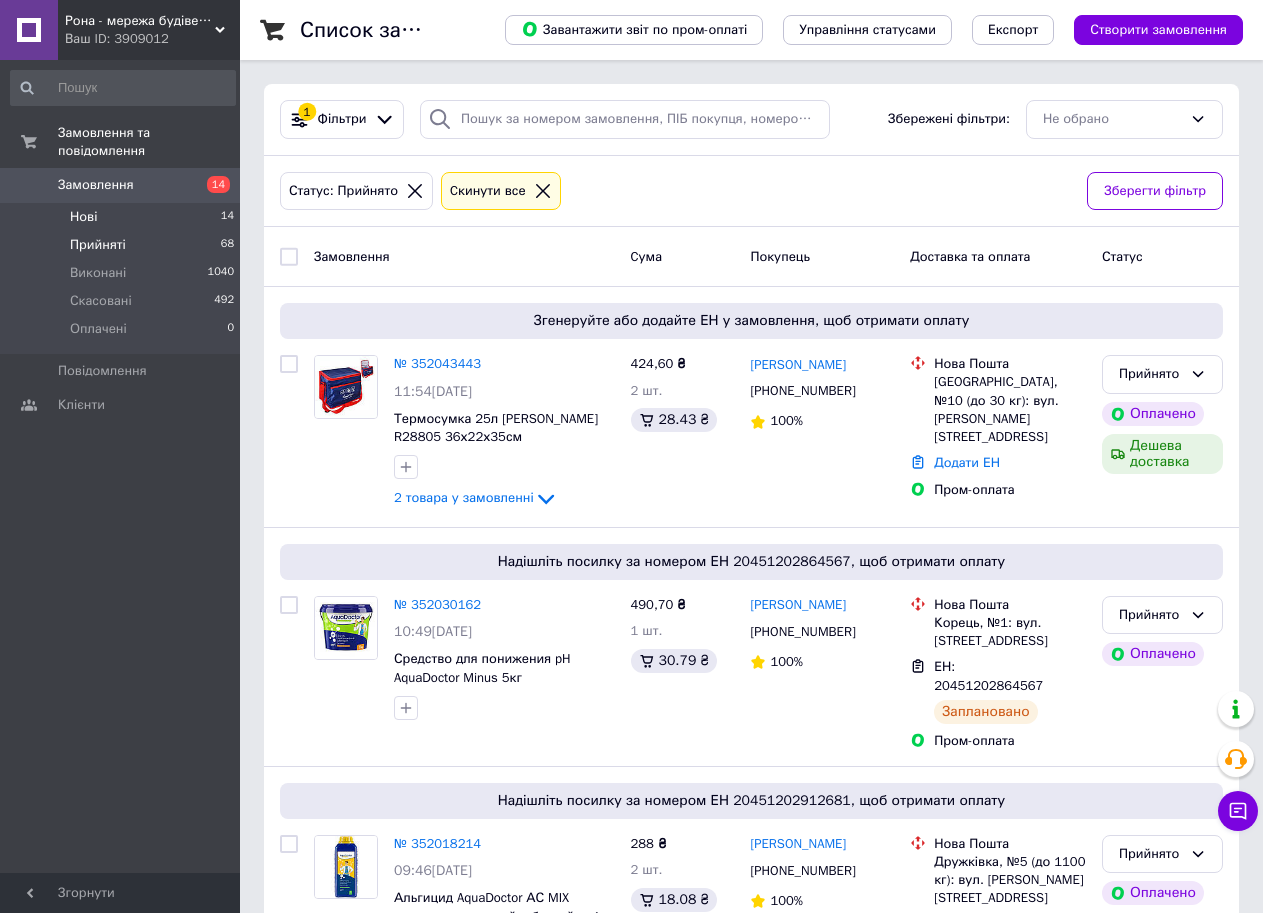 click on "Нові 14" at bounding box center (123, 217) 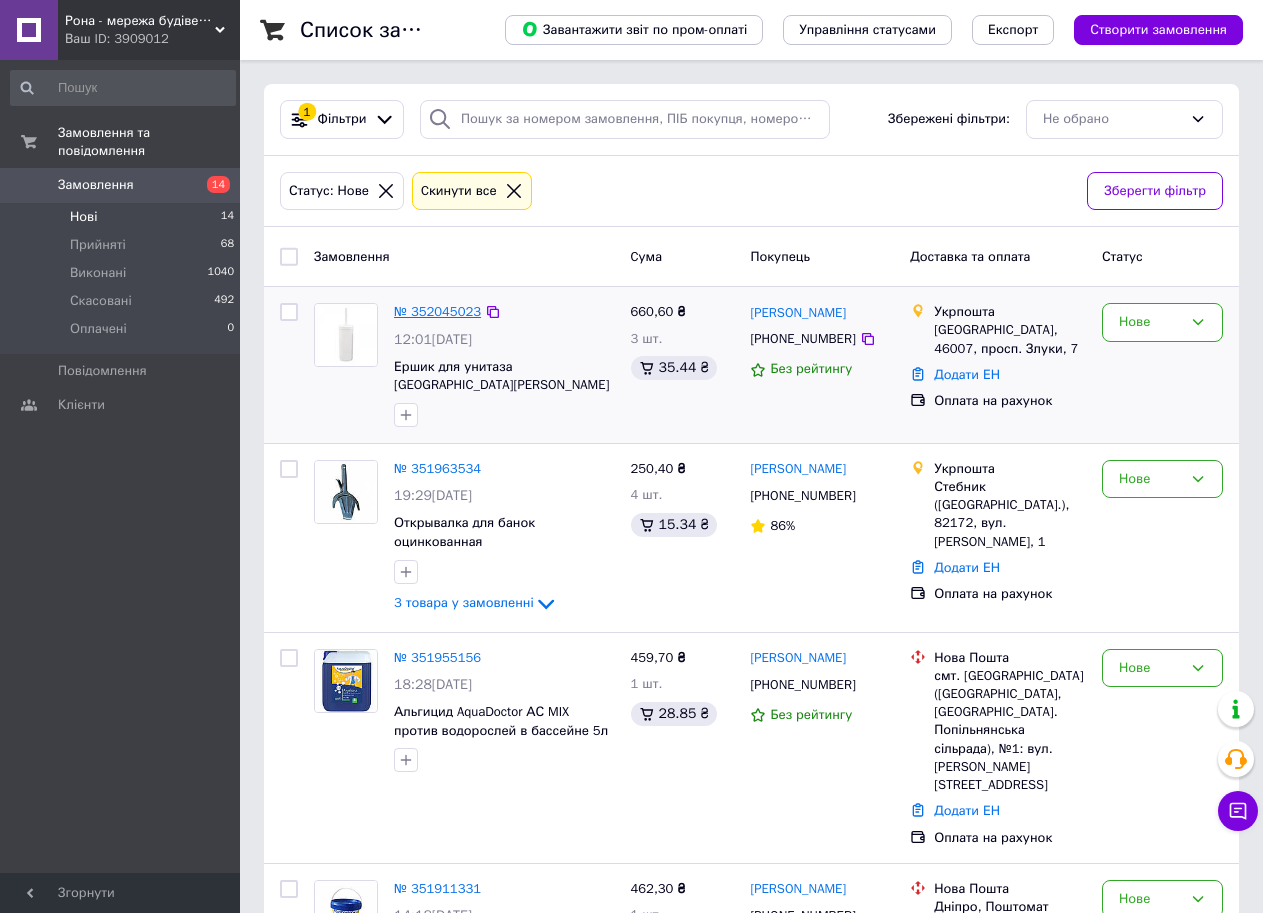 click on "№ 352045023" at bounding box center (437, 311) 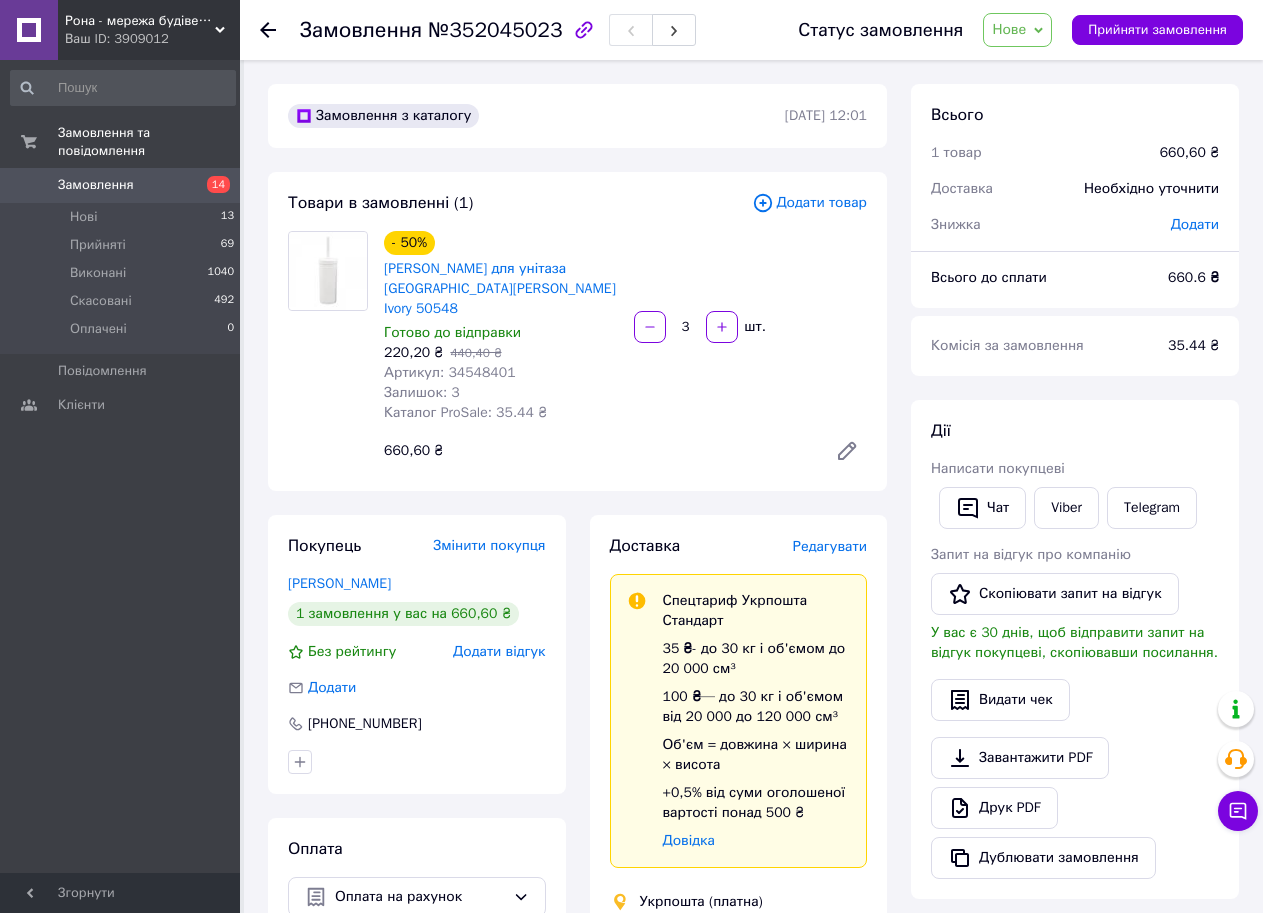 click 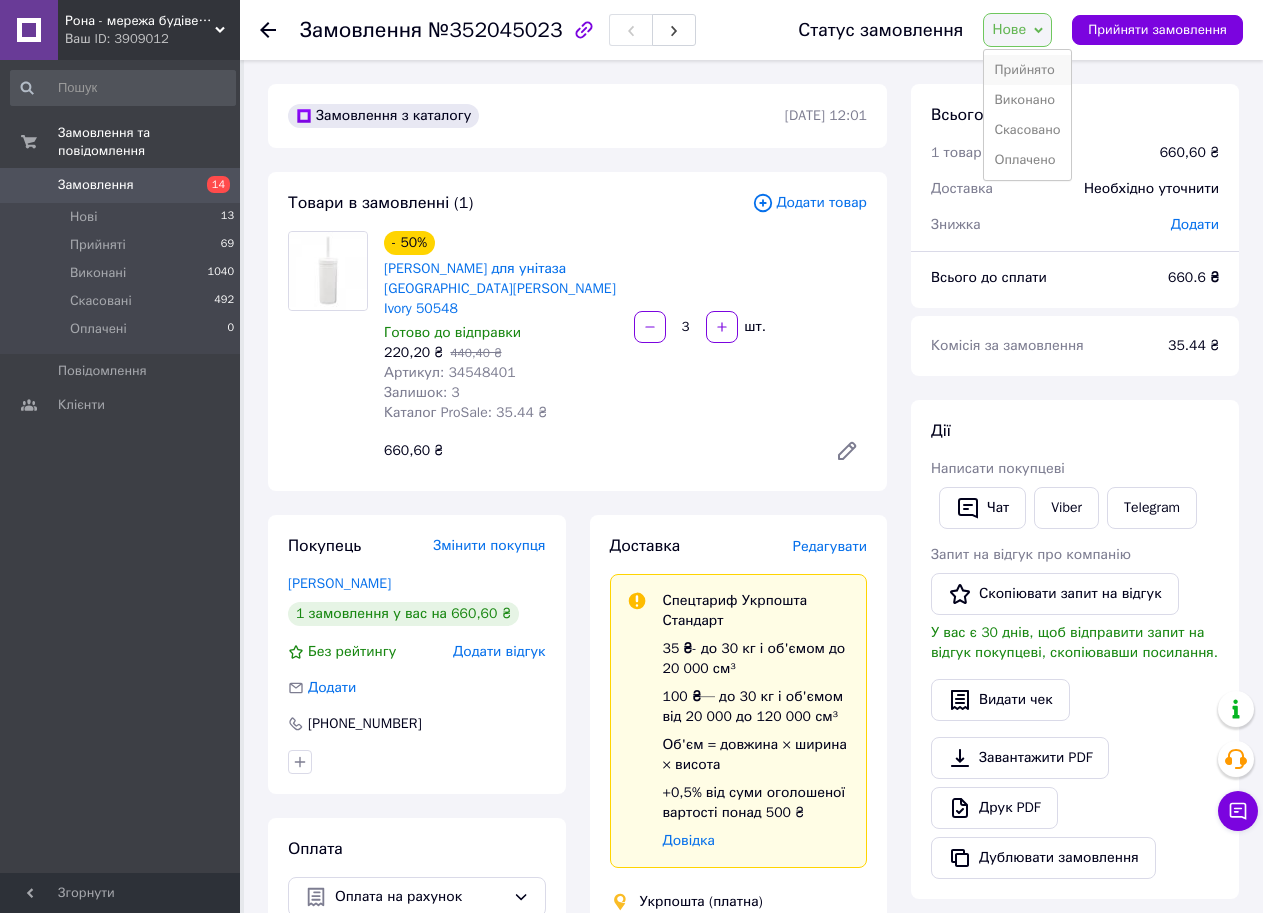 click on "Прийнято" at bounding box center (1027, 70) 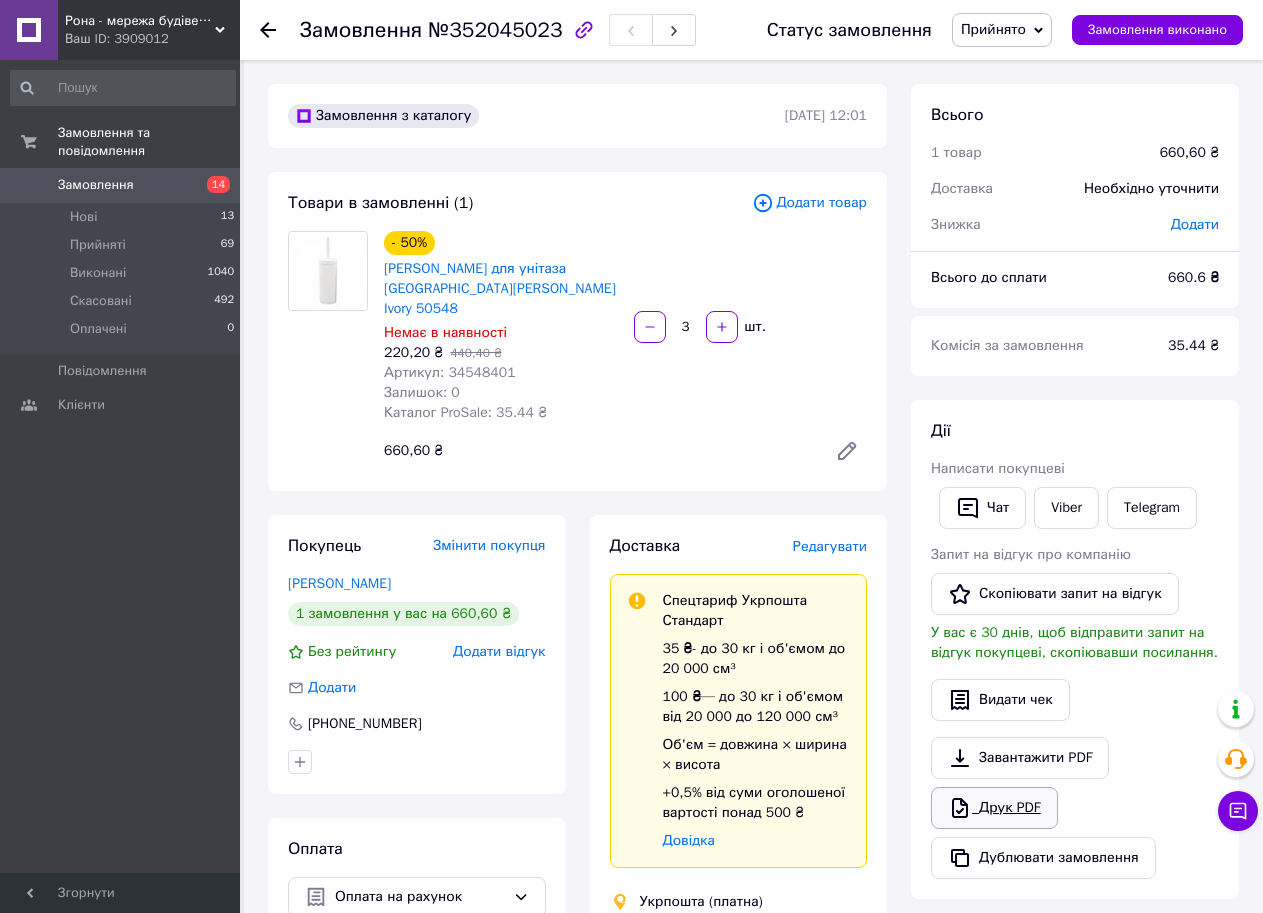 click on "Друк PDF" at bounding box center [994, 808] 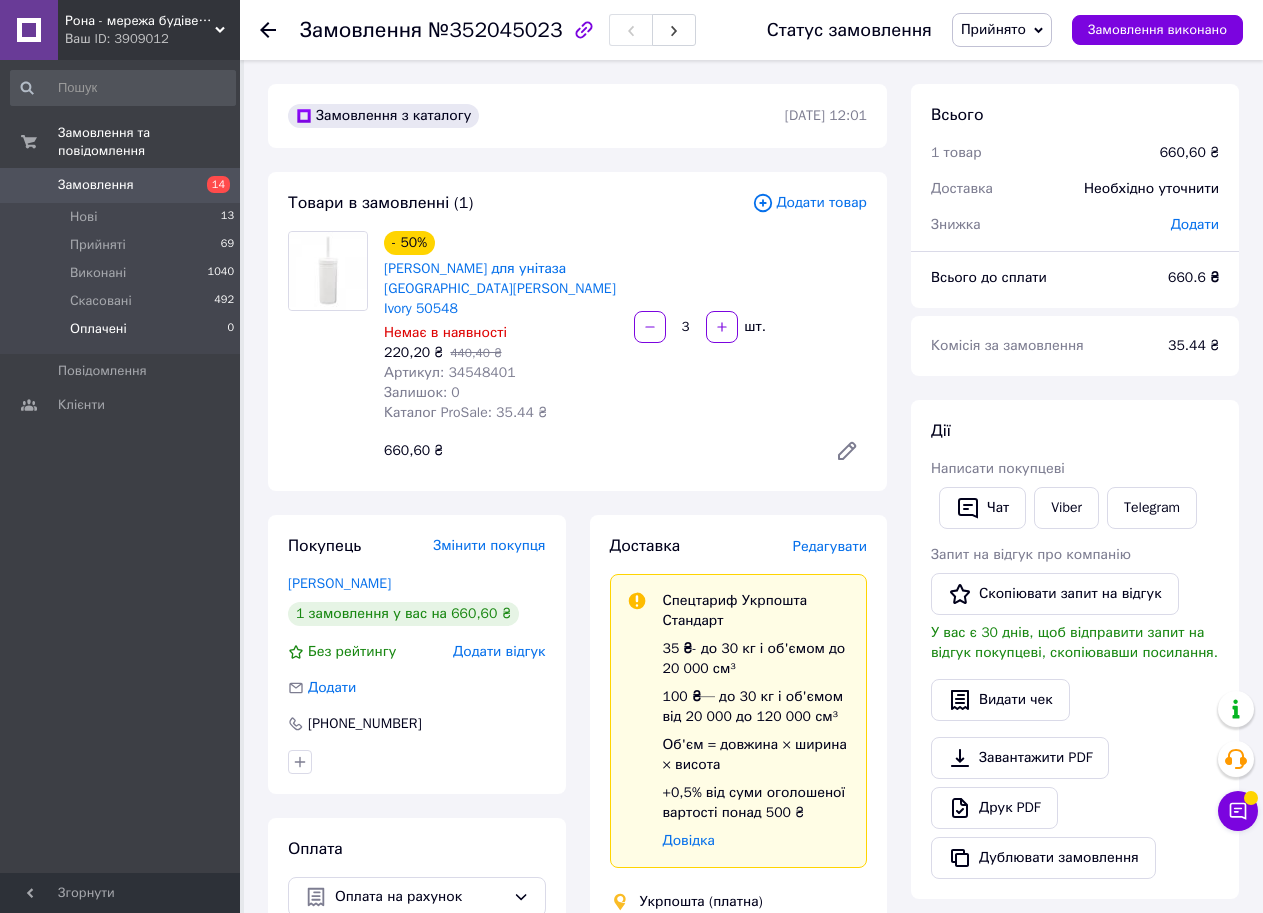 click on "Оплачені" at bounding box center (98, 329) 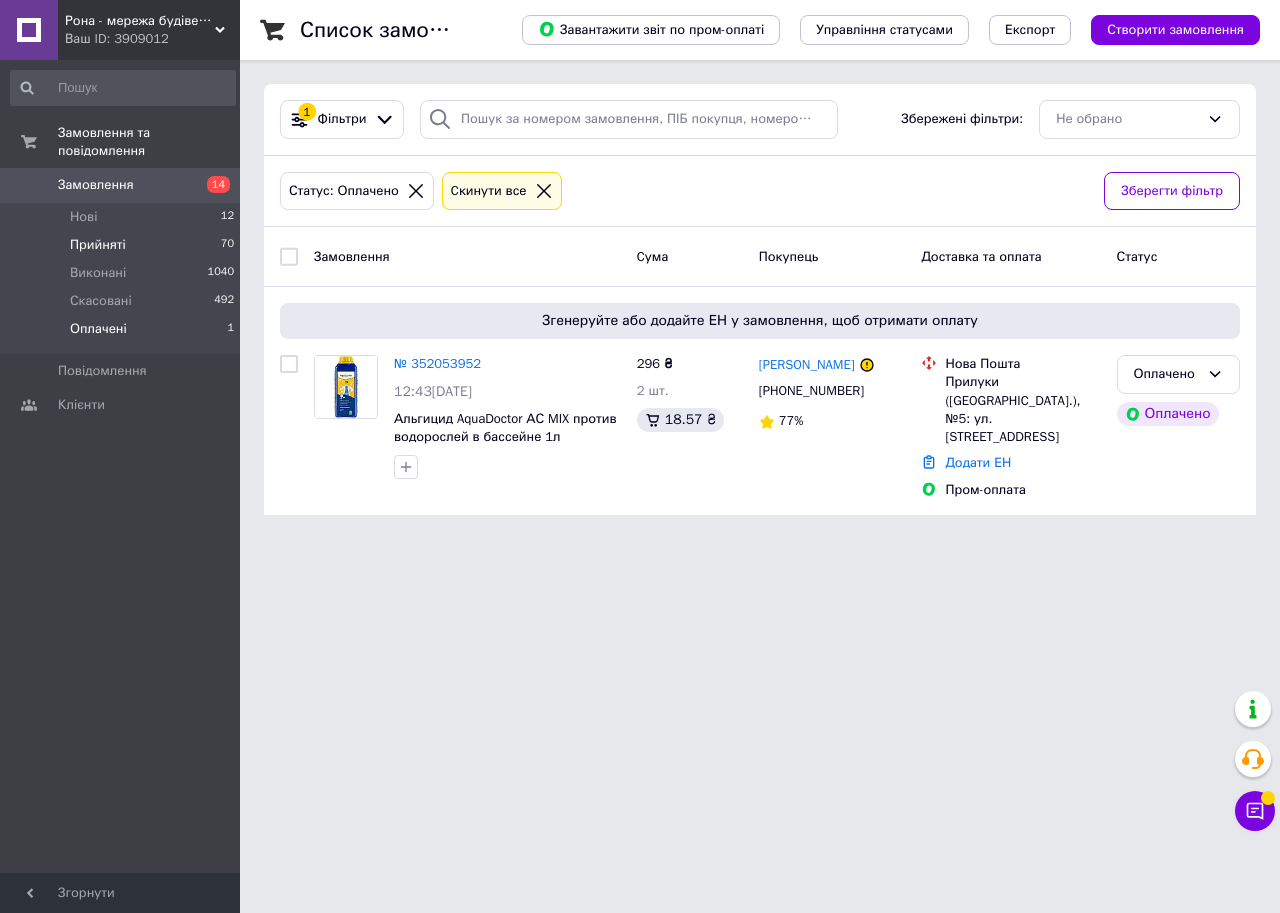 click on "Прийняті" at bounding box center (98, 245) 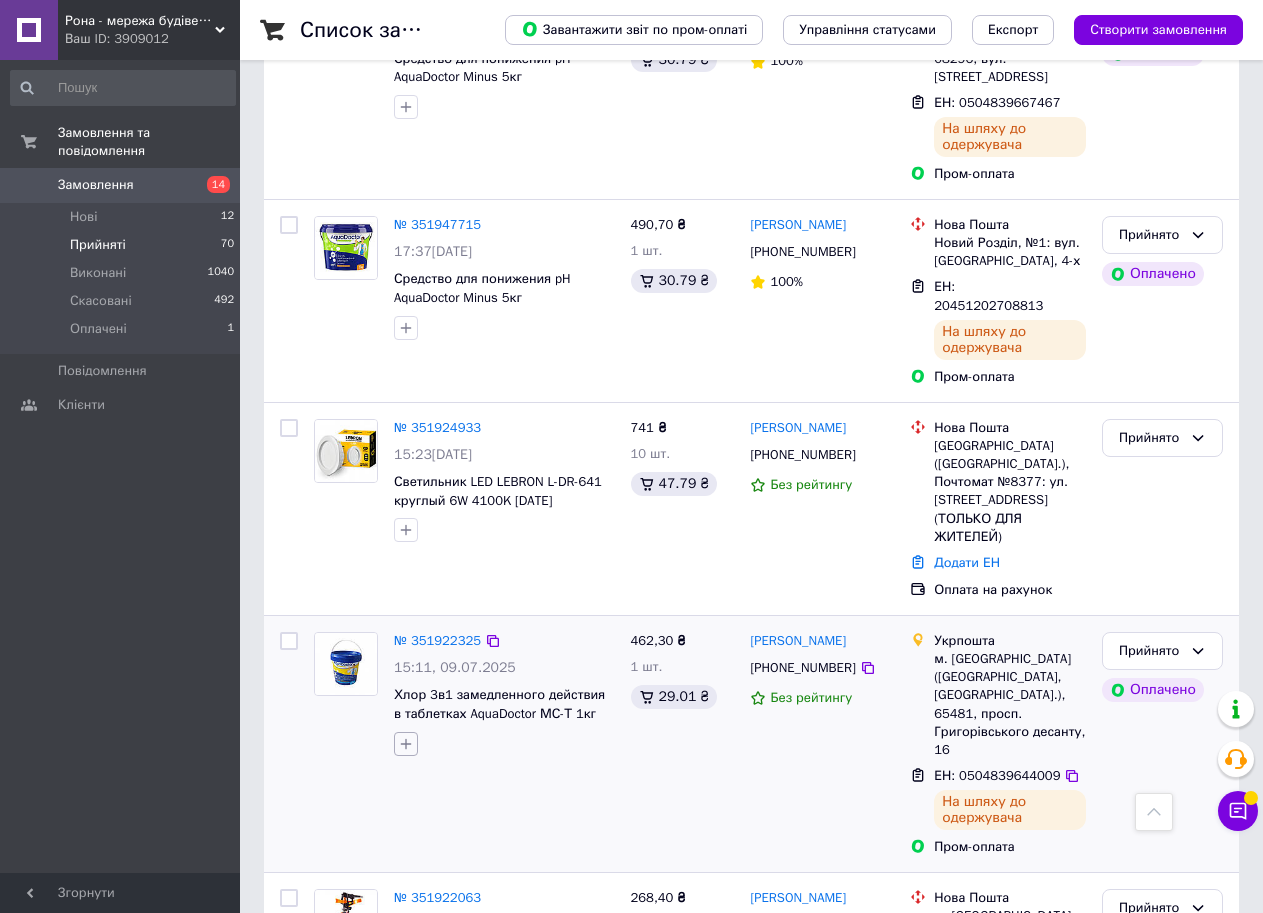 scroll, scrollTop: 2200, scrollLeft: 0, axis: vertical 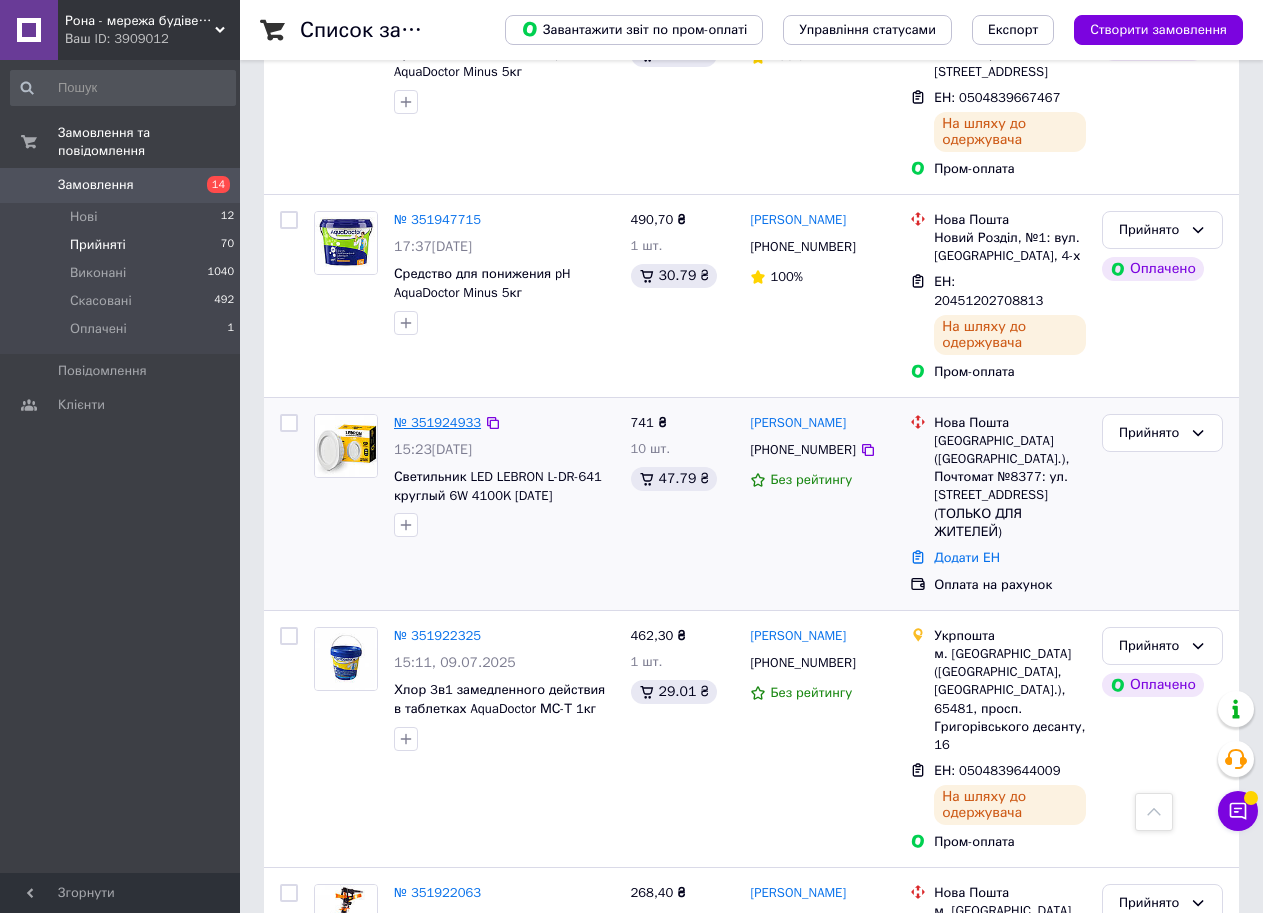 click on "№ 351924933" at bounding box center [437, 422] 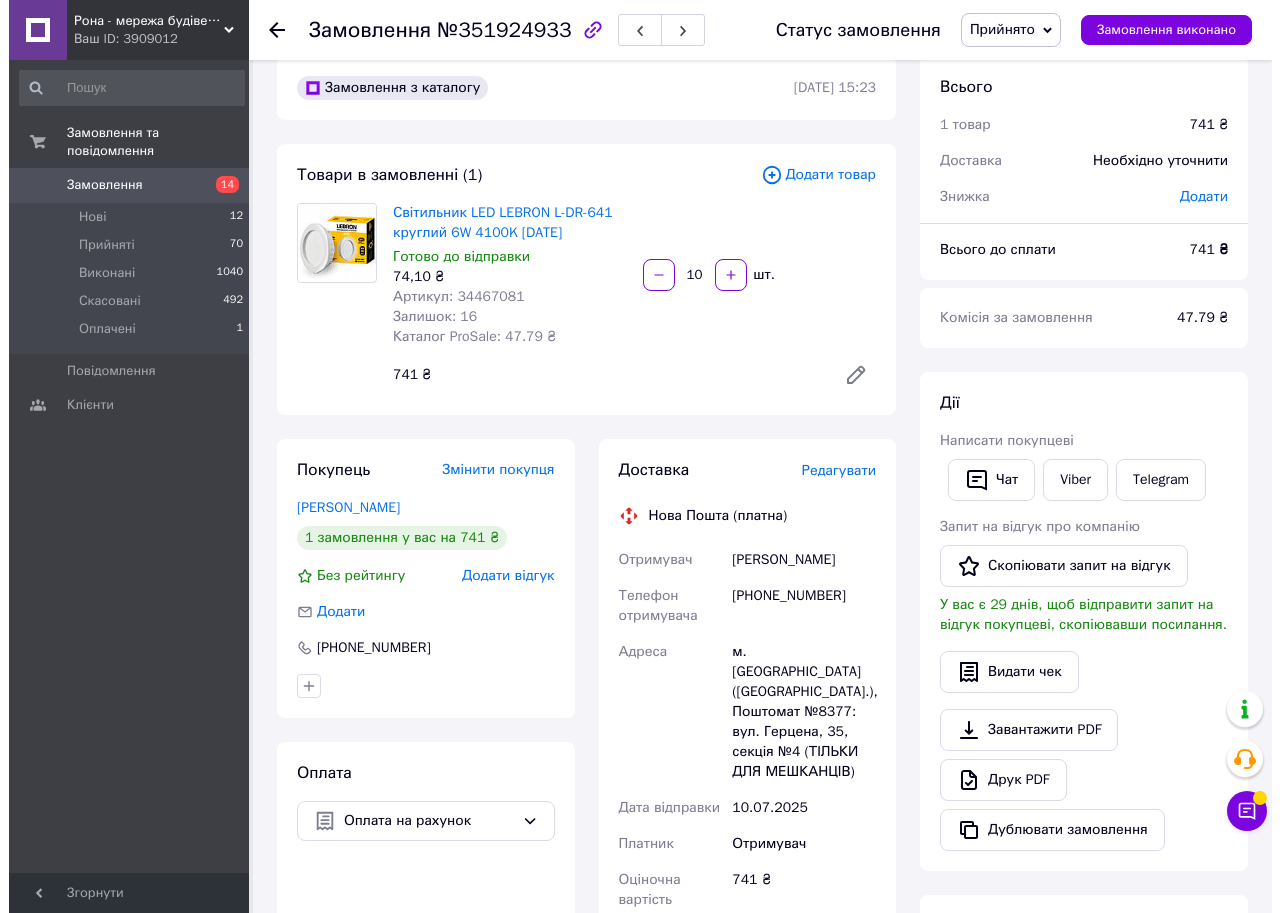 scroll, scrollTop: 0, scrollLeft: 0, axis: both 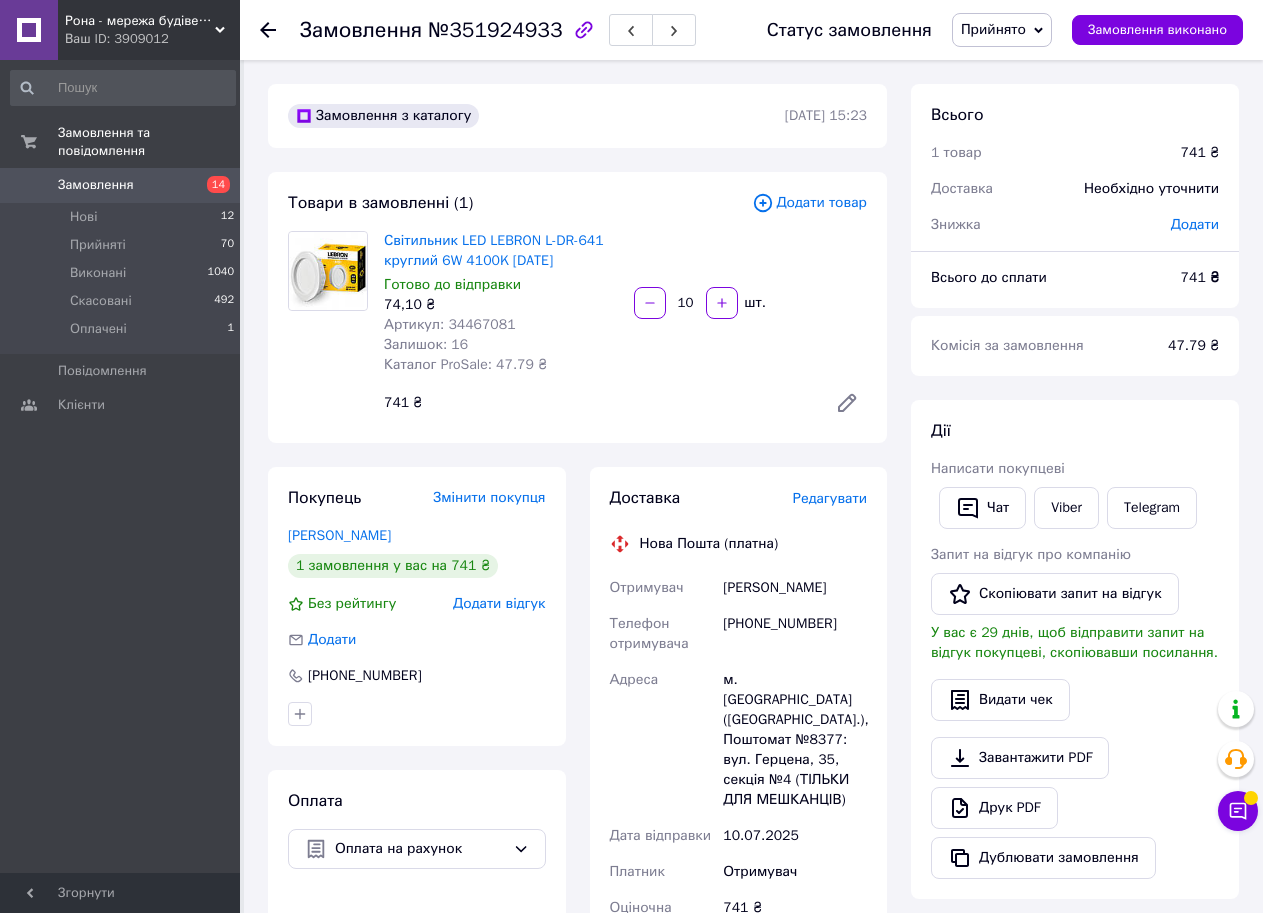 click on "Редагувати" at bounding box center [830, 498] 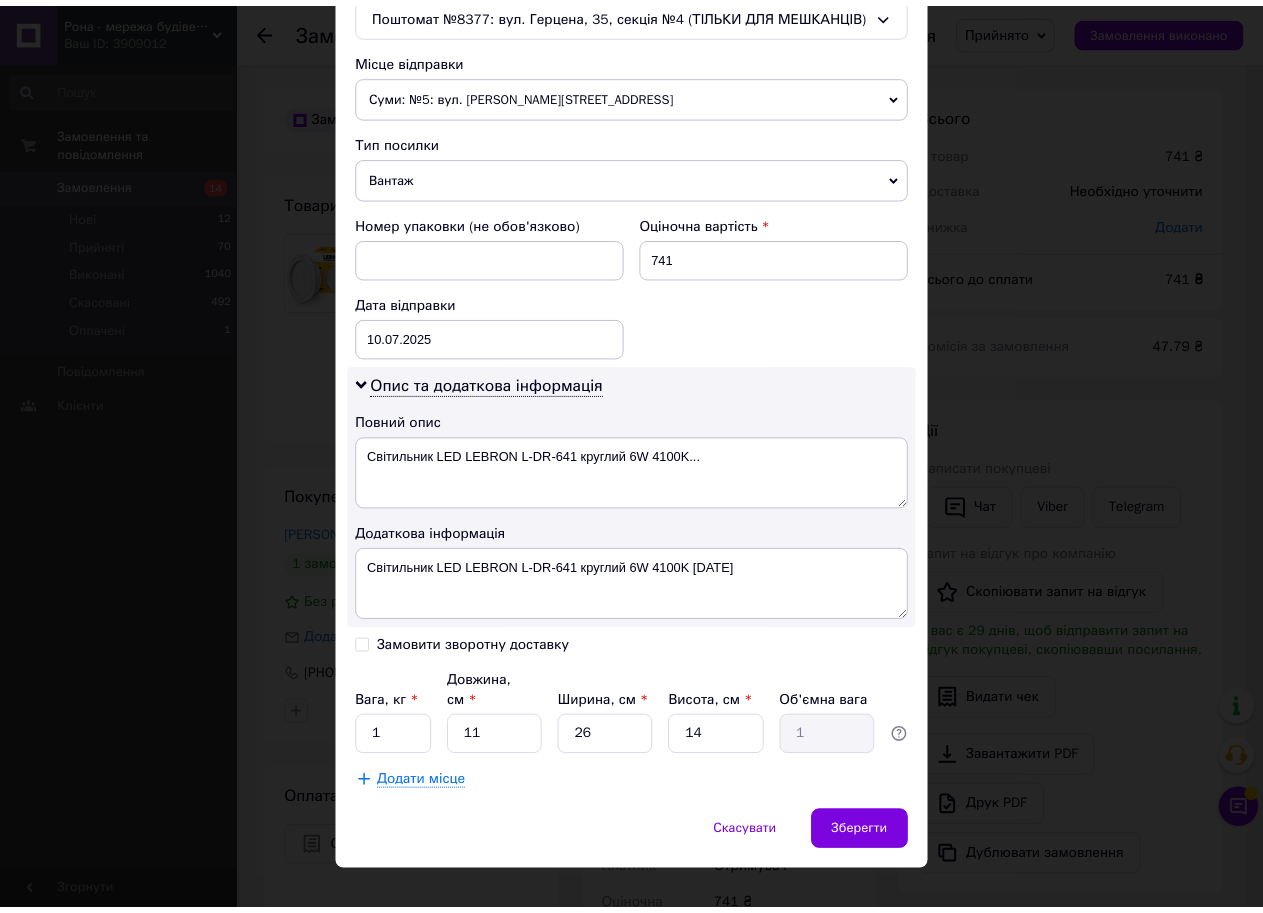 scroll, scrollTop: 675, scrollLeft: 0, axis: vertical 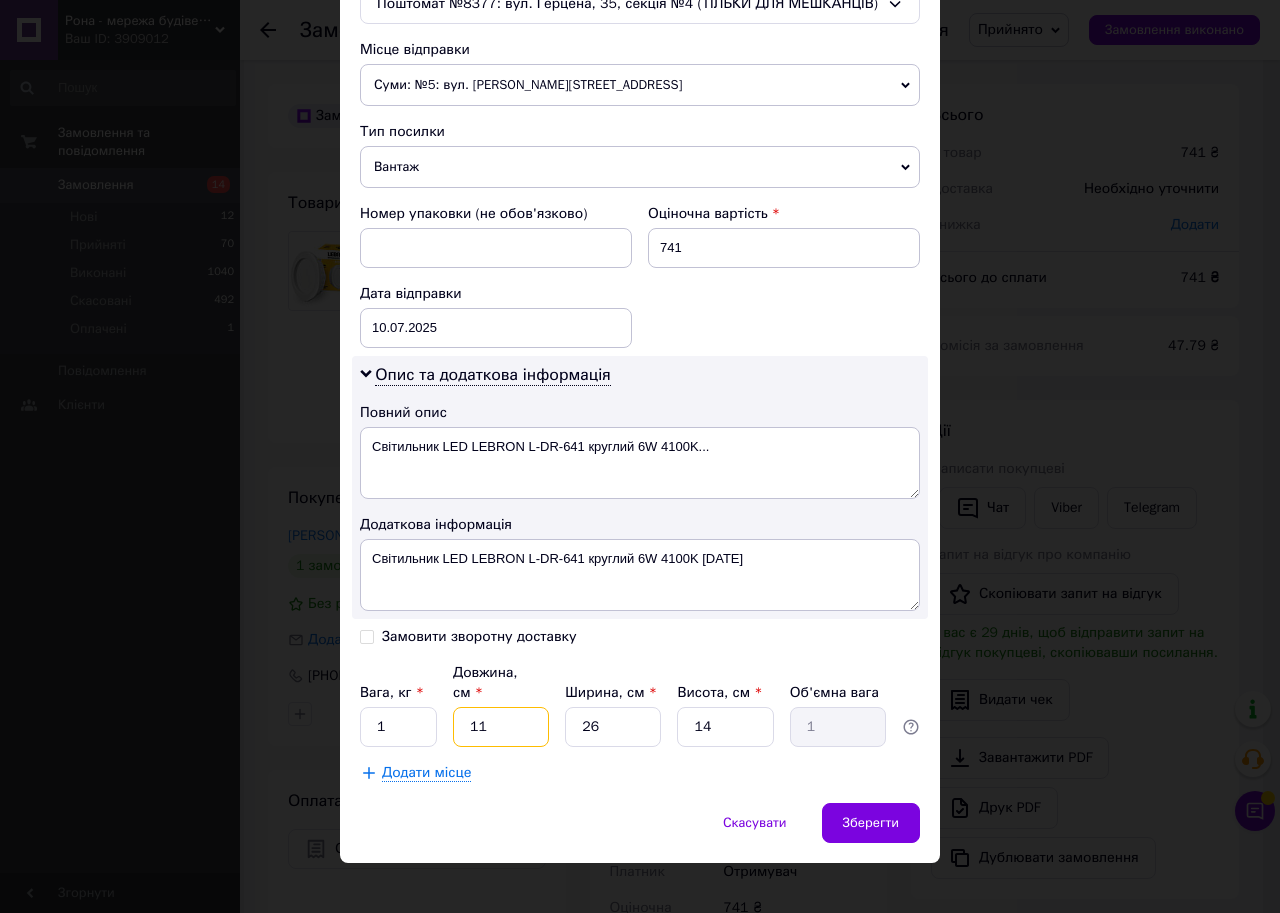 click on "11" at bounding box center (501, 727) 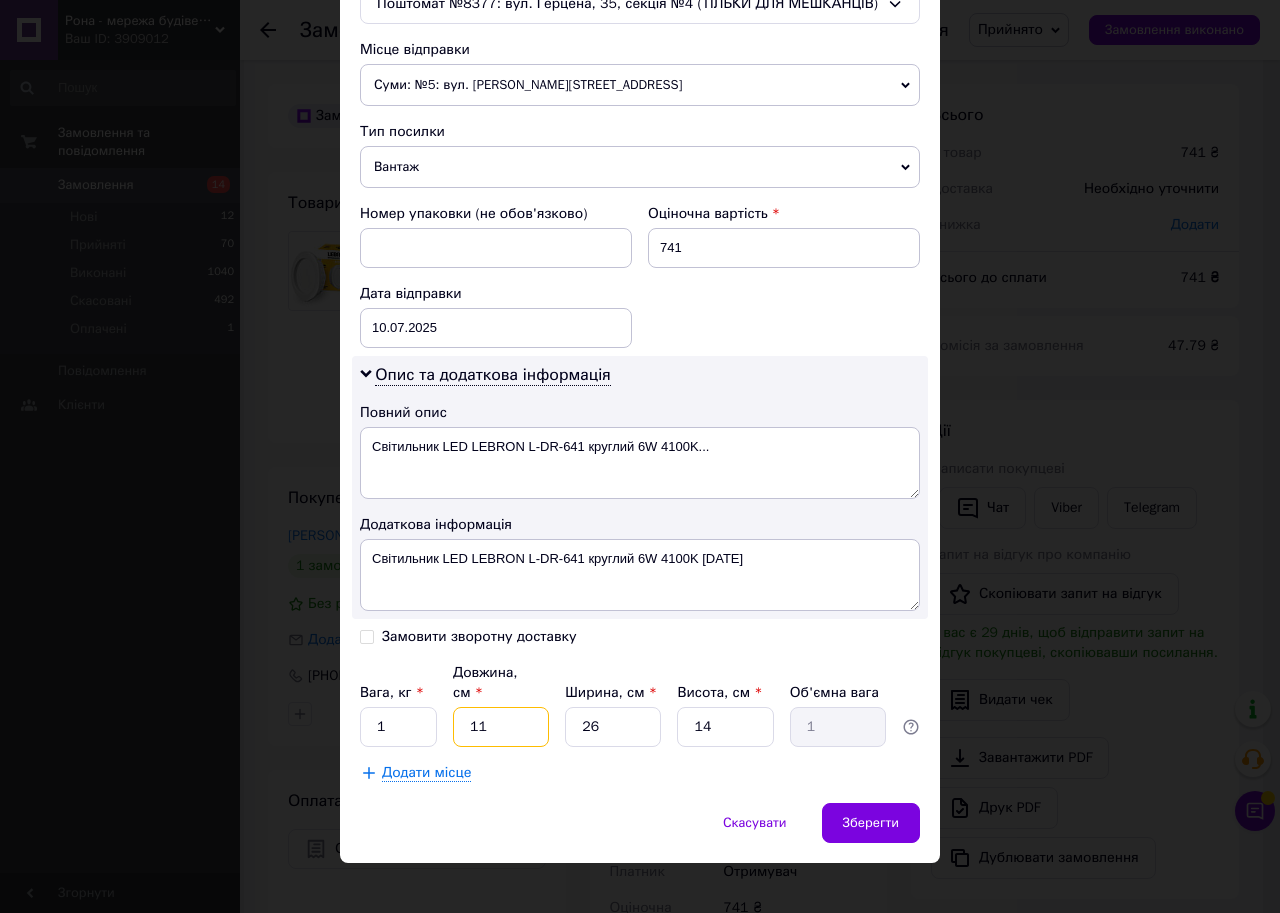 type on "1" 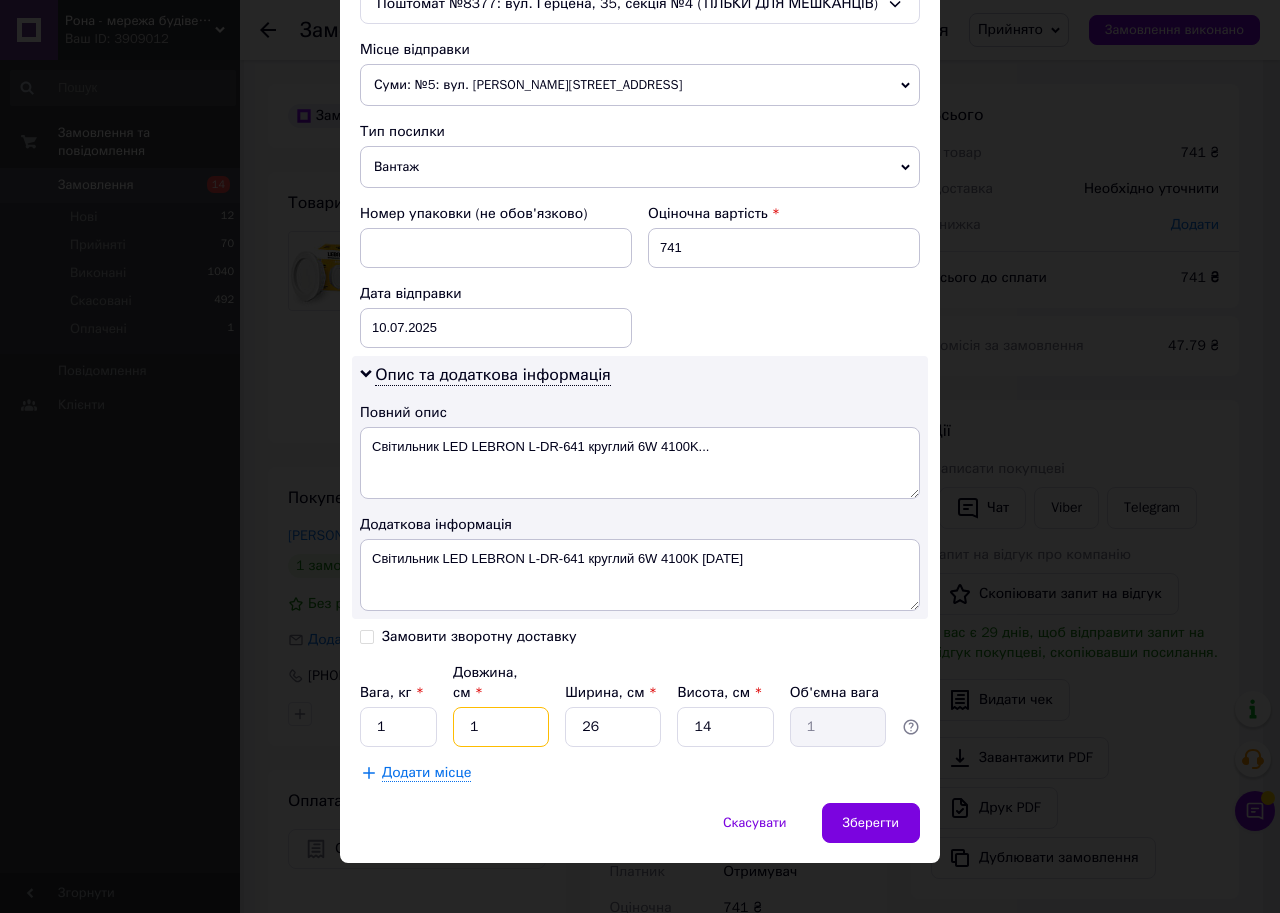 type on "0.1" 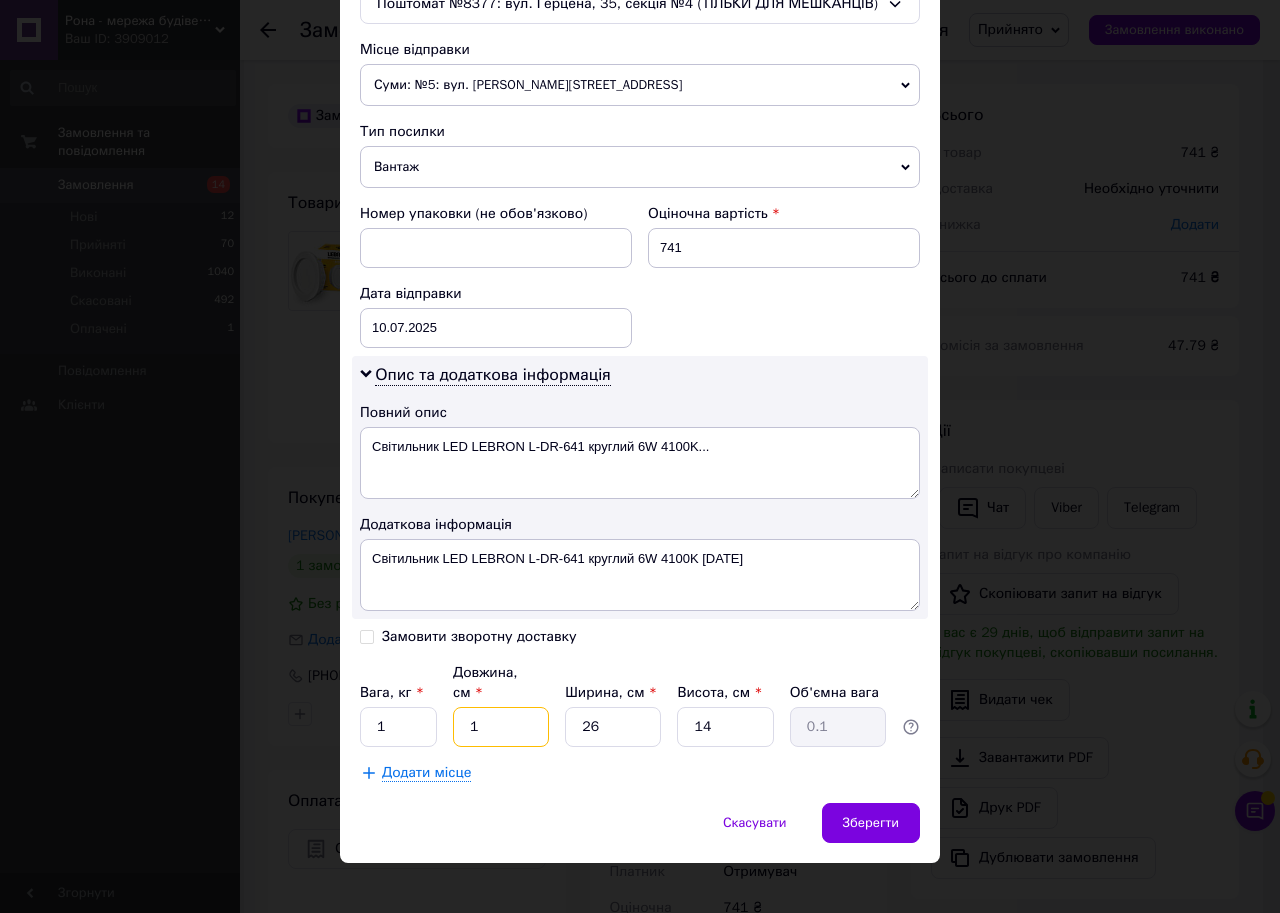 type 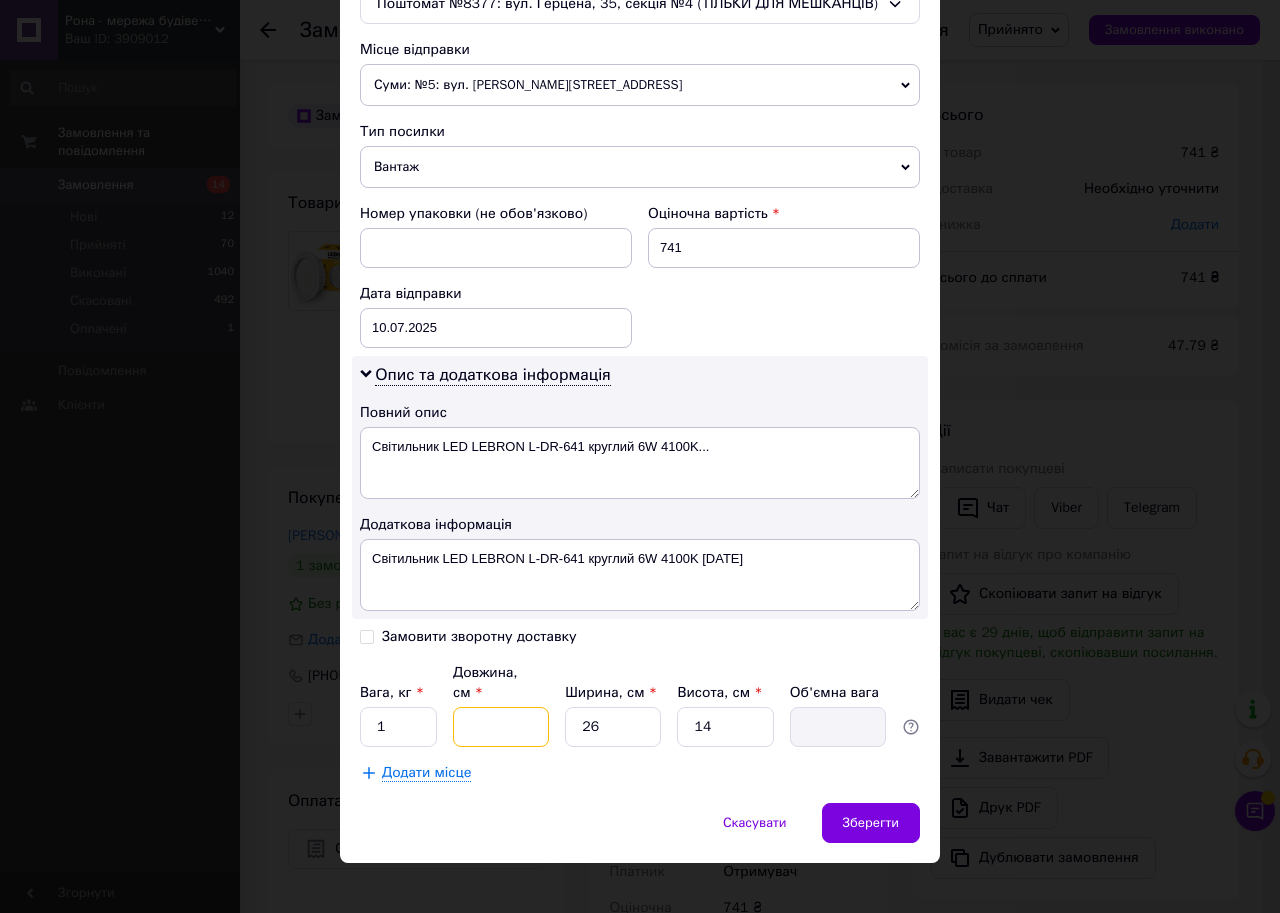 type on "2" 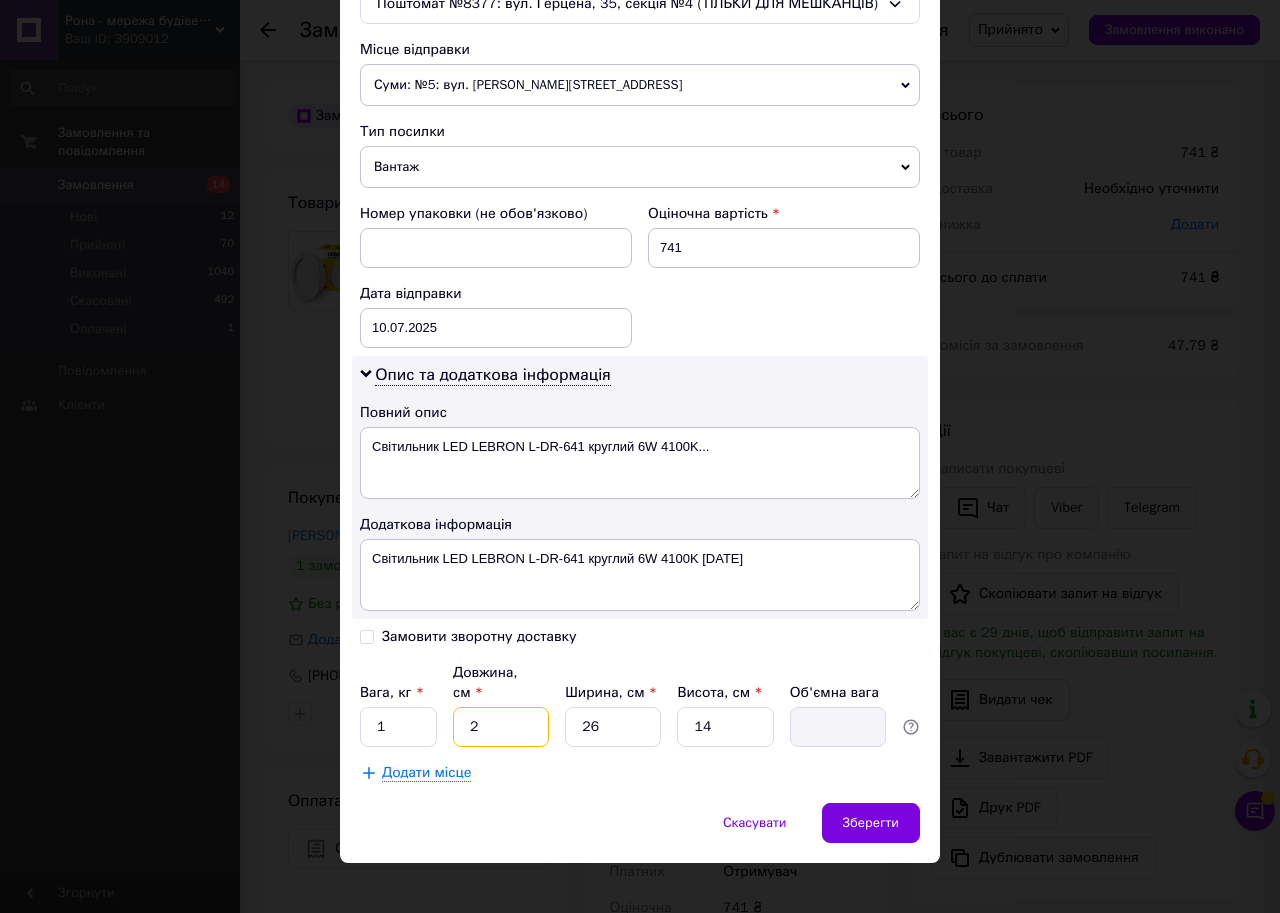 type on "0.18" 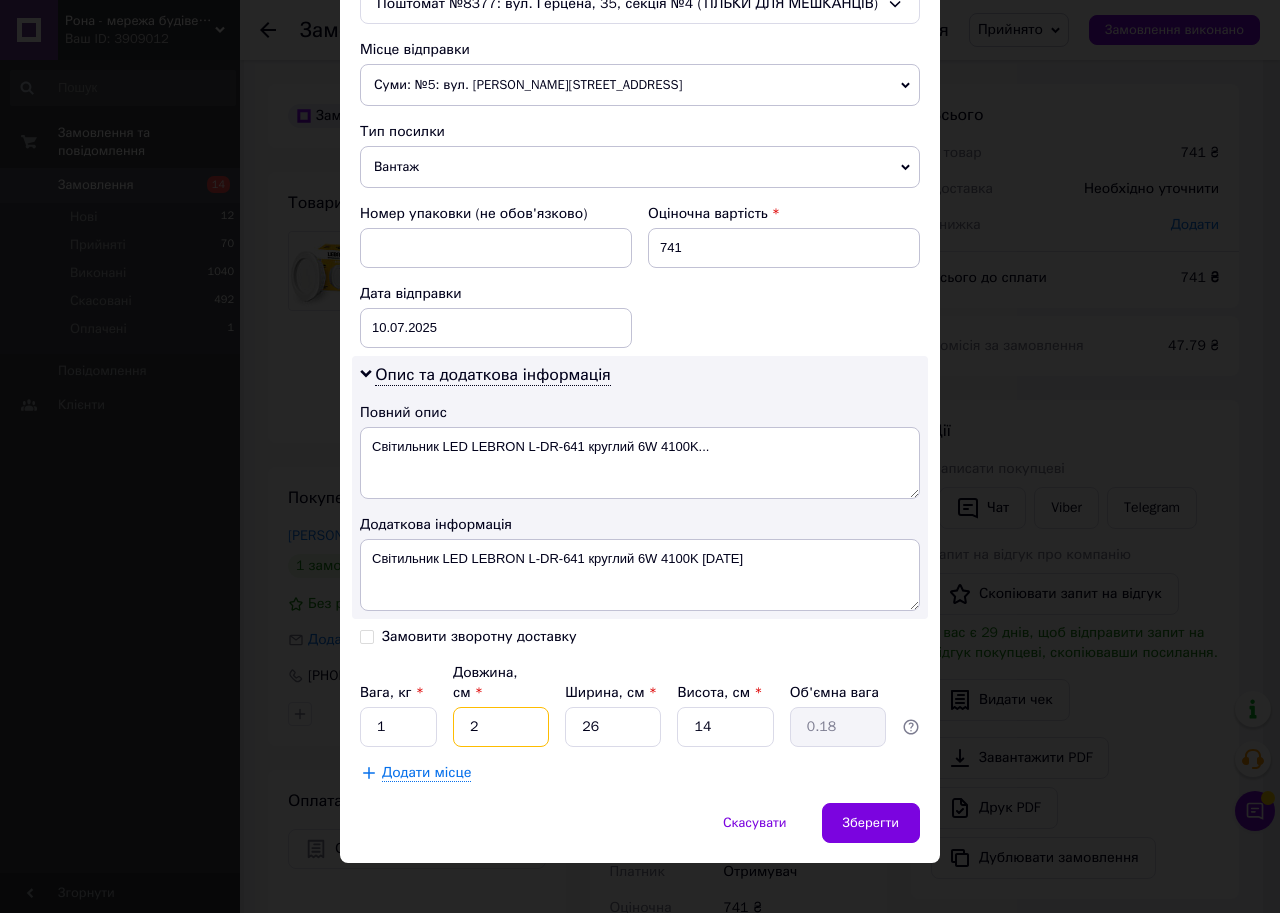 type on "20" 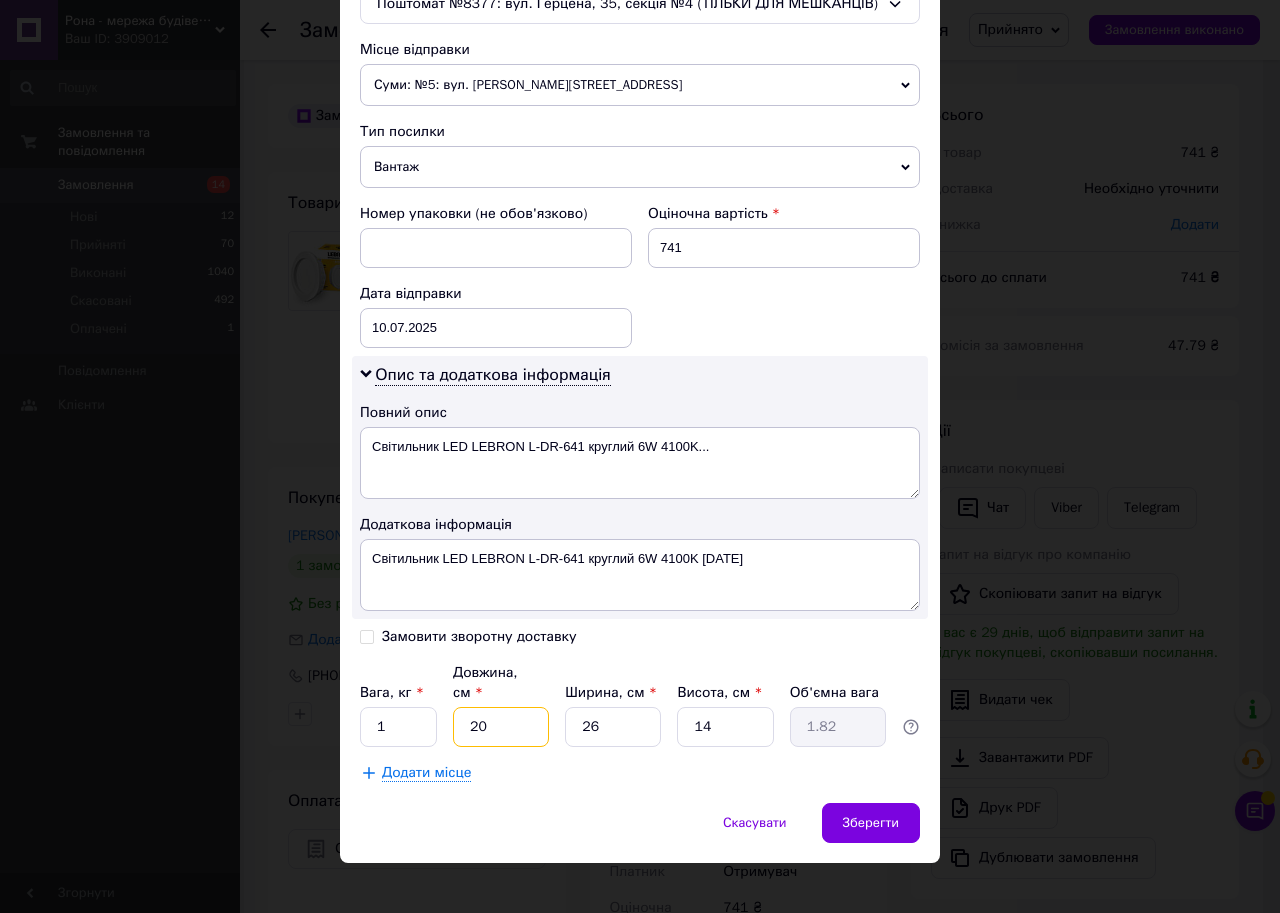type on "20" 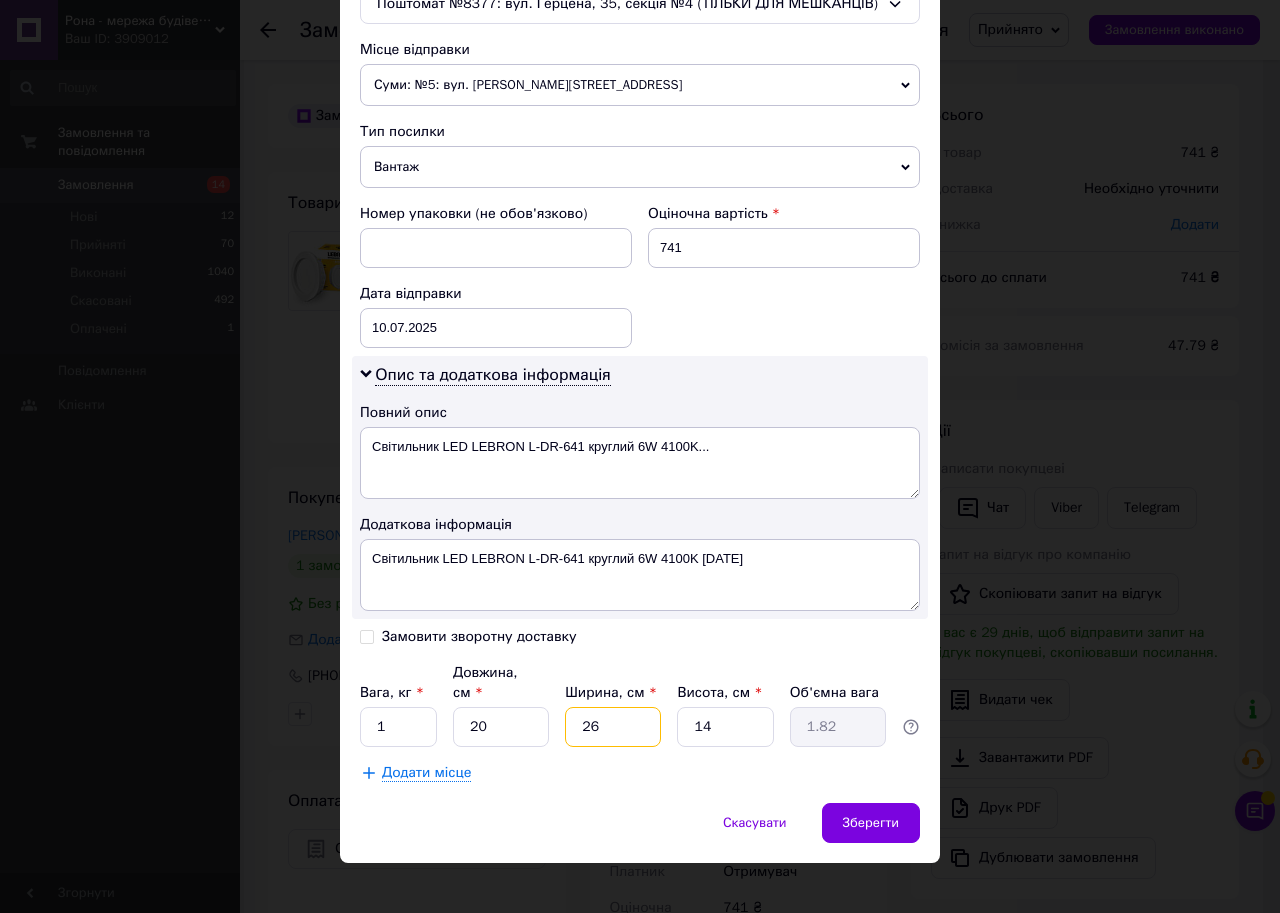 click on "26" at bounding box center [613, 727] 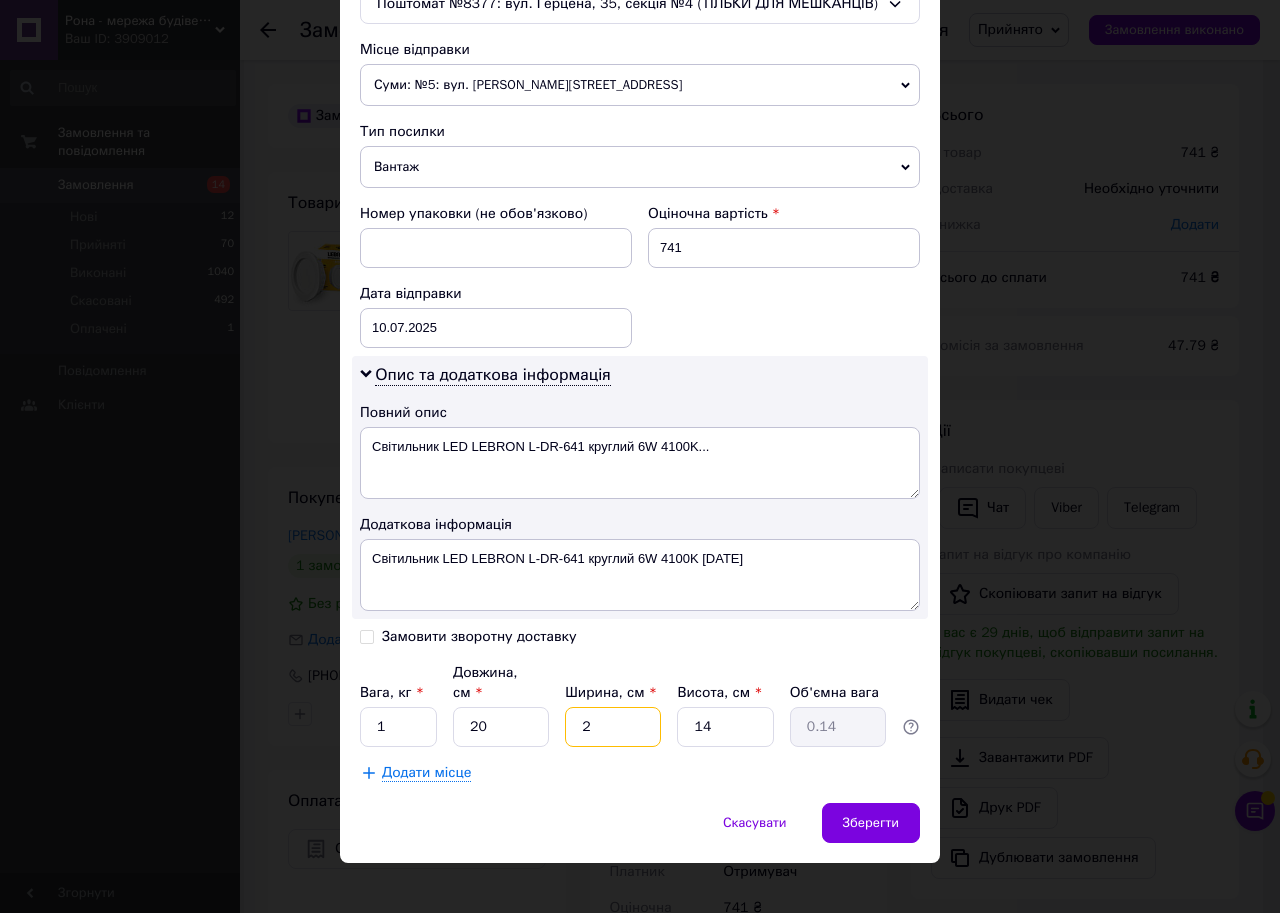 type on "21" 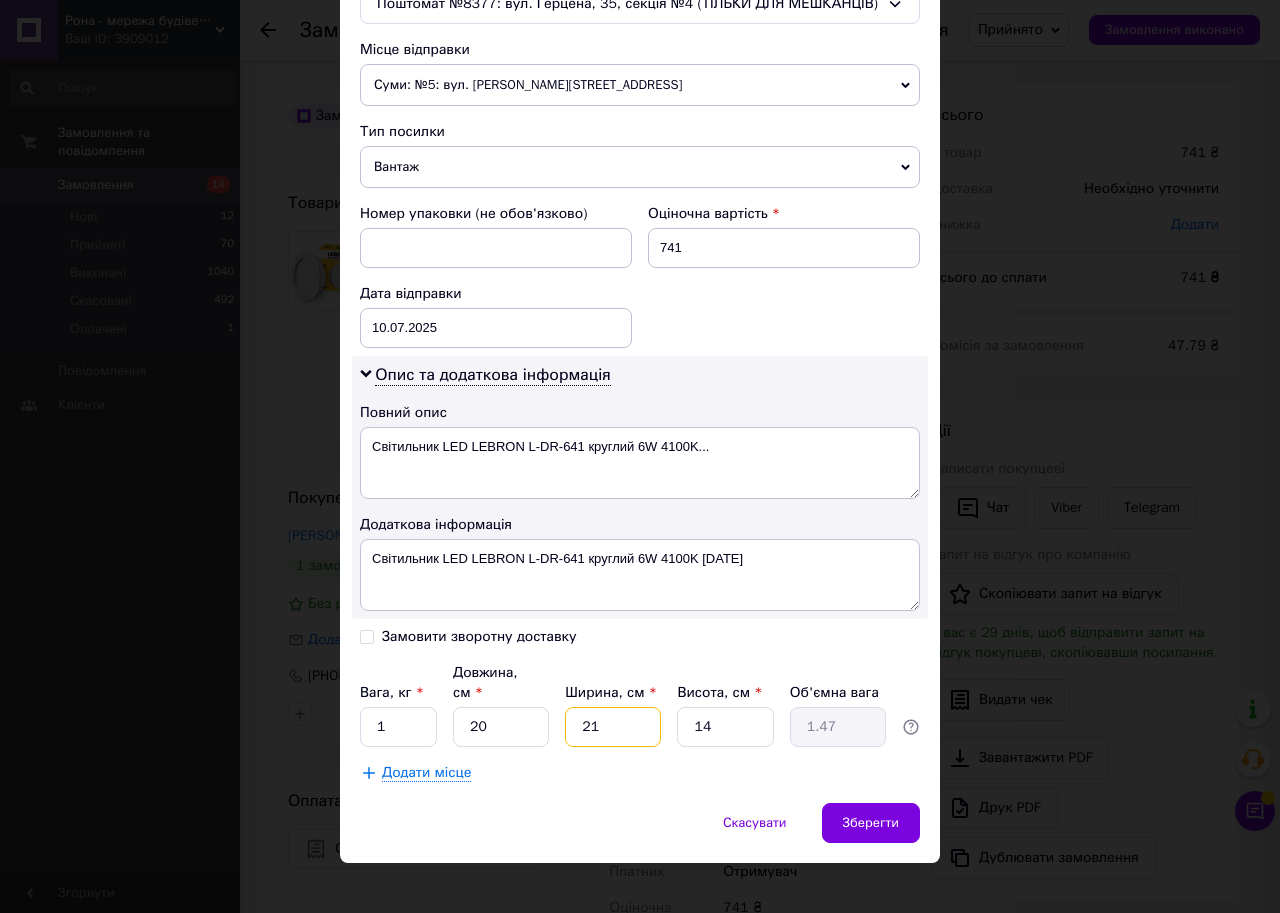 type on "21" 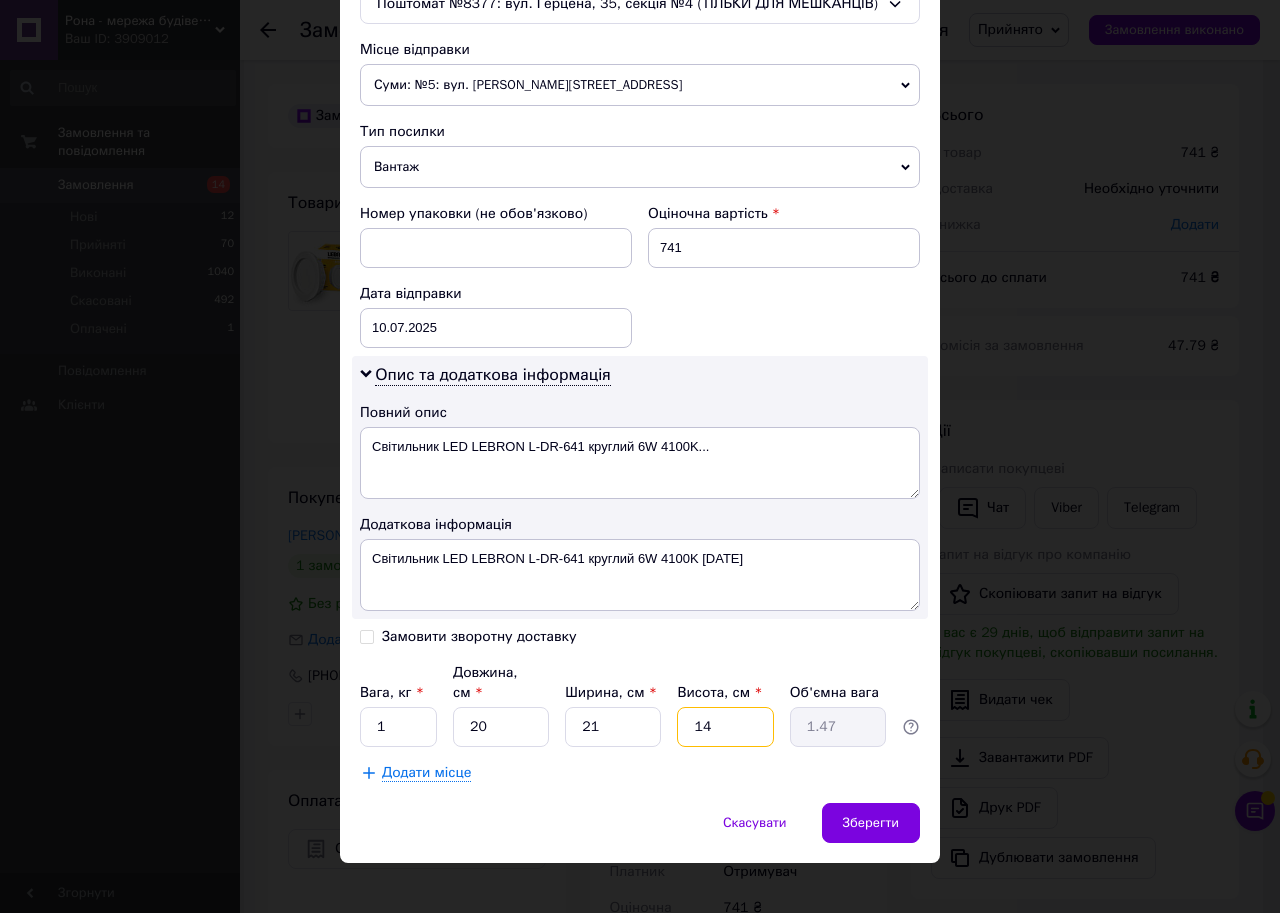 click on "14" at bounding box center (725, 727) 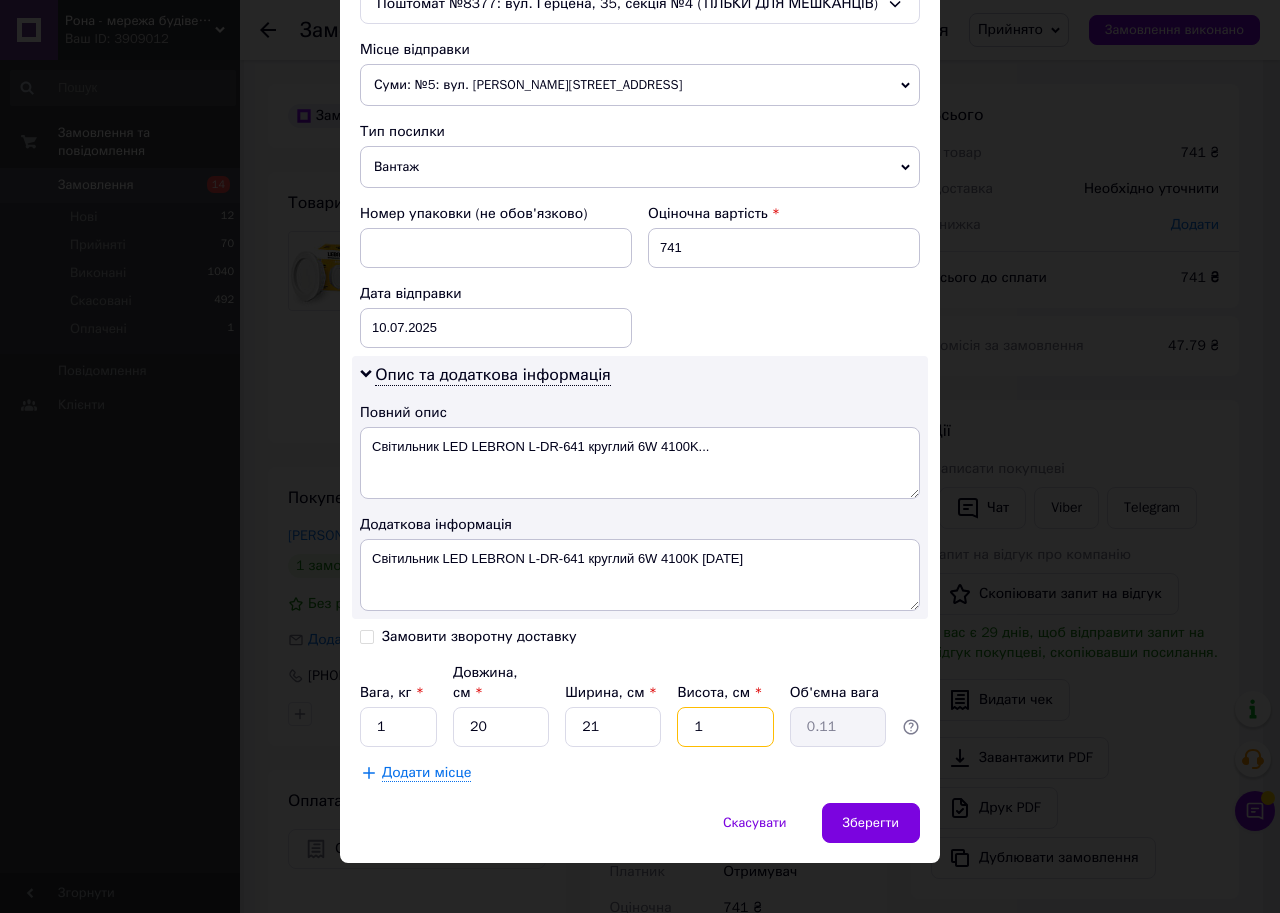 type on "13" 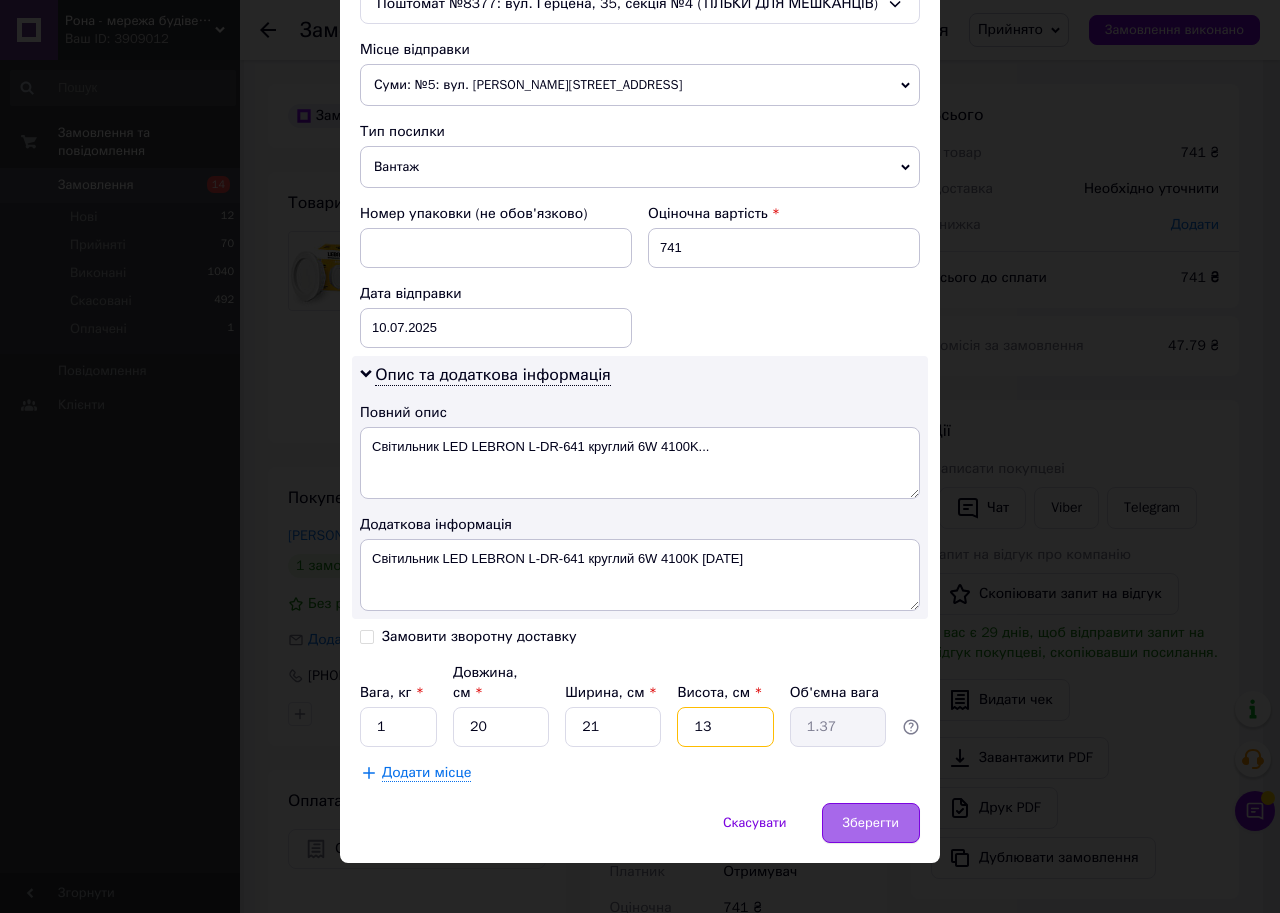 type on "13" 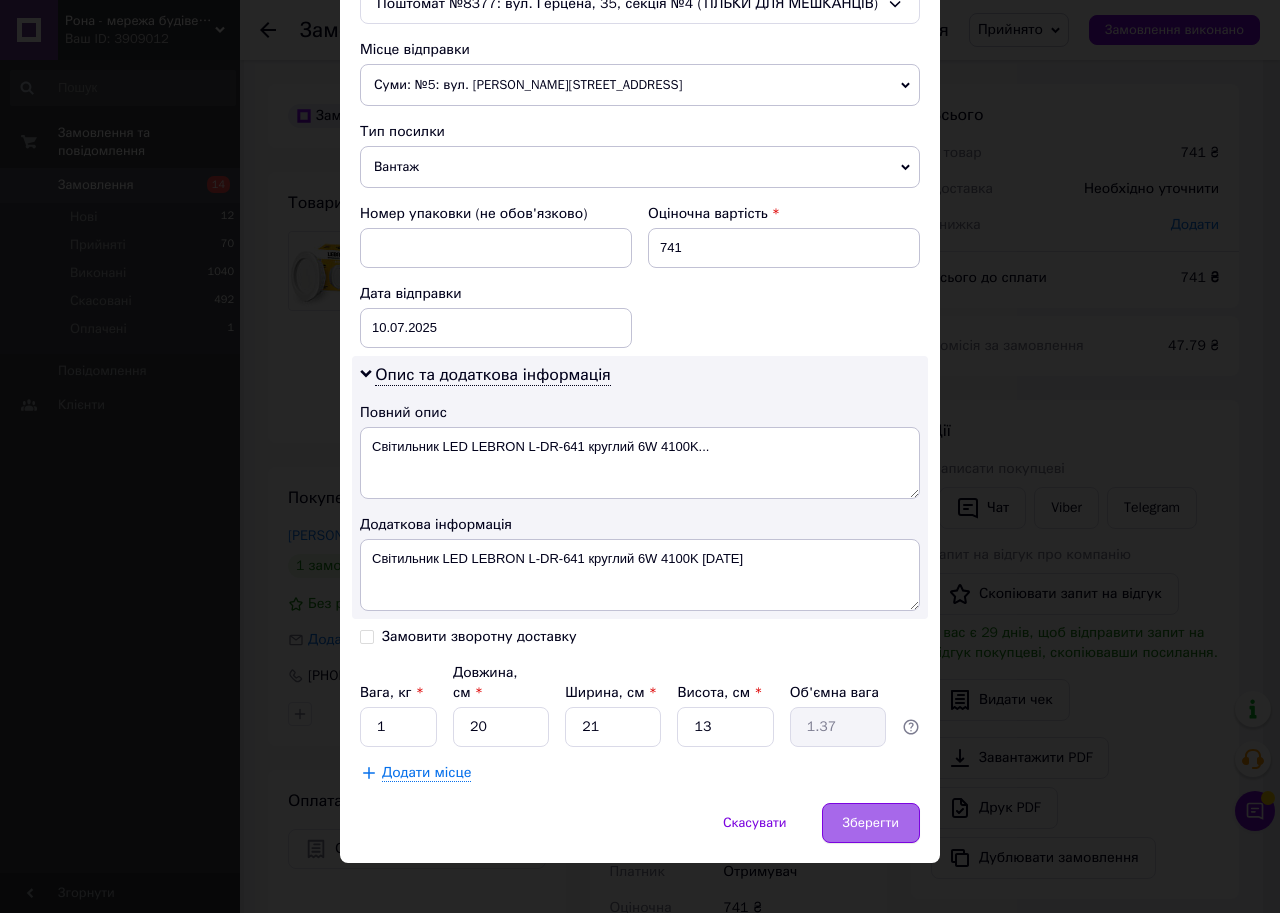click on "Зберегти" at bounding box center (871, 823) 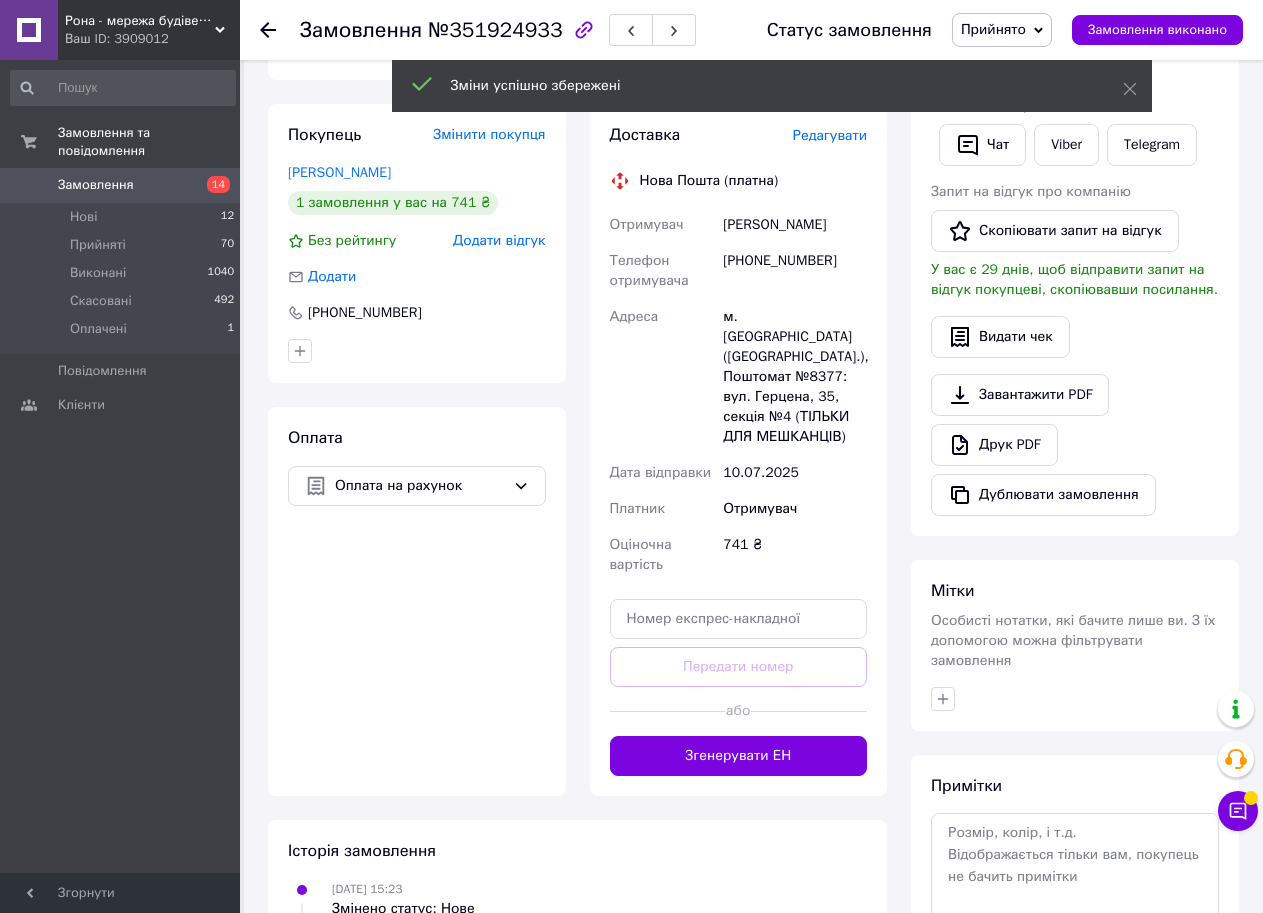 scroll, scrollTop: 400, scrollLeft: 0, axis: vertical 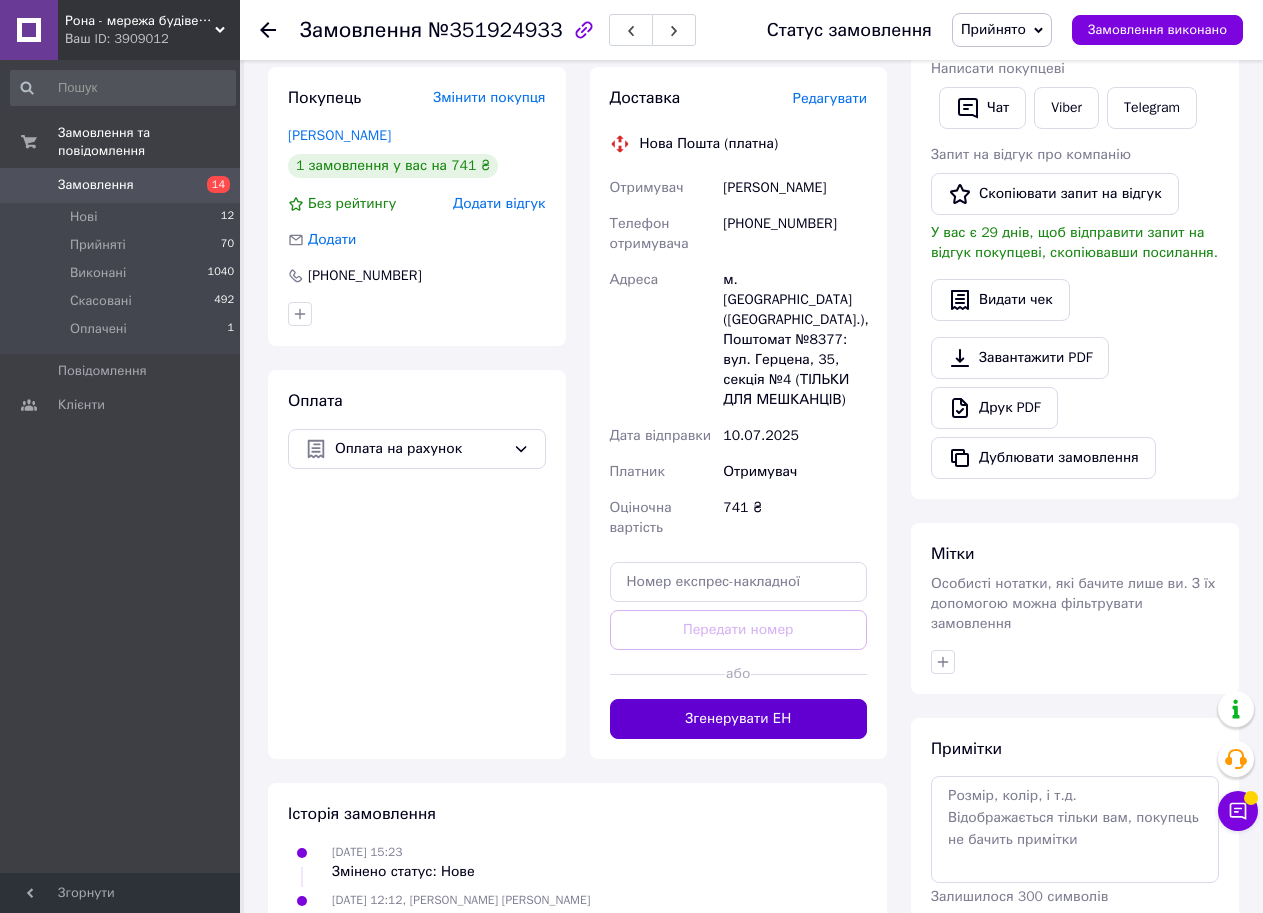 click on "Згенерувати ЕН" at bounding box center (739, 719) 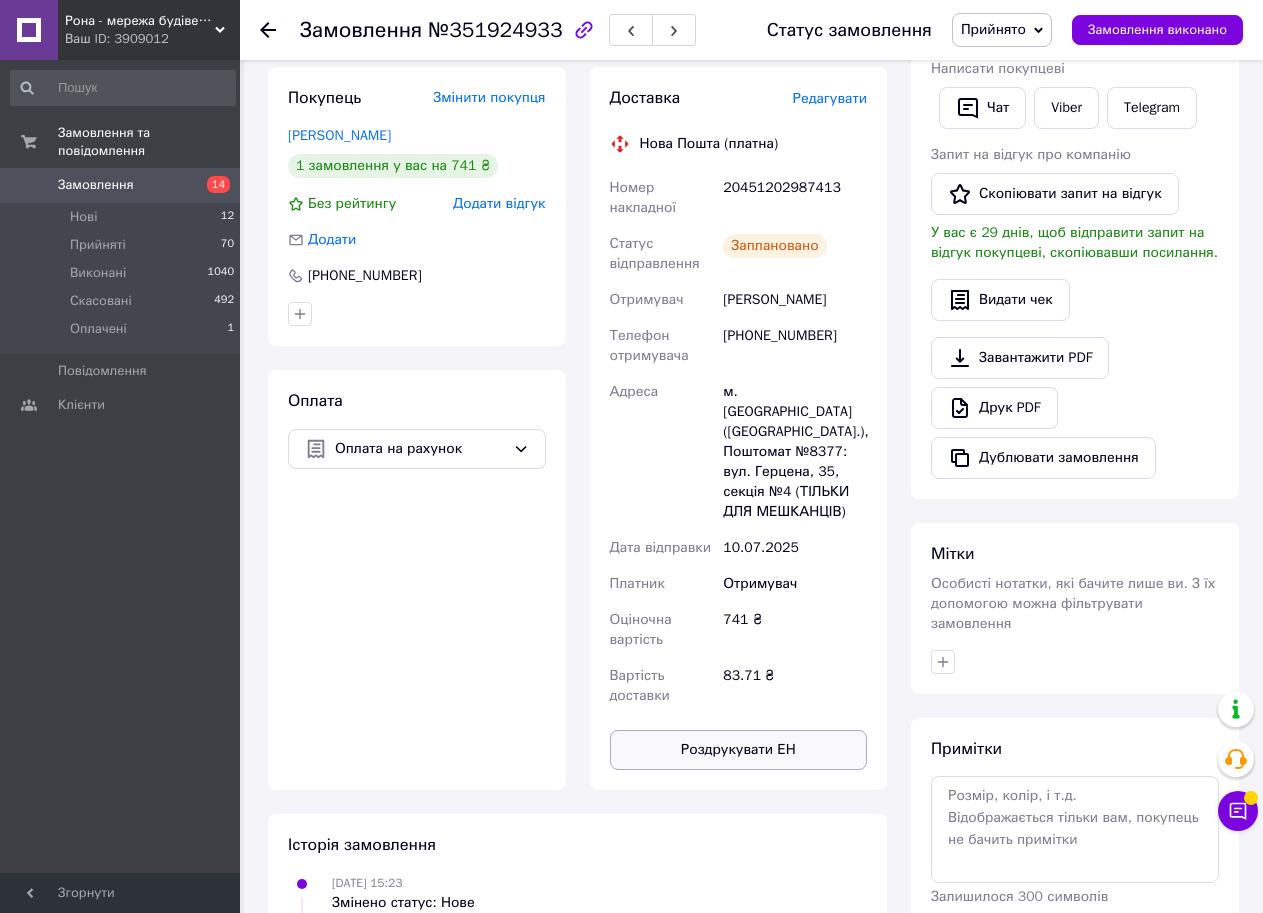 click on "Роздрукувати ЕН" at bounding box center [739, 750] 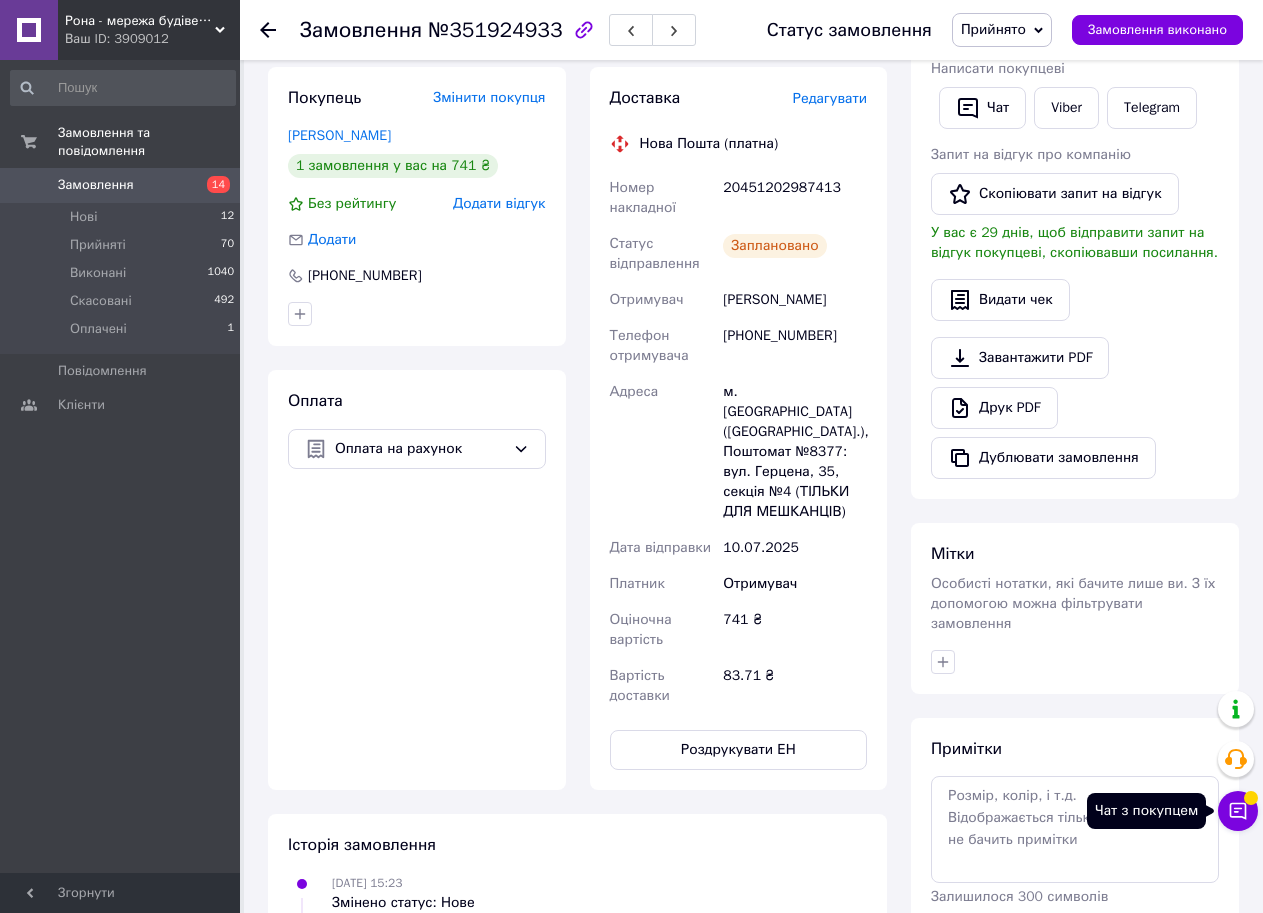 click 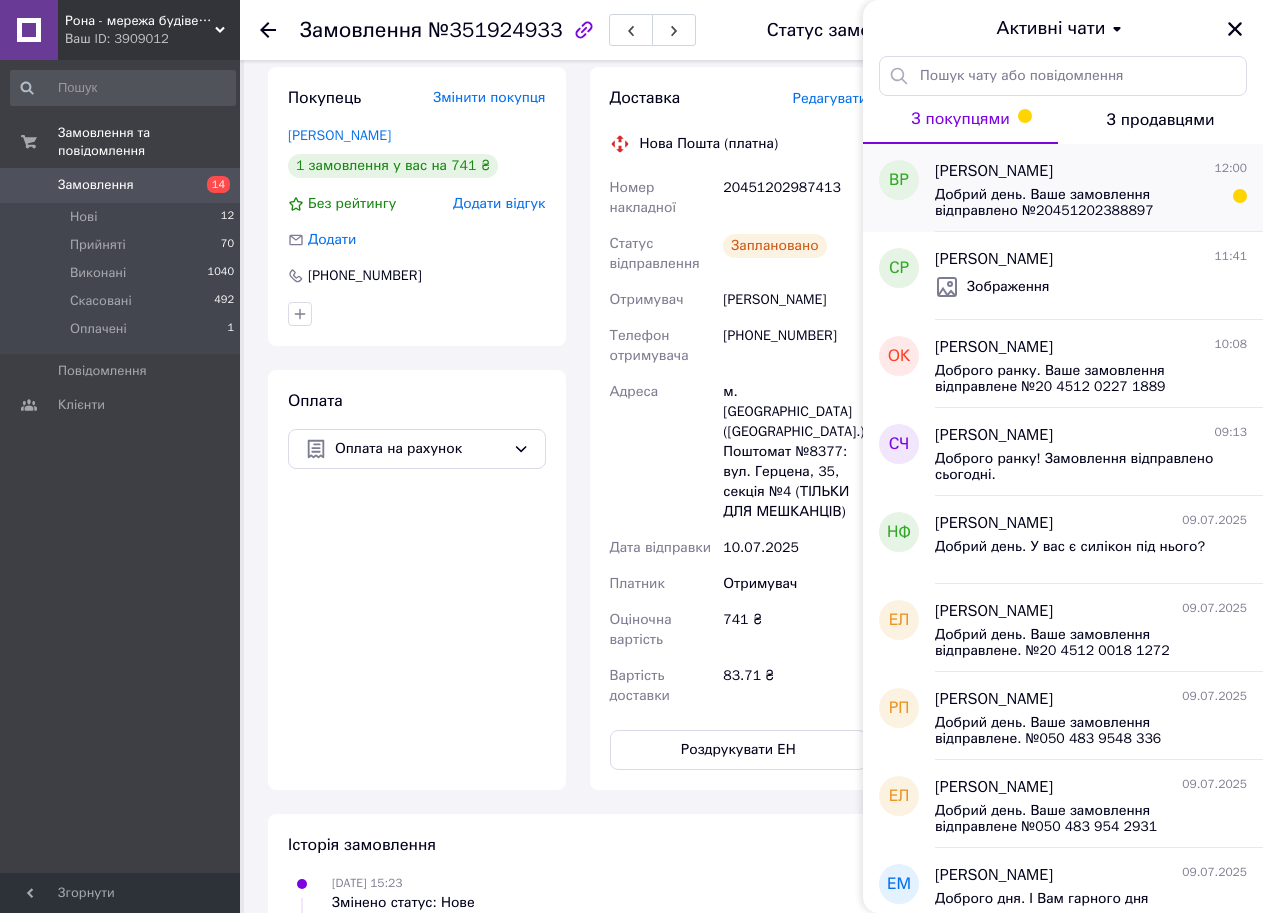 click on "[PERSON_NAME]" at bounding box center [994, 171] 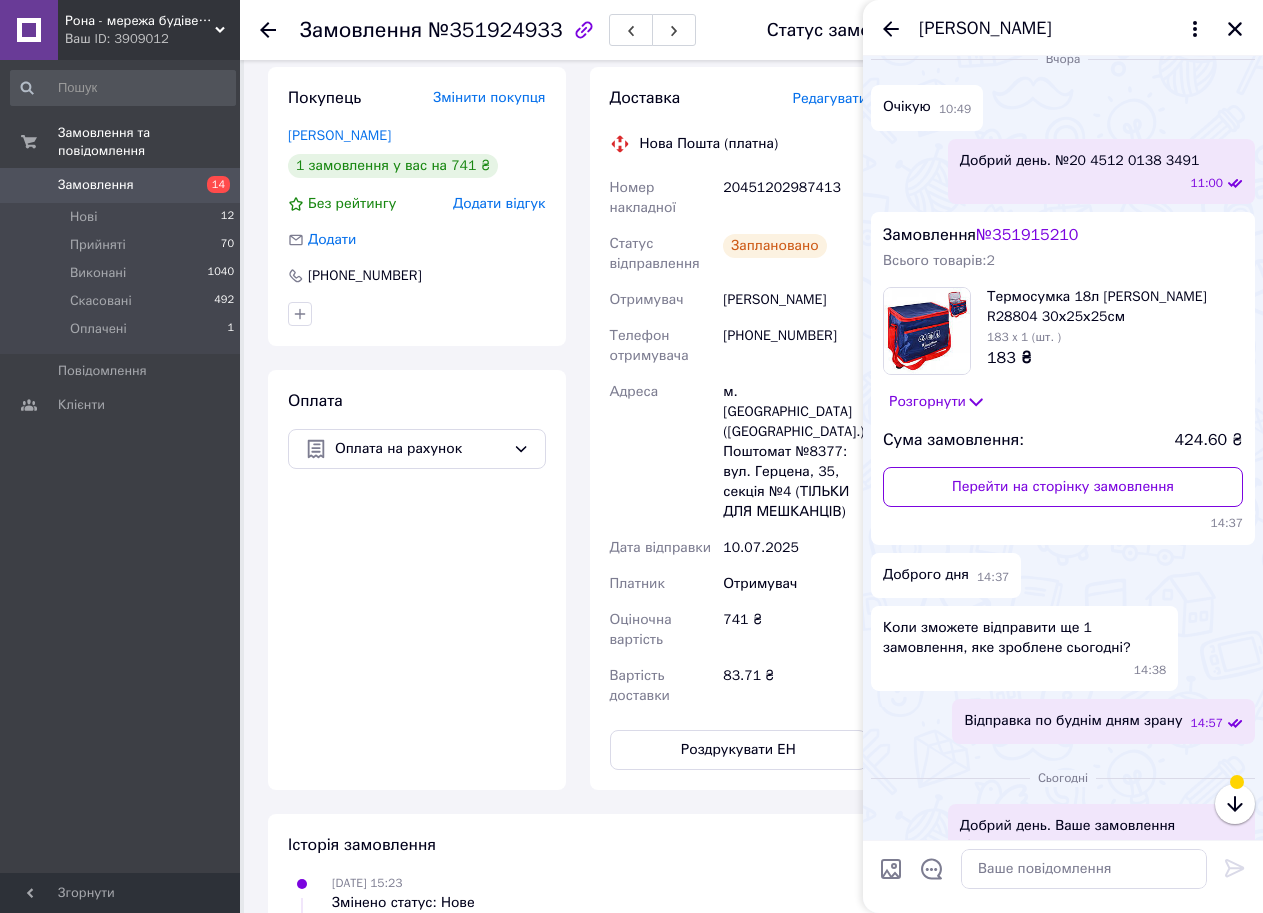 scroll, scrollTop: 741, scrollLeft: 0, axis: vertical 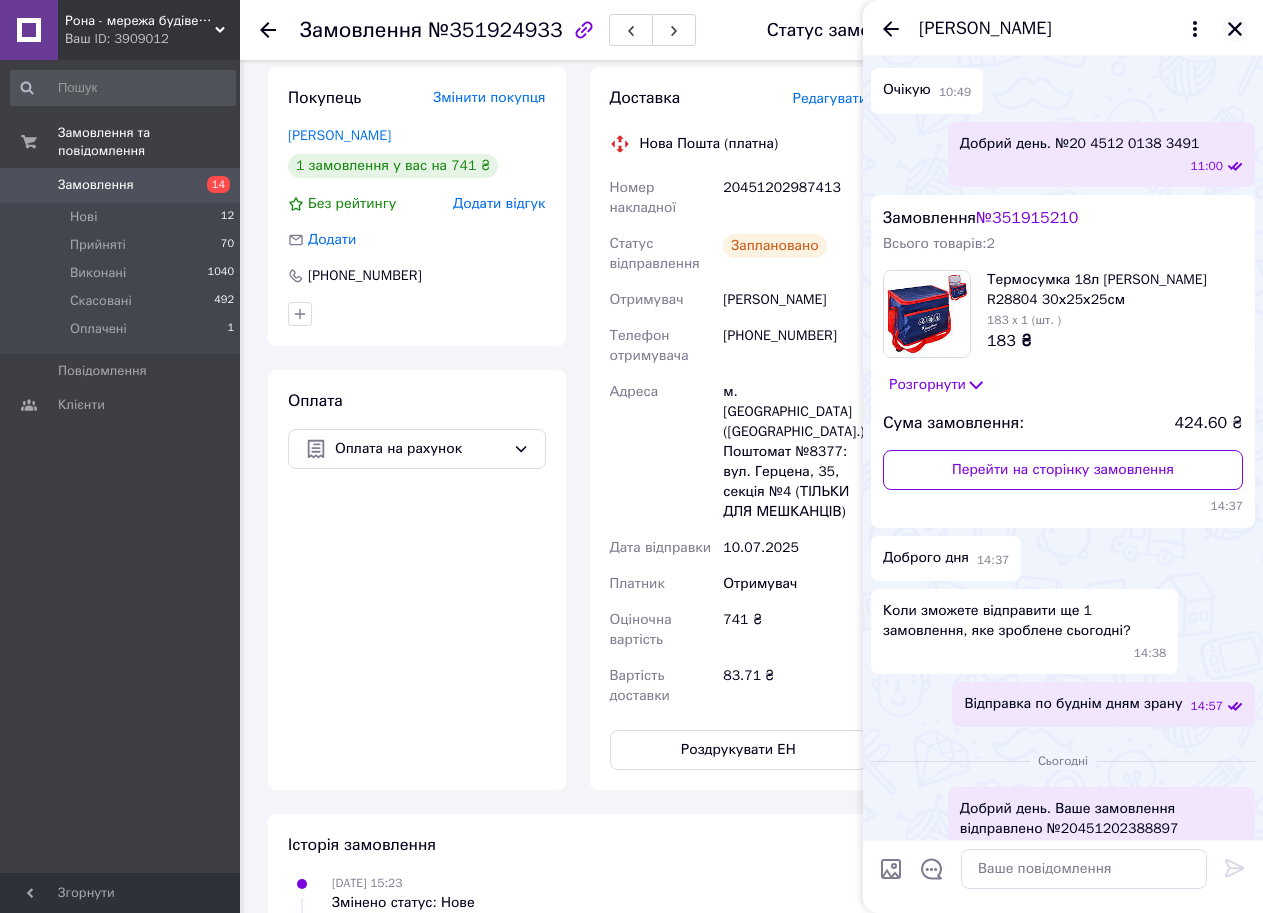 click 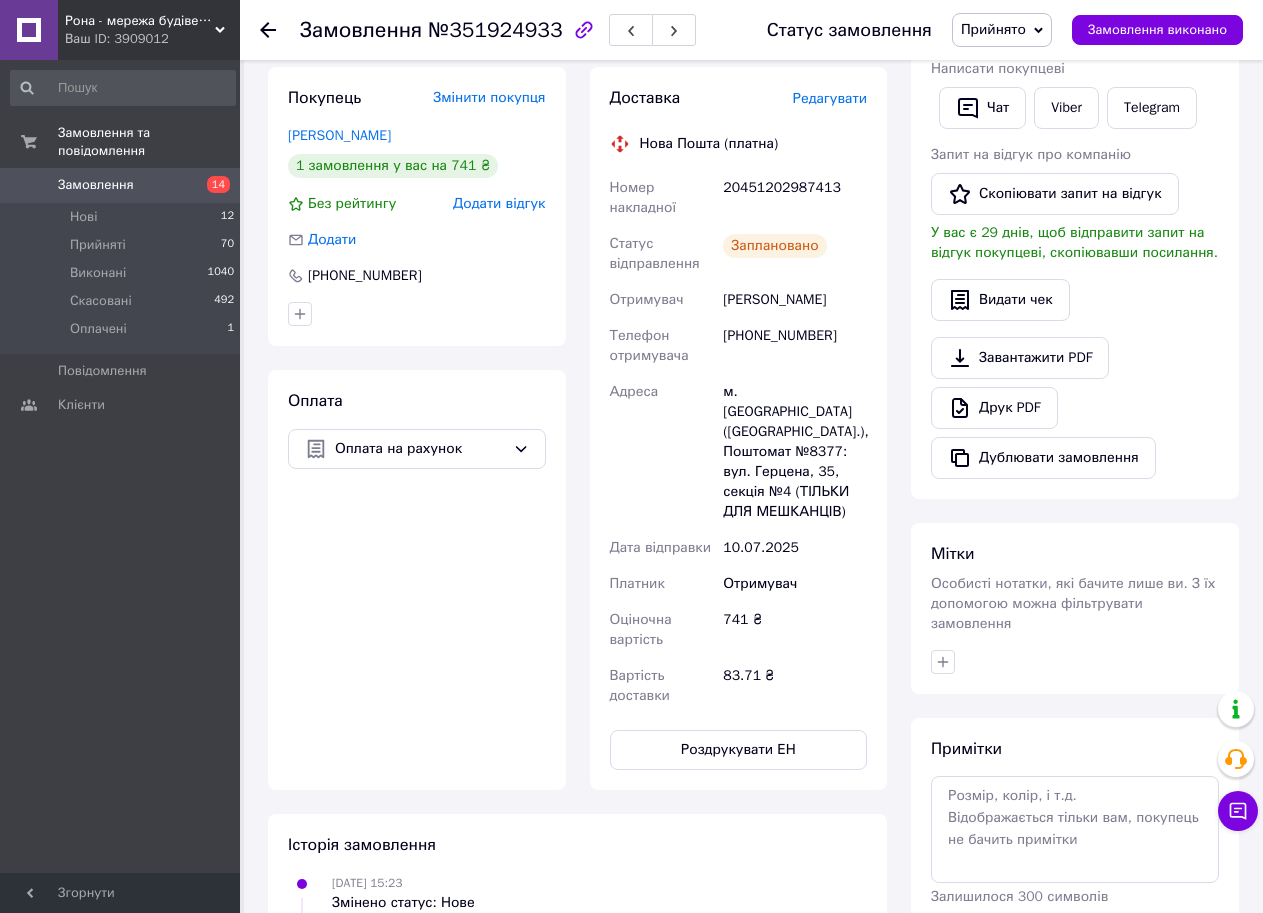 click on "Замовлення 14" at bounding box center [123, 185] 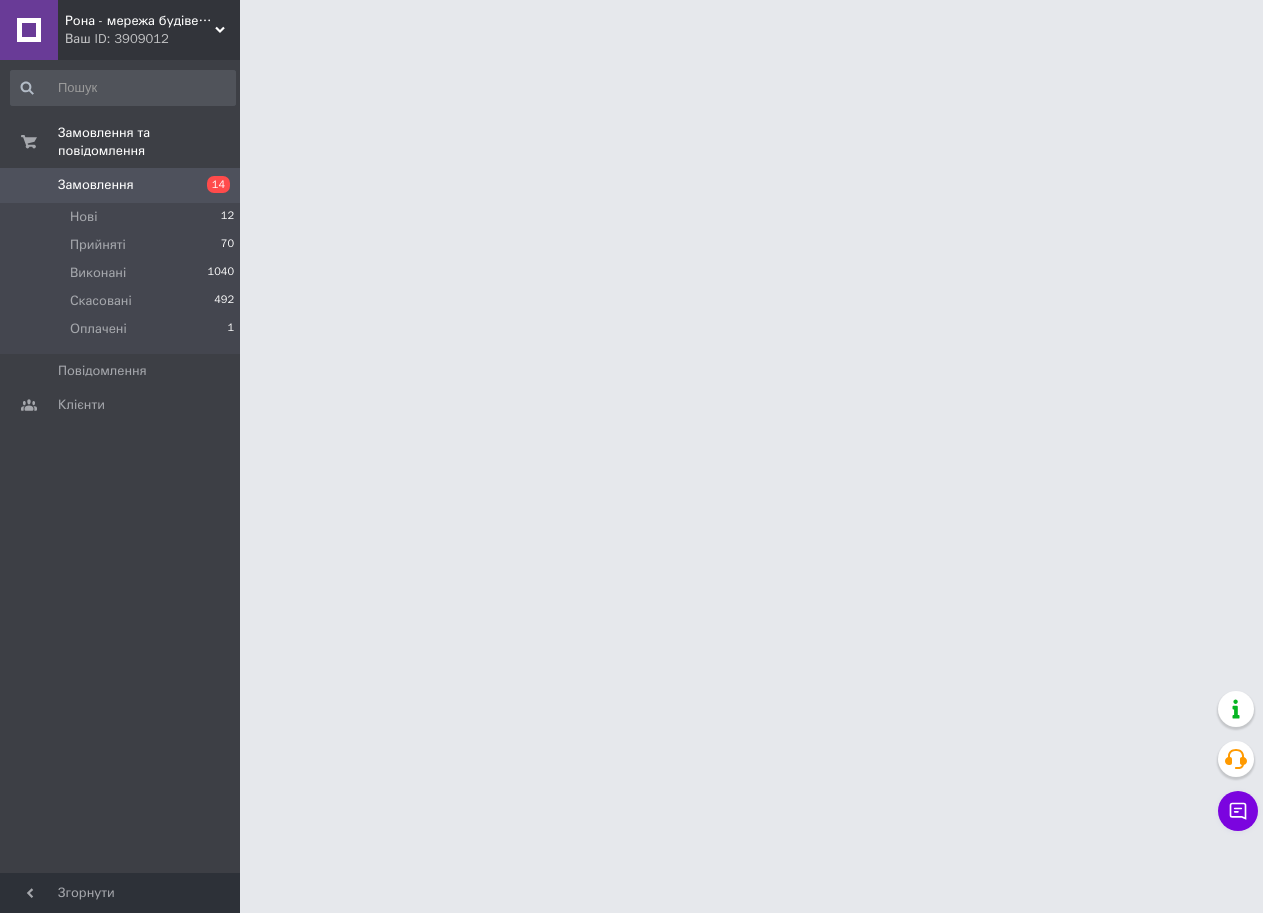 scroll, scrollTop: 0, scrollLeft: 0, axis: both 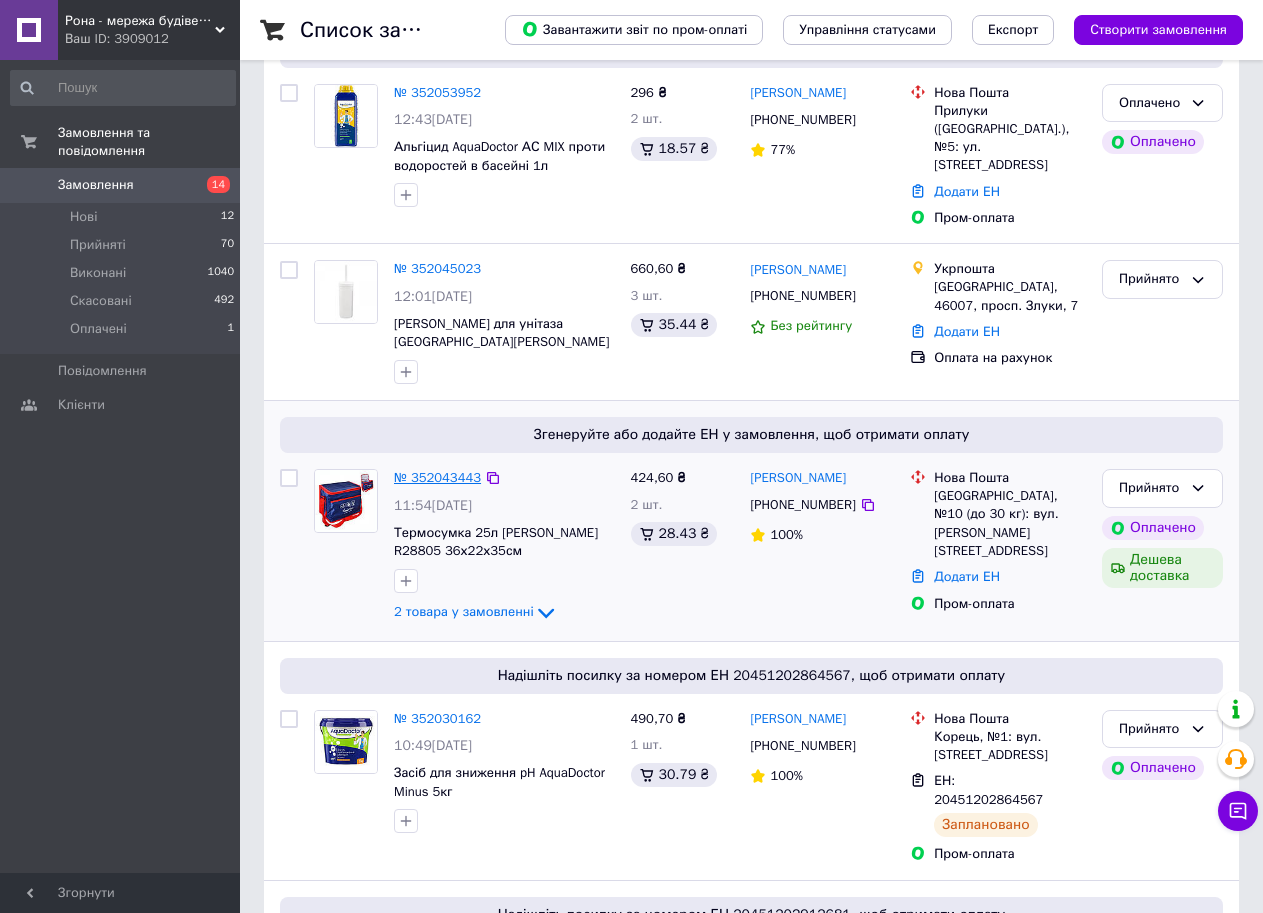click on "№ 352043443" at bounding box center [437, 477] 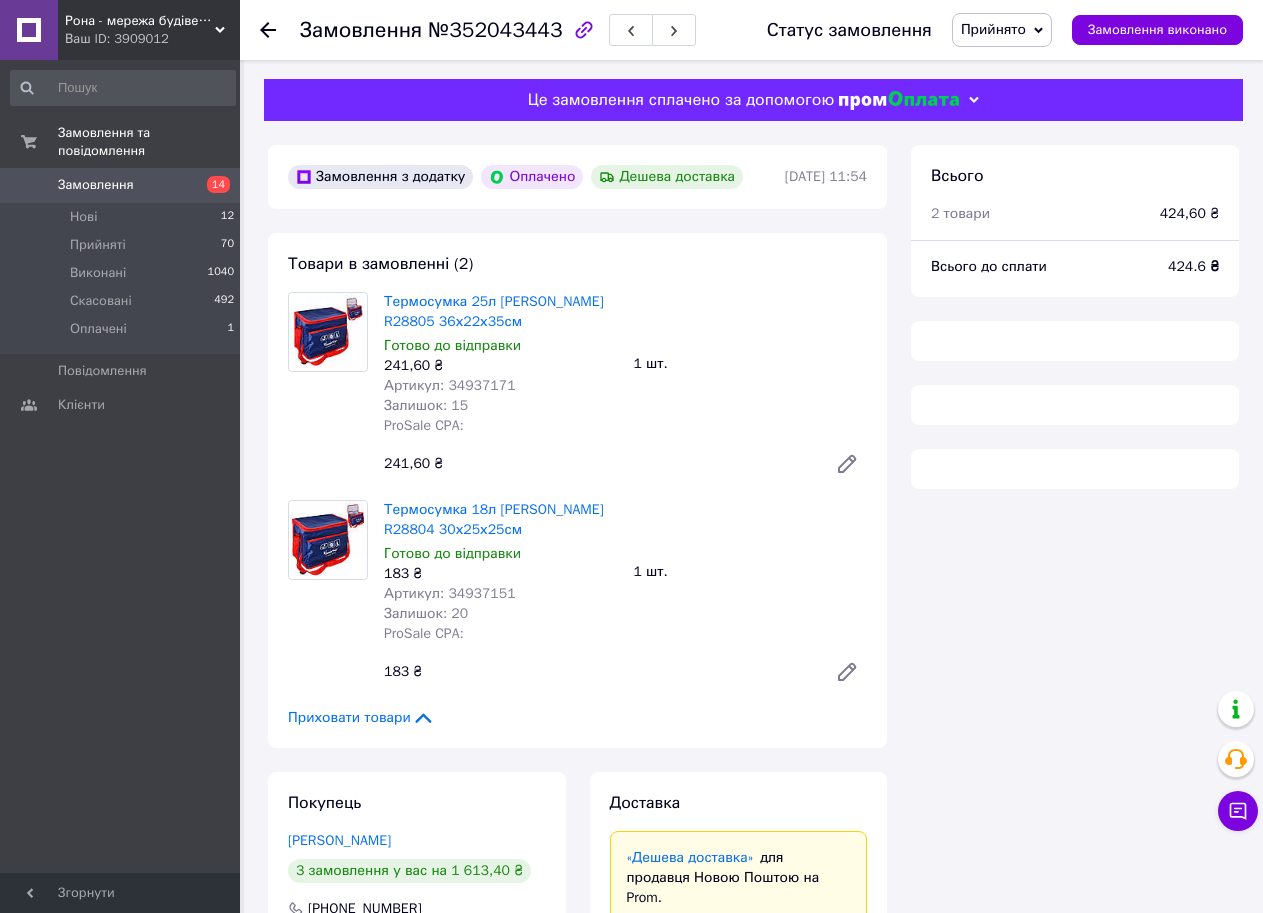scroll, scrollTop: 200, scrollLeft: 0, axis: vertical 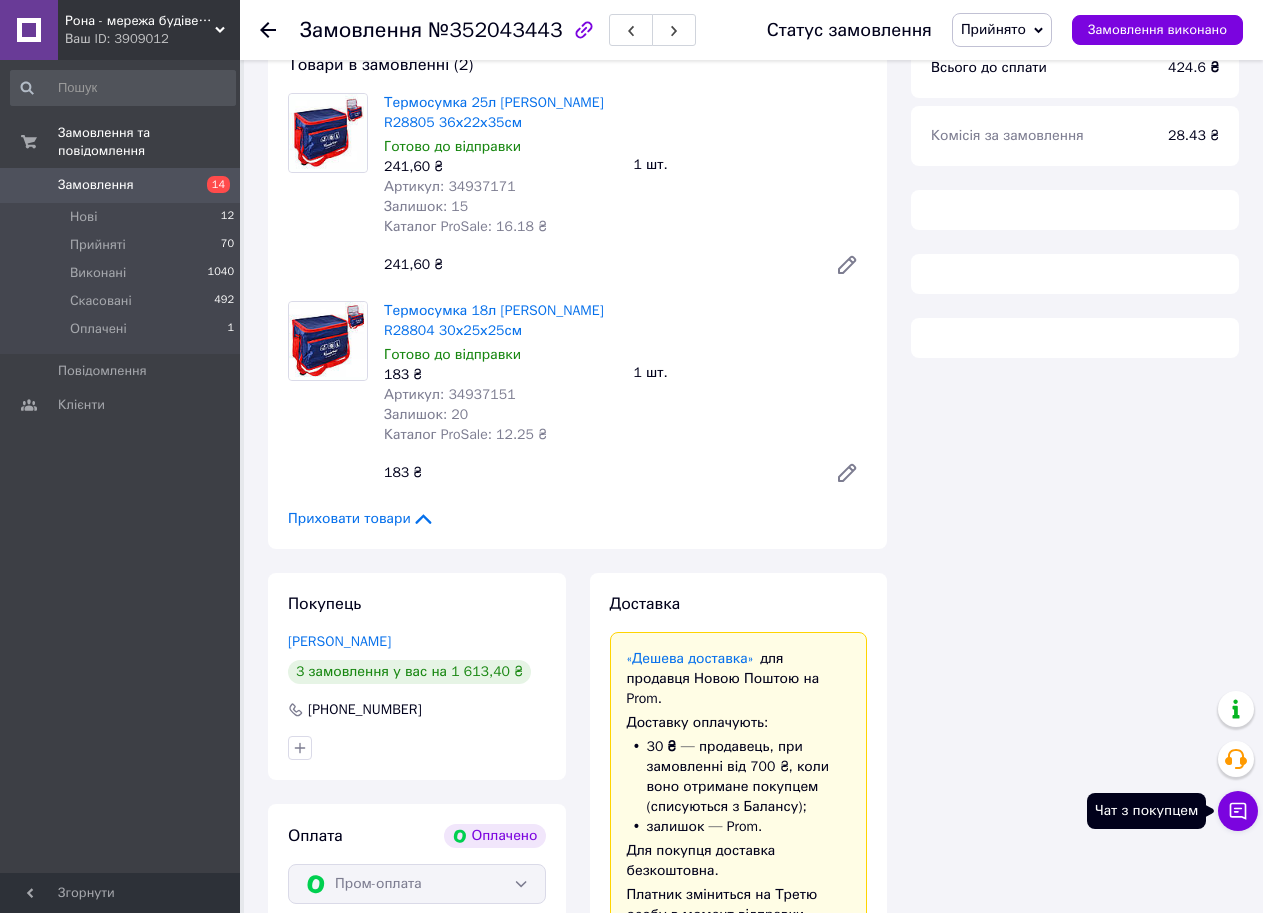 click 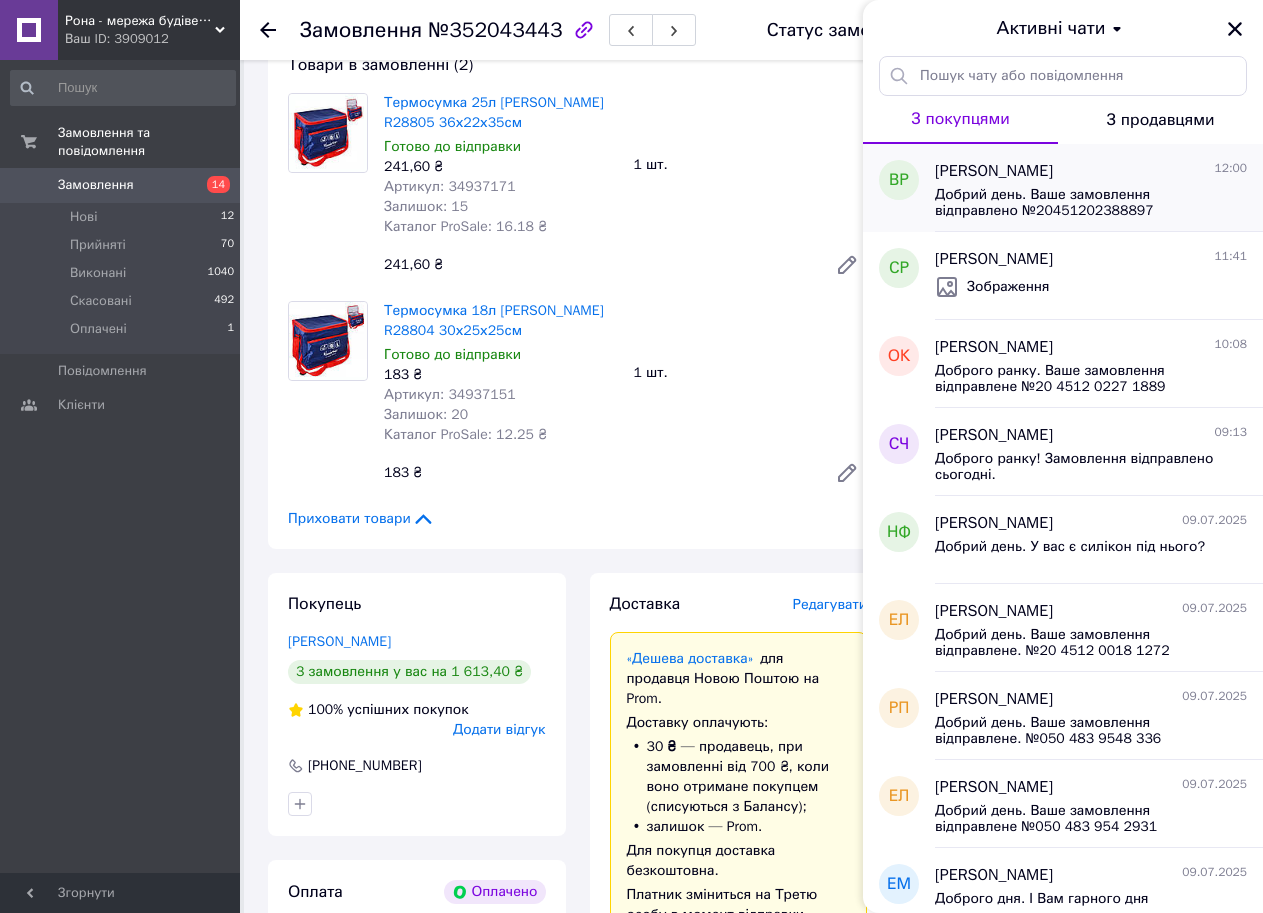 click on "[PERSON_NAME]" at bounding box center (994, 171) 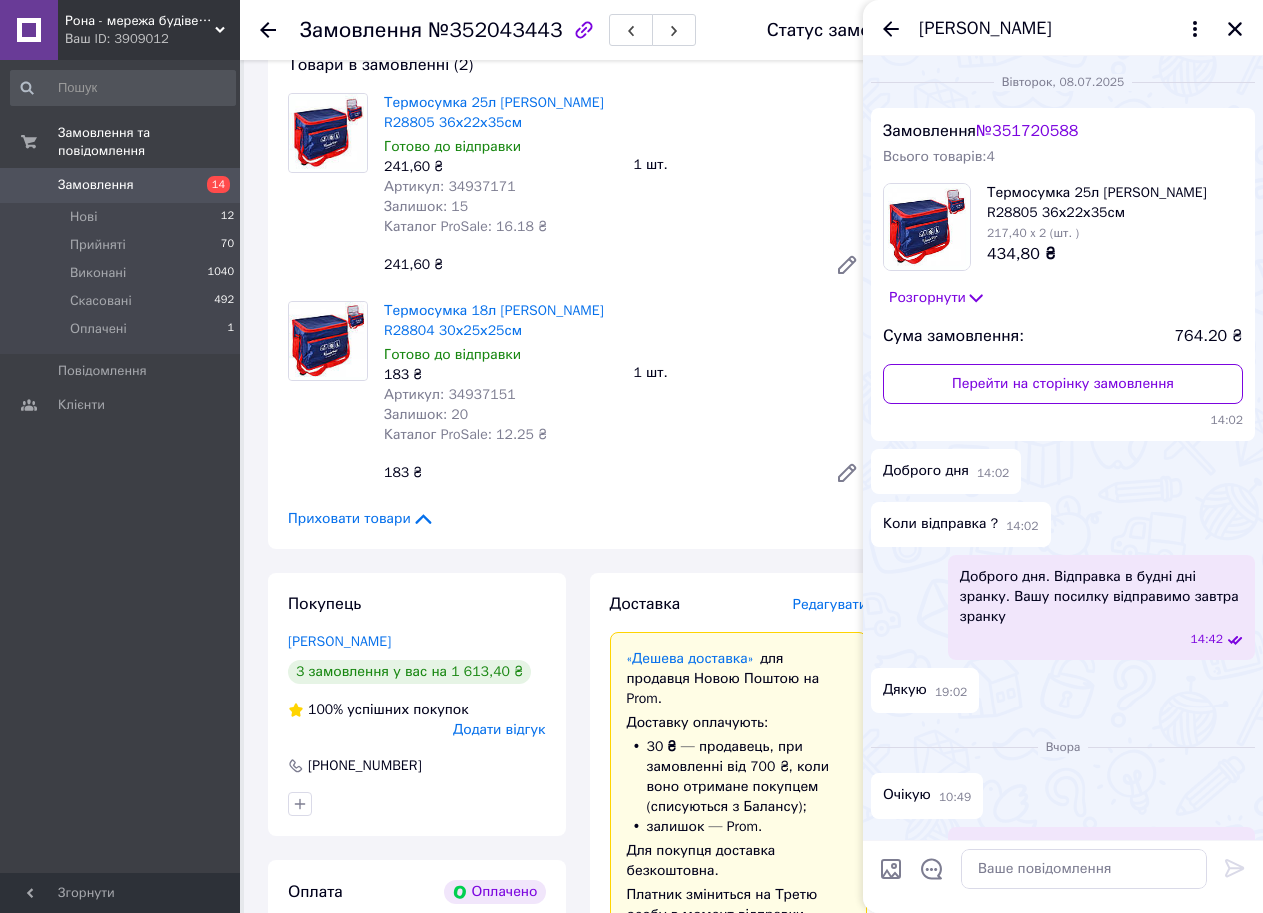 scroll, scrollTop: 705, scrollLeft: 0, axis: vertical 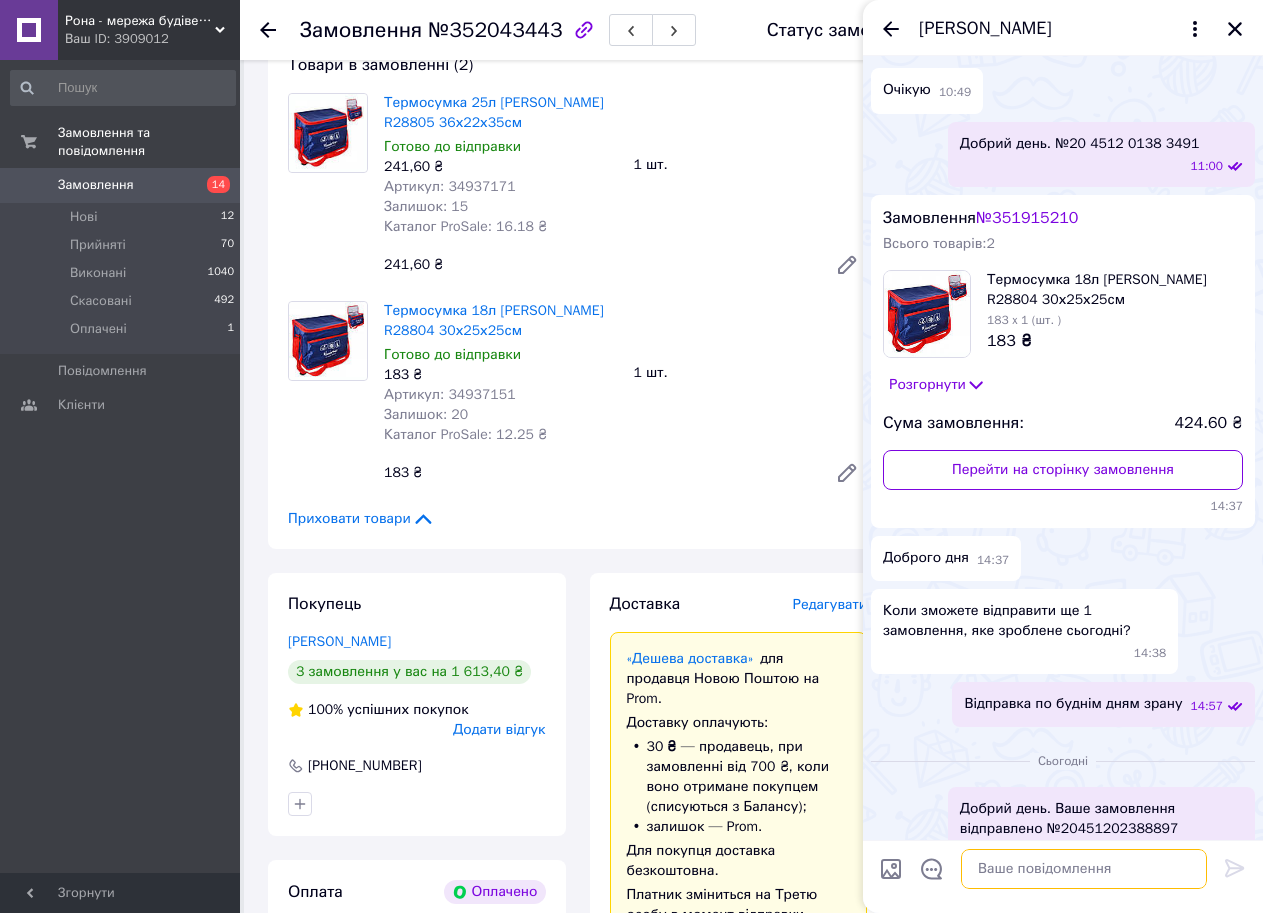click at bounding box center (1084, 869) 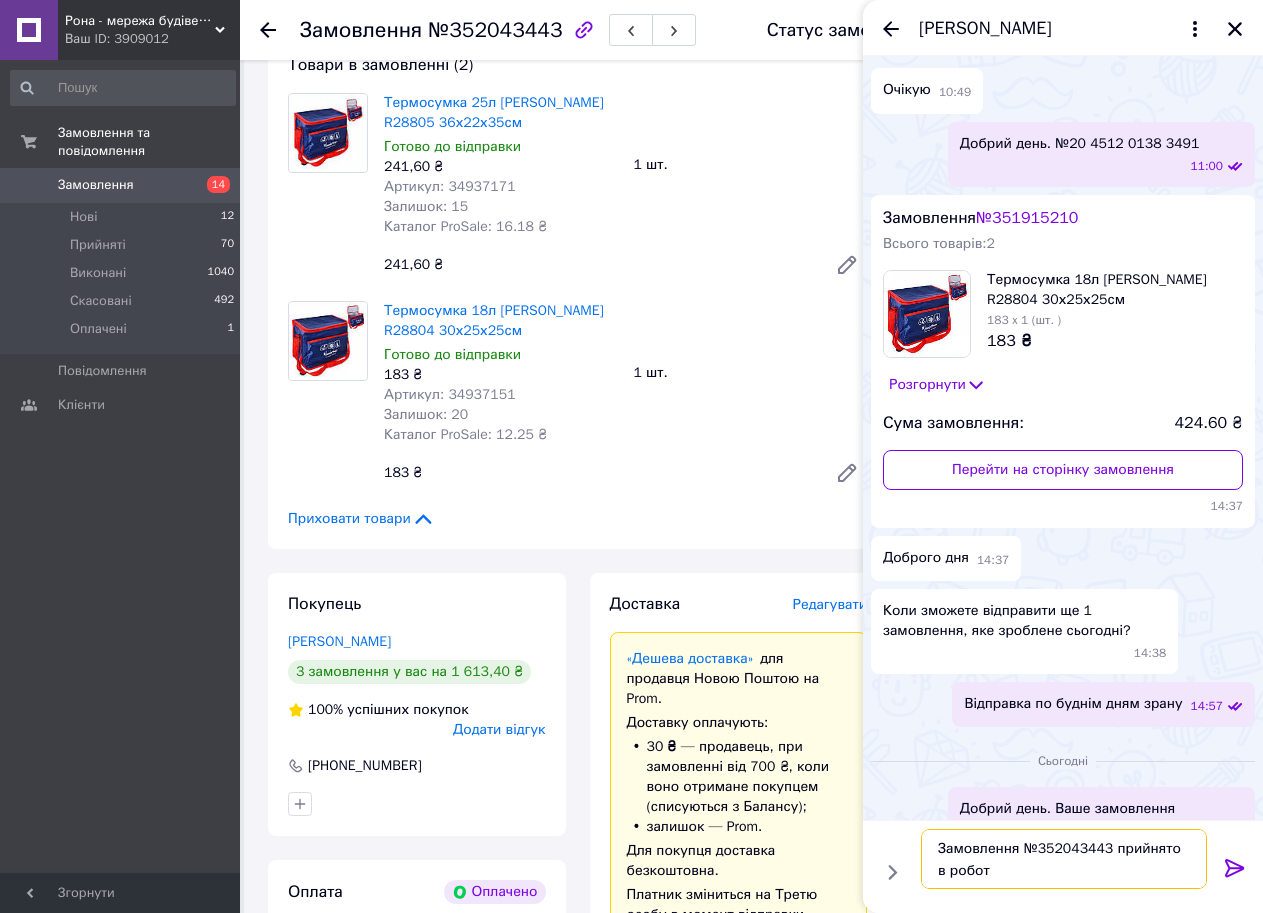 type on "Замовлення №352043443 прийнято в роботу" 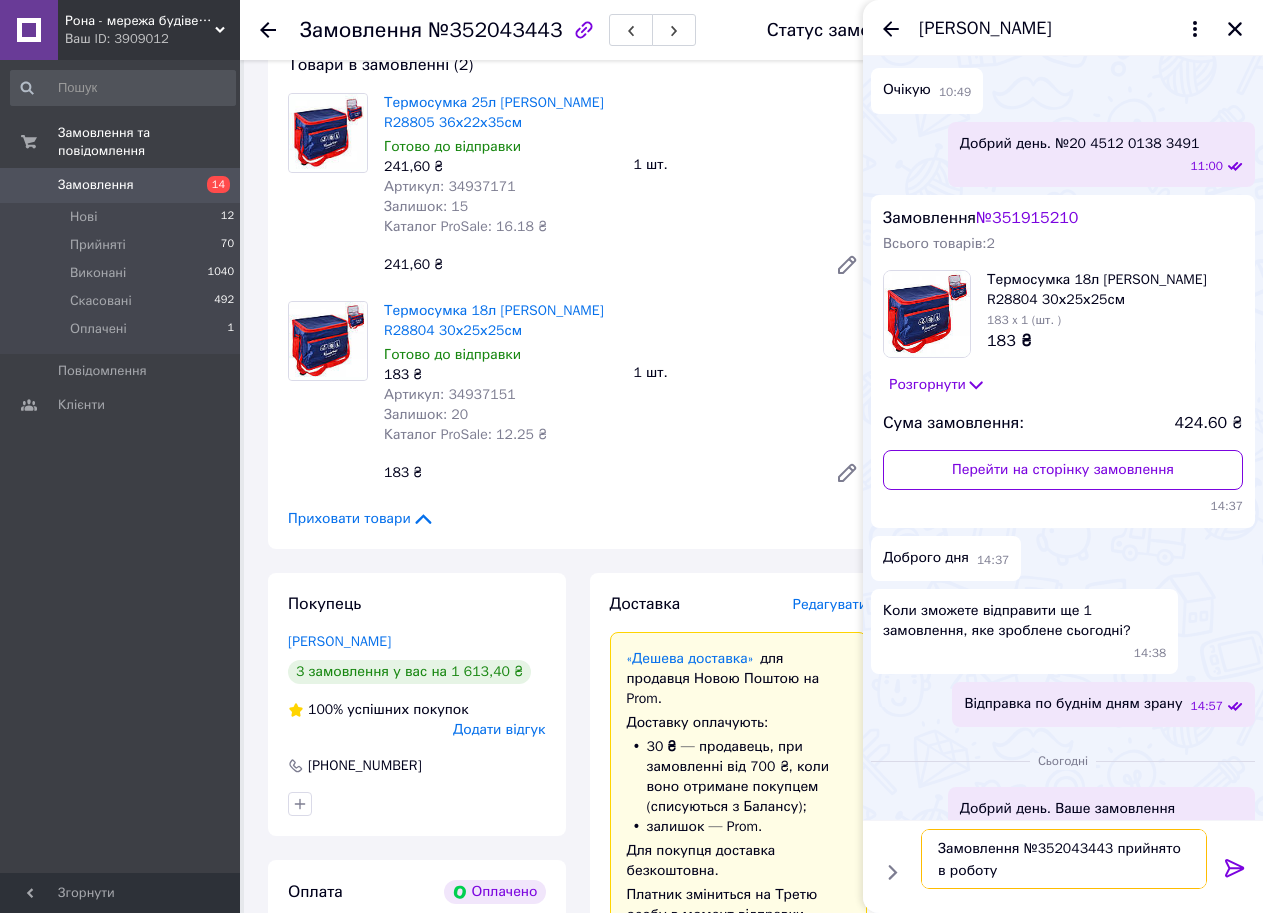 type 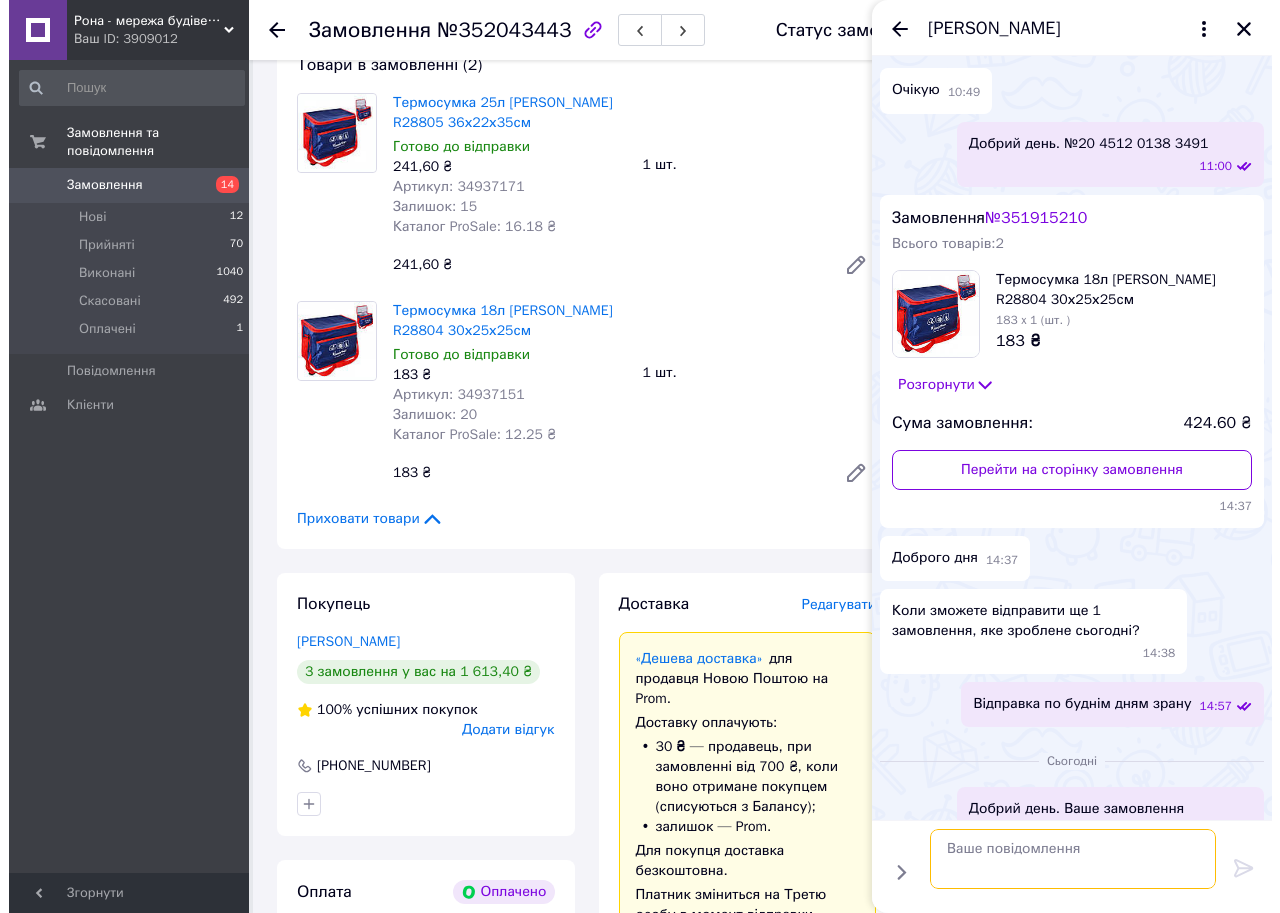 scroll, scrollTop: 798, scrollLeft: 0, axis: vertical 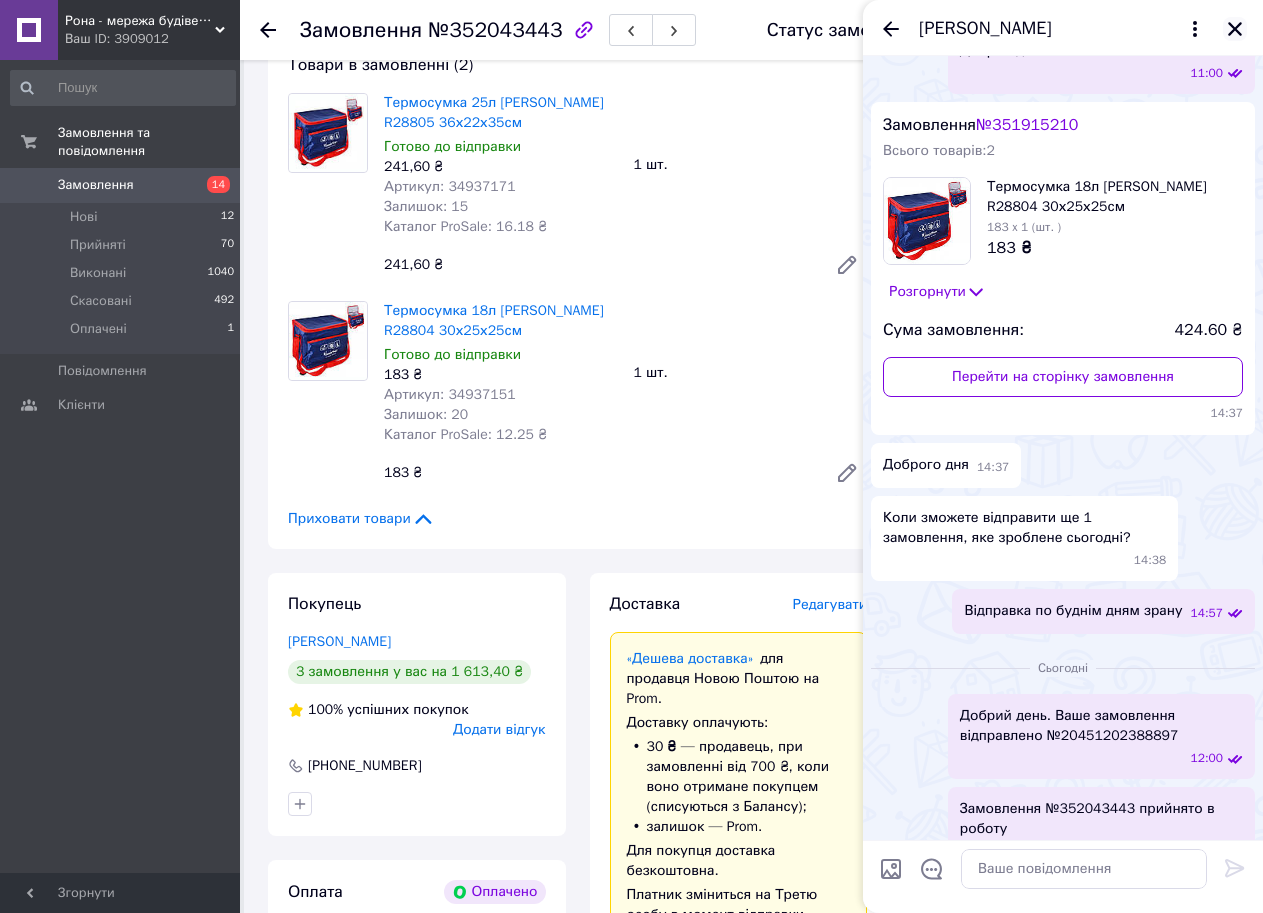 click 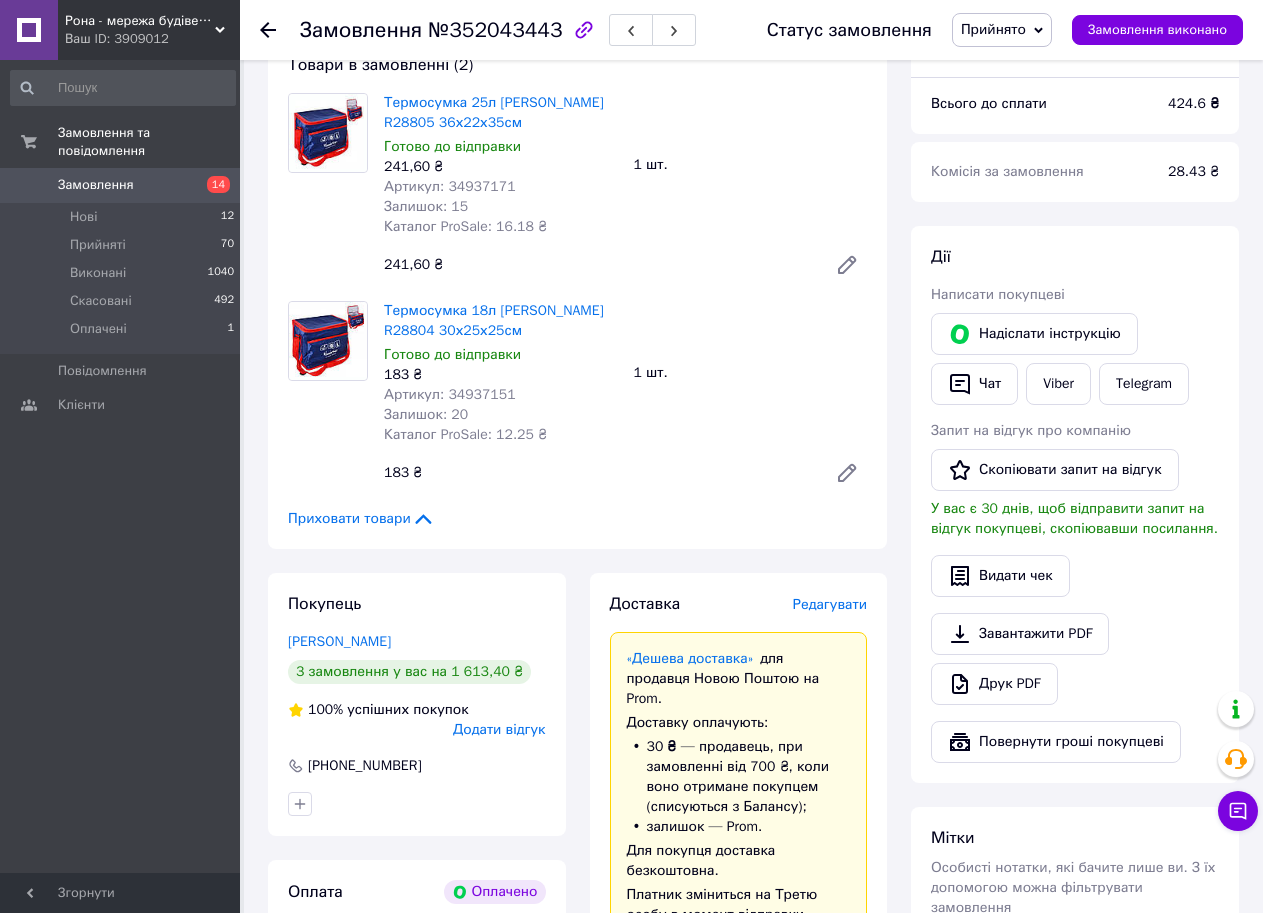 click on "Редагувати" at bounding box center [830, 604] 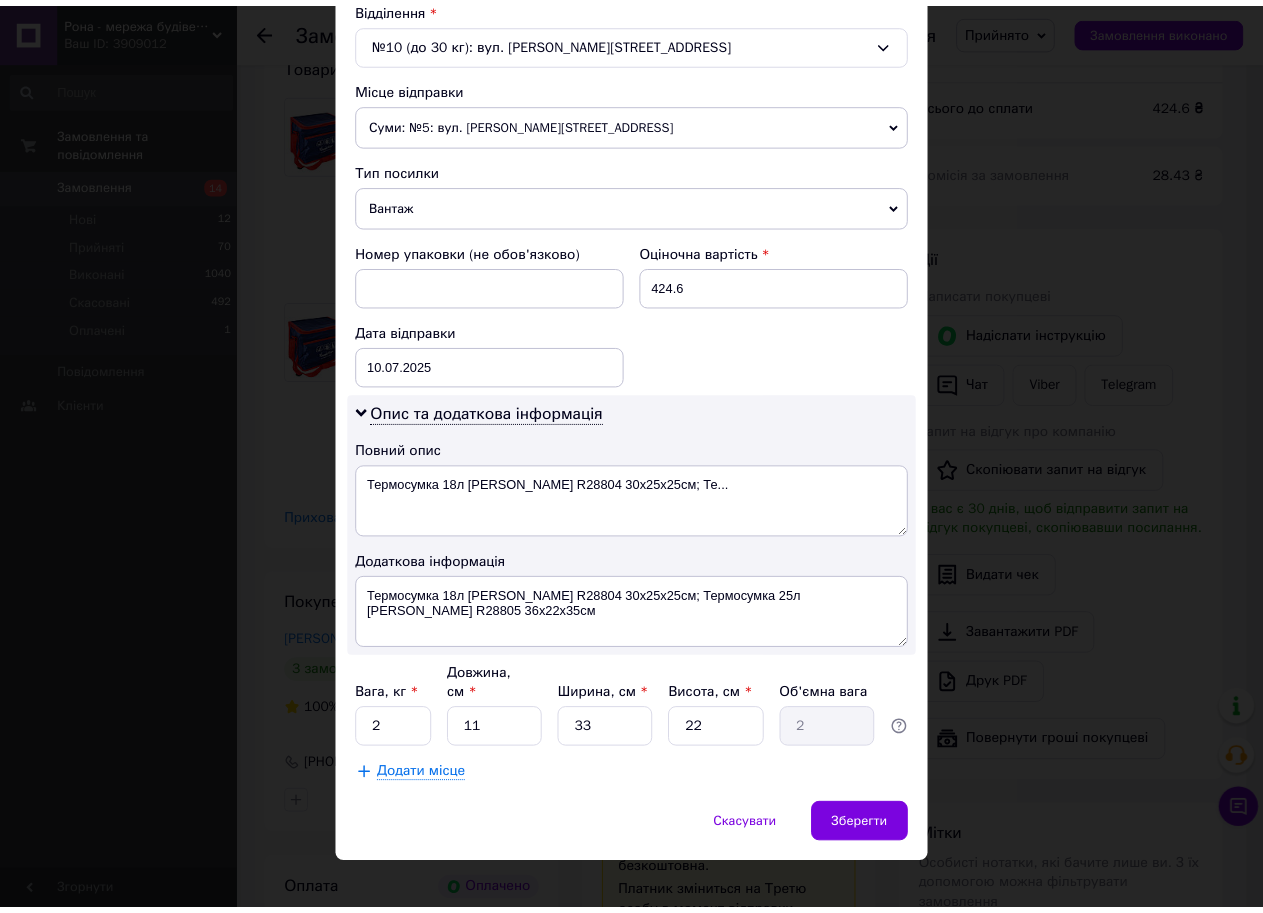 scroll, scrollTop: 639, scrollLeft: 0, axis: vertical 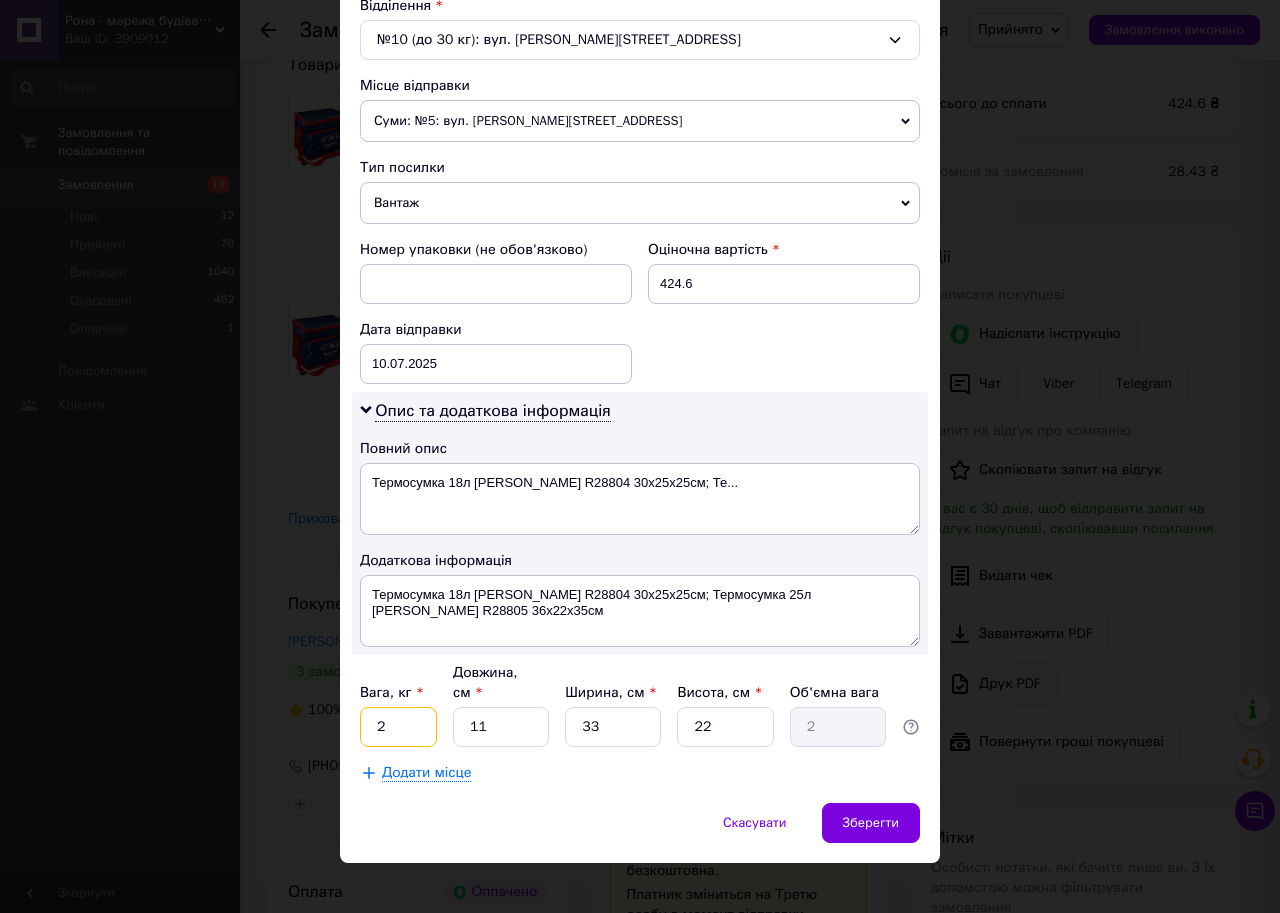 click on "2" at bounding box center (398, 727) 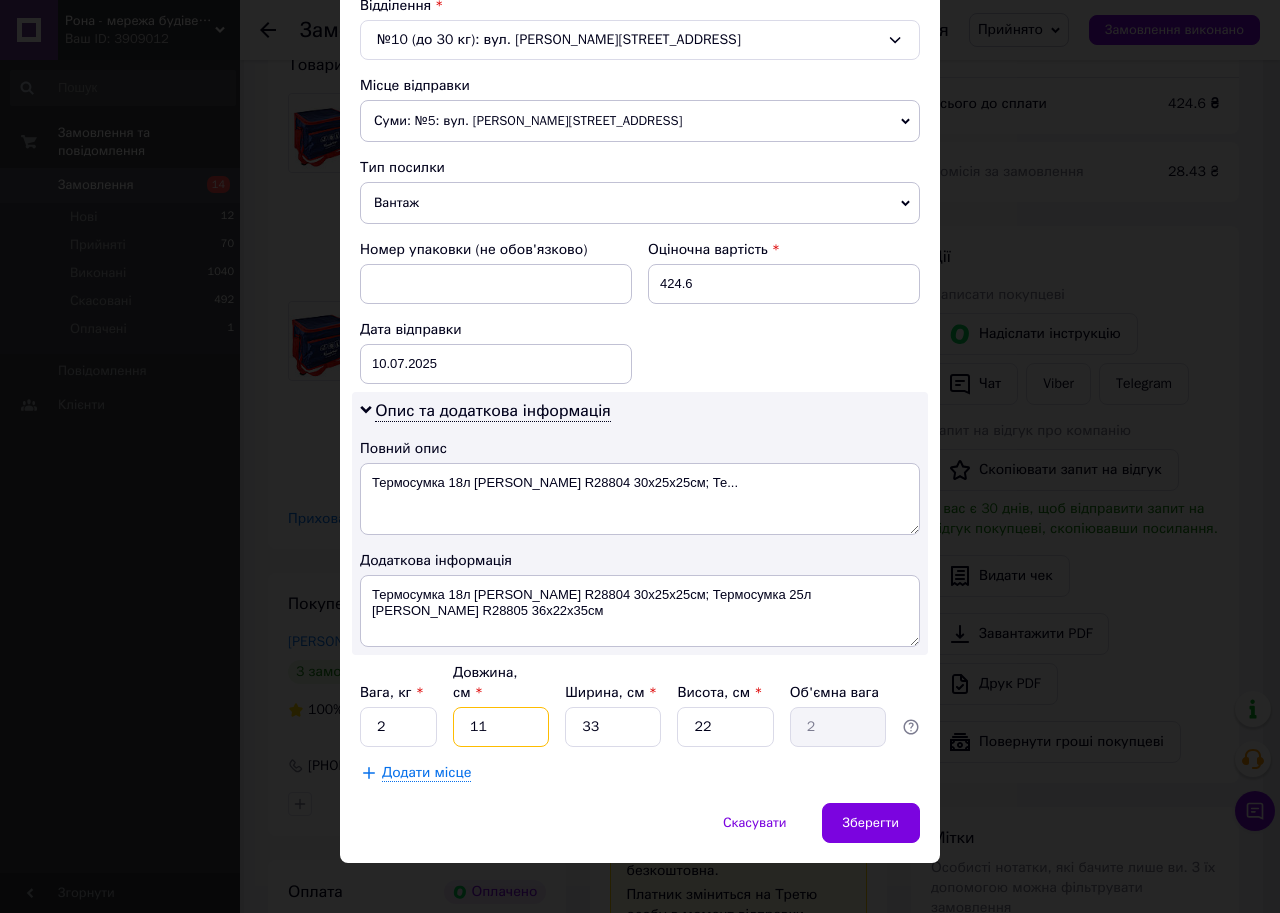 click on "11" at bounding box center [501, 727] 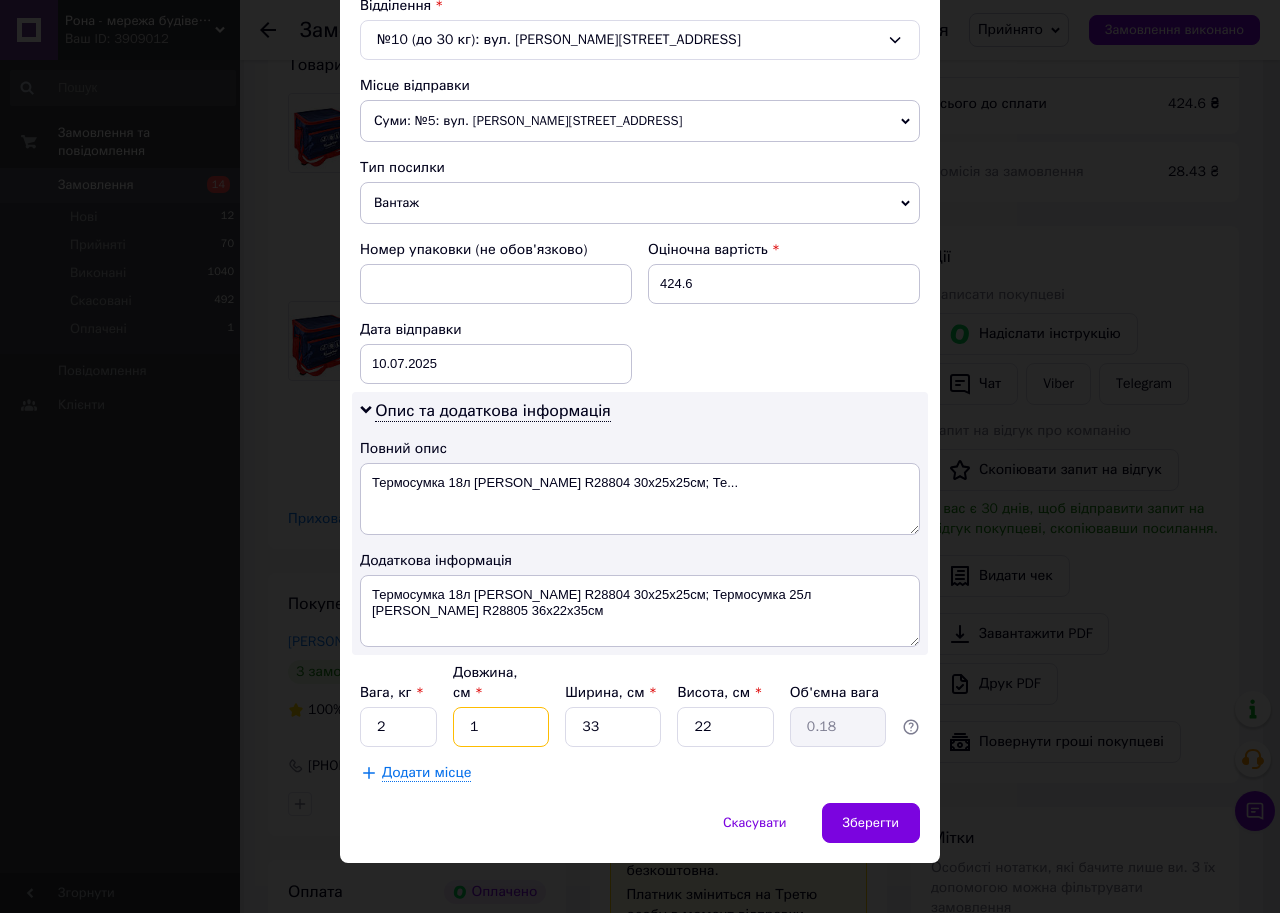 type 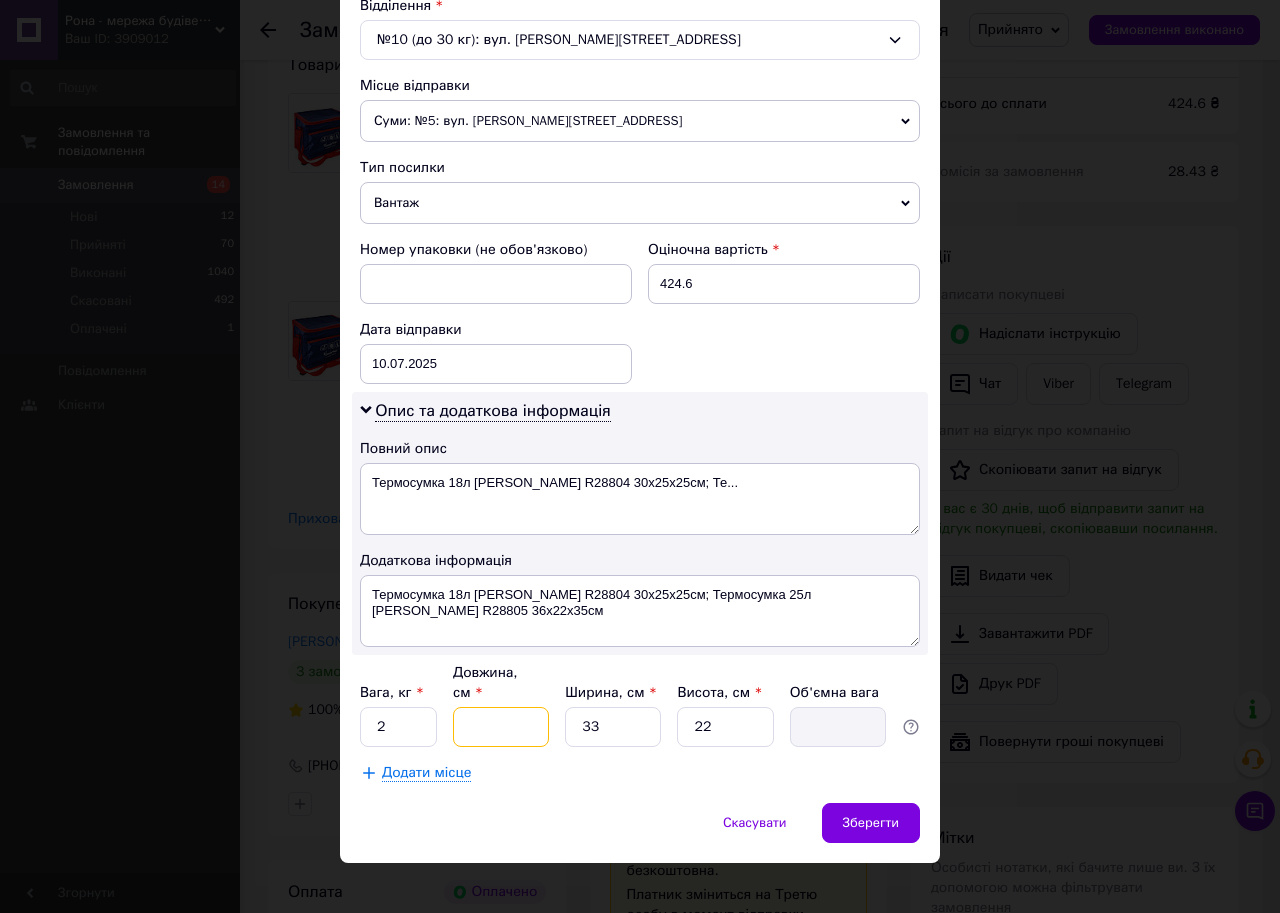 type on "3" 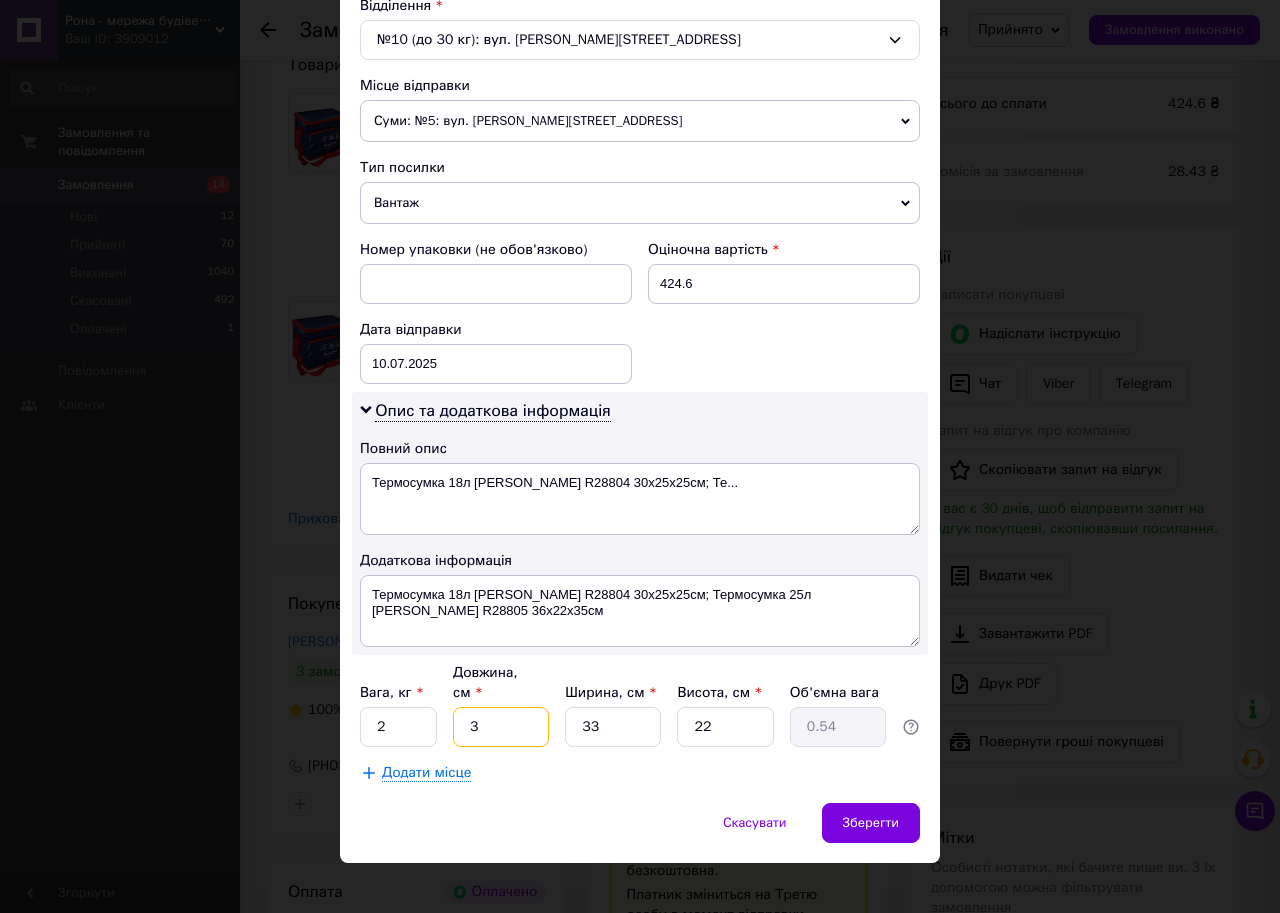 type on "36" 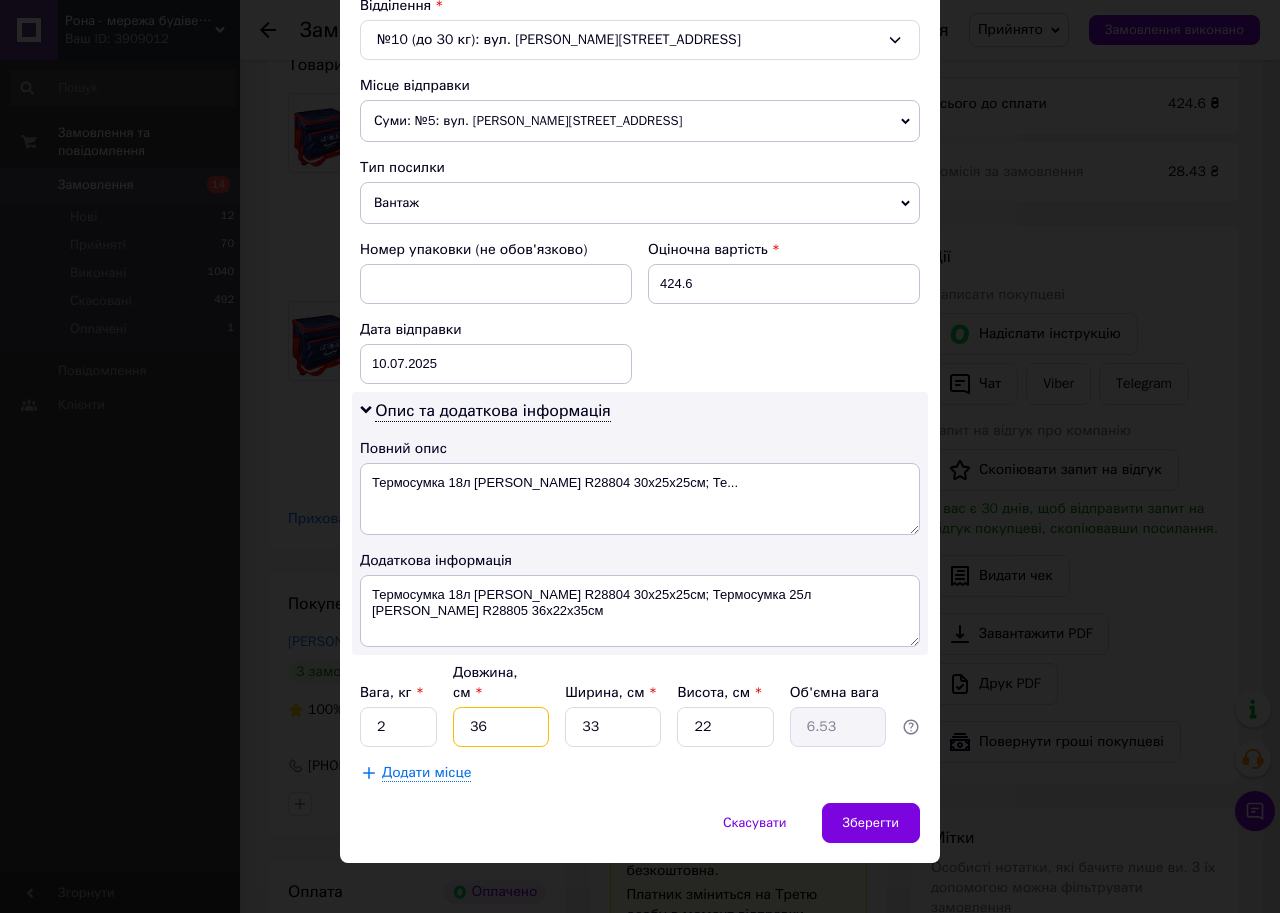type on "3" 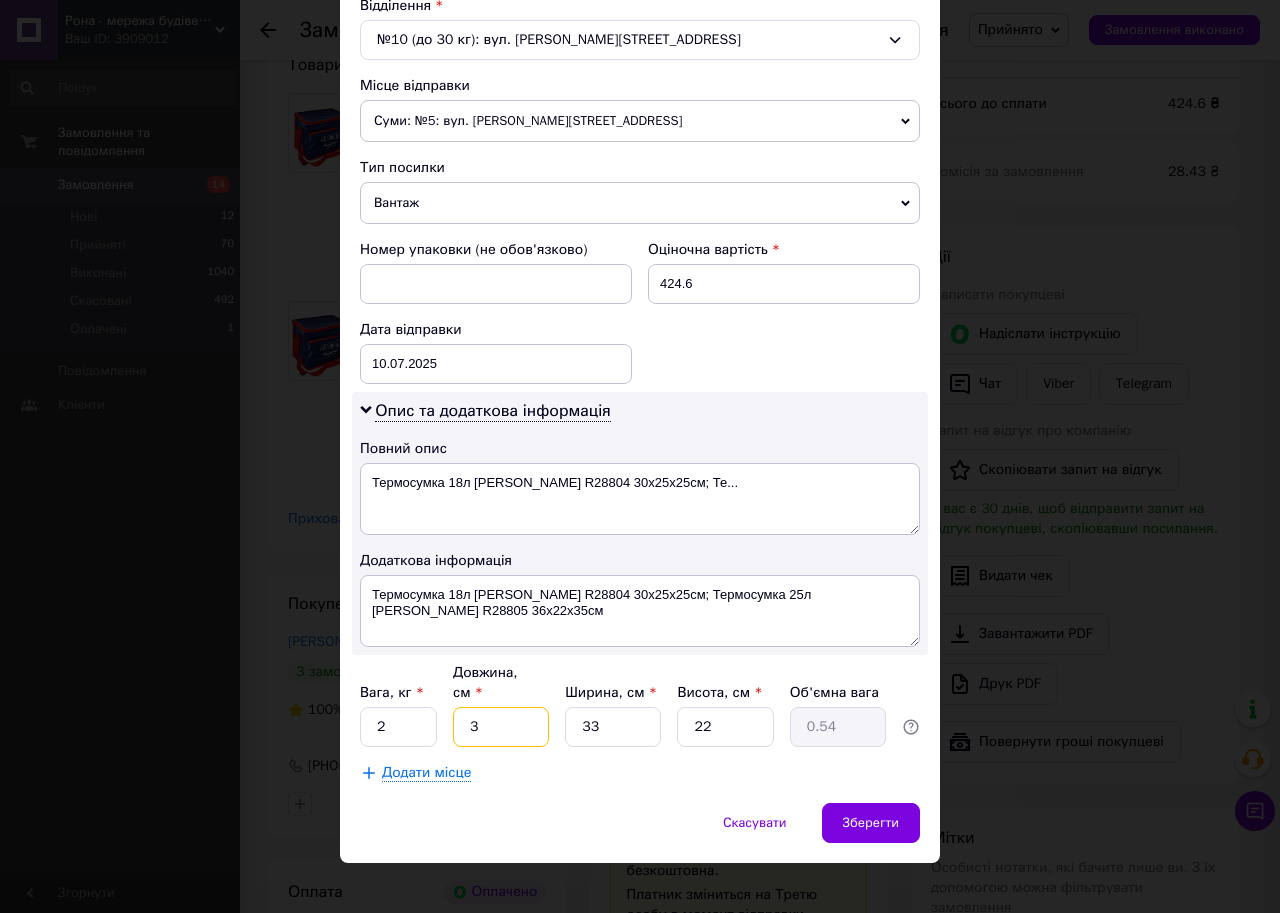 type 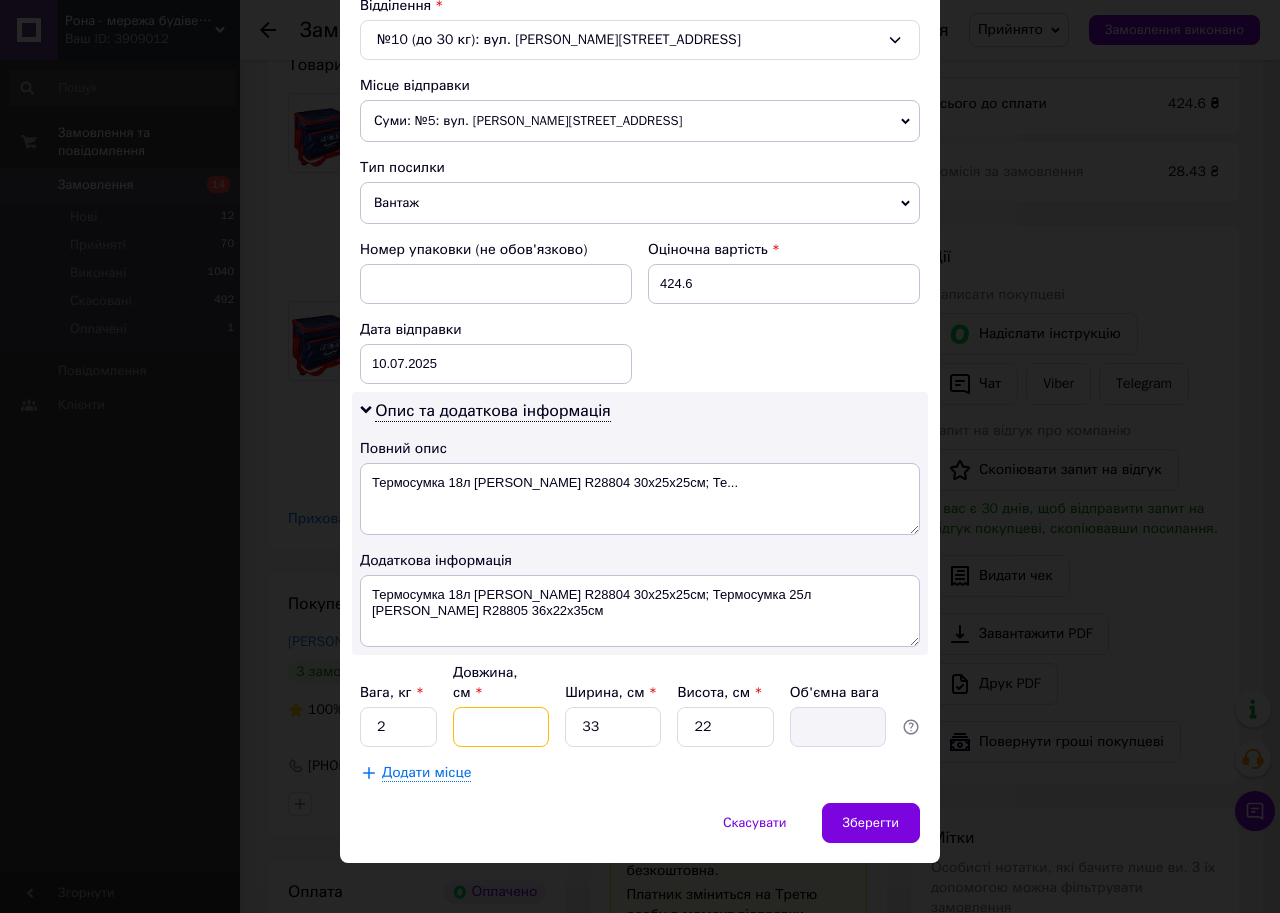 type on "4" 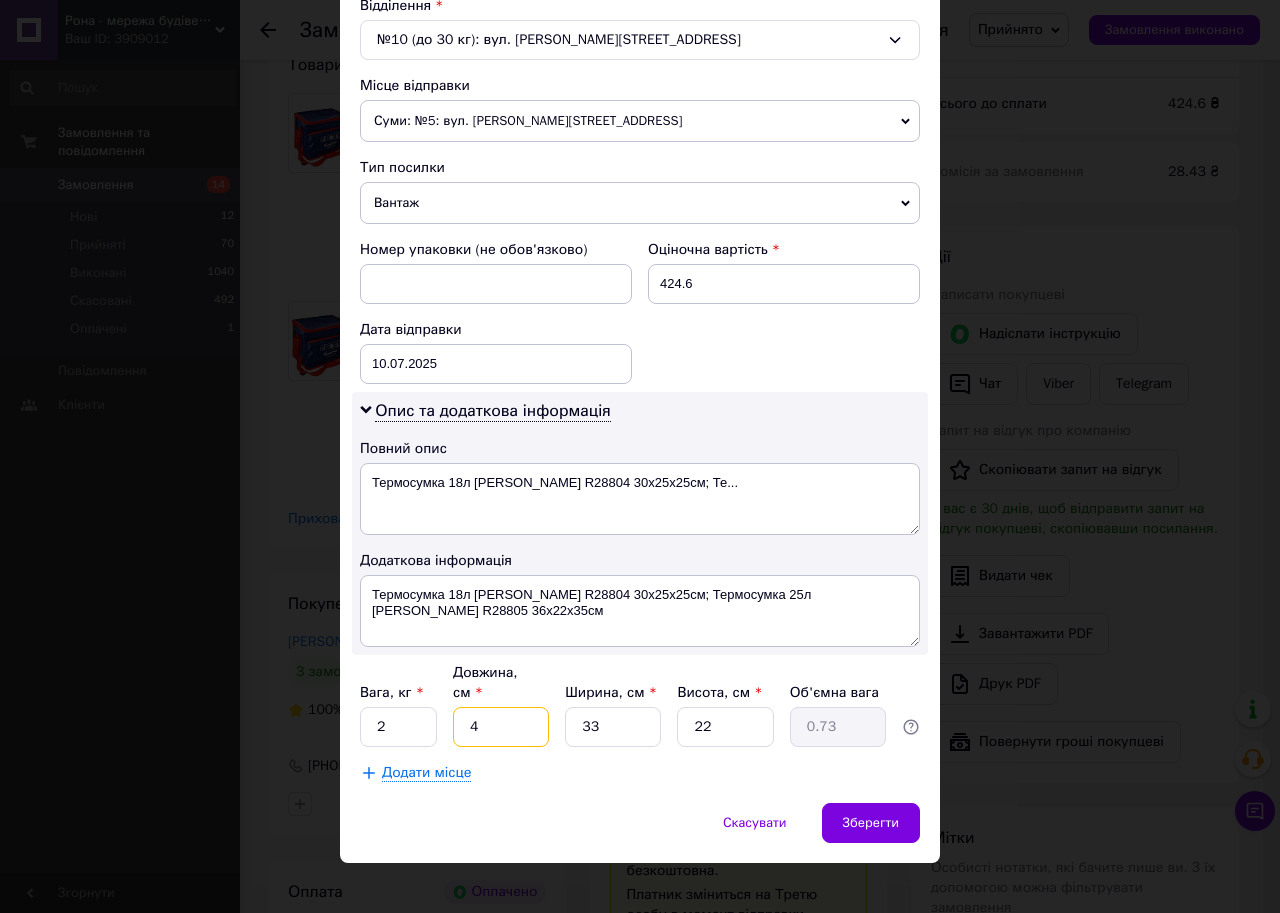 type on "41" 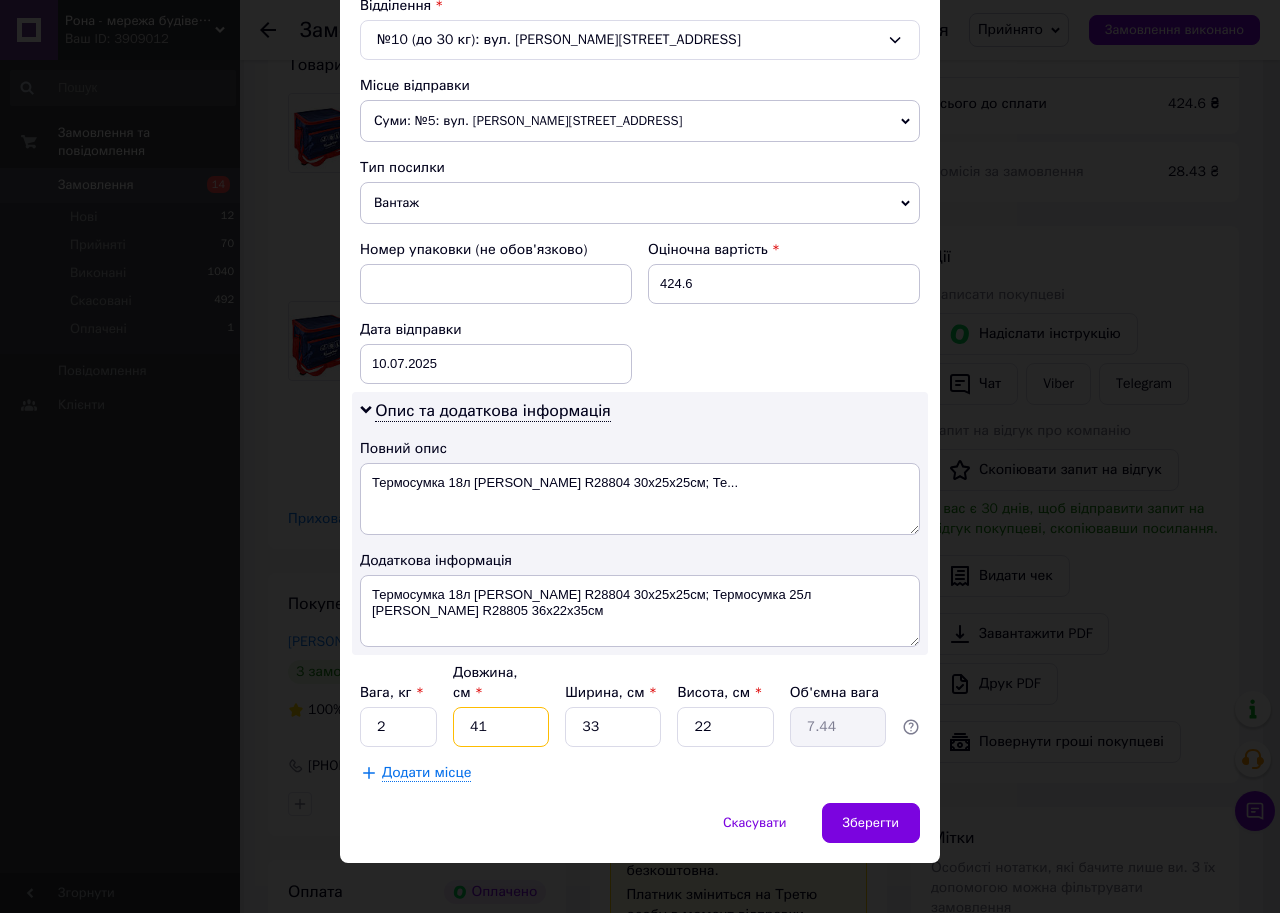 type on "41" 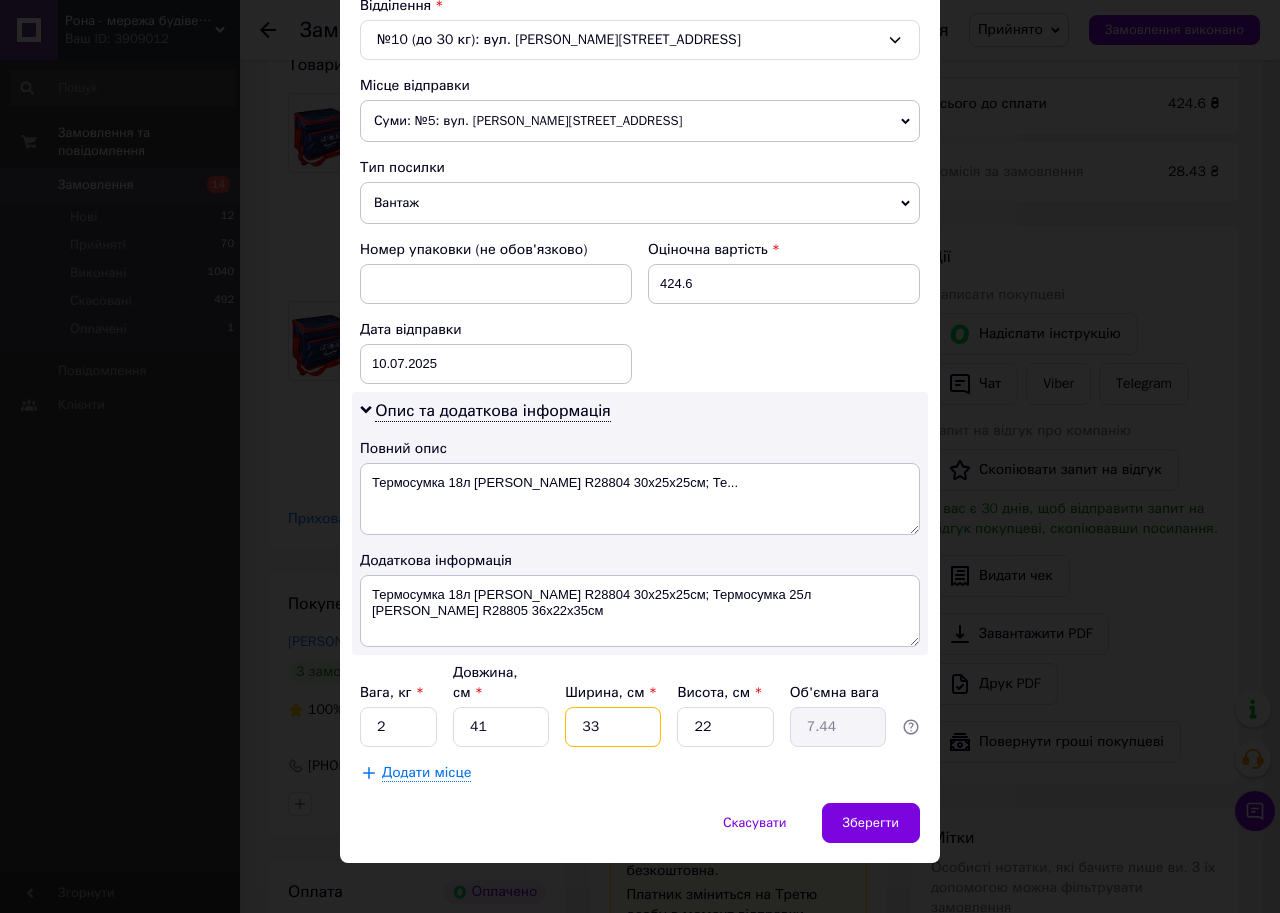 click on "33" at bounding box center (613, 727) 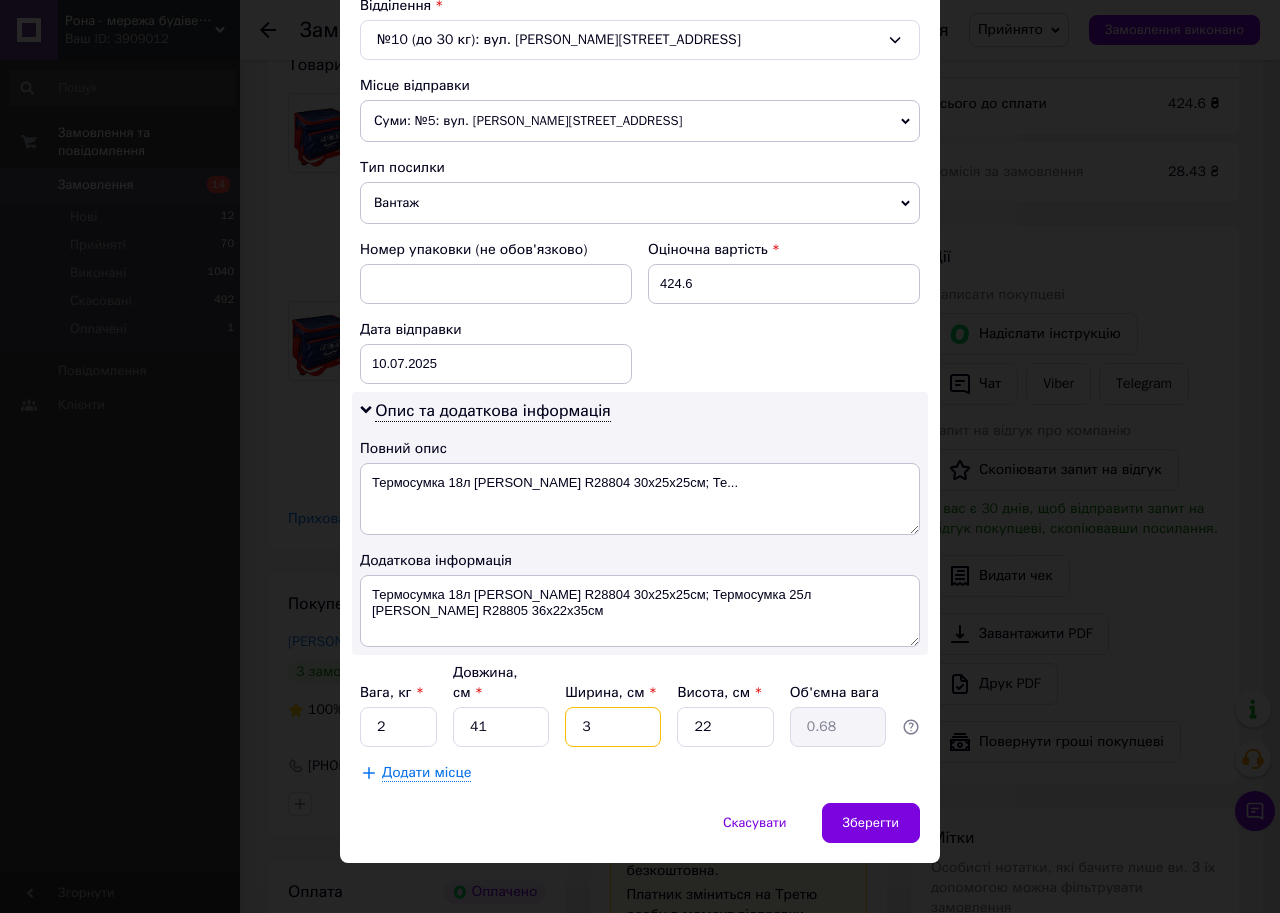 type on "36" 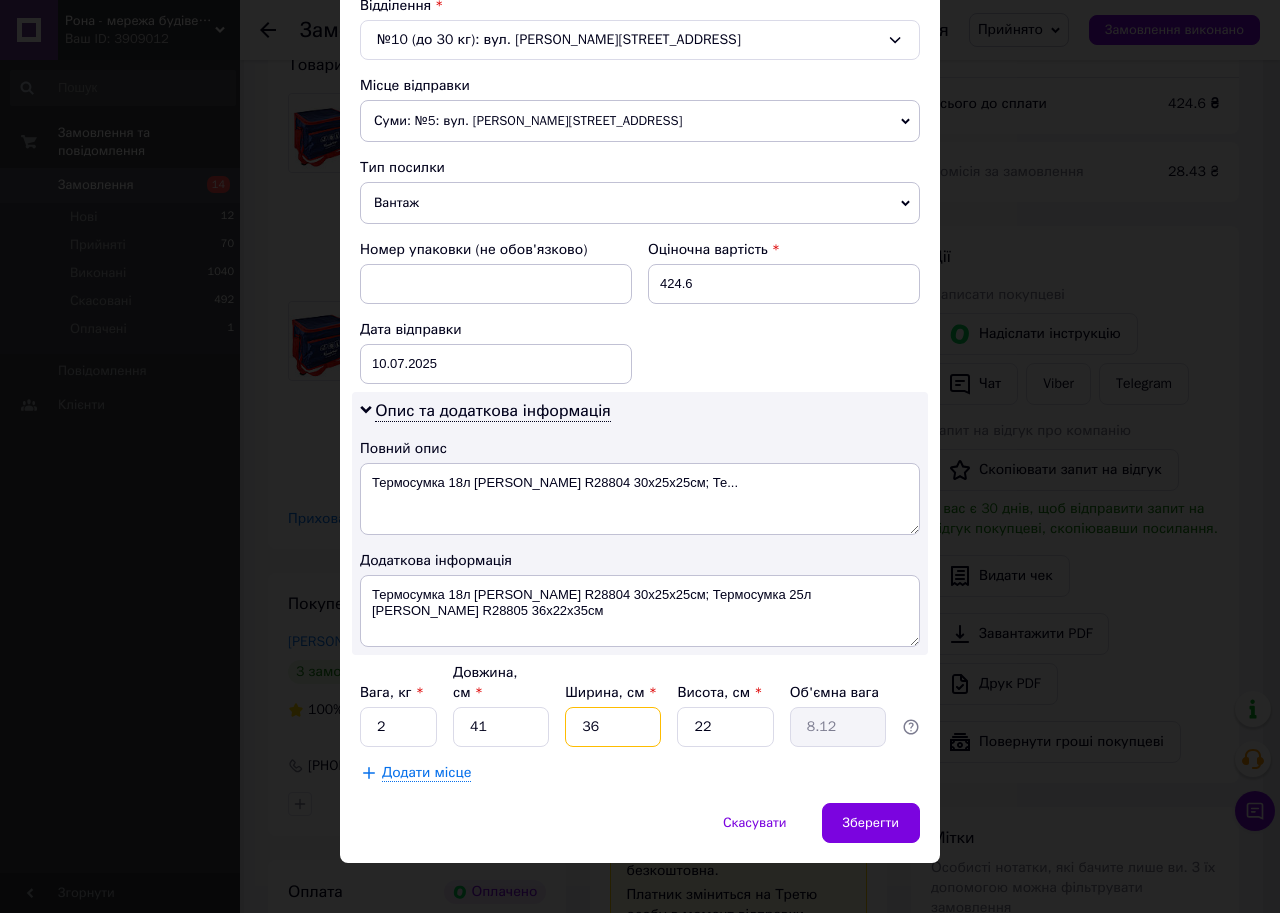 type on "36" 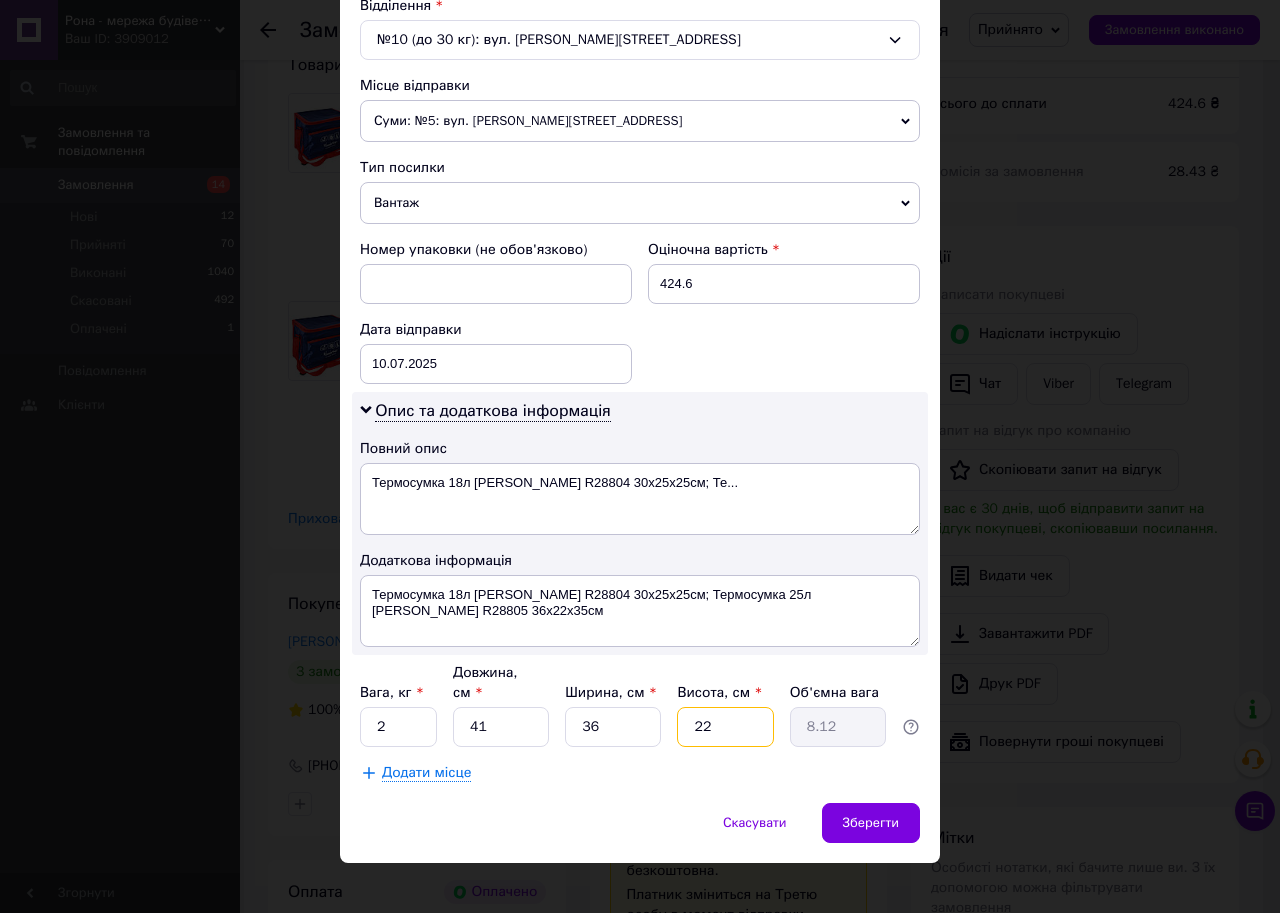 click on "22" at bounding box center (725, 727) 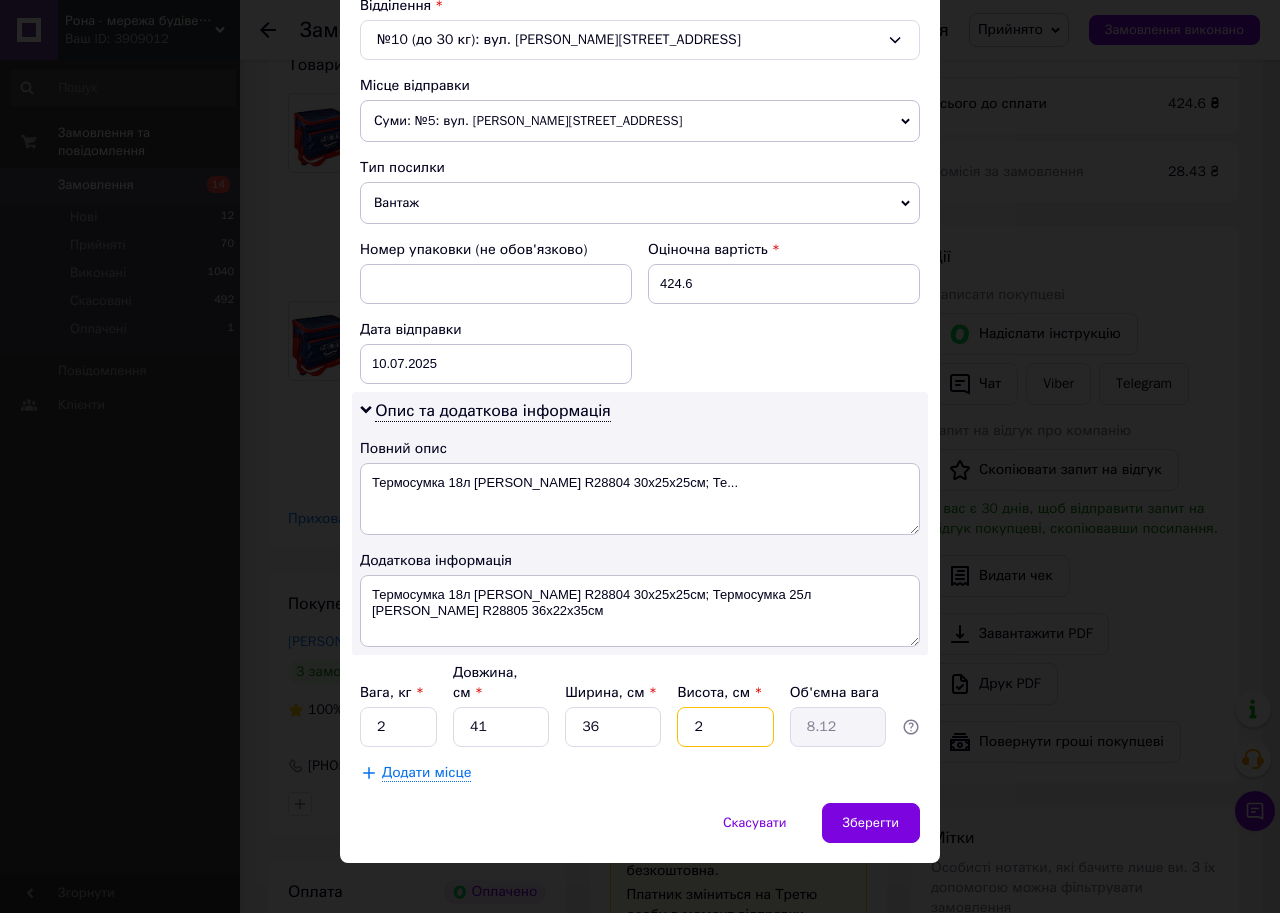 type on "0.74" 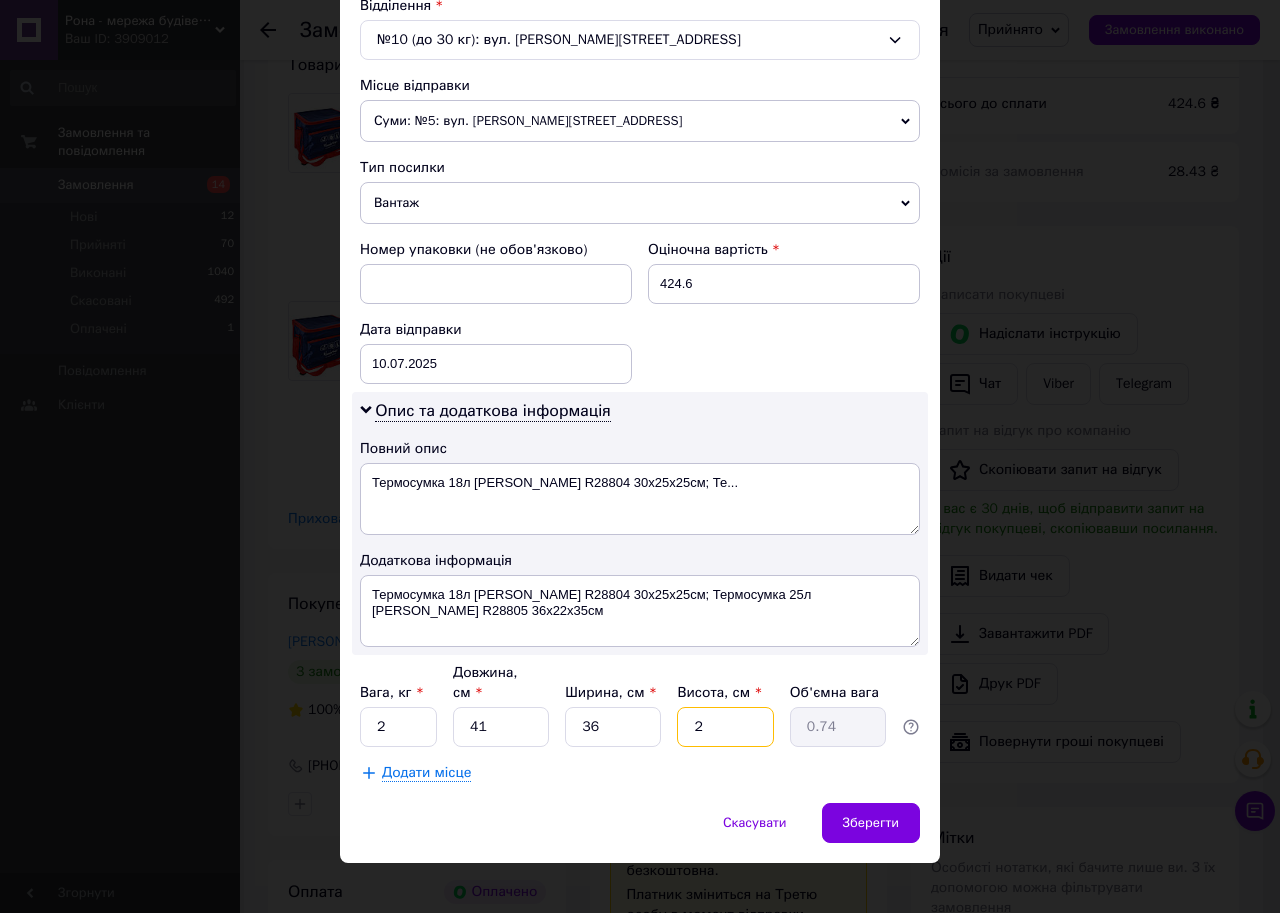 type 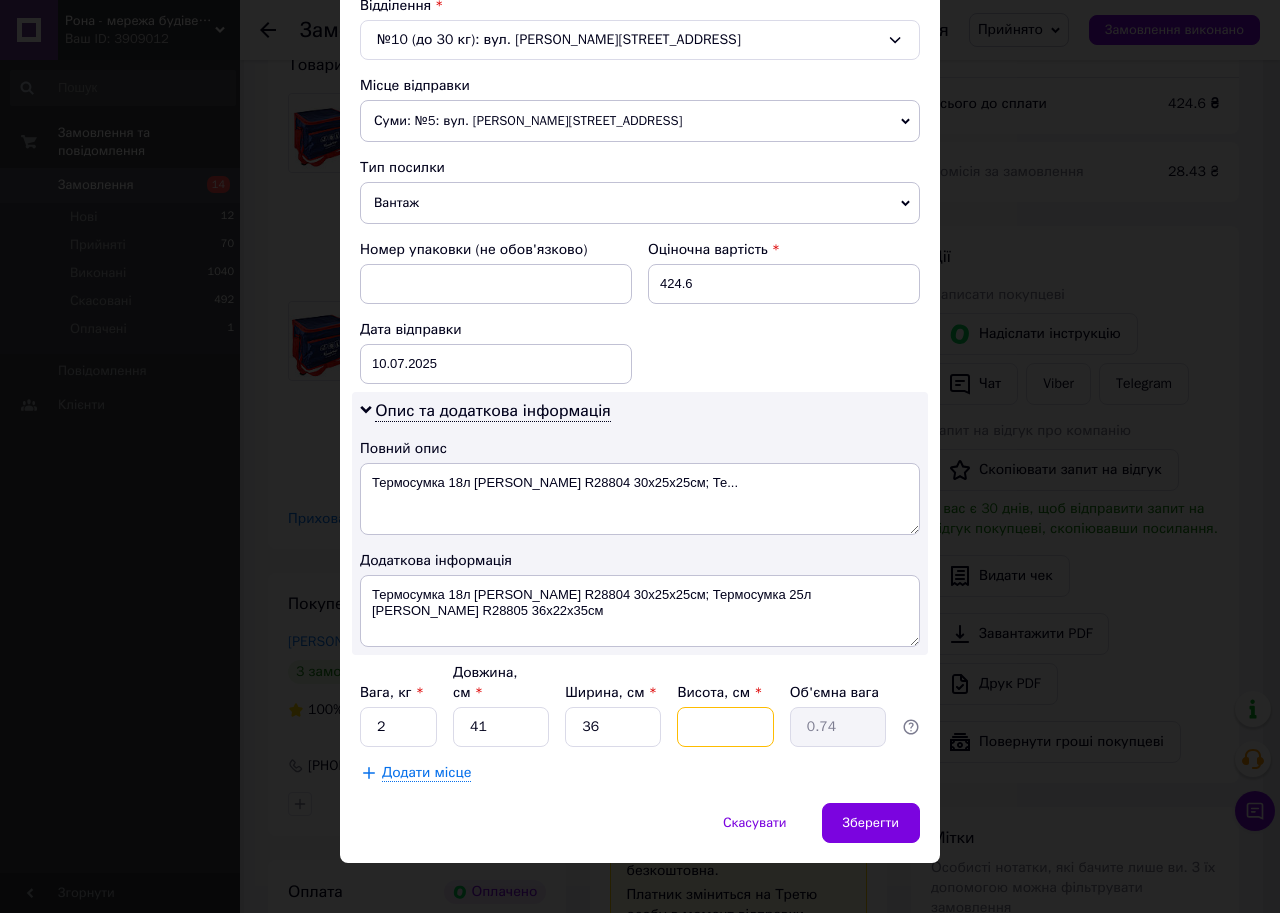 type 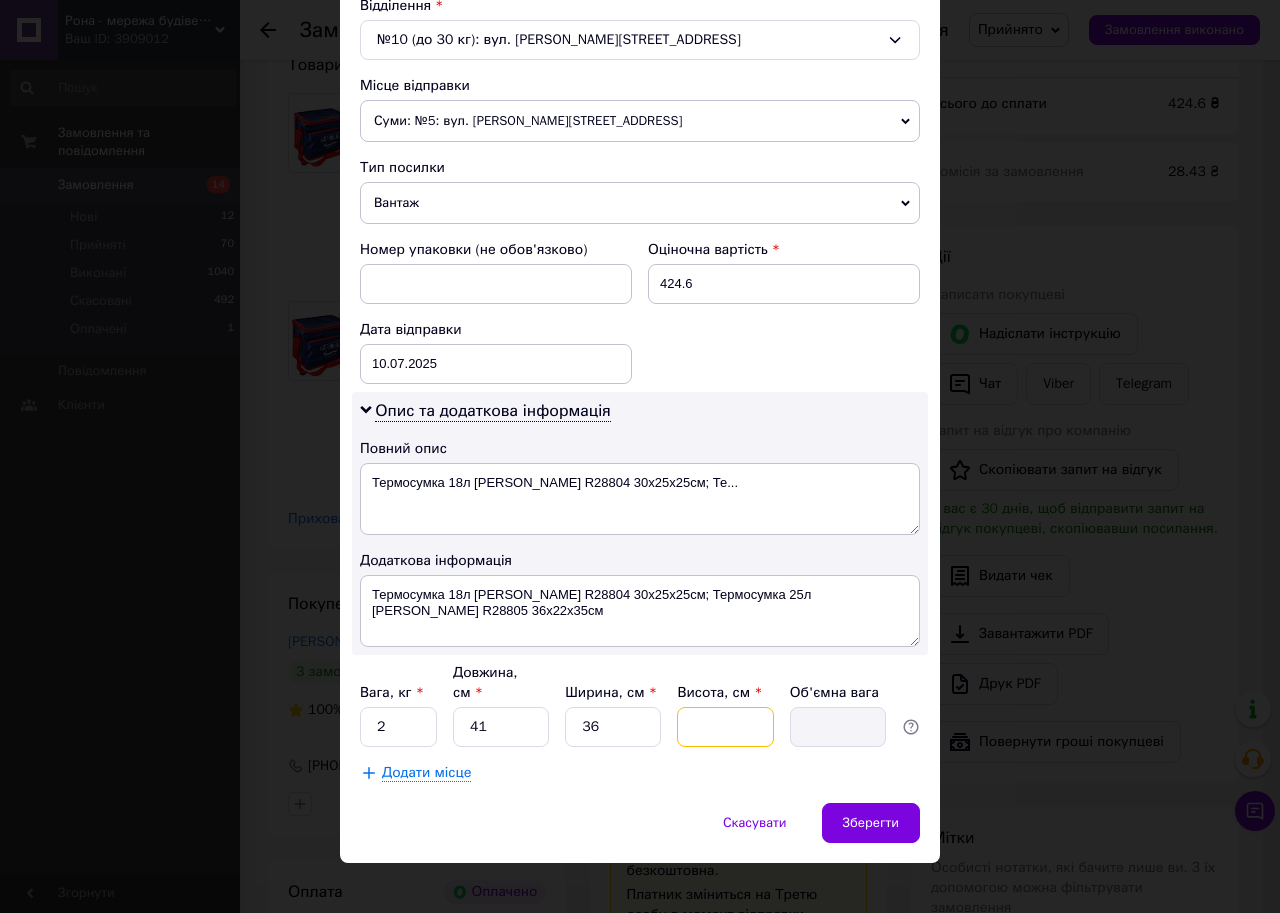 type on "8" 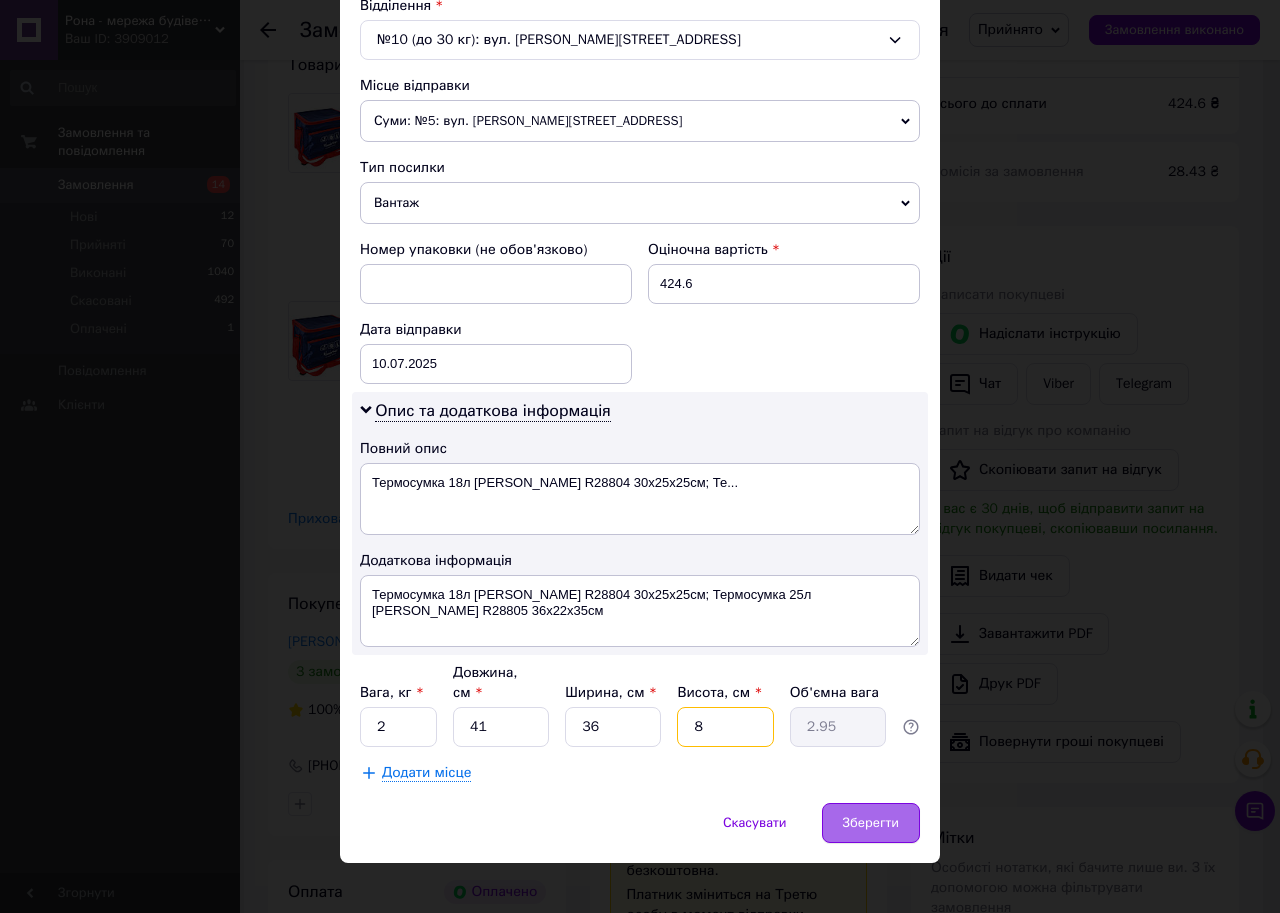 type on "8" 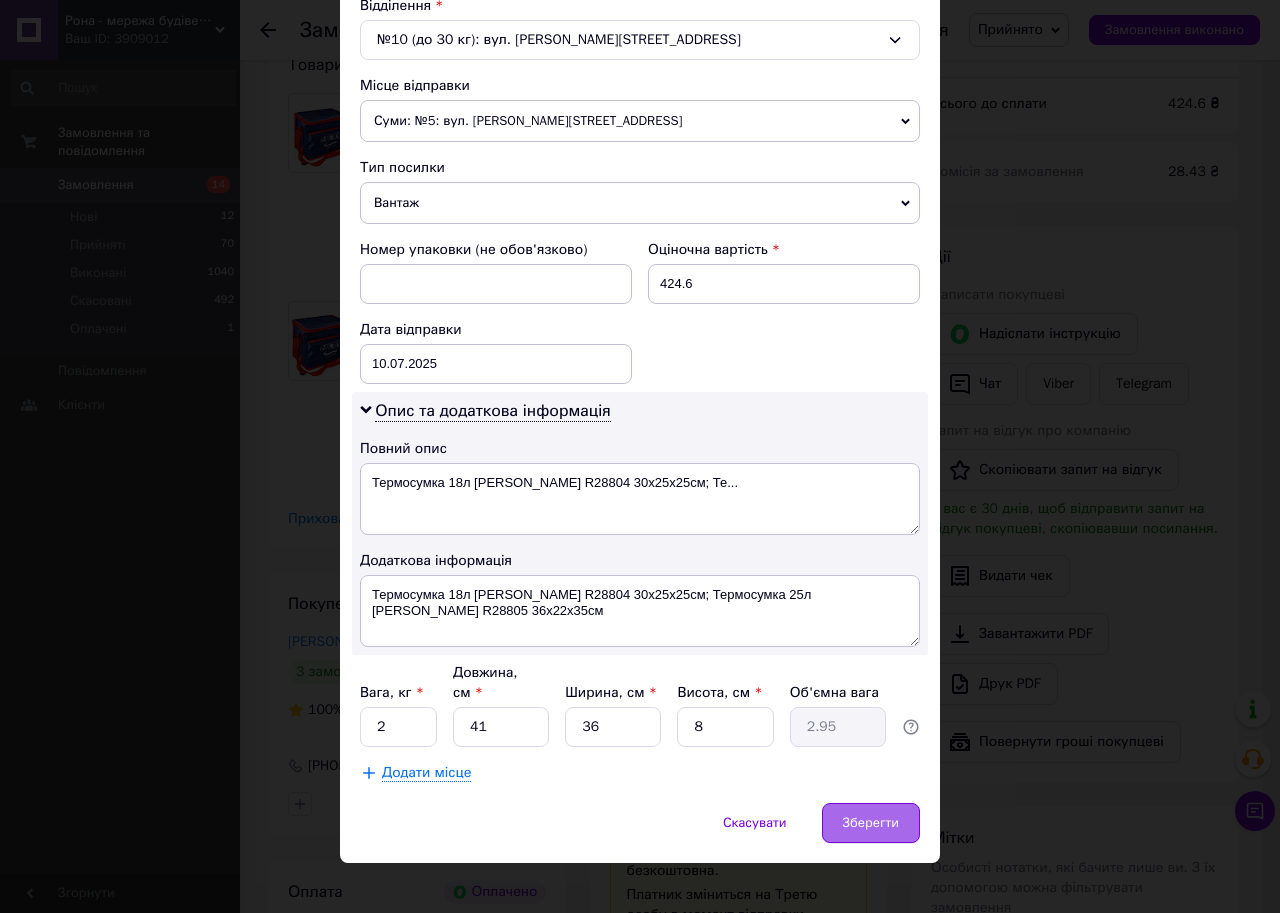 click on "Зберегти" at bounding box center (871, 823) 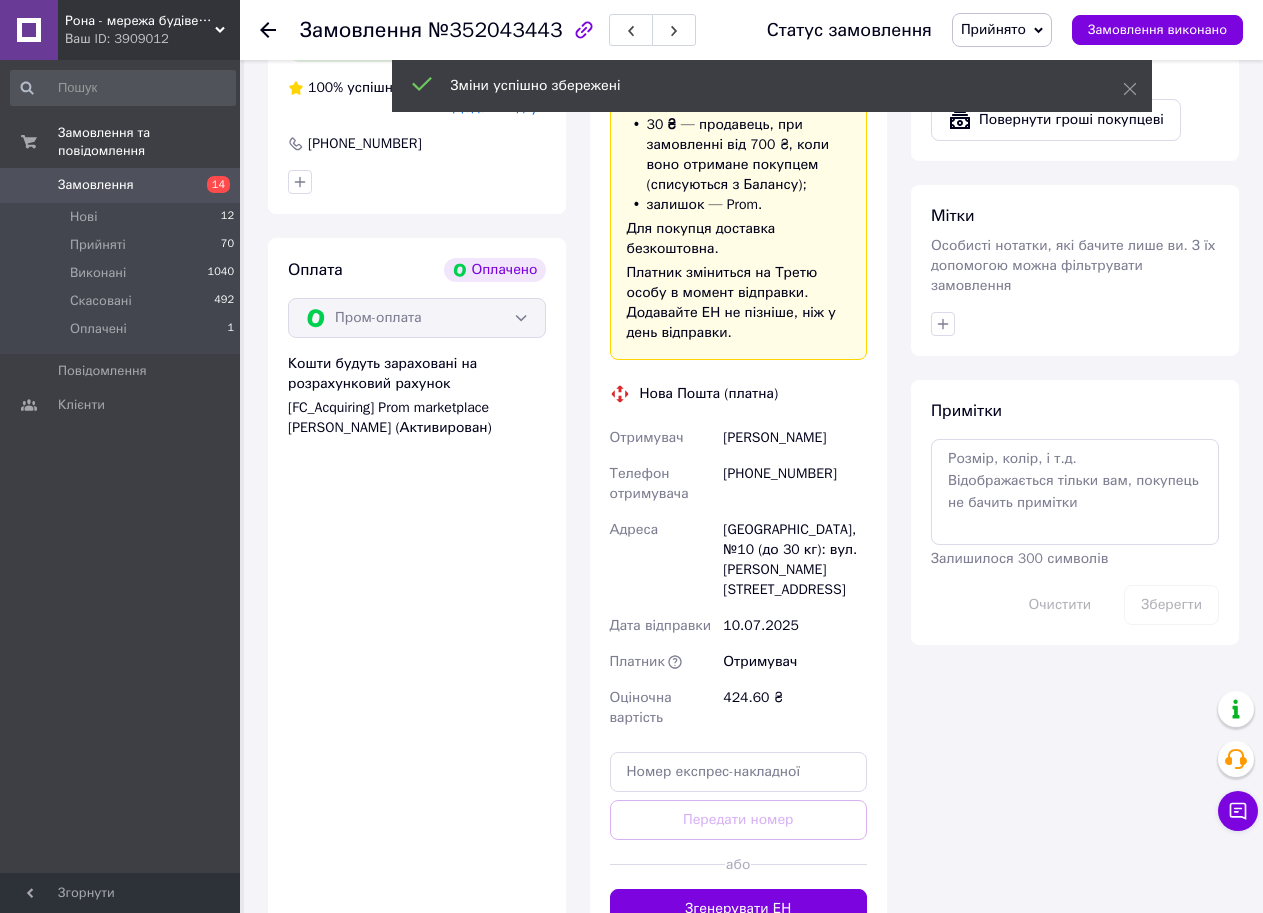 scroll, scrollTop: 900, scrollLeft: 0, axis: vertical 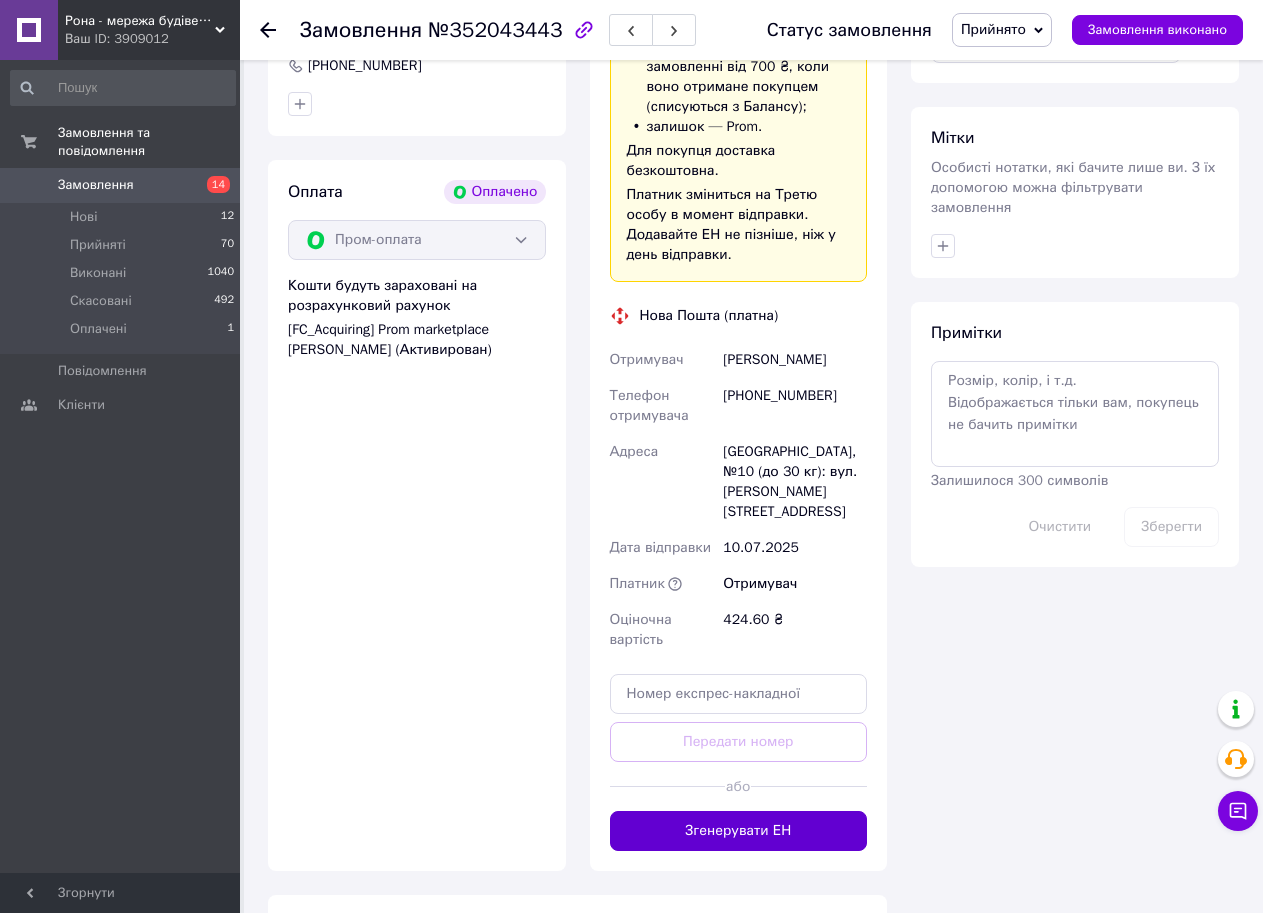 click on "Згенерувати ЕН" at bounding box center (739, 831) 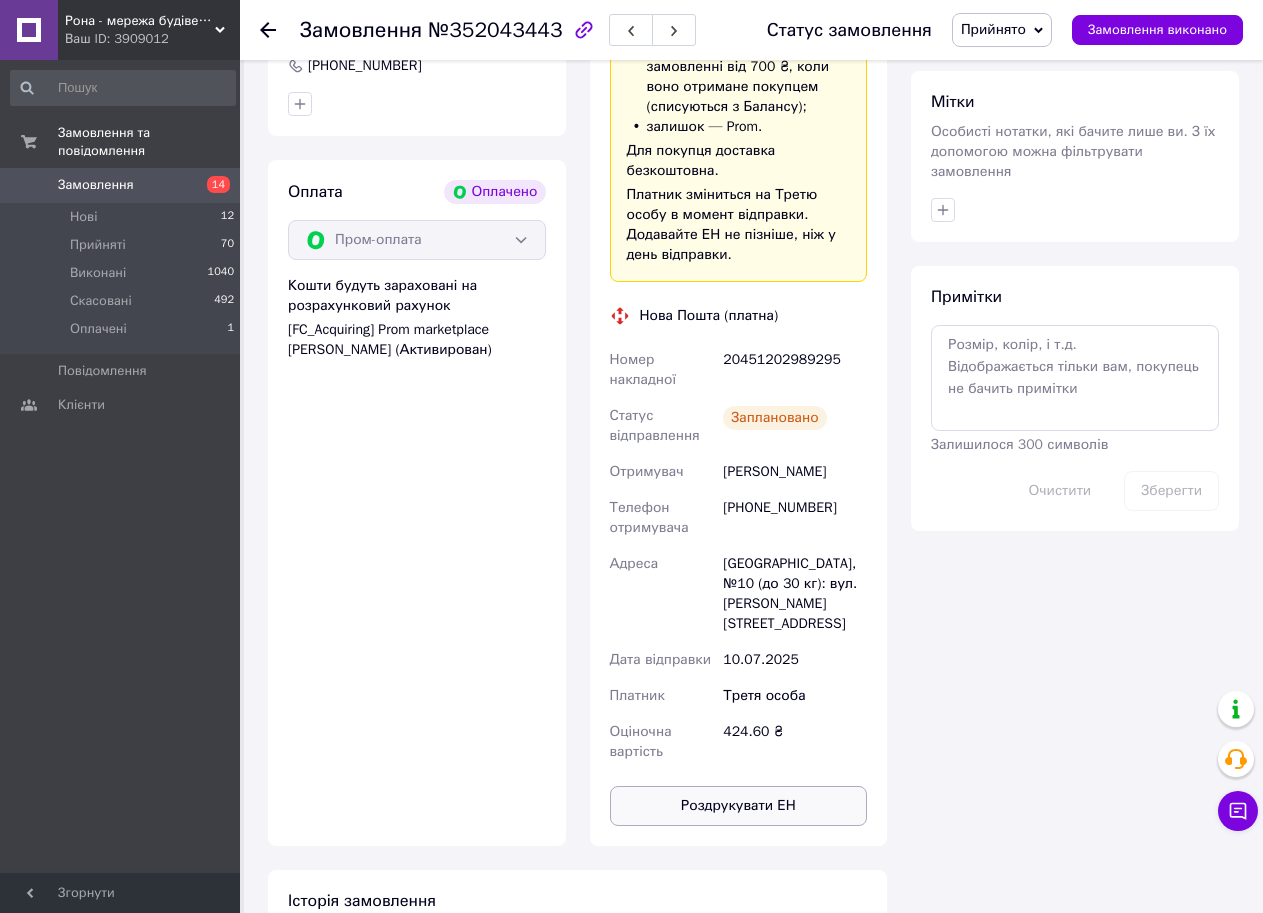click on "Роздрукувати ЕН" at bounding box center (739, 806) 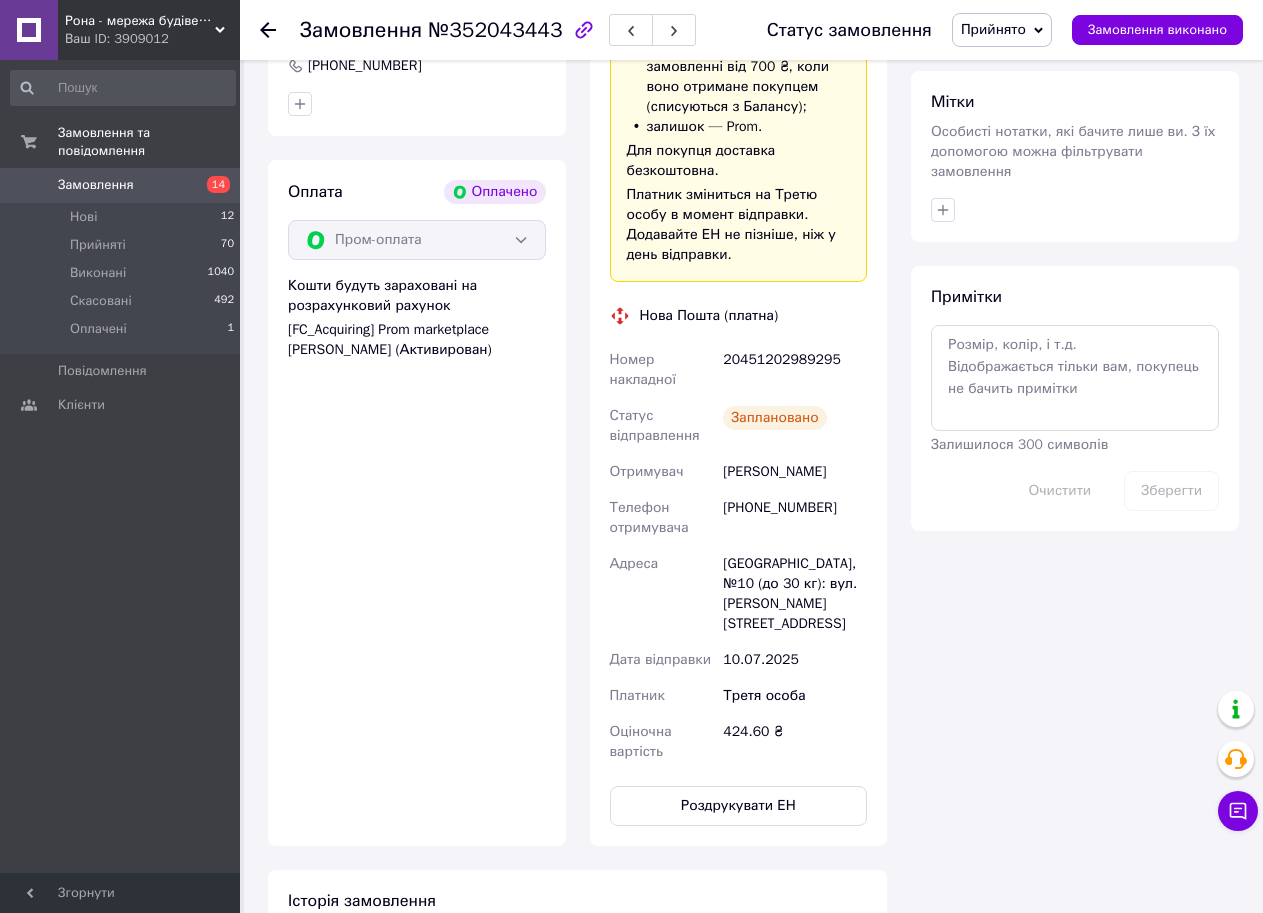 click on "Замовлення 14" at bounding box center [123, 185] 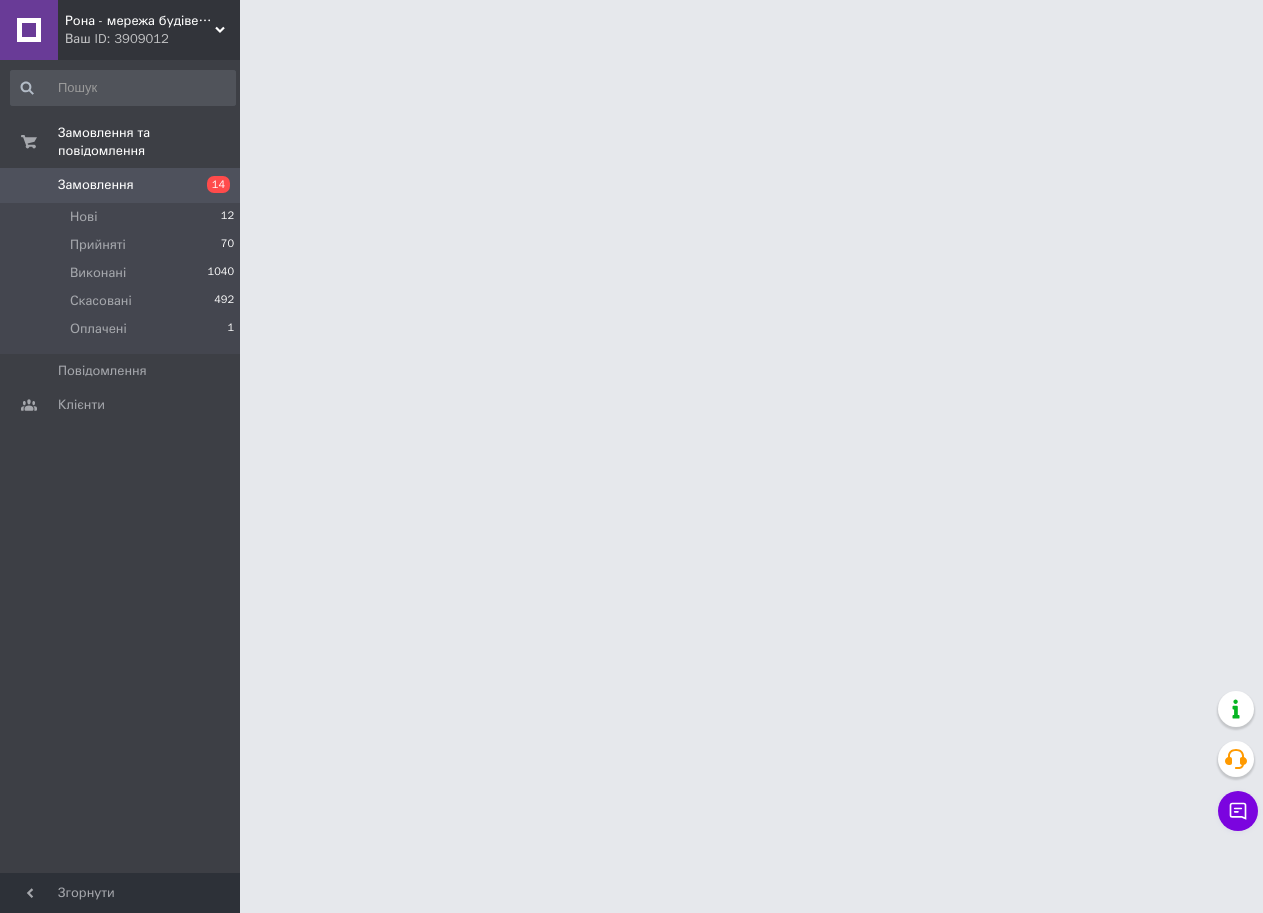 scroll, scrollTop: 0, scrollLeft: 0, axis: both 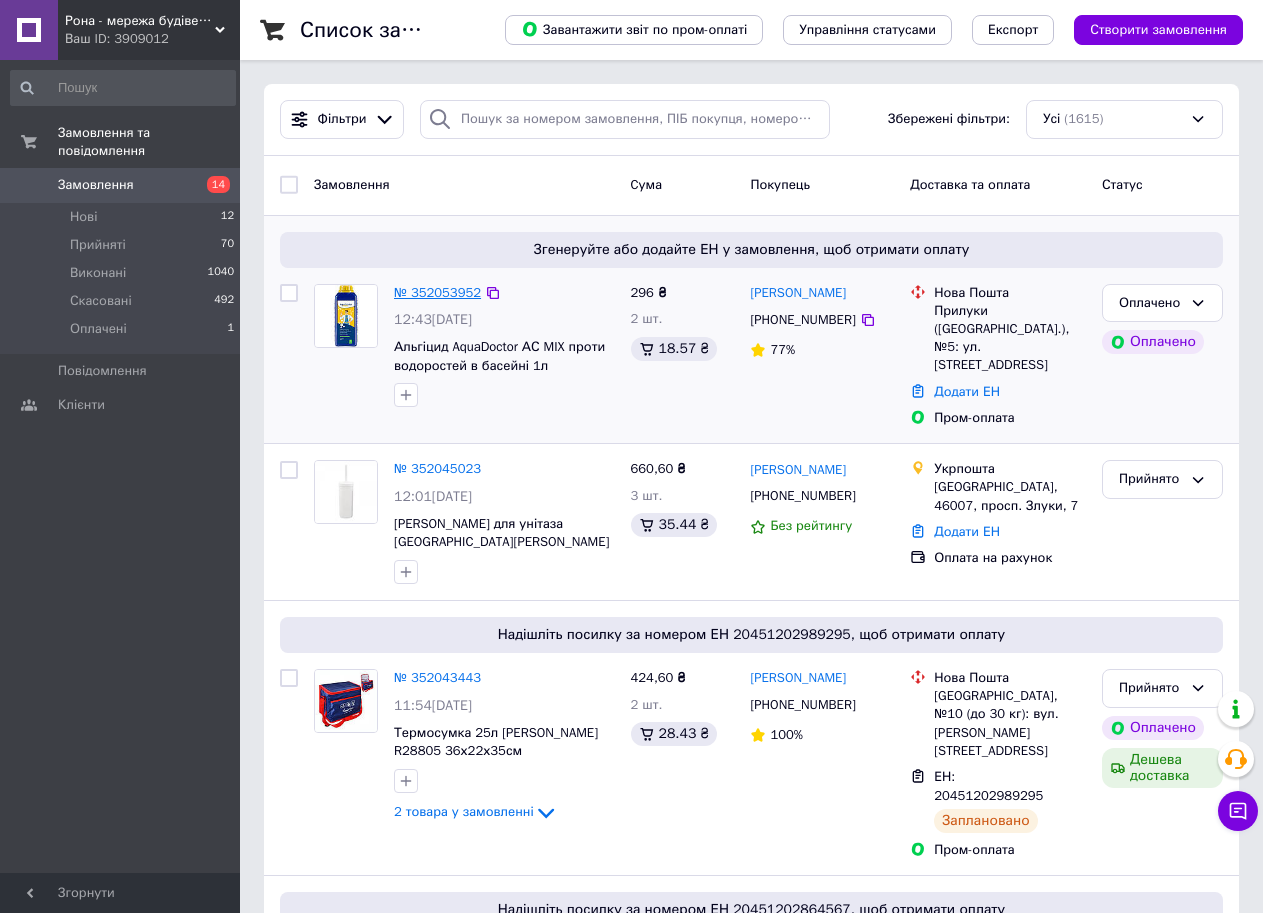 click on "№ 352053952" at bounding box center [437, 292] 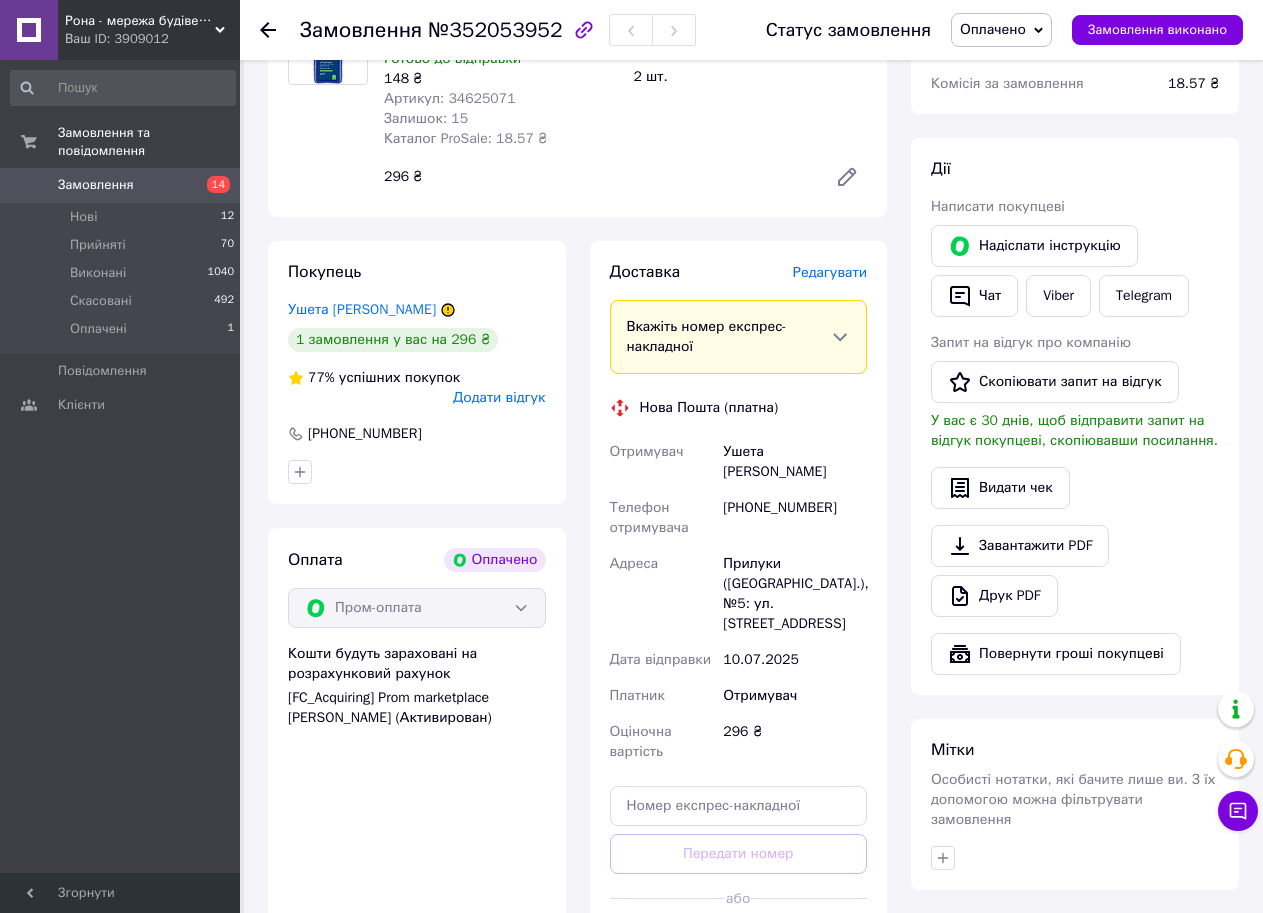 scroll, scrollTop: 300, scrollLeft: 0, axis: vertical 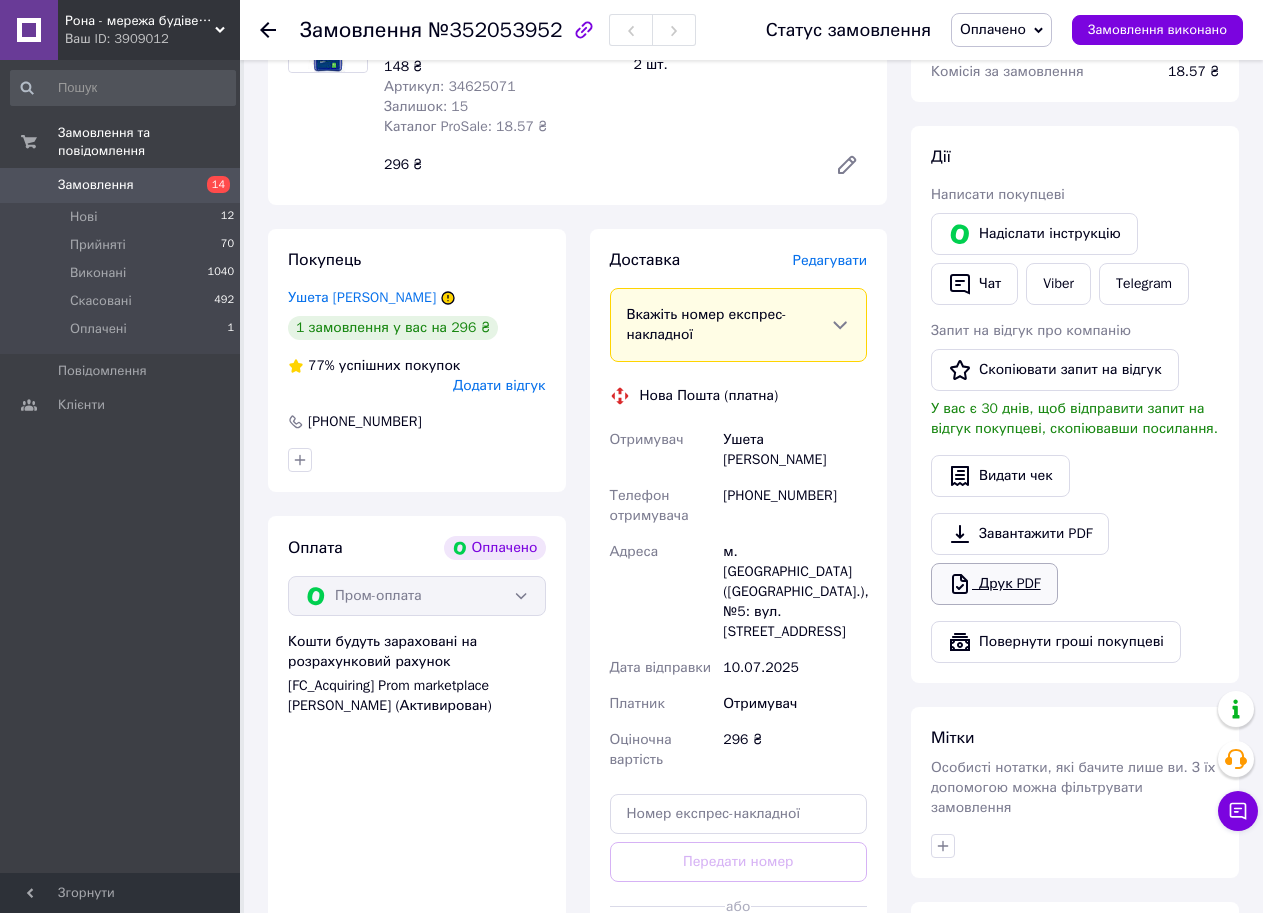 click on "Друк PDF" at bounding box center (994, 584) 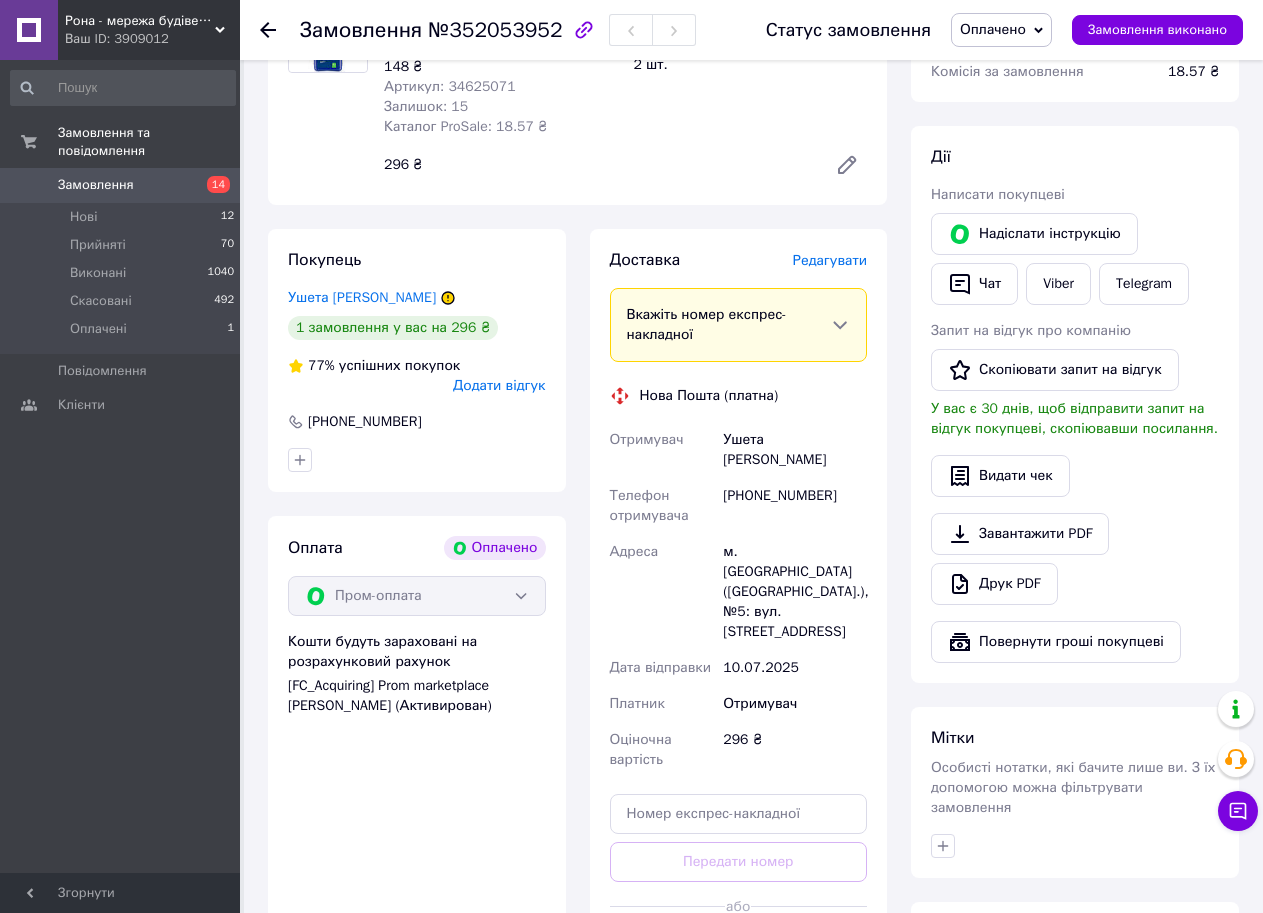 click on "Замовлення" at bounding box center (121, 185) 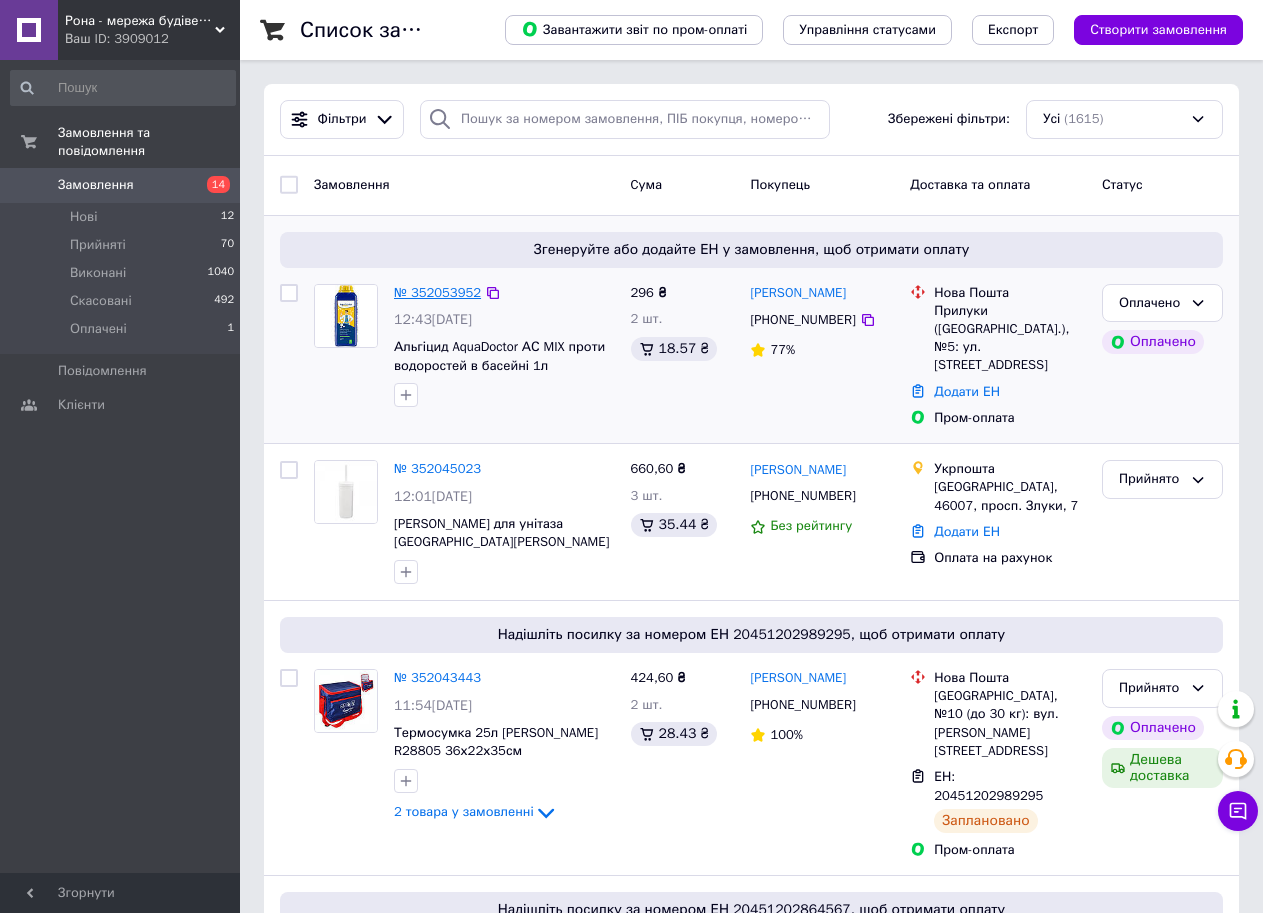 click on "№ 352053952" at bounding box center [437, 292] 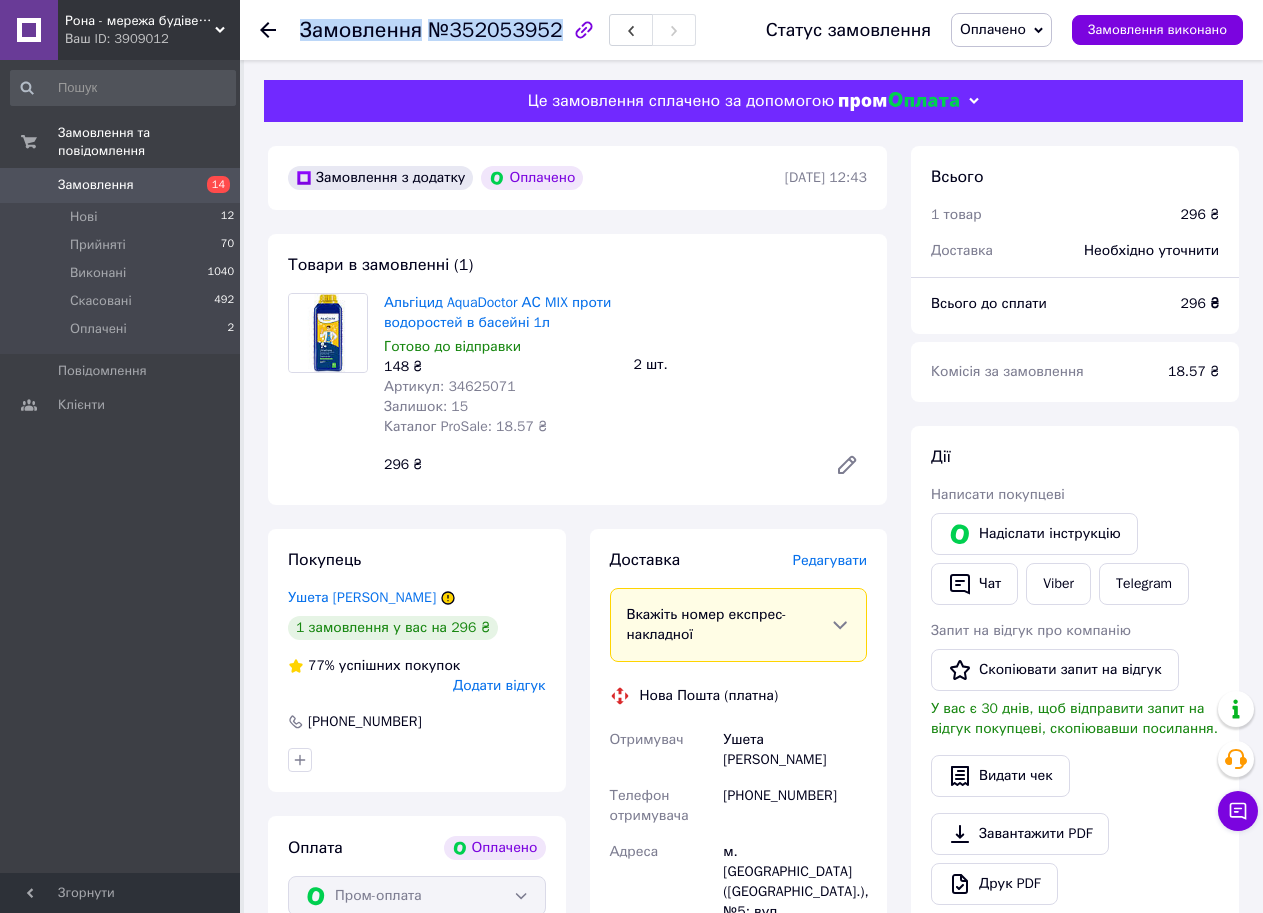 click on "Замовлення №352053952" at bounding box center [498, 30] 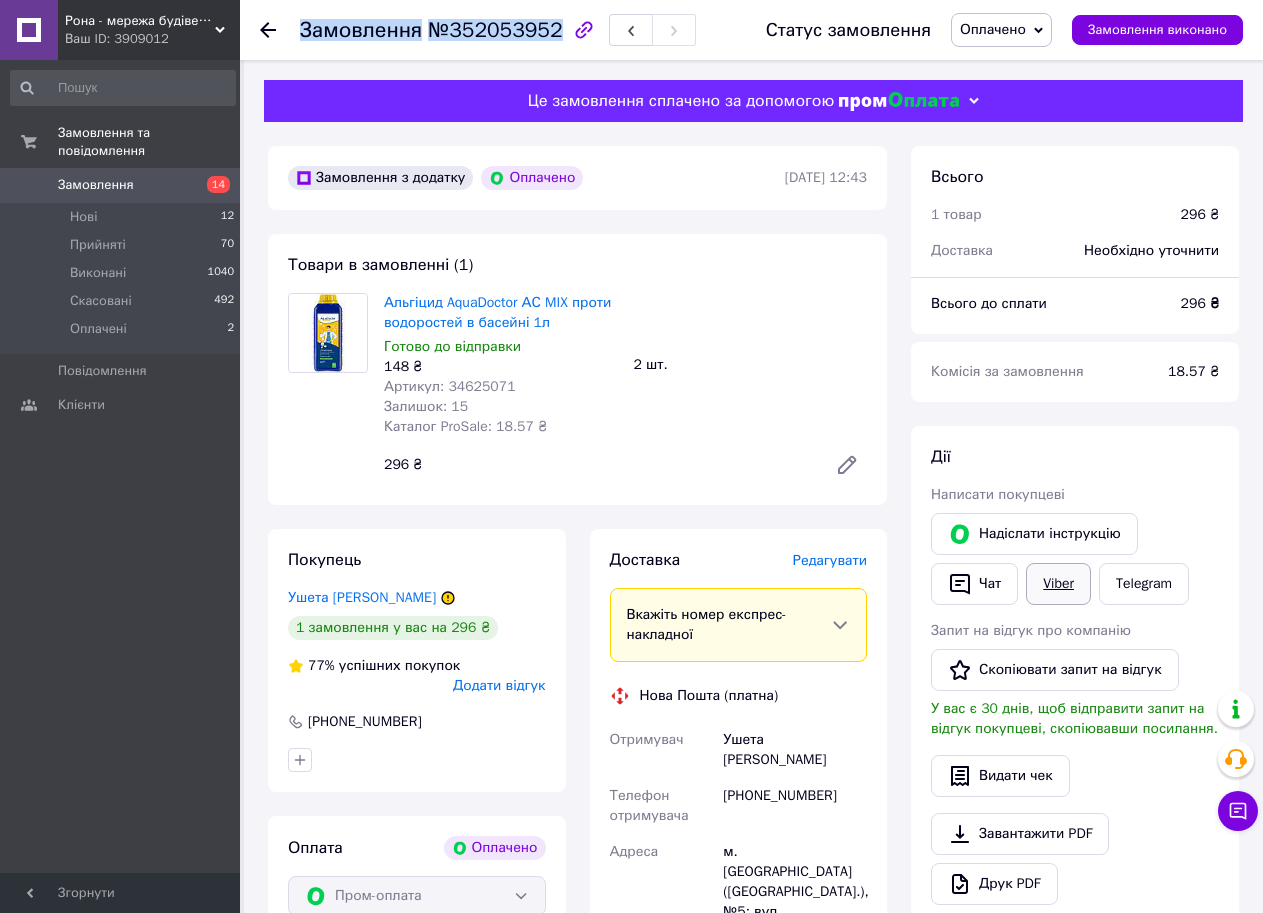 click on "Viber" at bounding box center (1058, 584) 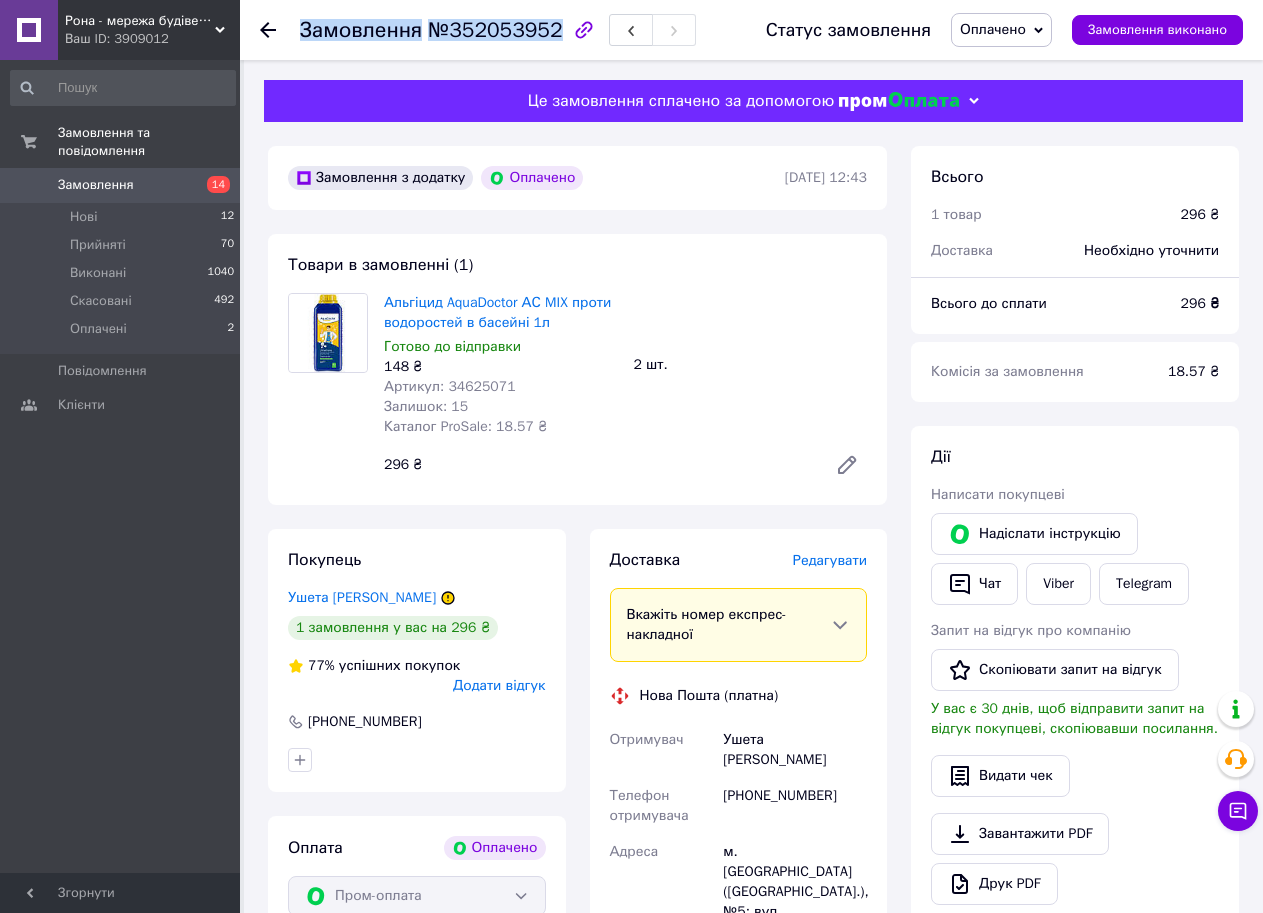click on "Оплачено" at bounding box center (993, 29) 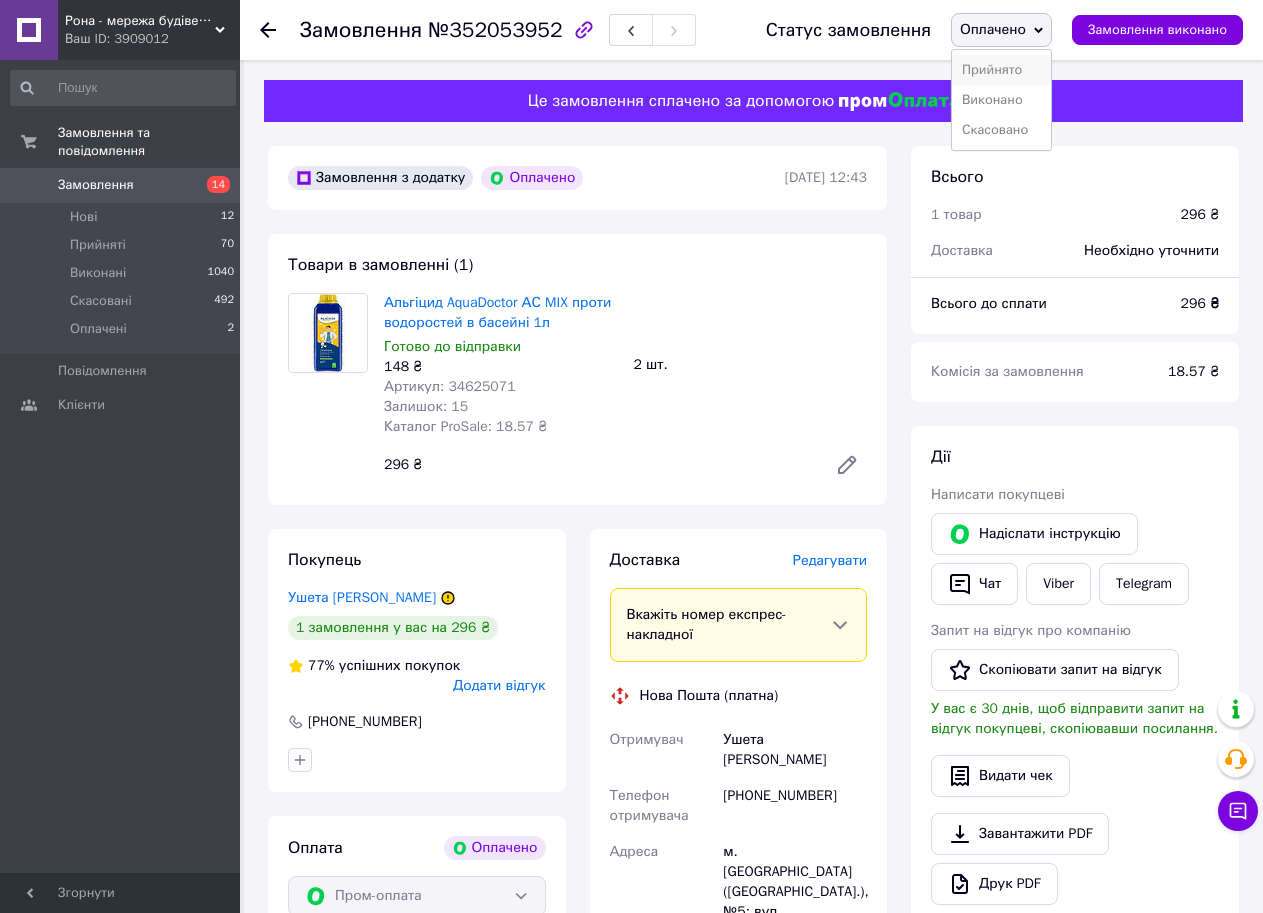 click on "Прийнято" at bounding box center [1001, 70] 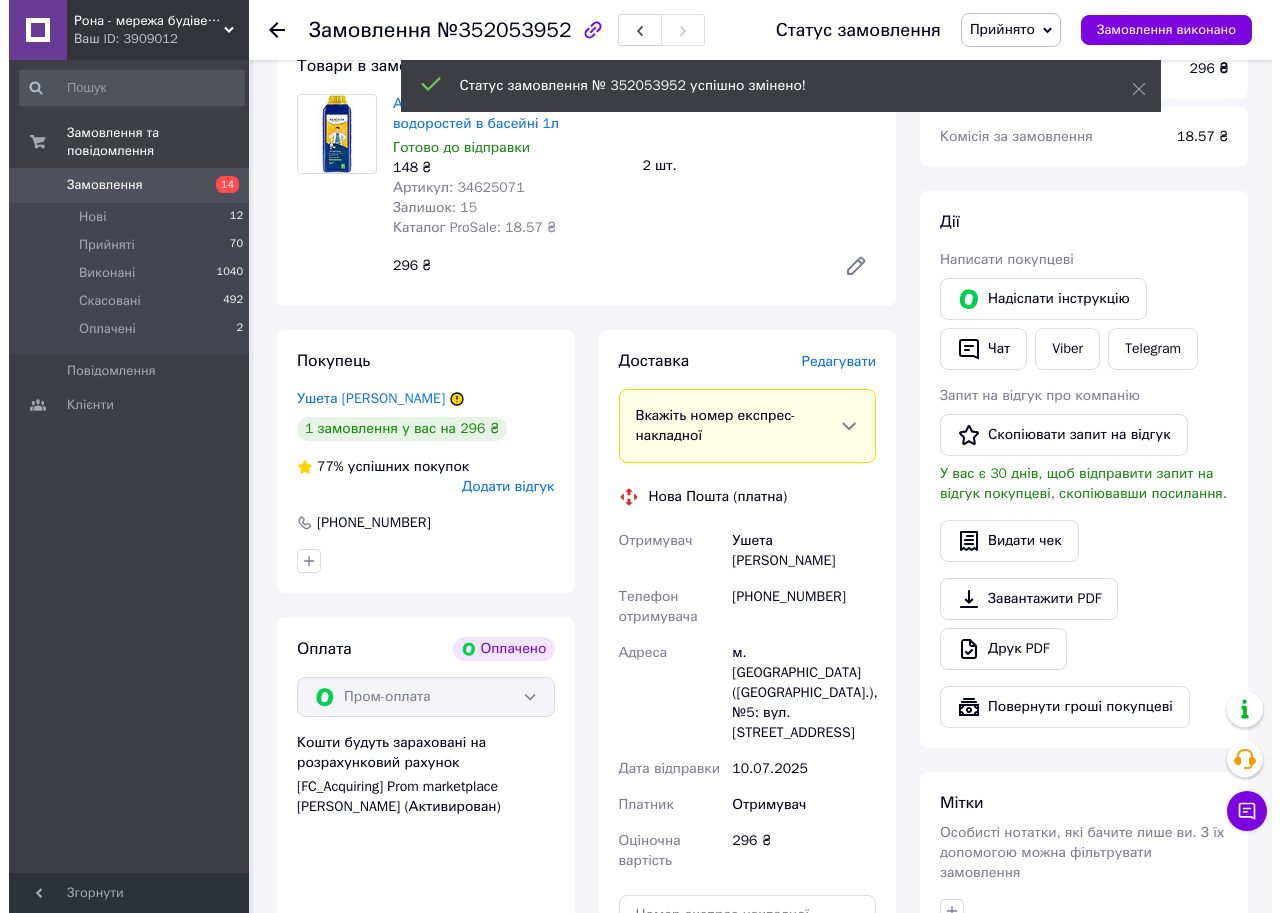 scroll, scrollTop: 300, scrollLeft: 0, axis: vertical 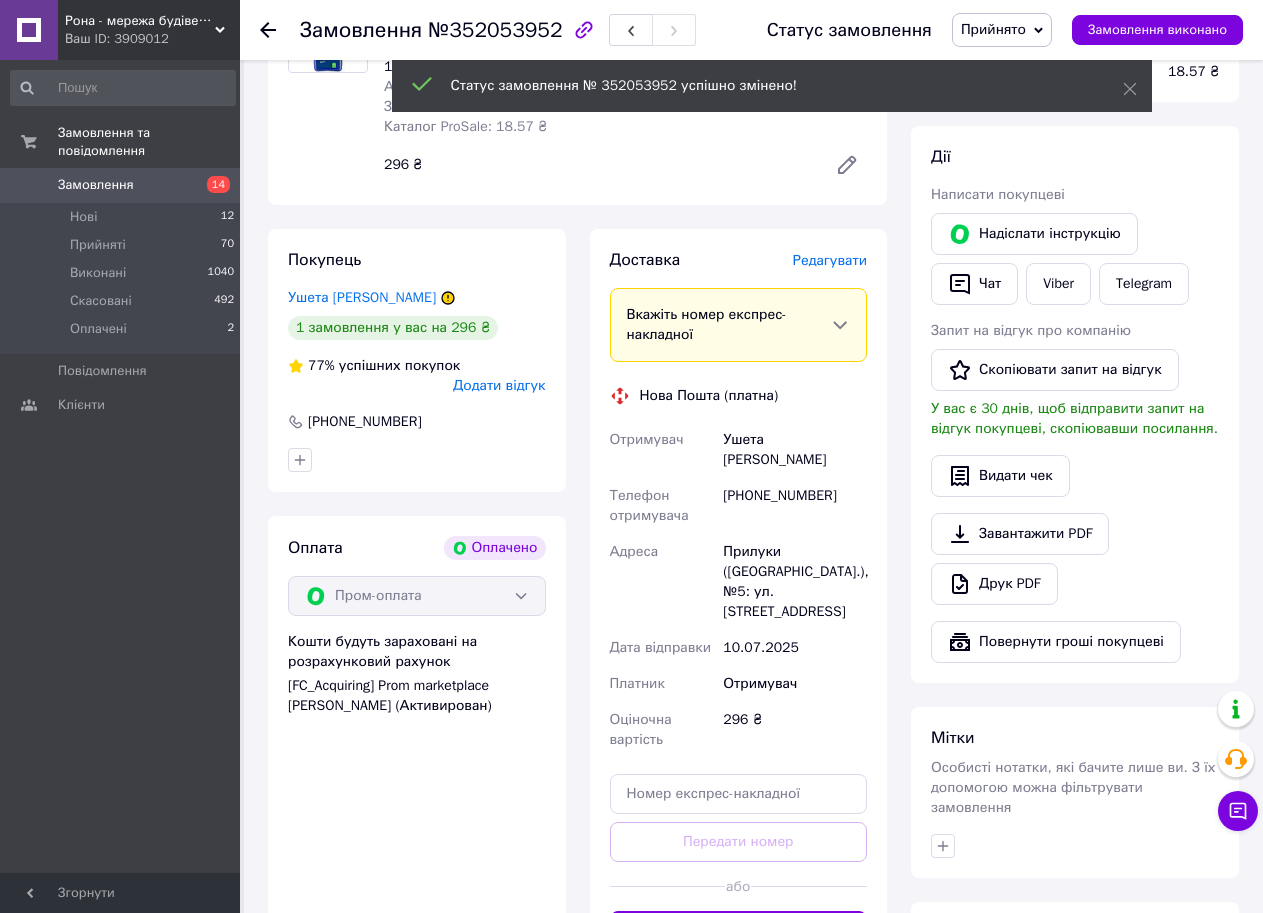 click on "Редагувати" at bounding box center (830, 260) 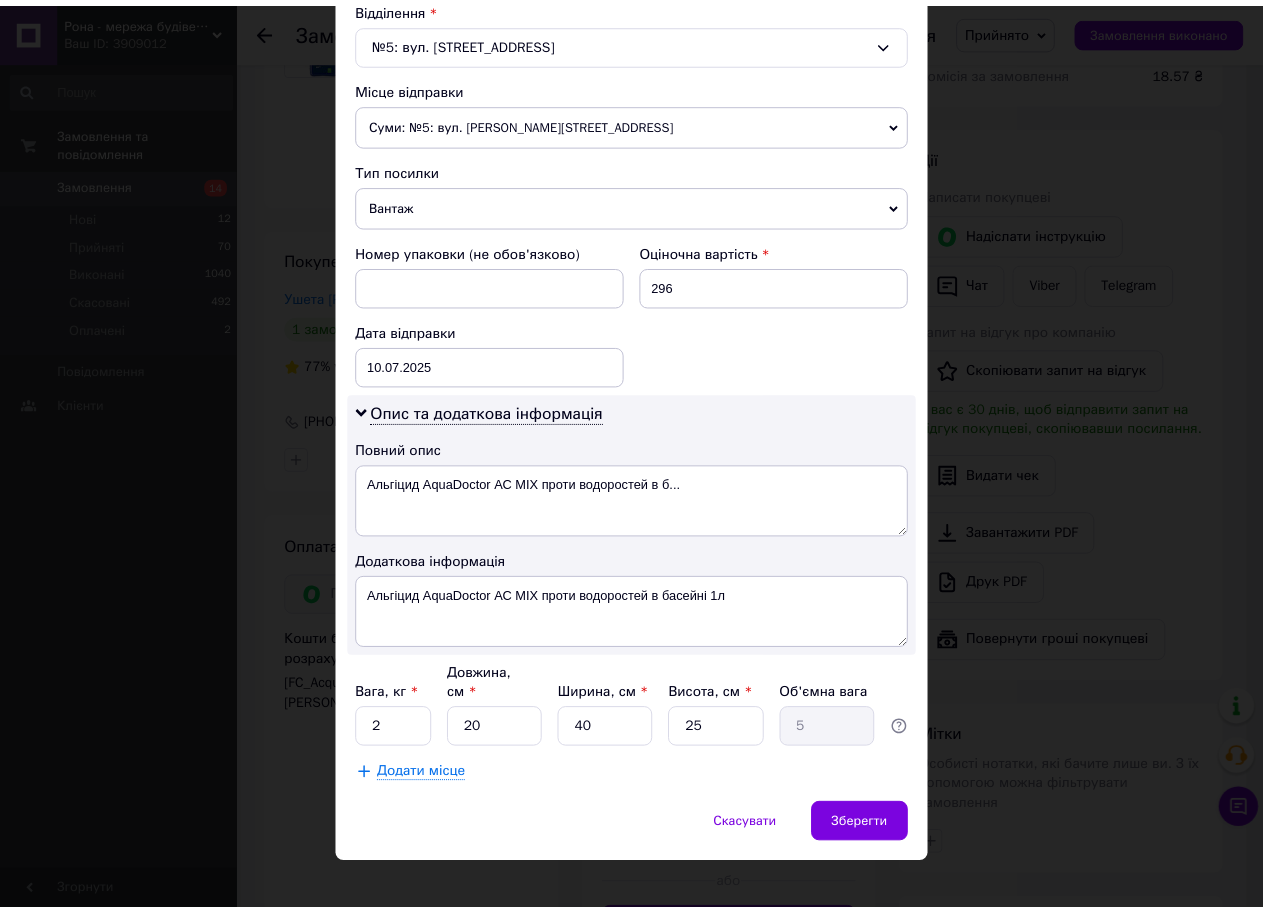 scroll, scrollTop: 639, scrollLeft: 0, axis: vertical 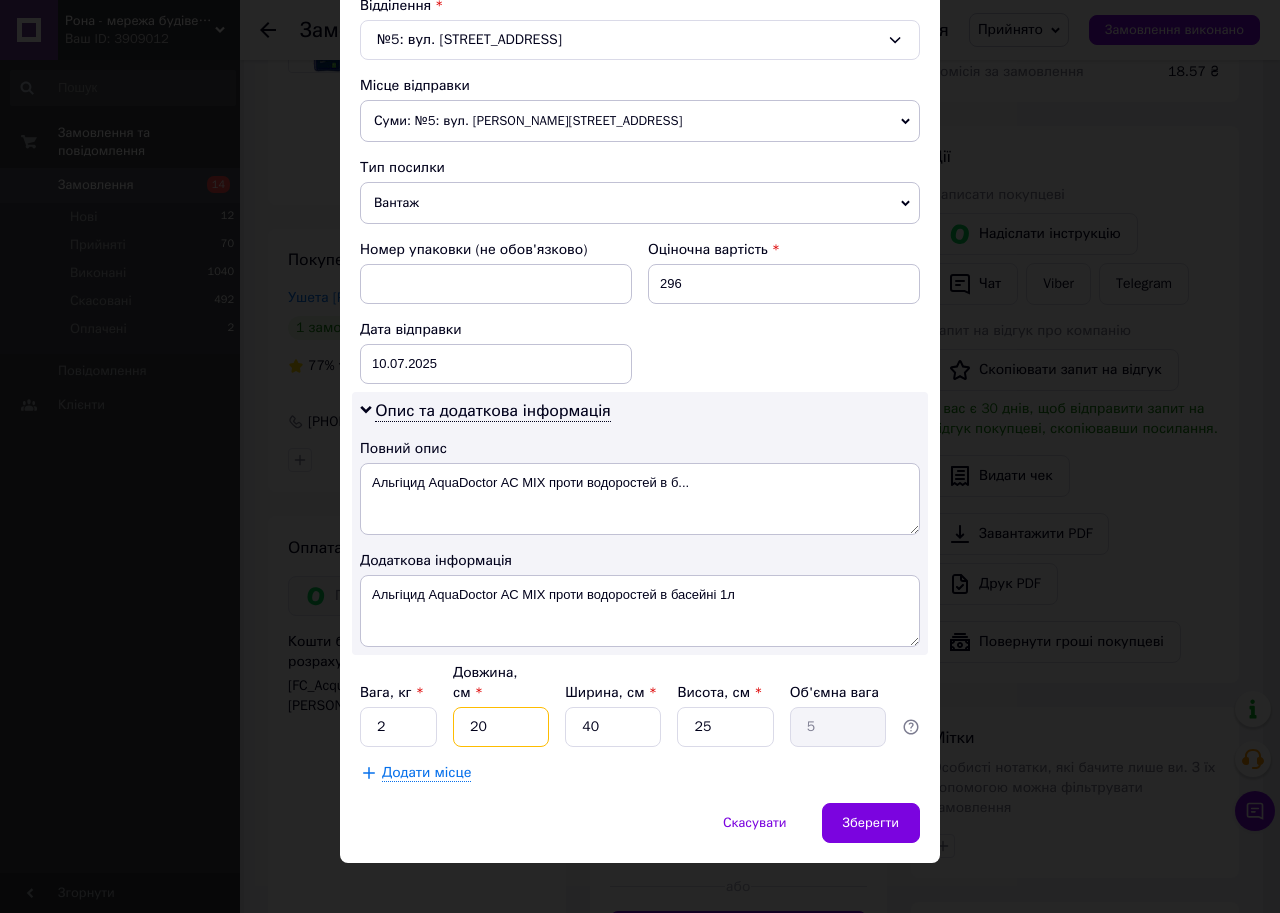 click on "20" at bounding box center [501, 727] 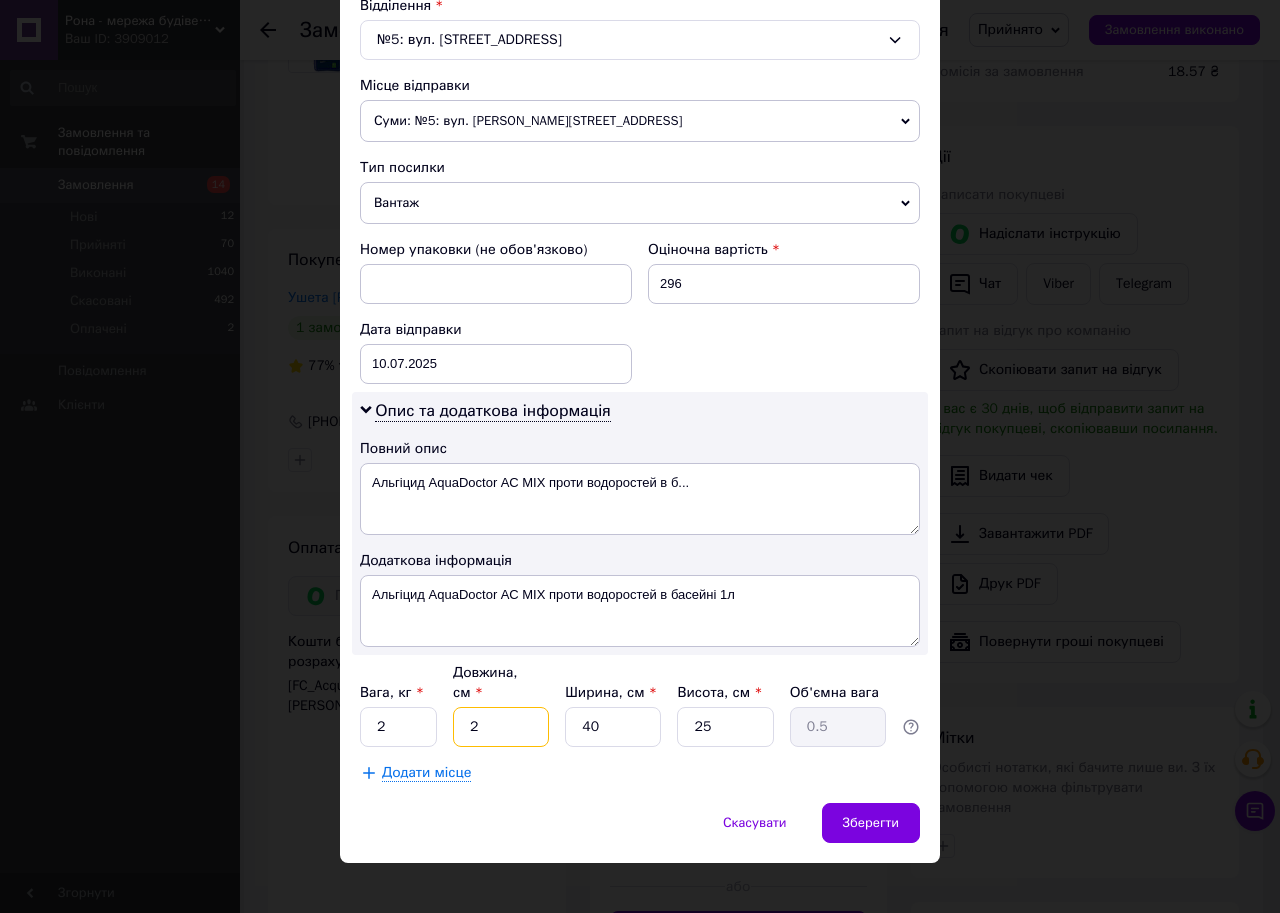type 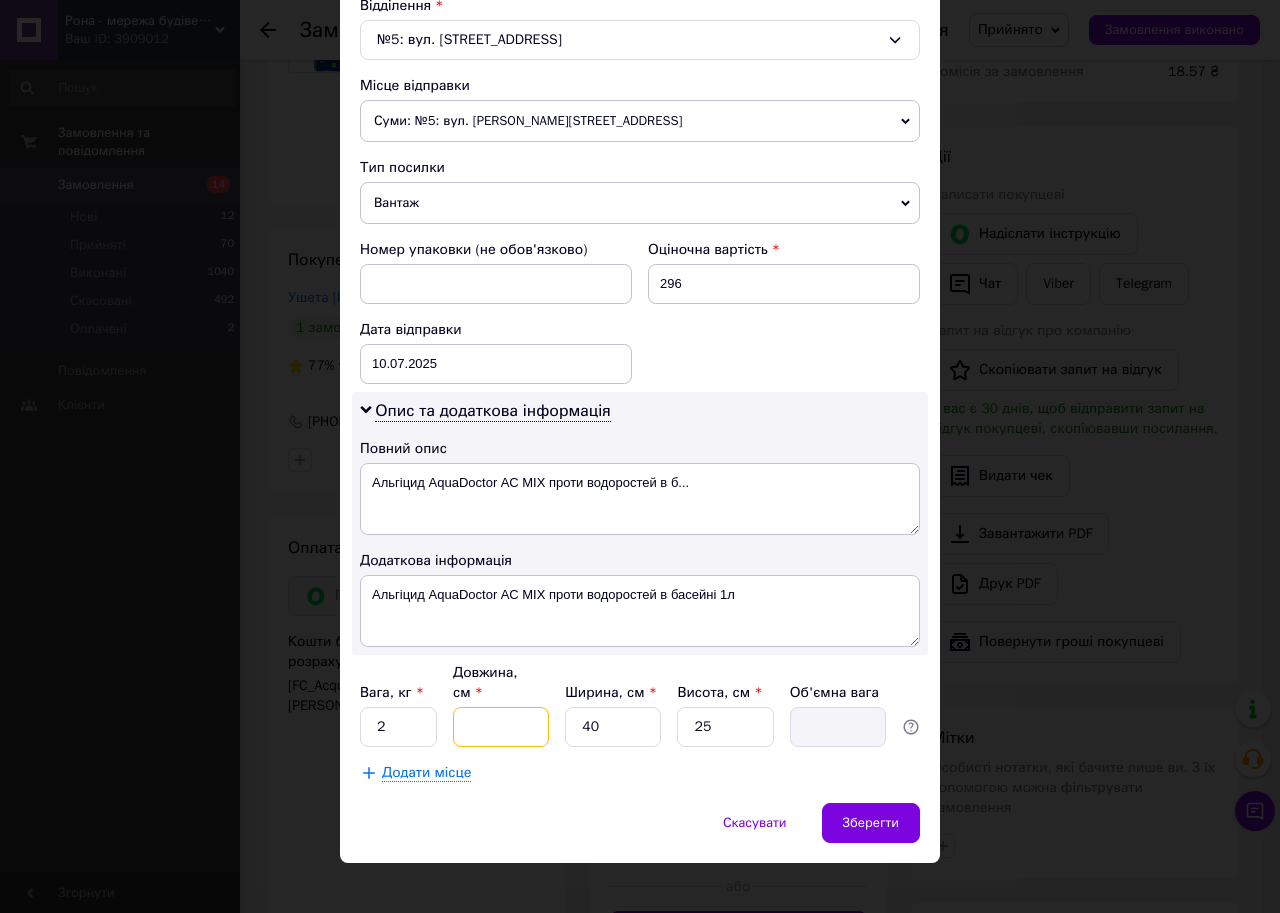 type on "1" 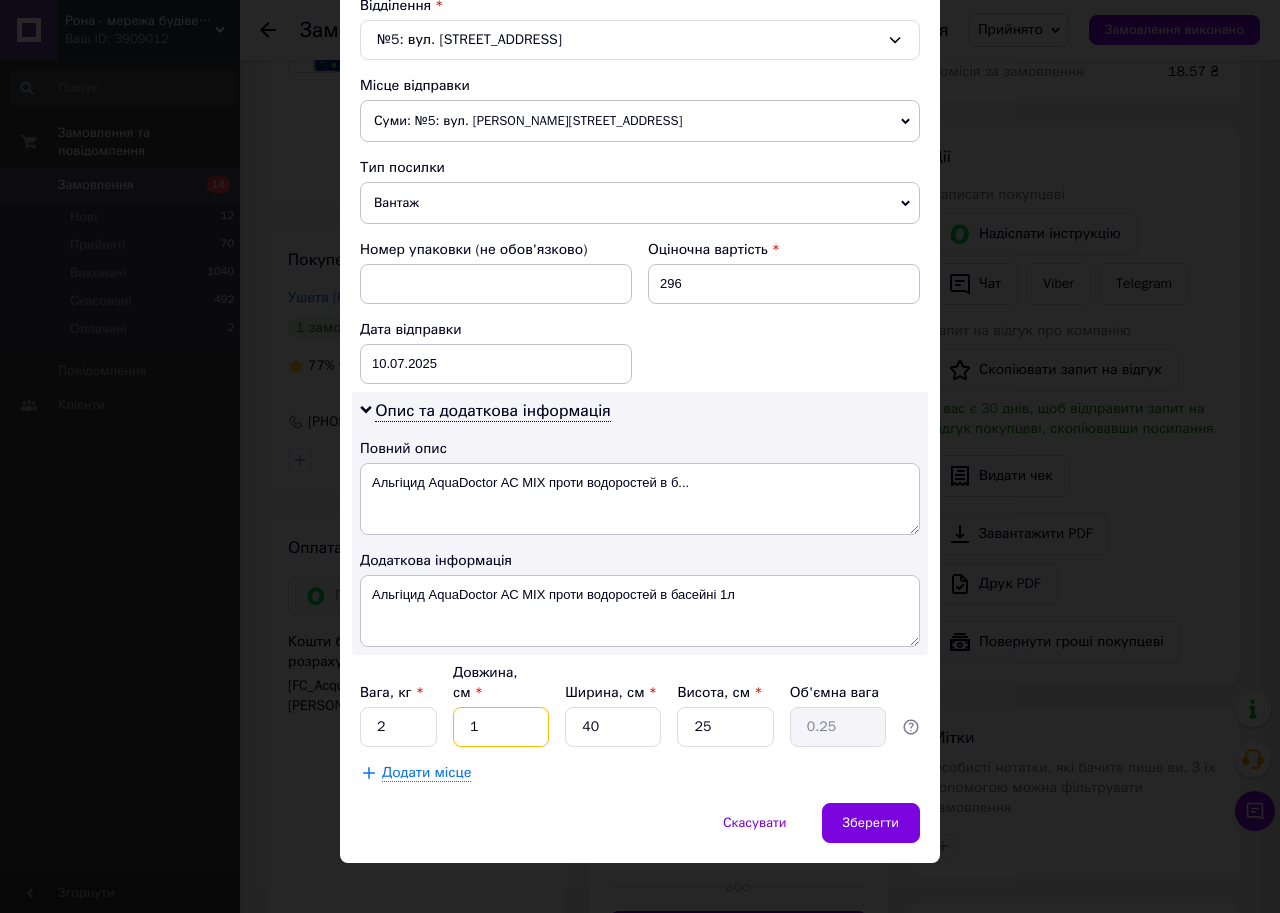 type on "18" 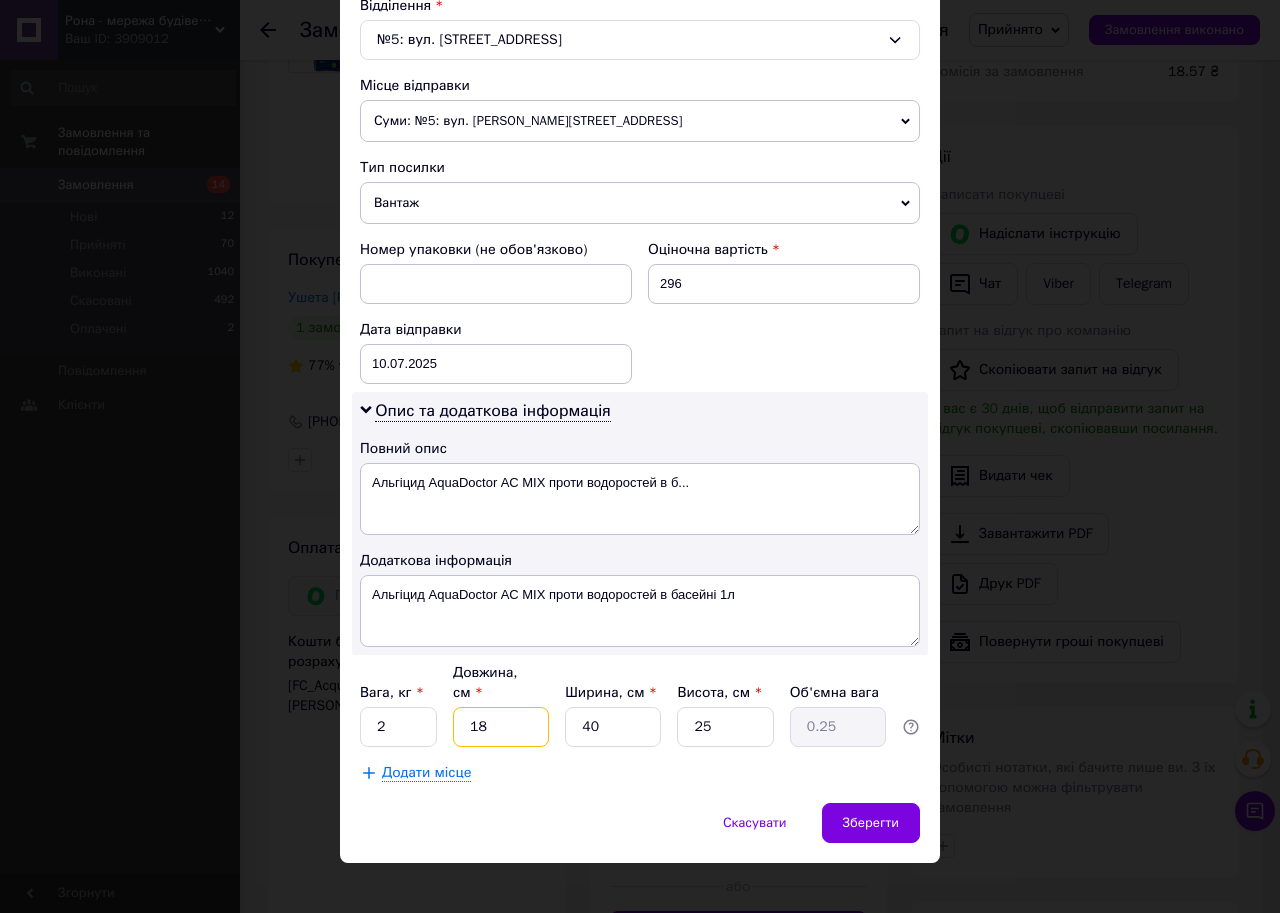 type on "4.5" 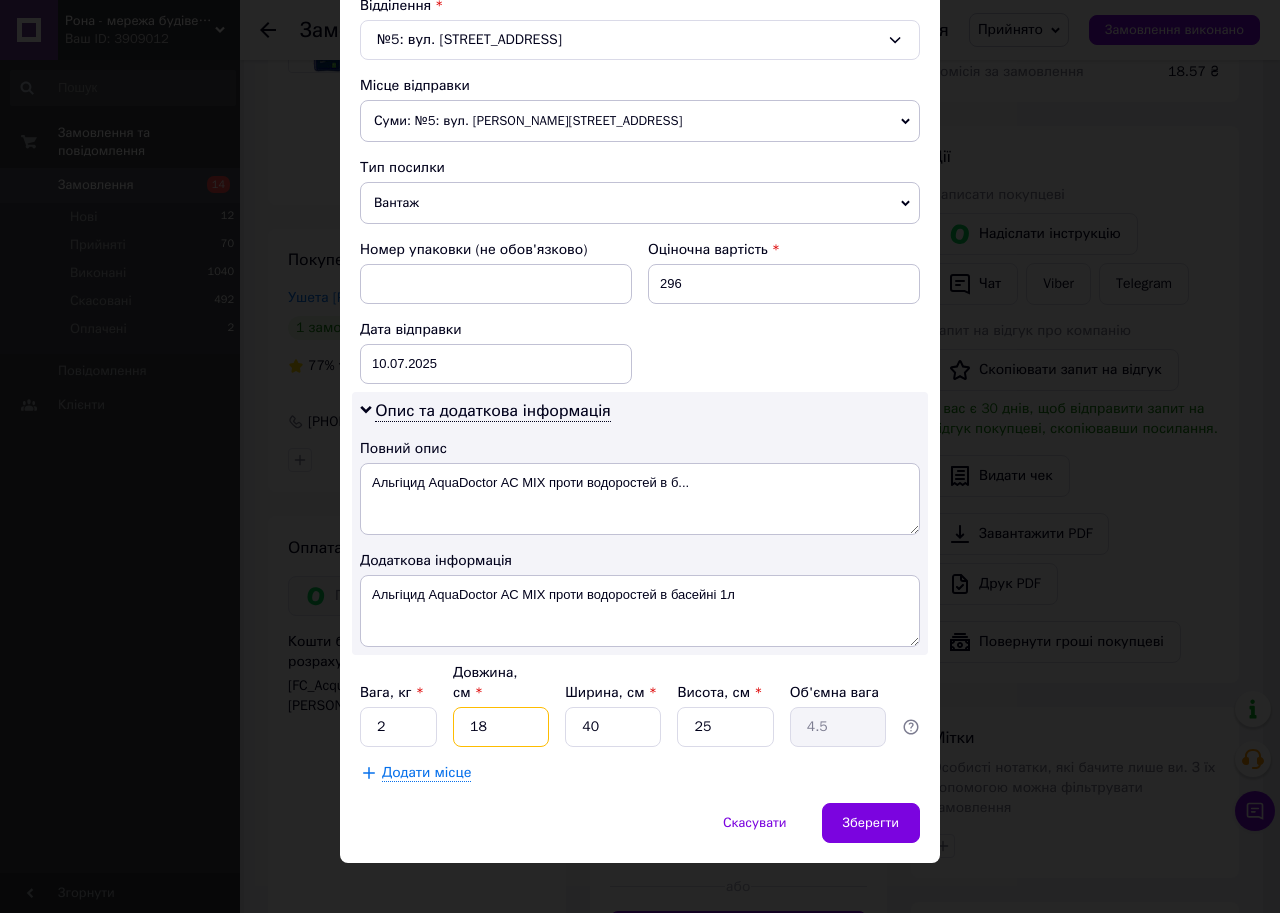 type on "18" 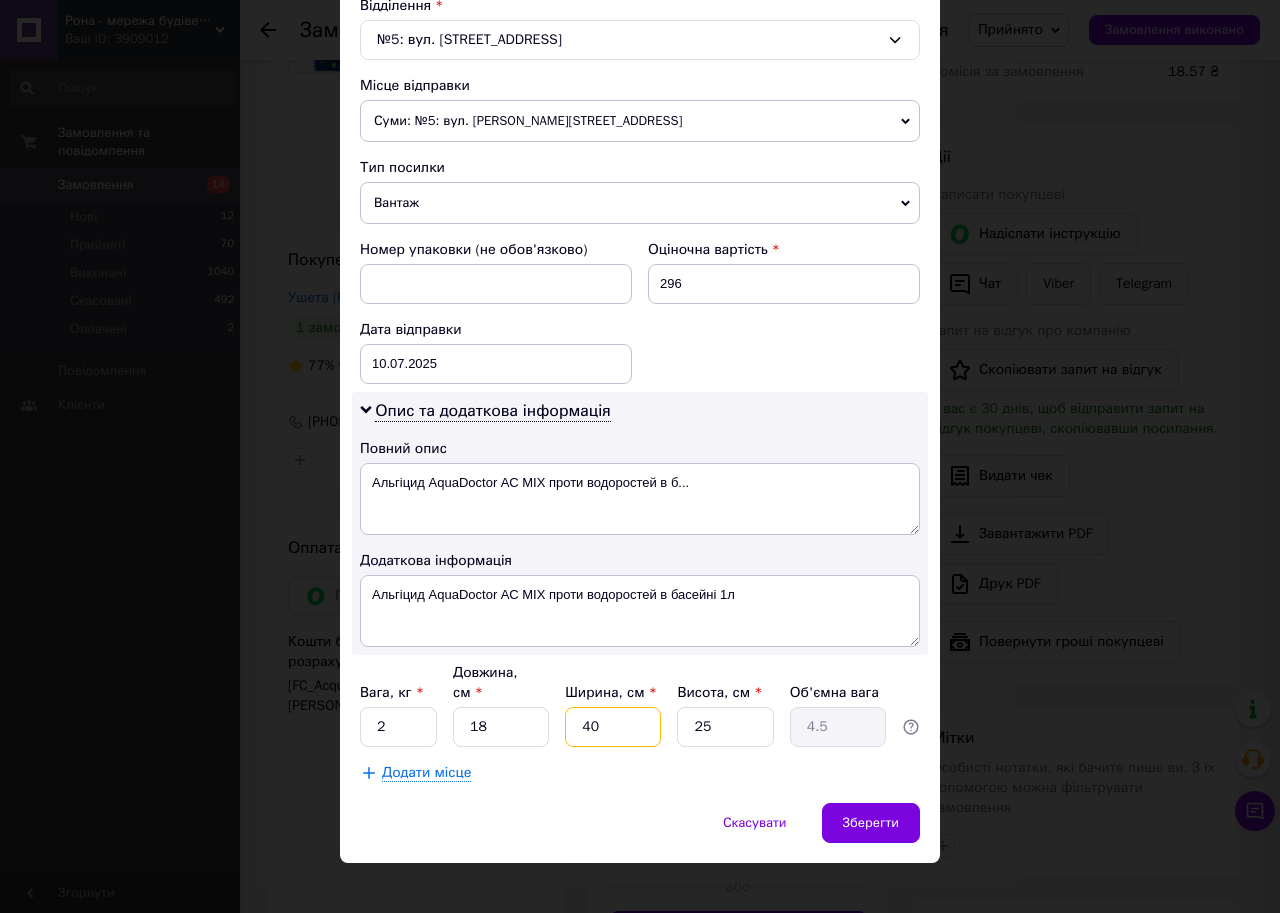 click on "40" at bounding box center (613, 727) 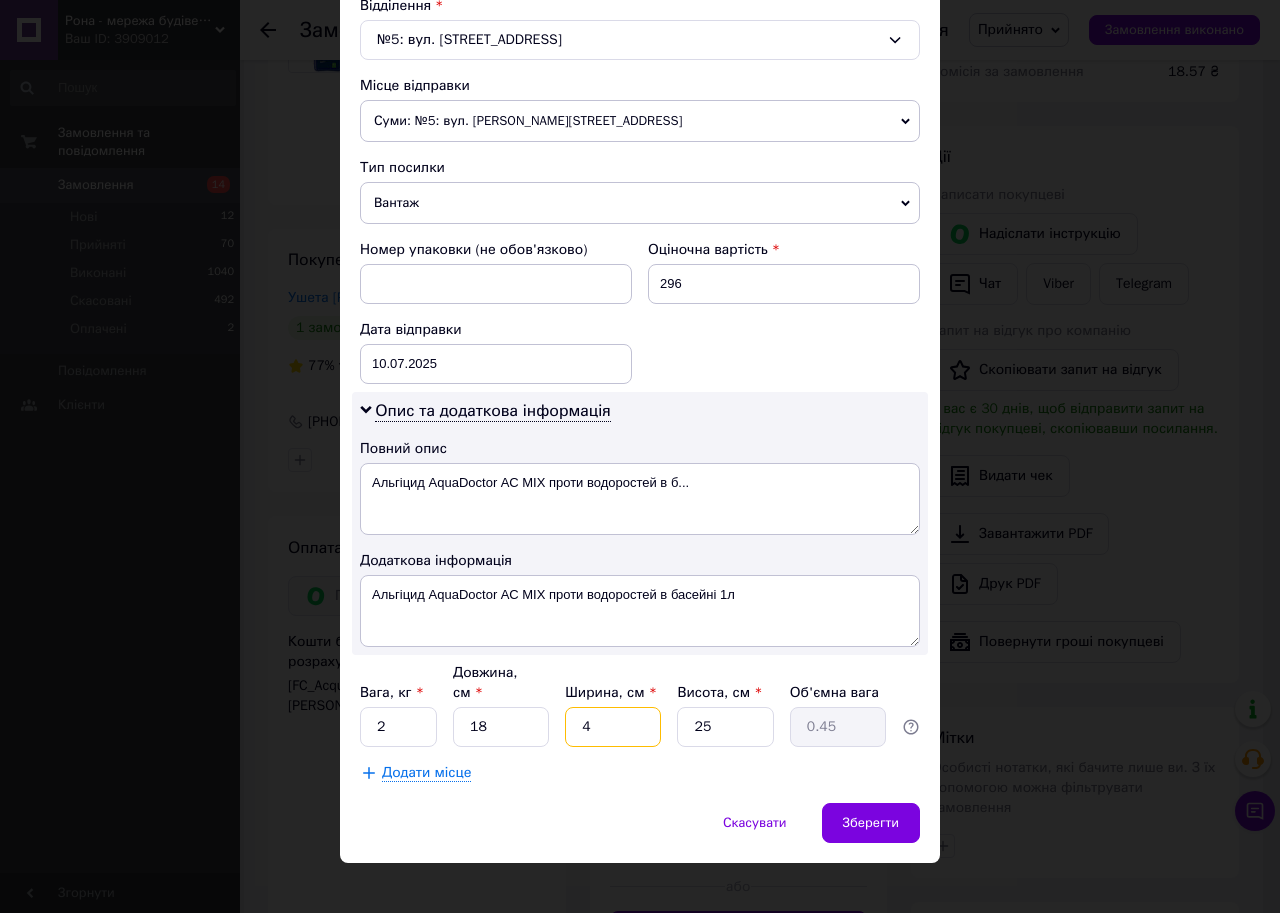 type 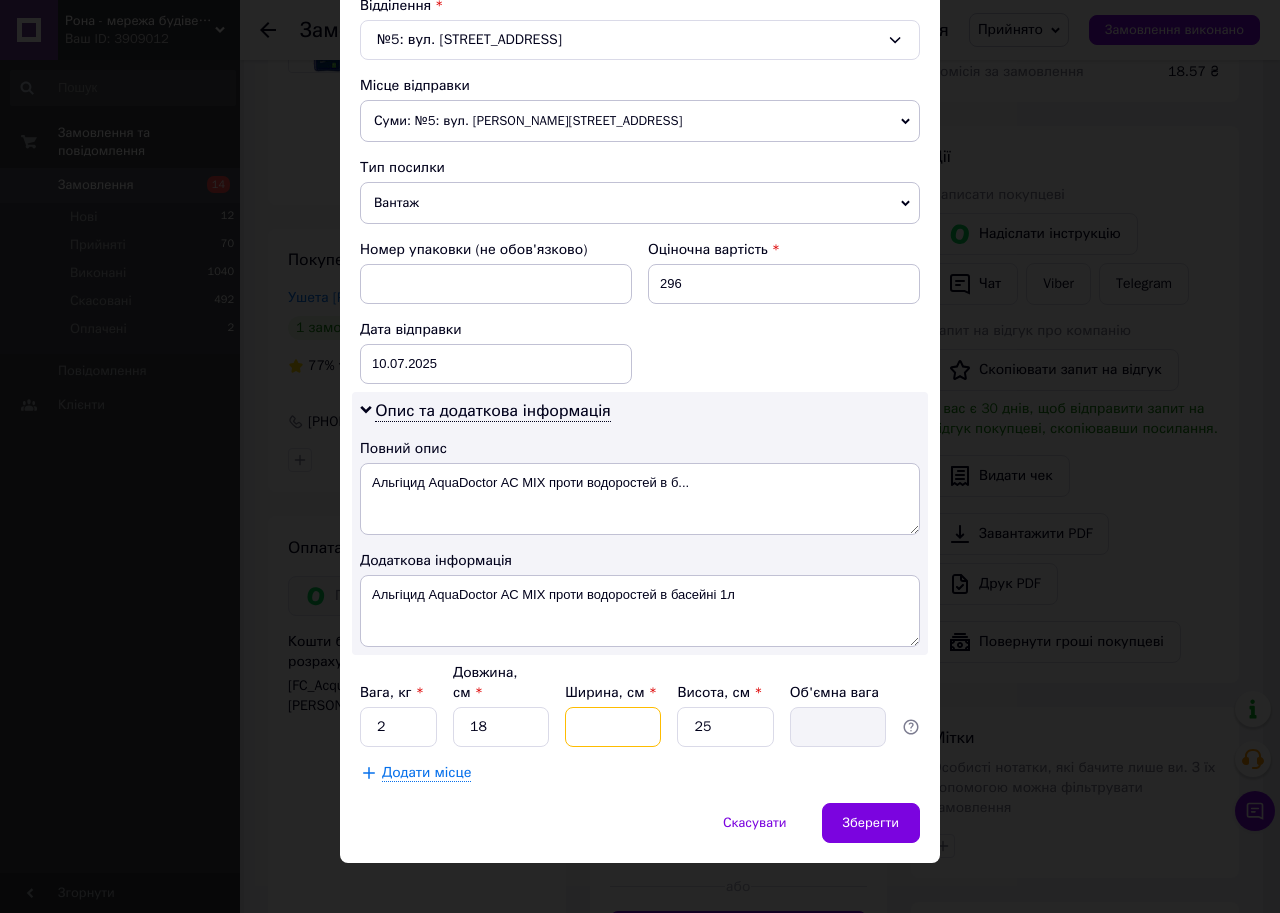 type on "1" 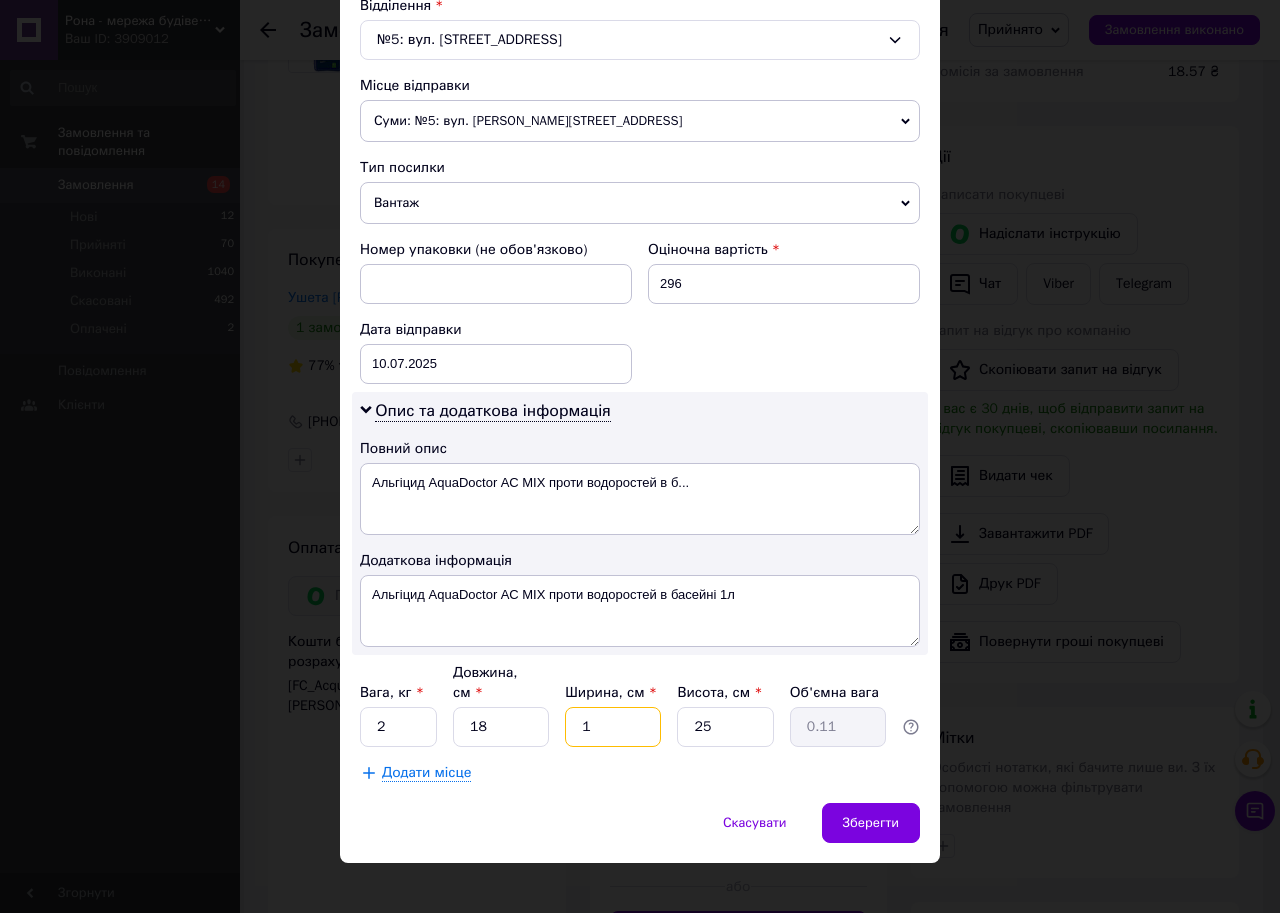 type on "10" 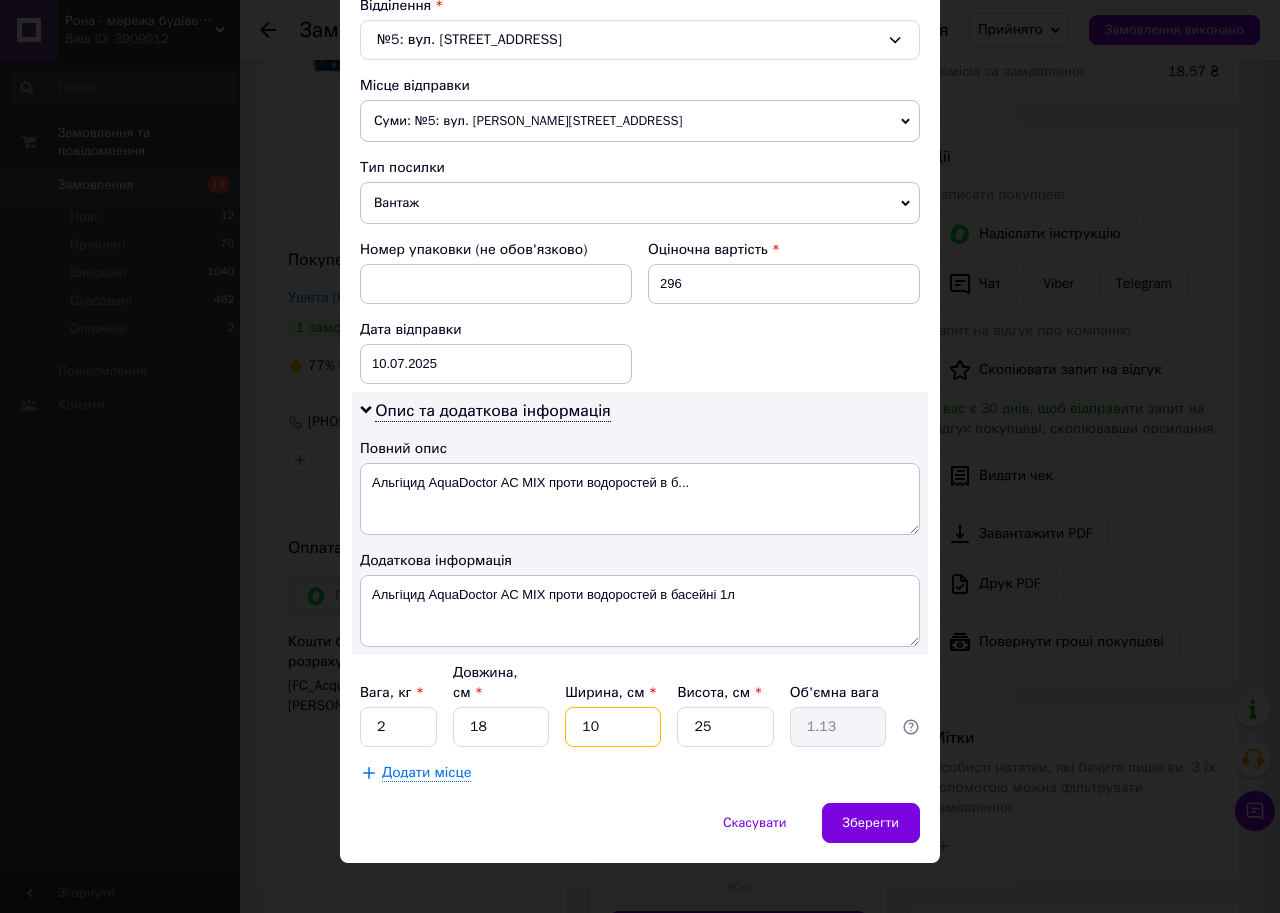 type on "10" 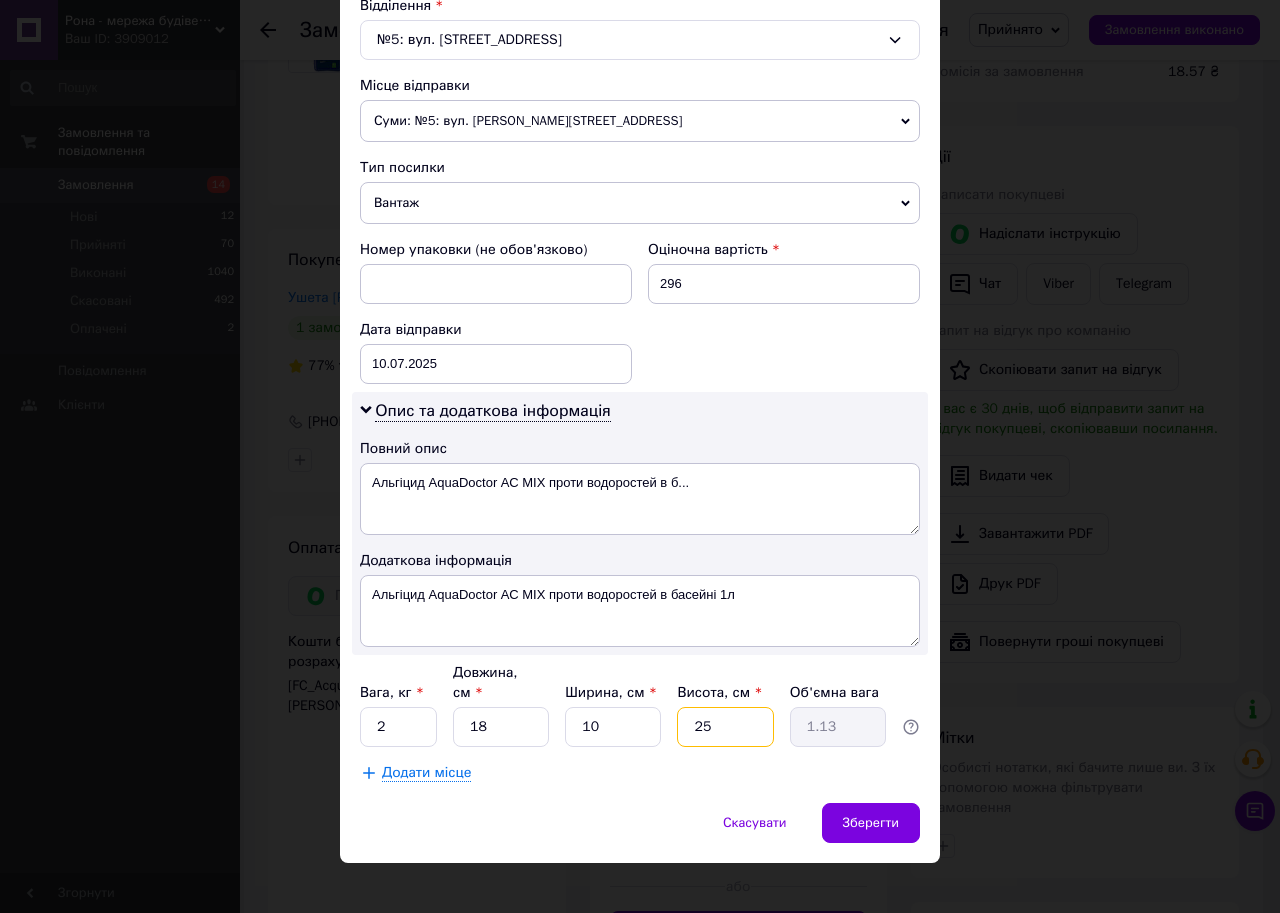 click on "25" at bounding box center [725, 727] 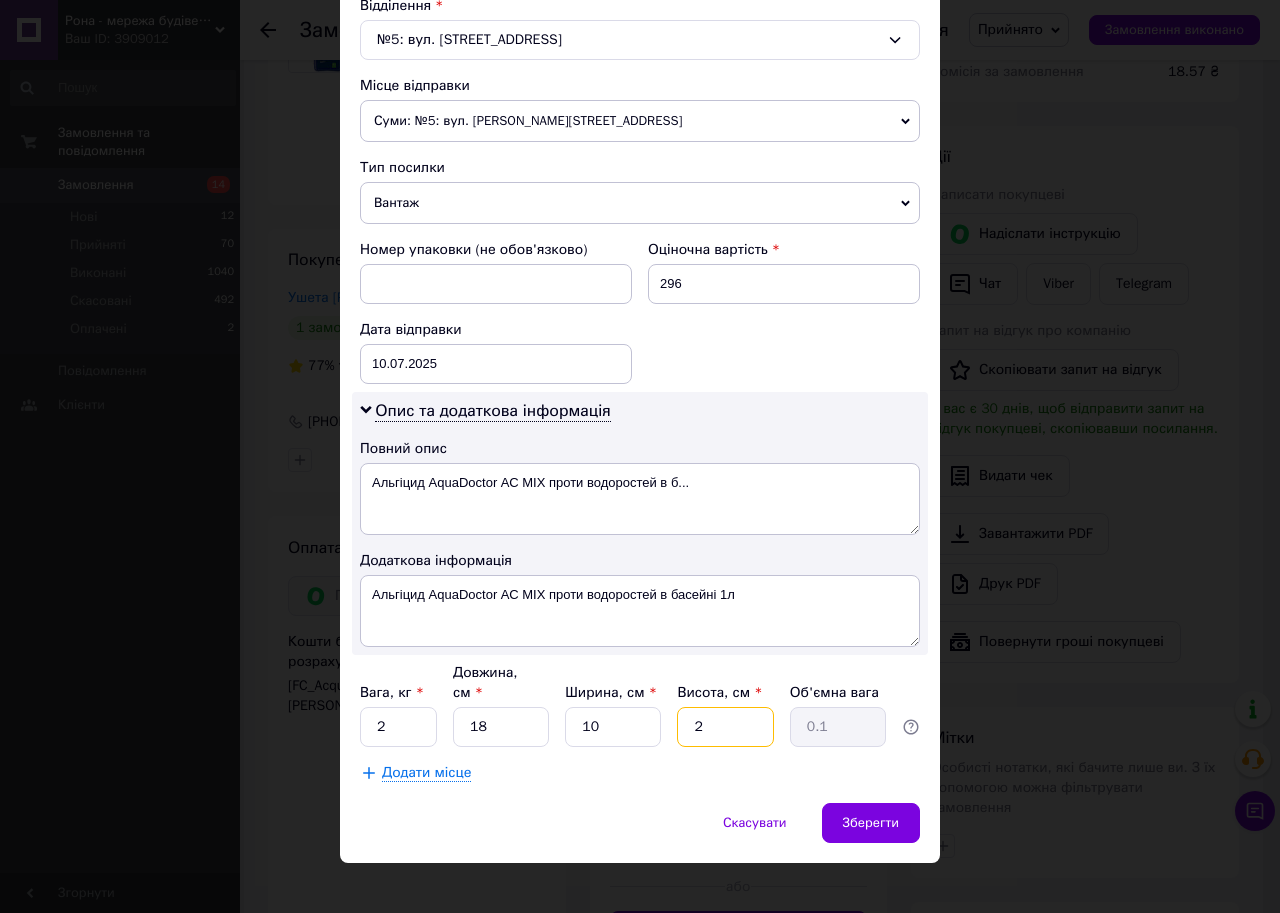 type 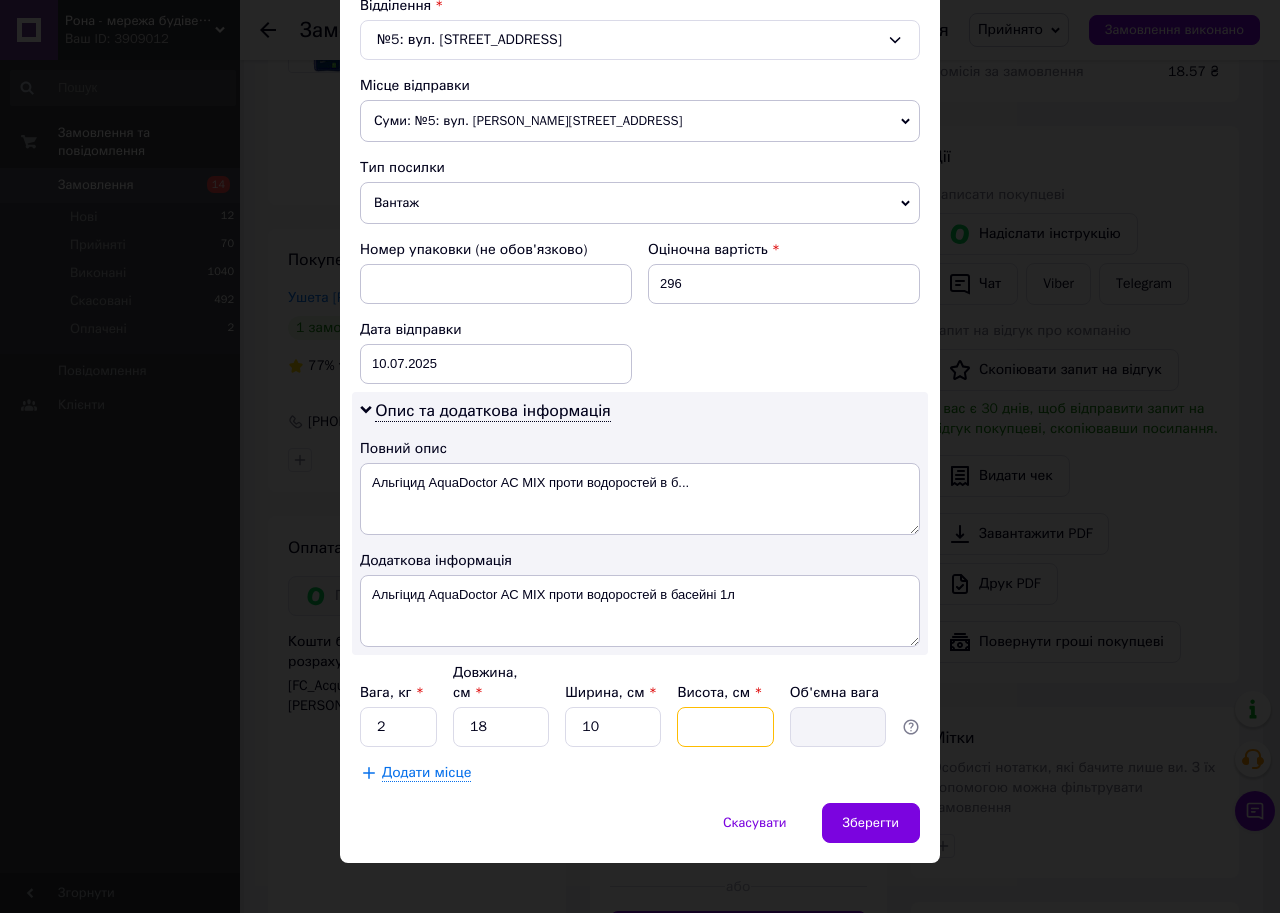 type on "3" 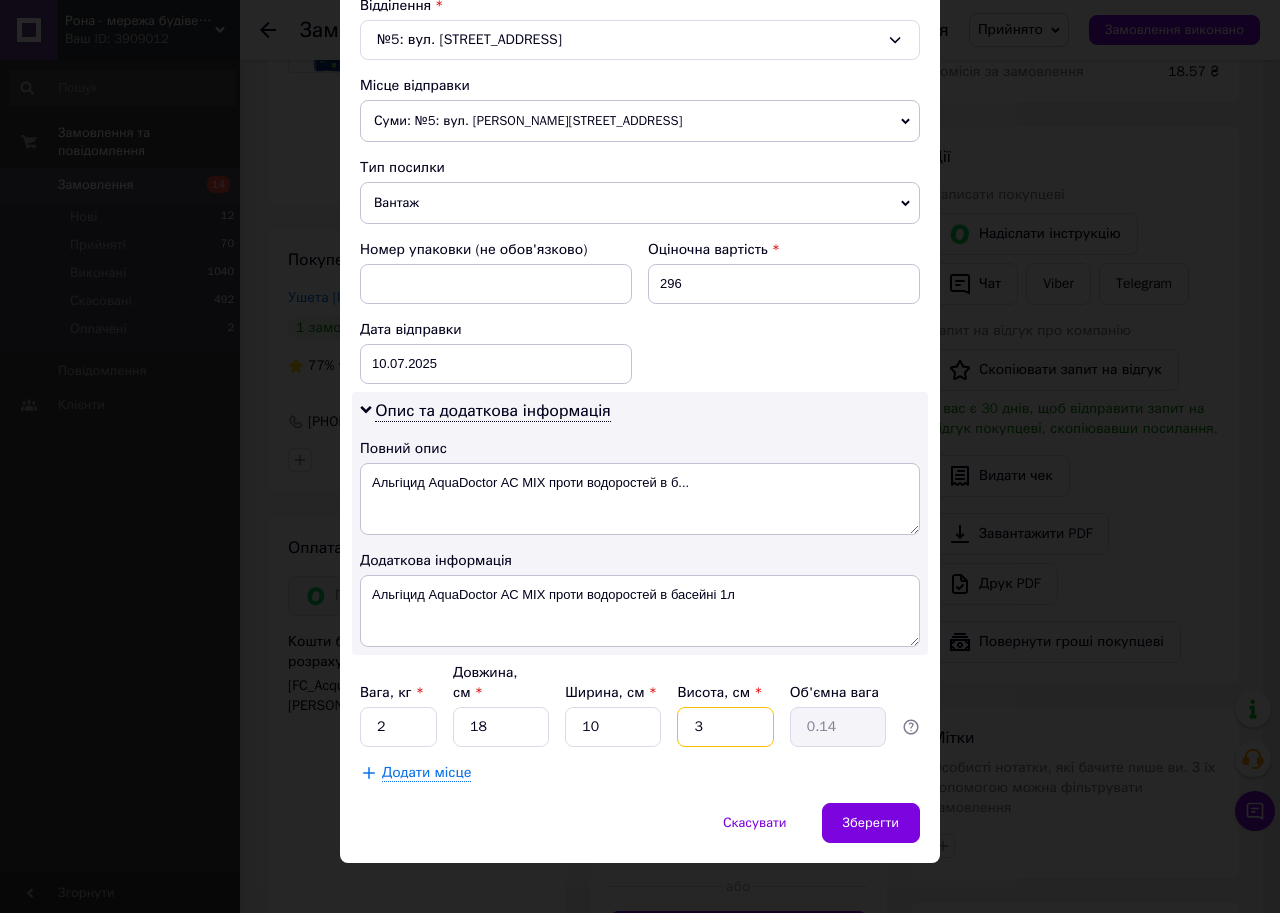 type on "30" 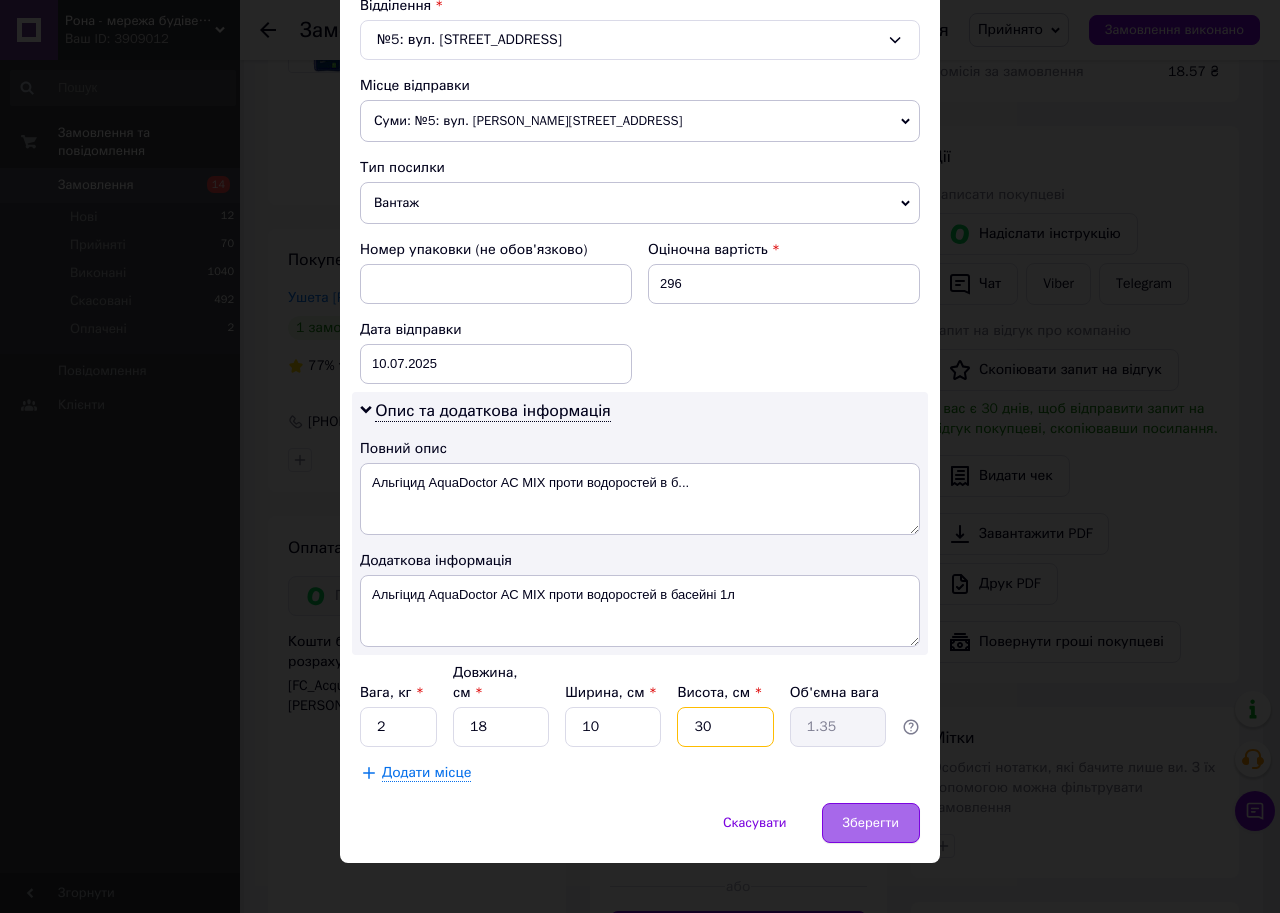 type on "30" 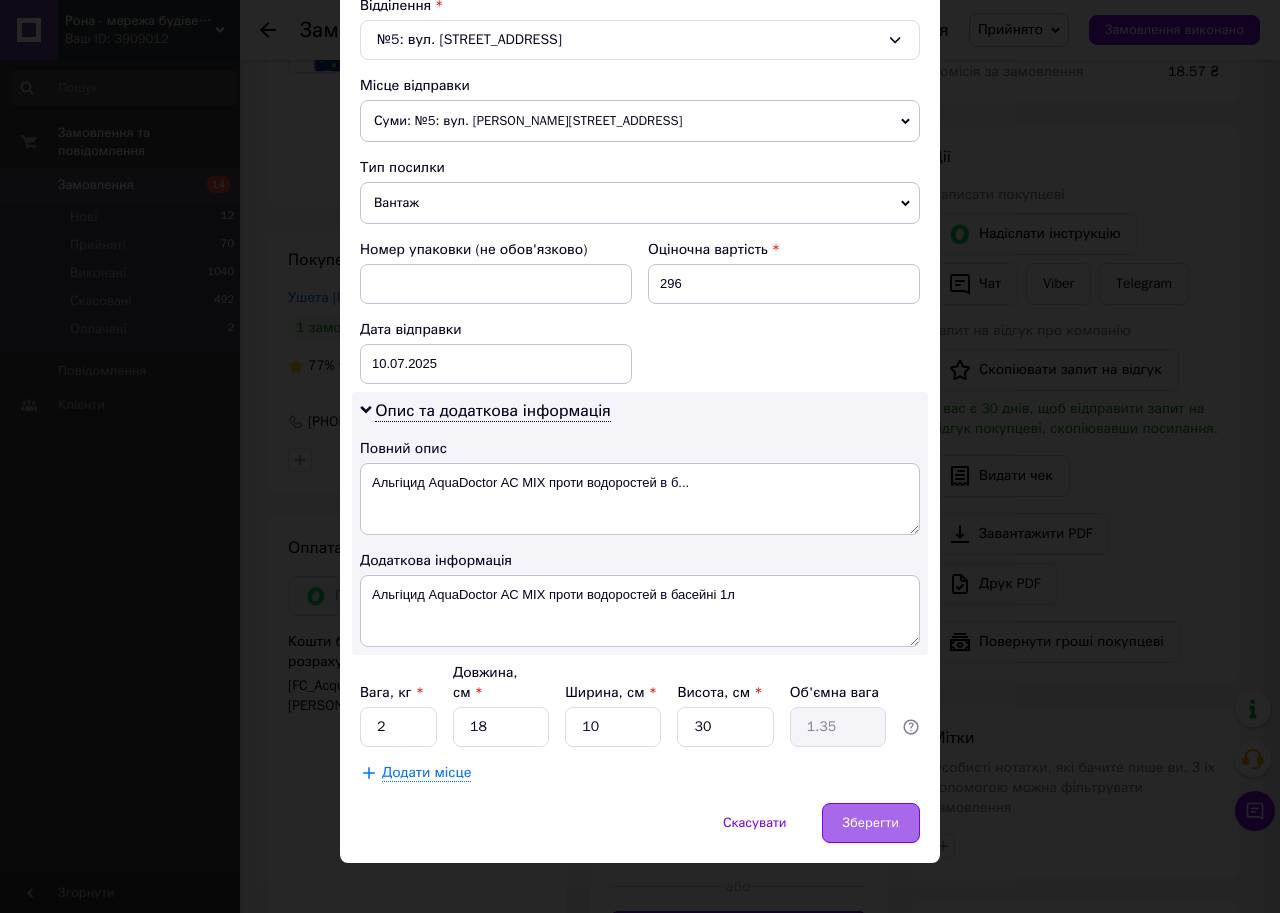 click on "Зберегти" at bounding box center (871, 823) 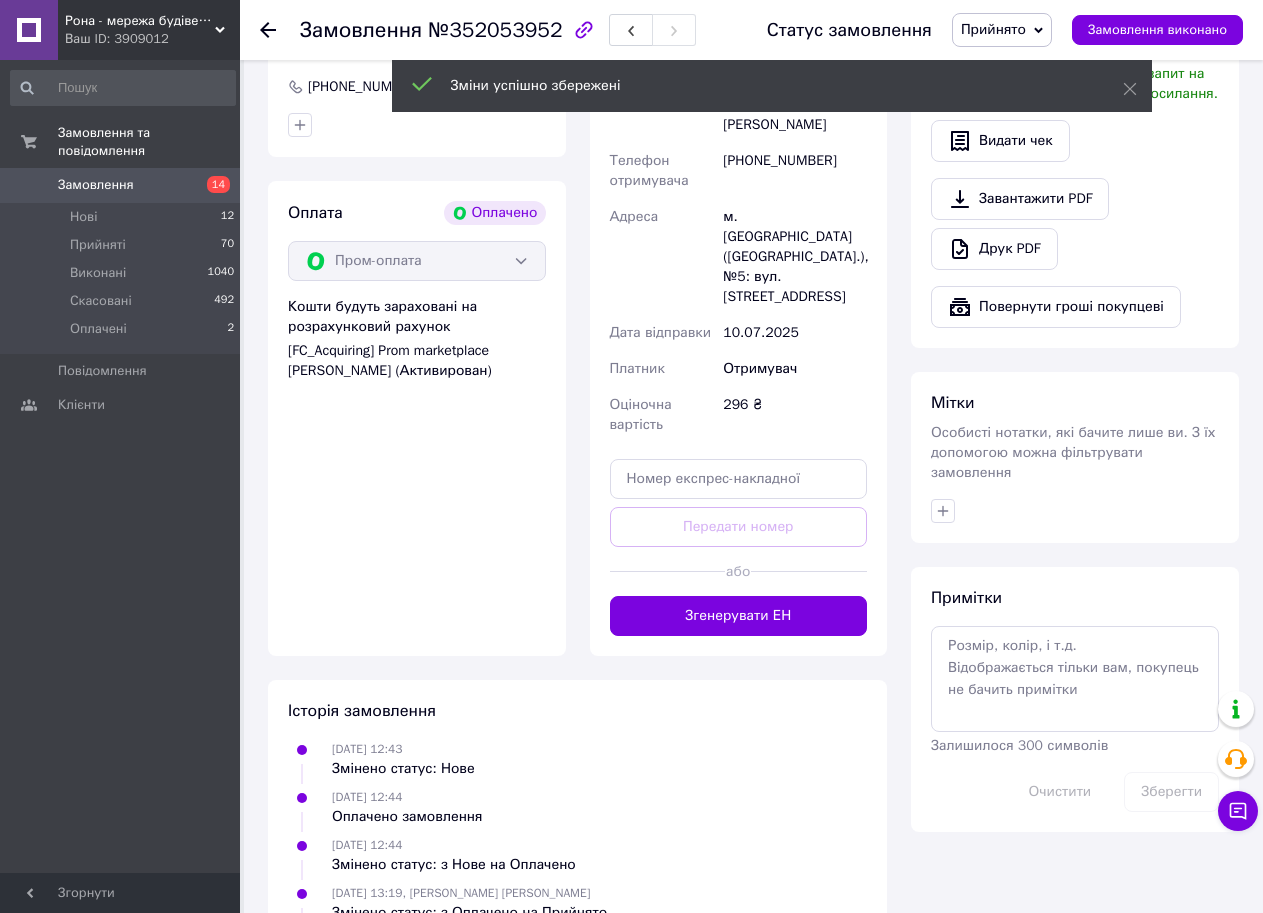 scroll, scrollTop: 700, scrollLeft: 0, axis: vertical 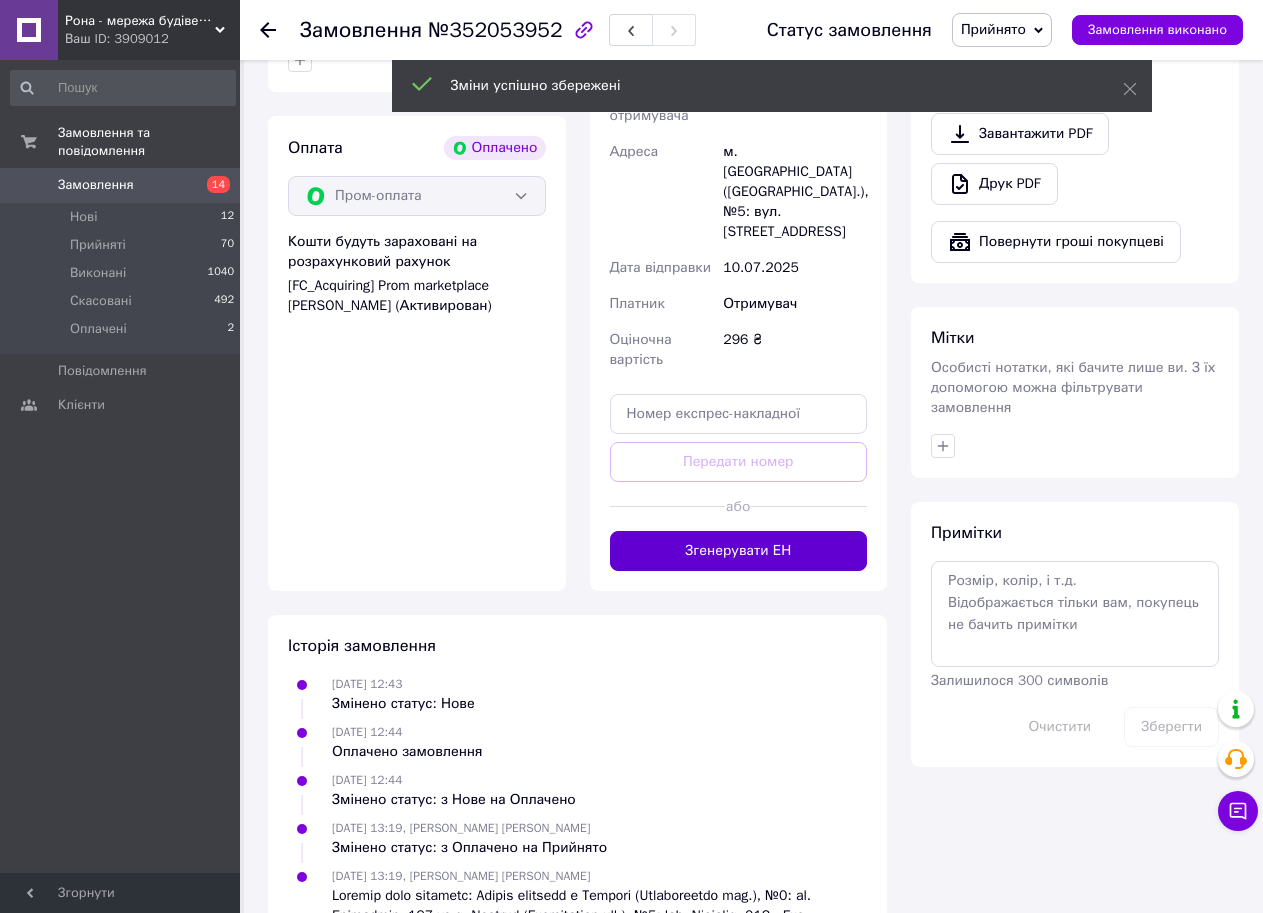 click on "Згенерувати ЕН" at bounding box center (739, 551) 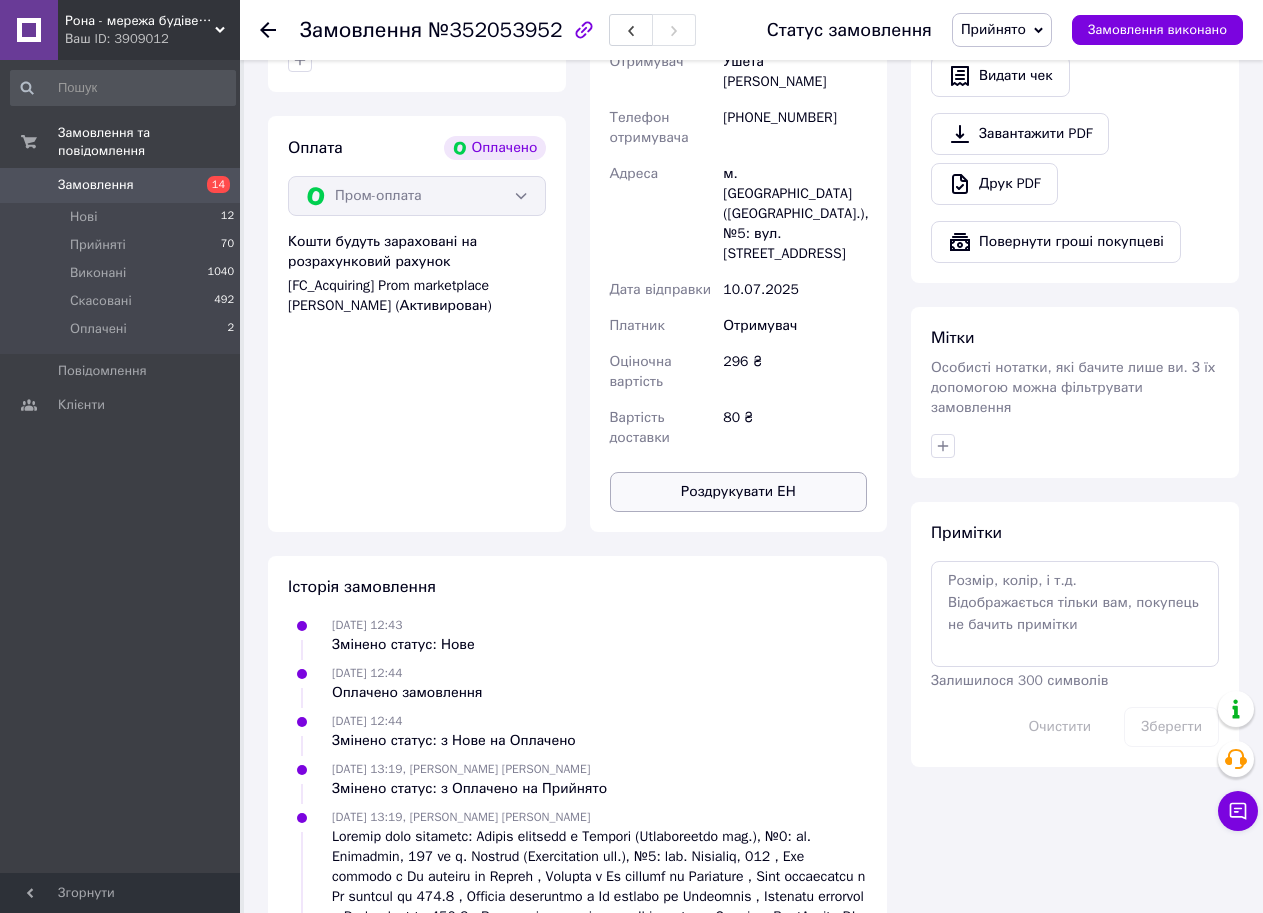 click on "Роздрукувати ЕН" at bounding box center (739, 492) 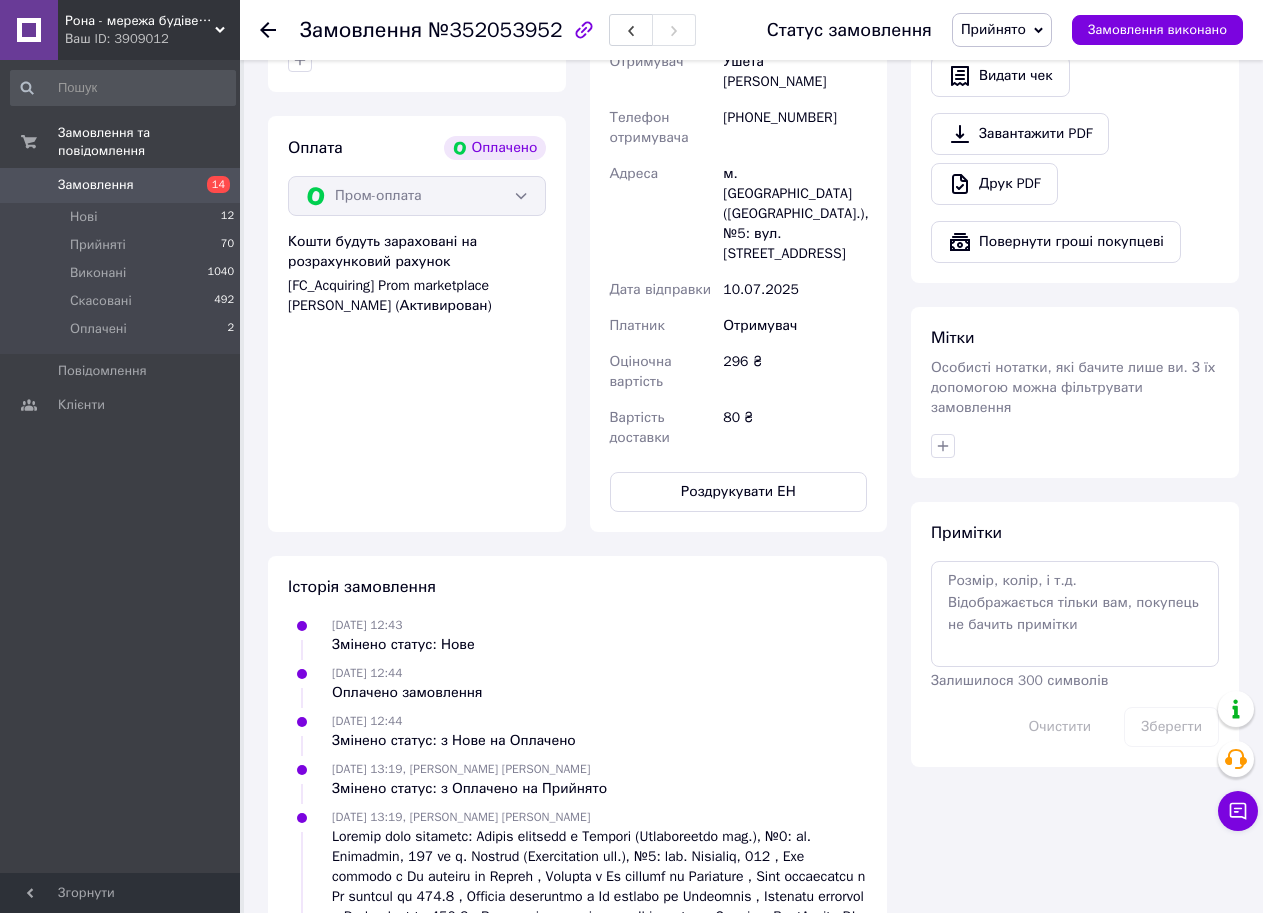 click on "Замовлення" at bounding box center [121, 185] 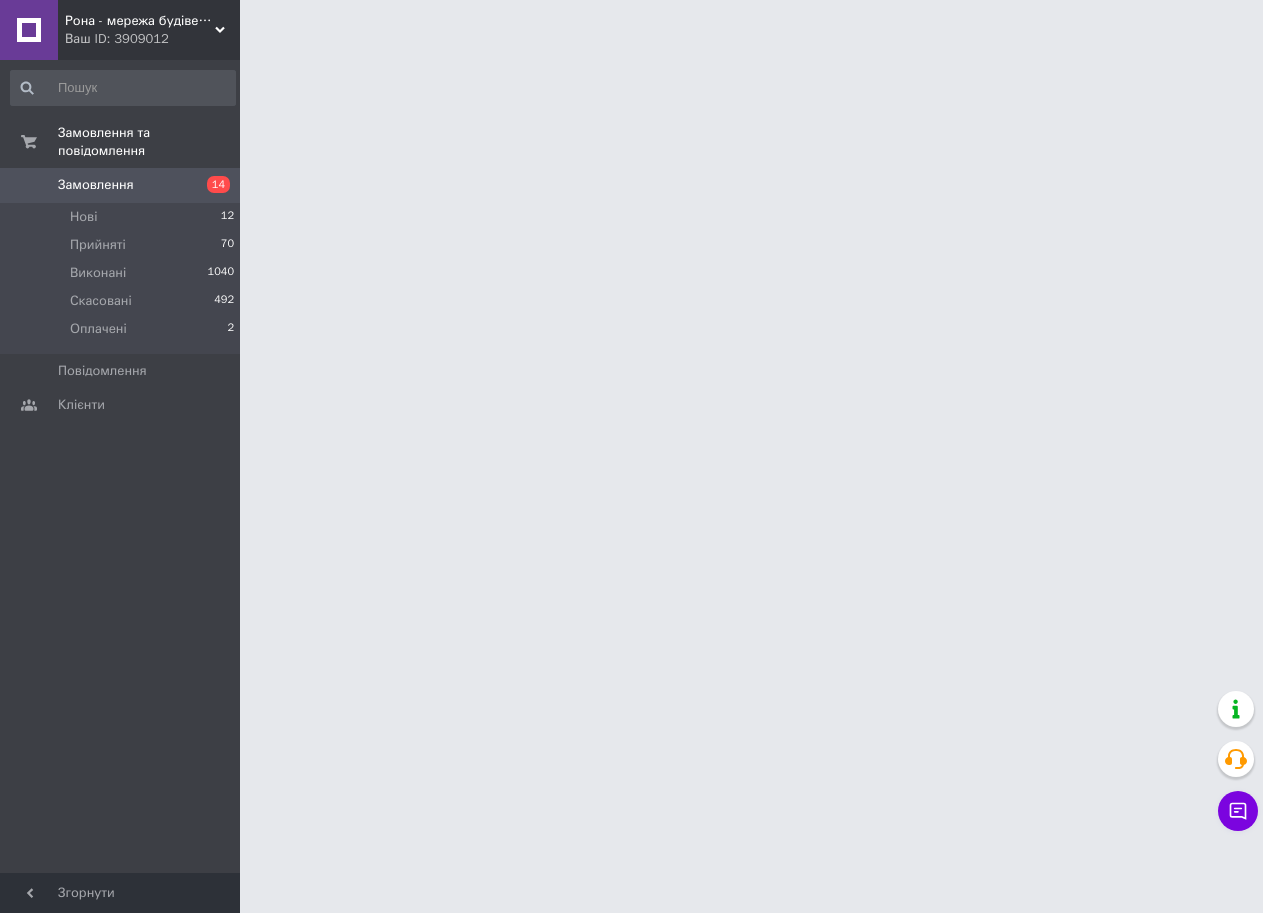 scroll, scrollTop: 0, scrollLeft: 0, axis: both 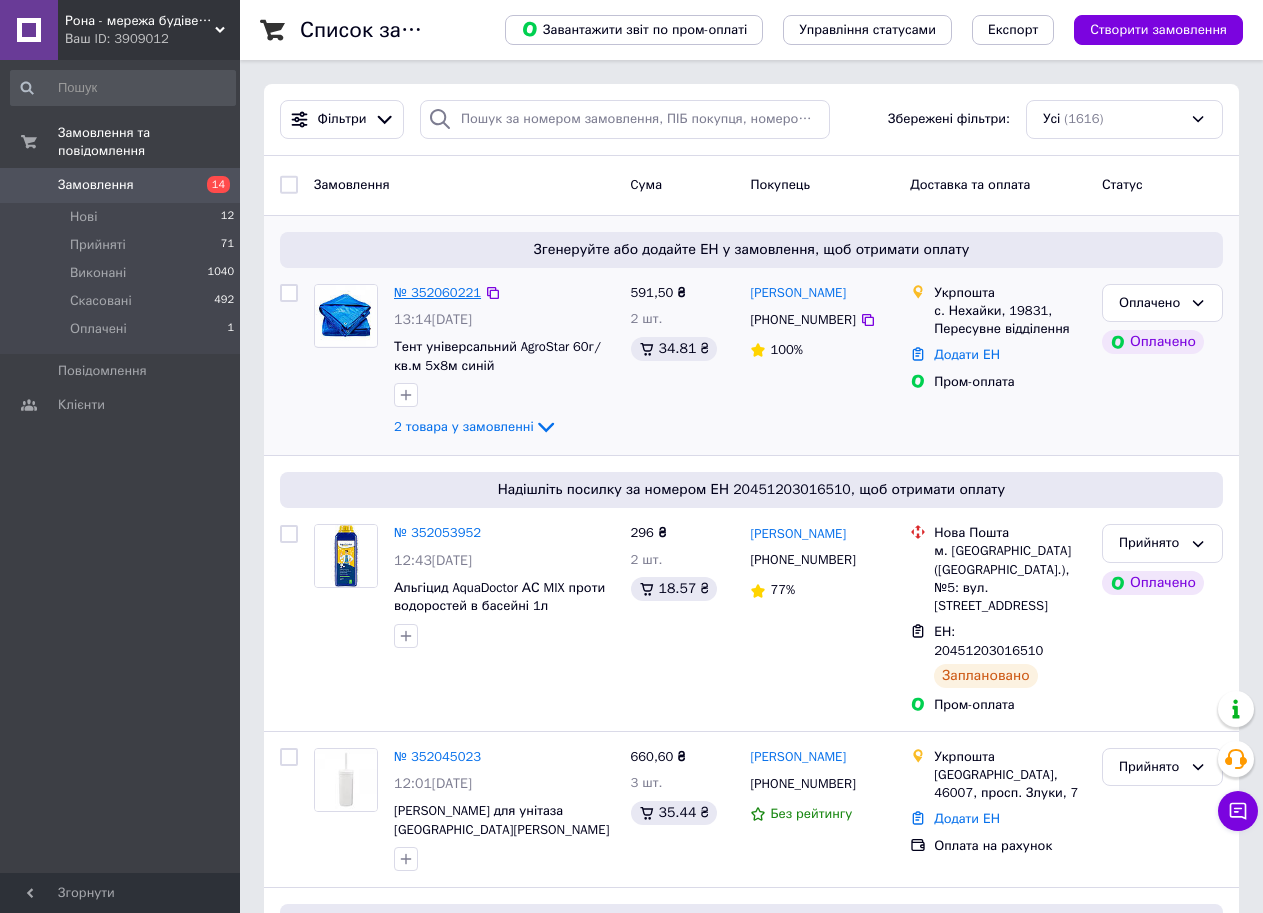 click on "№ 352060221" at bounding box center [437, 292] 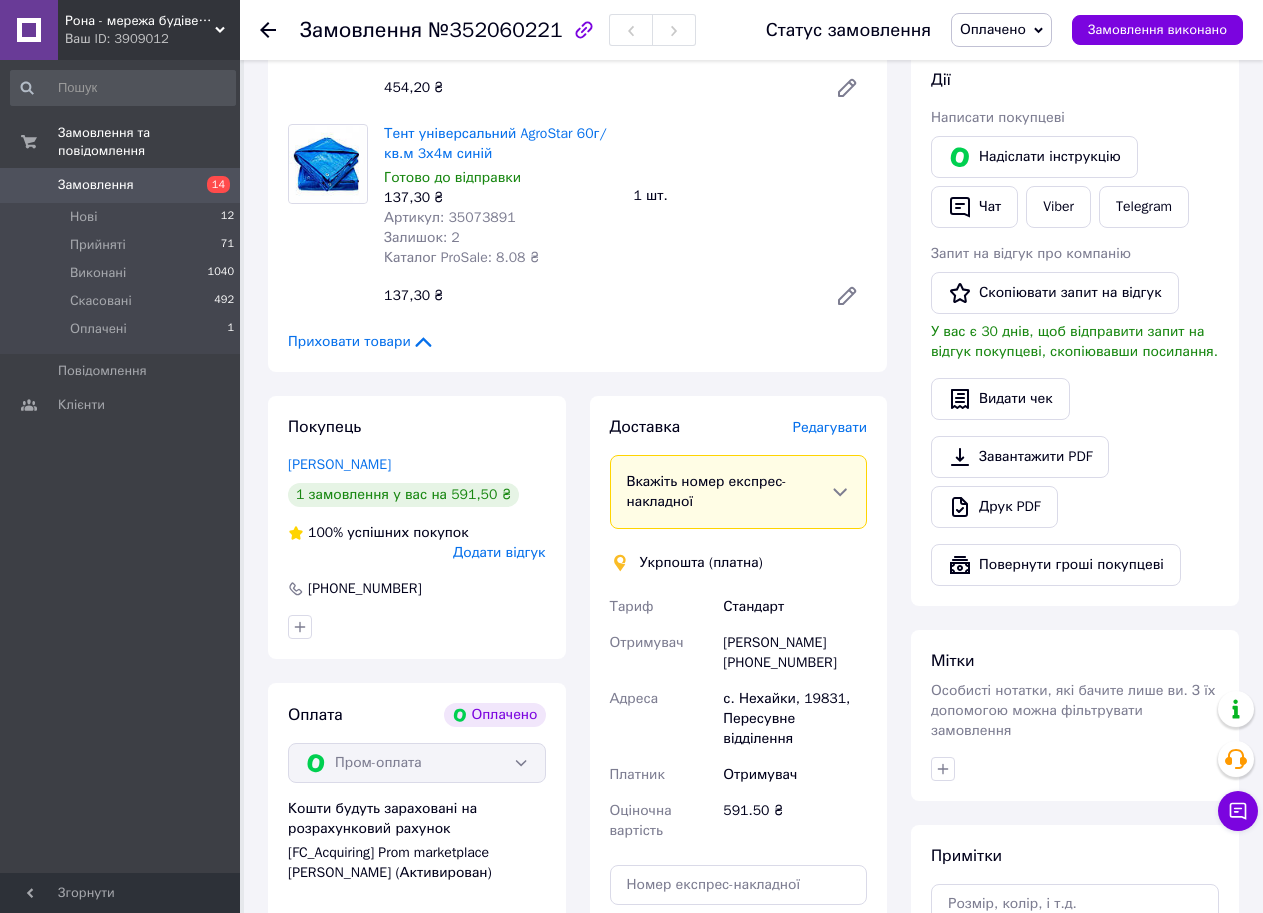 scroll, scrollTop: 400, scrollLeft: 0, axis: vertical 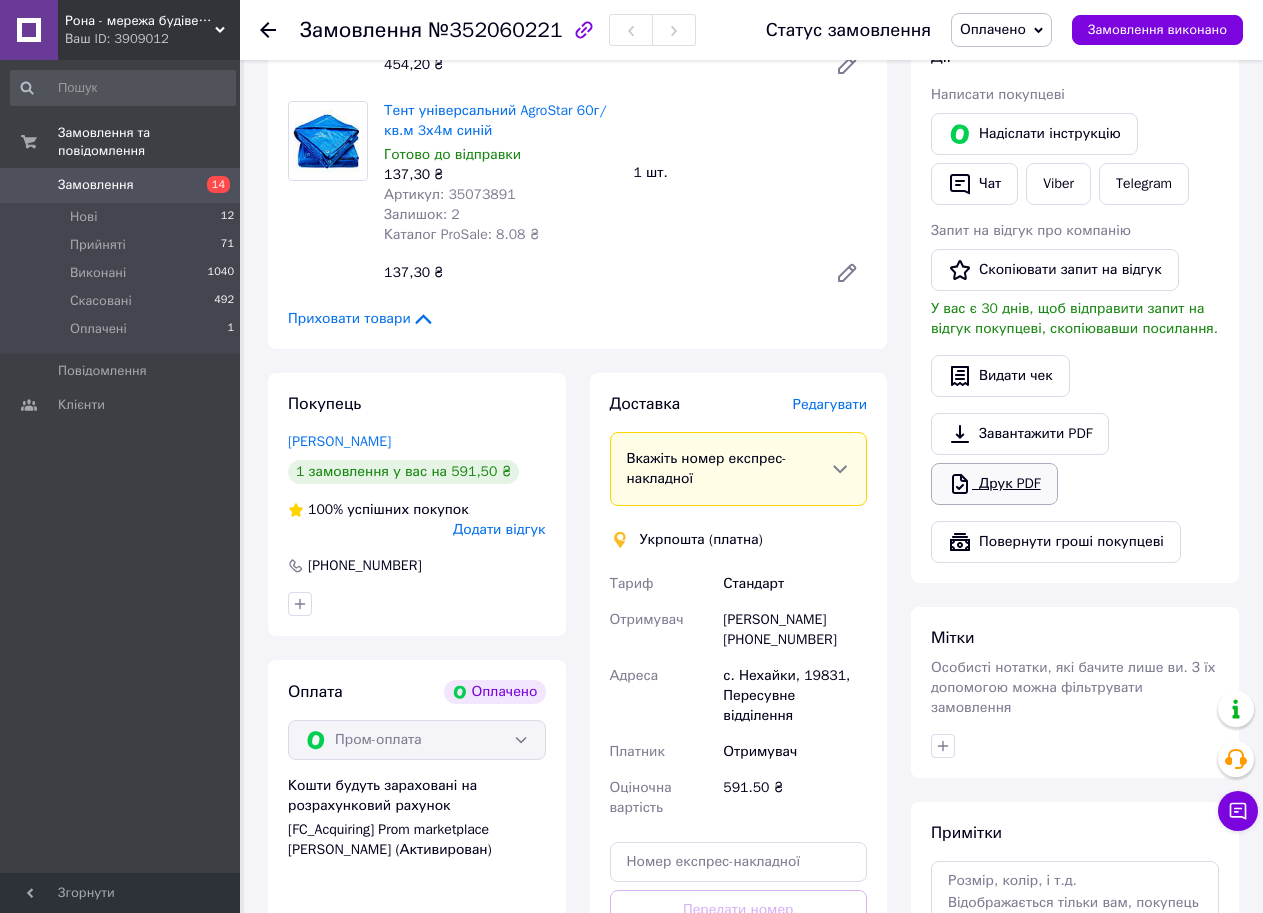 click on "Друк PDF" at bounding box center [994, 484] 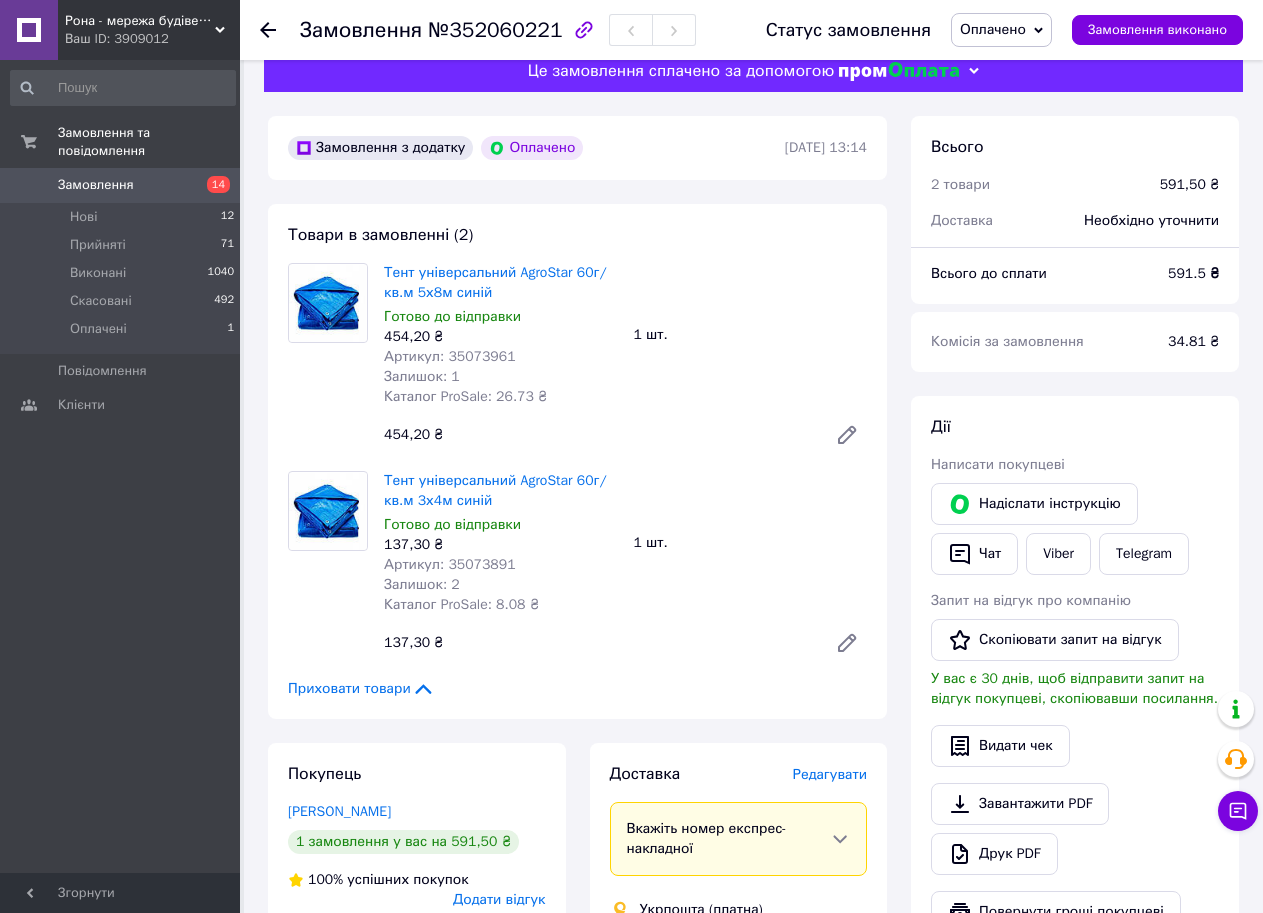 scroll, scrollTop: 0, scrollLeft: 0, axis: both 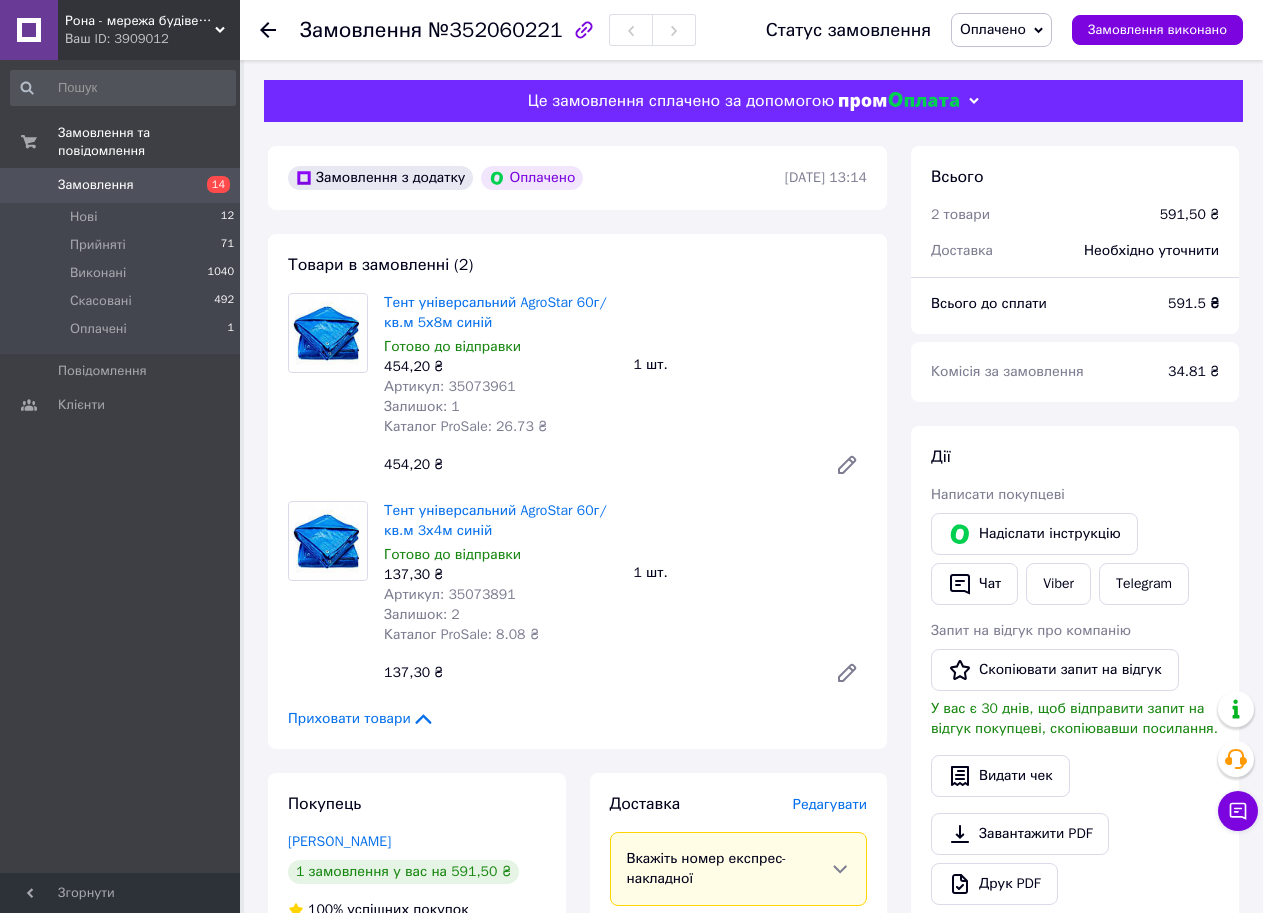 click on "Замовлення" at bounding box center [121, 185] 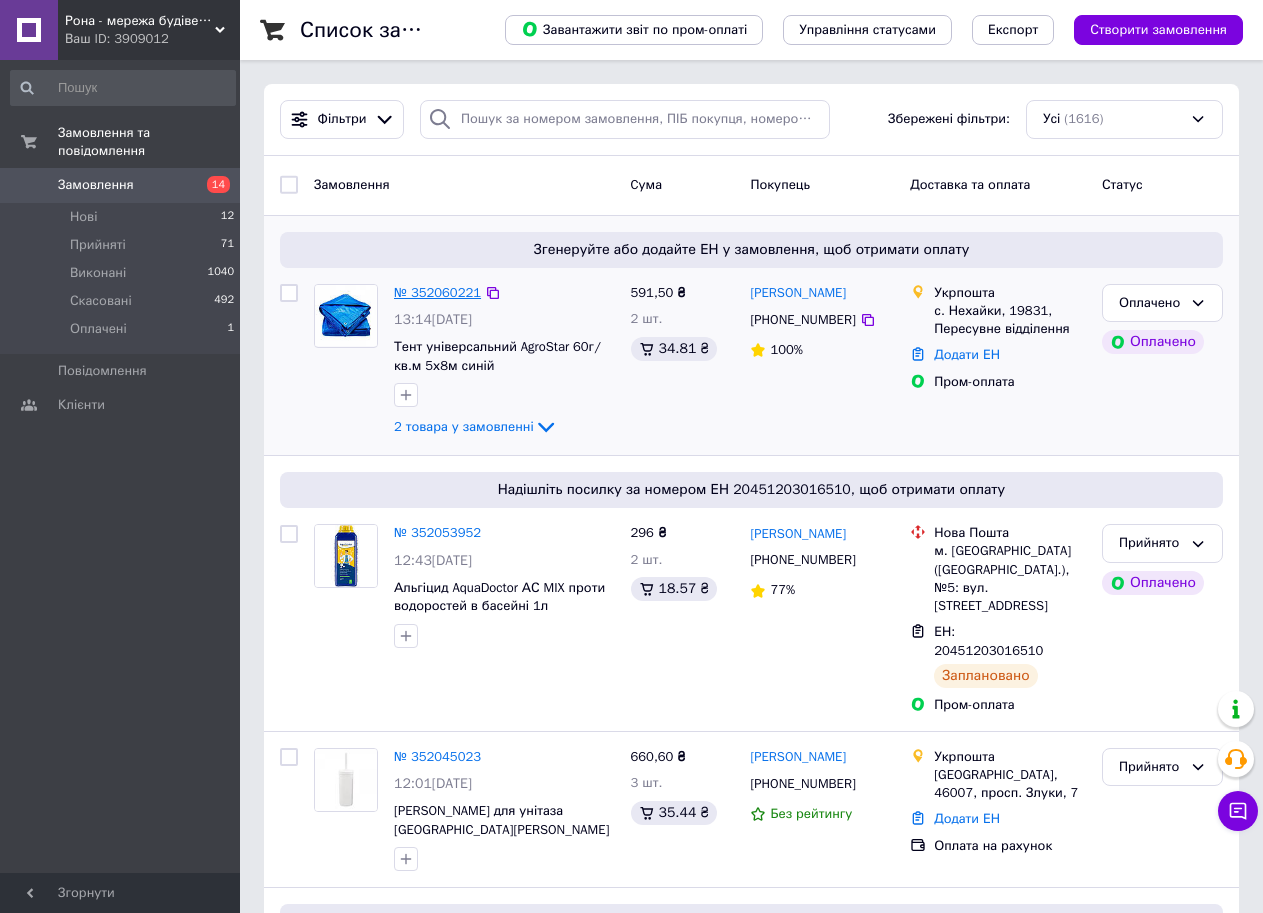 click on "№ 352060221" at bounding box center [437, 292] 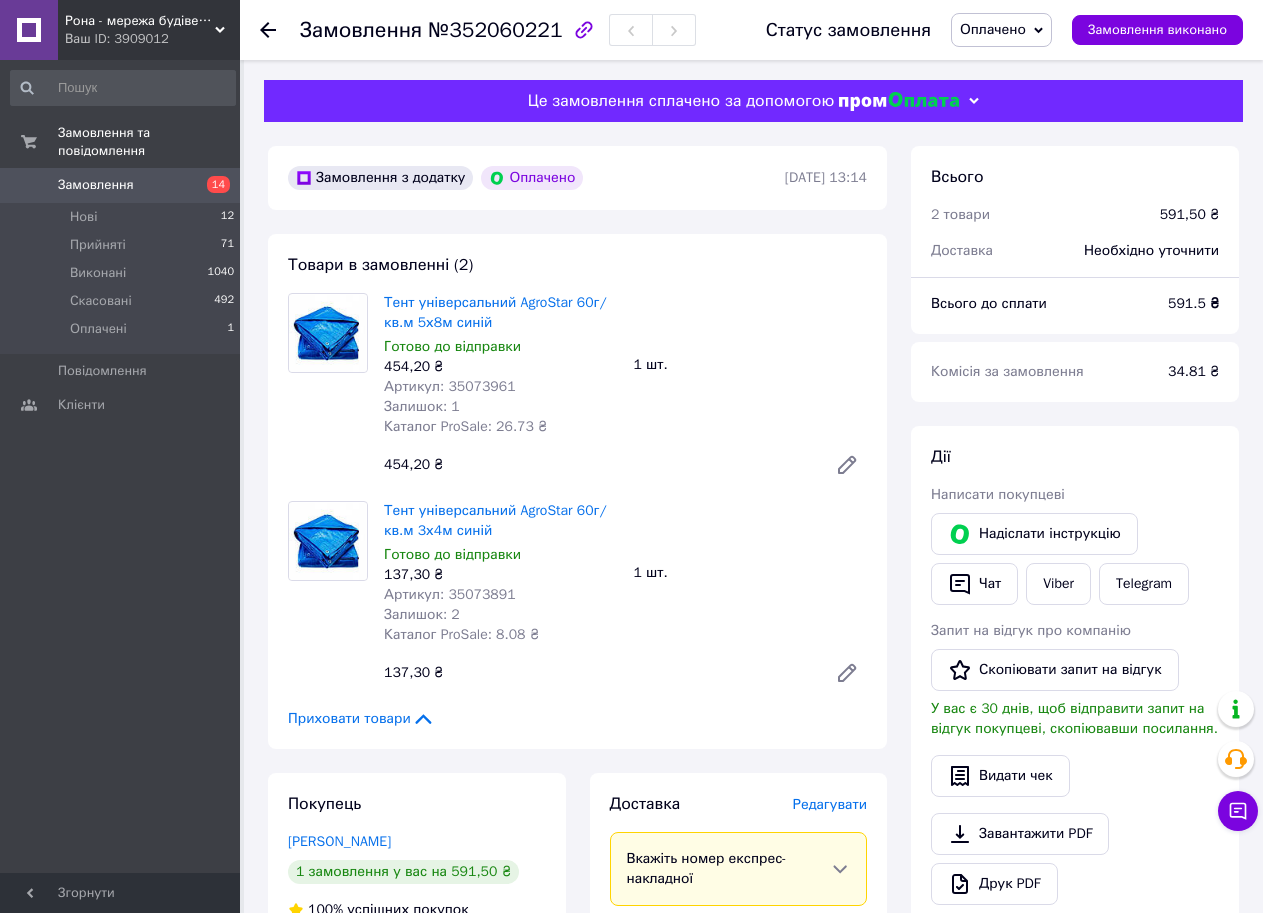 click on "Оплачено" at bounding box center [993, 29] 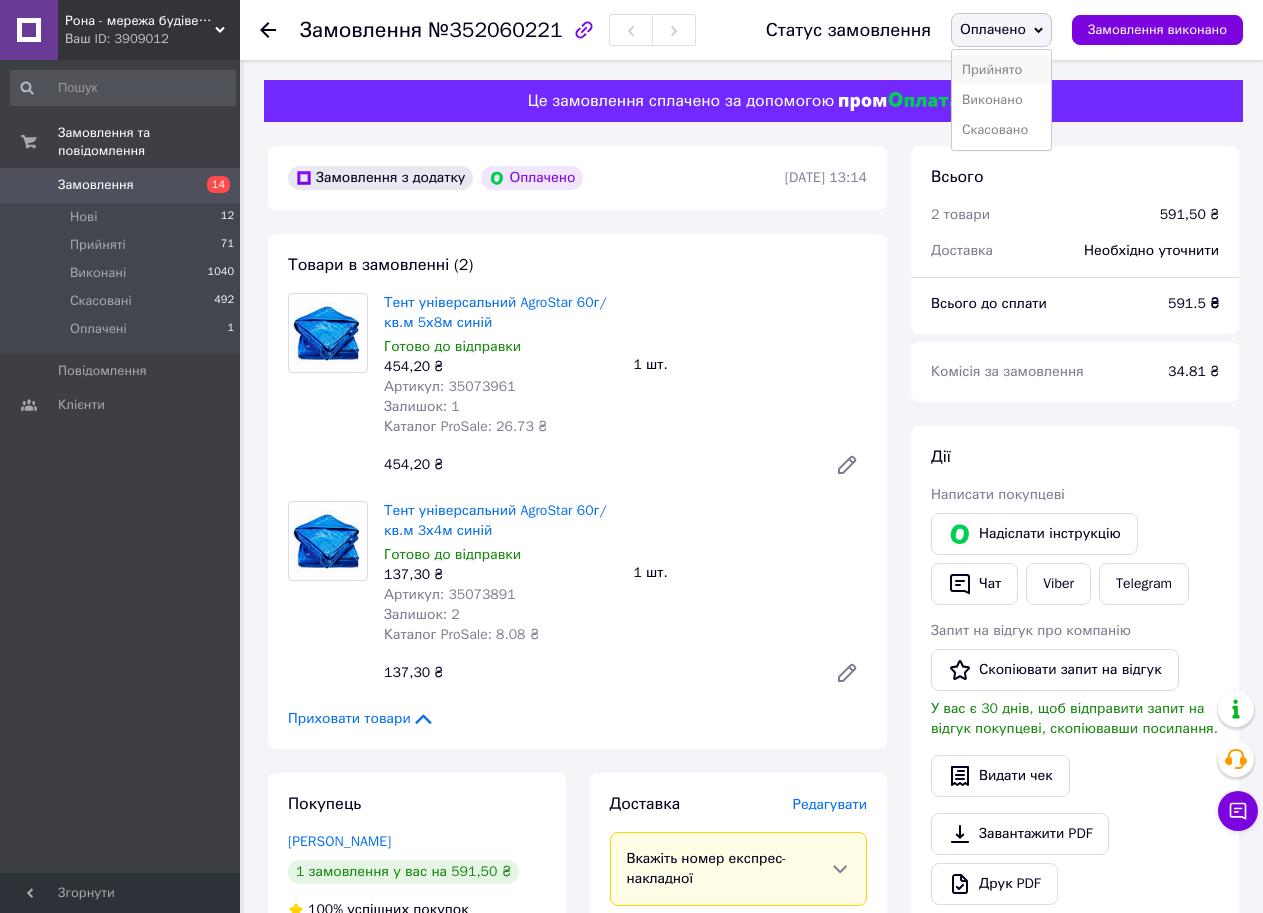 click on "Прийнято" at bounding box center [1001, 70] 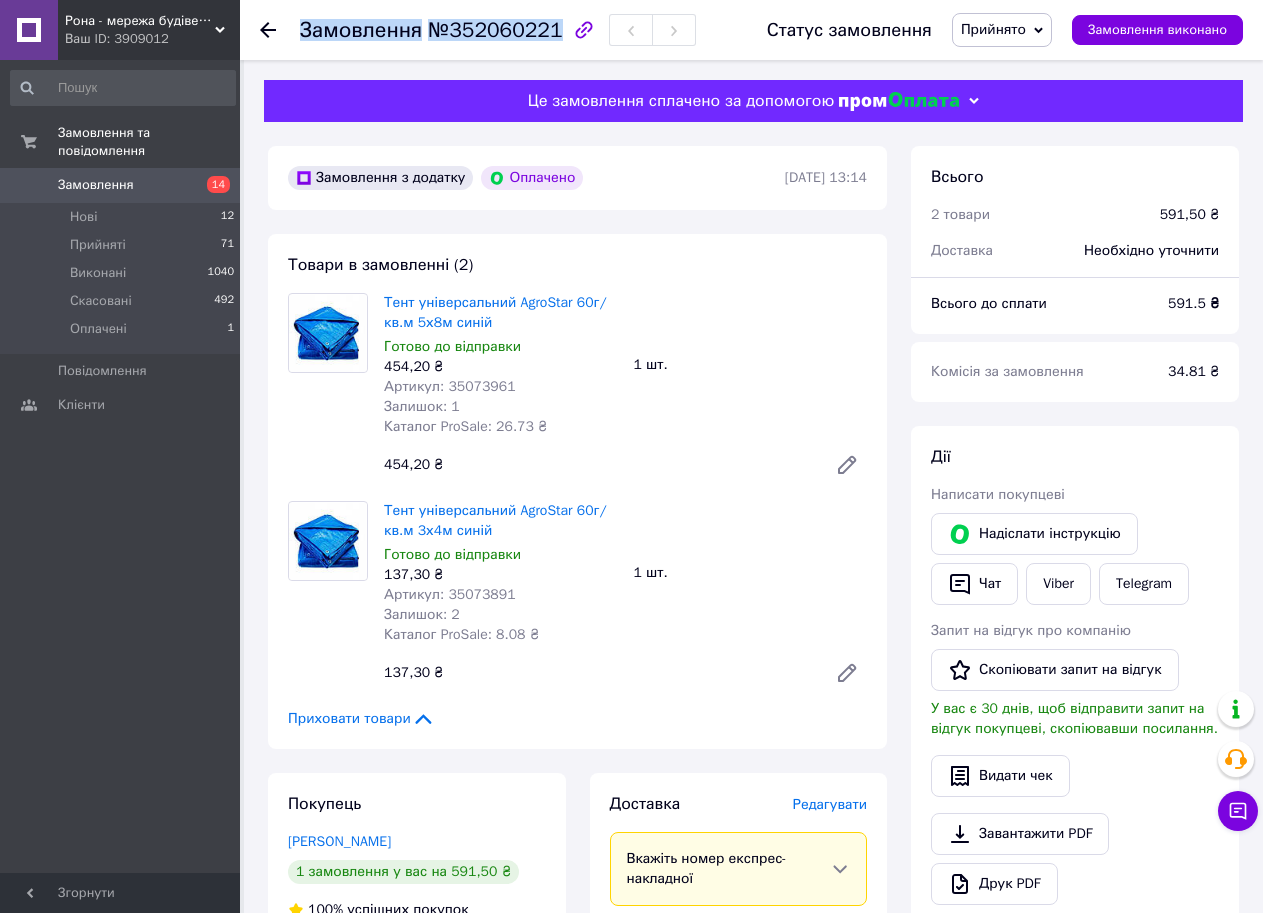 drag, startPoint x: 546, startPoint y: 34, endPoint x: 301, endPoint y: 29, distance: 245.05101 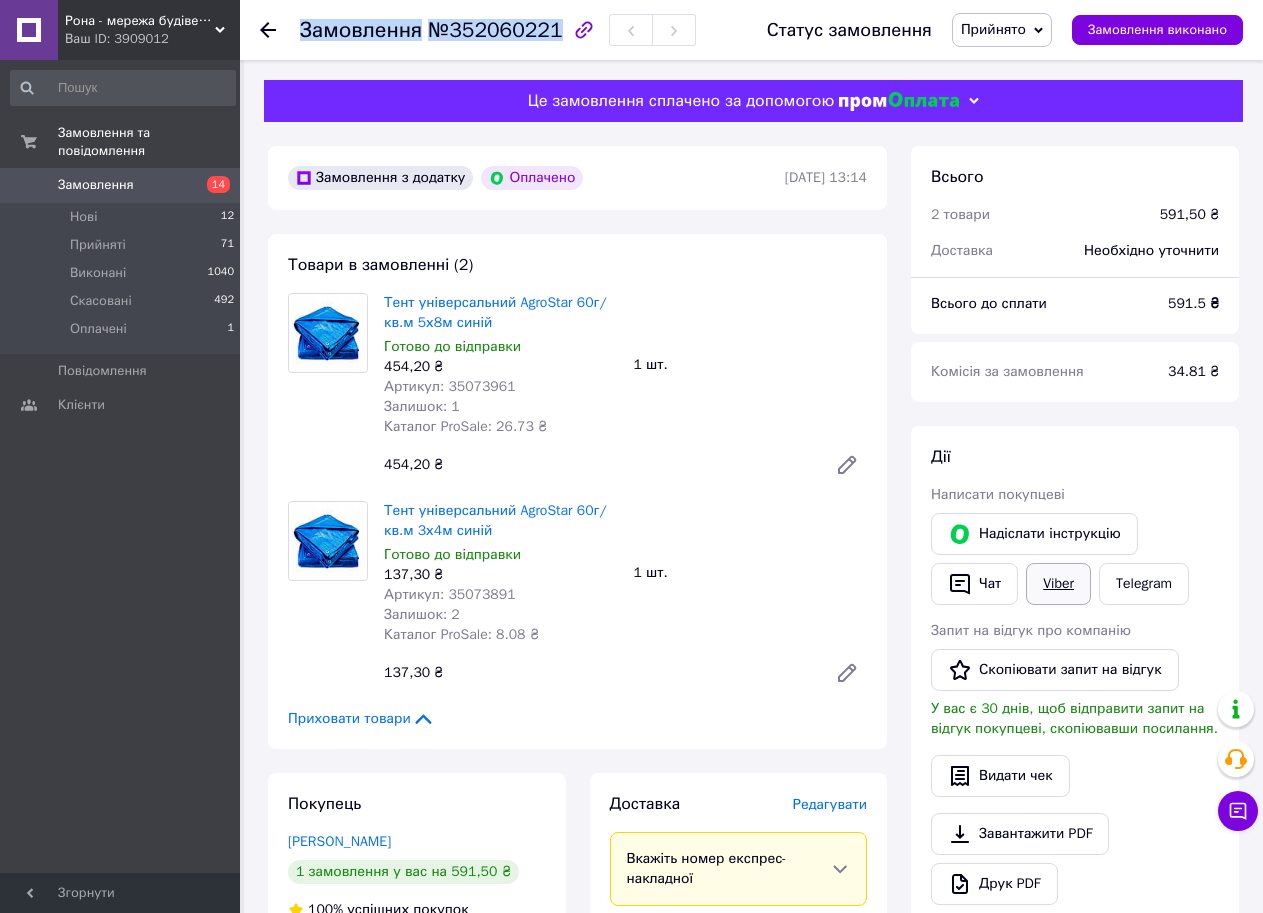 click on "Viber" at bounding box center [1058, 584] 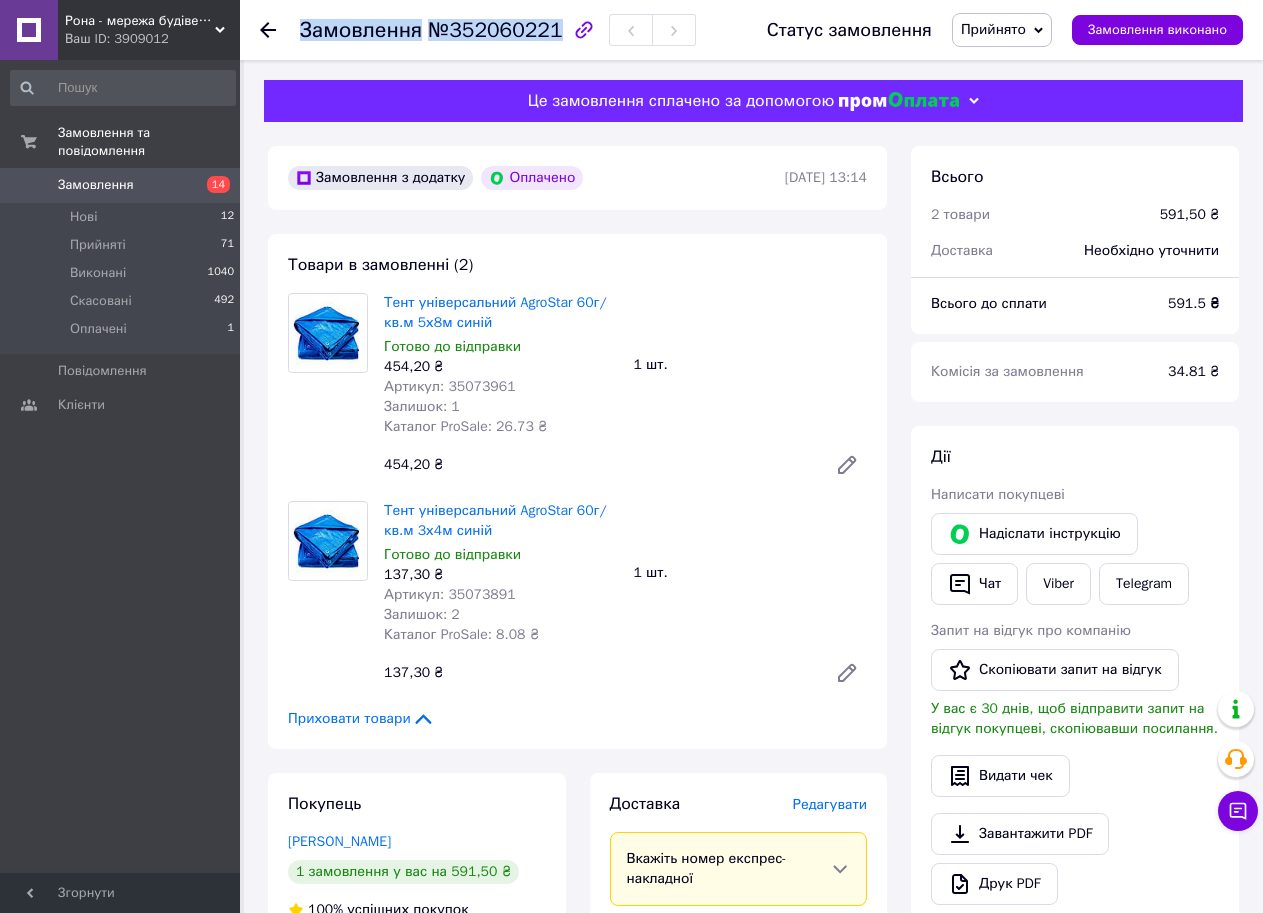 click on "Замовлення" at bounding box center (96, 185) 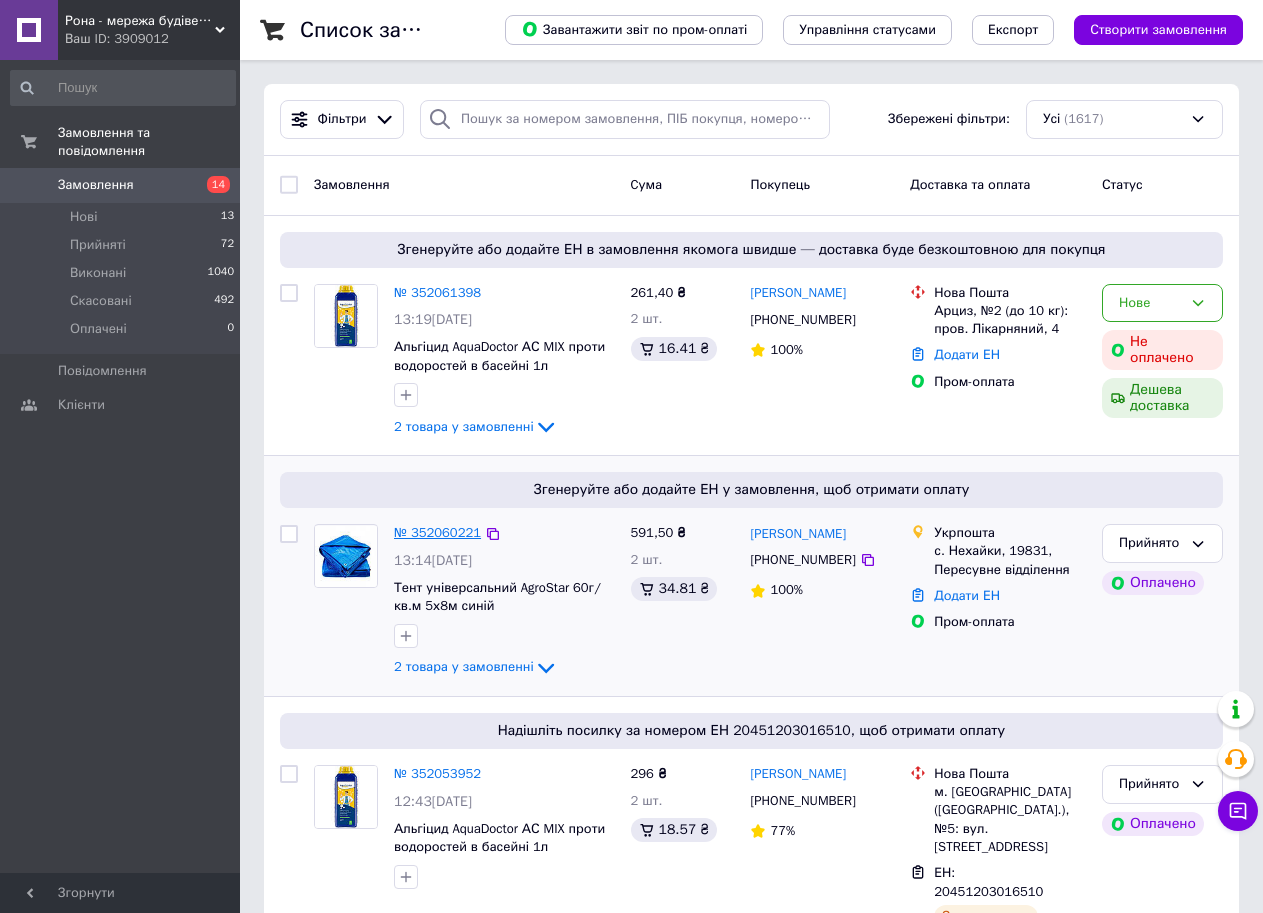 click on "№ 352060221" at bounding box center (437, 532) 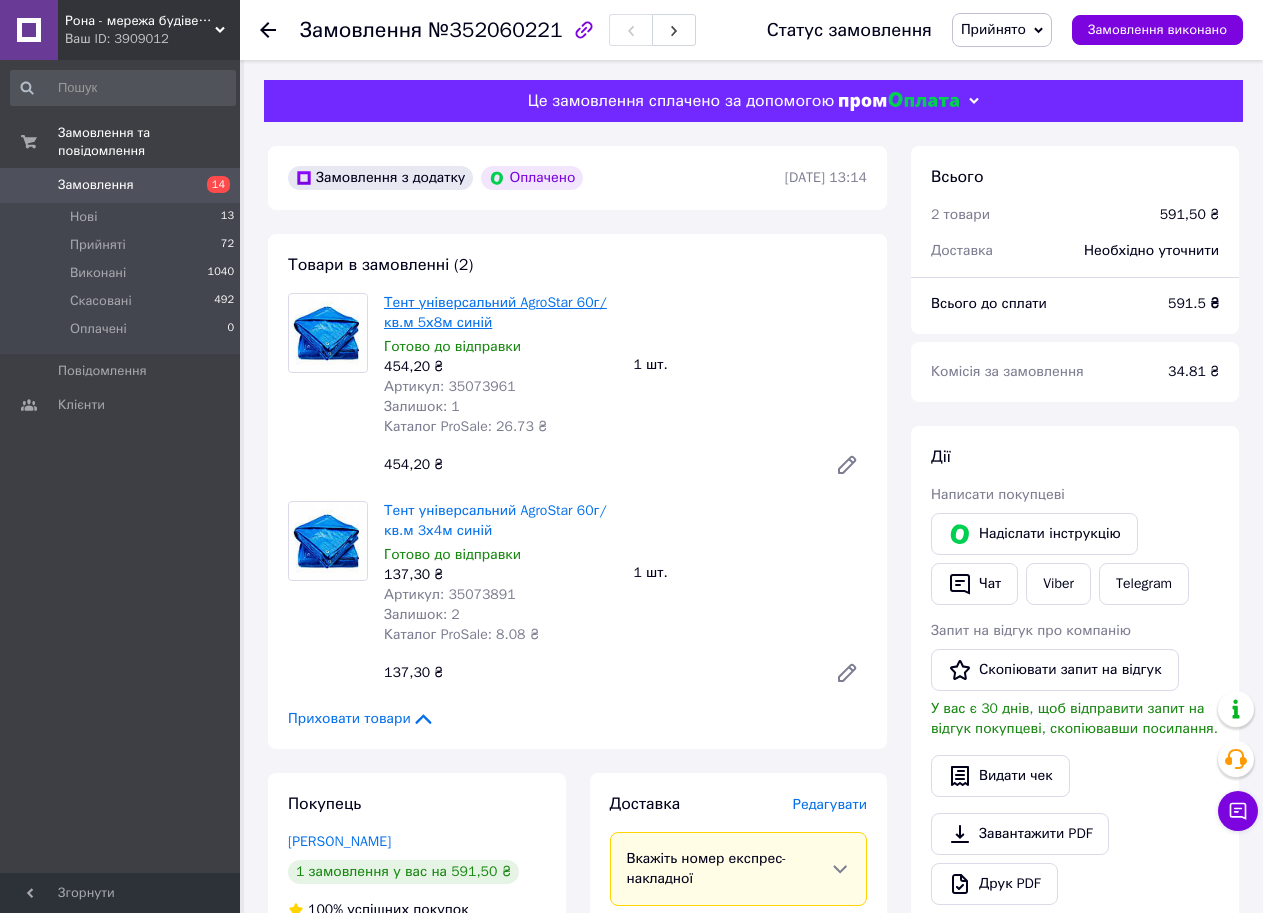 click on "Тент універсальний AgroStar 60г/кв.м 5х8м синій" at bounding box center [495, 312] 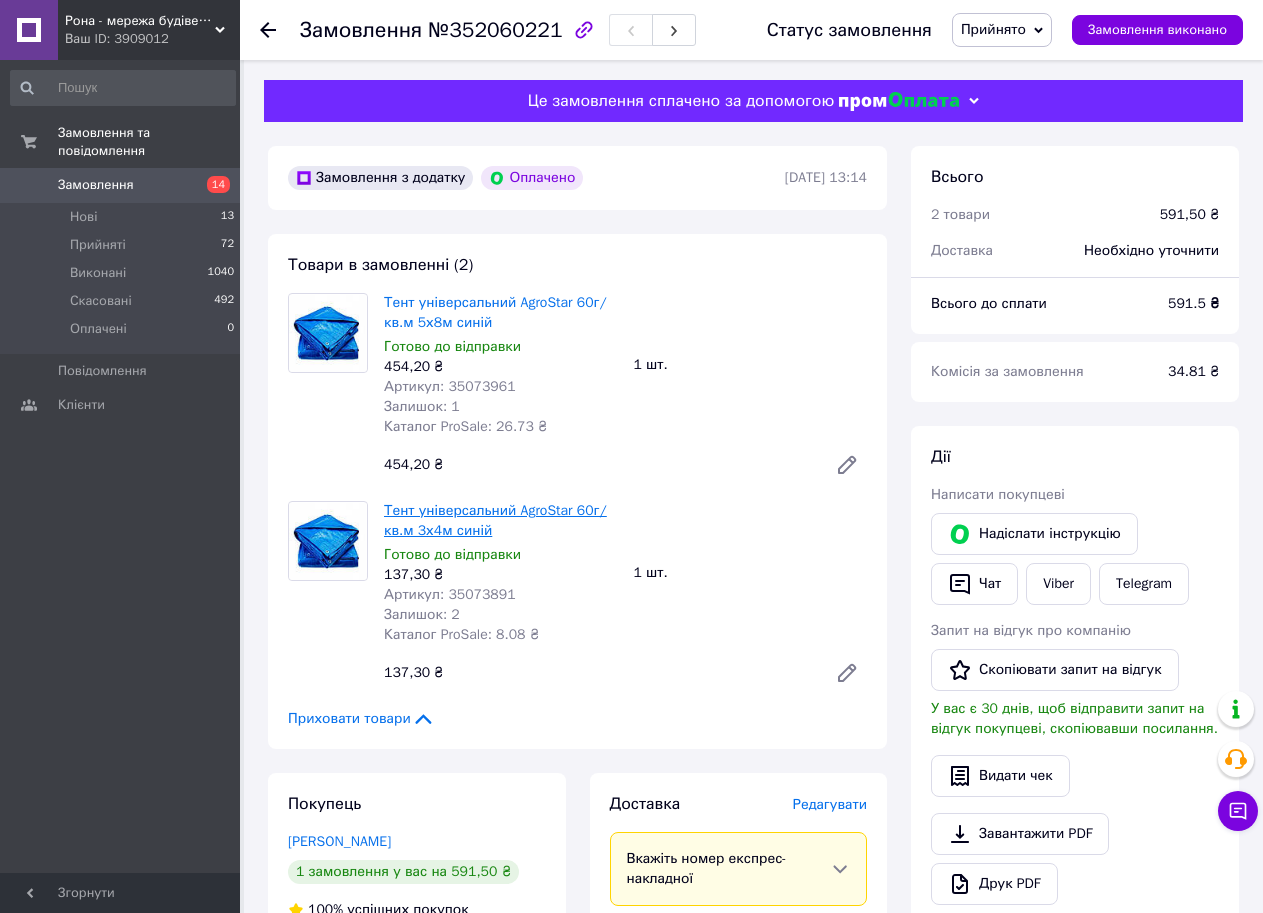 click on "Тент універсальний AgroStar 60г/кв.м 3х4м синій" at bounding box center (495, 520) 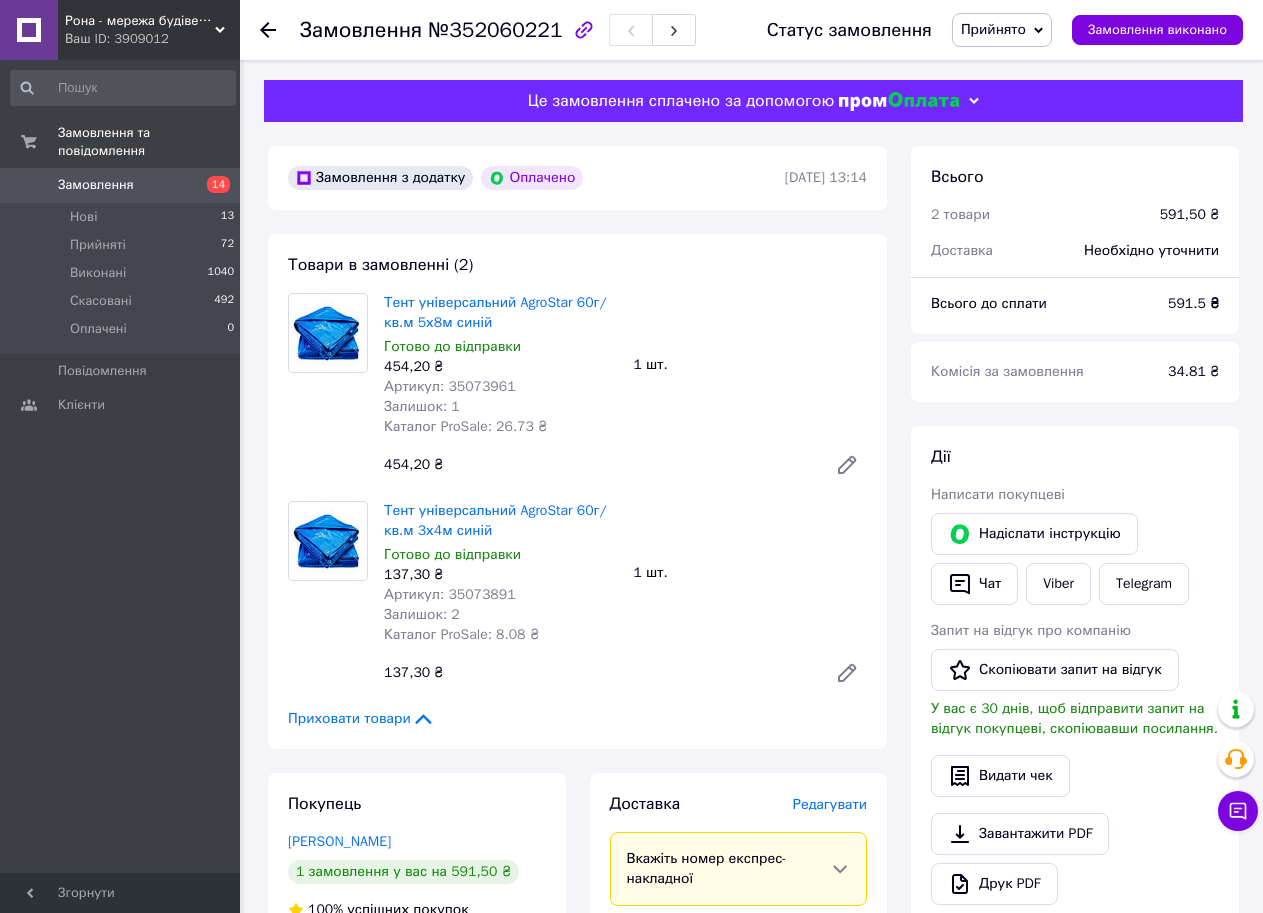 click on "Замовлення" at bounding box center [96, 185] 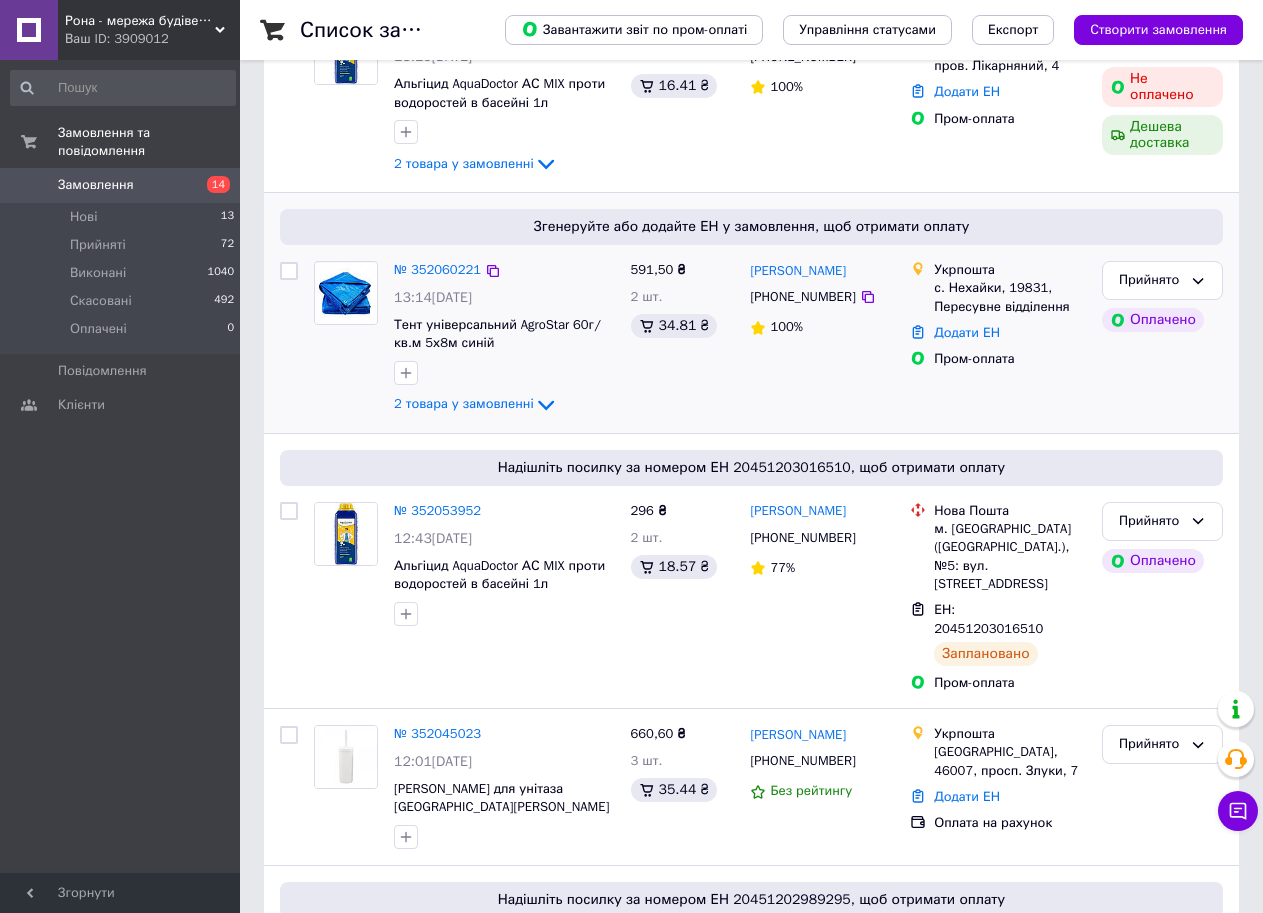 scroll, scrollTop: 300, scrollLeft: 0, axis: vertical 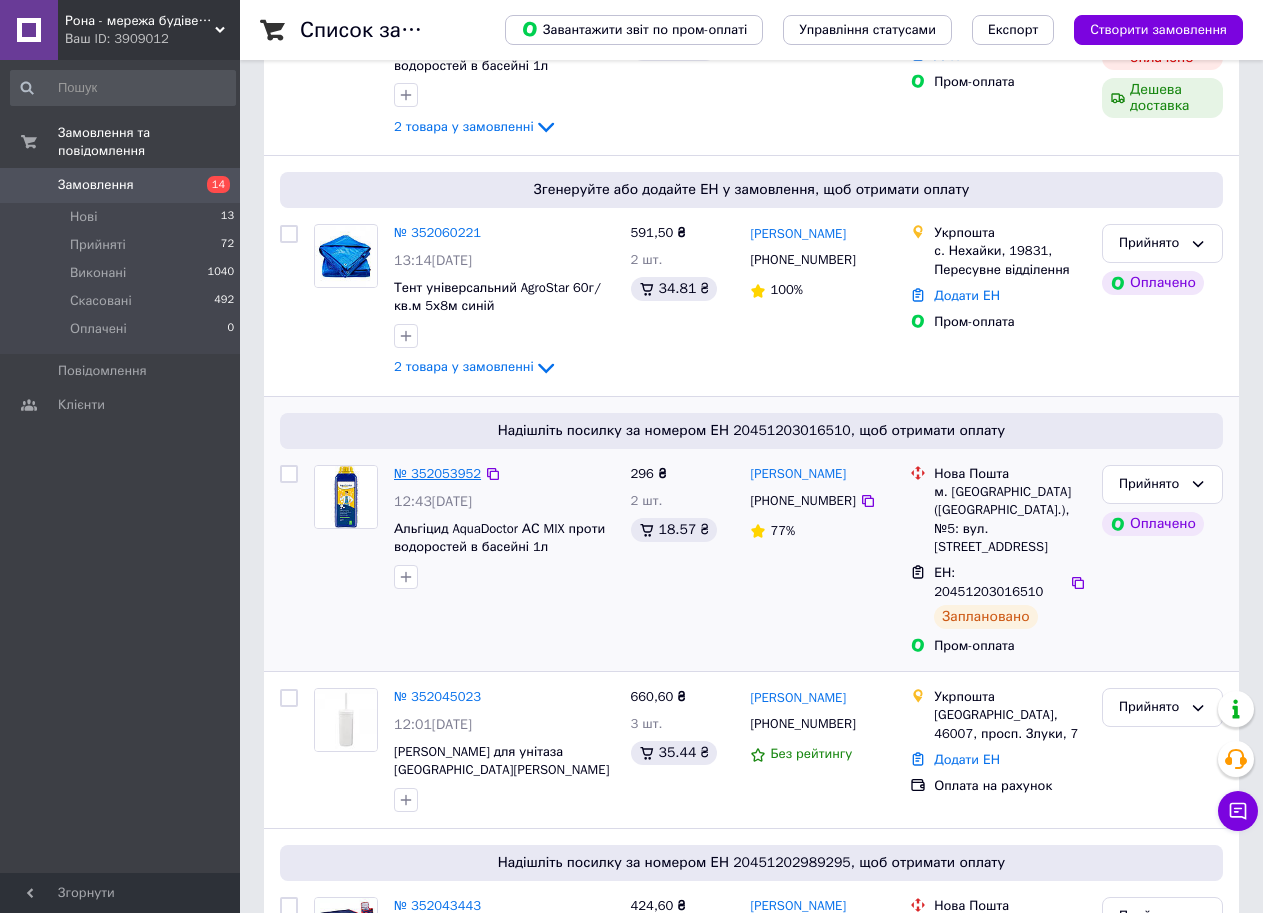 click on "№ 352053952" at bounding box center [437, 473] 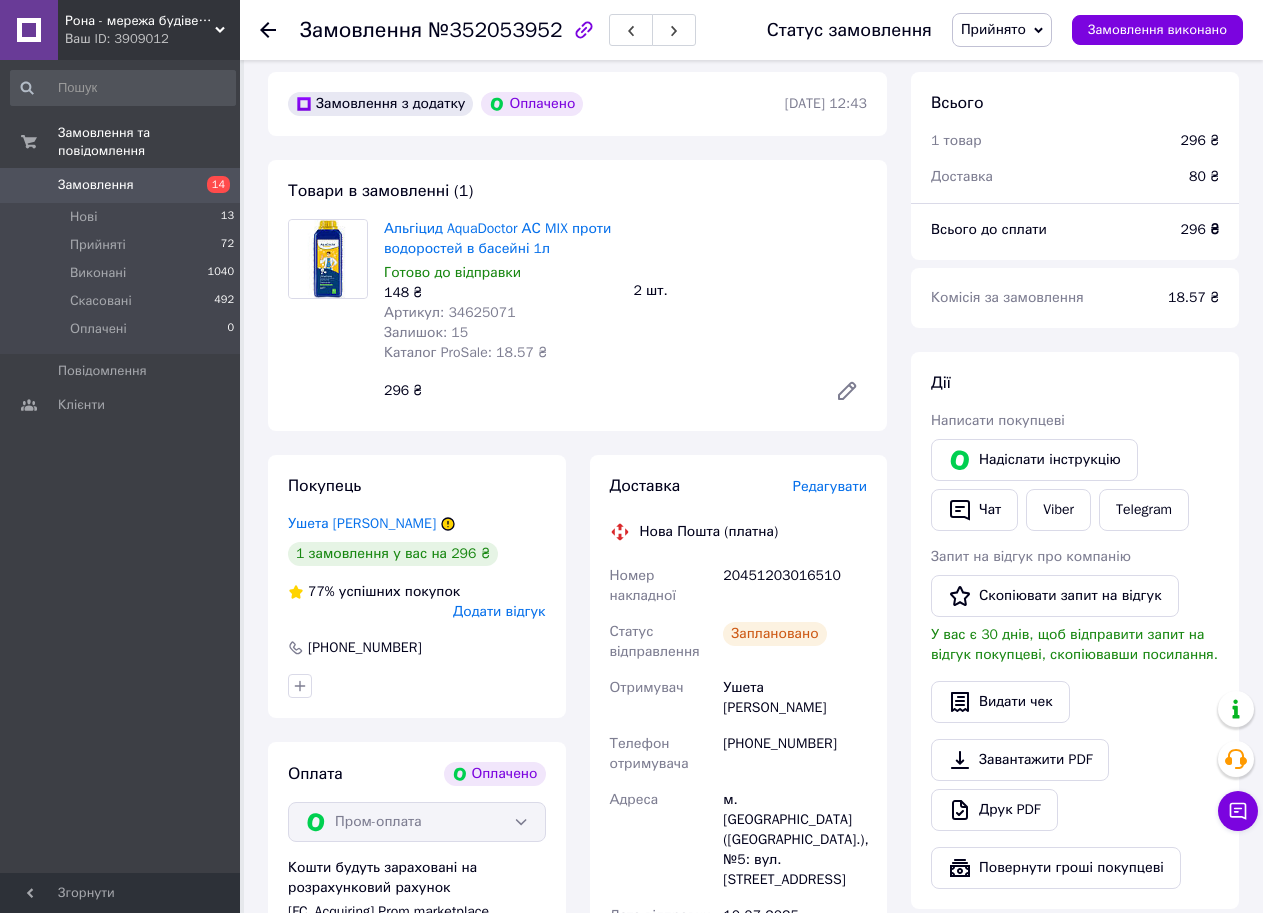 scroll, scrollTop: 0, scrollLeft: 0, axis: both 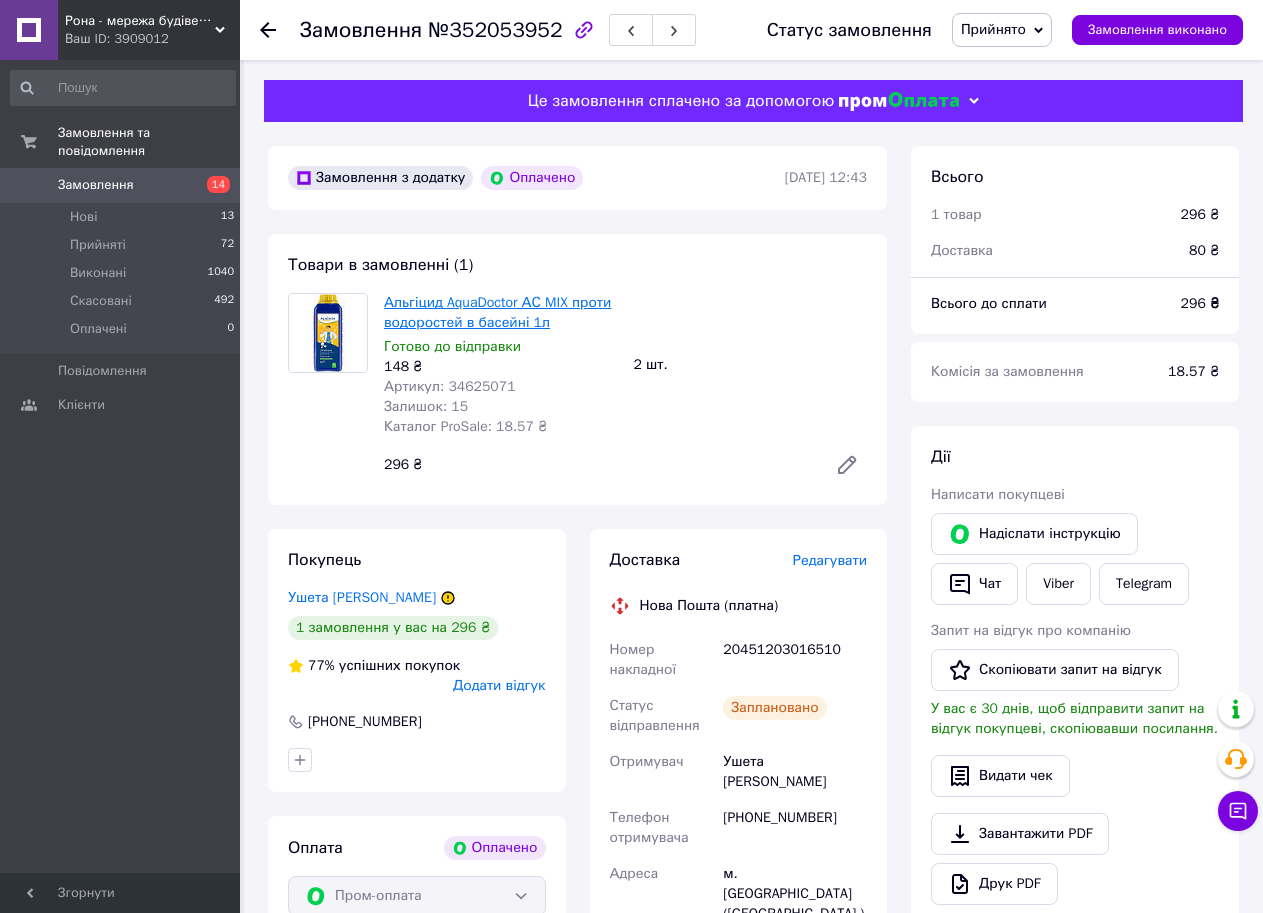 click on "Альгіцид AquaDoctor АС MIX проти водоростей в басейні 1л" at bounding box center [497, 312] 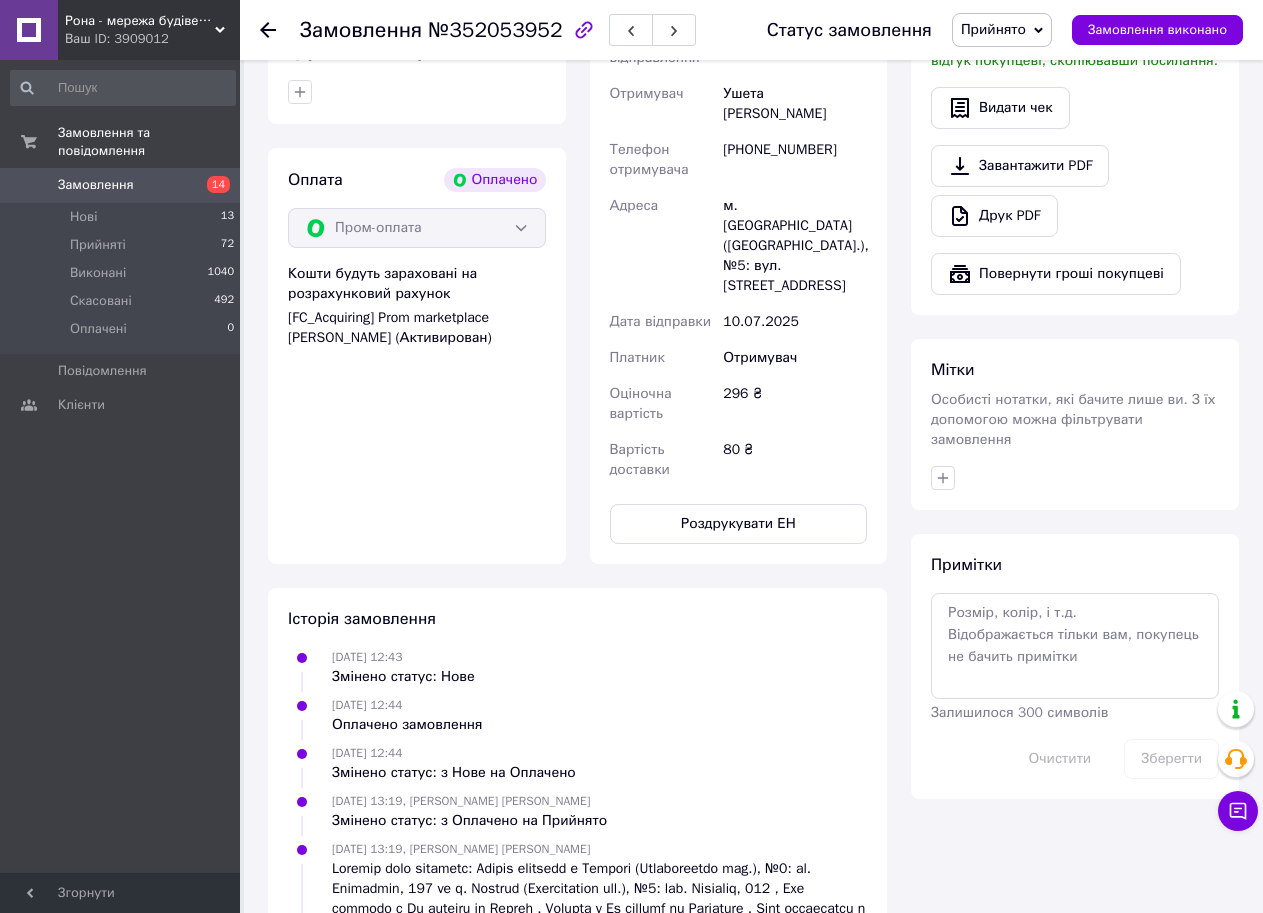 scroll, scrollTop: 700, scrollLeft: 0, axis: vertical 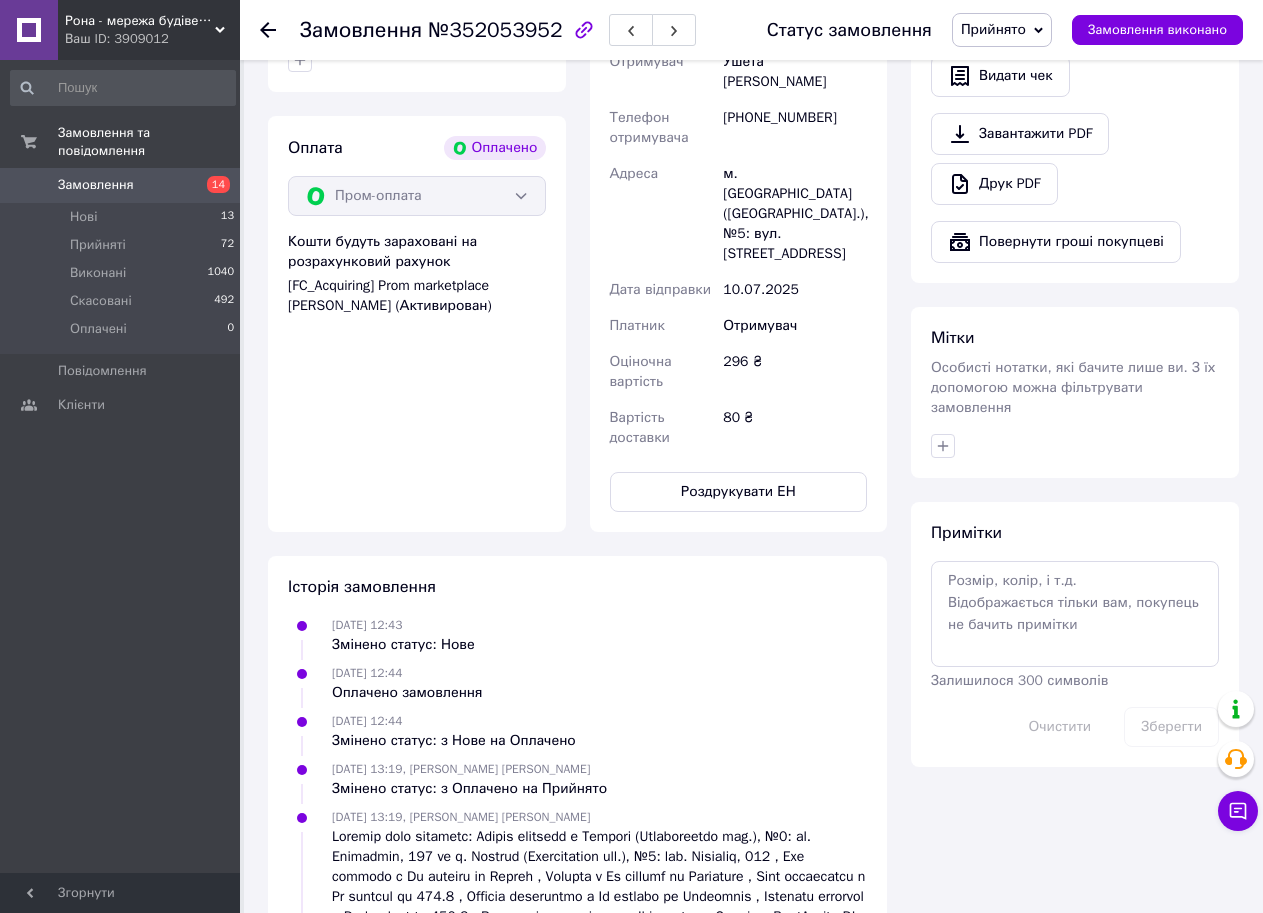 click on "Замовлення" at bounding box center (121, 185) 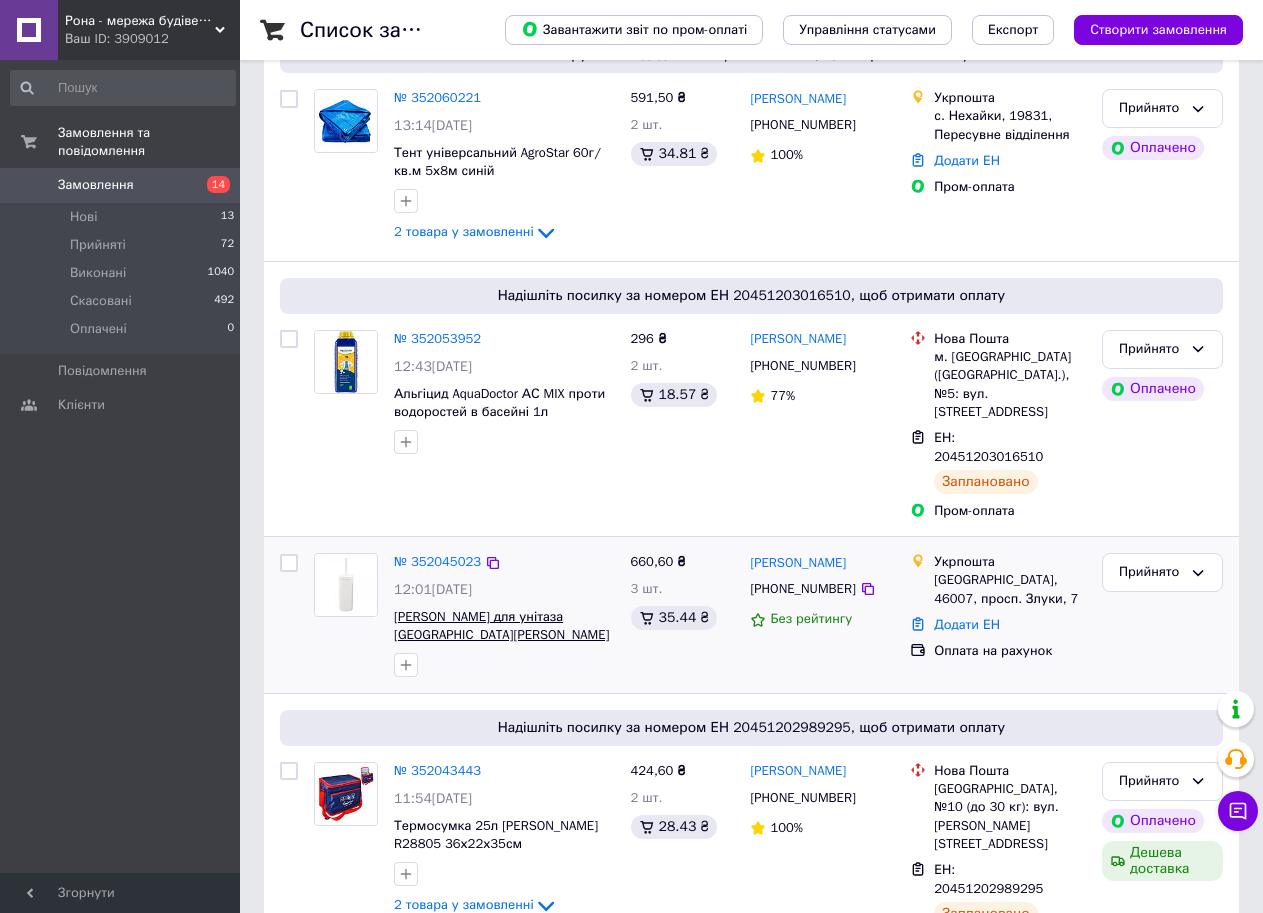 scroll, scrollTop: 500, scrollLeft: 0, axis: vertical 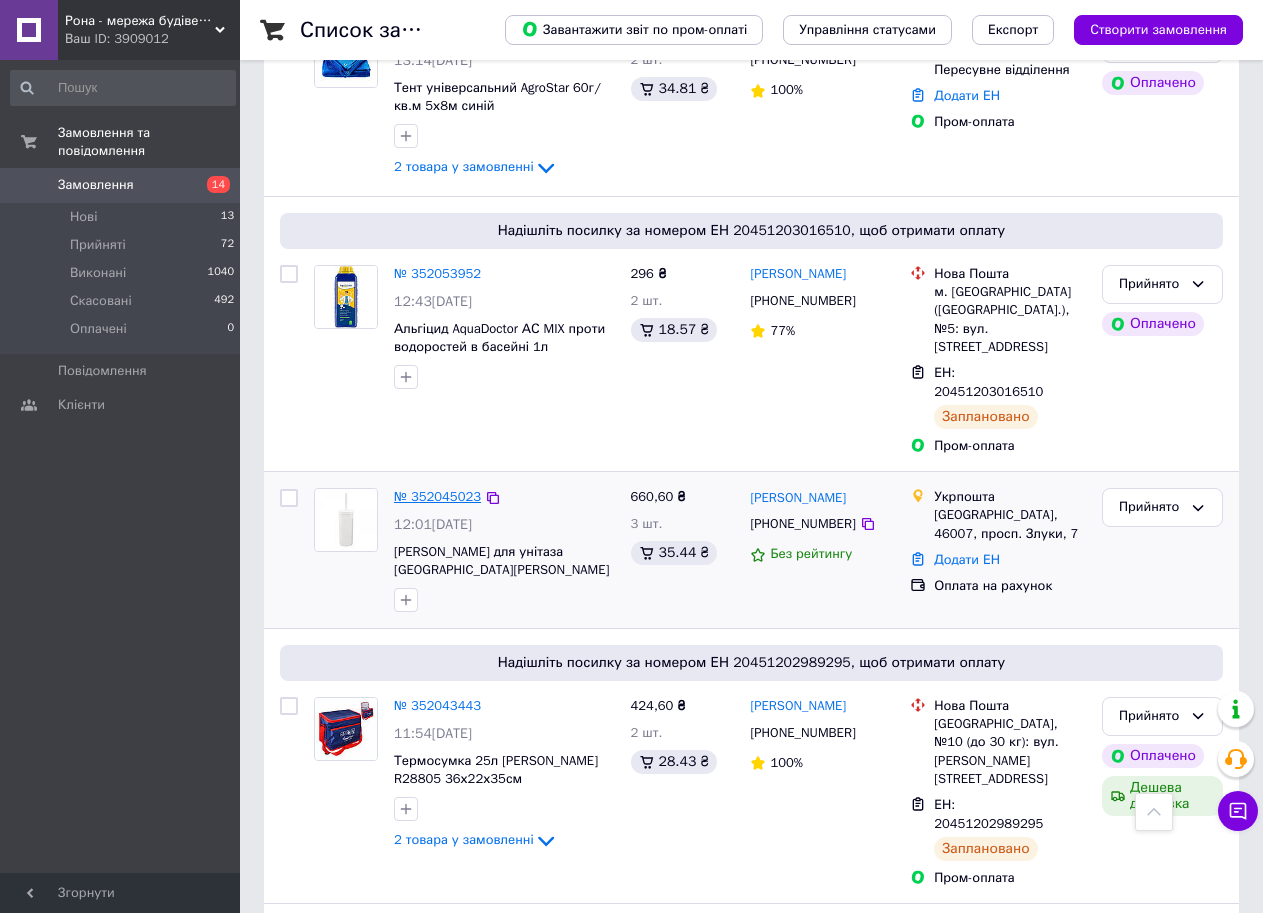 click on "№ 352045023" at bounding box center [437, 496] 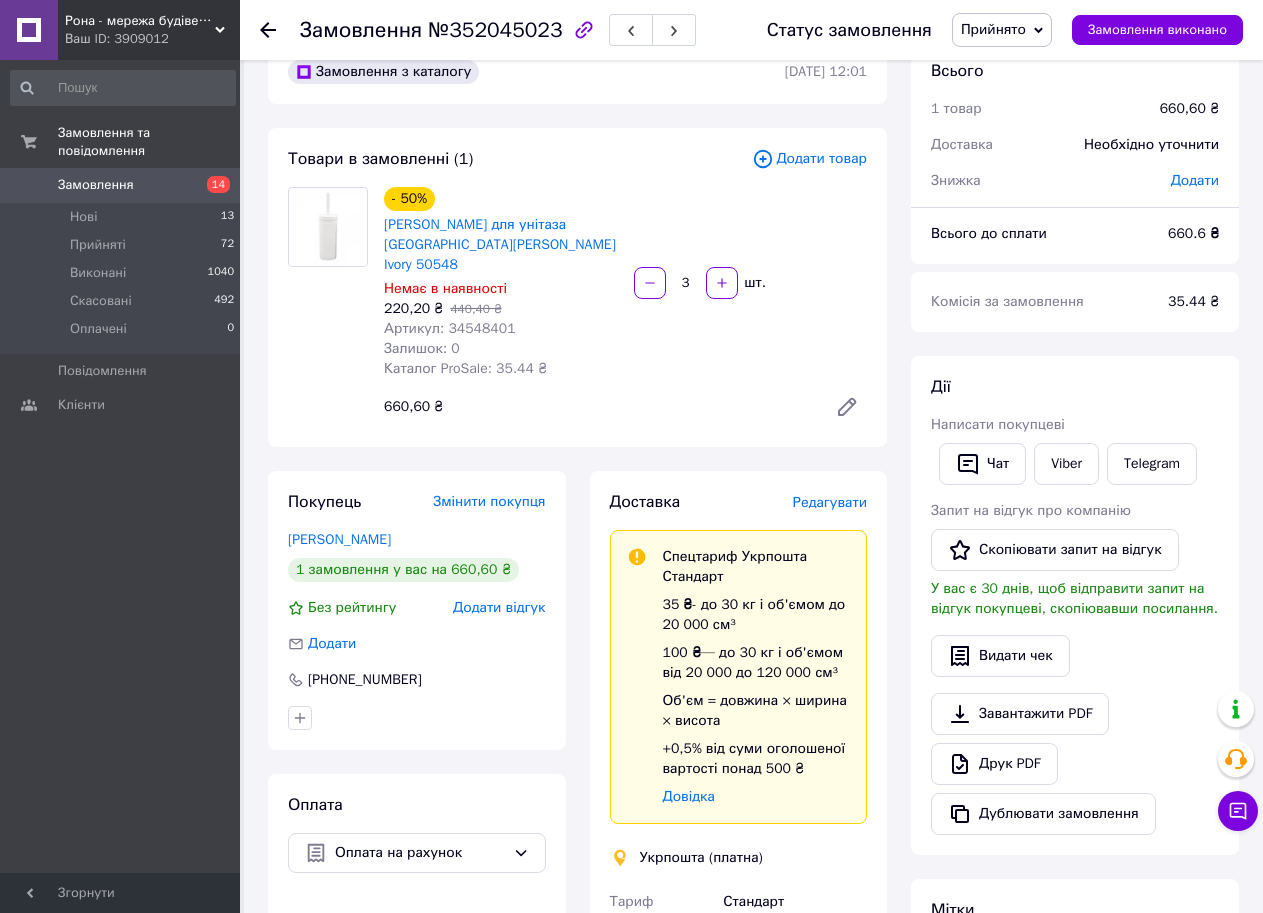 scroll, scrollTop: 0, scrollLeft: 0, axis: both 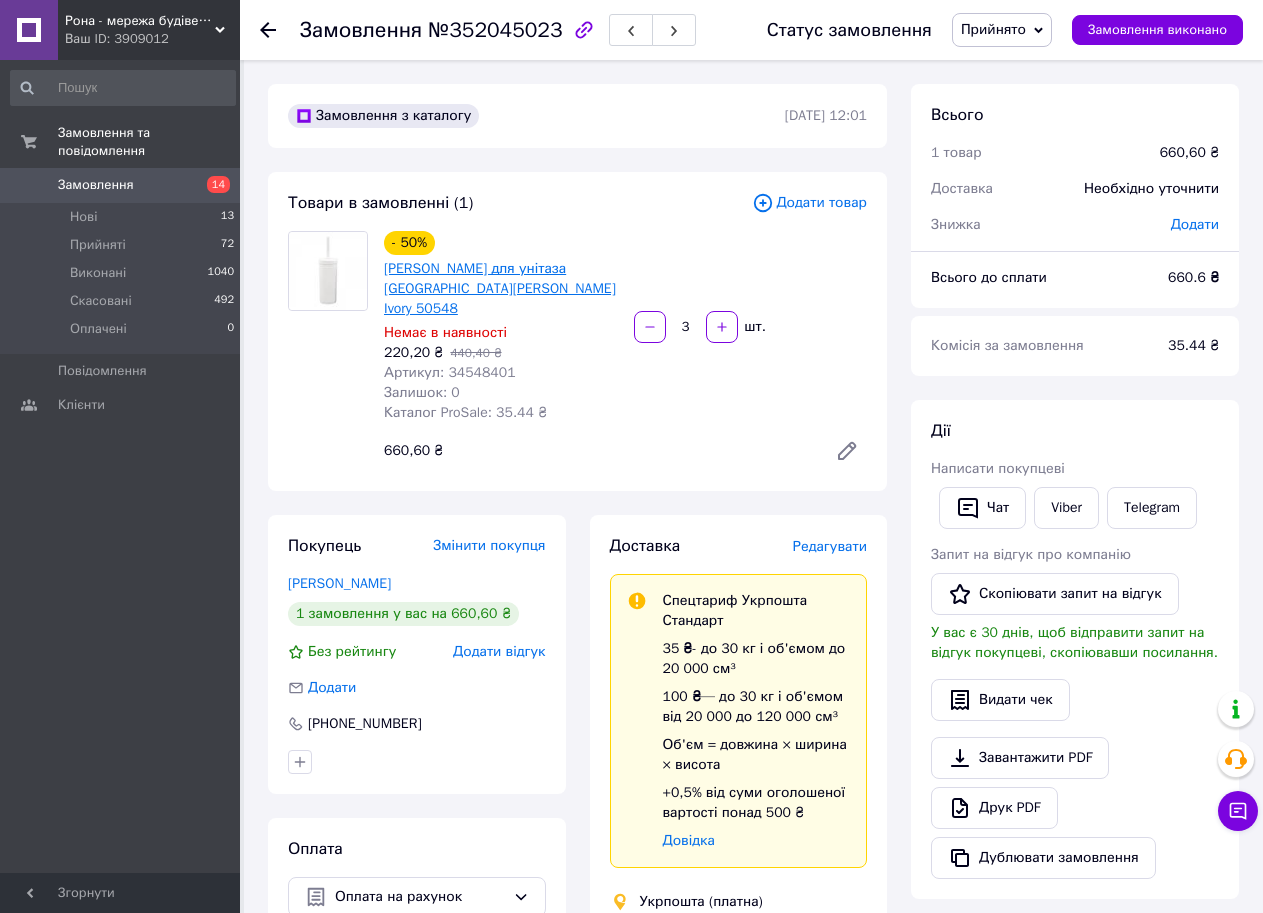 click on "[PERSON_NAME] для унітаза [GEOGRAPHIC_DATA][PERSON_NAME] Ivory 50548" at bounding box center [500, 288] 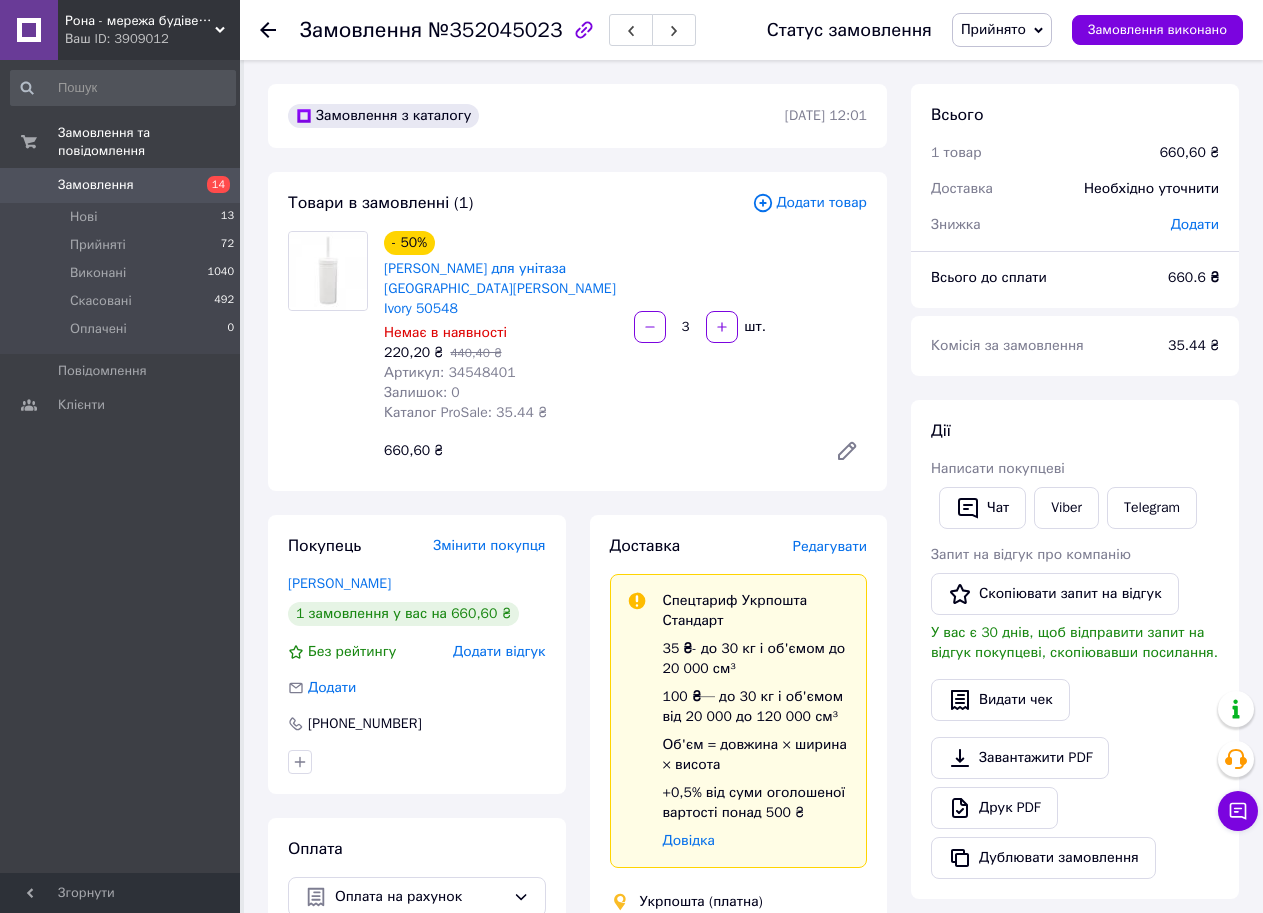 click on "Замовлення" at bounding box center [96, 185] 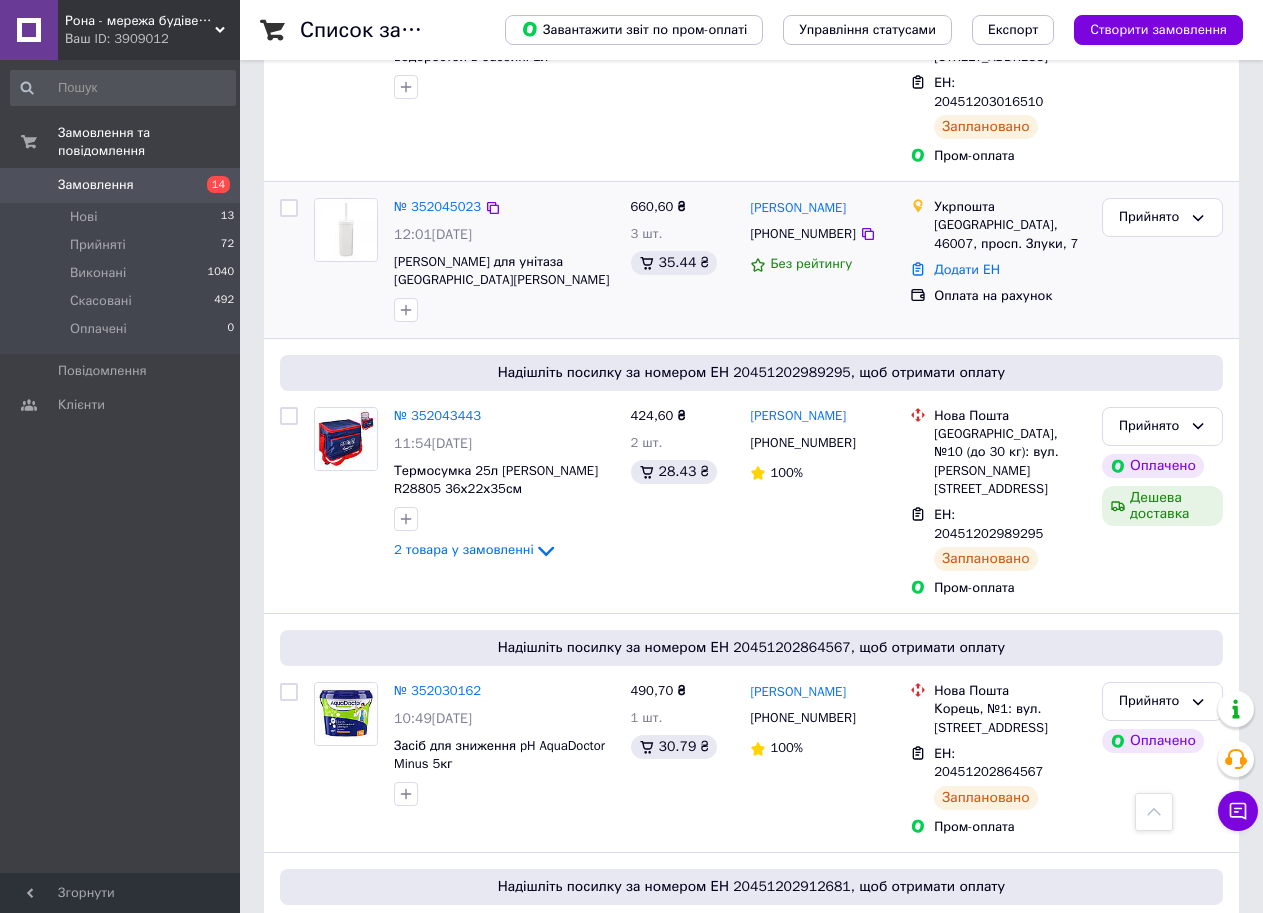 scroll, scrollTop: 900, scrollLeft: 0, axis: vertical 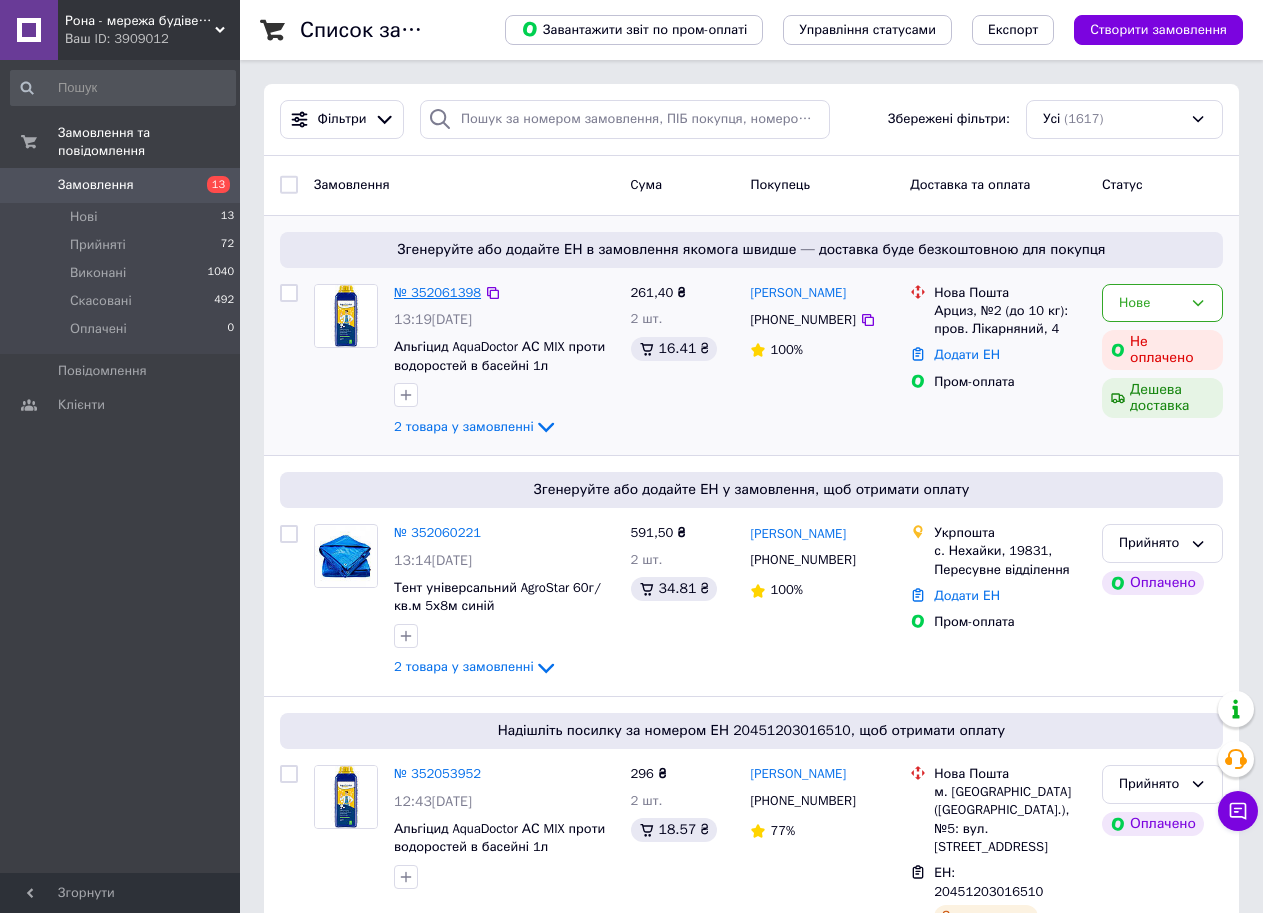 click on "№ 352061398" at bounding box center (437, 292) 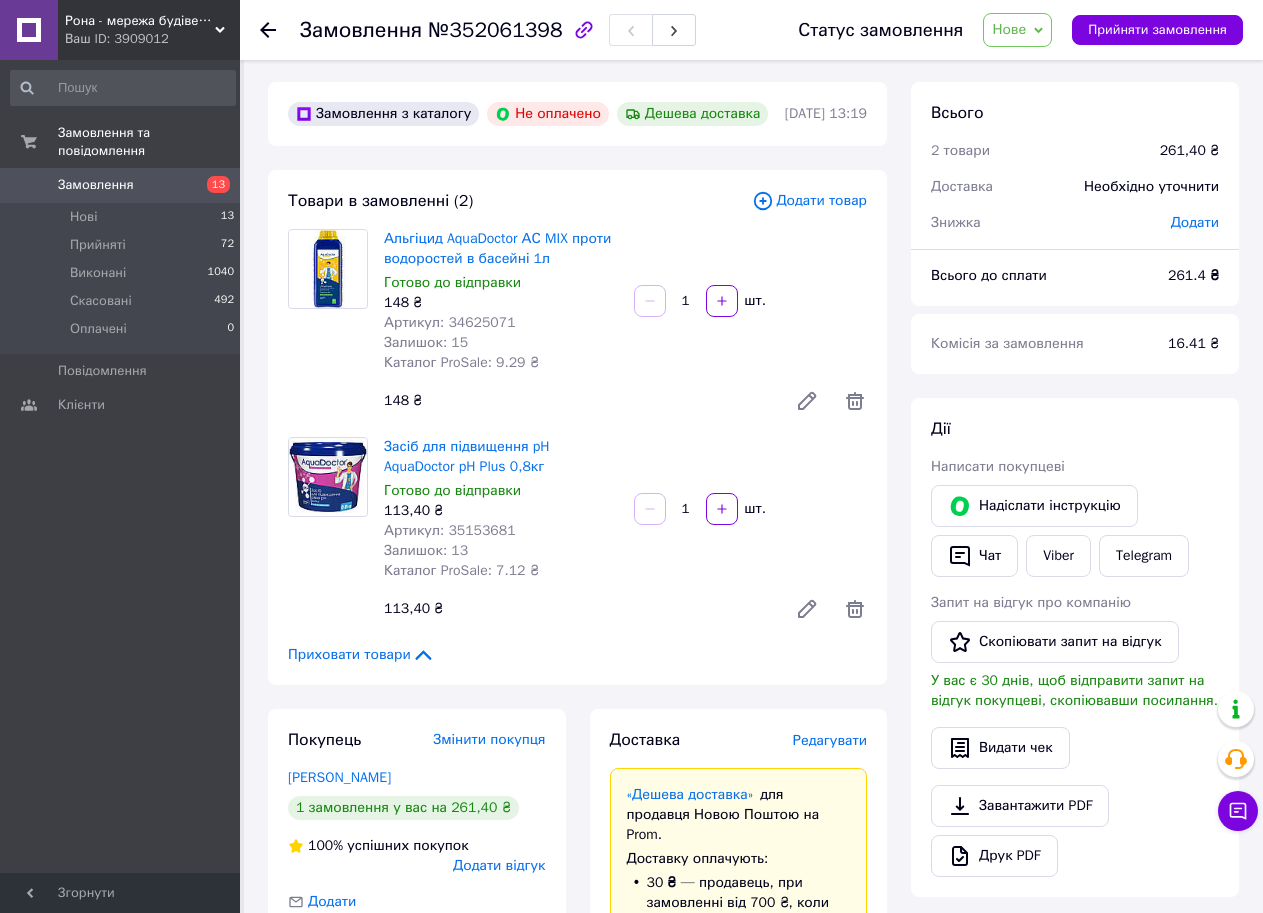scroll, scrollTop: 0, scrollLeft: 0, axis: both 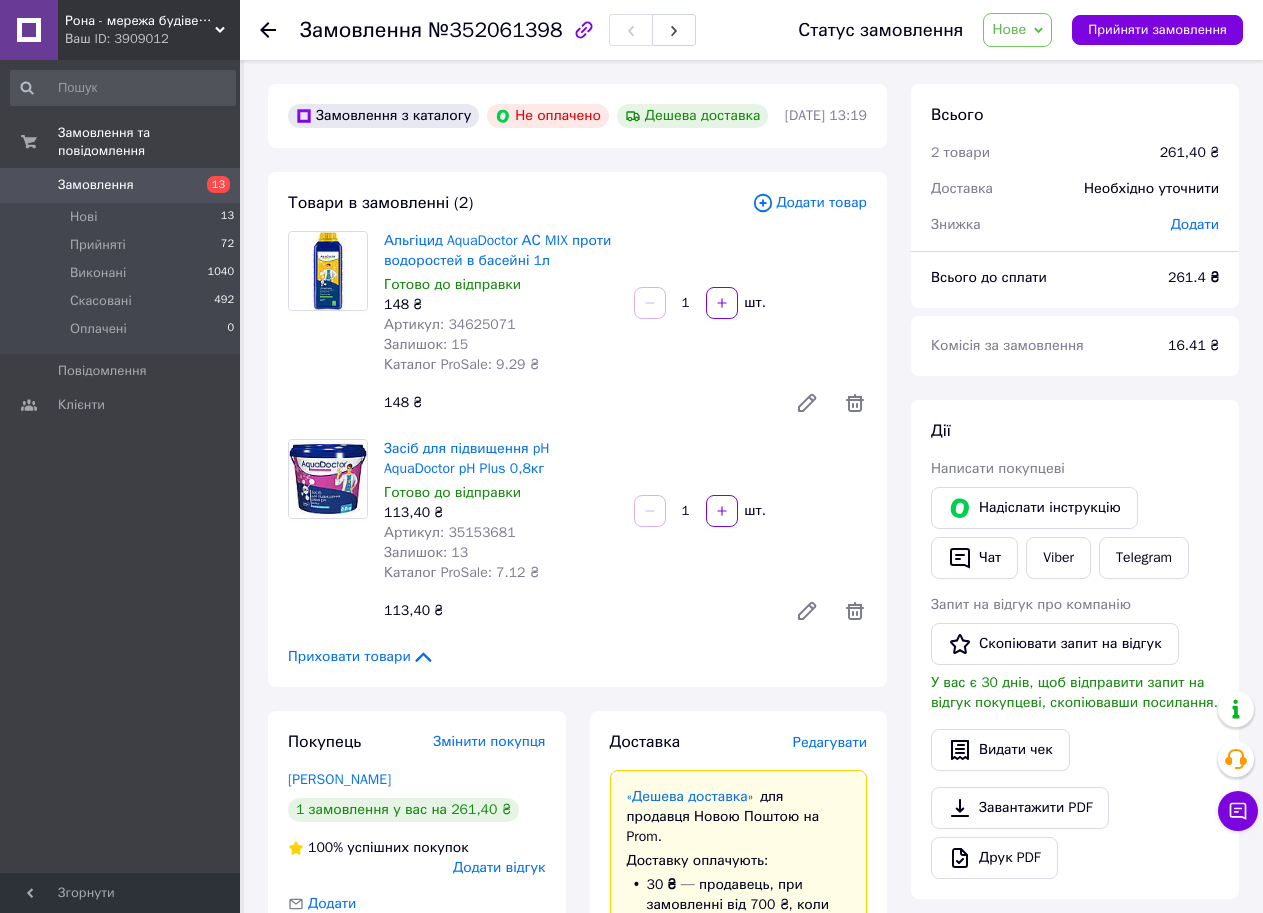 click on "Замовлення" at bounding box center [96, 185] 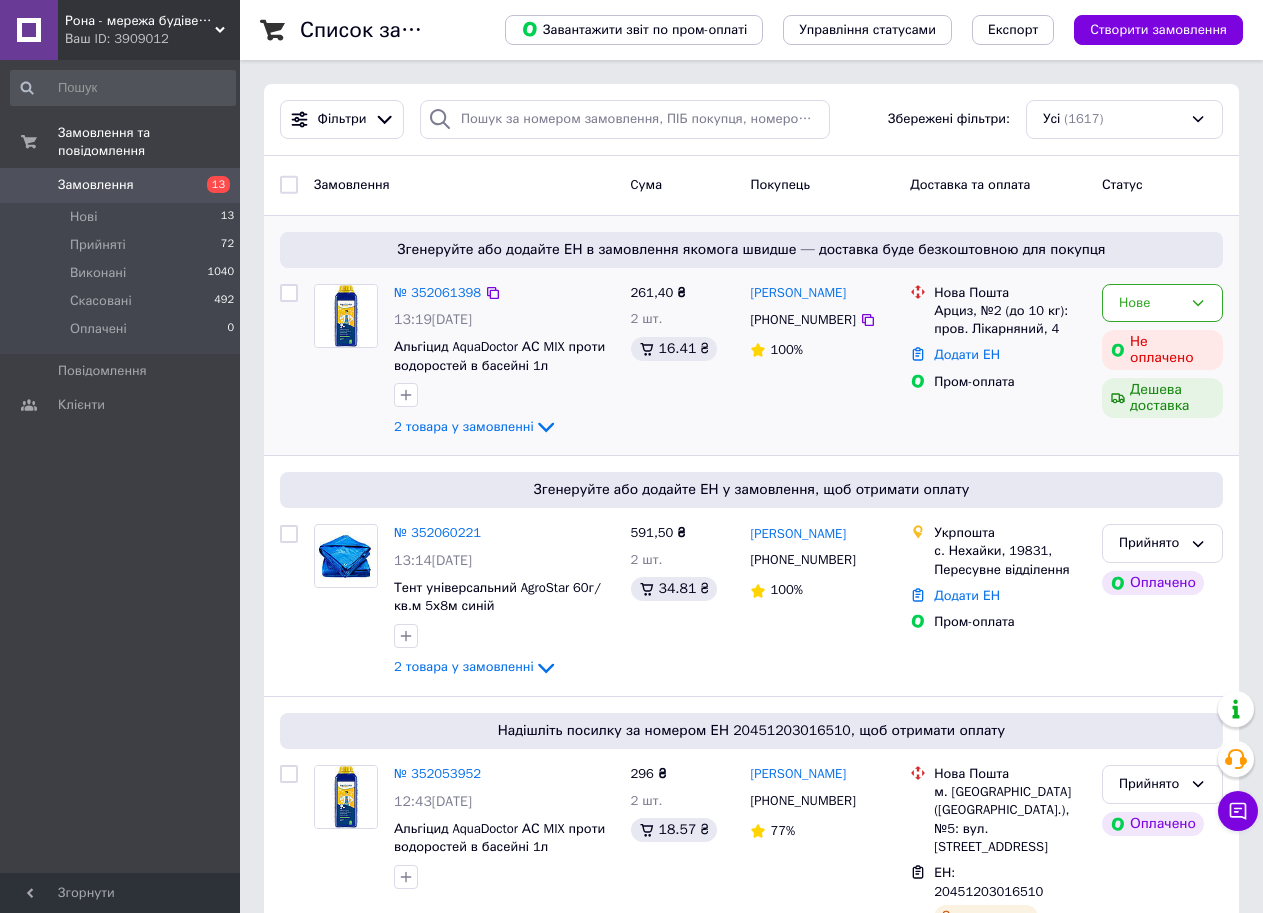 click on "№ 352061398" at bounding box center (437, 293) 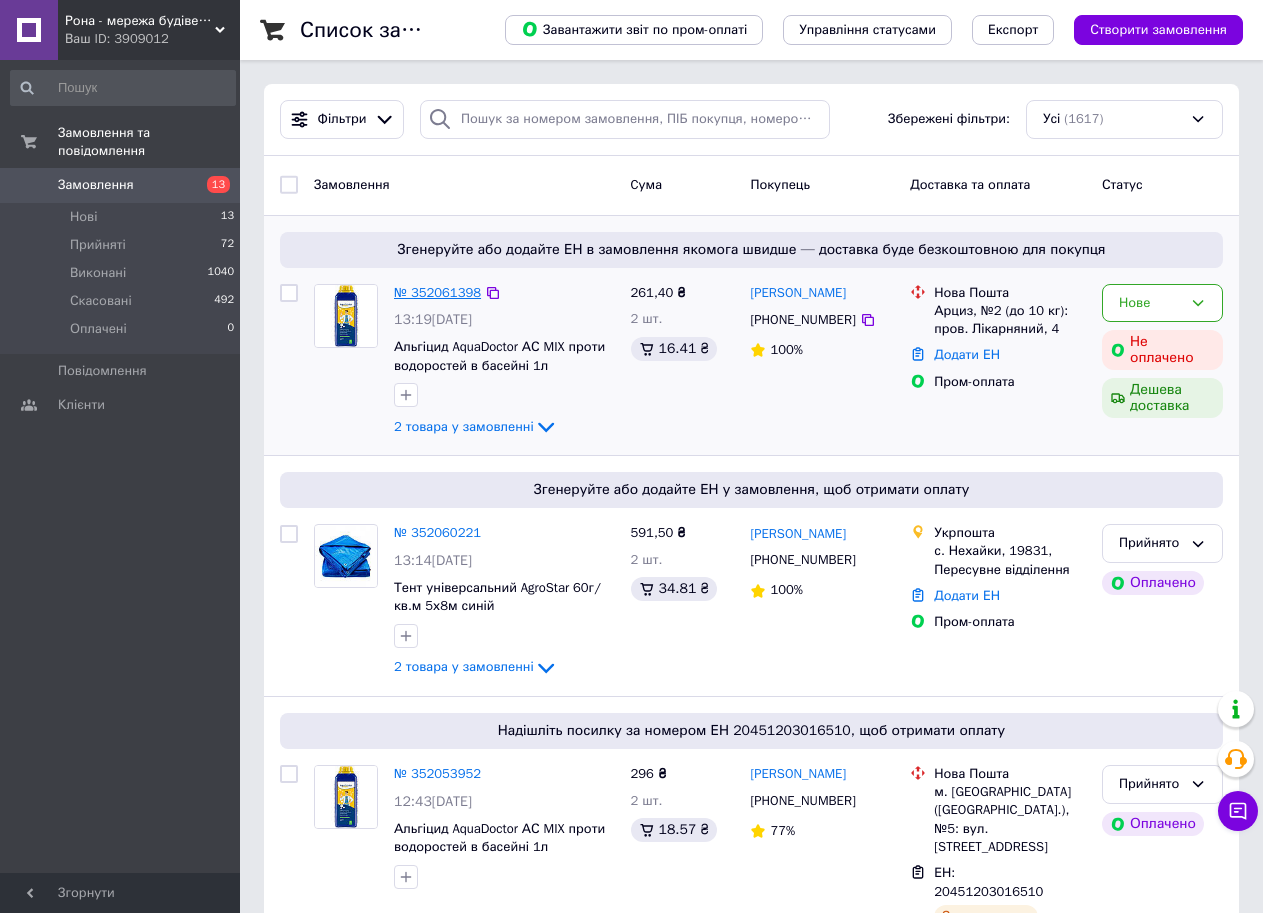click on "№ 352061398" at bounding box center [437, 292] 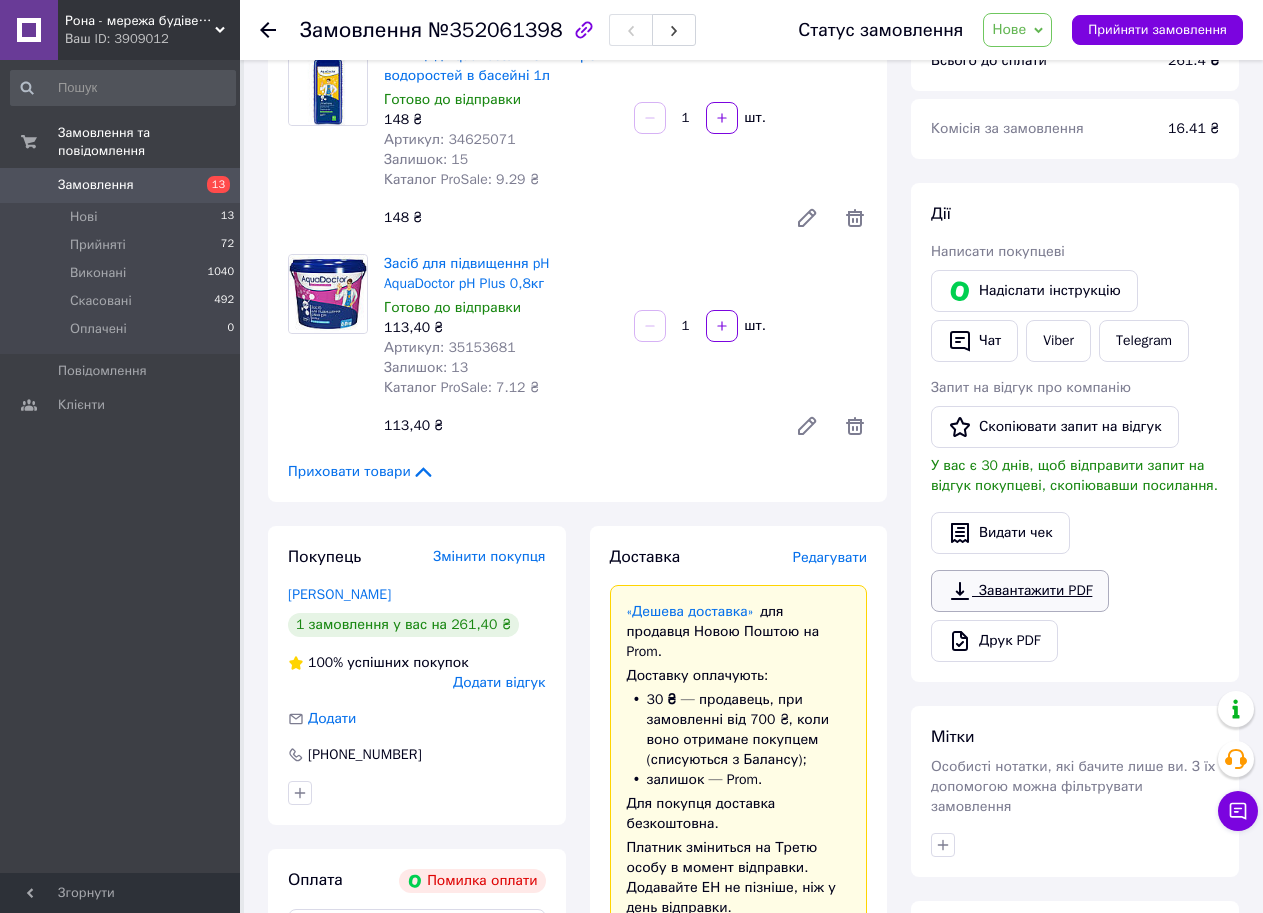 scroll, scrollTop: 300, scrollLeft: 0, axis: vertical 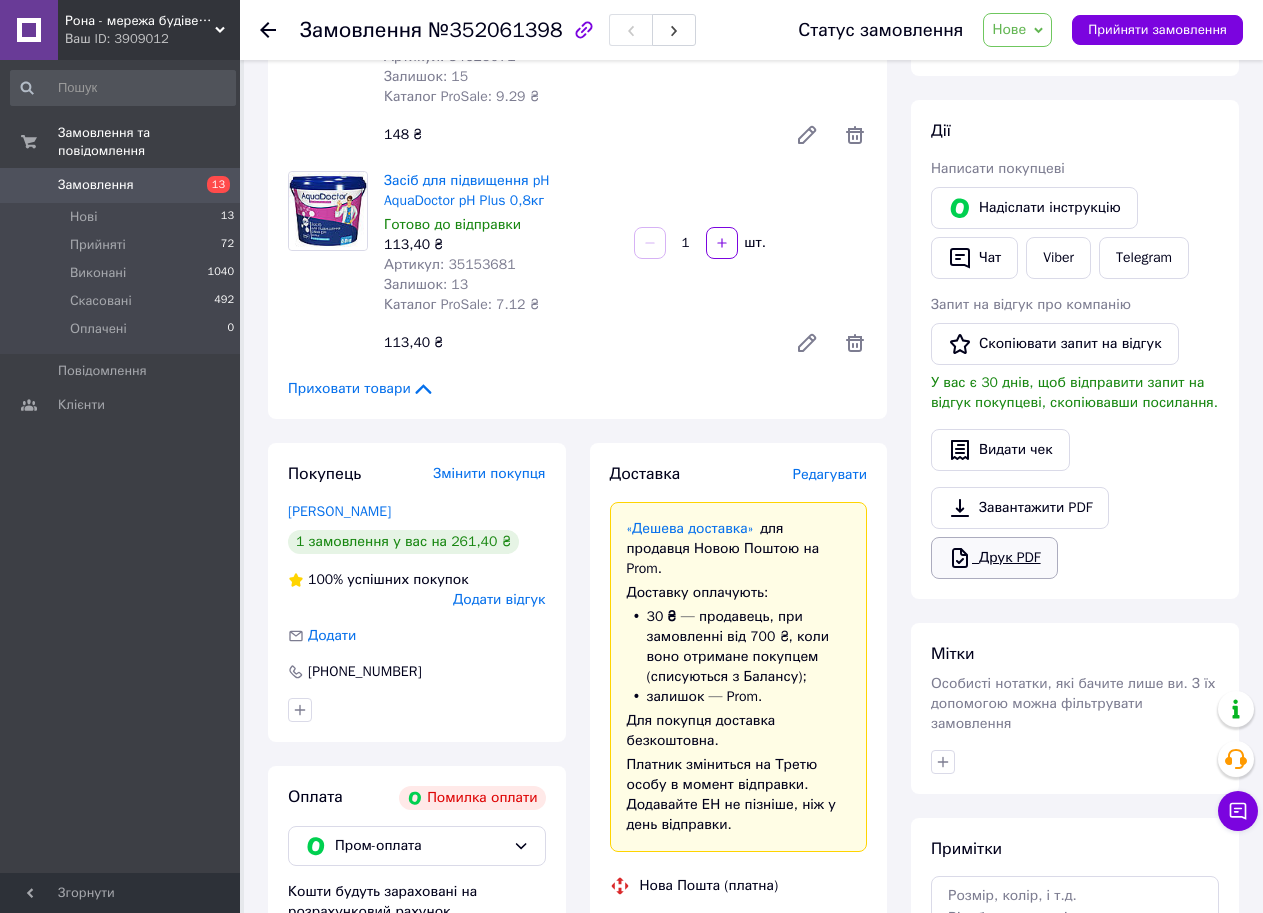 click on "Друк PDF" at bounding box center (994, 558) 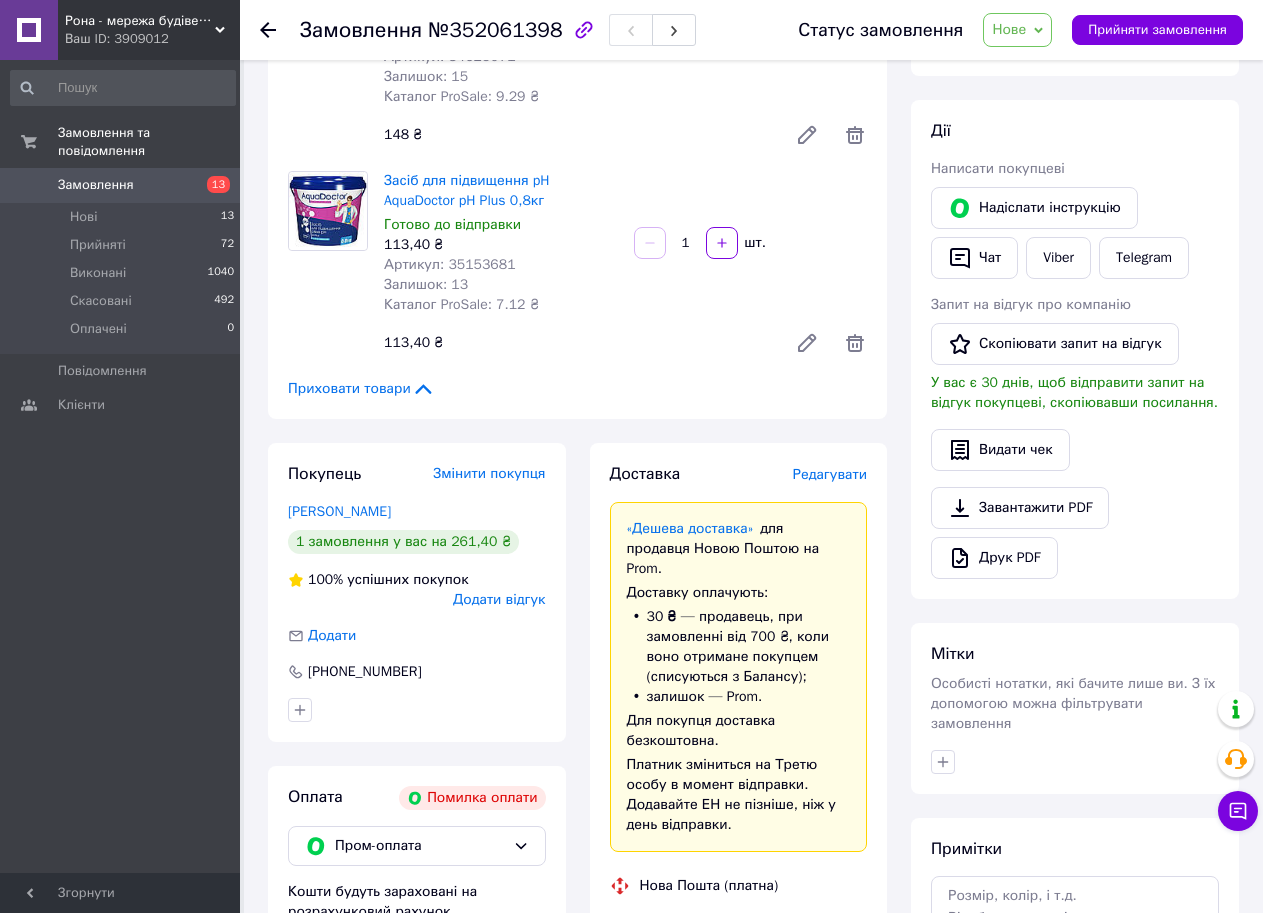 click on "Замовлення" at bounding box center (121, 185) 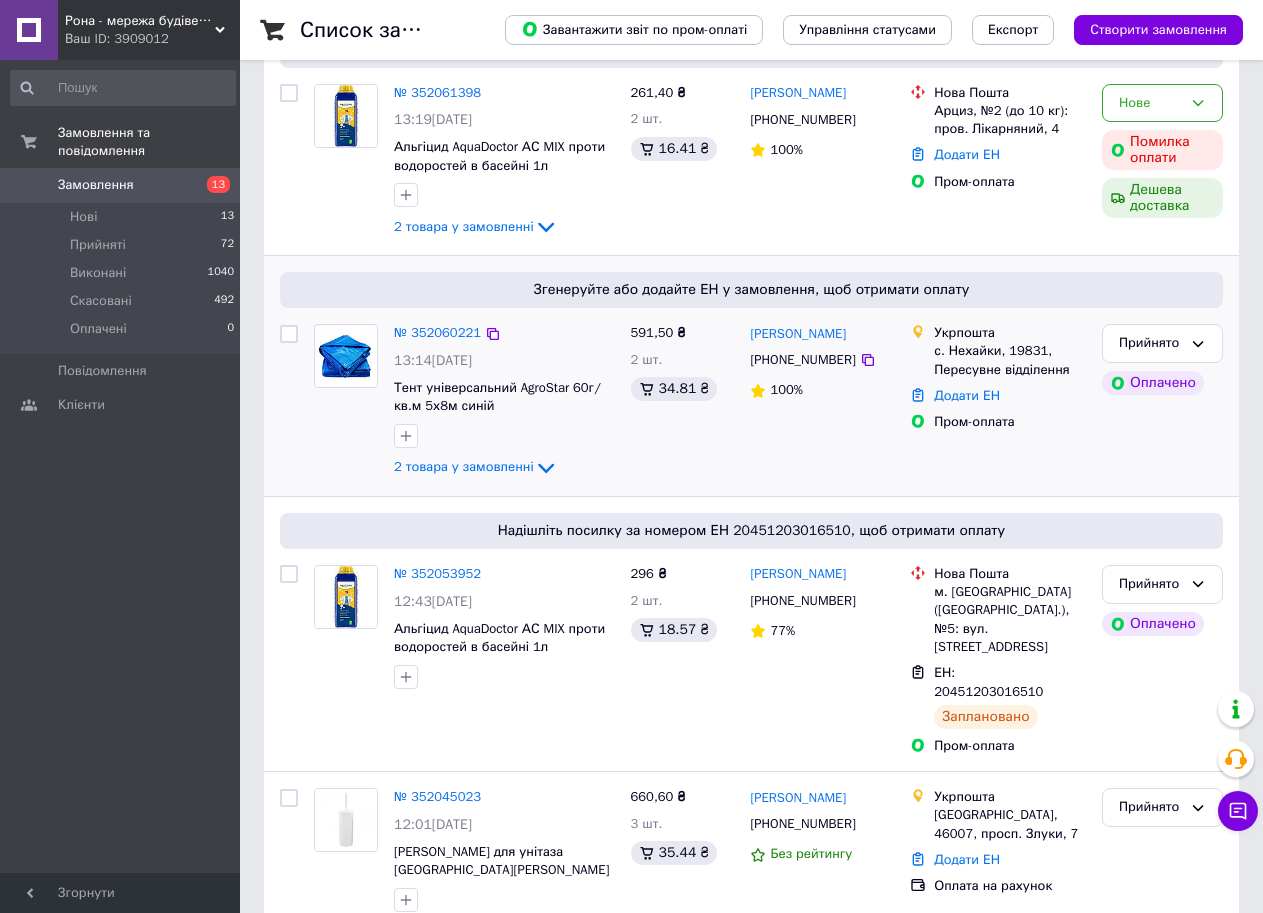 scroll, scrollTop: 300, scrollLeft: 0, axis: vertical 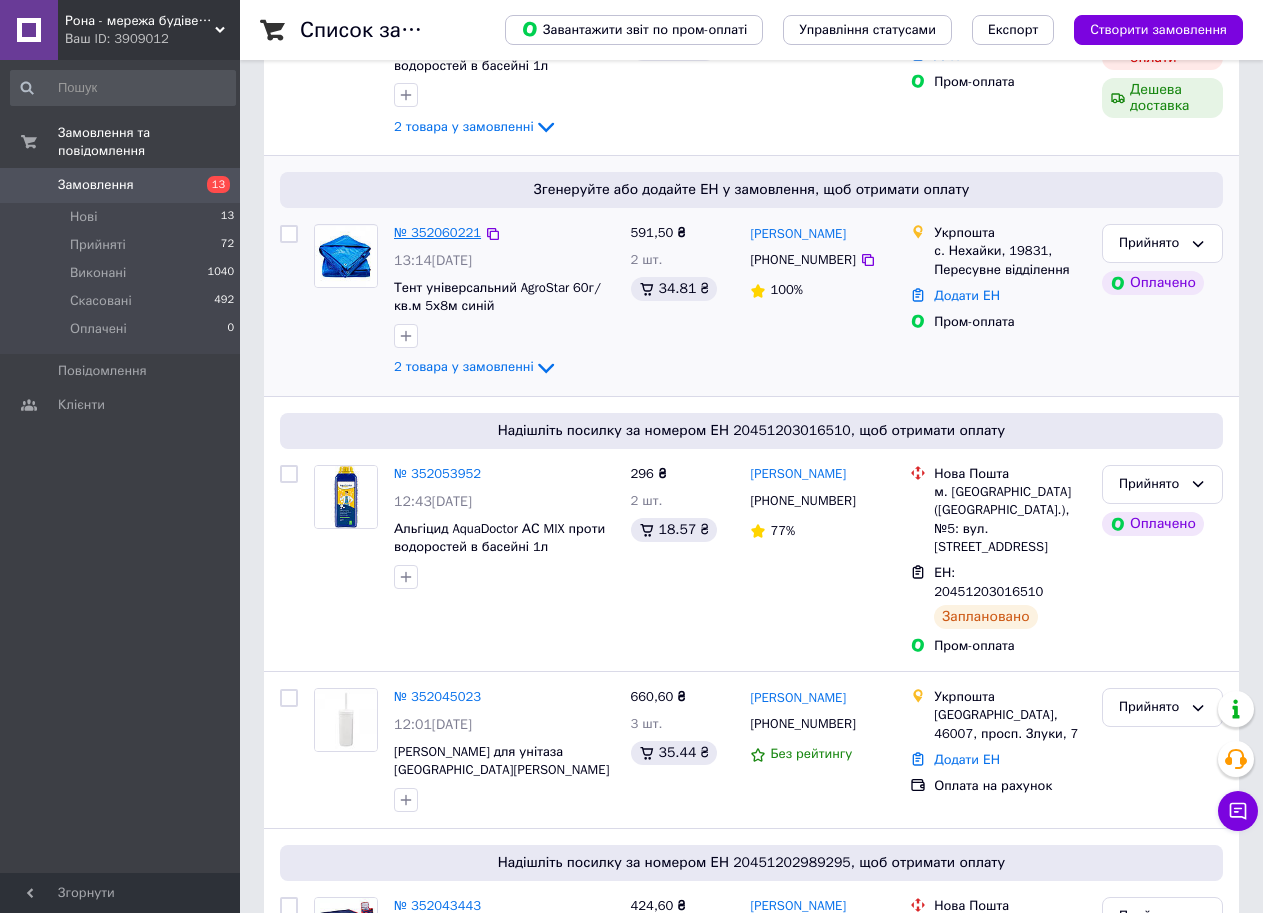 click on "№ 352060221" at bounding box center [437, 232] 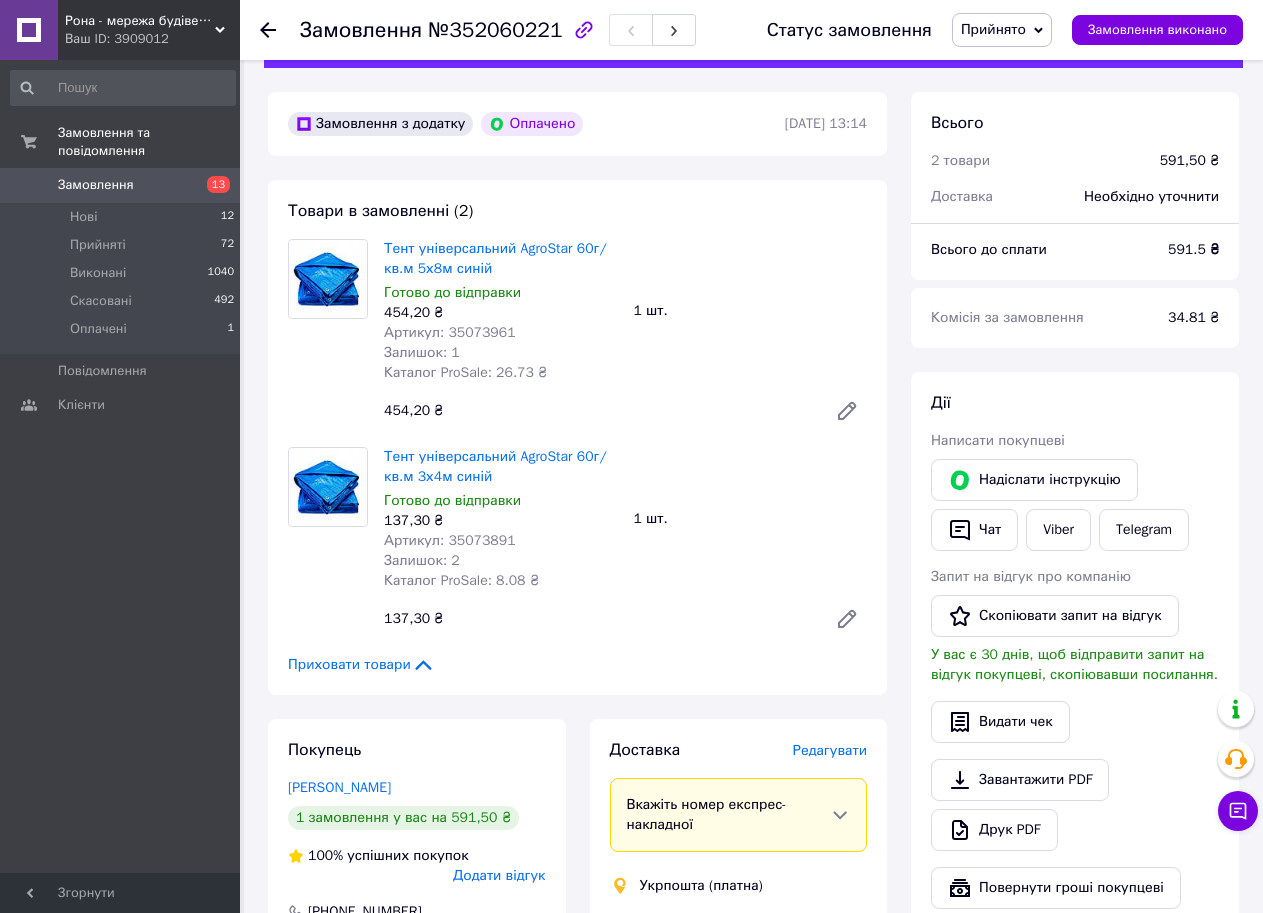 scroll, scrollTop: 0, scrollLeft: 0, axis: both 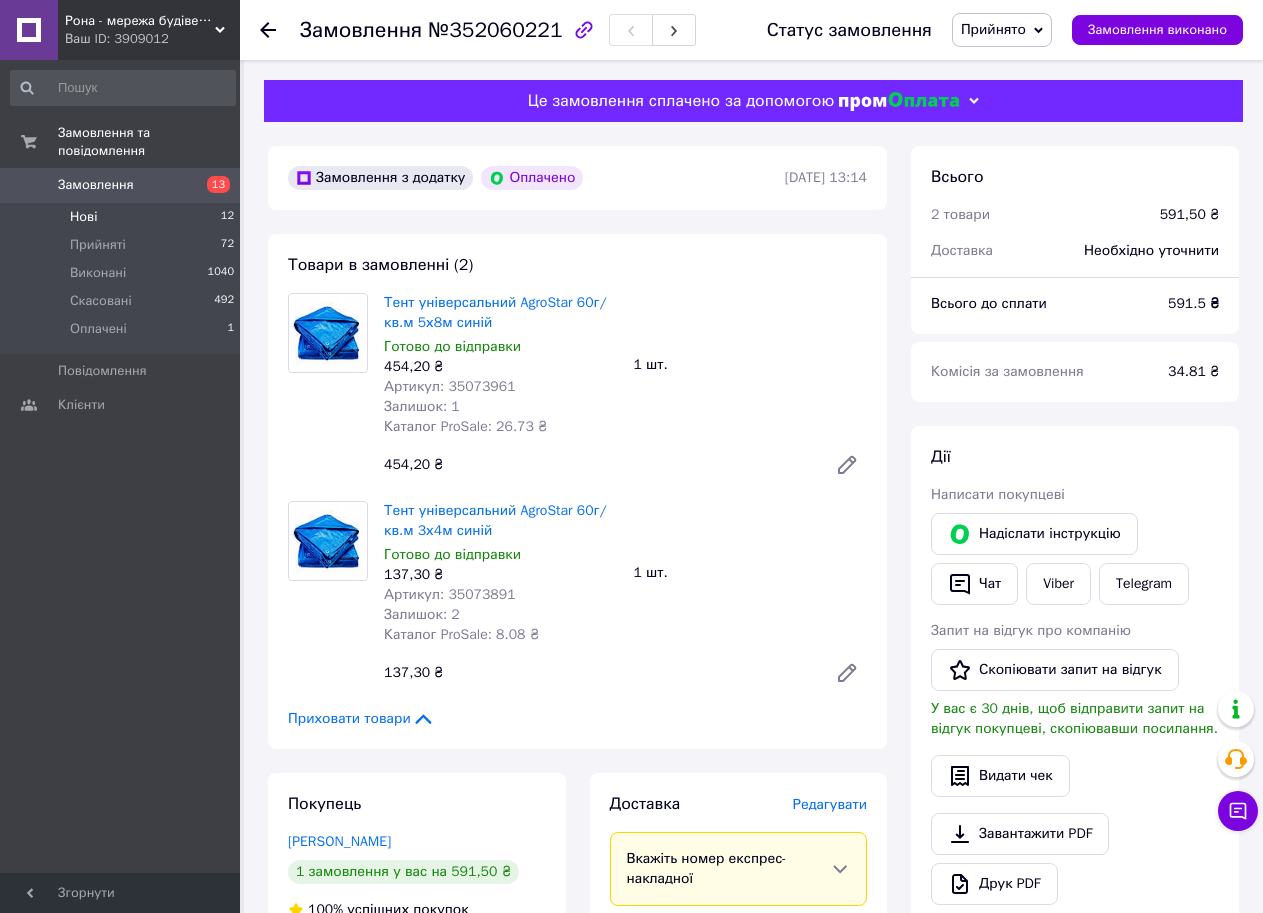 click on "Нові 12" at bounding box center [123, 217] 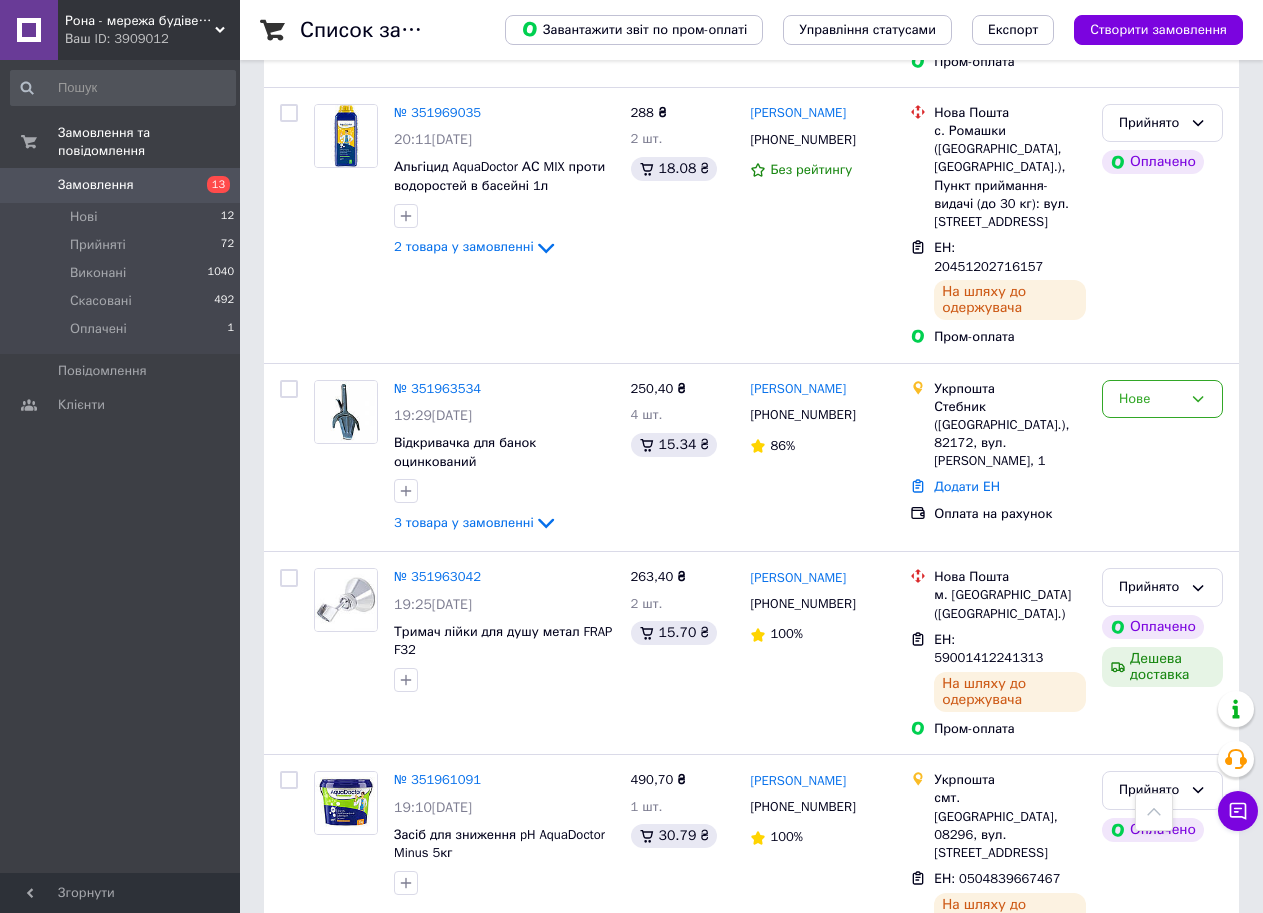 scroll, scrollTop: 2300, scrollLeft: 0, axis: vertical 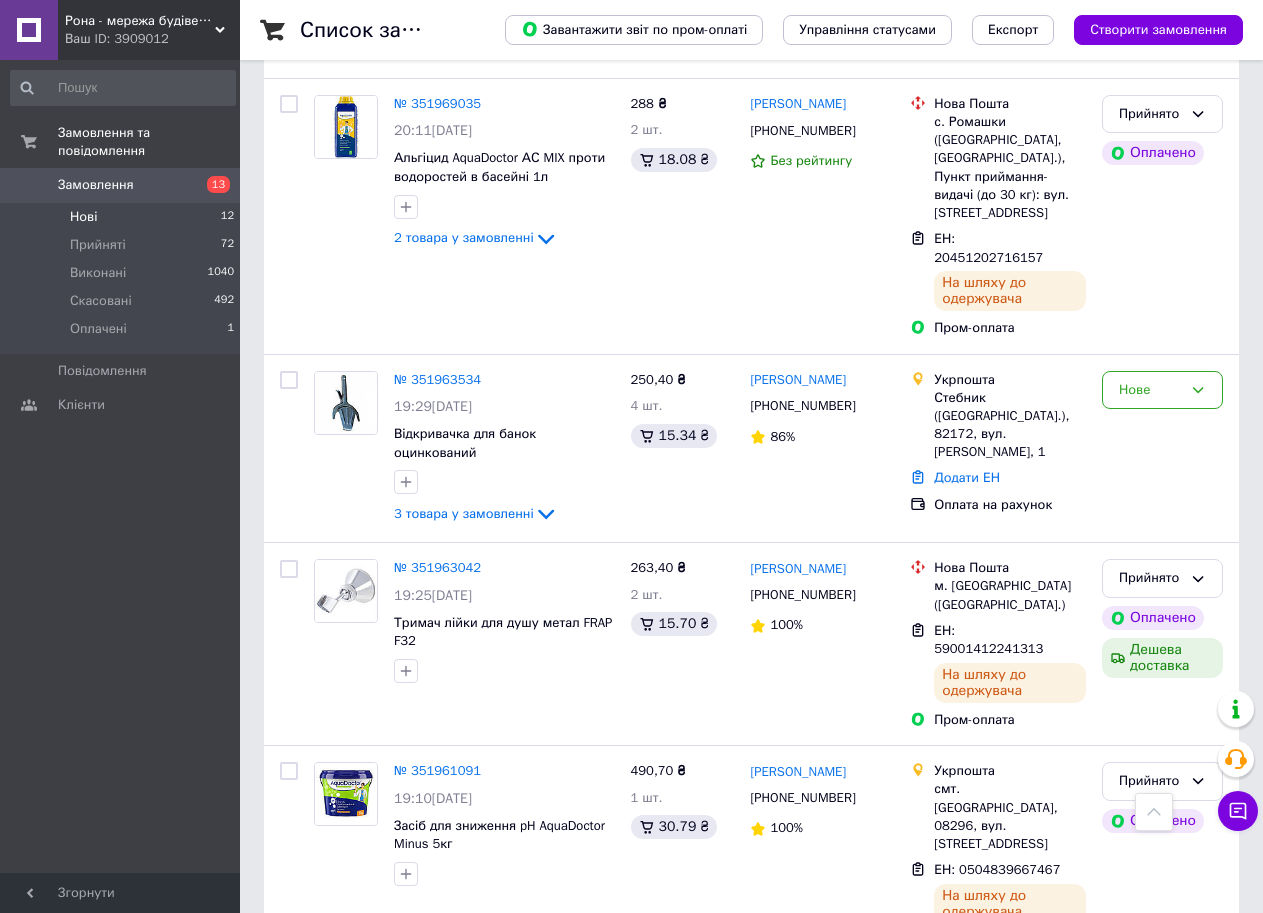 click on "Нові 12" at bounding box center (123, 217) 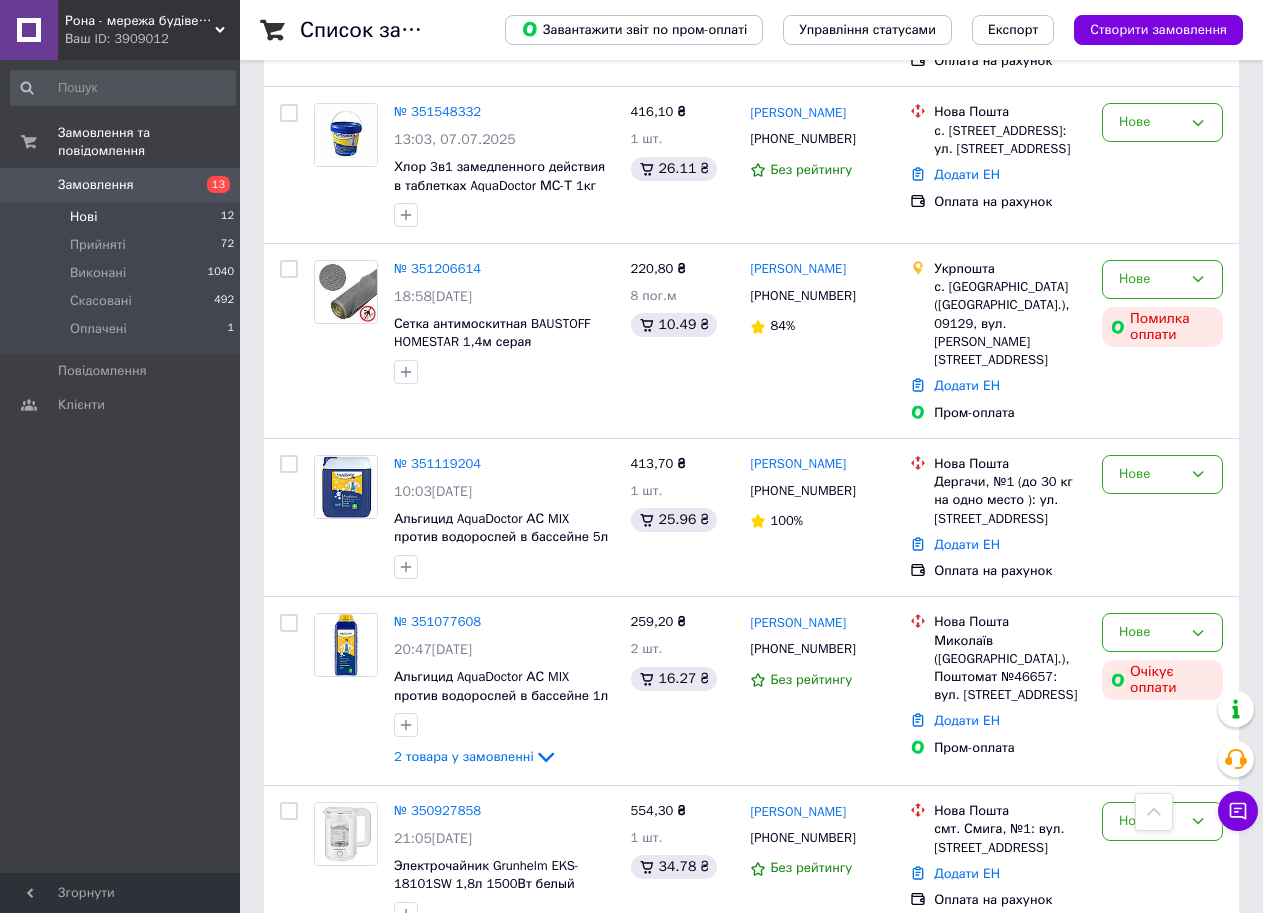 scroll, scrollTop: 1000, scrollLeft: 0, axis: vertical 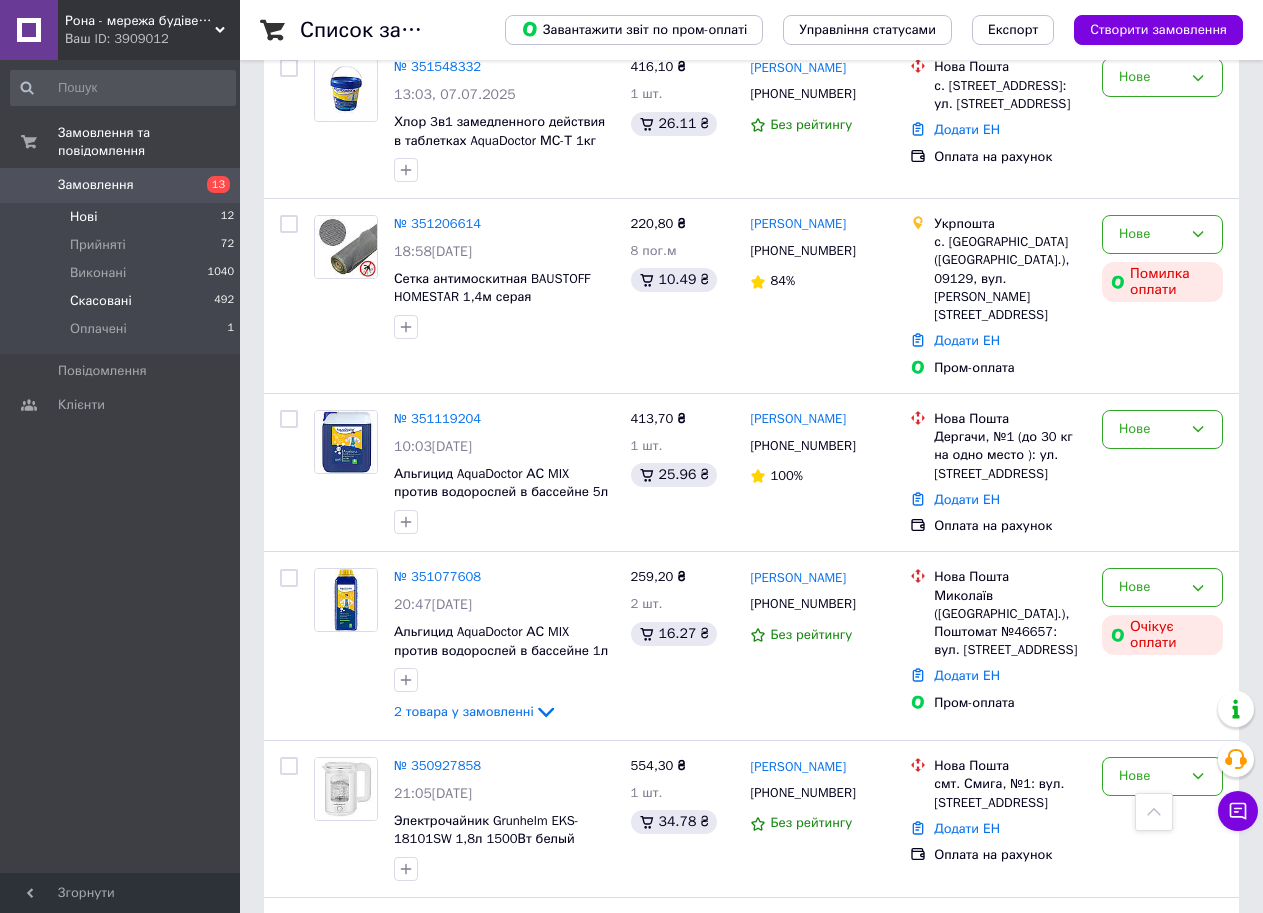 click on "Скасовані" at bounding box center (101, 301) 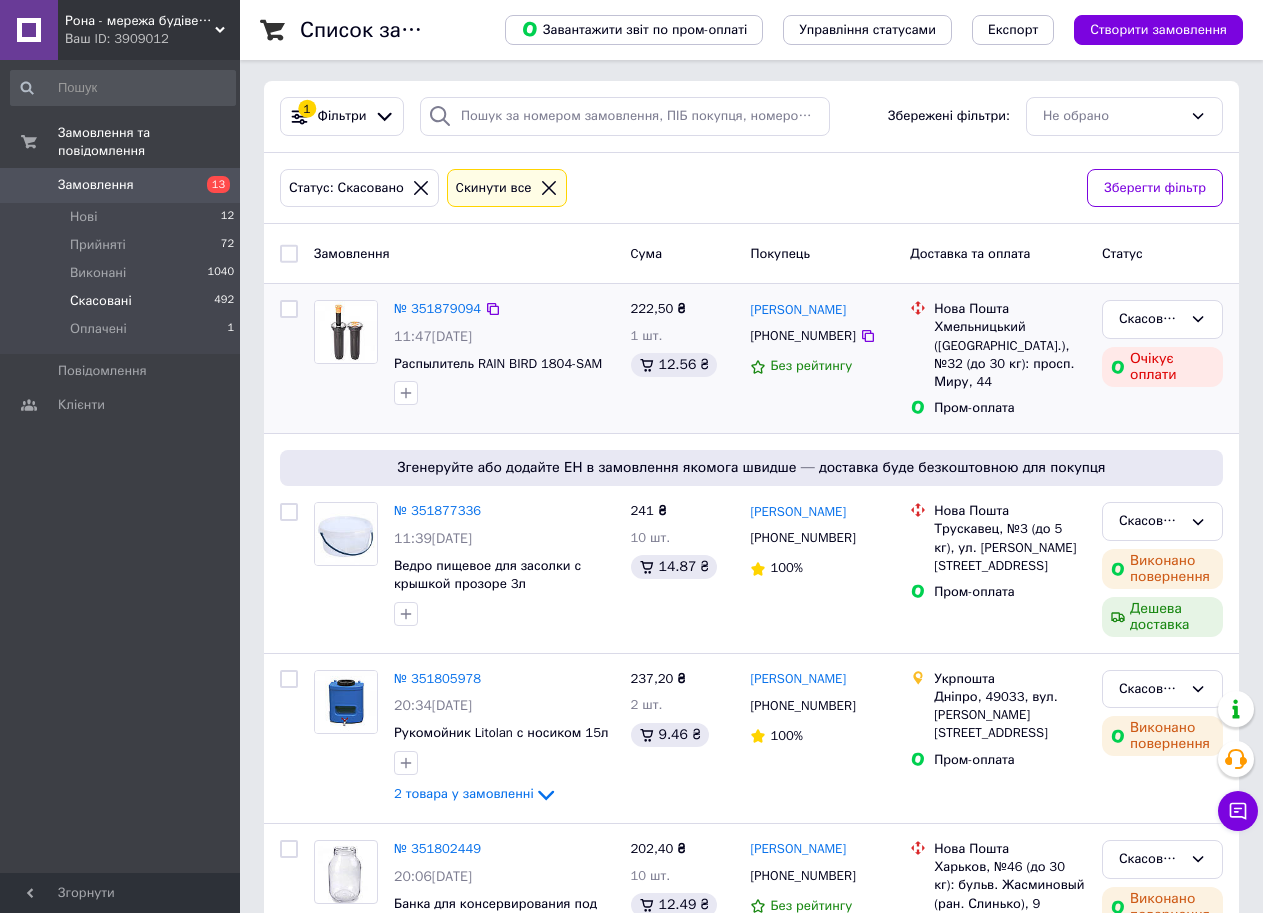 scroll, scrollTop: 0, scrollLeft: 0, axis: both 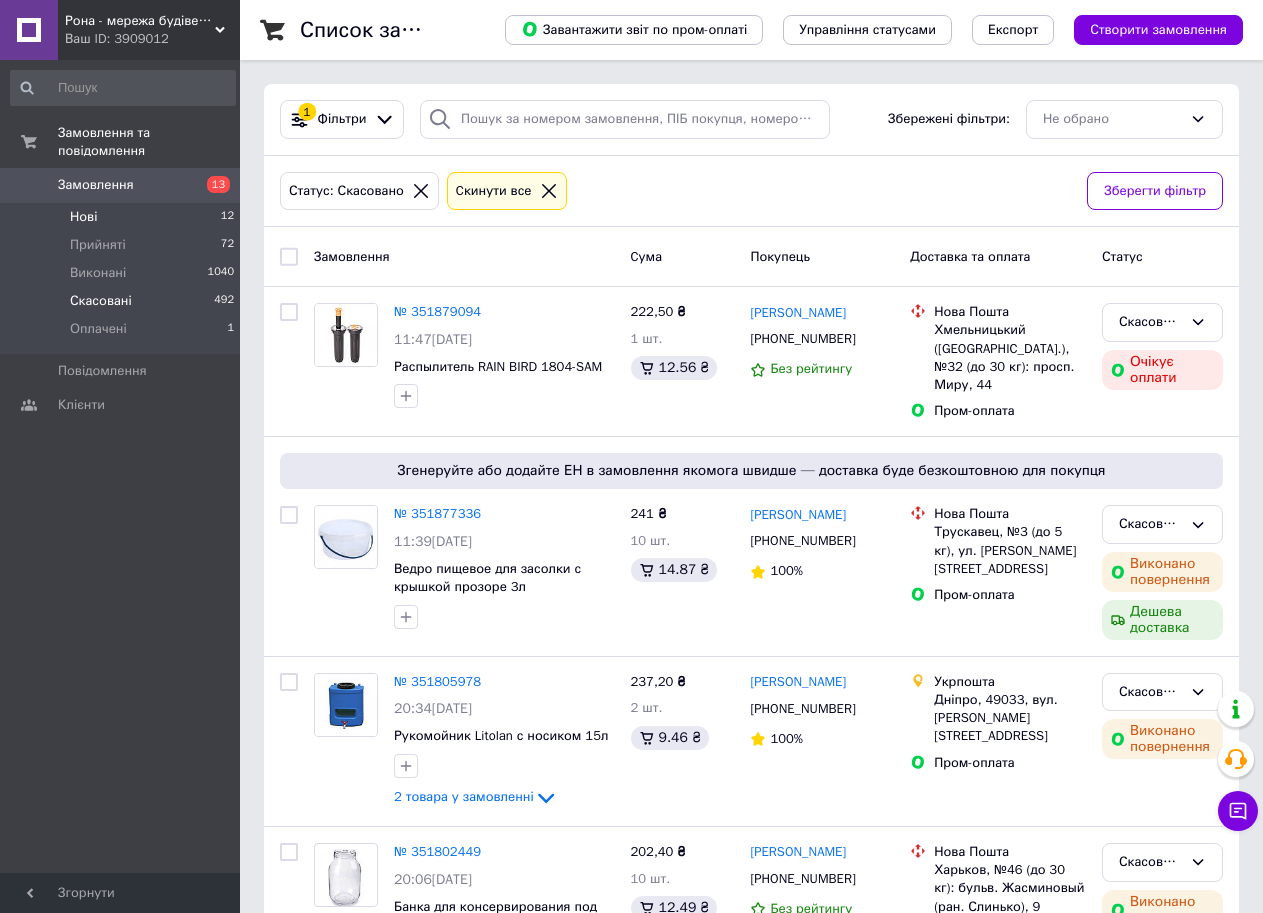 click on "Нові 12" at bounding box center [123, 217] 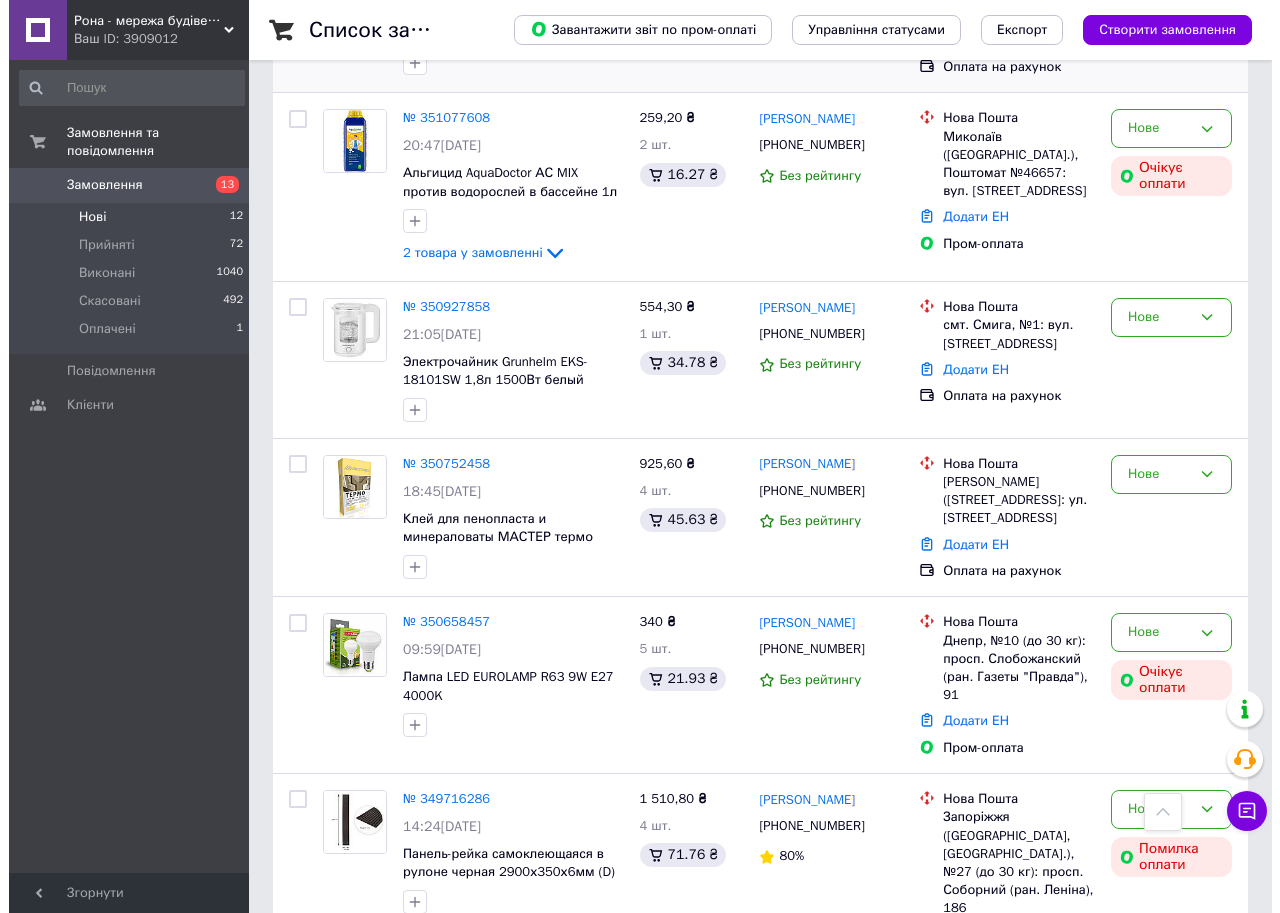 scroll, scrollTop: 1471, scrollLeft: 0, axis: vertical 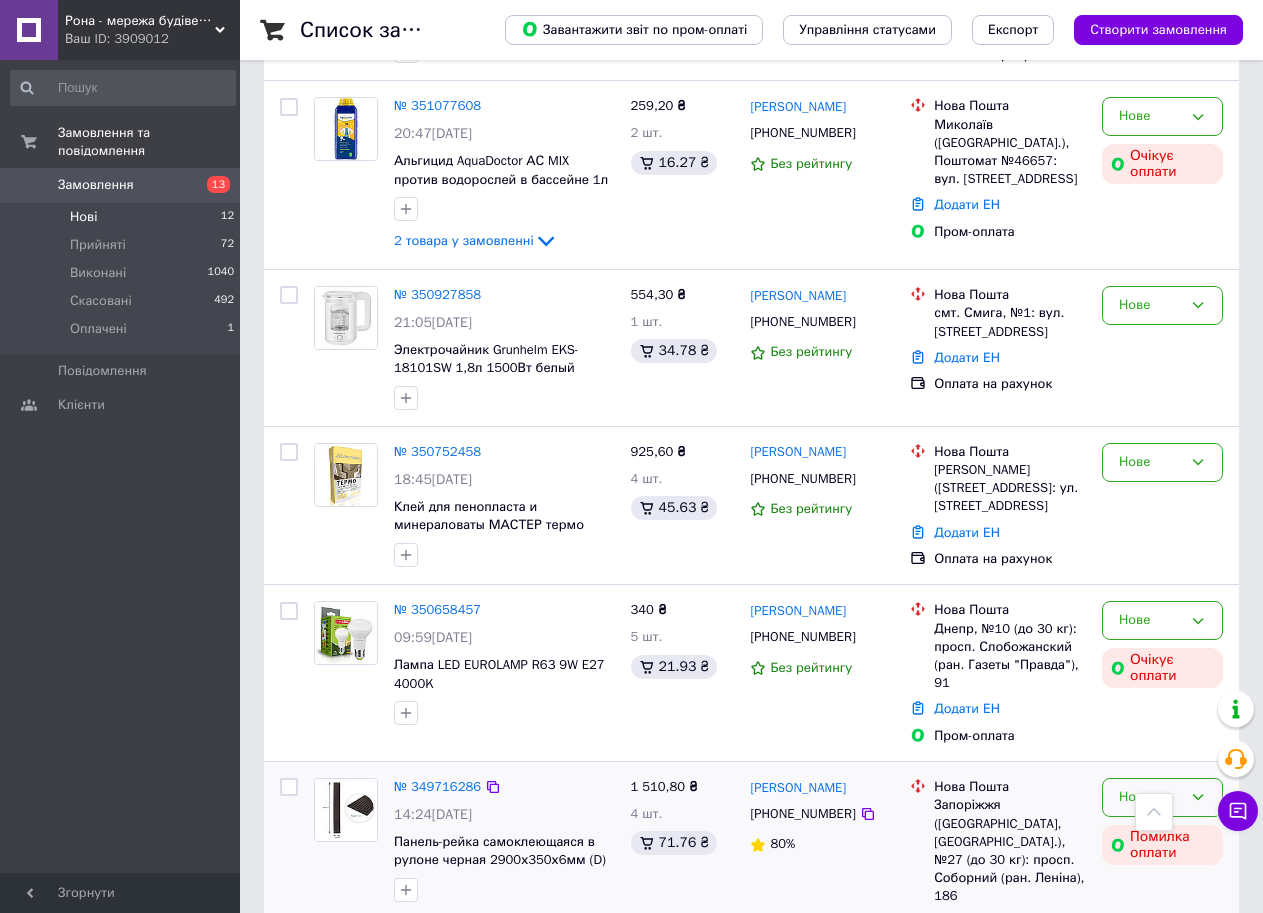 click 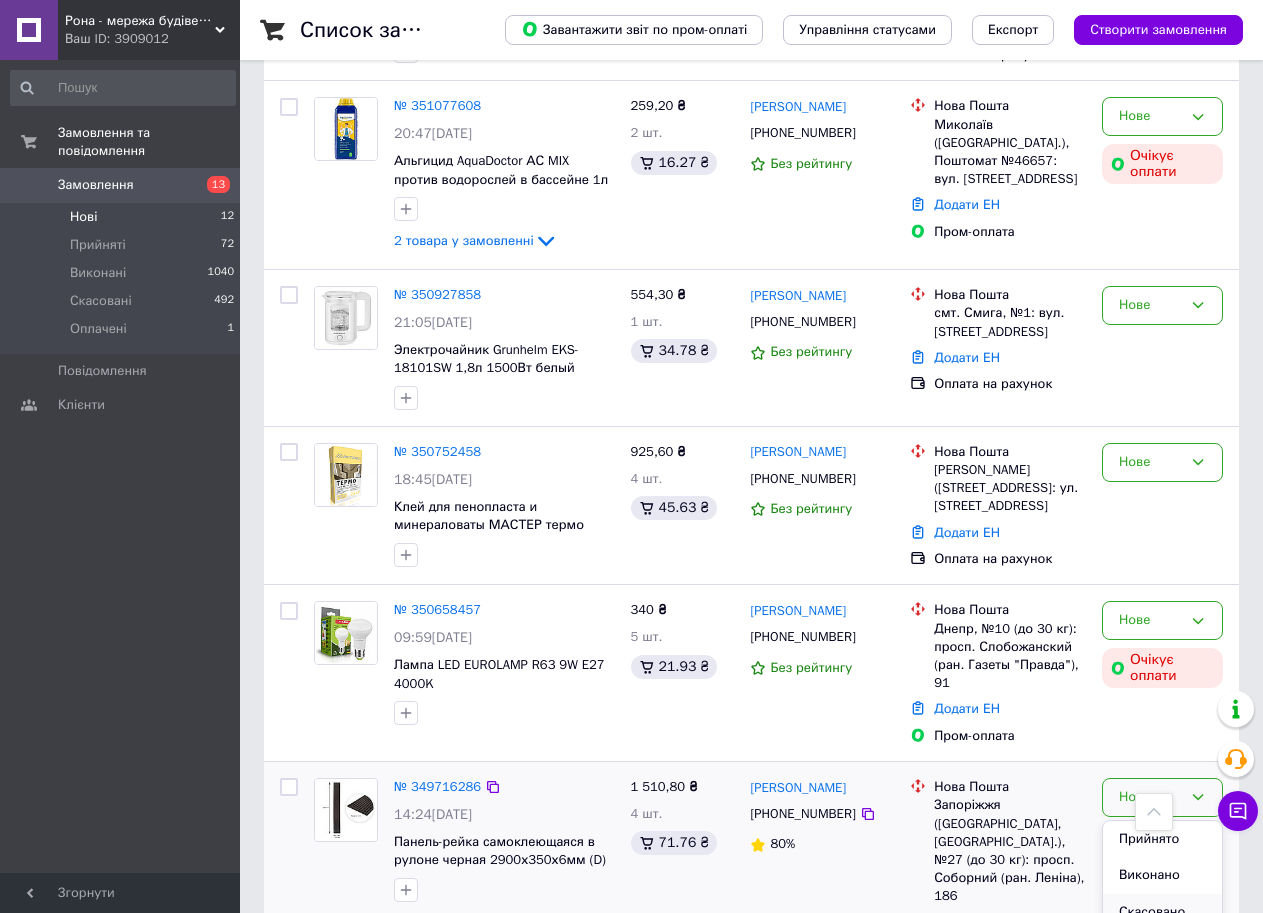 click on "Скасовано" at bounding box center [1162, 912] 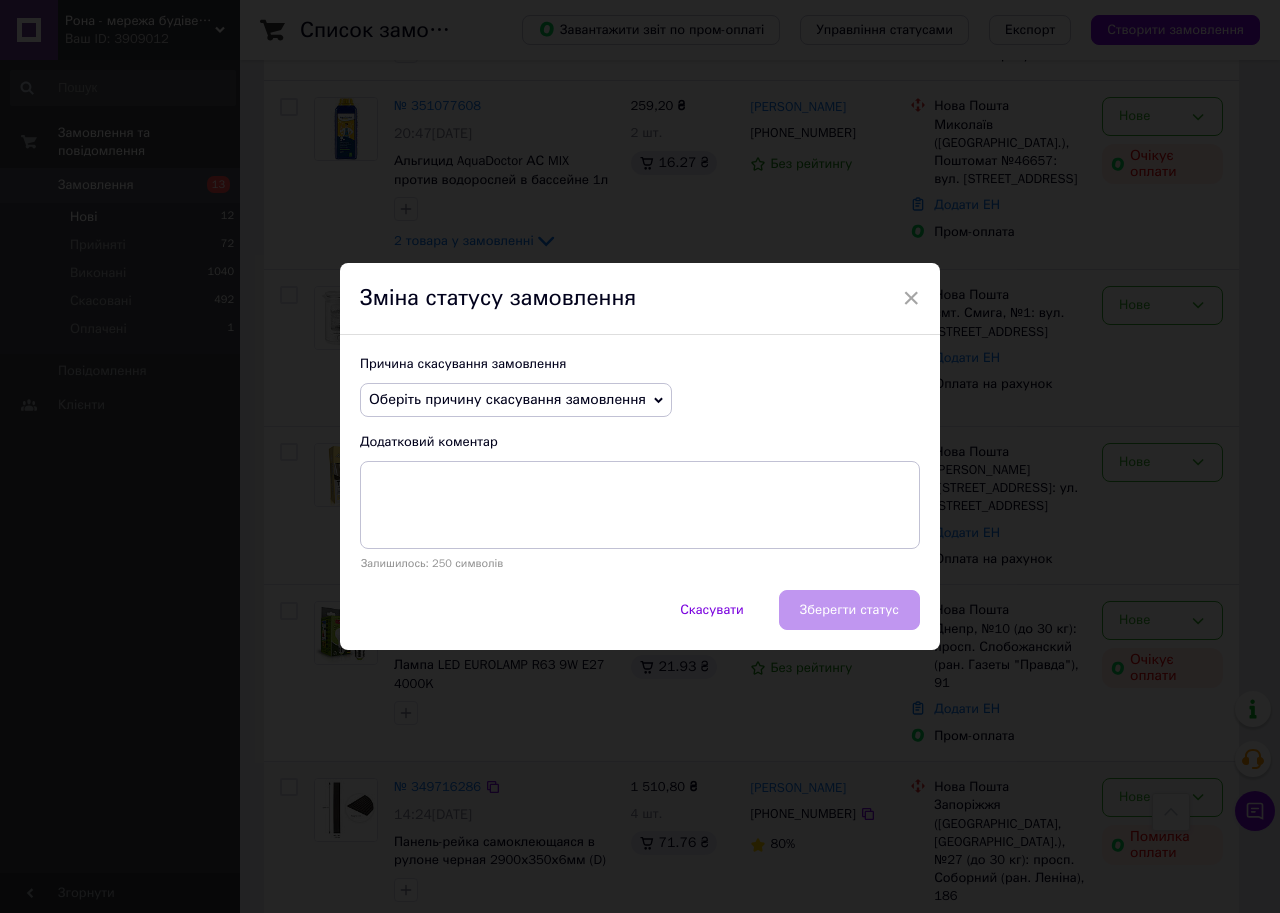 click on "Оберіть причину скасування замовлення" at bounding box center [516, 400] 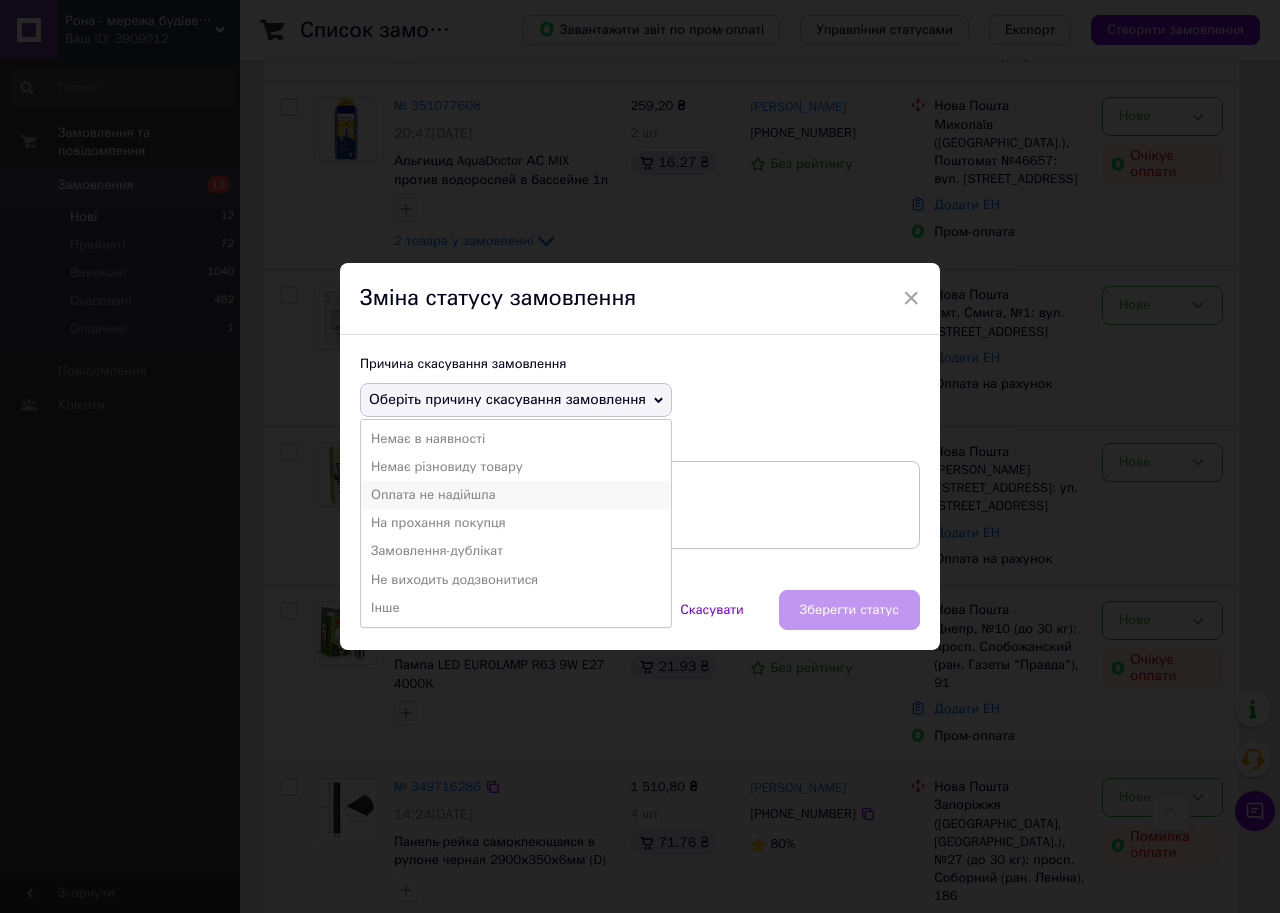 click on "Оплата не надійшла" at bounding box center [516, 495] 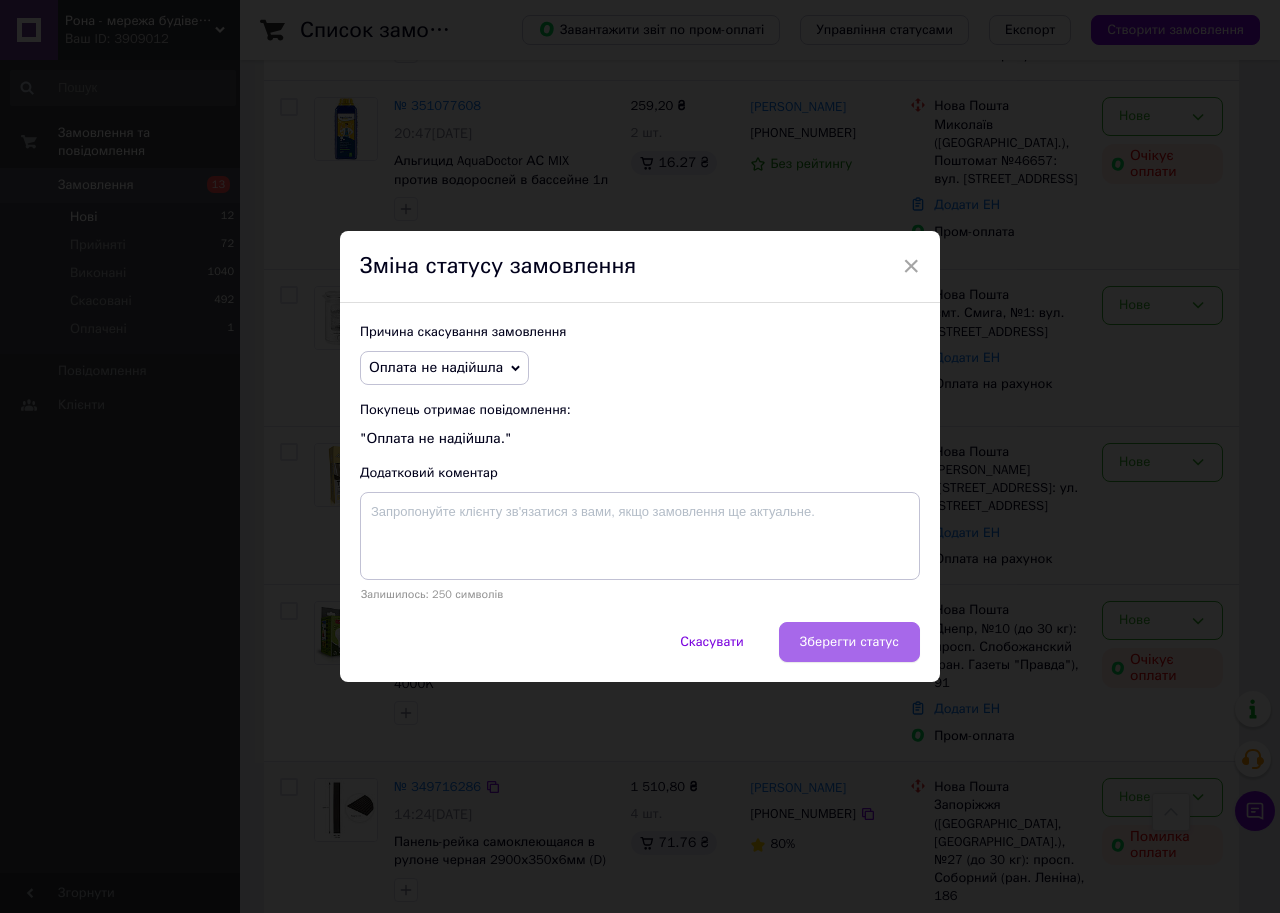 click on "Зберегти статус" at bounding box center (849, 642) 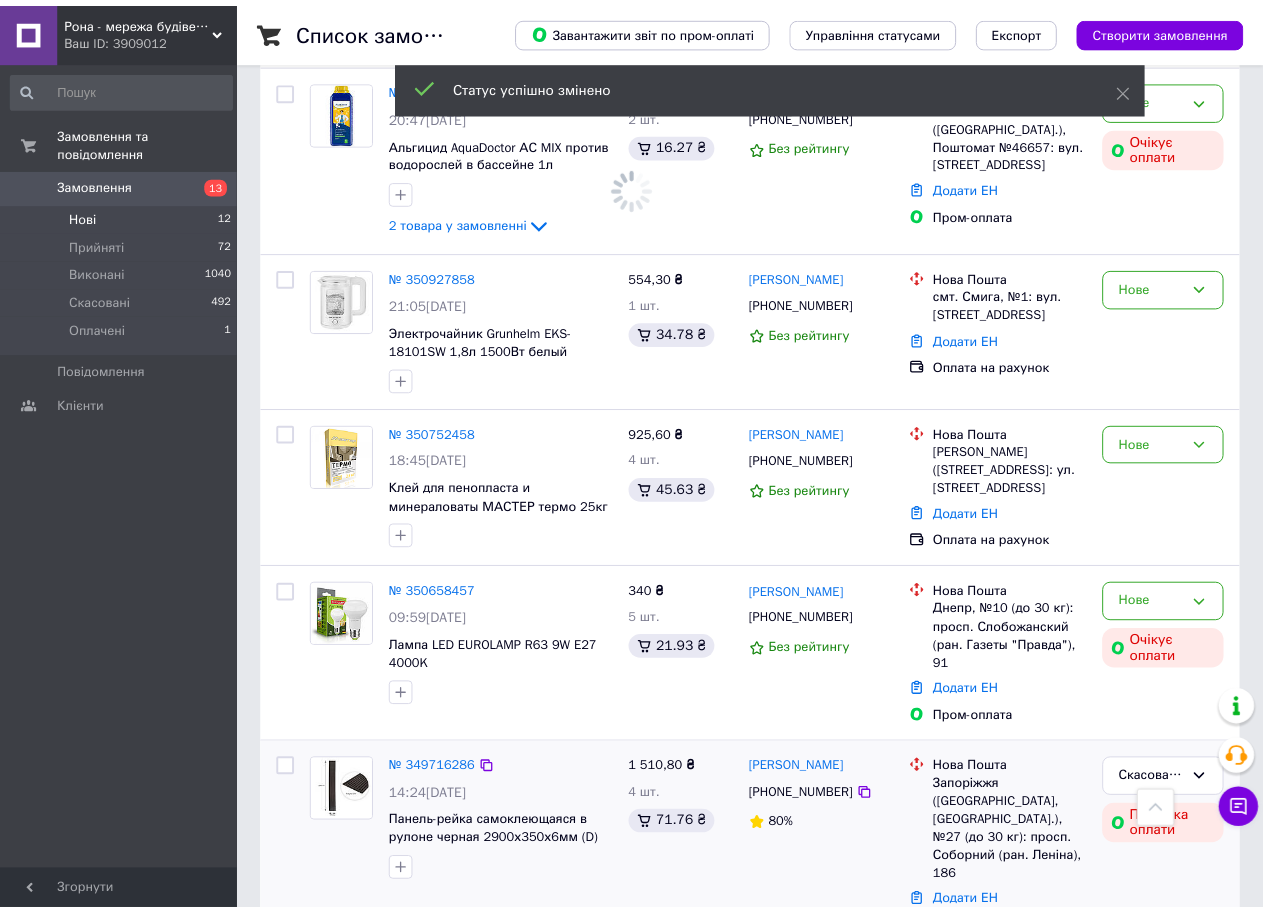 scroll, scrollTop: 1428, scrollLeft: 0, axis: vertical 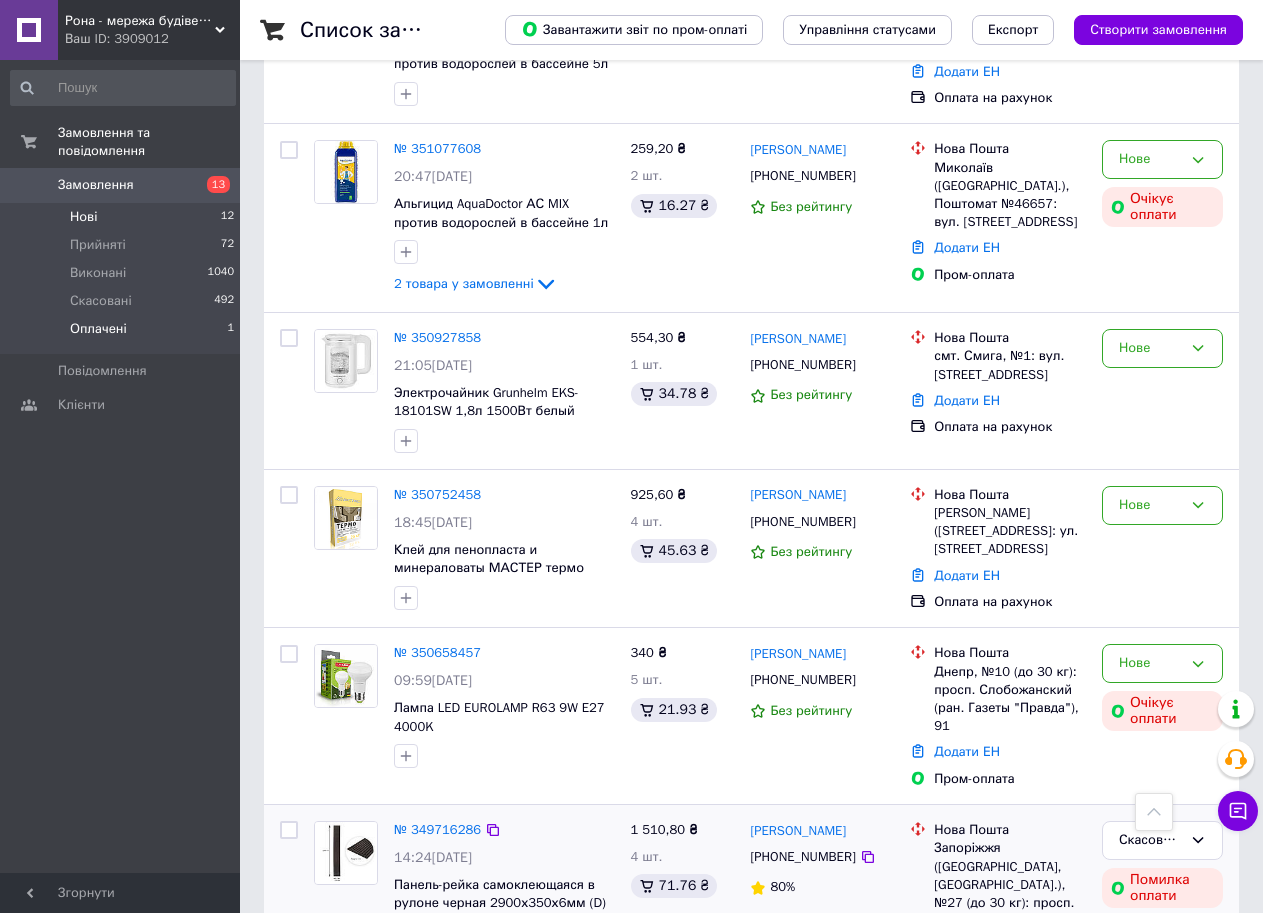 click on "Оплачені" at bounding box center (98, 329) 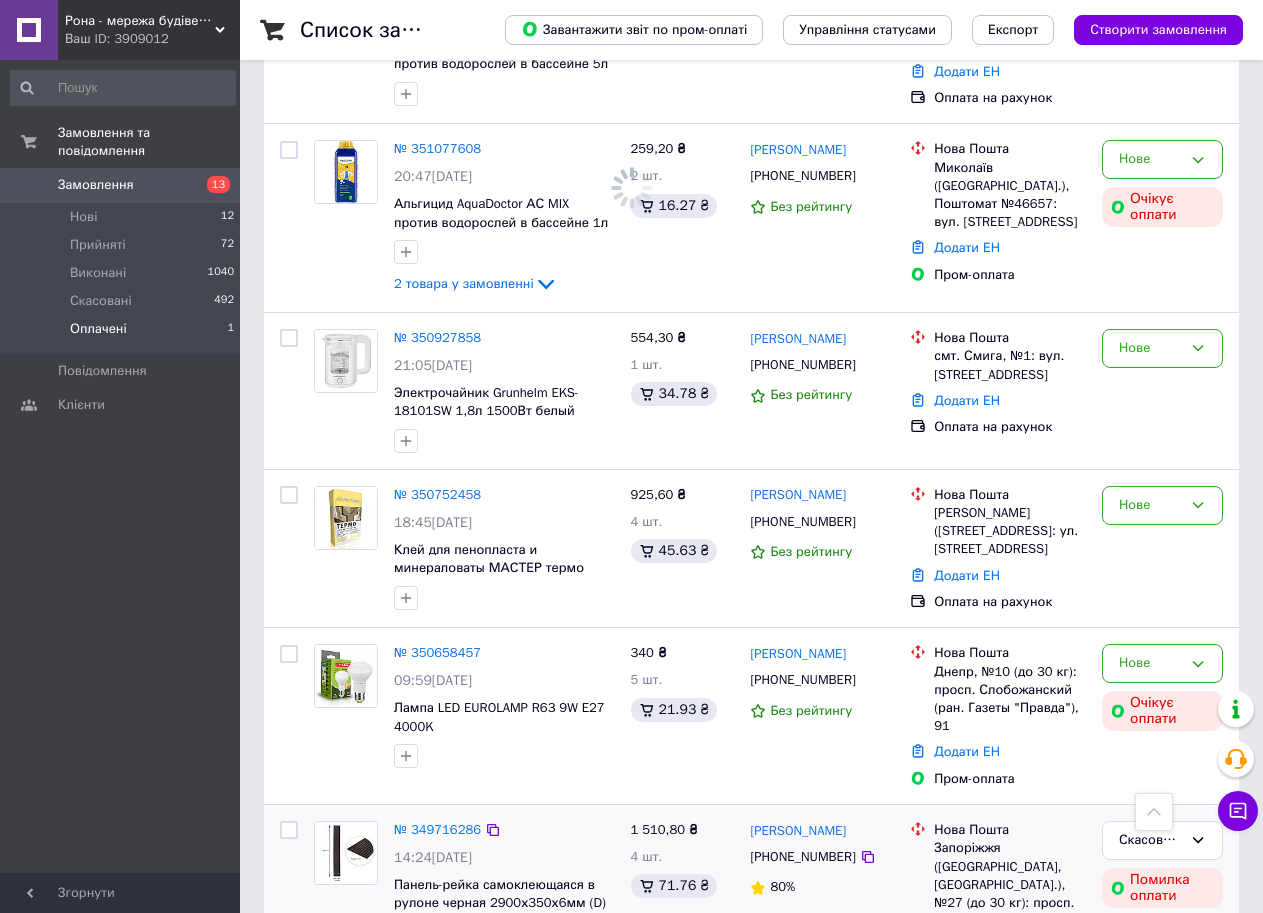 scroll, scrollTop: 0, scrollLeft: 0, axis: both 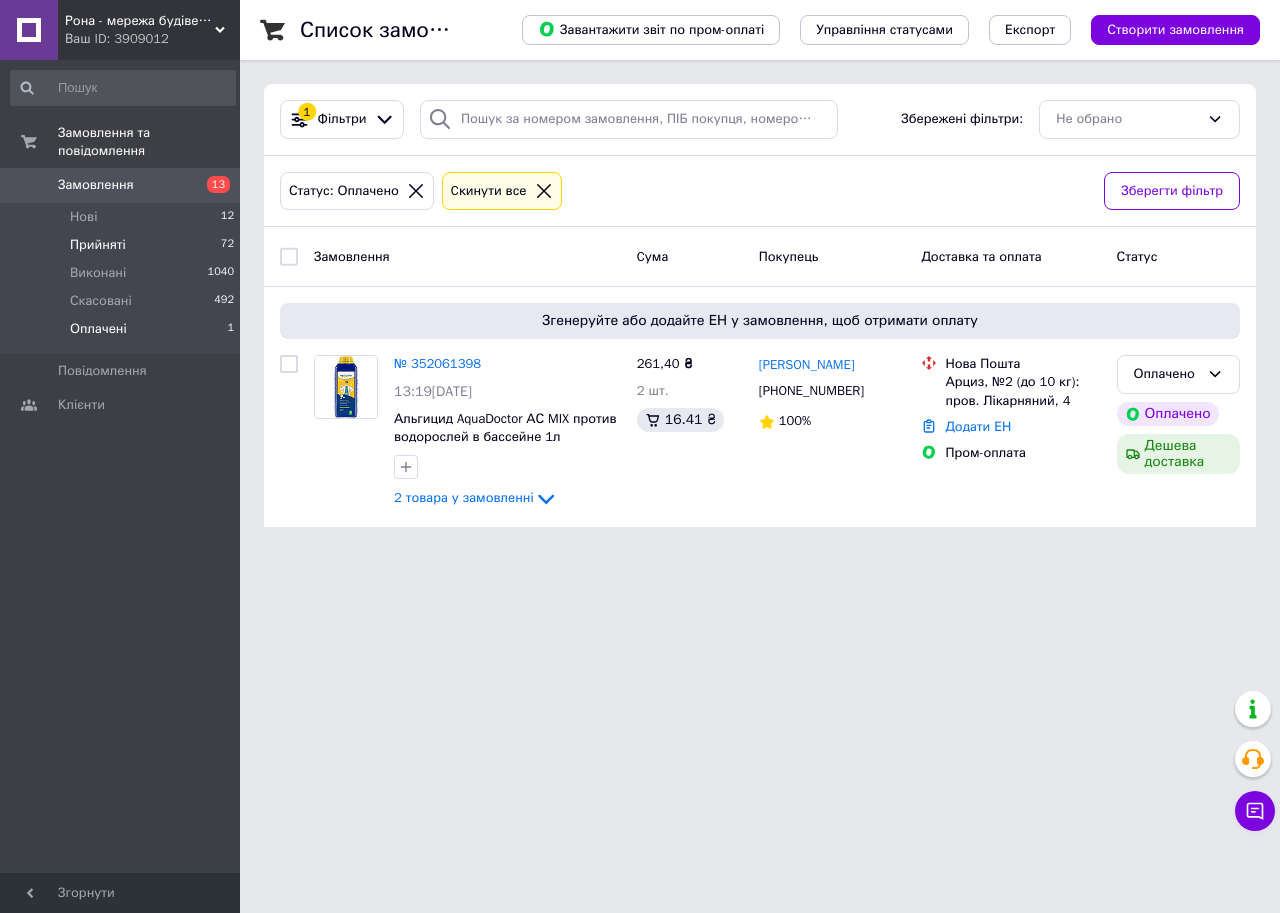 click on "Прийняті" at bounding box center [98, 245] 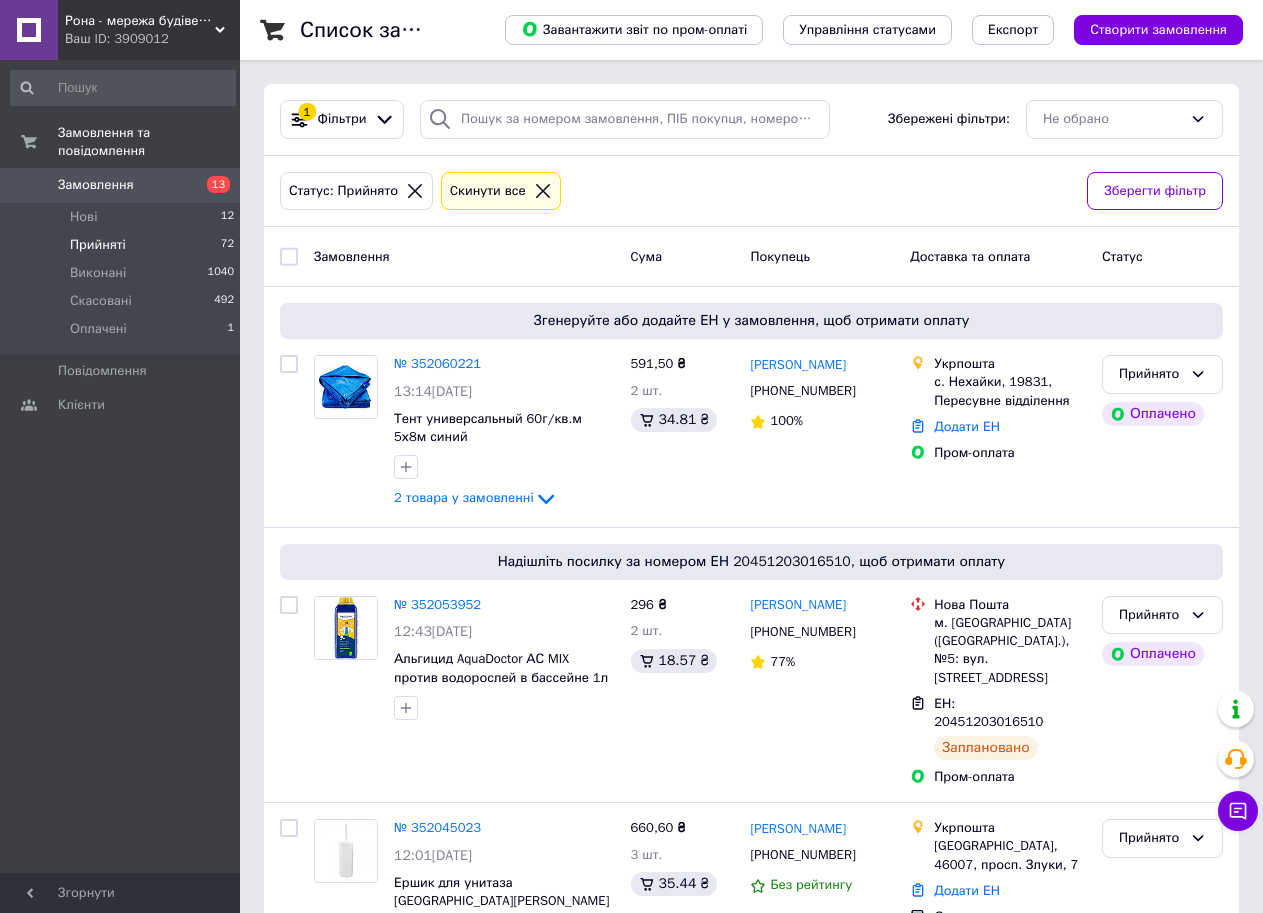 click on "Замовлення" at bounding box center [121, 185] 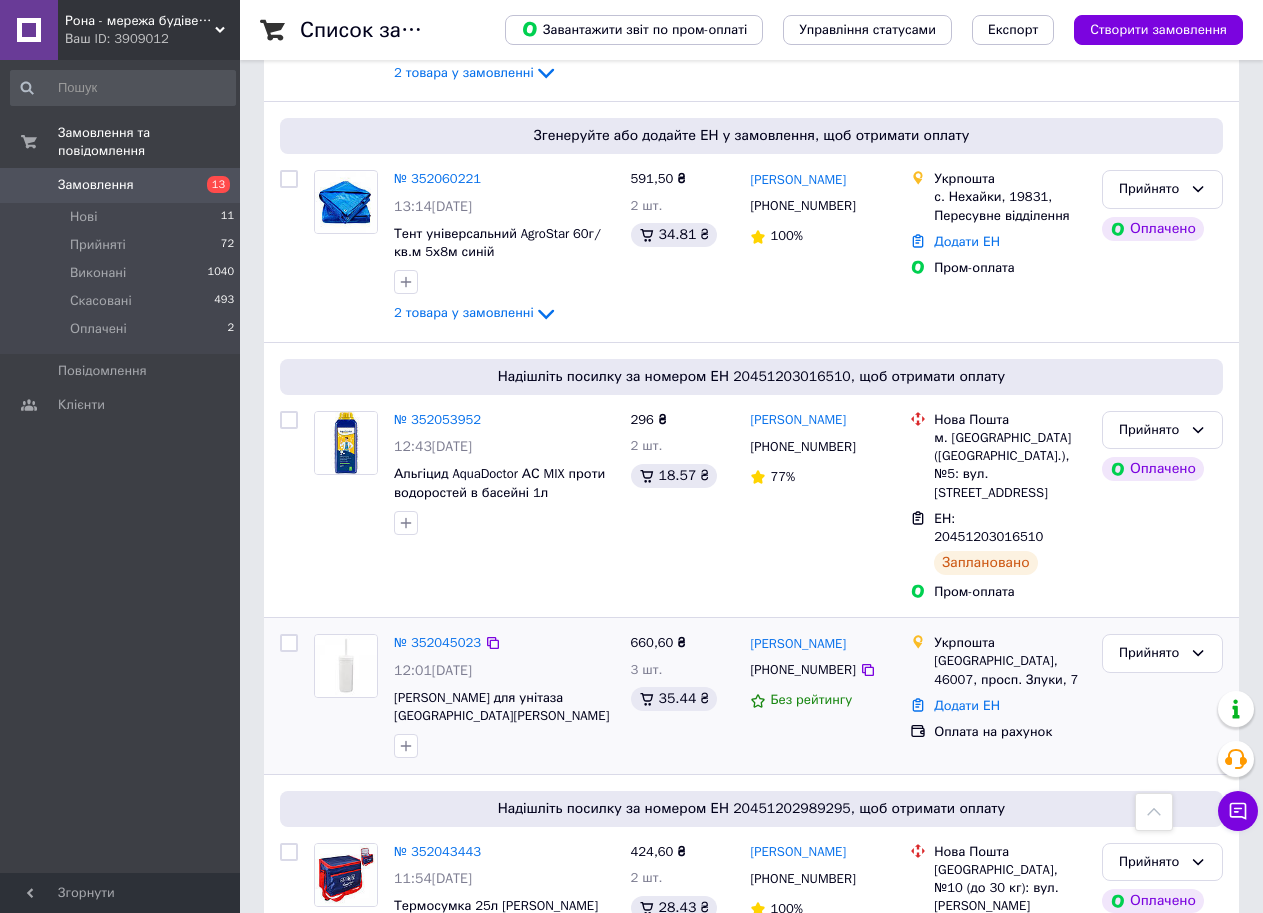 scroll, scrollTop: 700, scrollLeft: 0, axis: vertical 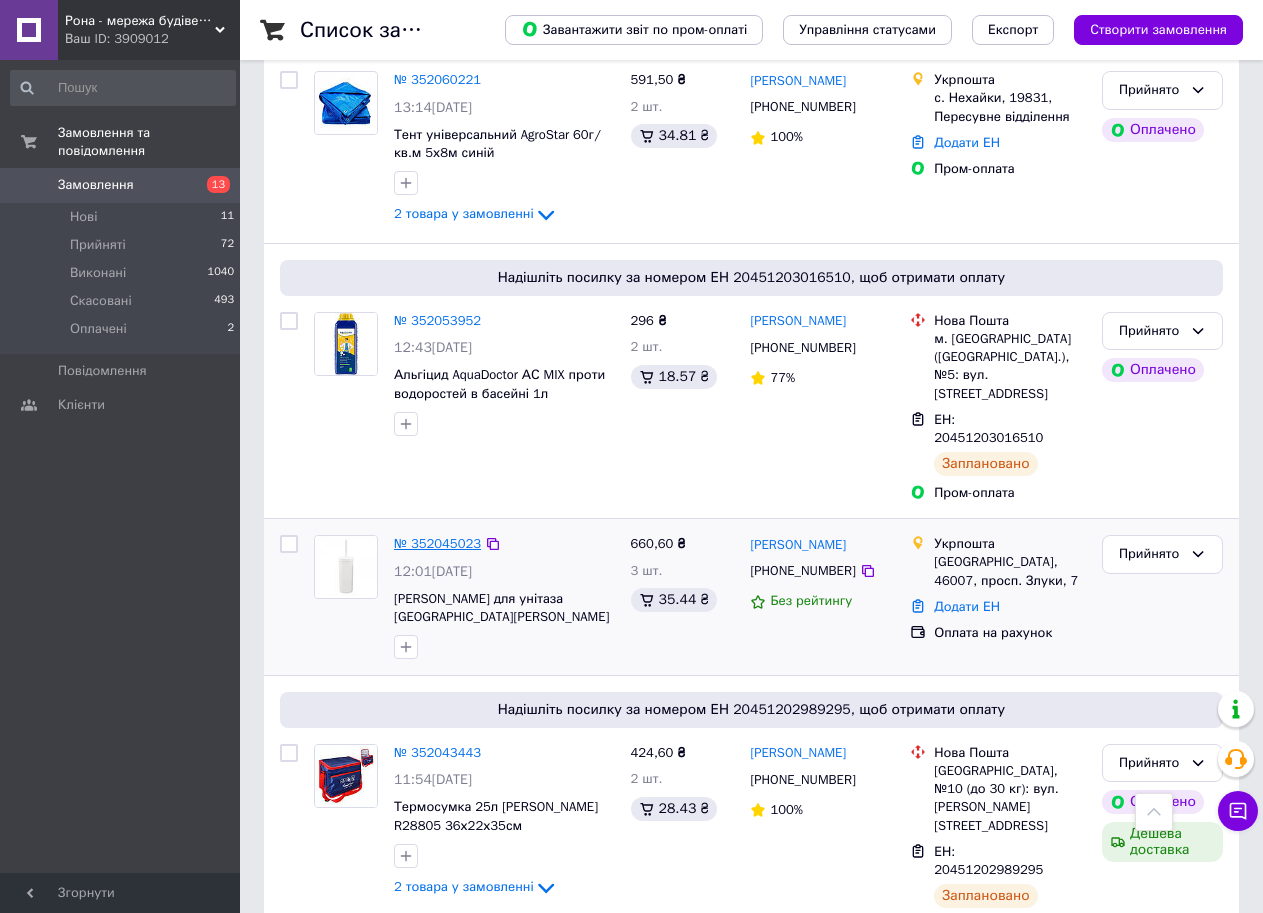click on "№ 352045023" at bounding box center [437, 543] 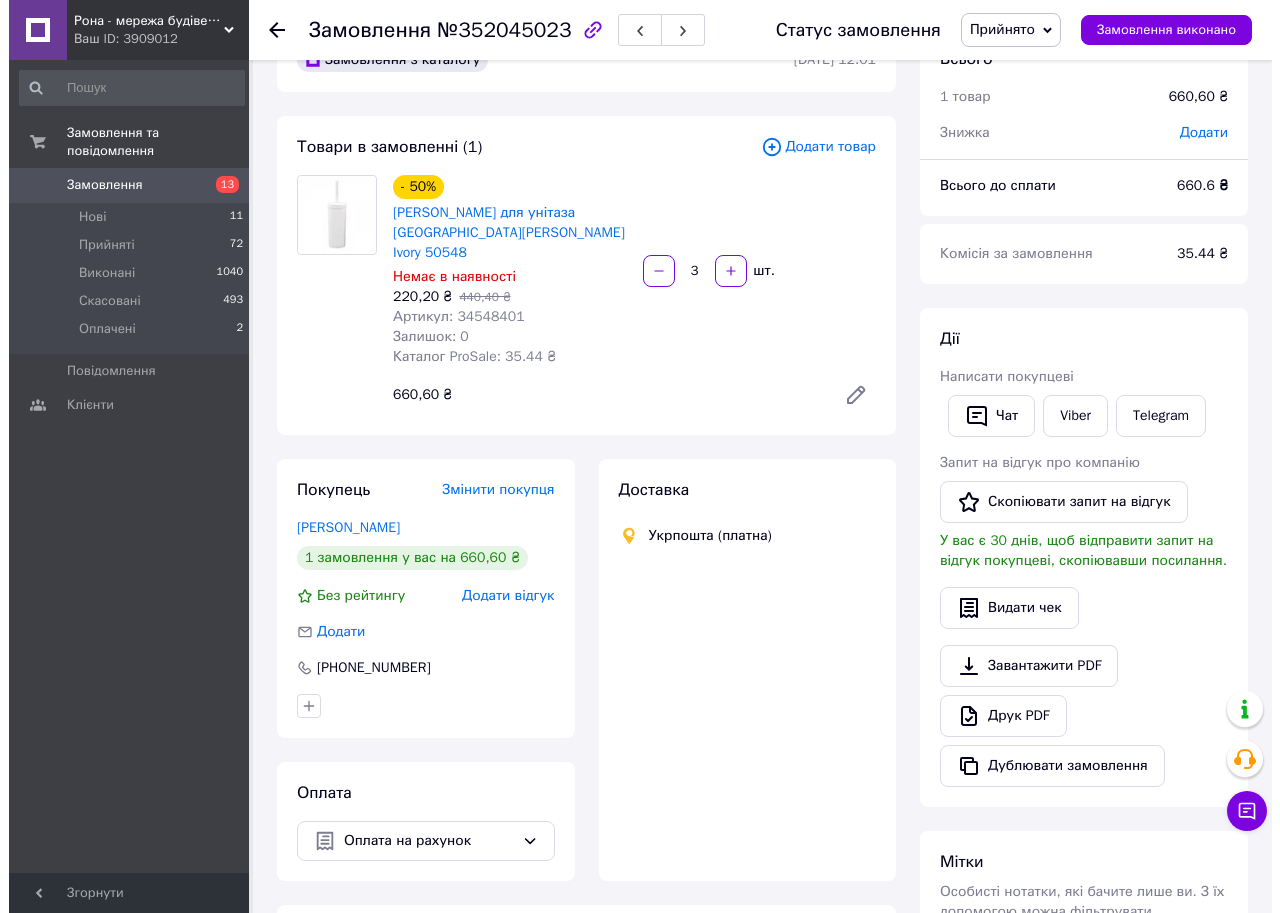 scroll, scrollTop: 0, scrollLeft: 0, axis: both 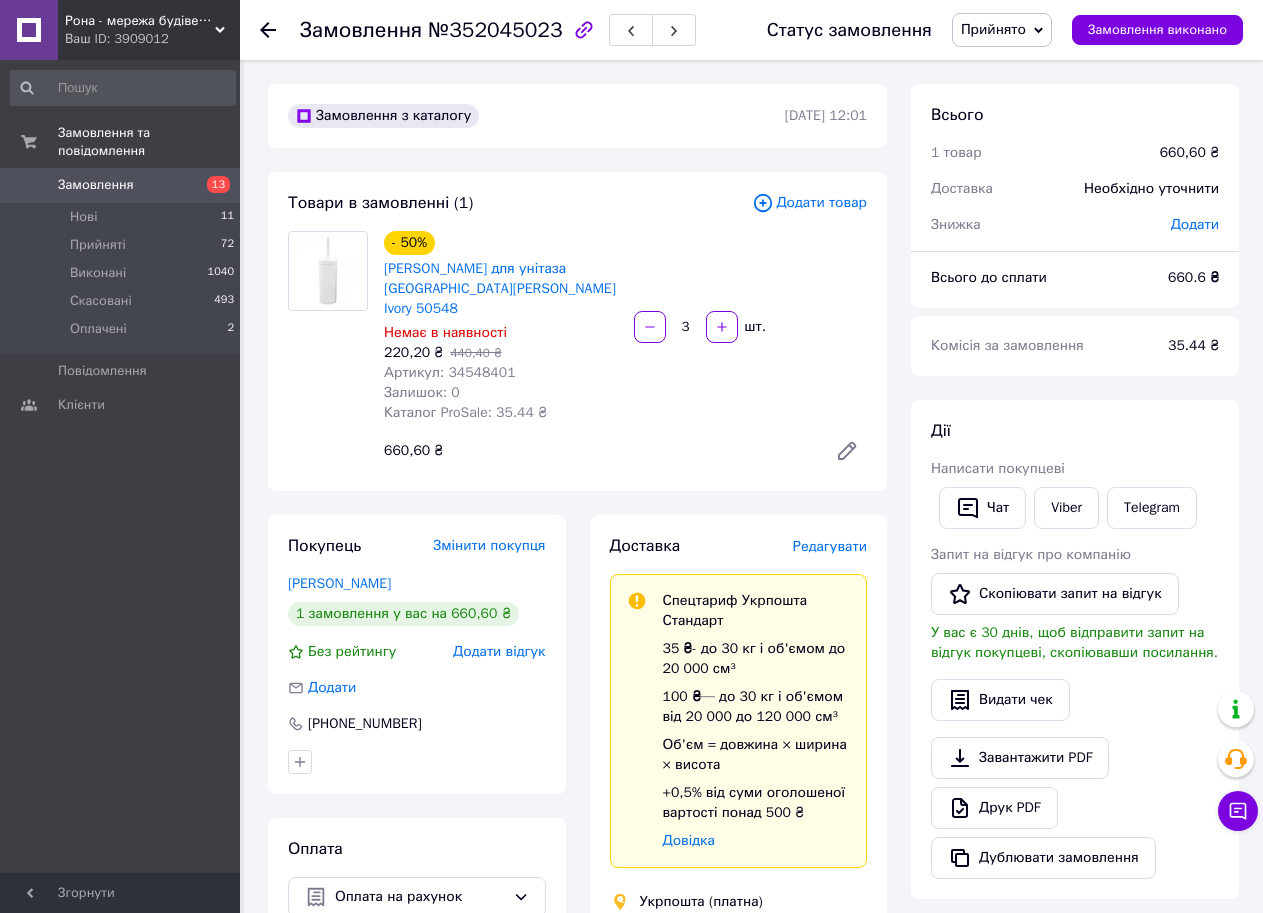 click on "Редагувати" at bounding box center (830, 546) 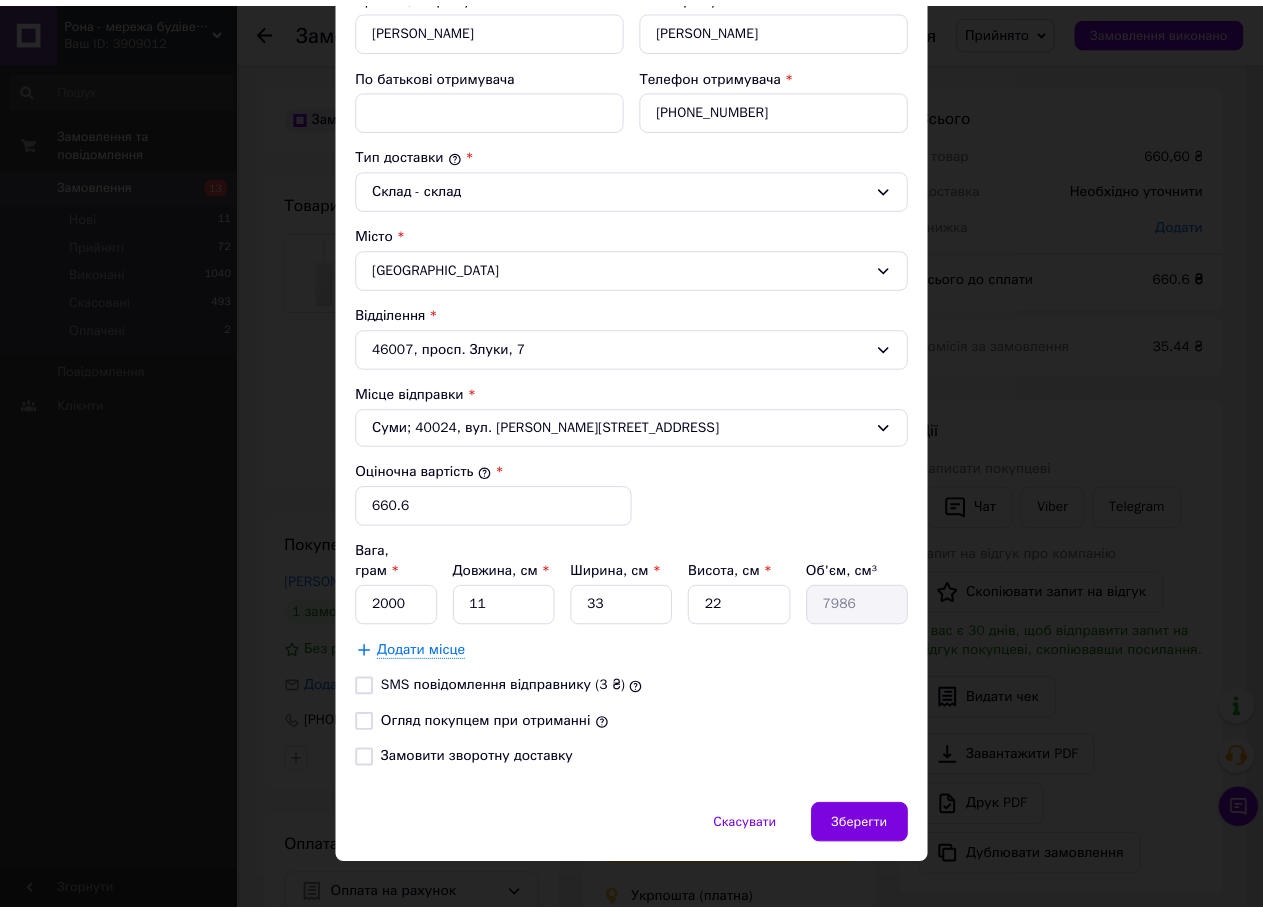 scroll, scrollTop: 410, scrollLeft: 0, axis: vertical 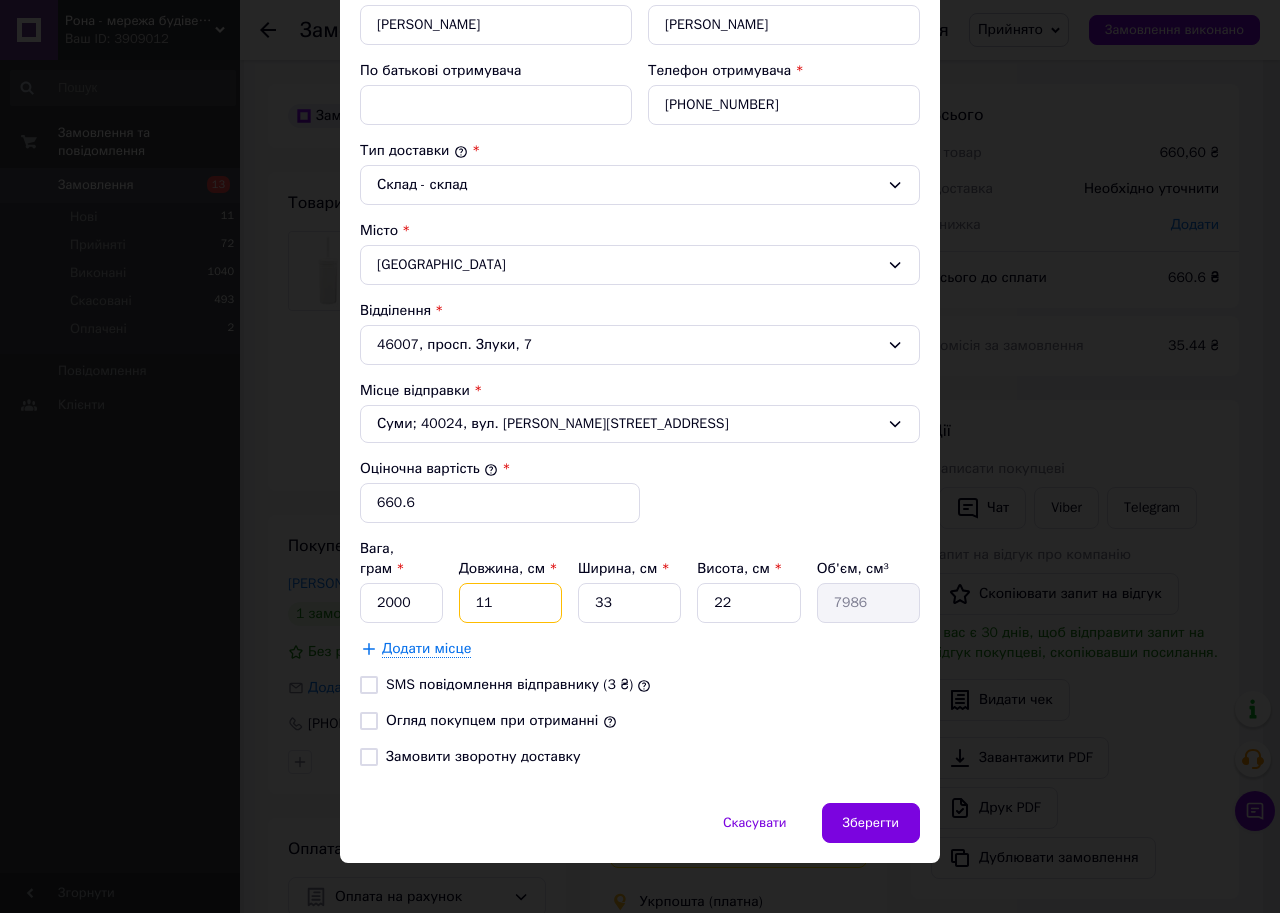 click on "11" at bounding box center (510, 603) 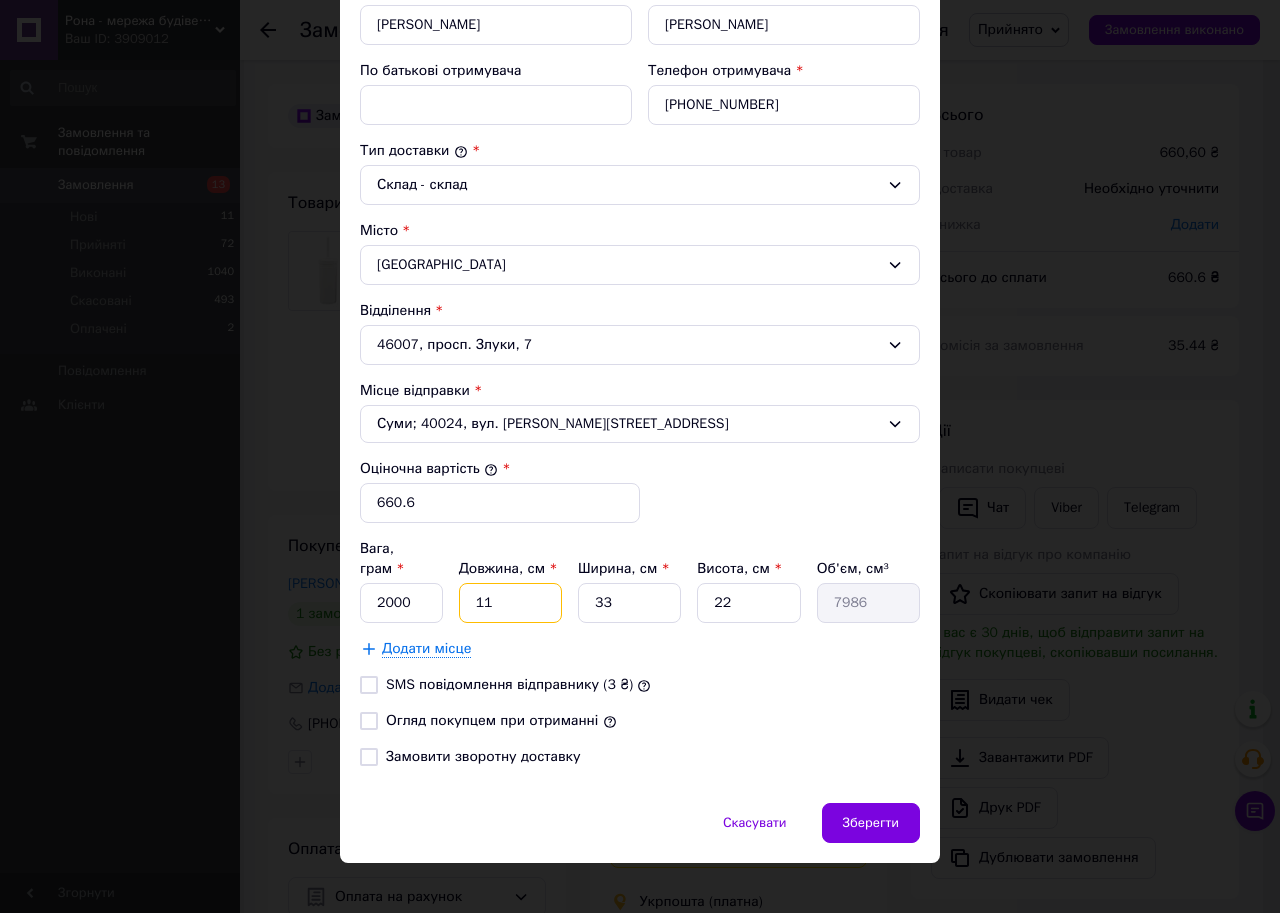 type on "1" 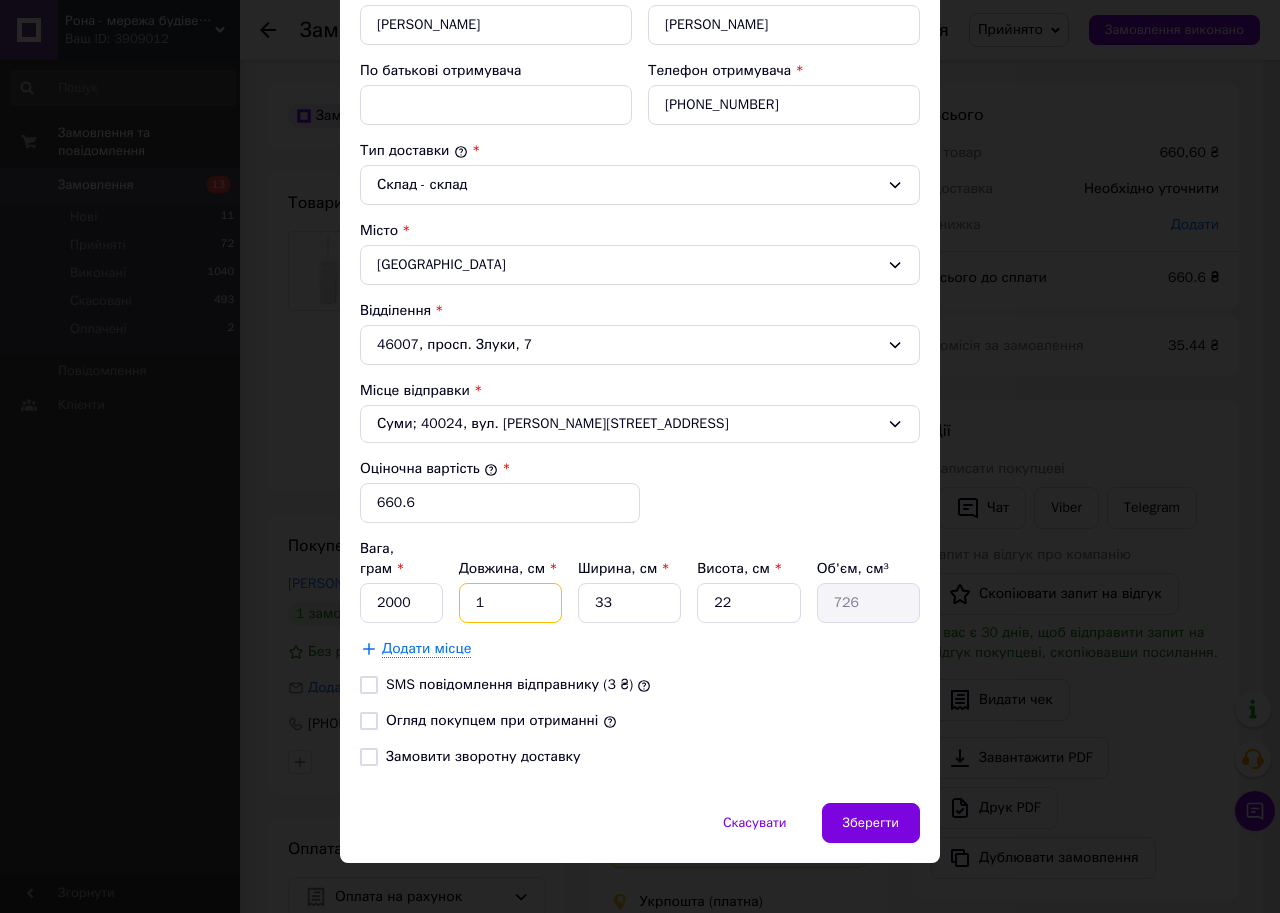 type 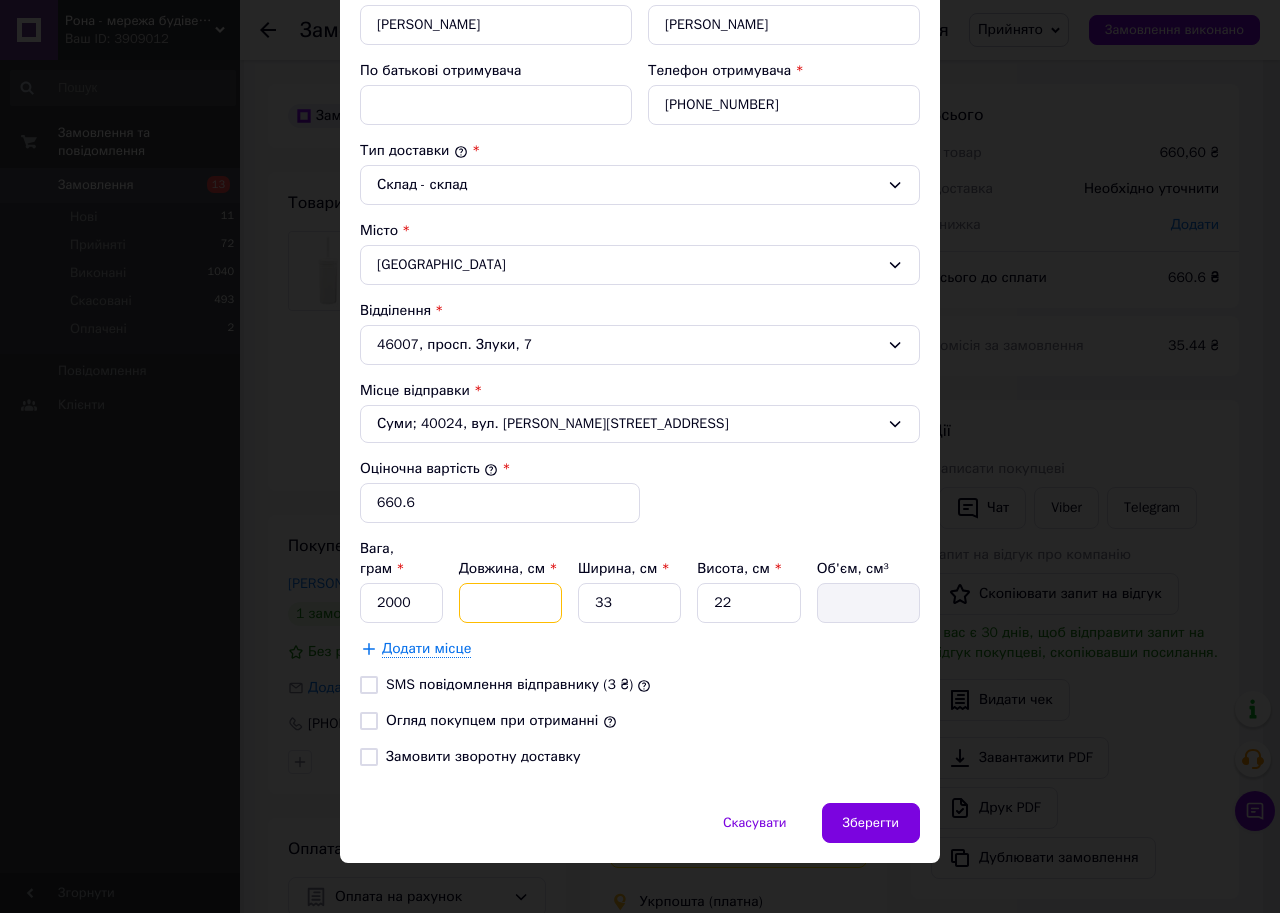 type on "7" 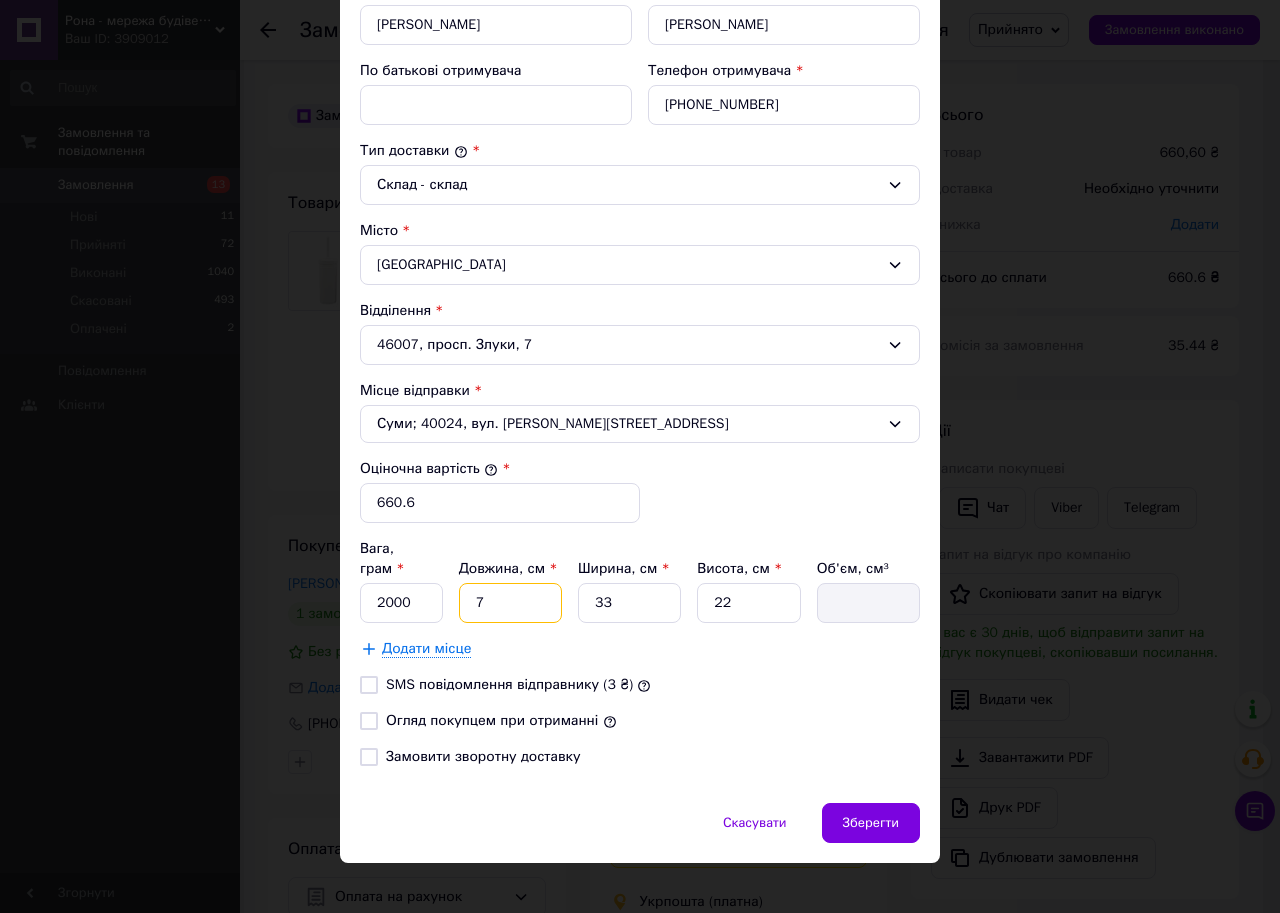 type on "5082" 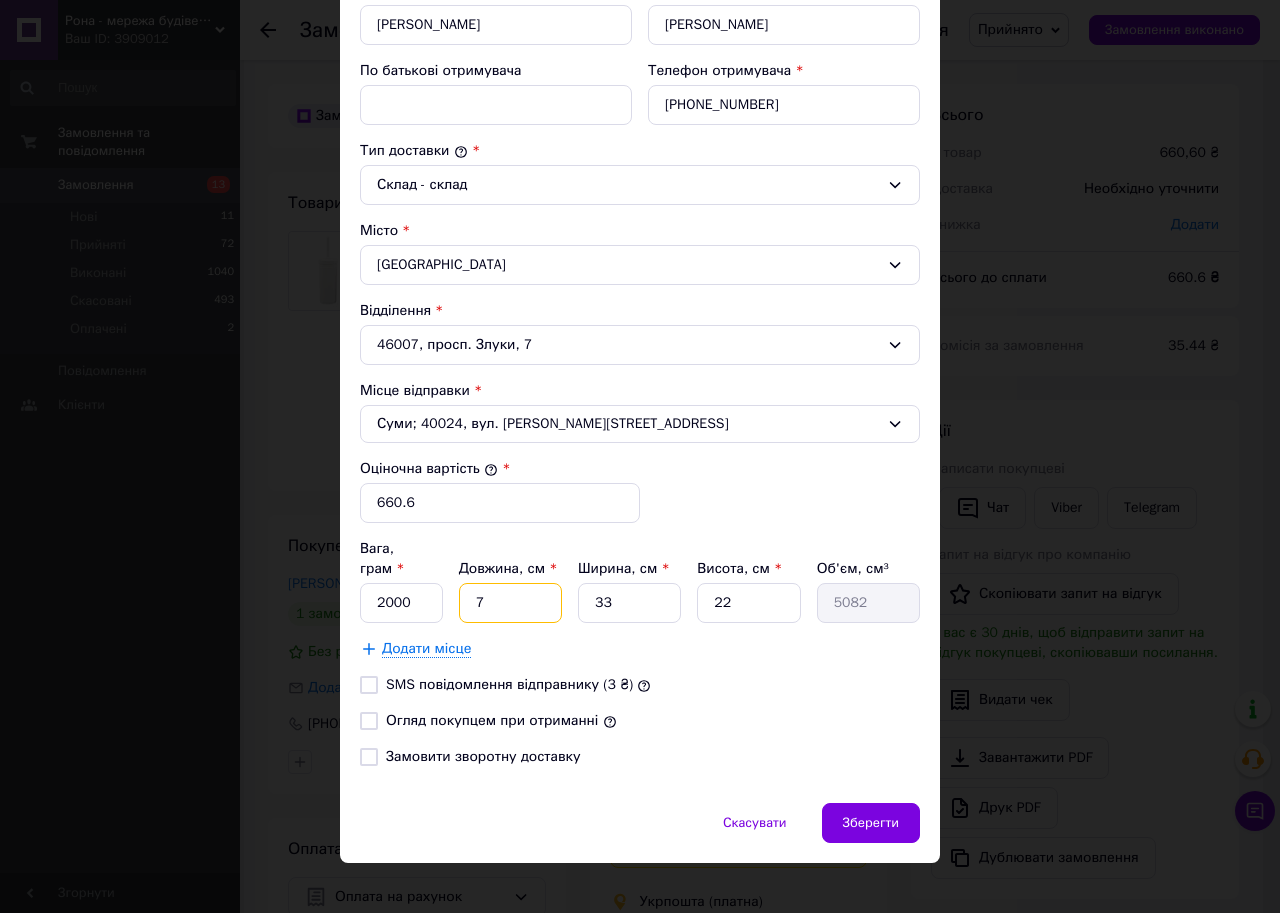 type on "71" 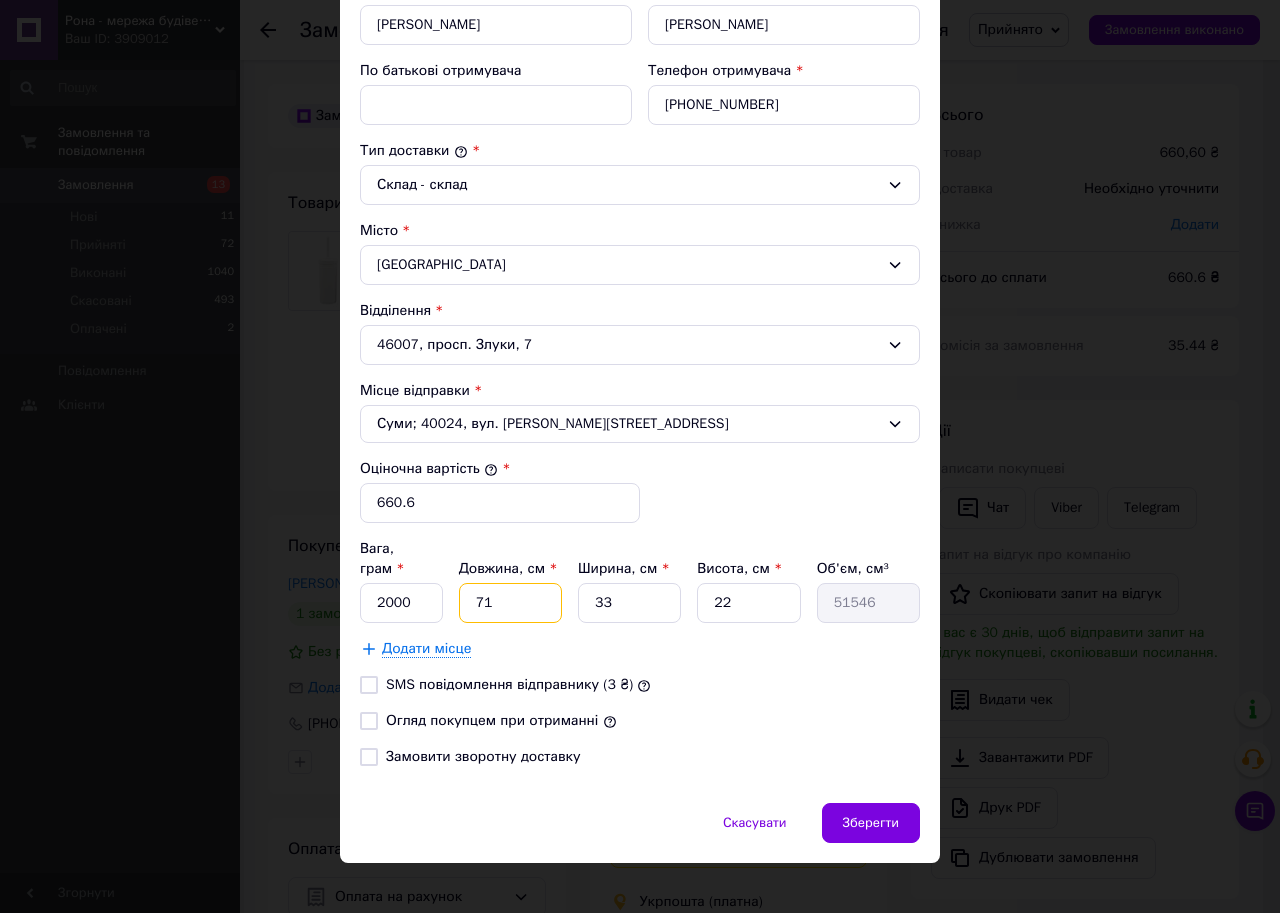 type on "7" 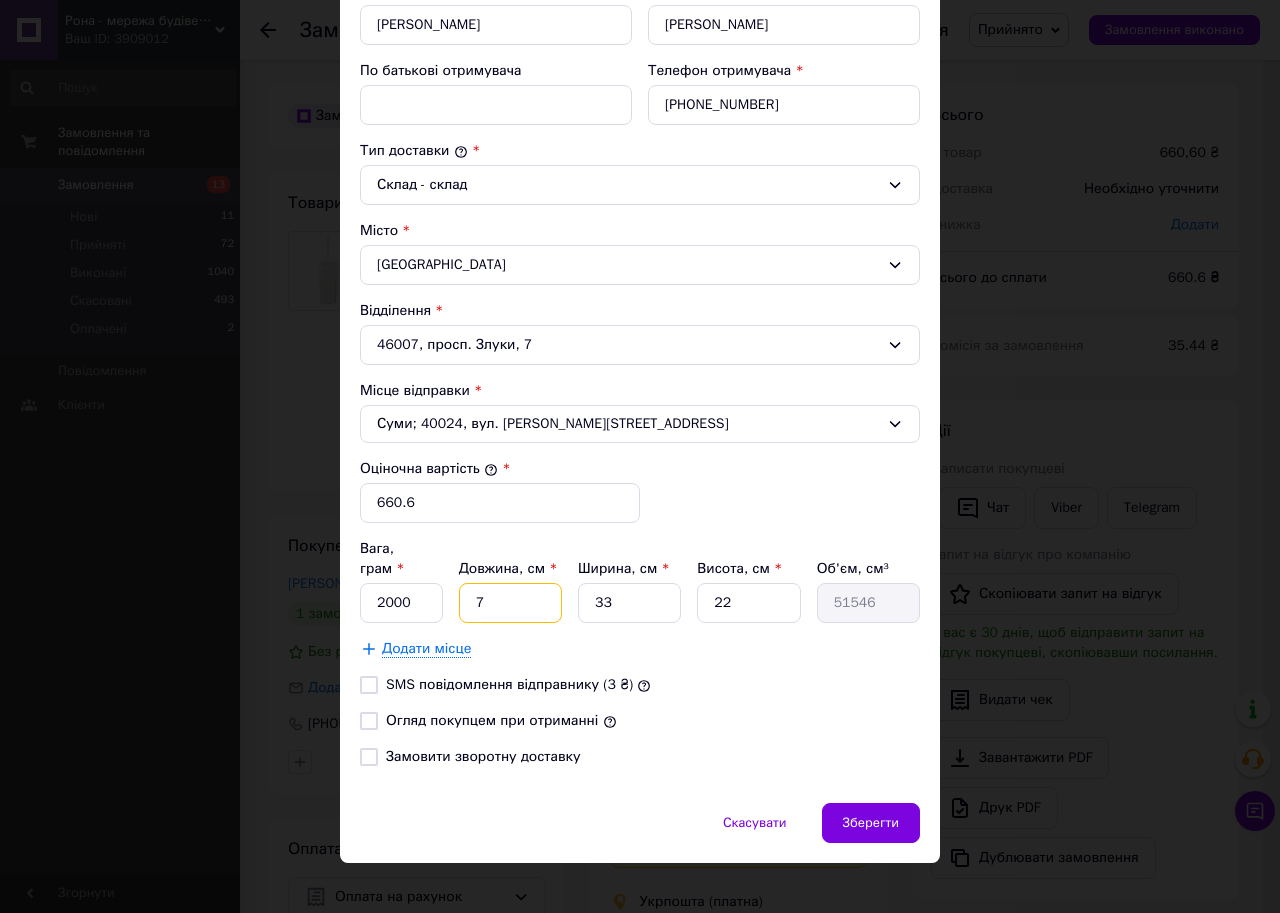 type on "5082" 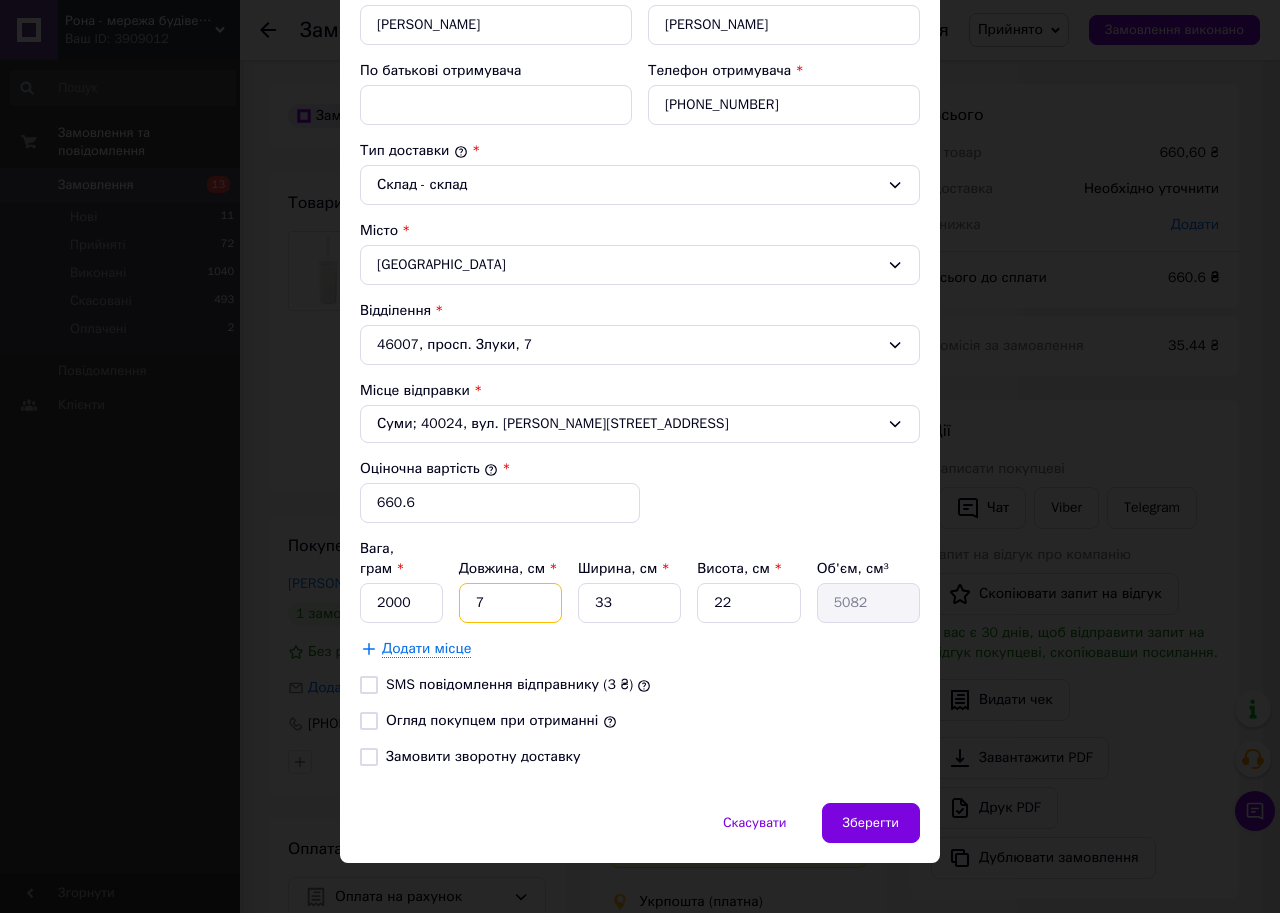 type 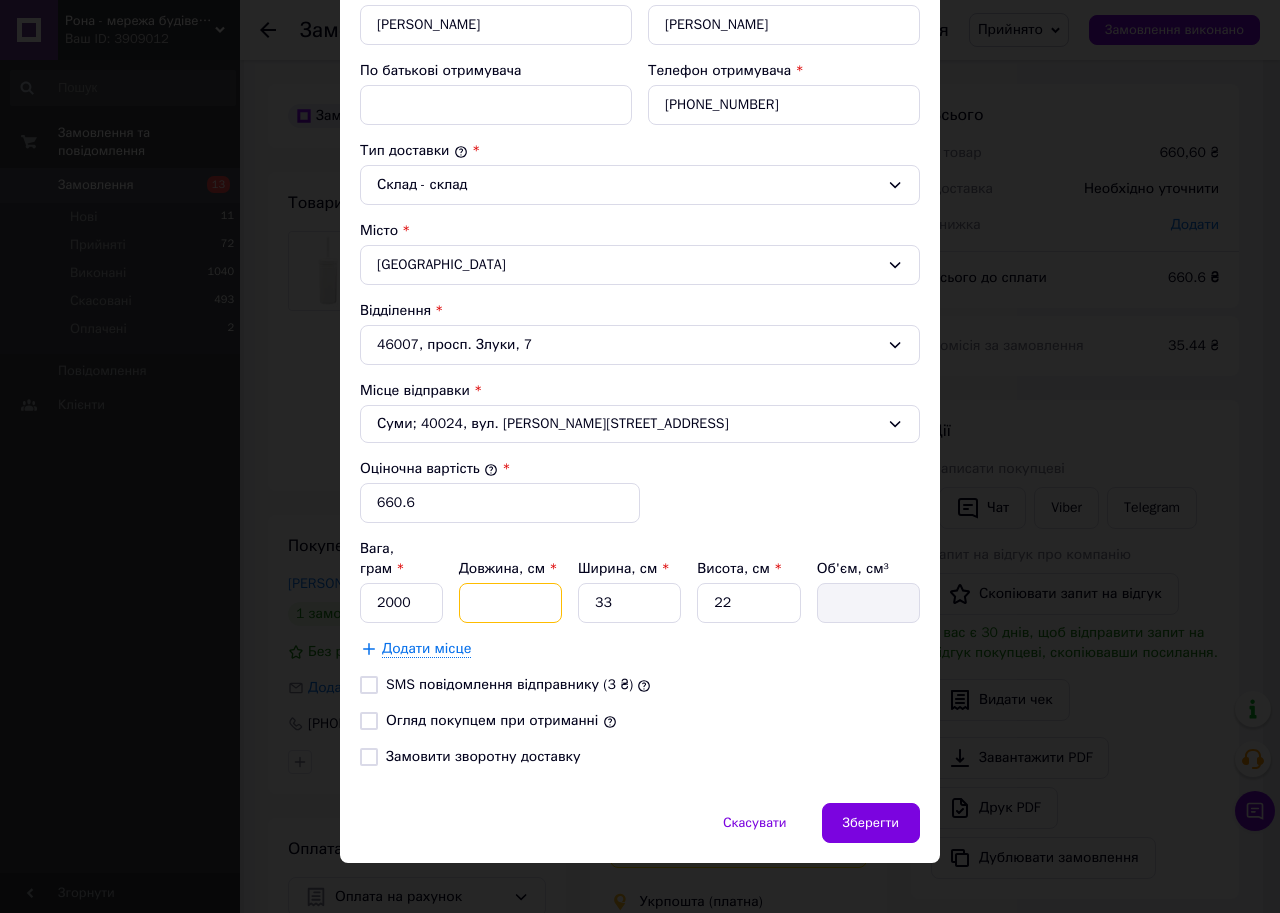 type on "4" 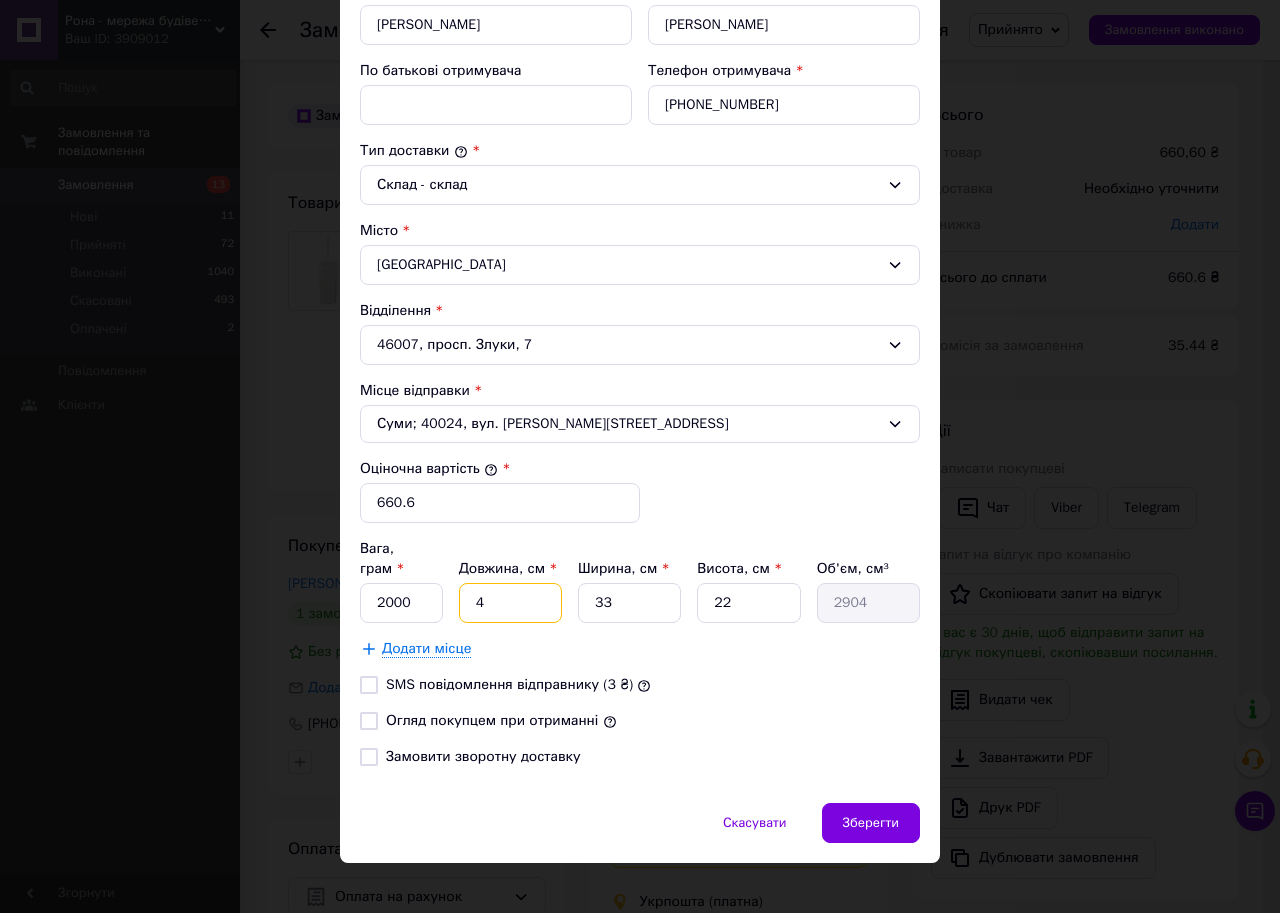 type on "41" 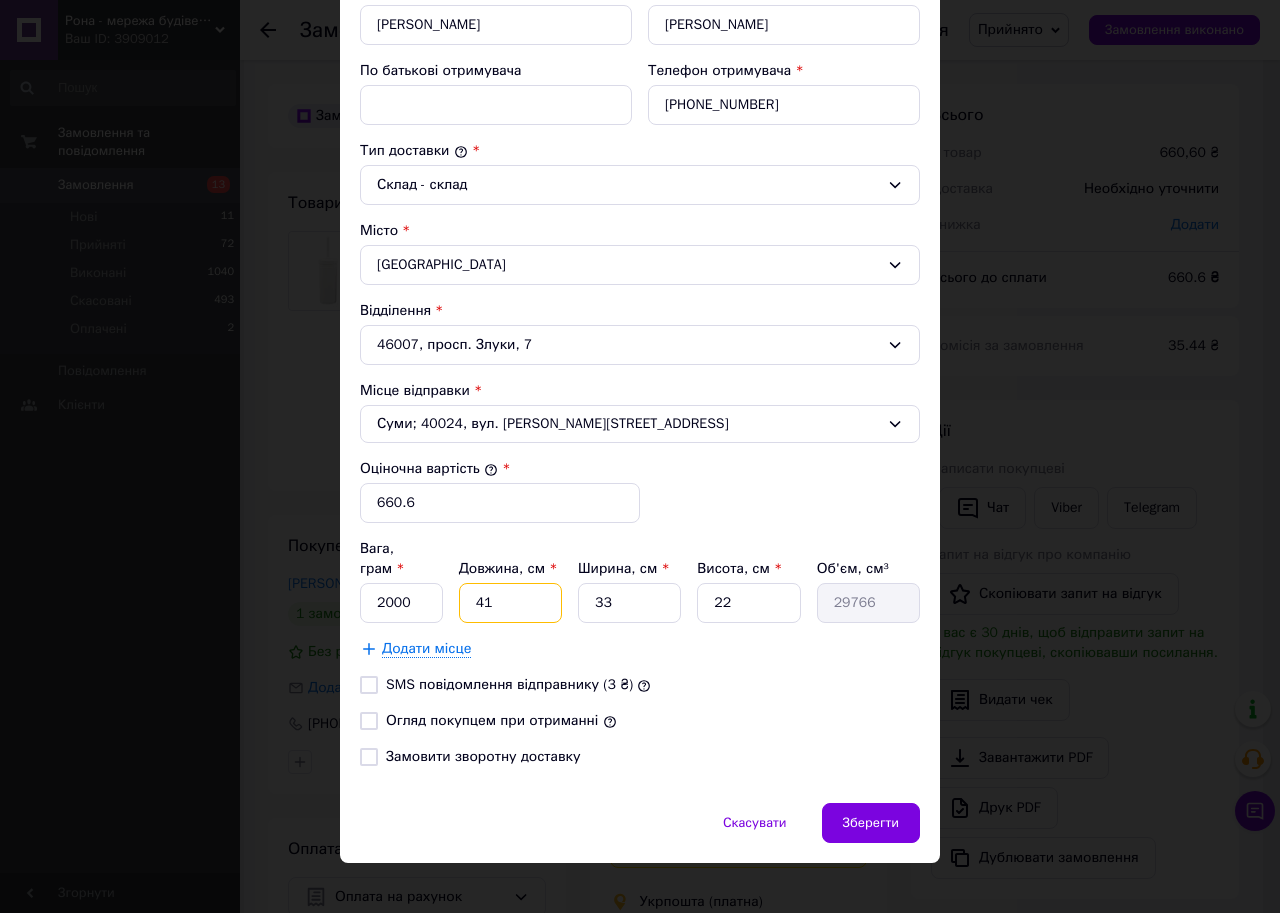 type on "41" 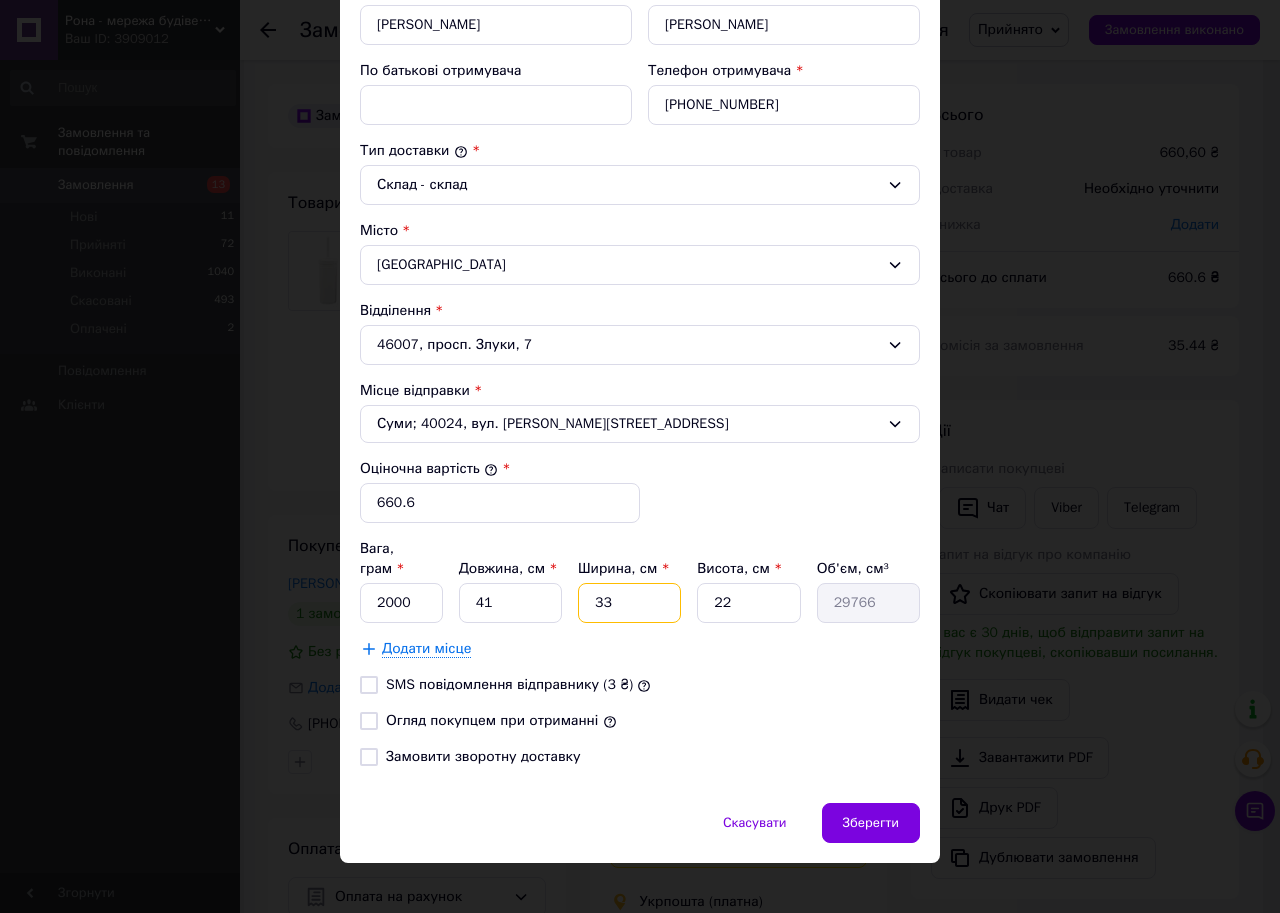 click on "33" at bounding box center (629, 603) 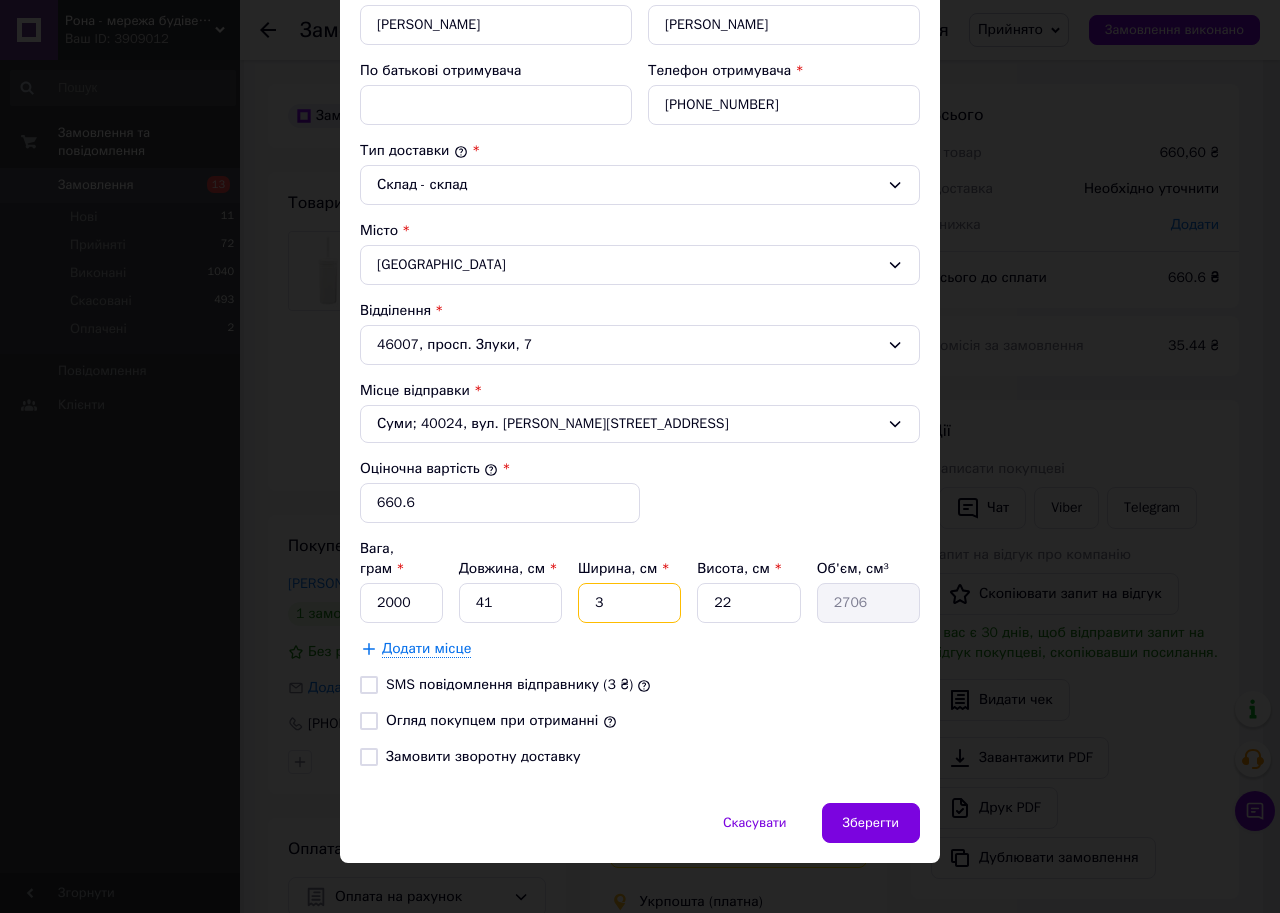 type 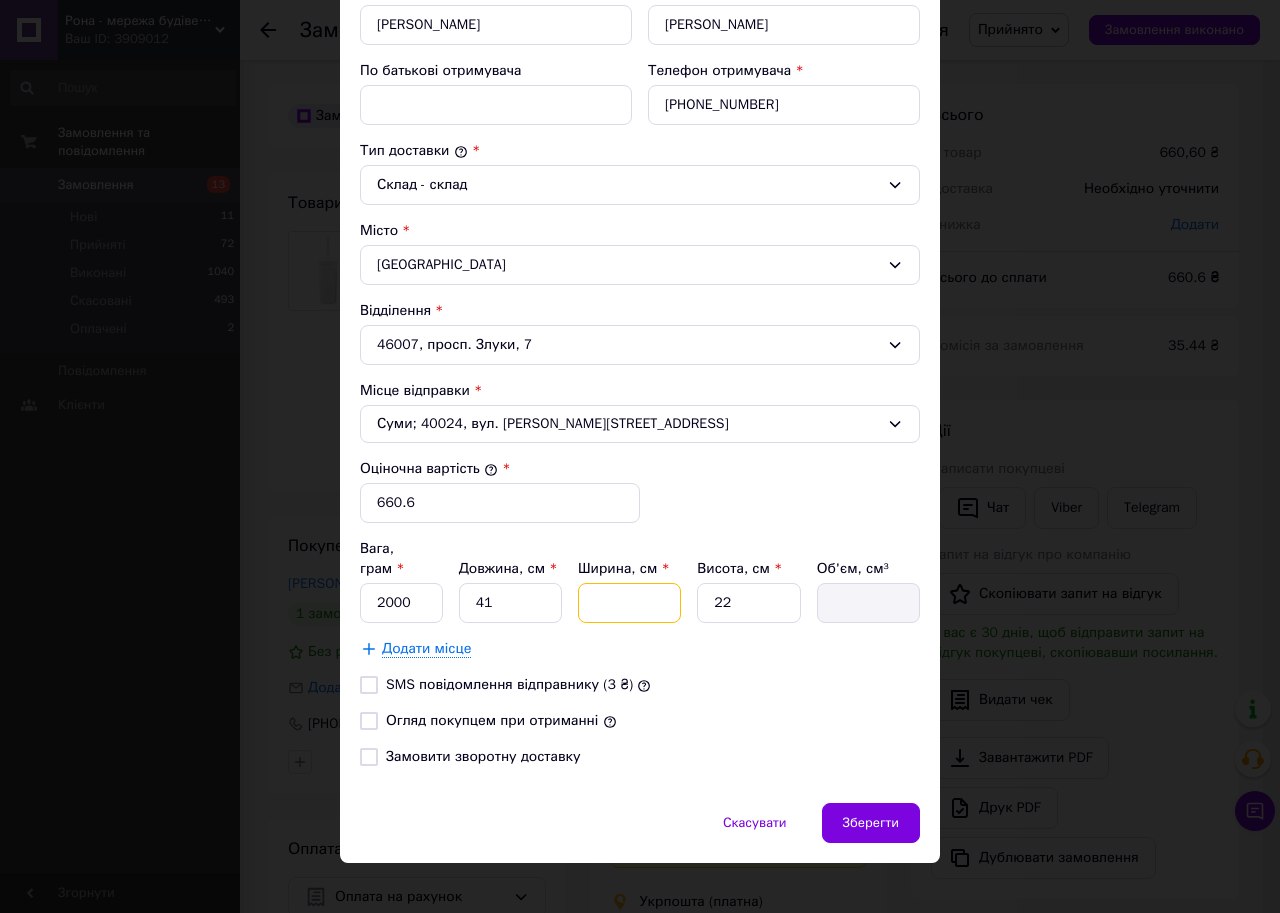 type on "2" 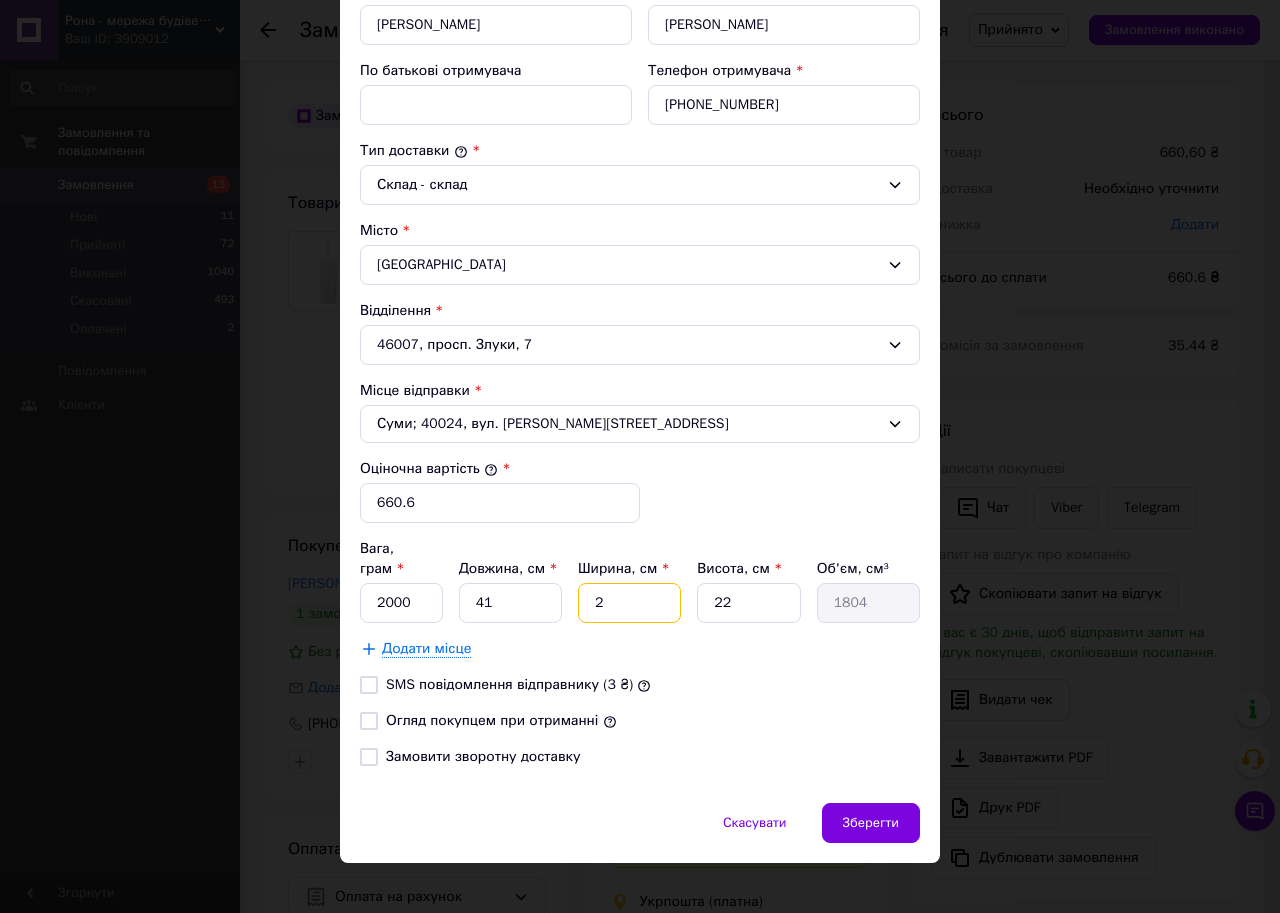 type on "24" 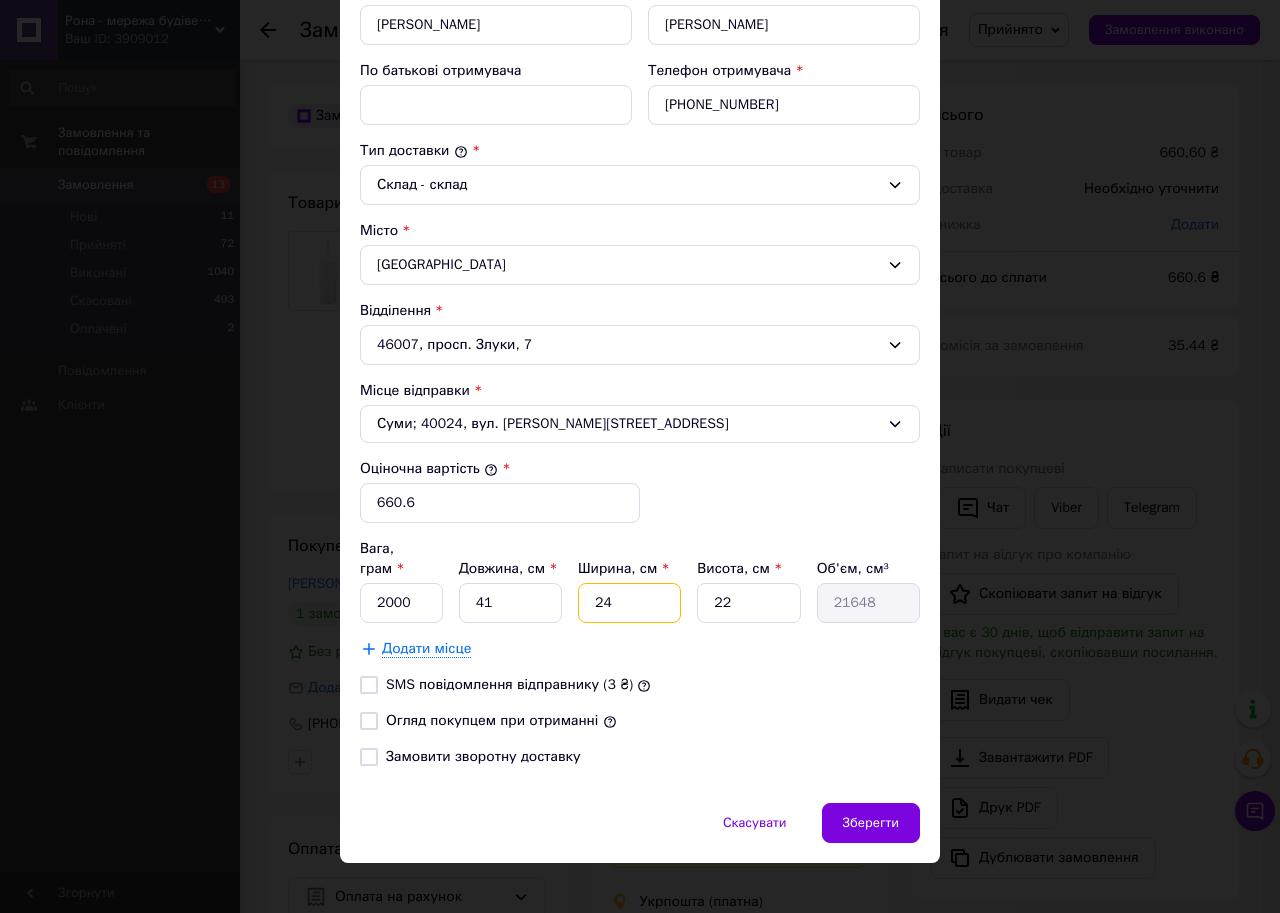 type on "24" 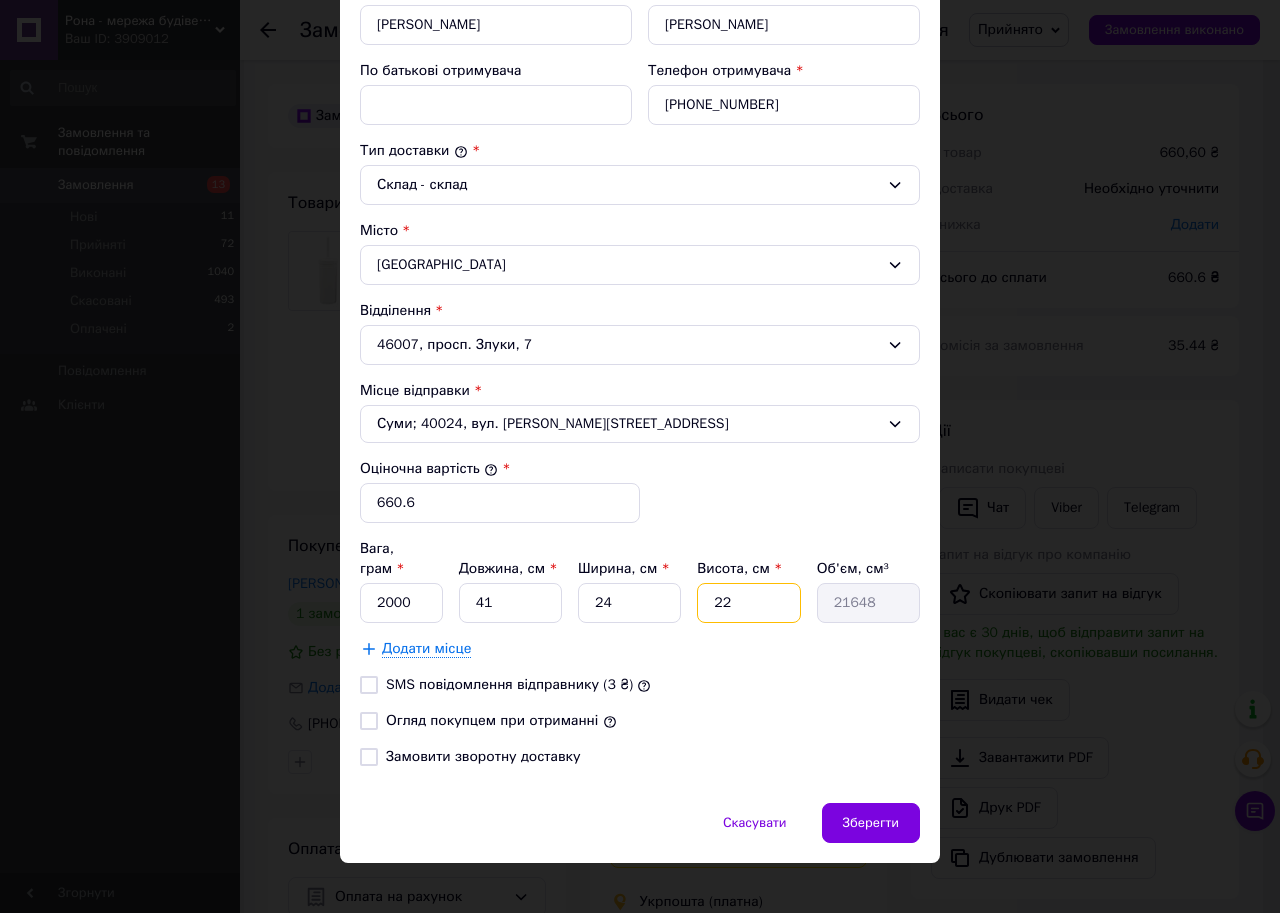 click on "22" at bounding box center (748, 603) 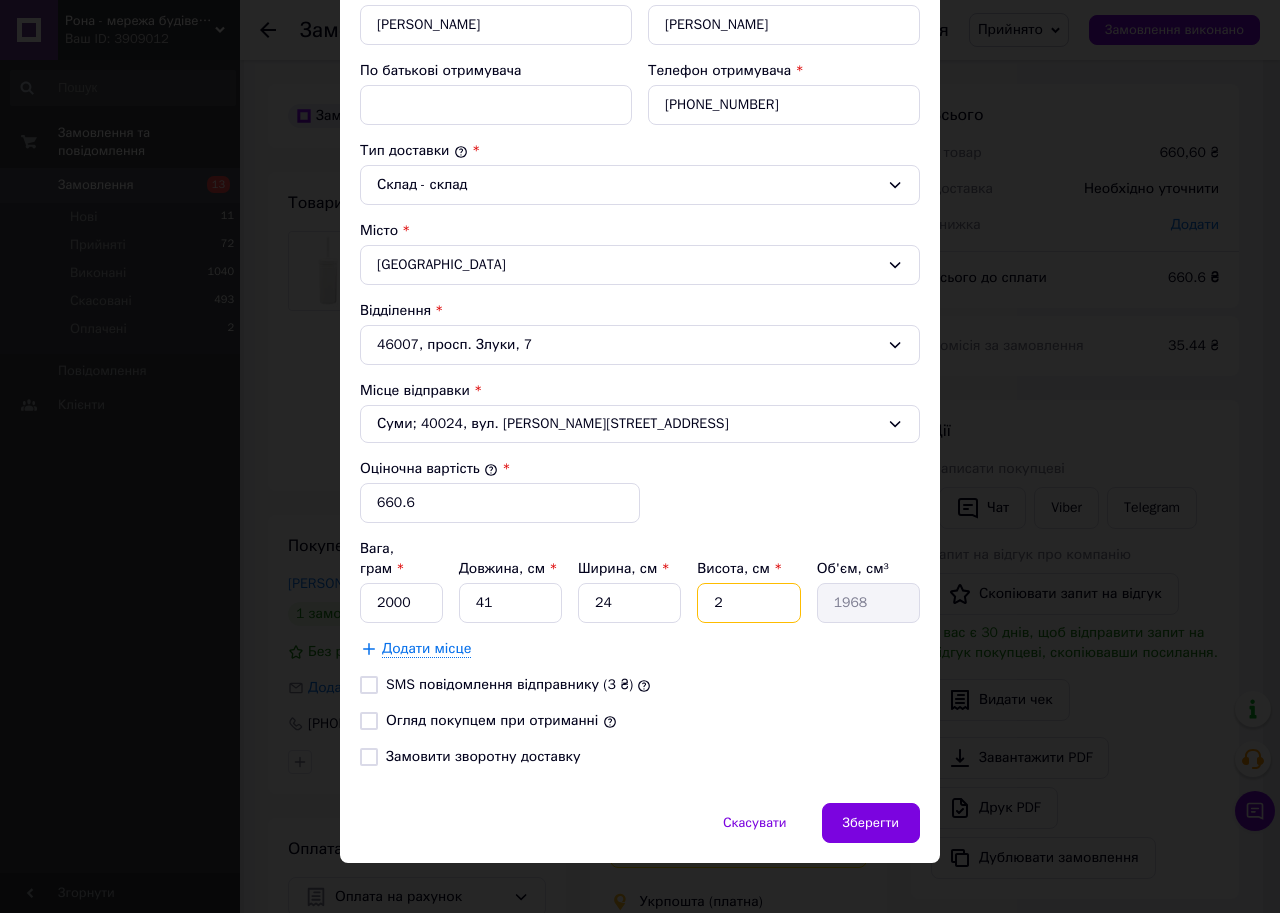 type on "24" 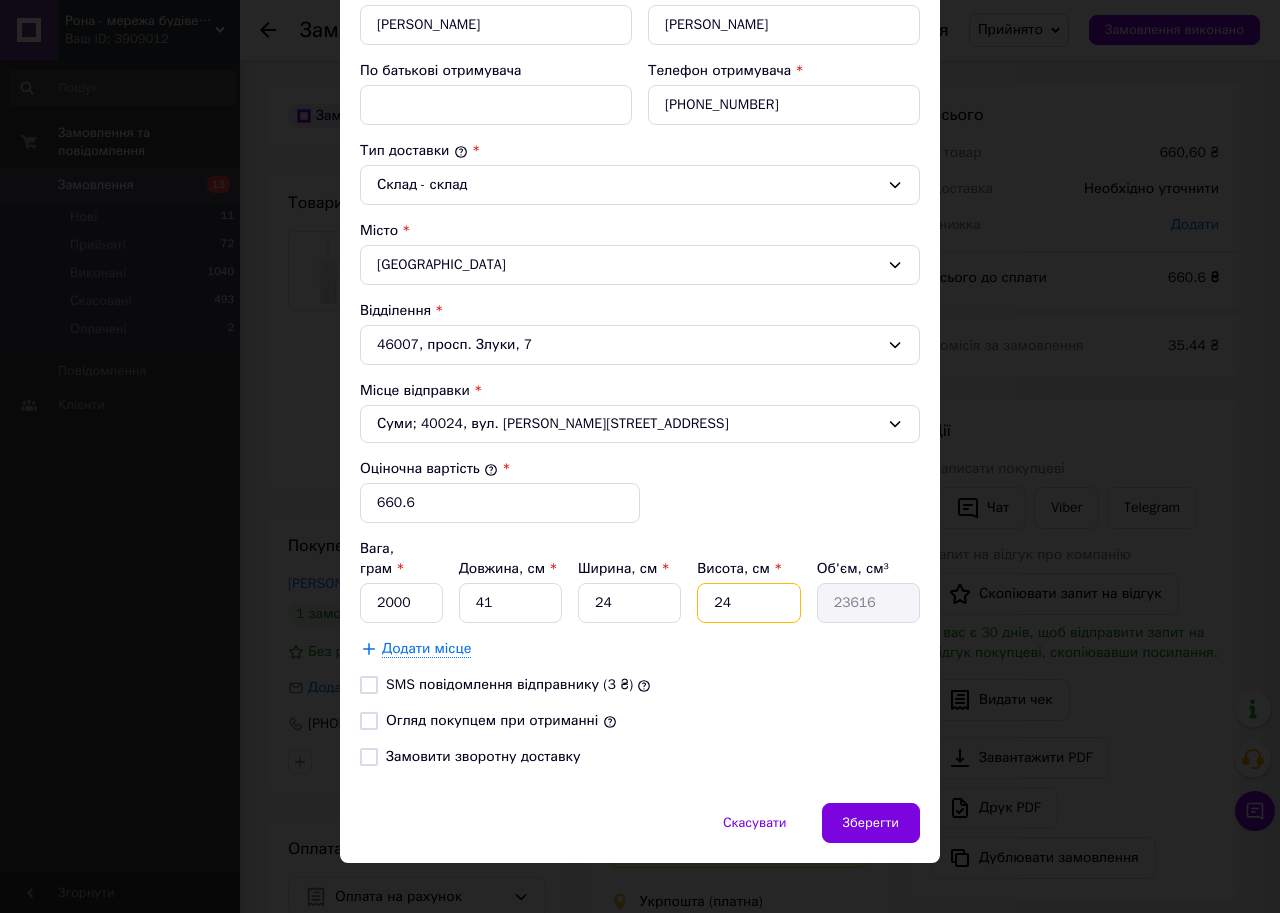 type on "24" 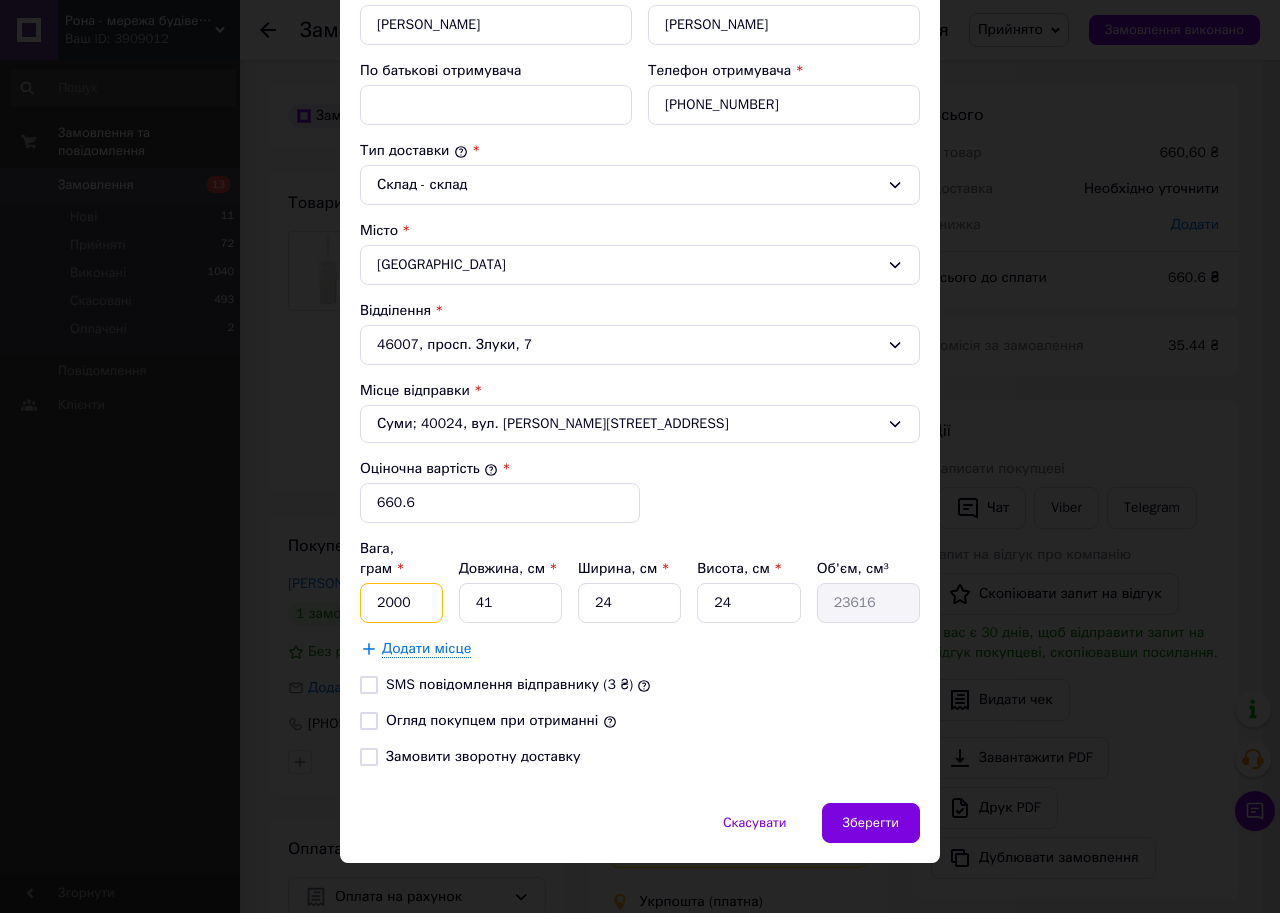 click on "2000" at bounding box center (401, 603) 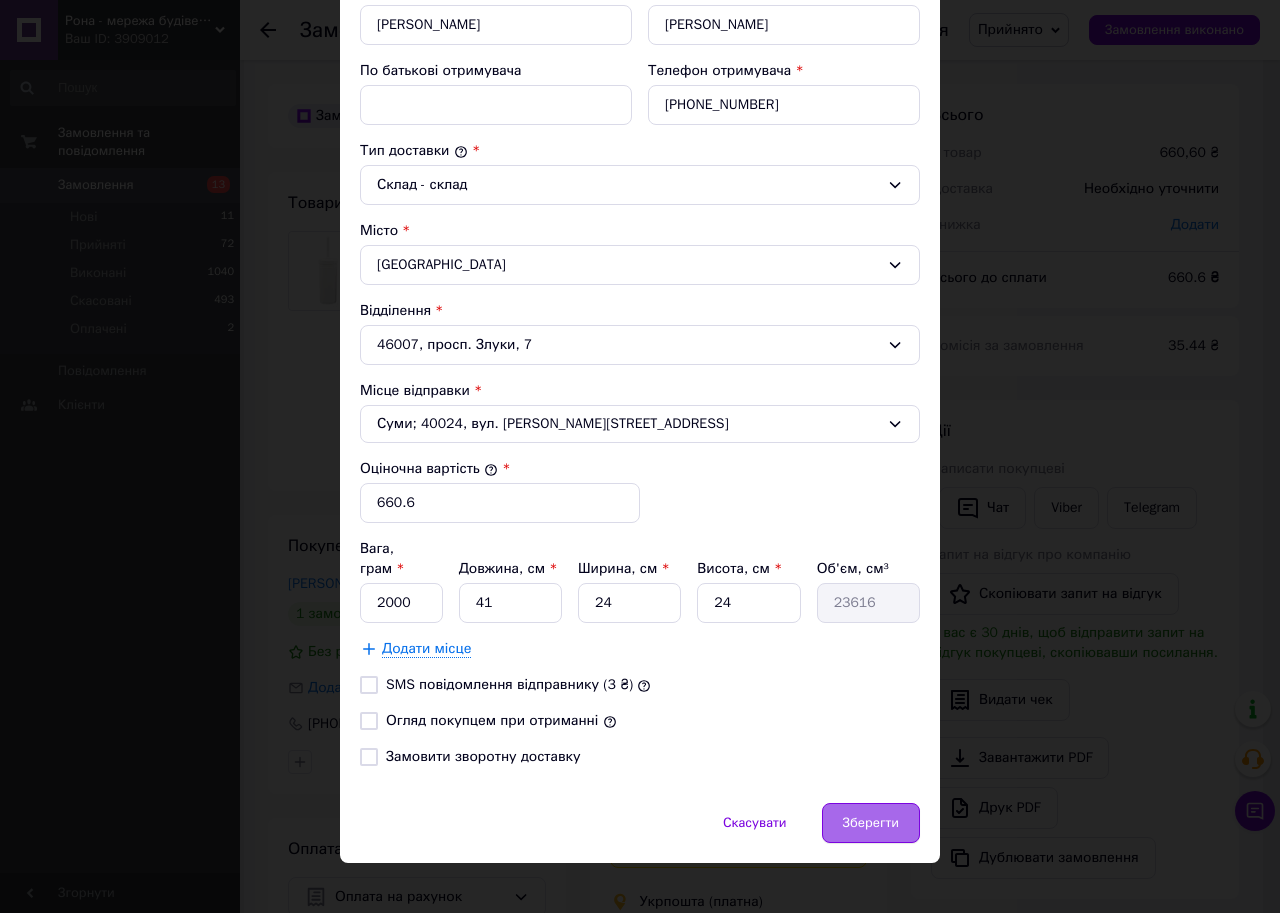 click on "Зберегти" at bounding box center [871, 823] 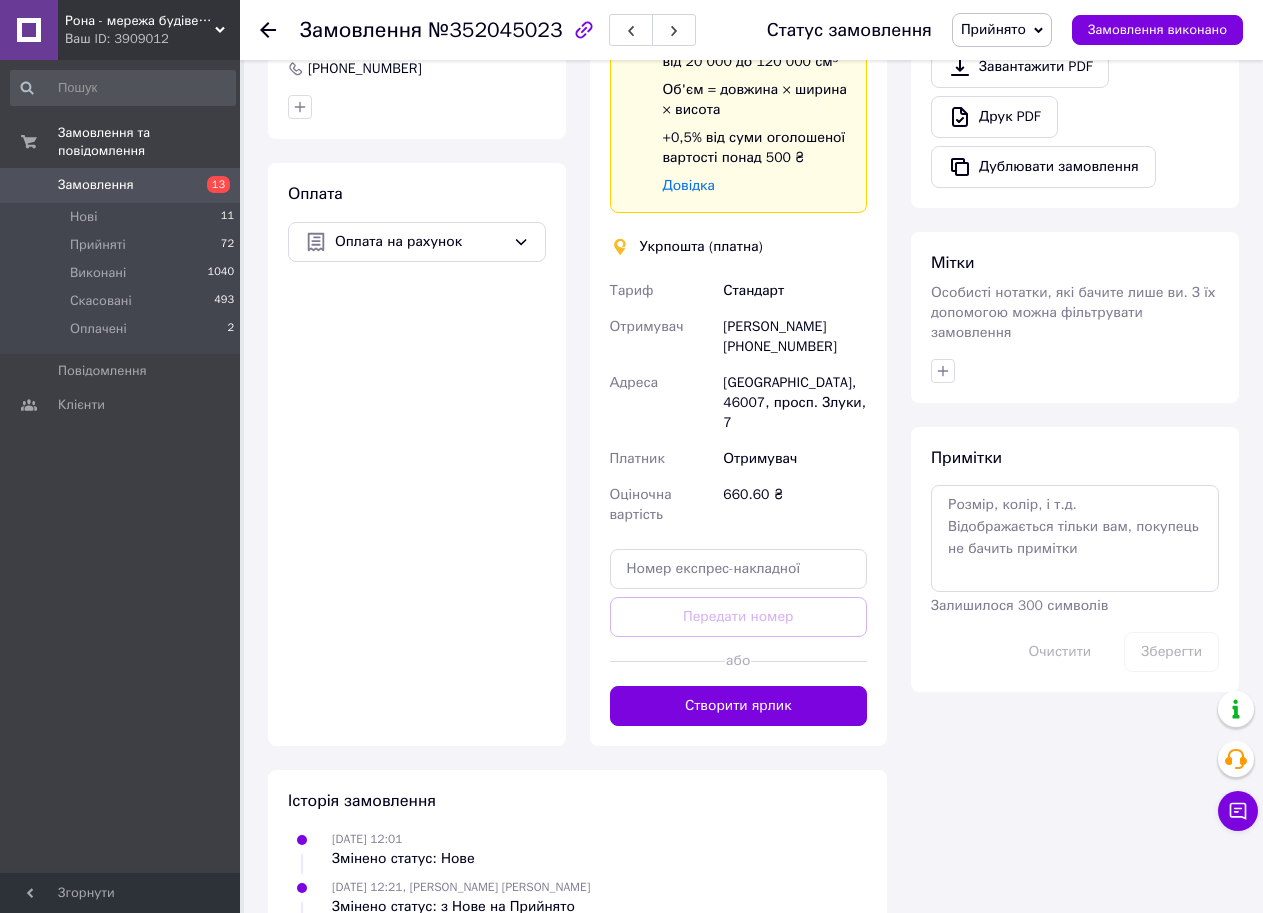 scroll, scrollTop: 700, scrollLeft: 0, axis: vertical 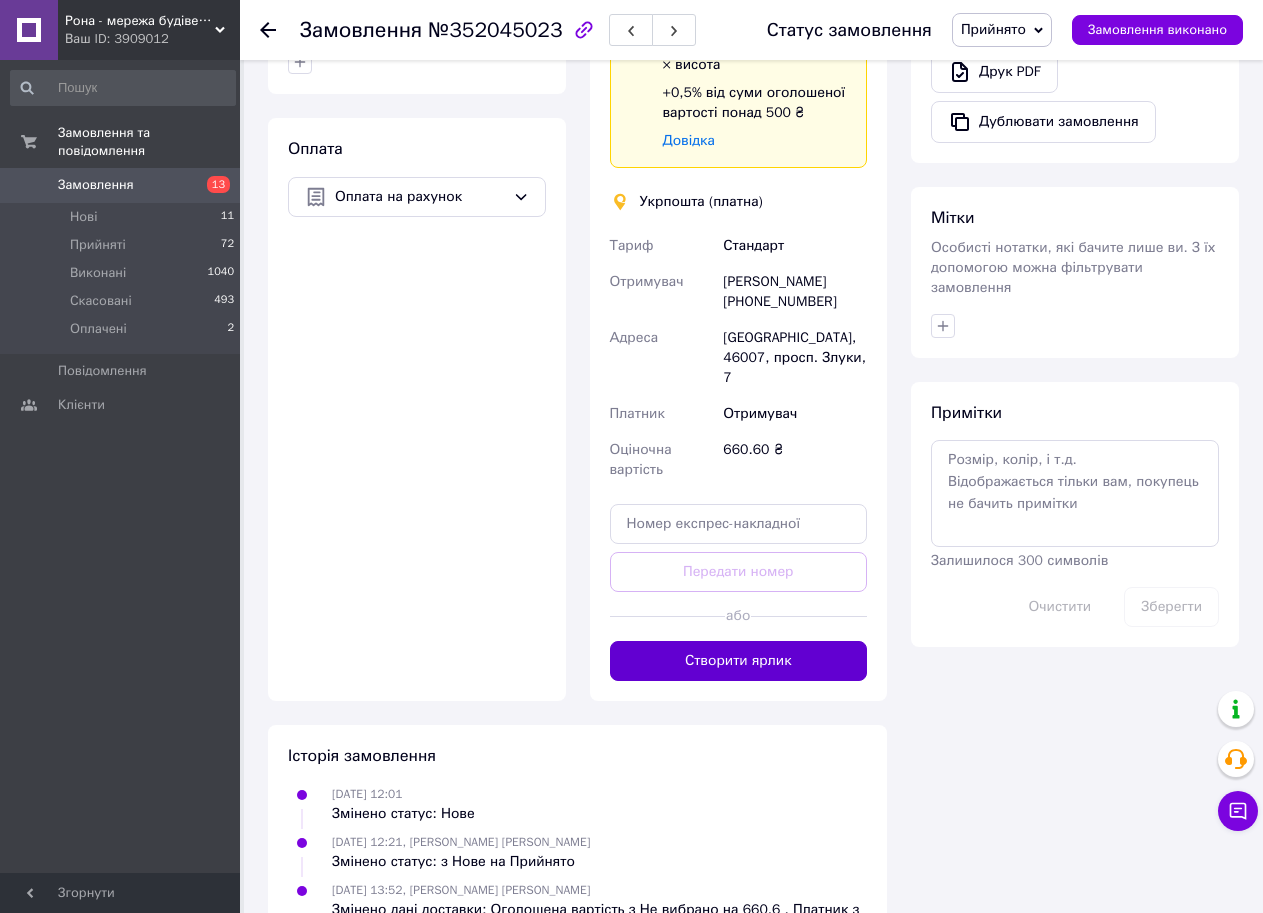 click on "Створити ярлик" at bounding box center (739, 661) 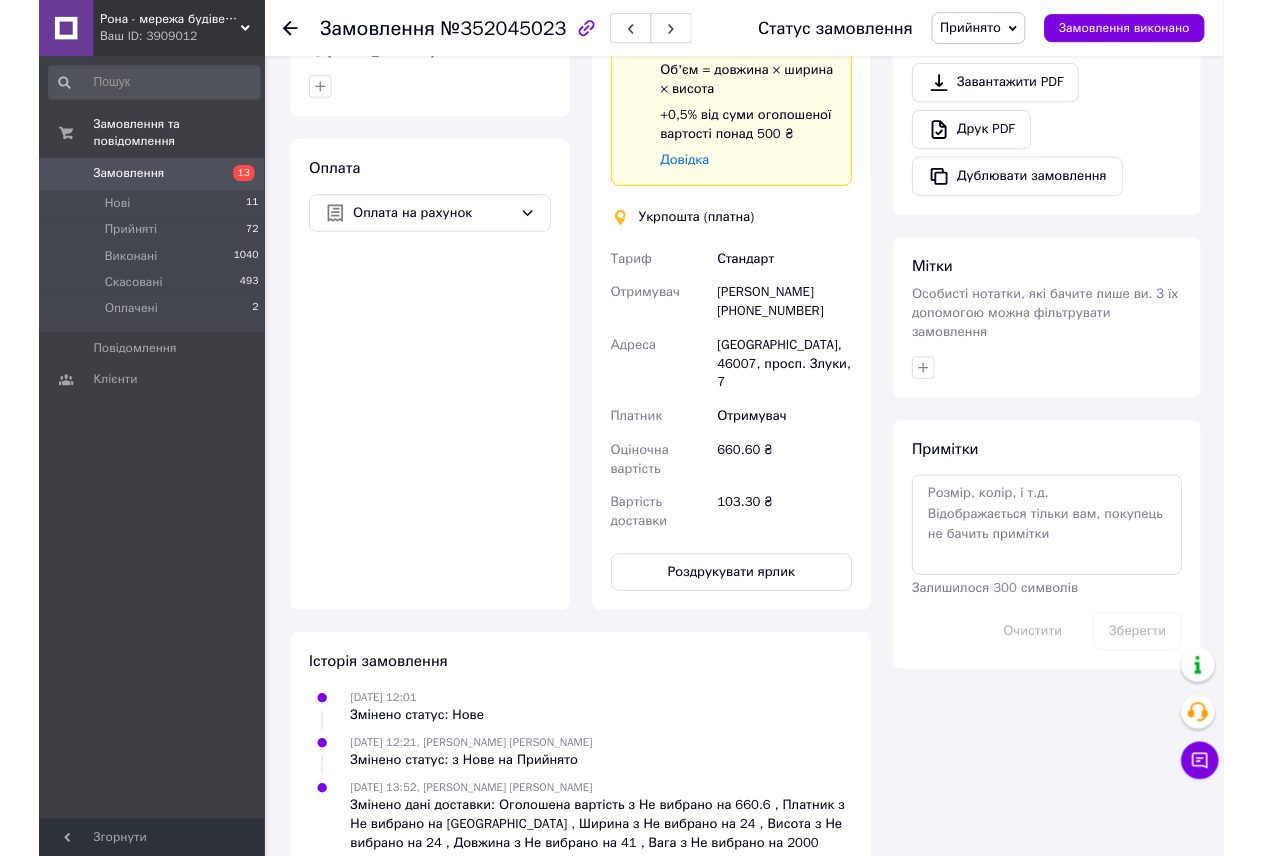 scroll, scrollTop: 700, scrollLeft: 0, axis: vertical 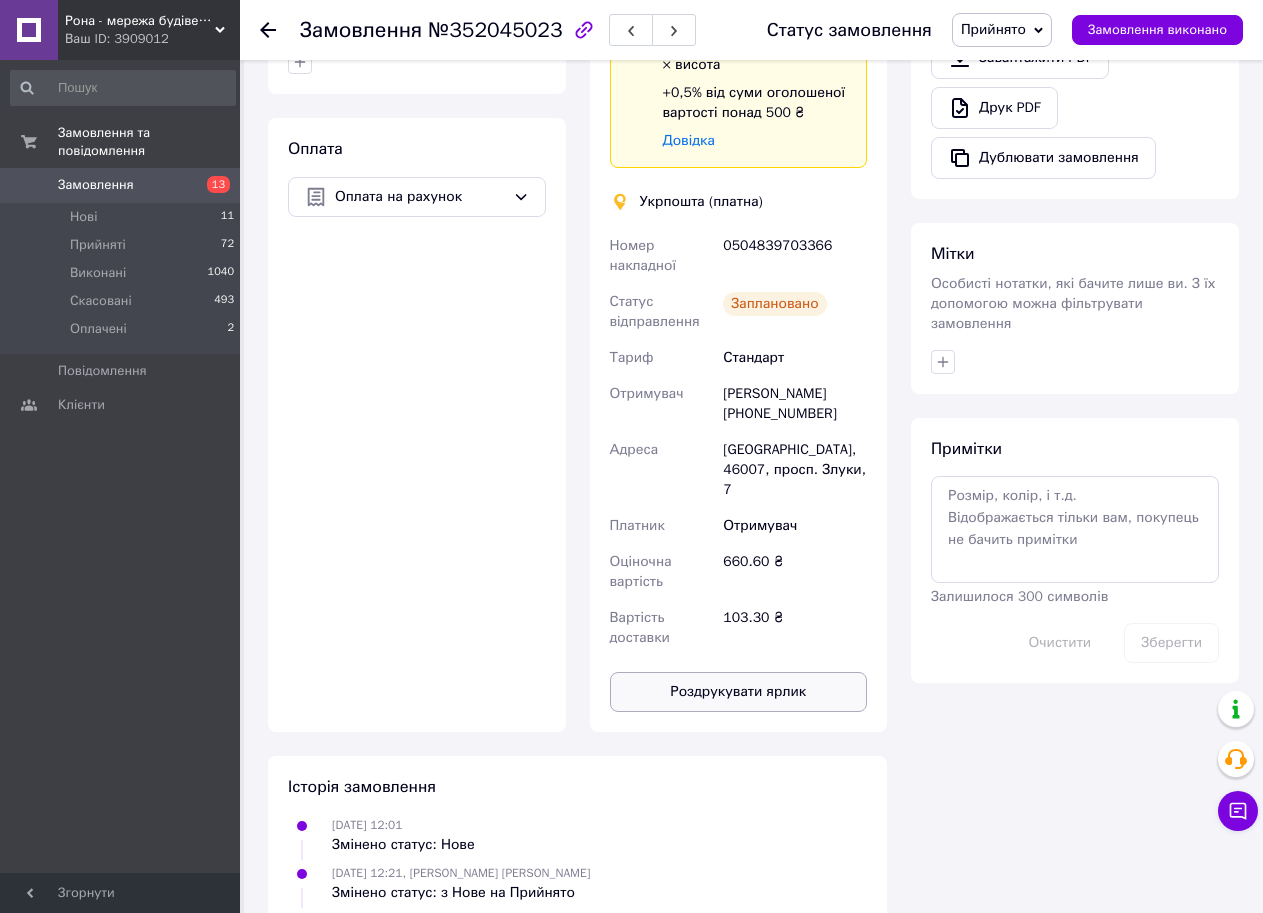 click on "Роздрукувати ярлик" at bounding box center (739, 692) 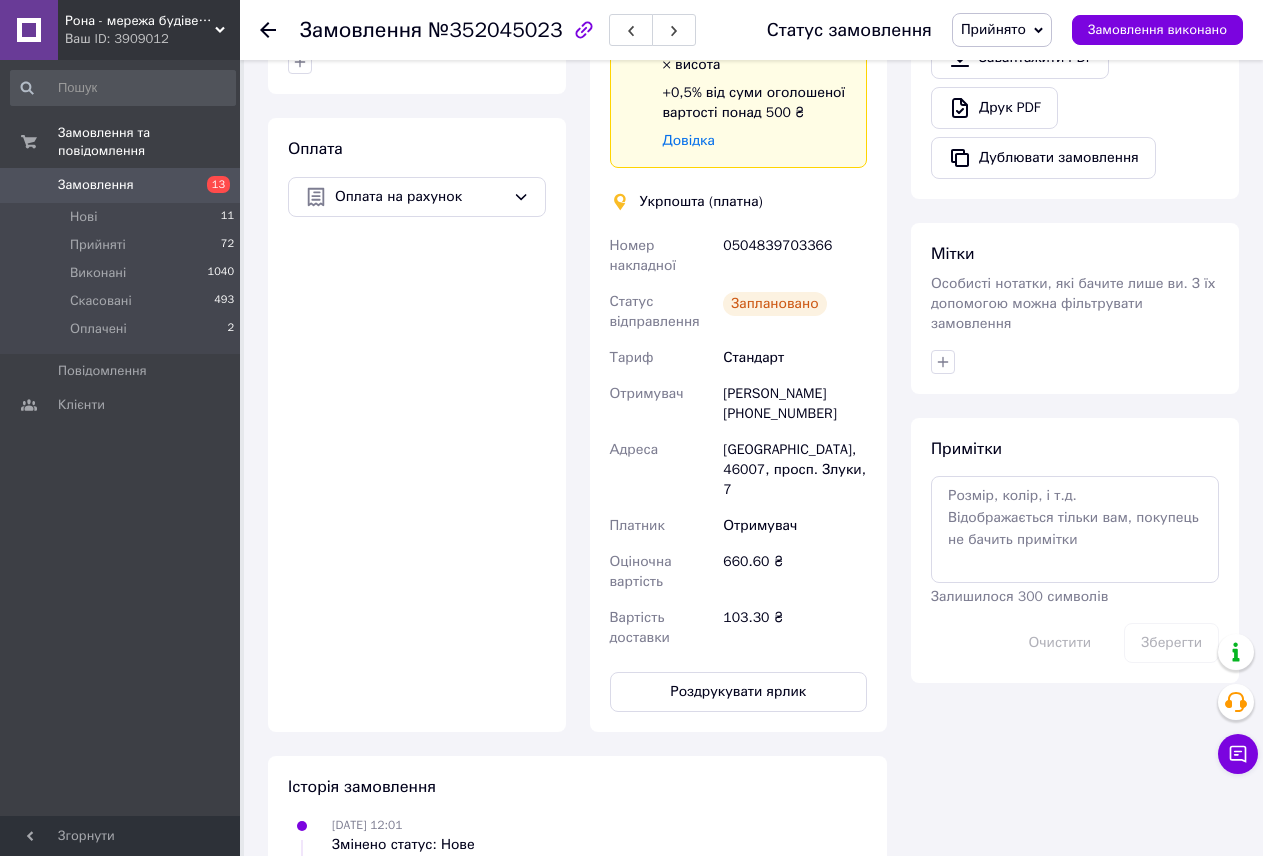 click on "Замовлення" at bounding box center [121, 185] 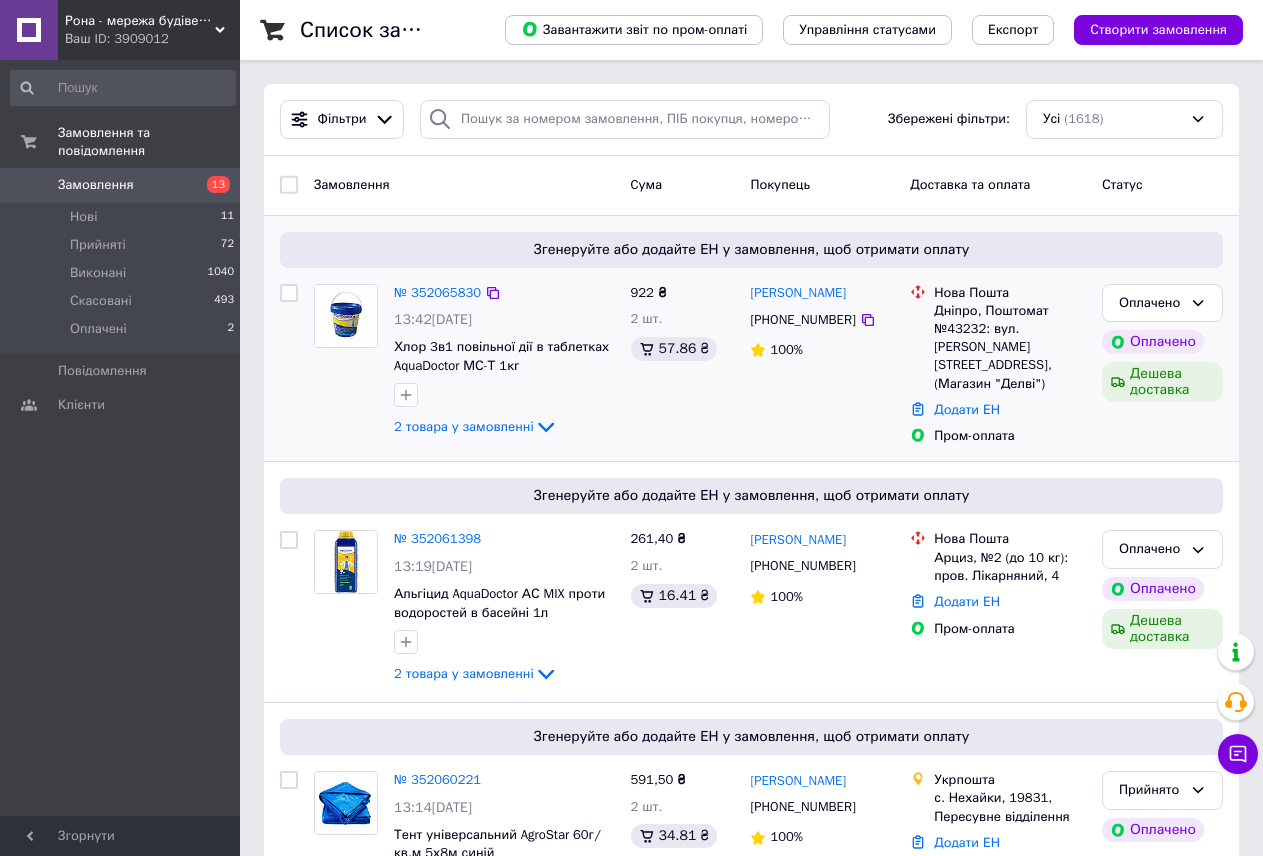 click on "№ 352065830" at bounding box center [437, 293] 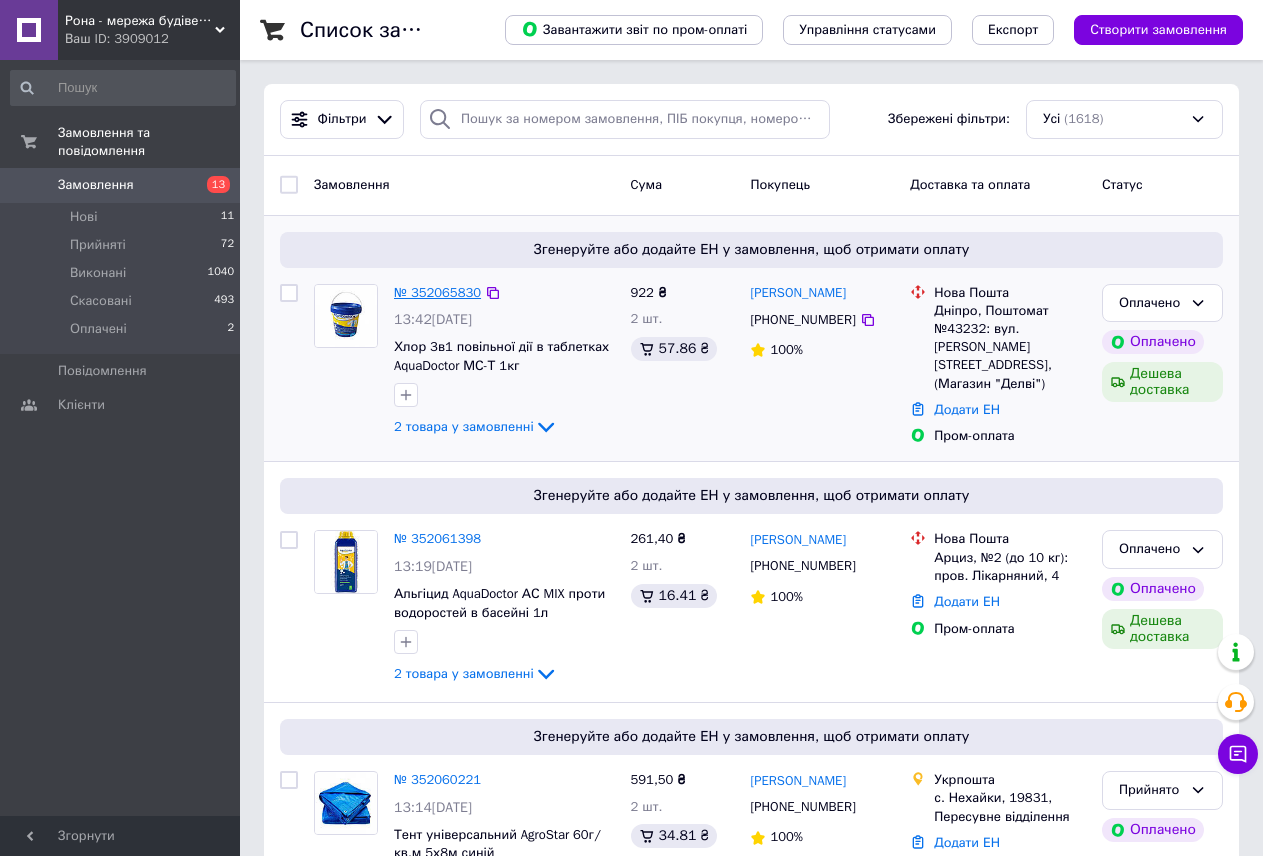 click on "№ 352065830" at bounding box center (437, 292) 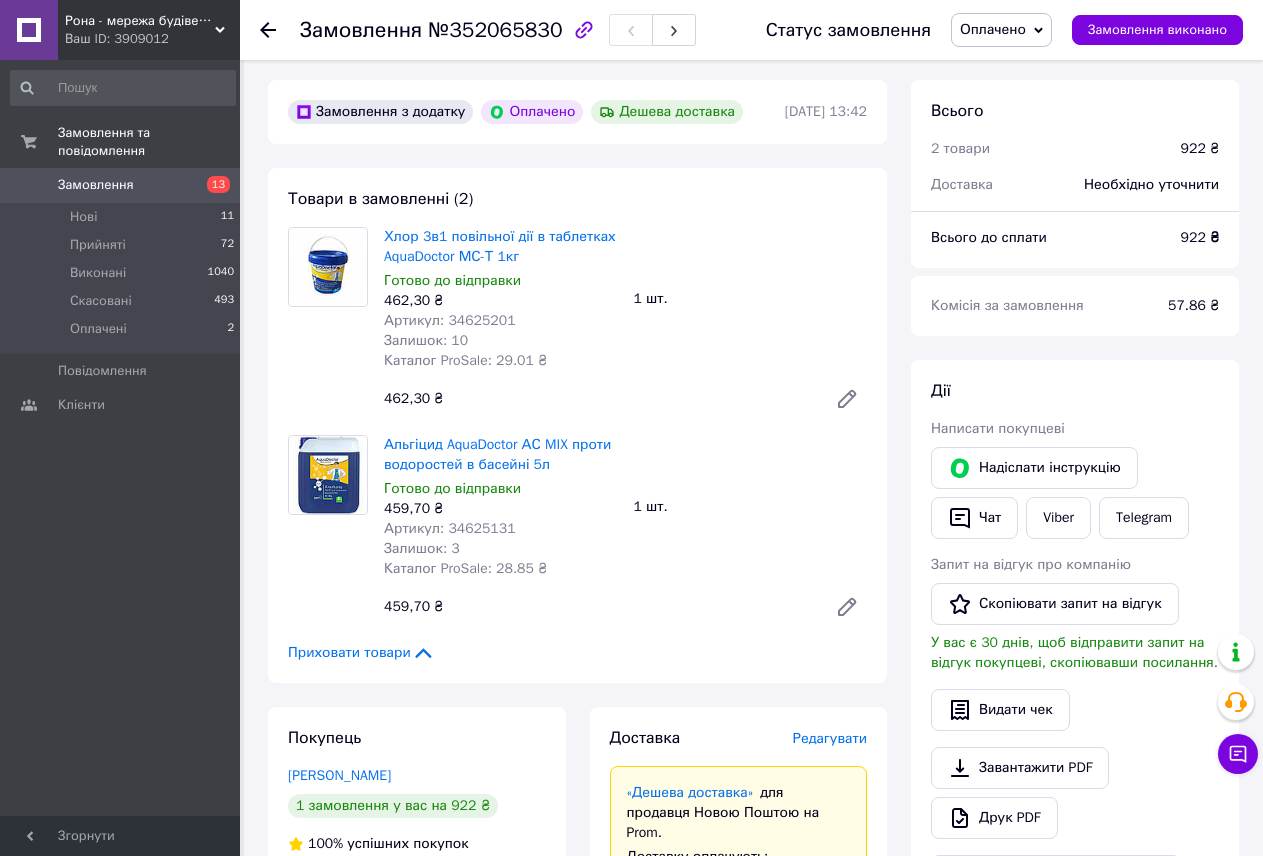 scroll, scrollTop: 300, scrollLeft: 0, axis: vertical 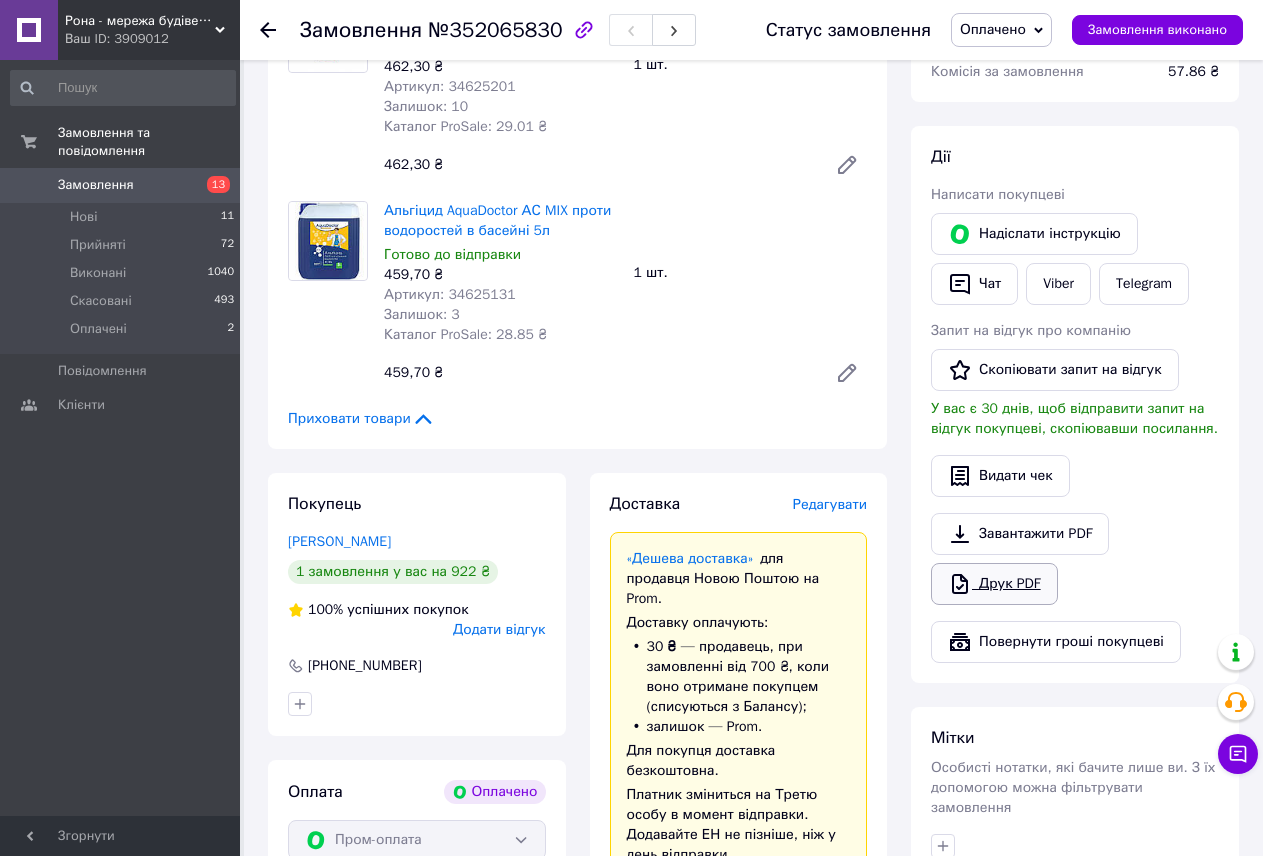 click on "Друк PDF" at bounding box center (994, 584) 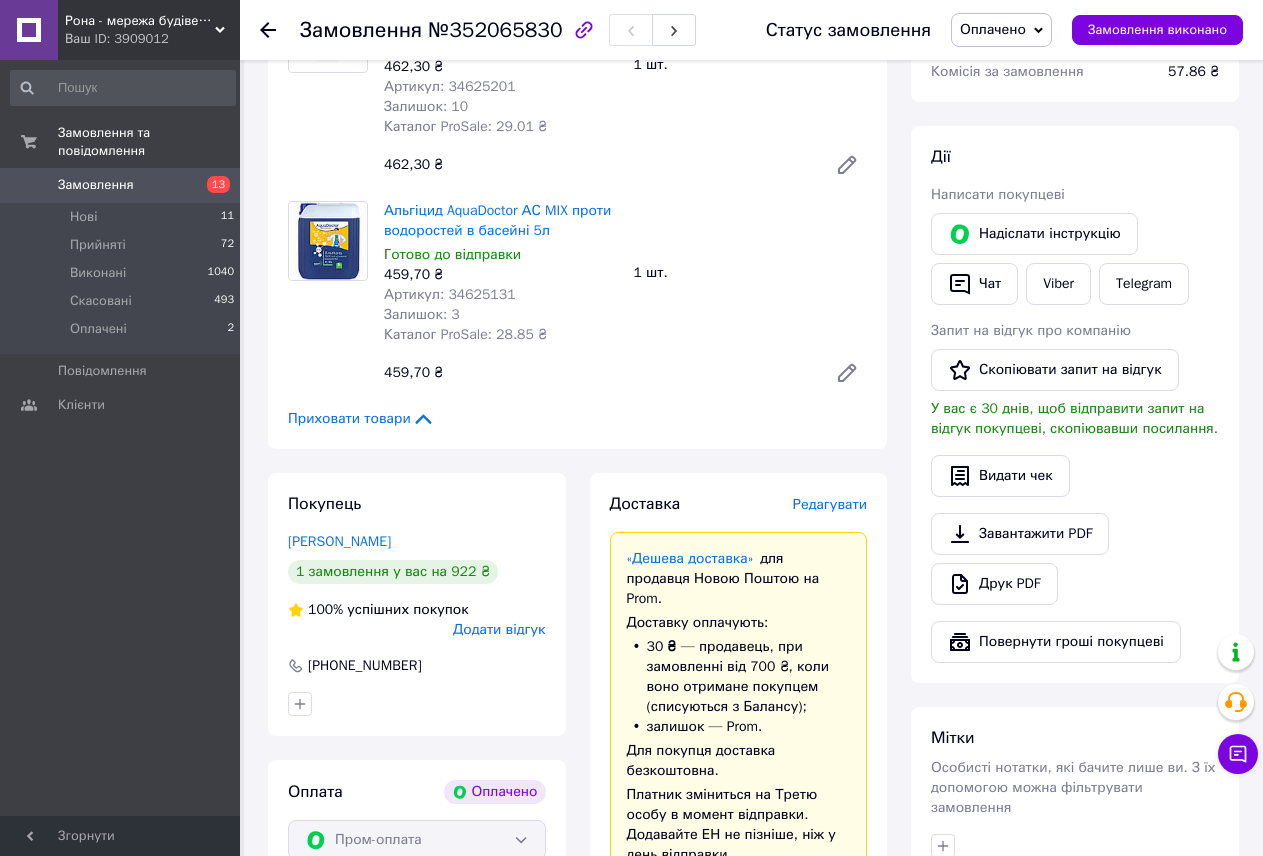 click on "Замовлення" at bounding box center (121, 185) 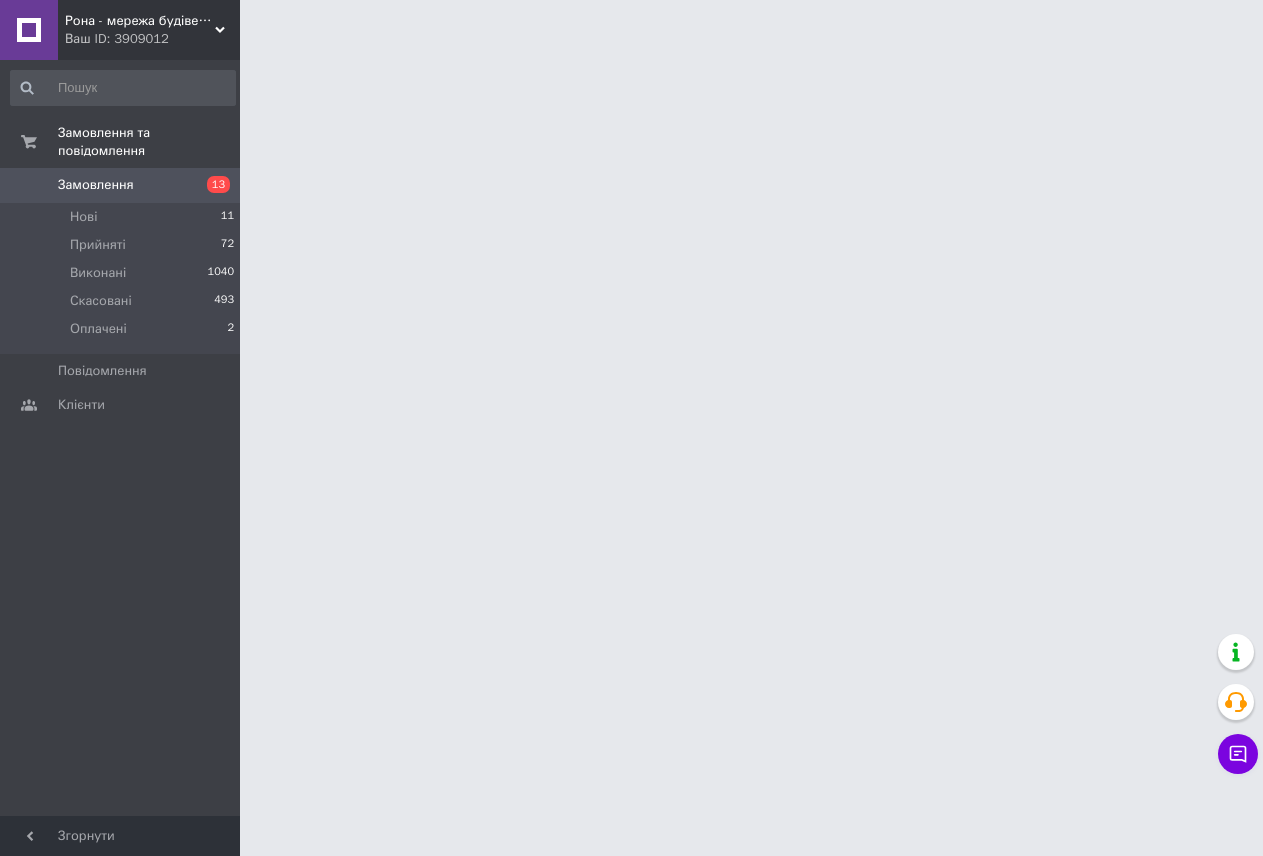 scroll, scrollTop: 0, scrollLeft: 0, axis: both 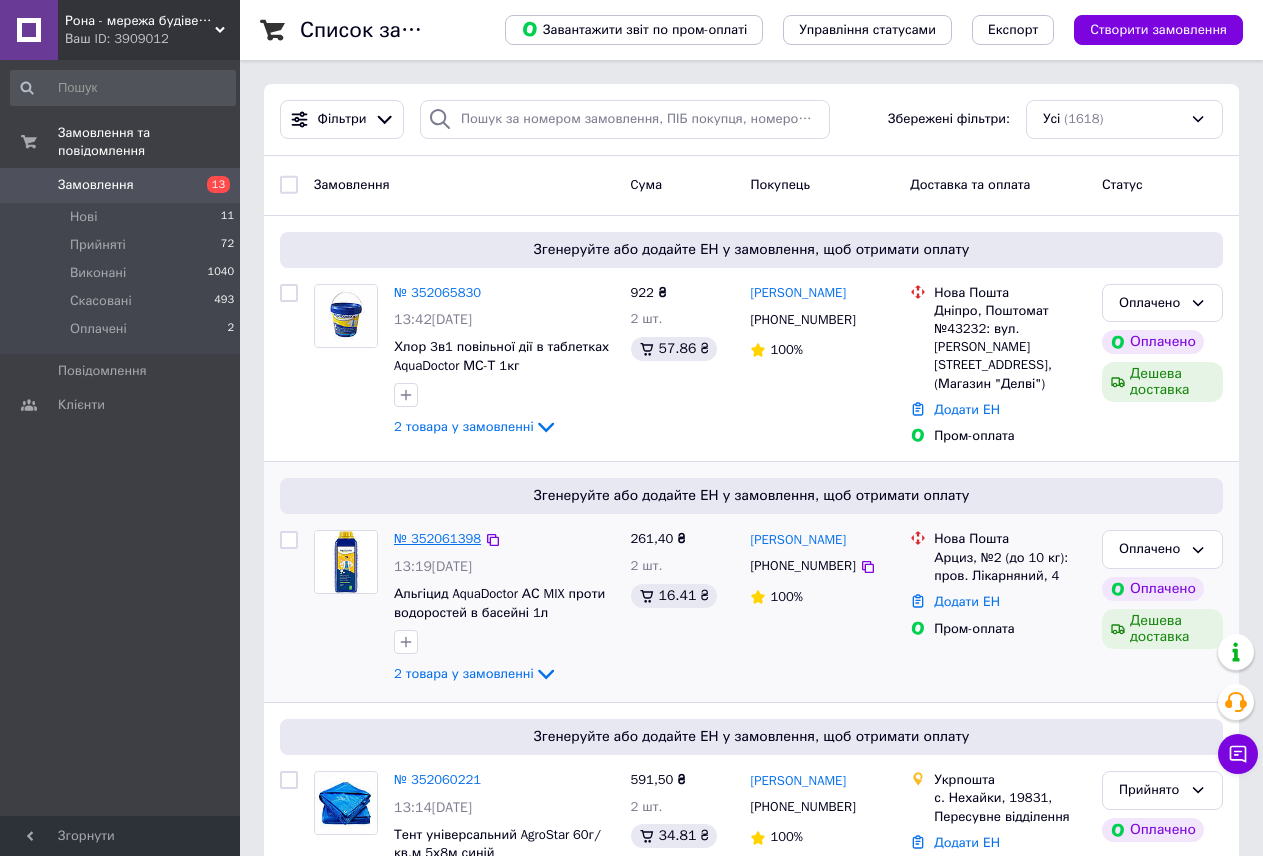 click on "№ 352061398" at bounding box center [437, 538] 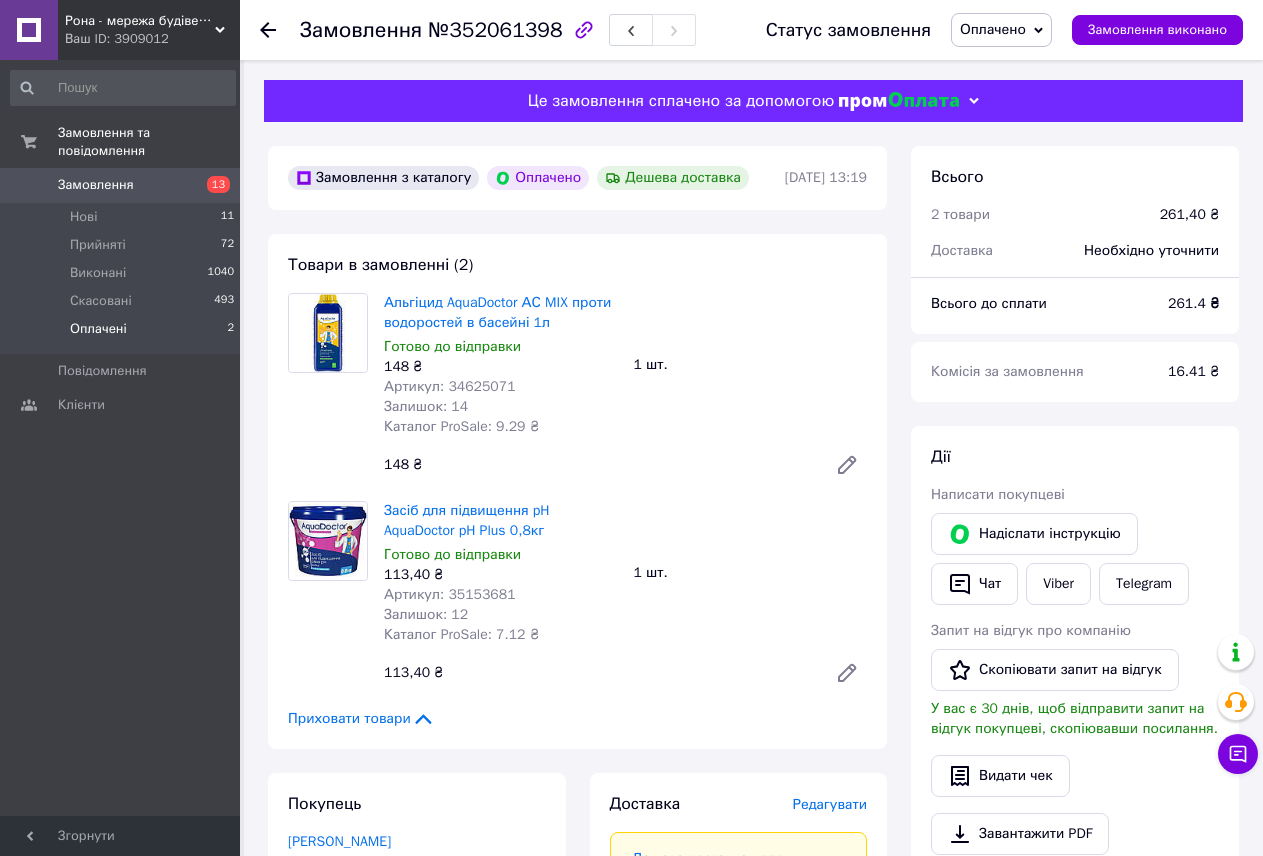 click on "Оплачені" at bounding box center [98, 329] 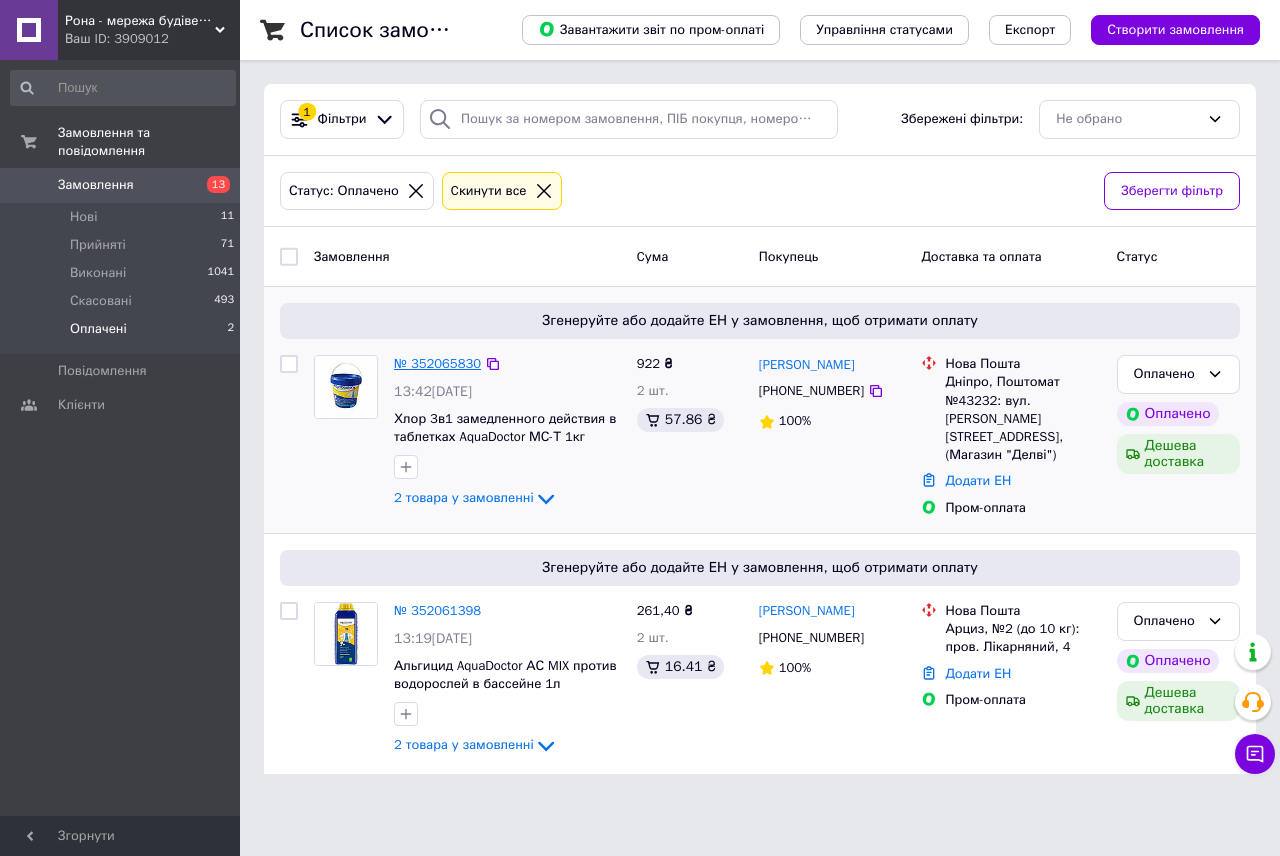 click on "№ 352065830" at bounding box center (437, 363) 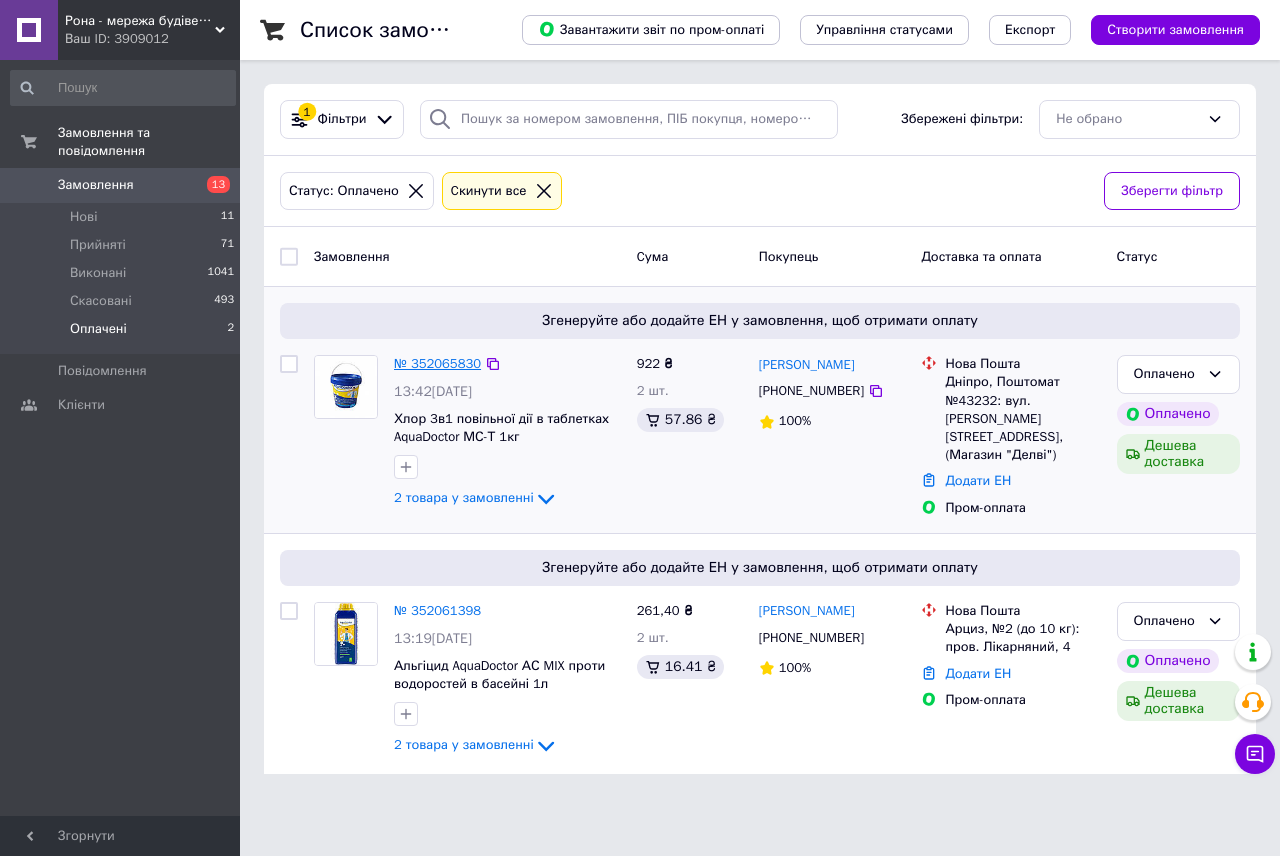 click on "№ 352065830" at bounding box center [437, 363] 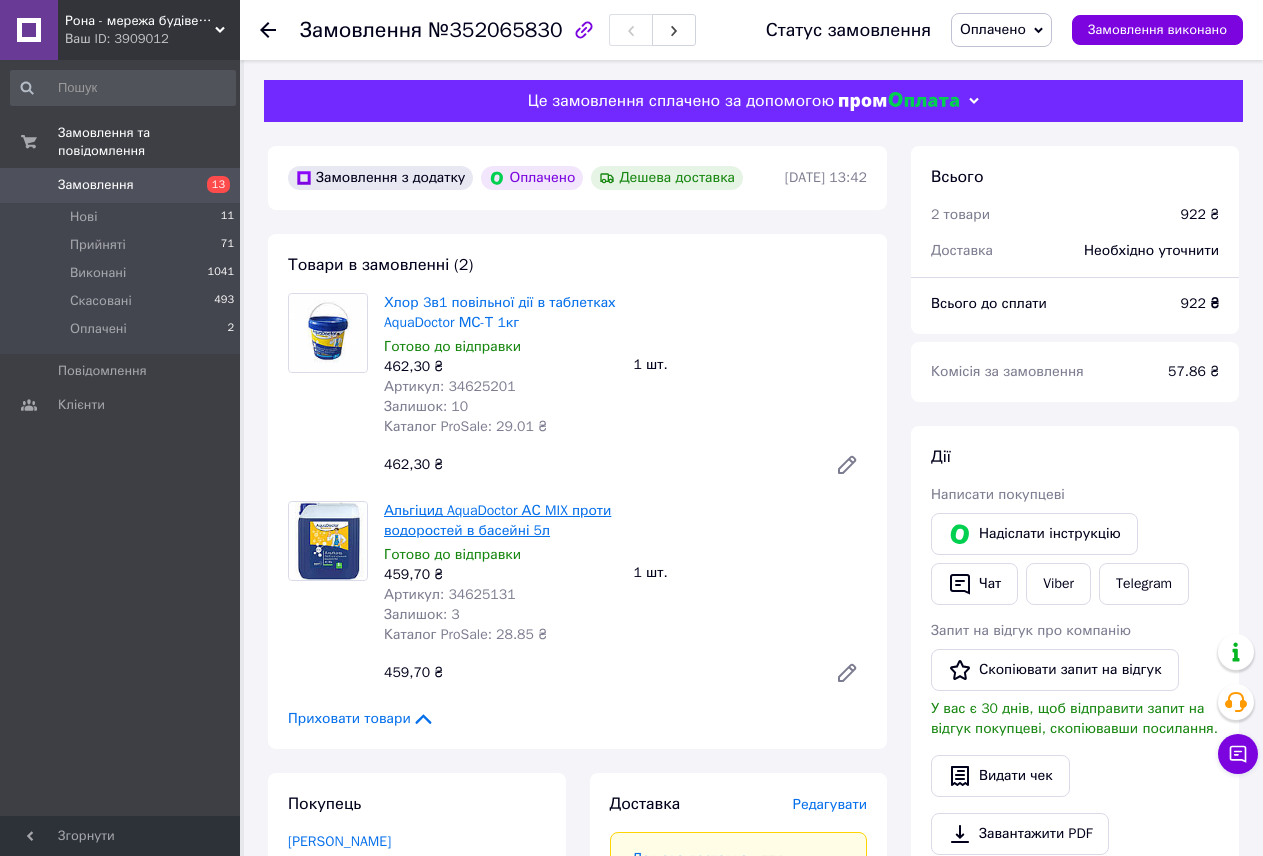 click on "Альгіцид AquaDoctor АС MIX проти водоростей в басейні 5л" at bounding box center (497, 520) 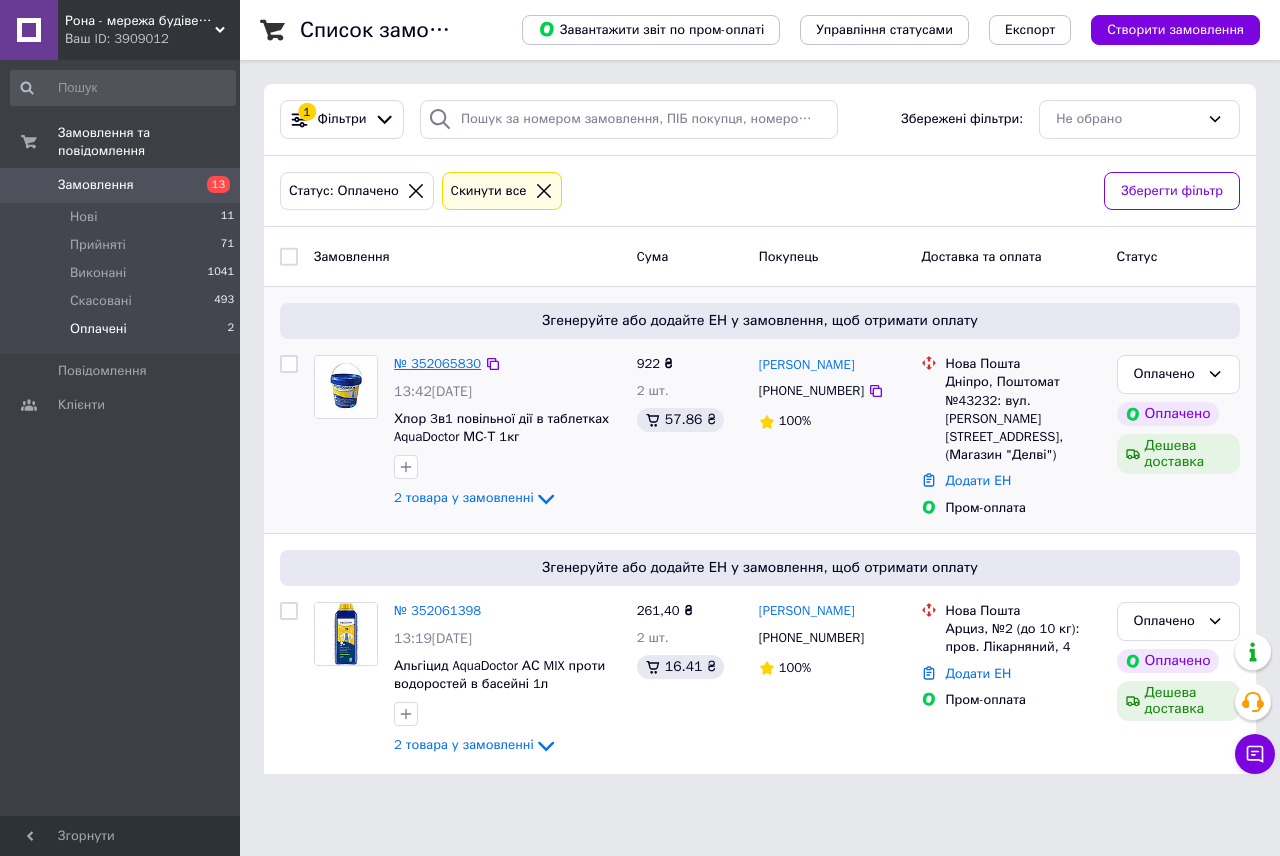 click on "№ 352065830" at bounding box center [437, 363] 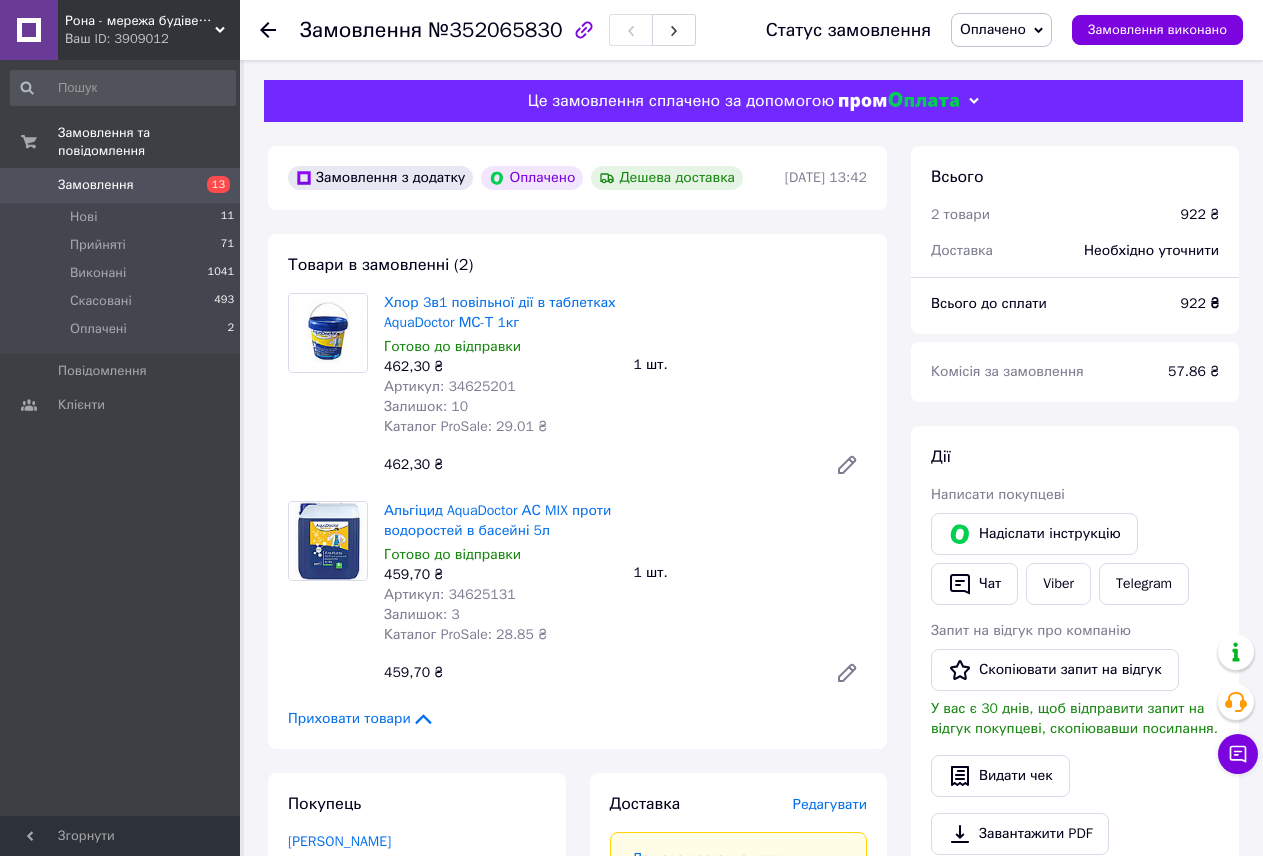 click 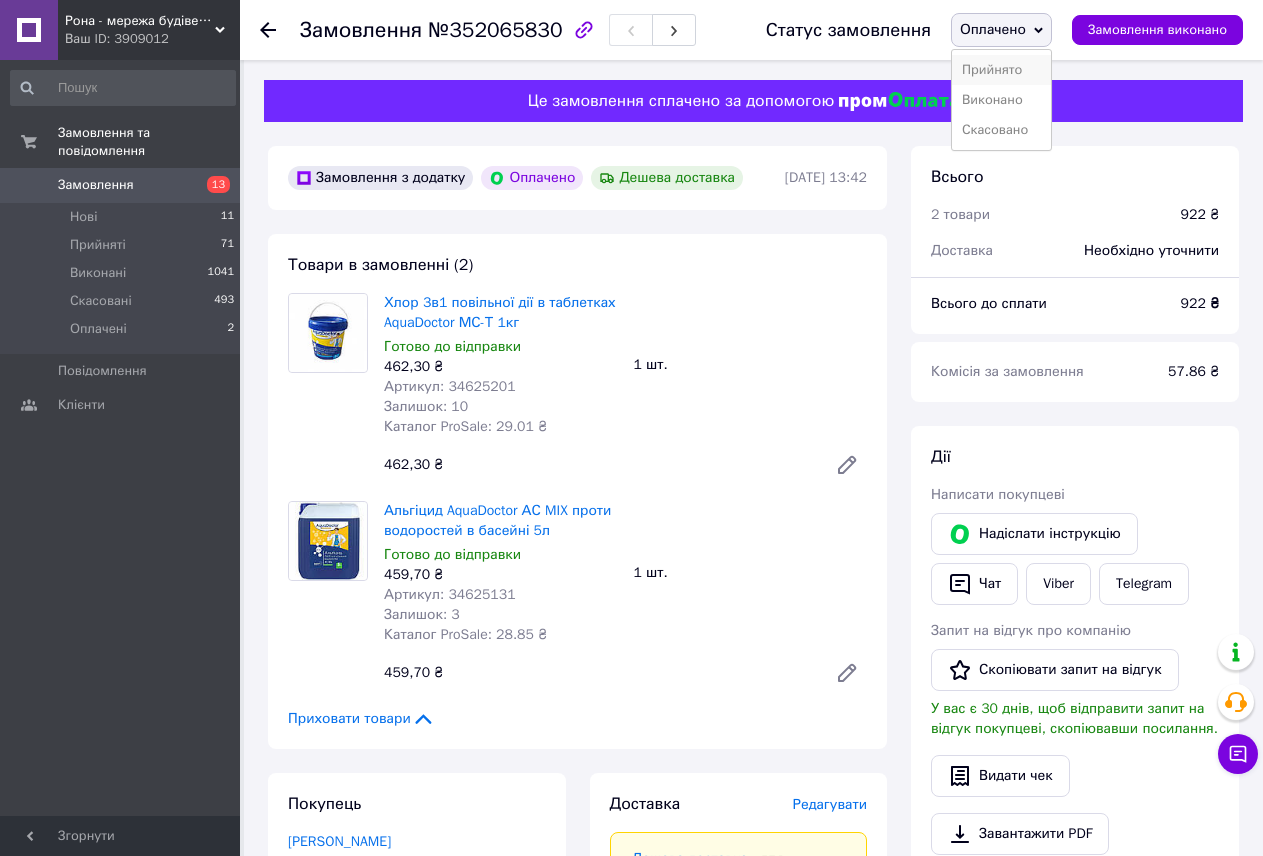 click on "Прийнято" at bounding box center [1001, 70] 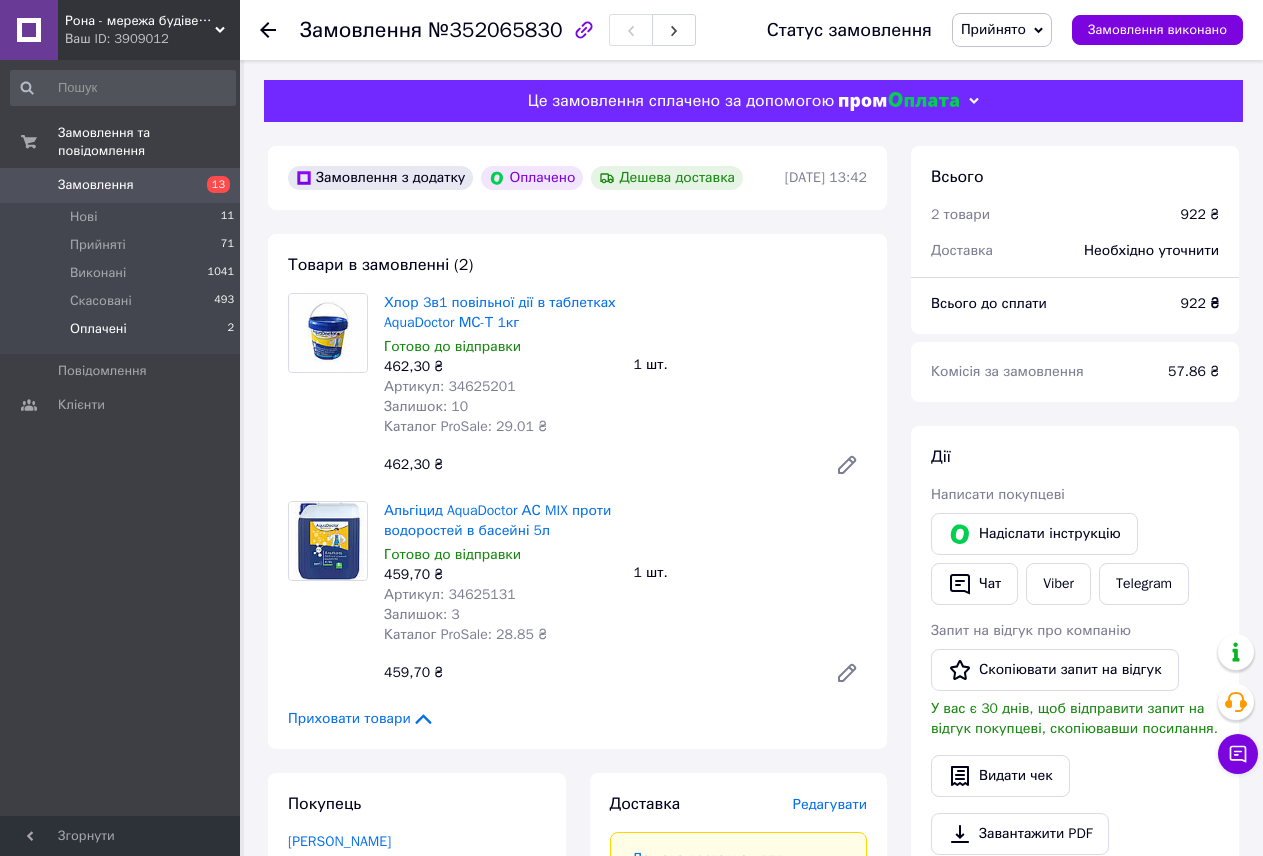 click on "Оплачені" at bounding box center [98, 329] 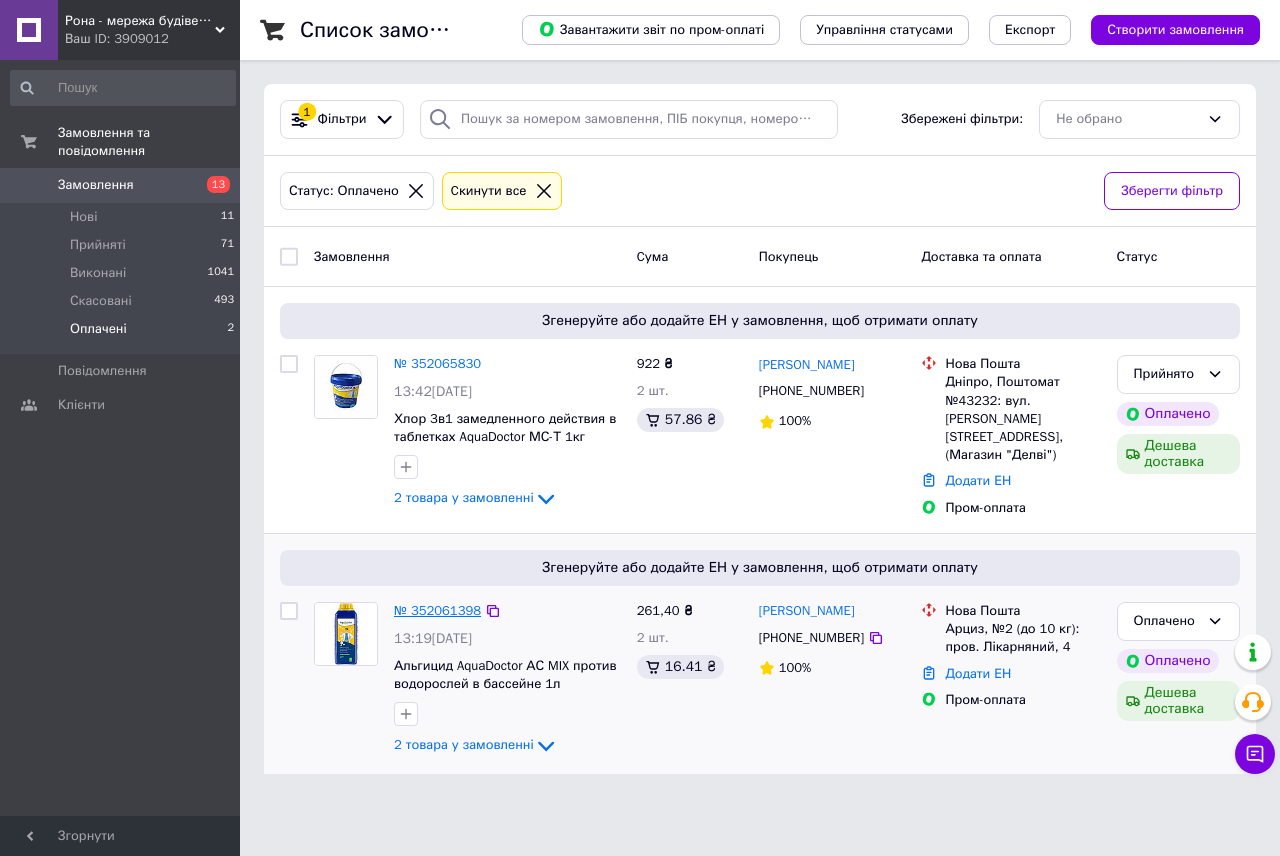 click on "№ 352061398" at bounding box center [437, 610] 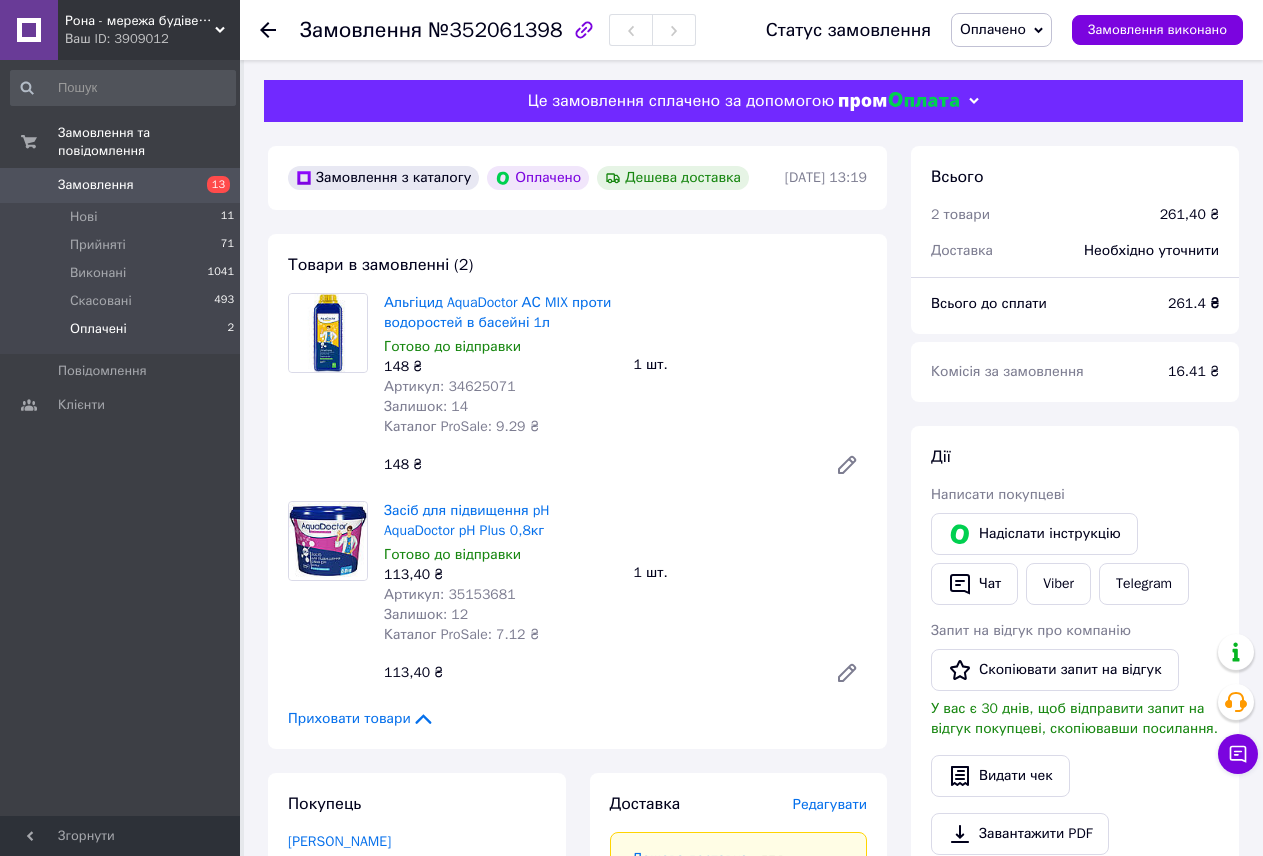 click on "Оплачені" at bounding box center (98, 329) 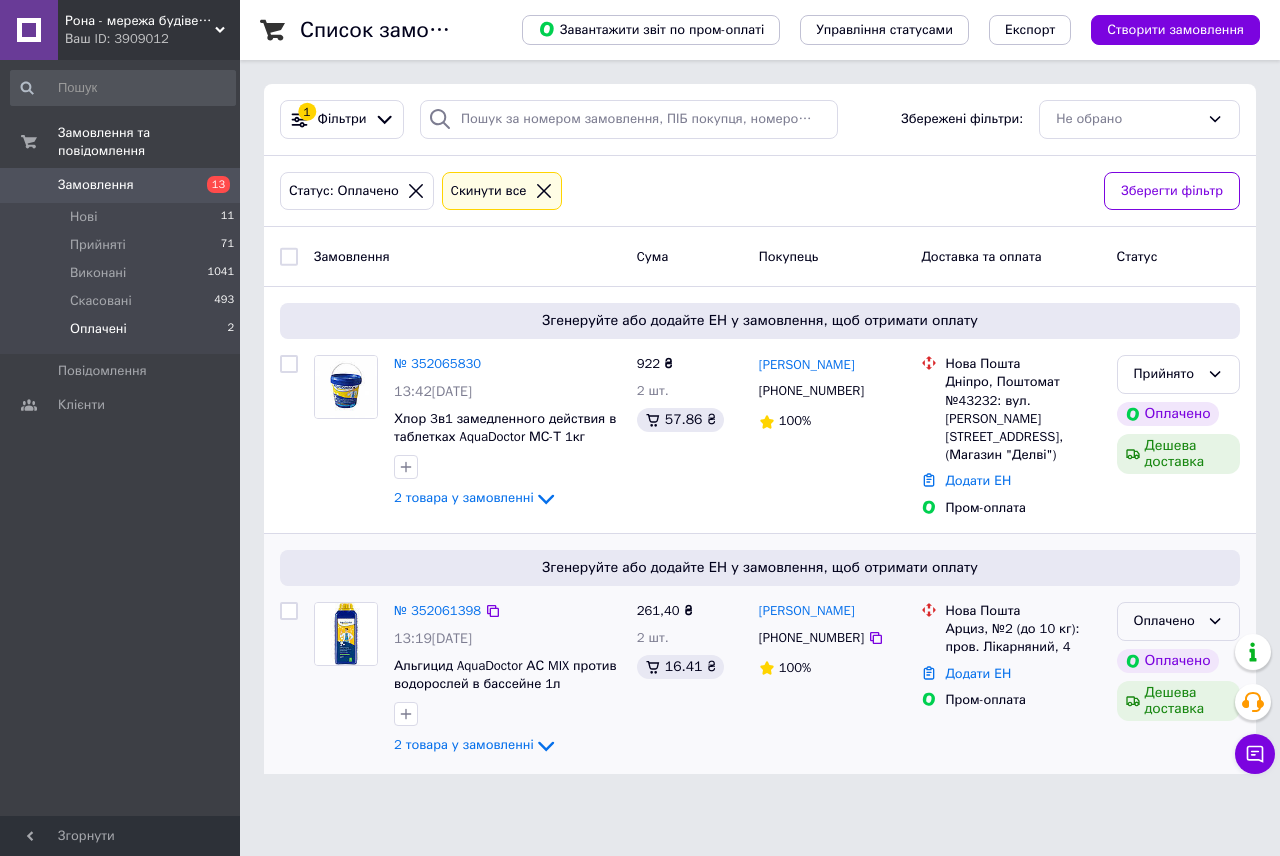 click 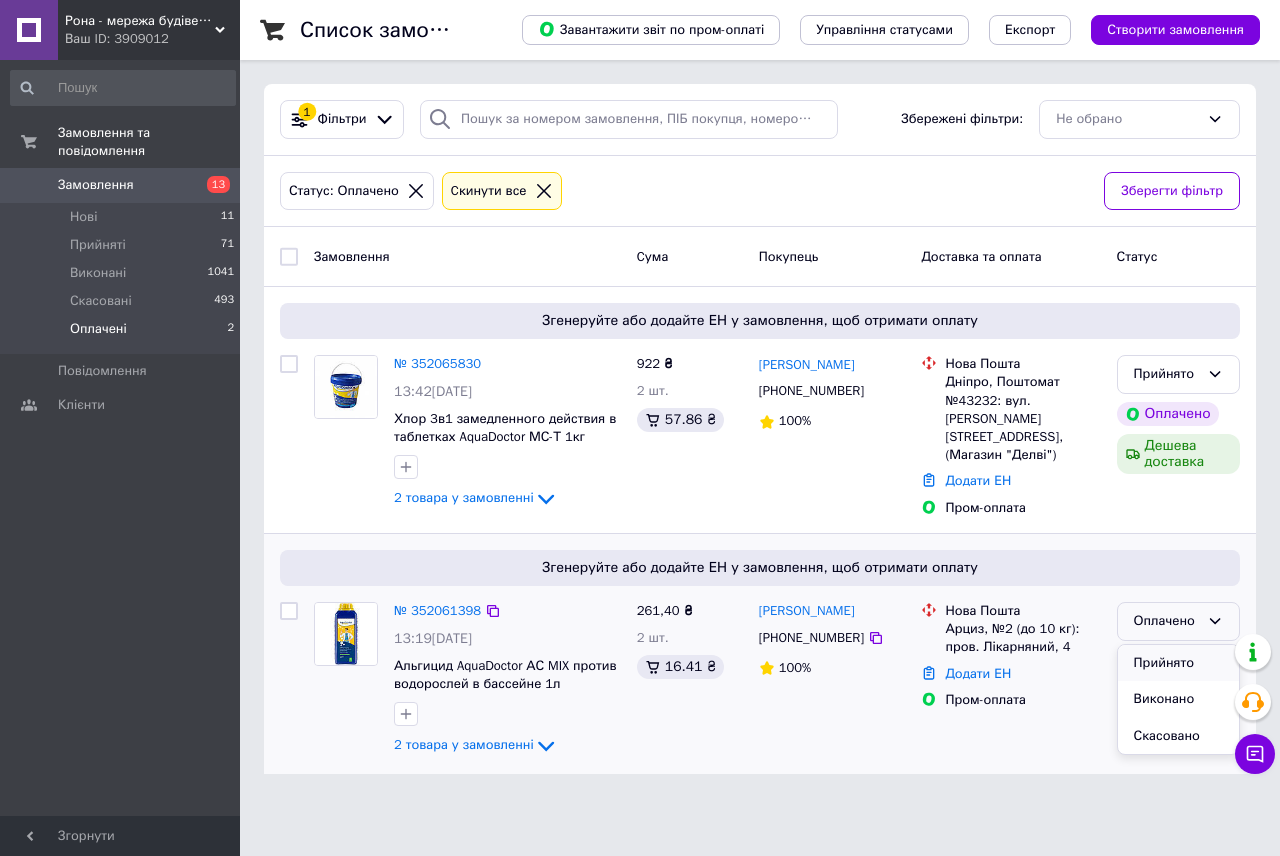 click on "Прийнято" at bounding box center (1178, 663) 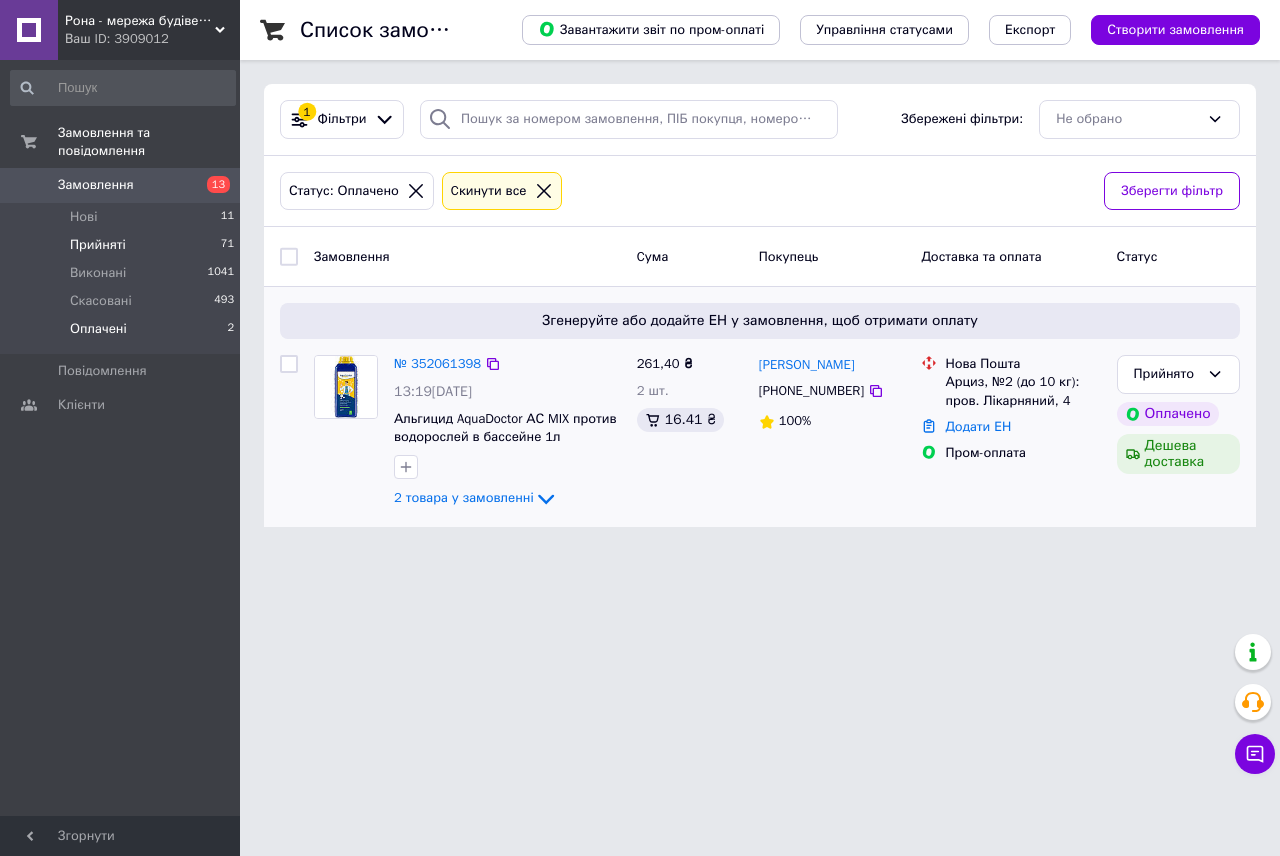click on "Прийняті 71" at bounding box center (123, 245) 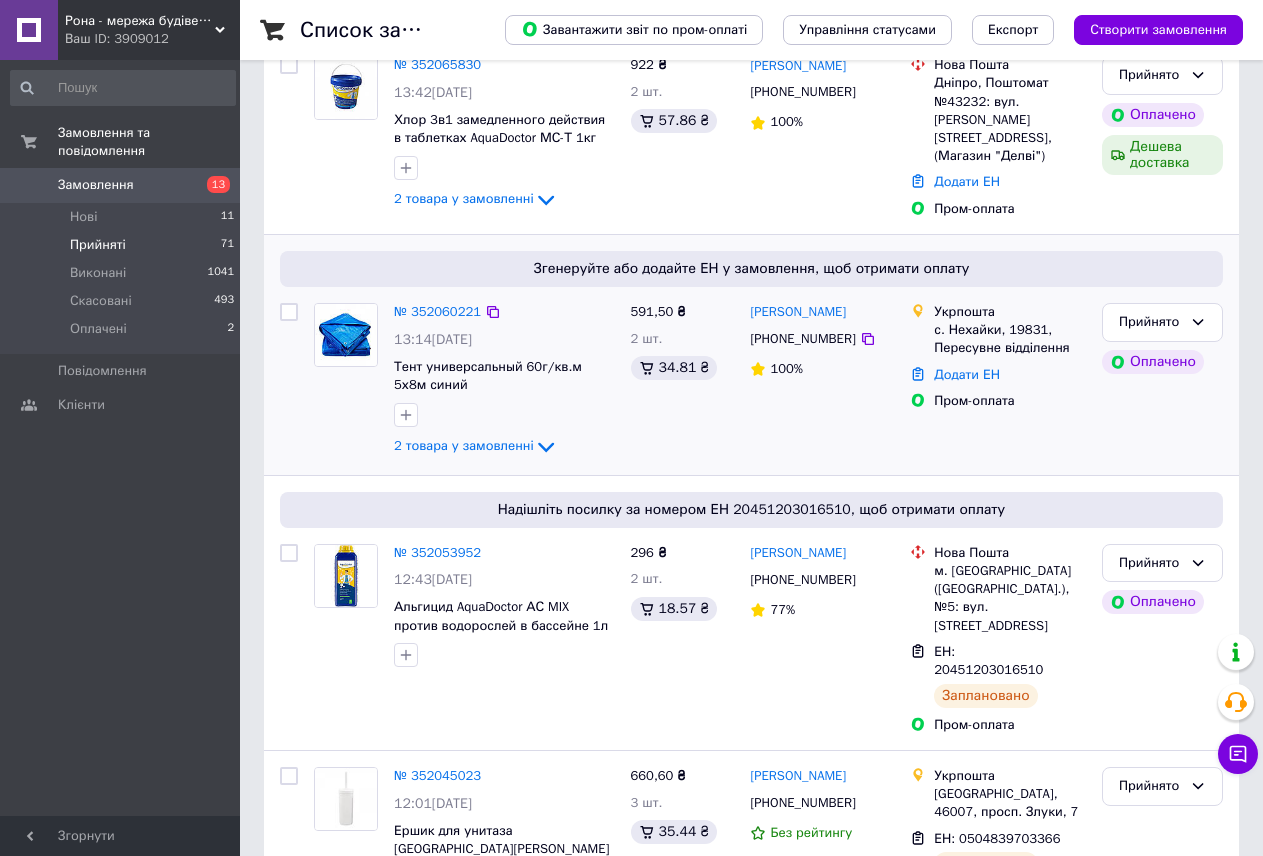 scroll, scrollTop: 300, scrollLeft: 0, axis: vertical 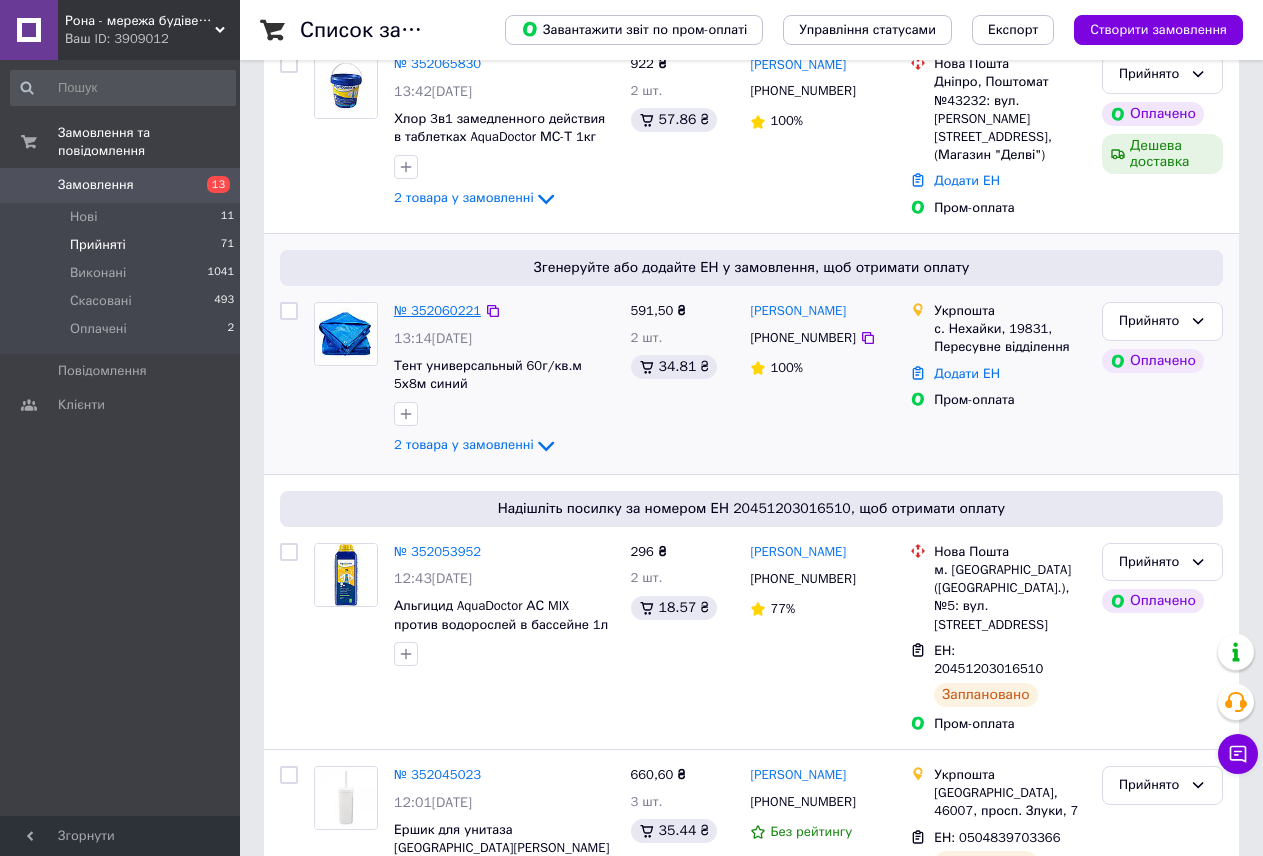click on "№ 352060221" at bounding box center [437, 310] 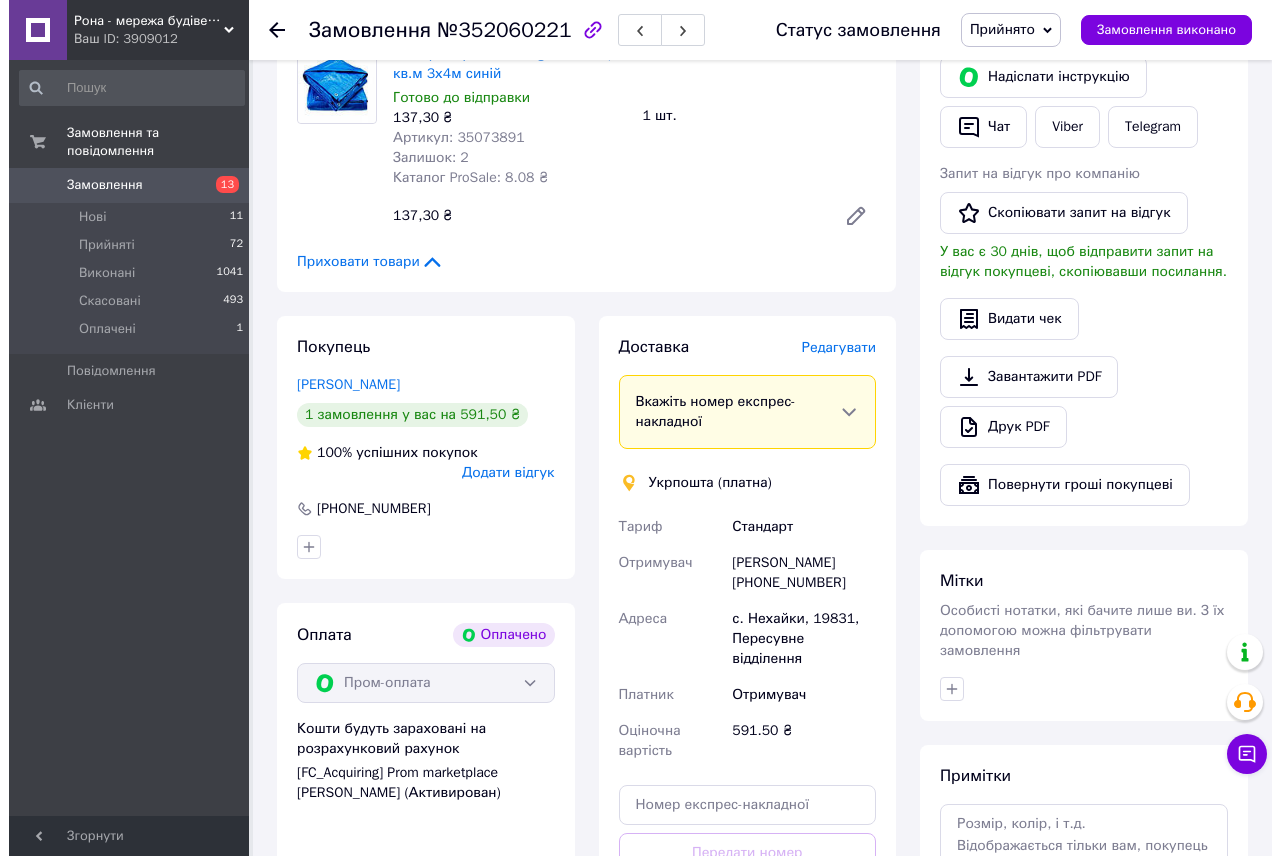scroll, scrollTop: 400, scrollLeft: 0, axis: vertical 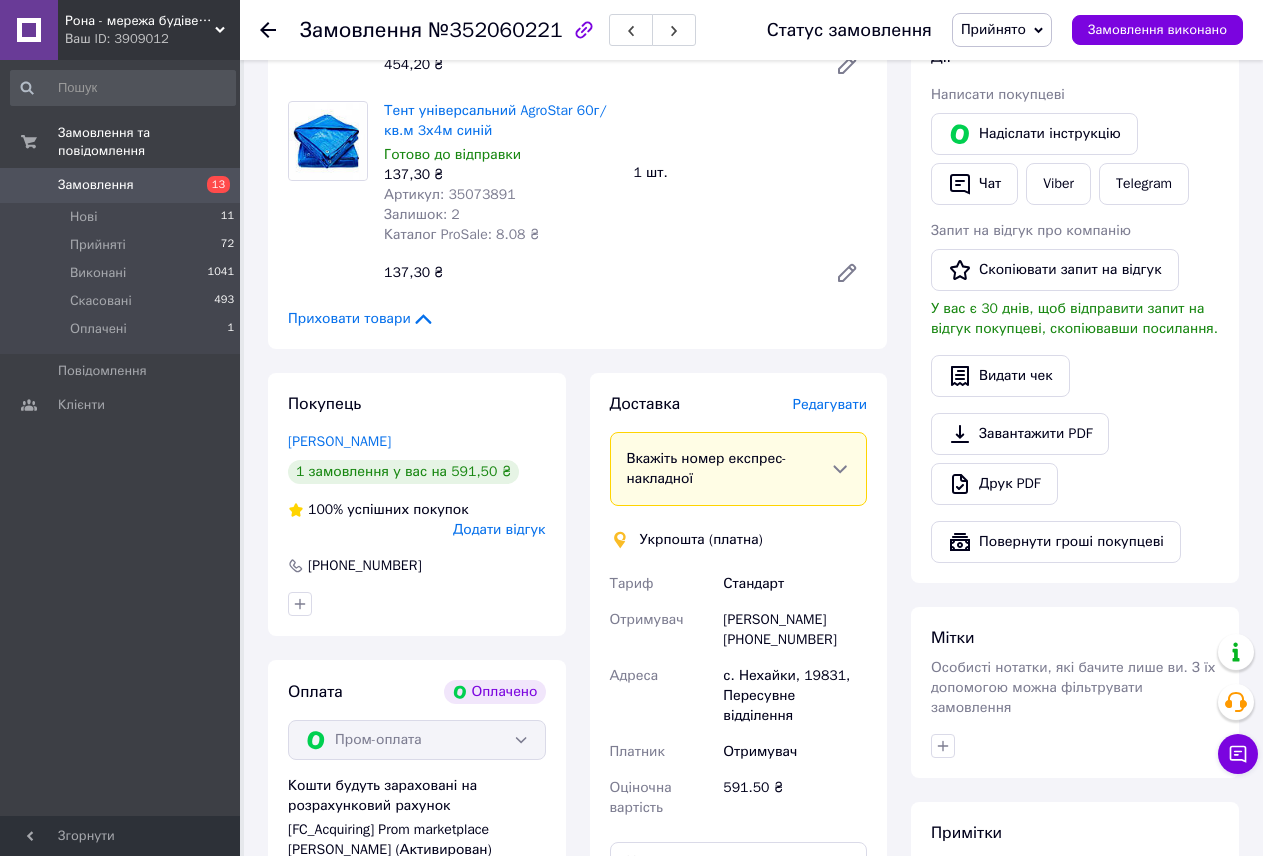 click on "Редагувати" at bounding box center (830, 404) 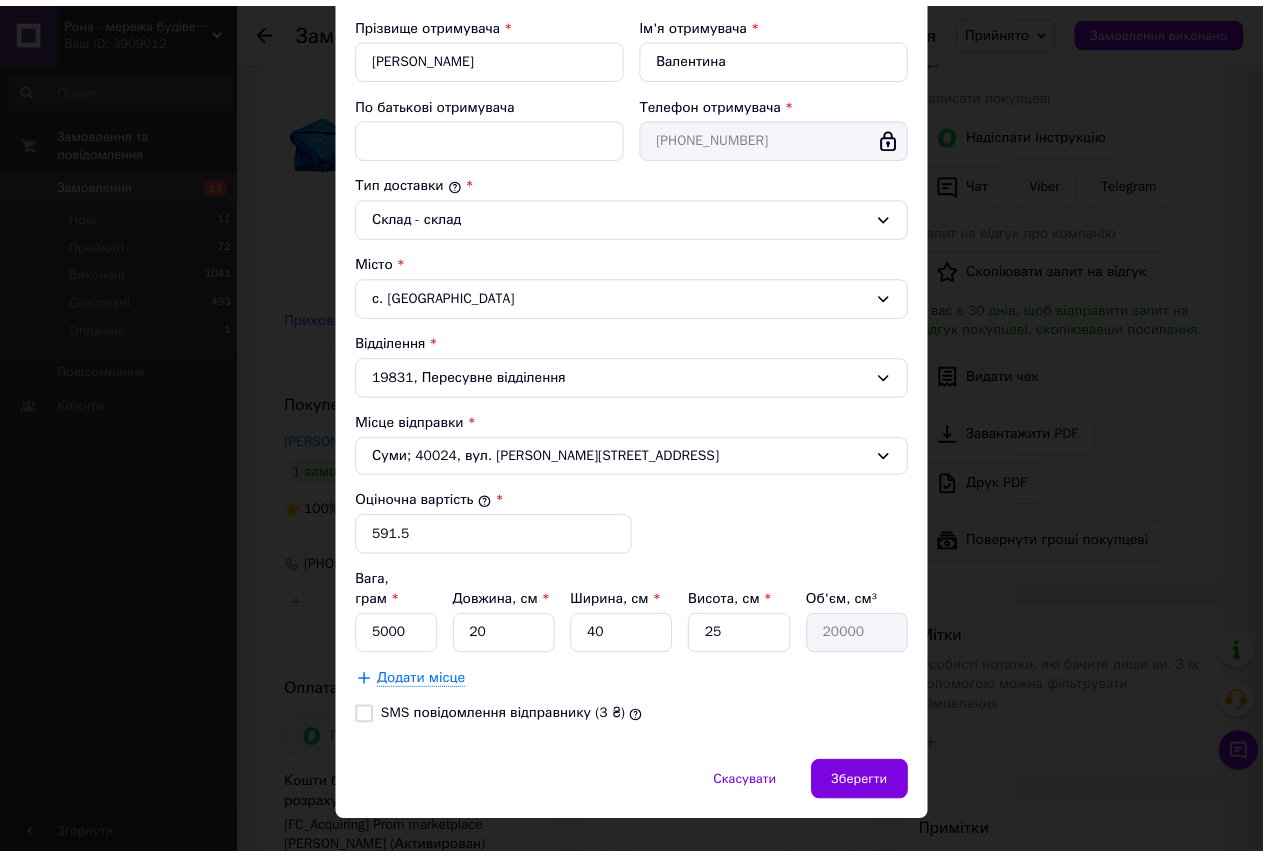 scroll, scrollTop: 395, scrollLeft: 0, axis: vertical 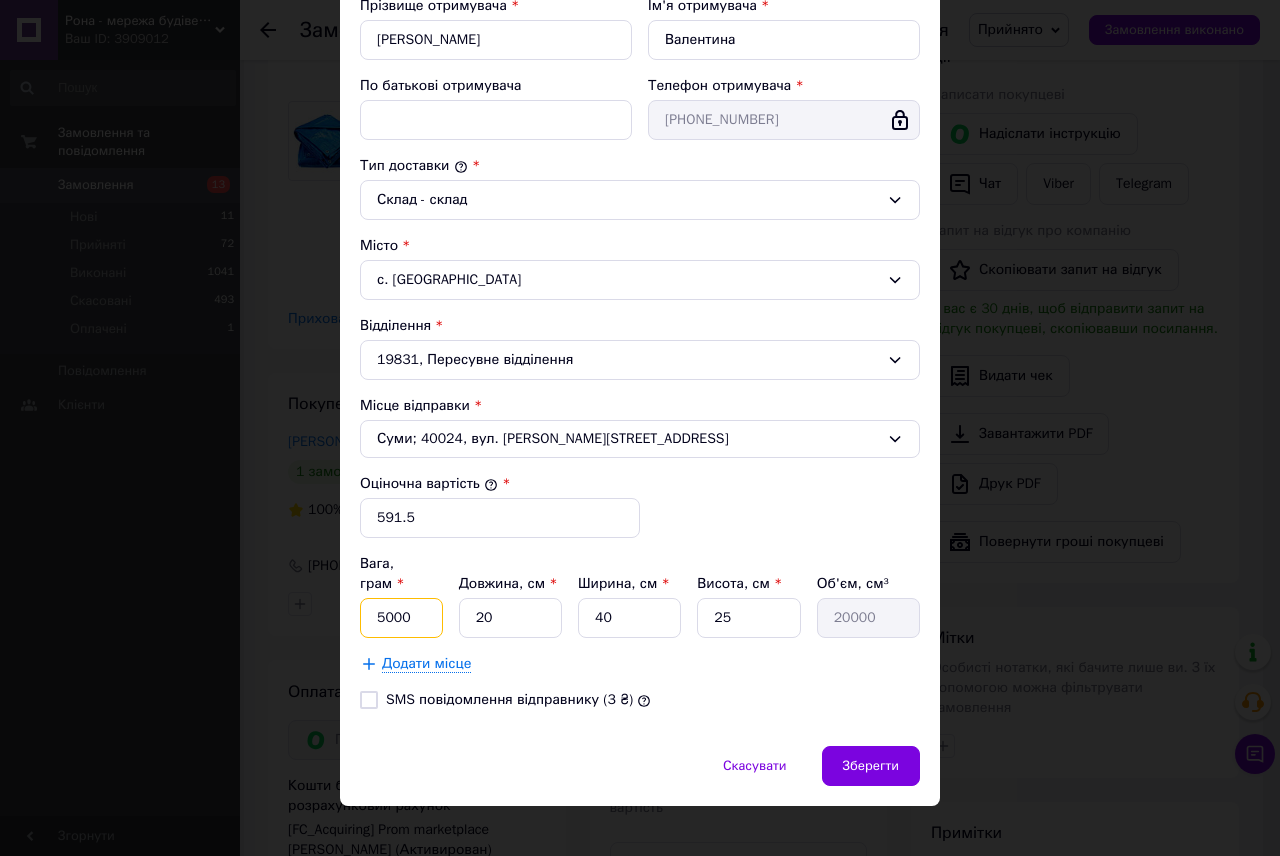 drag, startPoint x: 379, startPoint y: 599, endPoint x: 355, endPoint y: 594, distance: 24.5153 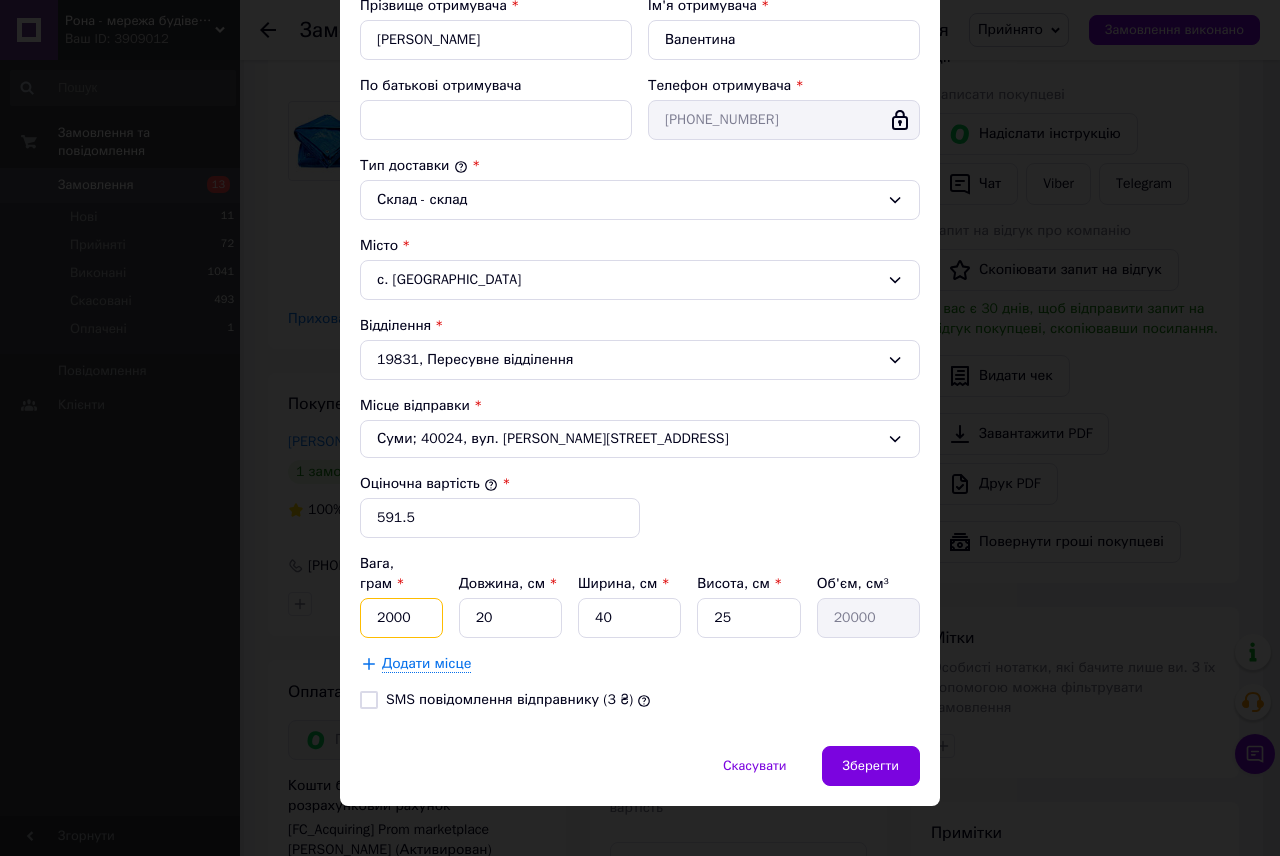 type on "2000" 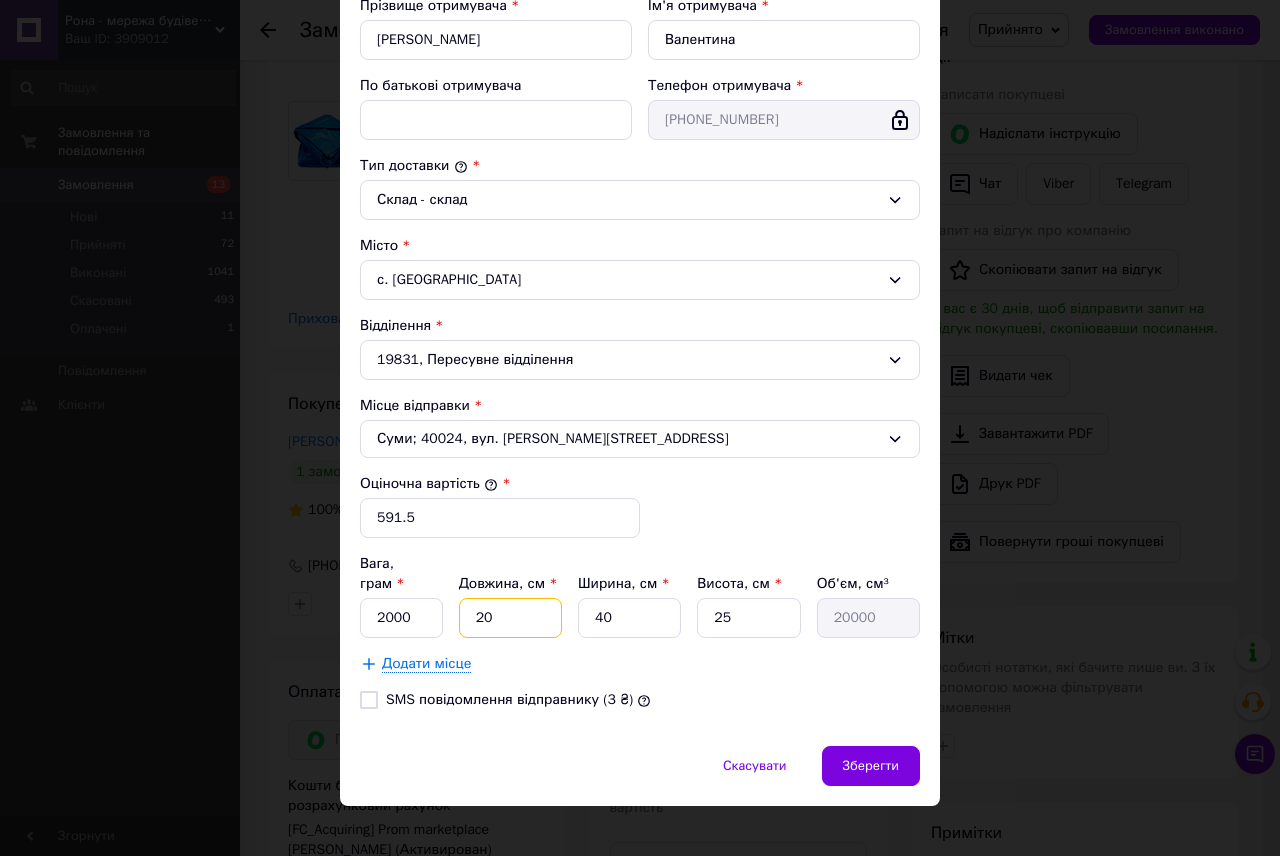 drag, startPoint x: 471, startPoint y: 600, endPoint x: 423, endPoint y: 594, distance: 48.373547 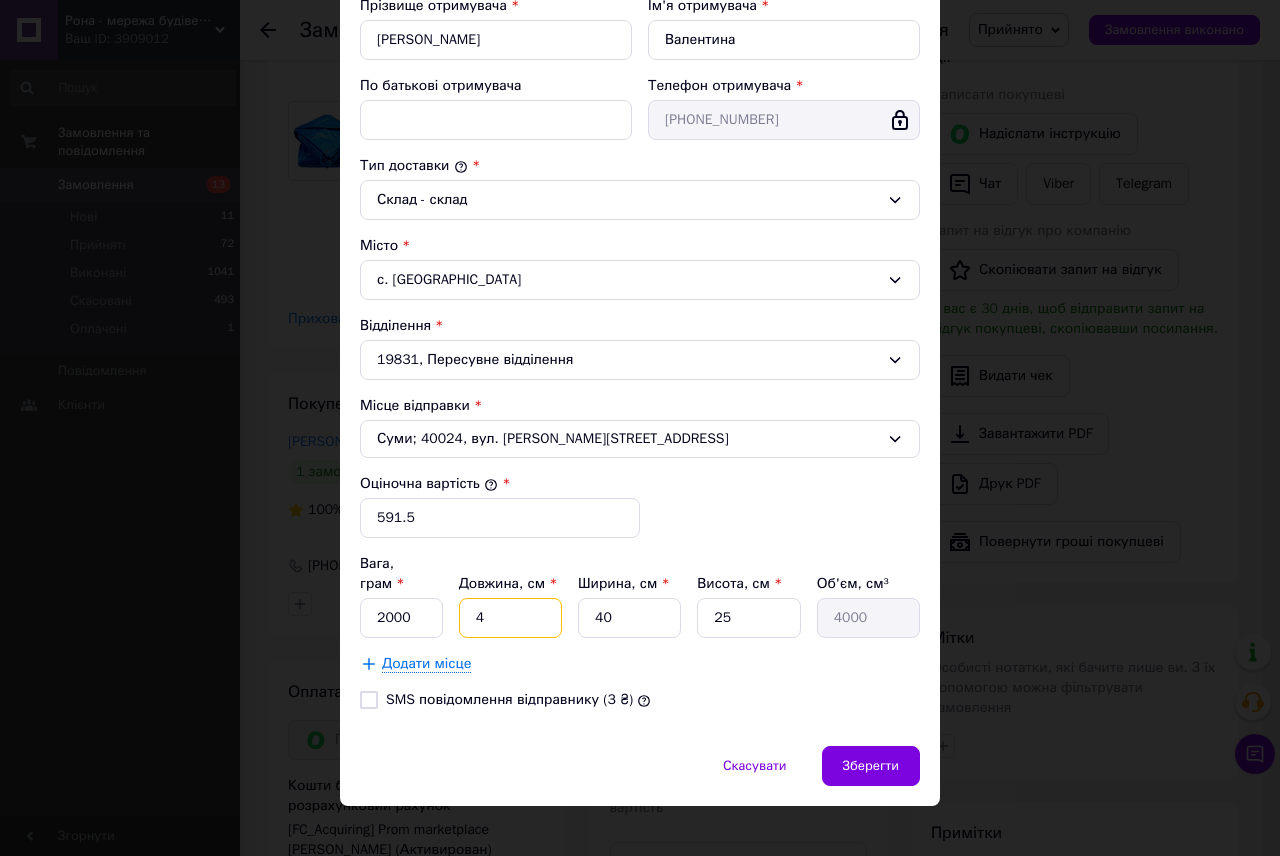 type on "42" 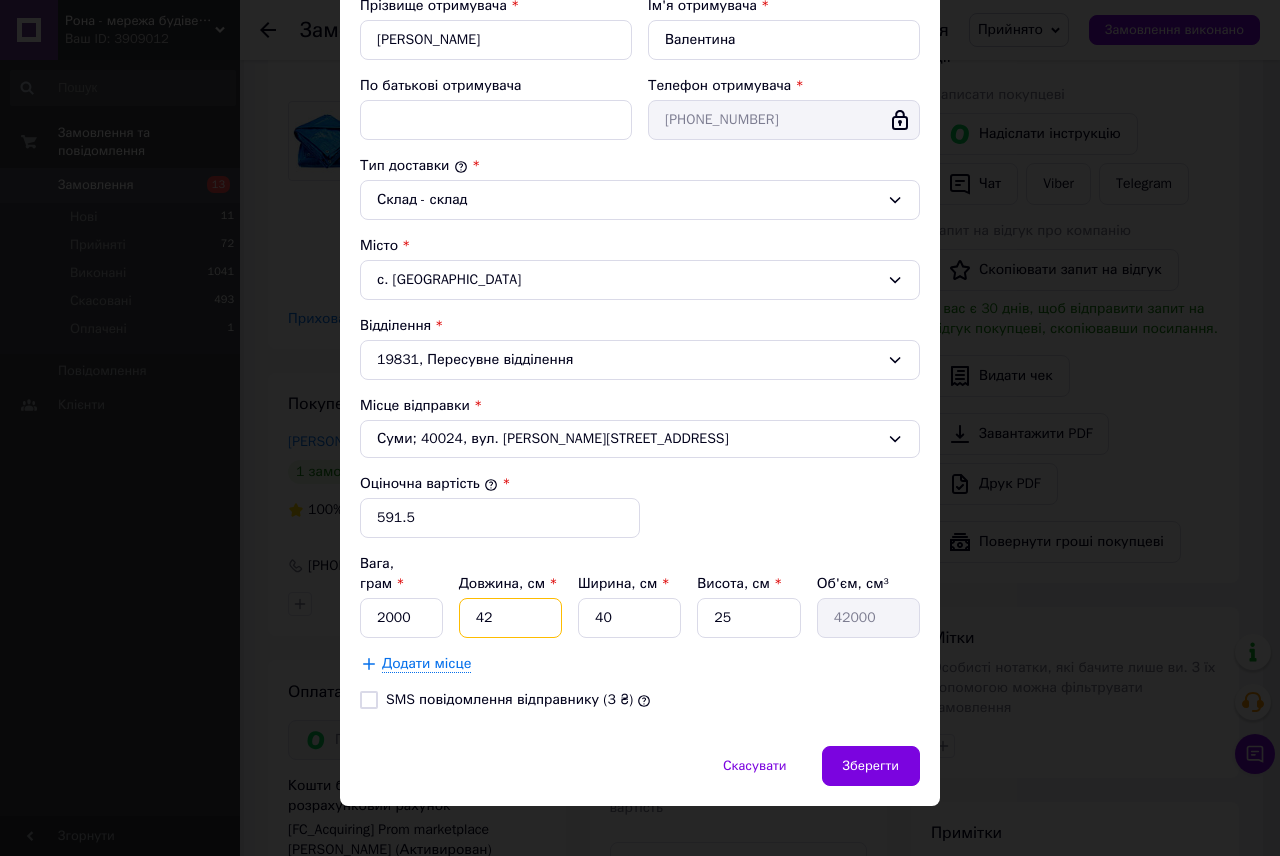 type on "42" 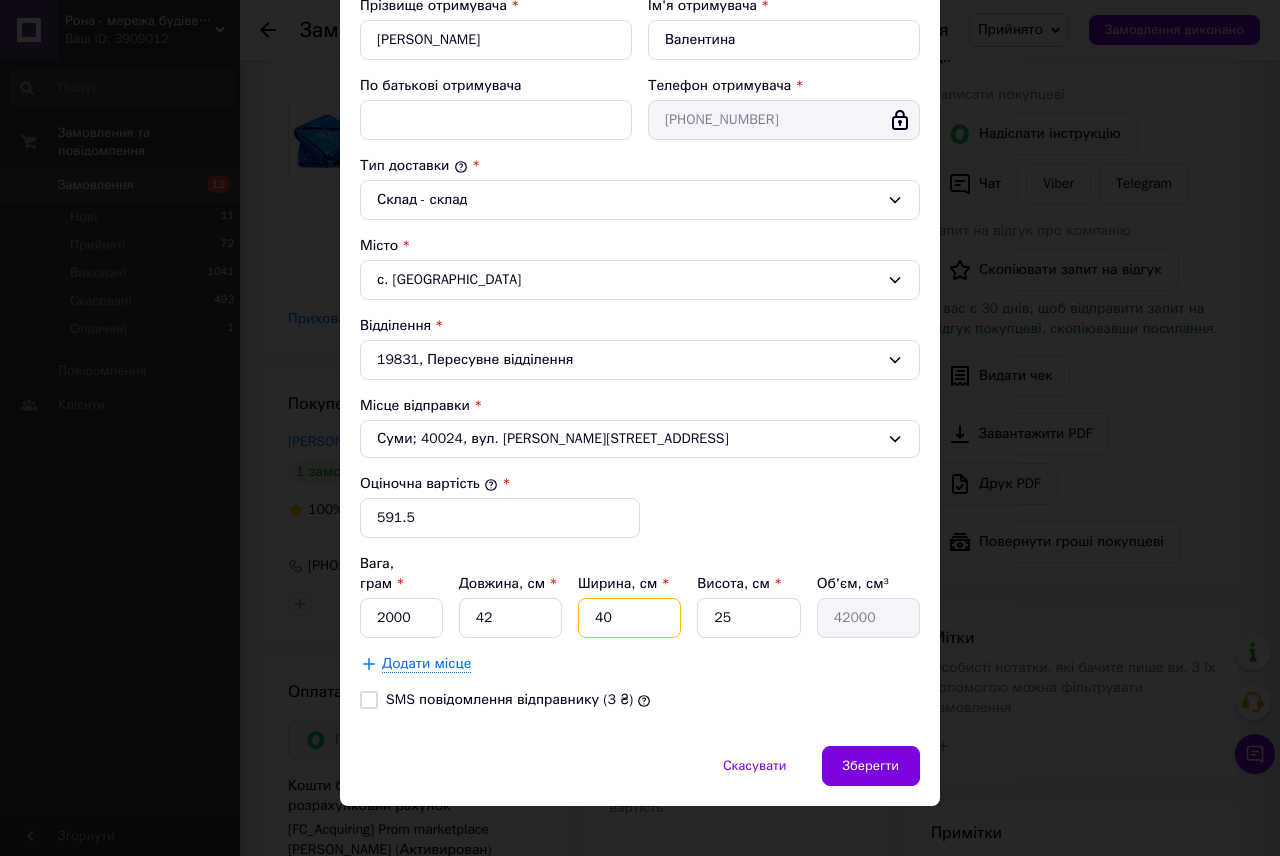 drag, startPoint x: 576, startPoint y: 605, endPoint x: 544, endPoint y: 607, distance: 32.06244 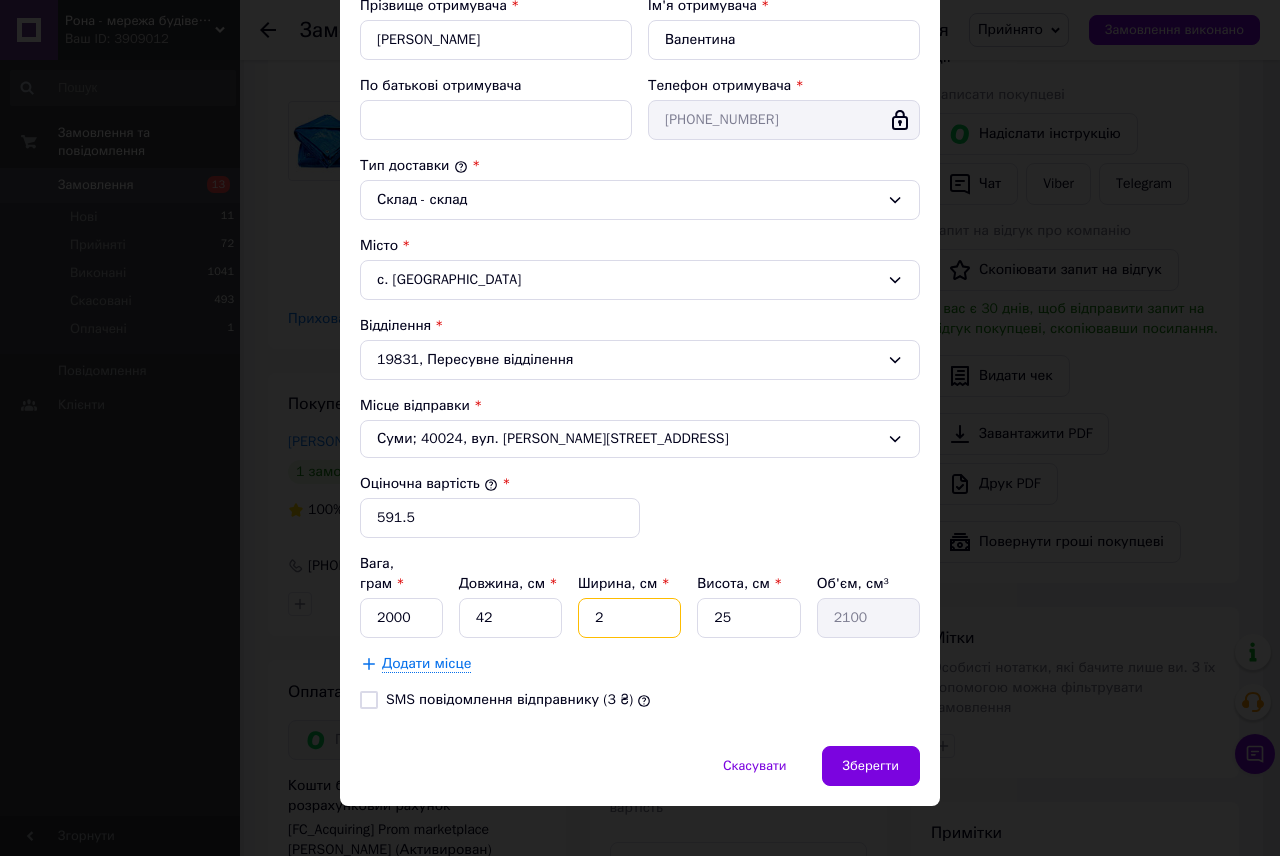 type on "29" 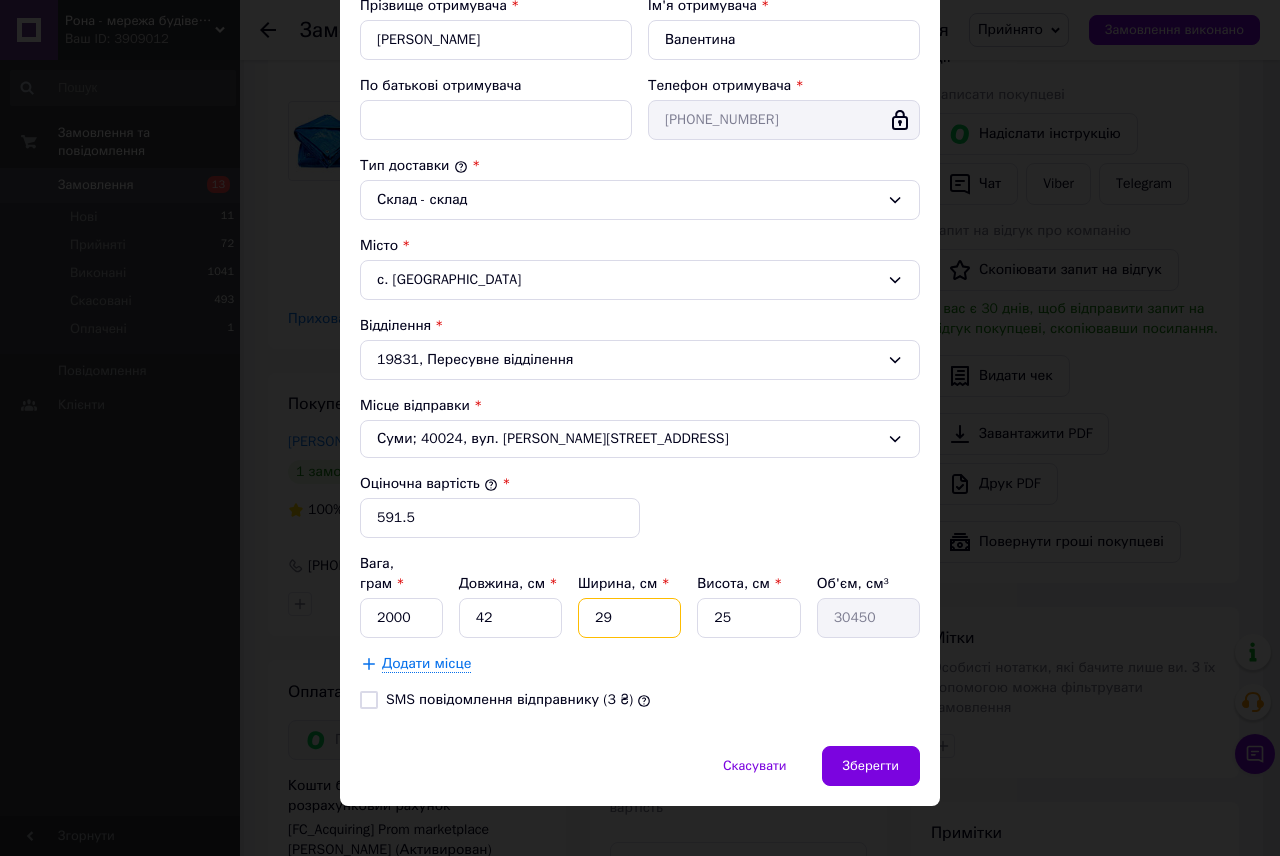type on "29" 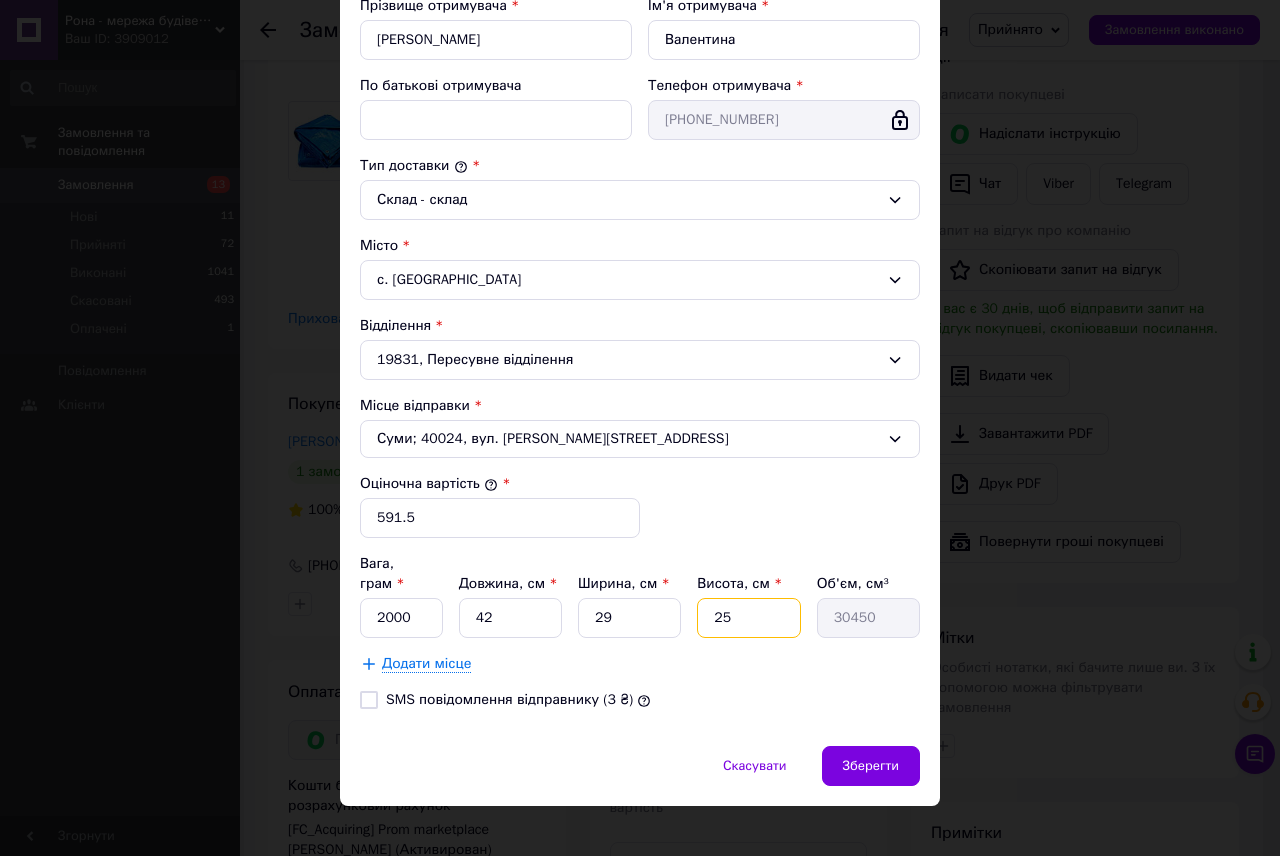 drag, startPoint x: 739, startPoint y: 598, endPoint x: 659, endPoint y: 593, distance: 80.1561 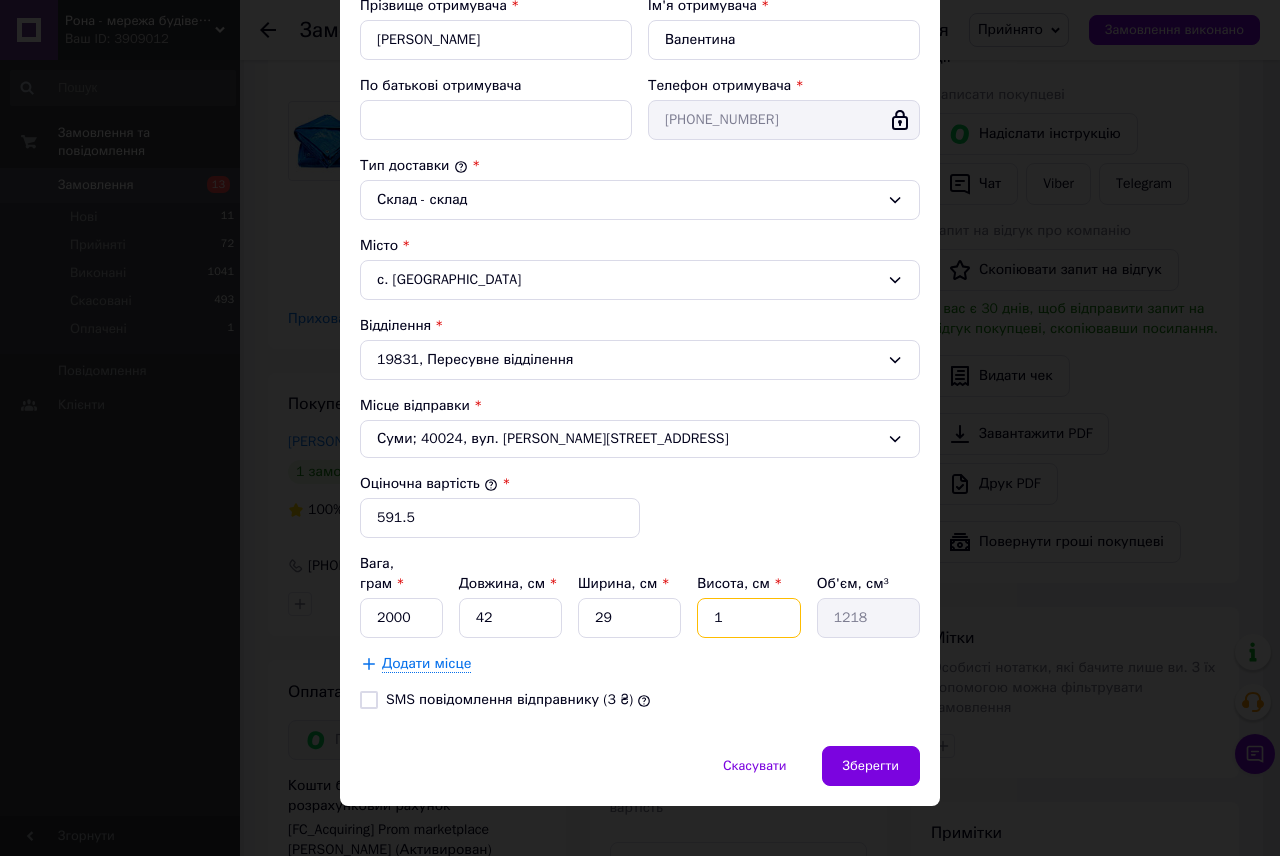 type on "13" 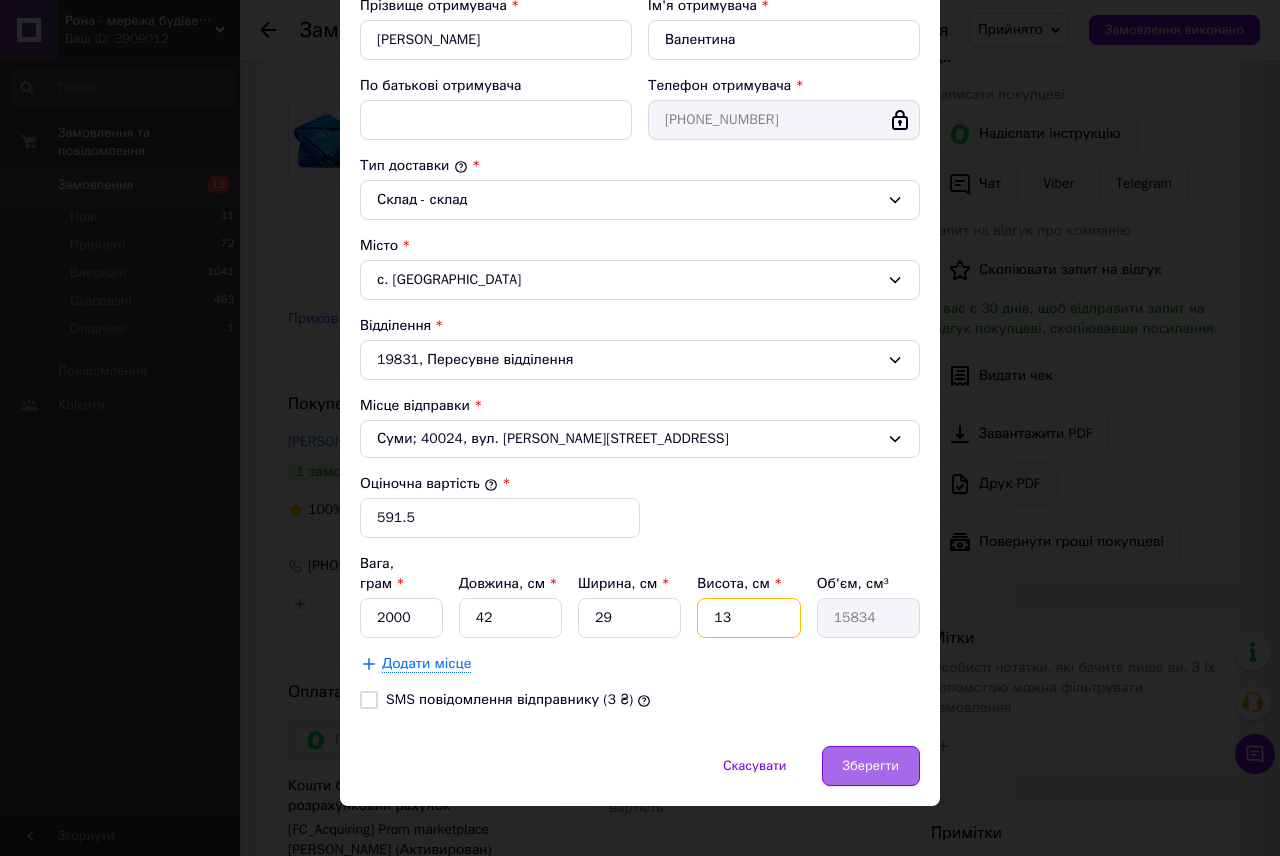 type on "13" 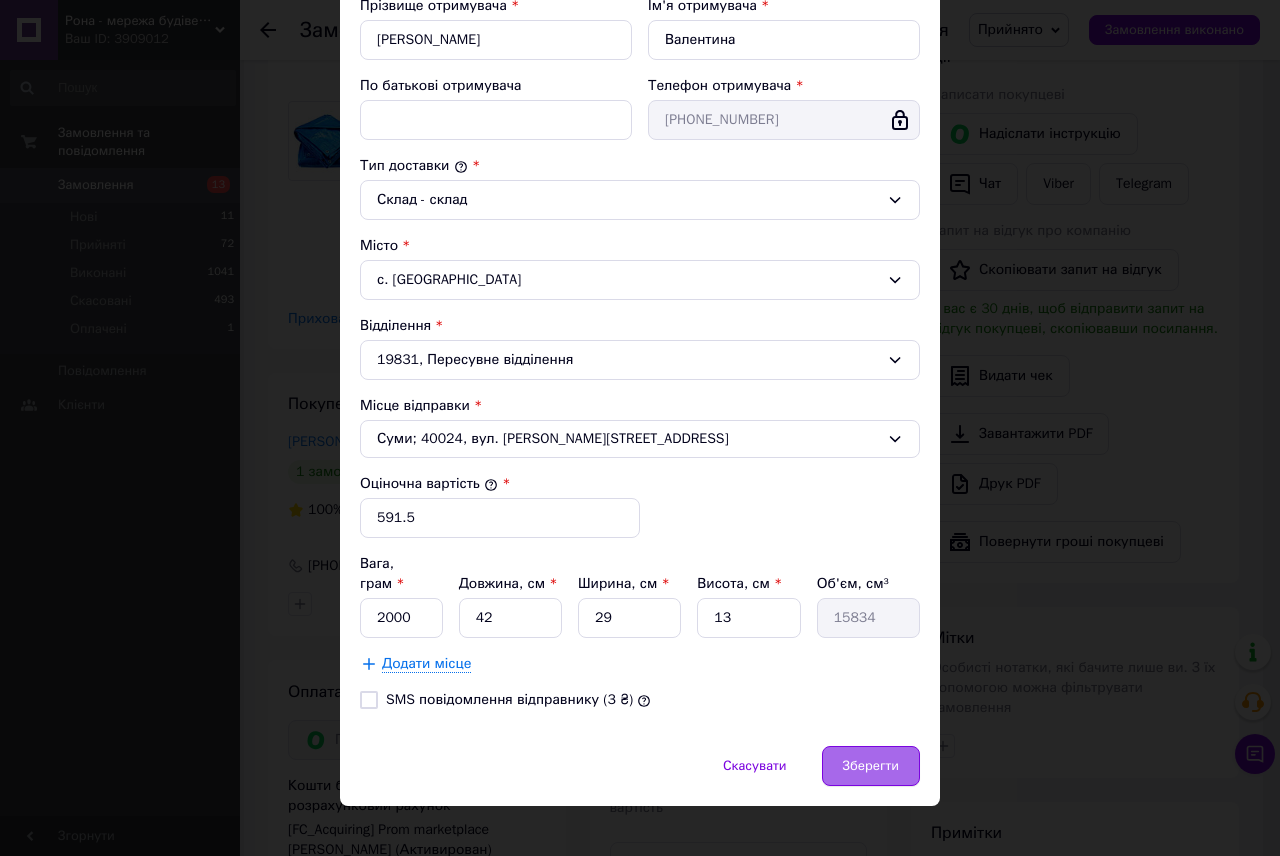 click on "Зберегти" at bounding box center [871, 766] 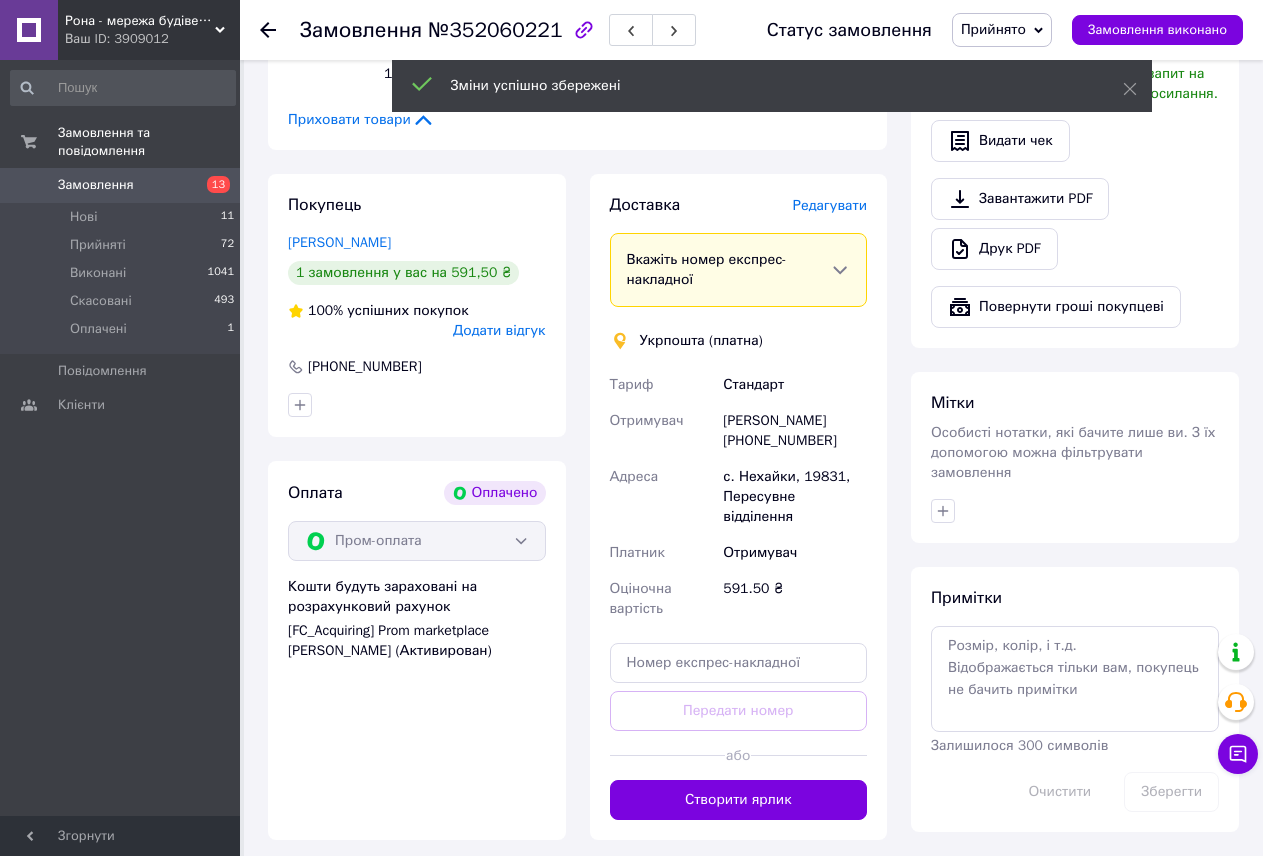 scroll, scrollTop: 600, scrollLeft: 0, axis: vertical 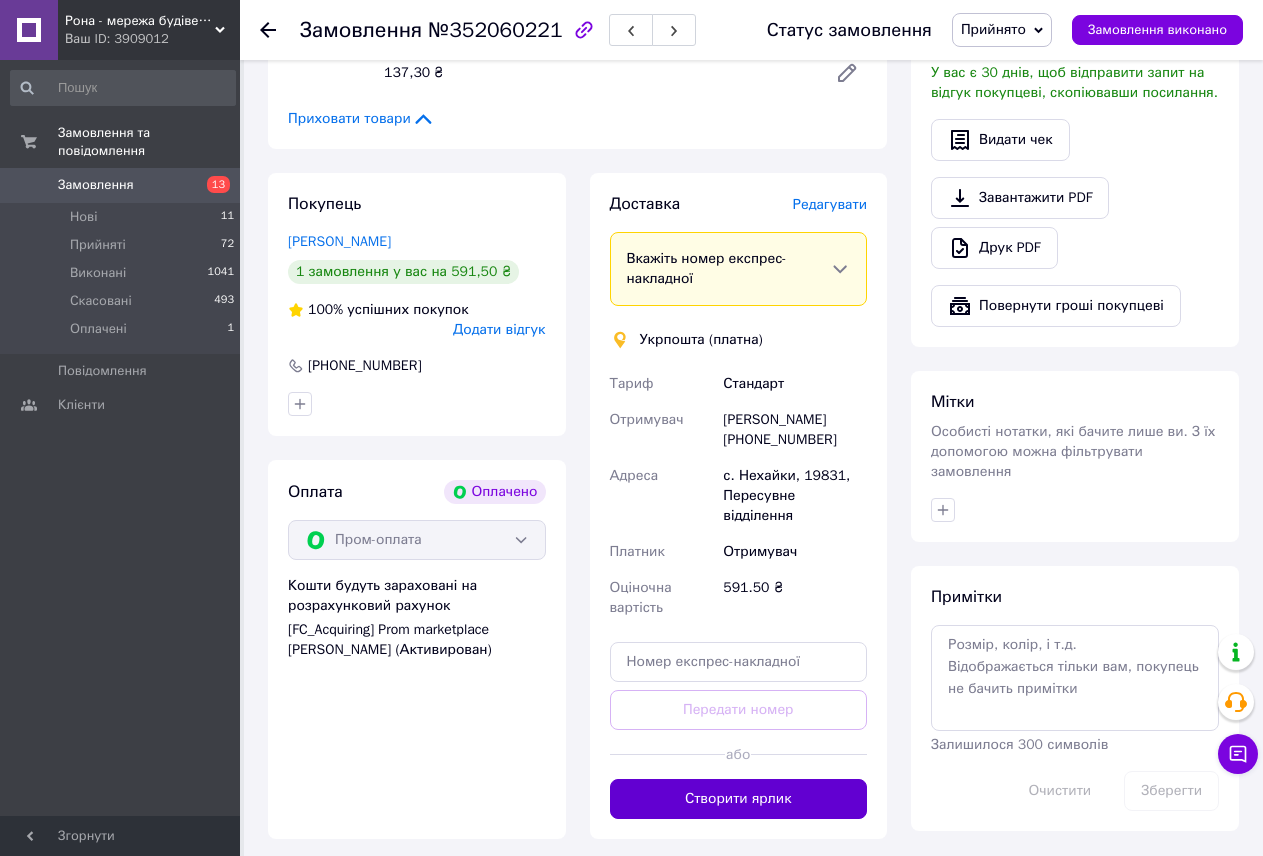 click on "Створити ярлик" at bounding box center (739, 799) 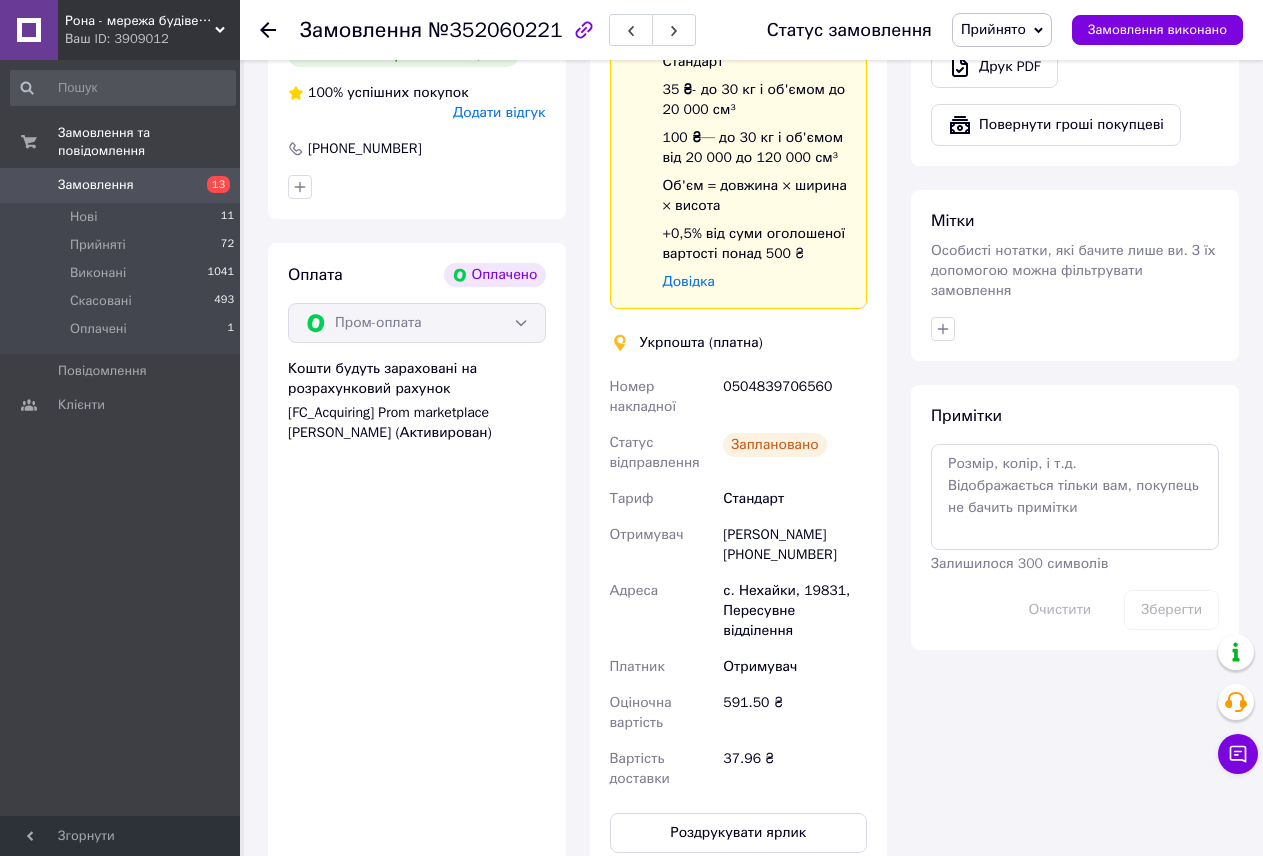 scroll, scrollTop: 900, scrollLeft: 0, axis: vertical 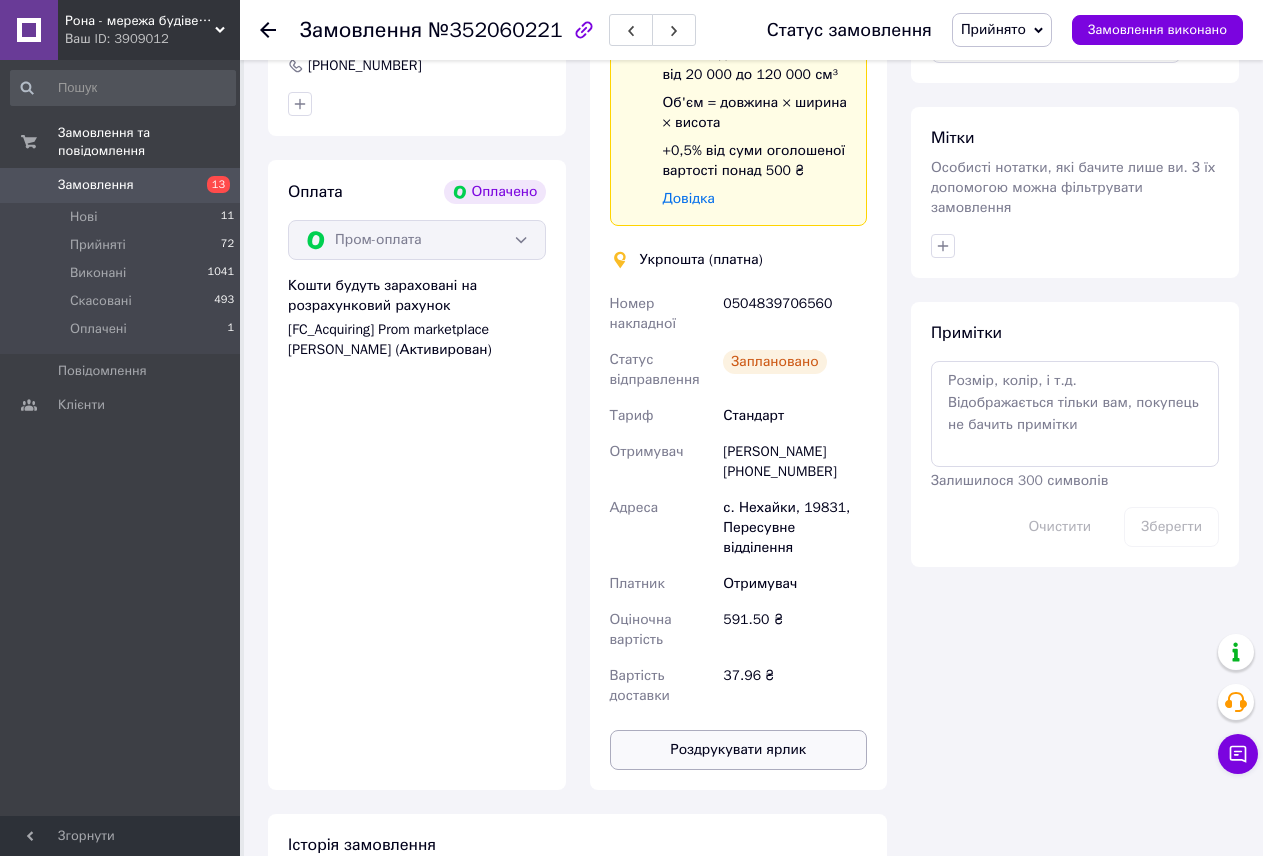 click on "Роздрукувати ярлик" at bounding box center (739, 750) 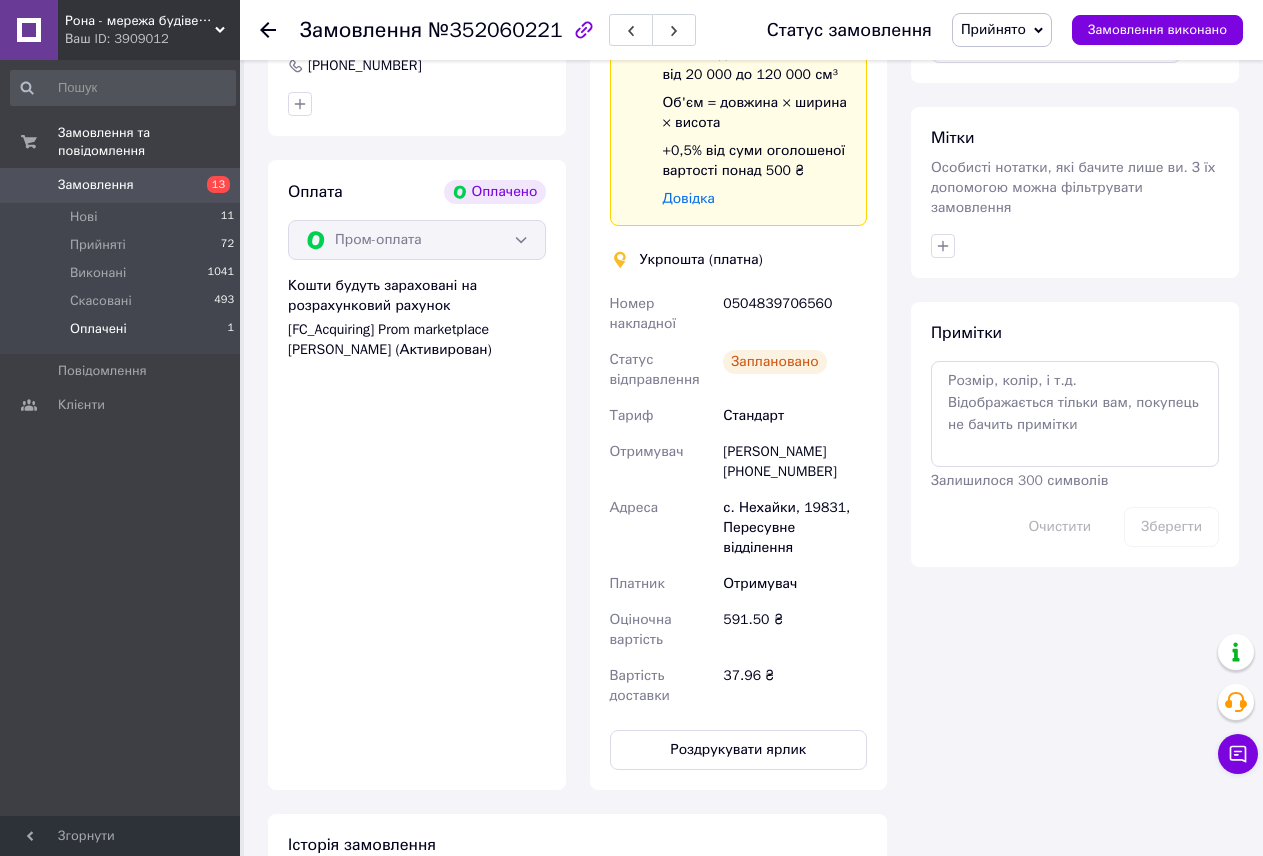 click on "Оплачені 1" at bounding box center [123, 334] 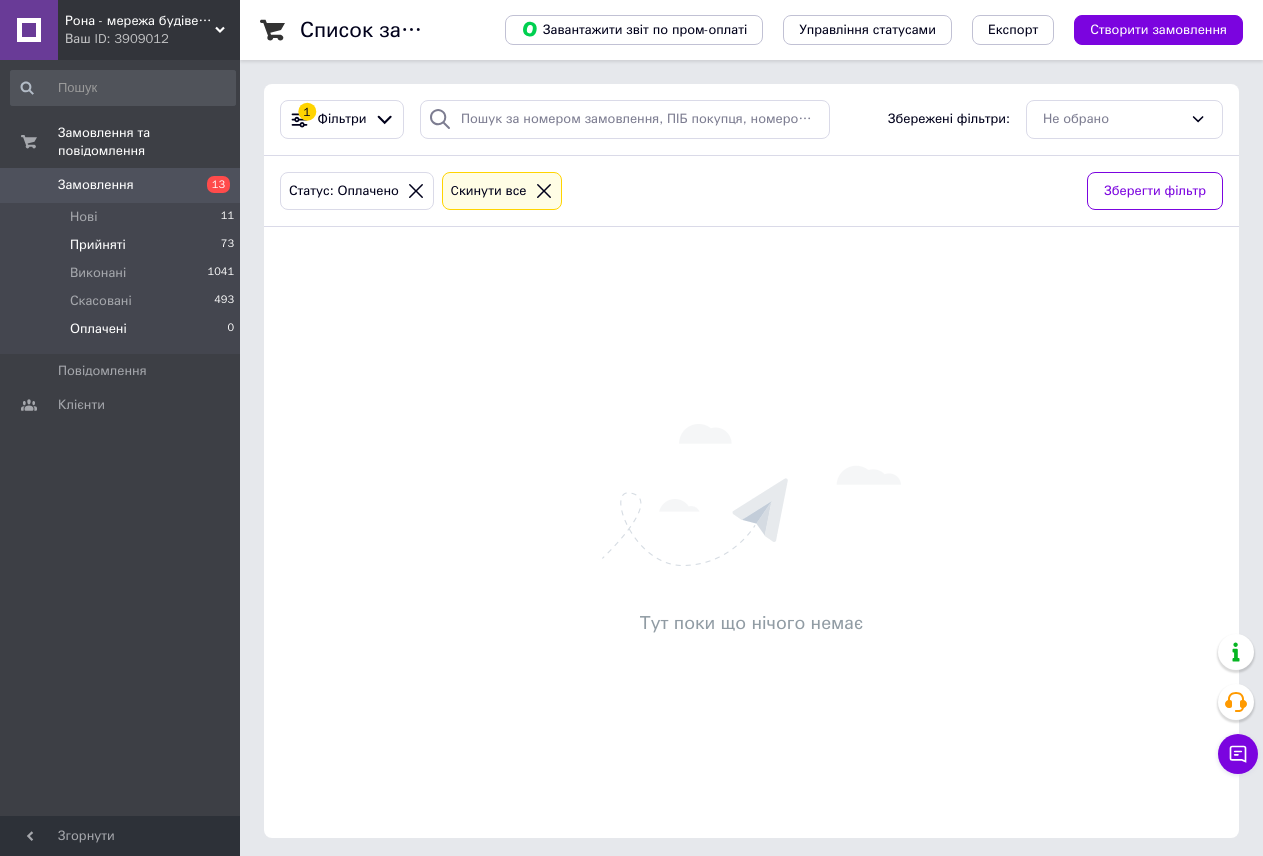 click on "Прийняті" at bounding box center [98, 245] 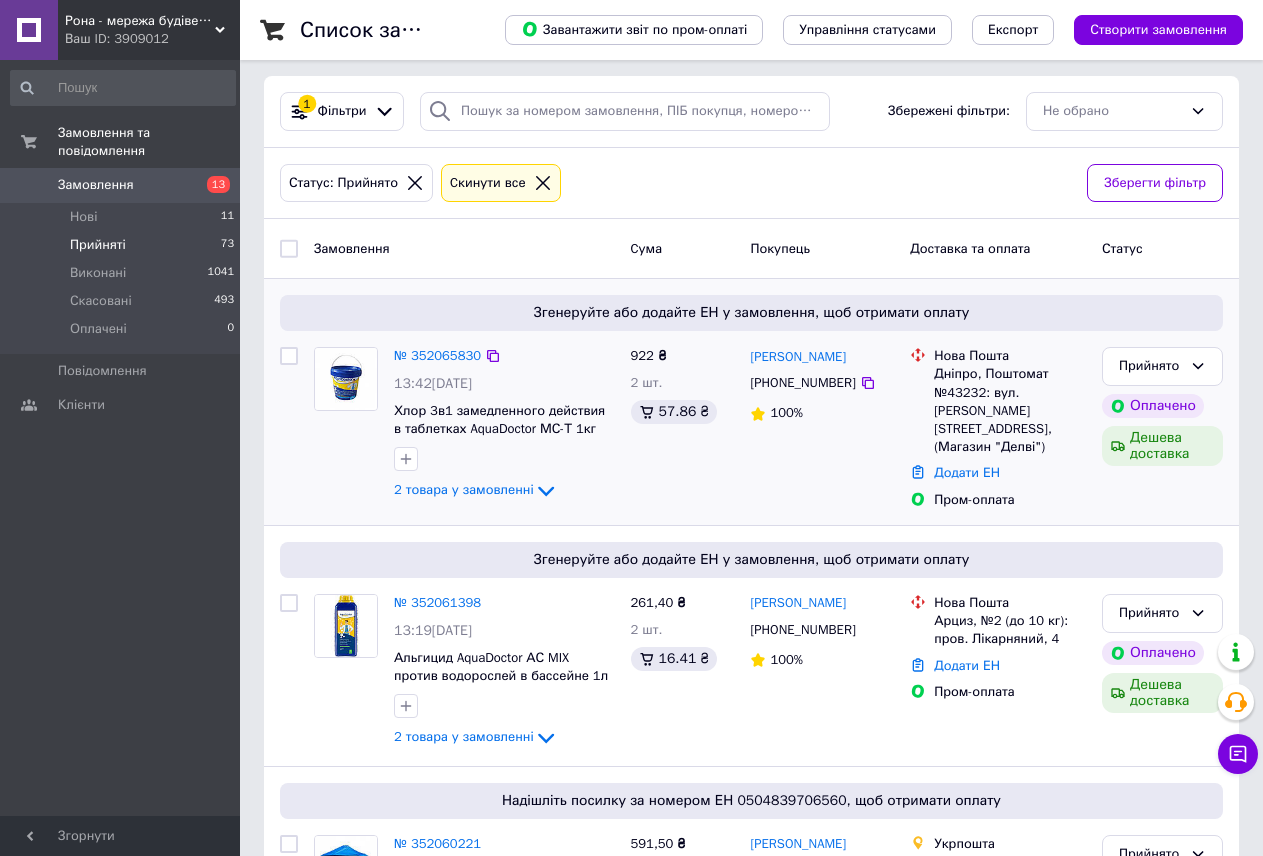 scroll, scrollTop: 0, scrollLeft: 0, axis: both 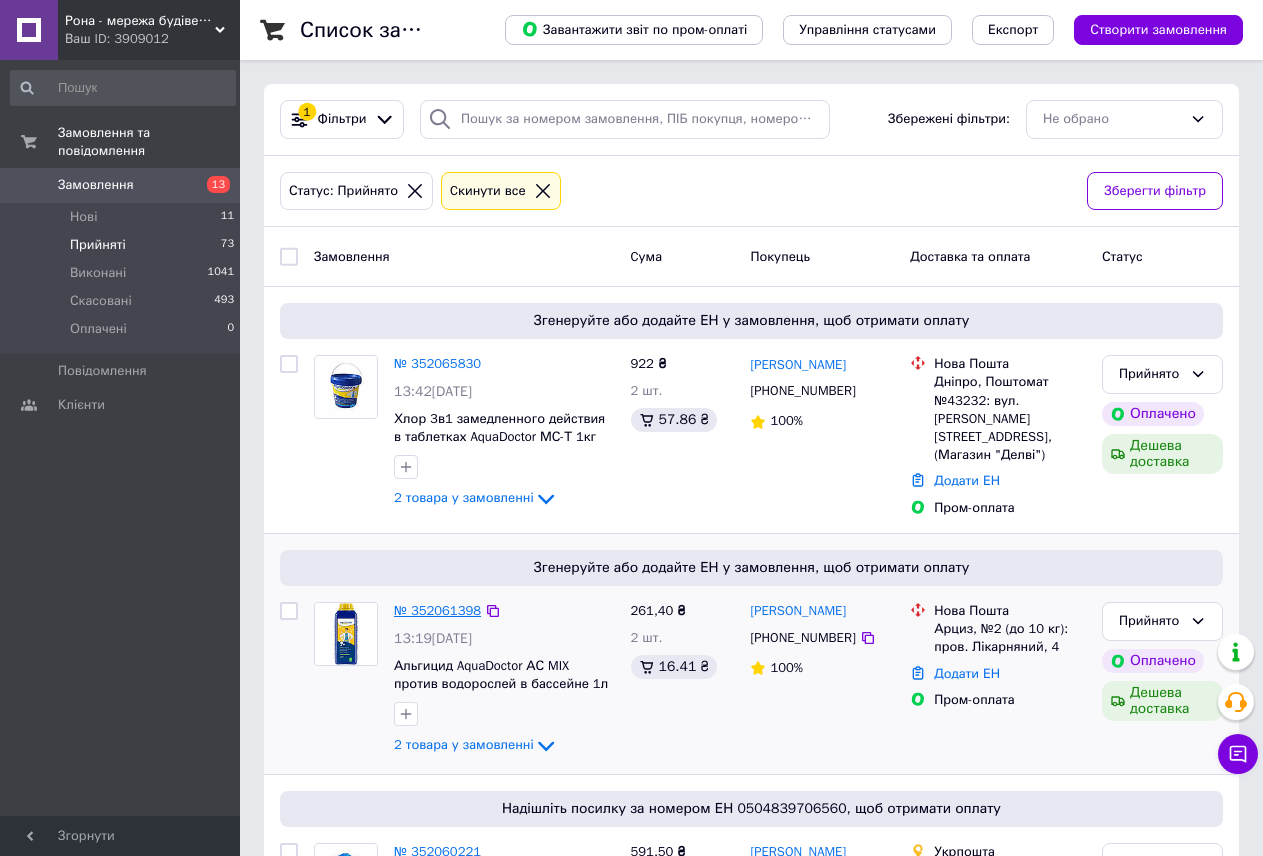 click on "№ 352061398" at bounding box center (437, 610) 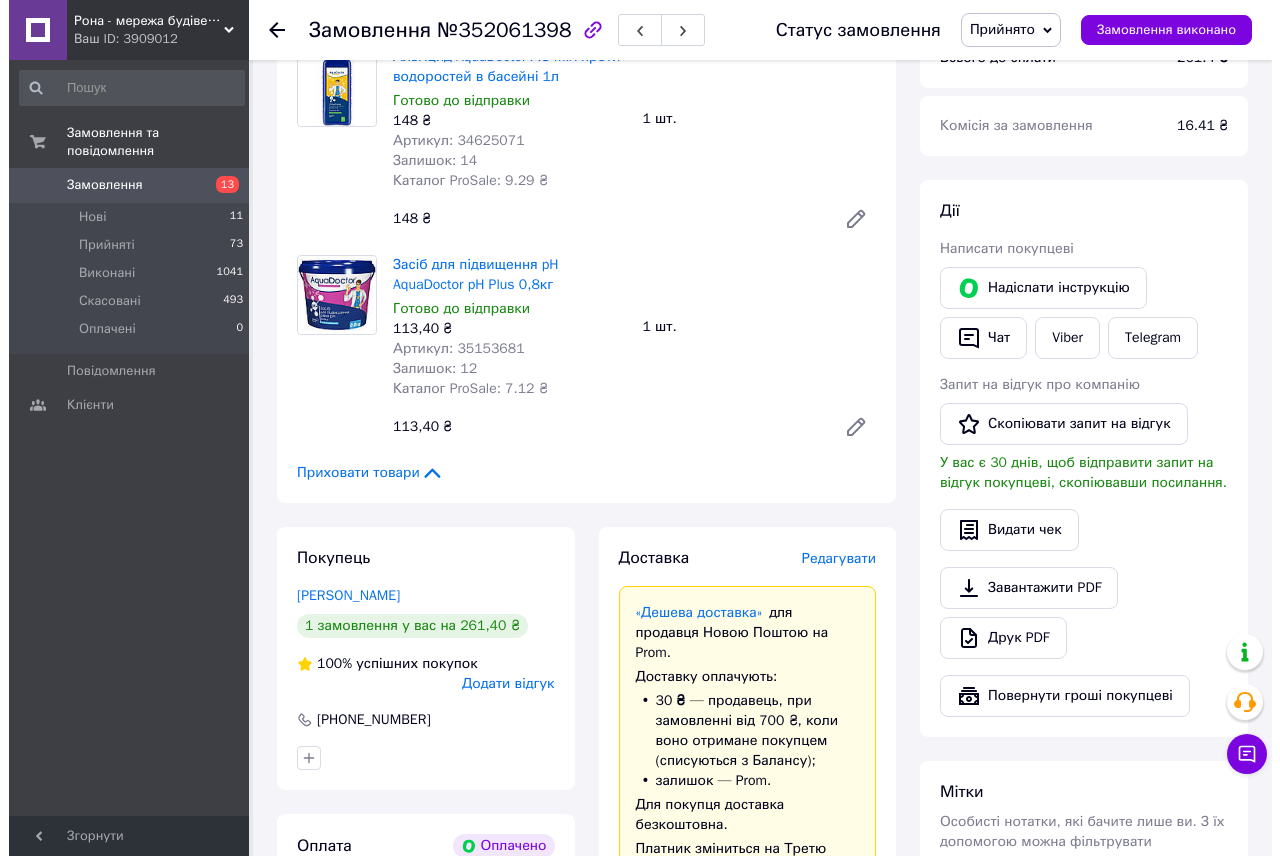 scroll, scrollTop: 300, scrollLeft: 0, axis: vertical 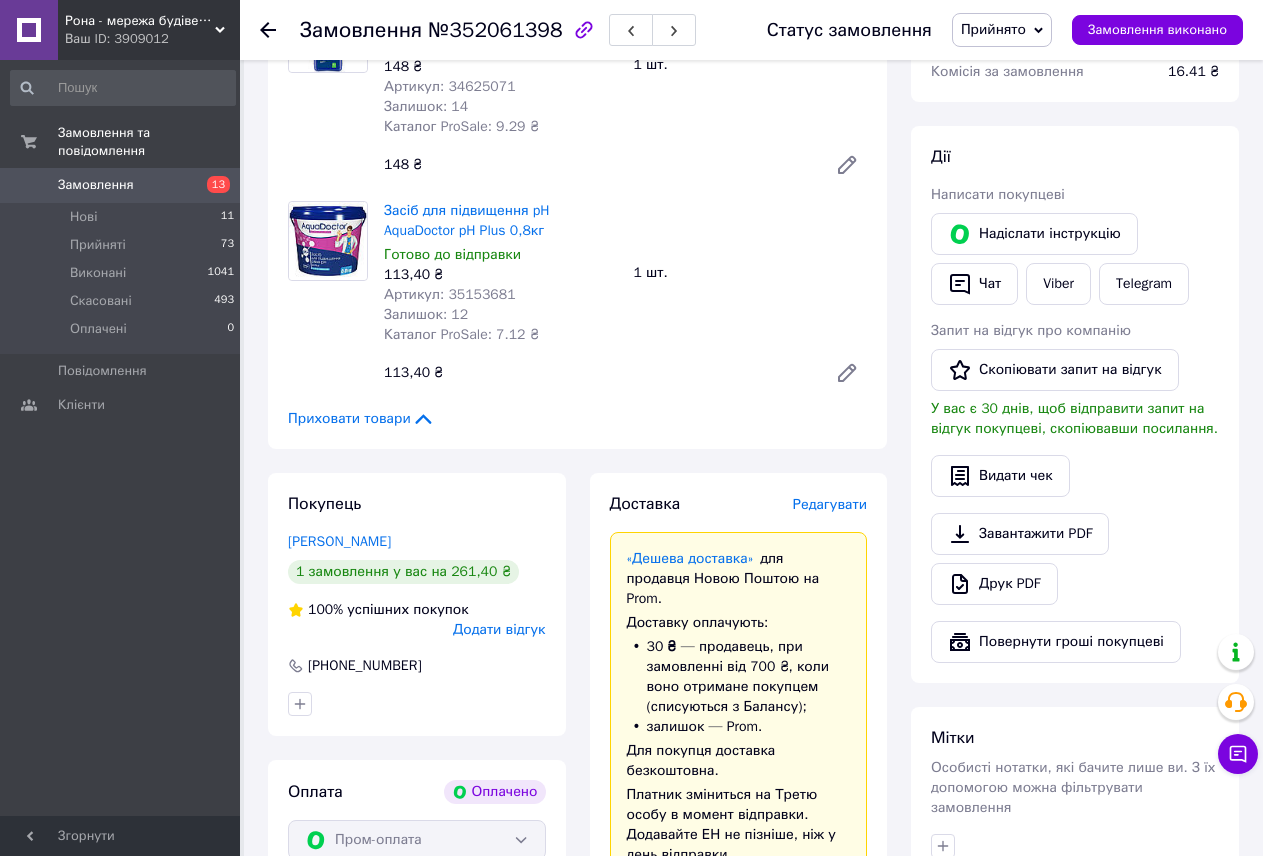 click on "Редагувати" at bounding box center (830, 504) 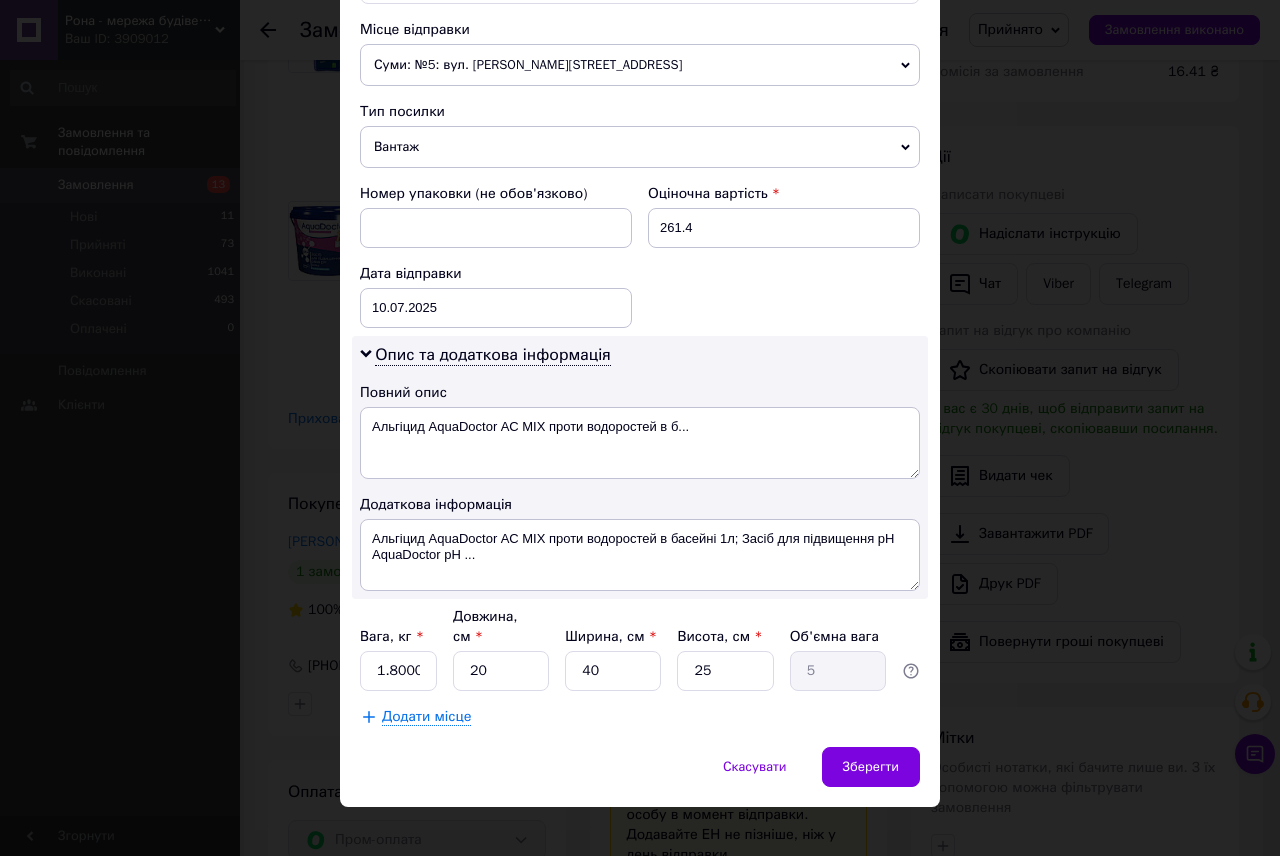 scroll, scrollTop: 696, scrollLeft: 0, axis: vertical 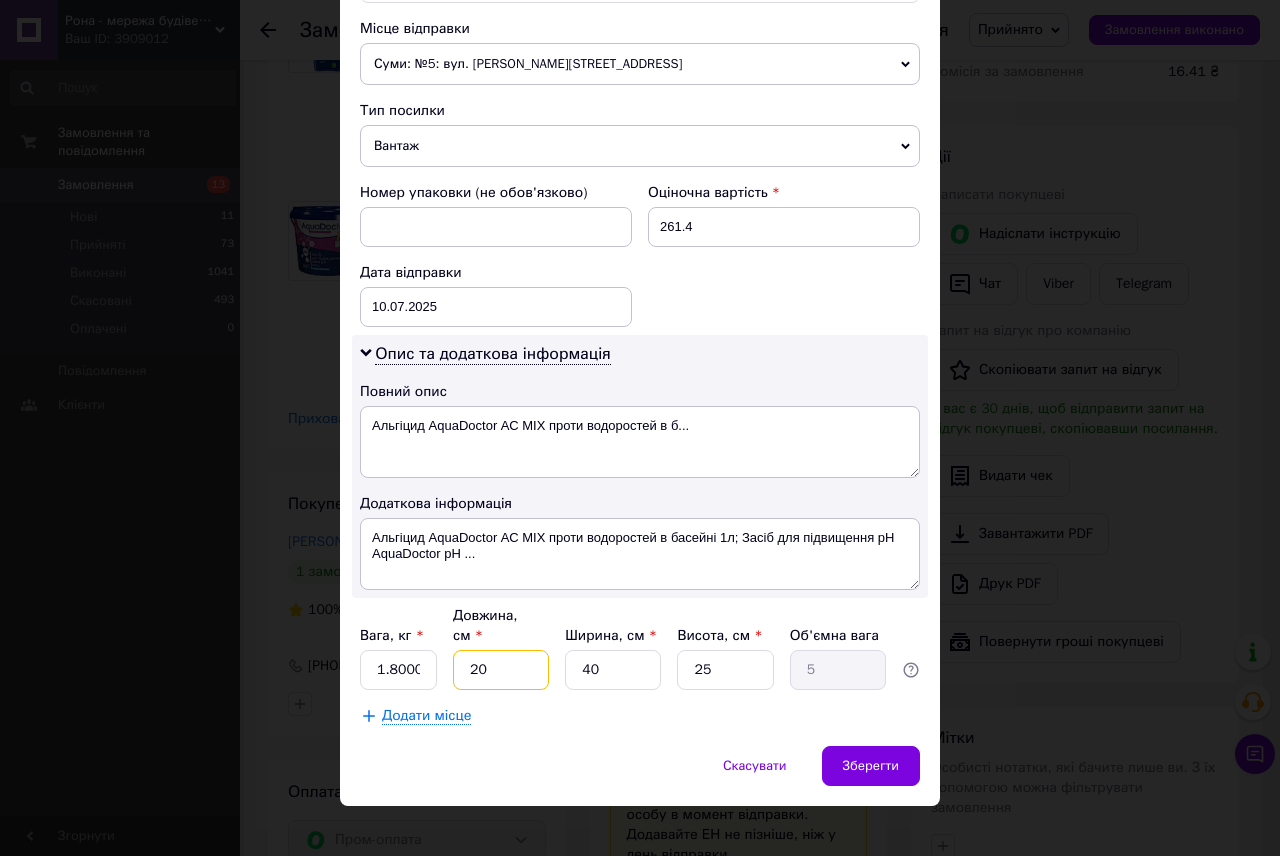 drag, startPoint x: 486, startPoint y: 646, endPoint x: 537, endPoint y: 638, distance: 51.62364 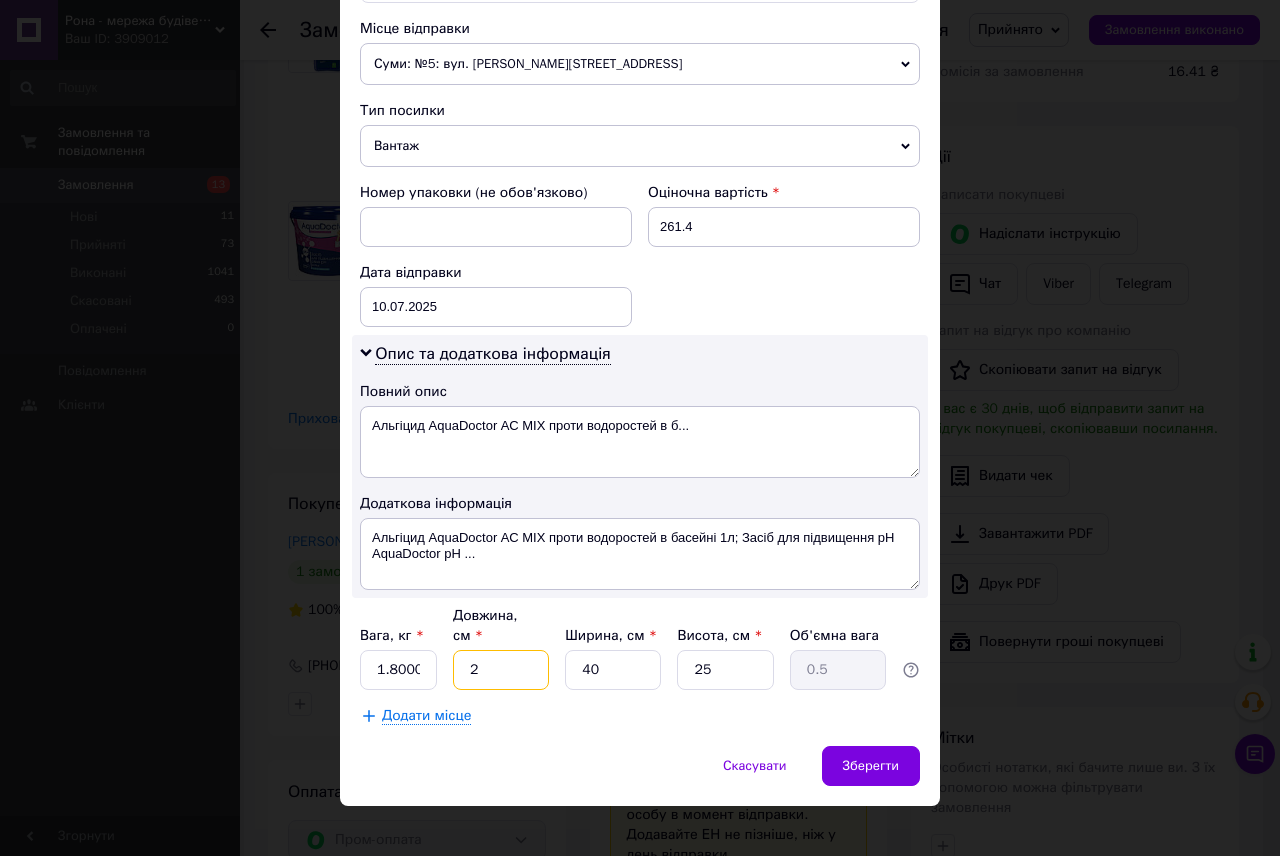 type on "24" 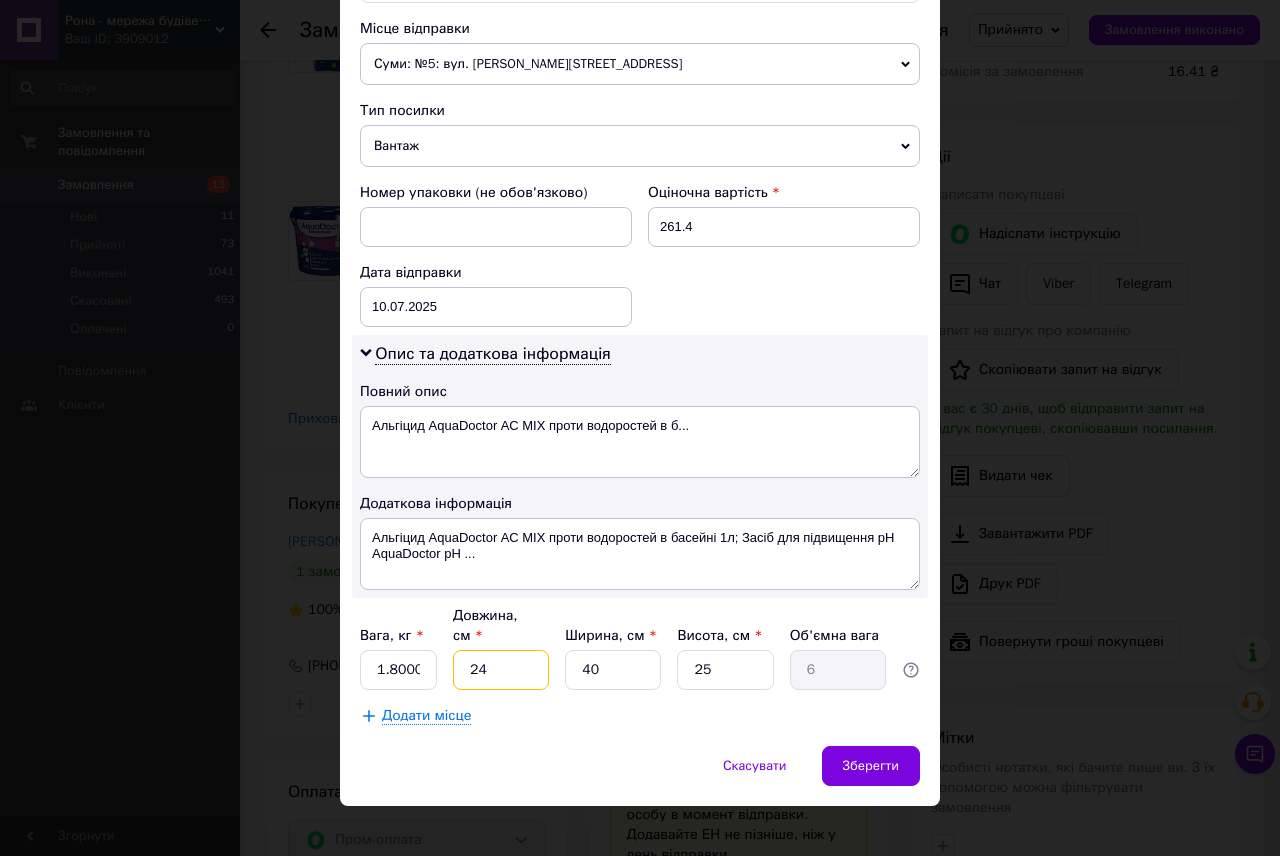 type on "24" 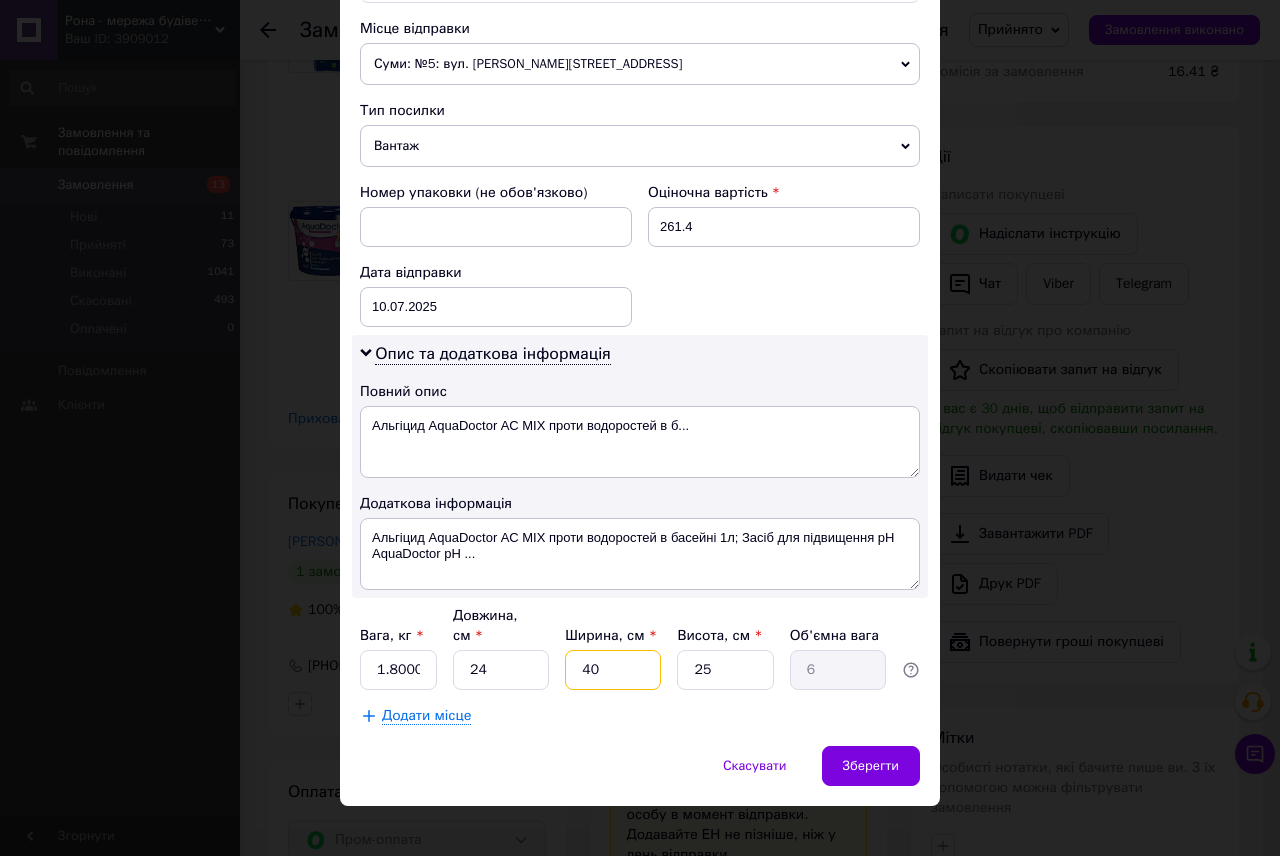 click on "40" at bounding box center (613, 670) 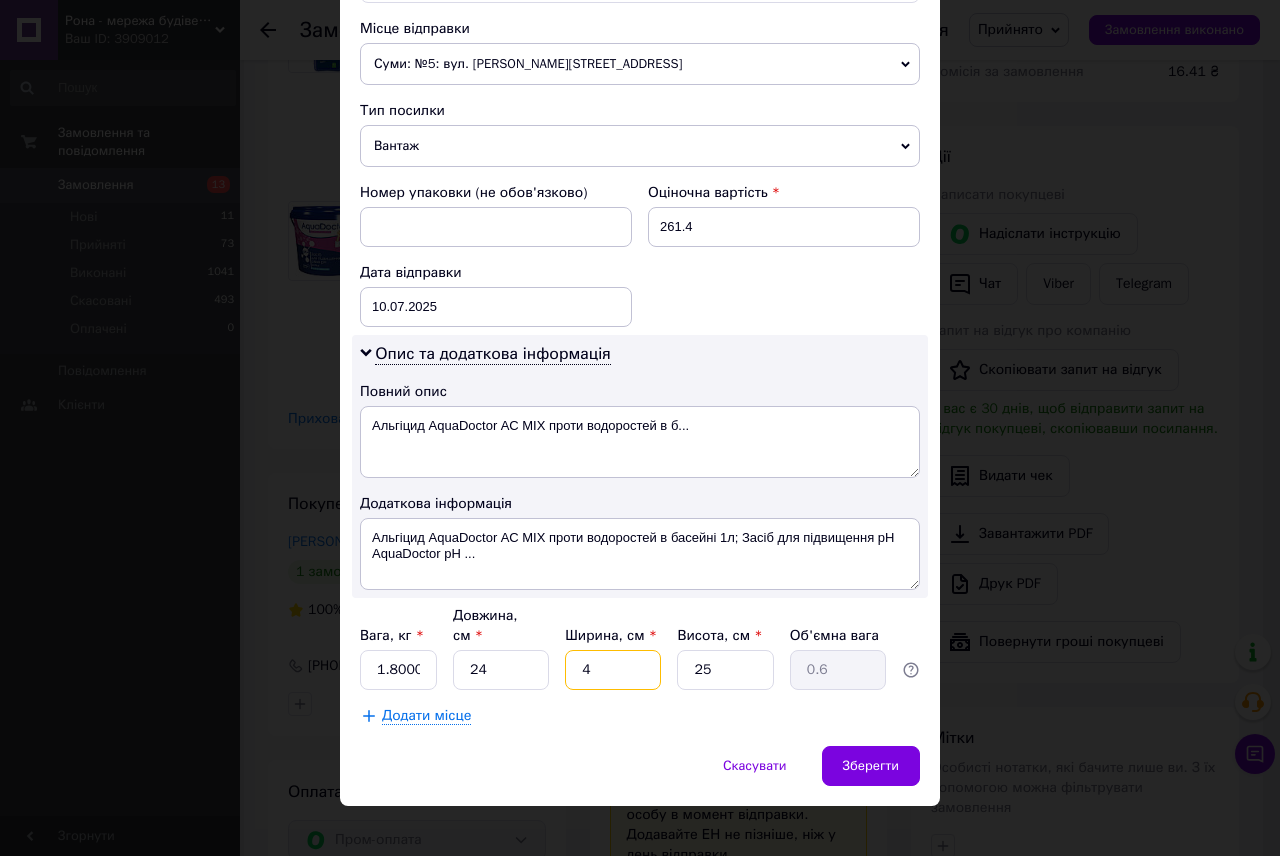 type 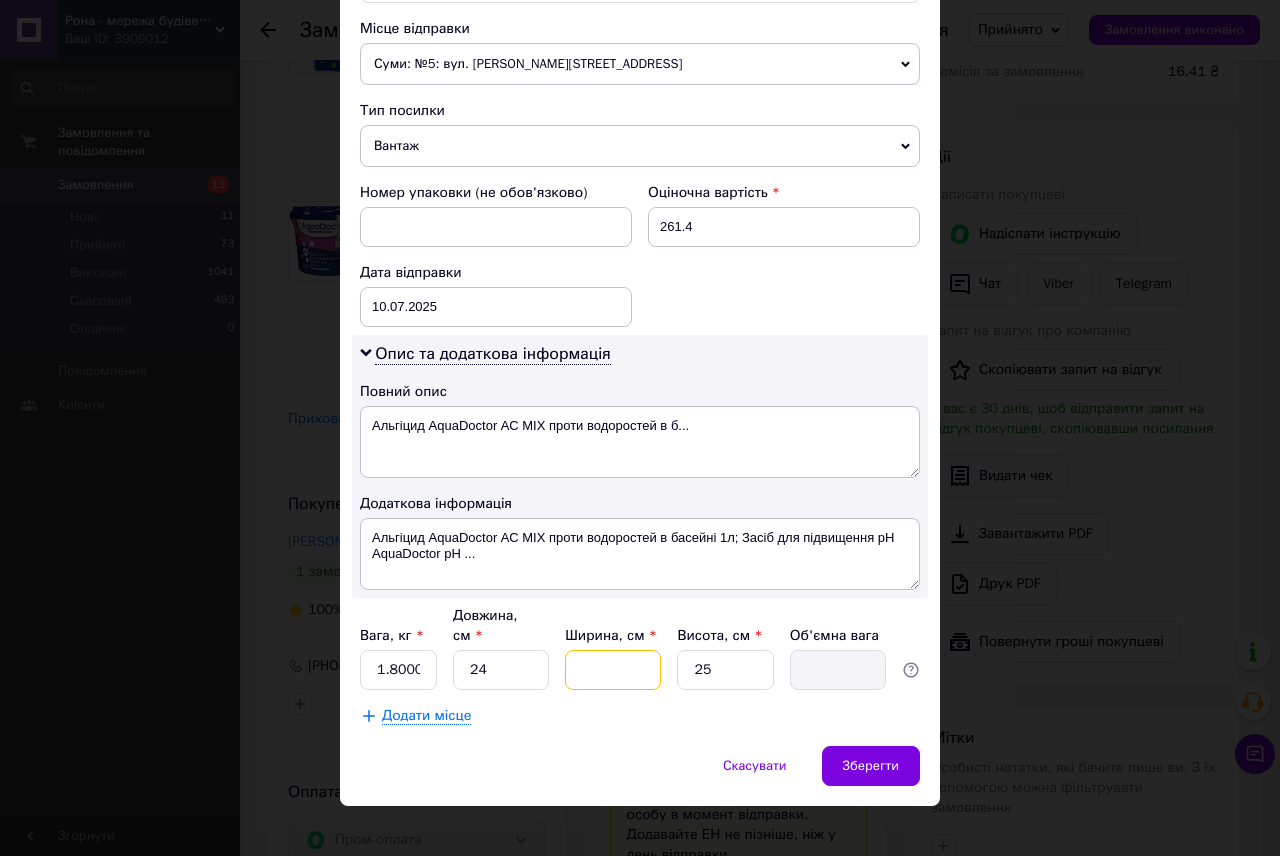 type on "2" 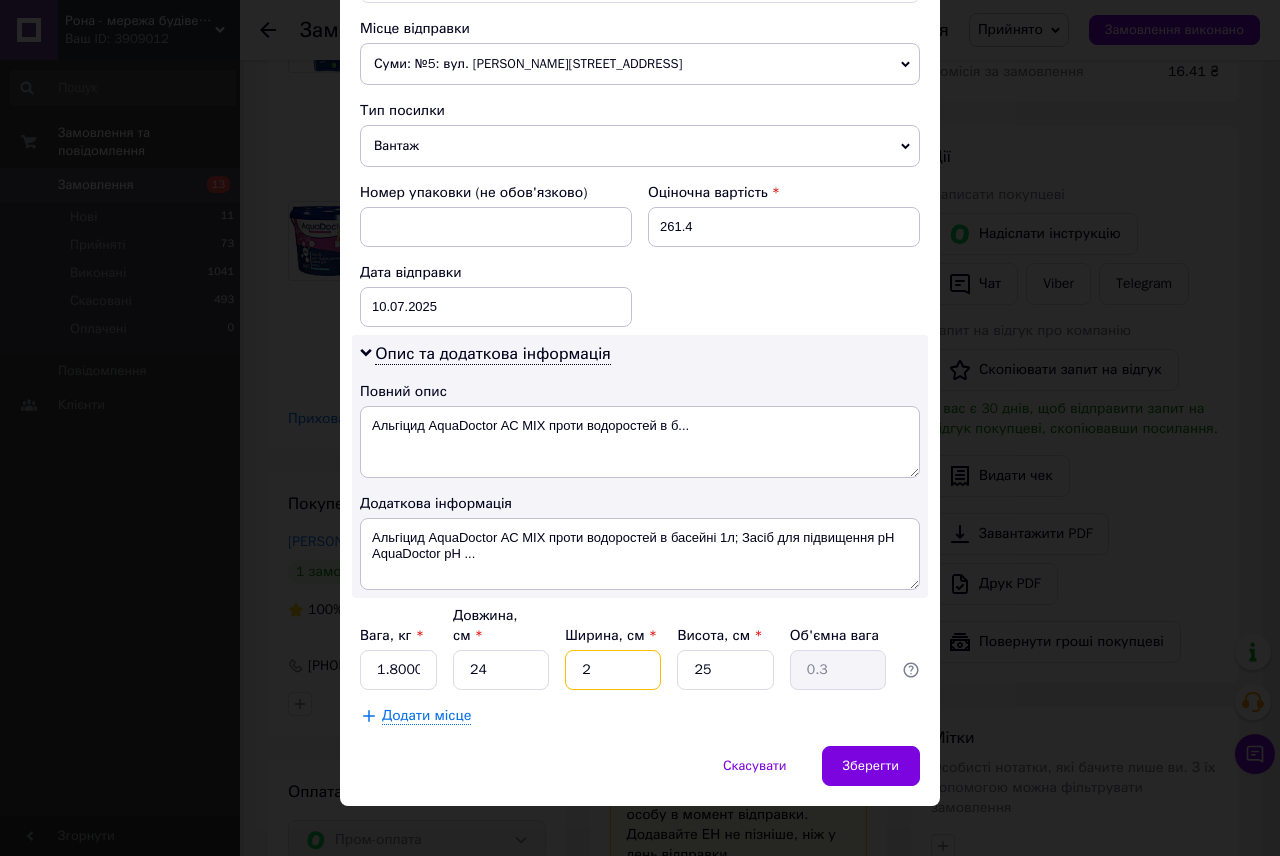 type on "21" 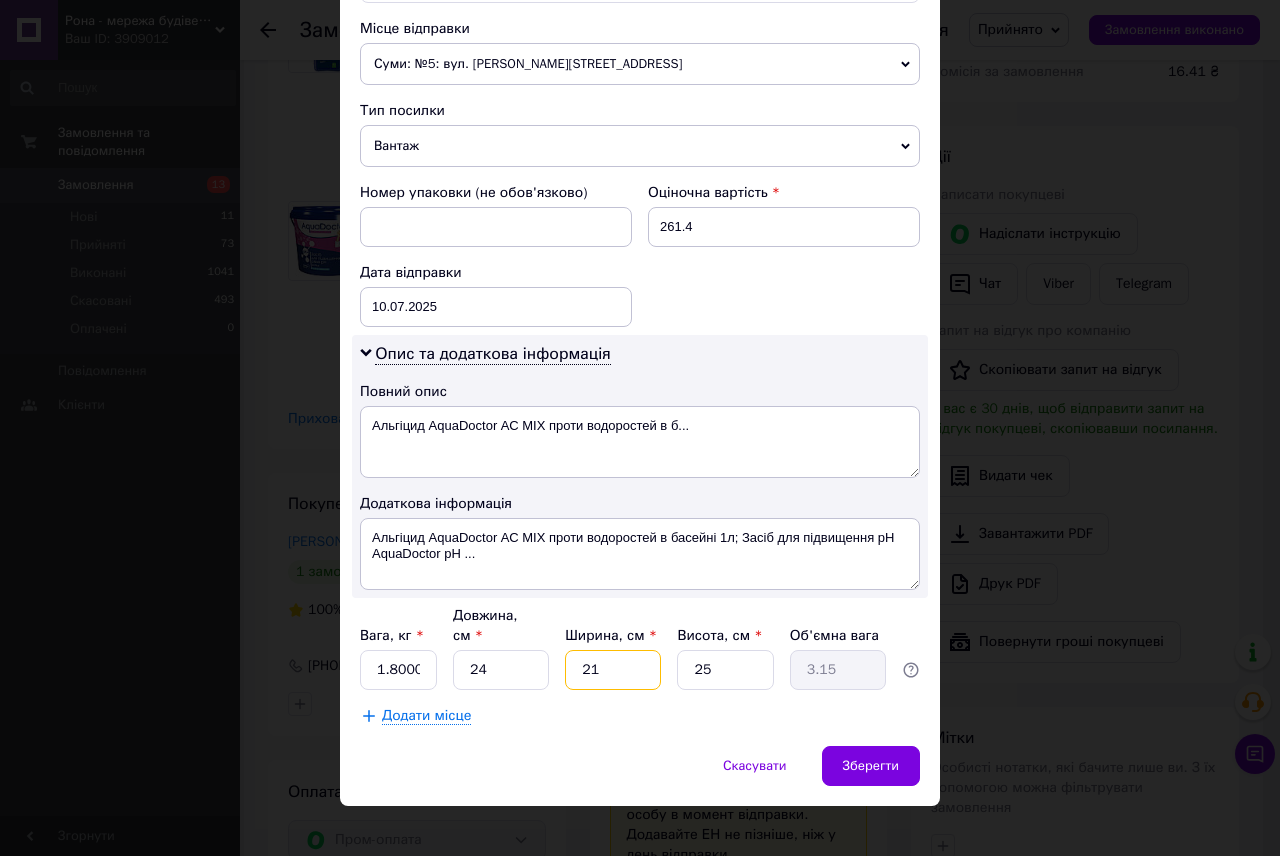 type on "21" 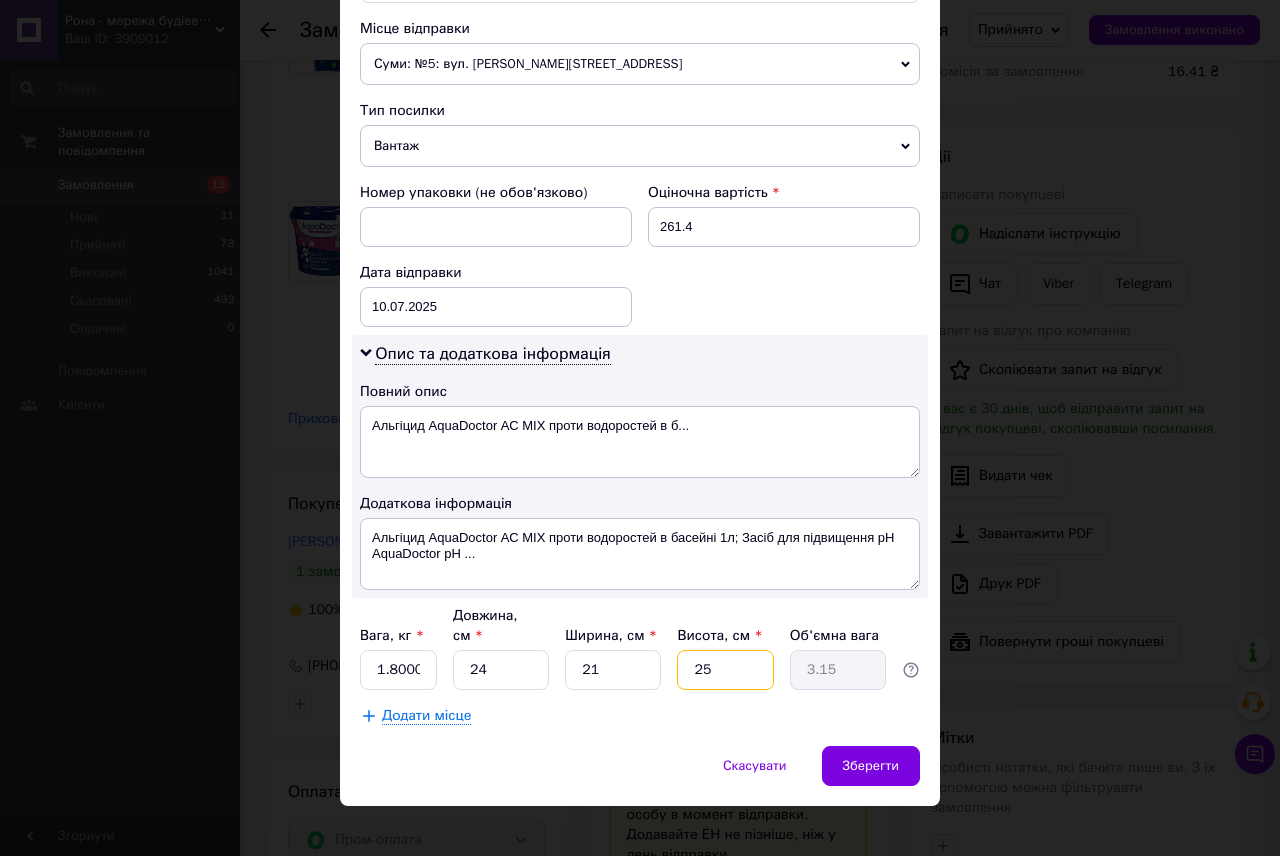 click on "25" at bounding box center (725, 670) 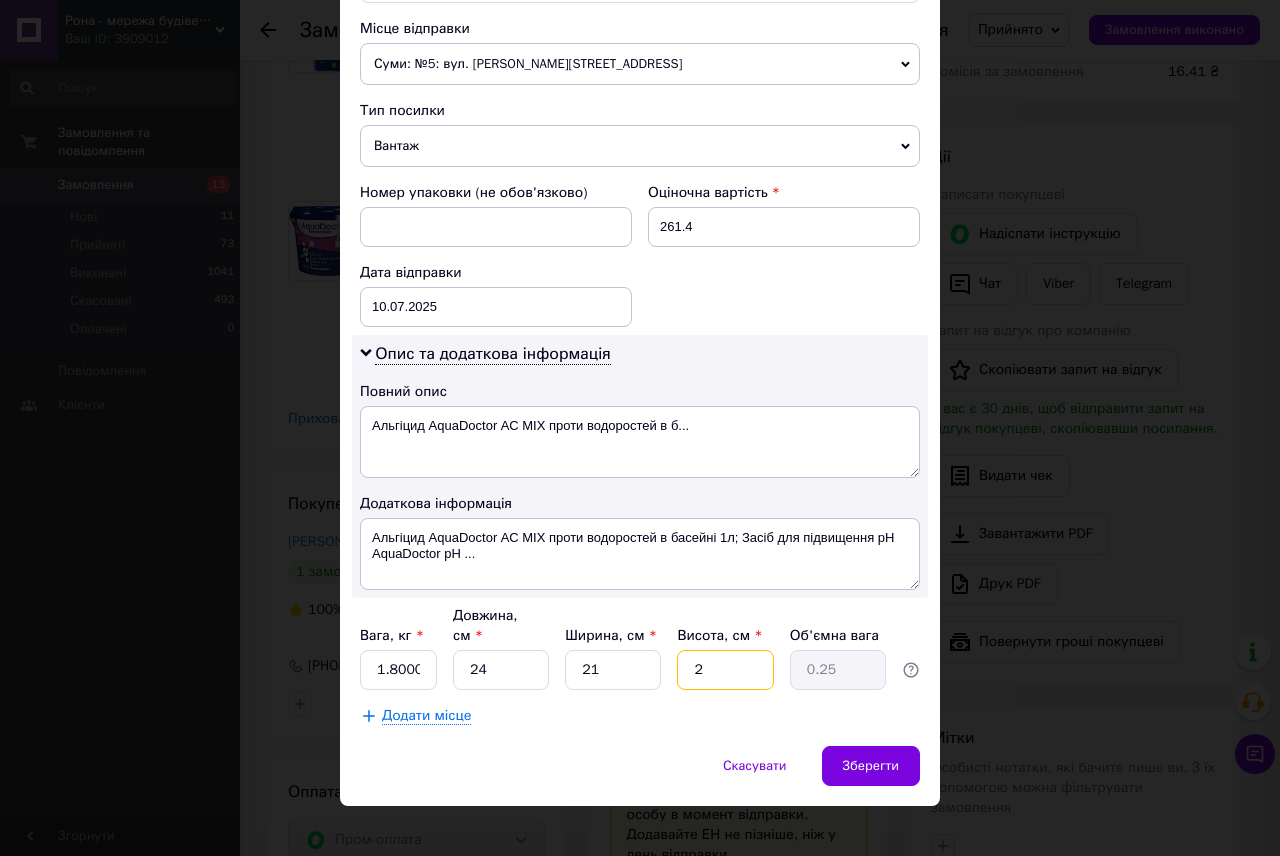 type on "24" 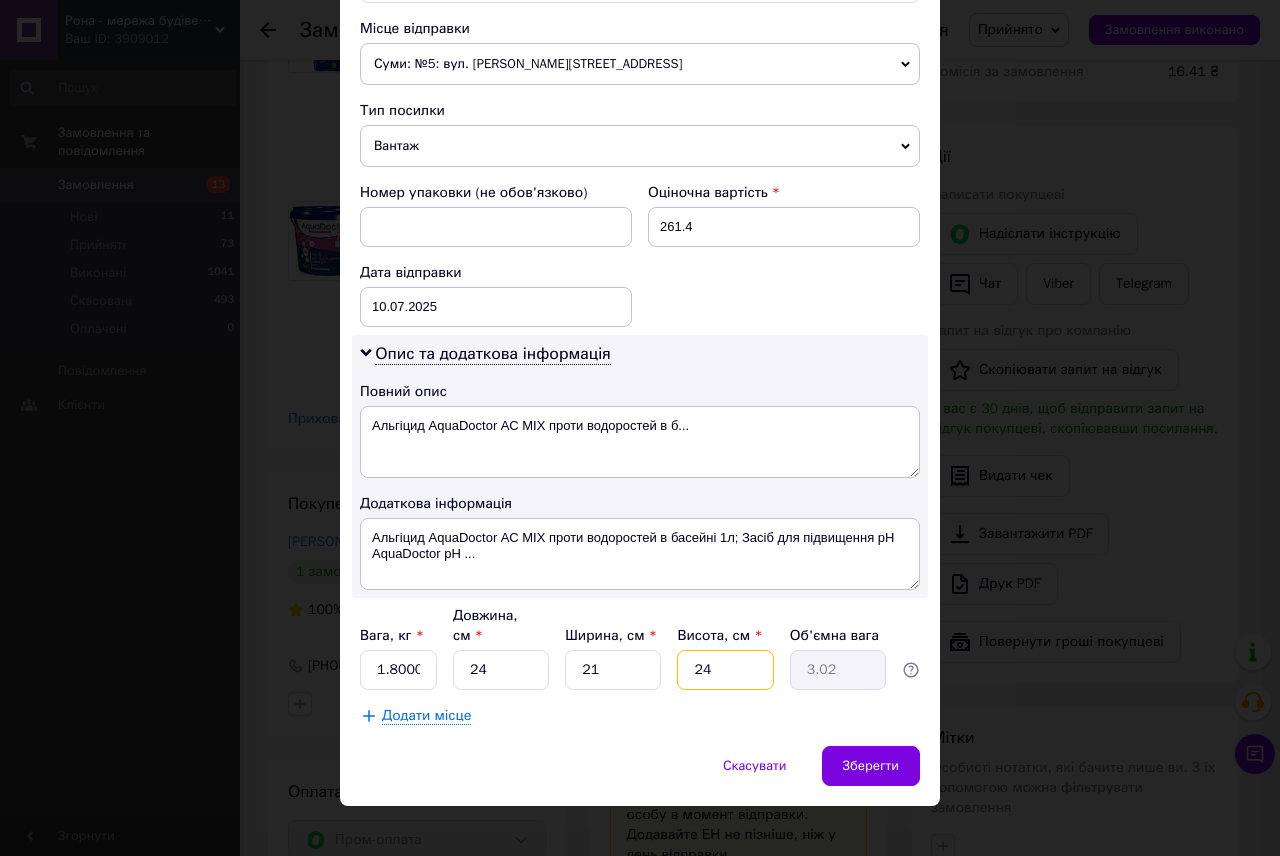 type on "24" 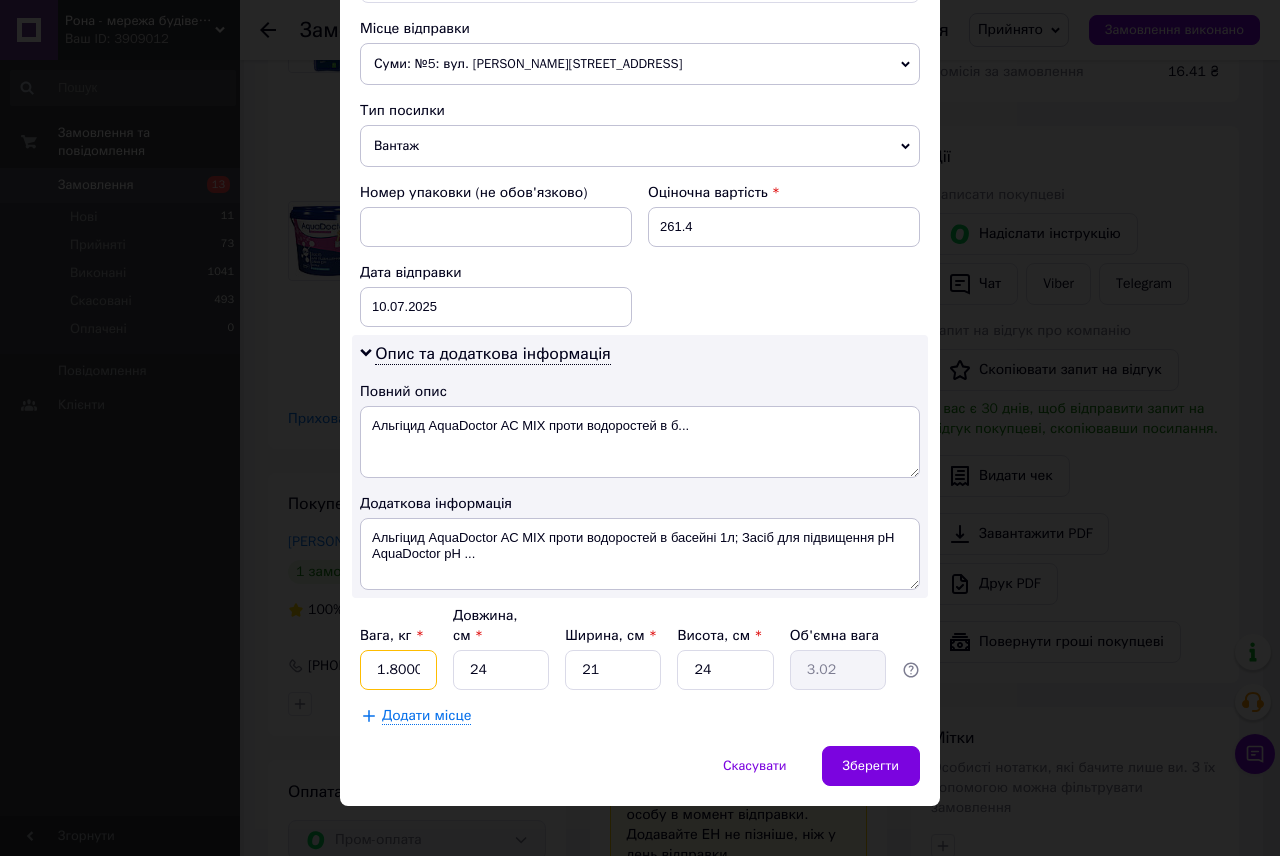 click on "1.800000011920929" at bounding box center [398, 670] 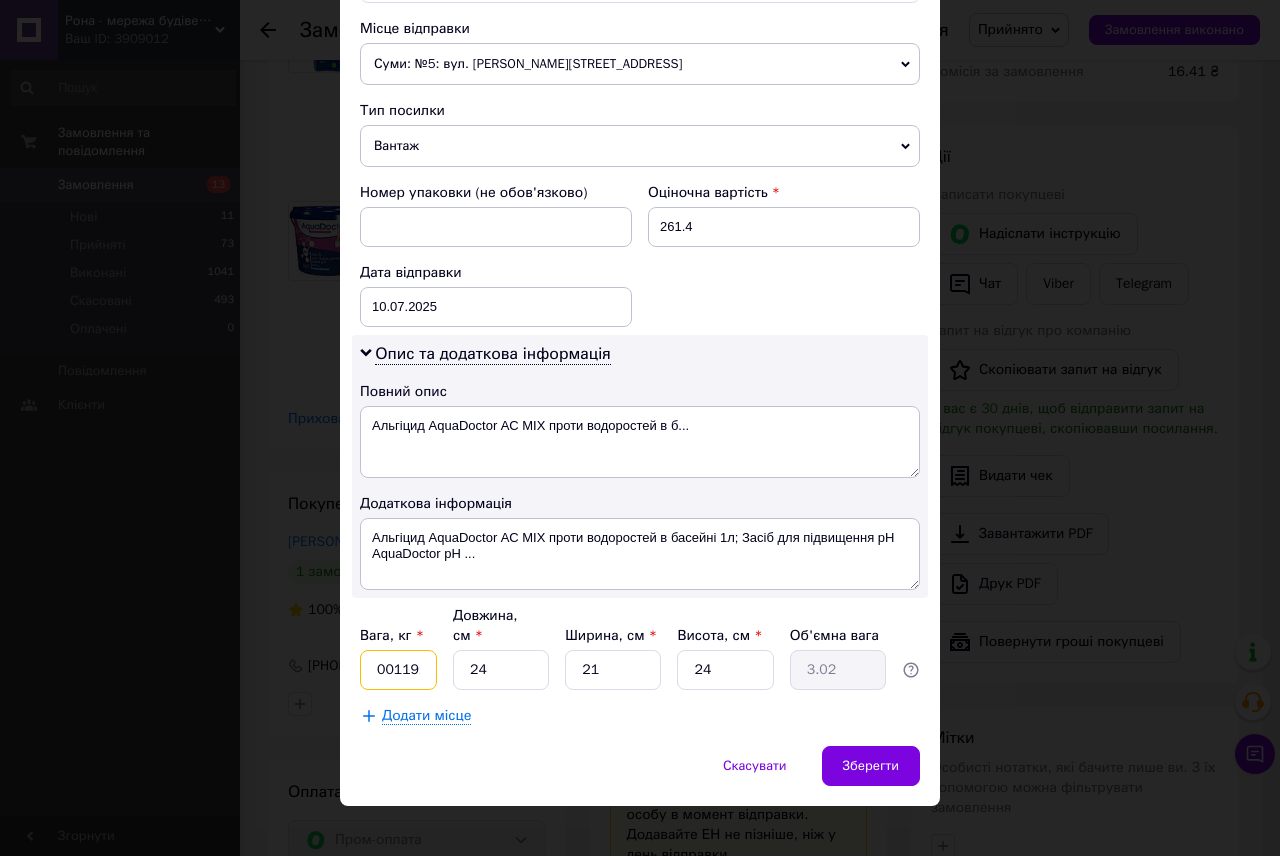 click on "0011920929" at bounding box center [398, 670] 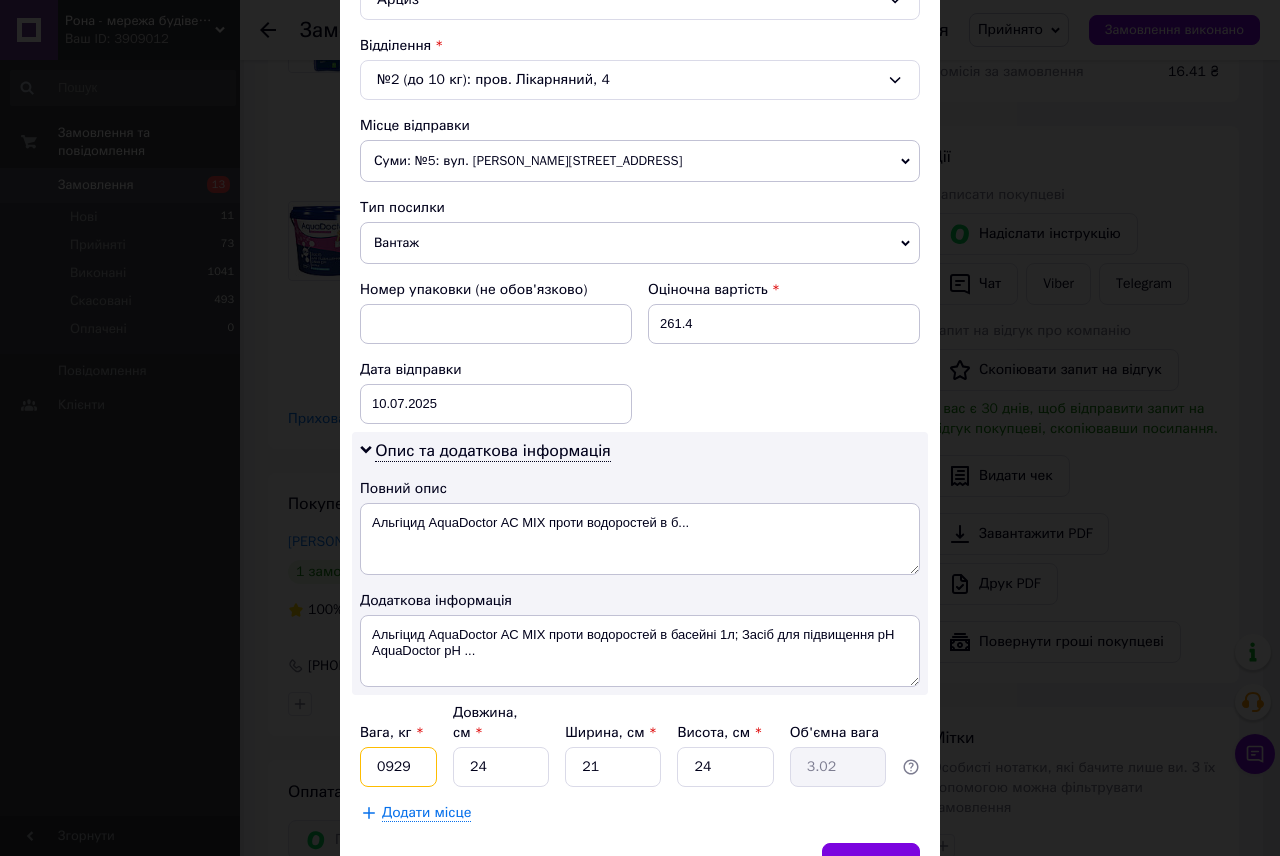 scroll, scrollTop: 596, scrollLeft: 0, axis: vertical 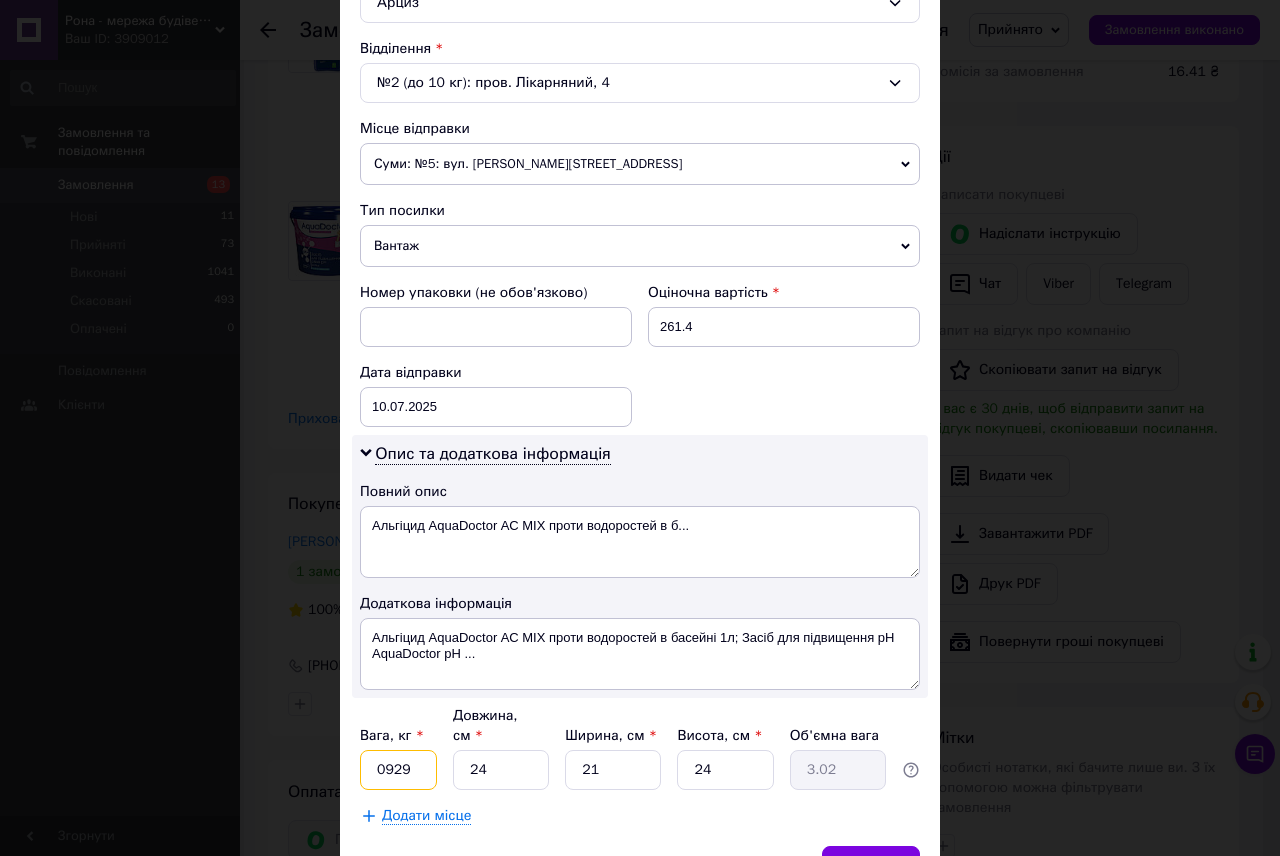 click on "0929" at bounding box center (398, 770) 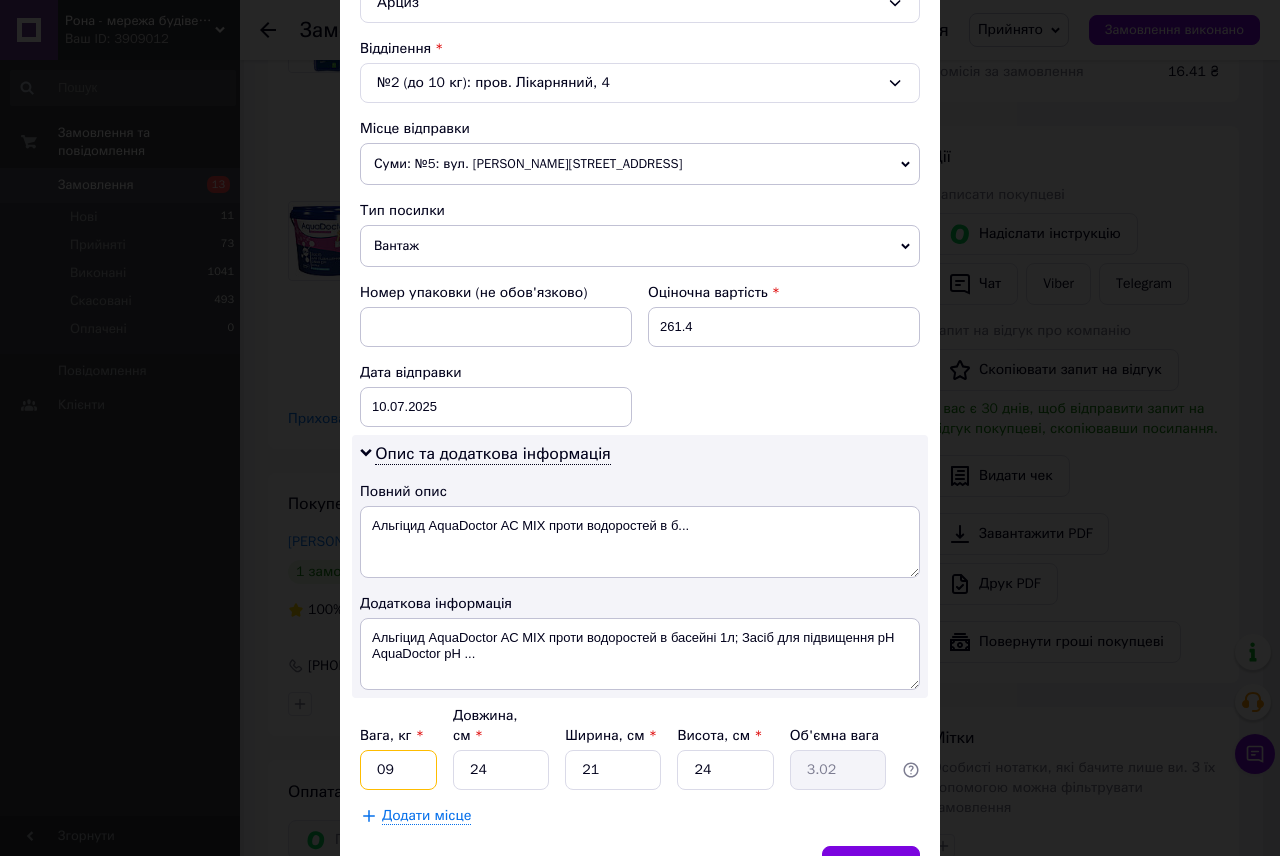 type on "0" 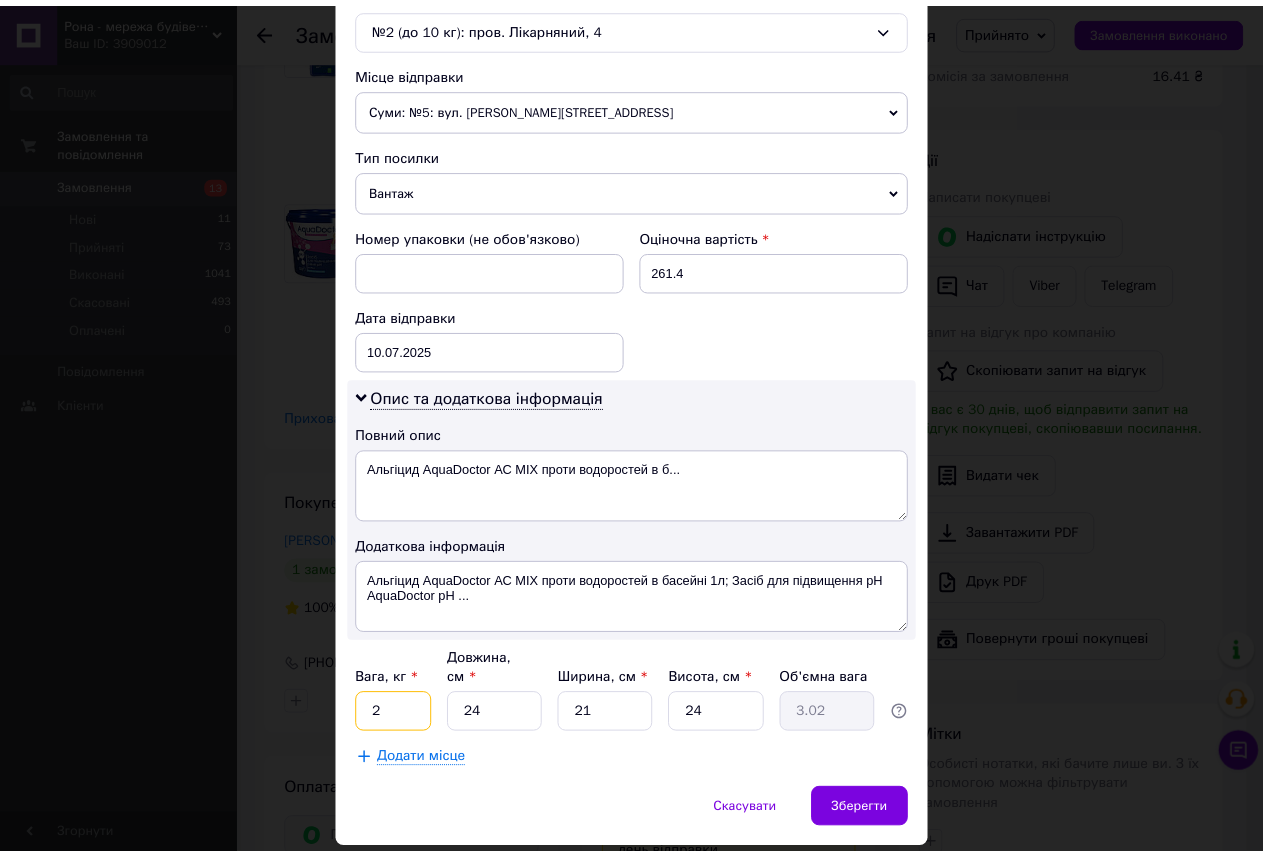 scroll, scrollTop: 696, scrollLeft: 0, axis: vertical 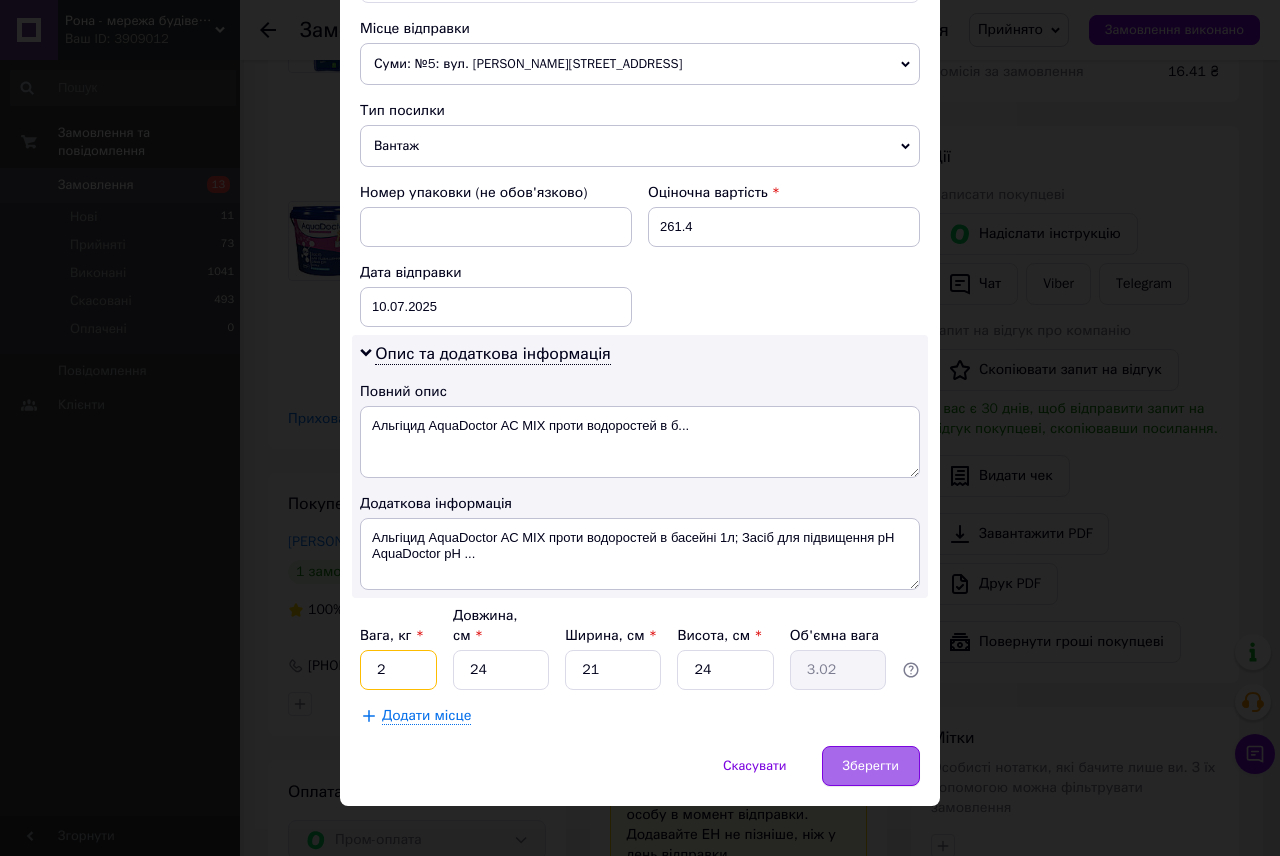 type on "2" 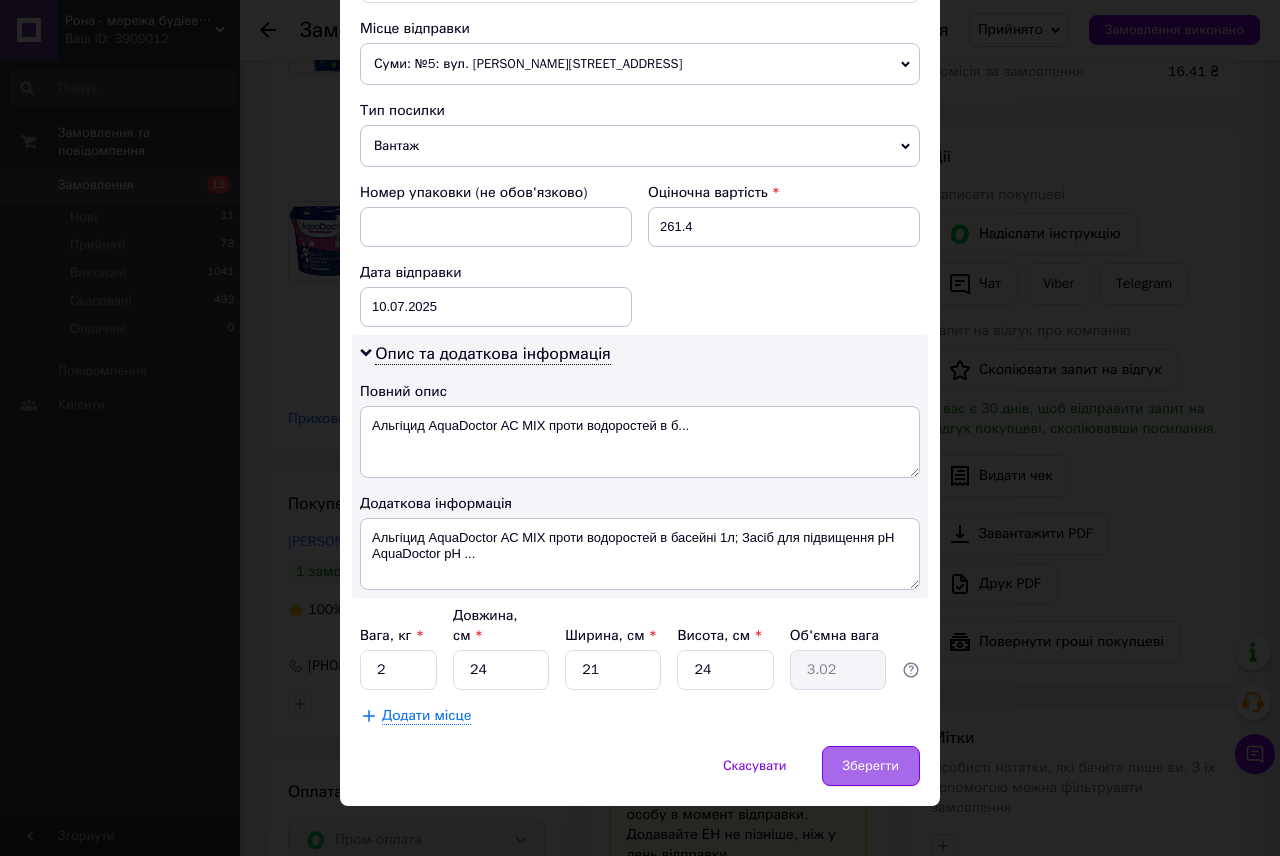 click on "Зберегти" at bounding box center [871, 766] 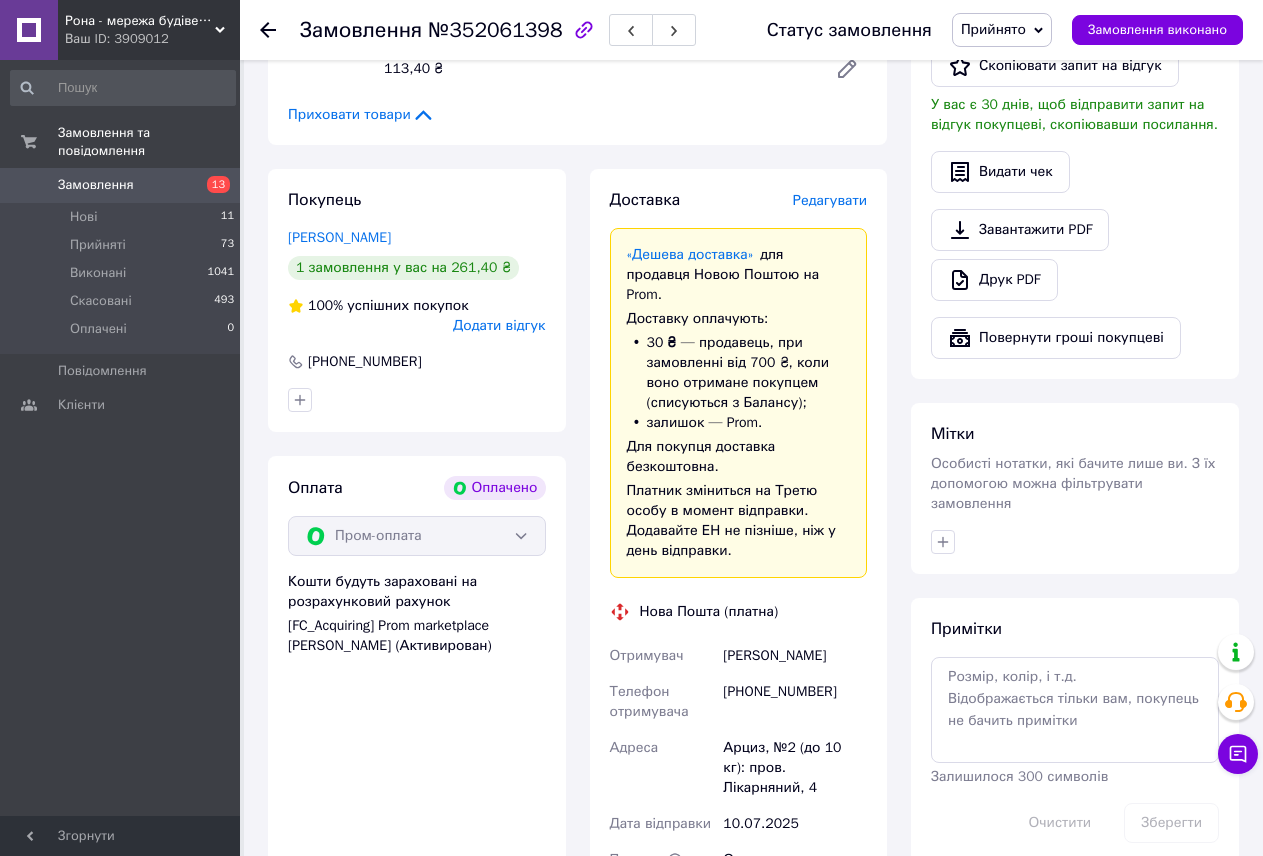 scroll, scrollTop: 900, scrollLeft: 0, axis: vertical 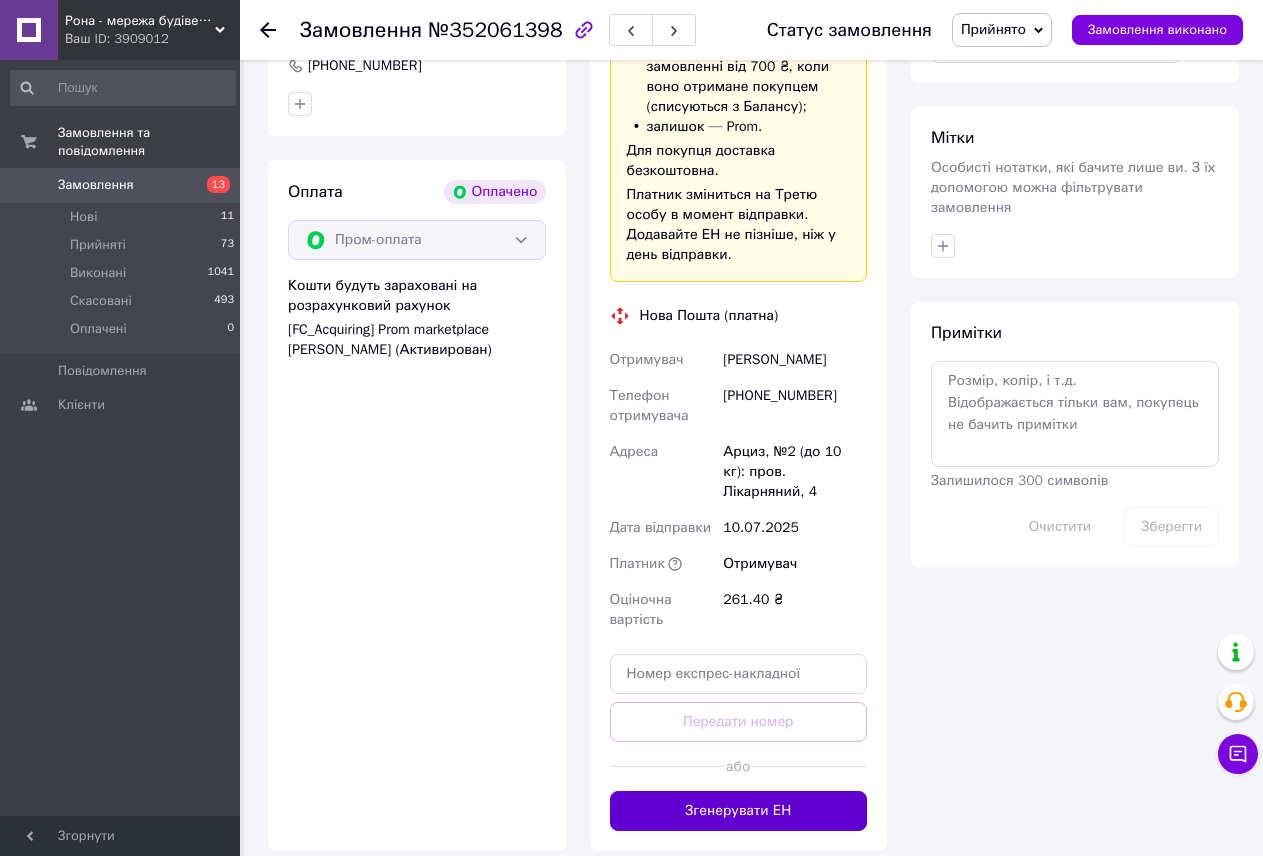 click on "Згенерувати ЕН" at bounding box center (739, 811) 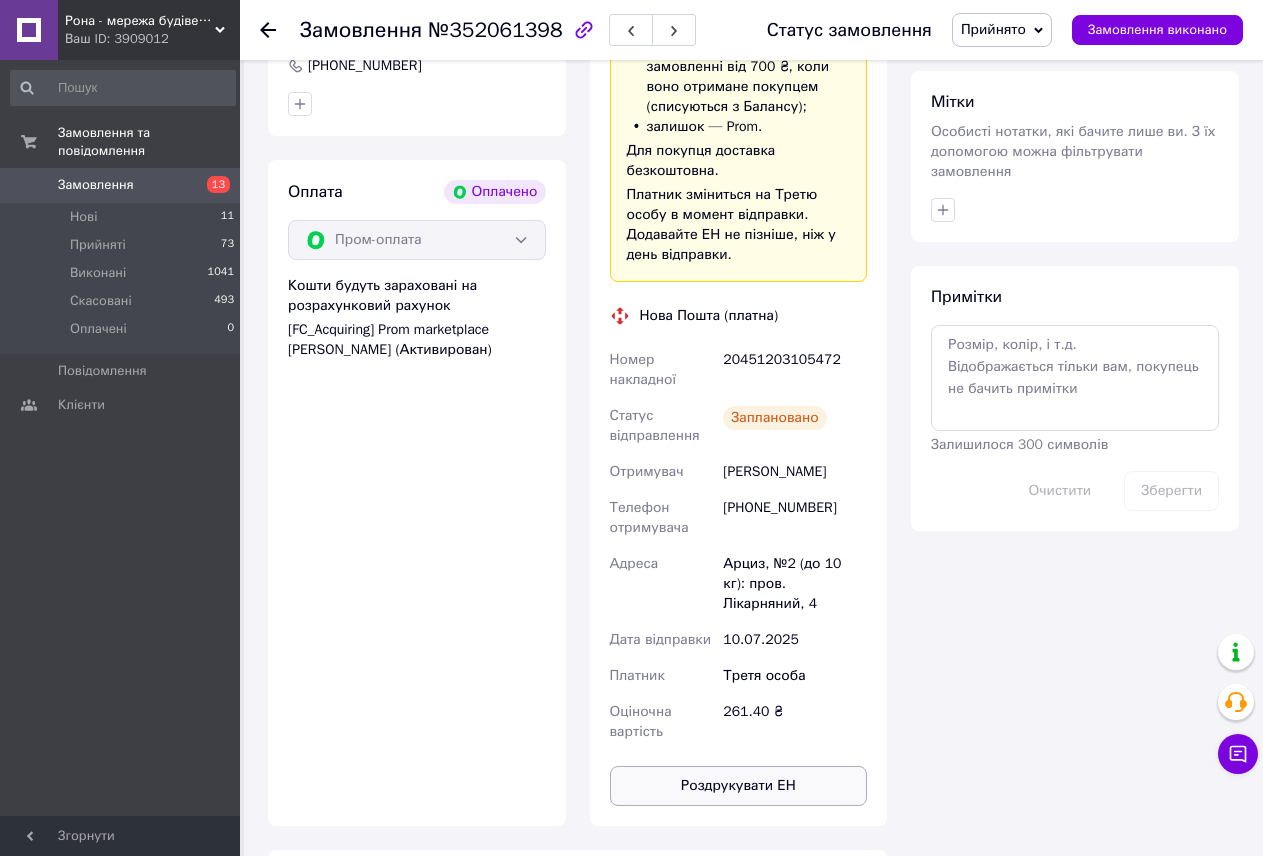 click on "Роздрукувати ЕН" at bounding box center (739, 786) 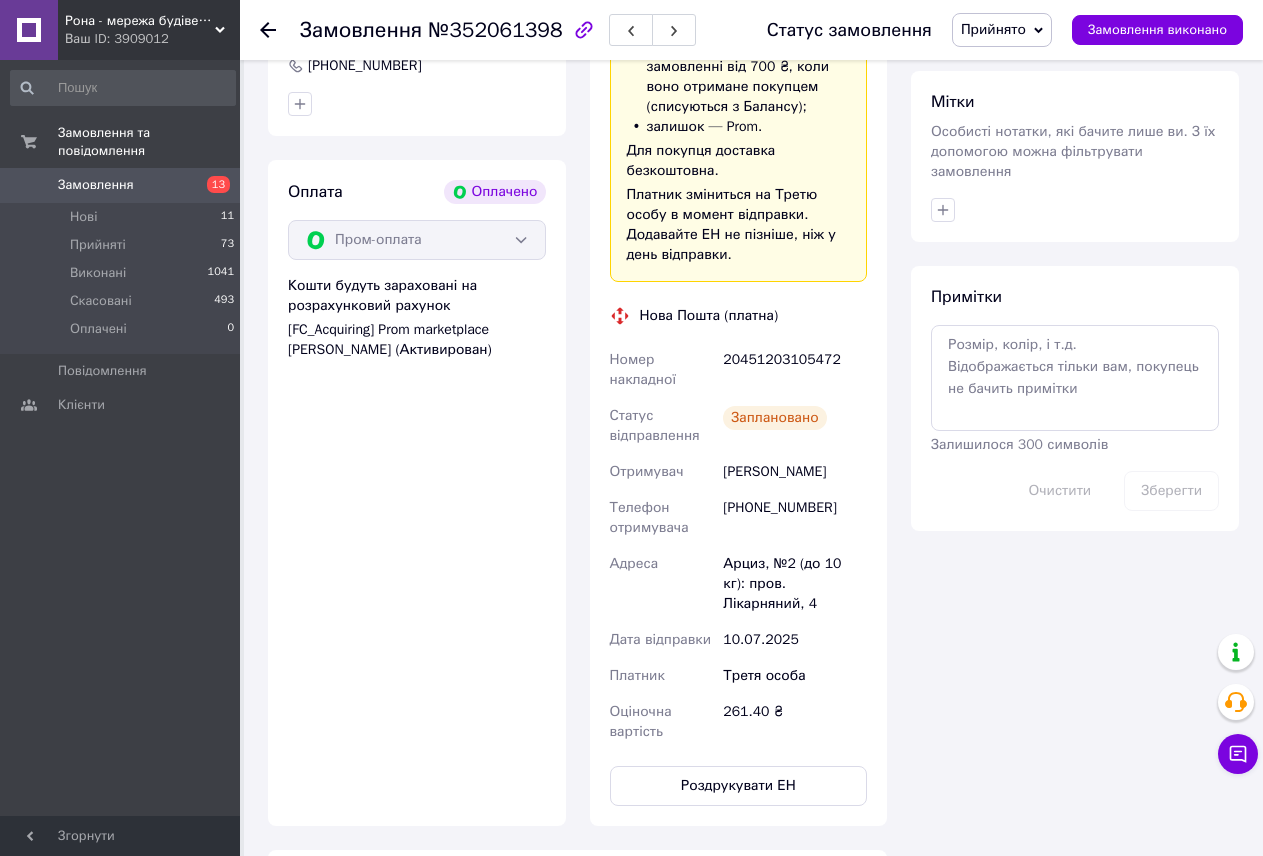 scroll, scrollTop: 400, scrollLeft: 0, axis: vertical 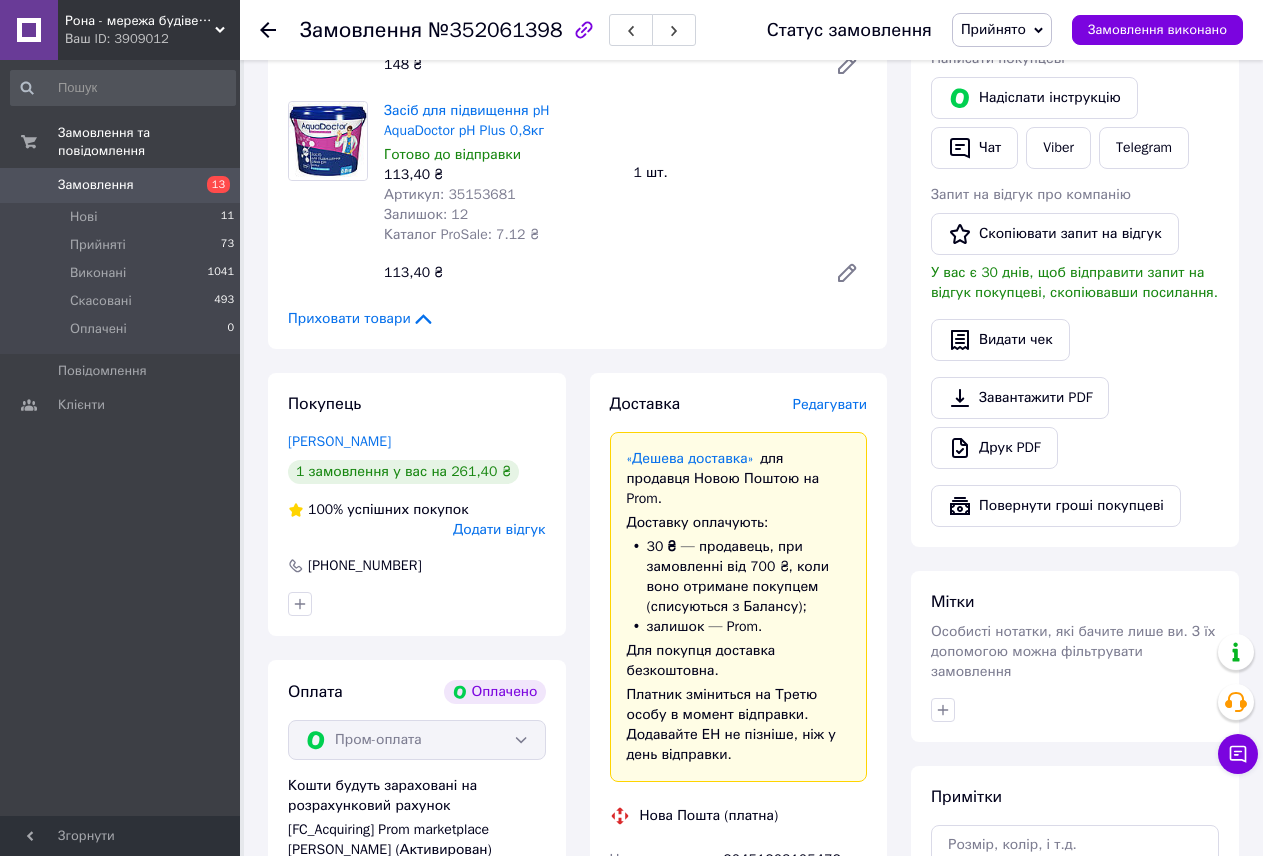 click 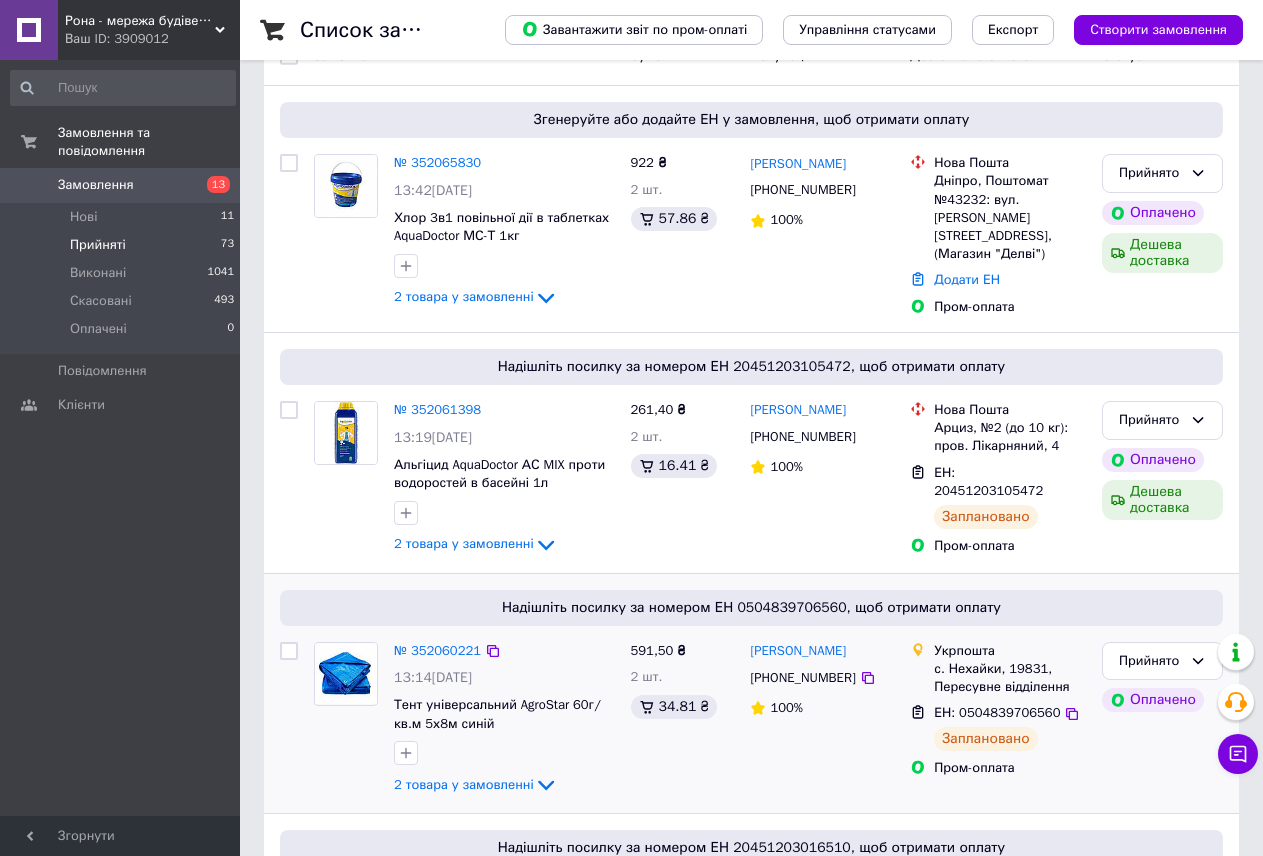 scroll, scrollTop: 0, scrollLeft: 0, axis: both 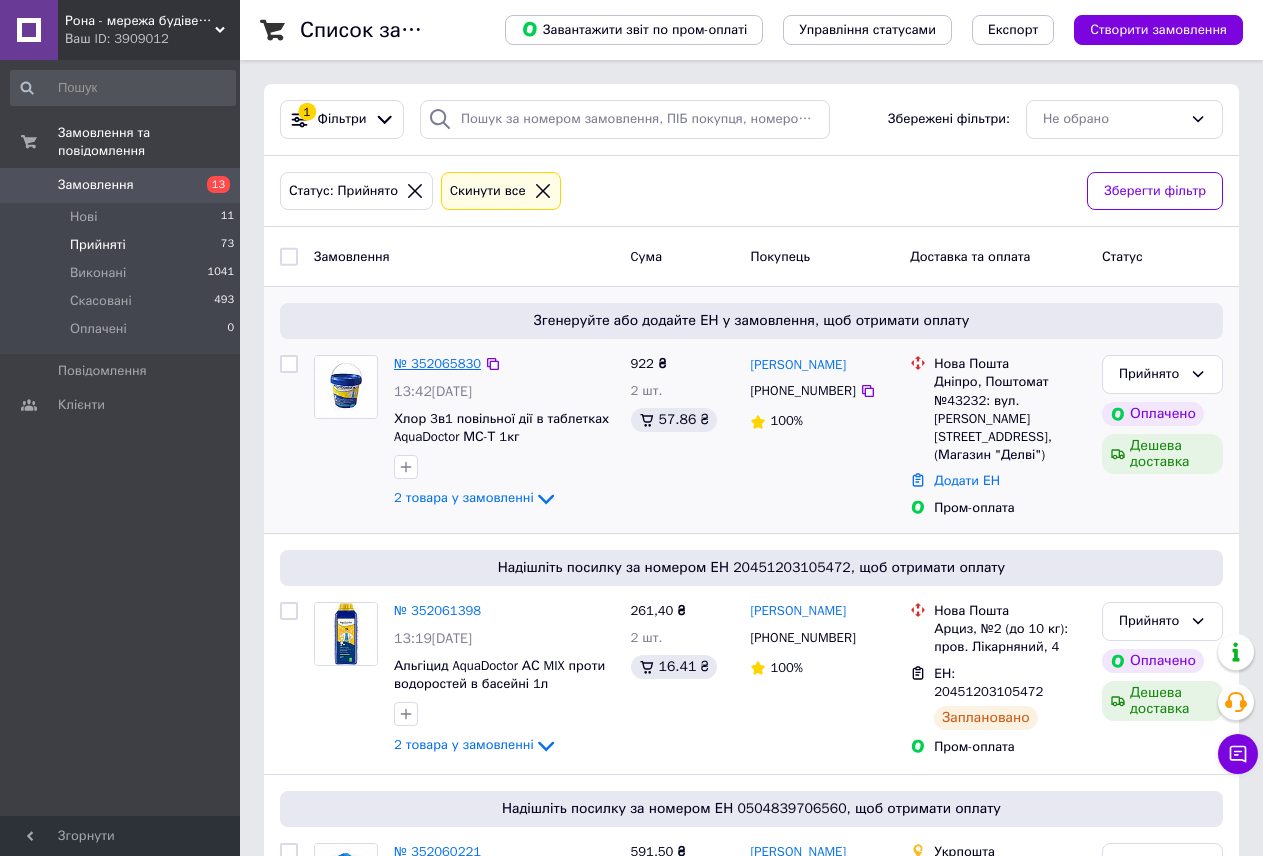 click on "№ 352065830" at bounding box center (437, 363) 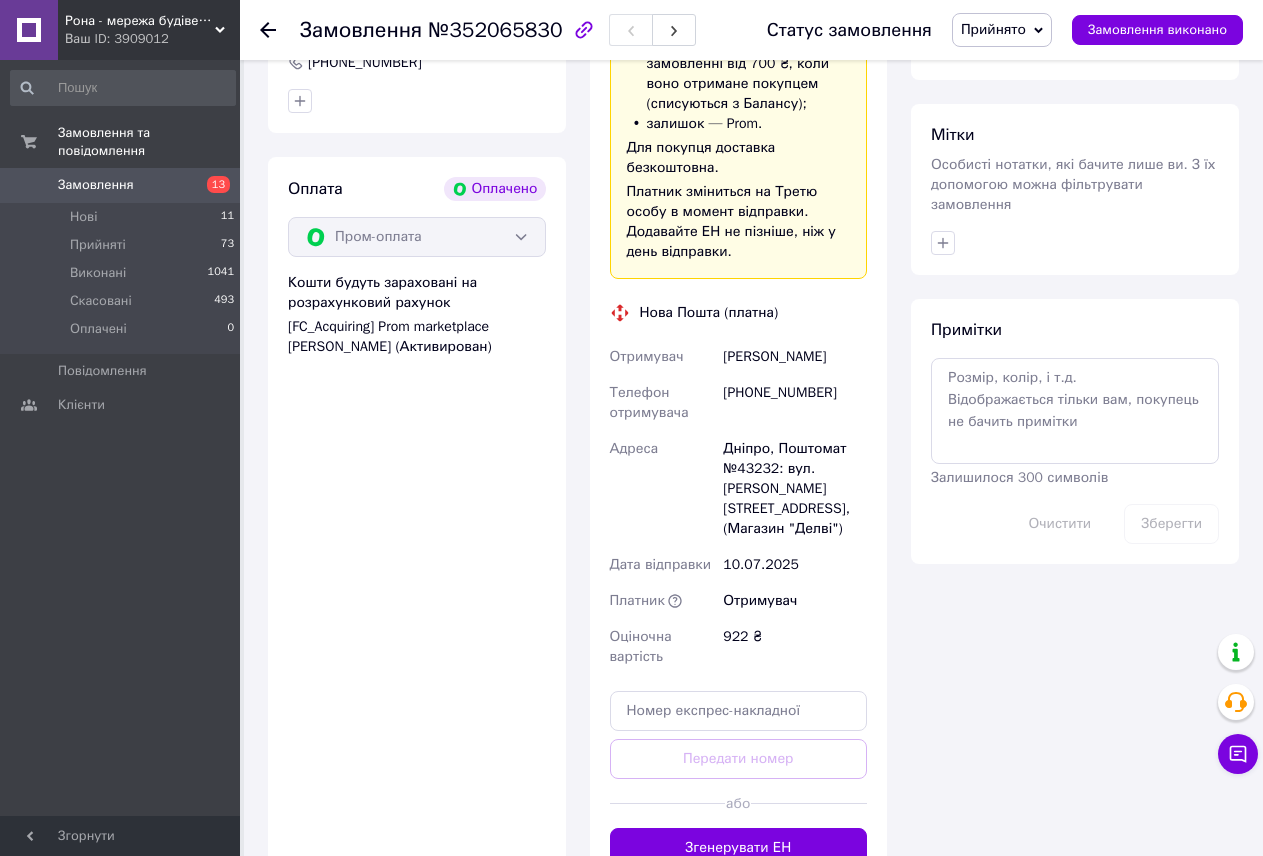 scroll, scrollTop: 1000, scrollLeft: 0, axis: vertical 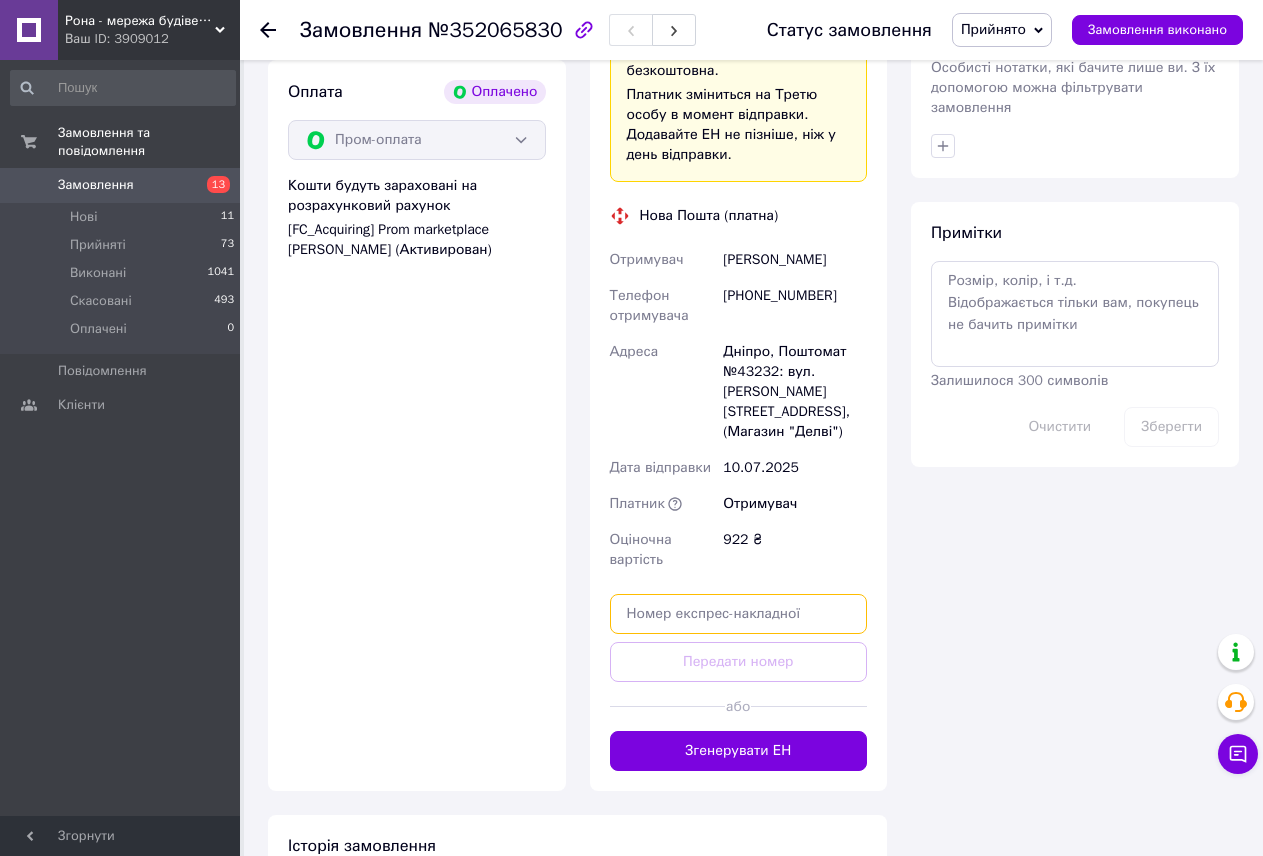click at bounding box center (739, 614) 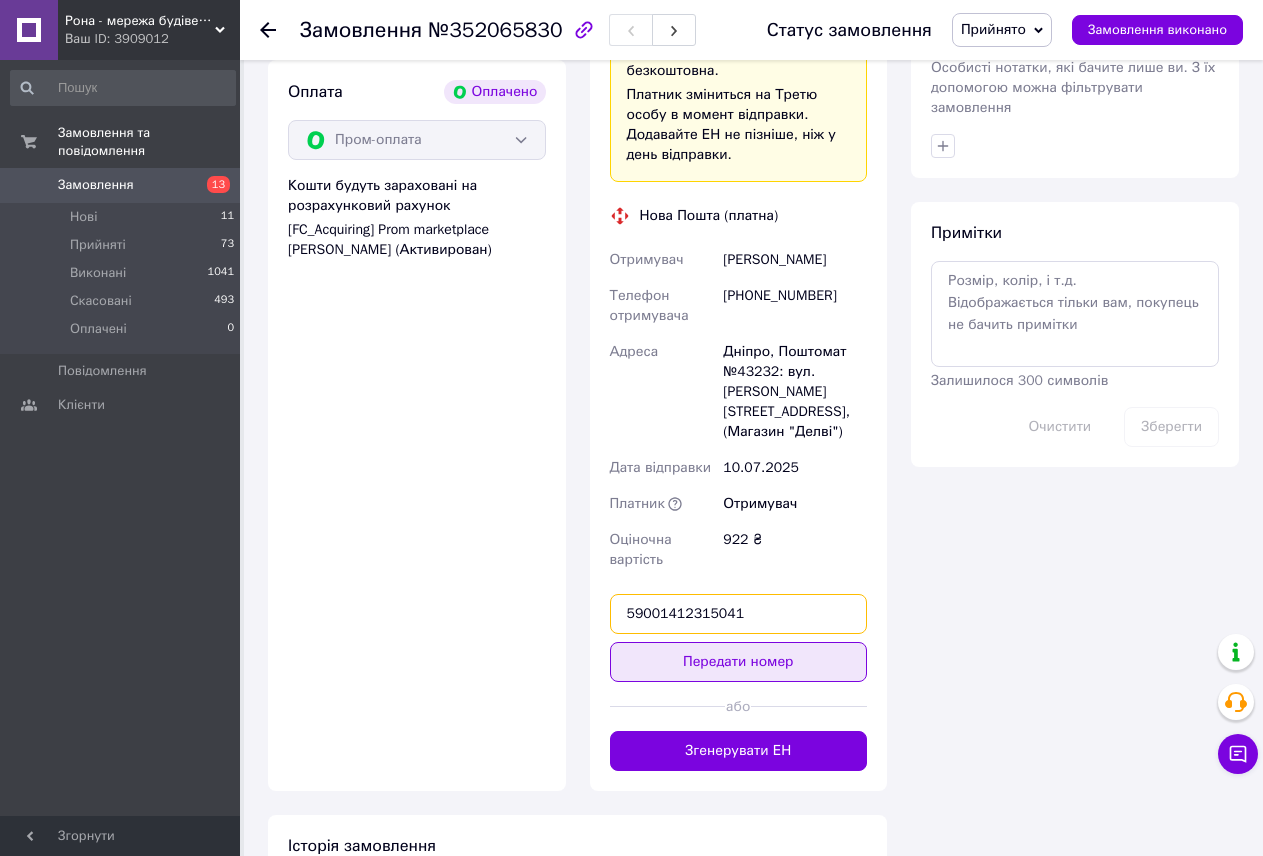 type on "59001412315041" 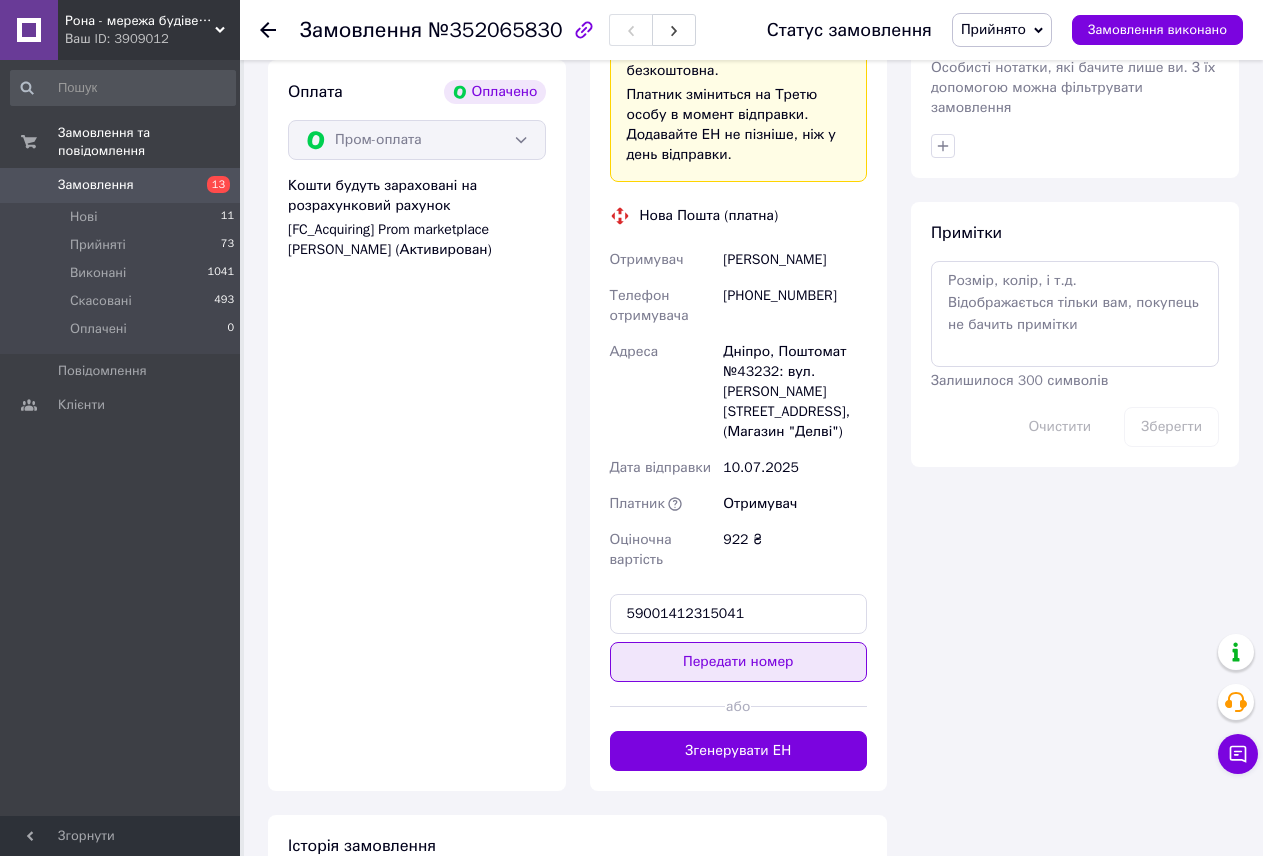 click on "Передати номер" at bounding box center (739, 662) 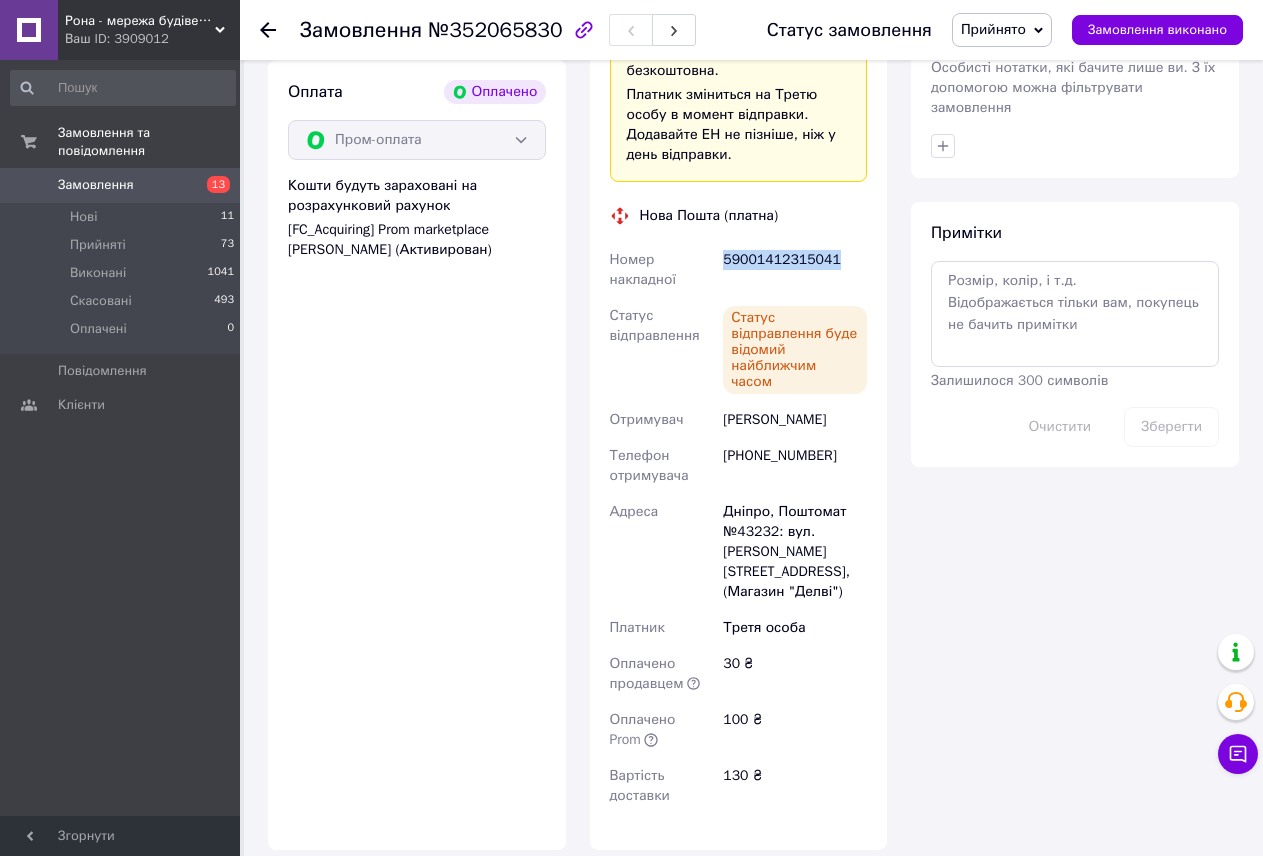 drag, startPoint x: 836, startPoint y: 238, endPoint x: 725, endPoint y: 238, distance: 111 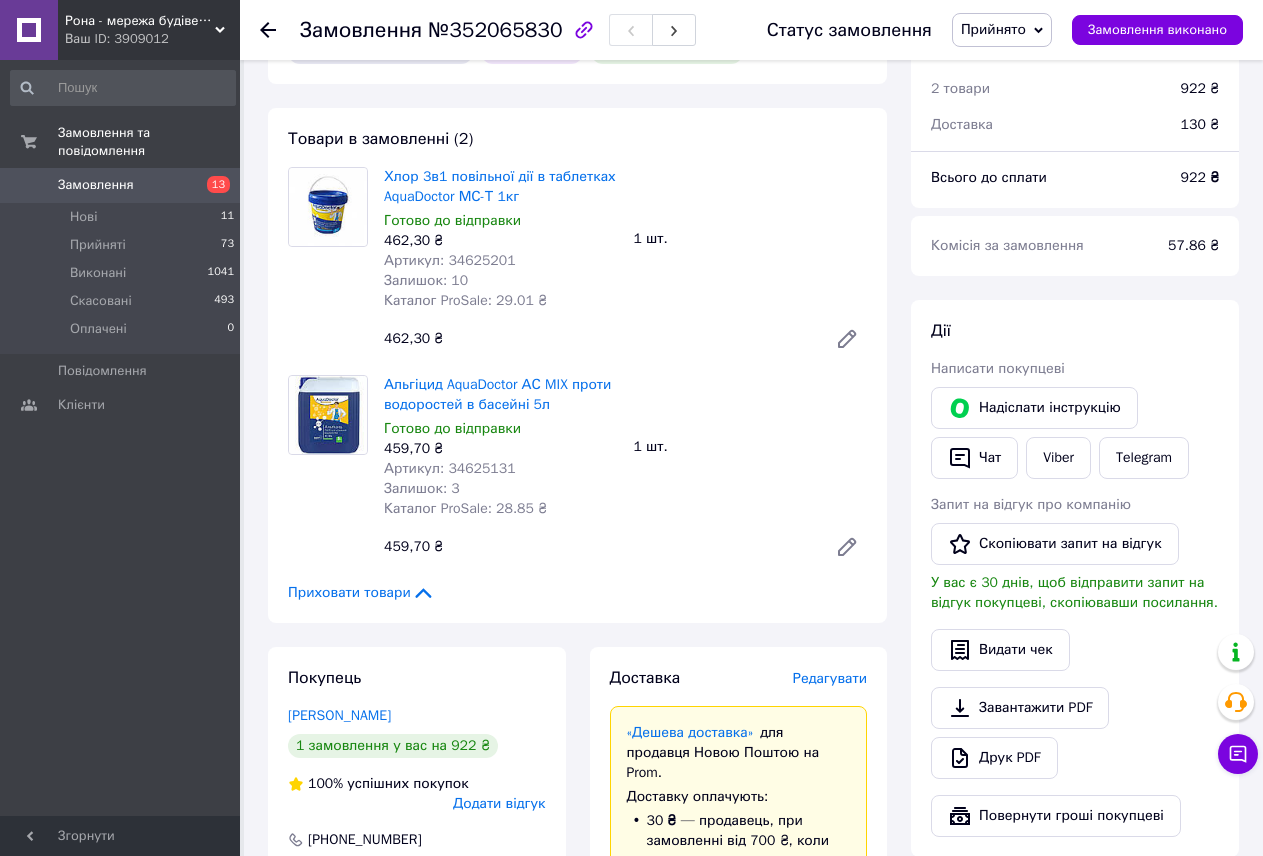 scroll, scrollTop: 100, scrollLeft: 0, axis: vertical 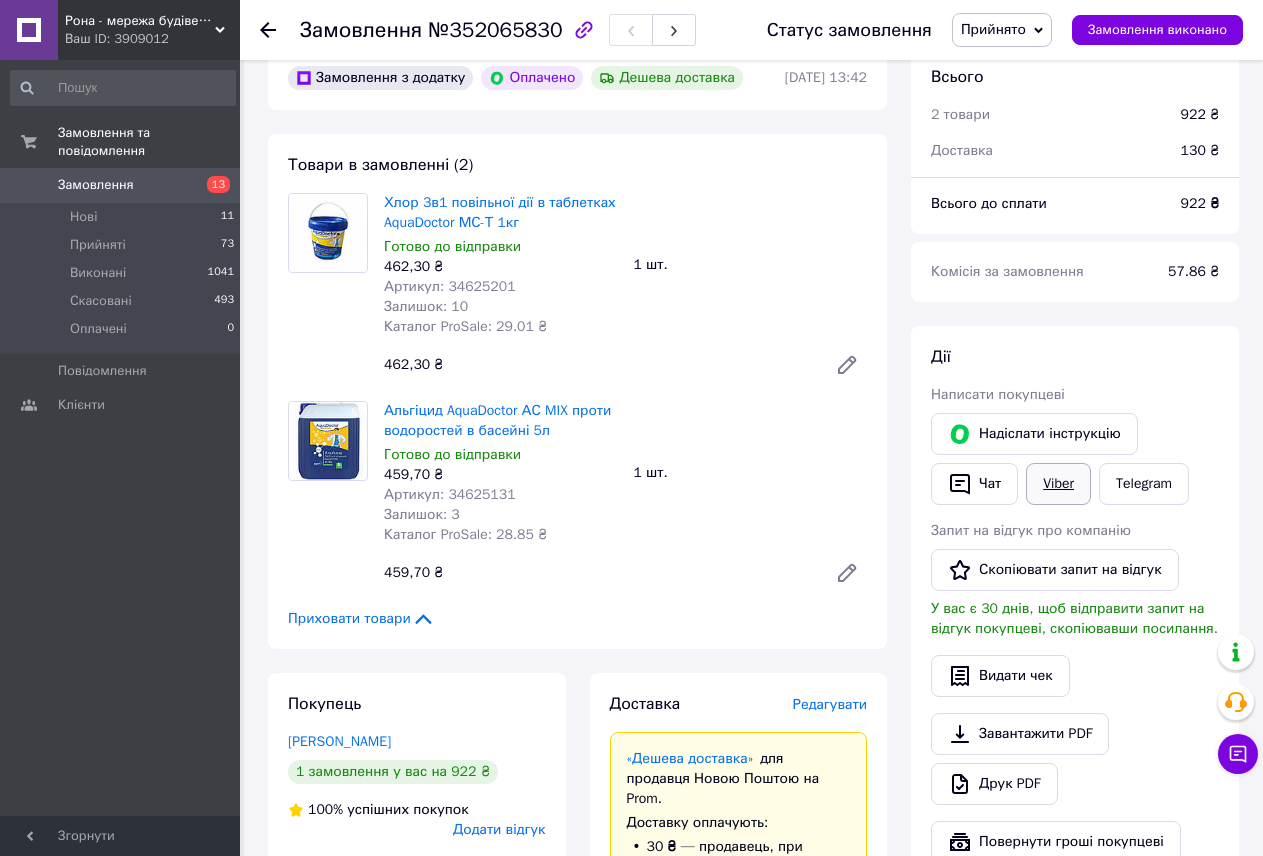 click on "Viber" at bounding box center [1058, 484] 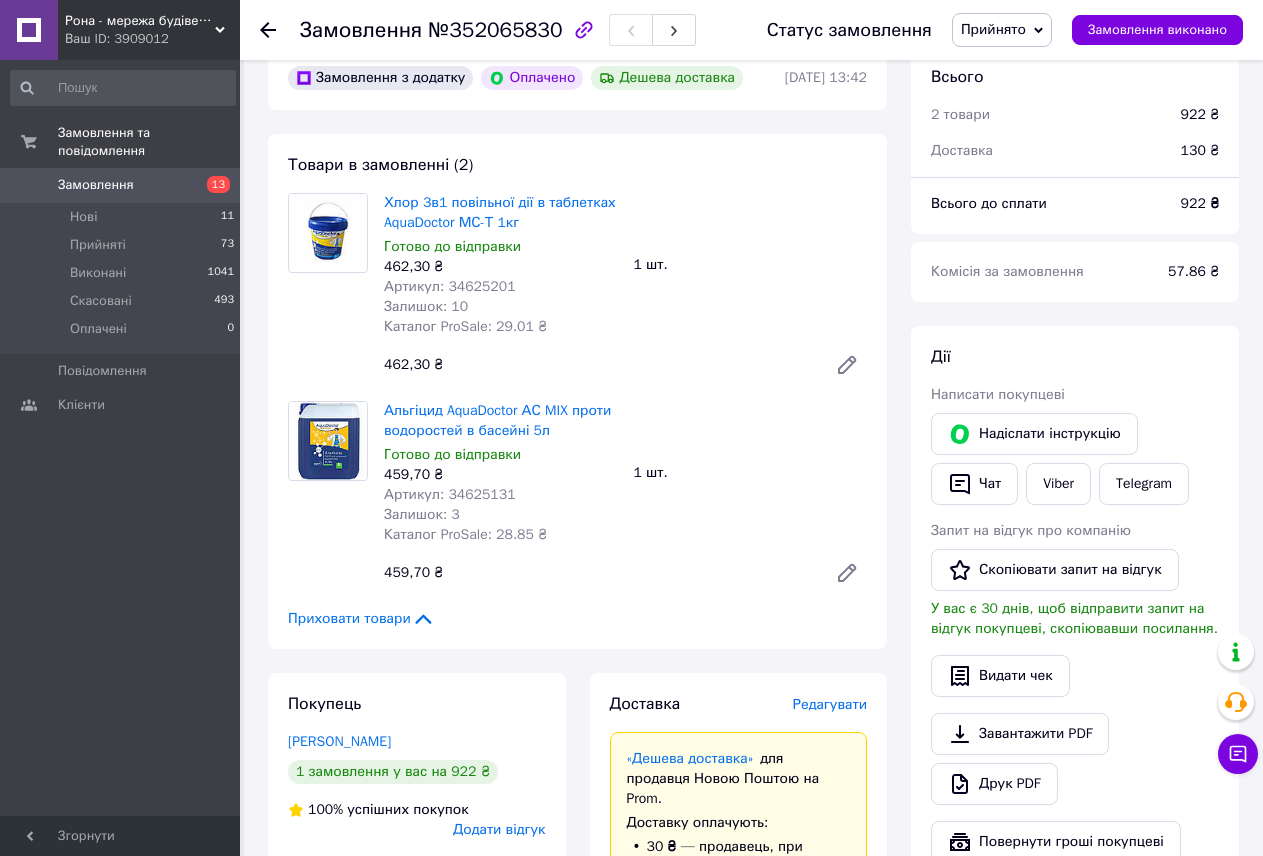 click at bounding box center (584, 30) 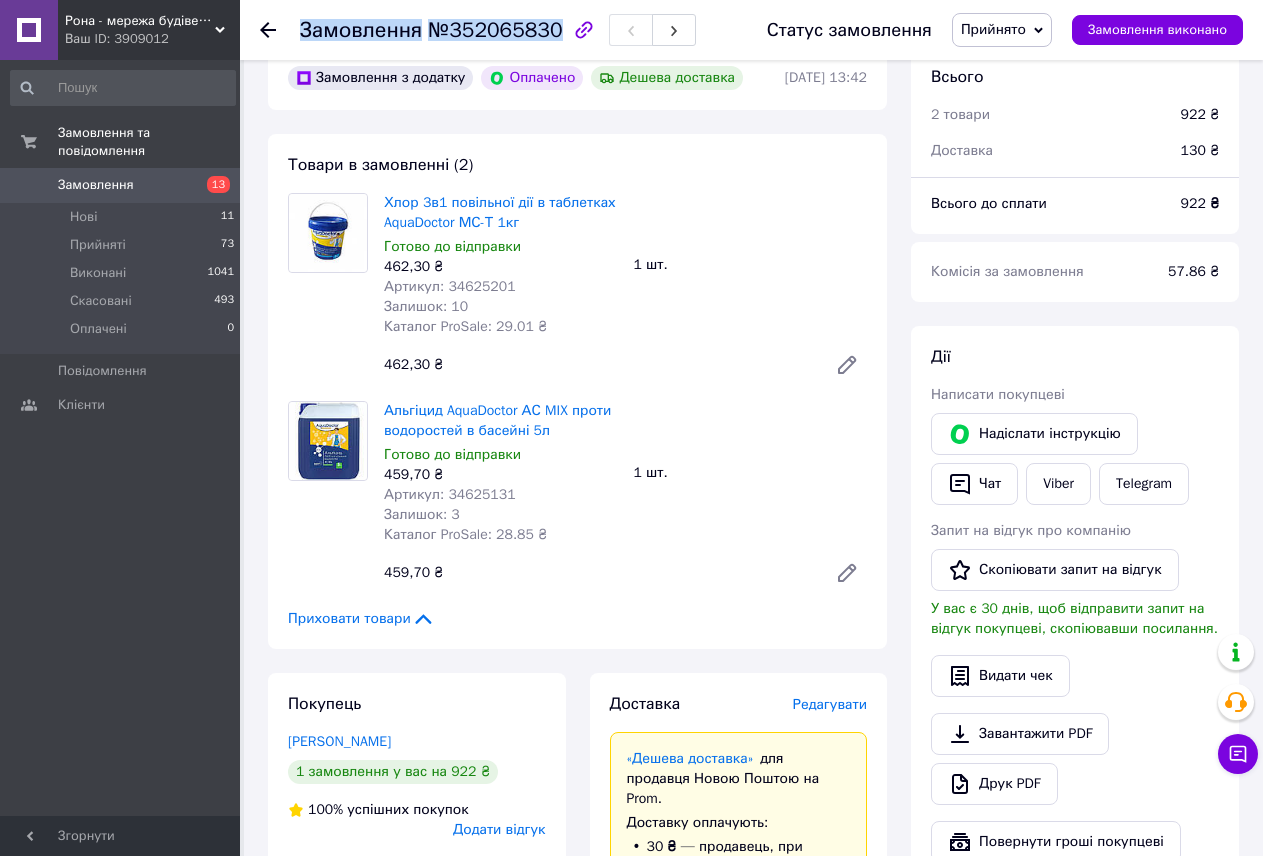drag, startPoint x: 547, startPoint y: 32, endPoint x: 296, endPoint y: 30, distance: 251.00797 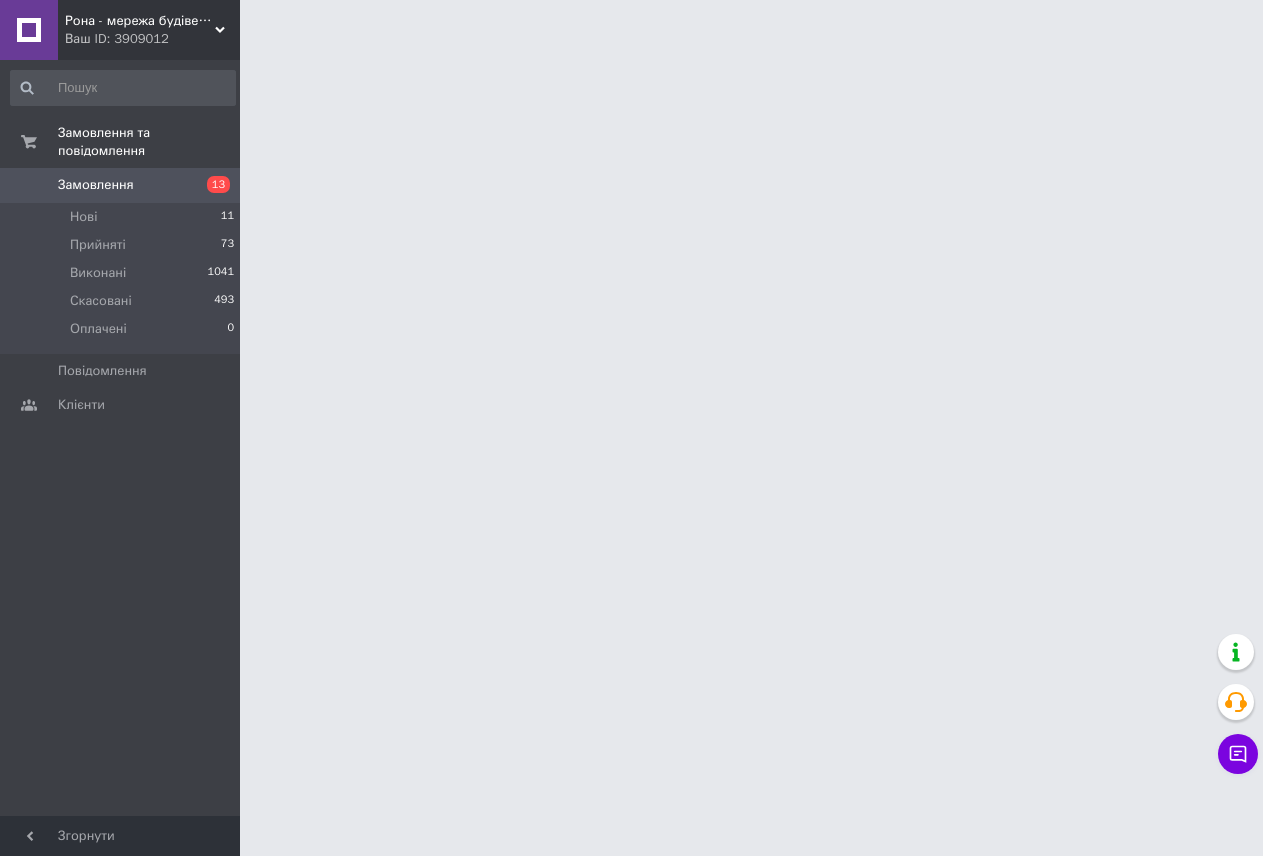 scroll, scrollTop: 0, scrollLeft: 0, axis: both 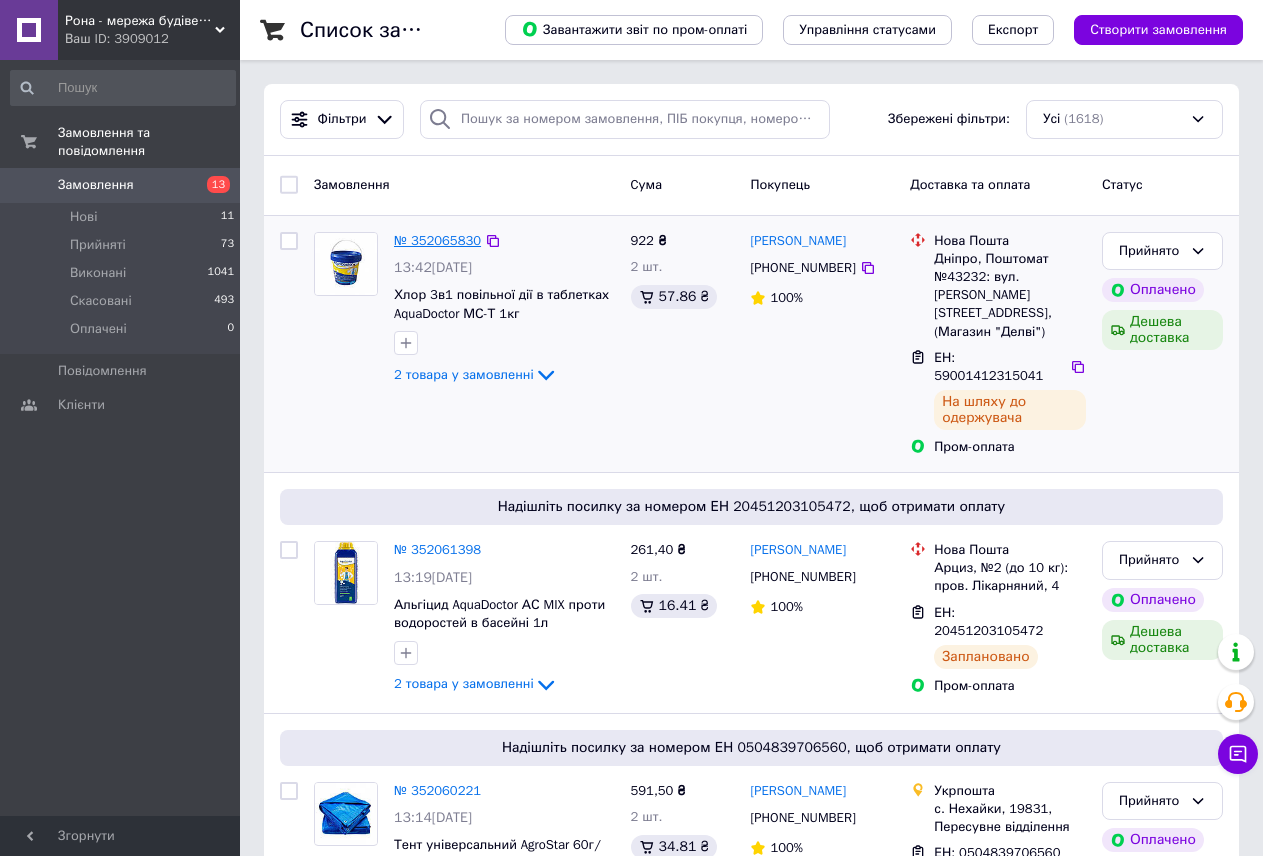 click on "№ 352065830" at bounding box center (437, 240) 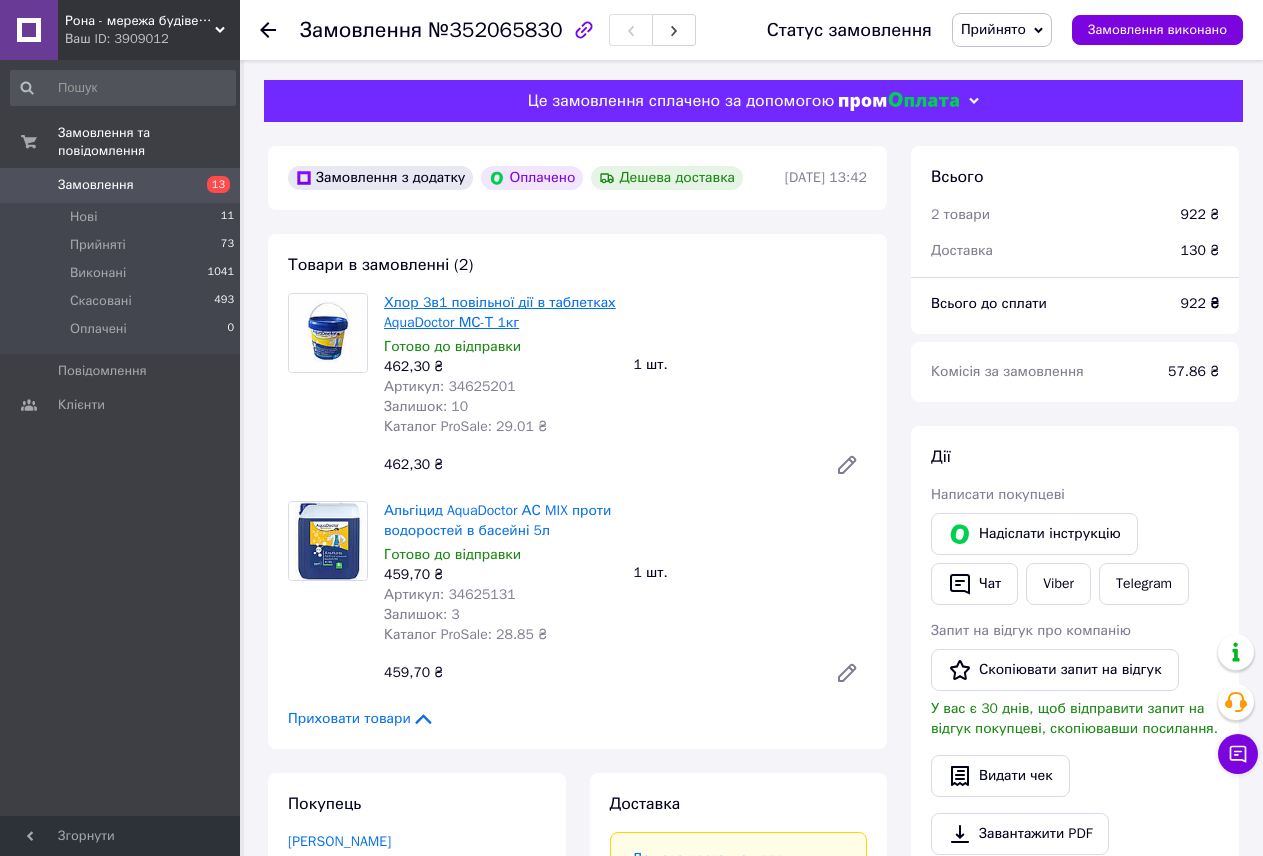 click on "Хлор 3в1 повільної дії в таблетках AquaDoctor МС-Т 1кг" at bounding box center [500, 312] 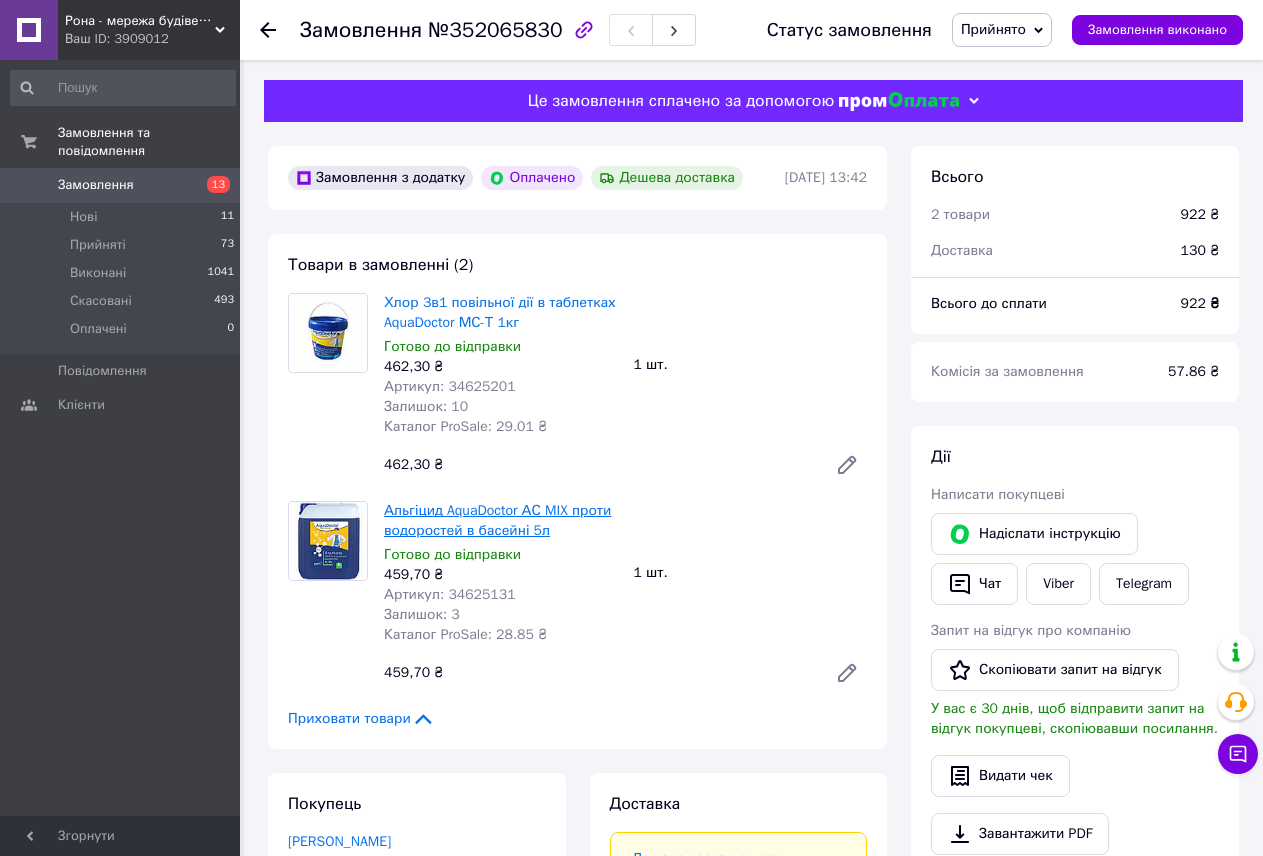 click on "Альгіцид AquaDoctor АС MIX проти водоростей в басейні 5л" at bounding box center (497, 520) 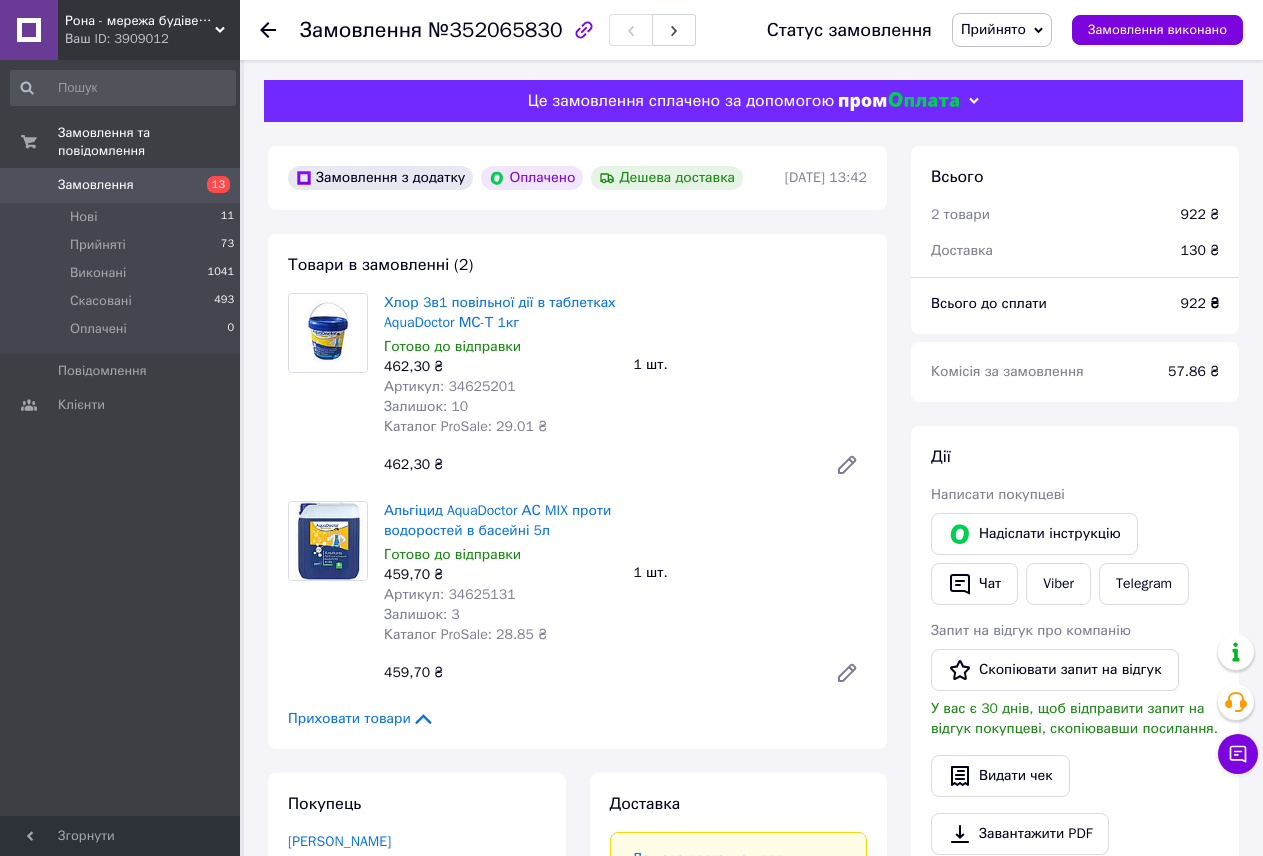 click on "Замовлення" at bounding box center (96, 185) 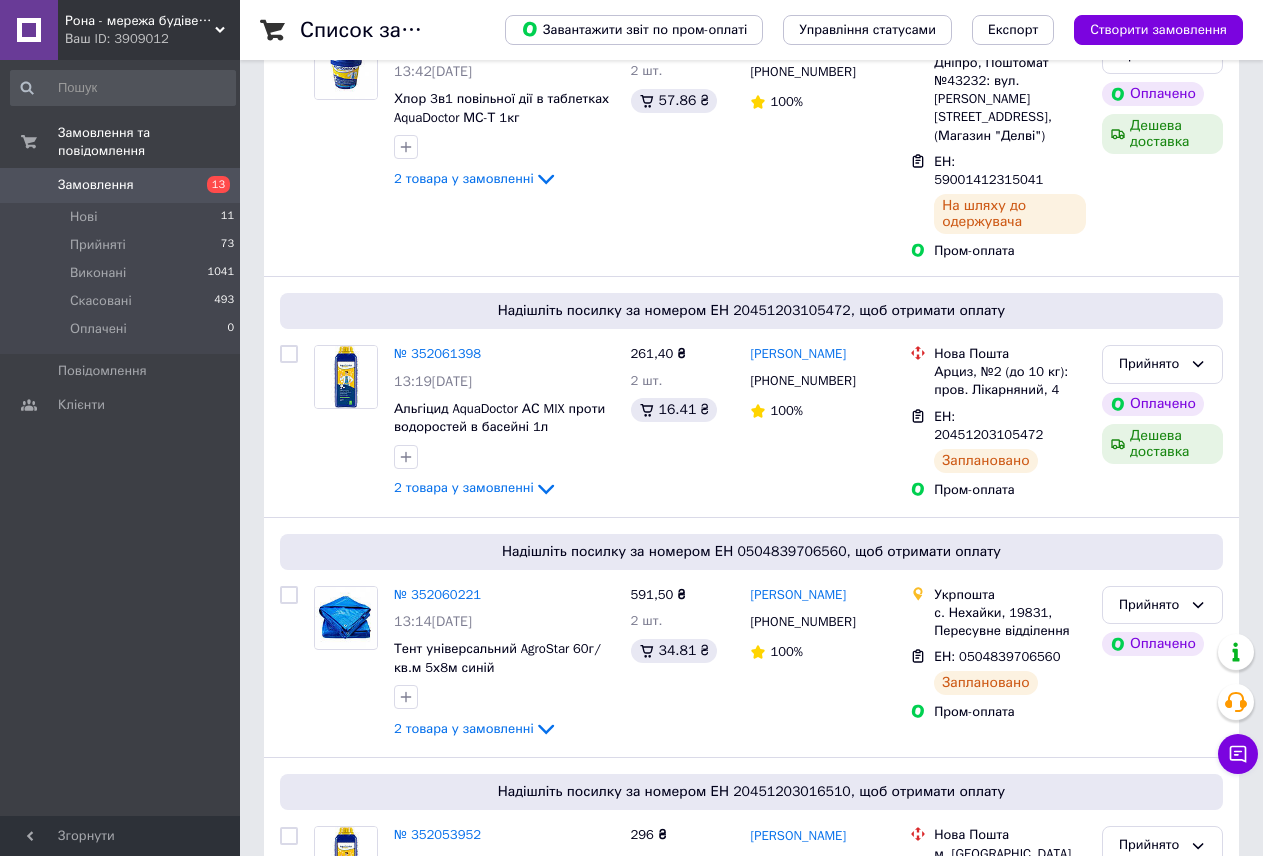 scroll, scrollTop: 200, scrollLeft: 0, axis: vertical 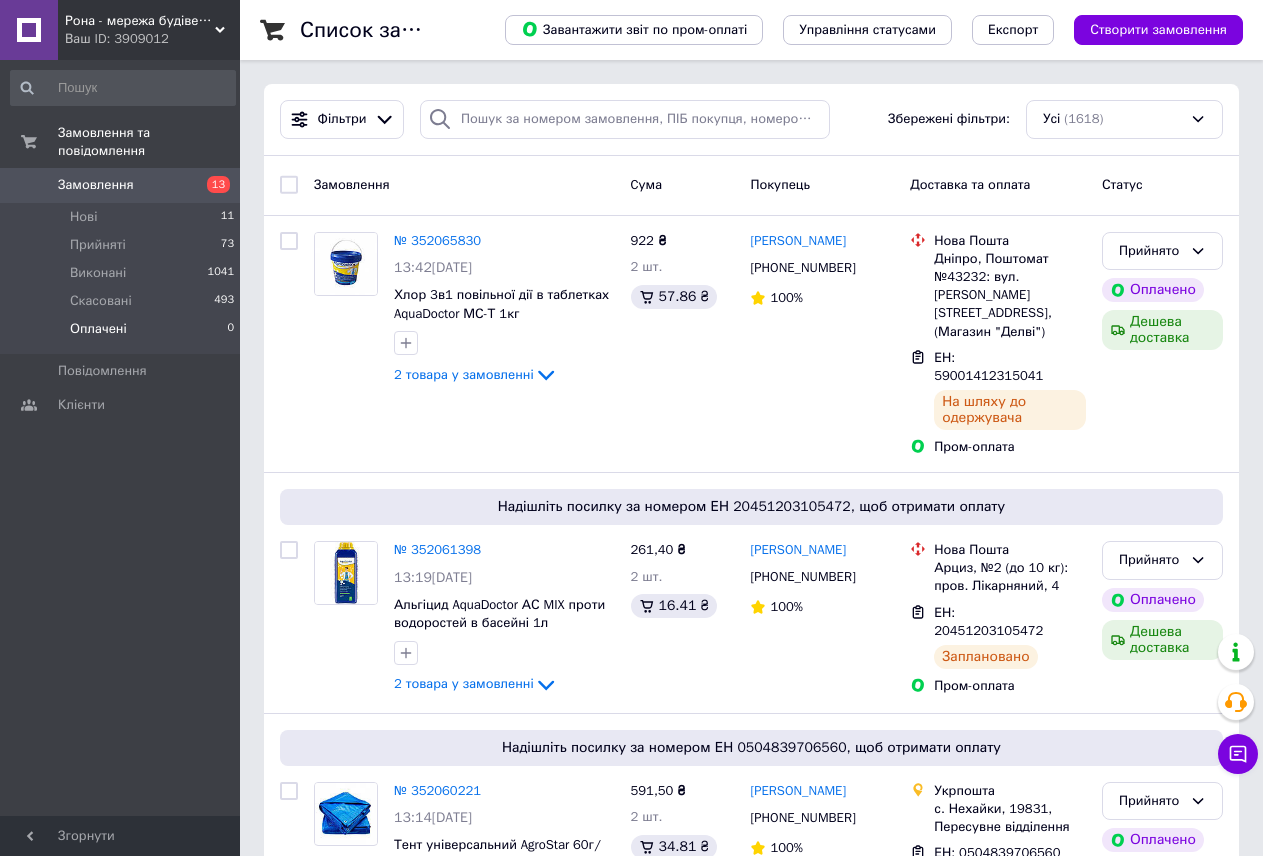 click on "Оплачені" at bounding box center [98, 329] 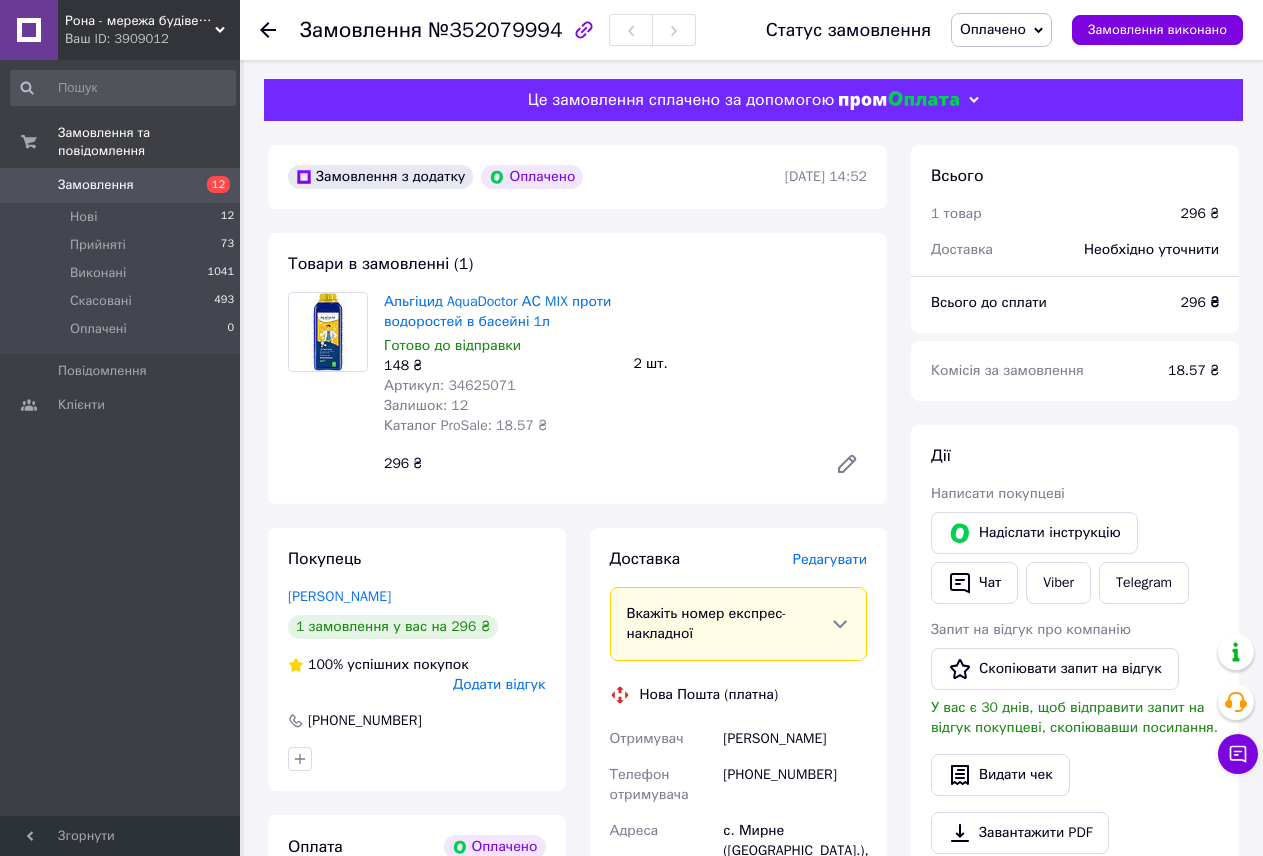 scroll, scrollTop: 0, scrollLeft: 0, axis: both 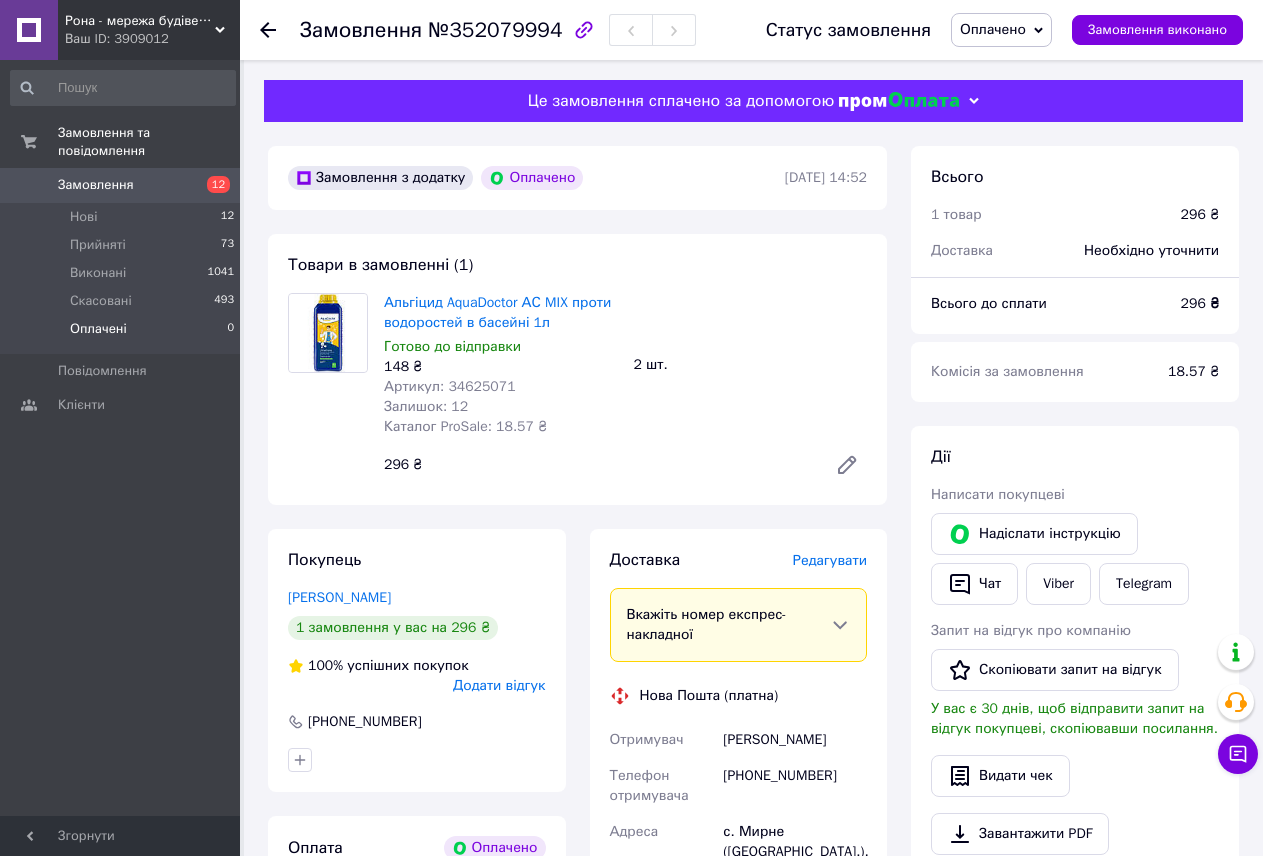click on "Оплачені 0" at bounding box center (123, 334) 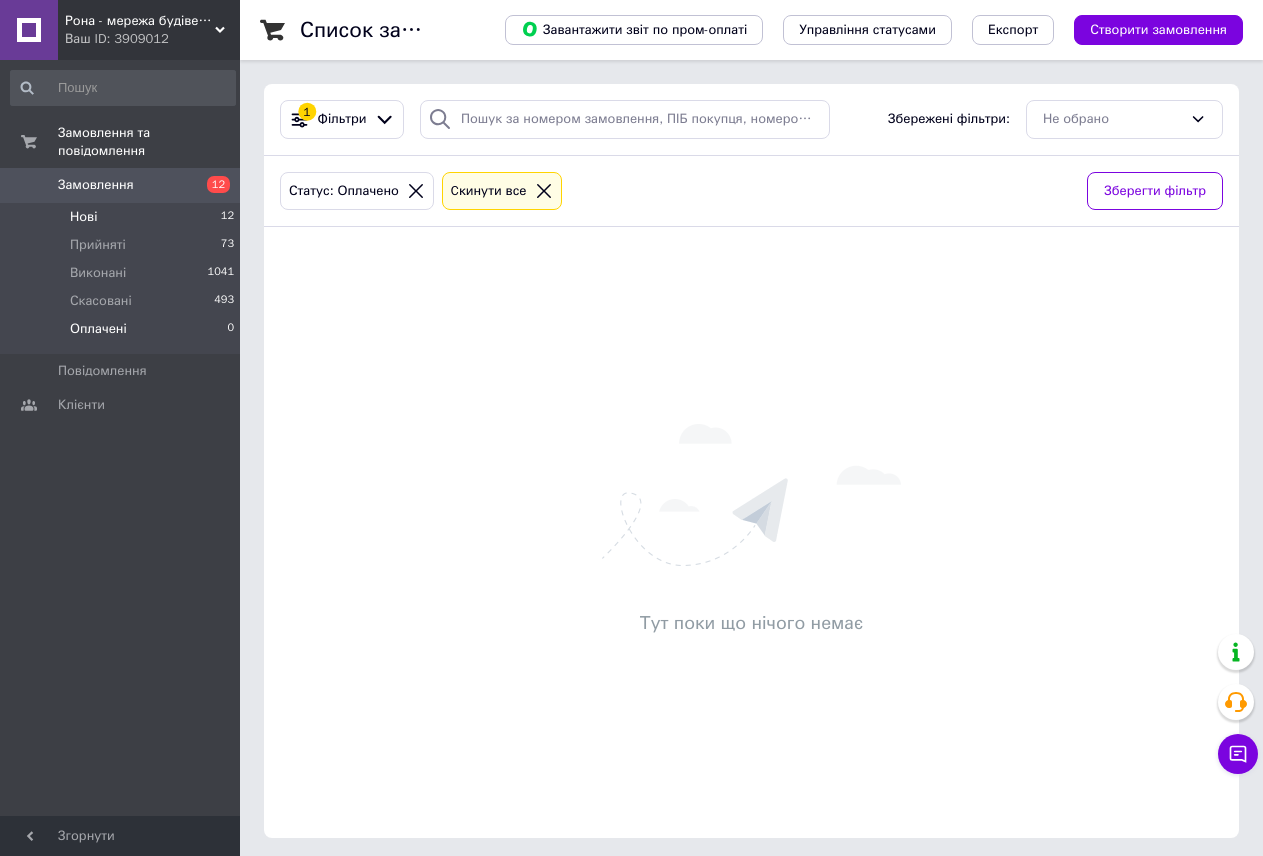 click on "Нові 12" at bounding box center (123, 217) 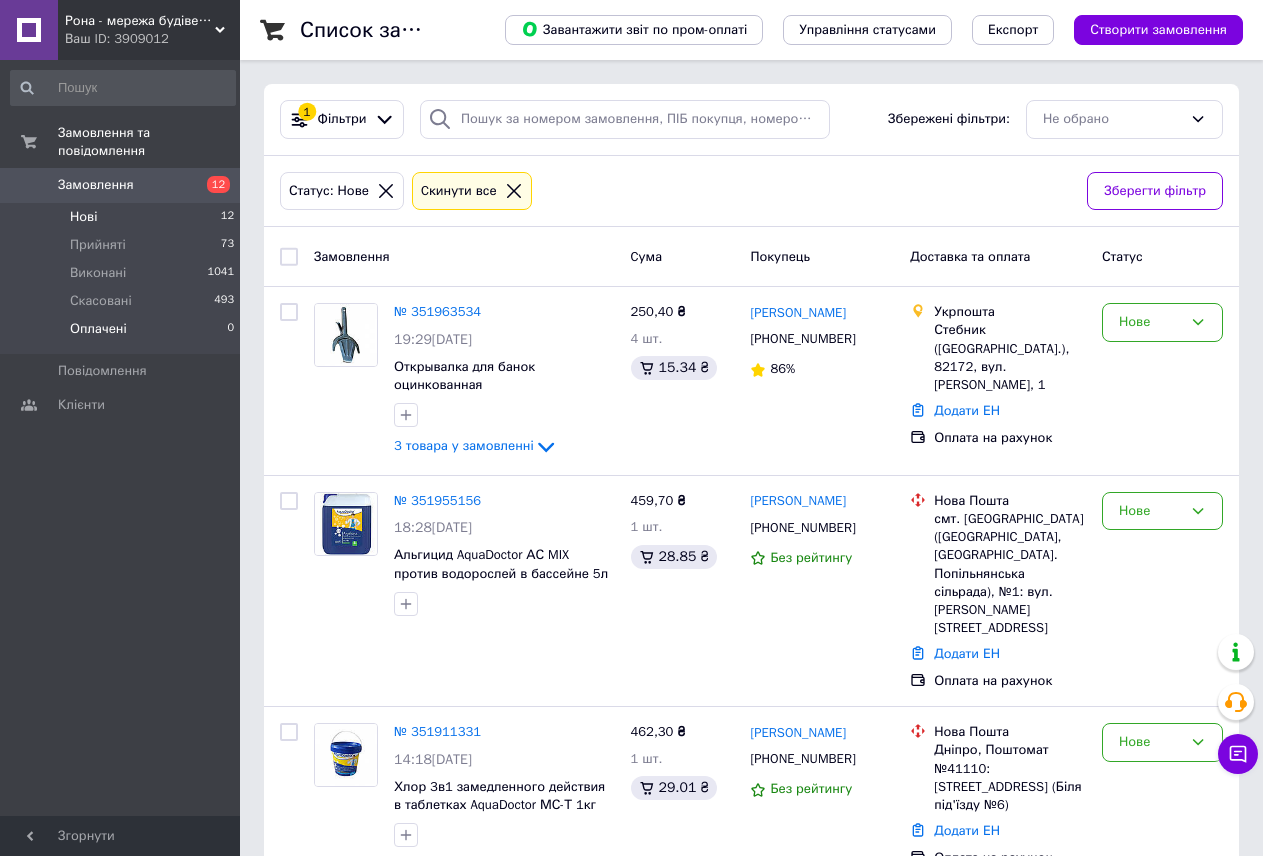 click on "Оплачені 0" at bounding box center [123, 334] 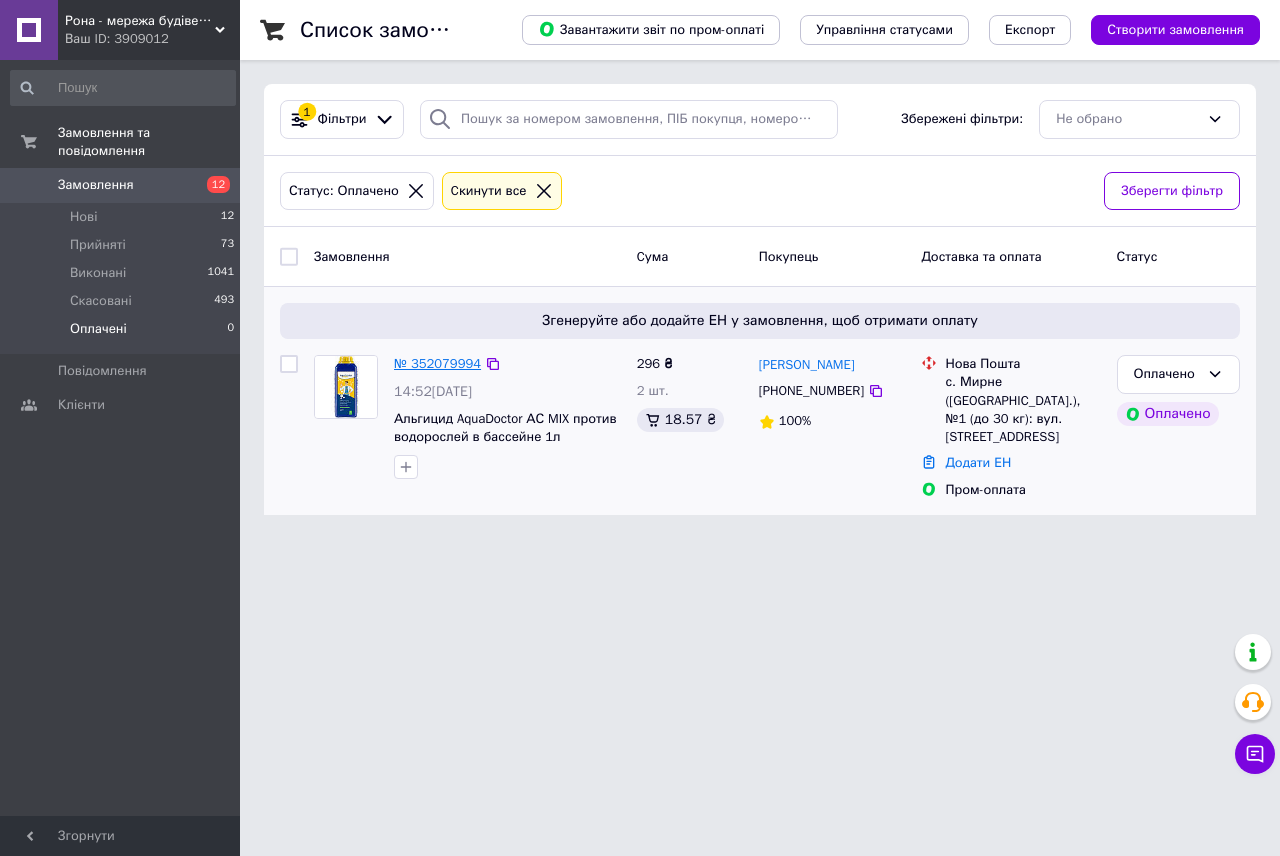 click on "№ 352079994" at bounding box center (437, 363) 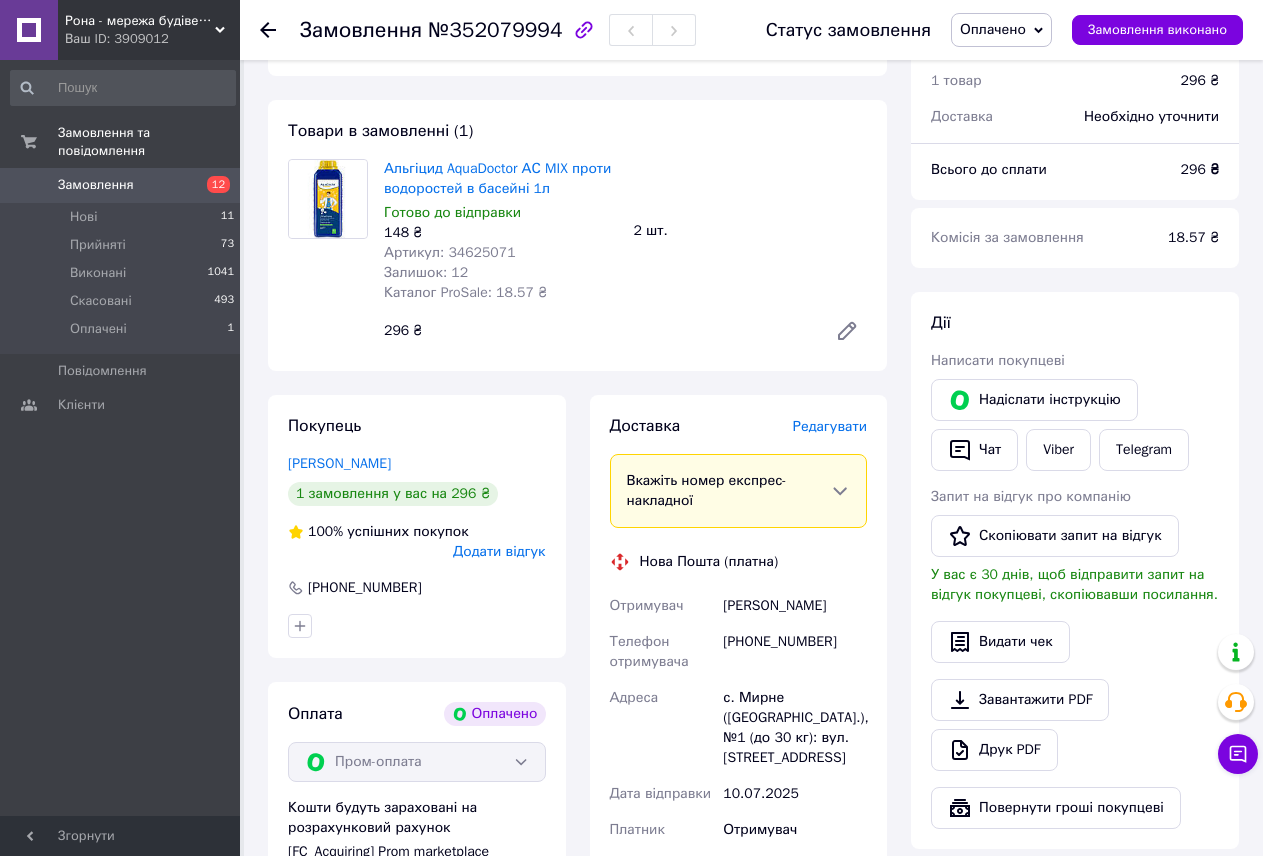 scroll, scrollTop: 300, scrollLeft: 0, axis: vertical 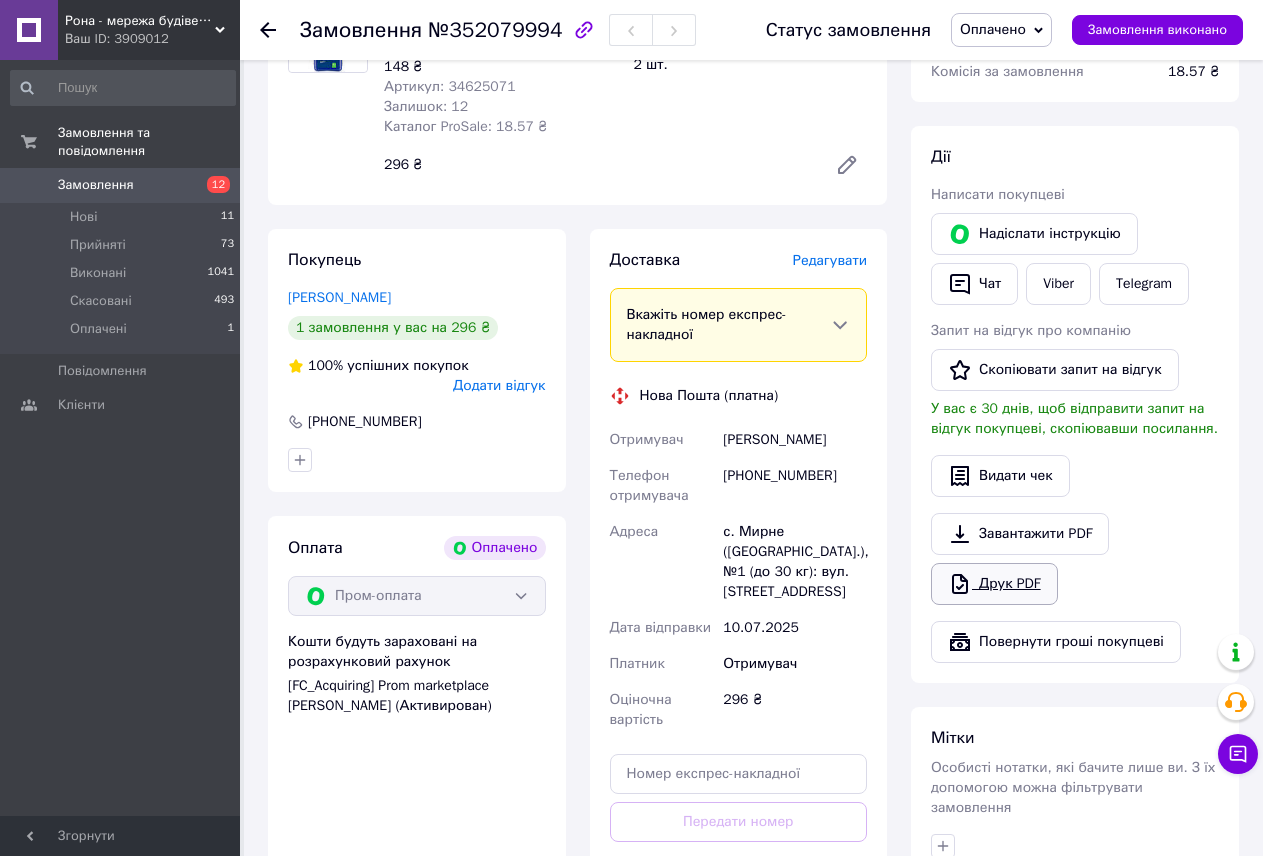 click on "Друк PDF" at bounding box center (994, 584) 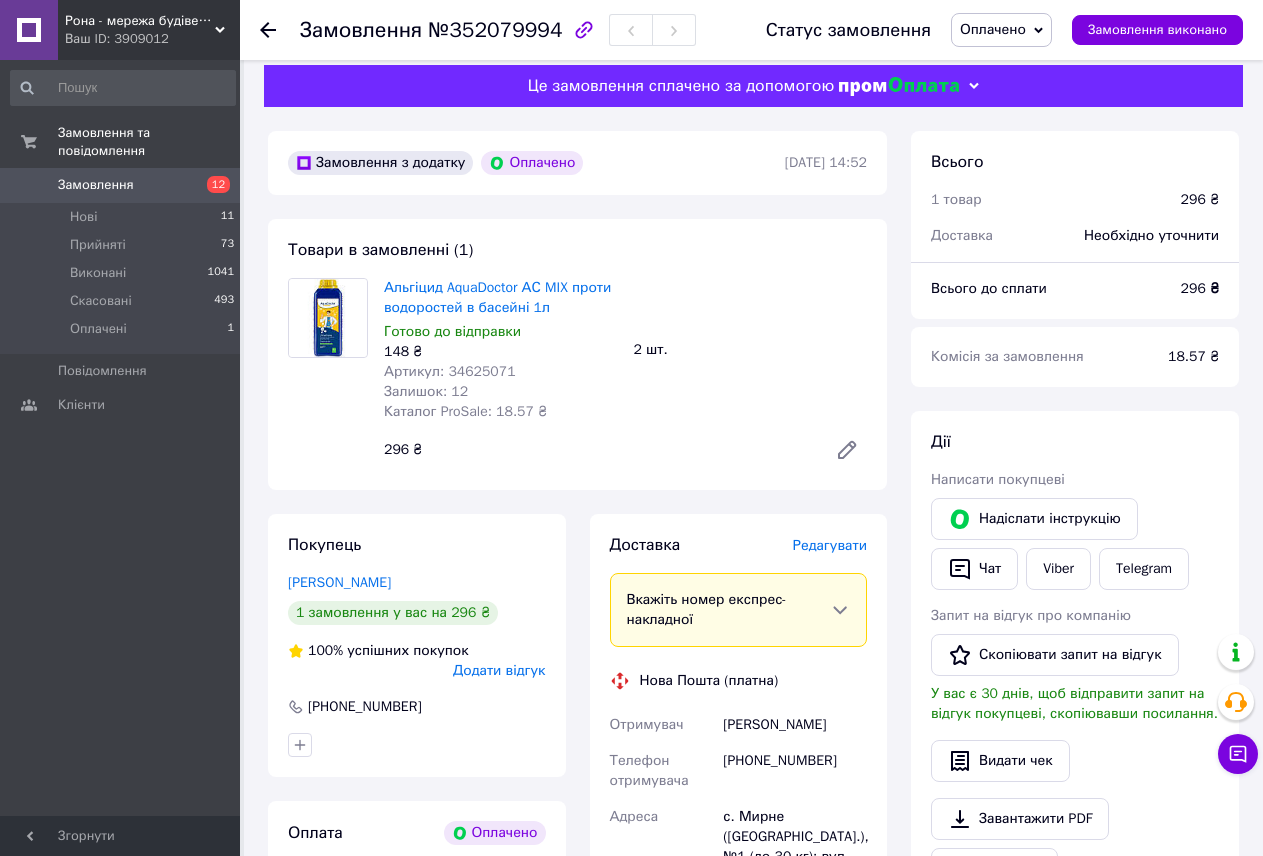 scroll, scrollTop: 0, scrollLeft: 0, axis: both 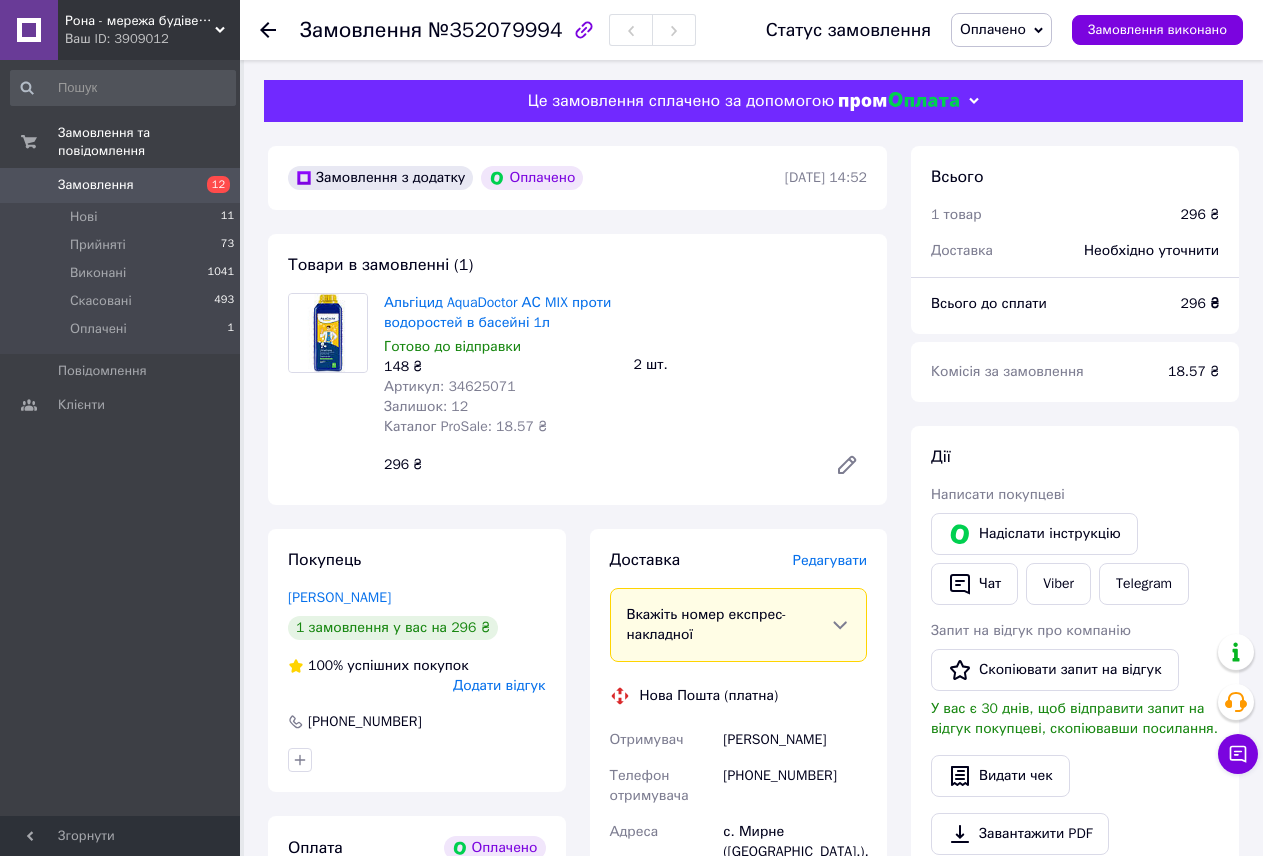 click 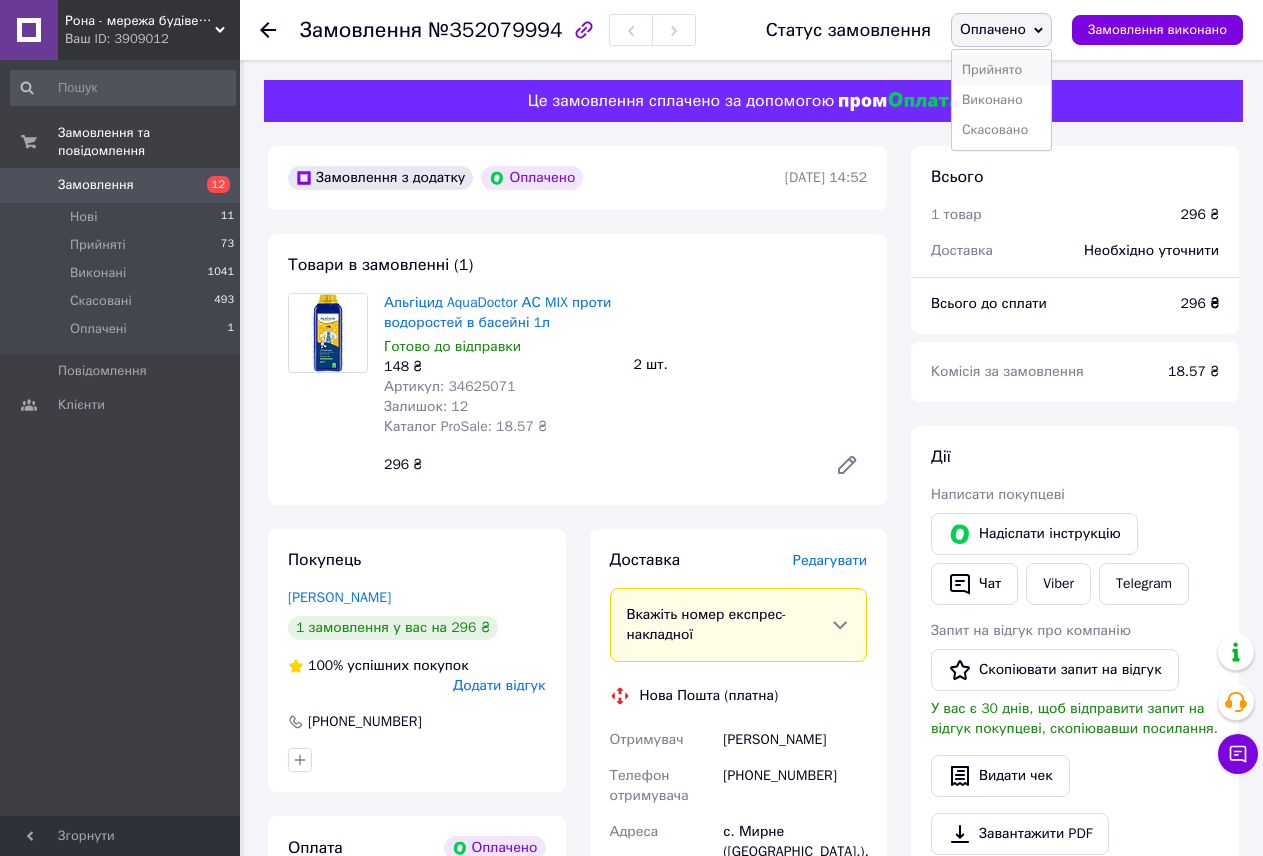 click on "Прийнято" at bounding box center (1001, 70) 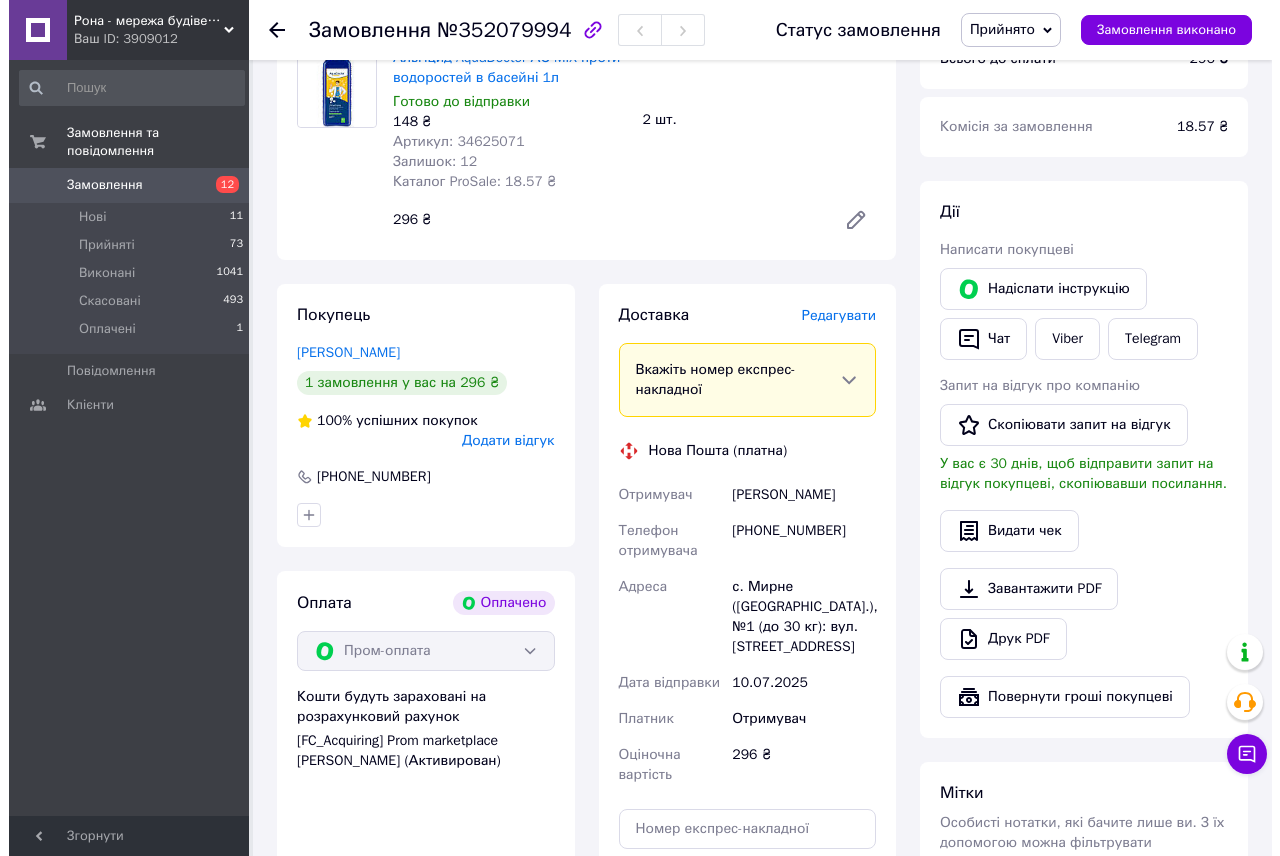 scroll, scrollTop: 300, scrollLeft: 0, axis: vertical 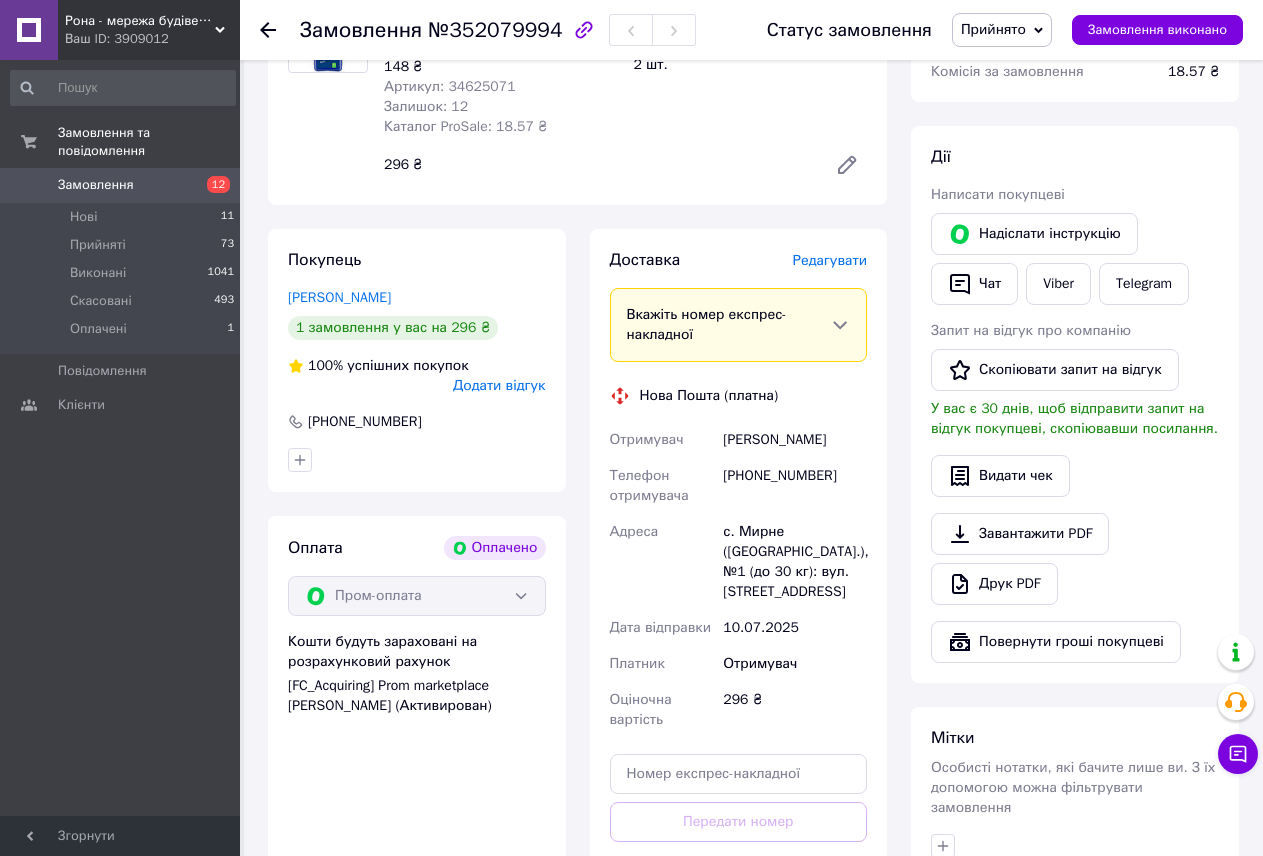 click on "Редагувати" at bounding box center (830, 260) 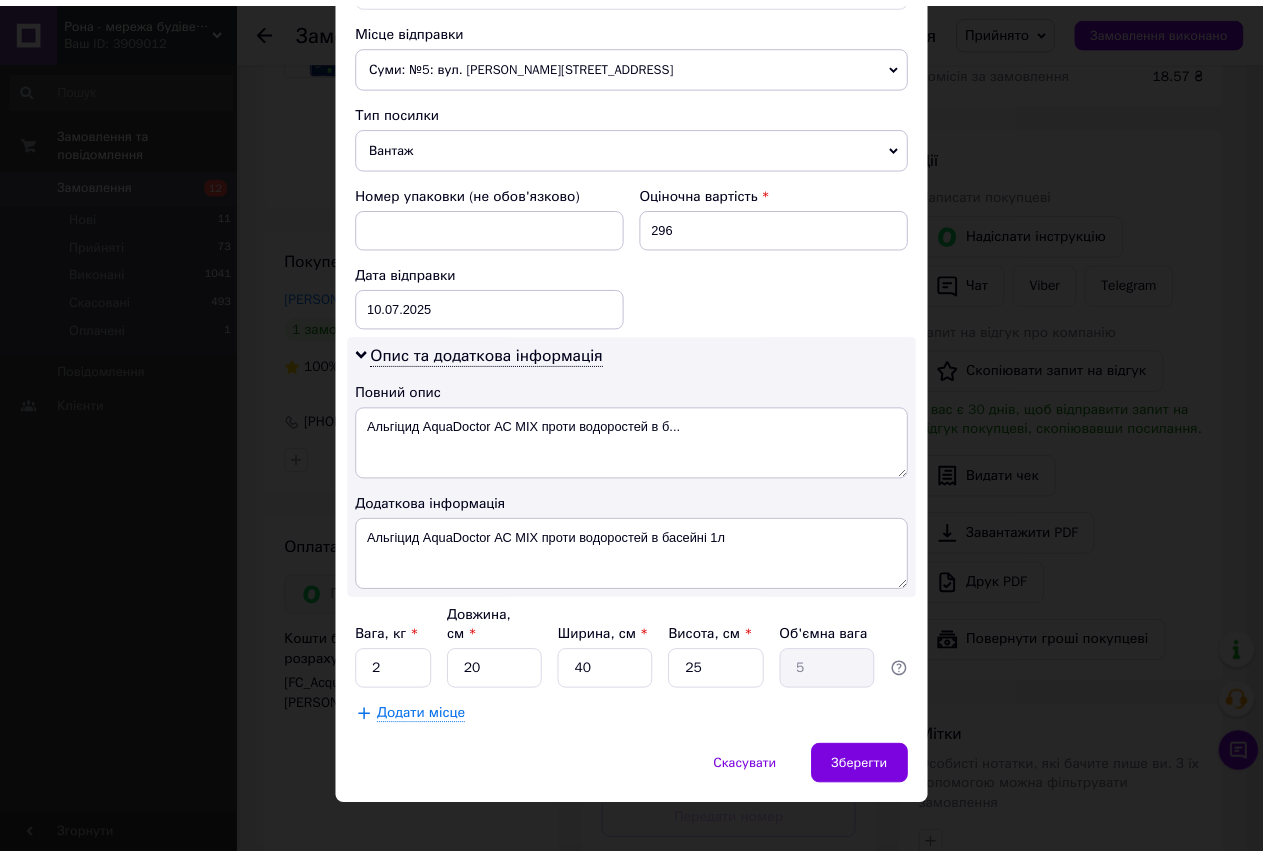 scroll, scrollTop: 696, scrollLeft: 0, axis: vertical 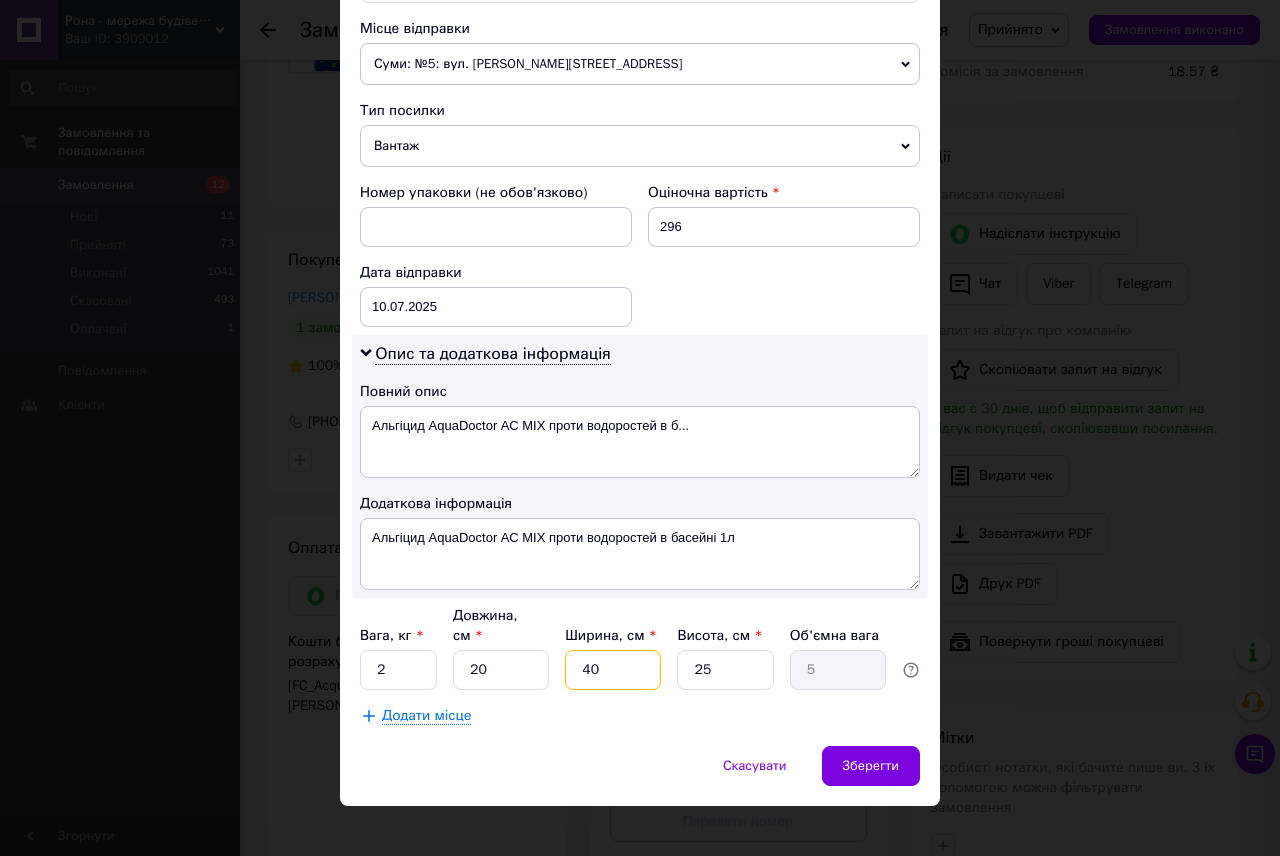 drag, startPoint x: 607, startPoint y: 658, endPoint x: 545, endPoint y: 645, distance: 63.348244 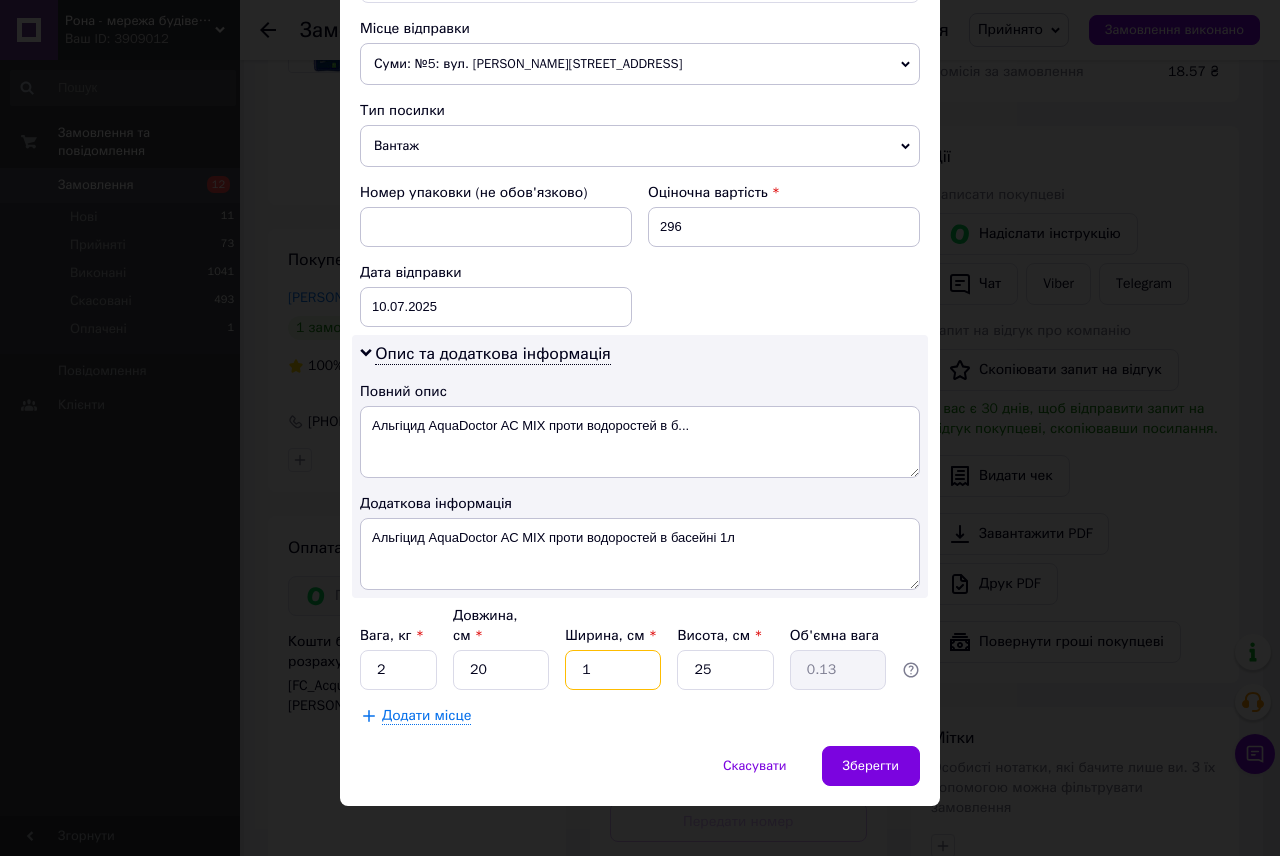 type on "16" 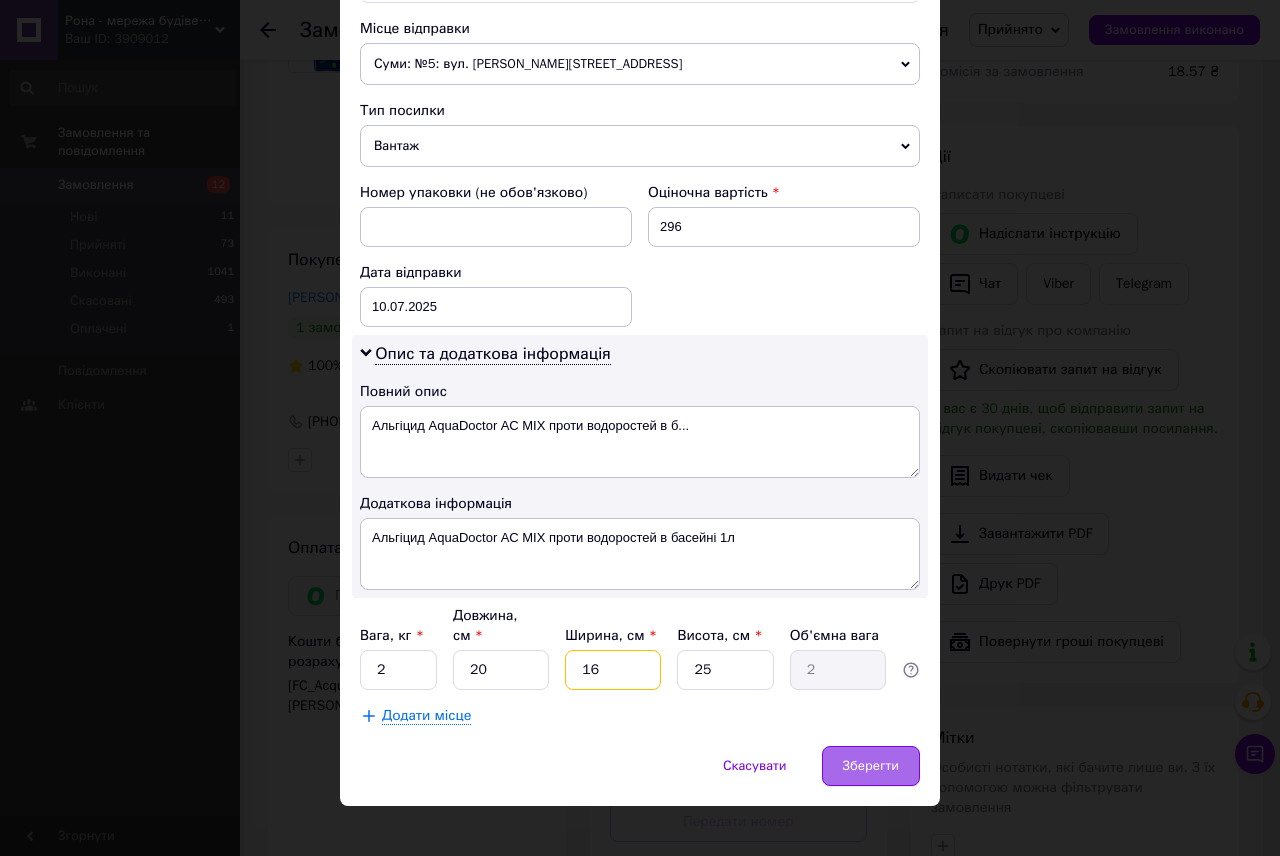 type on "16" 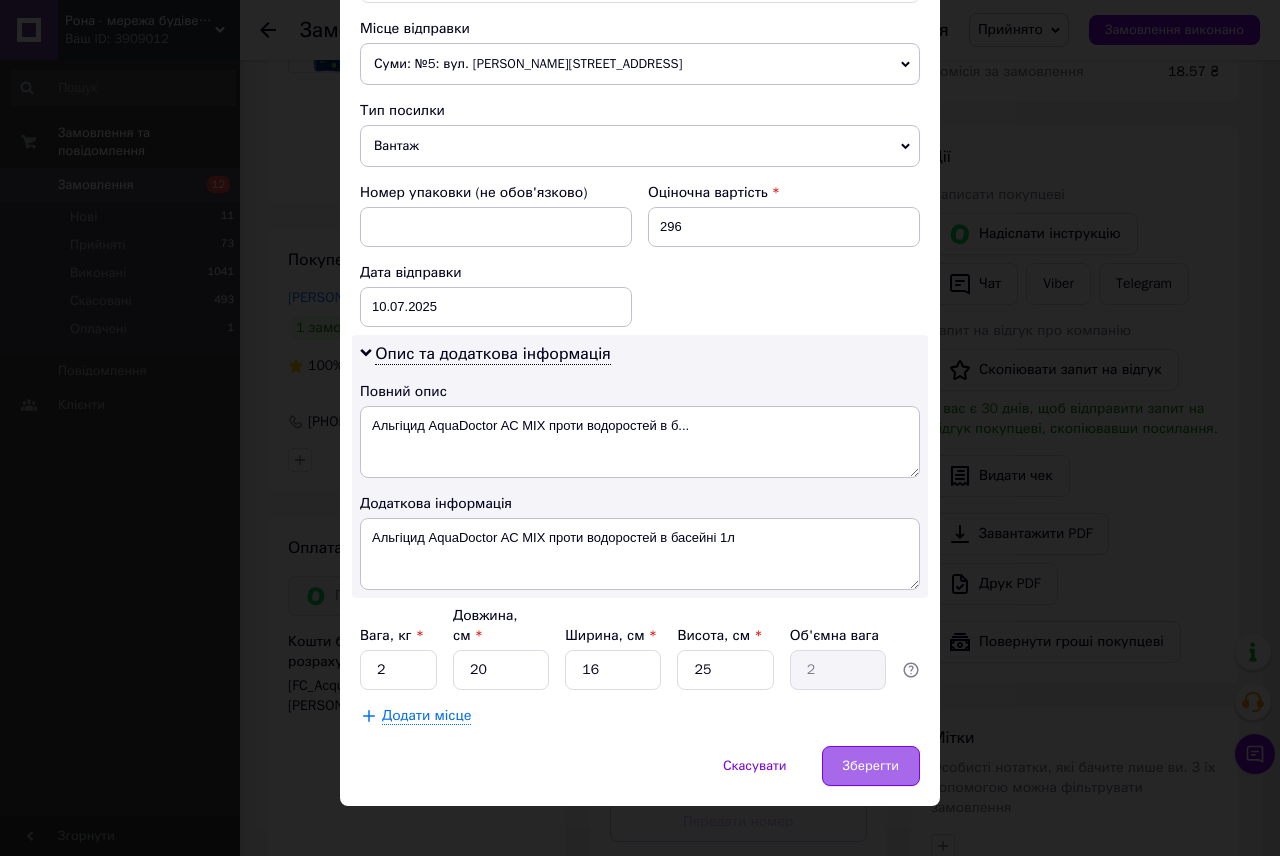 click on "Зберегти" at bounding box center (871, 766) 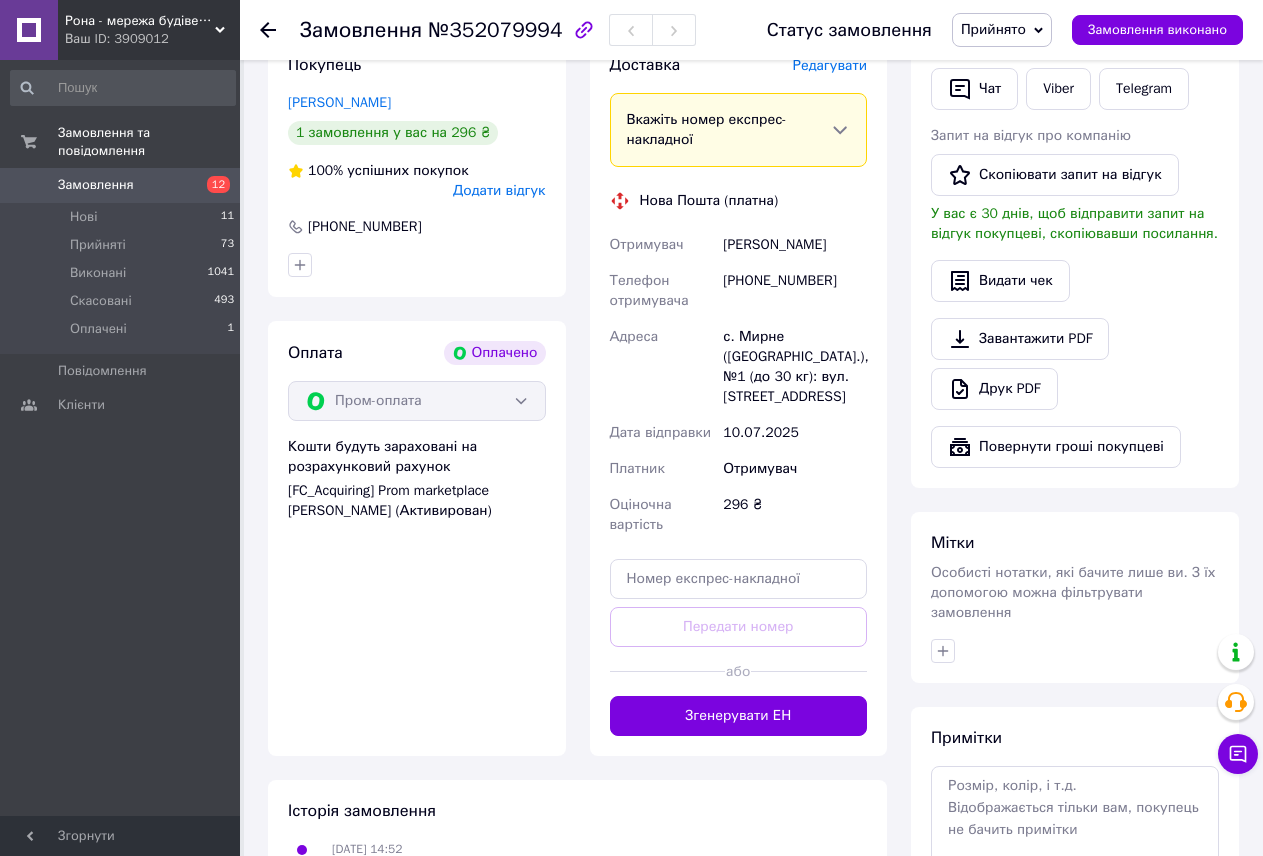 scroll, scrollTop: 500, scrollLeft: 0, axis: vertical 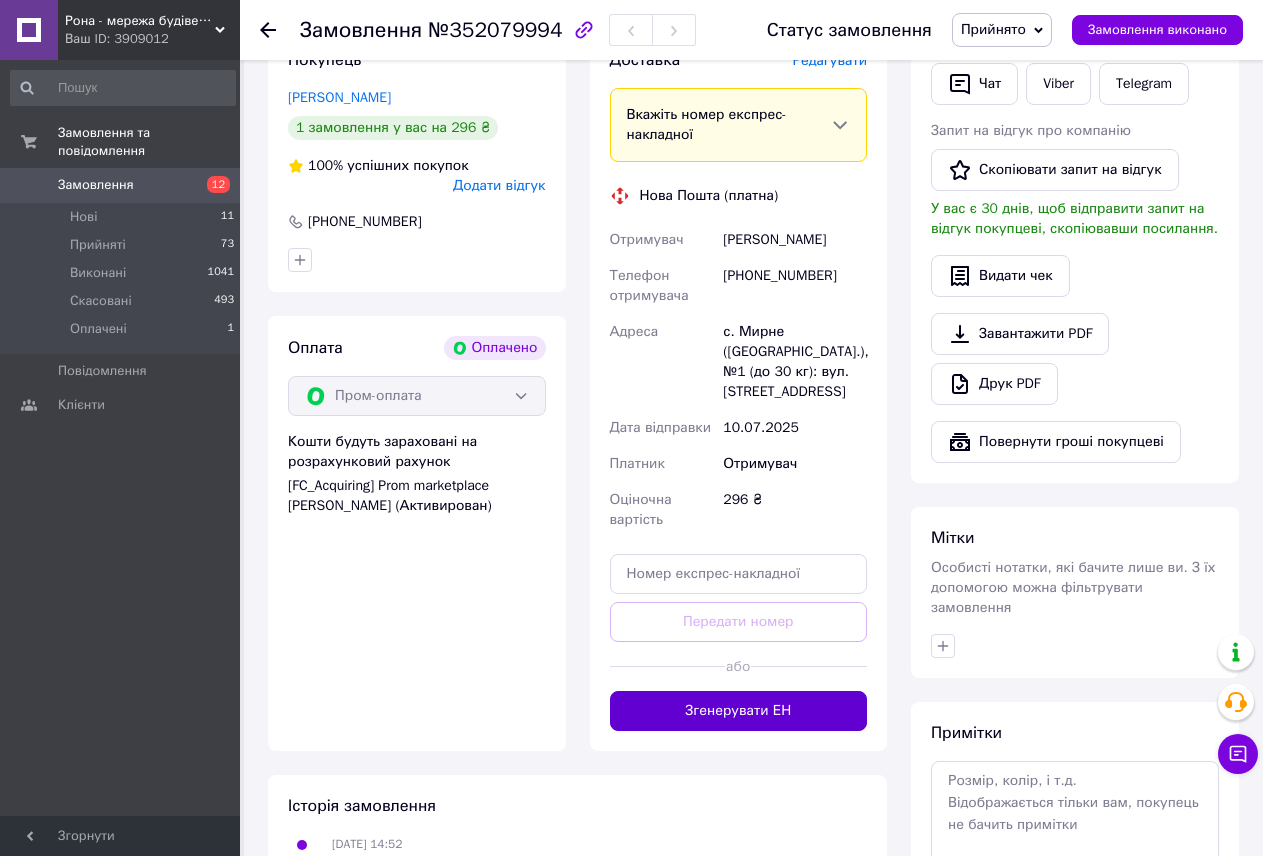 click on "Згенерувати ЕН" at bounding box center [739, 711] 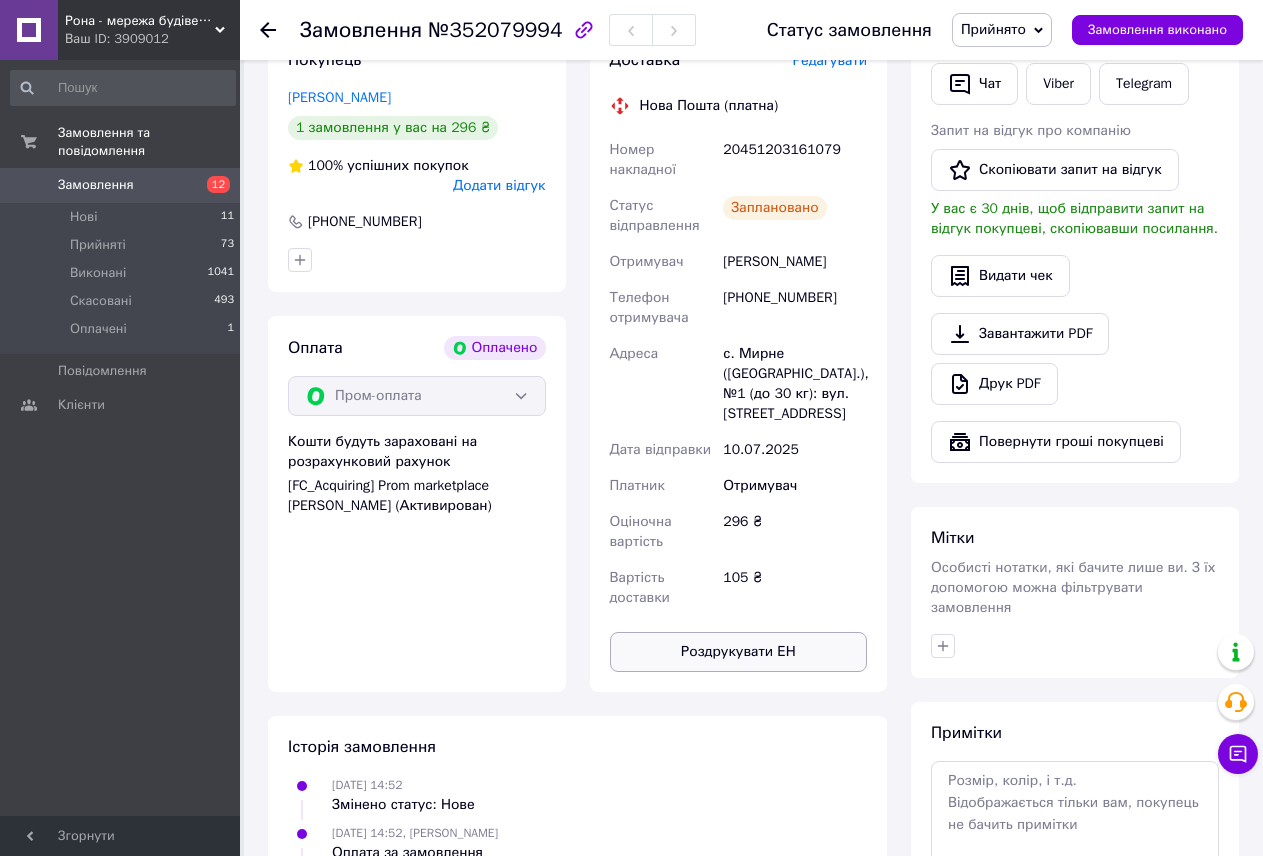 click on "Роздрукувати ЕН" at bounding box center (739, 652) 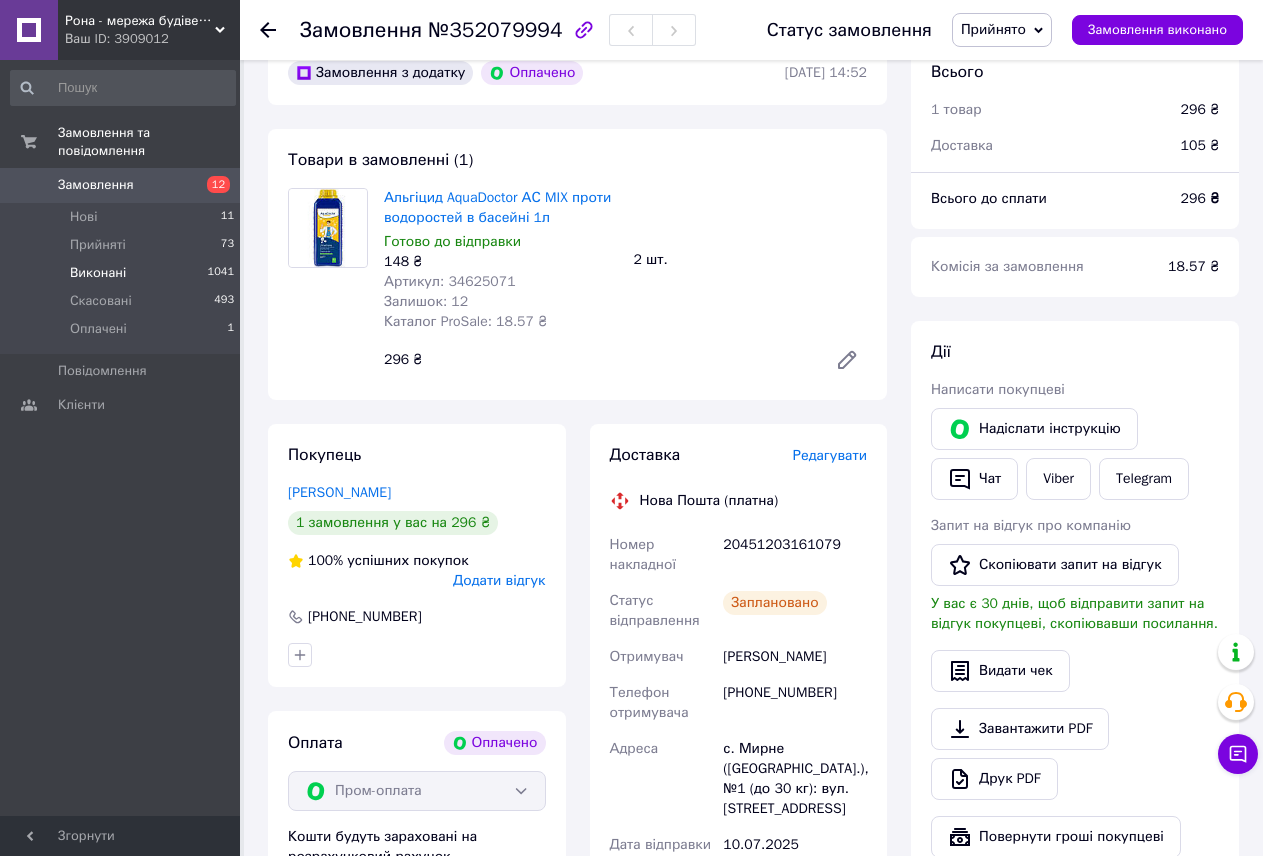 scroll, scrollTop: 100, scrollLeft: 0, axis: vertical 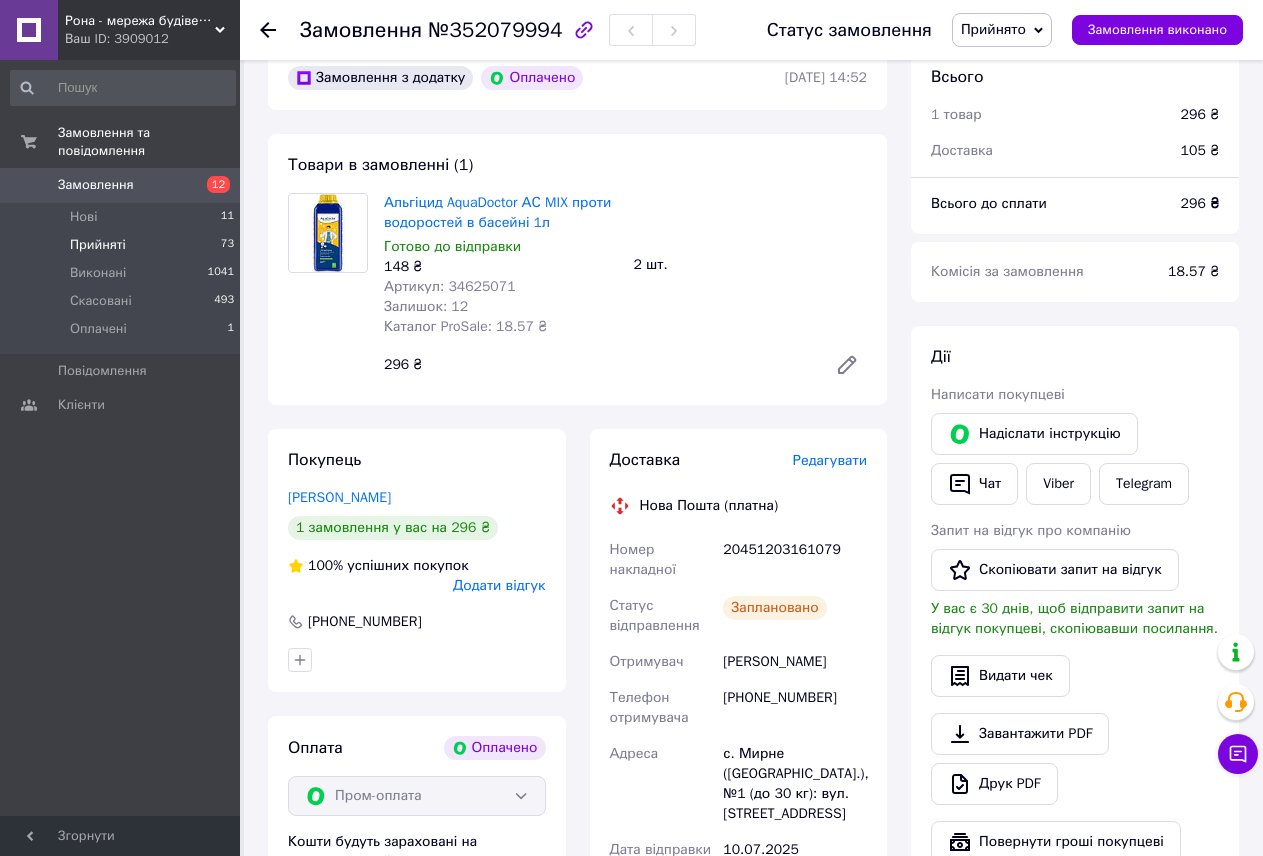 click on "Прийняті 73" at bounding box center [123, 245] 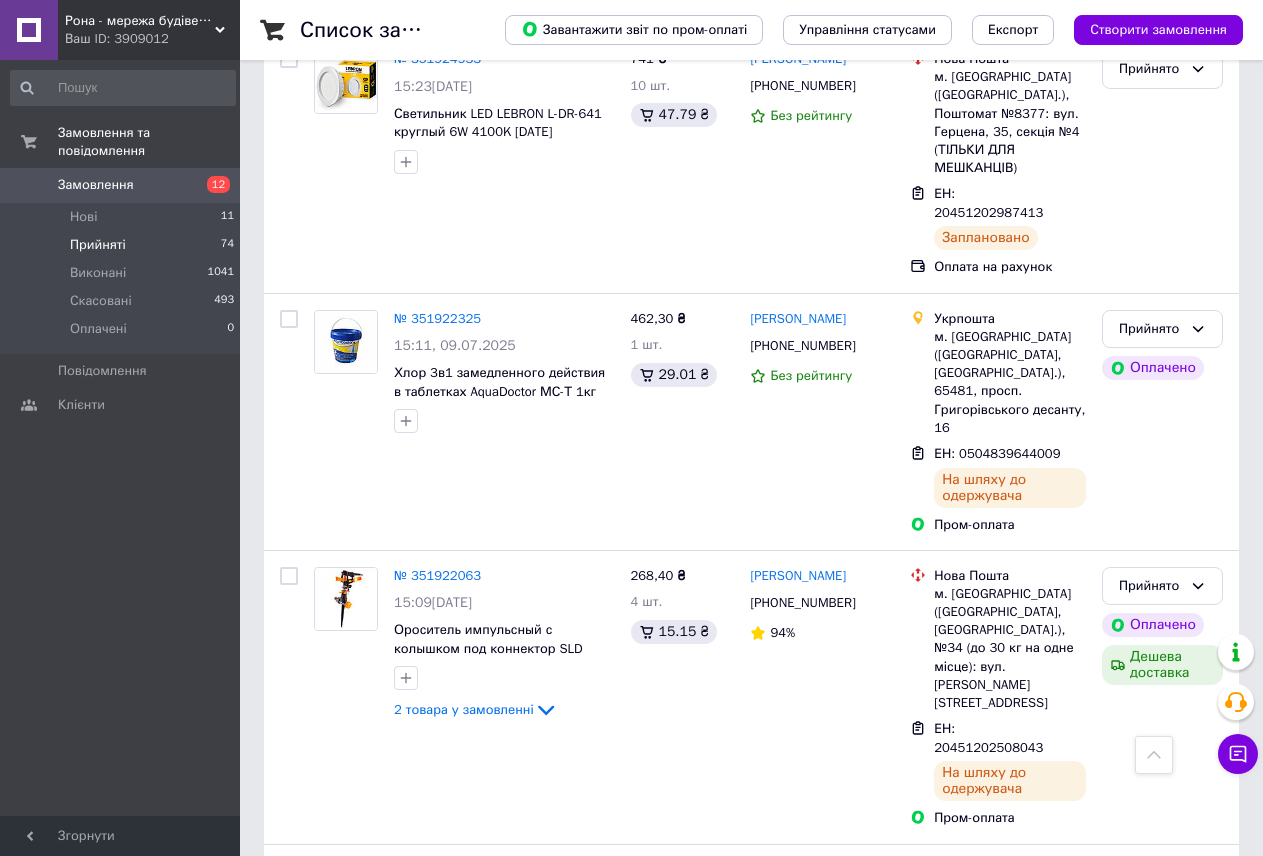 scroll, scrollTop: 3868, scrollLeft: 0, axis: vertical 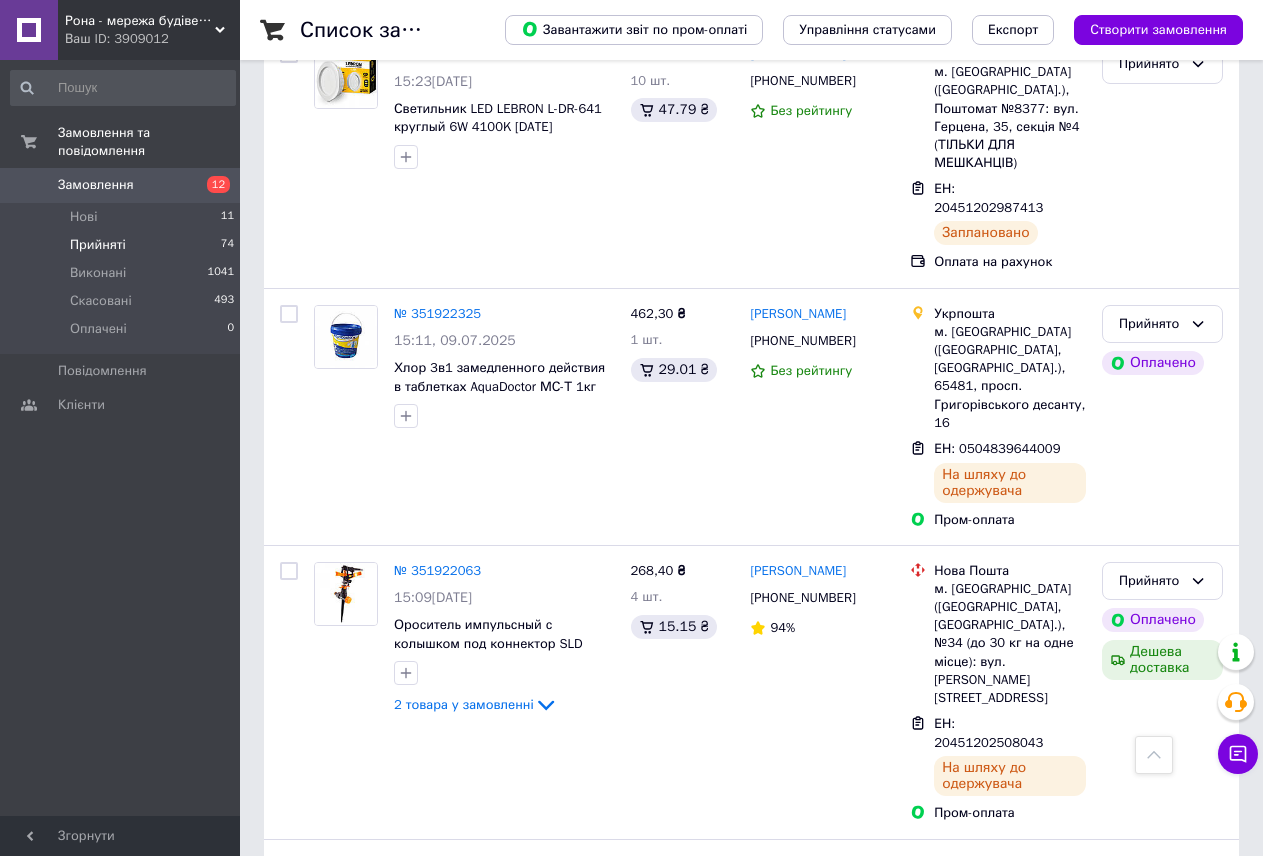 click on "2" at bounding box center (327, 1326) 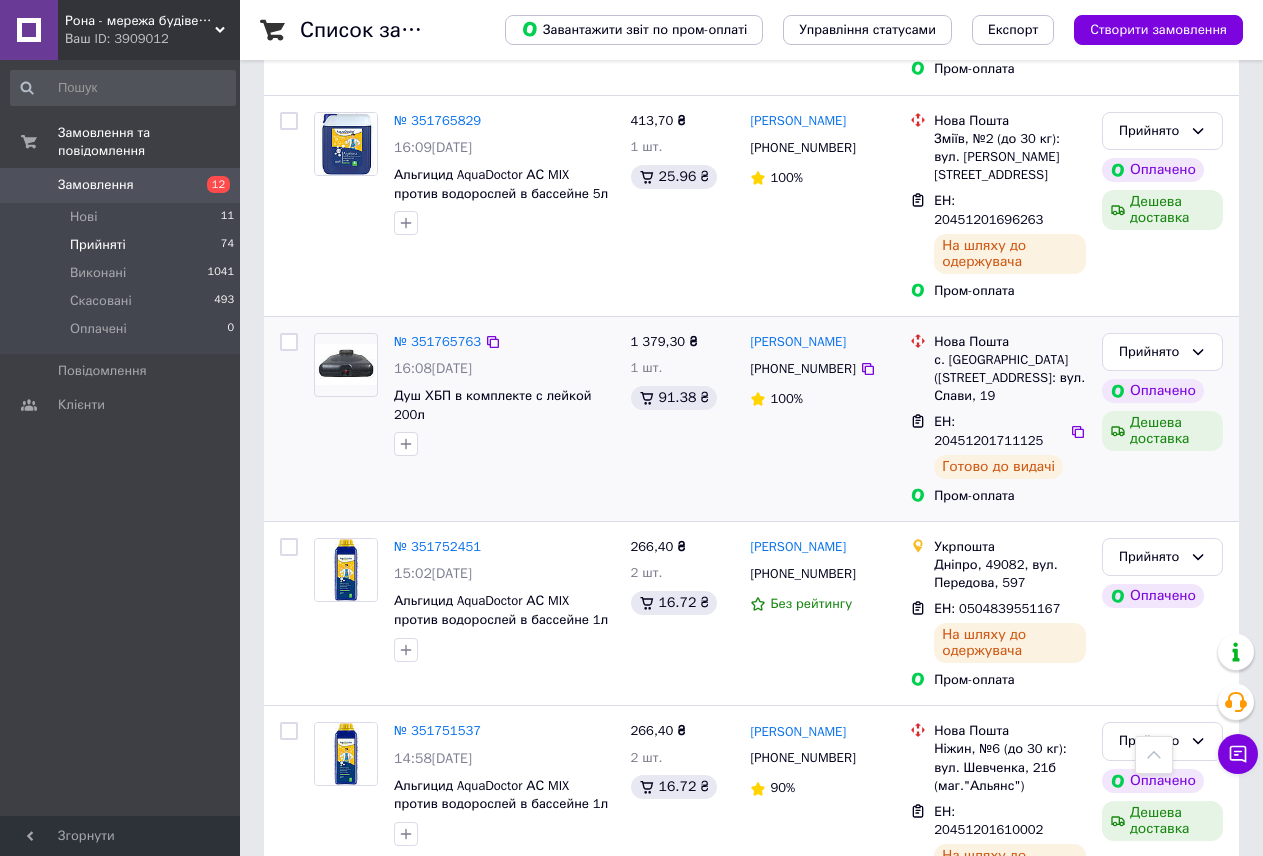 scroll, scrollTop: 3671, scrollLeft: 0, axis: vertical 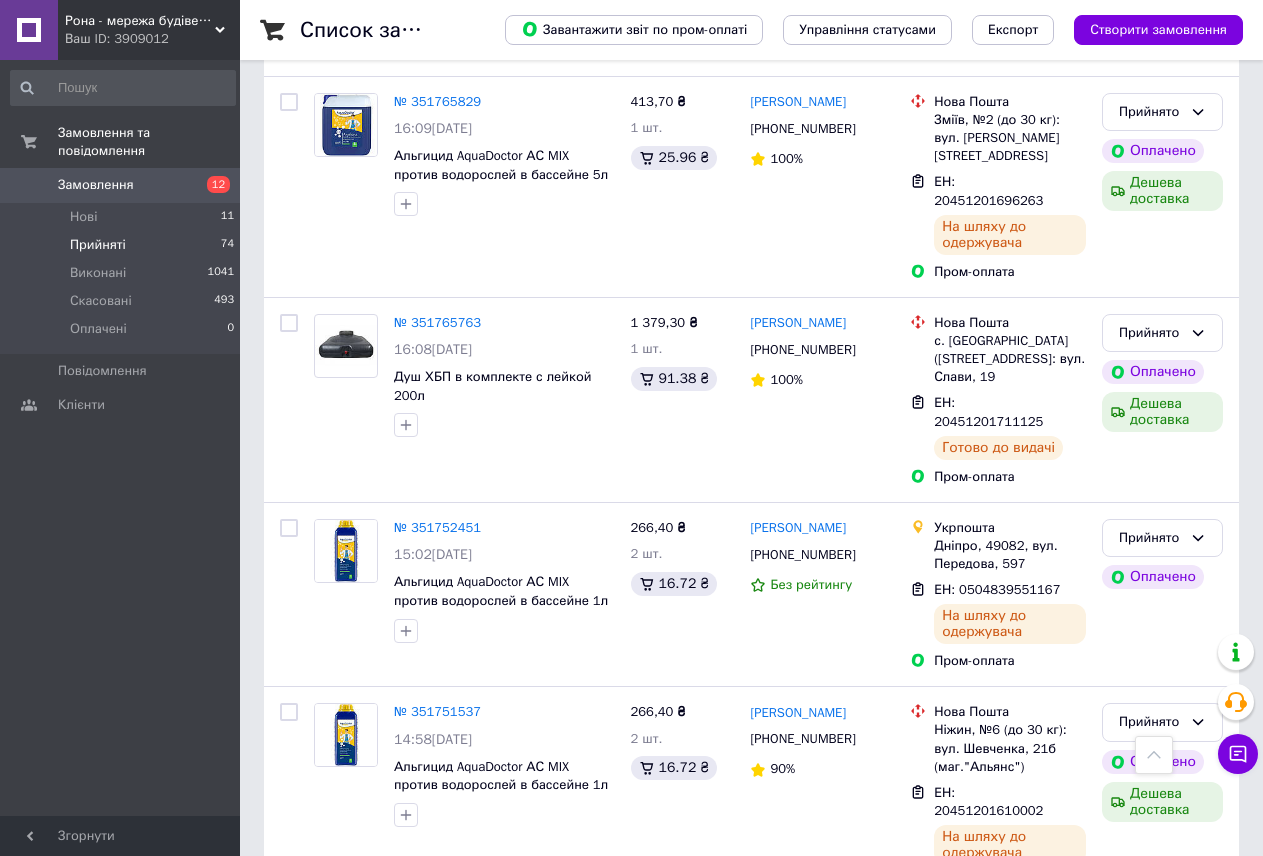 click on "3" at bounding box center (494, 1376) 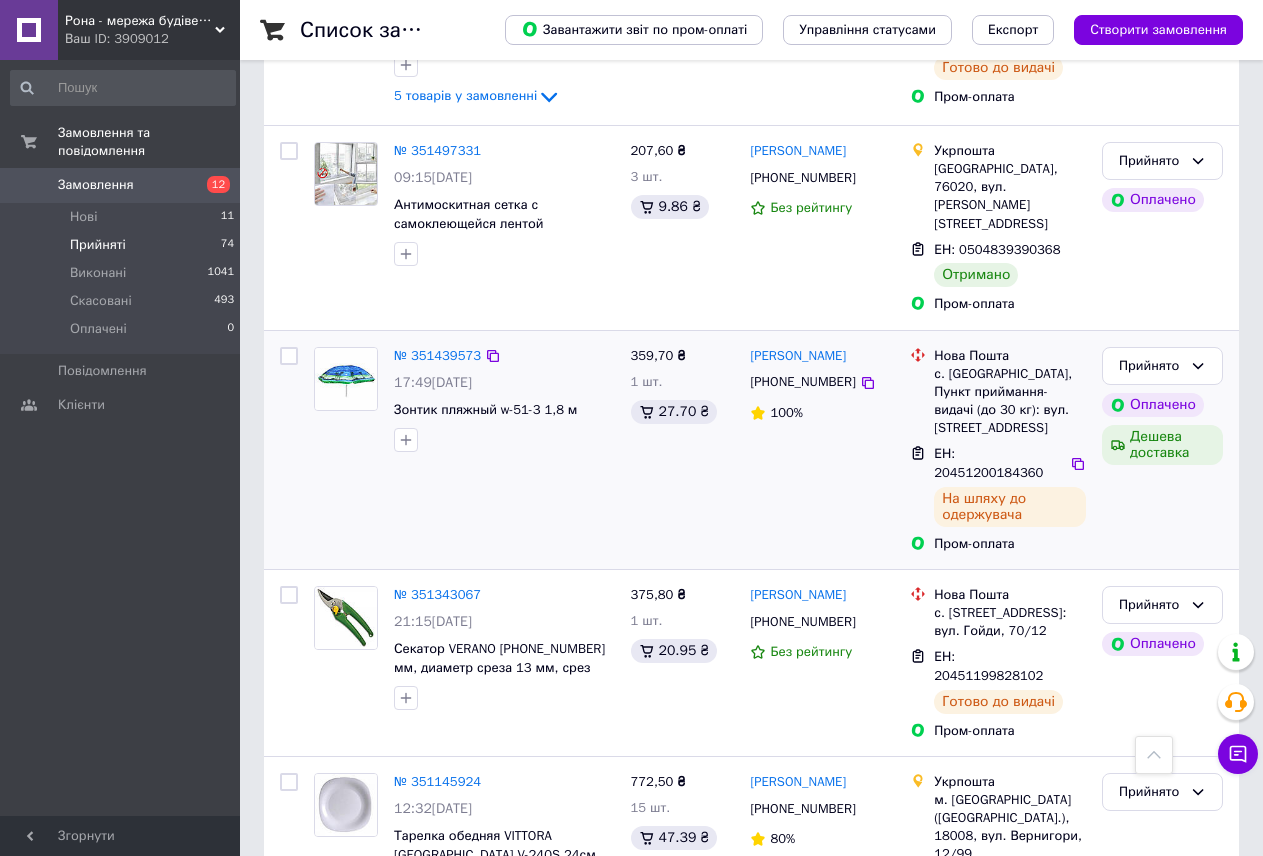 scroll, scrollTop: 3440, scrollLeft: 0, axis: vertical 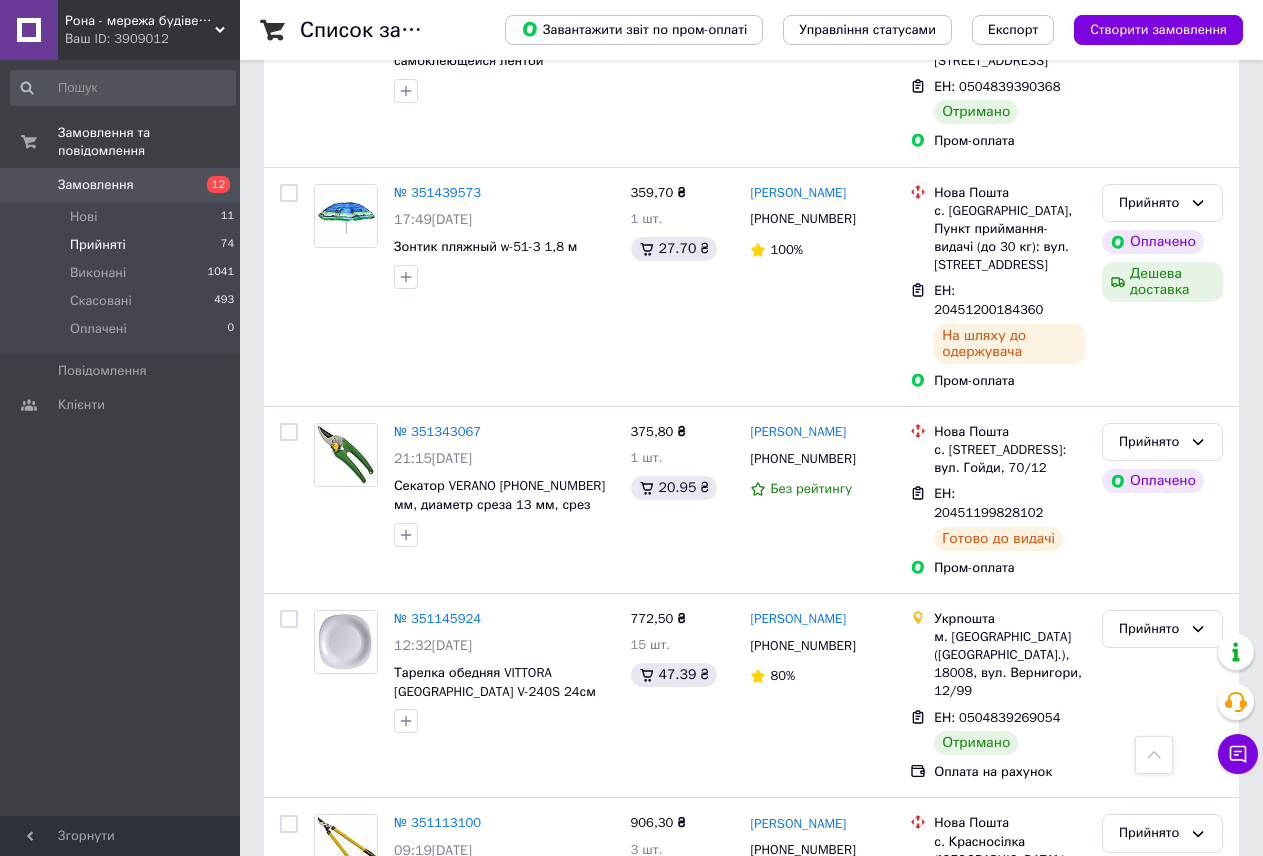 click on "4" at bounding box center [539, 1273] 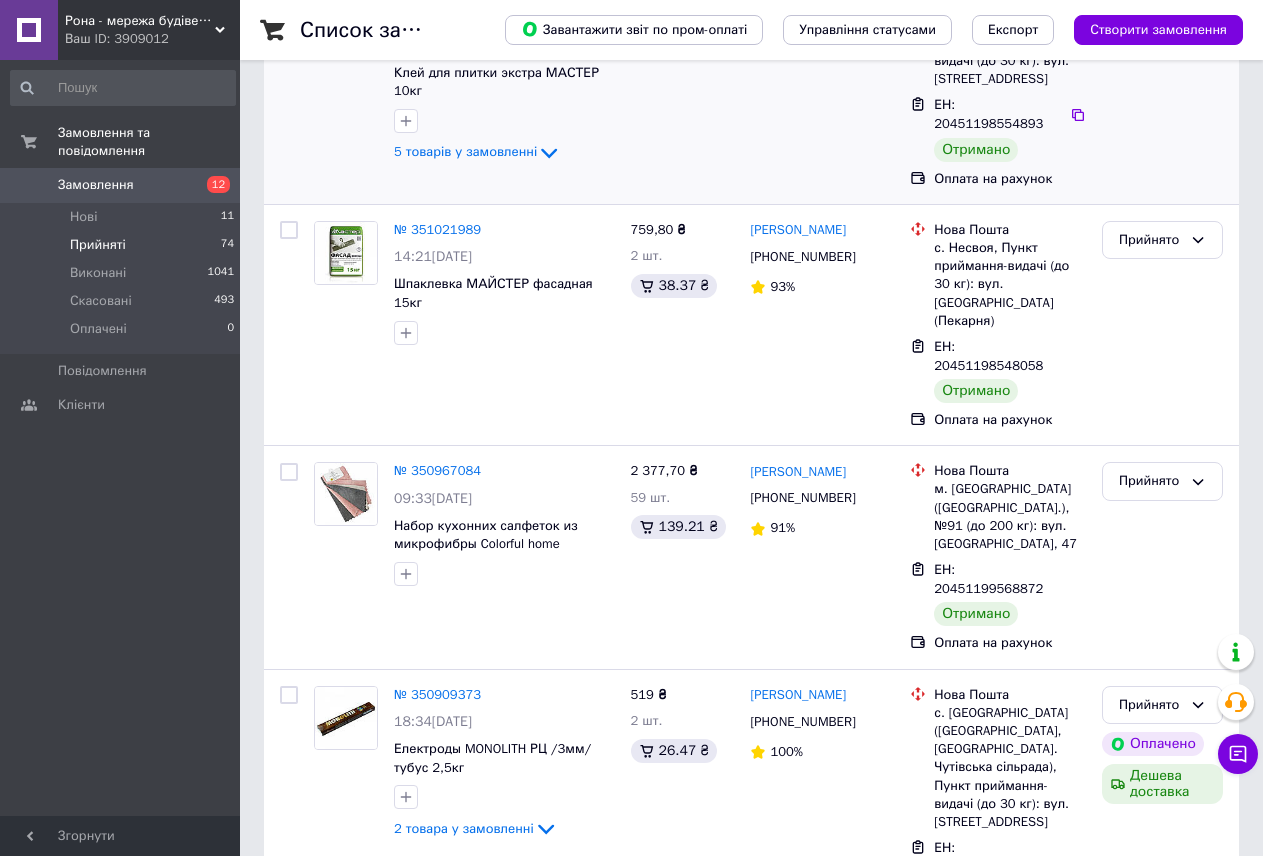 scroll, scrollTop: 400, scrollLeft: 0, axis: vertical 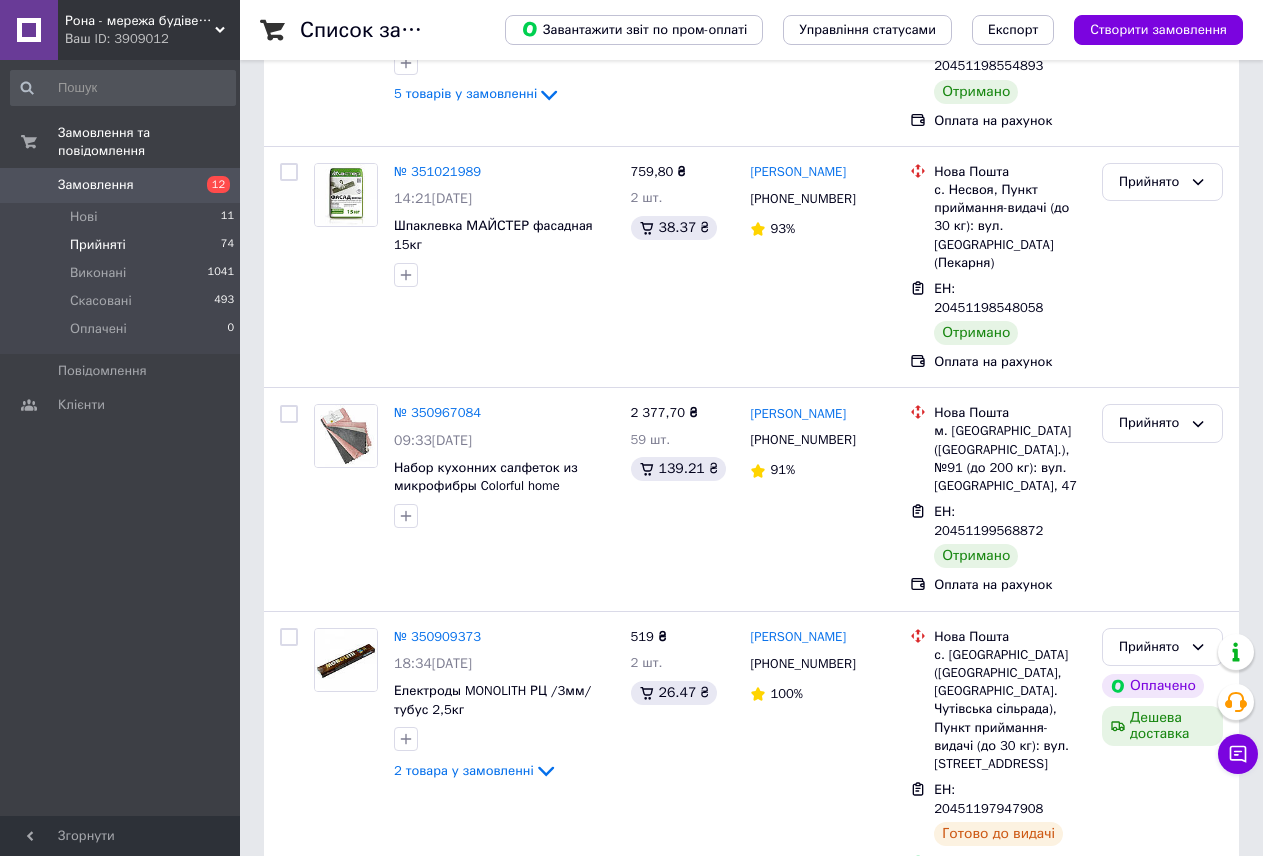click on "Замовлення" at bounding box center (96, 185) 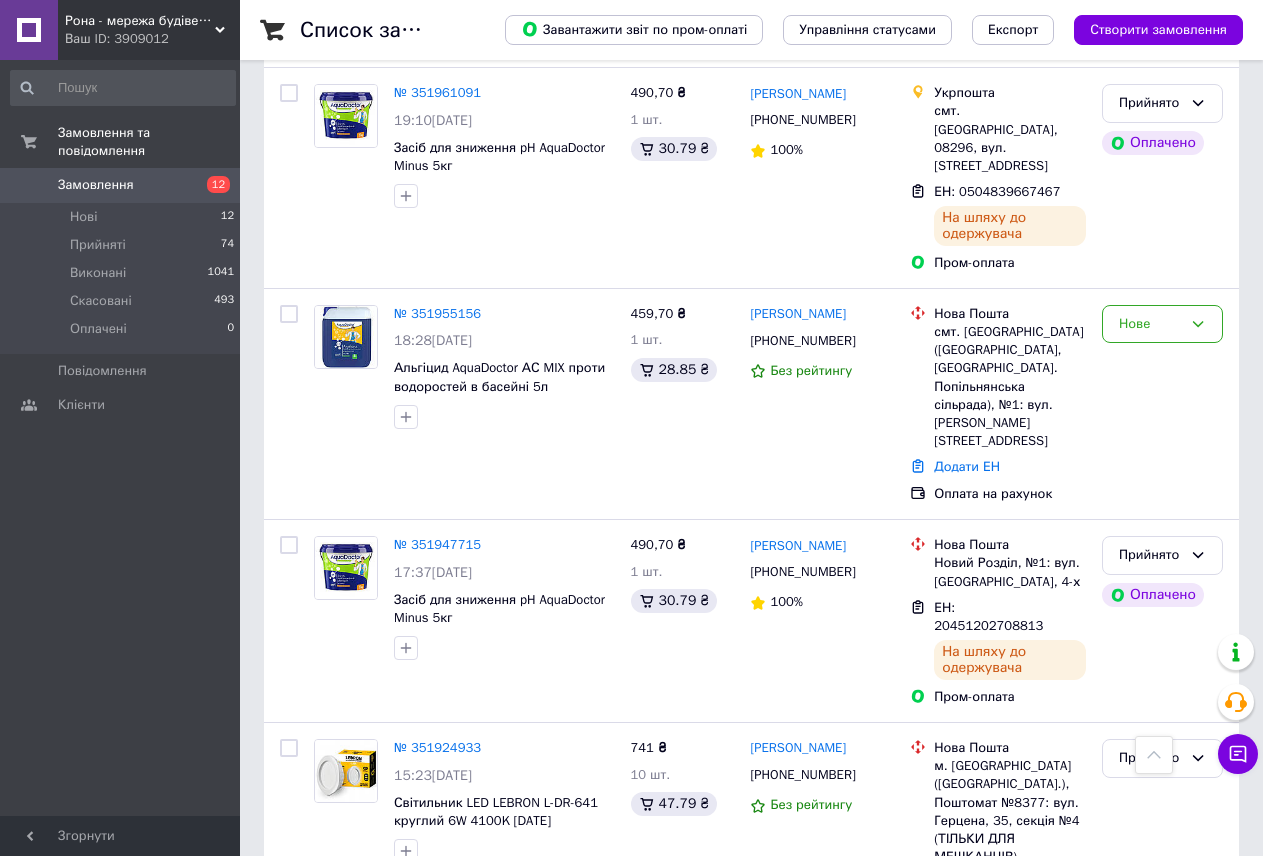 scroll, scrollTop: 3731, scrollLeft: 0, axis: vertical 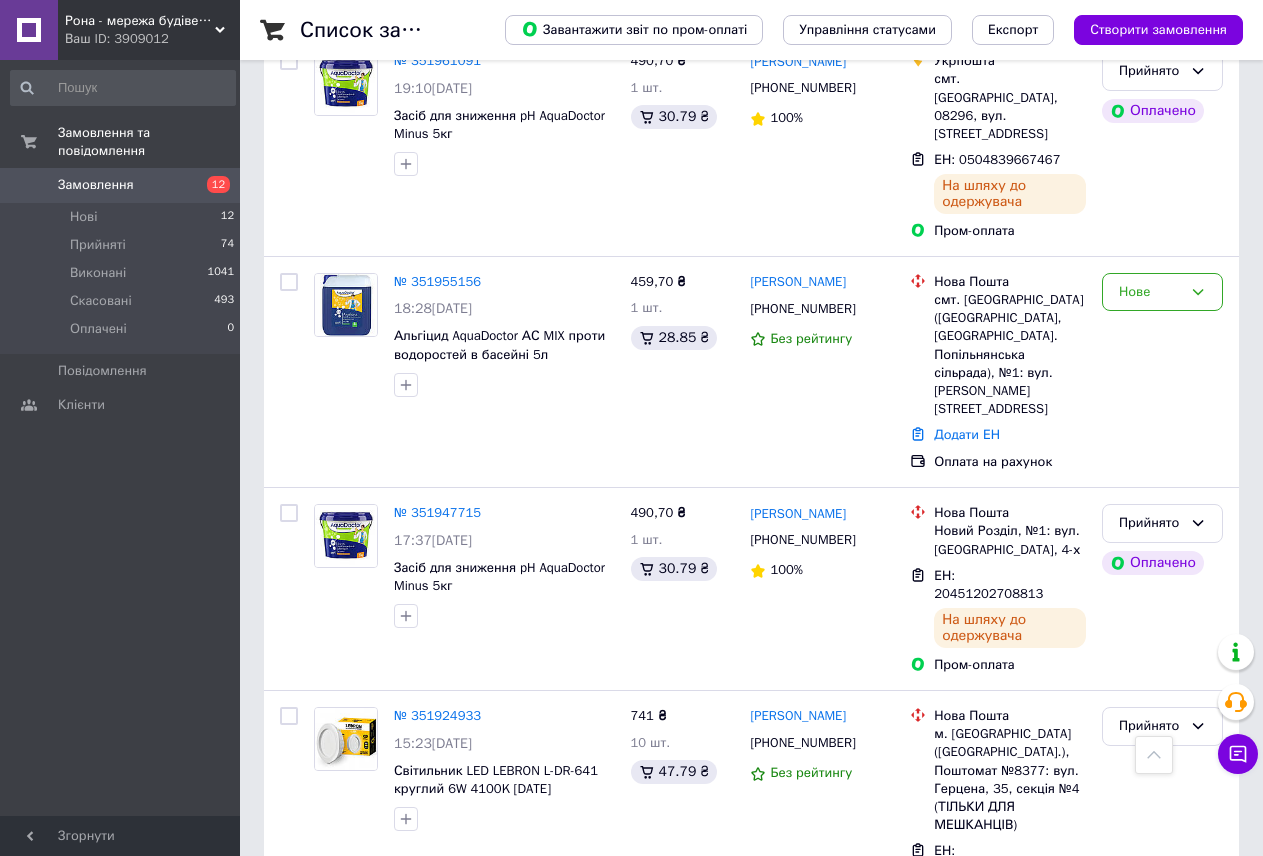 click on "2" at bounding box center (327, 1252) 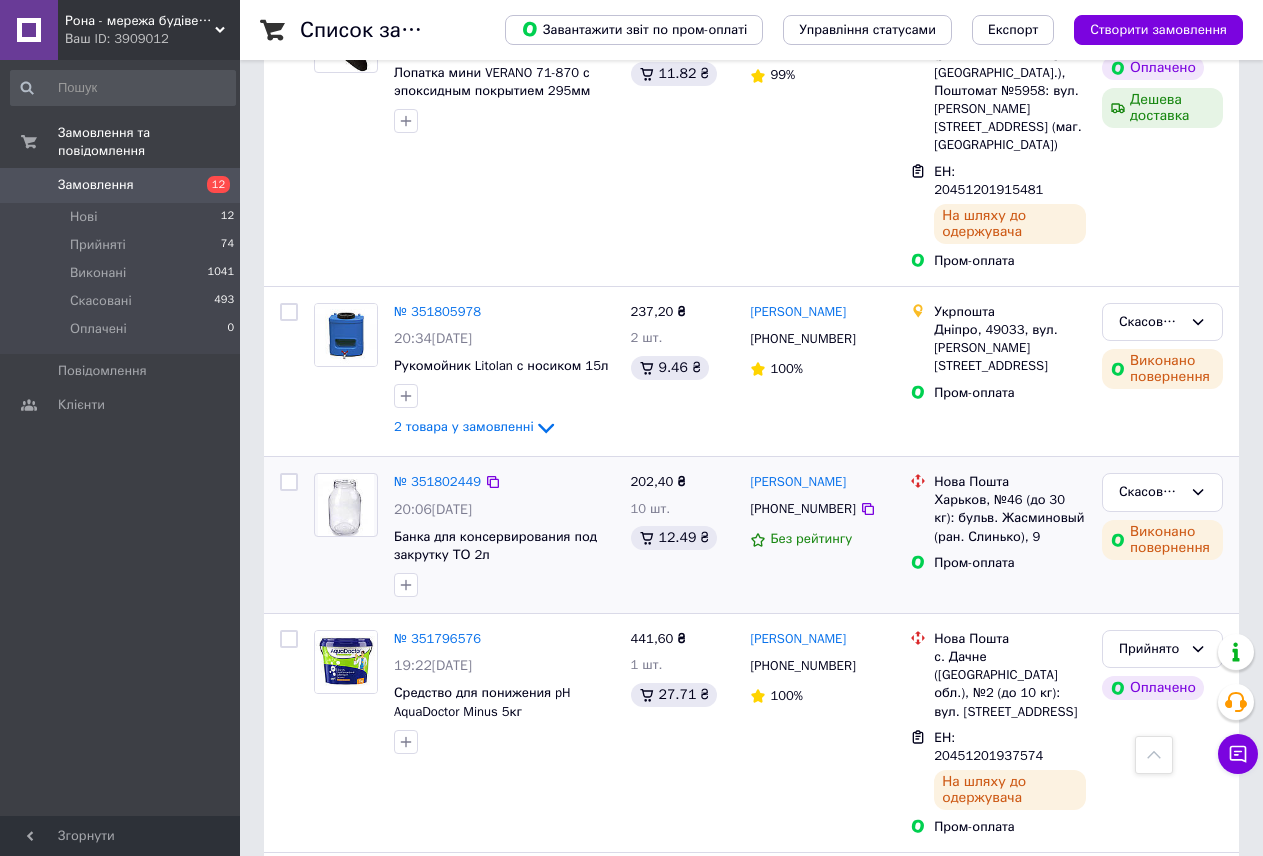 scroll, scrollTop: 3446, scrollLeft: 0, axis: vertical 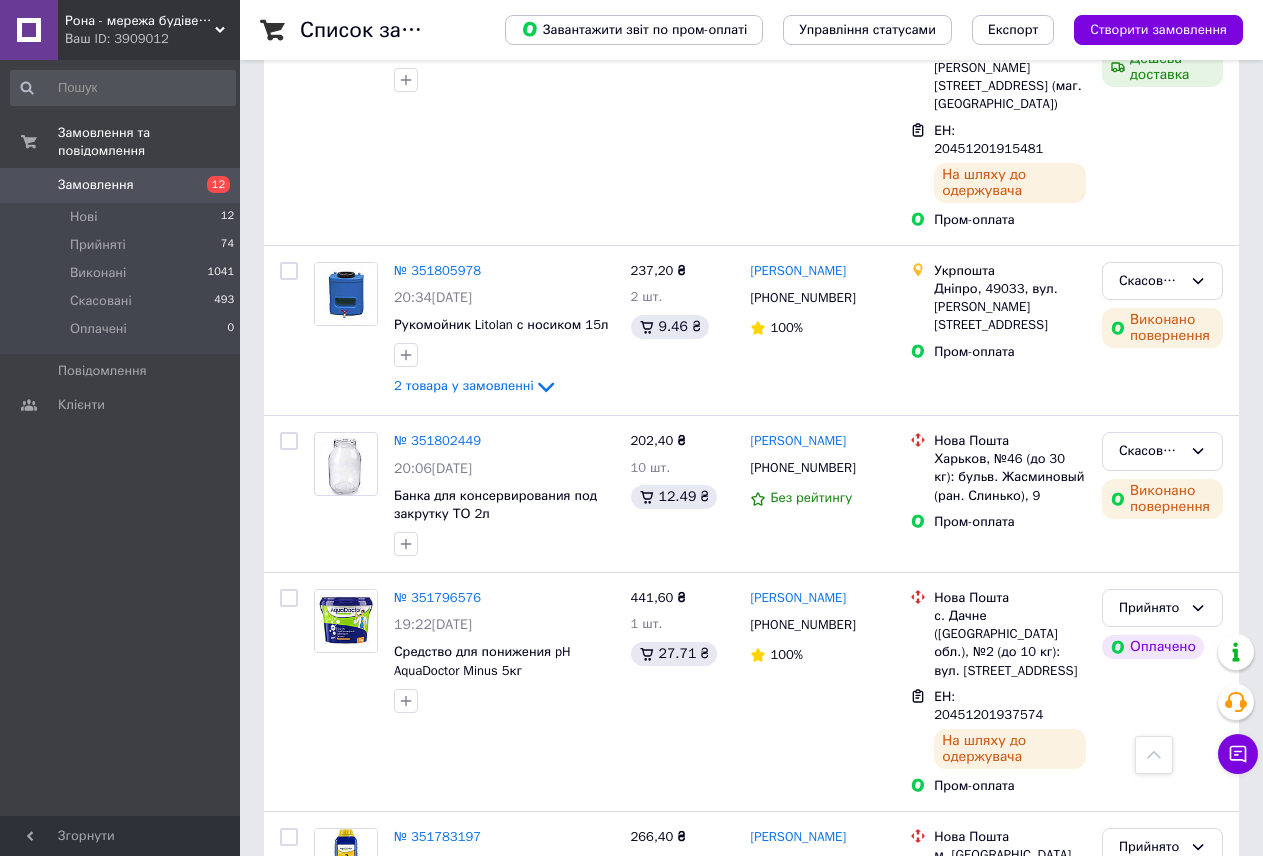click on "3" at bounding box center [494, 1300] 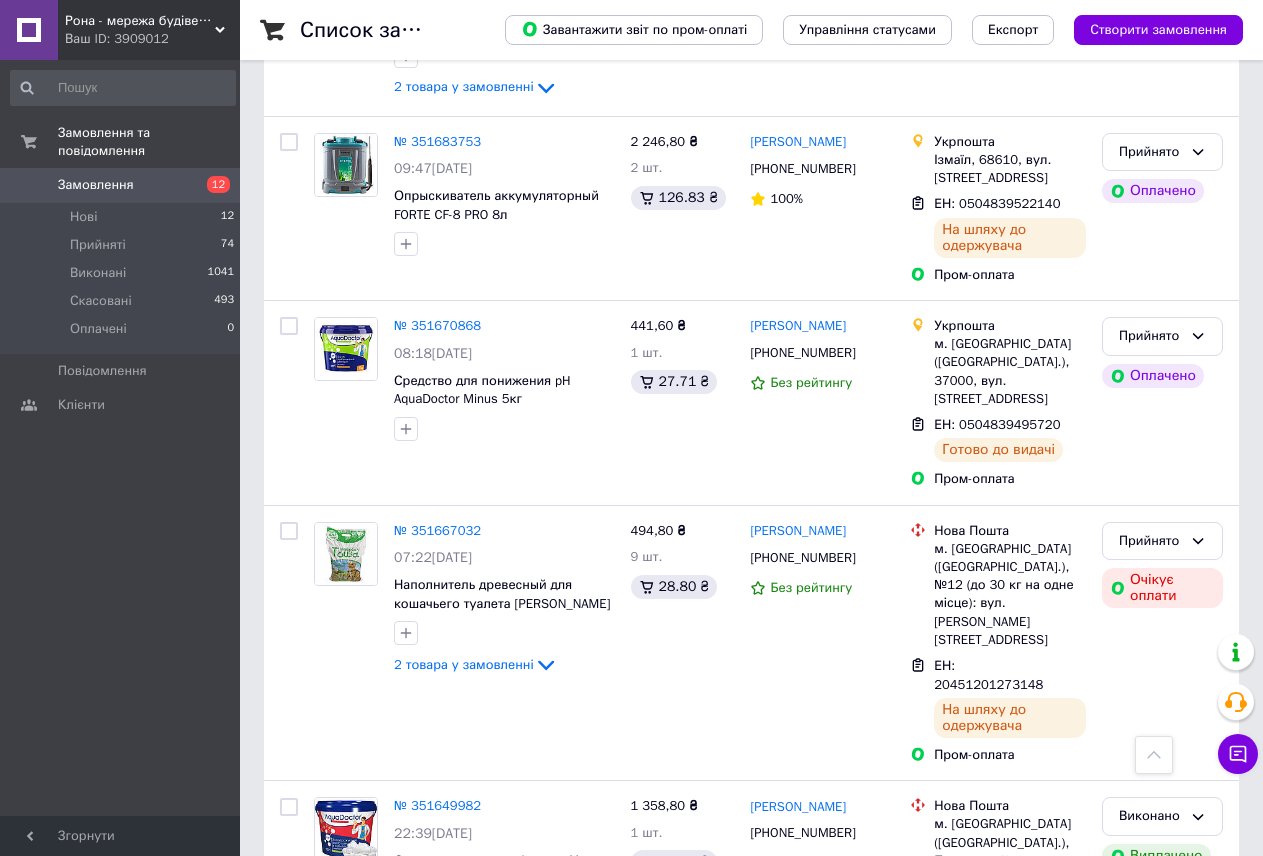 scroll, scrollTop: 3396, scrollLeft: 0, axis: vertical 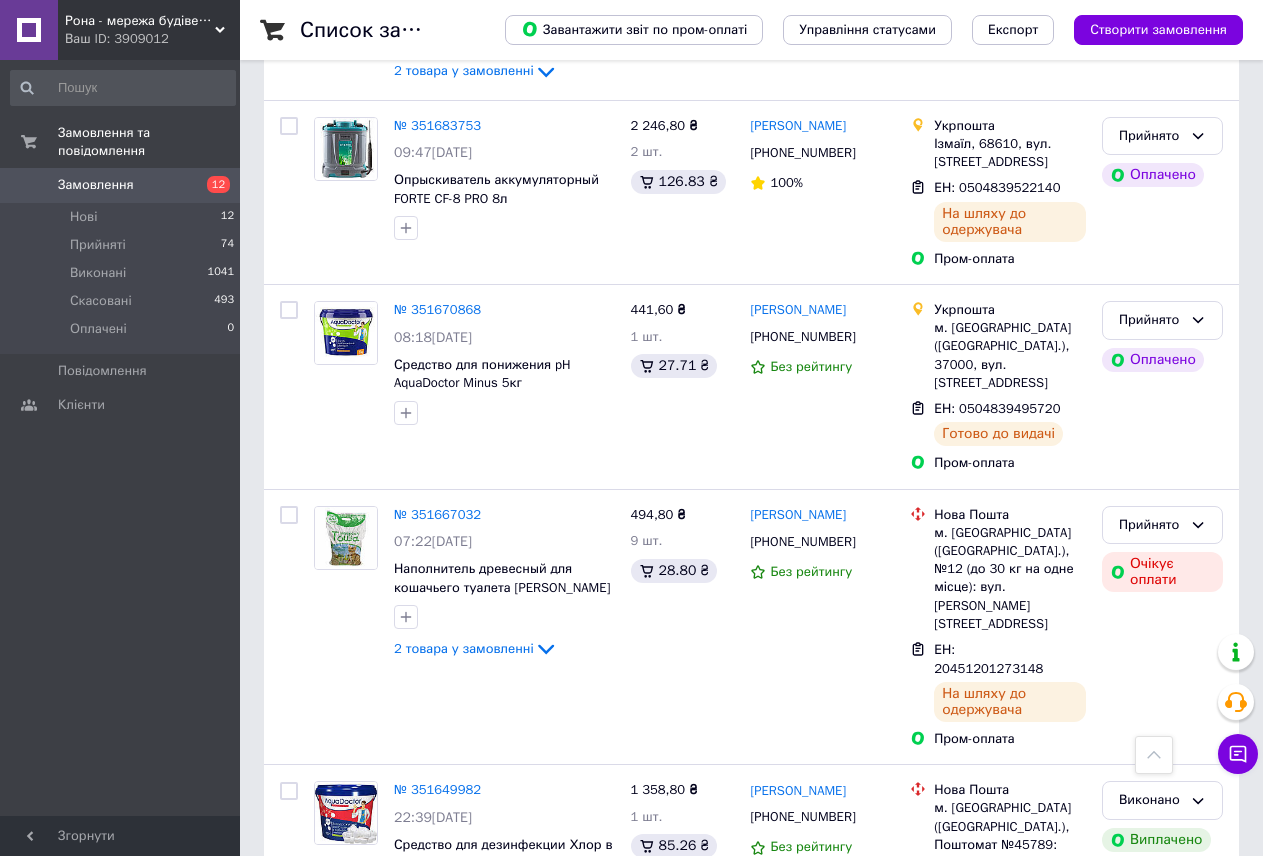click on "4" at bounding box center [539, 1274] 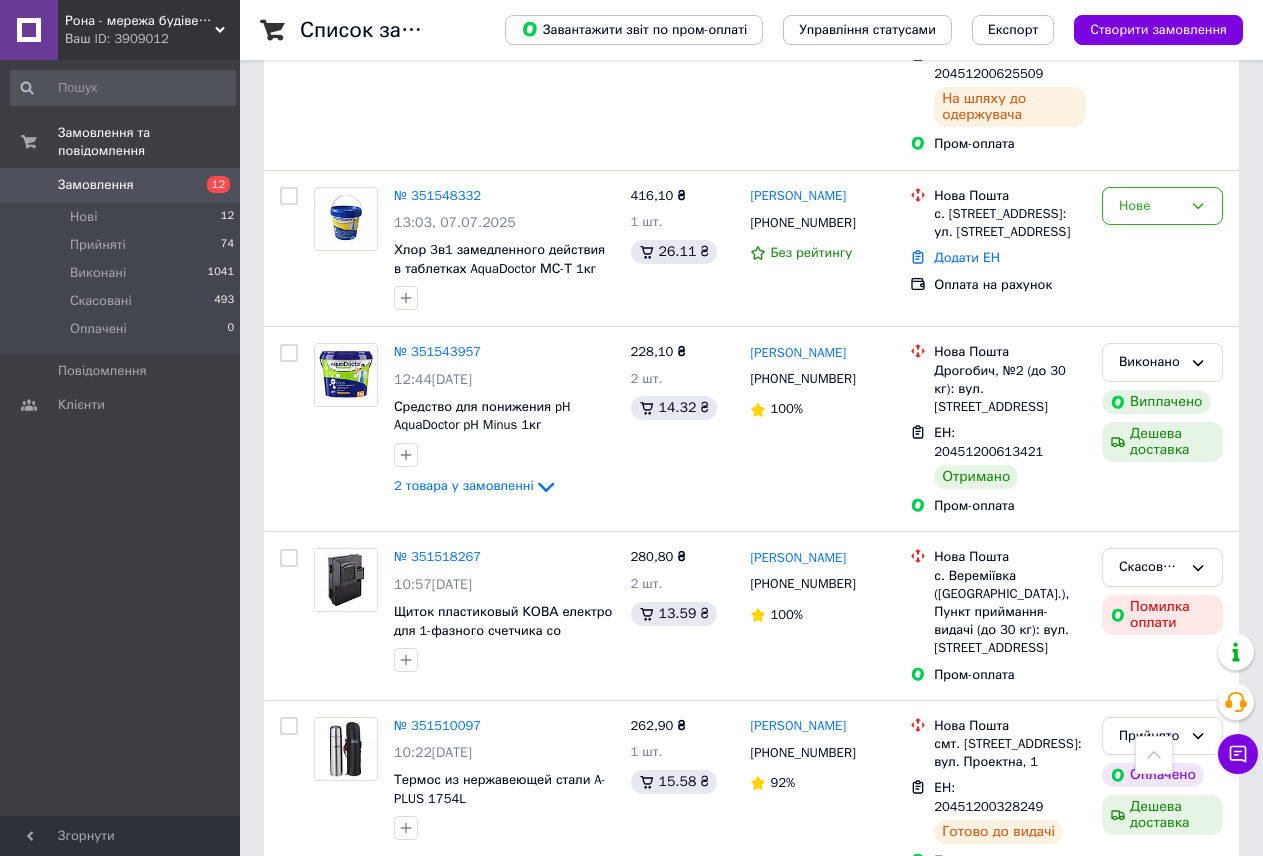 scroll, scrollTop: 3276, scrollLeft: 0, axis: vertical 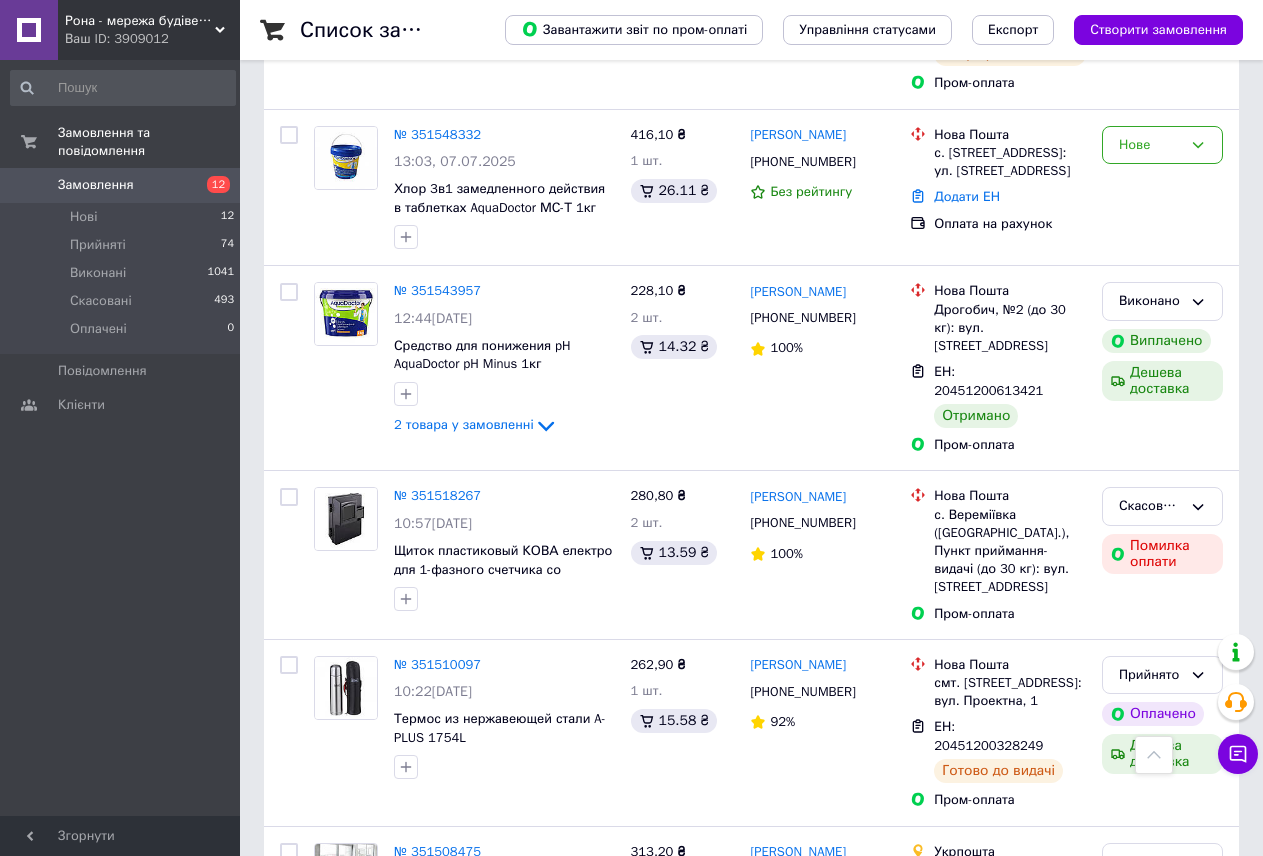 click on "5" at bounding box center (584, 1059) 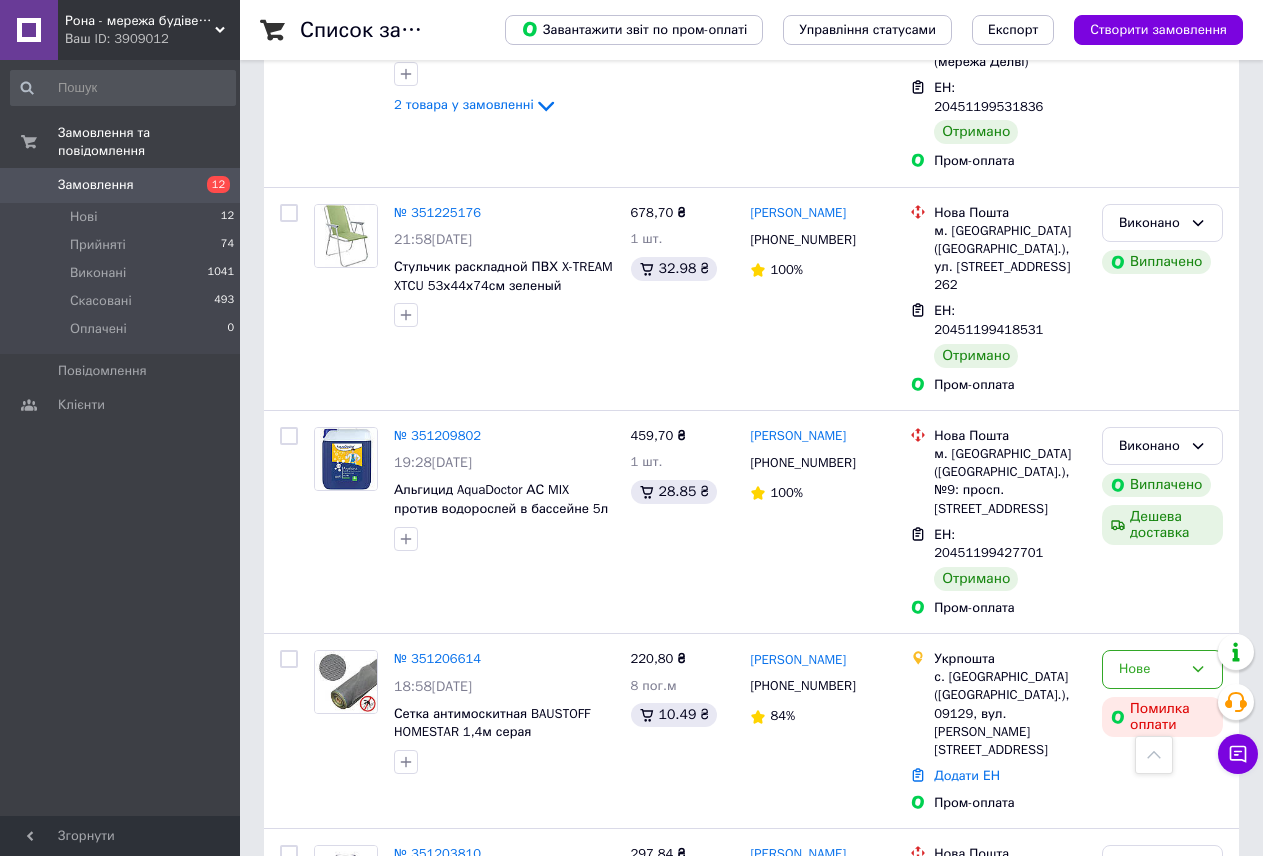 scroll, scrollTop: 3318, scrollLeft: 0, axis: vertical 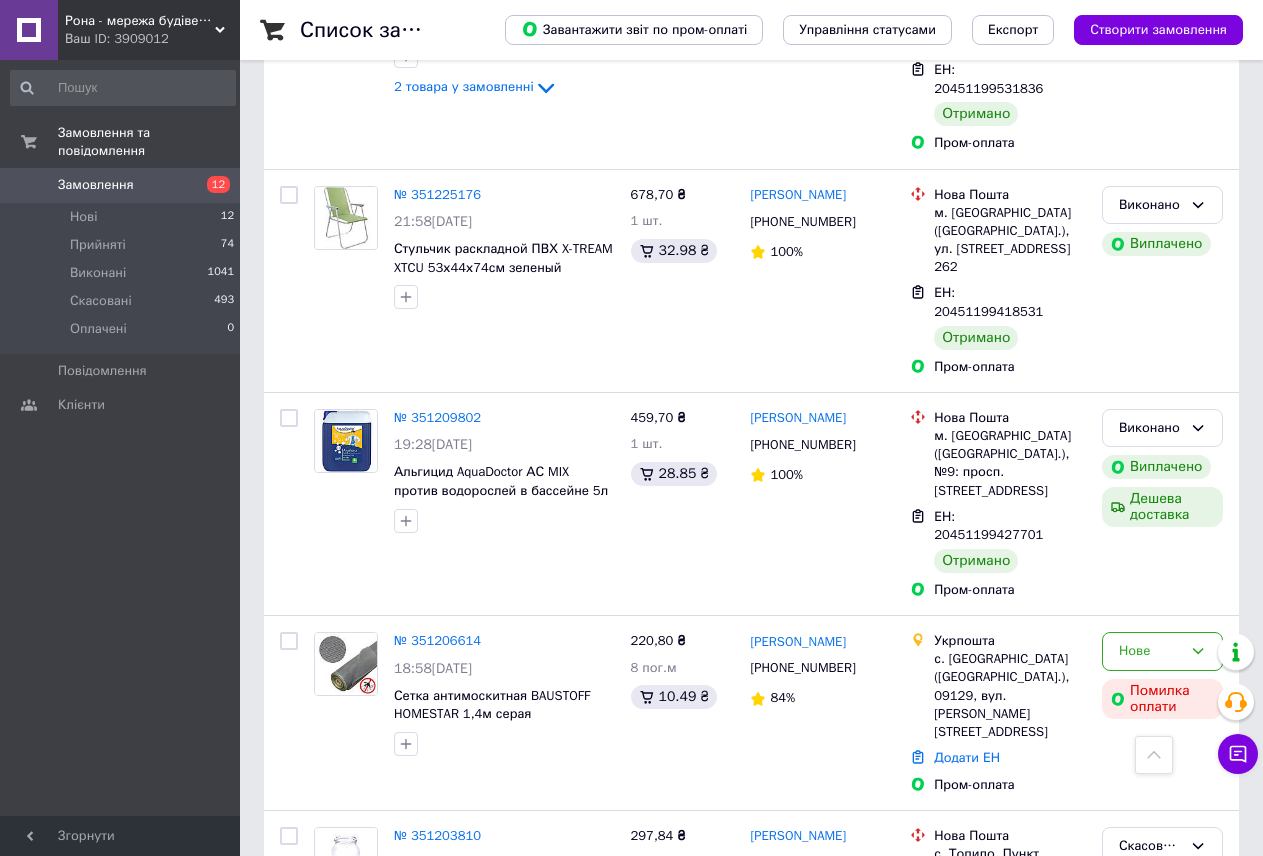 click on "6" at bounding box center [629, 1235] 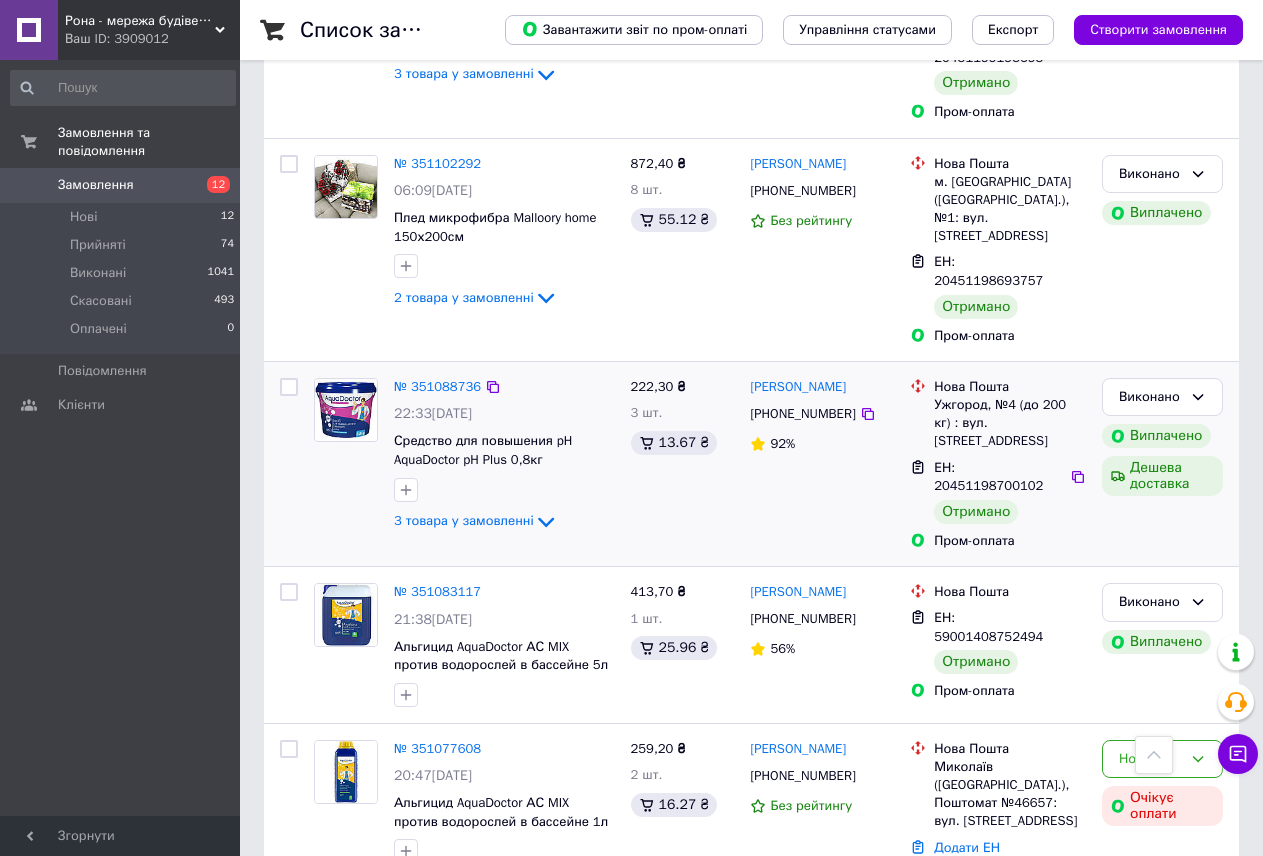scroll, scrollTop: 3265, scrollLeft: 0, axis: vertical 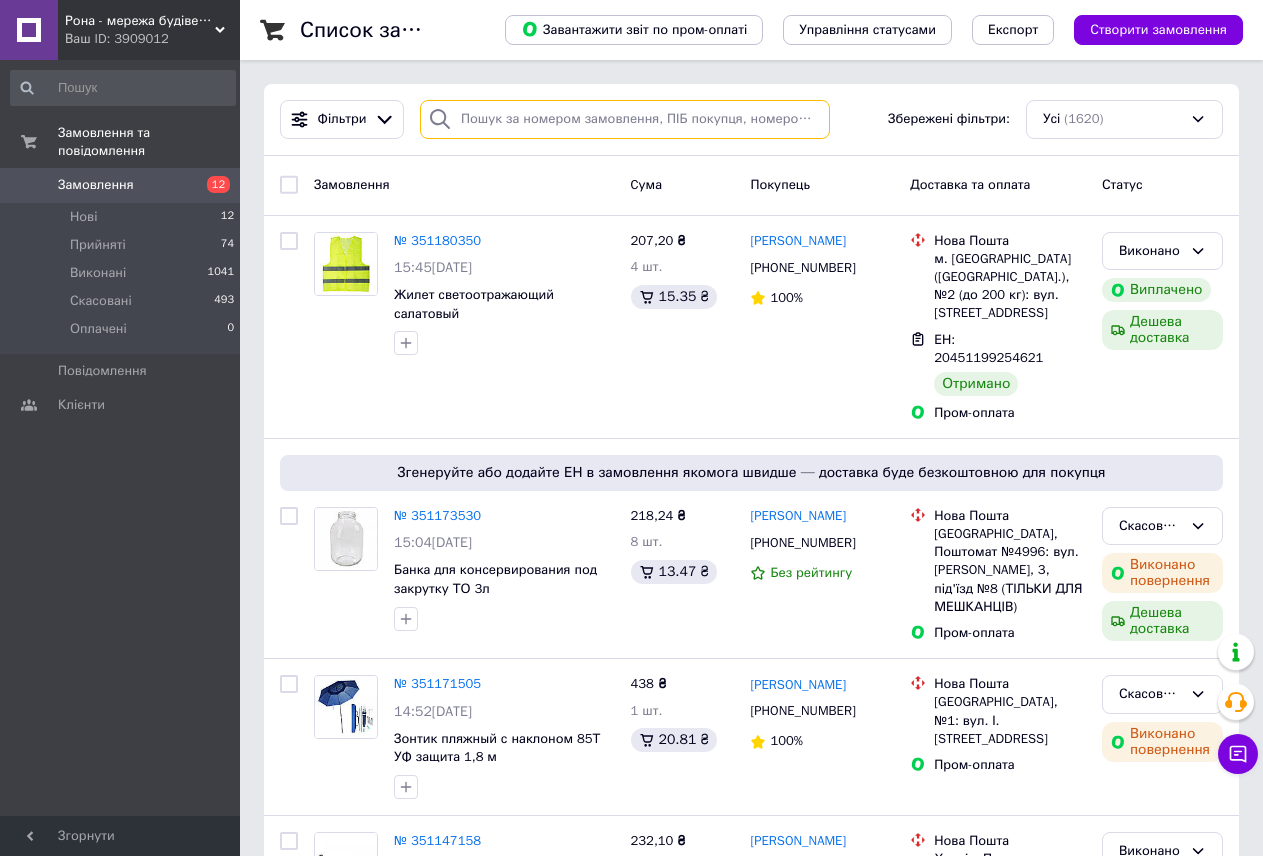 click at bounding box center [625, 119] 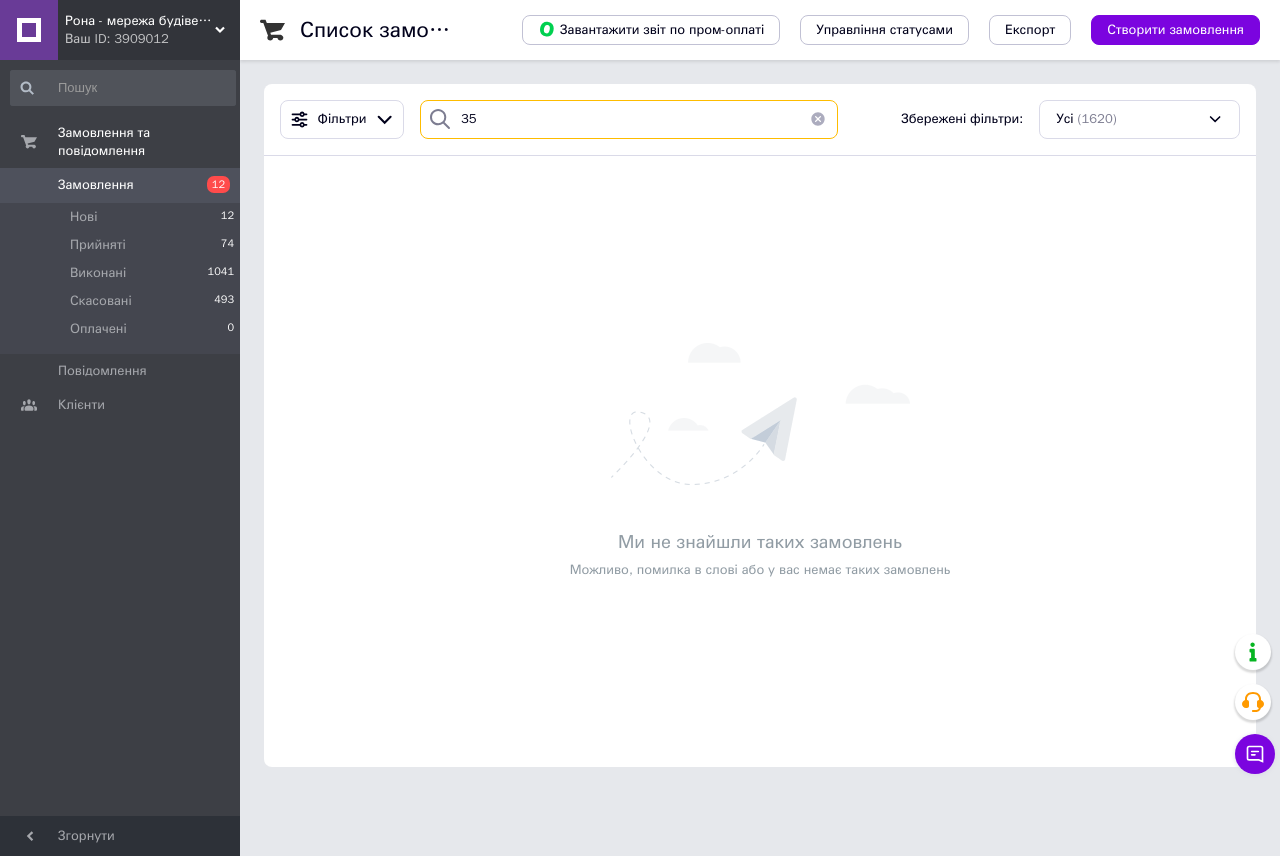 type on "3" 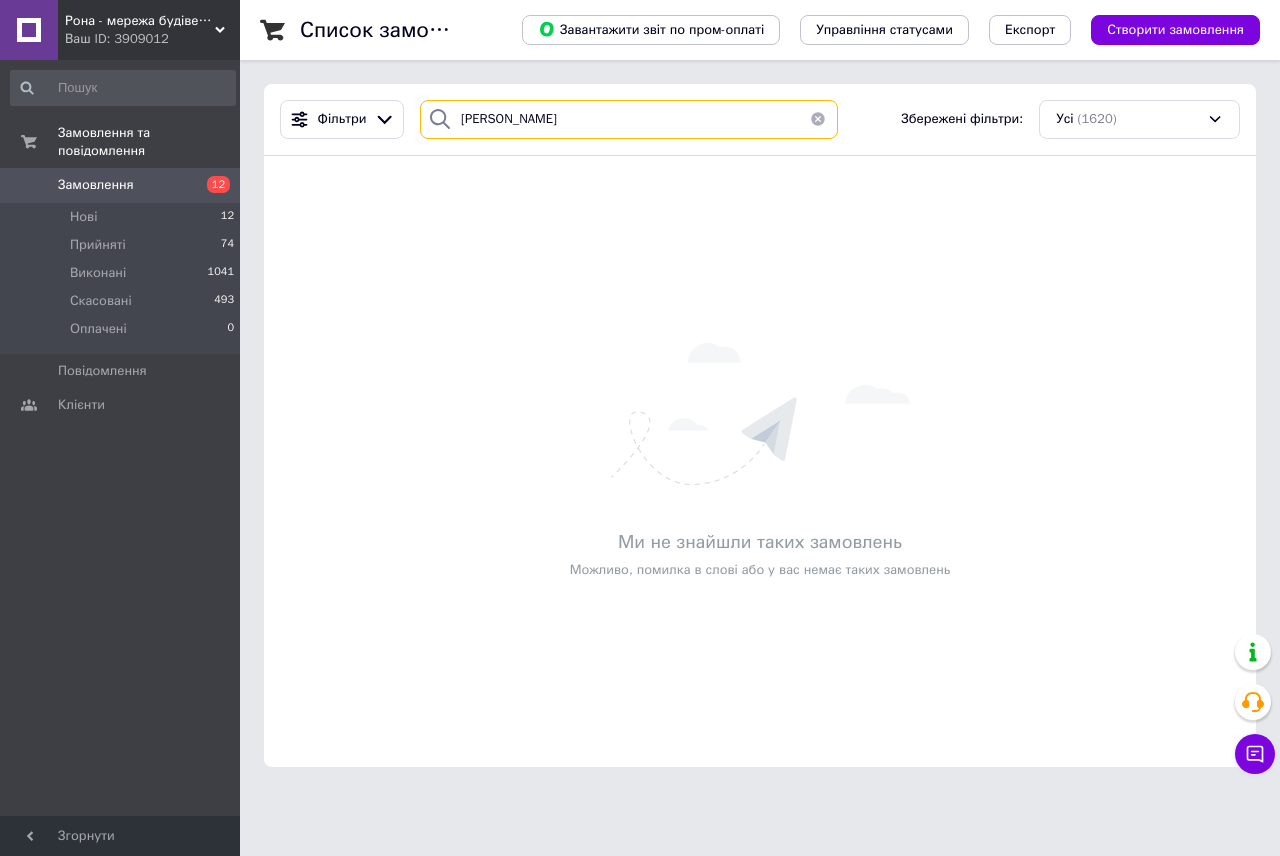 click on "[PERSON_NAME]" at bounding box center [629, 119] 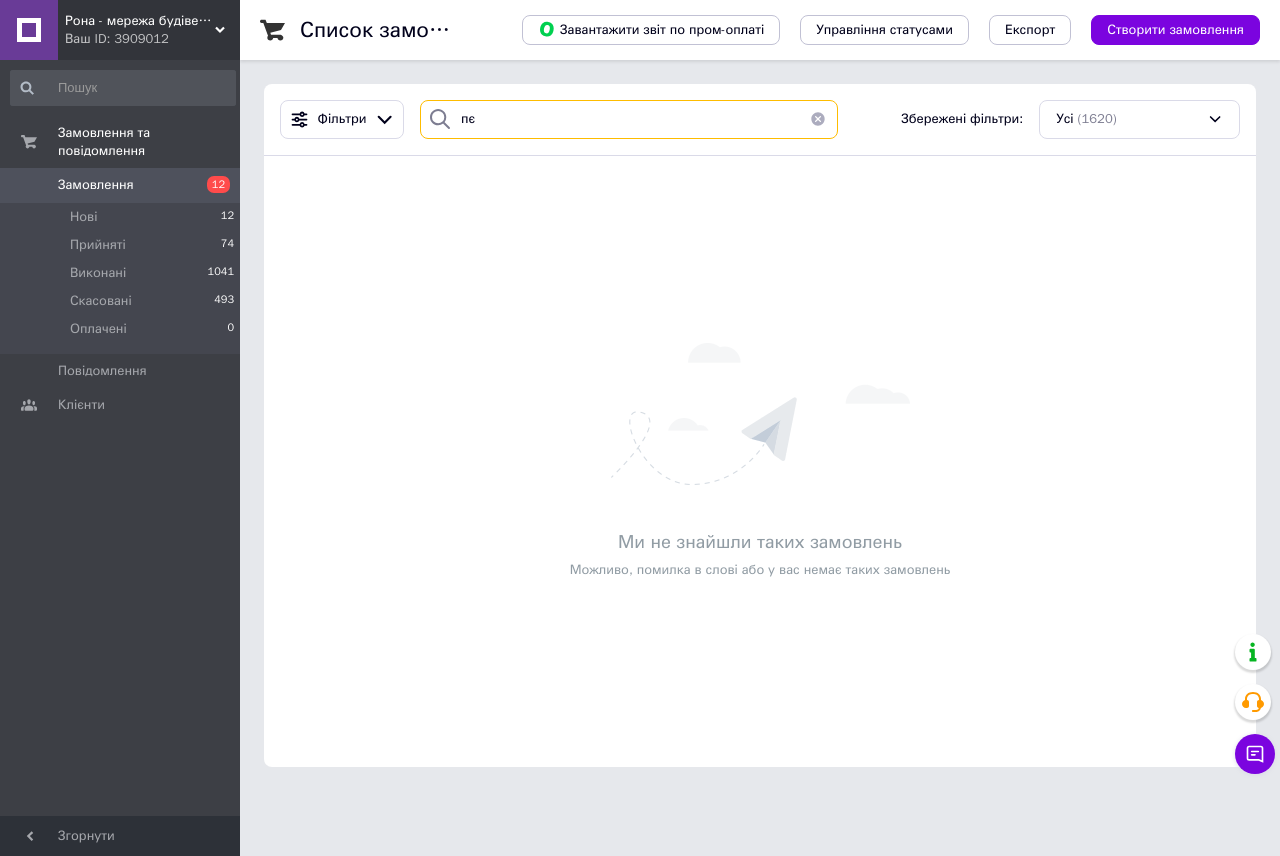 type on "п" 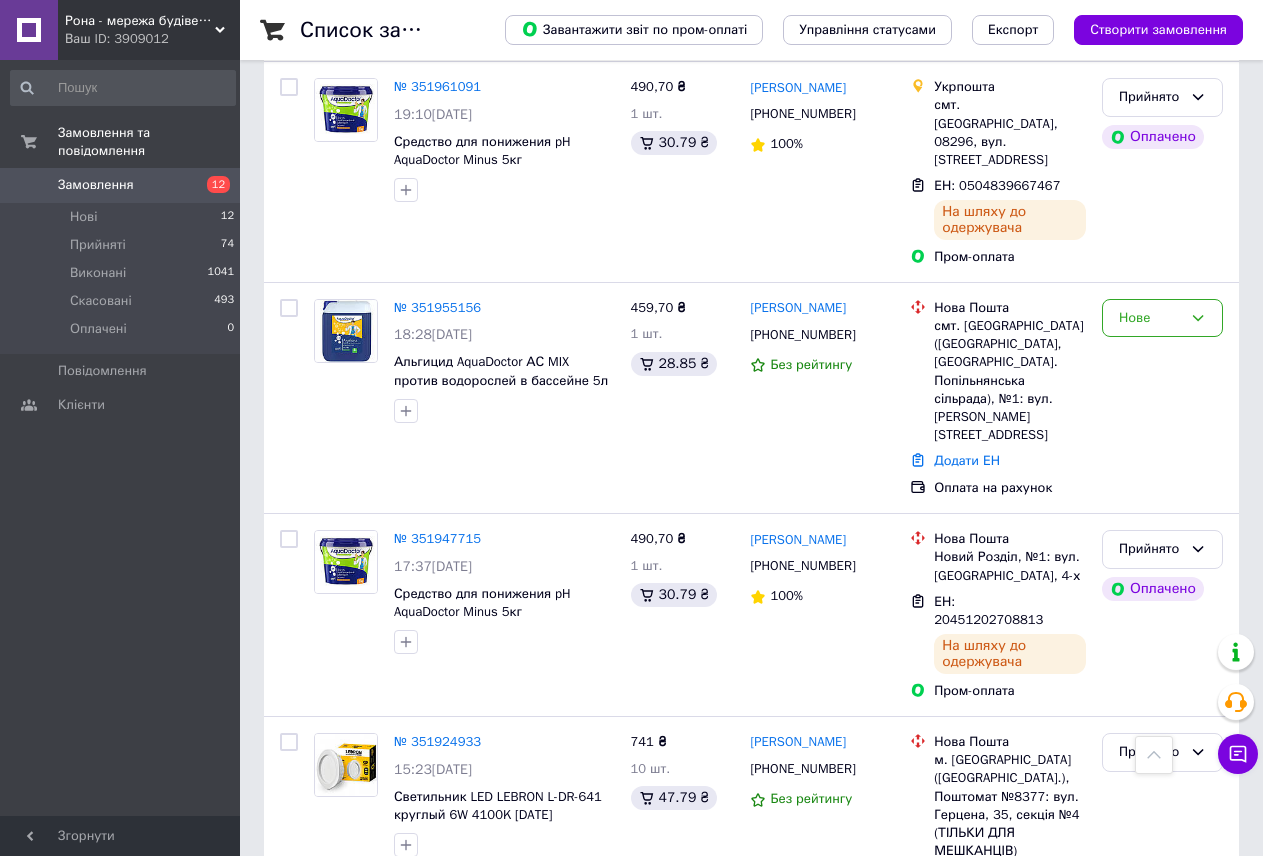 scroll, scrollTop: 3731, scrollLeft: 0, axis: vertical 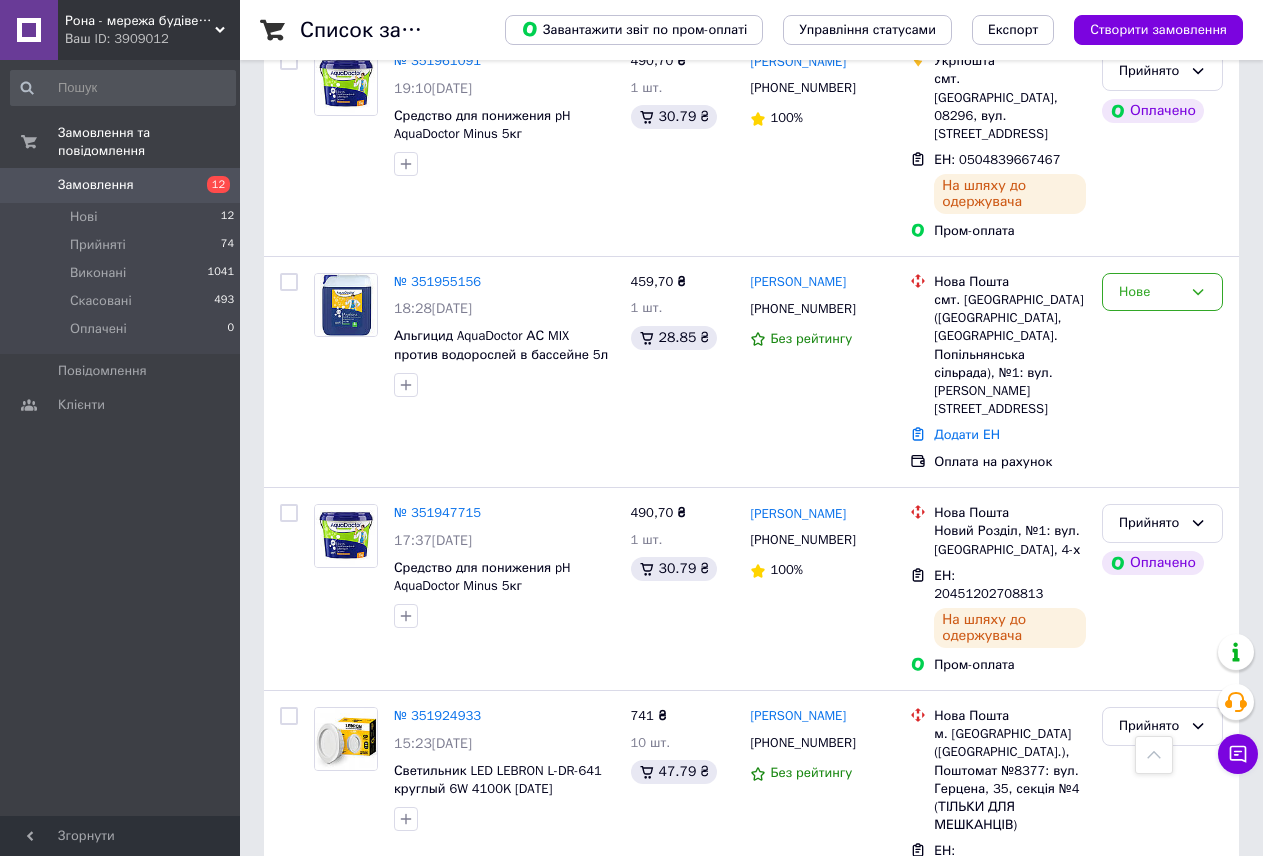 type 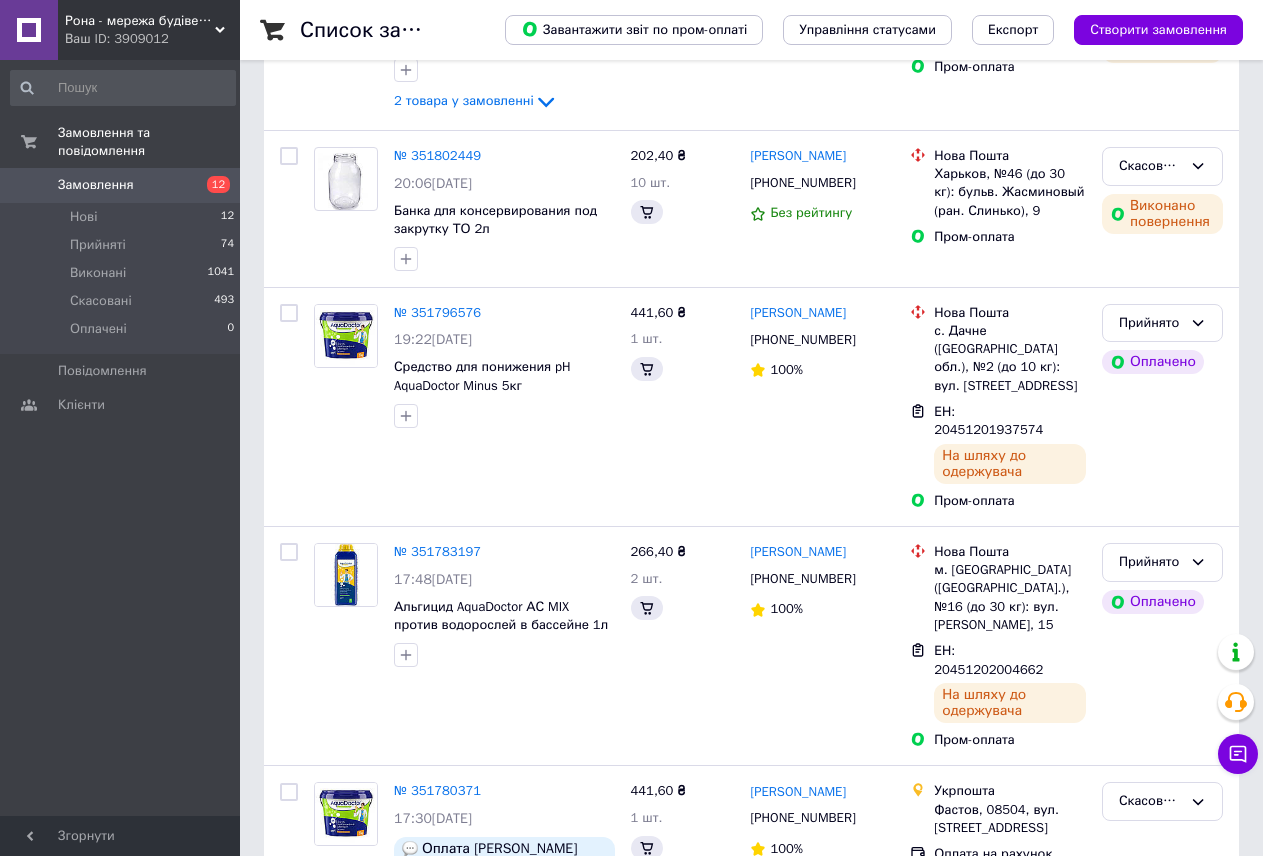 scroll, scrollTop: 0, scrollLeft: 0, axis: both 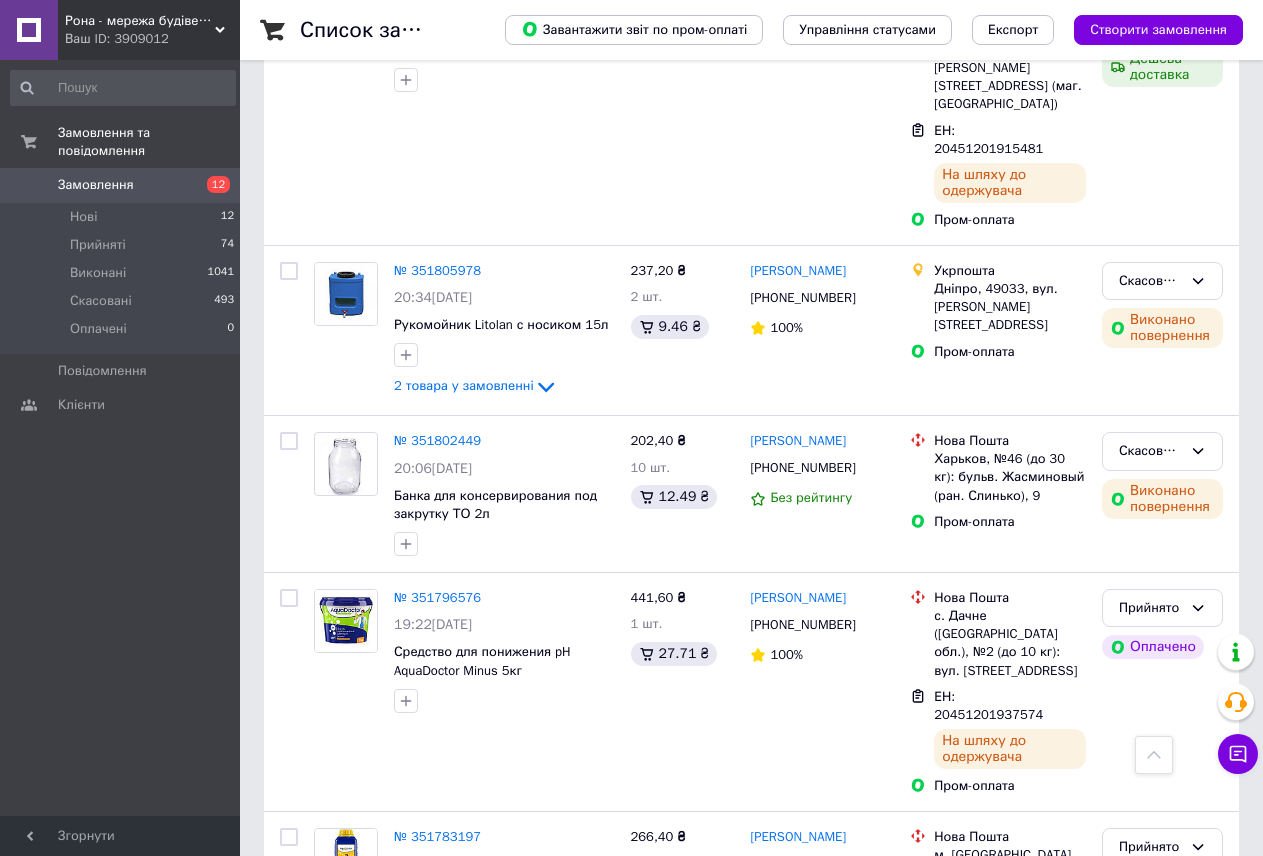click on "4" at bounding box center [539, 1300] 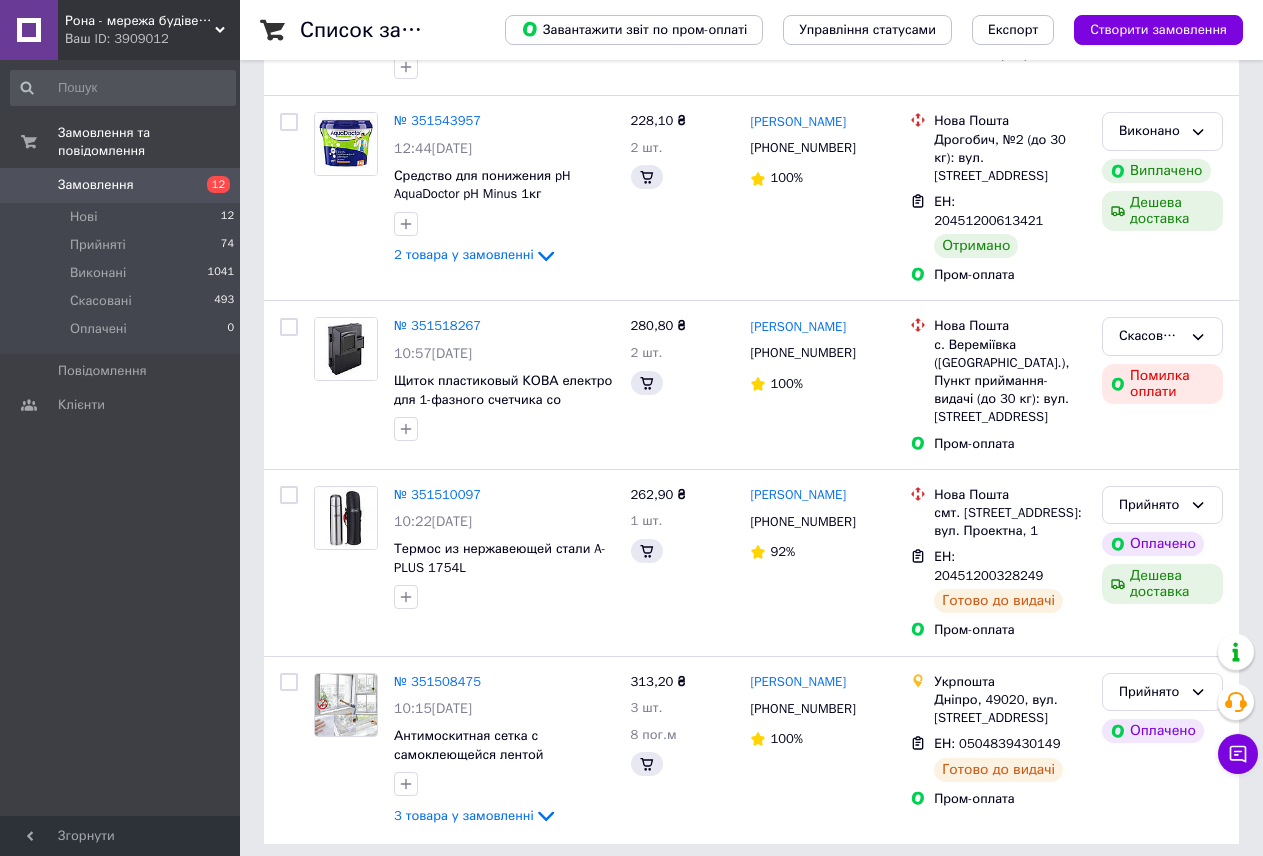 scroll, scrollTop: 0, scrollLeft: 0, axis: both 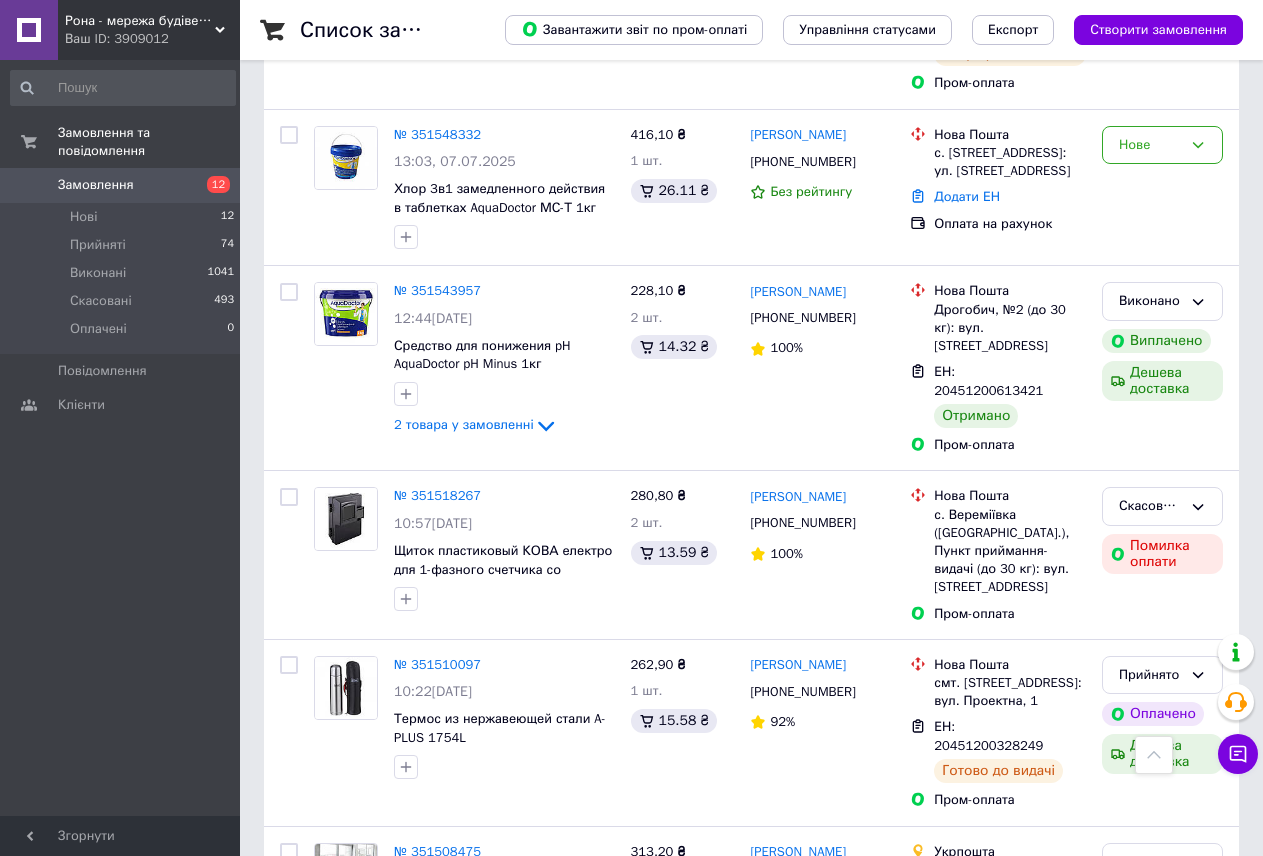 click on "5" at bounding box center (584, 1059) 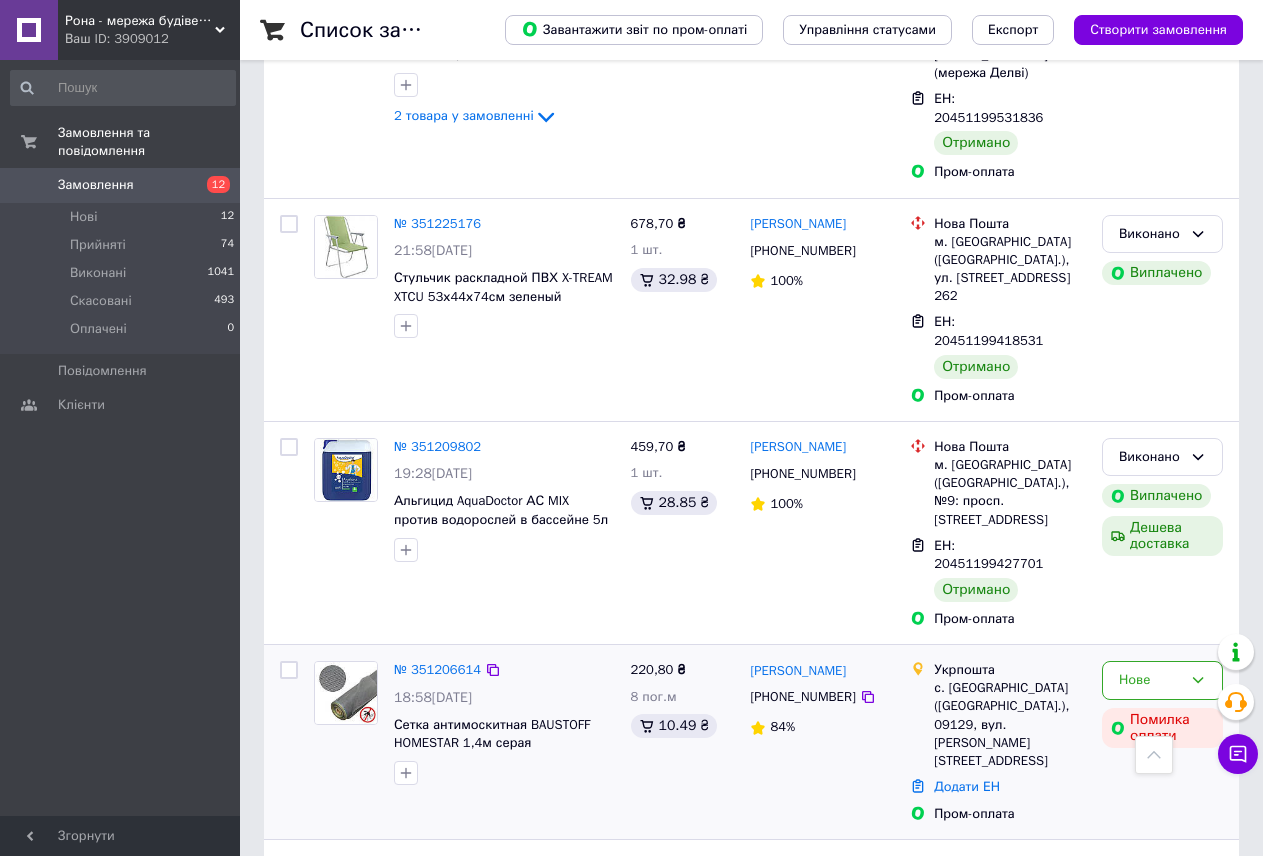 scroll, scrollTop: 3318, scrollLeft: 0, axis: vertical 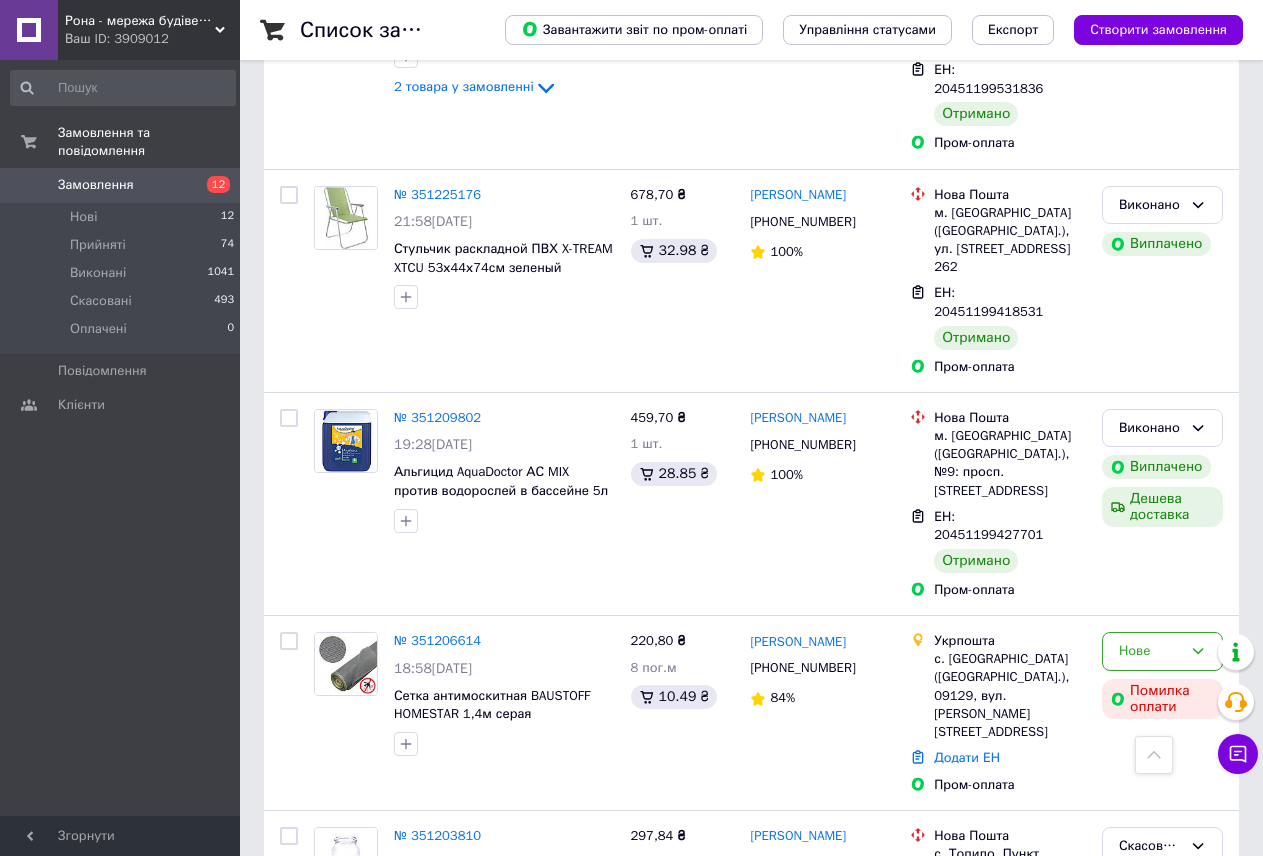 click on "6" at bounding box center [629, 1235] 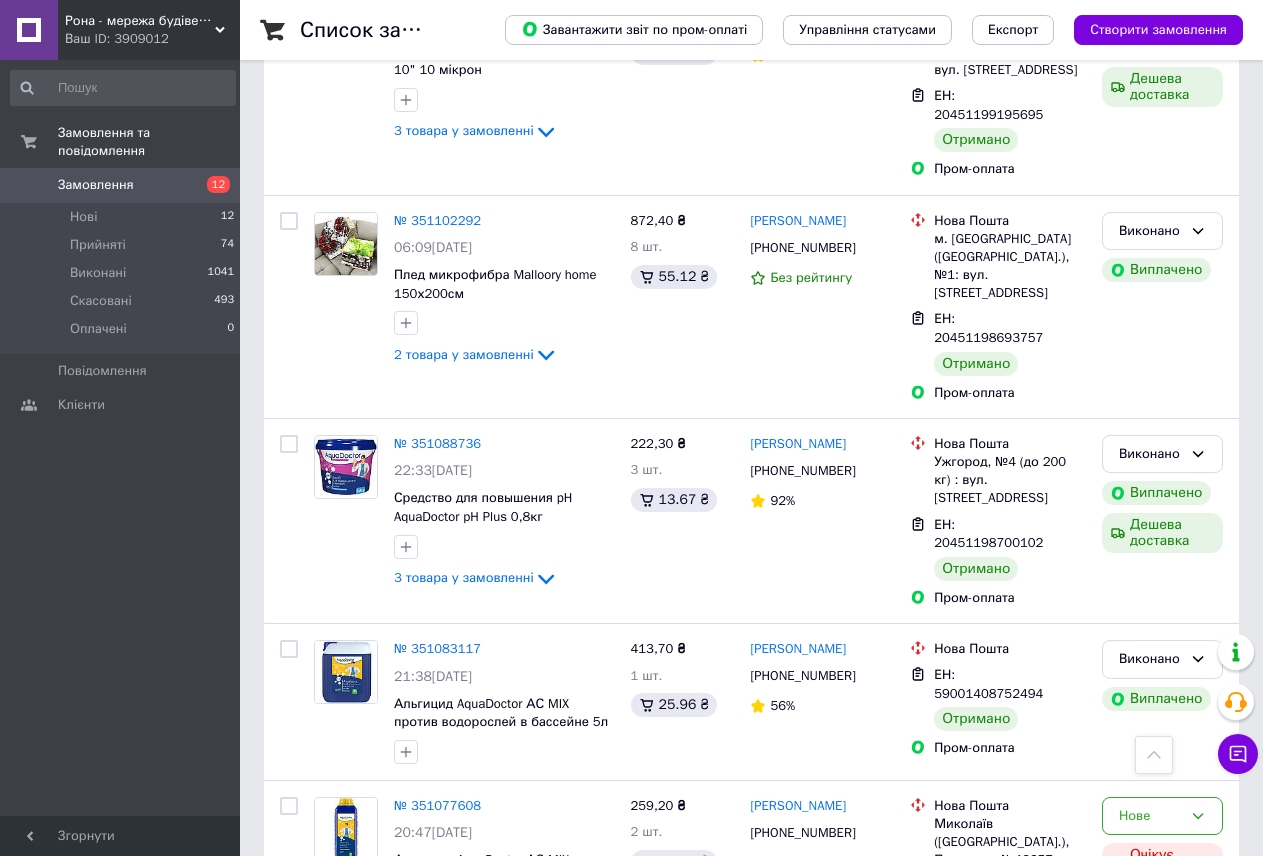 scroll, scrollTop: 3265, scrollLeft: 0, axis: vertical 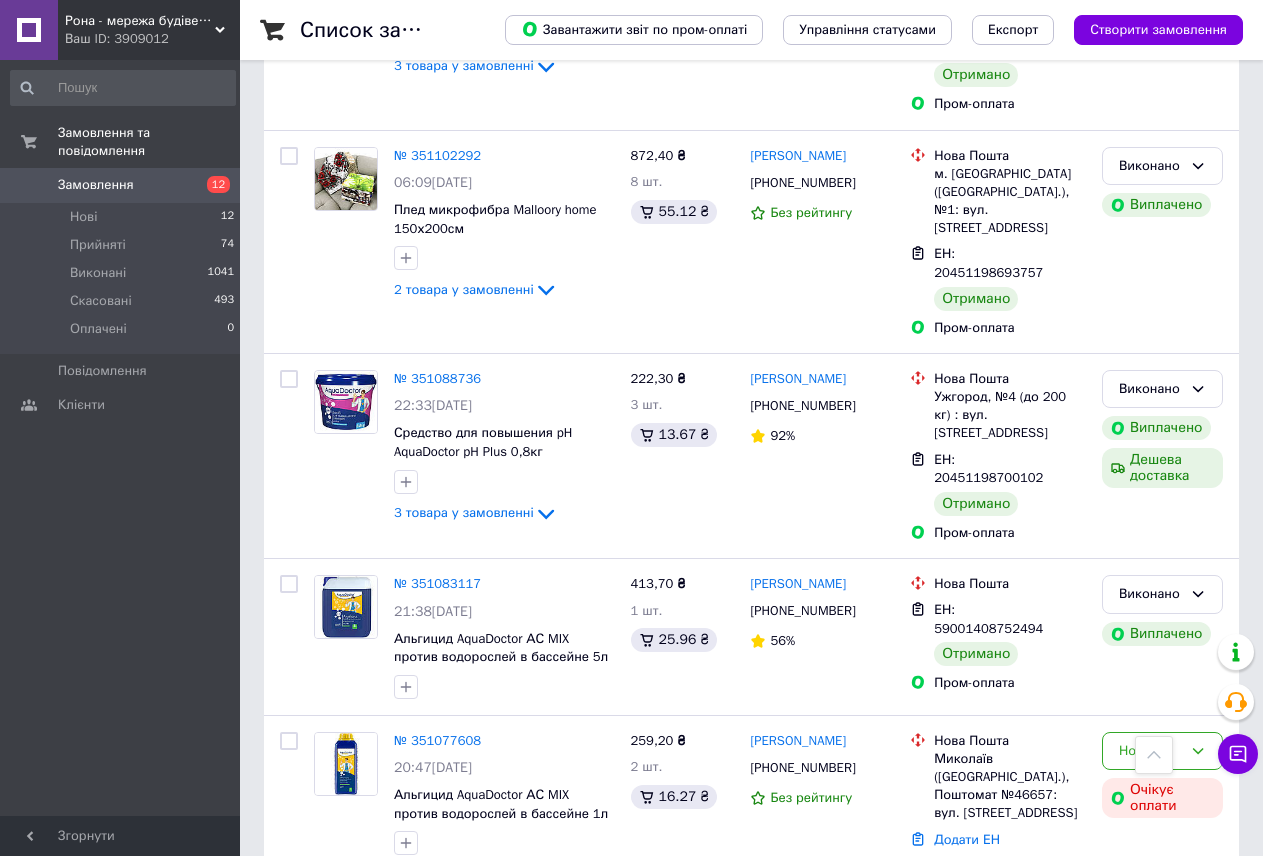 click on "7" at bounding box center [629, 1172] 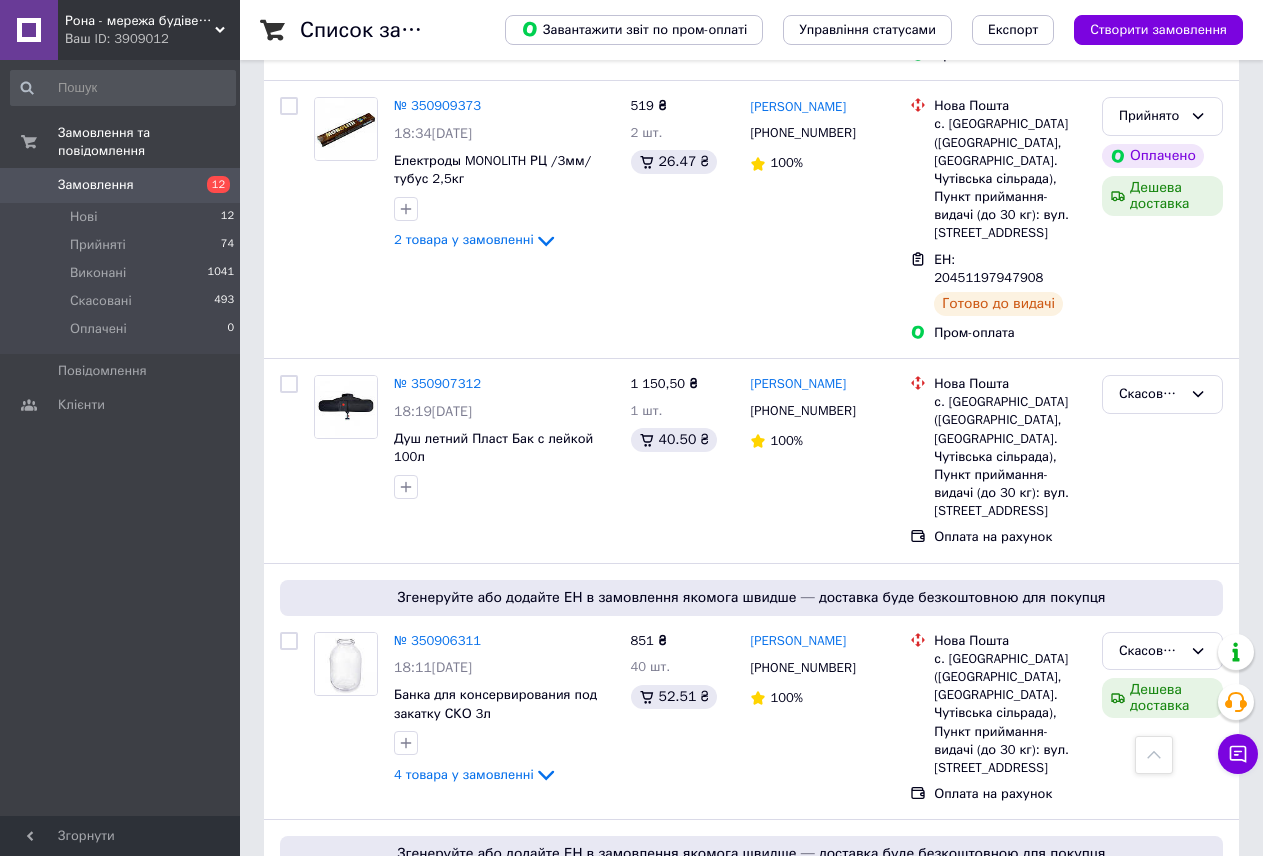 scroll, scrollTop: 3431, scrollLeft: 0, axis: vertical 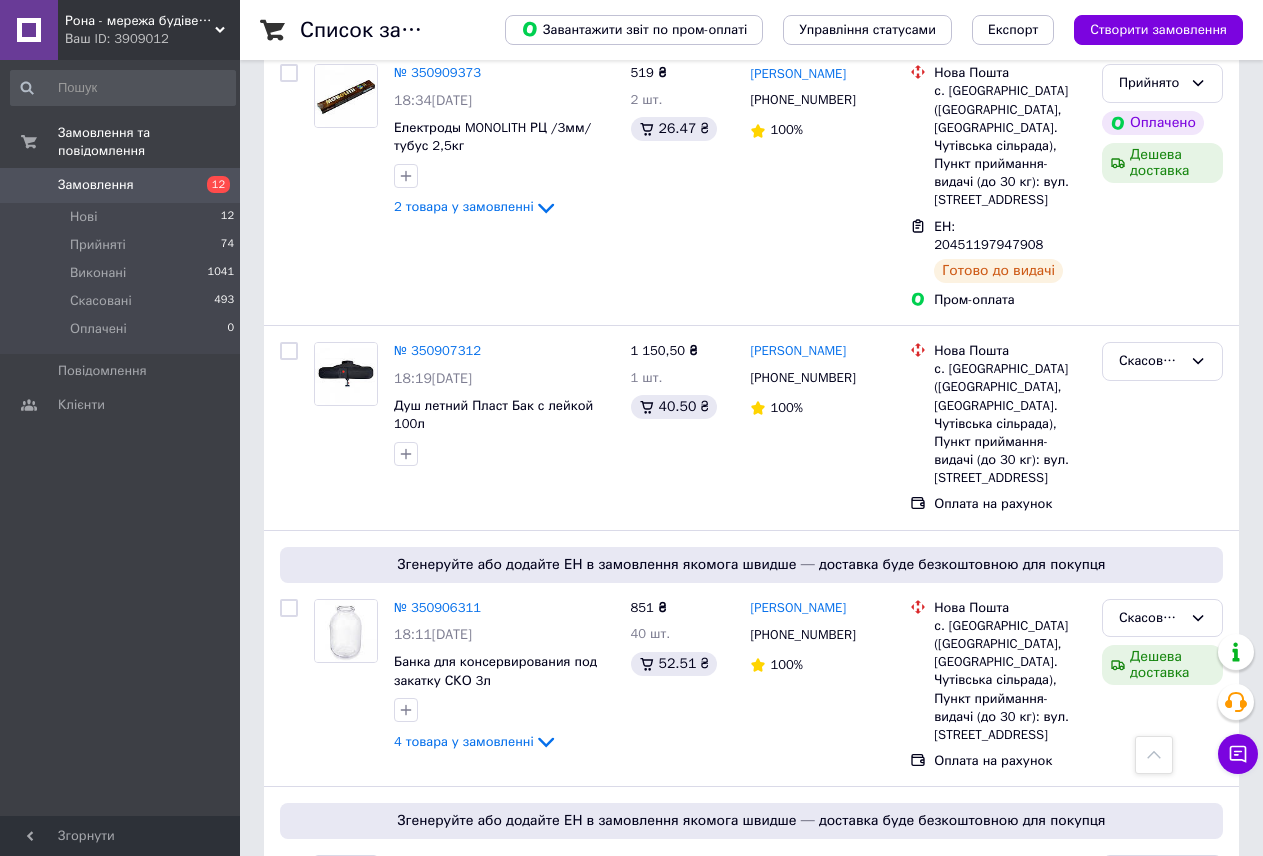 click on "8" at bounding box center (629, 1051) 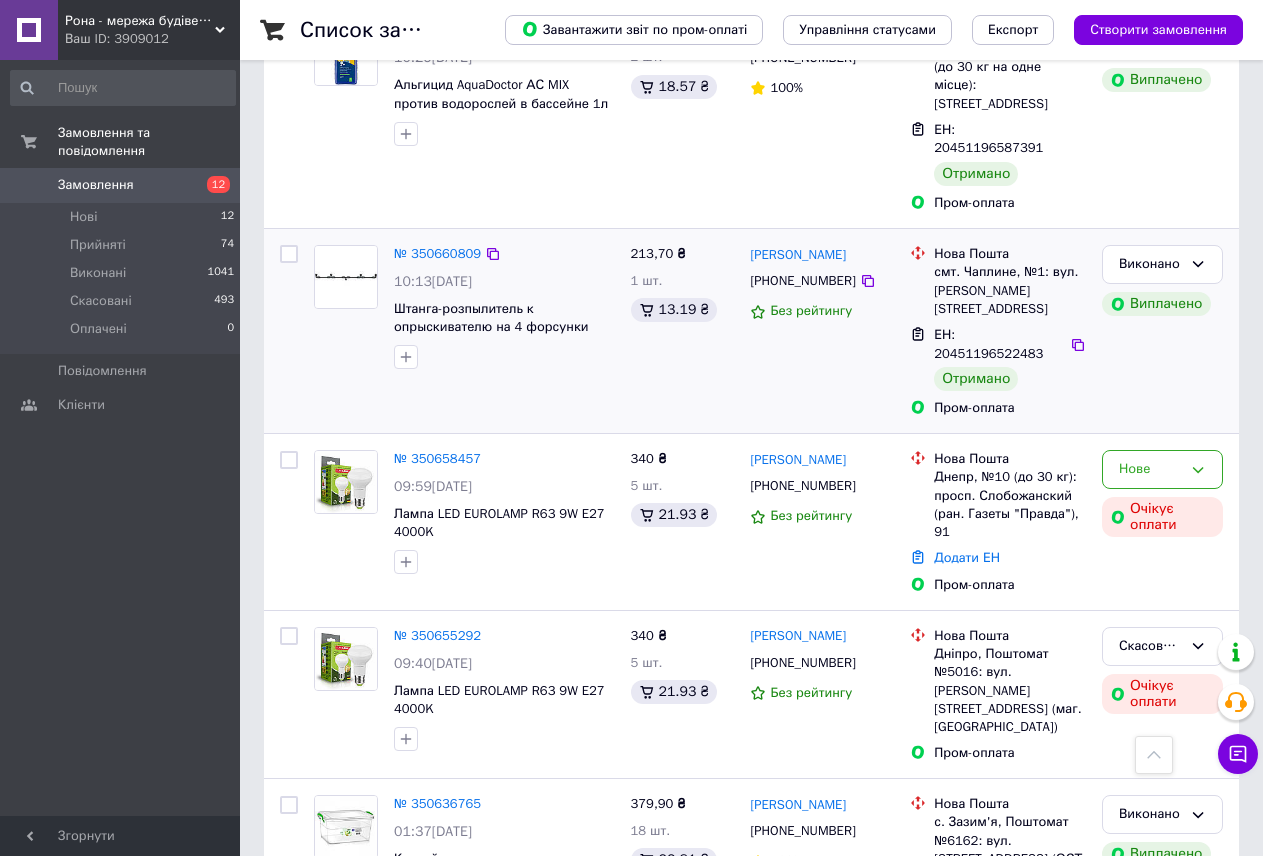 scroll, scrollTop: 3218, scrollLeft: 0, axis: vertical 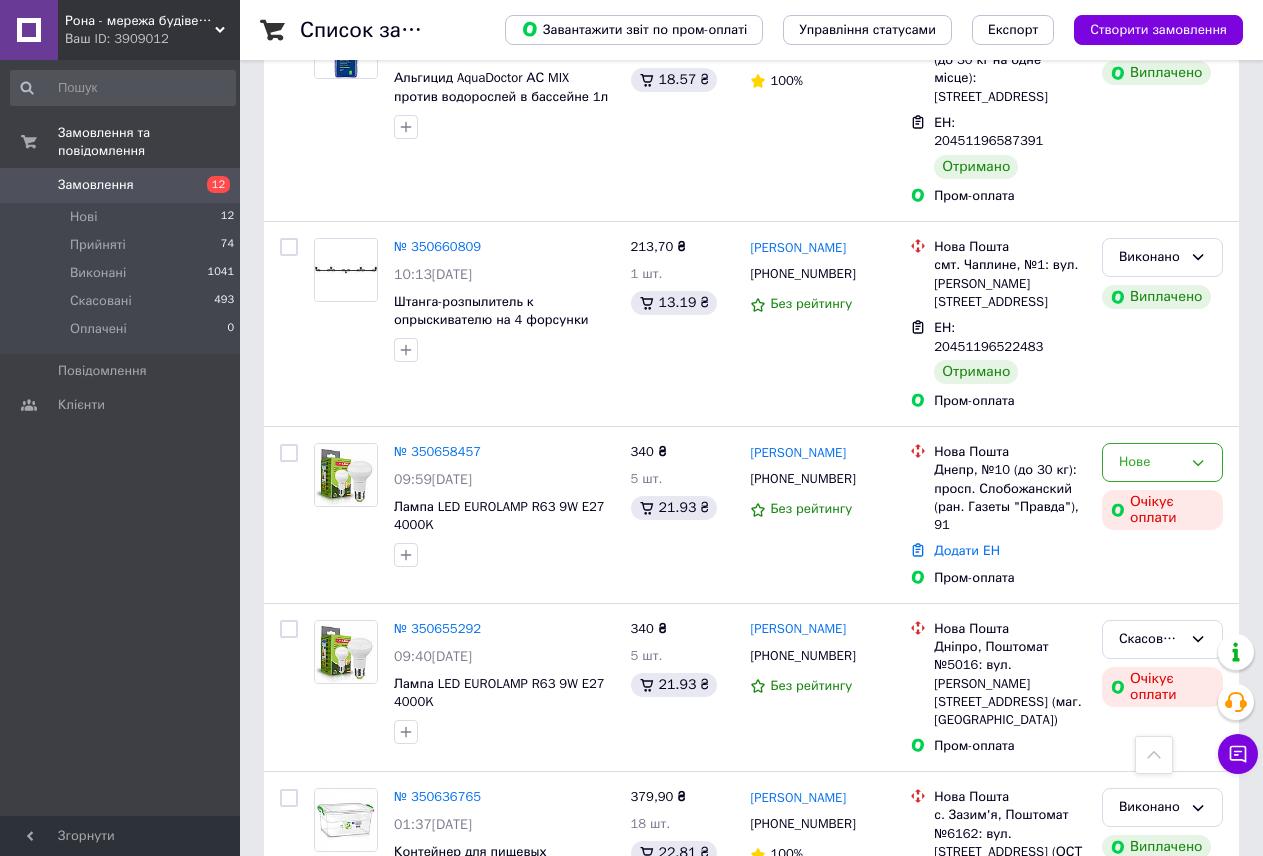 click on "9" at bounding box center [629, 1246] 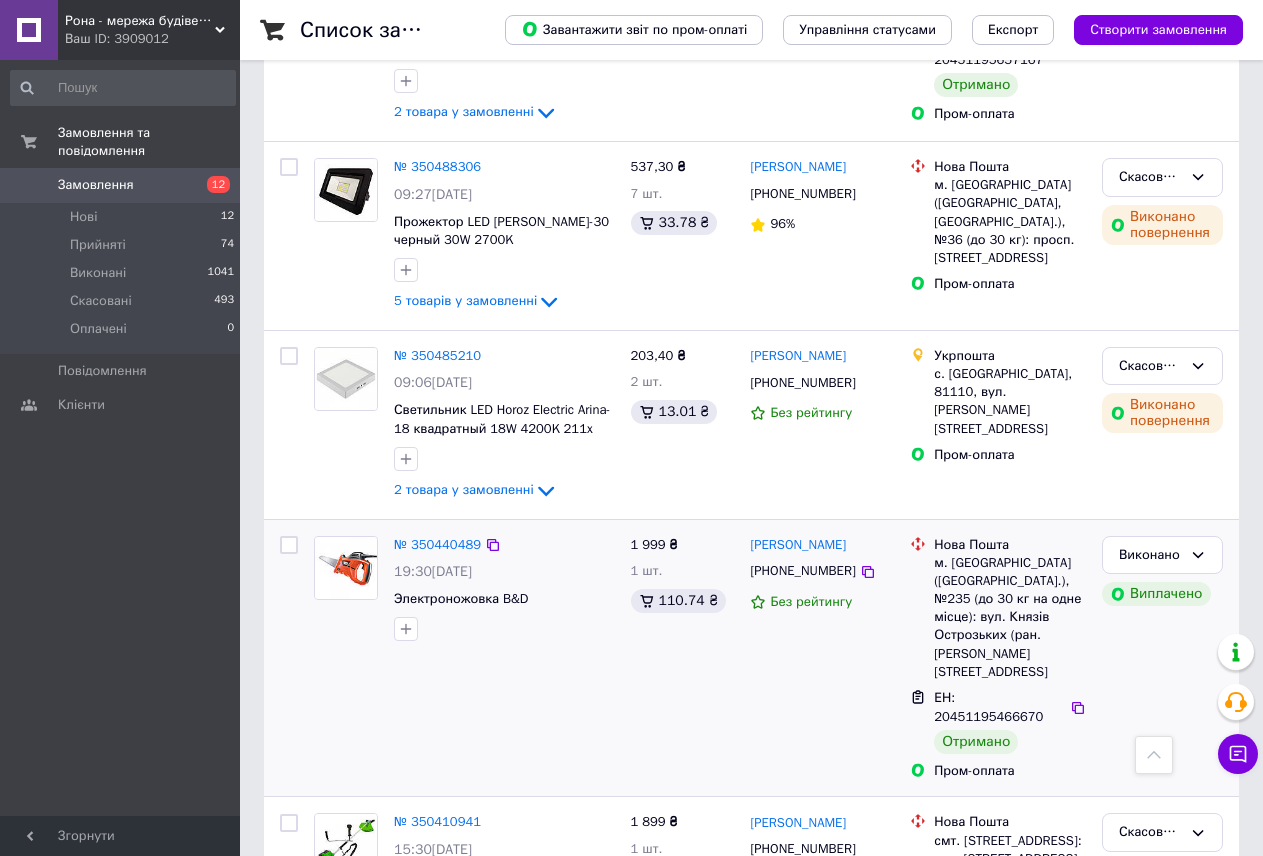 scroll, scrollTop: 3379, scrollLeft: 0, axis: vertical 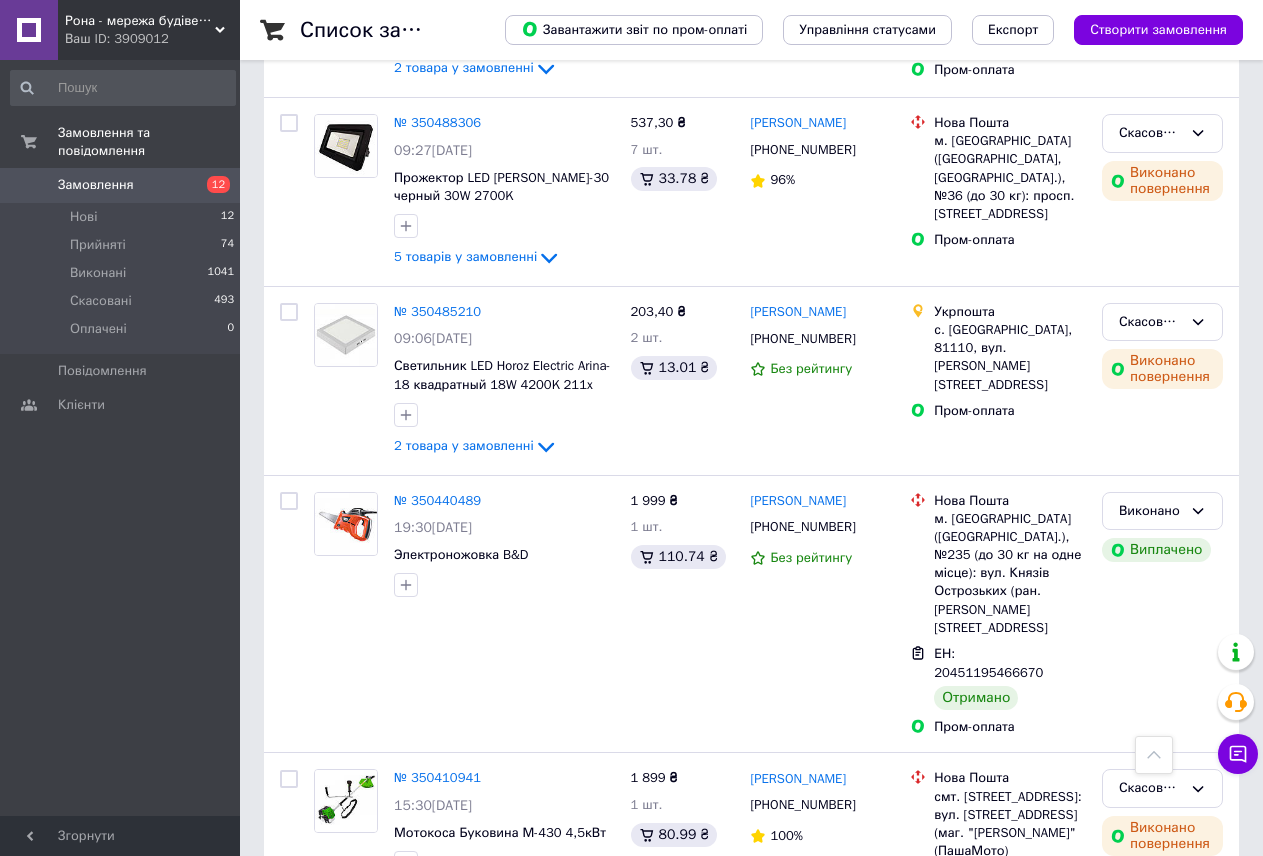 click on "8" at bounding box center [539, 1207] 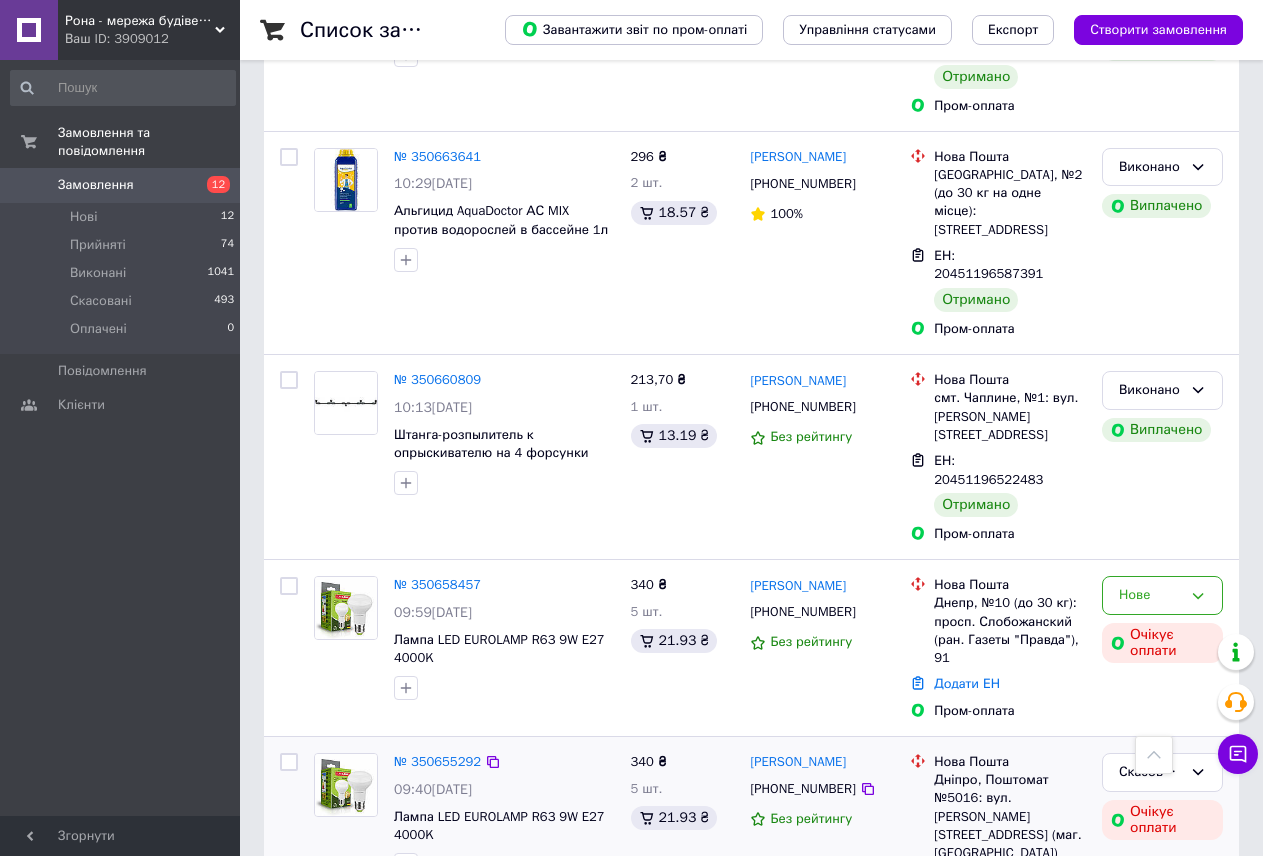 scroll, scrollTop: 3218, scrollLeft: 0, axis: vertical 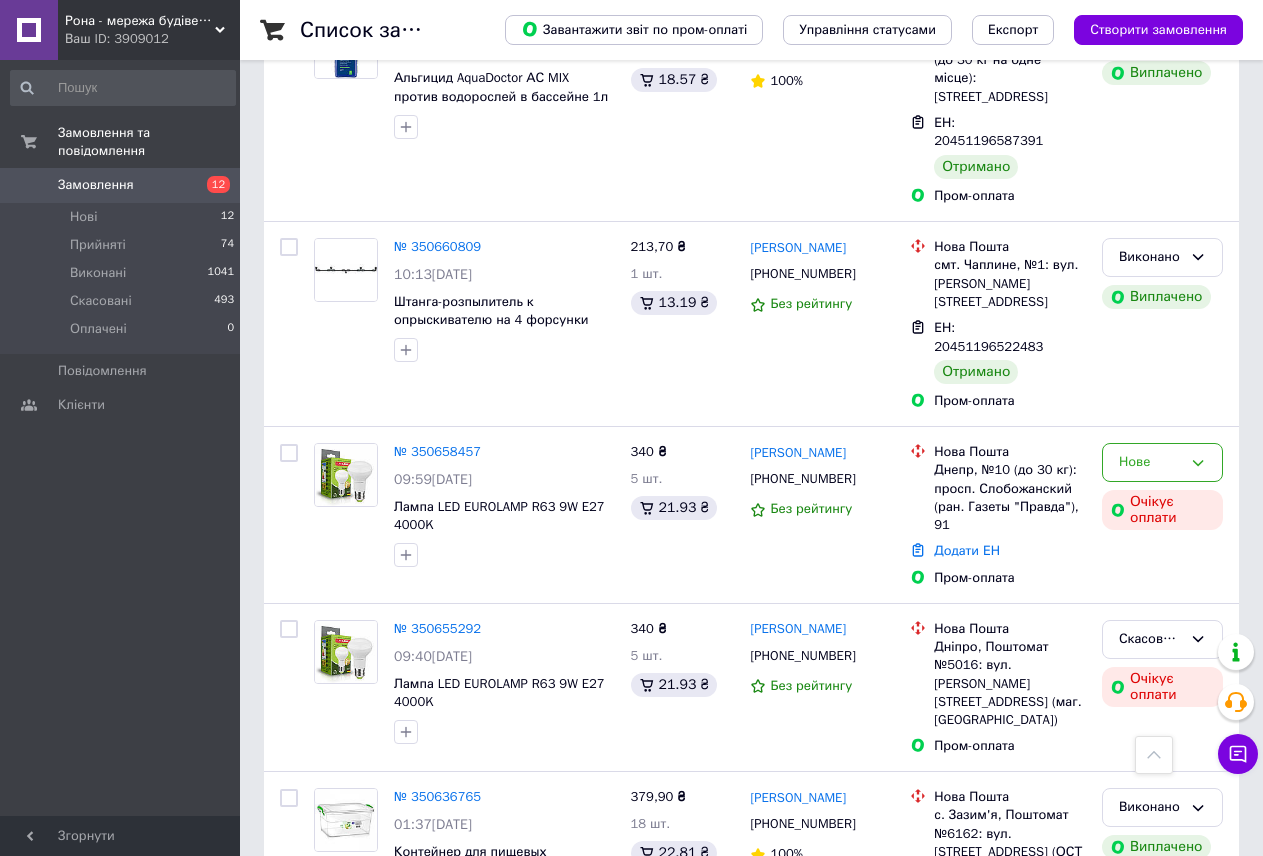click on "7" at bounding box center (539, 1246) 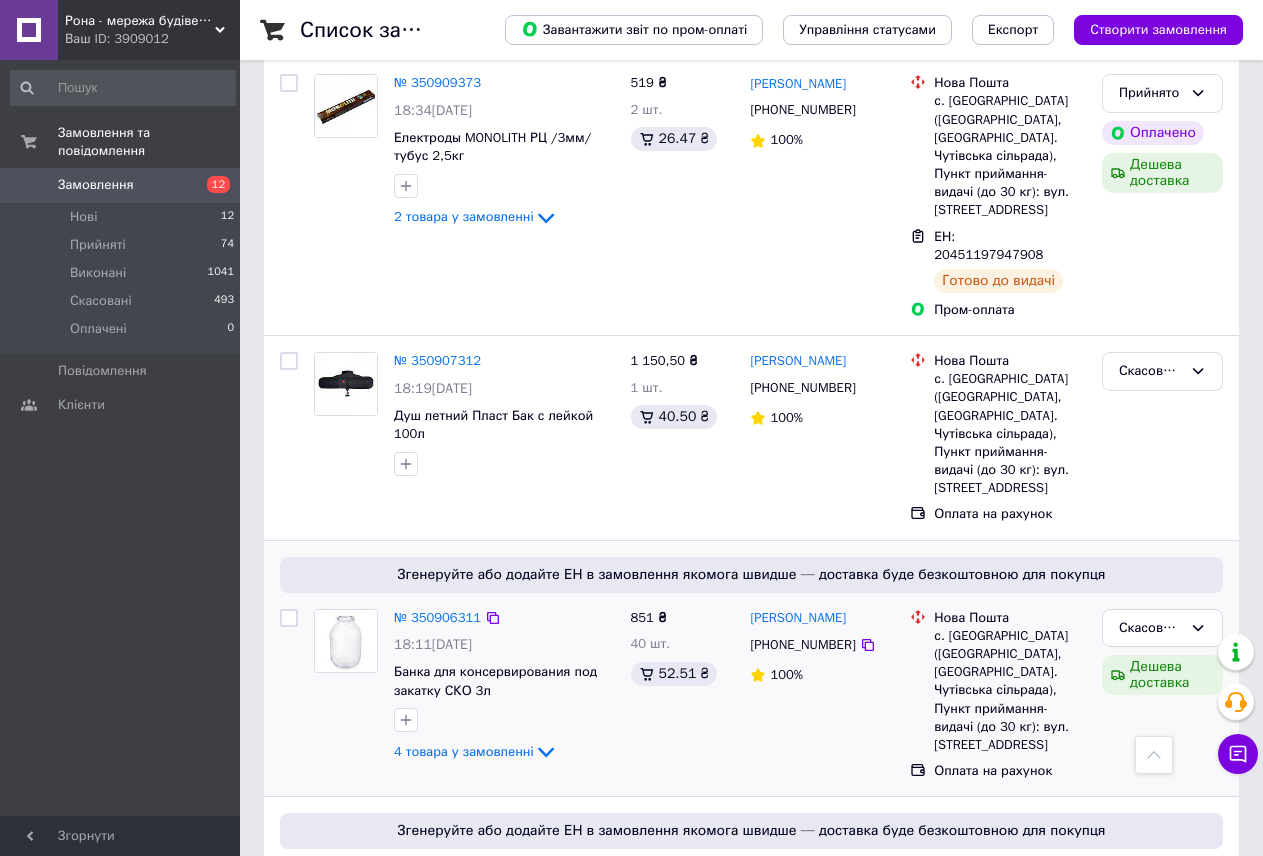 scroll, scrollTop: 3431, scrollLeft: 0, axis: vertical 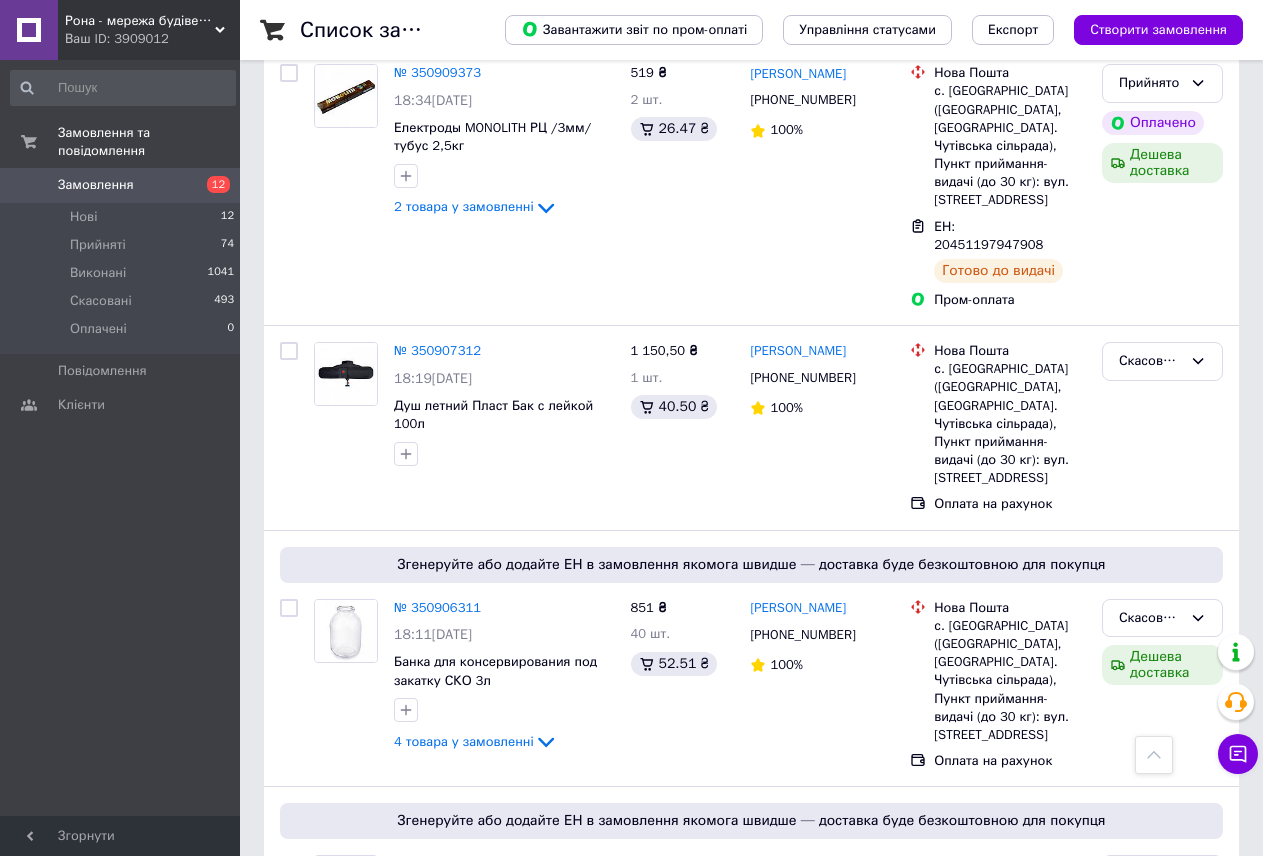 click on "6" at bounding box center (539, 1051) 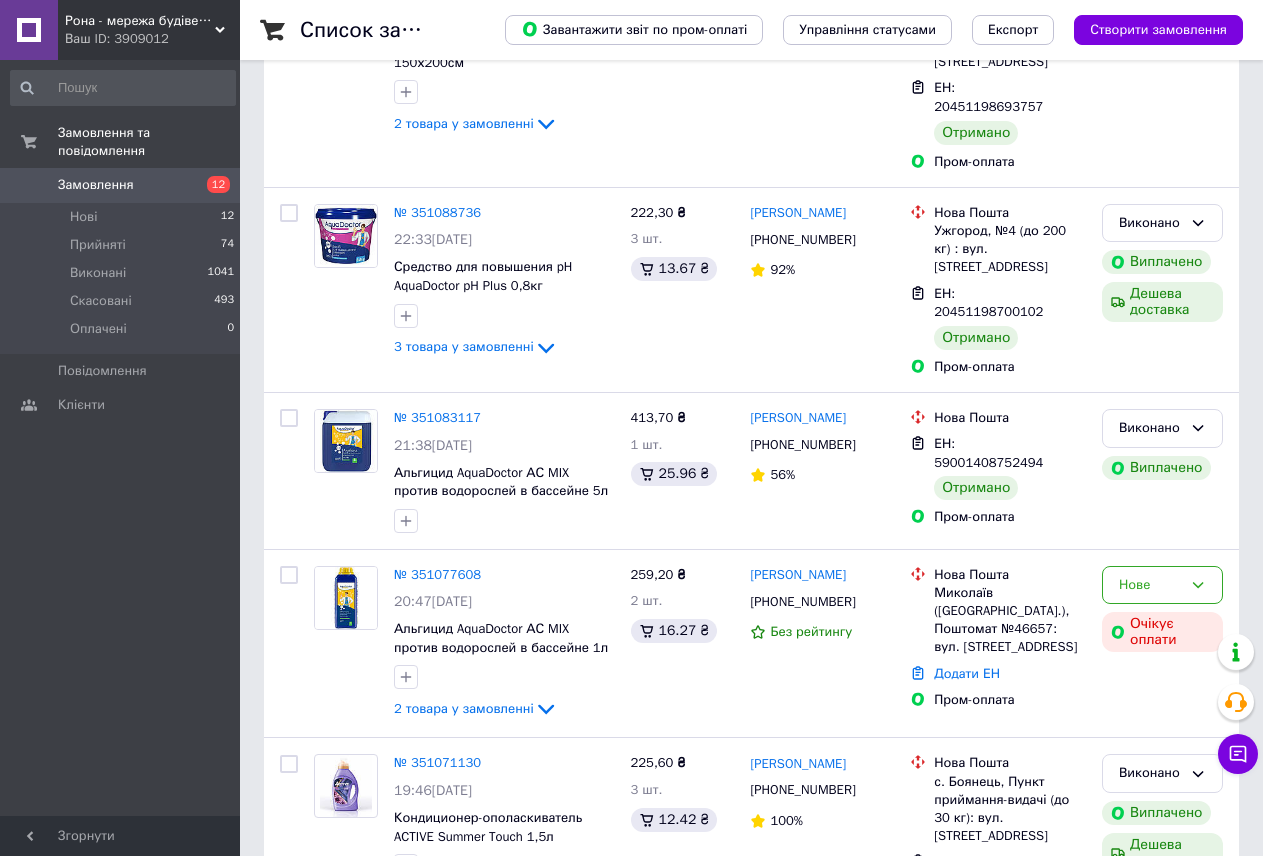 scroll, scrollTop: 0, scrollLeft: 0, axis: both 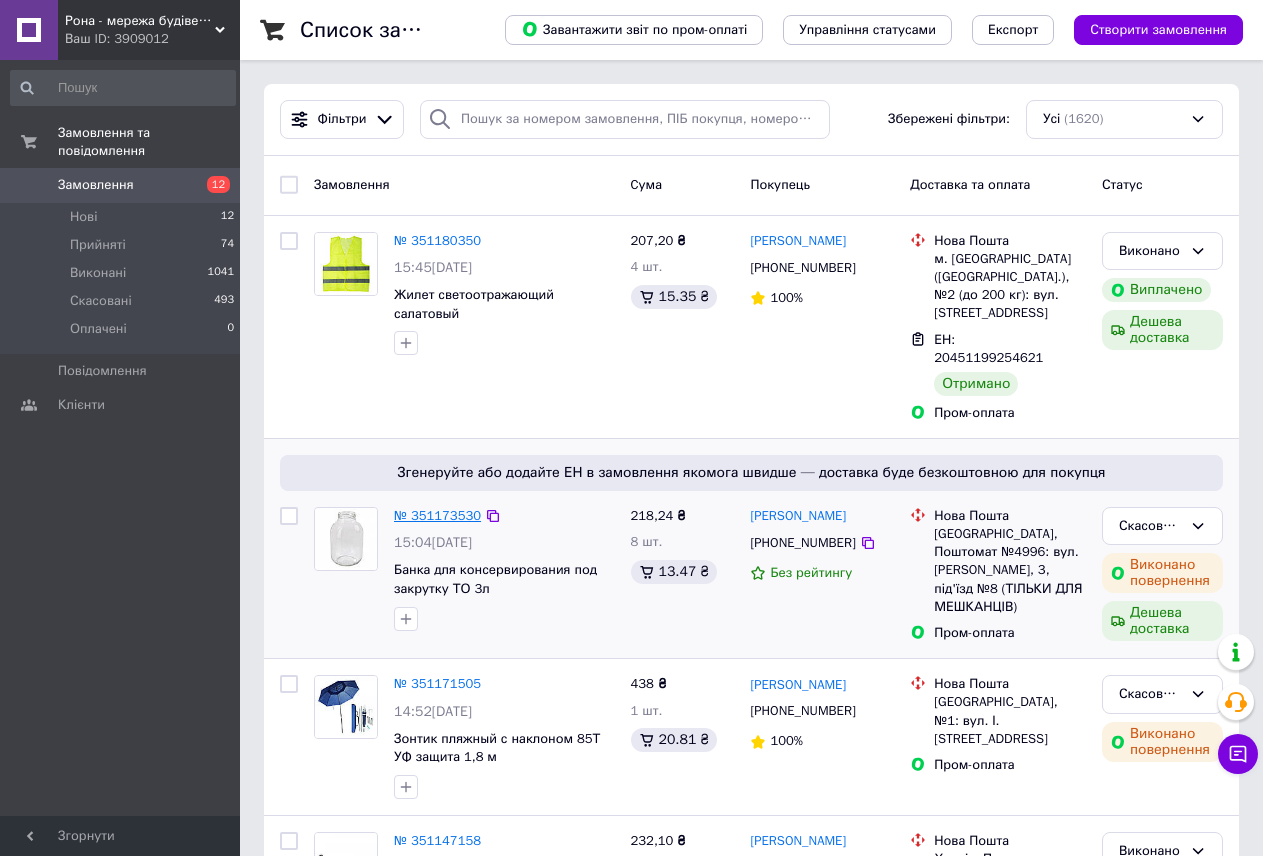 click on "№ 351173530" at bounding box center (437, 515) 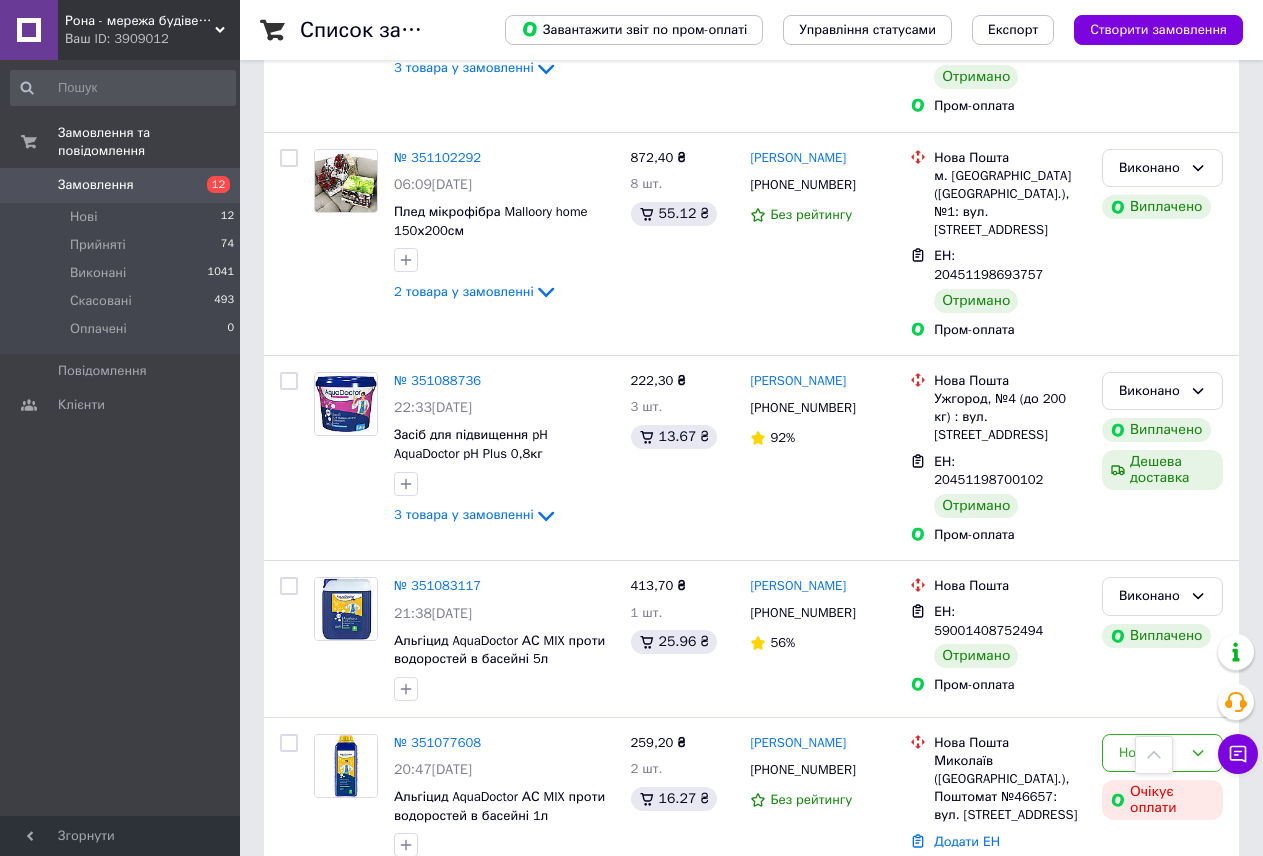 scroll, scrollTop: 3265, scrollLeft: 0, axis: vertical 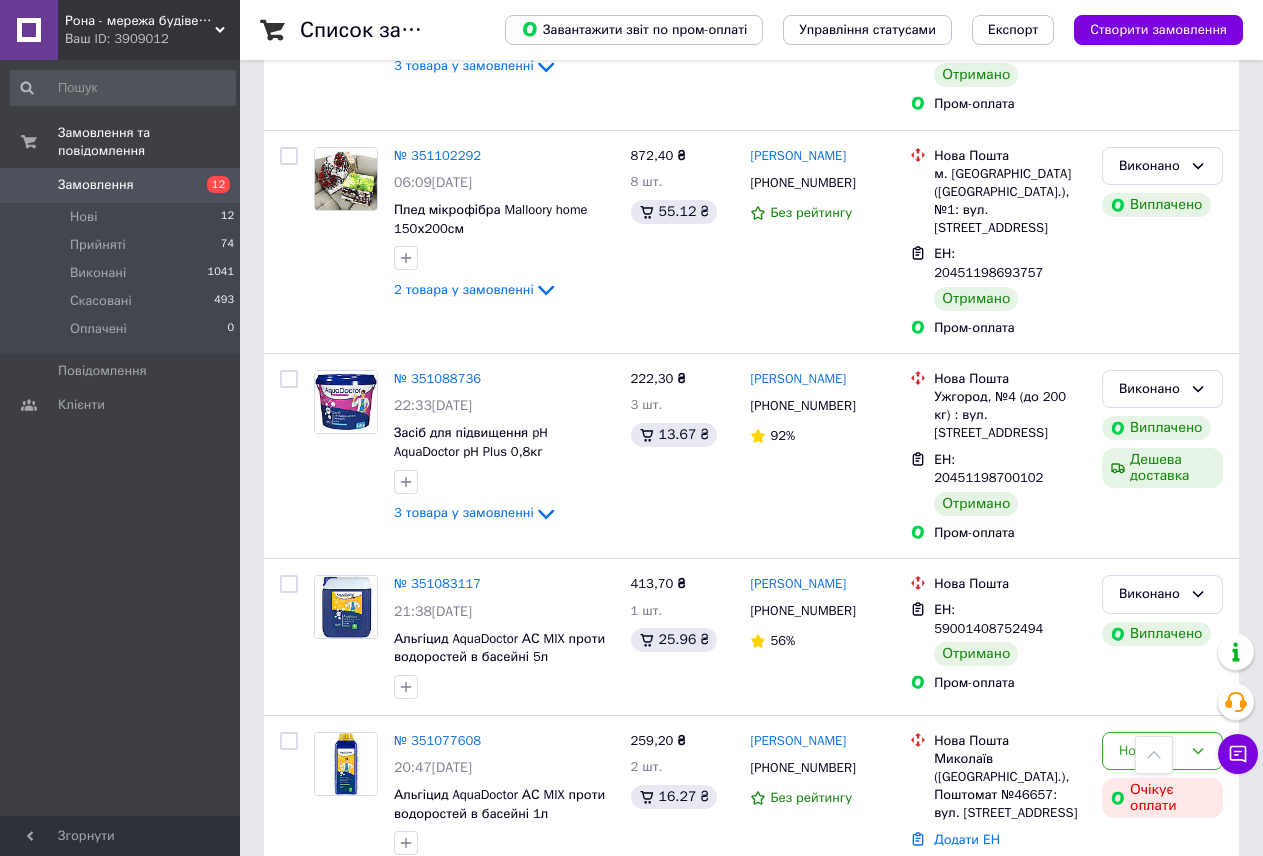 click on "5" at bounding box center [539, 1172] 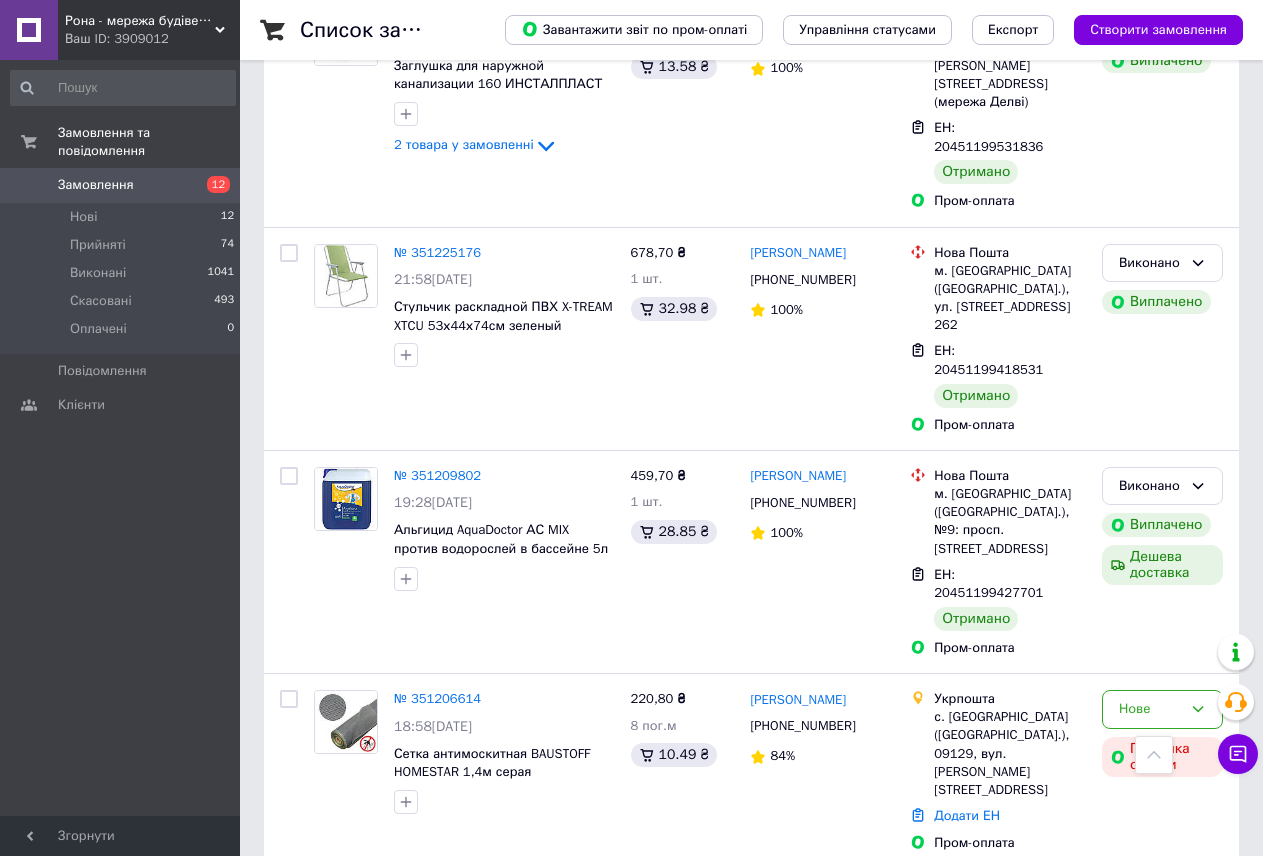 scroll, scrollTop: 3318, scrollLeft: 0, axis: vertical 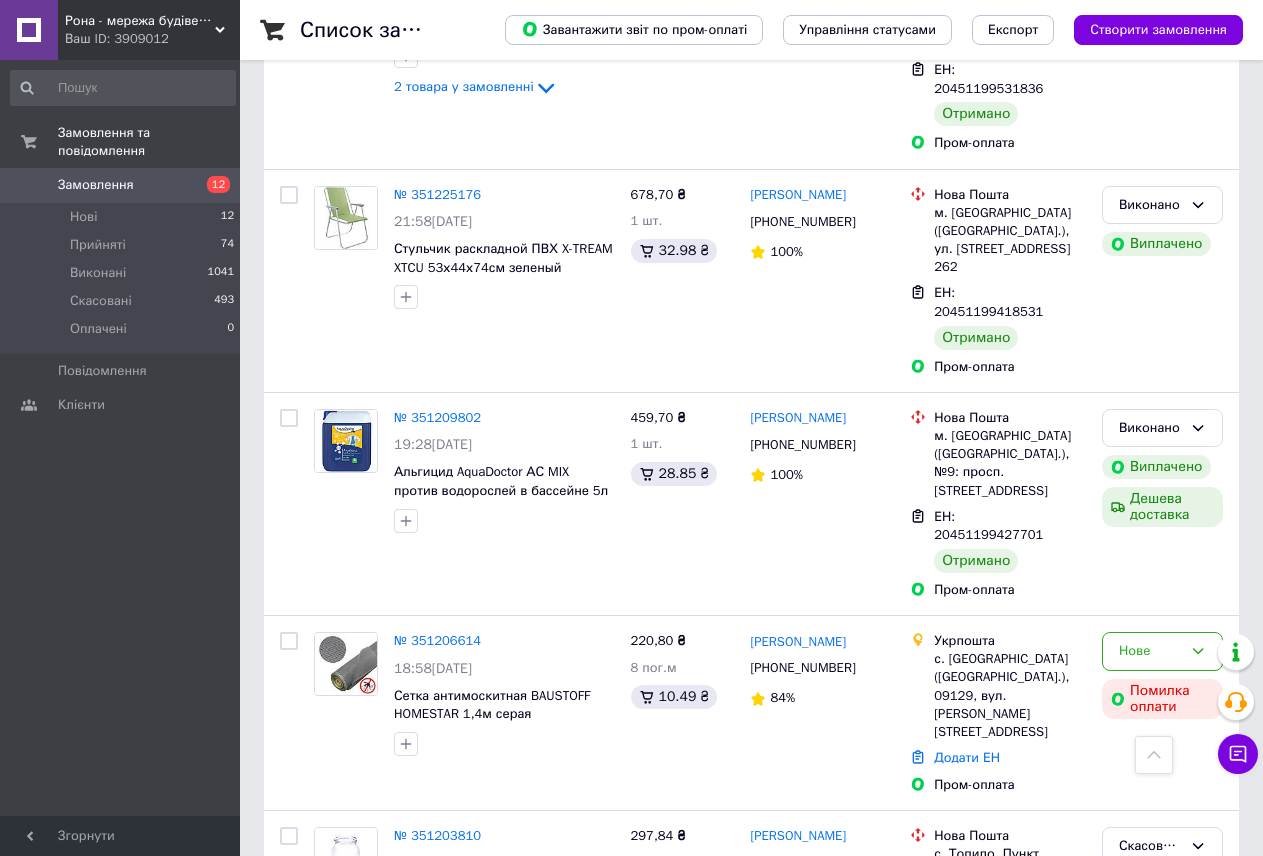 click on "4" at bounding box center [539, 1235] 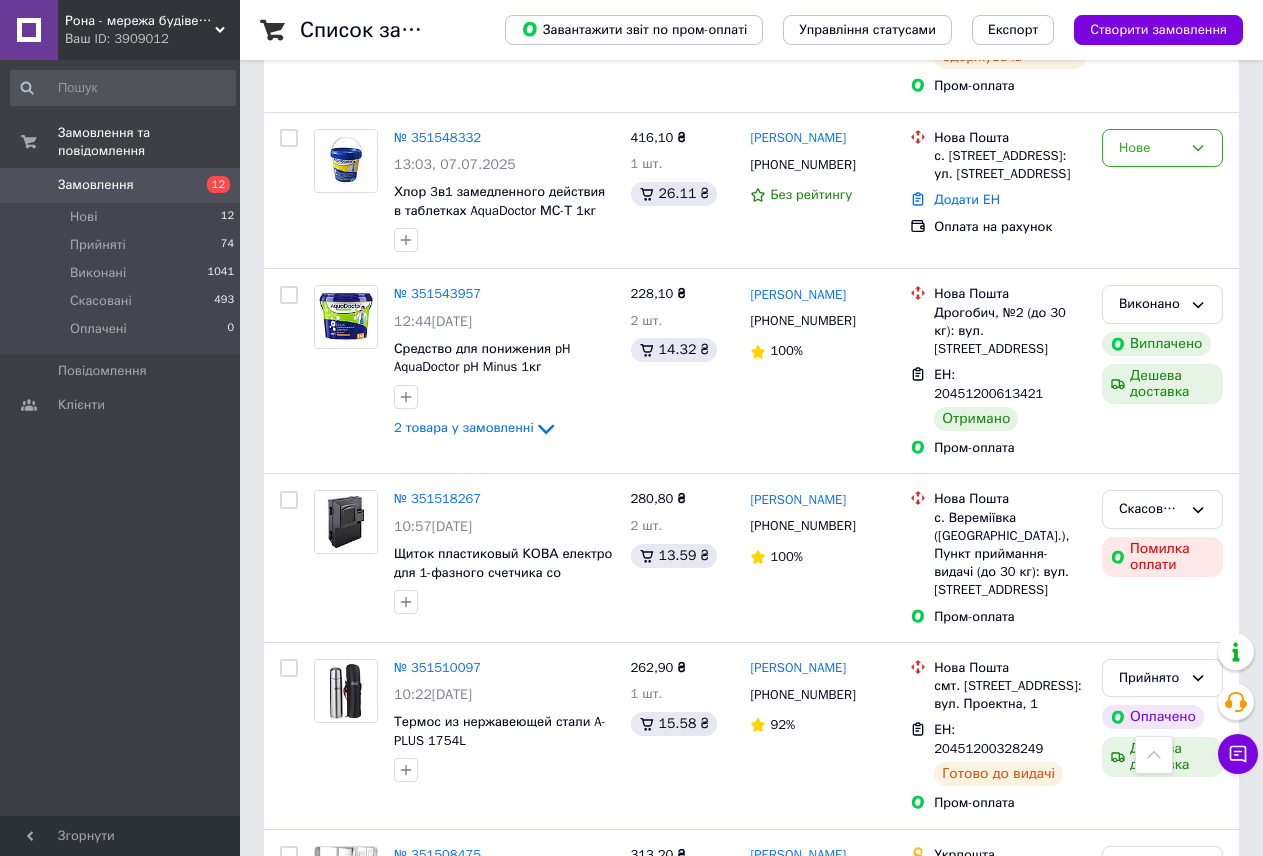 scroll, scrollTop: 3276, scrollLeft: 0, axis: vertical 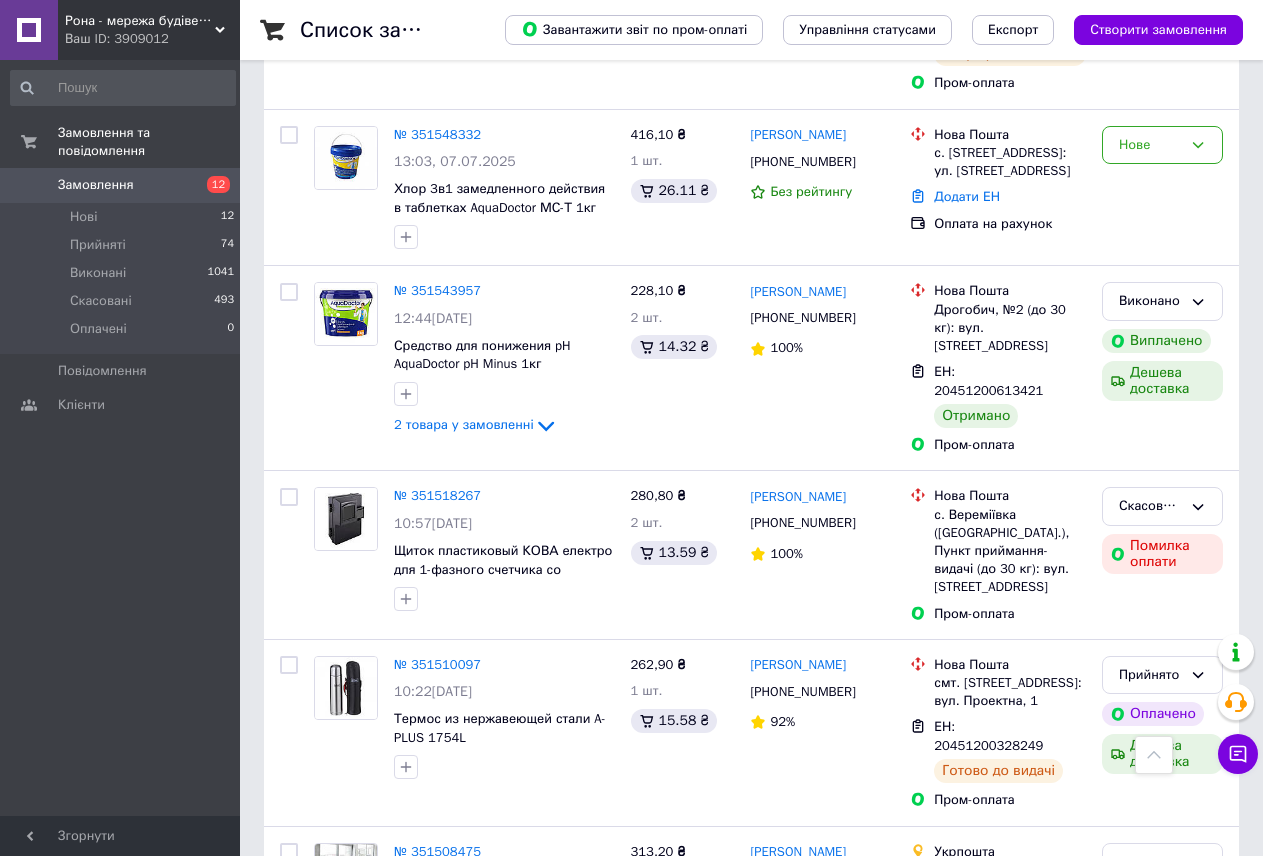 click on "3" at bounding box center [494, 1059] 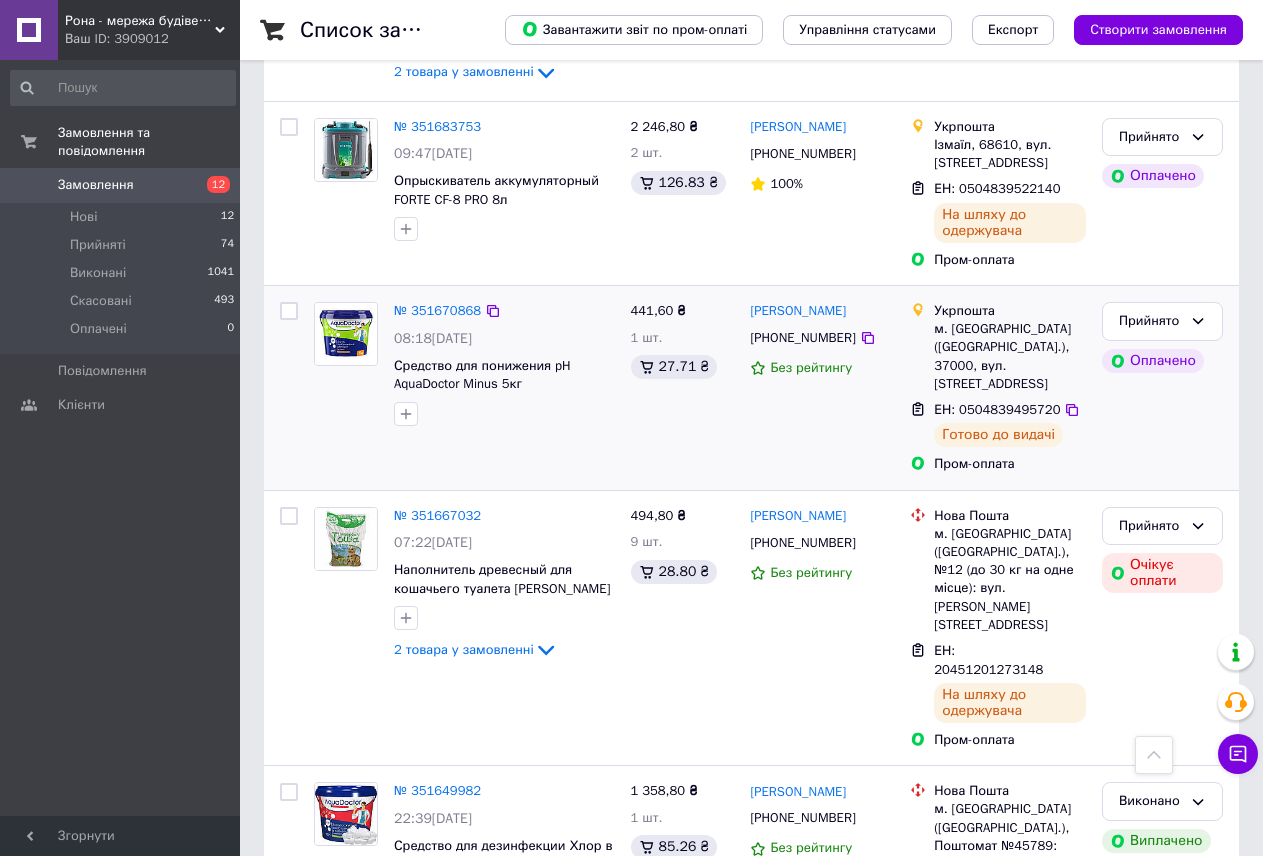 scroll, scrollTop: 3396, scrollLeft: 0, axis: vertical 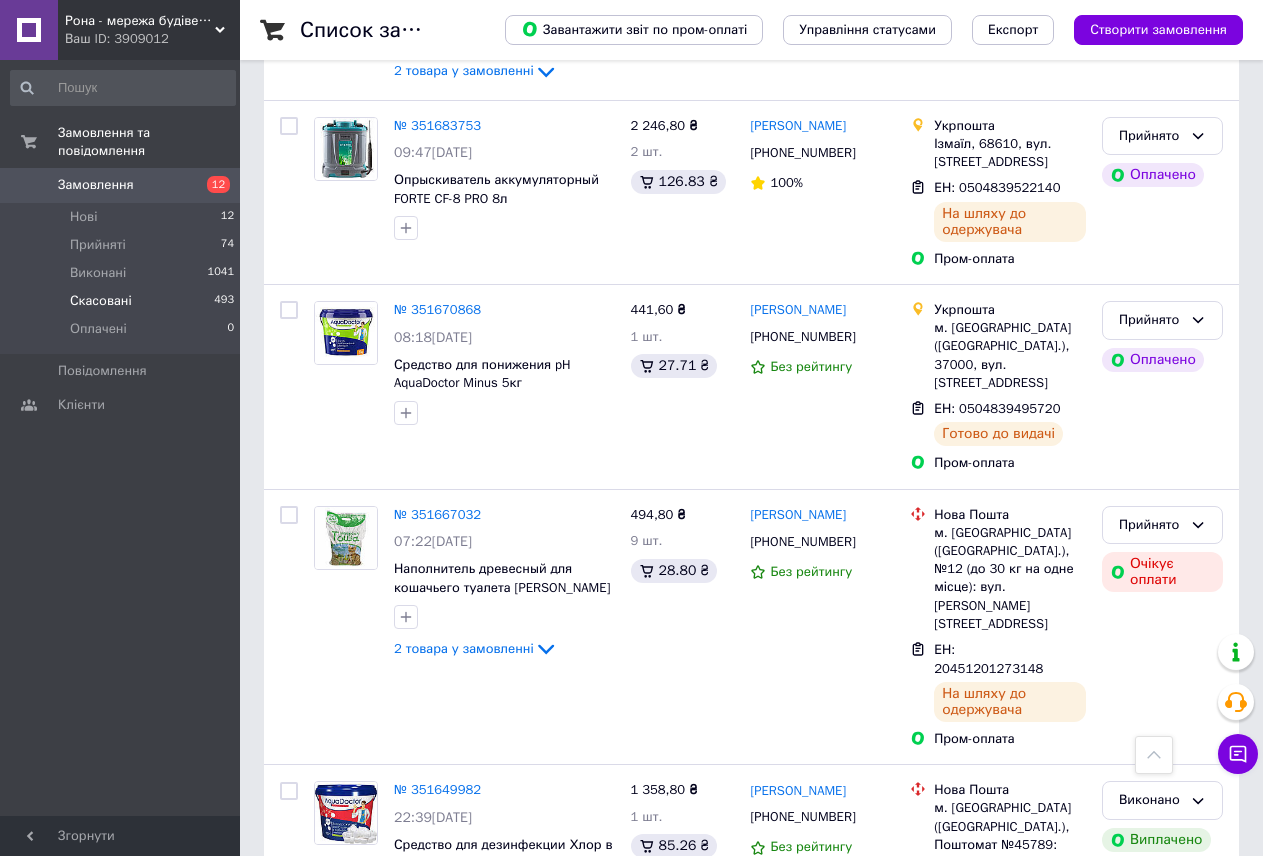 click on "Скасовані" at bounding box center (101, 301) 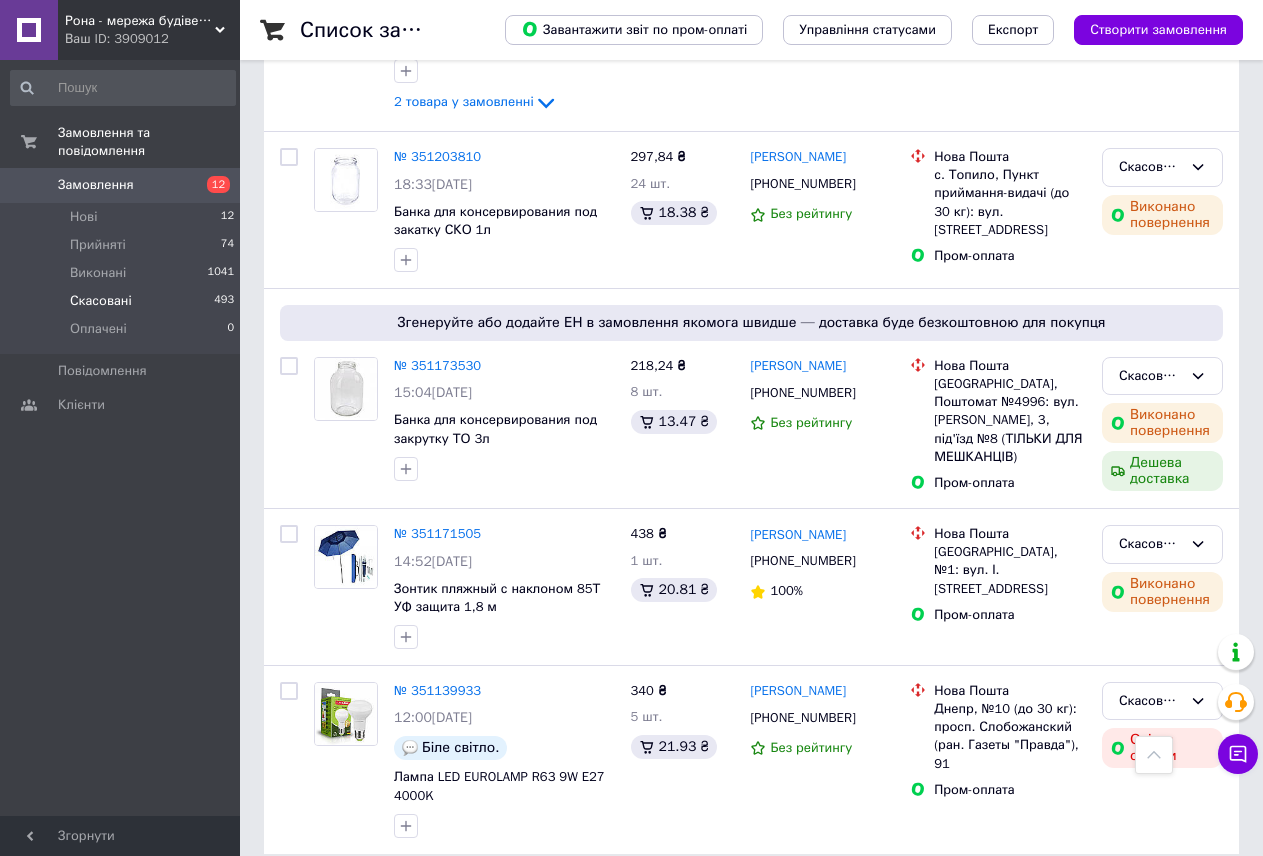 scroll, scrollTop: 3172, scrollLeft: 0, axis: vertical 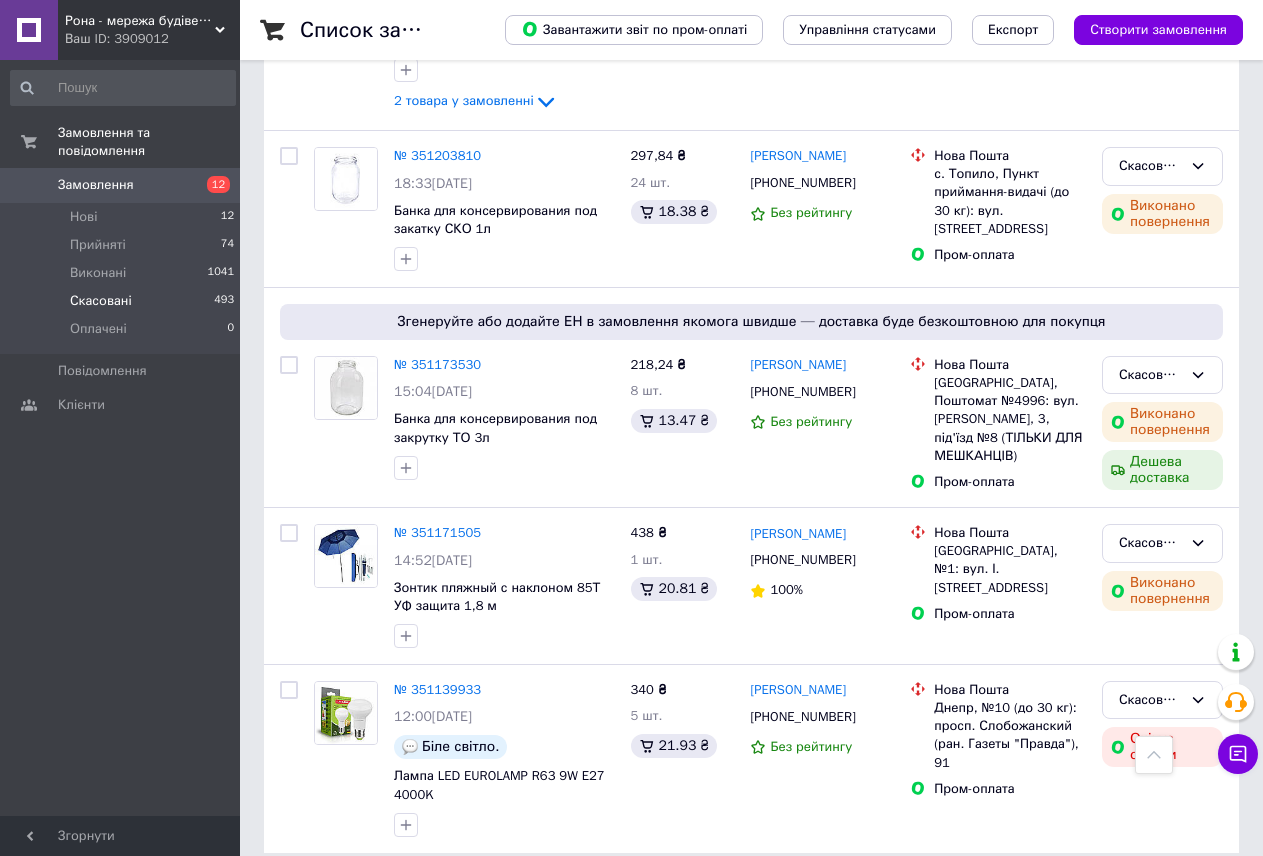click on "2" at bounding box center [327, 898] 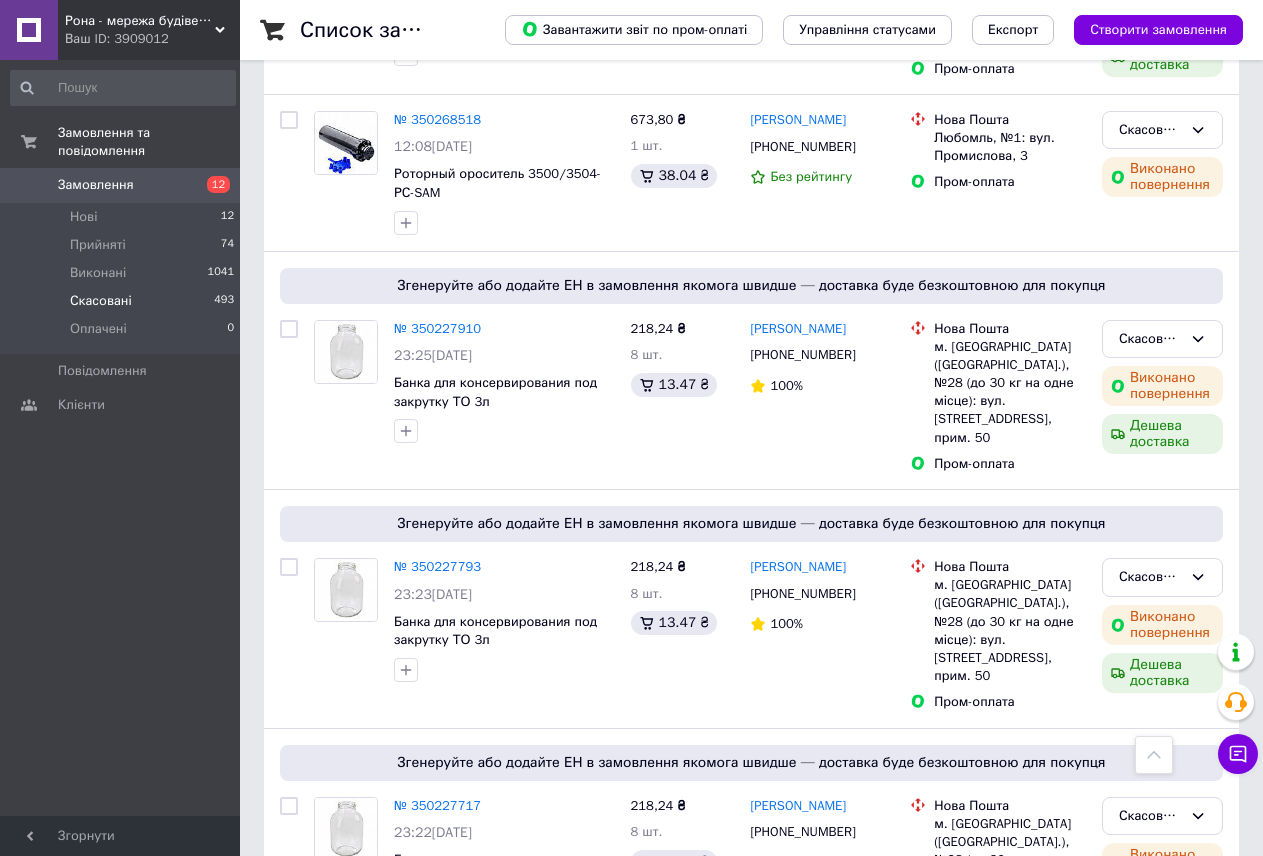 scroll, scrollTop: 3346, scrollLeft: 0, axis: vertical 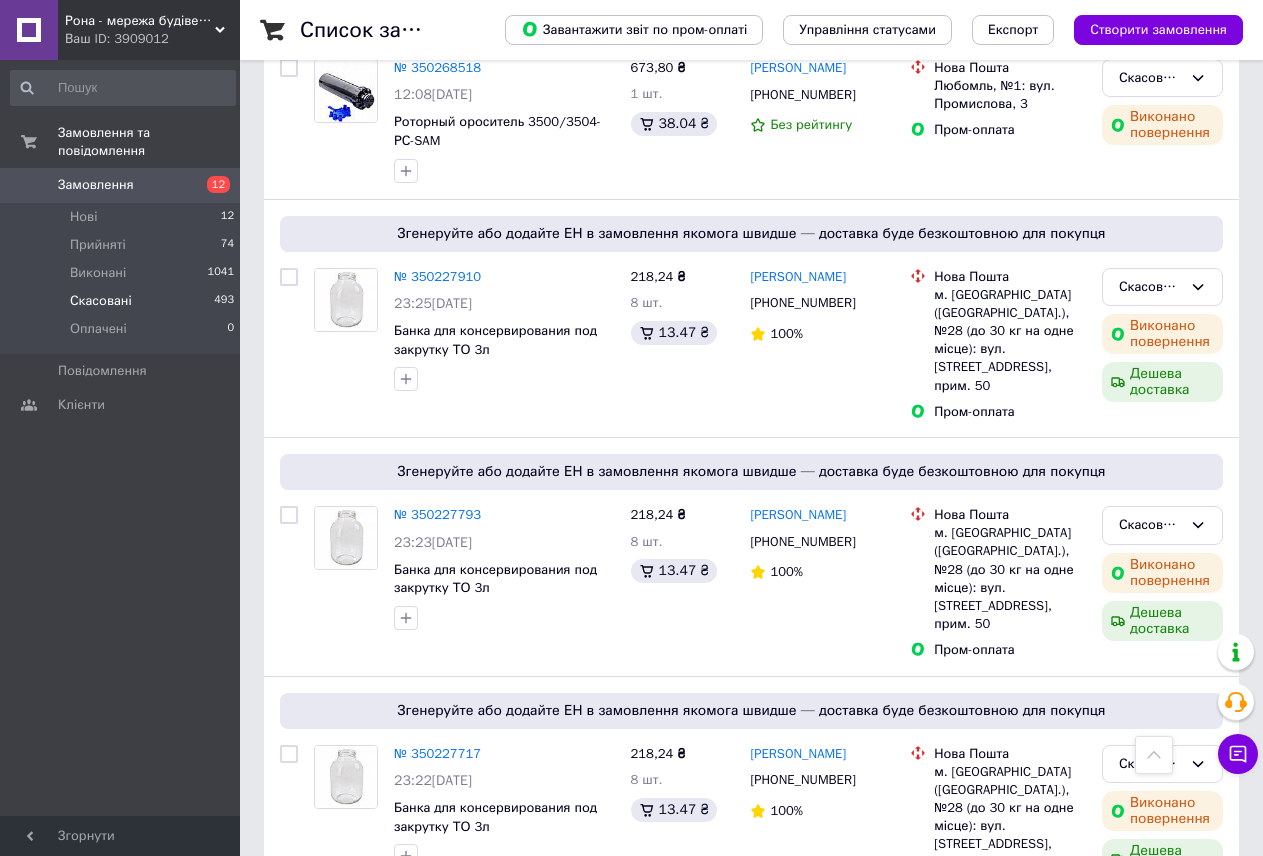 click on "3" at bounding box center [494, 959] 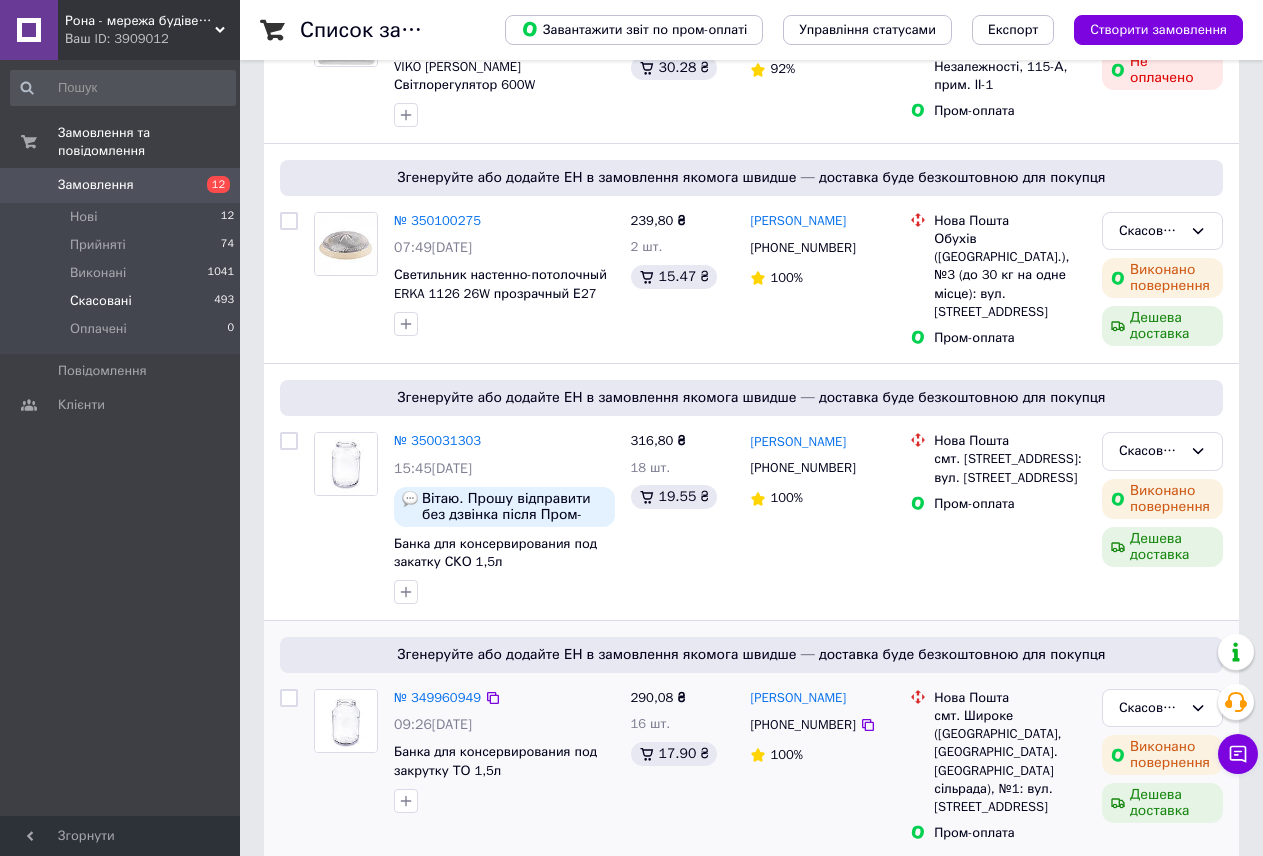 scroll, scrollTop: 0, scrollLeft: 0, axis: both 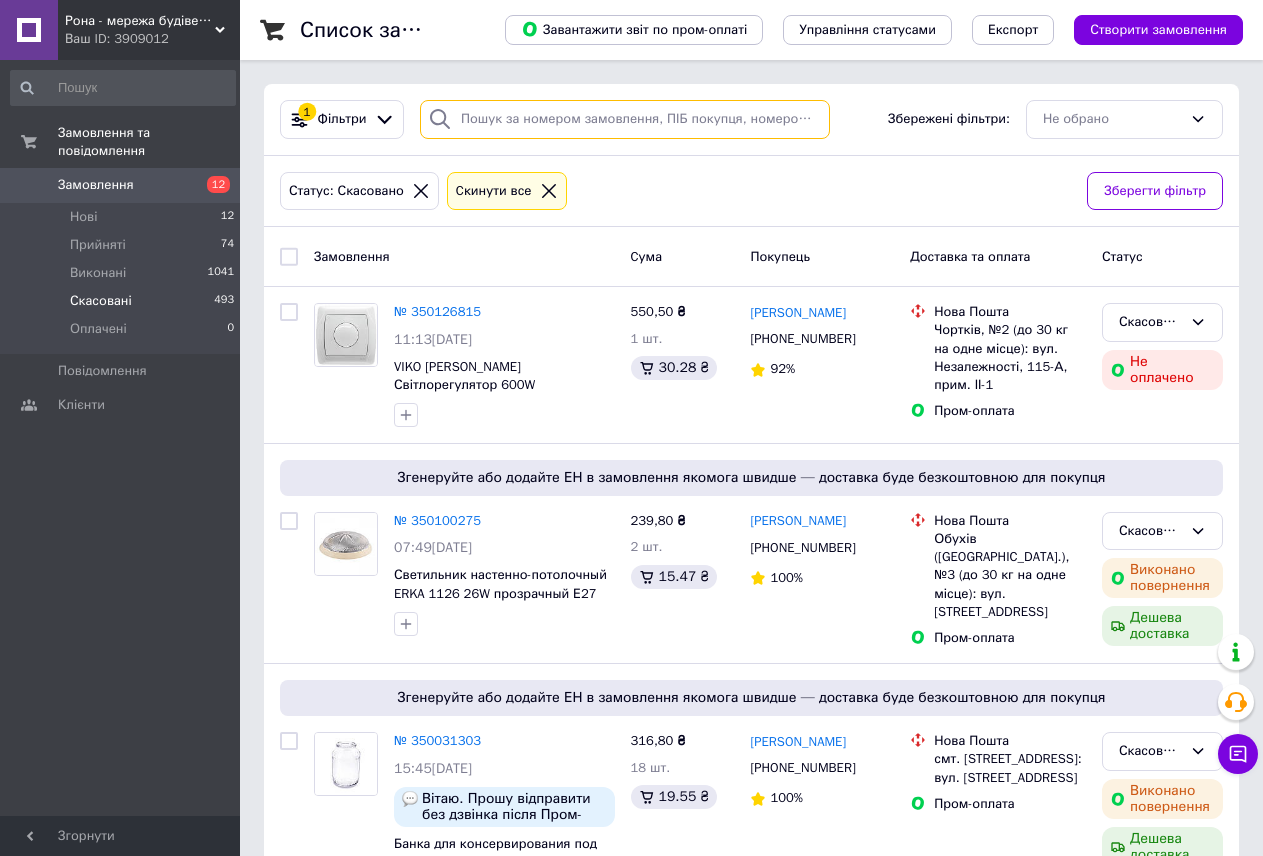 click at bounding box center [625, 119] 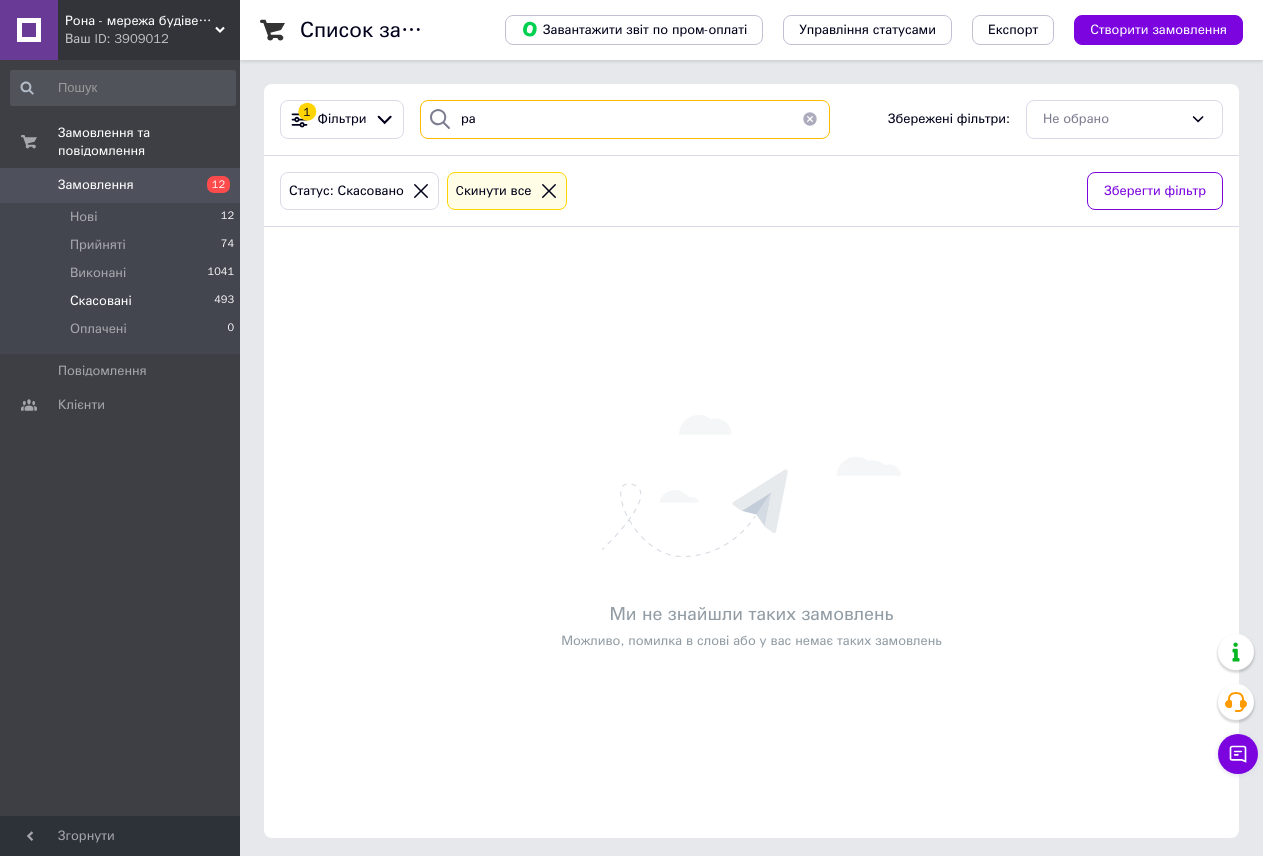 type on "р" 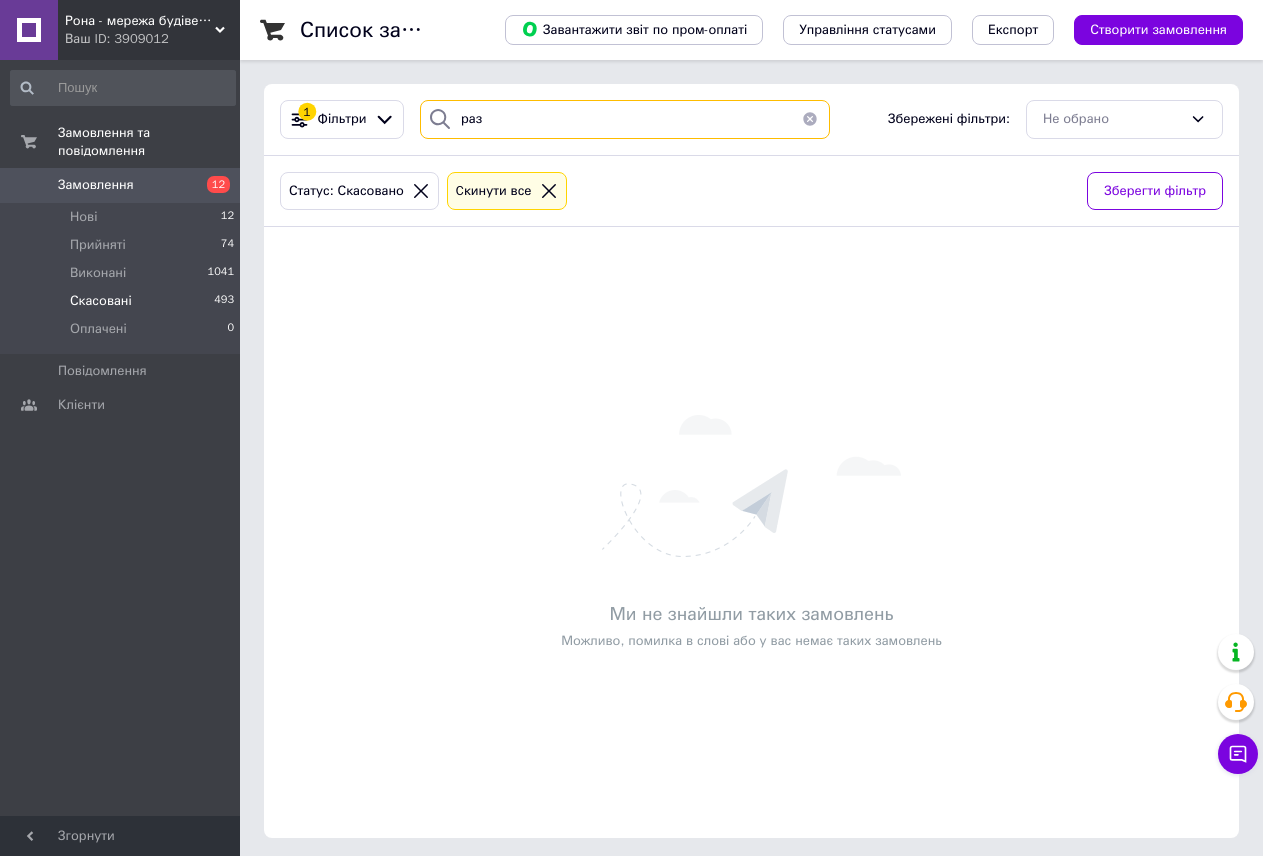 type on "раз" 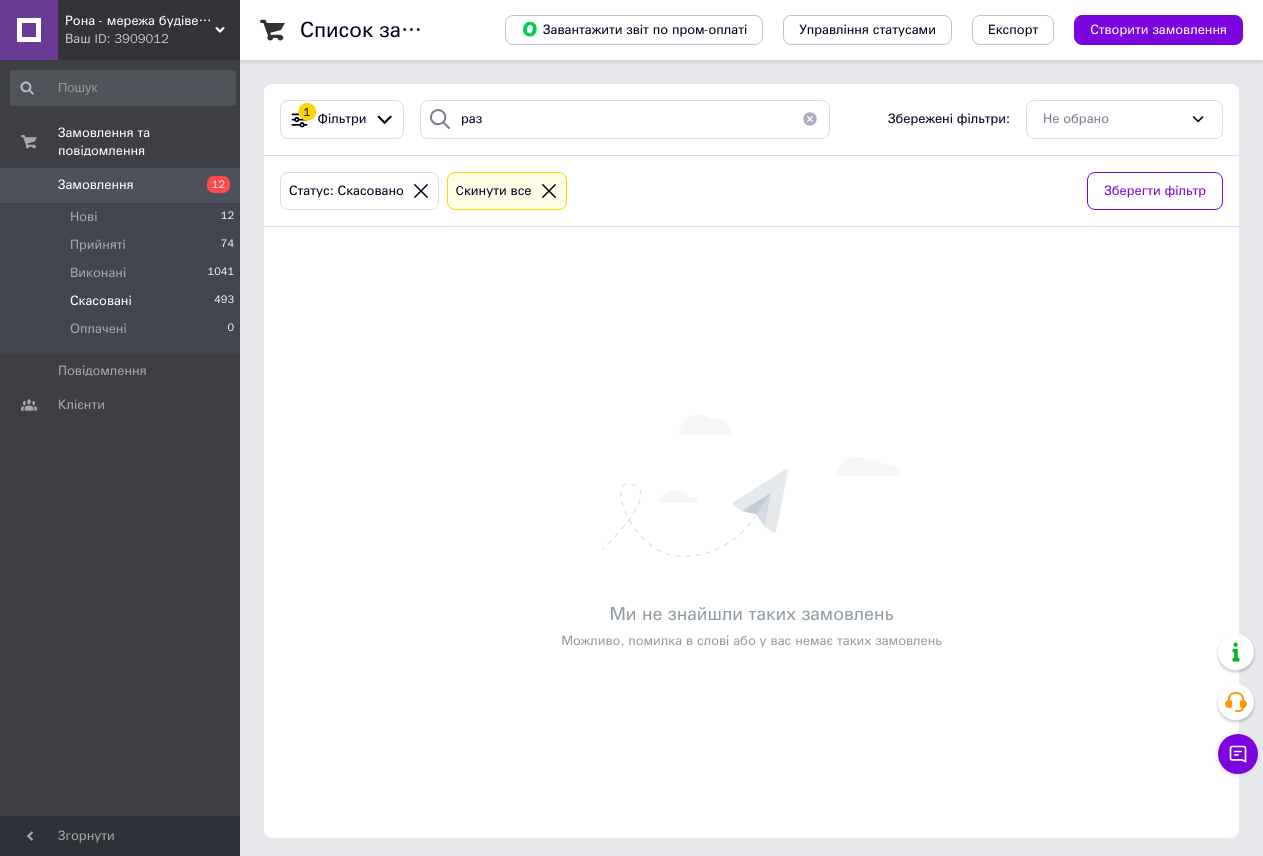 click at bounding box center (810, 119) 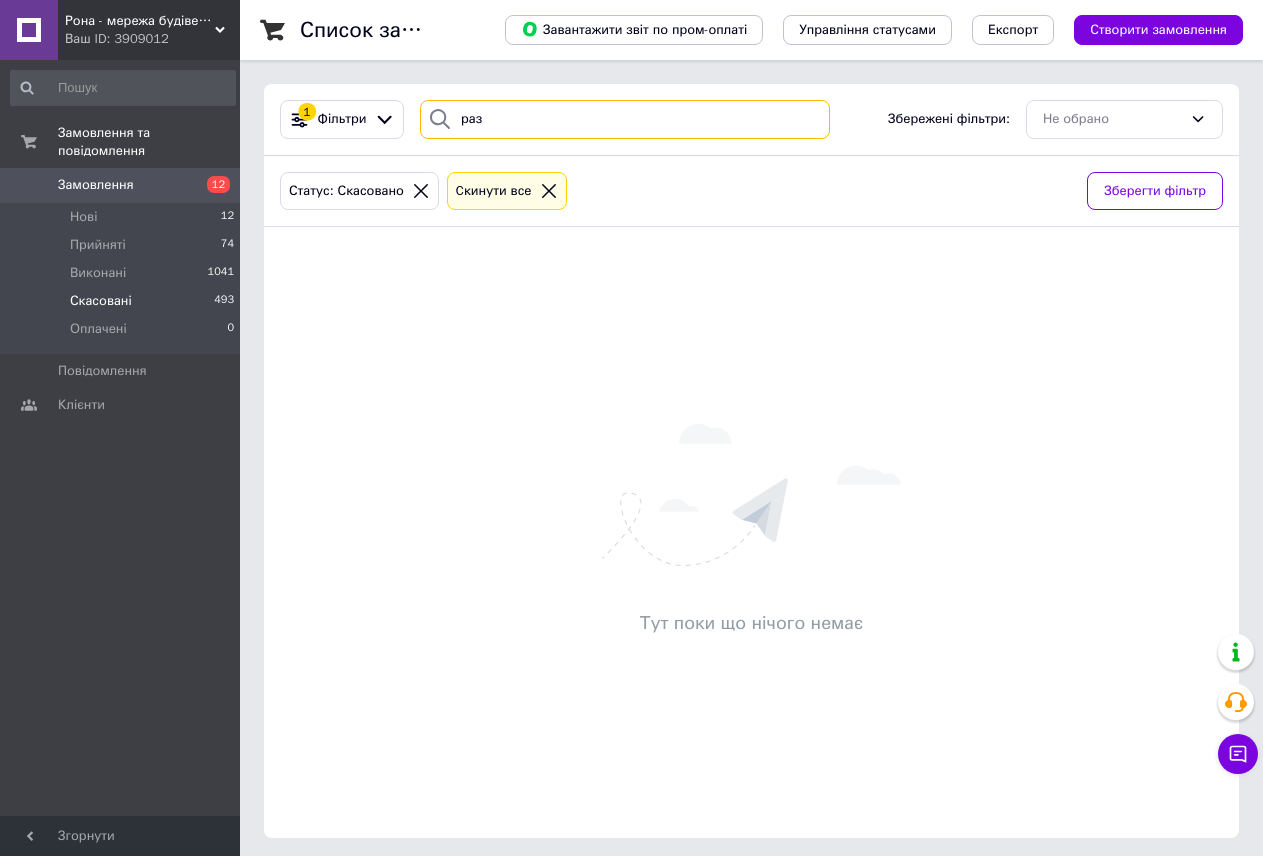 type 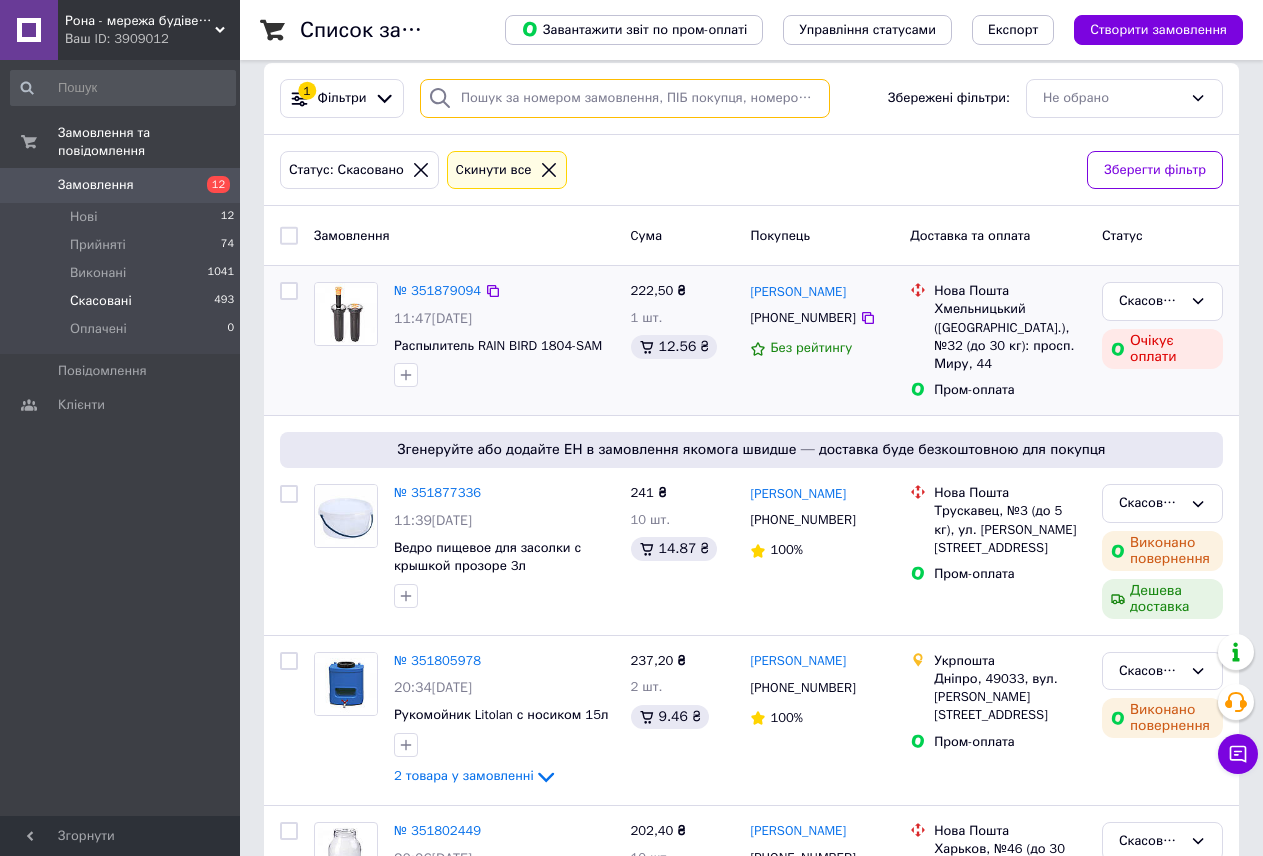 scroll, scrollTop: 0, scrollLeft: 0, axis: both 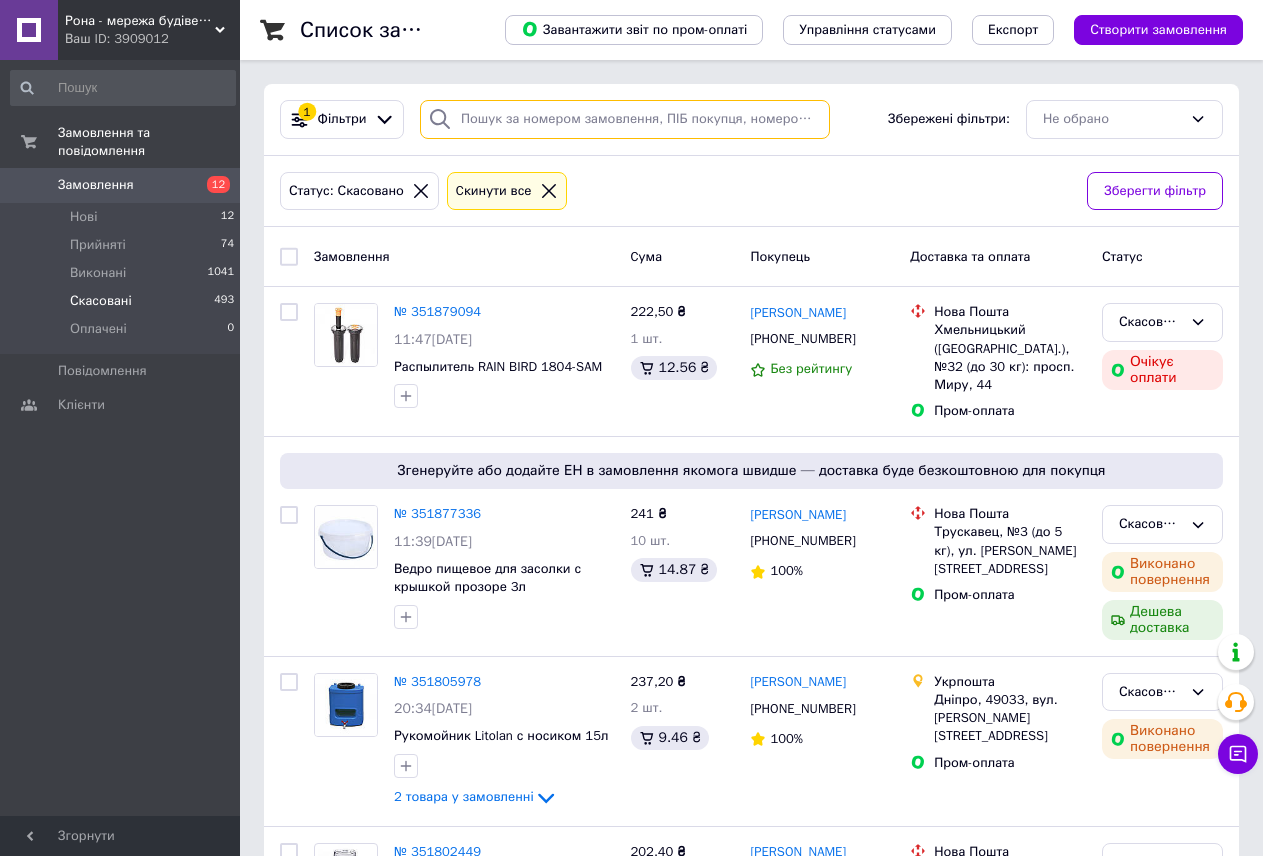 click at bounding box center (625, 119) 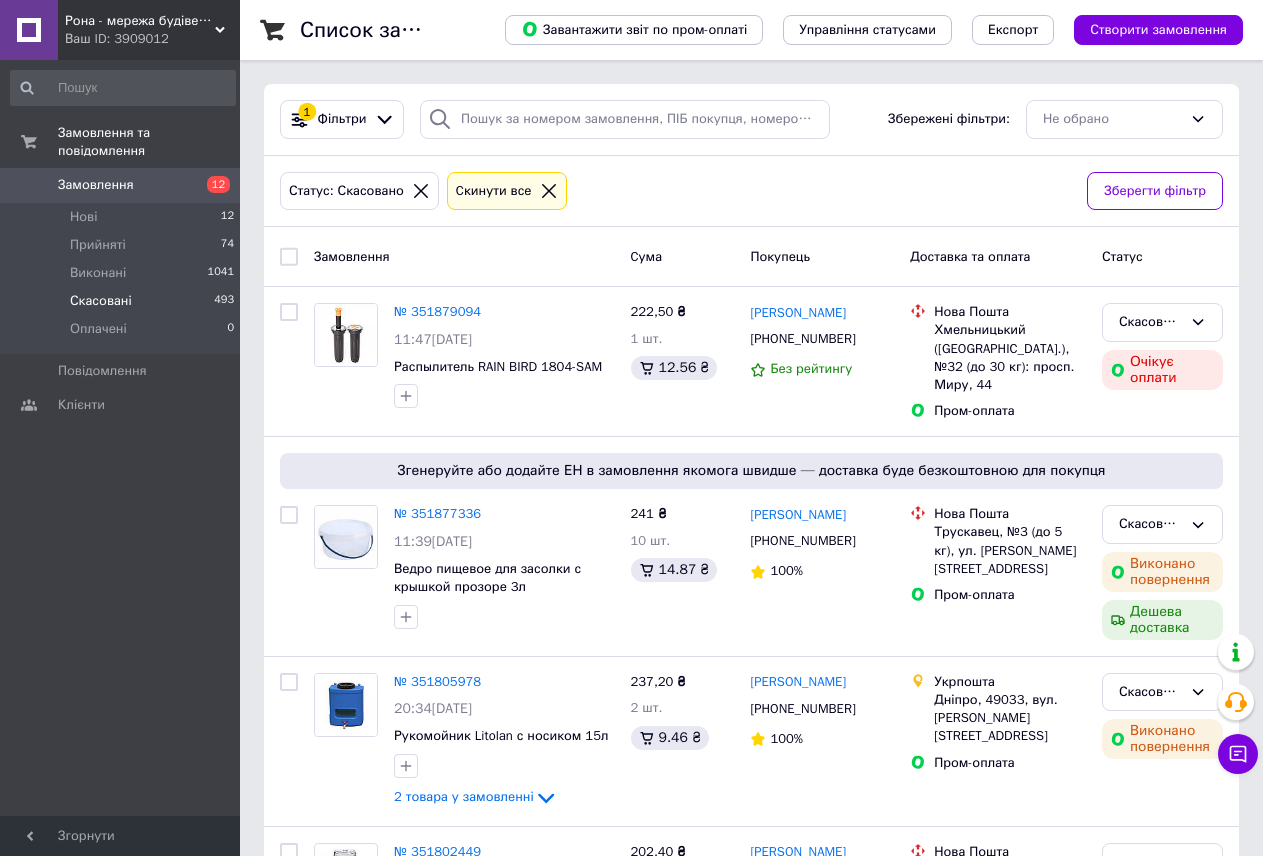 click on "Замовлення" at bounding box center (121, 185) 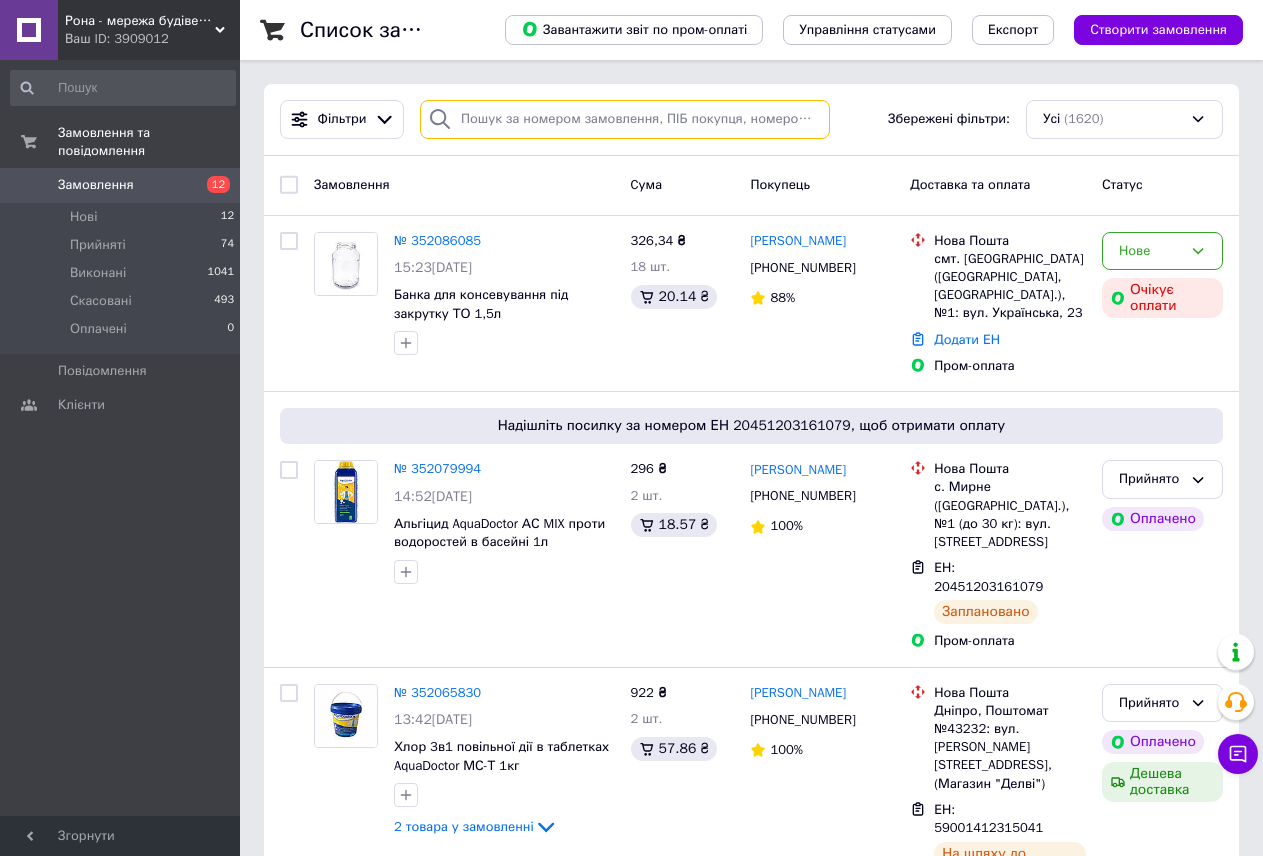 click at bounding box center (625, 119) 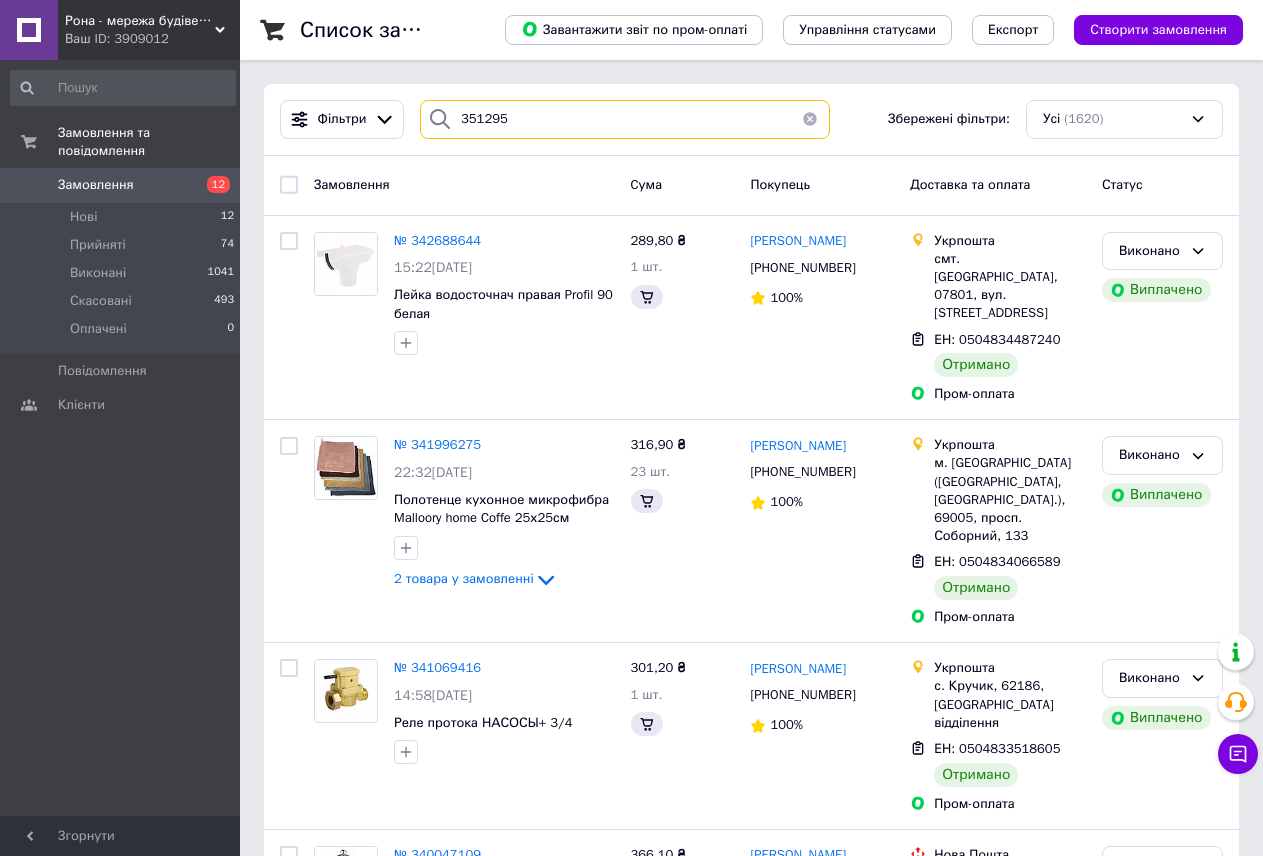 type on "3512952" 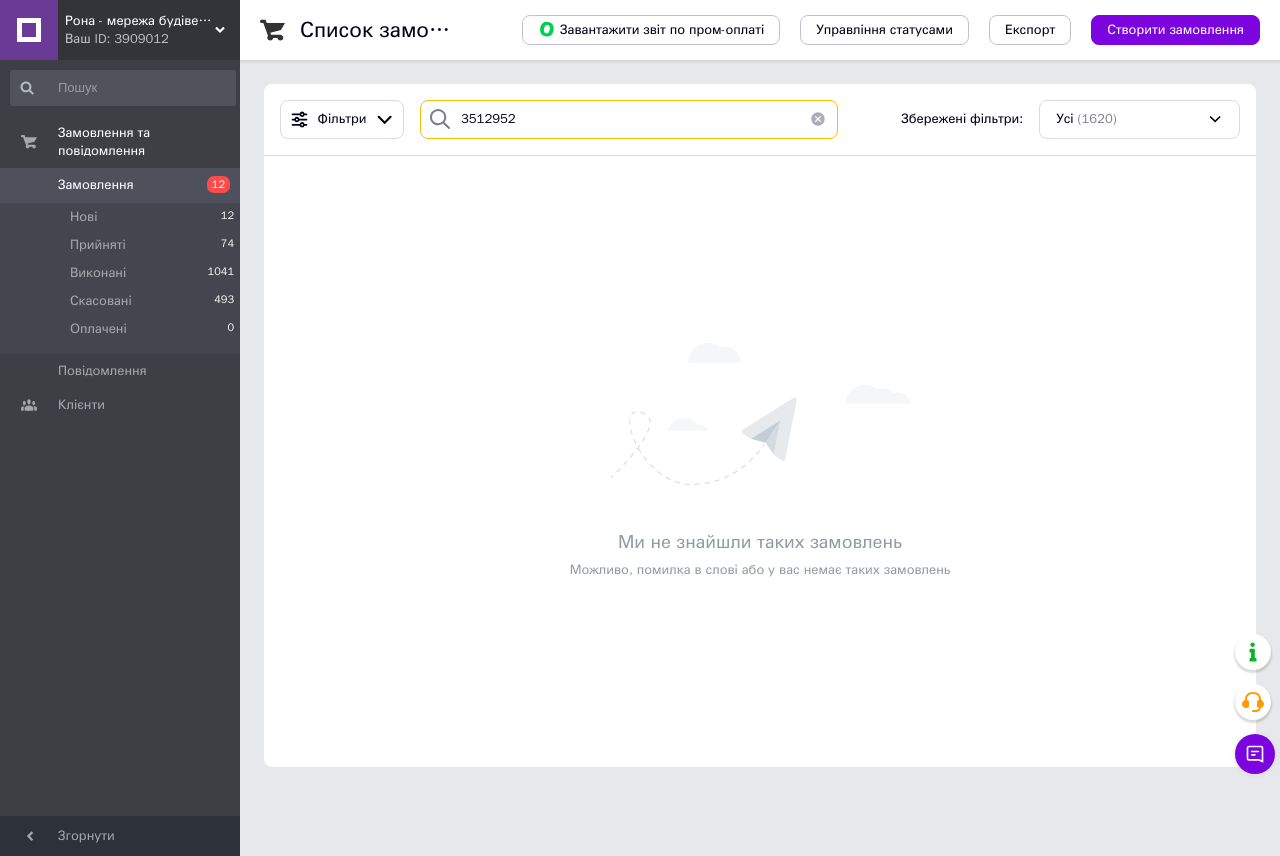drag, startPoint x: 526, startPoint y: 116, endPoint x: 434, endPoint y: 126, distance: 92.541885 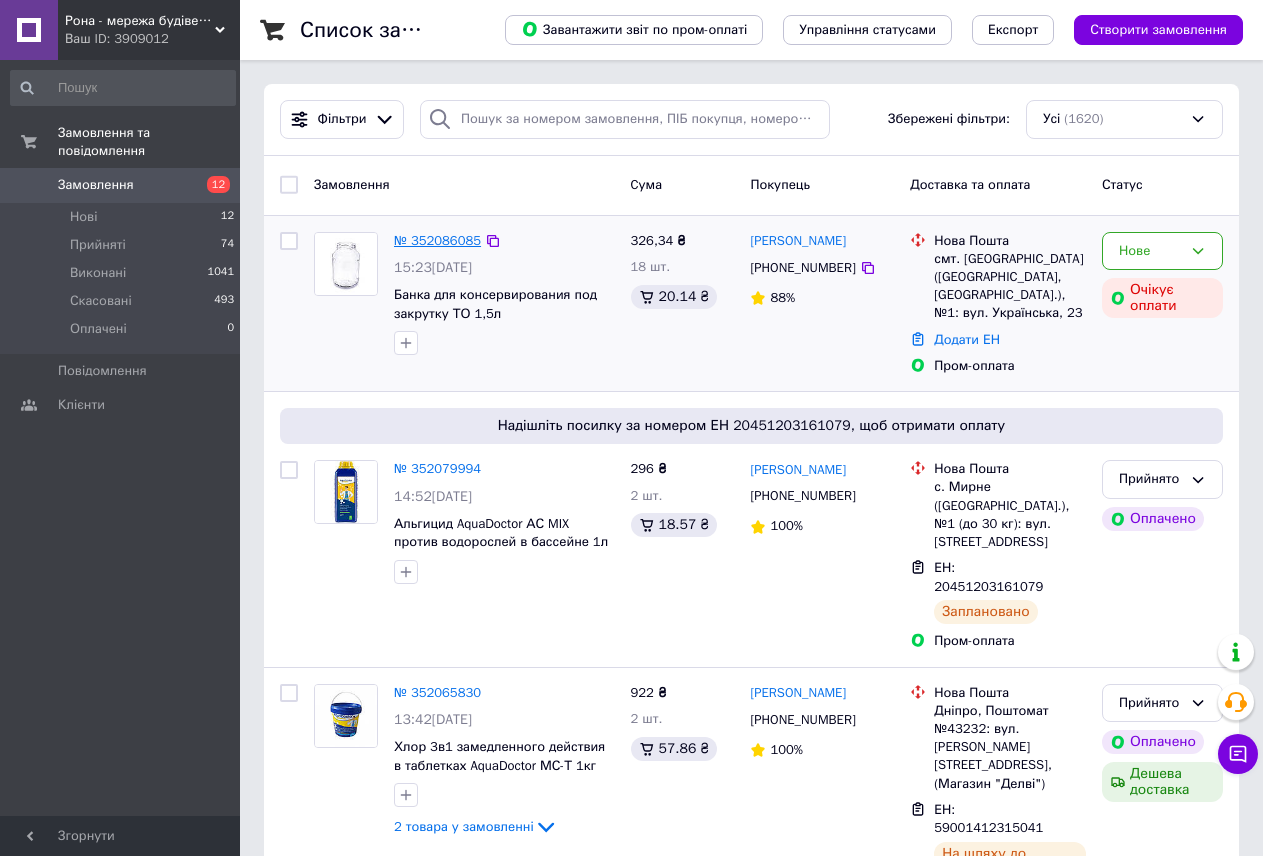 click on "№ 352086085" at bounding box center (437, 240) 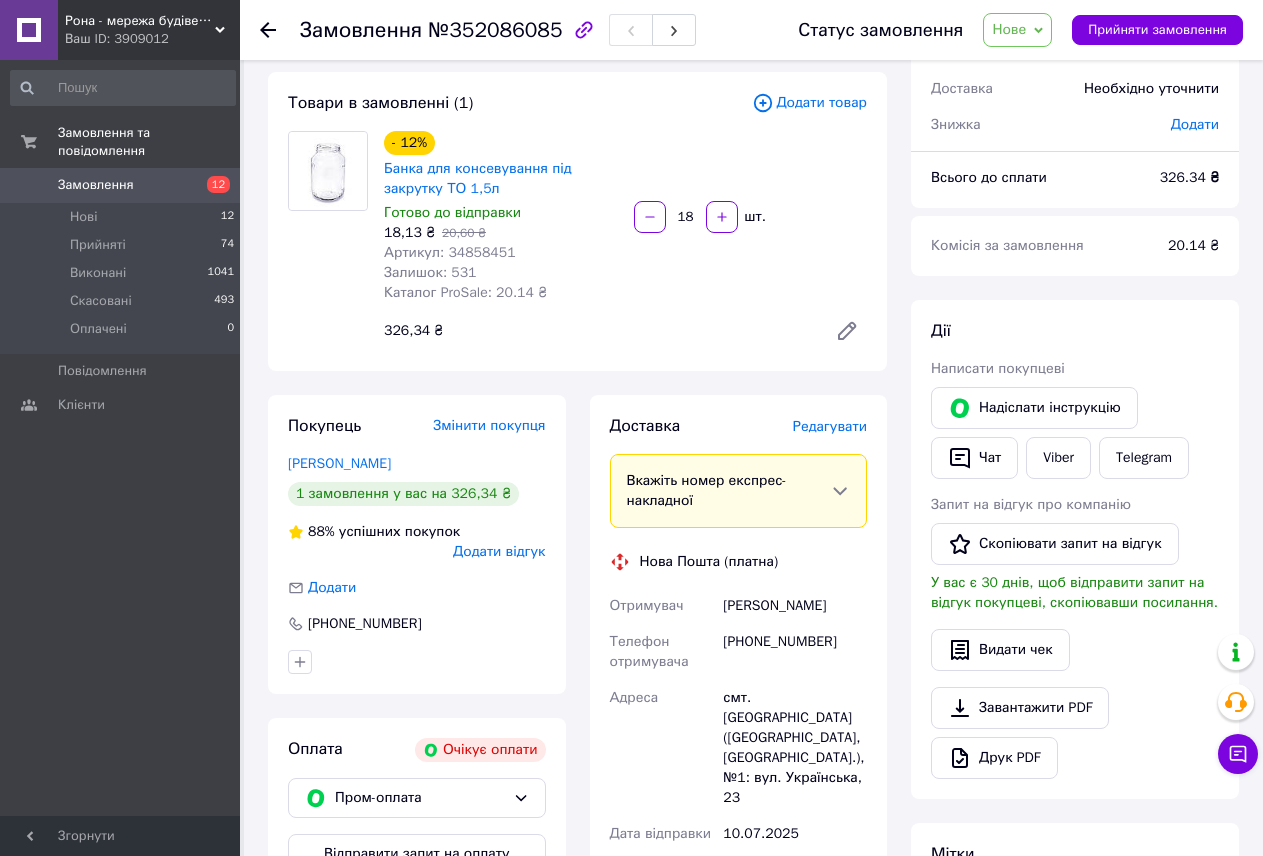 scroll, scrollTop: 0, scrollLeft: 0, axis: both 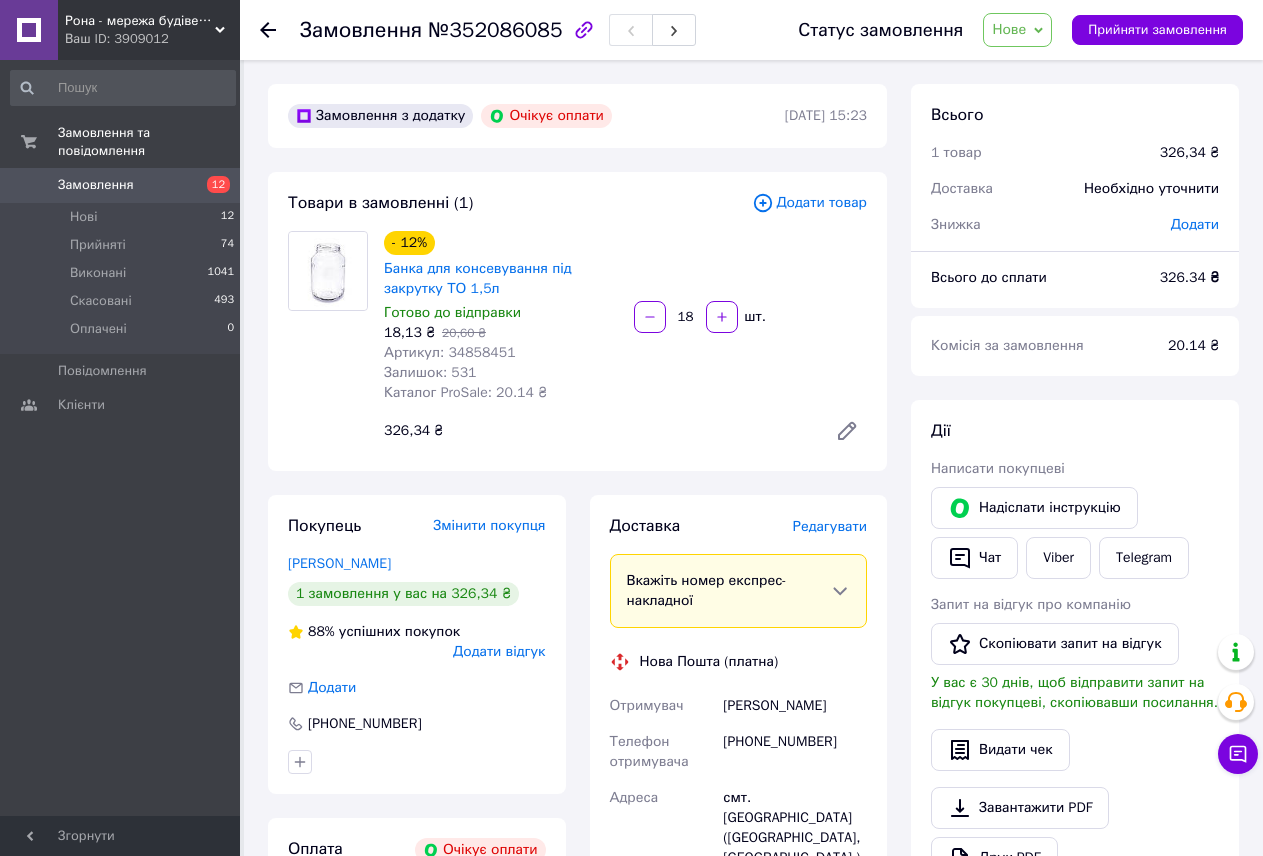 click on "Замовлення" at bounding box center (121, 185) 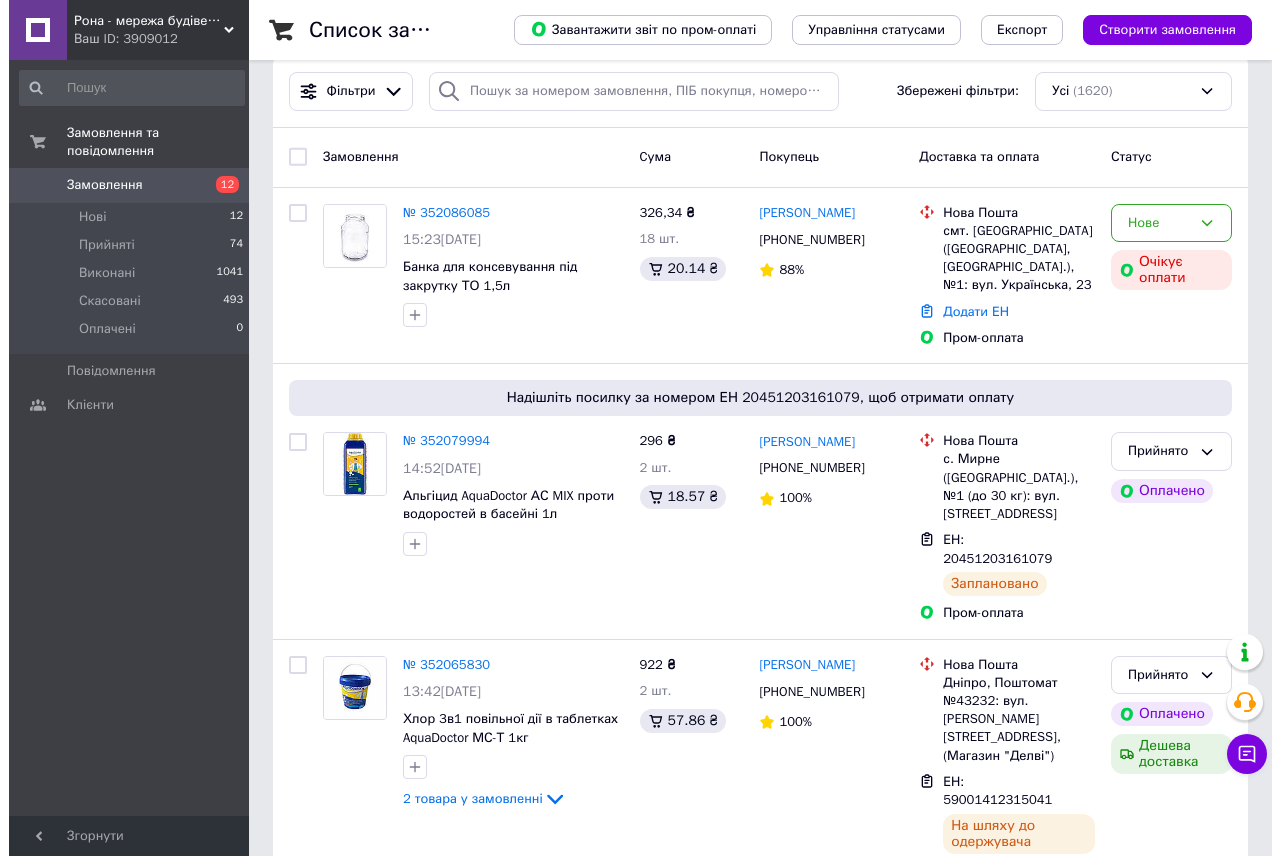 scroll, scrollTop: 0, scrollLeft: 0, axis: both 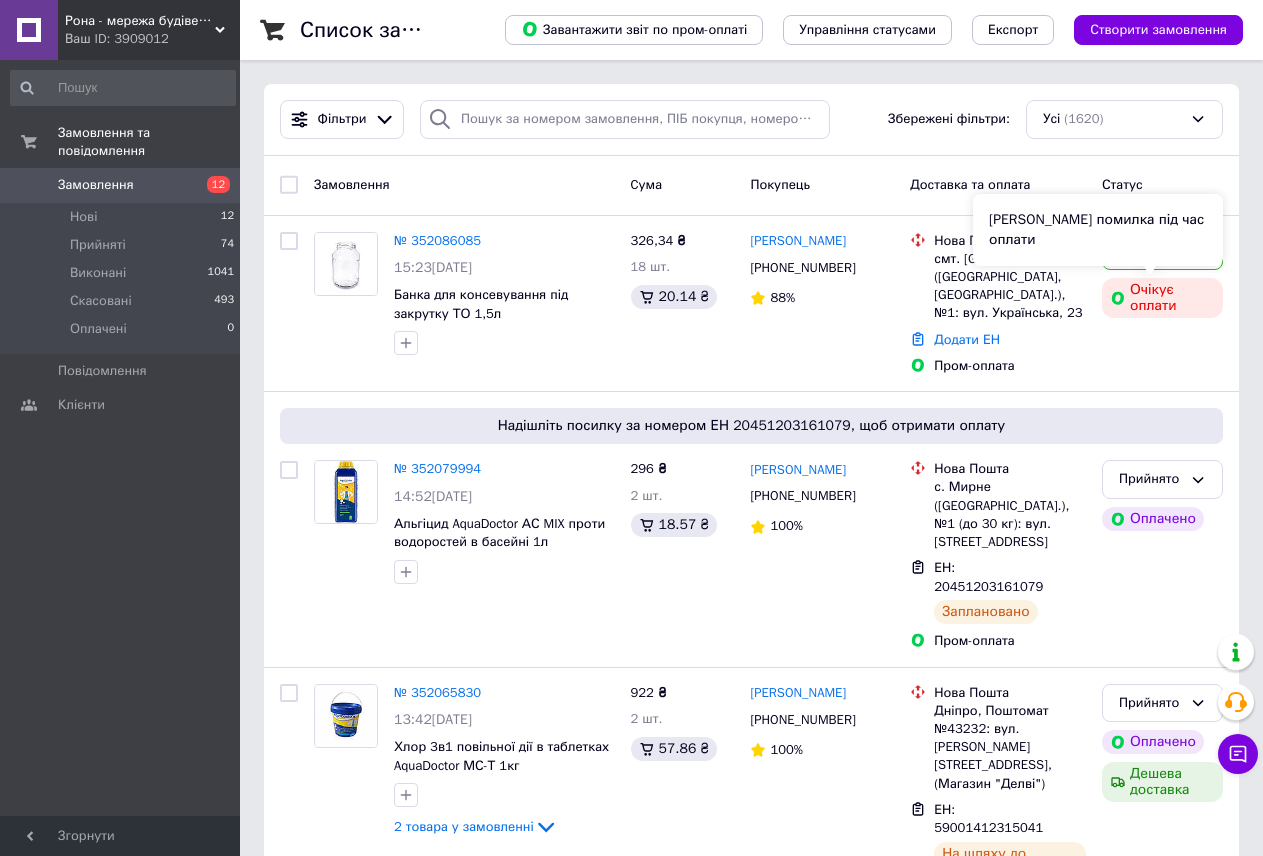 click on "Сталася помилка під час оплати" at bounding box center (1098, 230) 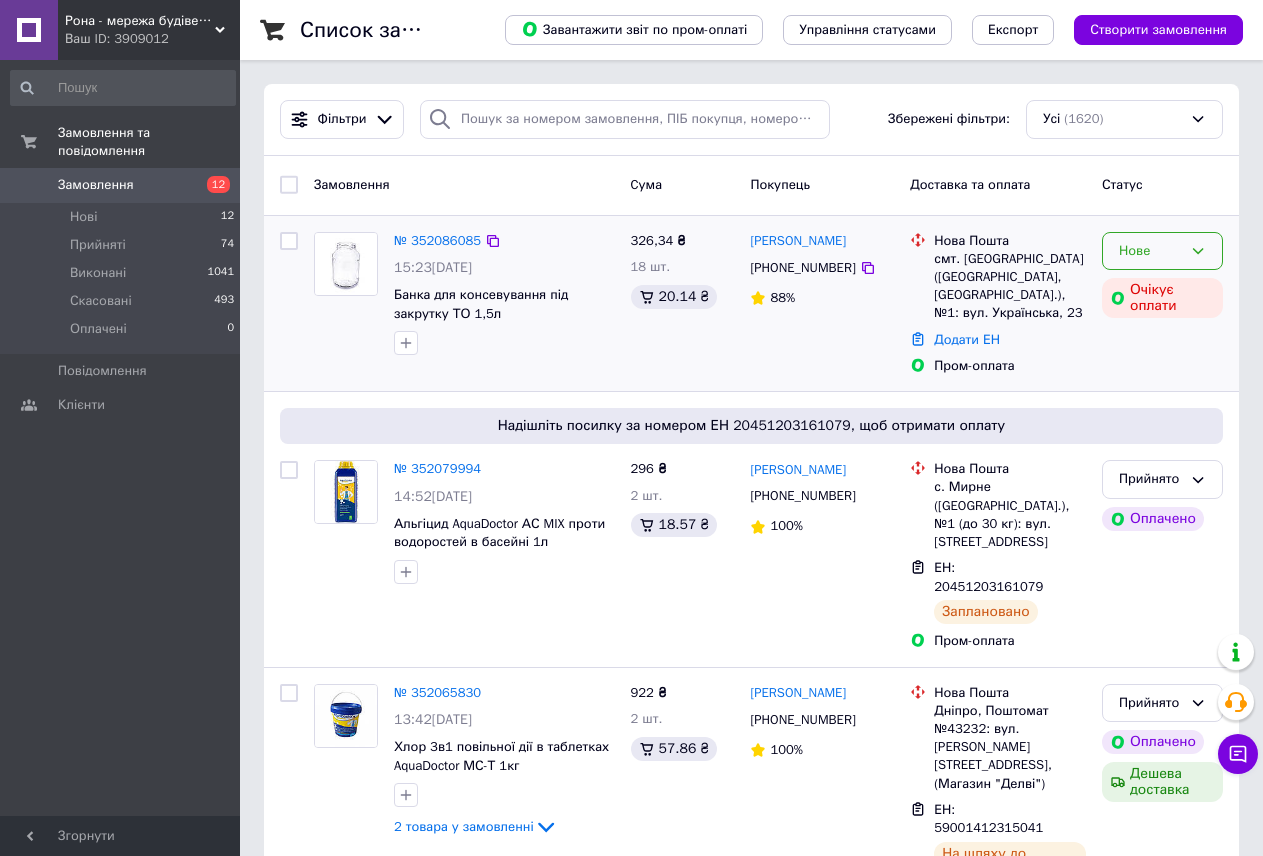 click 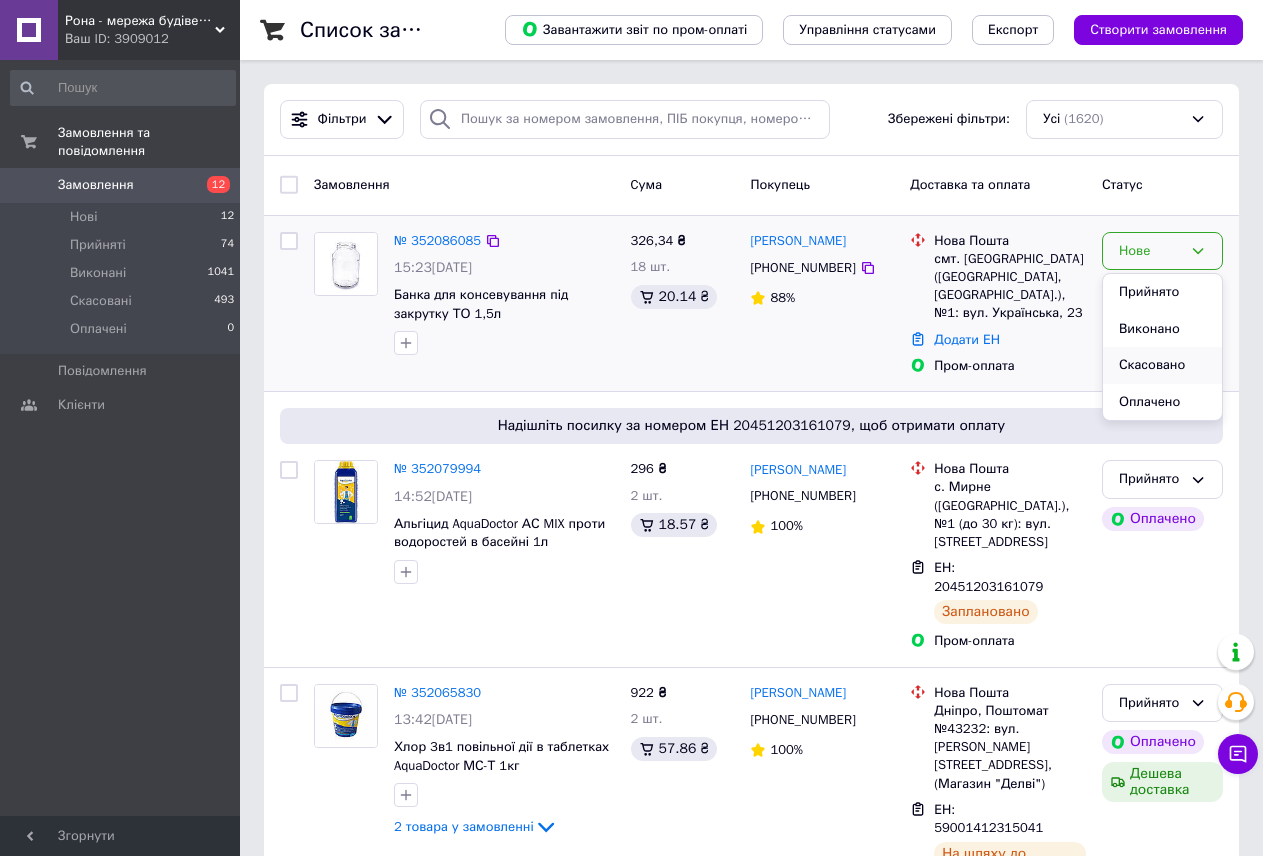 click on "Скасовано" at bounding box center [1162, 365] 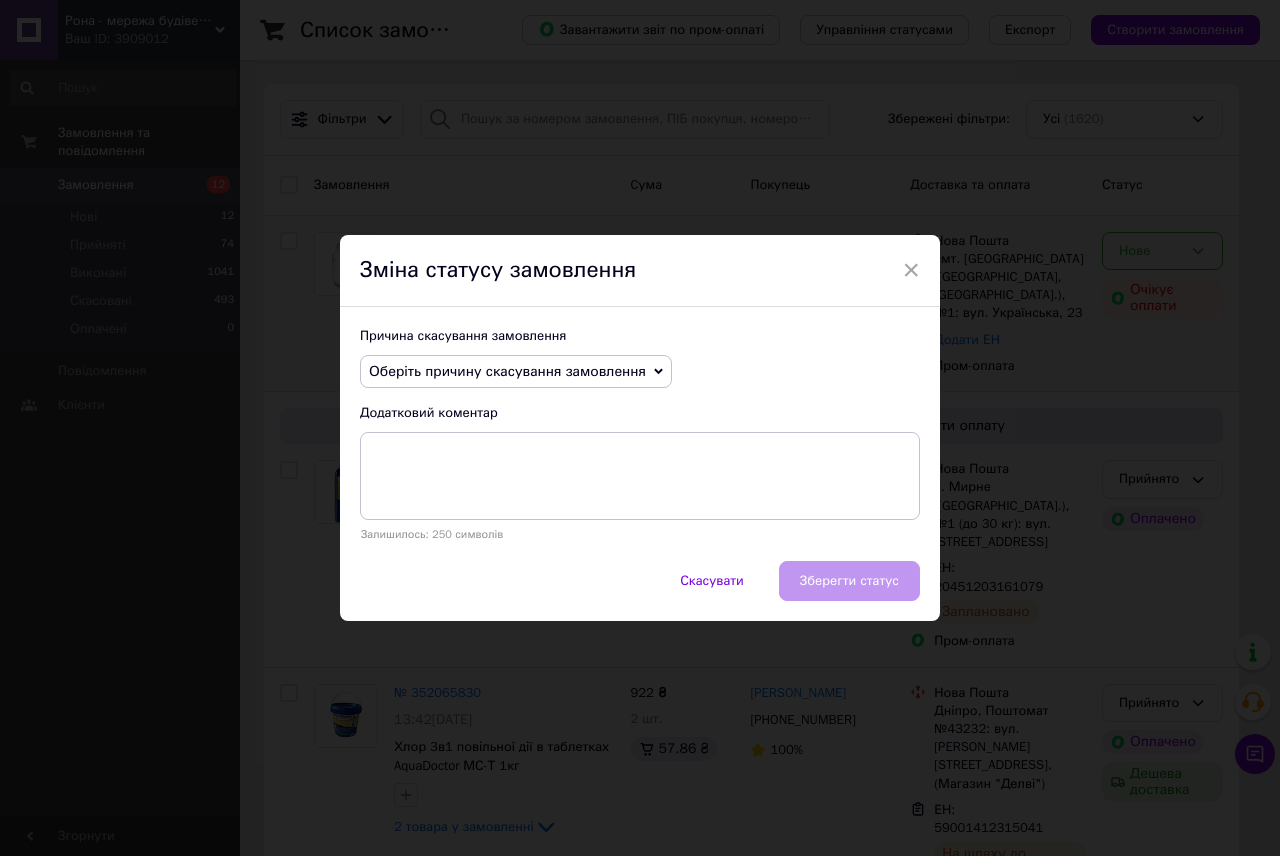 click 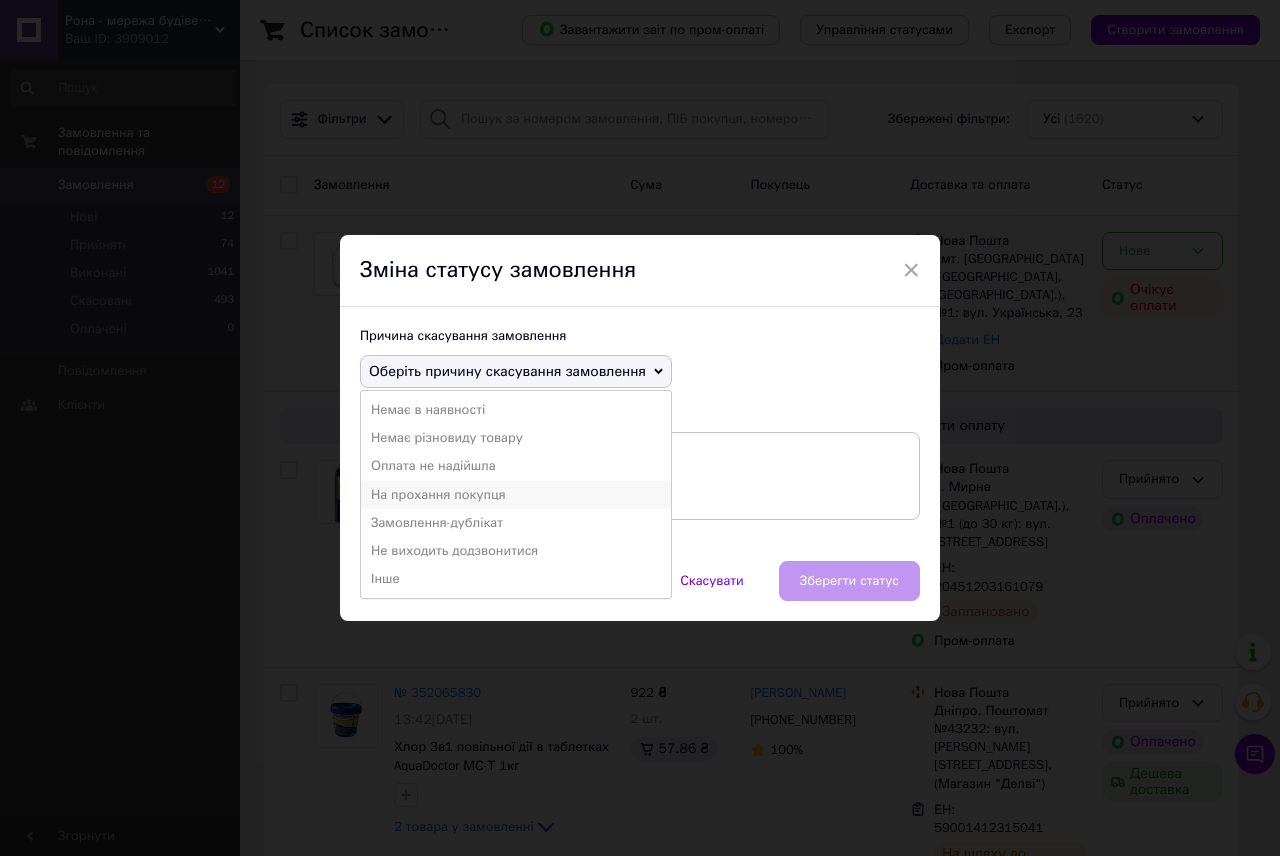 click on "На прохання покупця" at bounding box center [516, 495] 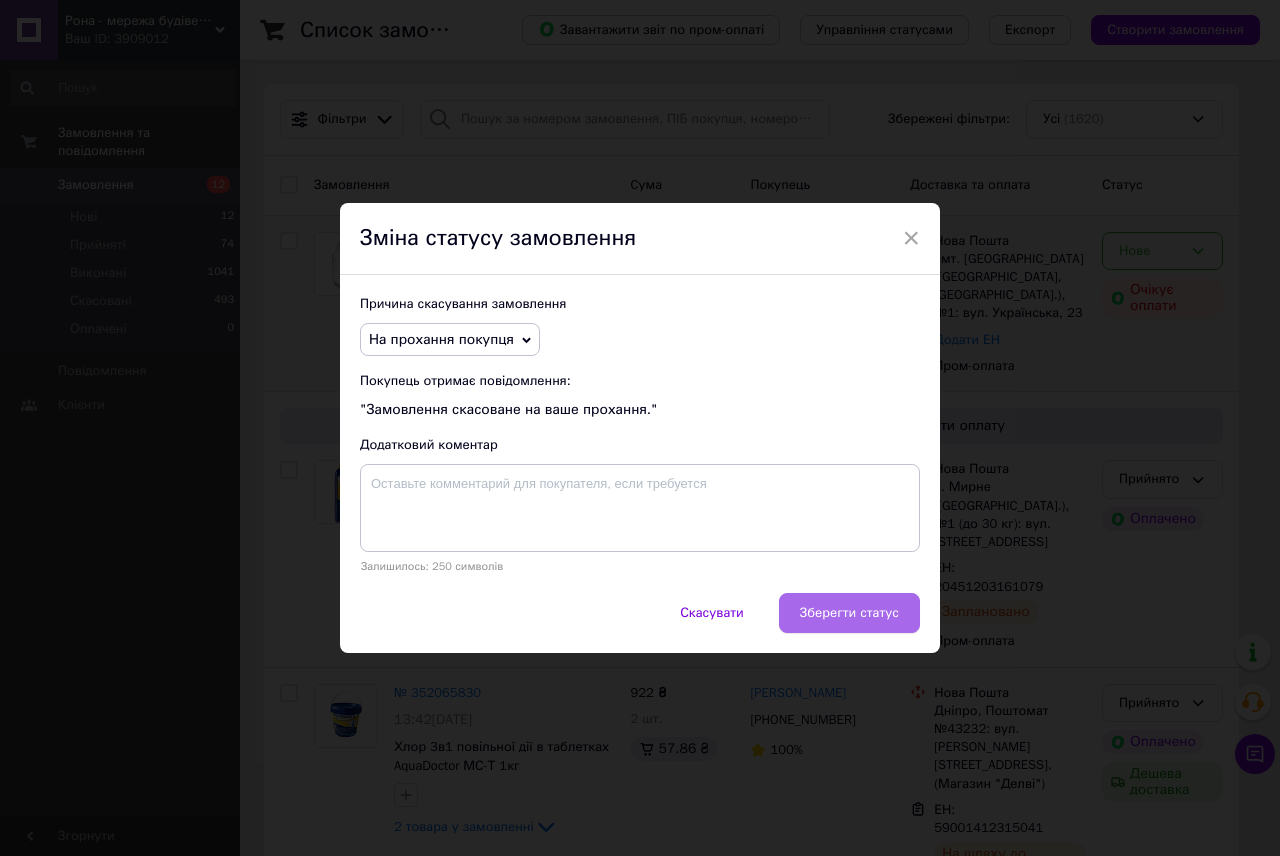click on "Зберегти статус" at bounding box center [849, 613] 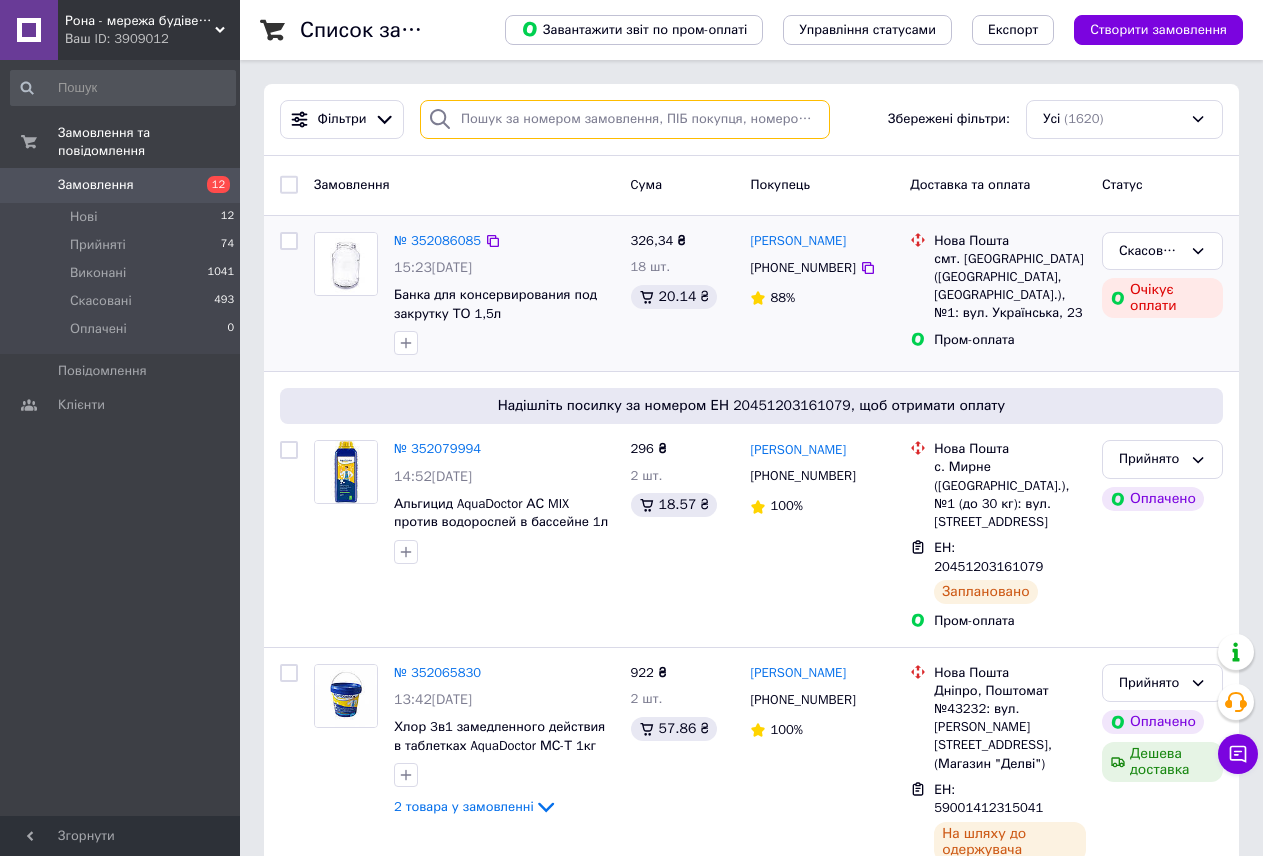 click at bounding box center [625, 119] 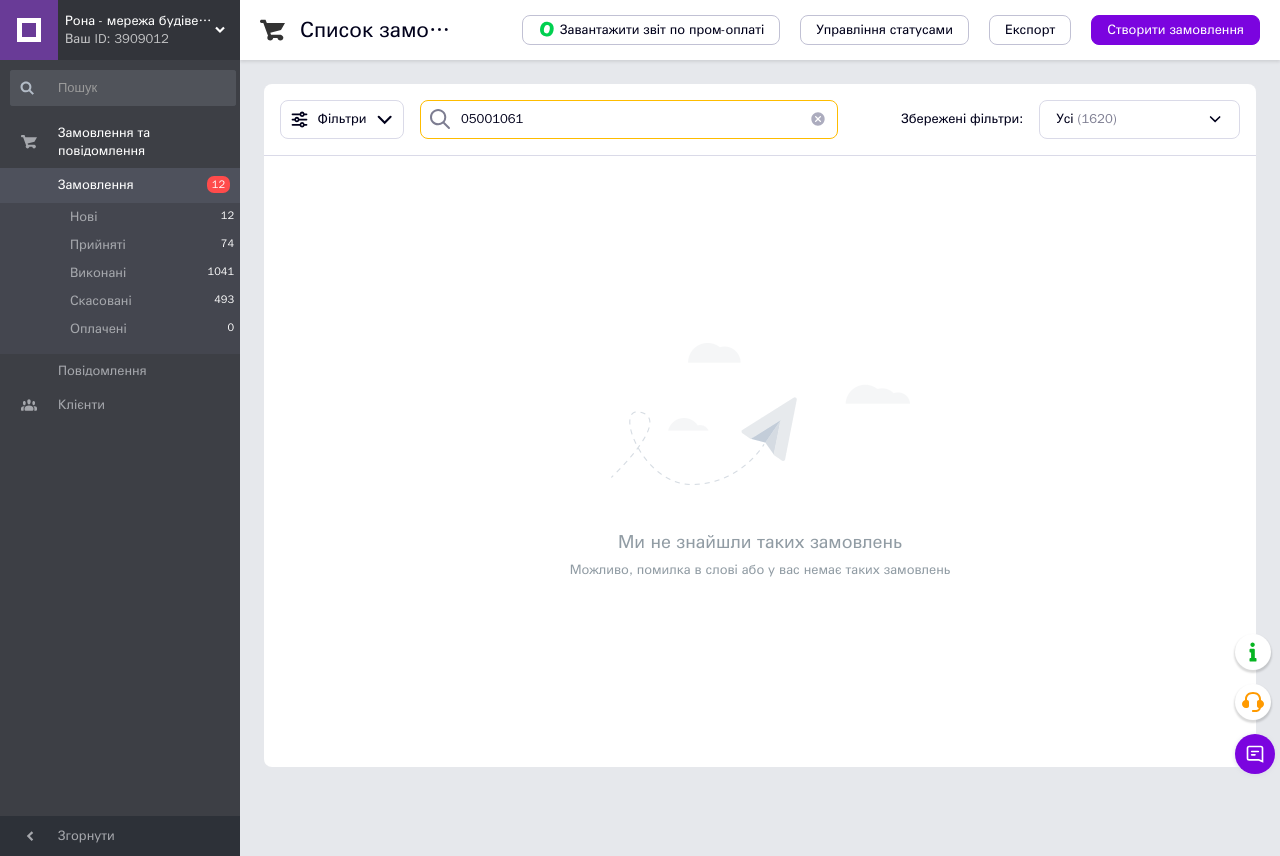 type on "05001061" 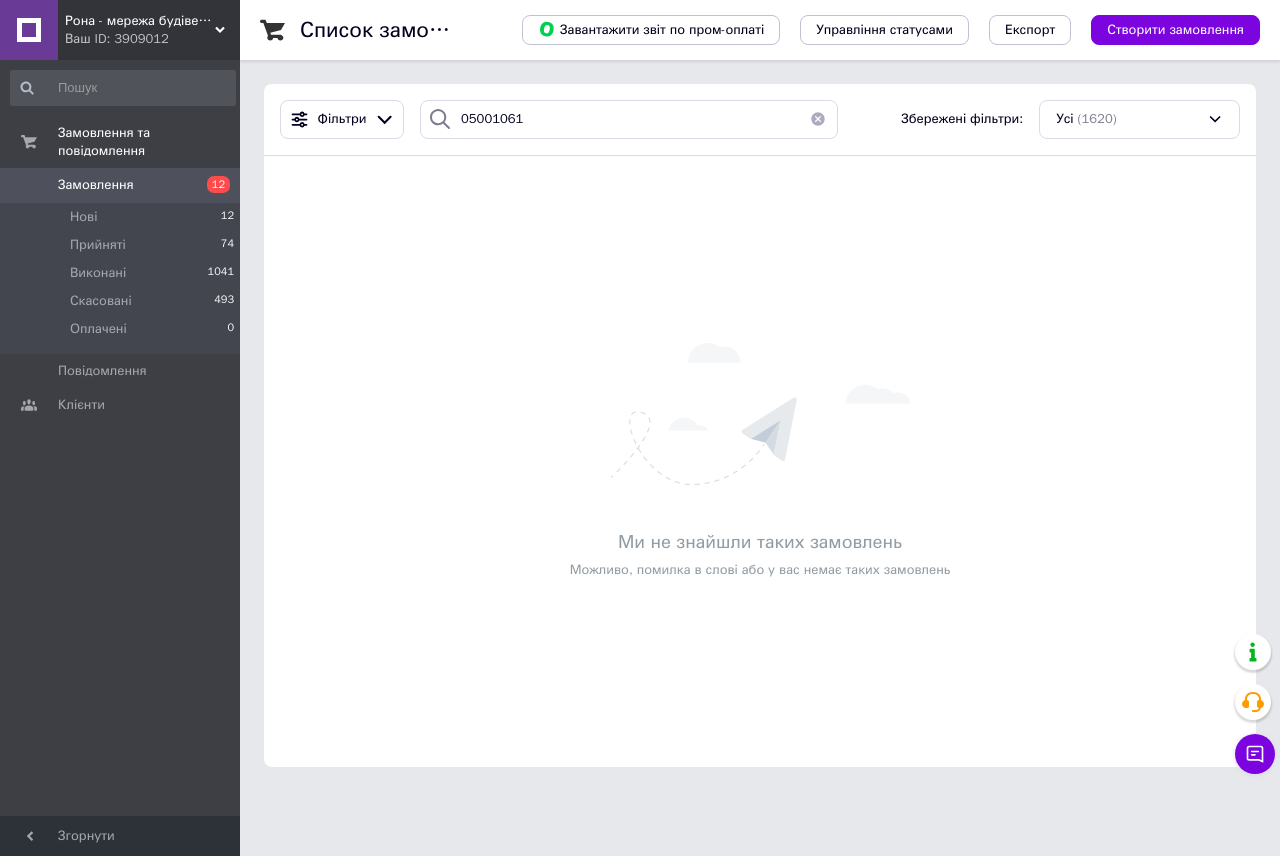click on "Замовлення" at bounding box center [121, 185] 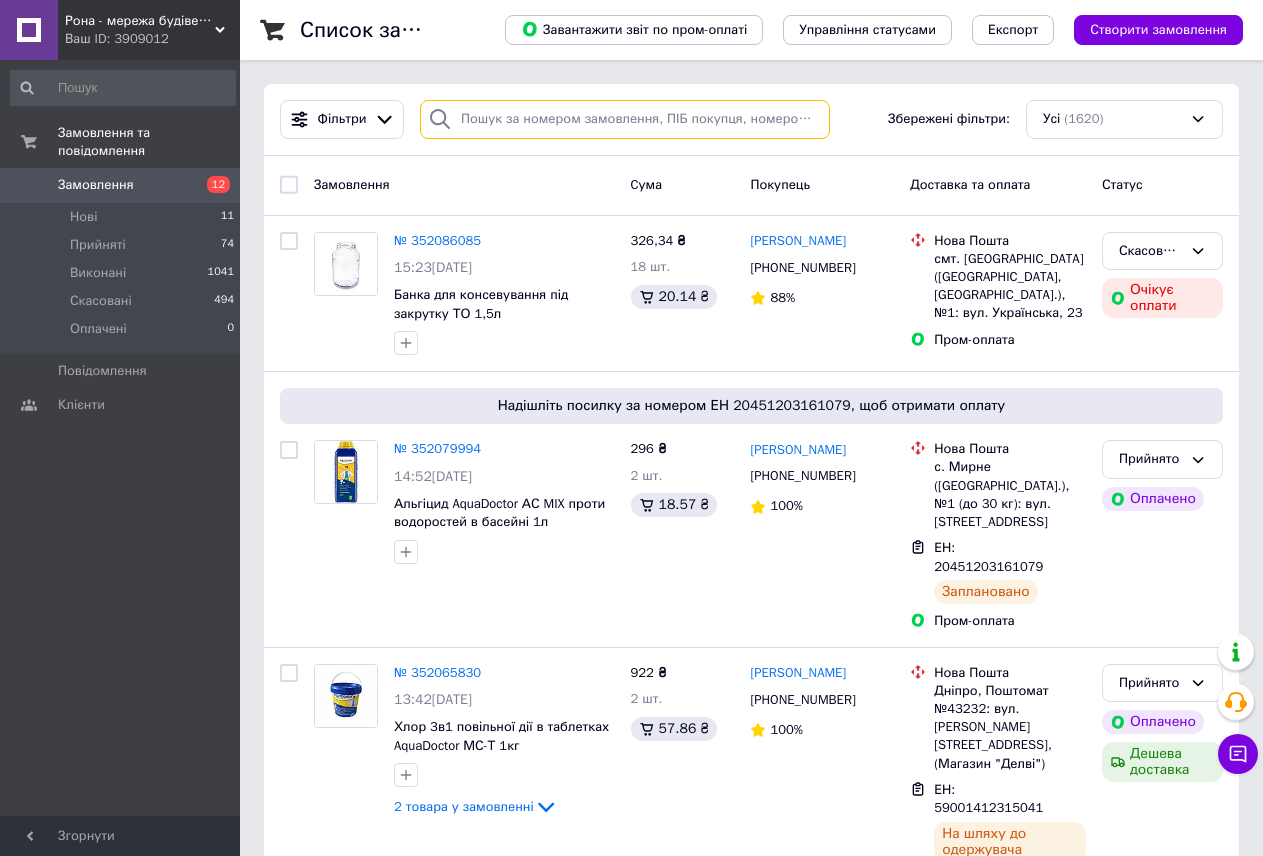 click at bounding box center (625, 119) 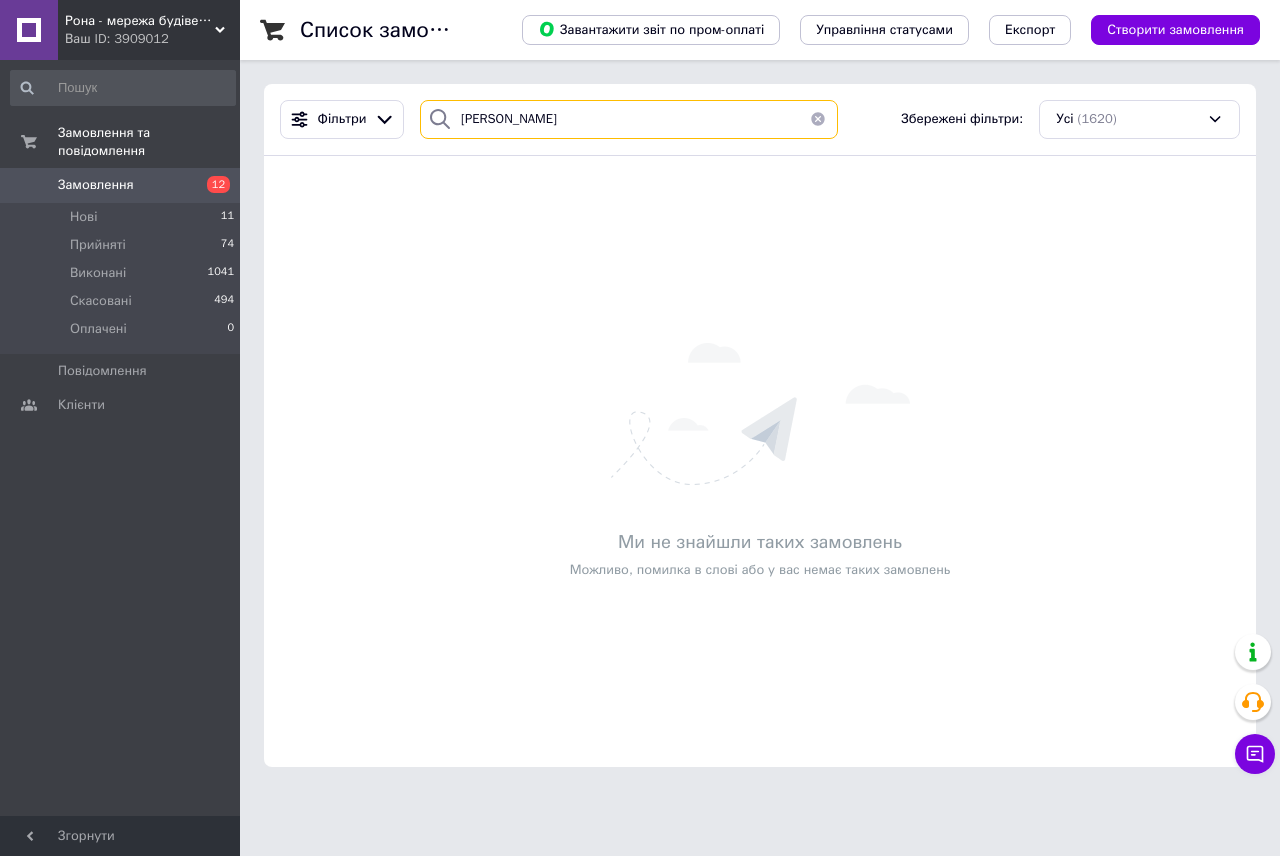 type on "мінков" 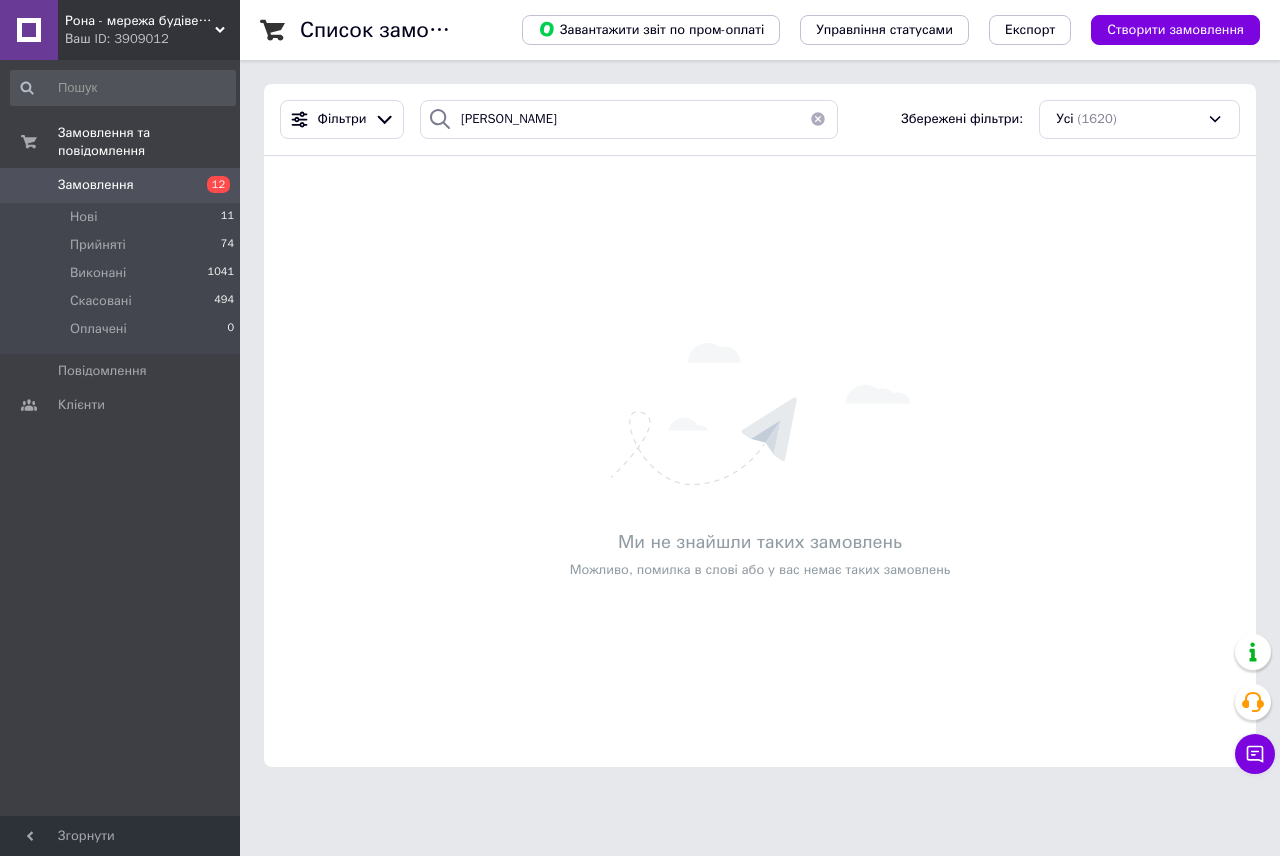 click on "Замовлення" at bounding box center (121, 185) 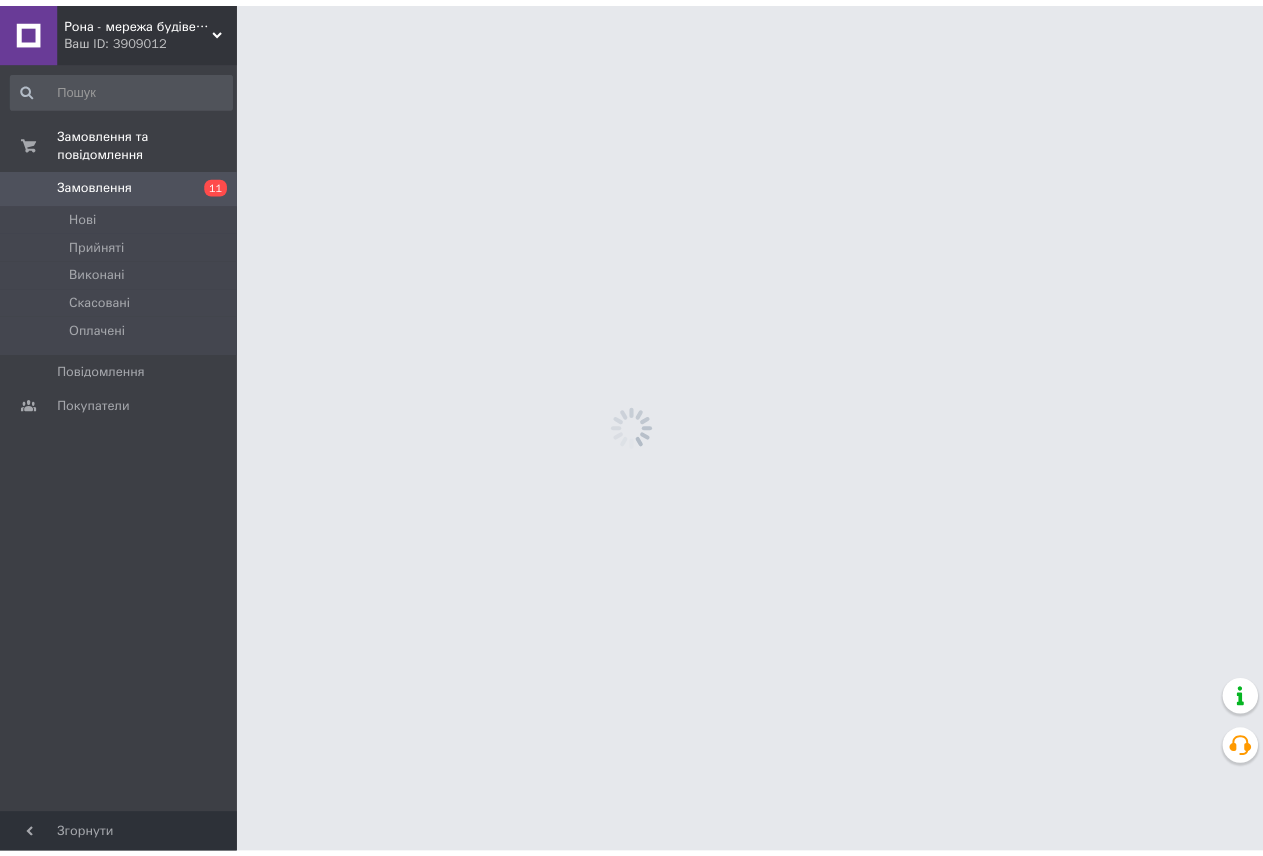 scroll, scrollTop: 0, scrollLeft: 0, axis: both 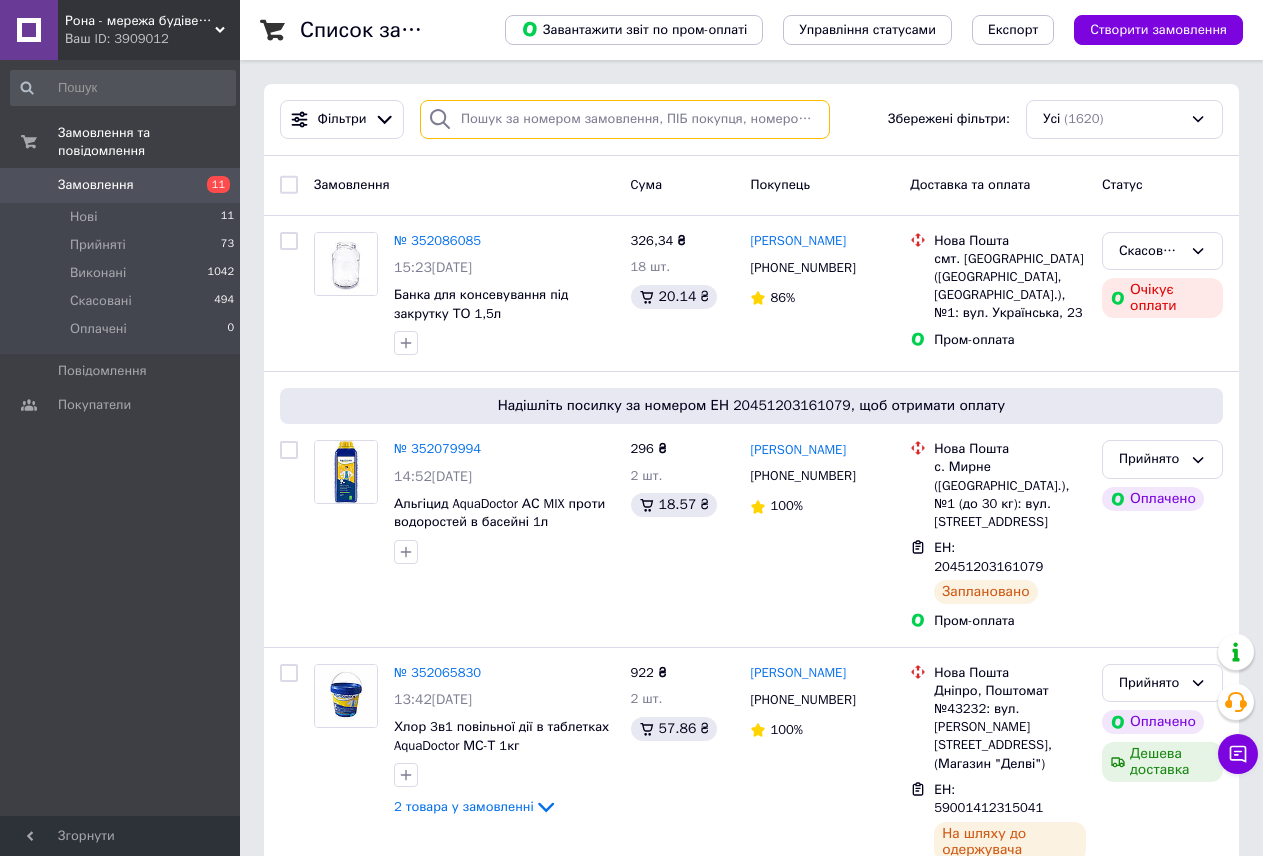 click at bounding box center [625, 119] 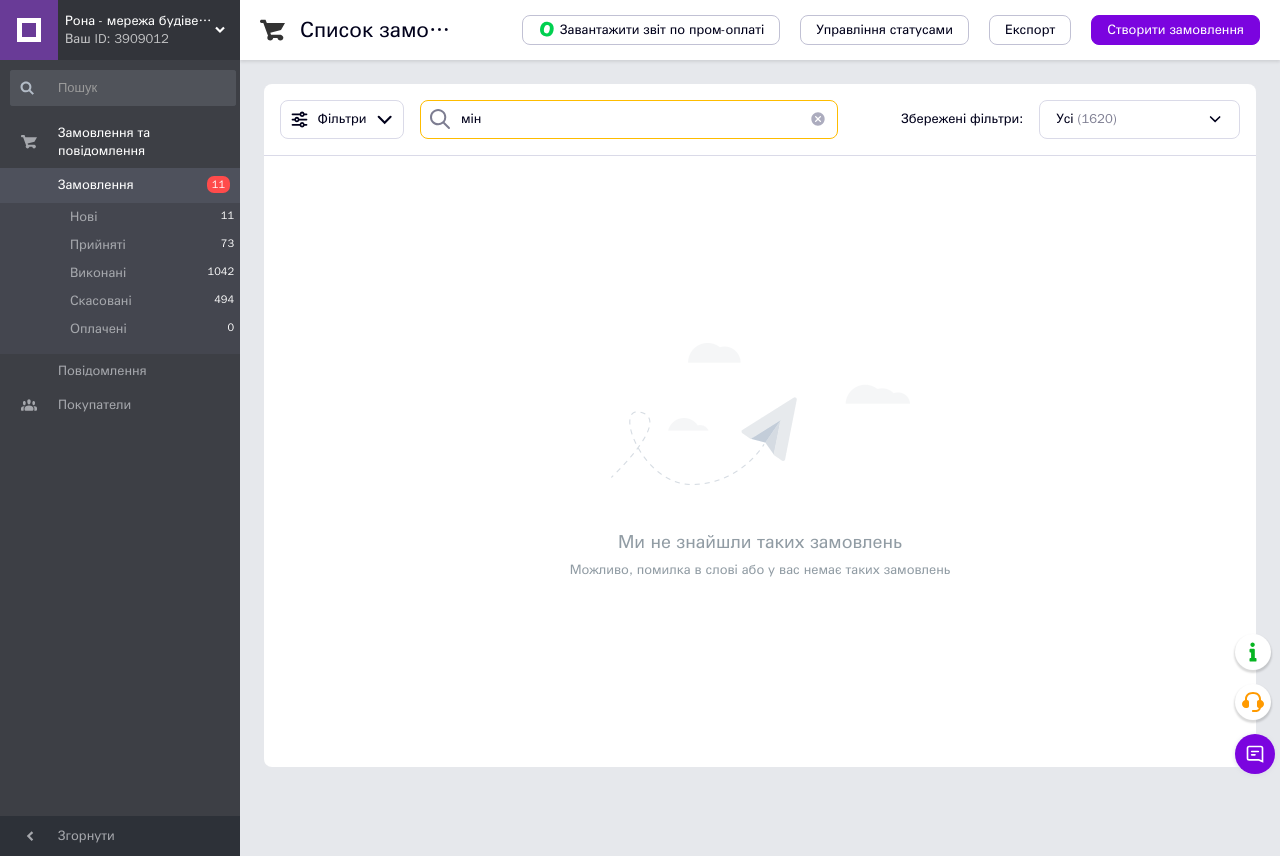 type on "мін" 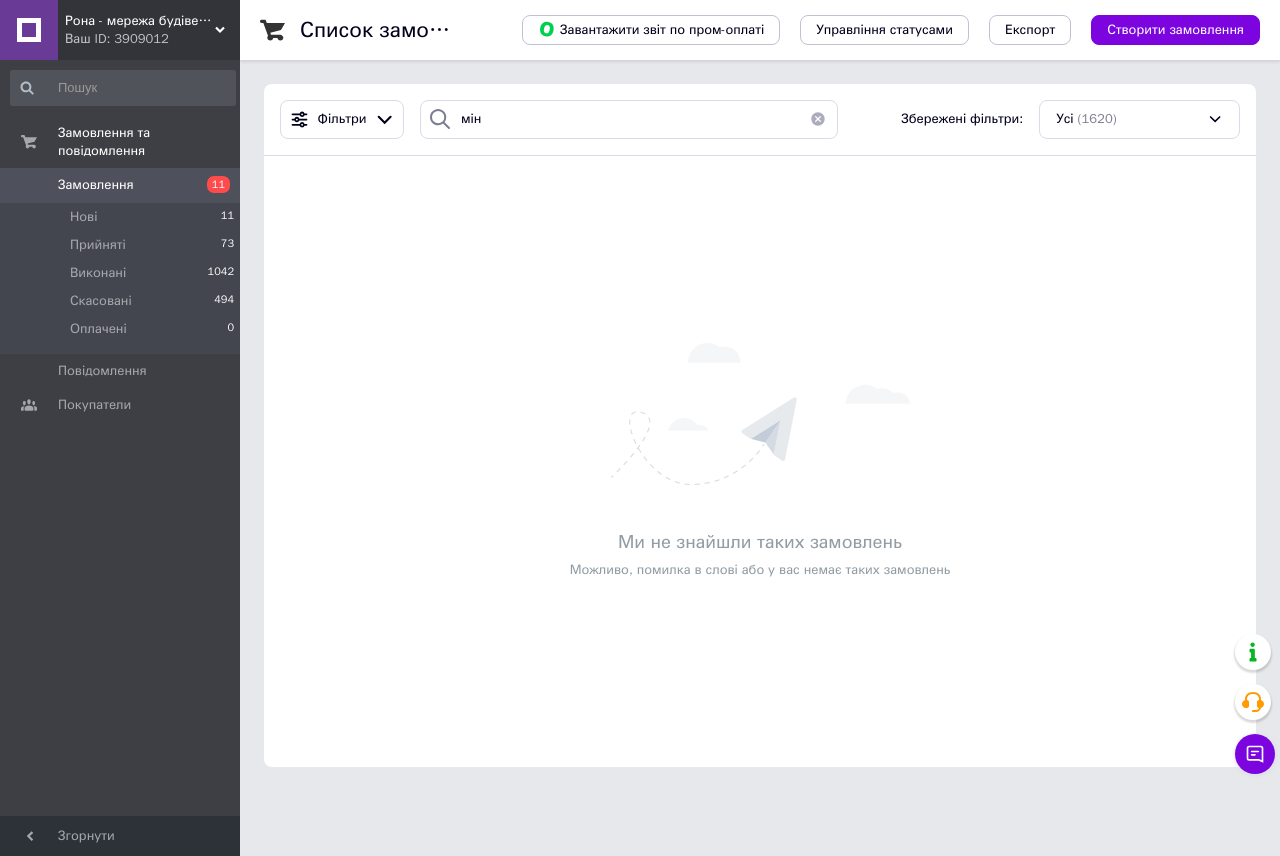 click at bounding box center (818, 119) 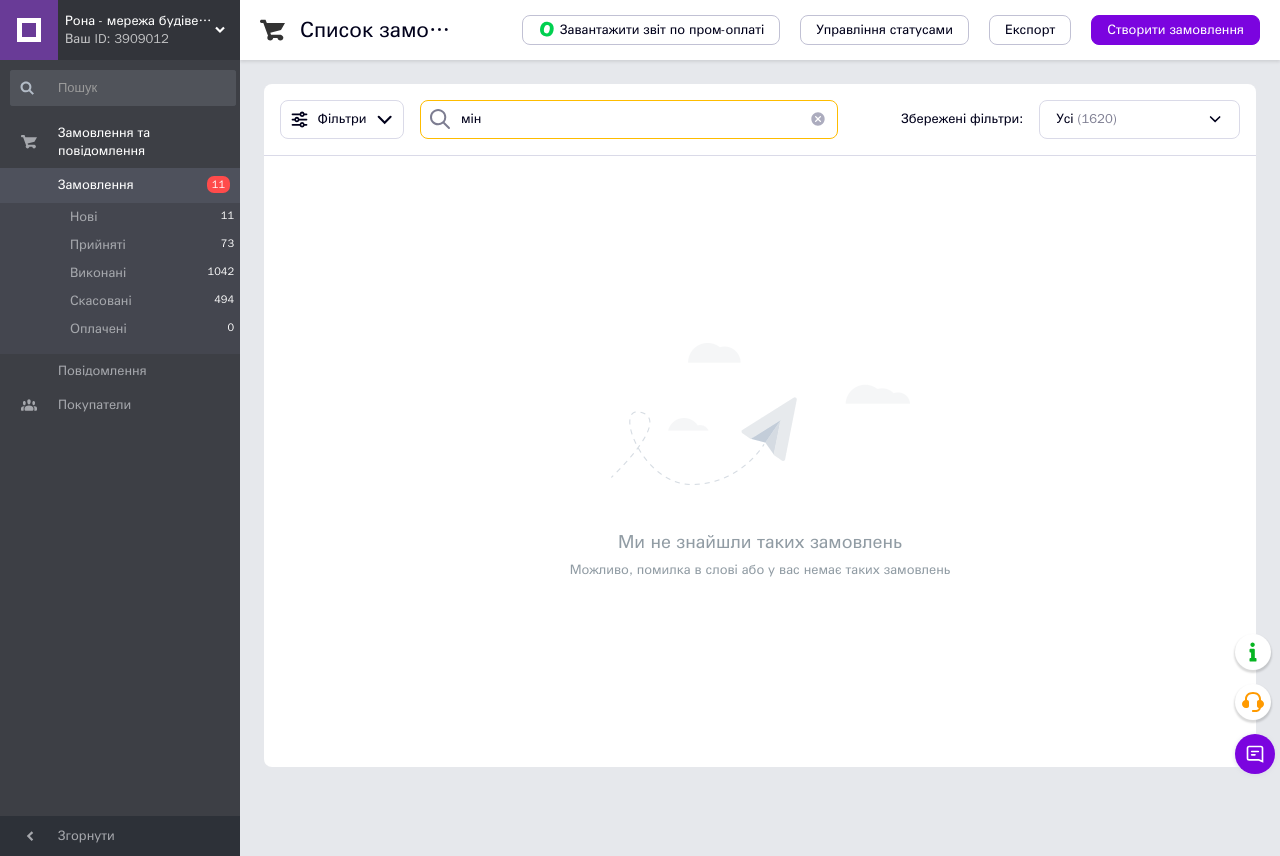 type 